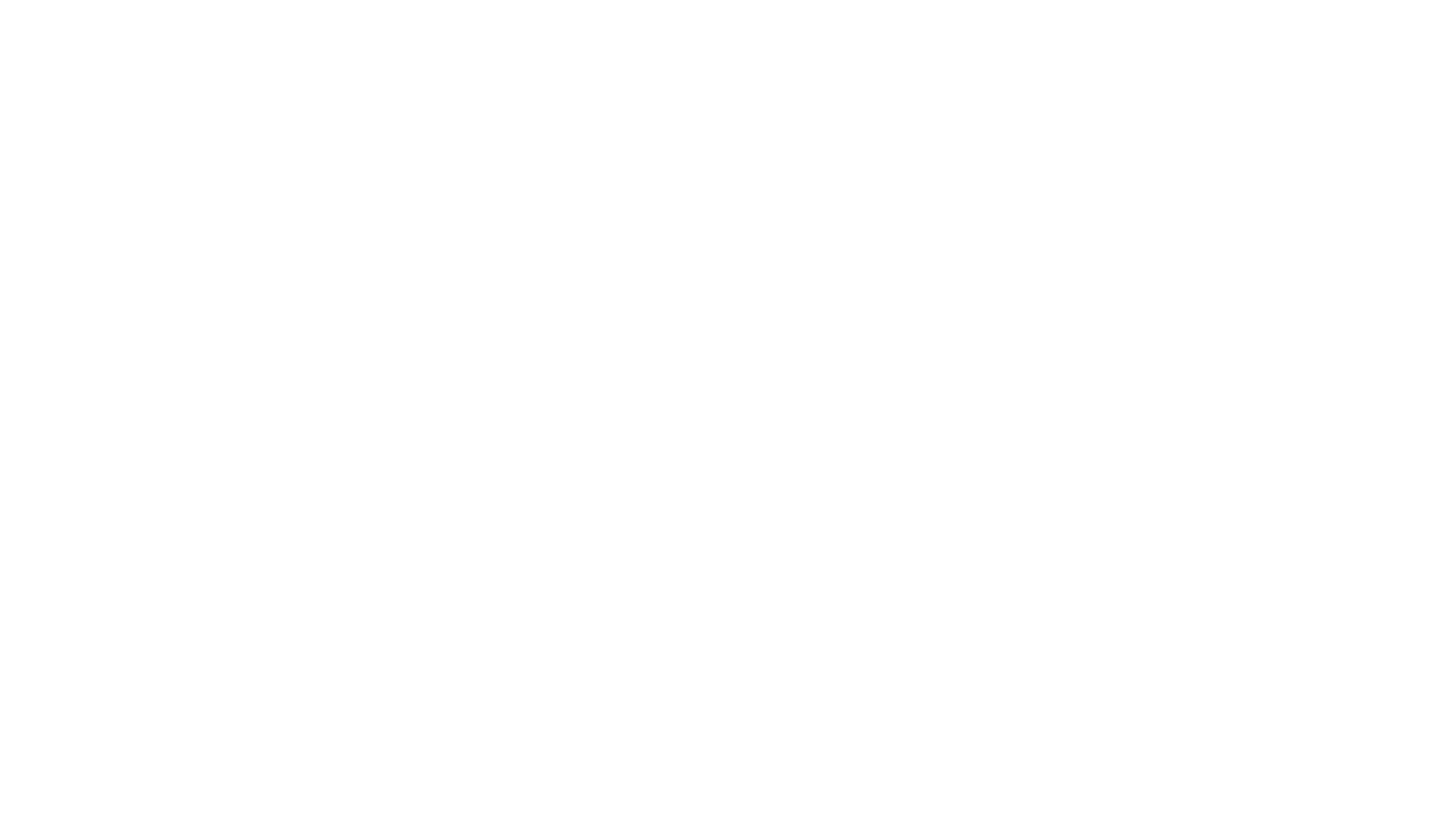 scroll, scrollTop: 0, scrollLeft: 0, axis: both 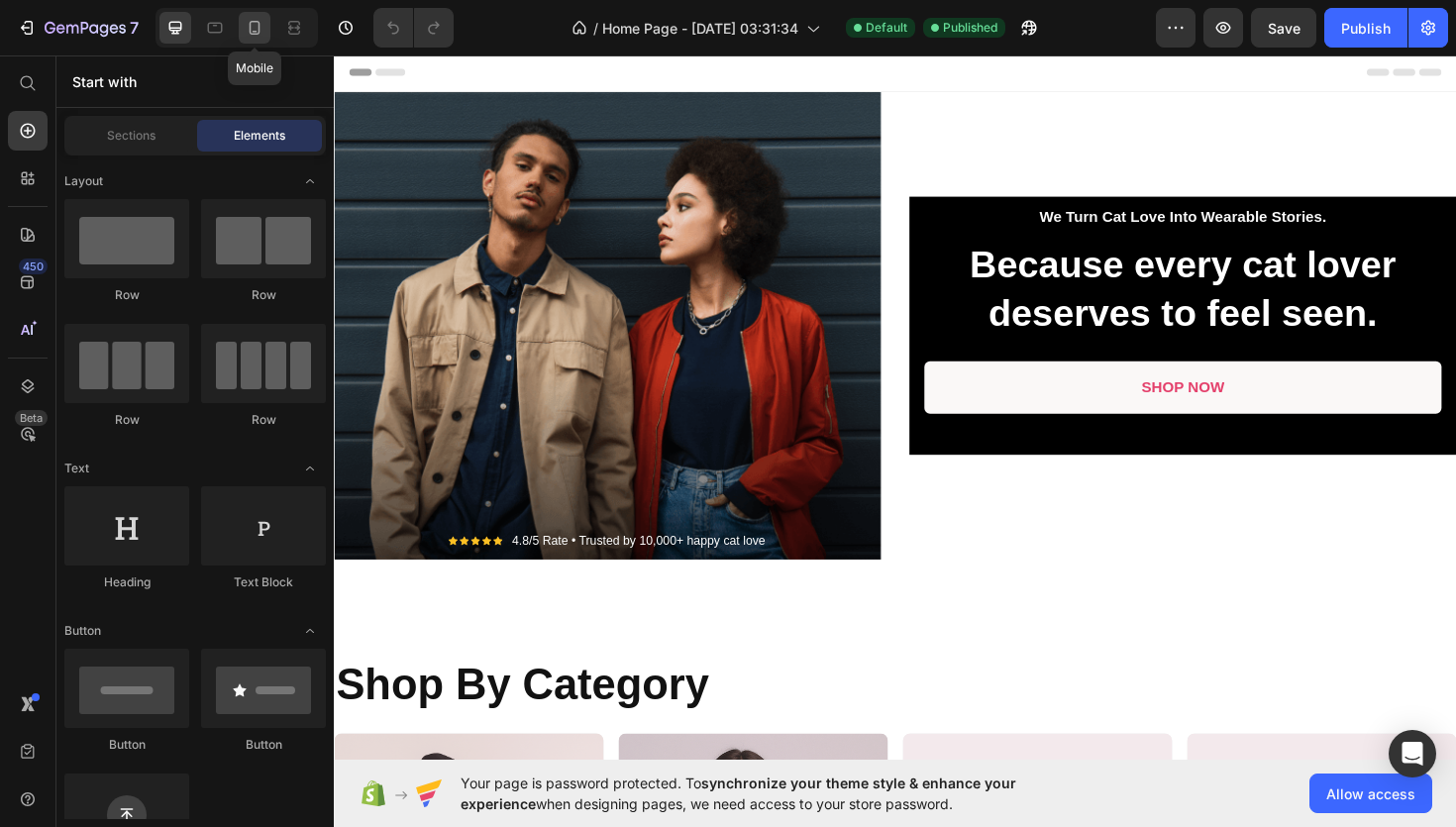 click 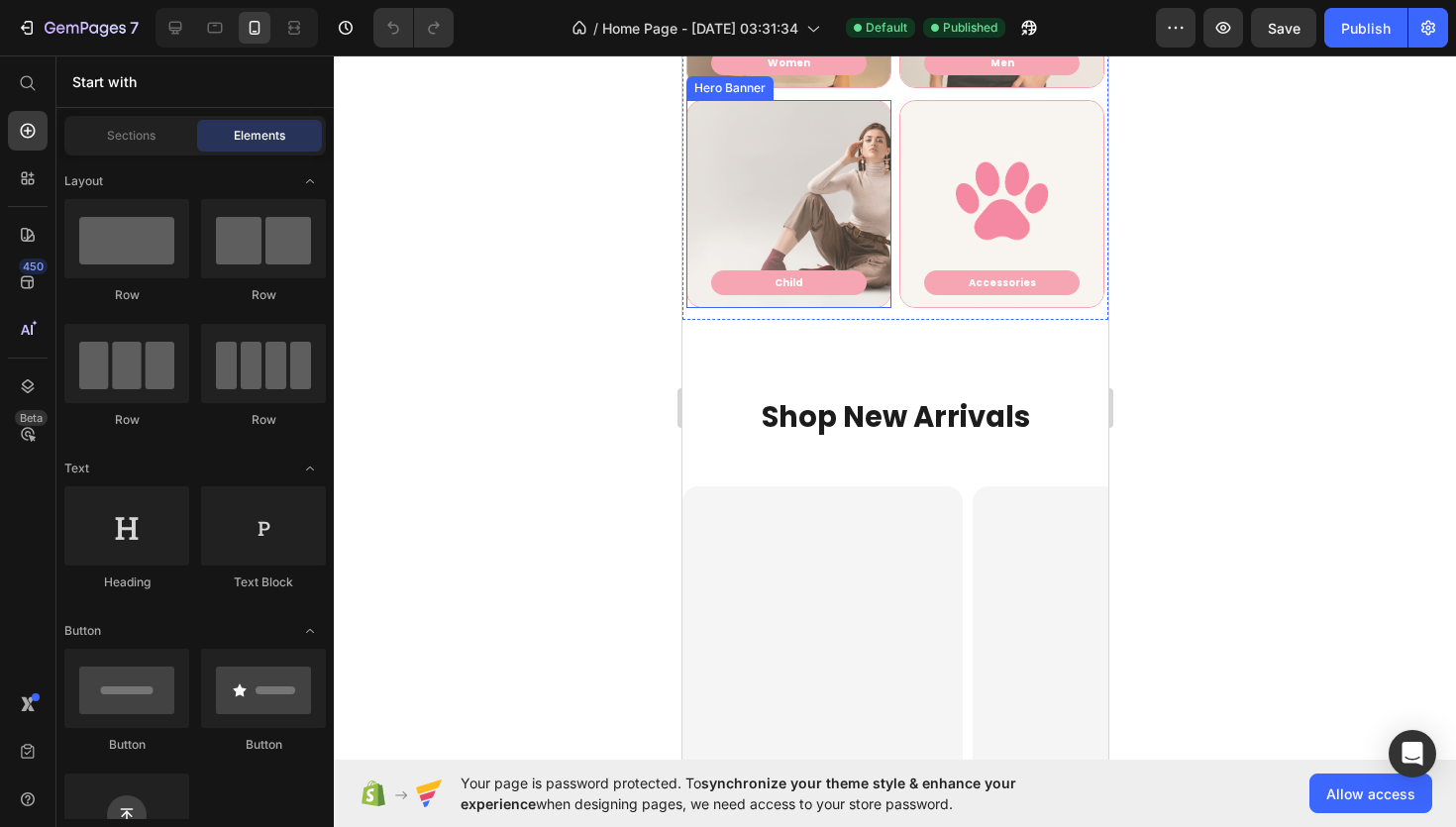 scroll, scrollTop: 987, scrollLeft: 0, axis: vertical 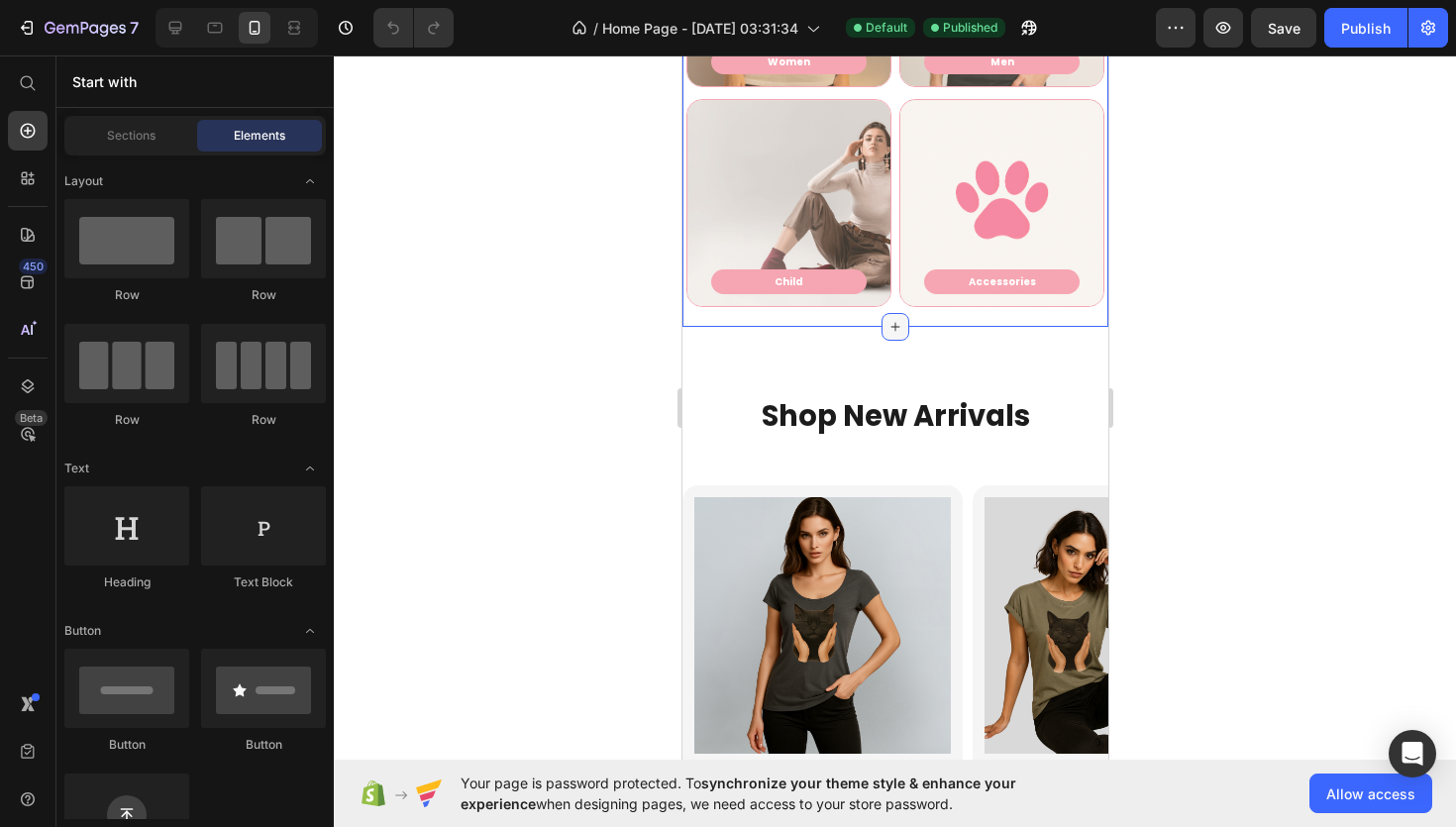 click 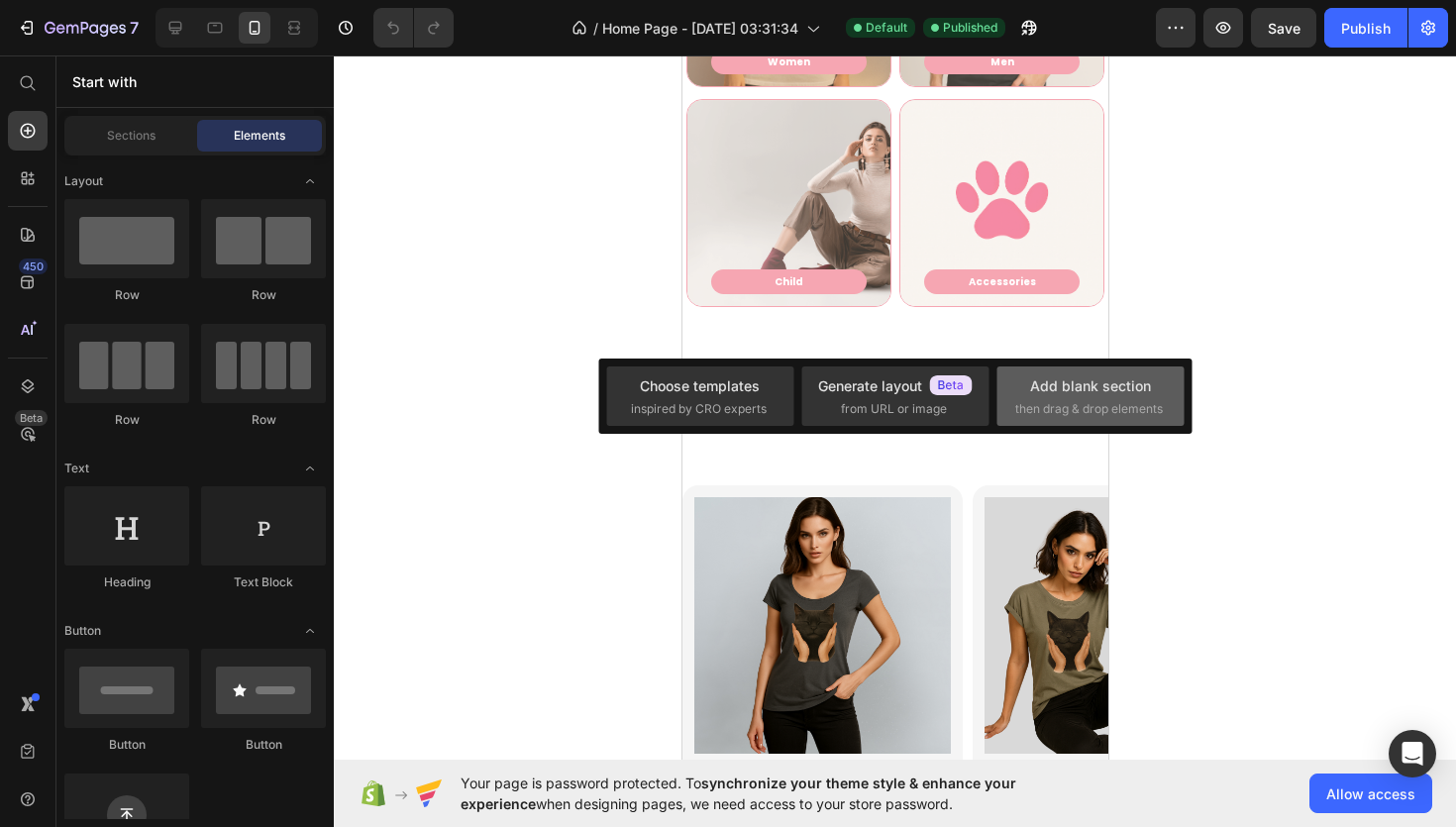 click on "Add blank section" at bounding box center [1091, 385] 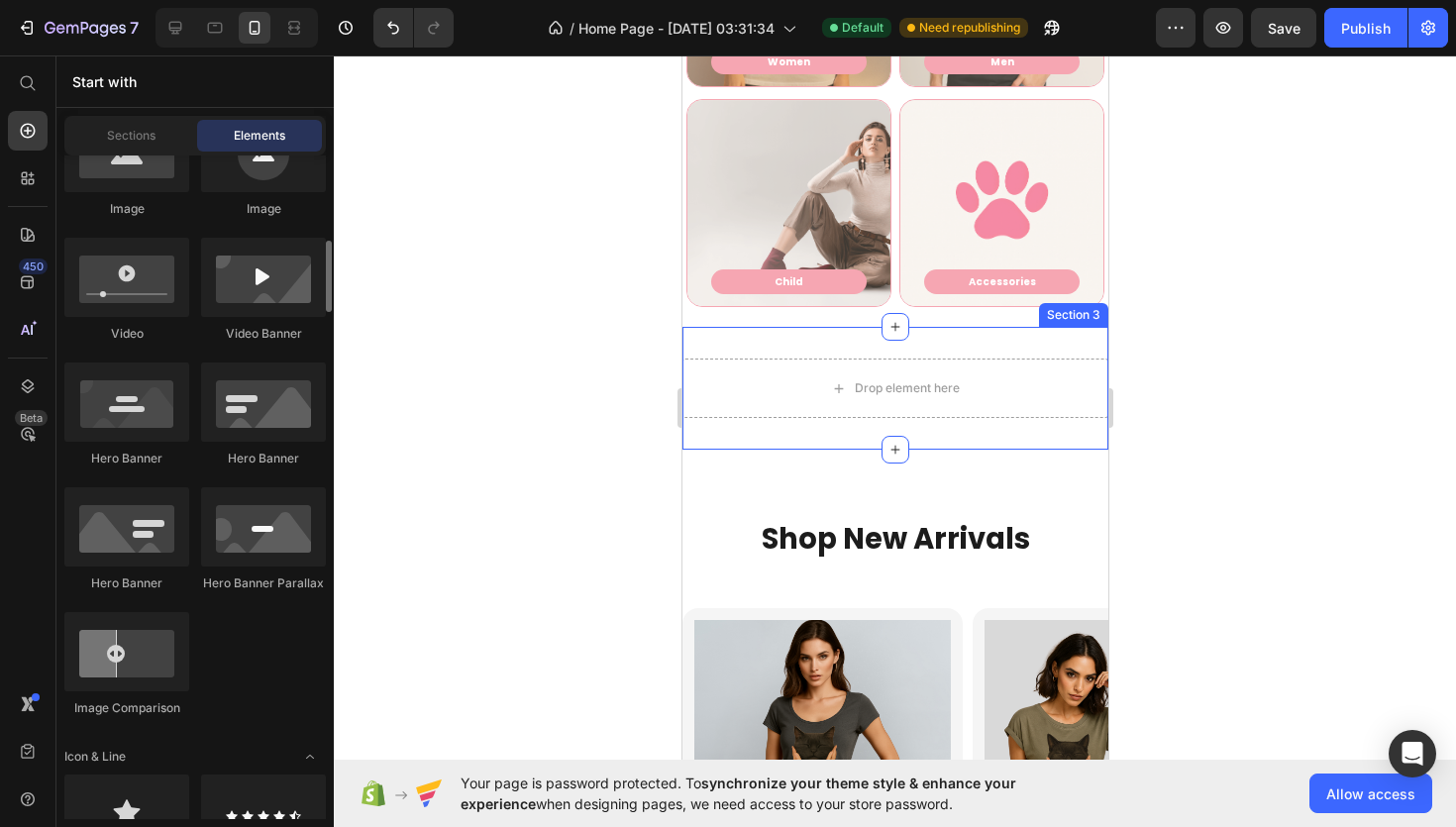 scroll, scrollTop: 824, scrollLeft: 0, axis: vertical 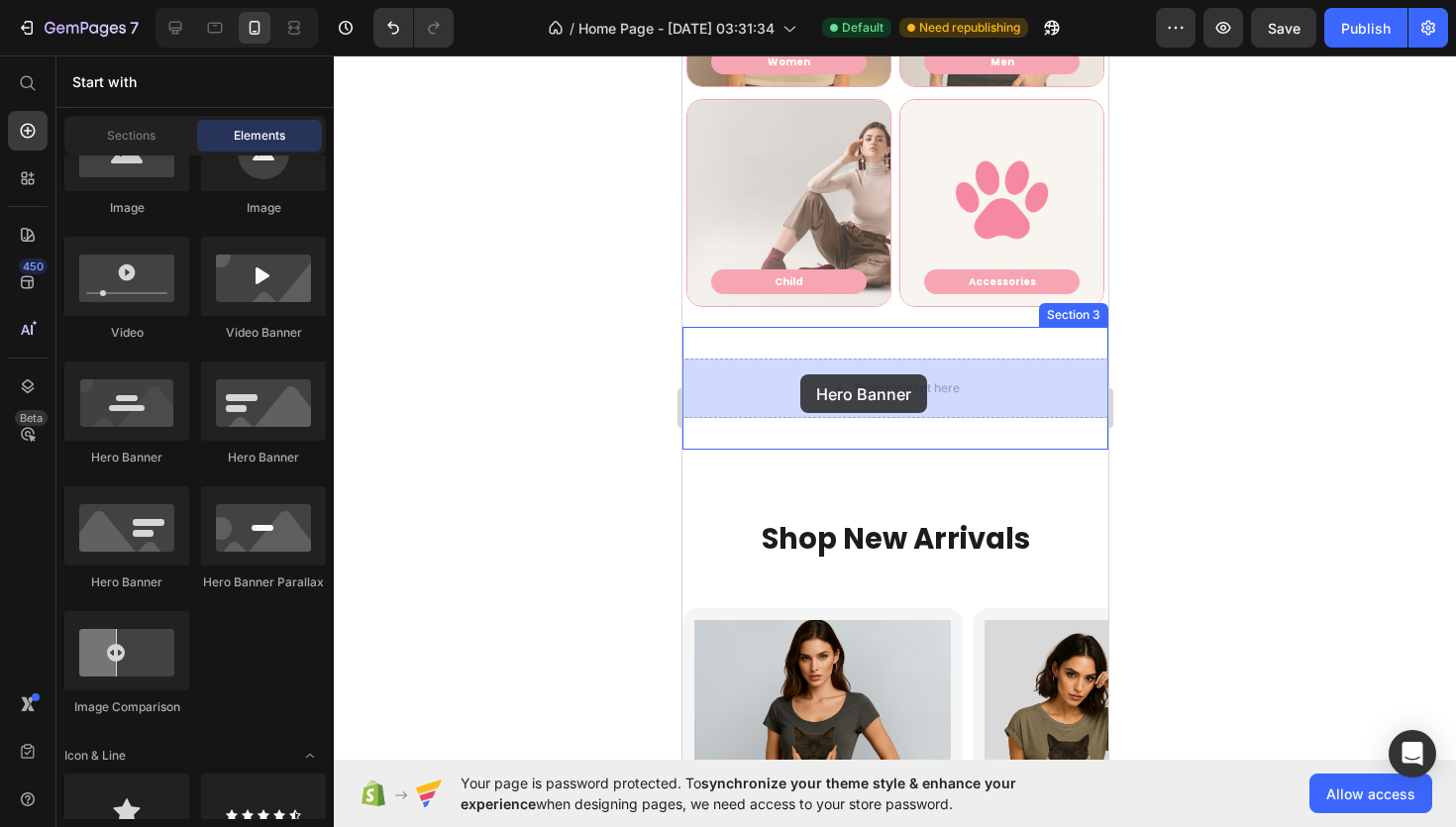 drag, startPoint x: 833, startPoint y: 586, endPoint x: 814, endPoint y: 367, distance: 219.82266 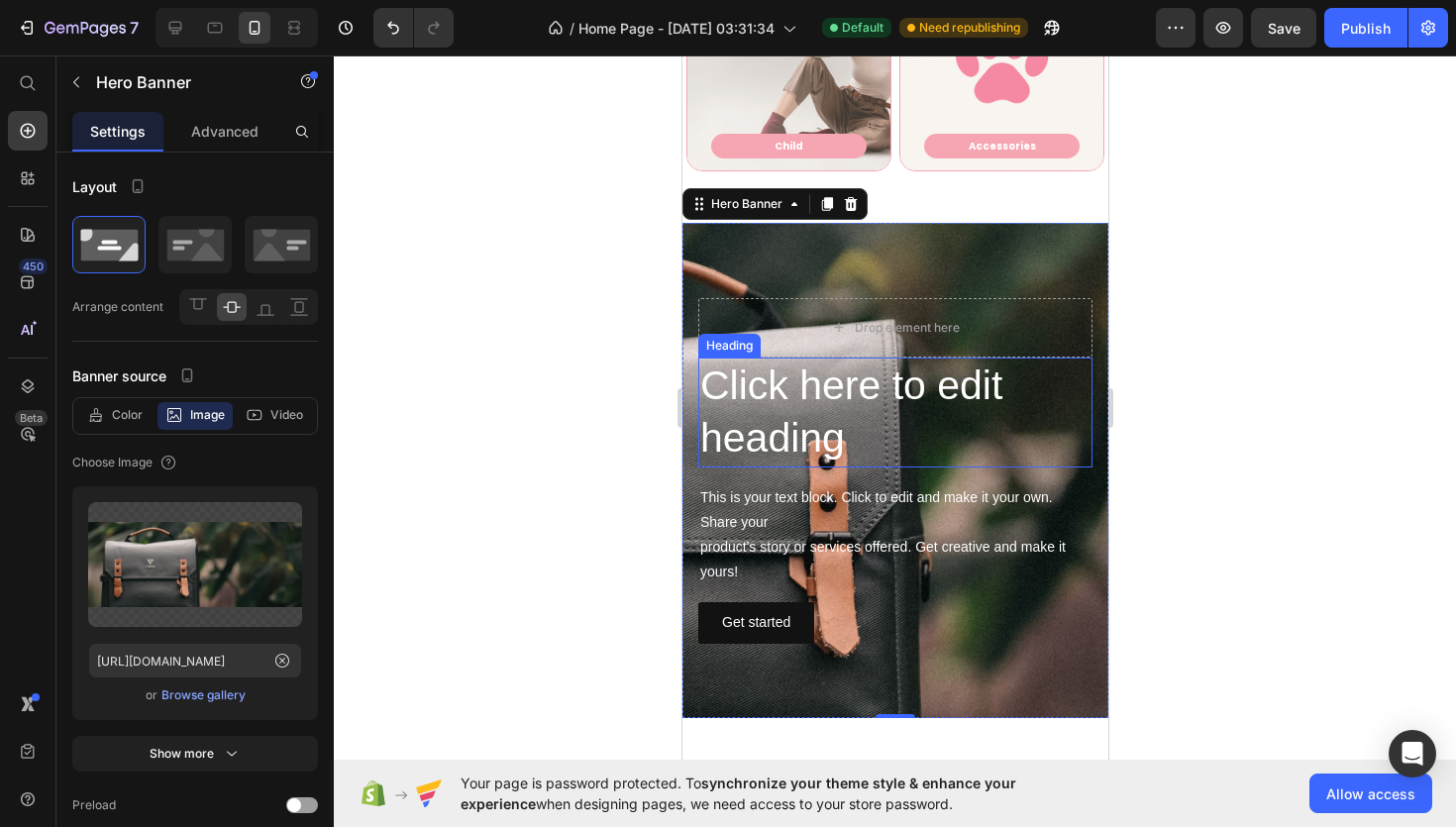 scroll, scrollTop: 1075, scrollLeft: 0, axis: vertical 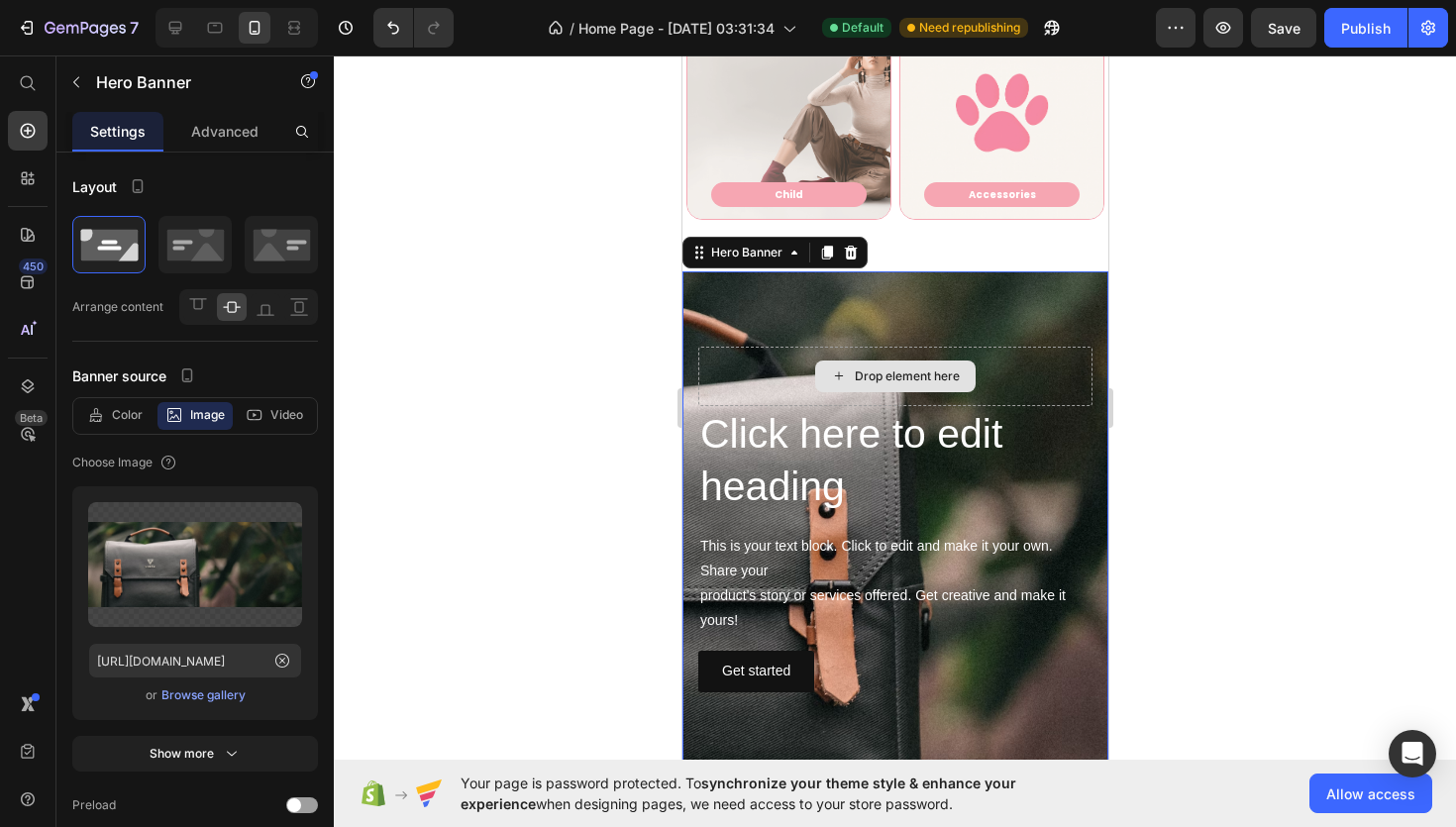 click on "Drop element here" at bounding box center [894, 376] 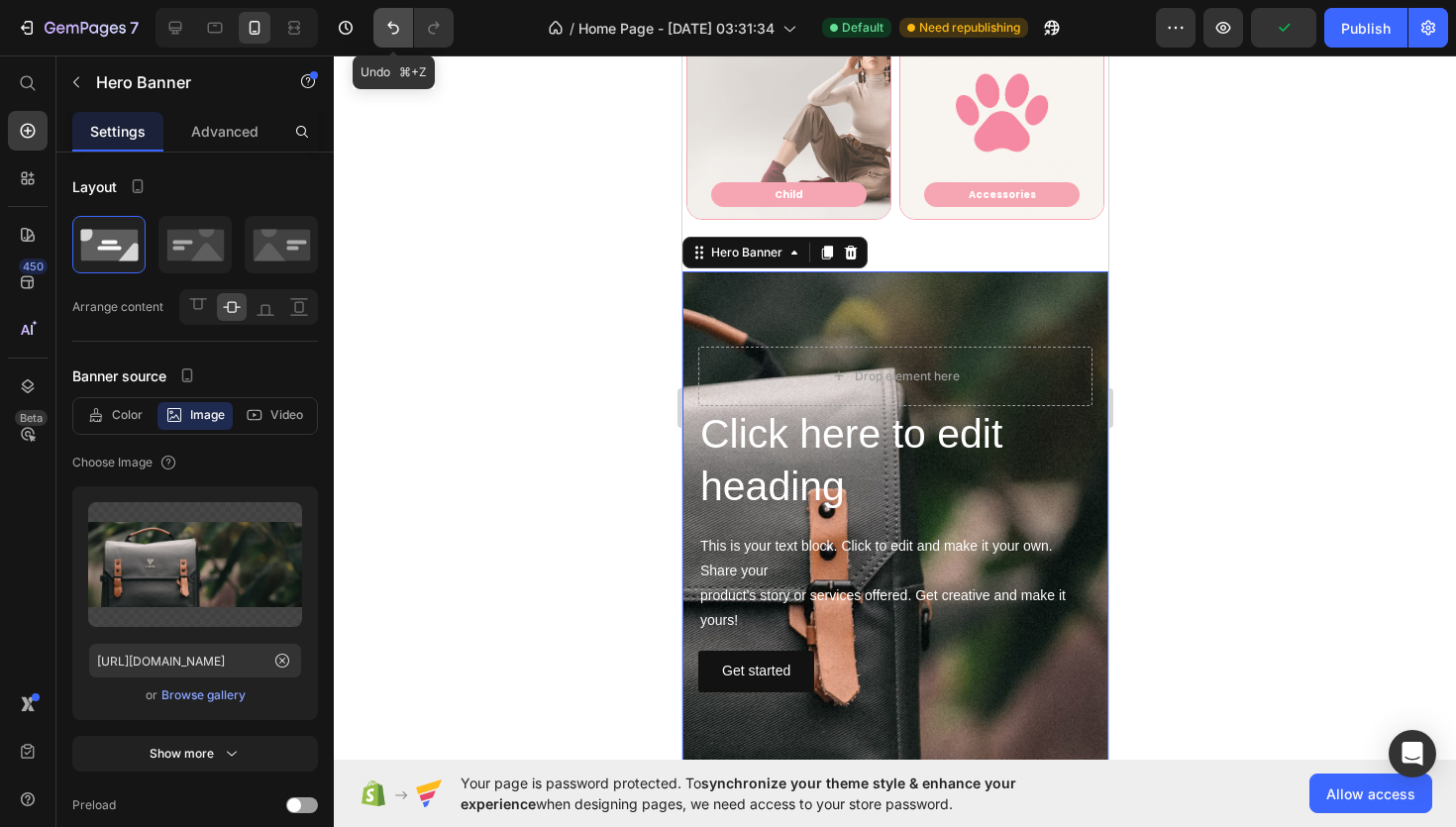 click 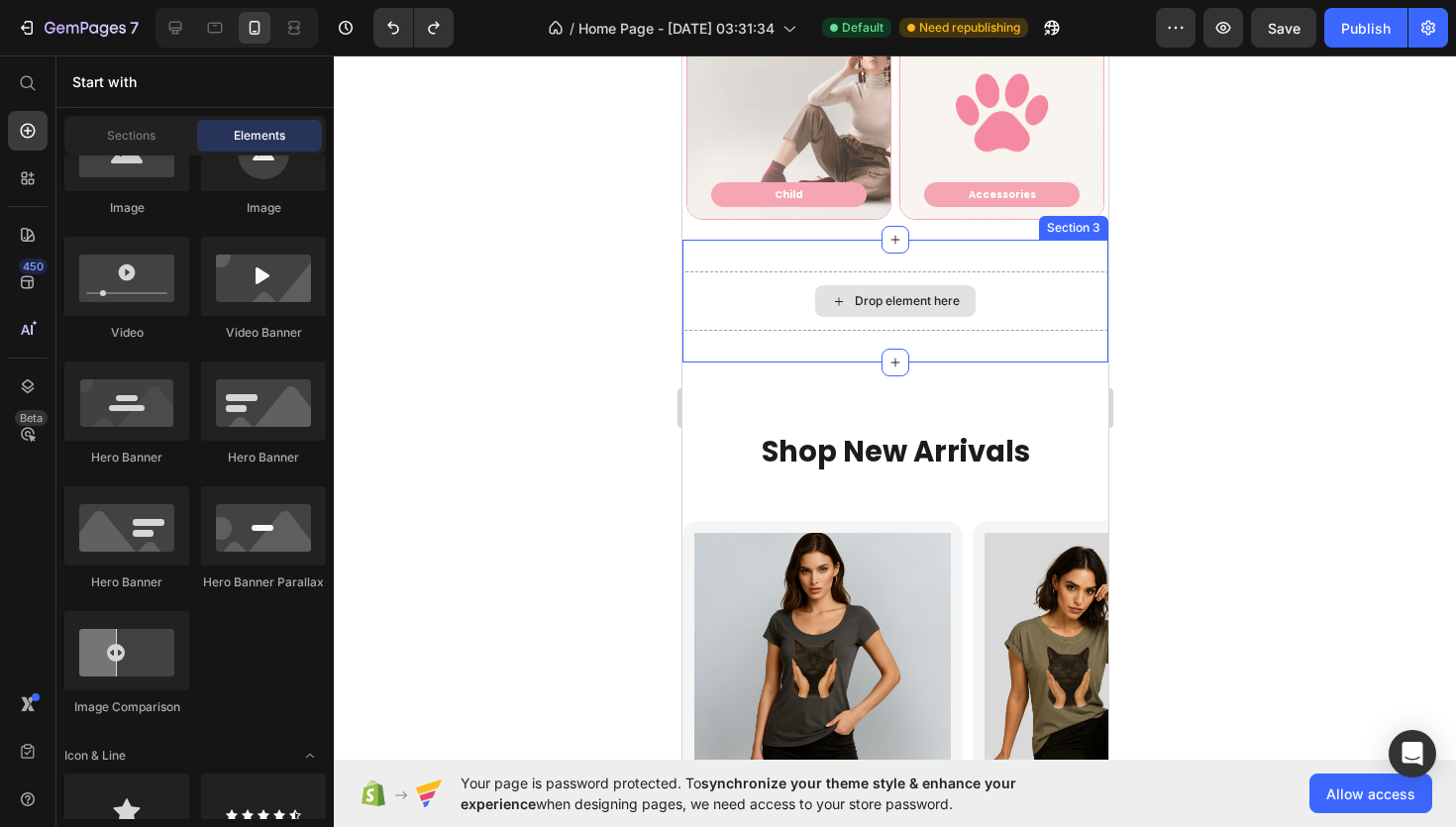 click on "Drop element here" at bounding box center (906, 301) 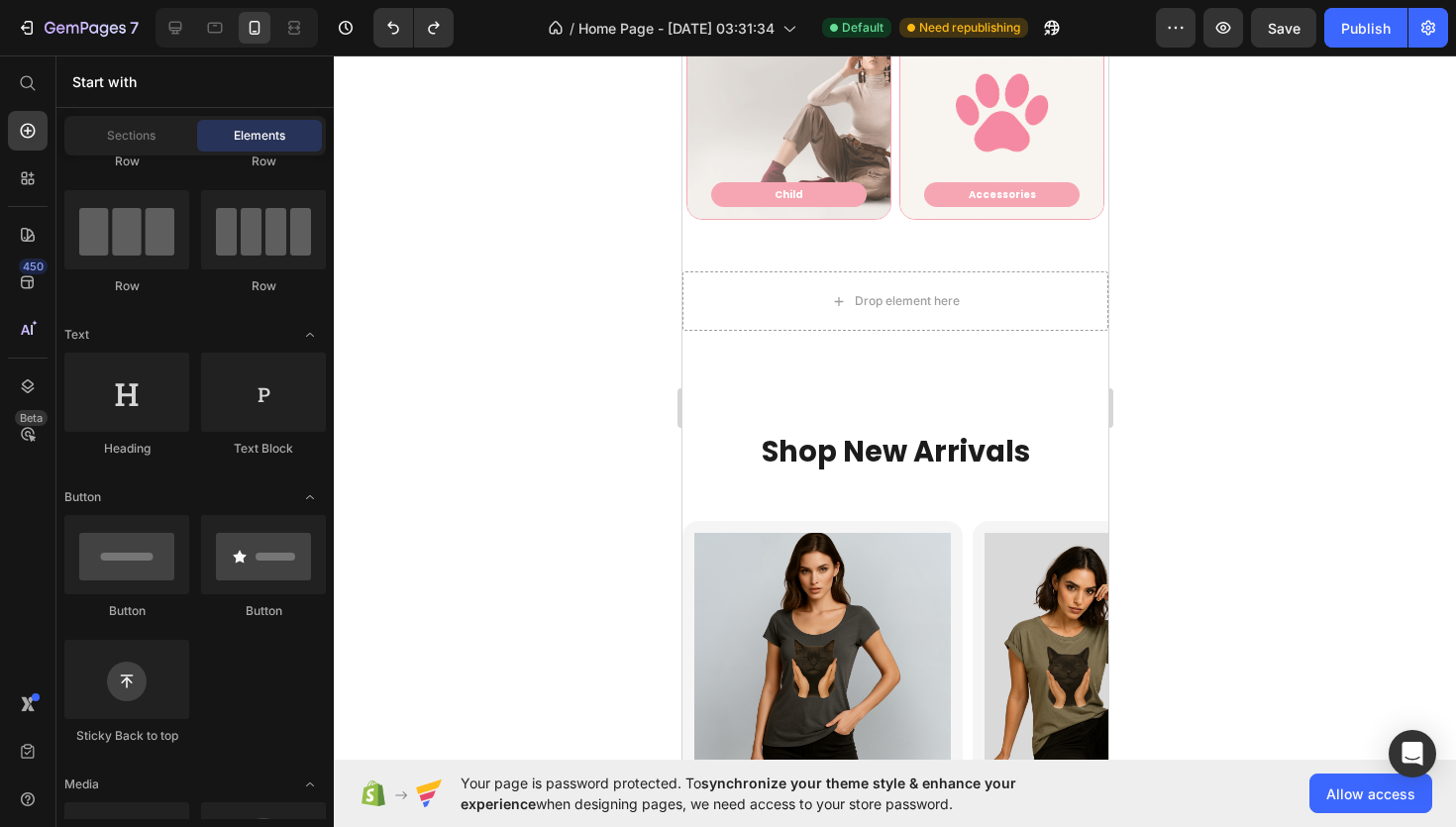 scroll, scrollTop: 0, scrollLeft: 0, axis: both 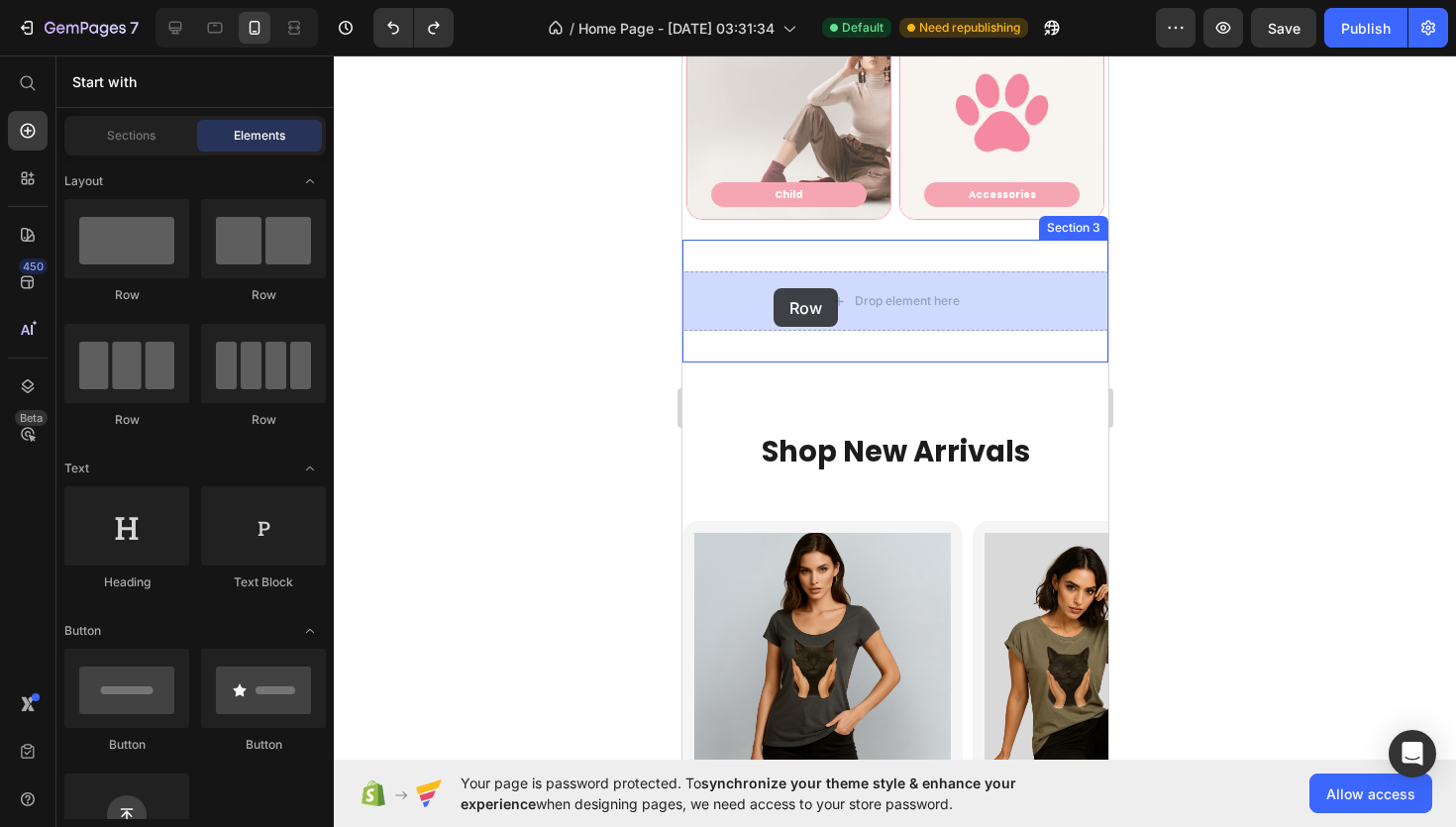 drag, startPoint x: 843, startPoint y: 290, endPoint x: 773, endPoint y: 287, distance: 70.064256 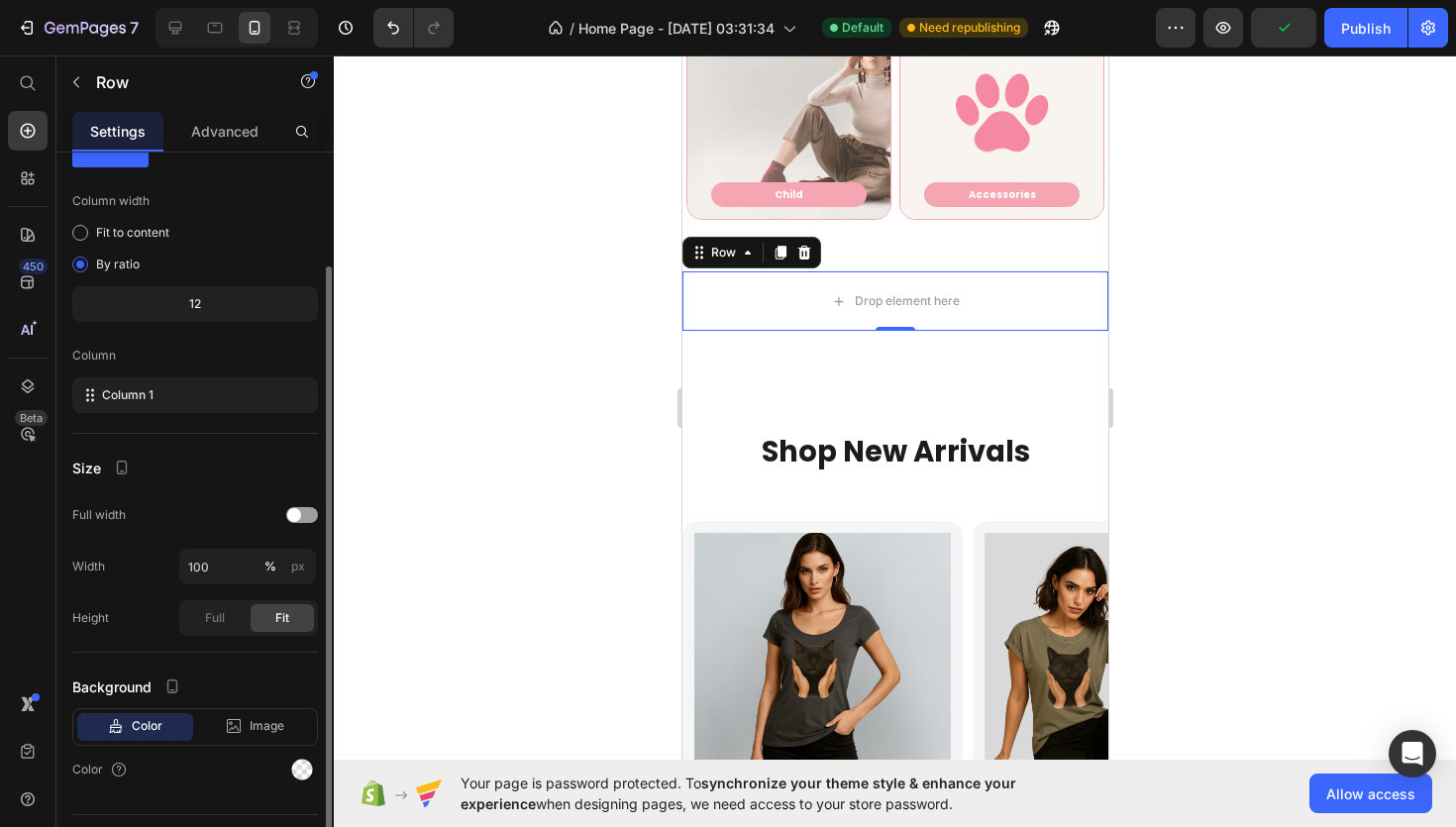 scroll, scrollTop: 123, scrollLeft: 0, axis: vertical 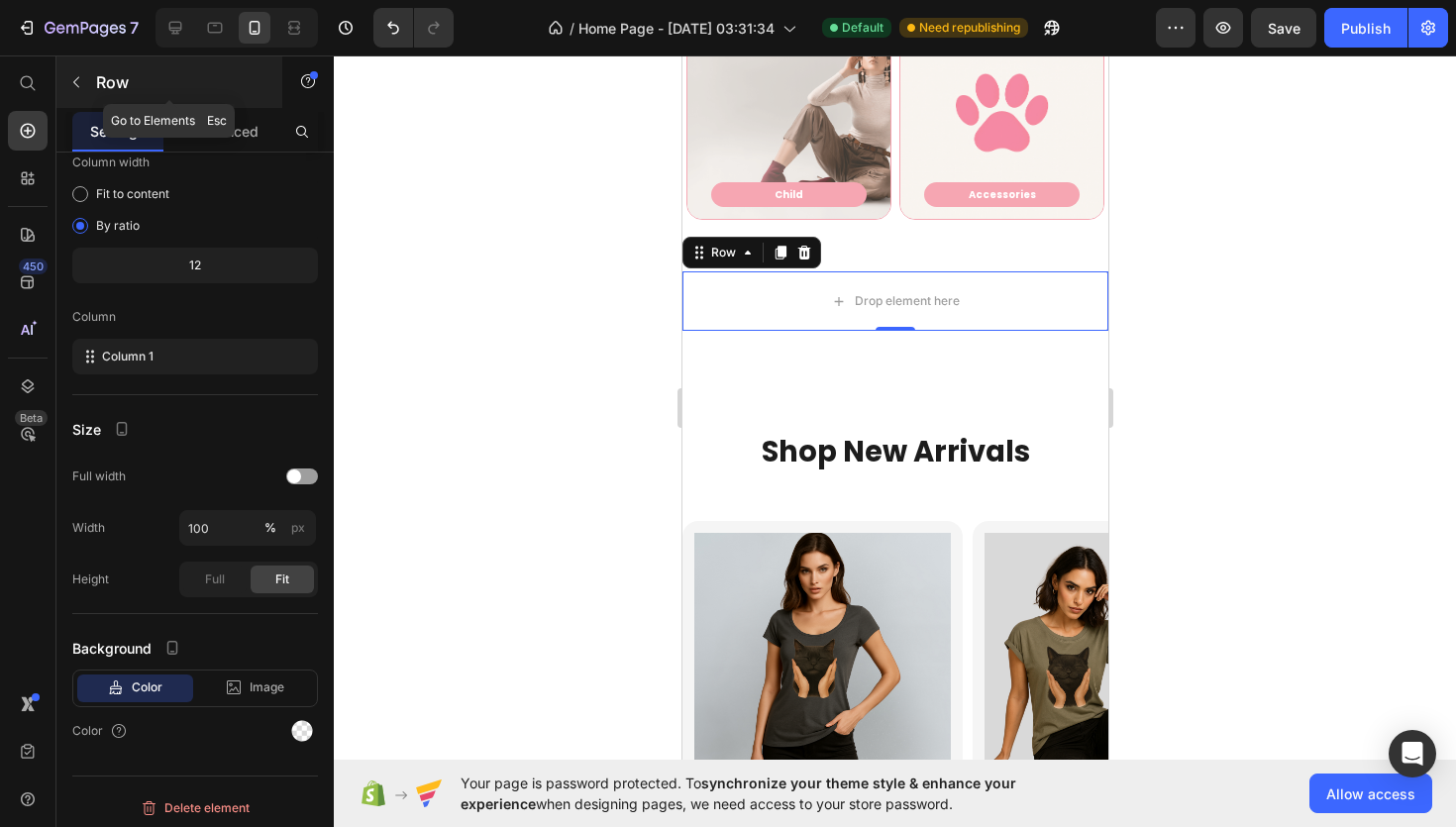 click 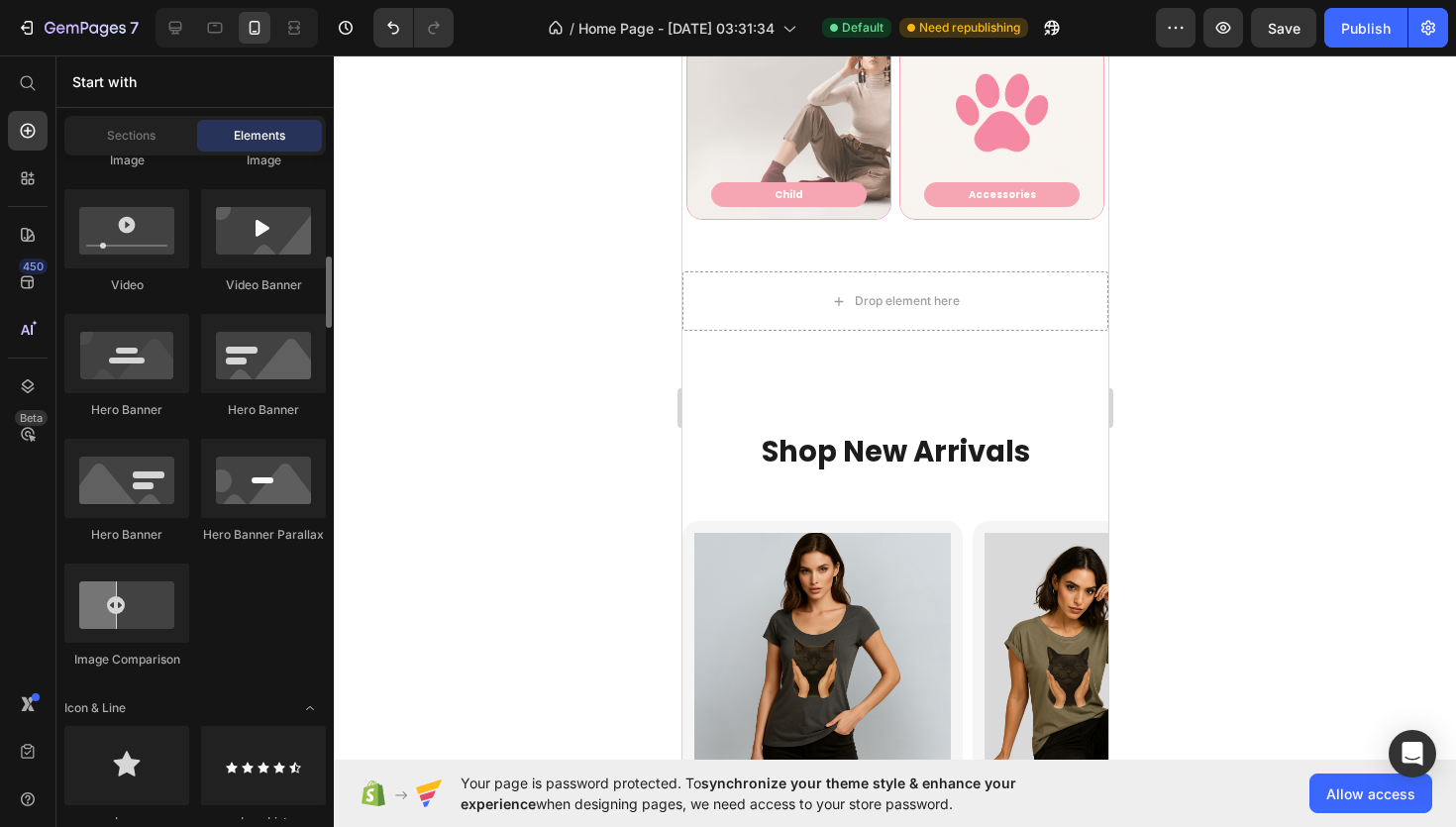 scroll, scrollTop: 878, scrollLeft: 0, axis: vertical 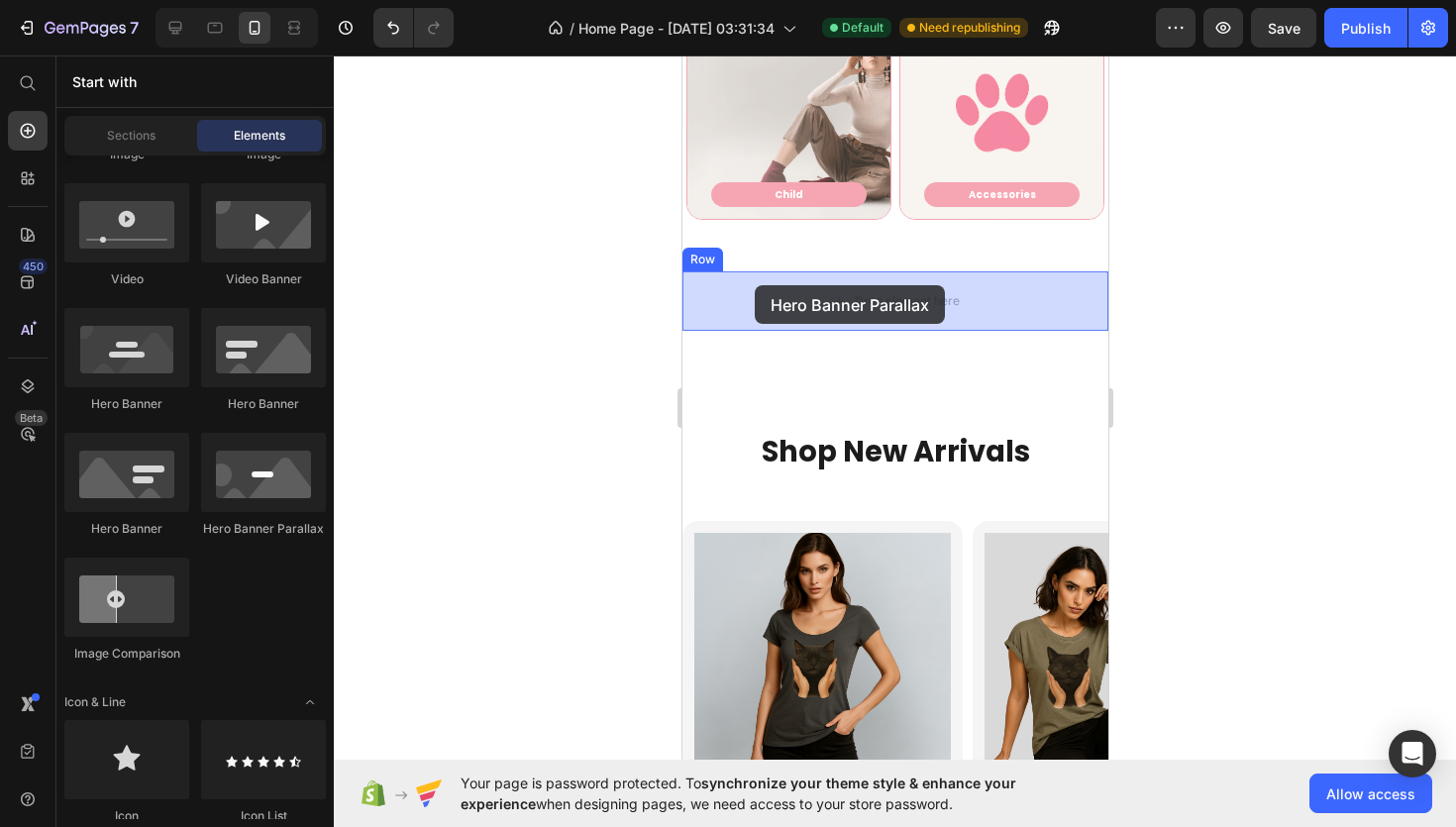drag, startPoint x: 925, startPoint y: 539, endPoint x: 706, endPoint y: 322, distance: 308.3018 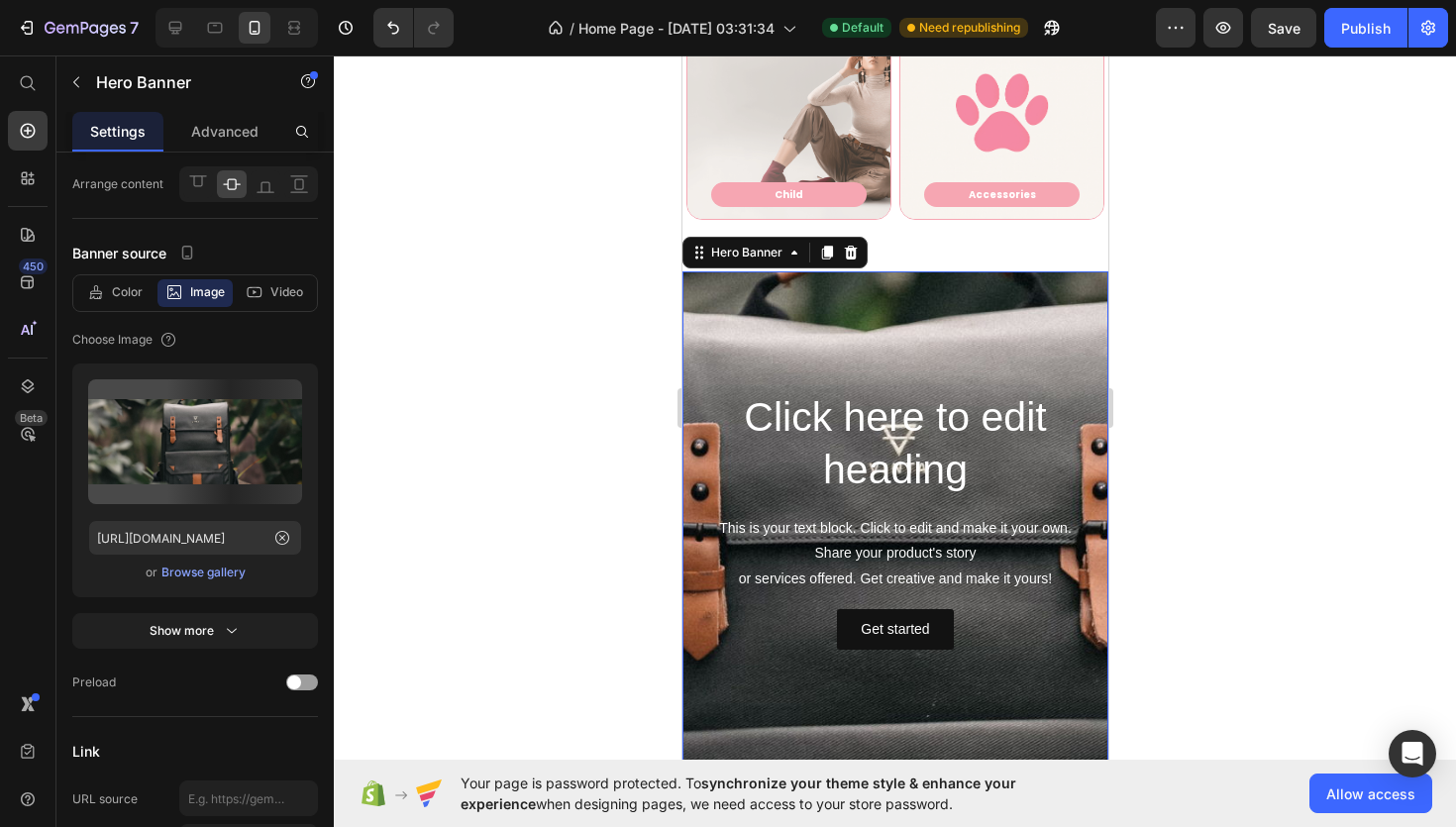 scroll, scrollTop: 0, scrollLeft: 0, axis: both 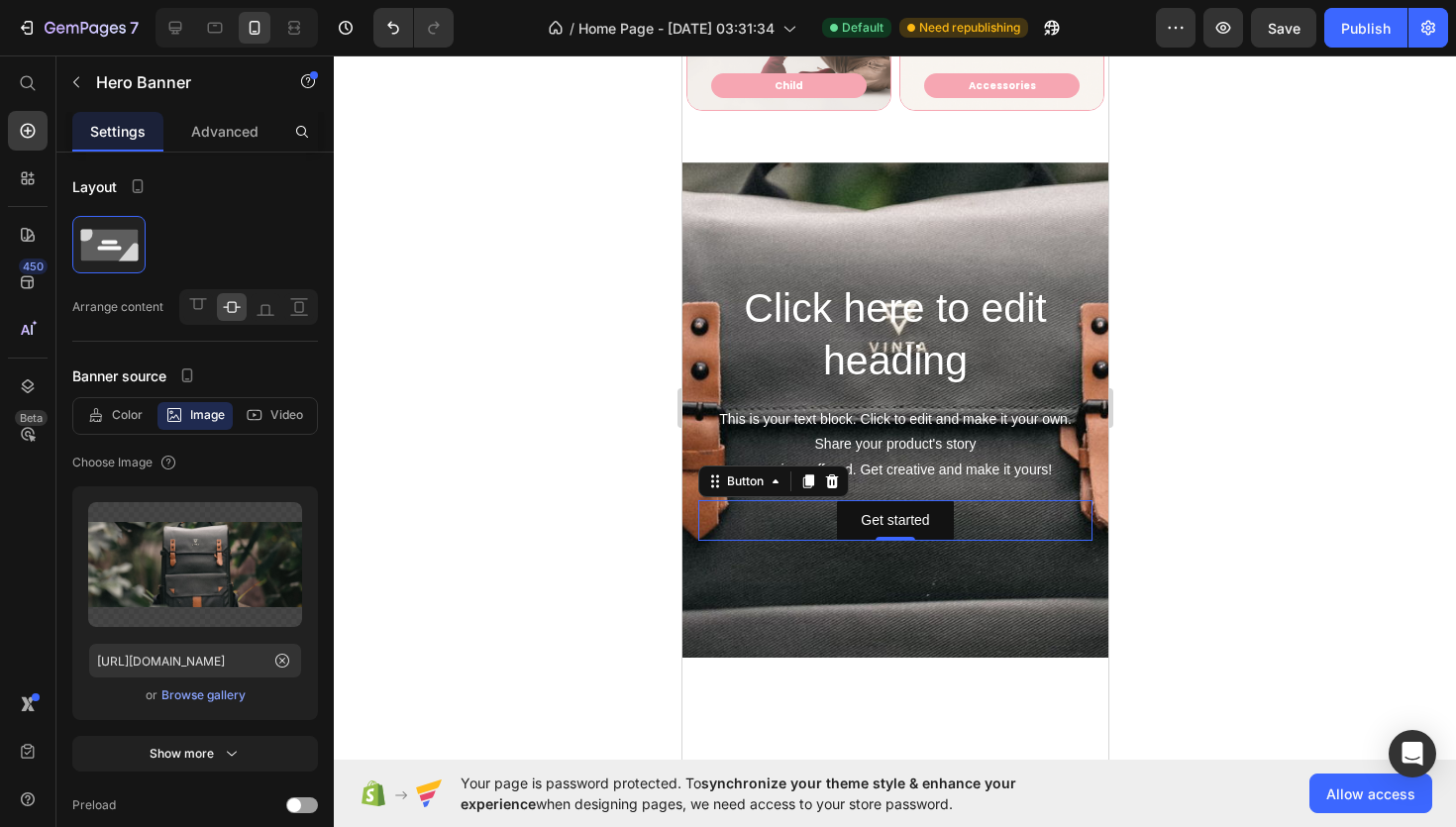 click on "Get started Button   0" at bounding box center (894, 520) 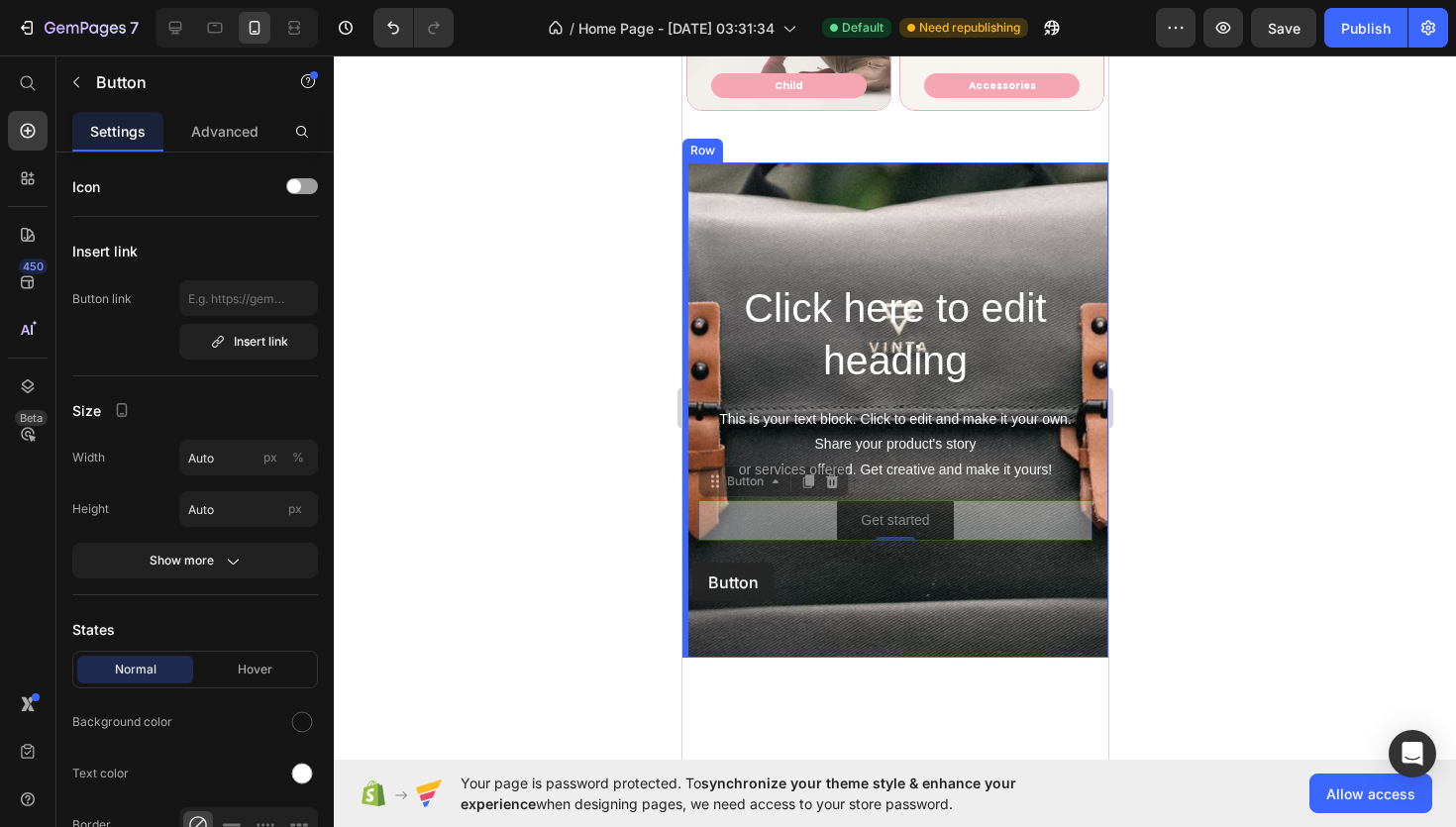 drag, startPoint x: 711, startPoint y: 477, endPoint x: 691, endPoint y: 563, distance: 88.29496 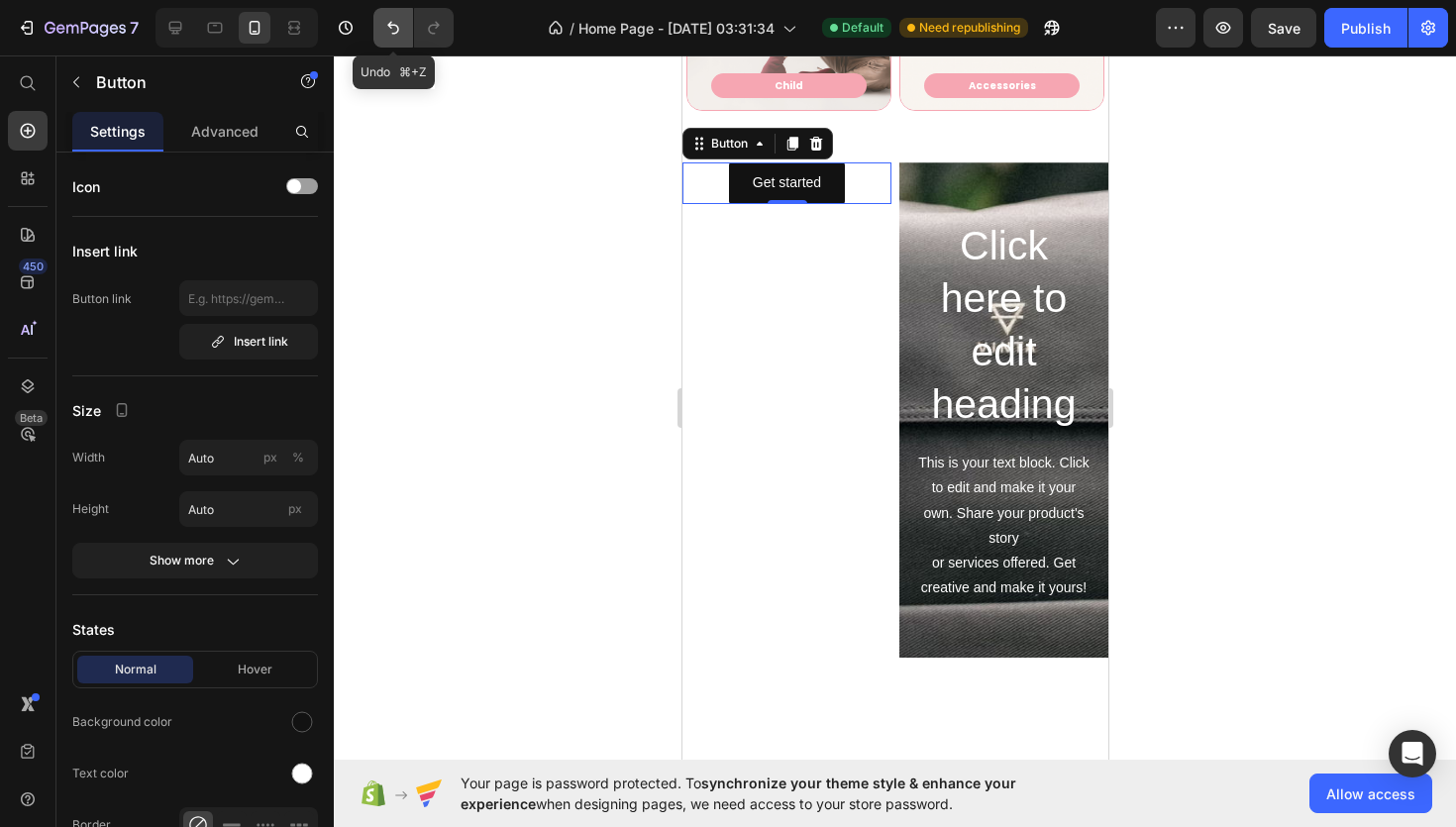 click 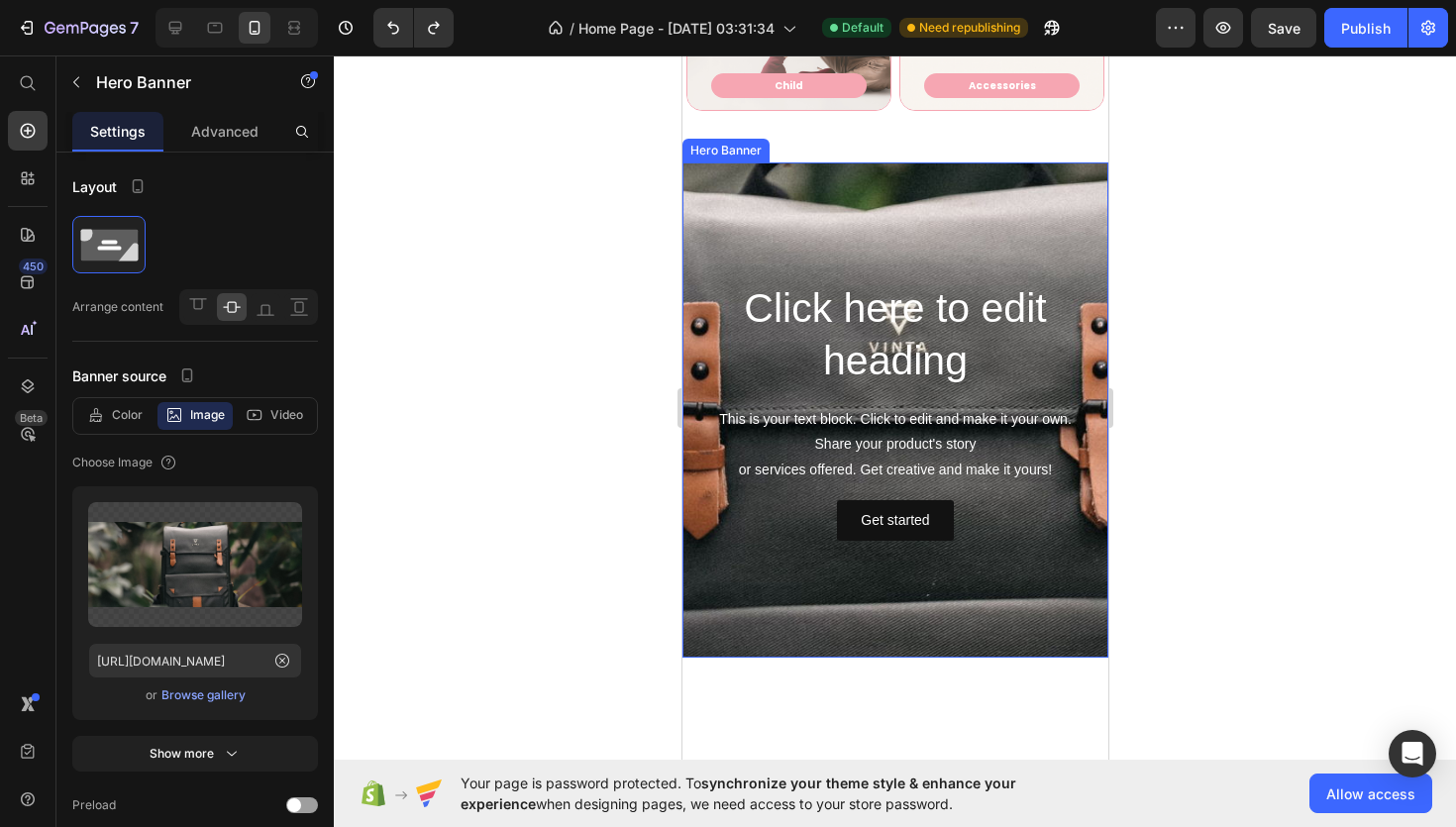 click at bounding box center [894, 522] 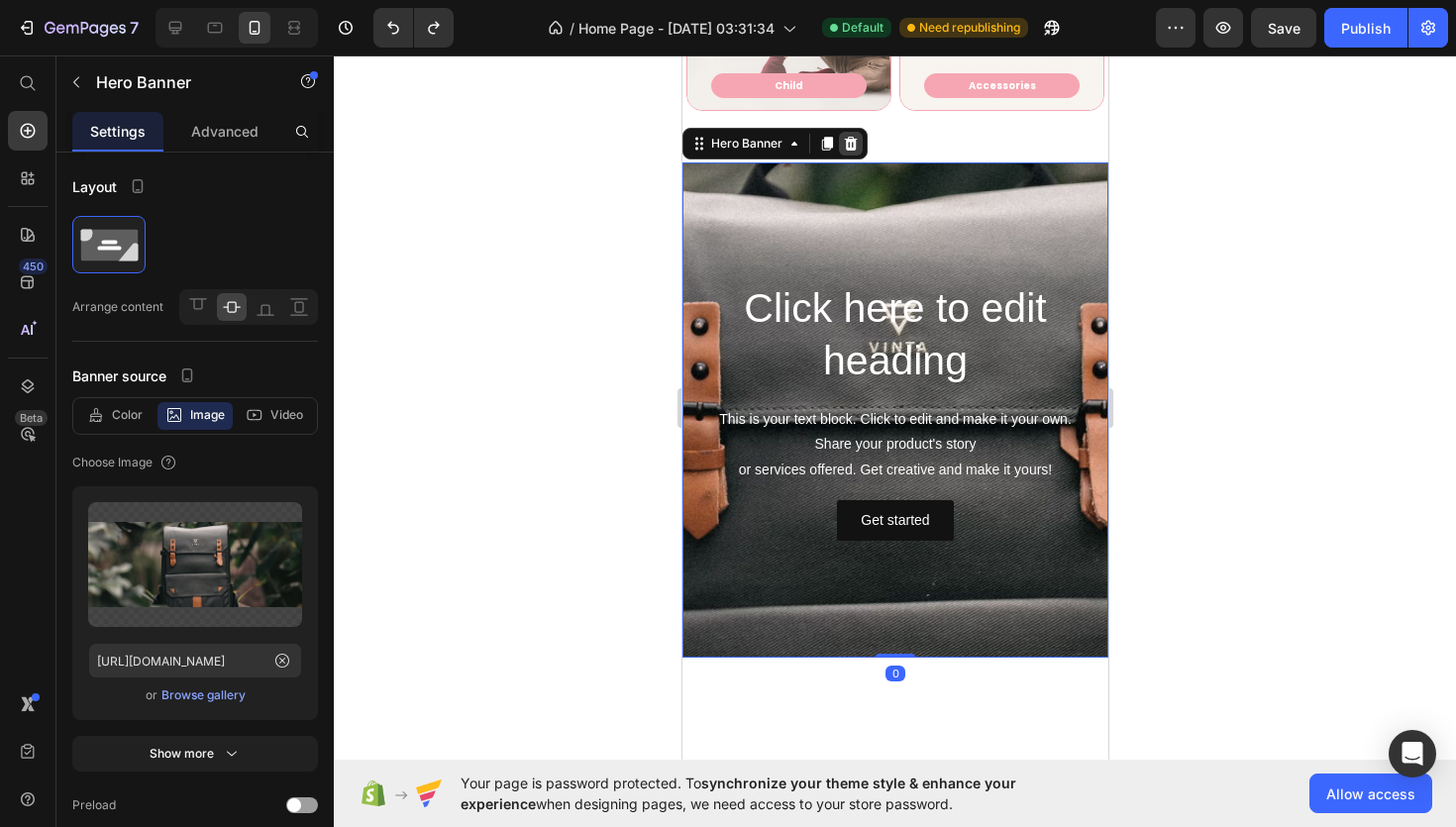 click 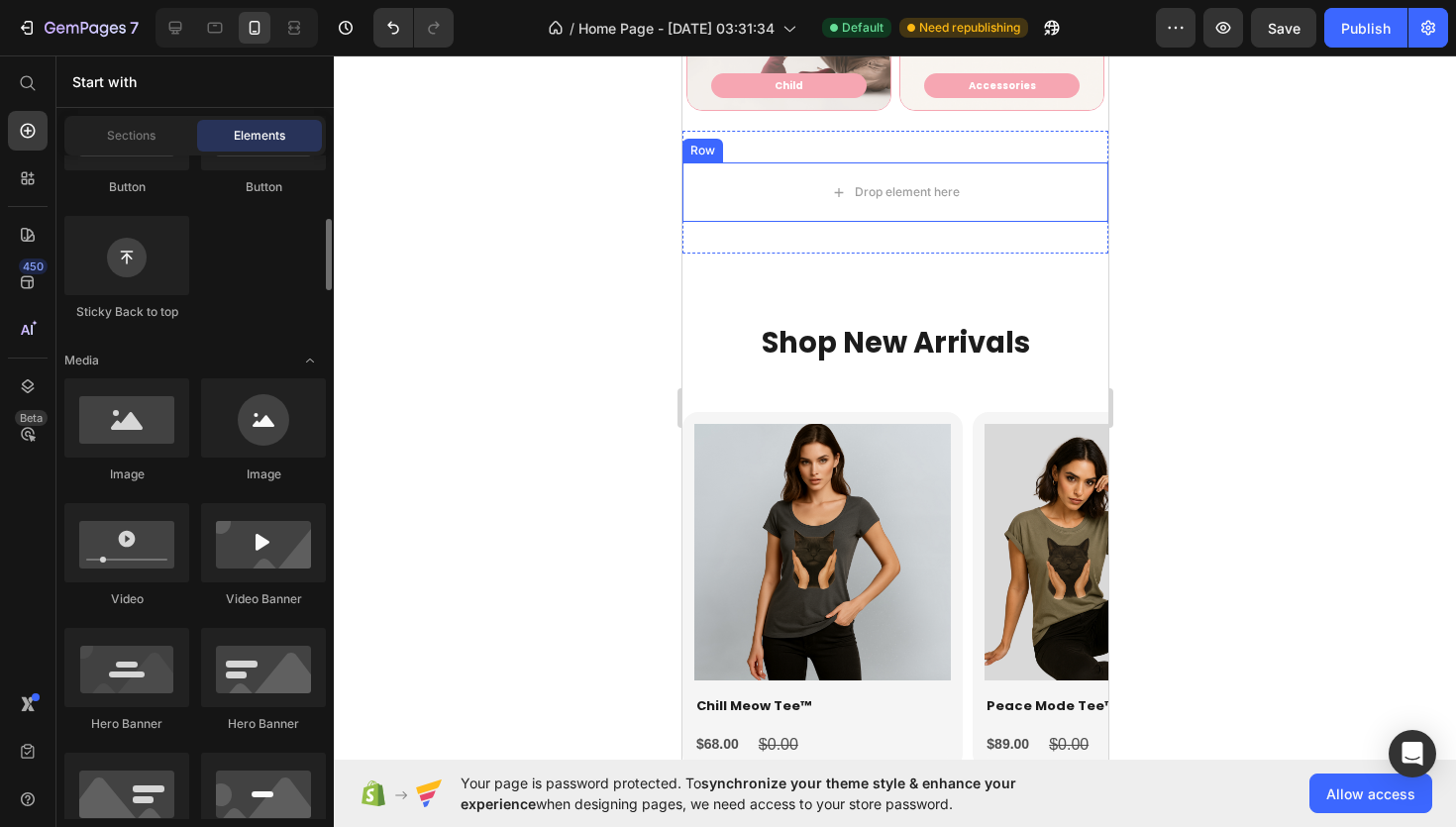 scroll, scrollTop: 564, scrollLeft: 0, axis: vertical 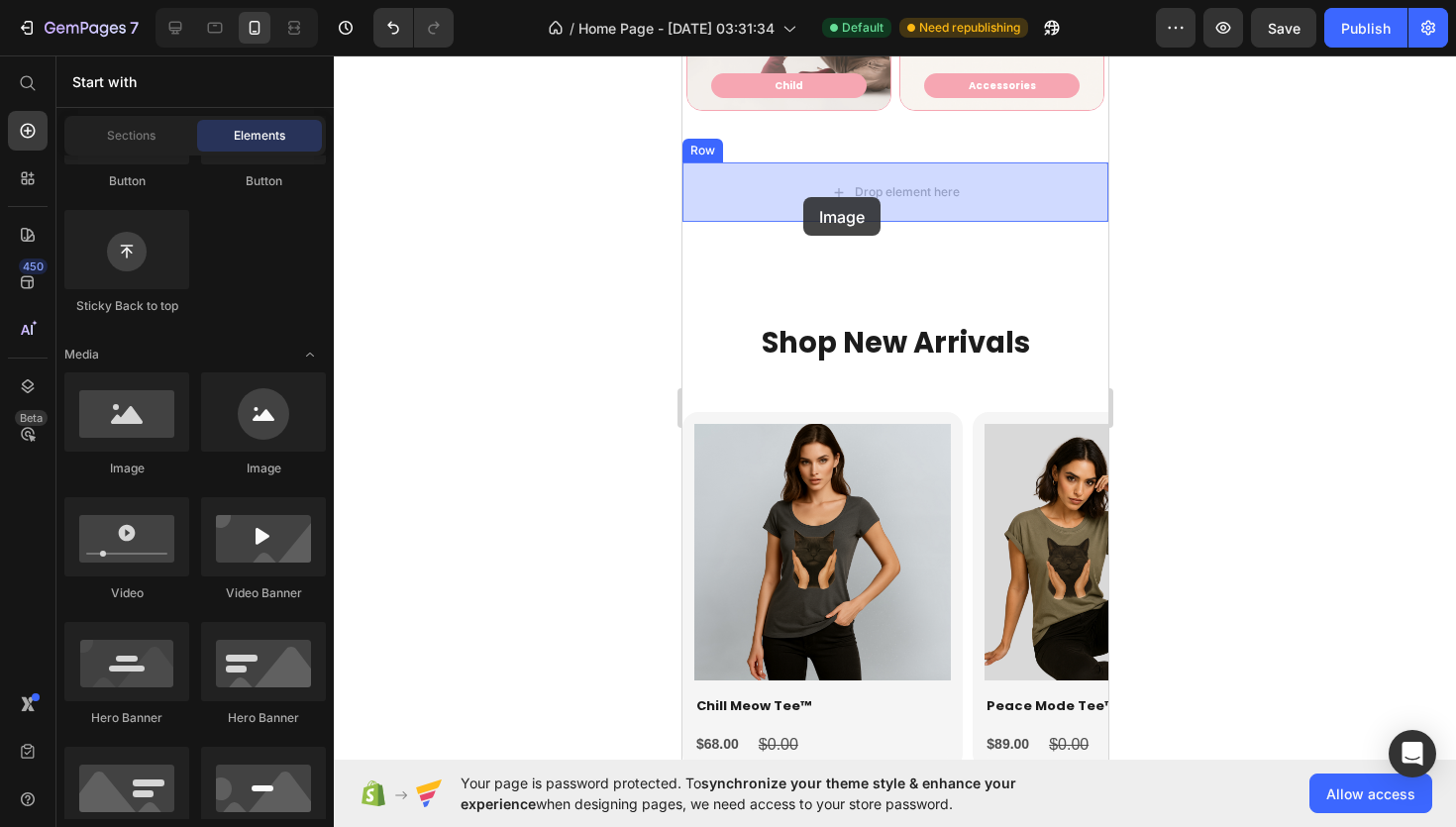 drag, startPoint x: 829, startPoint y: 460, endPoint x: 802, endPoint y: 197, distance: 264.3823 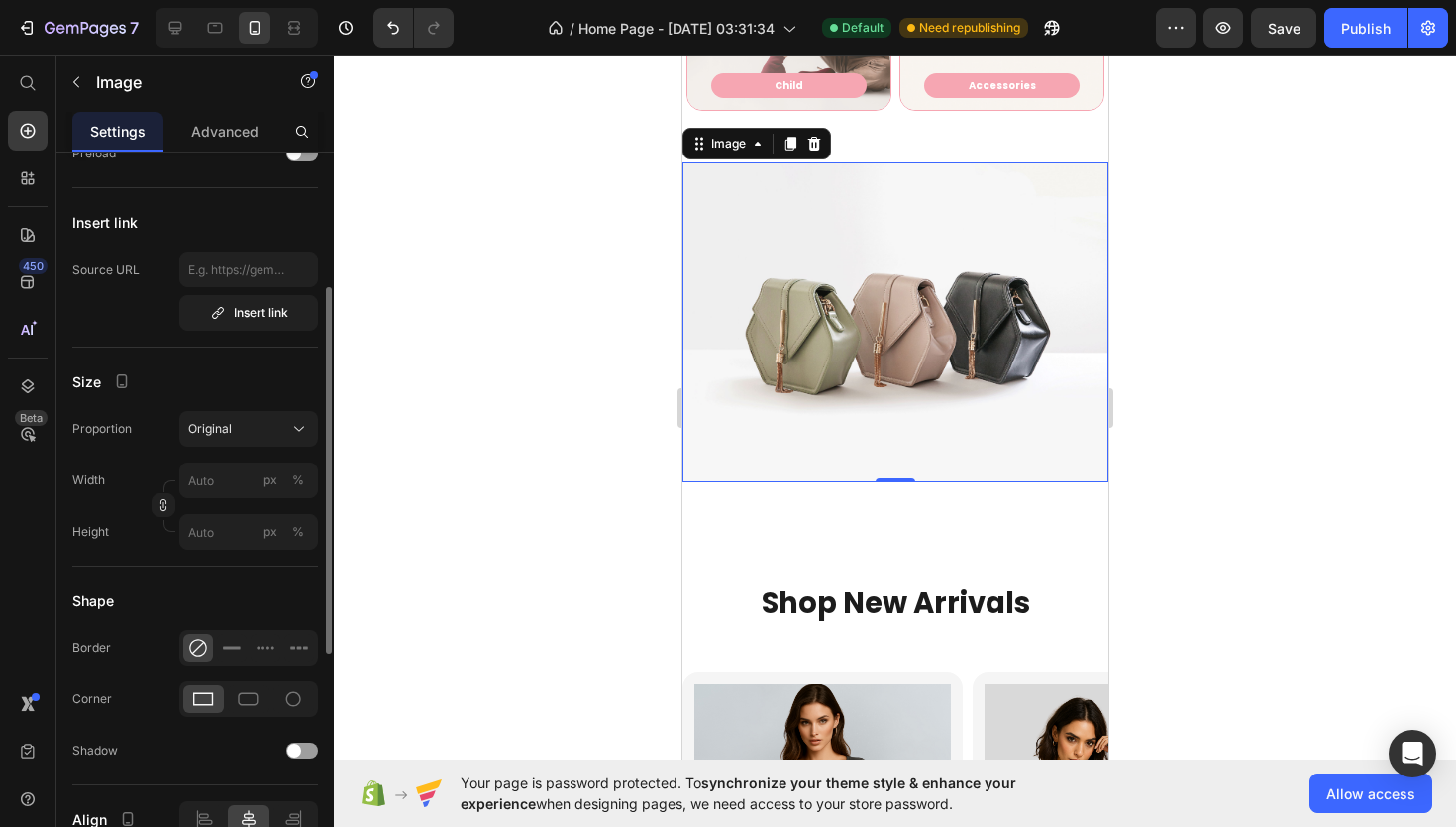 scroll, scrollTop: 309, scrollLeft: 0, axis: vertical 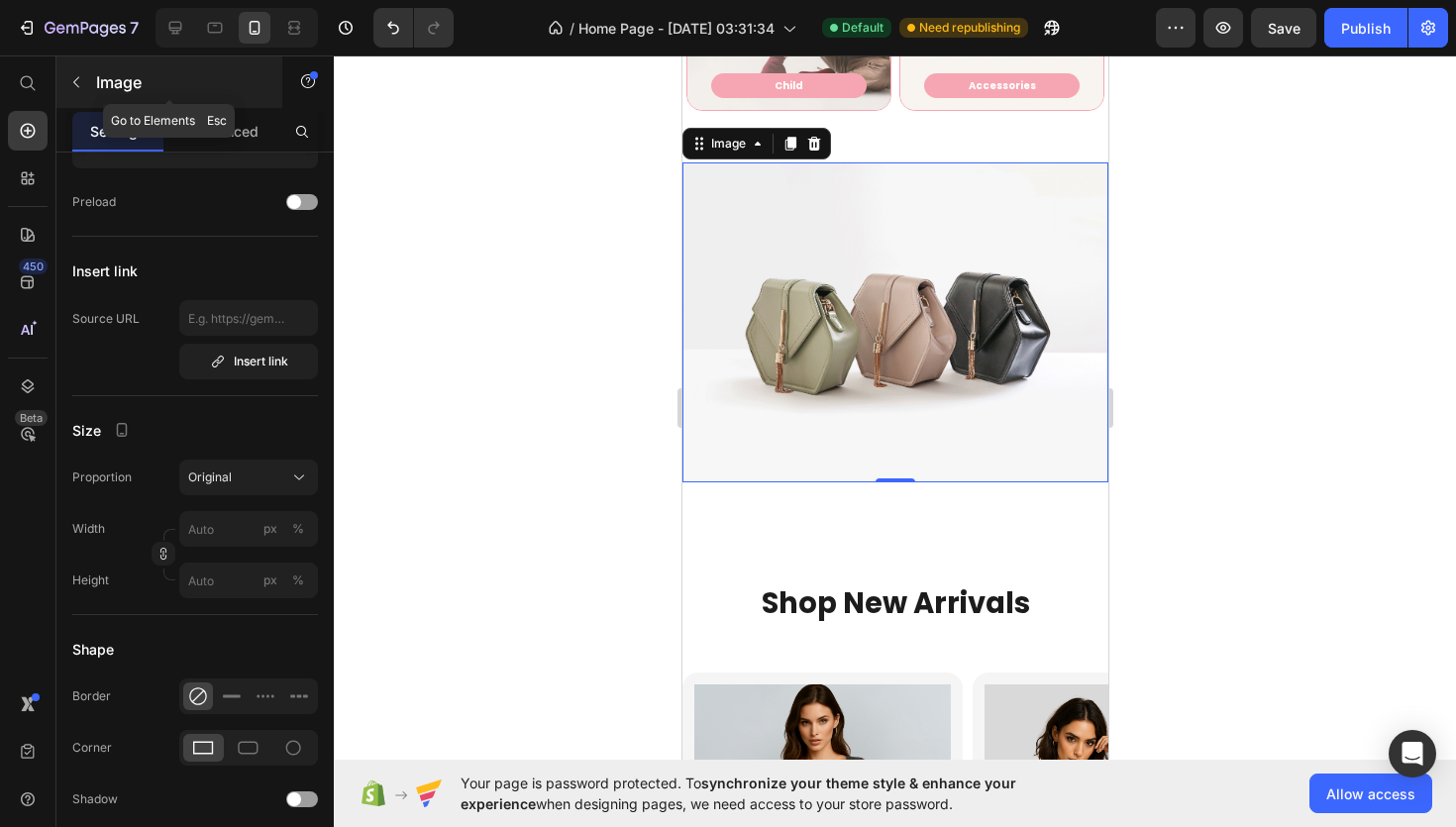 click 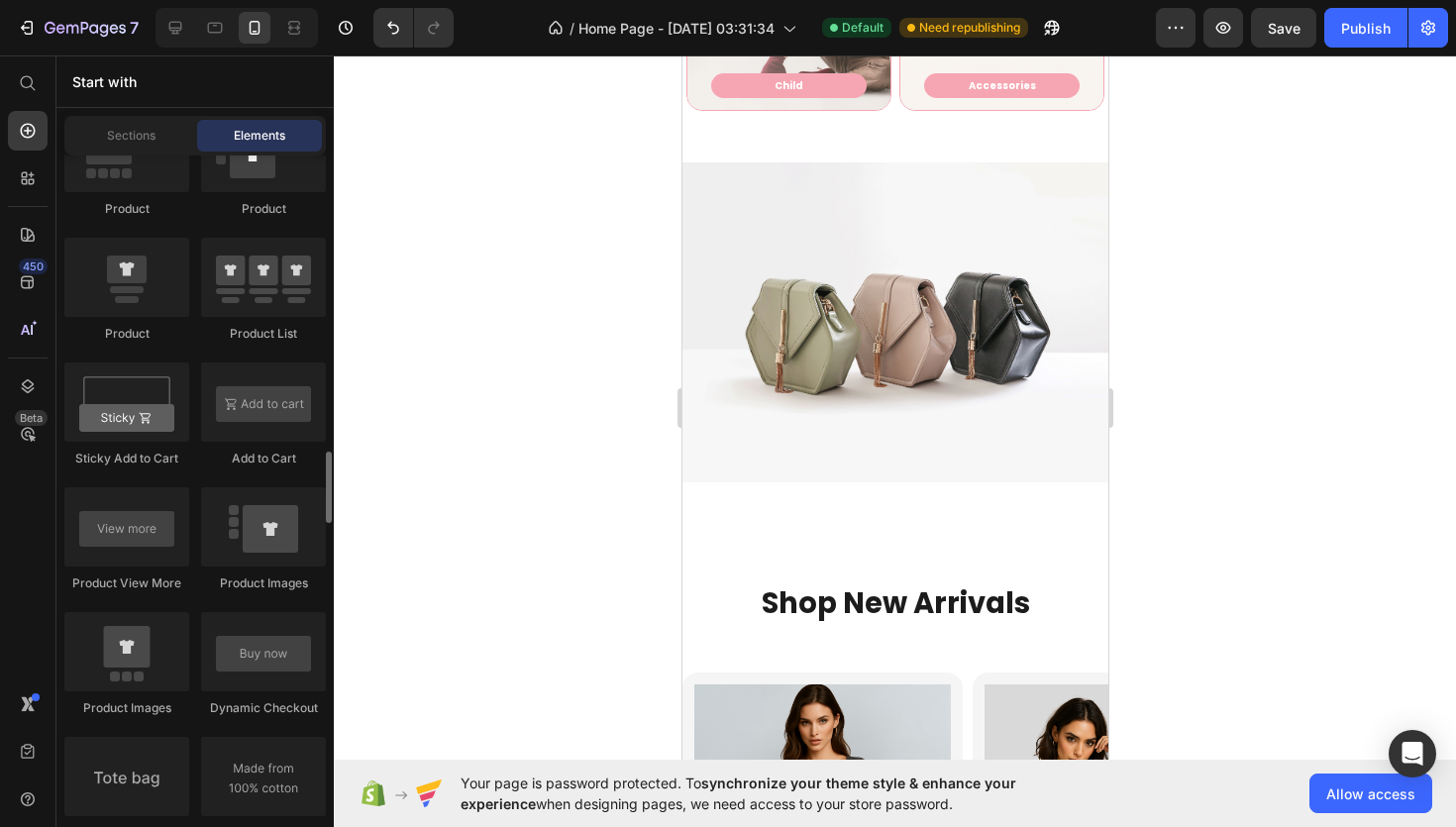 scroll, scrollTop: 2735, scrollLeft: 0, axis: vertical 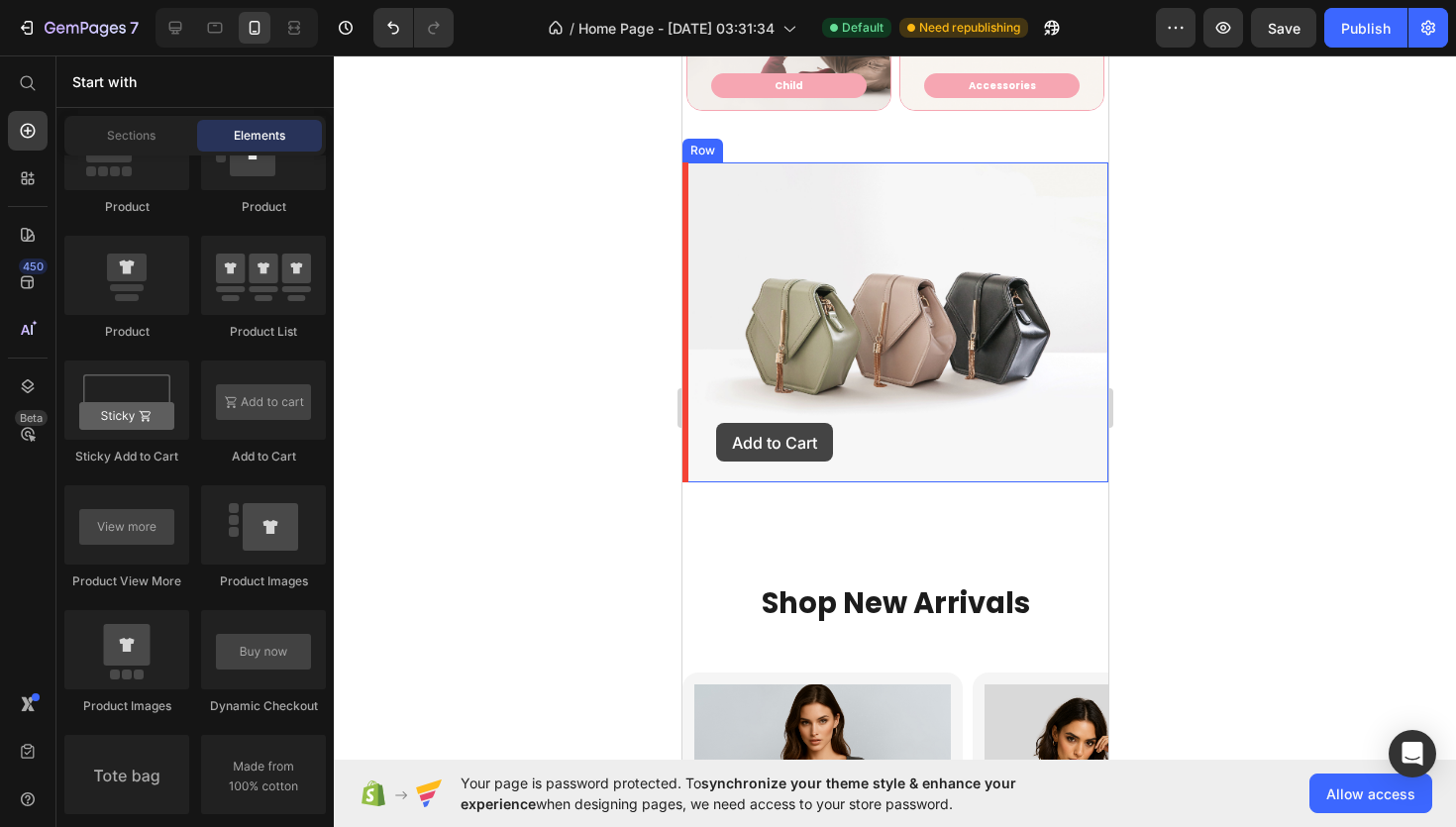 drag, startPoint x: 923, startPoint y: 462, endPoint x: 715, endPoint y: 423, distance: 211.62467 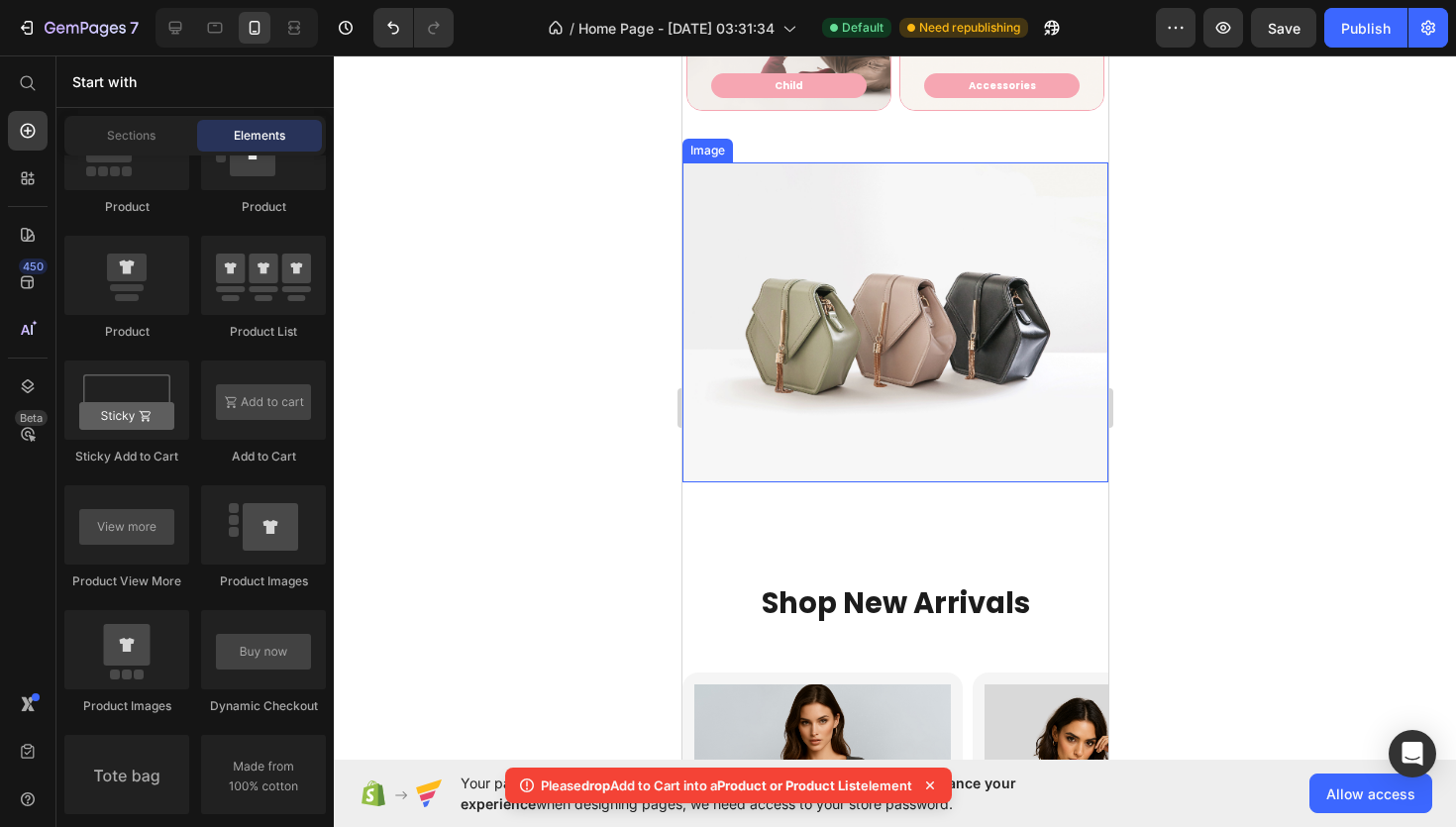 click at bounding box center (894, 322) 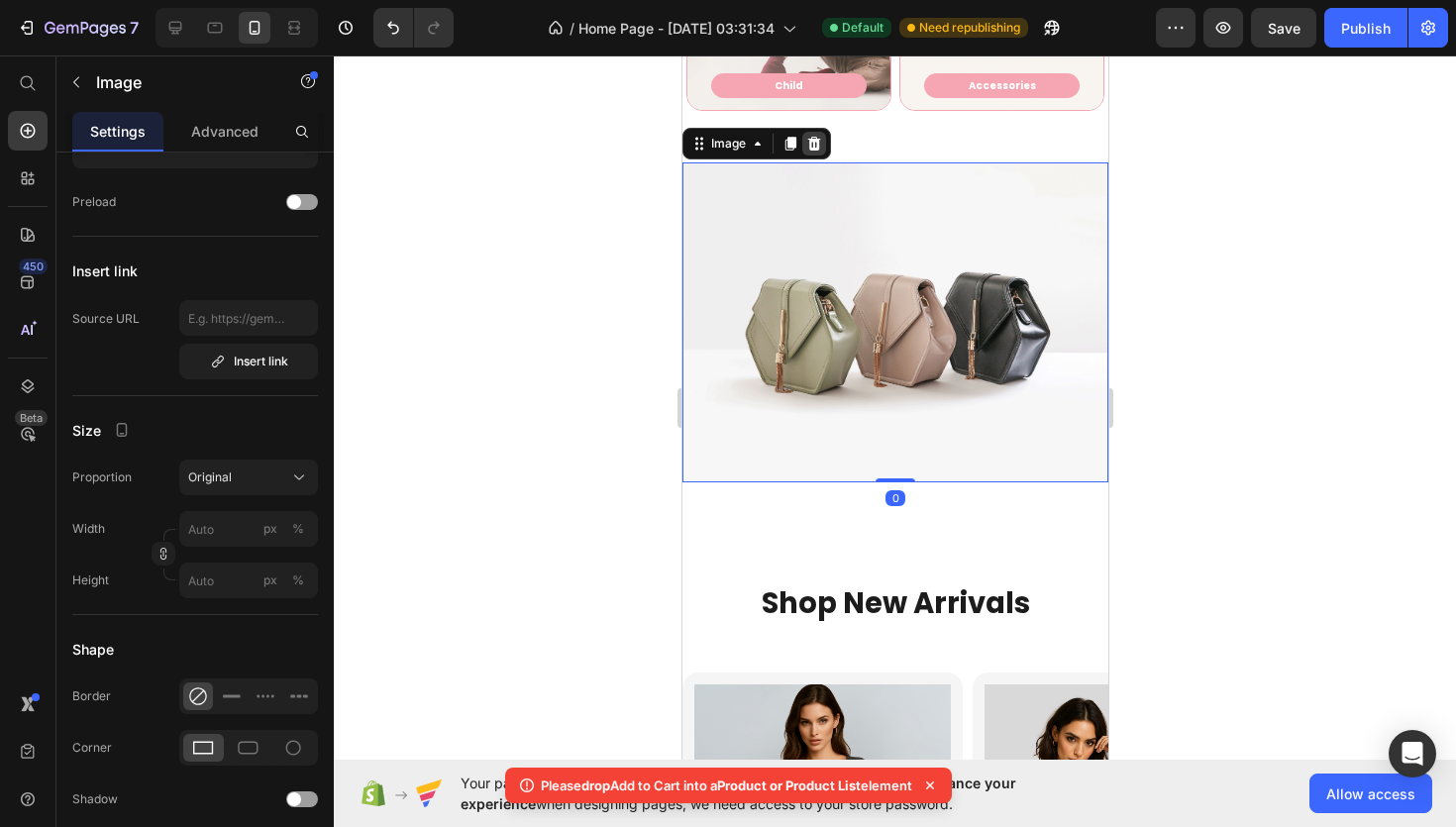 click 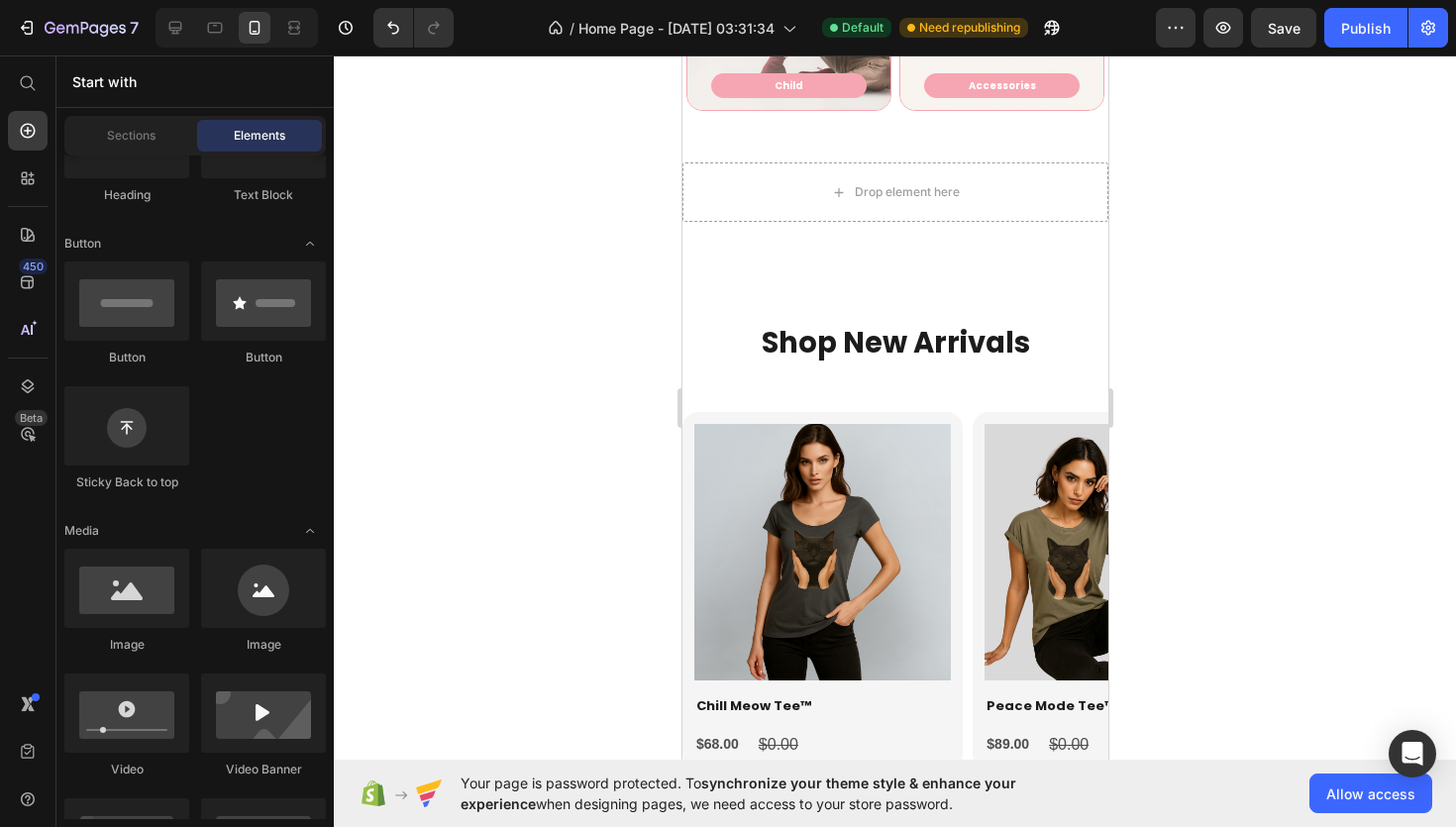 scroll, scrollTop: 0, scrollLeft: 0, axis: both 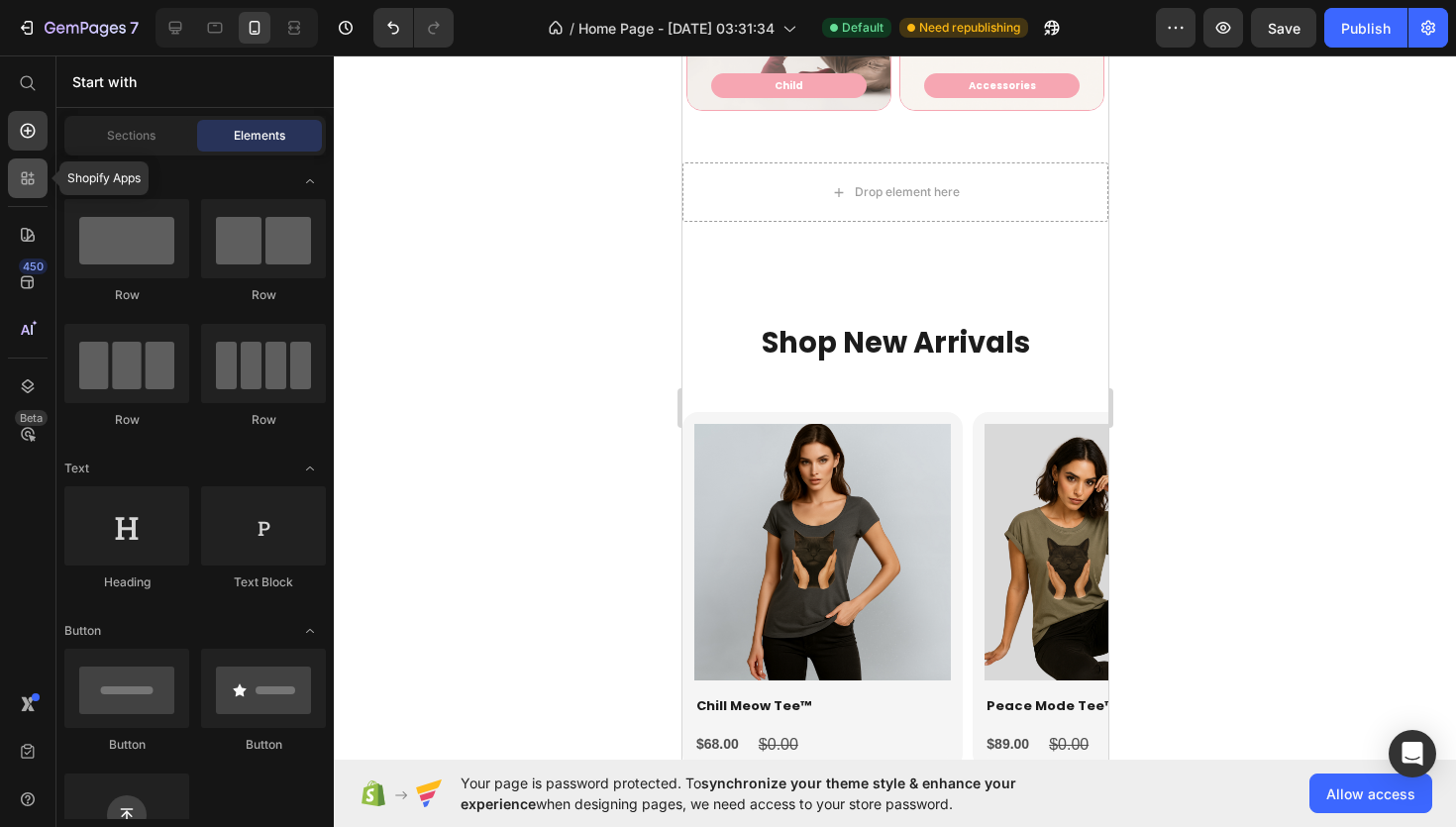 click 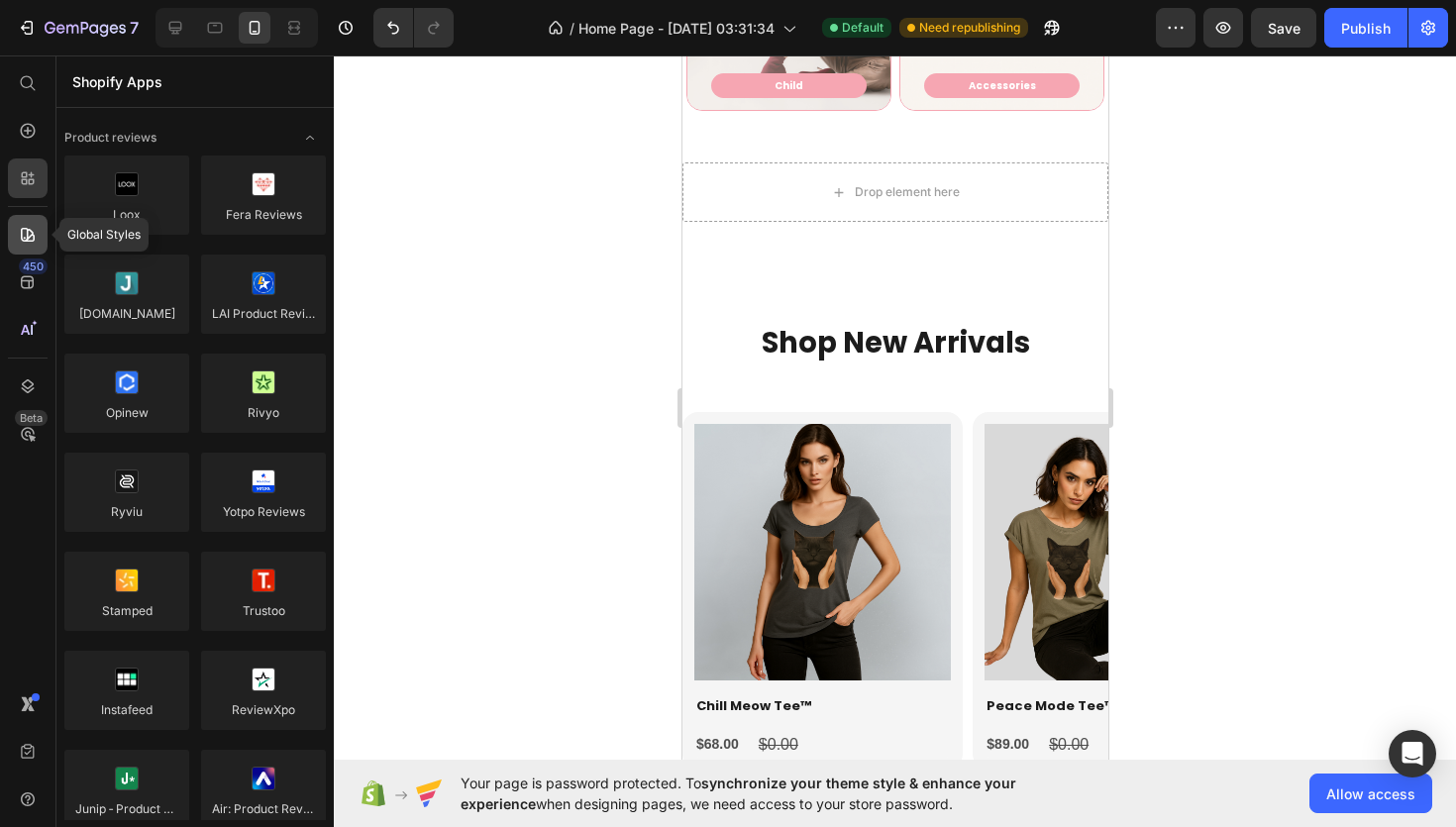click 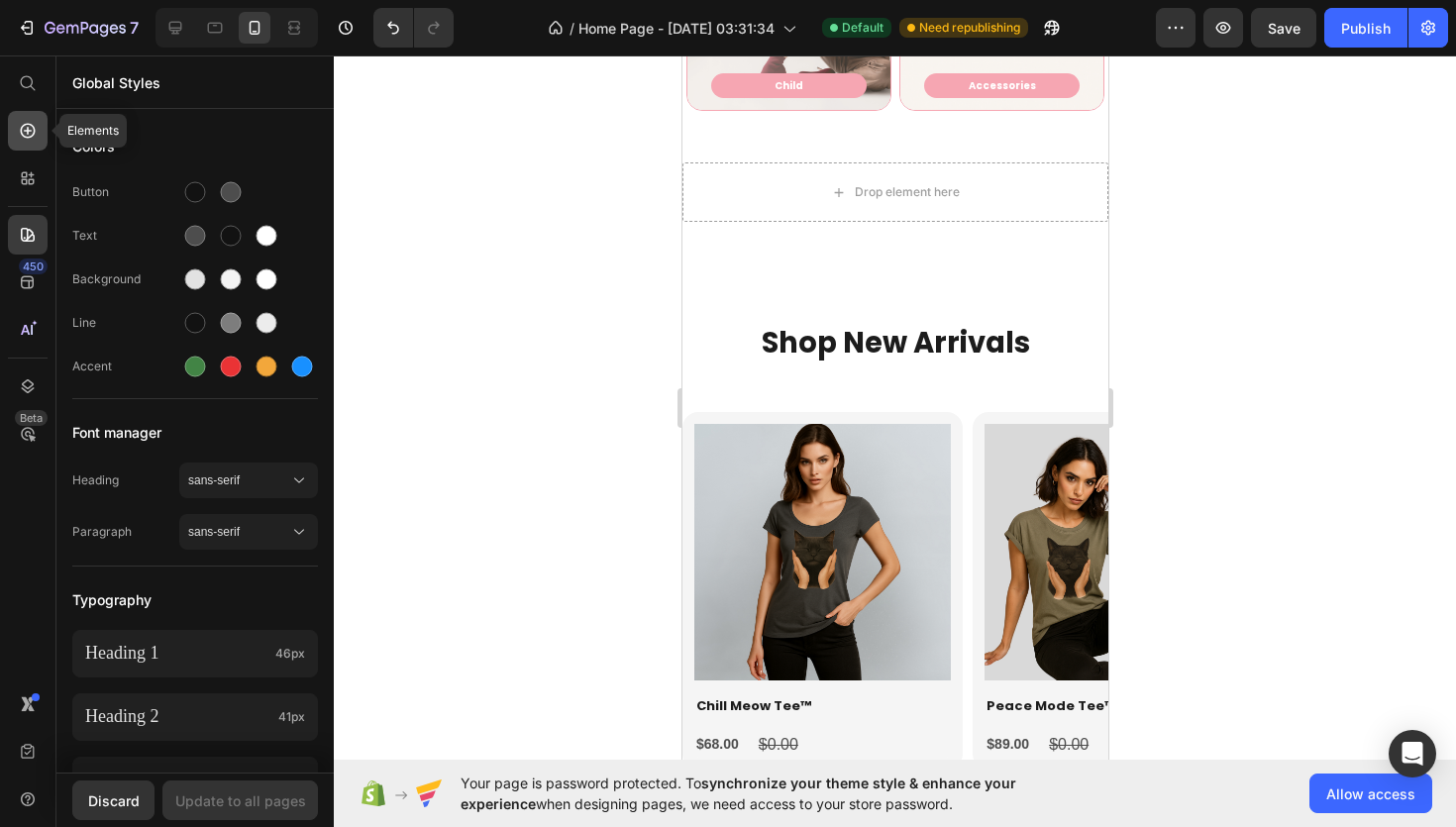 click 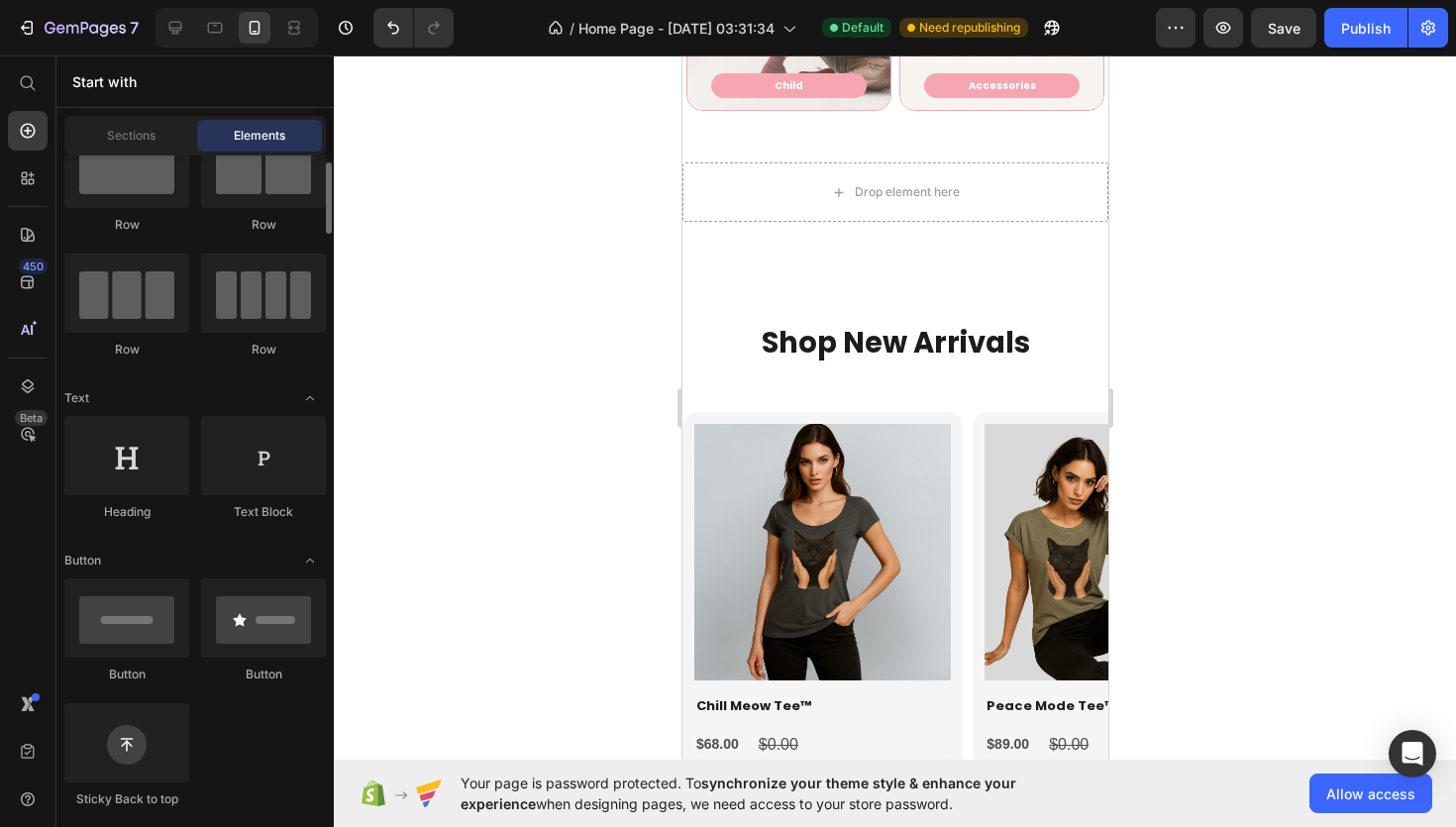 scroll, scrollTop: 0, scrollLeft: 0, axis: both 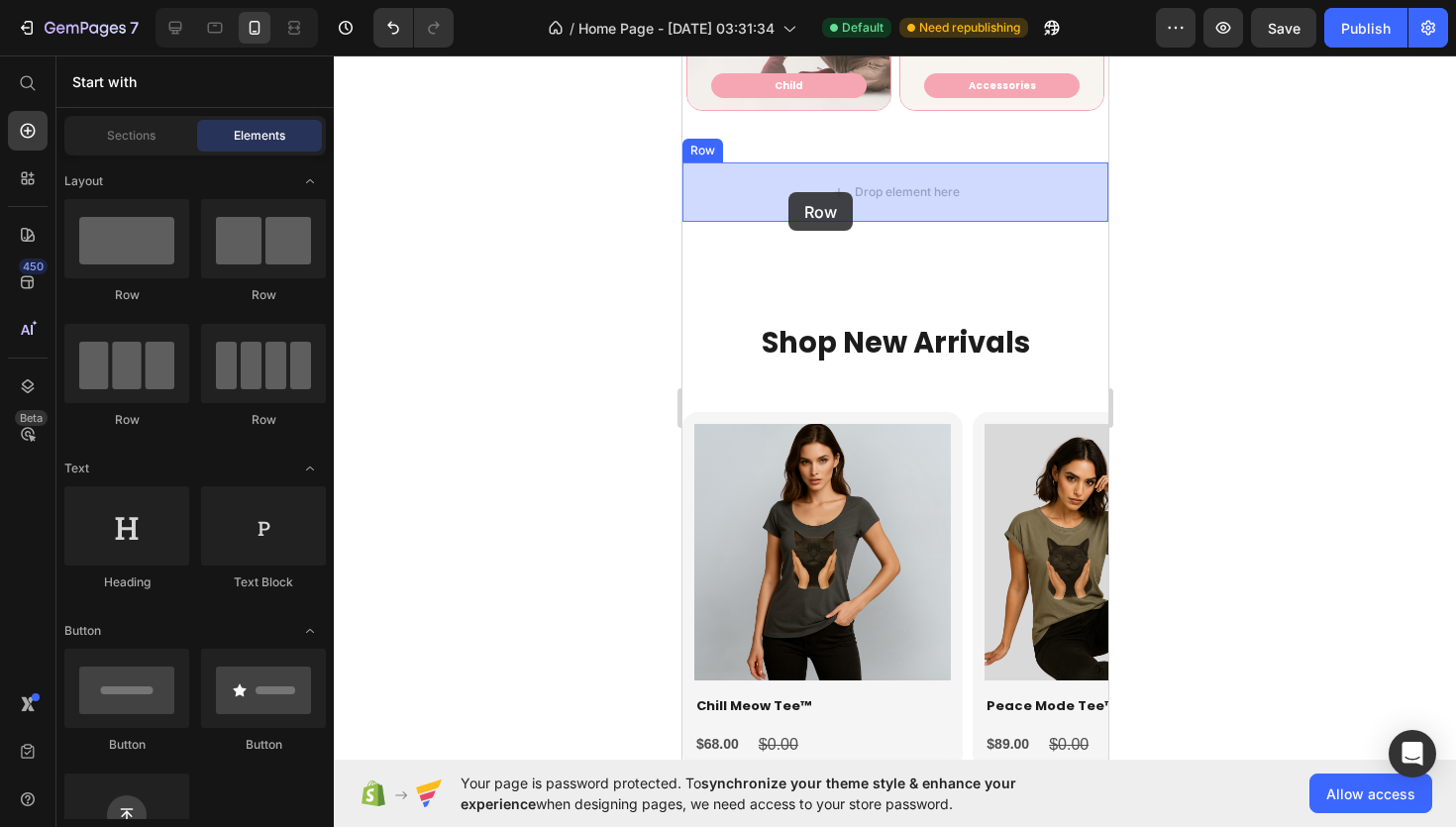 drag, startPoint x: 850, startPoint y: 304, endPoint x: 788, endPoint y: 191, distance: 128.89143 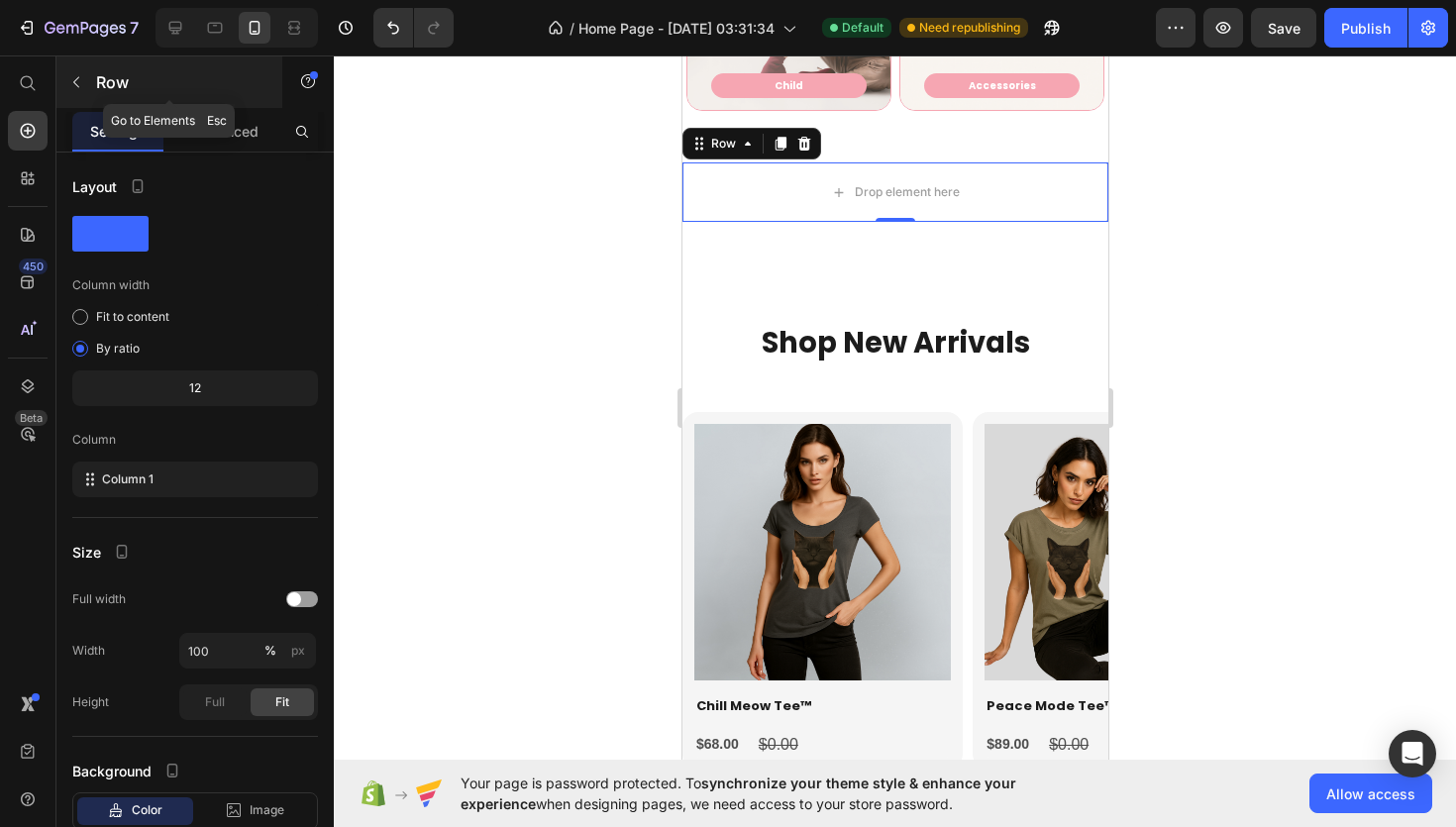 click 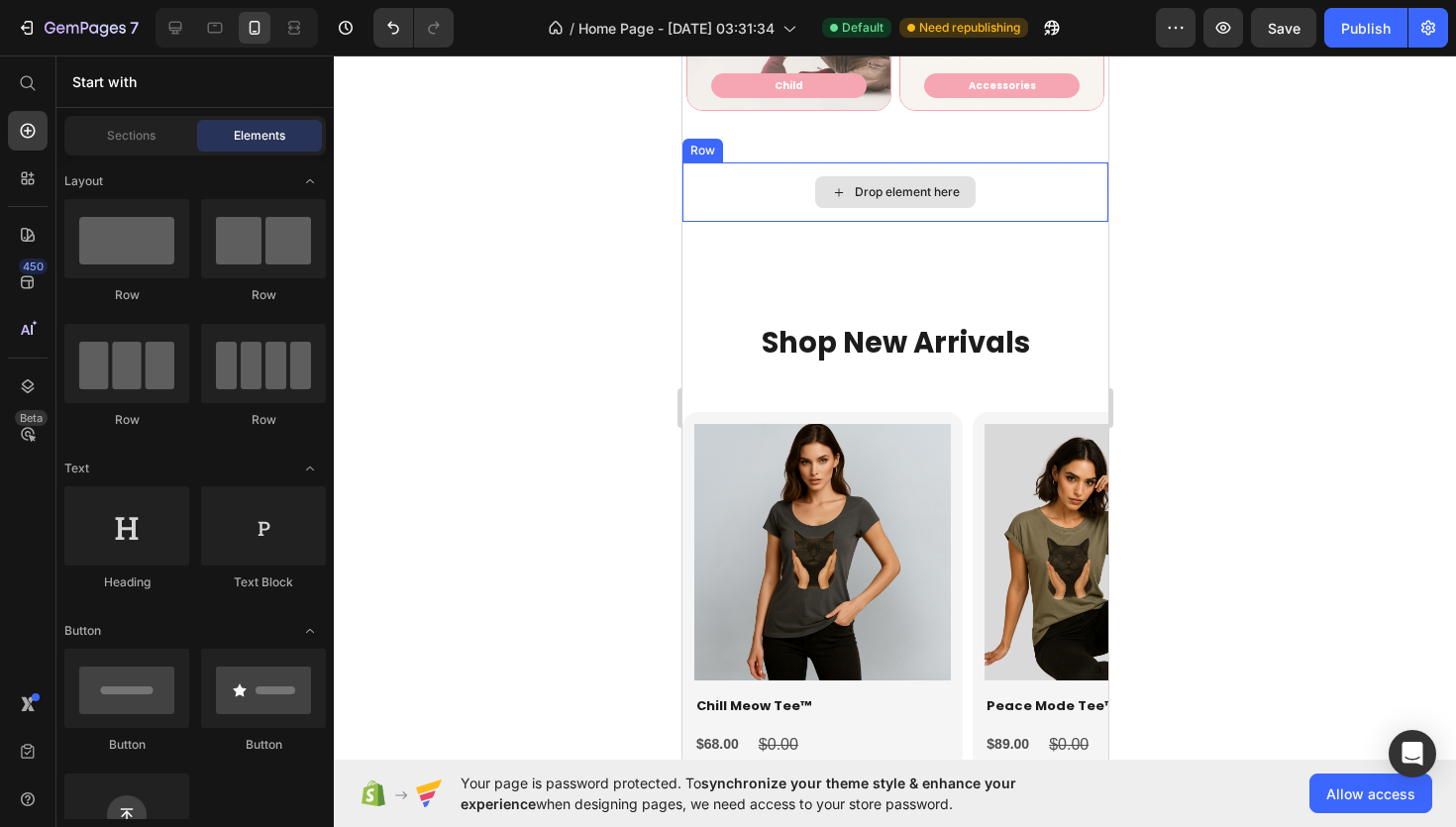 click on "Drop element here" at bounding box center [894, 192] 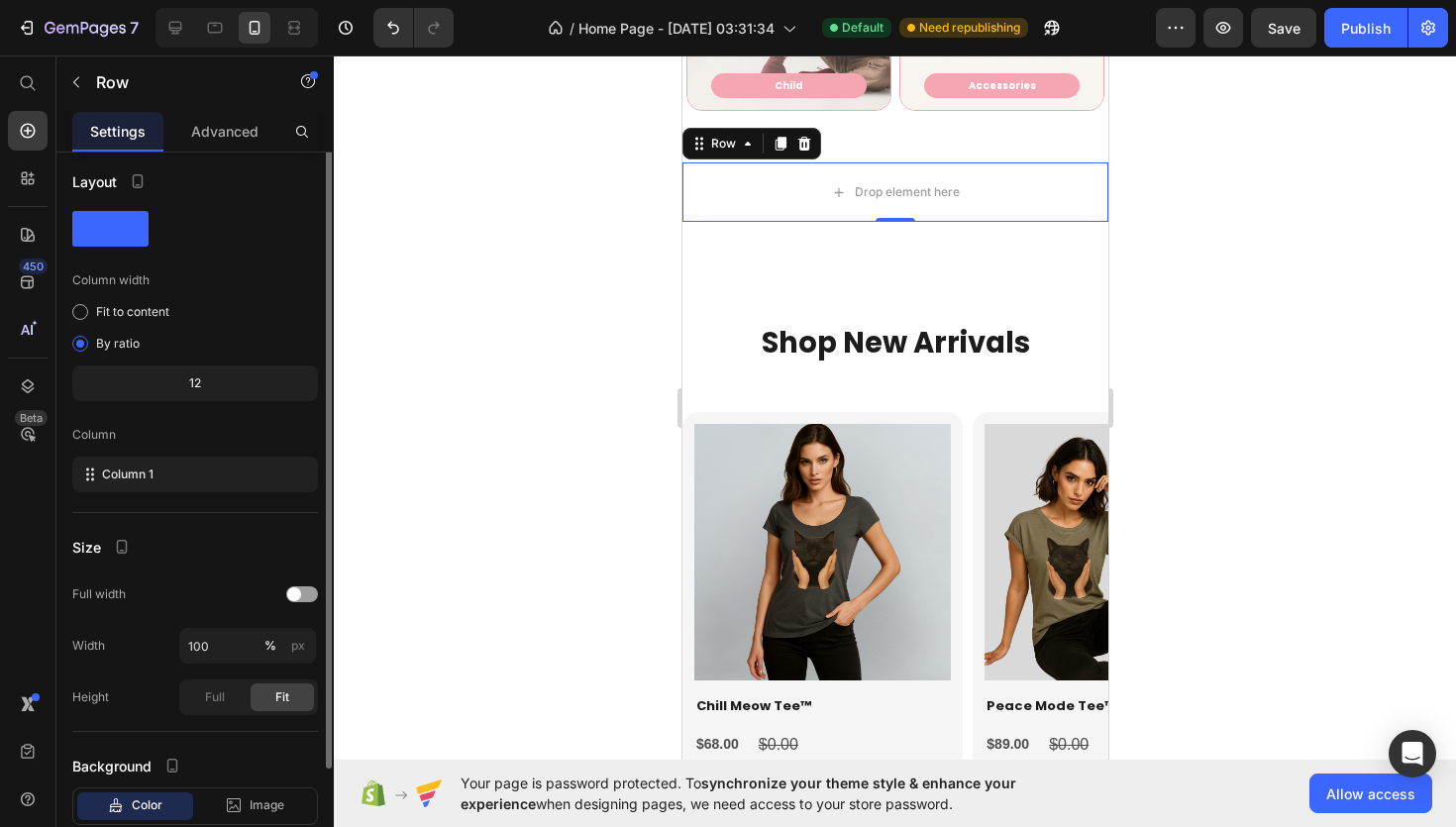 scroll, scrollTop: 0, scrollLeft: 0, axis: both 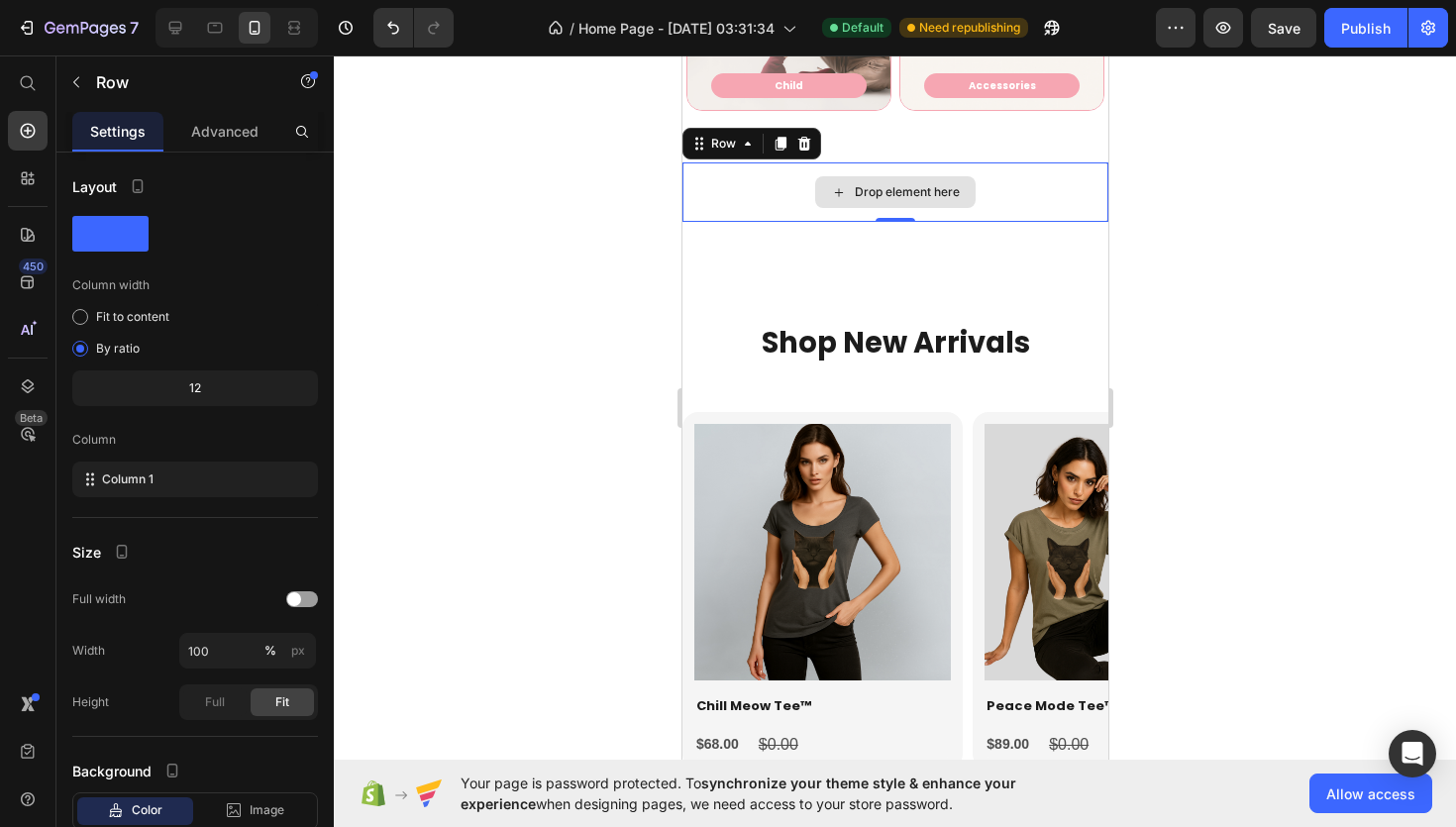 click on "Drop element here" at bounding box center [894, 192] 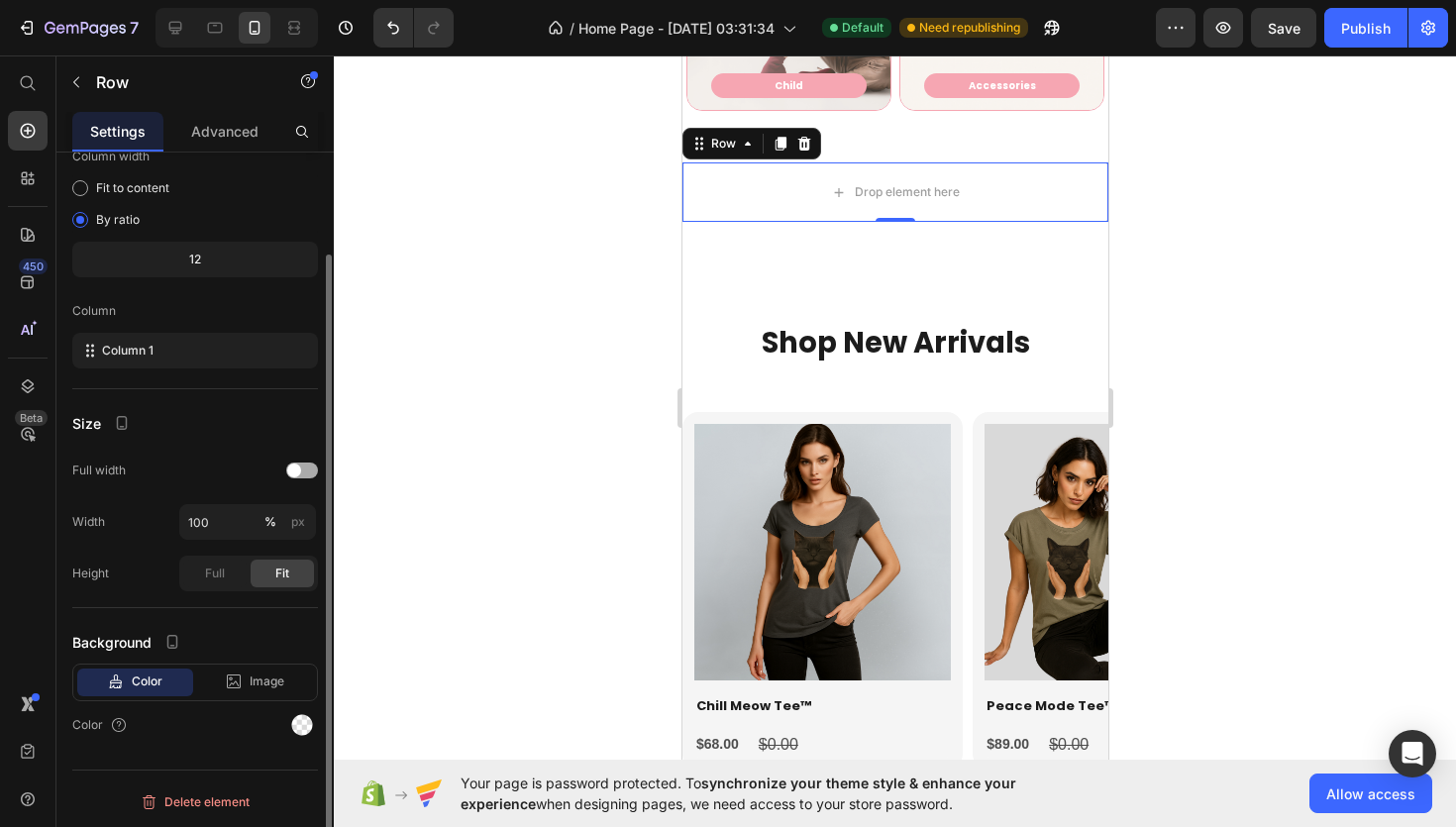 scroll, scrollTop: 0, scrollLeft: 0, axis: both 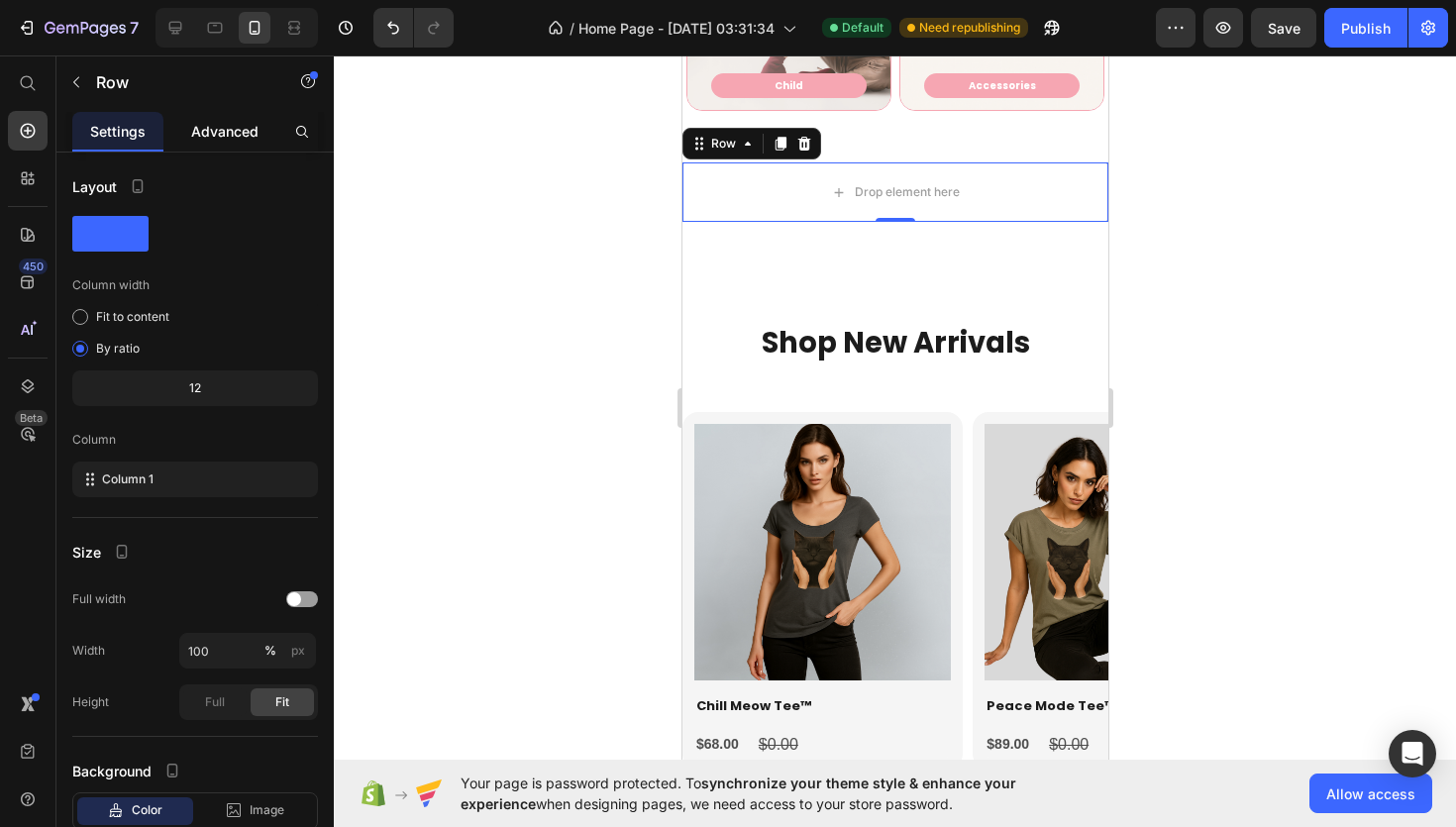 click on "Advanced" at bounding box center [225, 131] 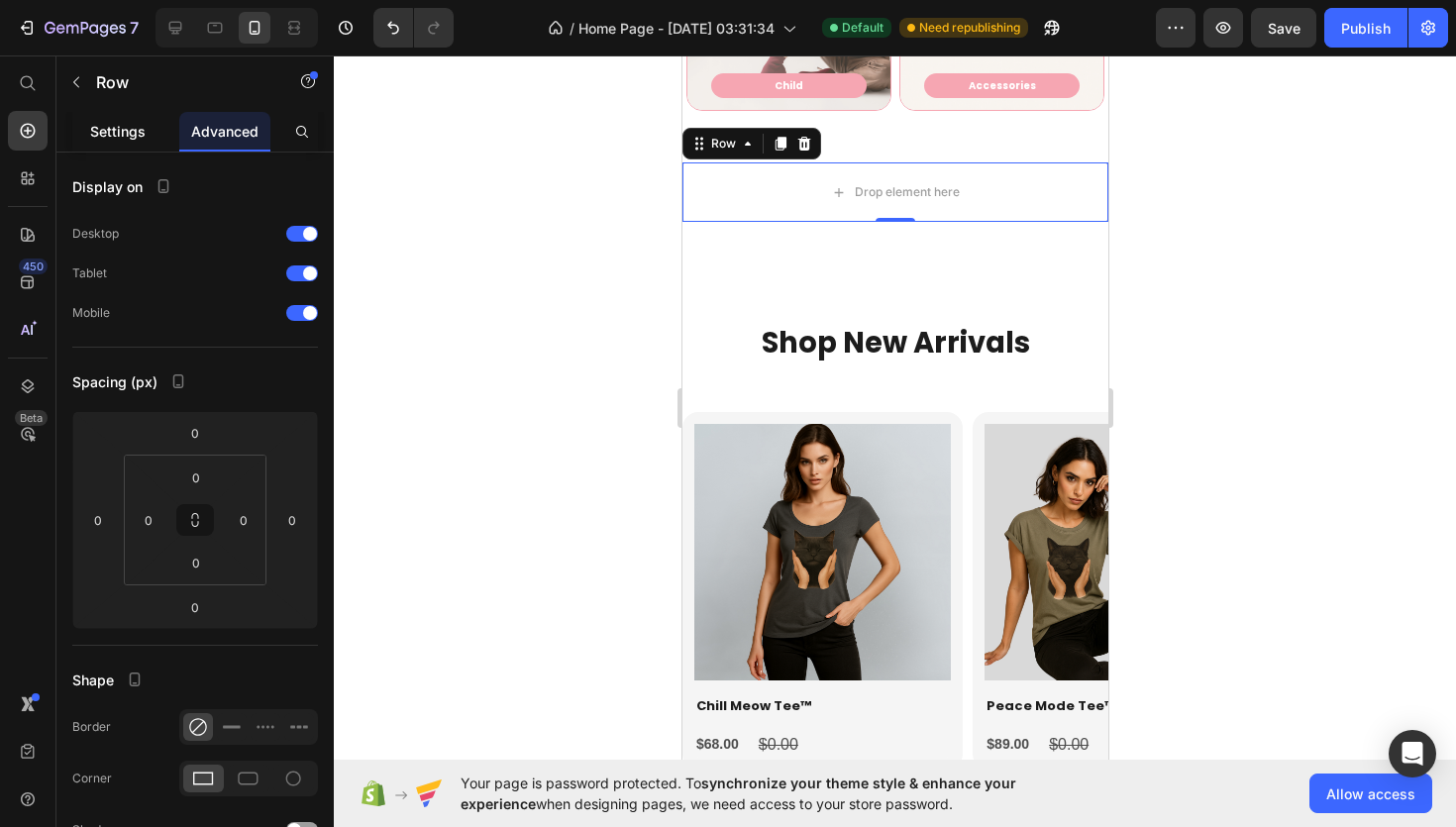 click on "Settings" at bounding box center [118, 131] 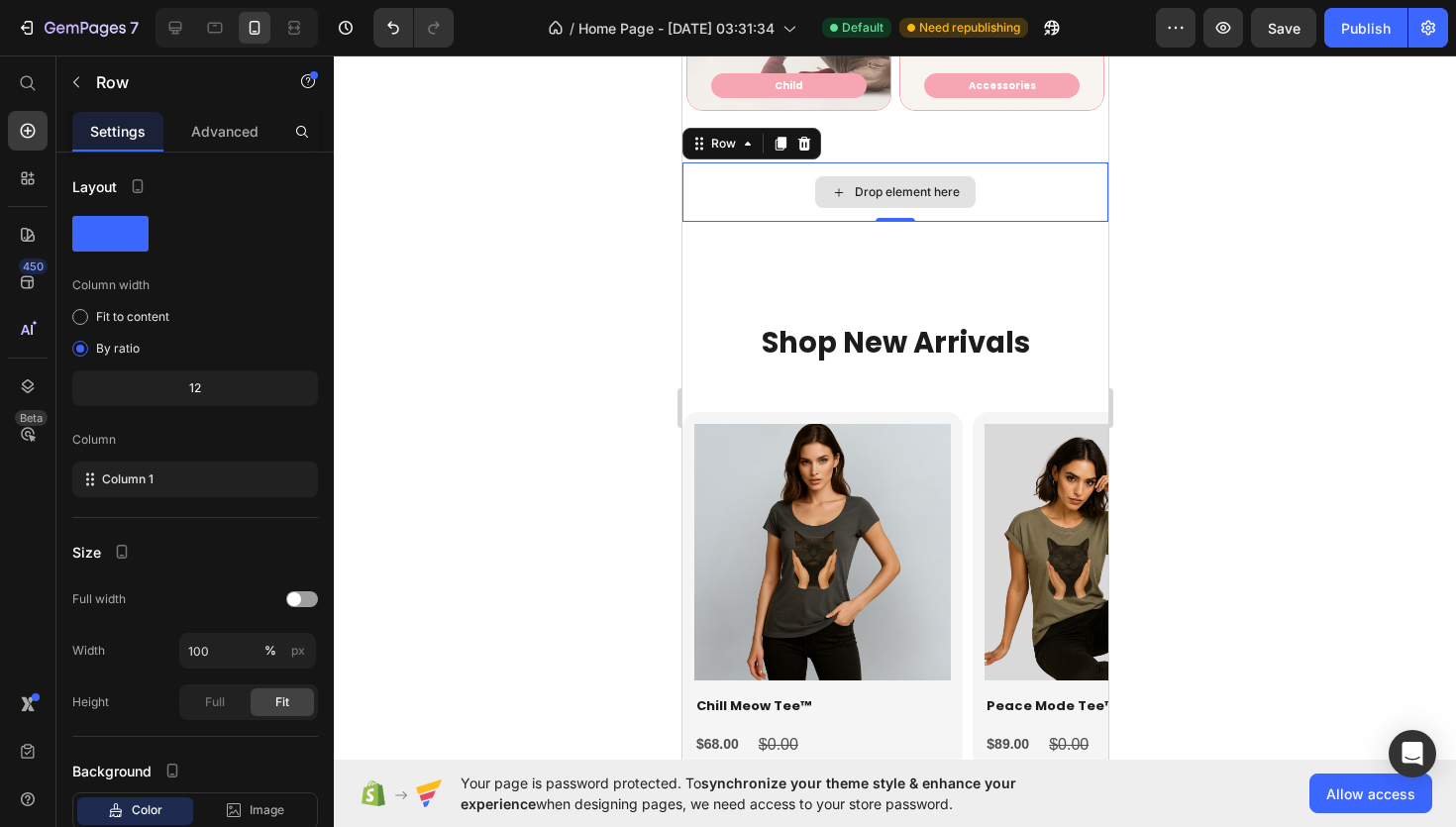 click on "Drop element here" at bounding box center [894, 192] 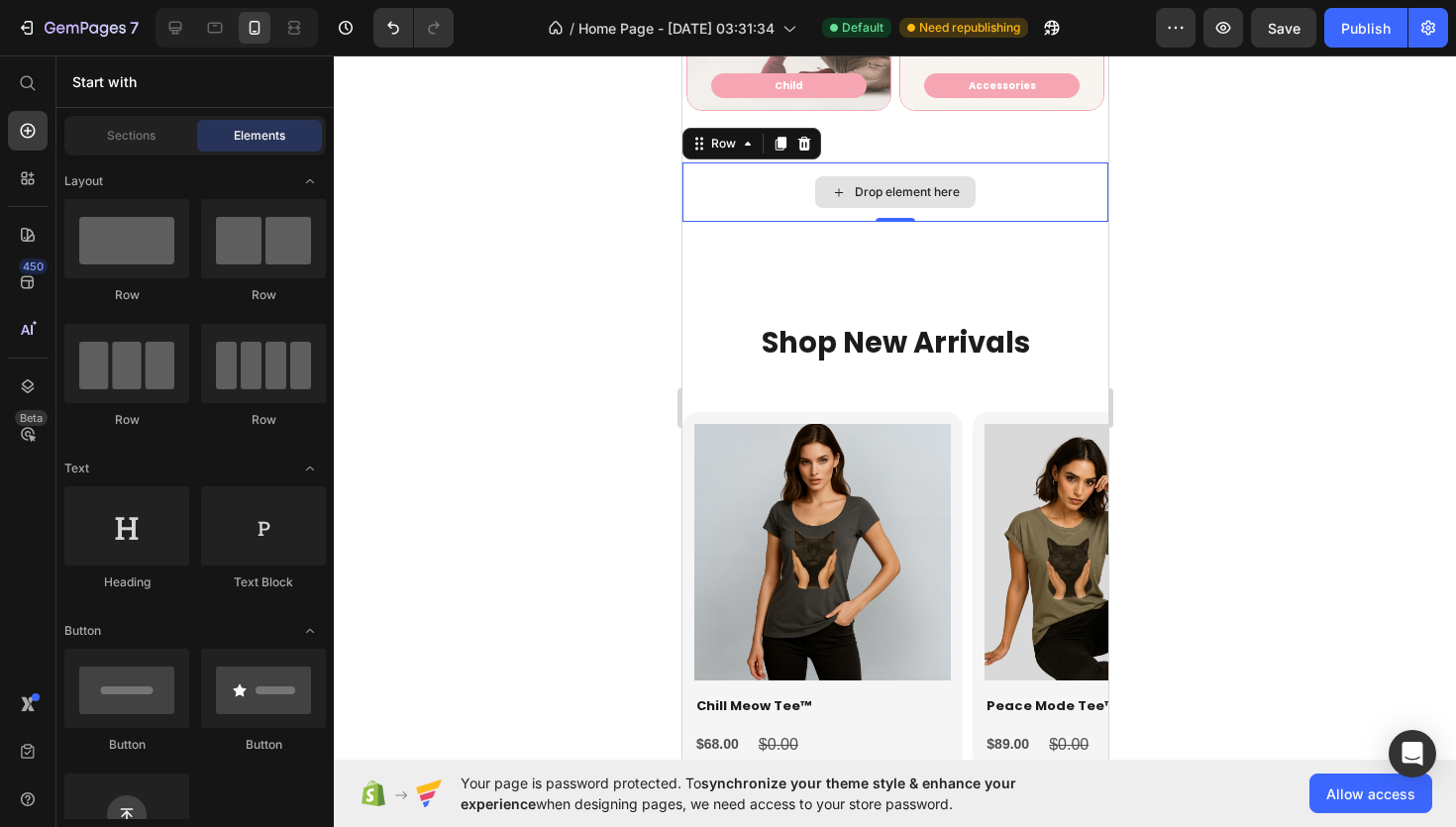 click on "Drop element here" at bounding box center (894, 192) 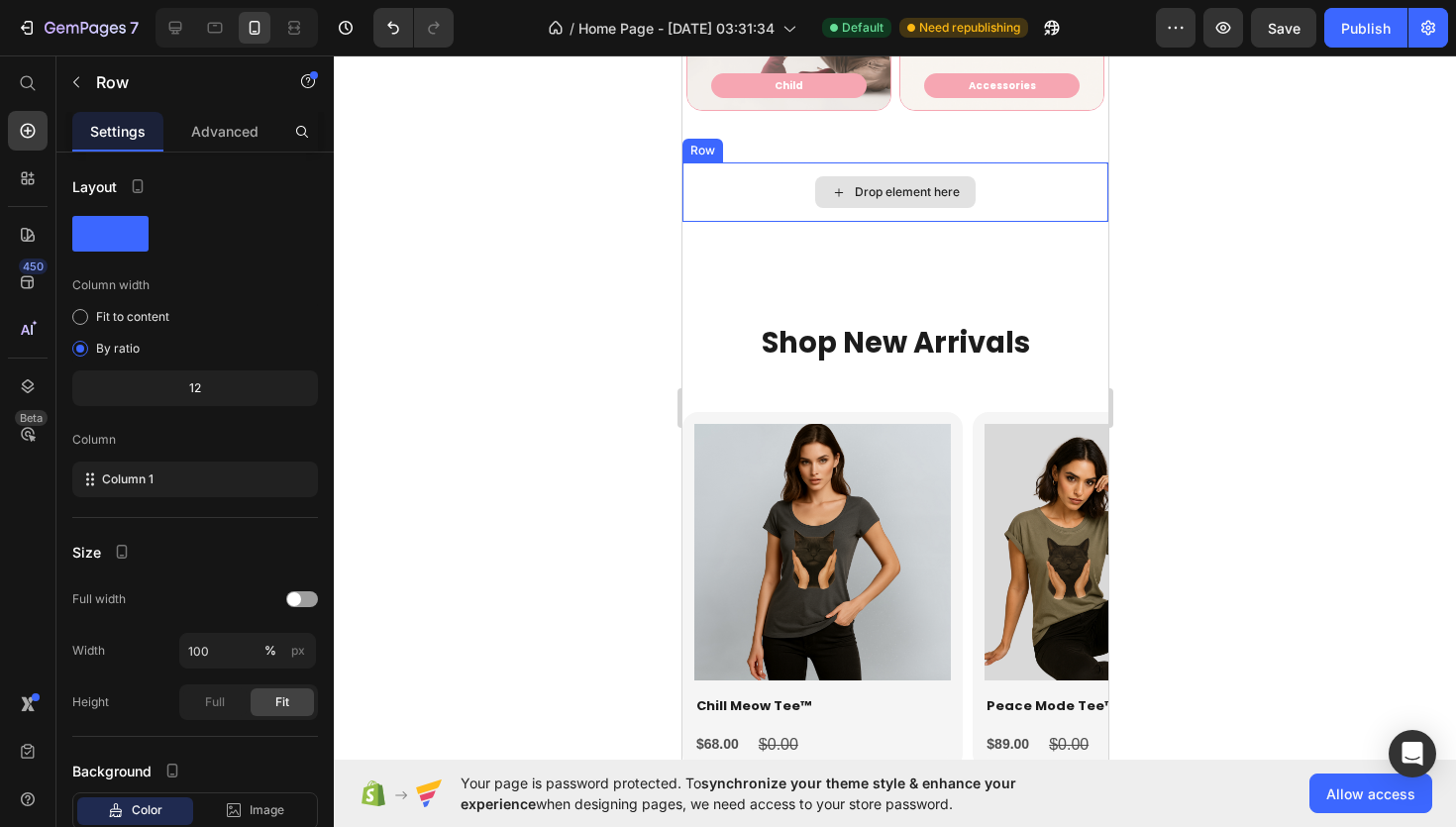 click on "Drop element here" at bounding box center (894, 192) 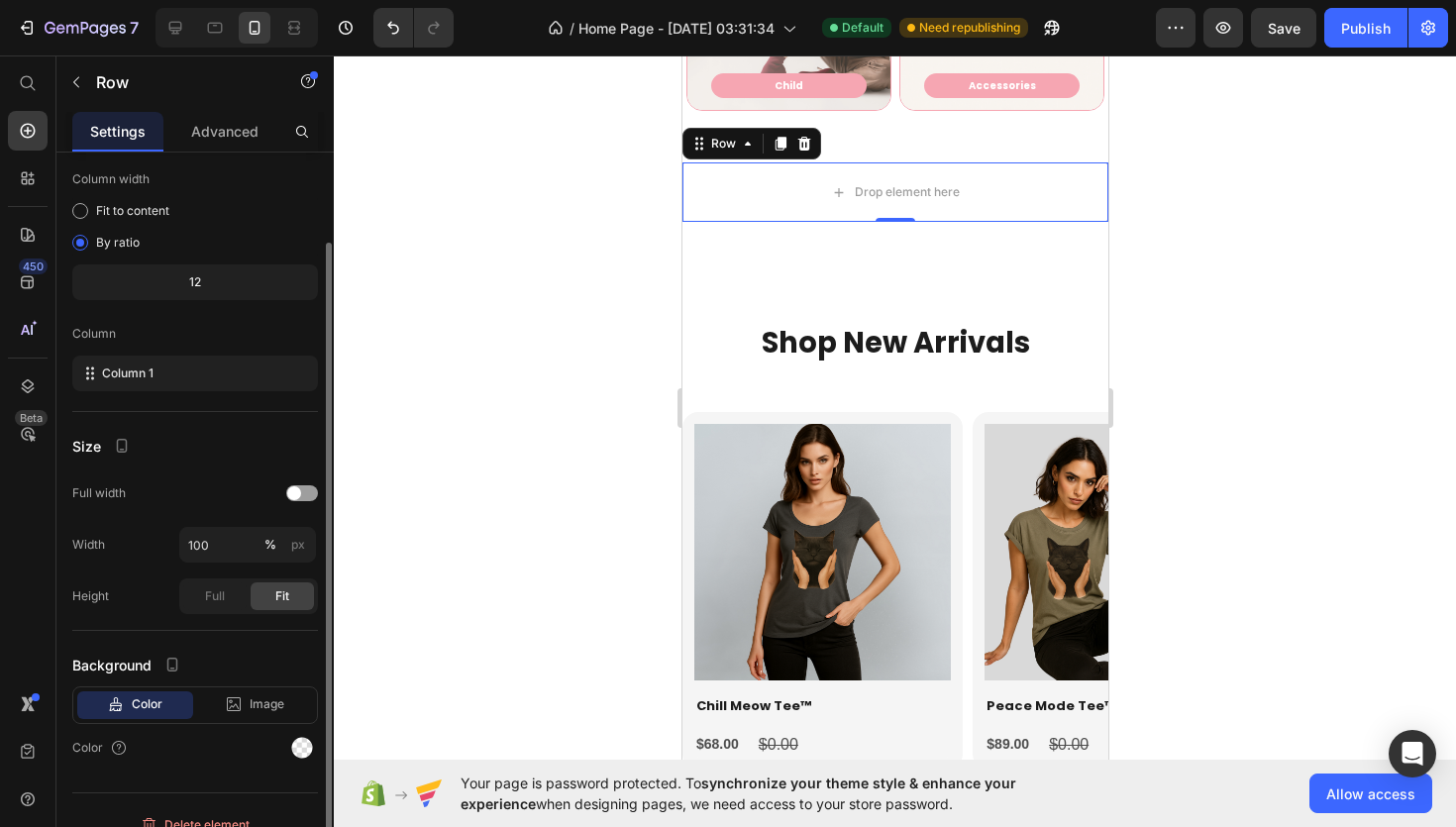 scroll, scrollTop: 129, scrollLeft: 0, axis: vertical 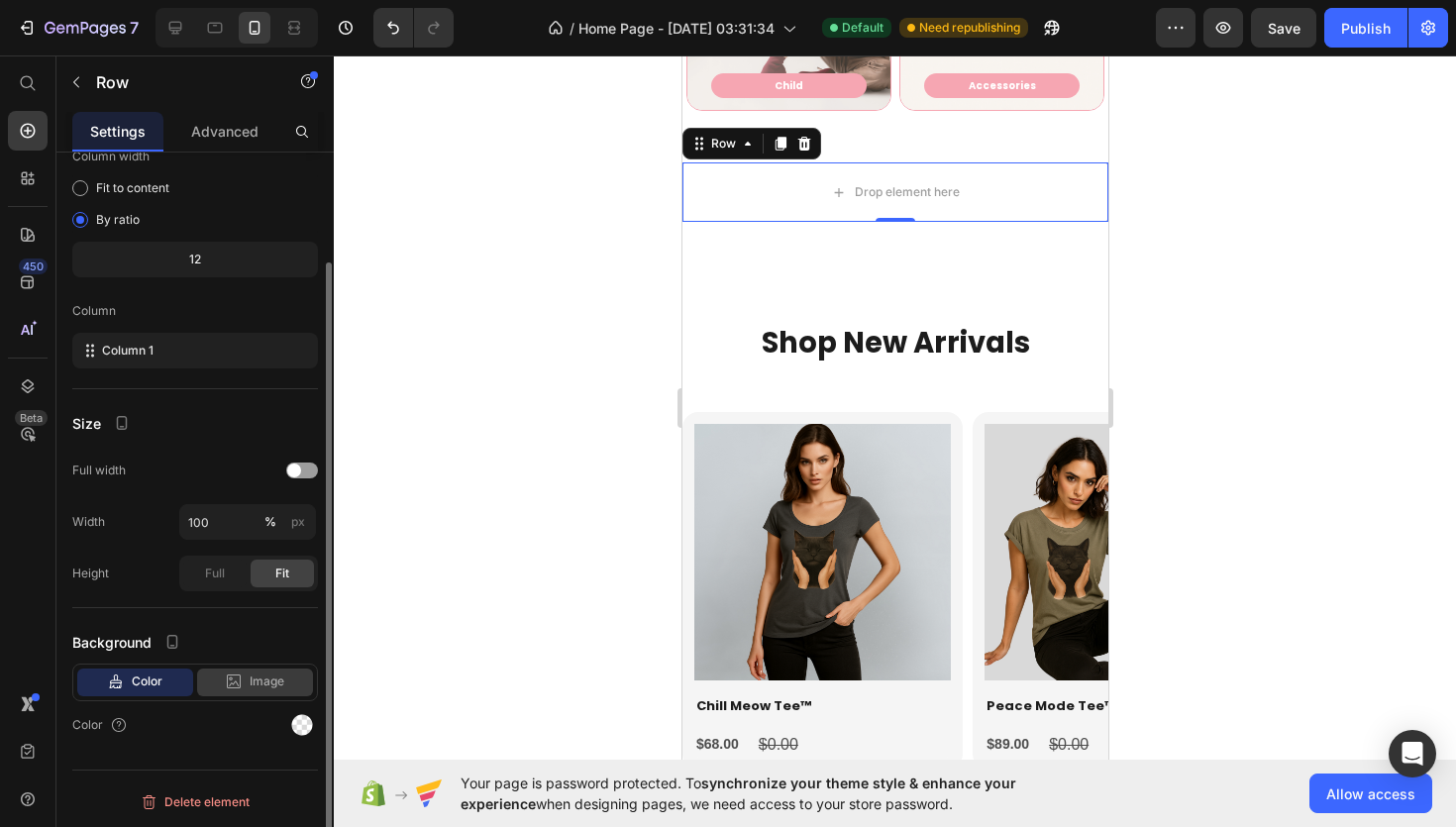 click 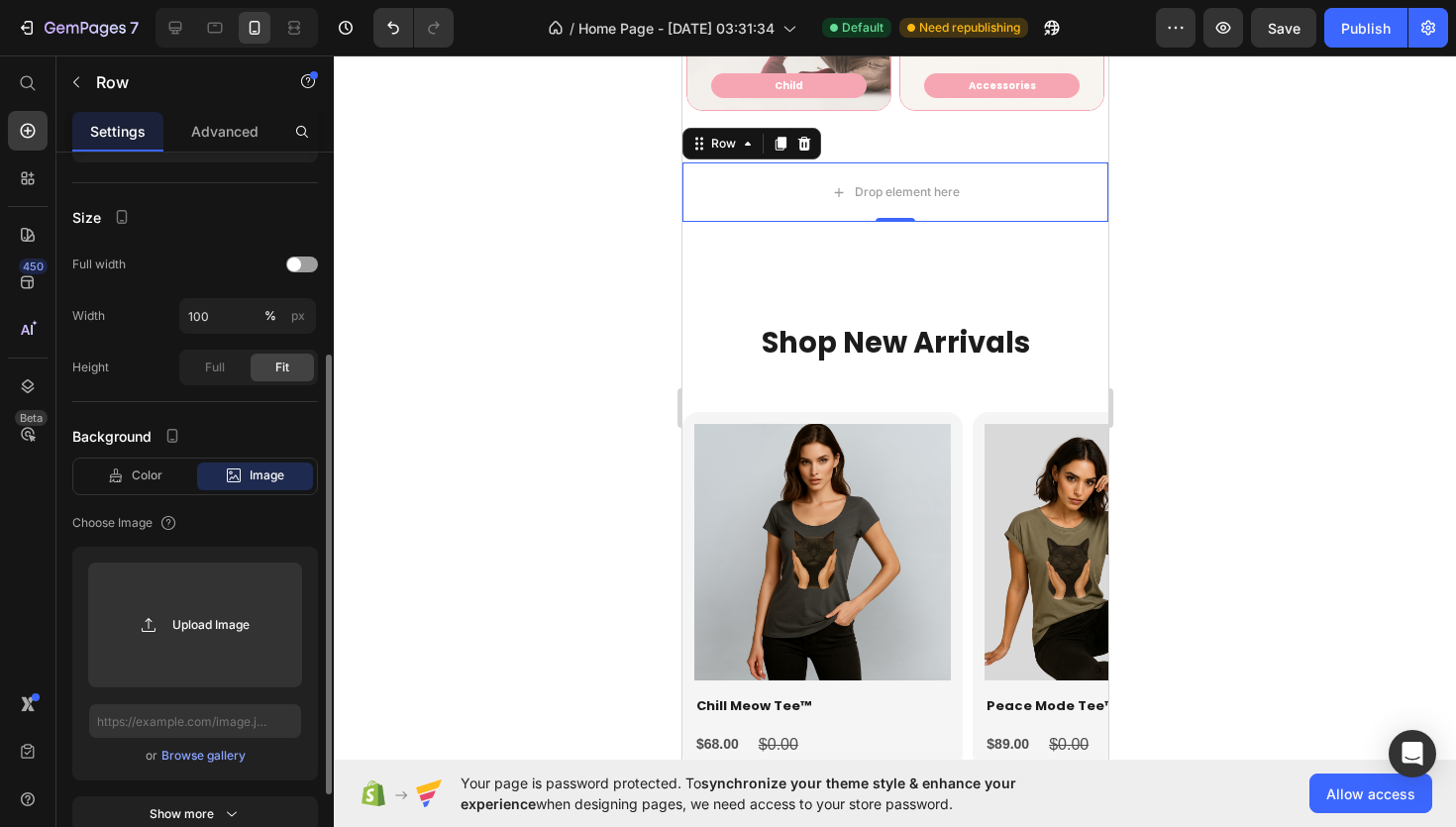 scroll, scrollTop: 336, scrollLeft: 0, axis: vertical 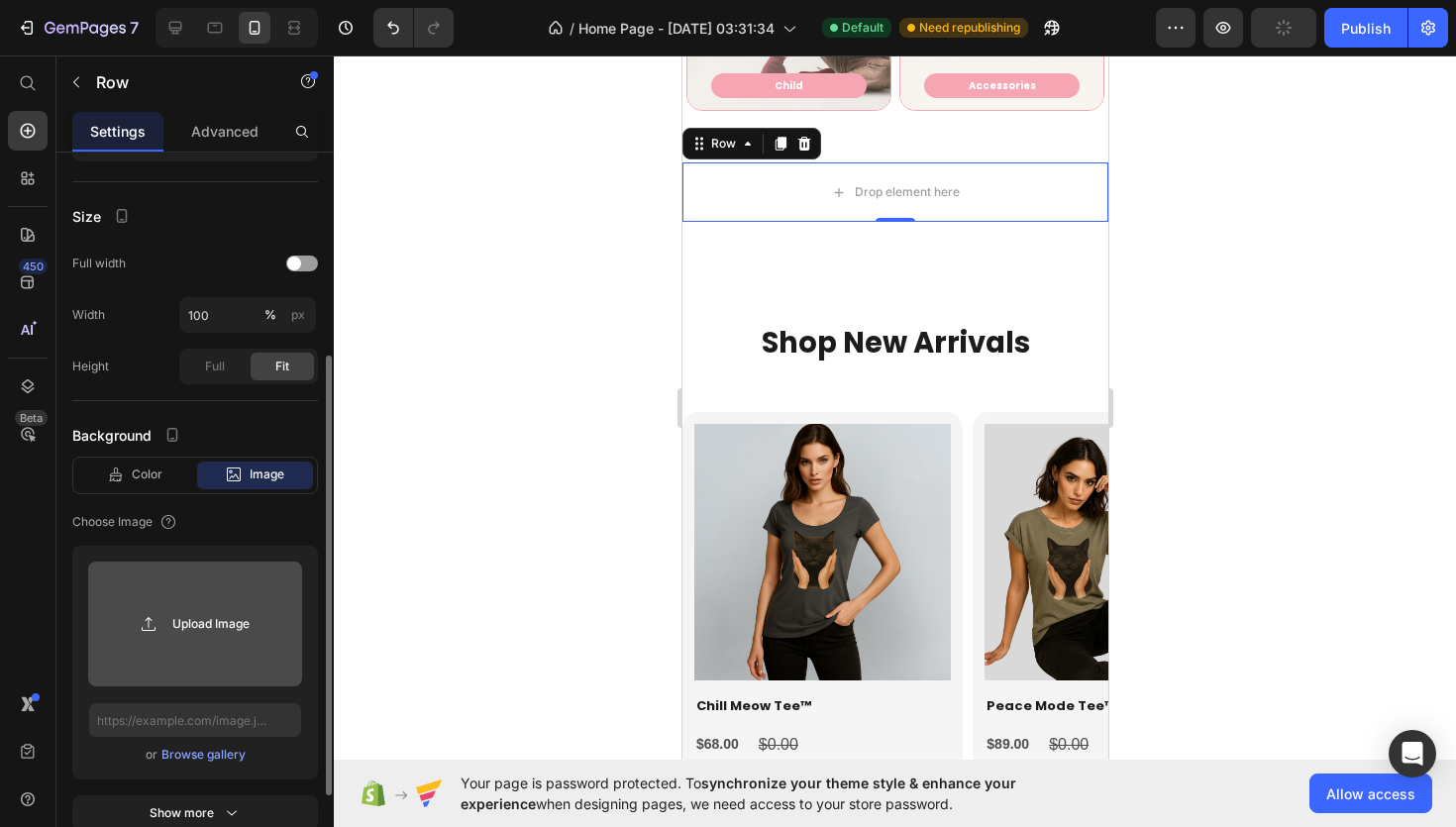 click 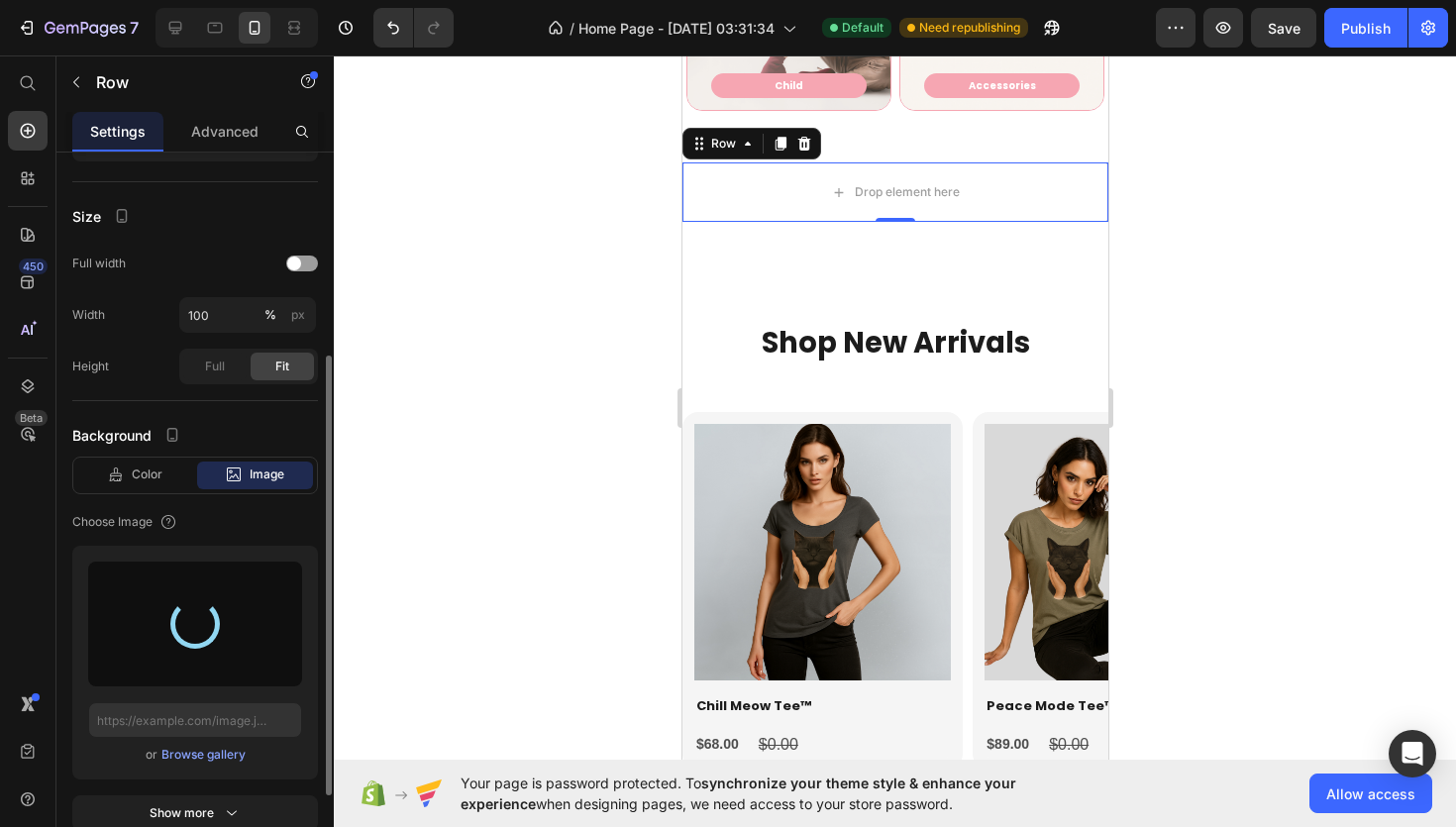 type on "[URL][DOMAIN_NAME]" 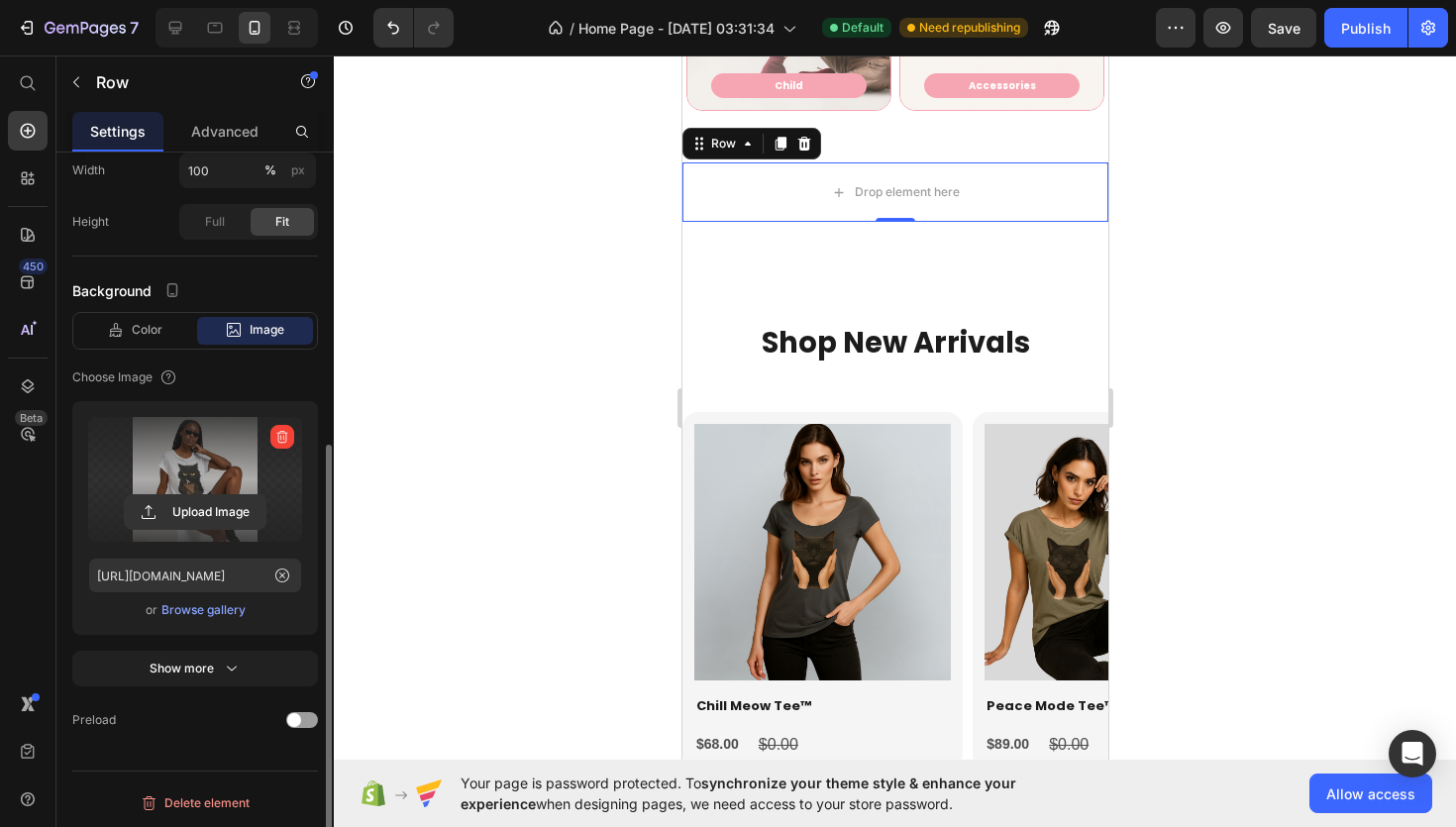 scroll, scrollTop: 481, scrollLeft: 0, axis: vertical 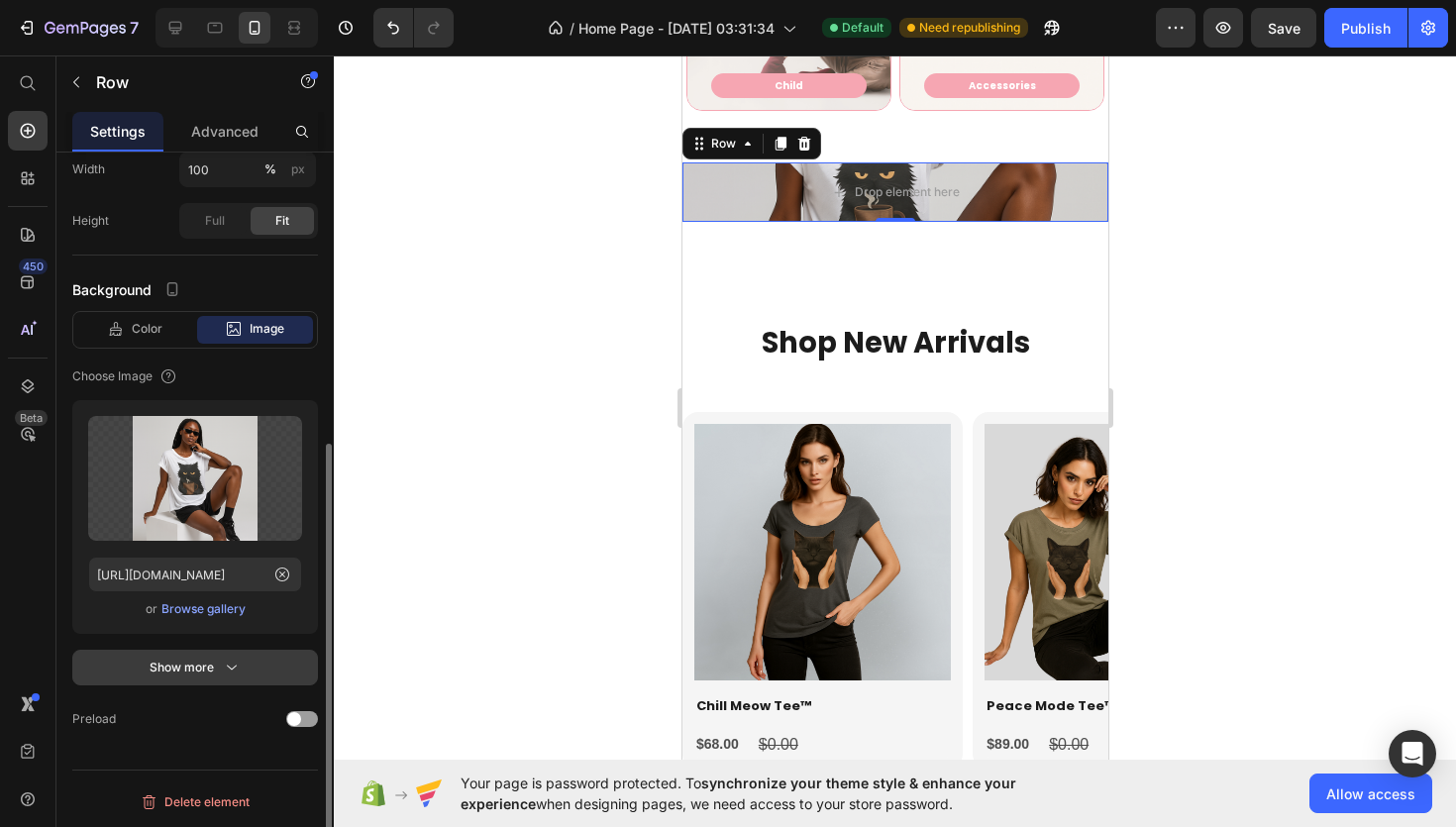 click 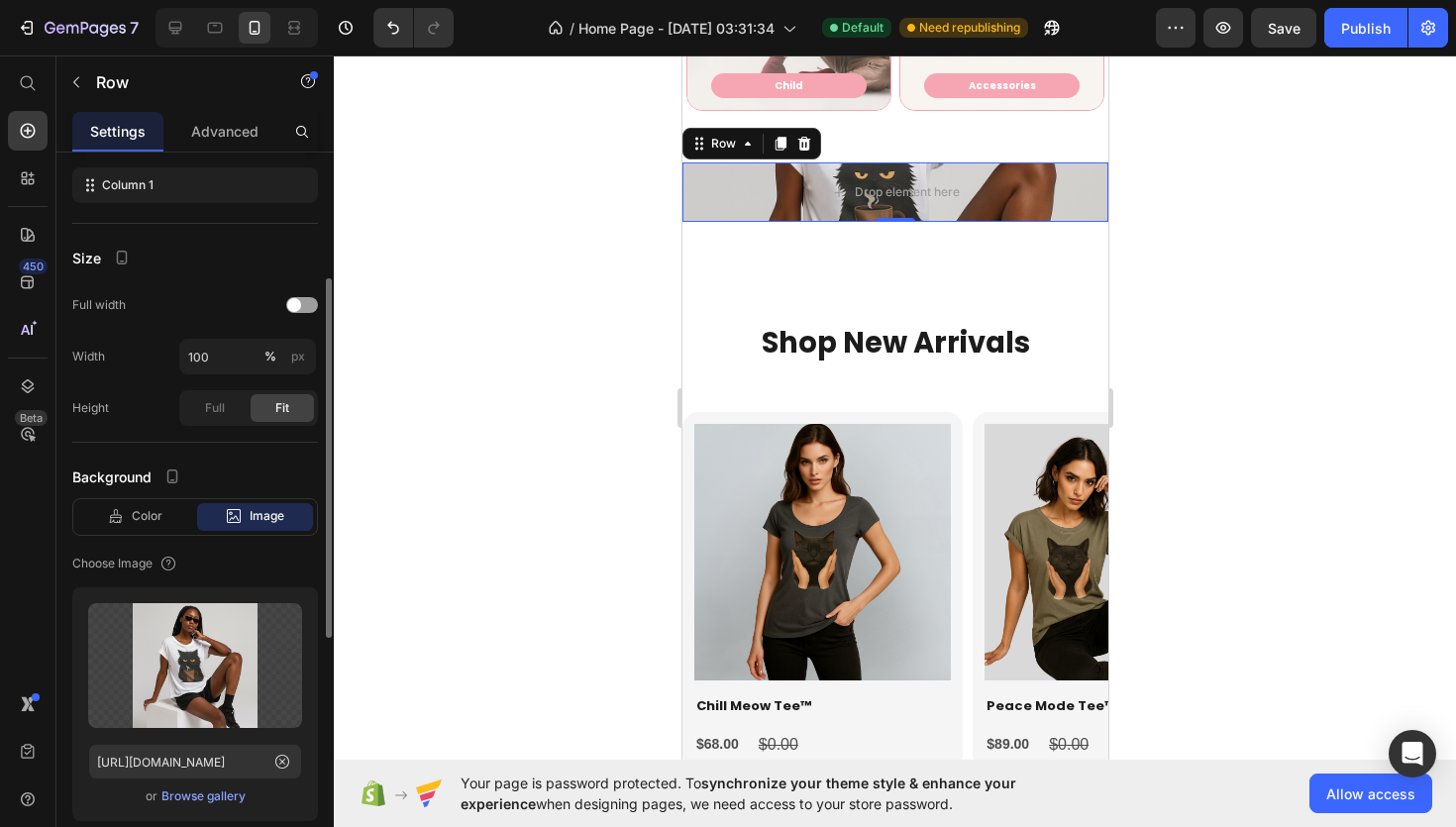 scroll, scrollTop: 270, scrollLeft: 0, axis: vertical 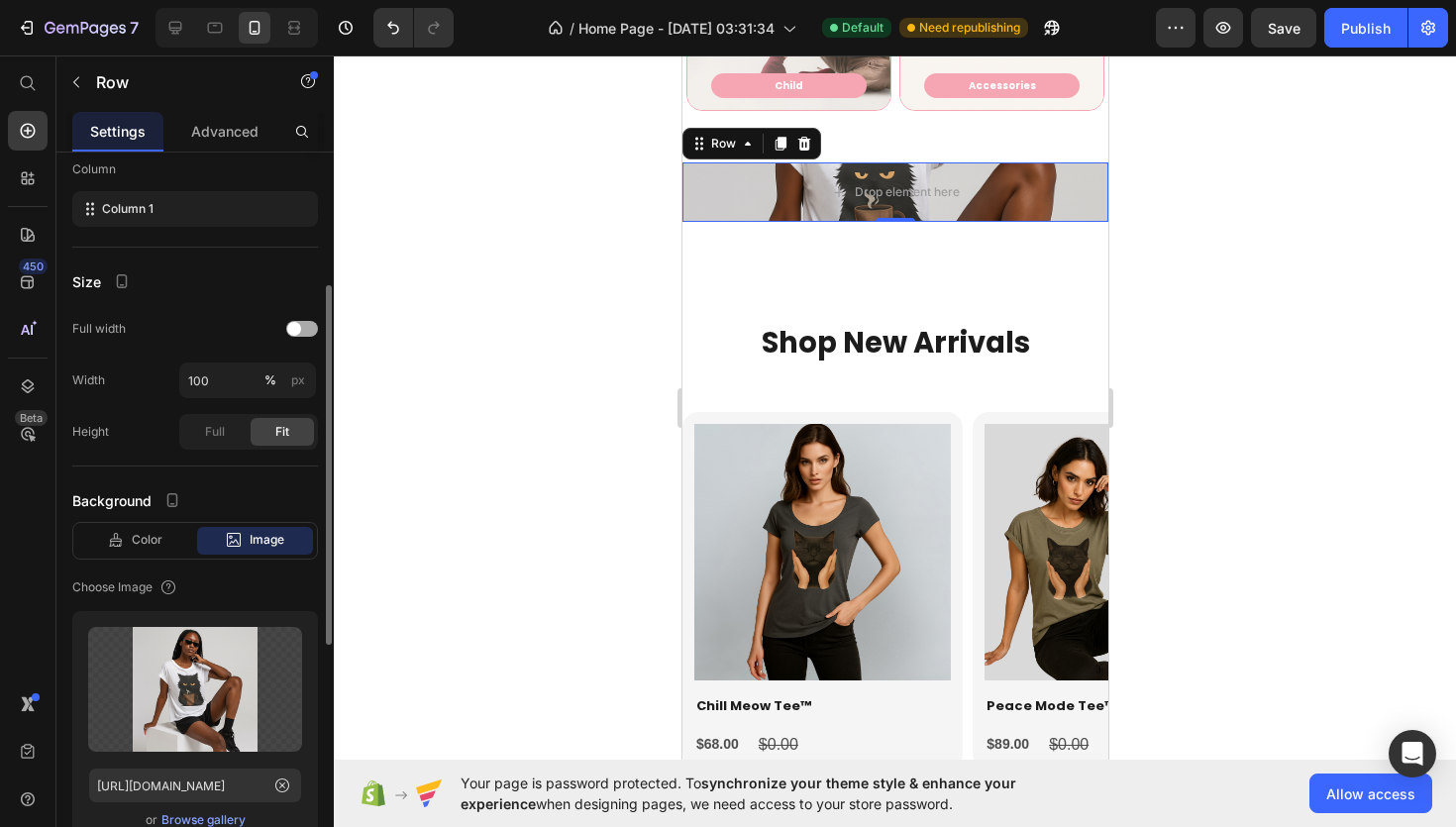 click at bounding box center [302, 329] 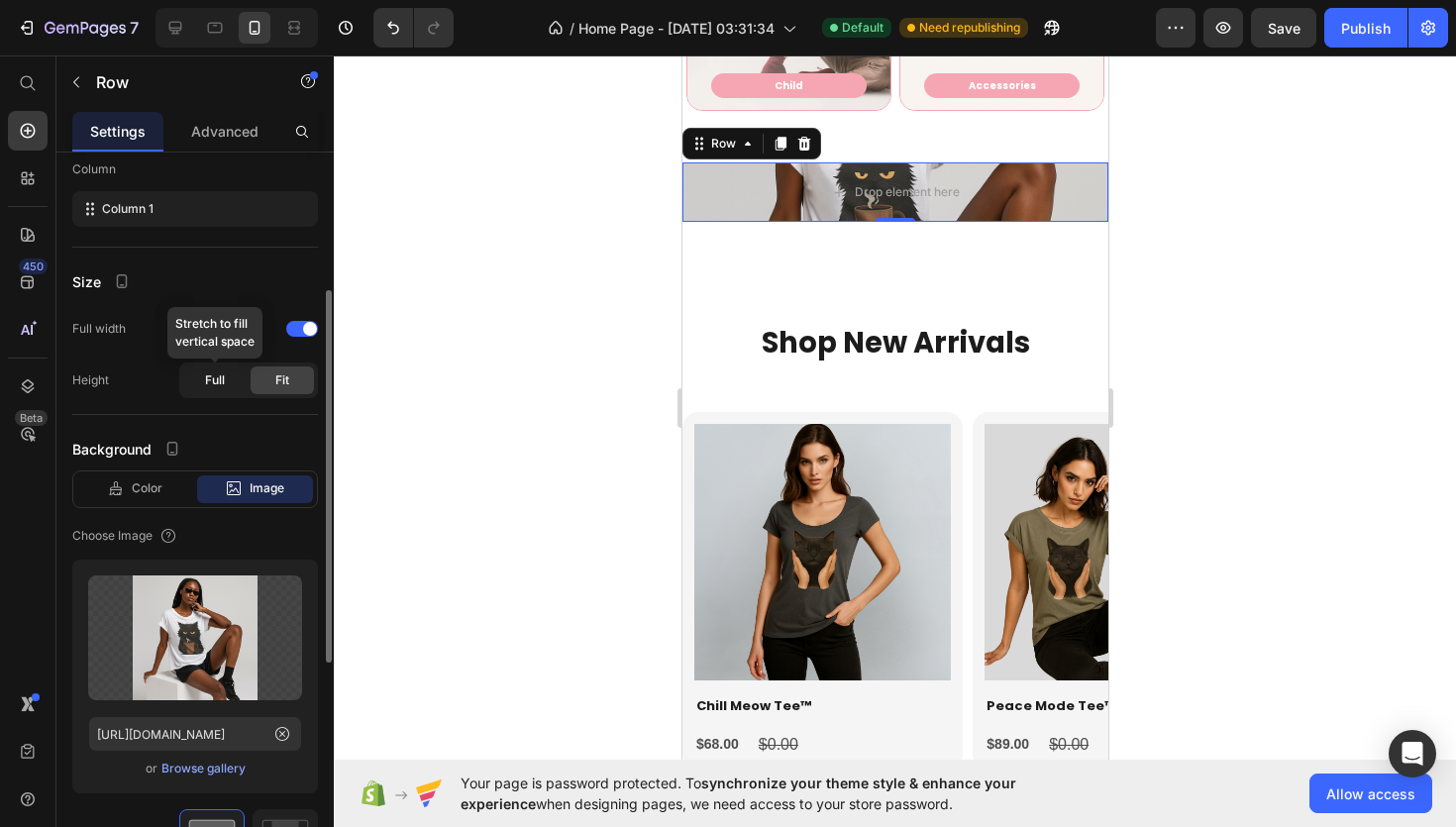 click on "Full" 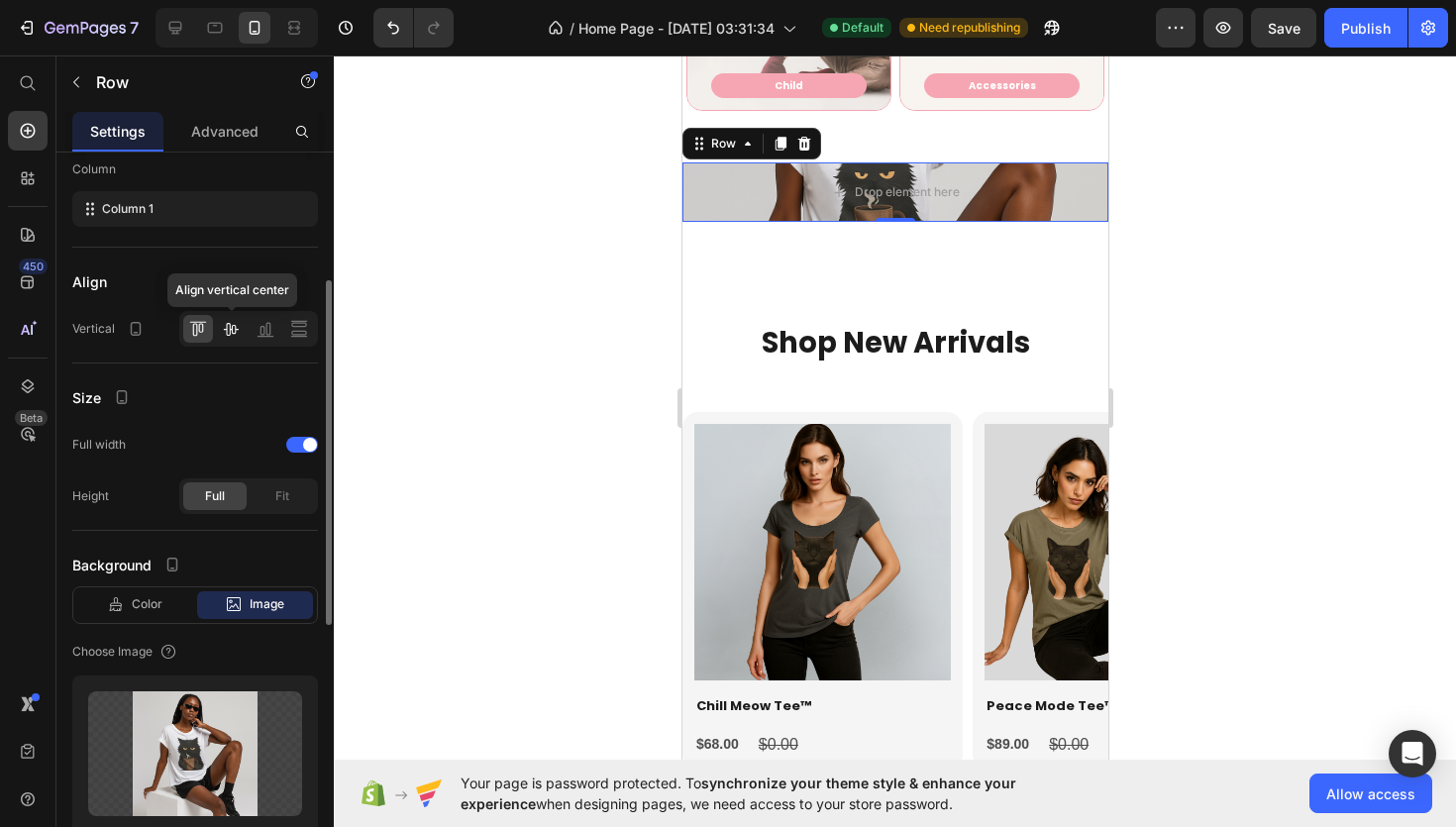 click 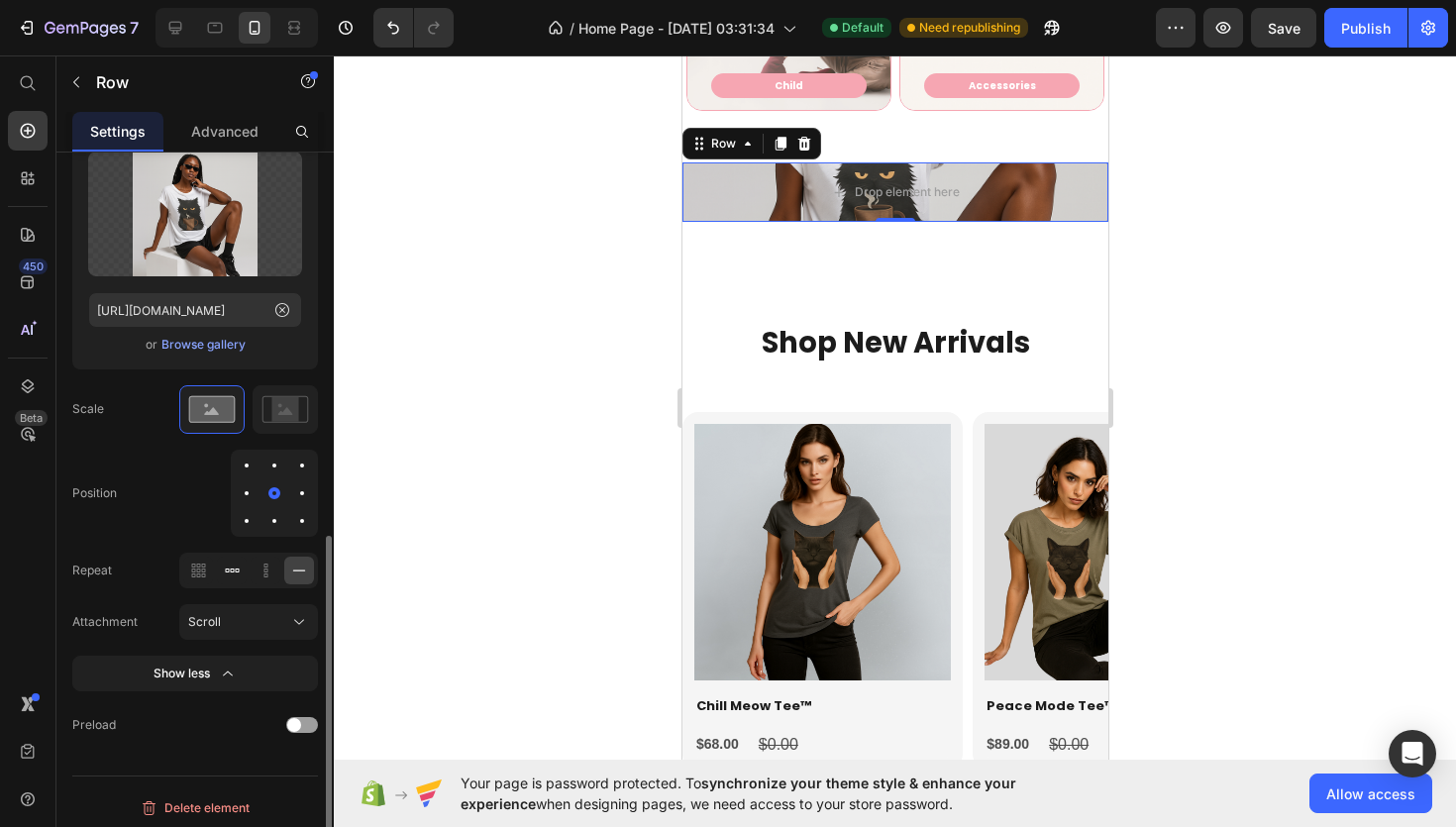 scroll, scrollTop: 815, scrollLeft: 0, axis: vertical 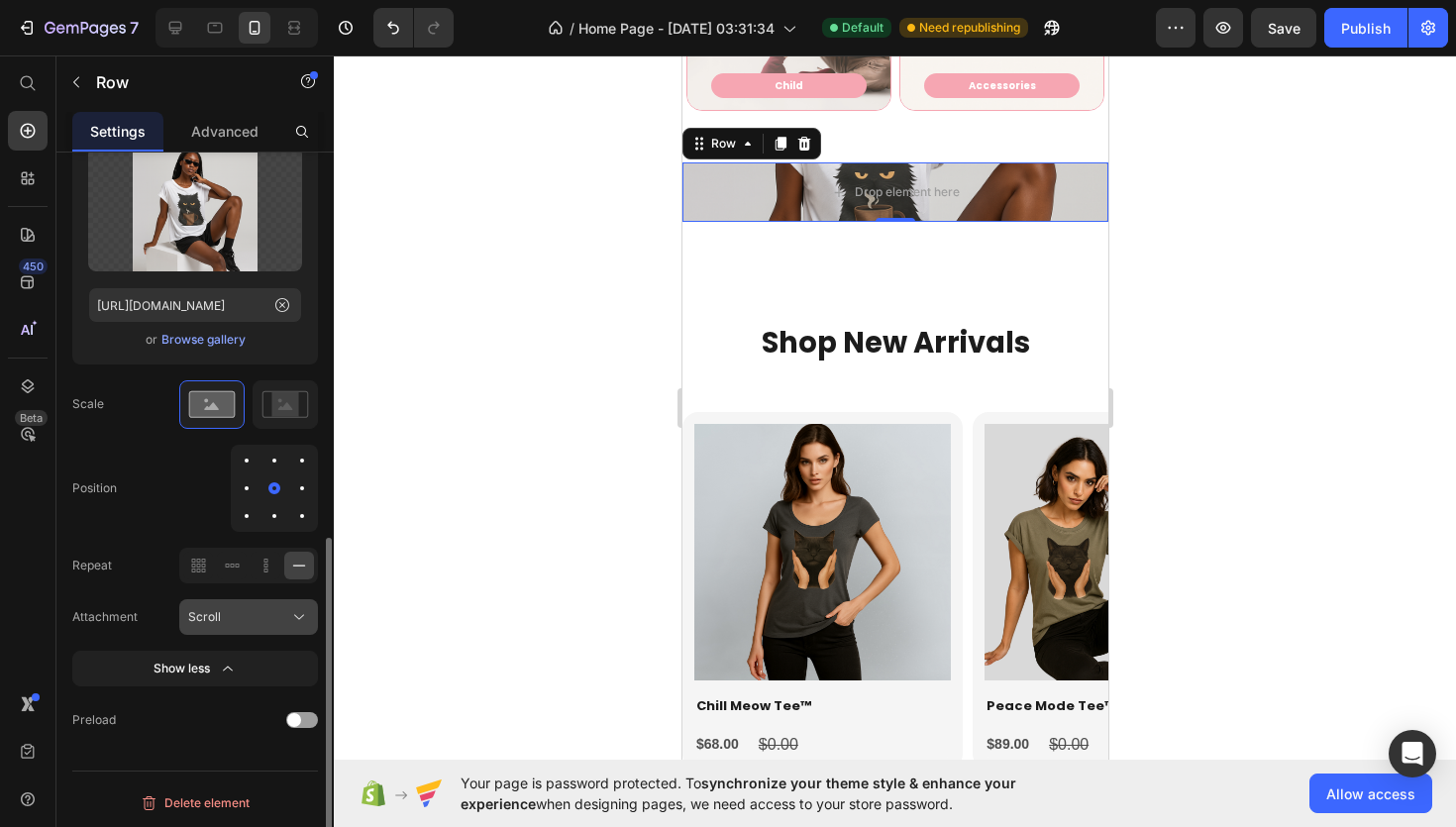 click 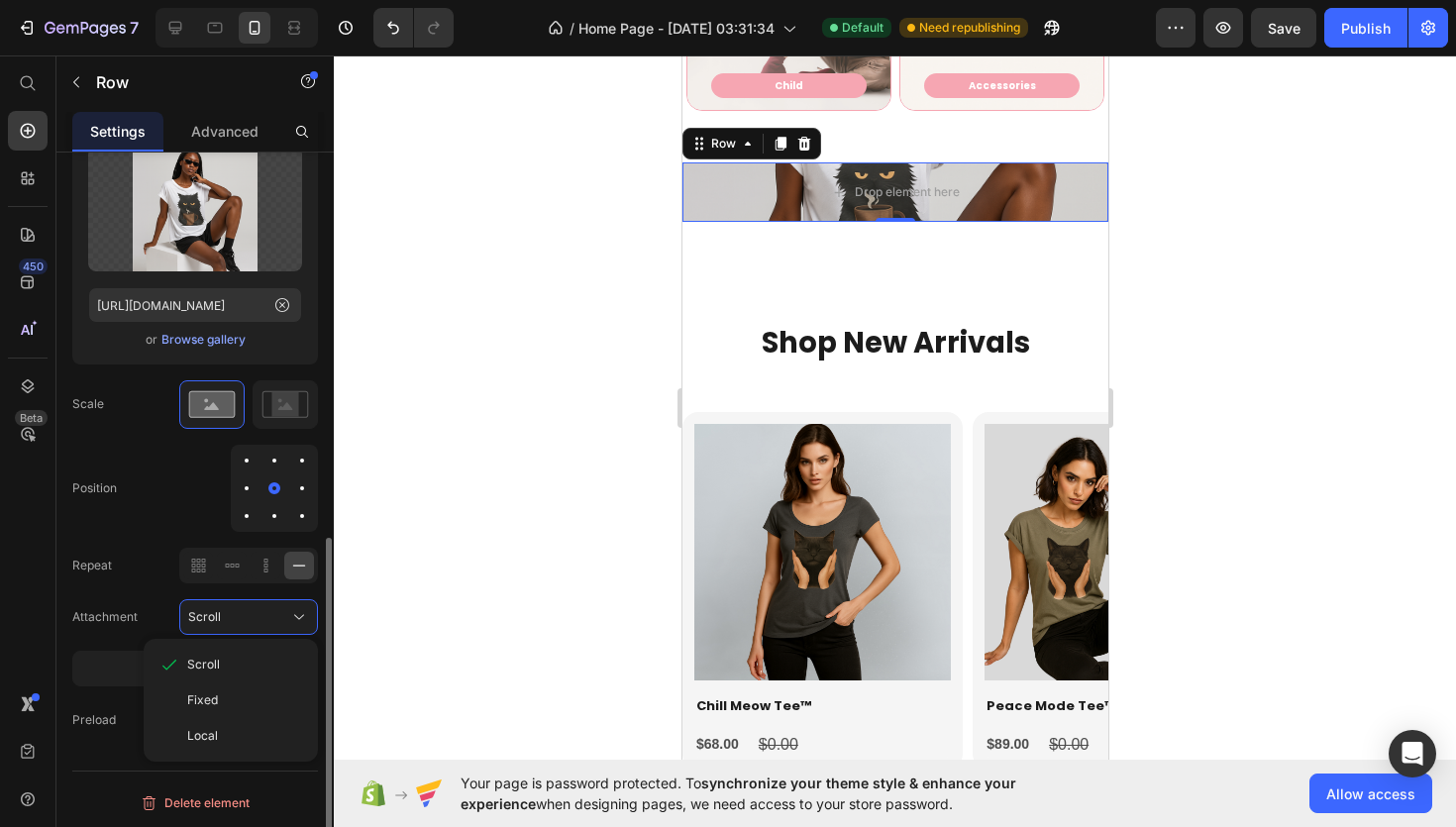 click on "Scale   Position   Repeat
Attachment  Scroll Scroll Fixed Local" 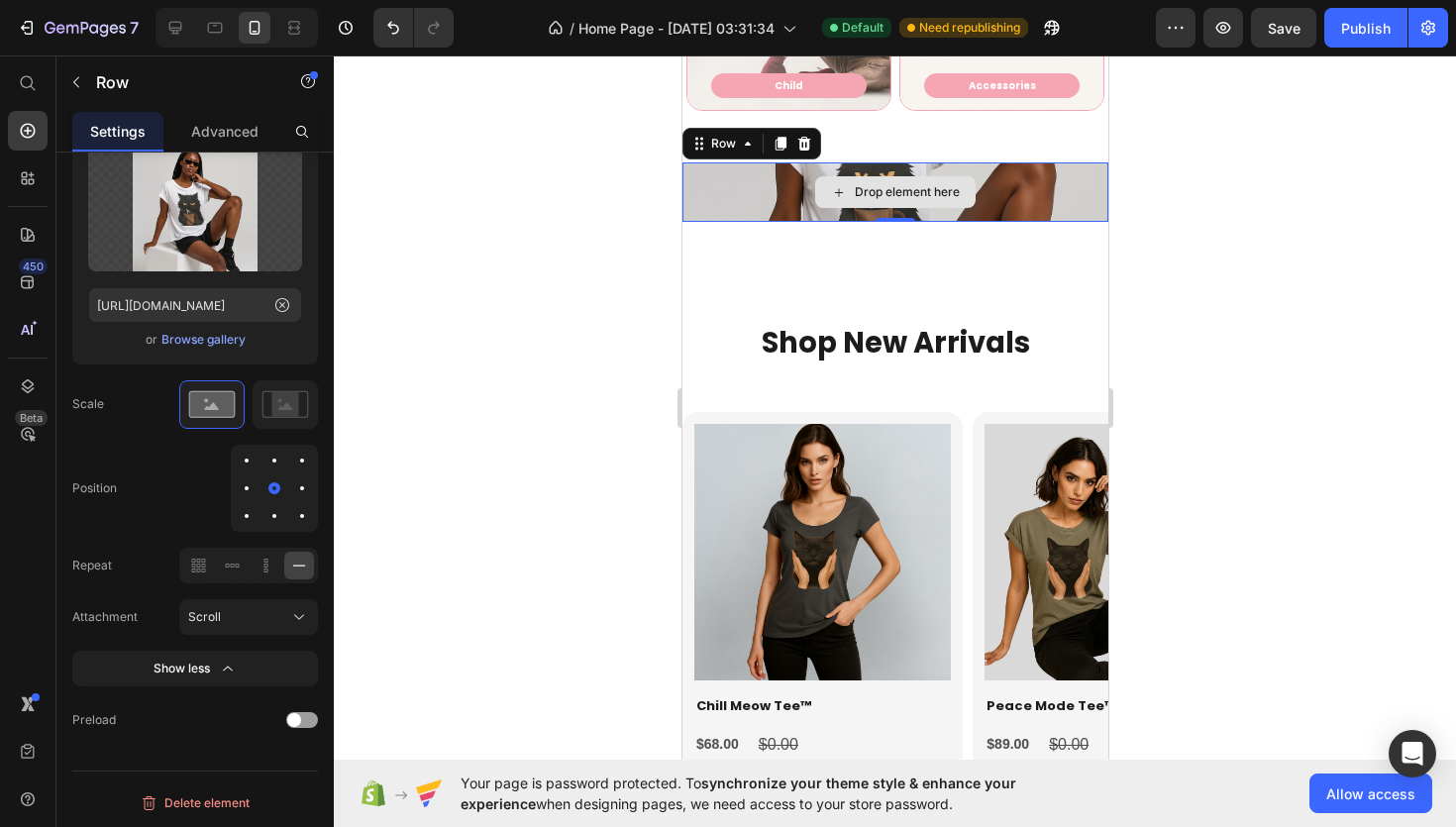 click on "Drop element here" at bounding box center [906, 192] 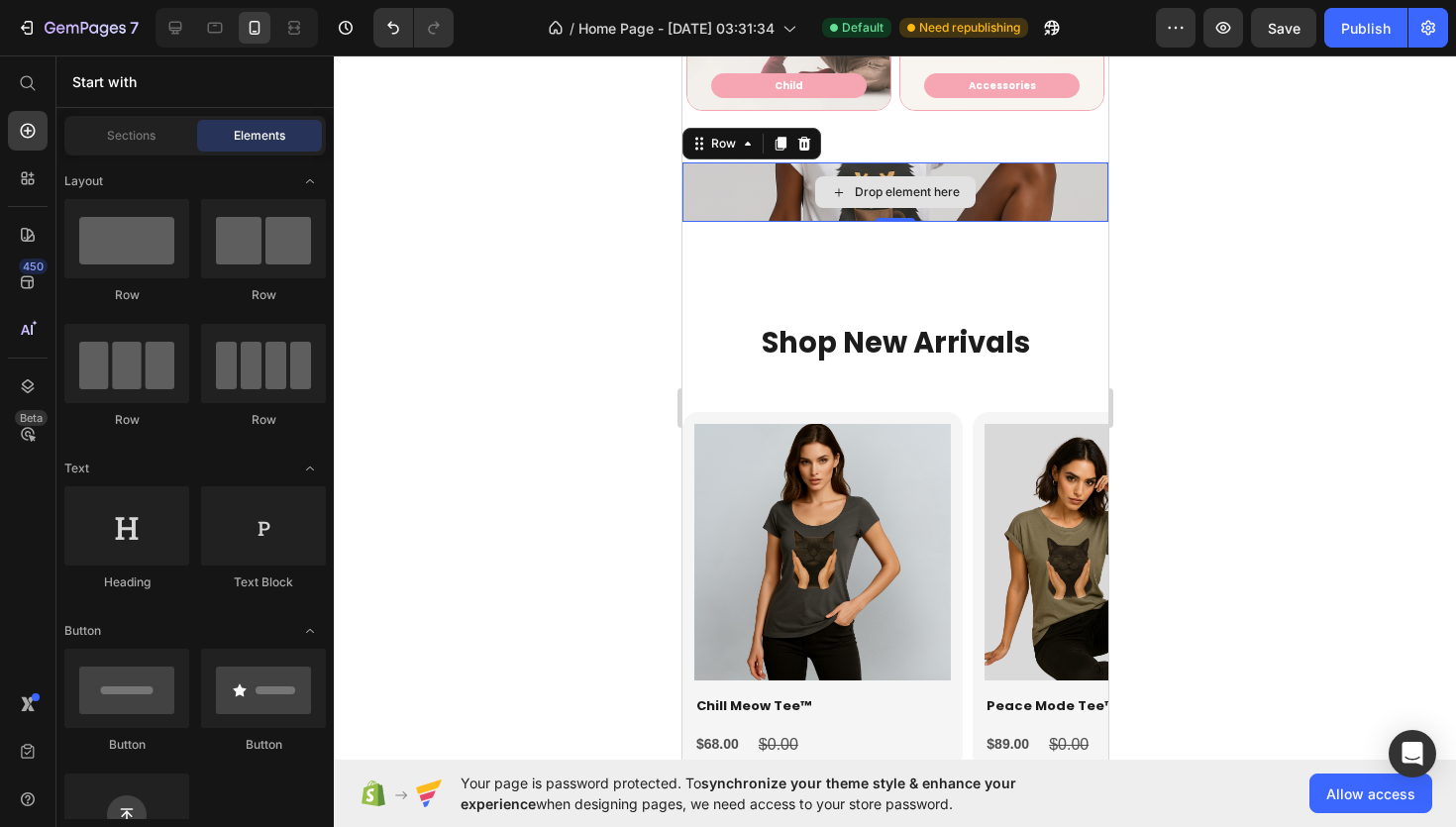 scroll, scrollTop: 546, scrollLeft: 0, axis: vertical 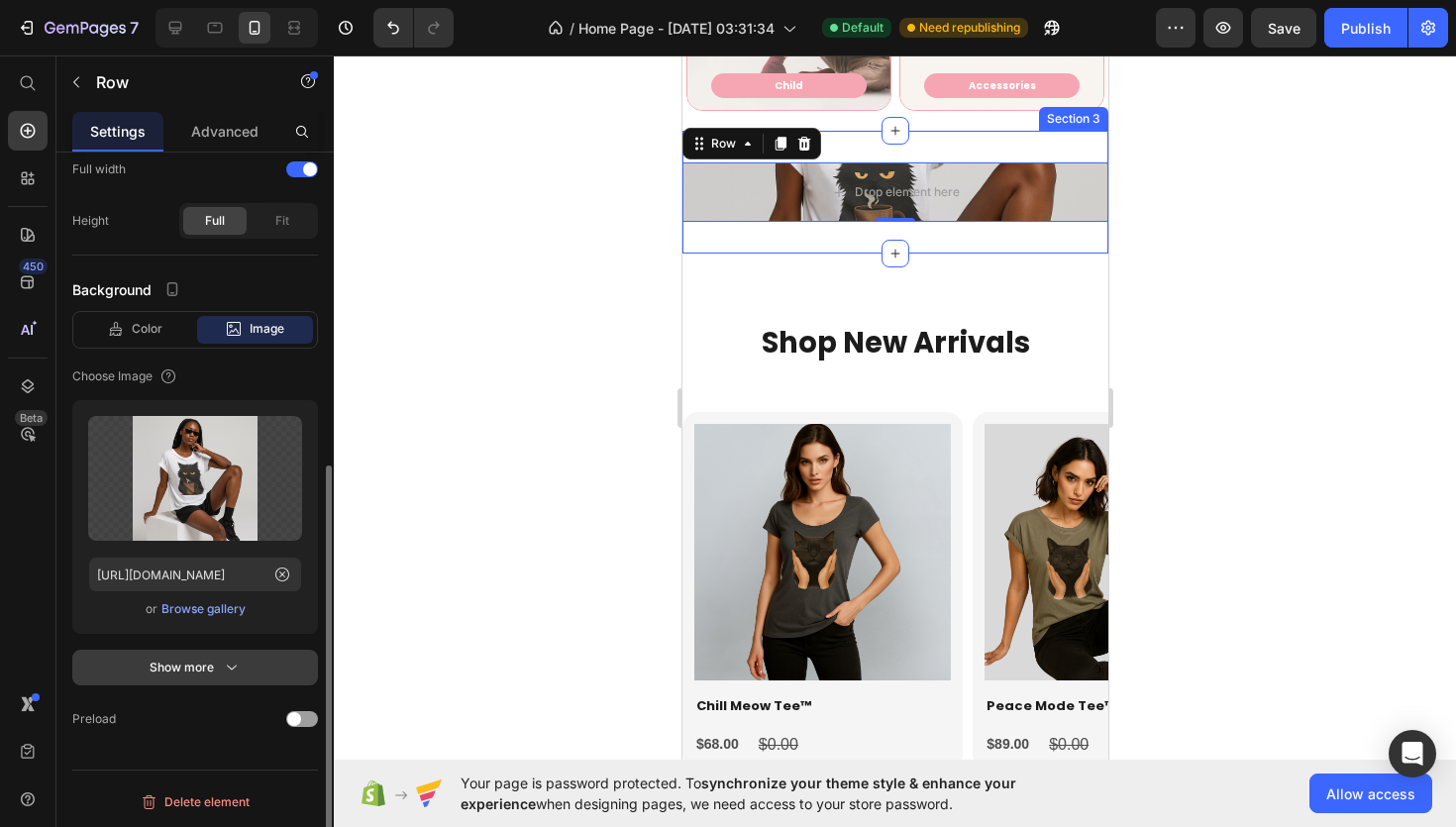 click 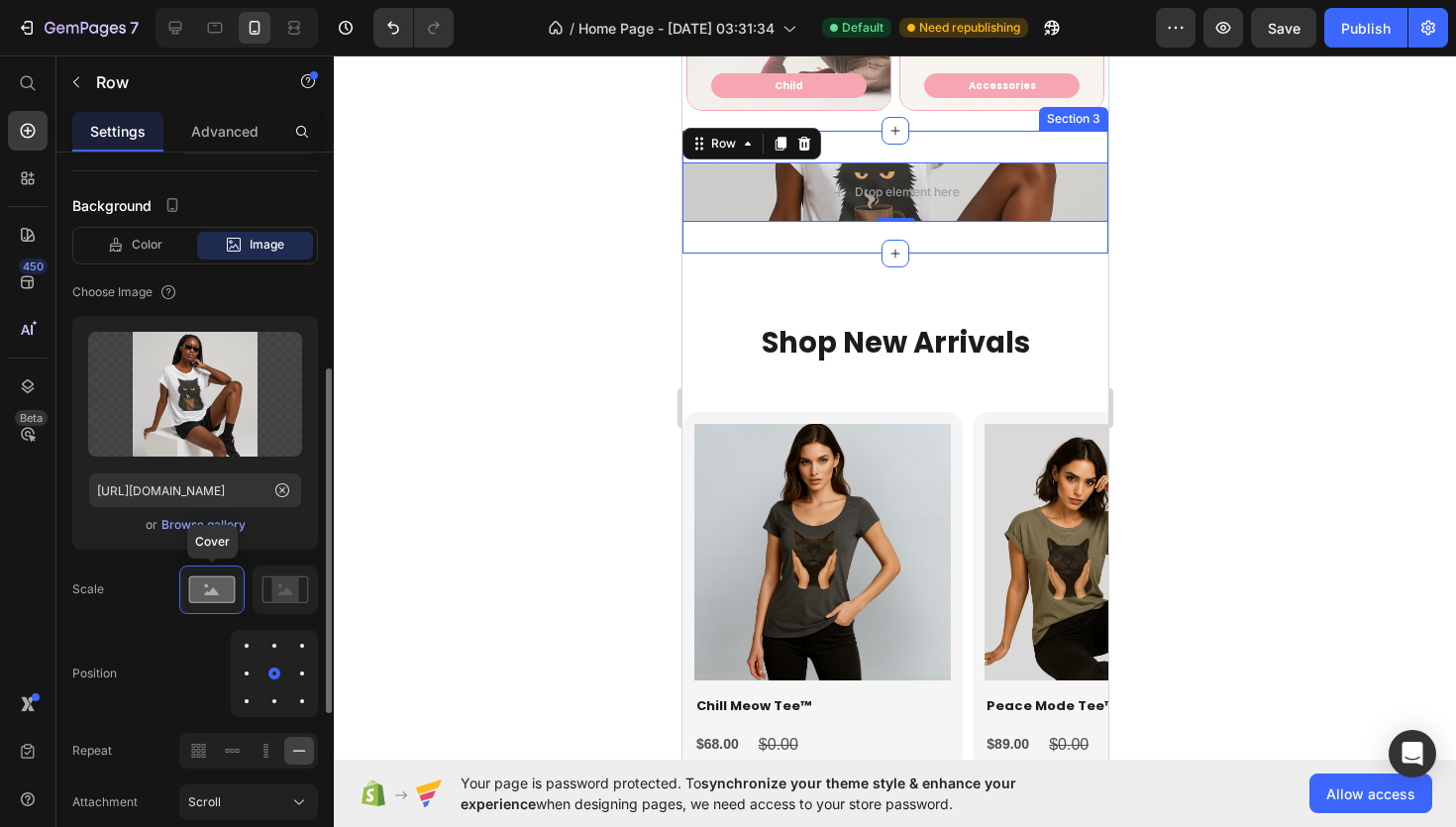 scroll, scrollTop: 538, scrollLeft: 0, axis: vertical 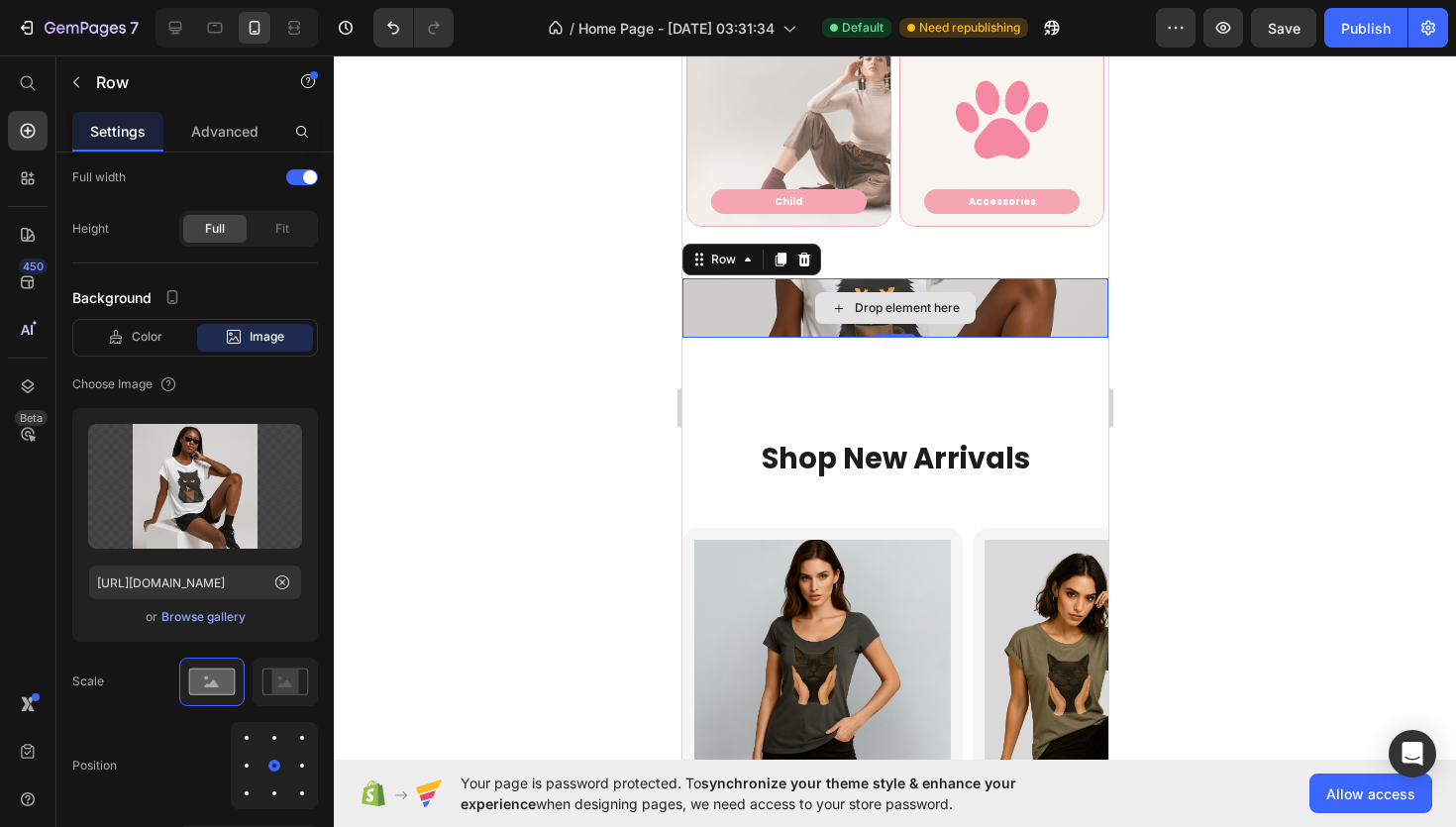 click on "Drop element here" at bounding box center (906, 308) 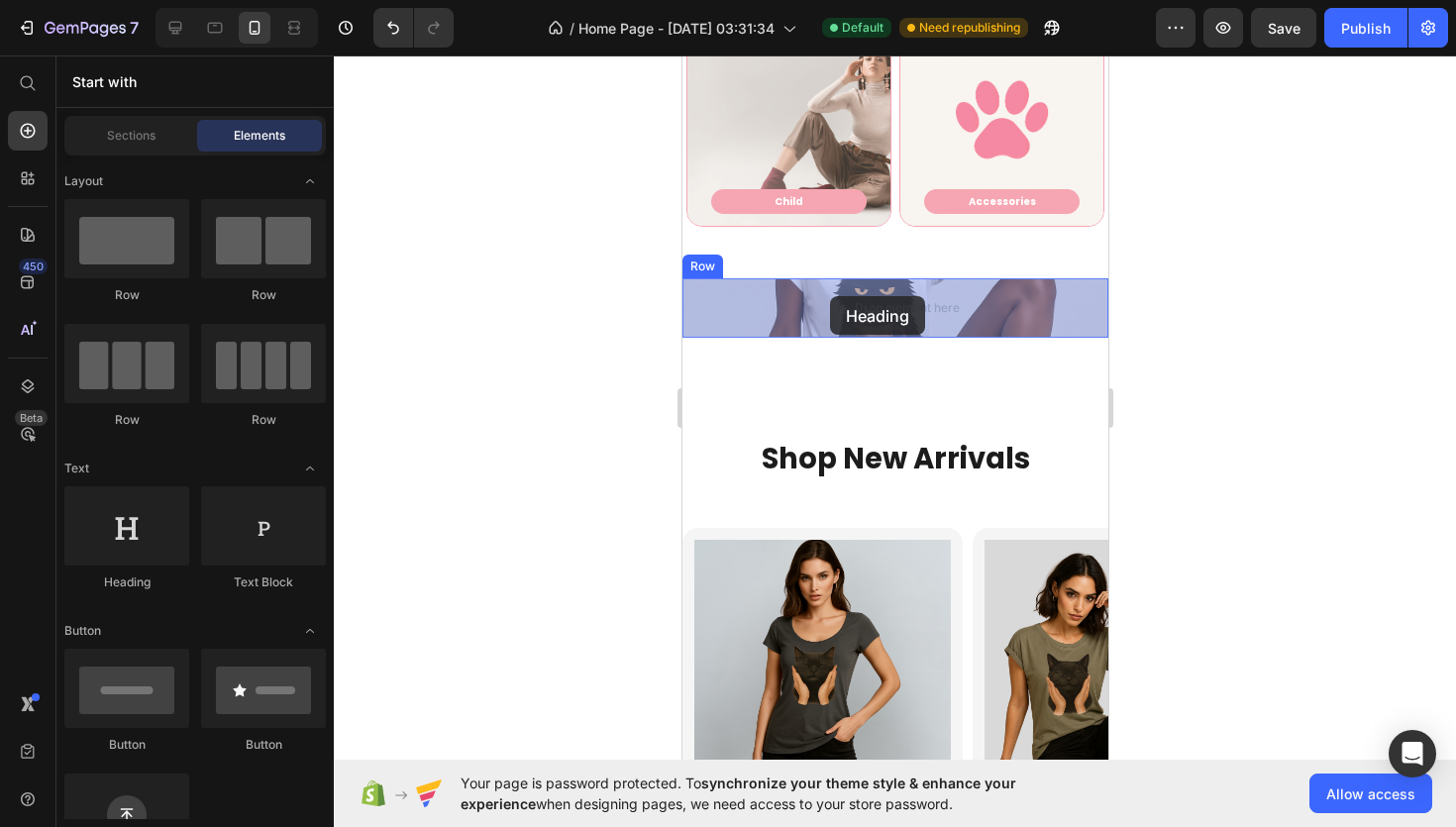 drag, startPoint x: 818, startPoint y: 577, endPoint x: 829, endPoint y: 296, distance: 281.21522 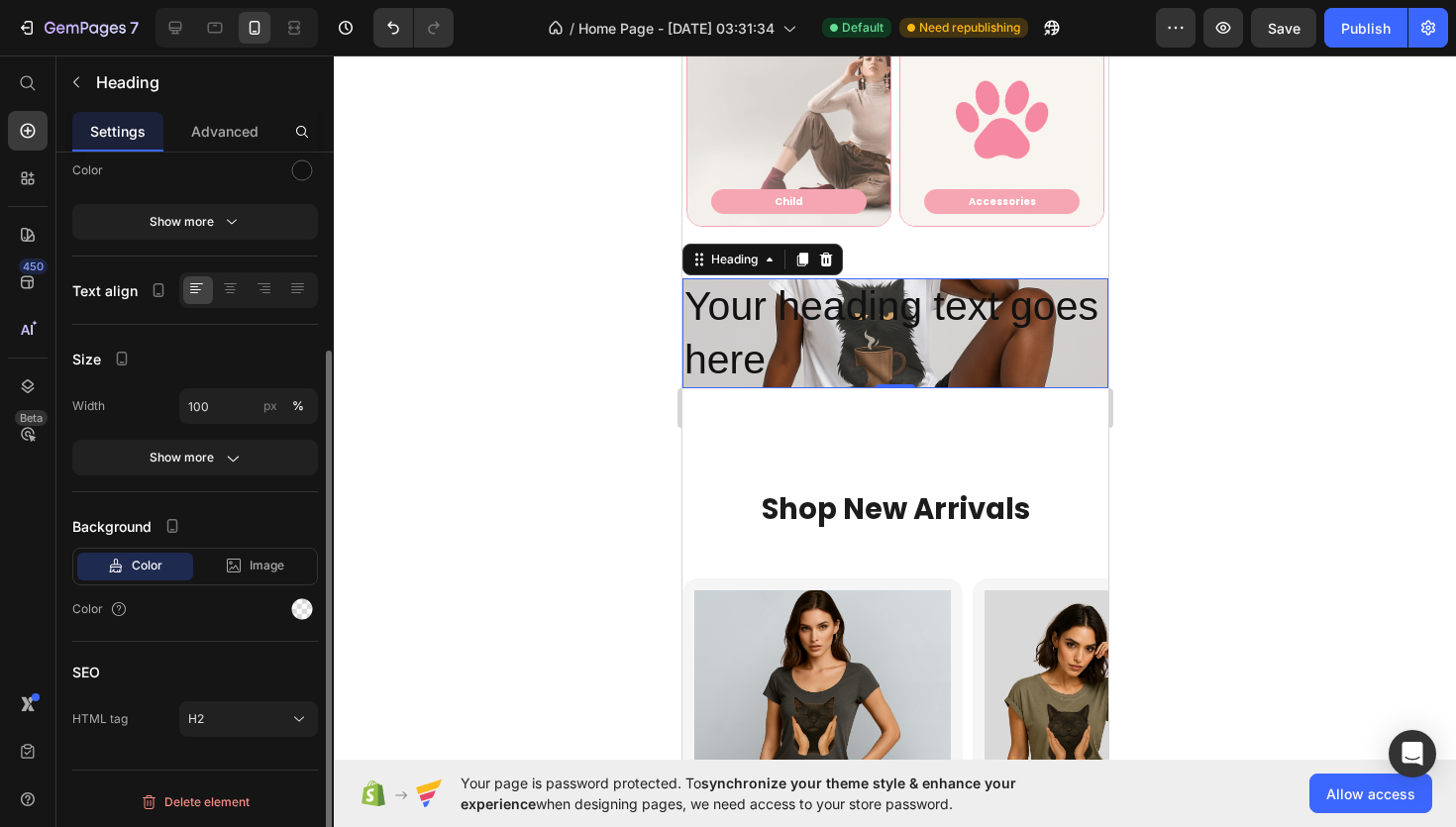 scroll, scrollTop: 0, scrollLeft: 0, axis: both 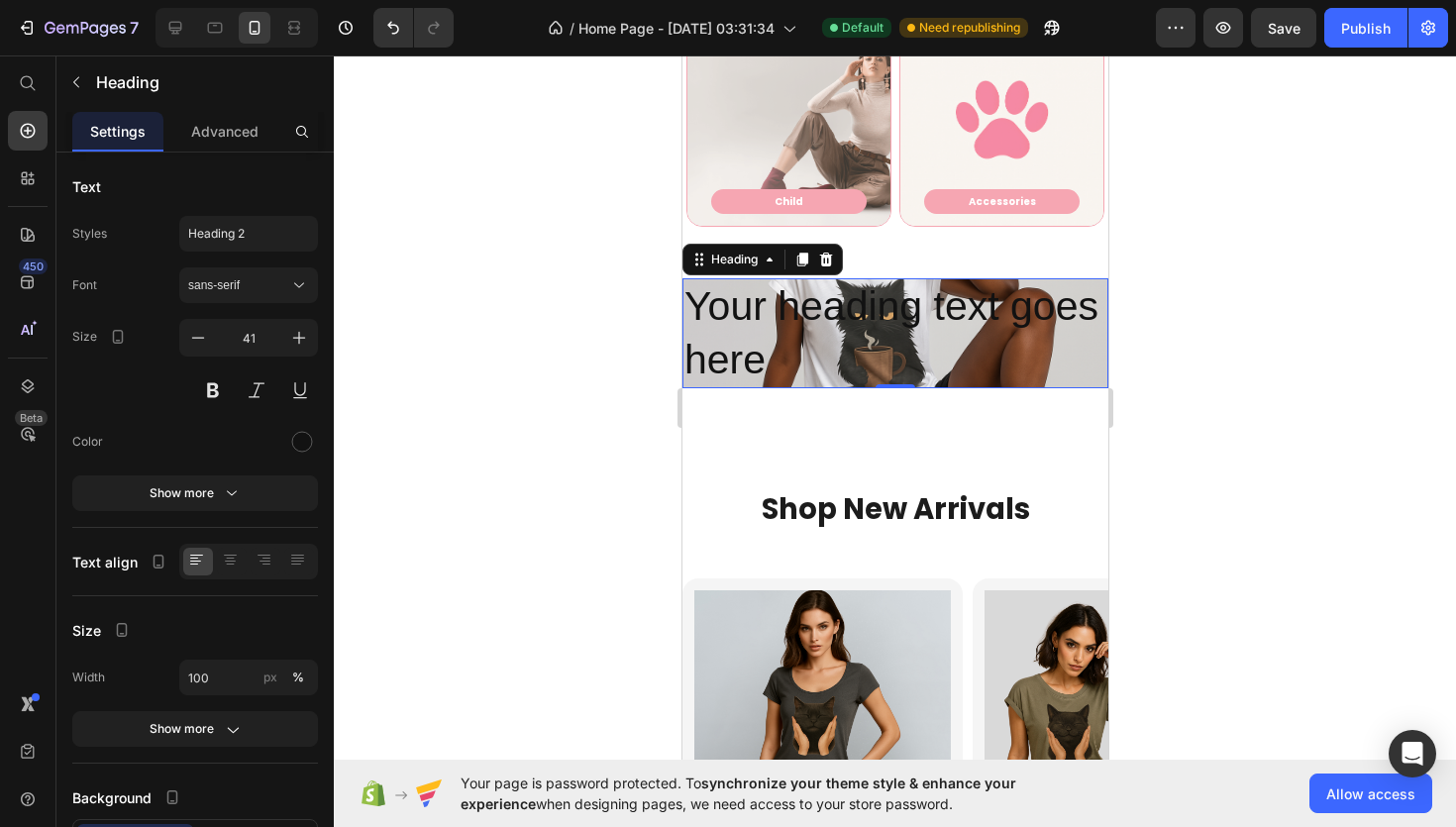 click on "Your heading text goes here" at bounding box center [894, 333] 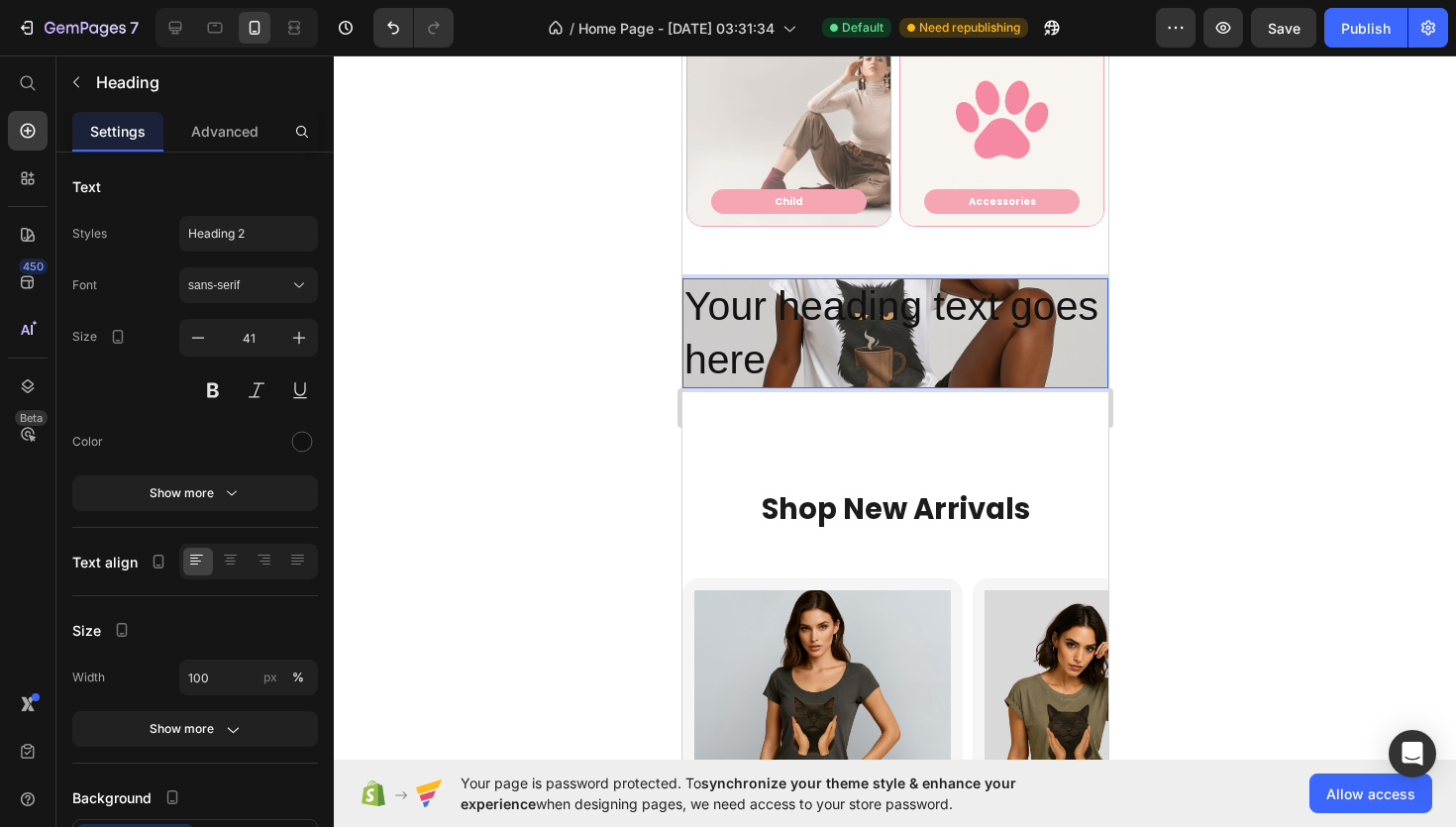 click on "Your heading text goes here" at bounding box center [894, 333] 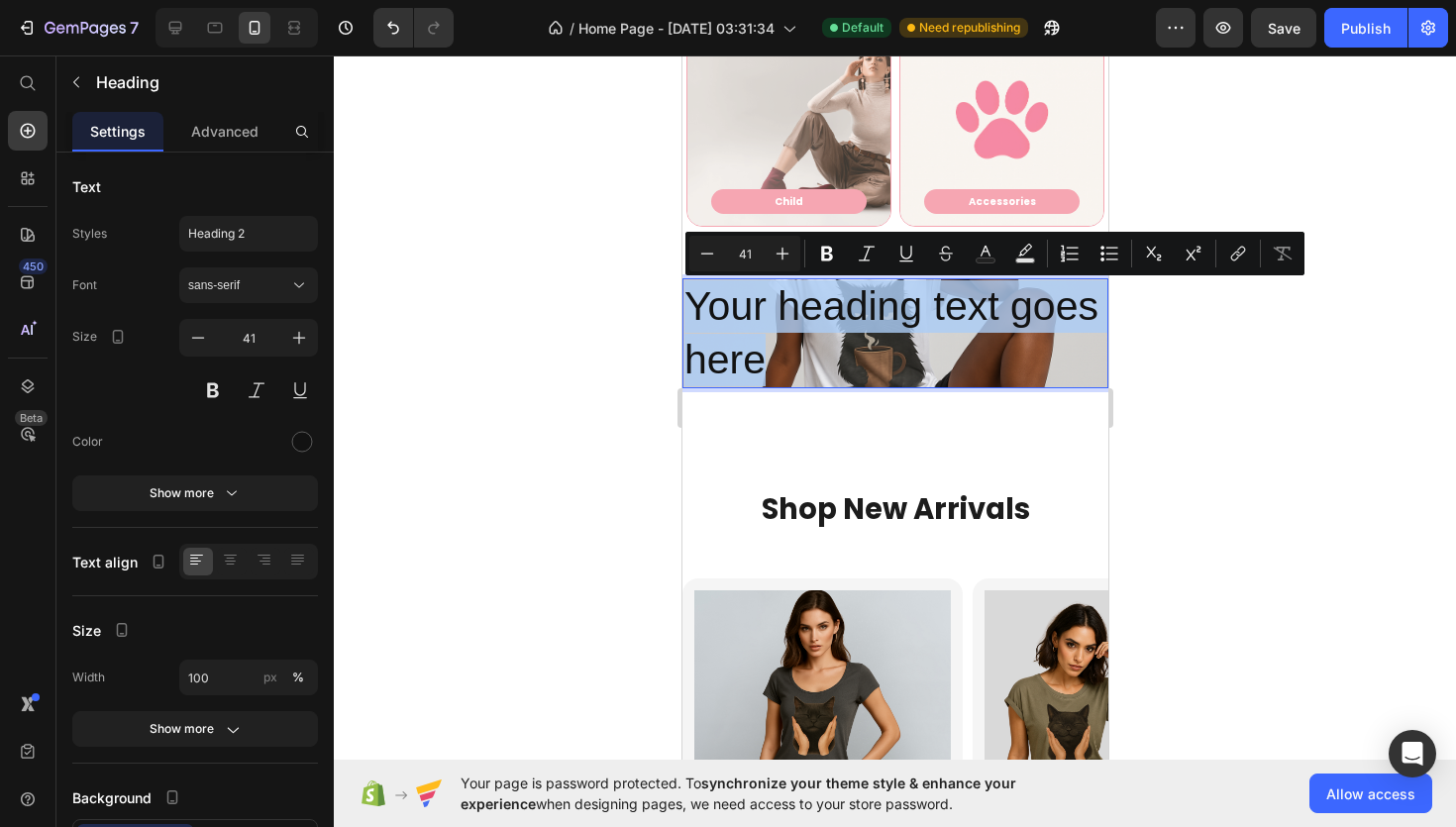 drag, startPoint x: 693, startPoint y: 301, endPoint x: 935, endPoint y: 362, distance: 249.56963 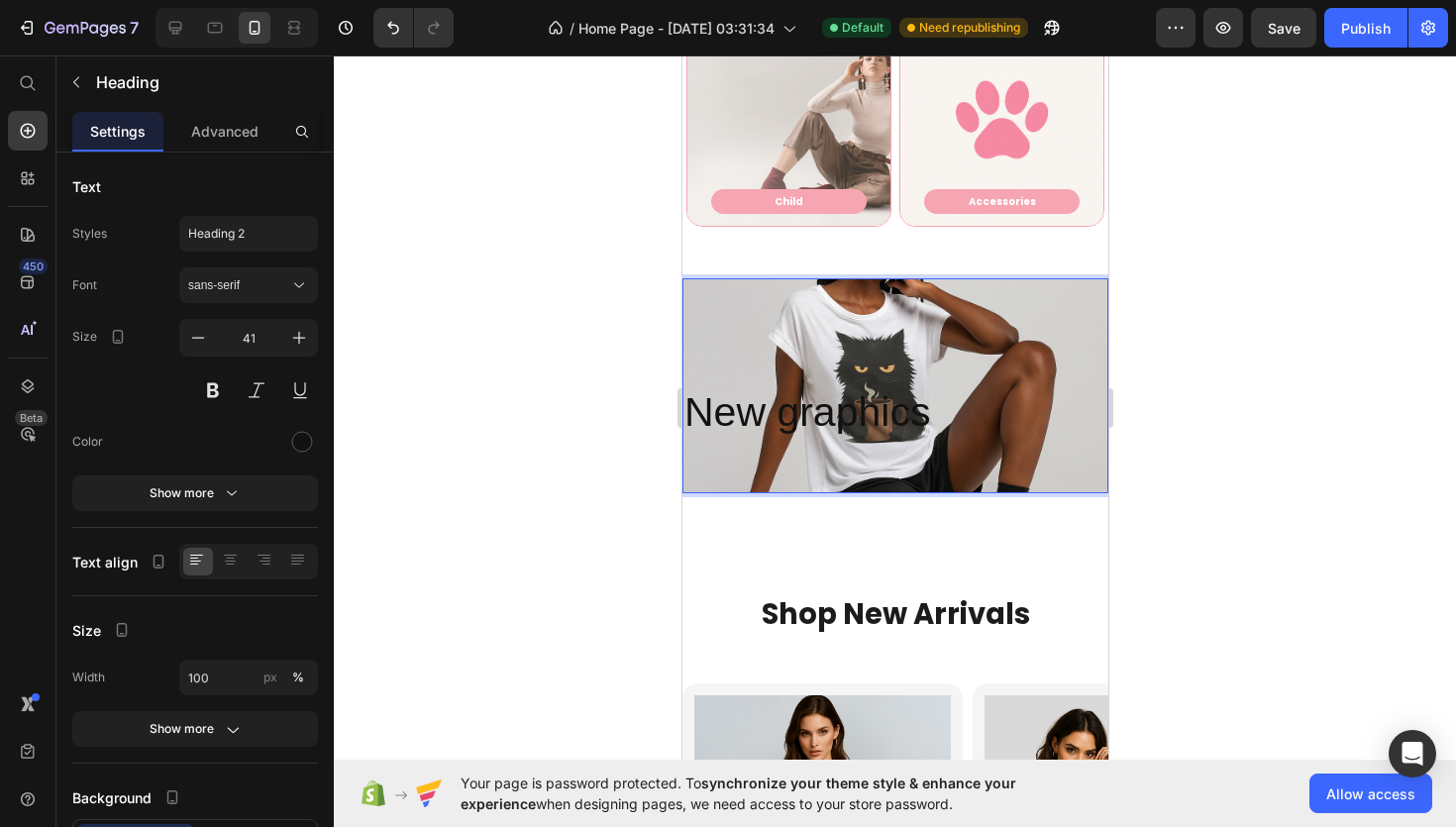 click on "New graphics" at bounding box center (894, 412) 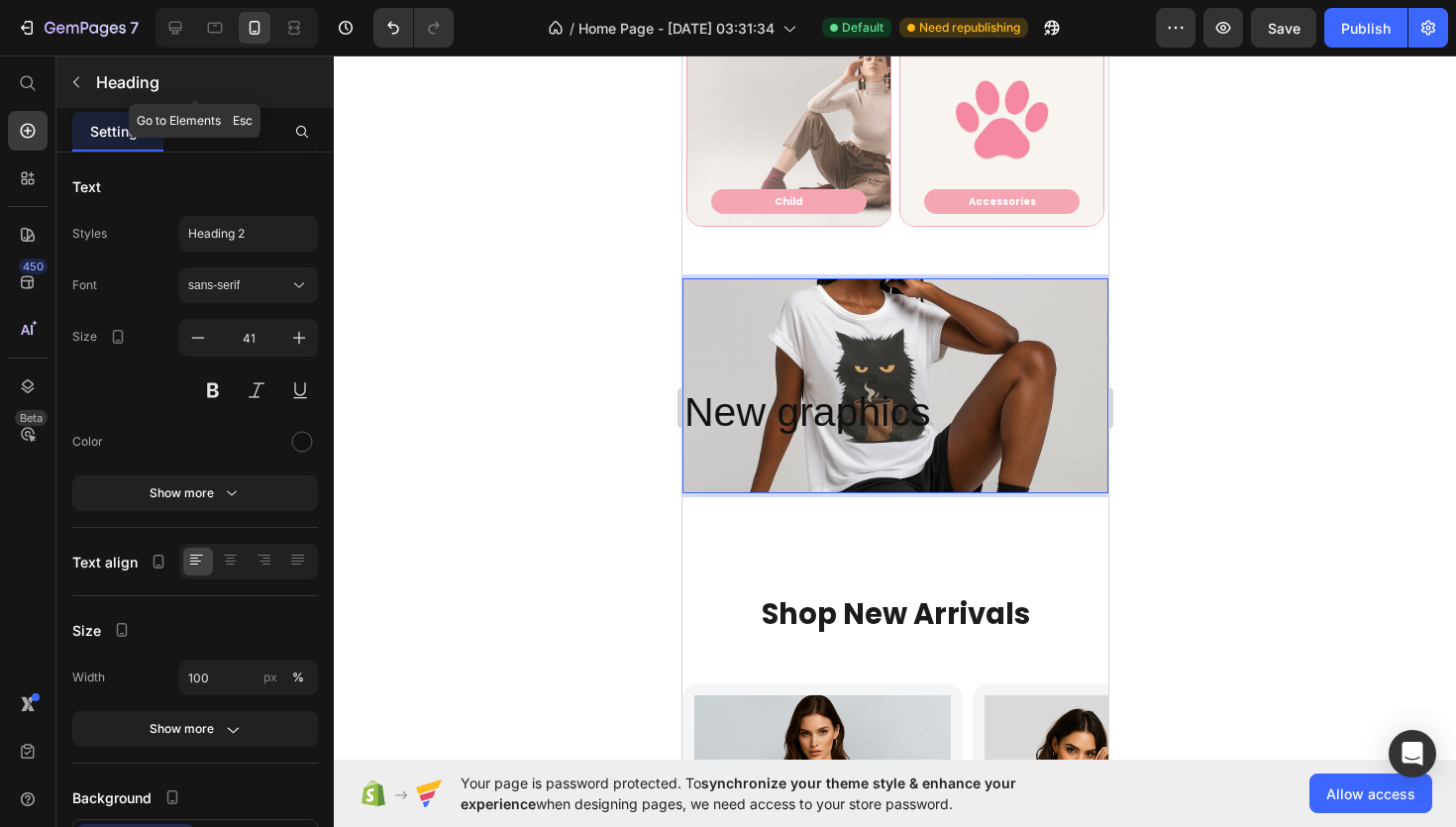 click 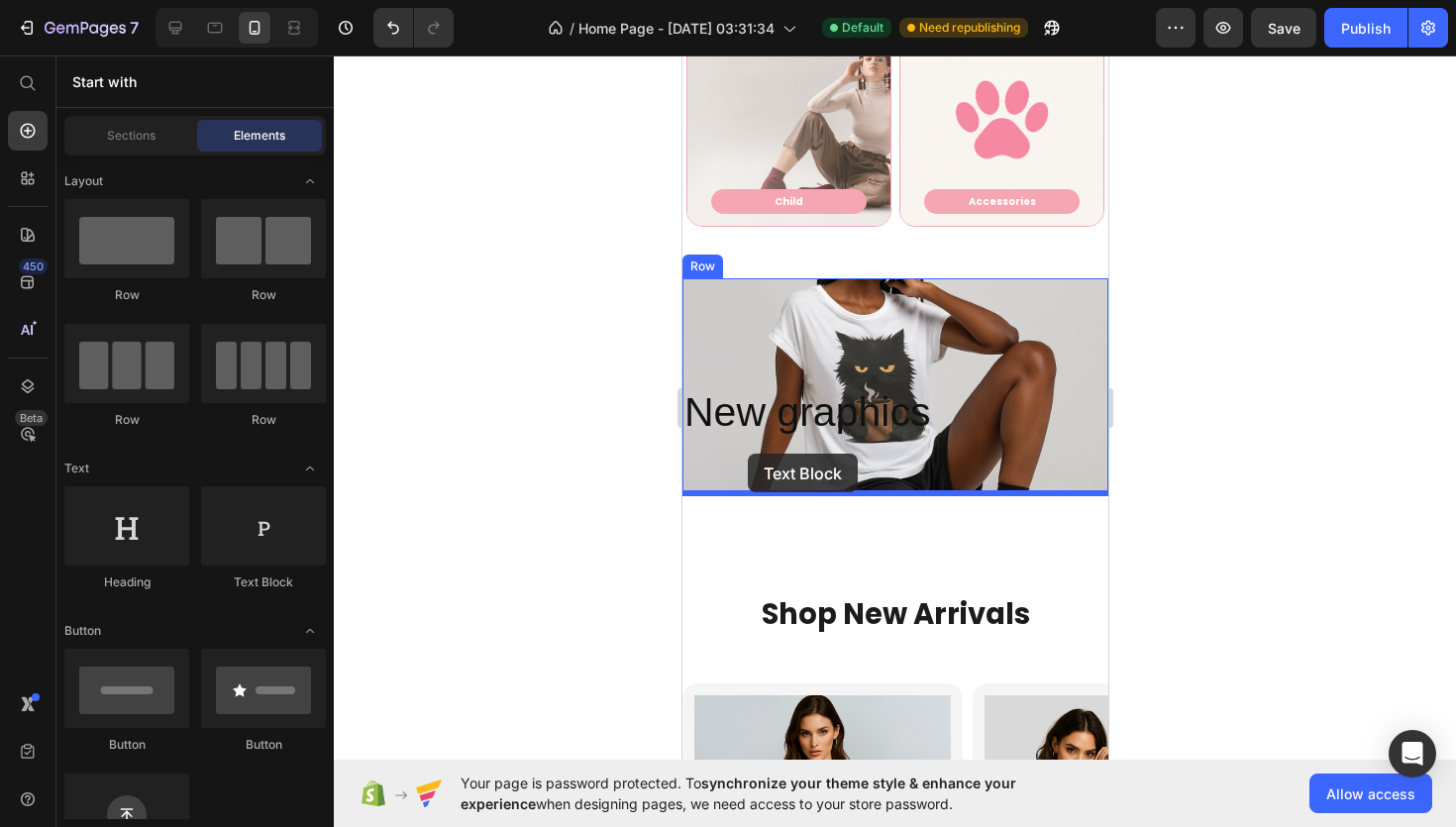 drag, startPoint x: 958, startPoint y: 576, endPoint x: 747, endPoint y: 454, distance: 243.73141 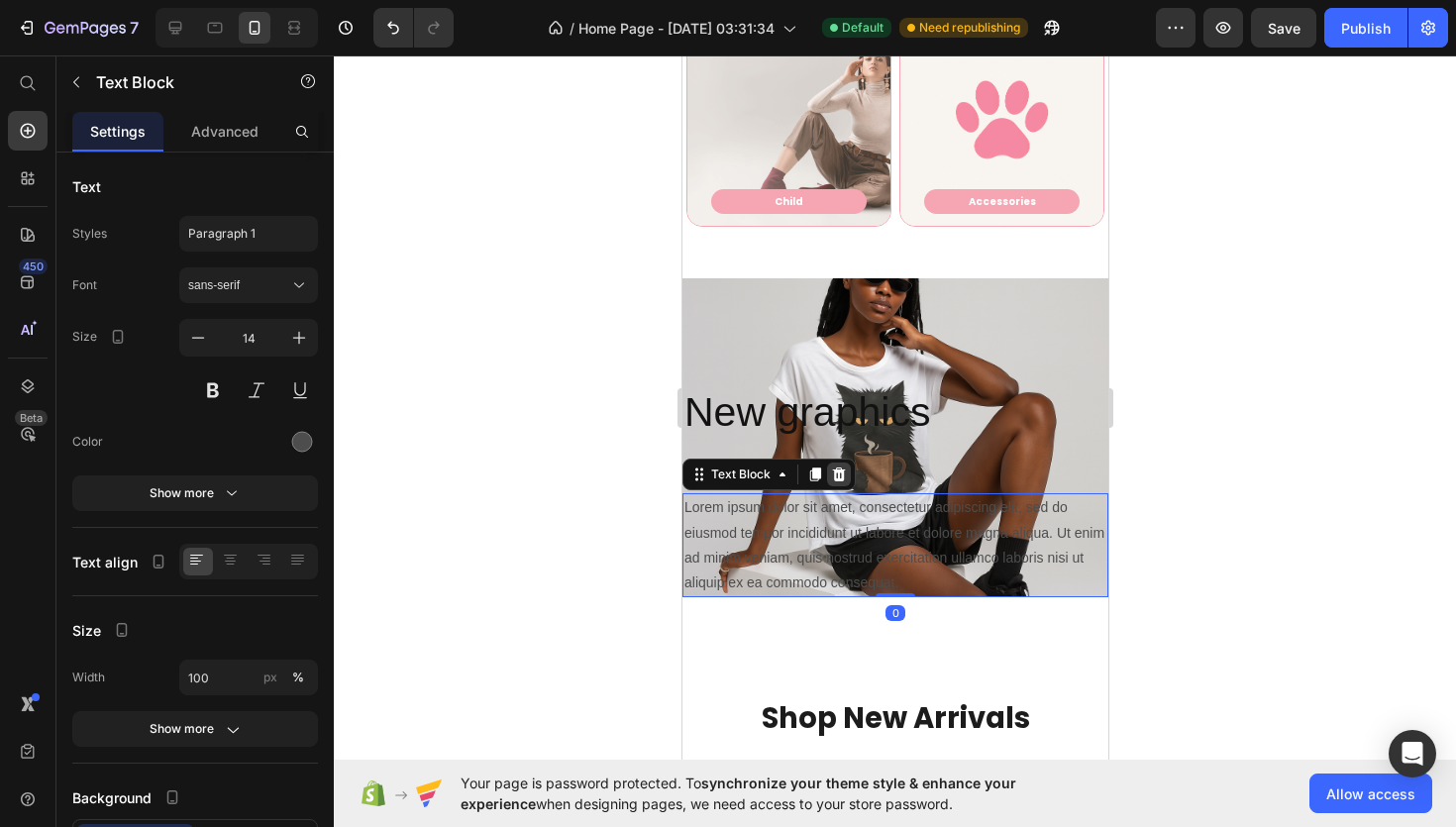 click 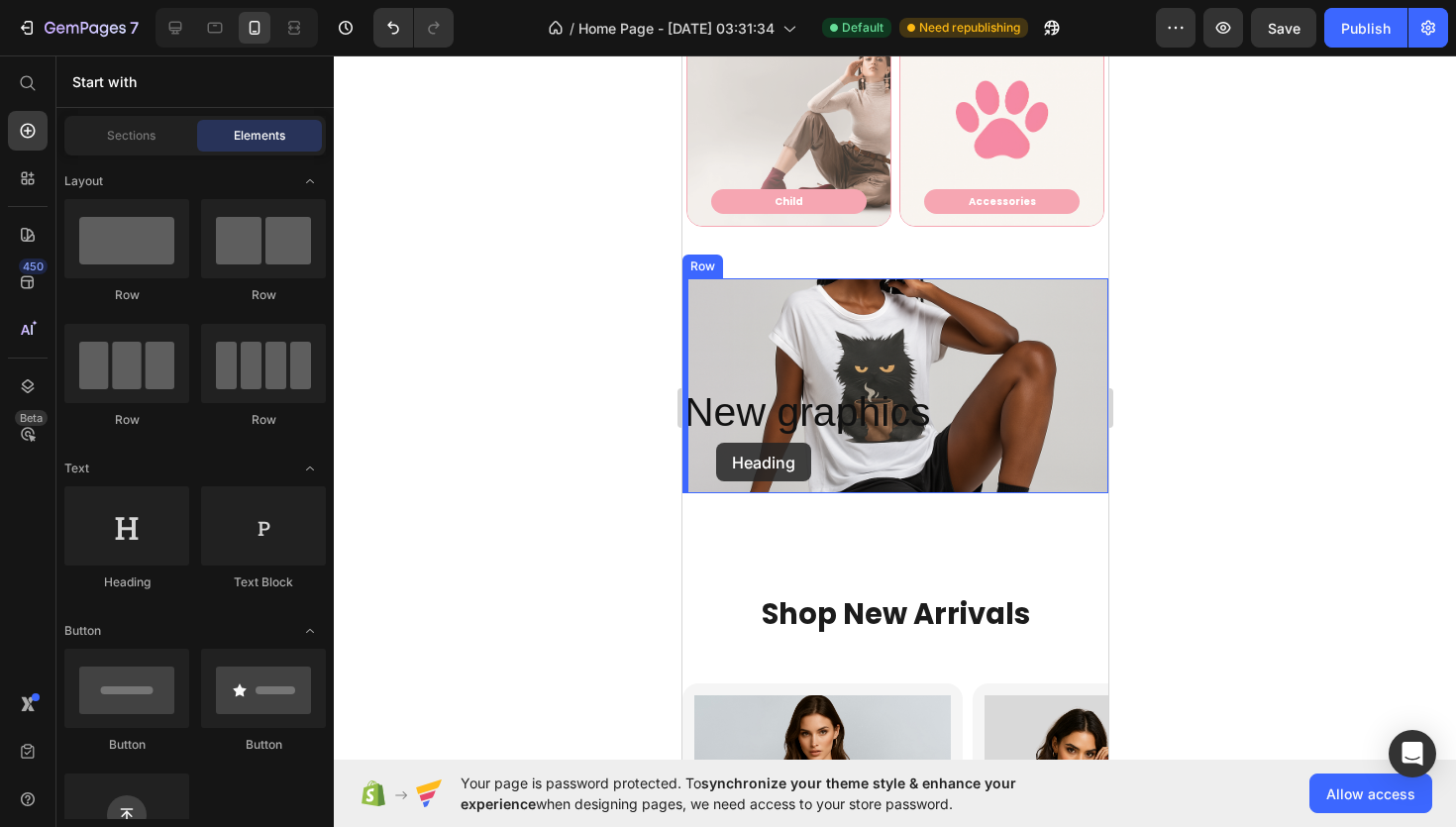 drag, startPoint x: 832, startPoint y: 567, endPoint x: 715, endPoint y: 443, distance: 170.4846 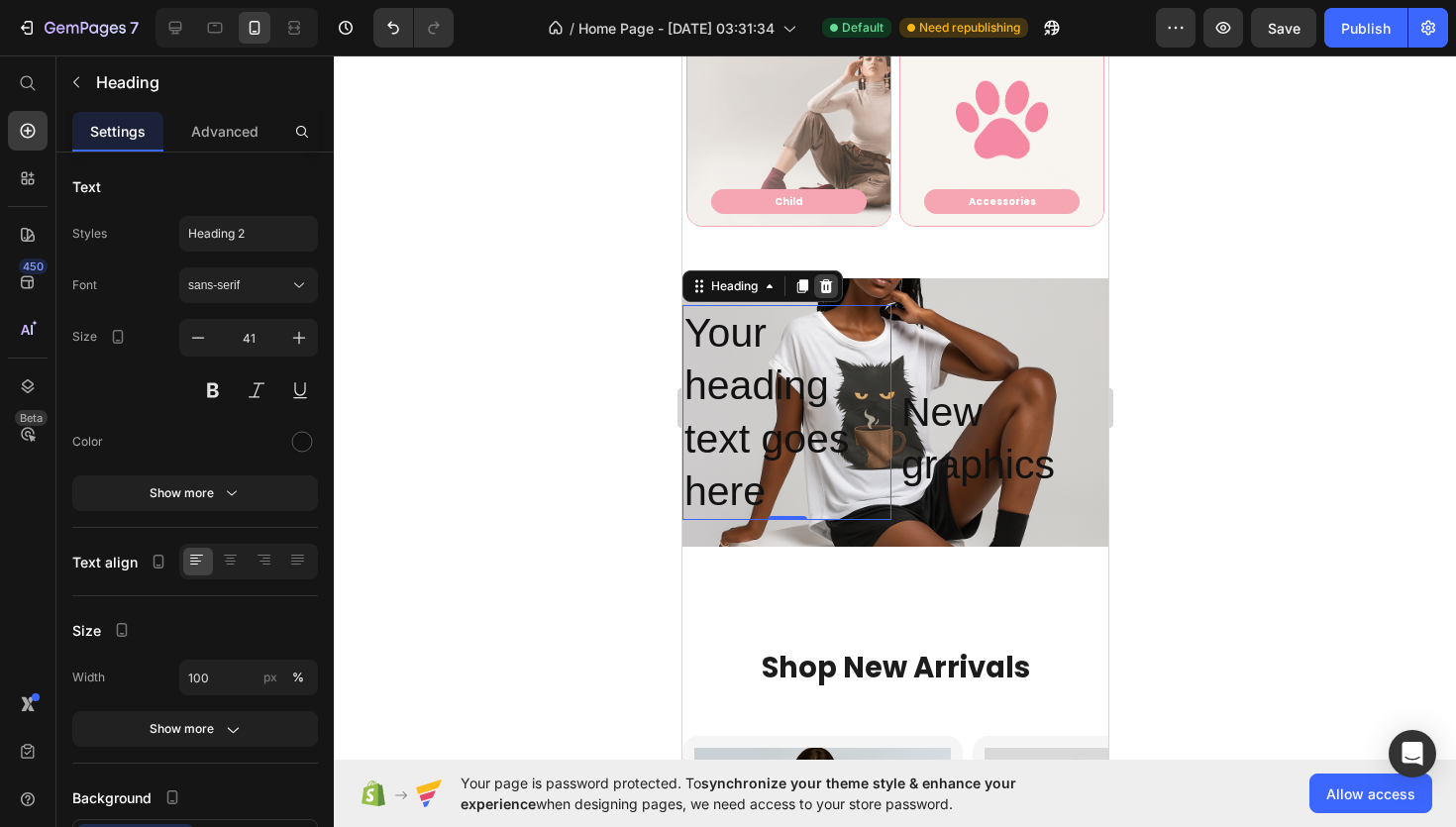 click 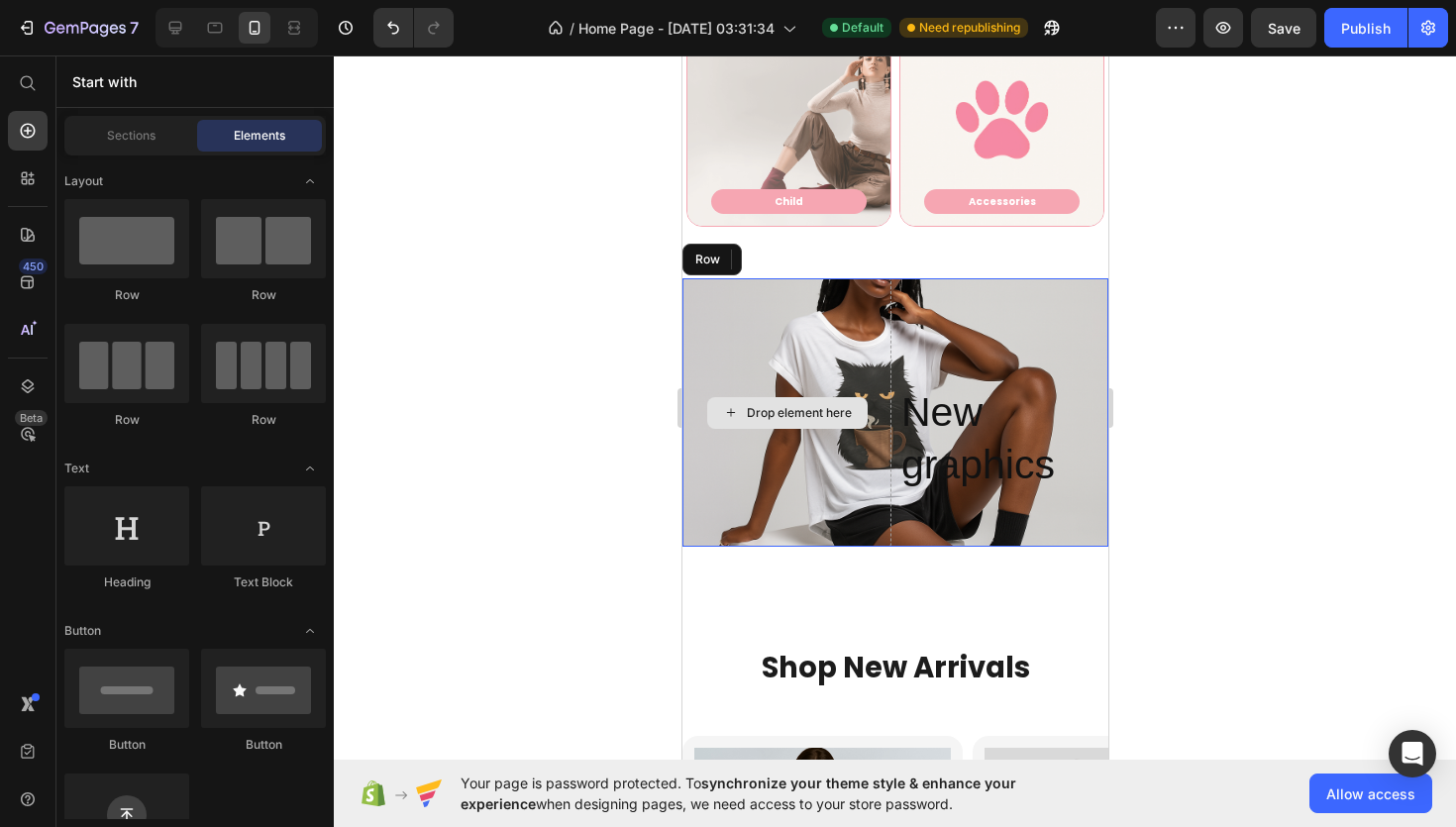click on "Drop element here" at bounding box center [785, 412] 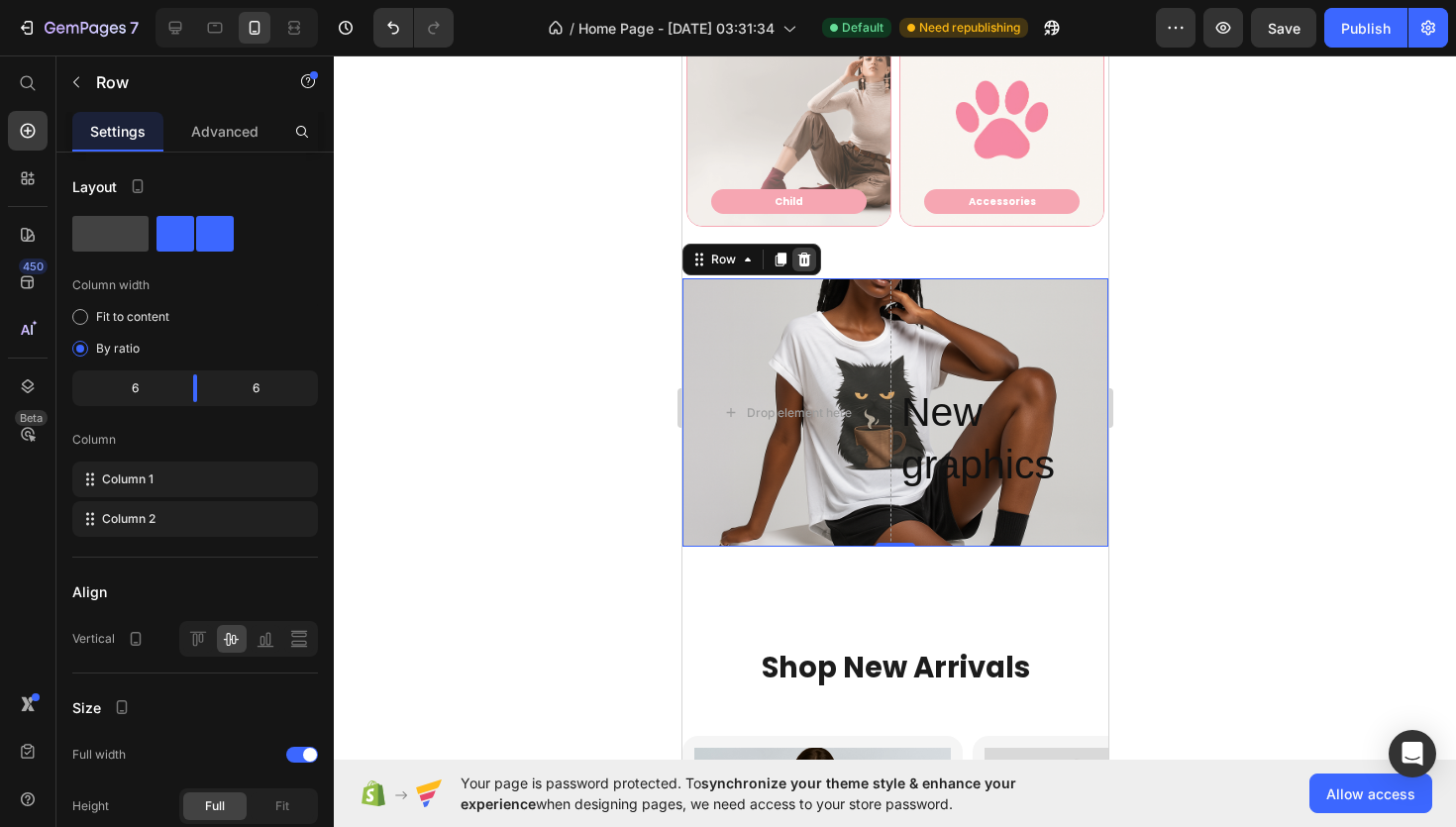 click 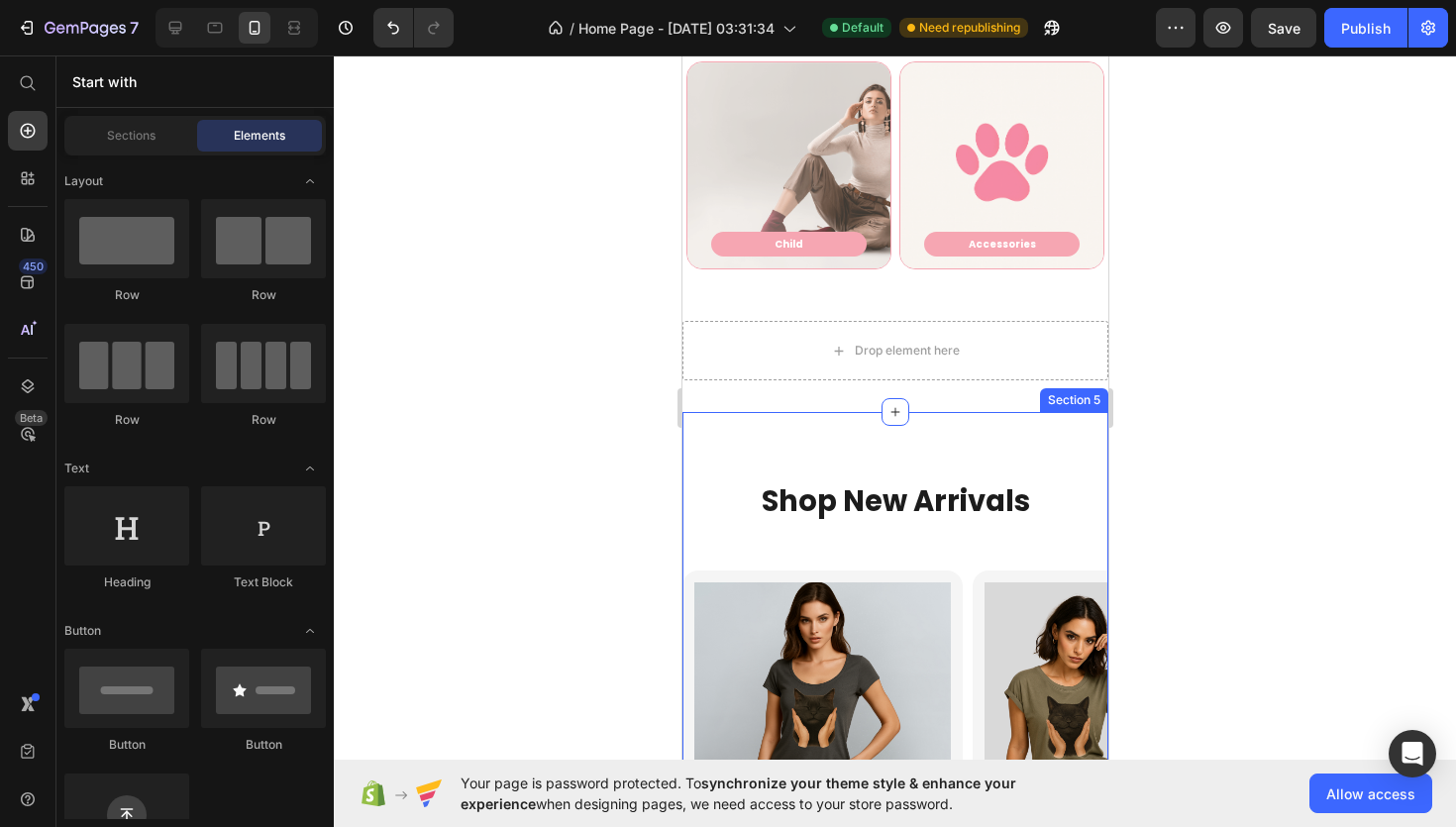 scroll, scrollTop: 1004, scrollLeft: 0, axis: vertical 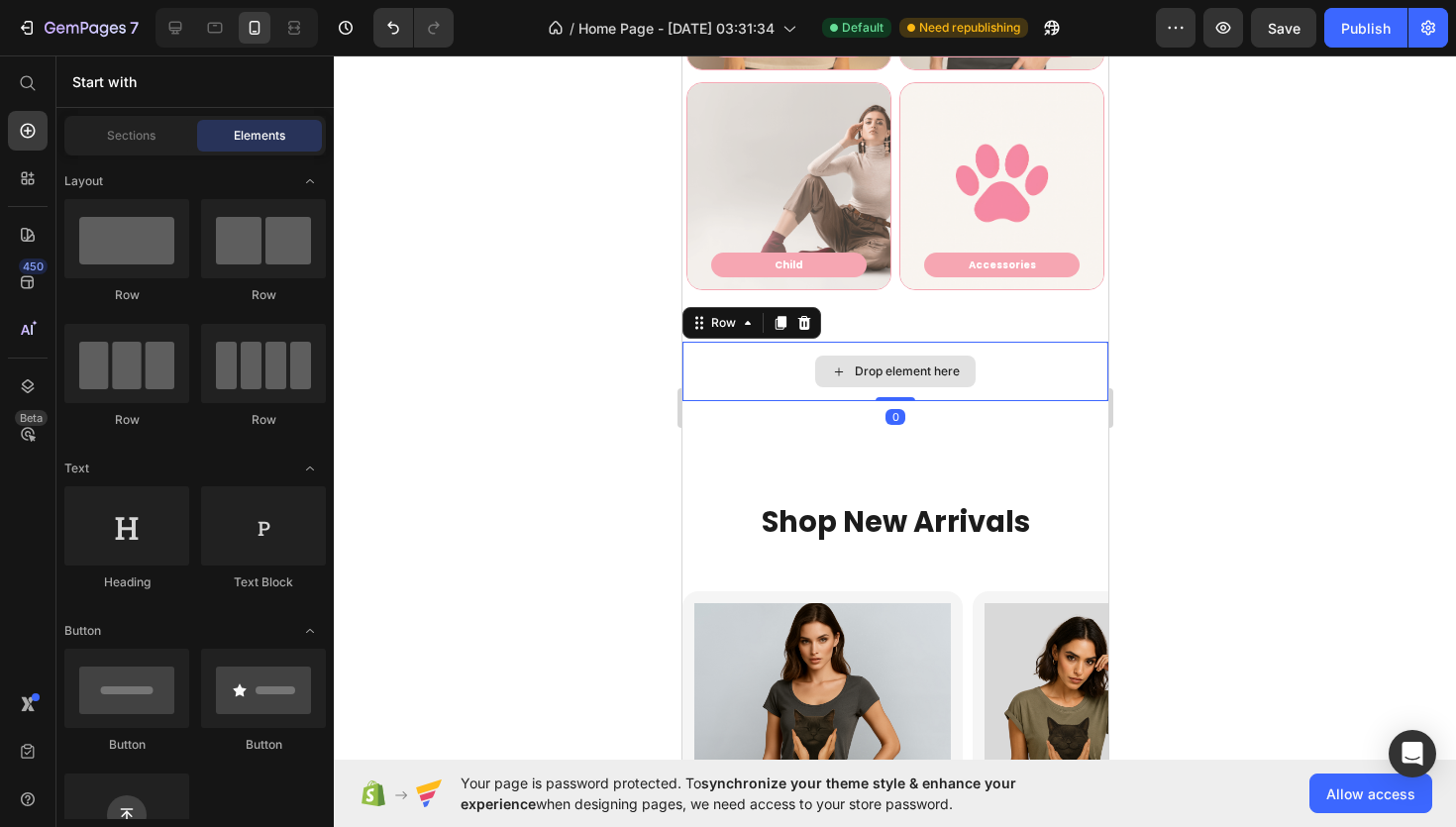 click on "Drop element here" at bounding box center (894, 371) 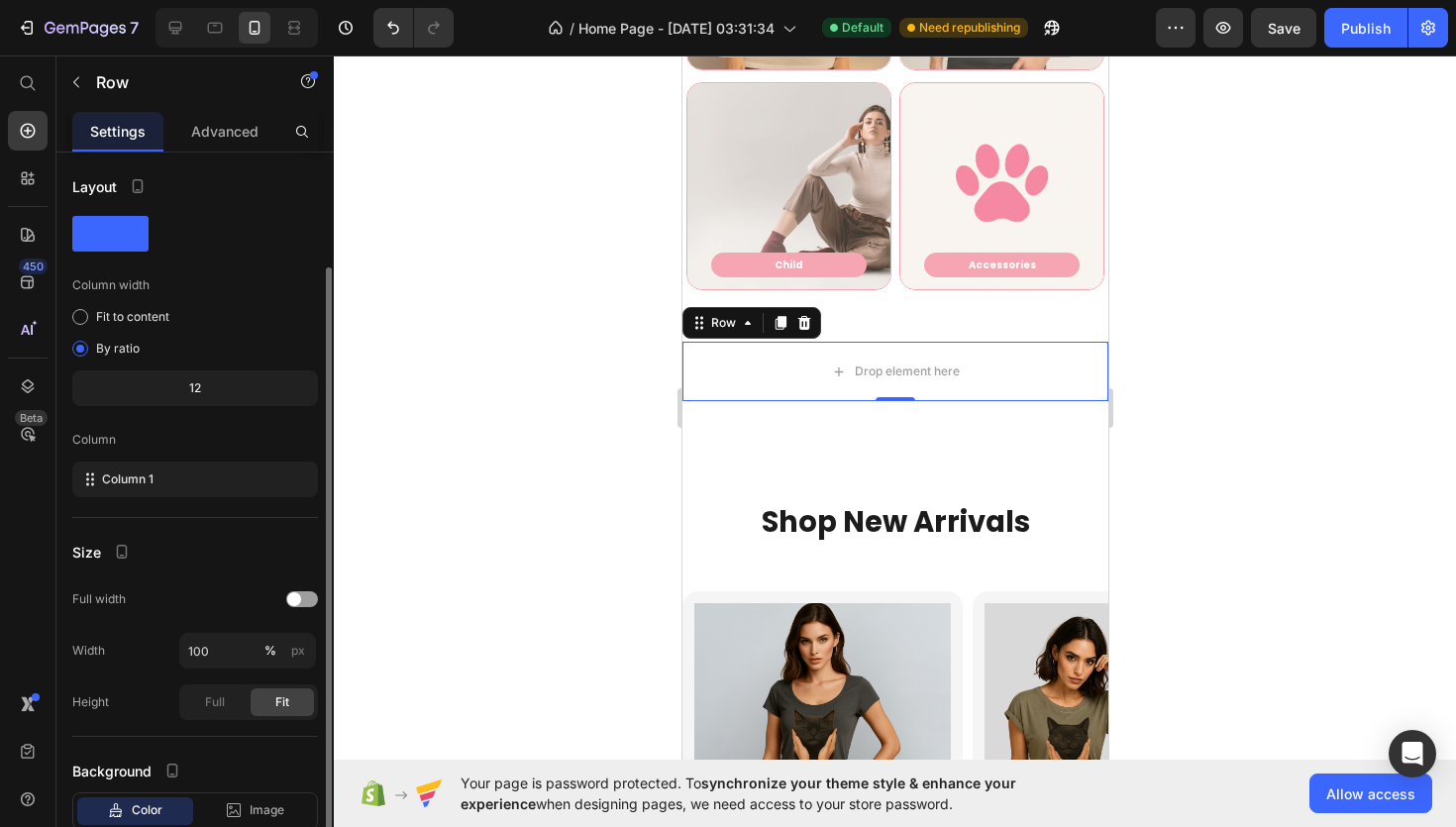 scroll, scrollTop: 129, scrollLeft: 0, axis: vertical 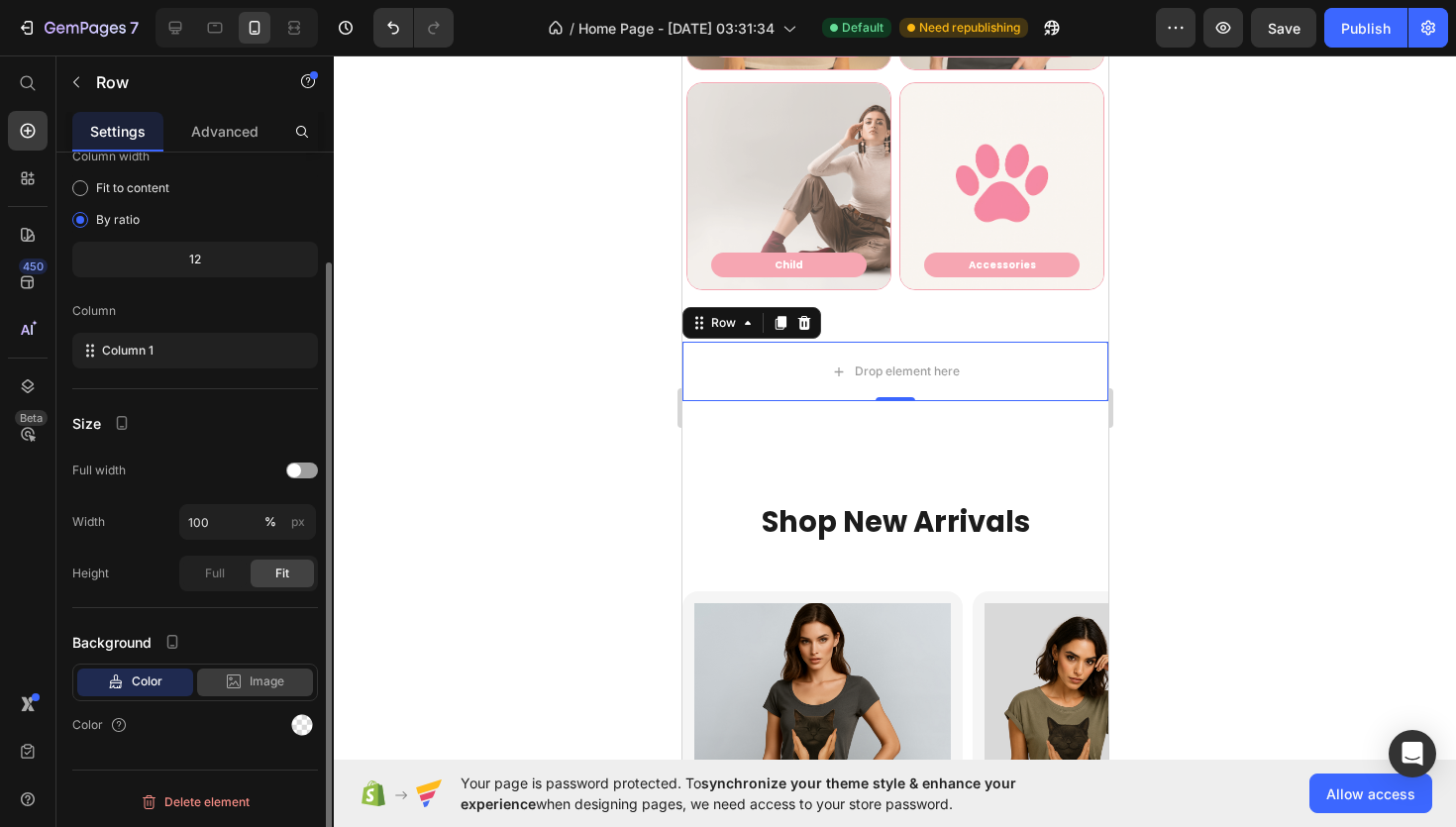 click 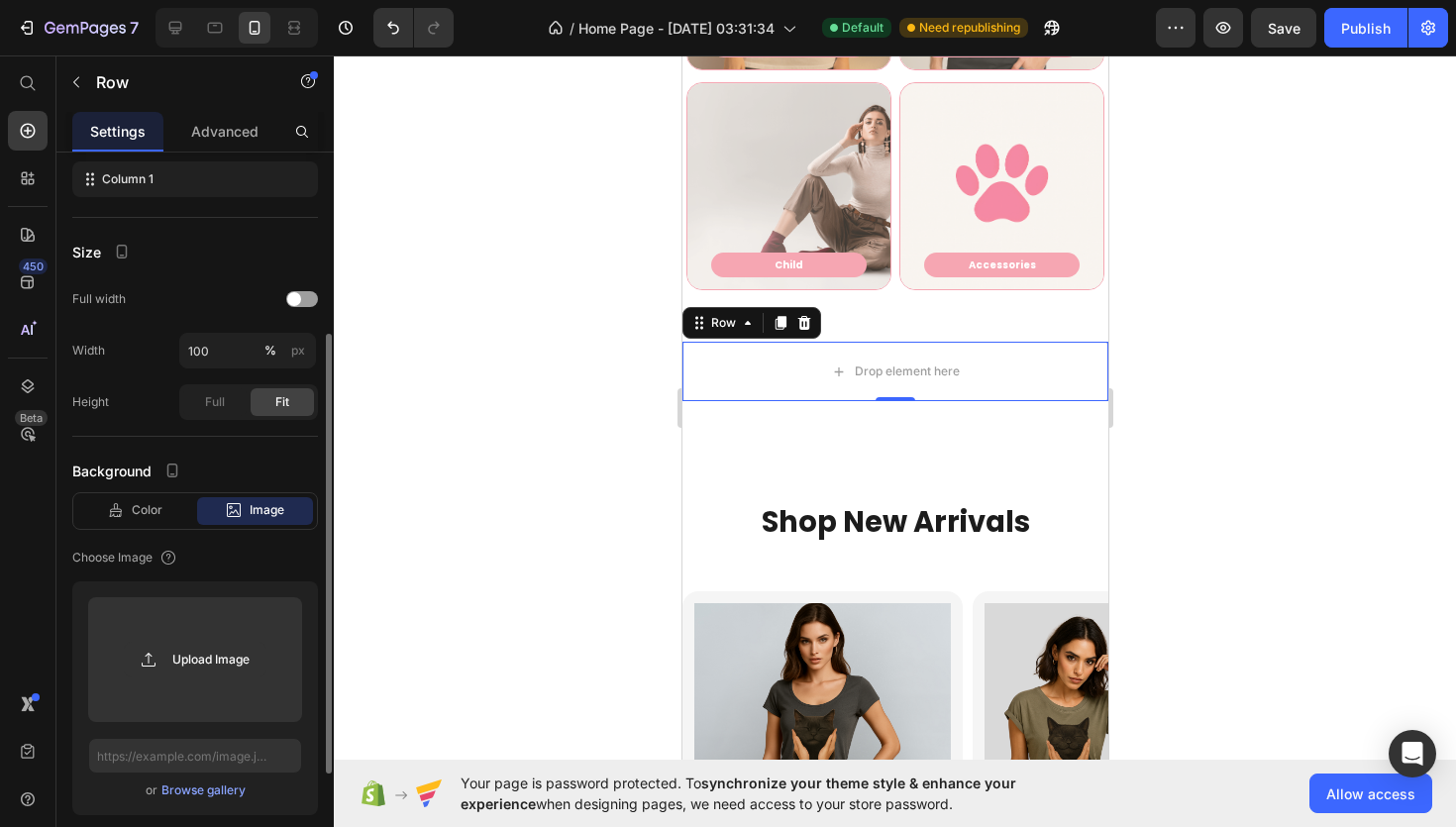 scroll, scrollTop: 311, scrollLeft: 0, axis: vertical 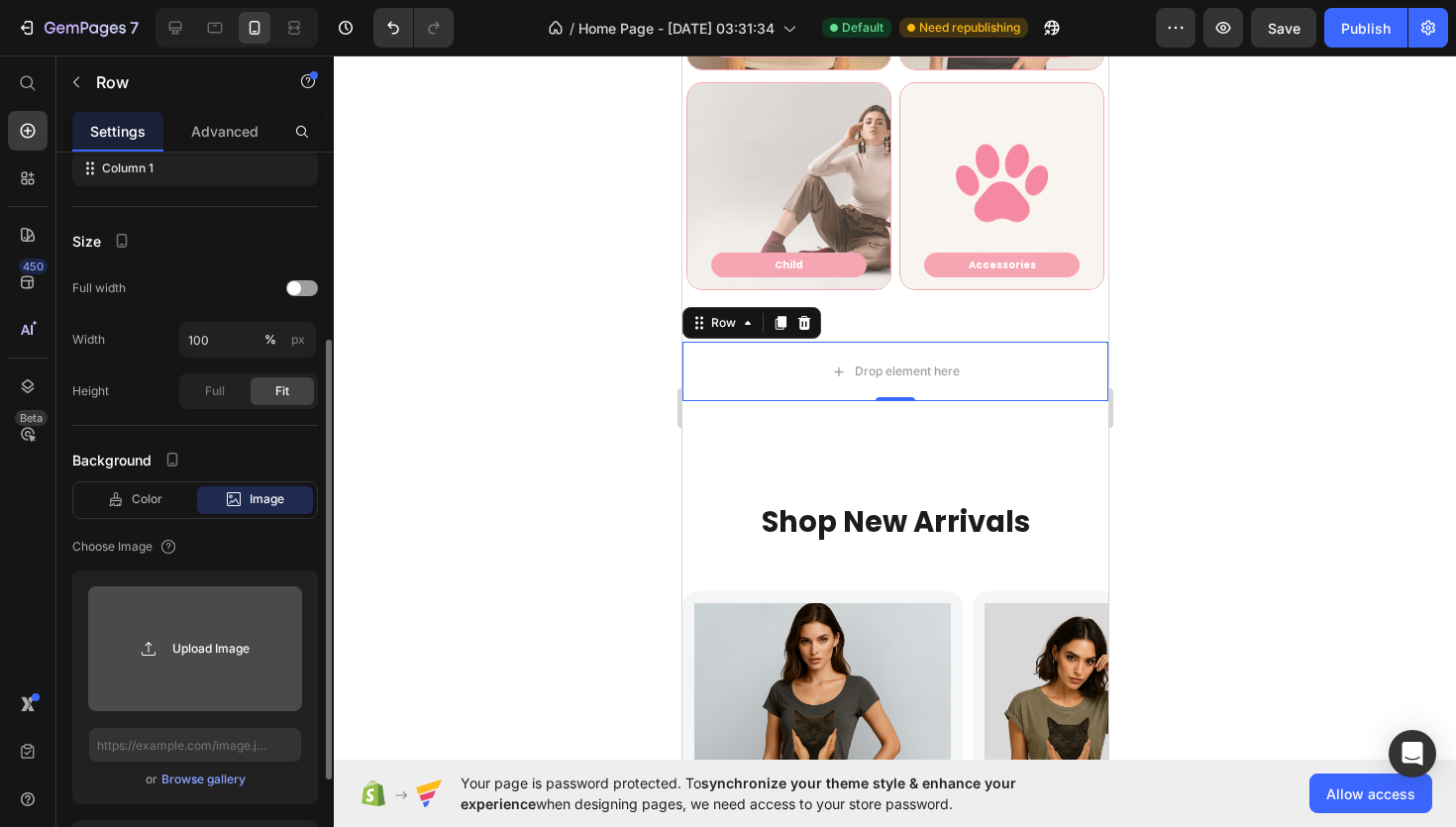 click 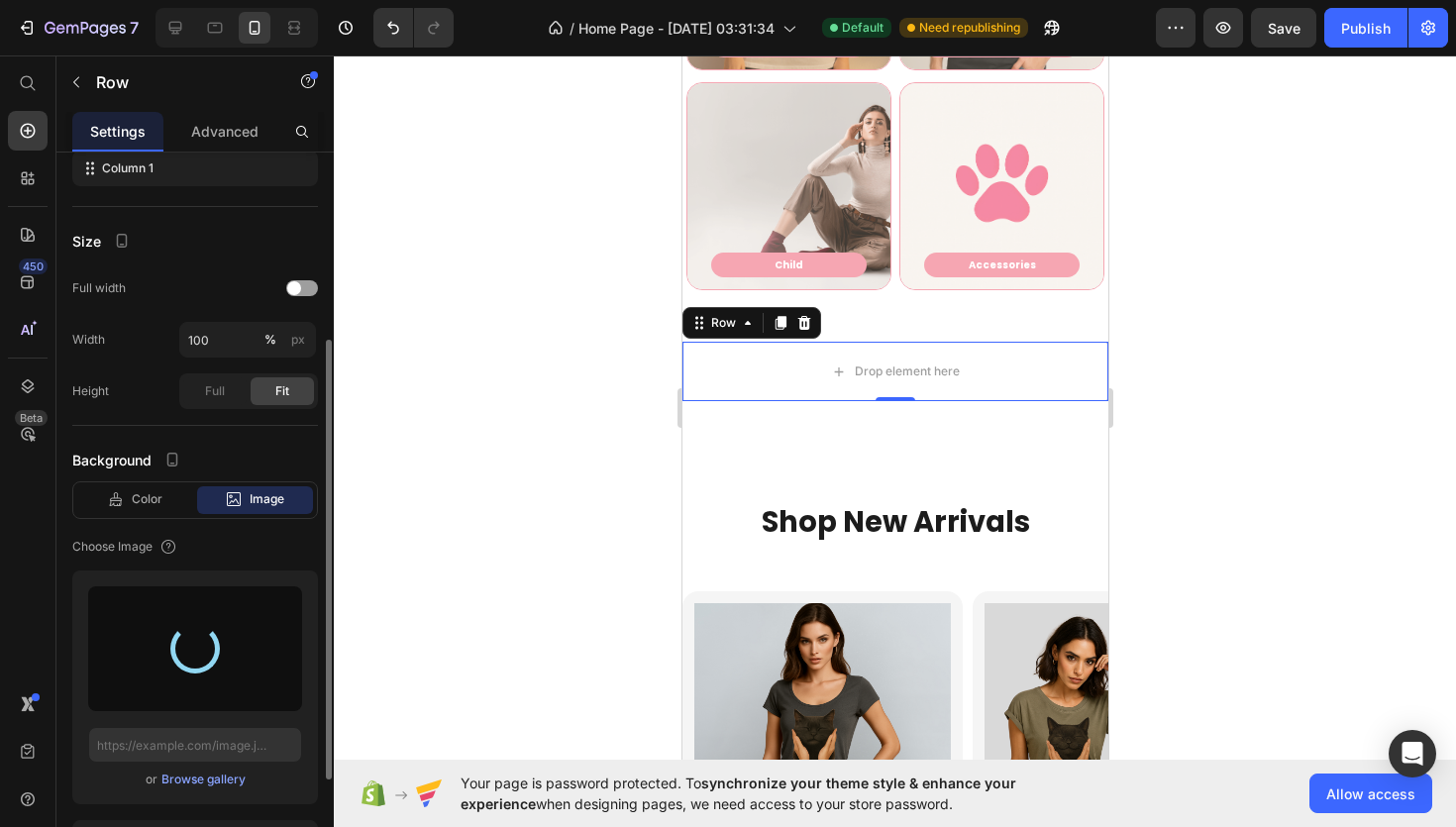 type on "[URL][DOMAIN_NAME]" 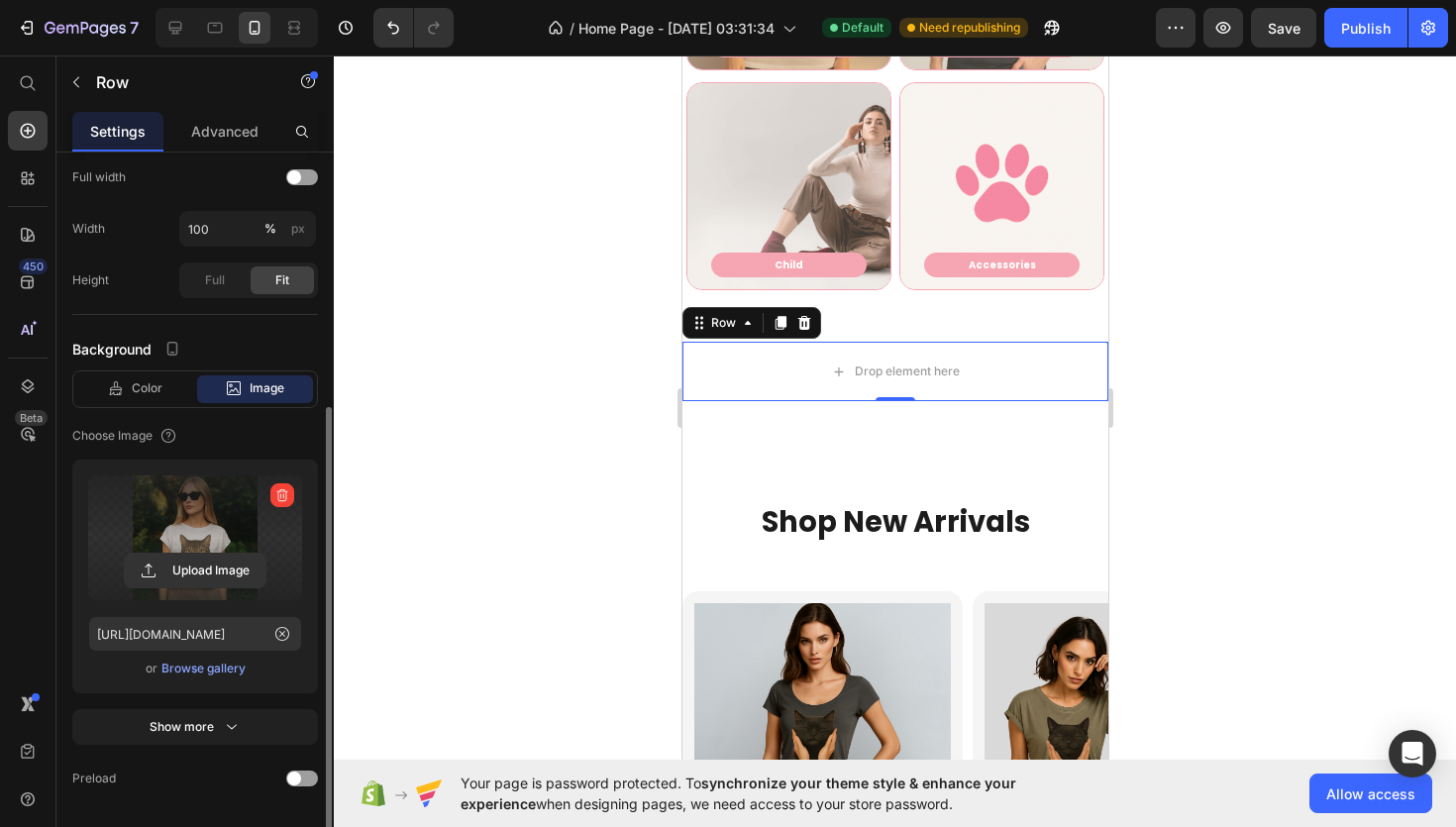 scroll, scrollTop: 481, scrollLeft: 0, axis: vertical 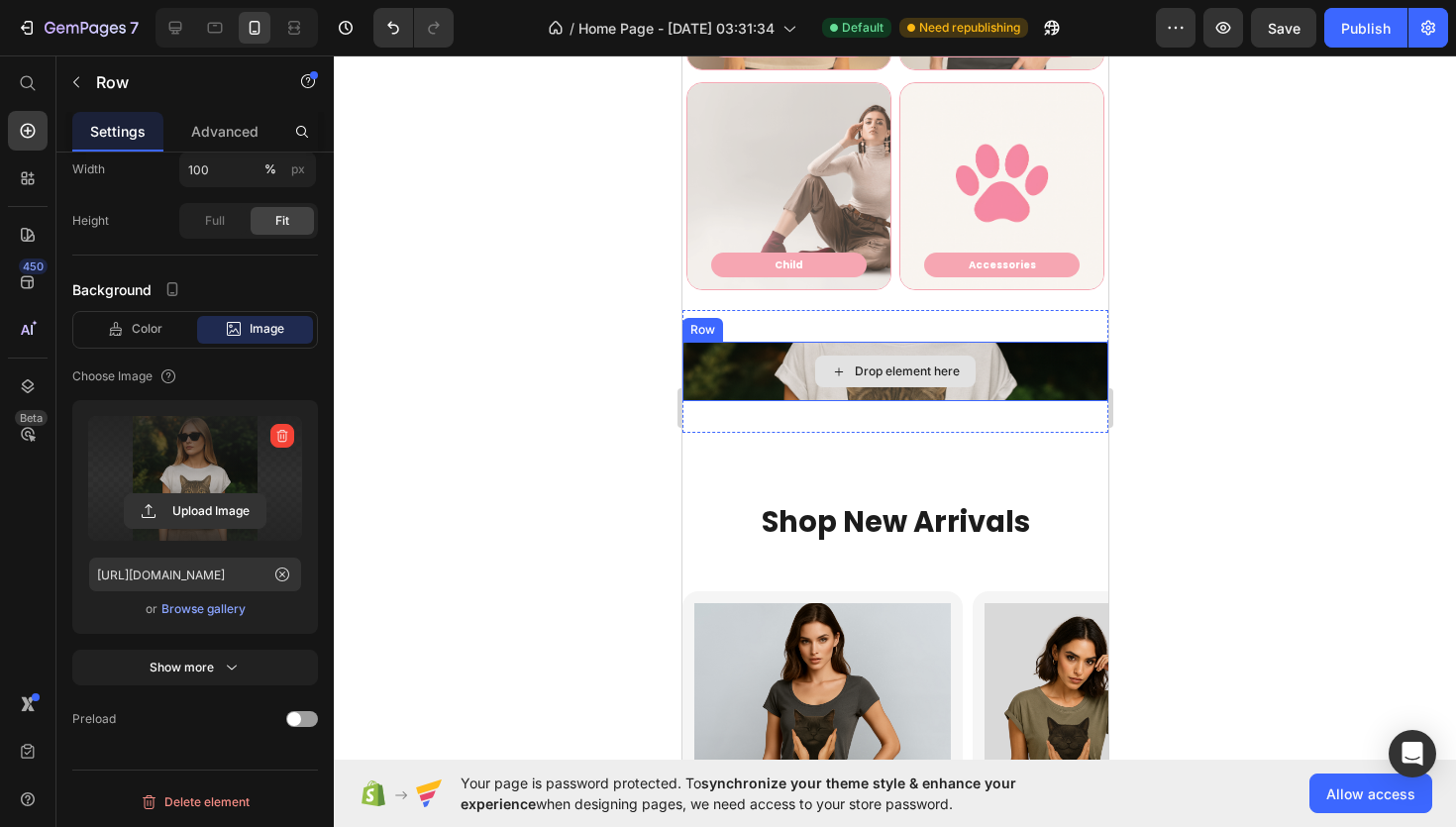 click 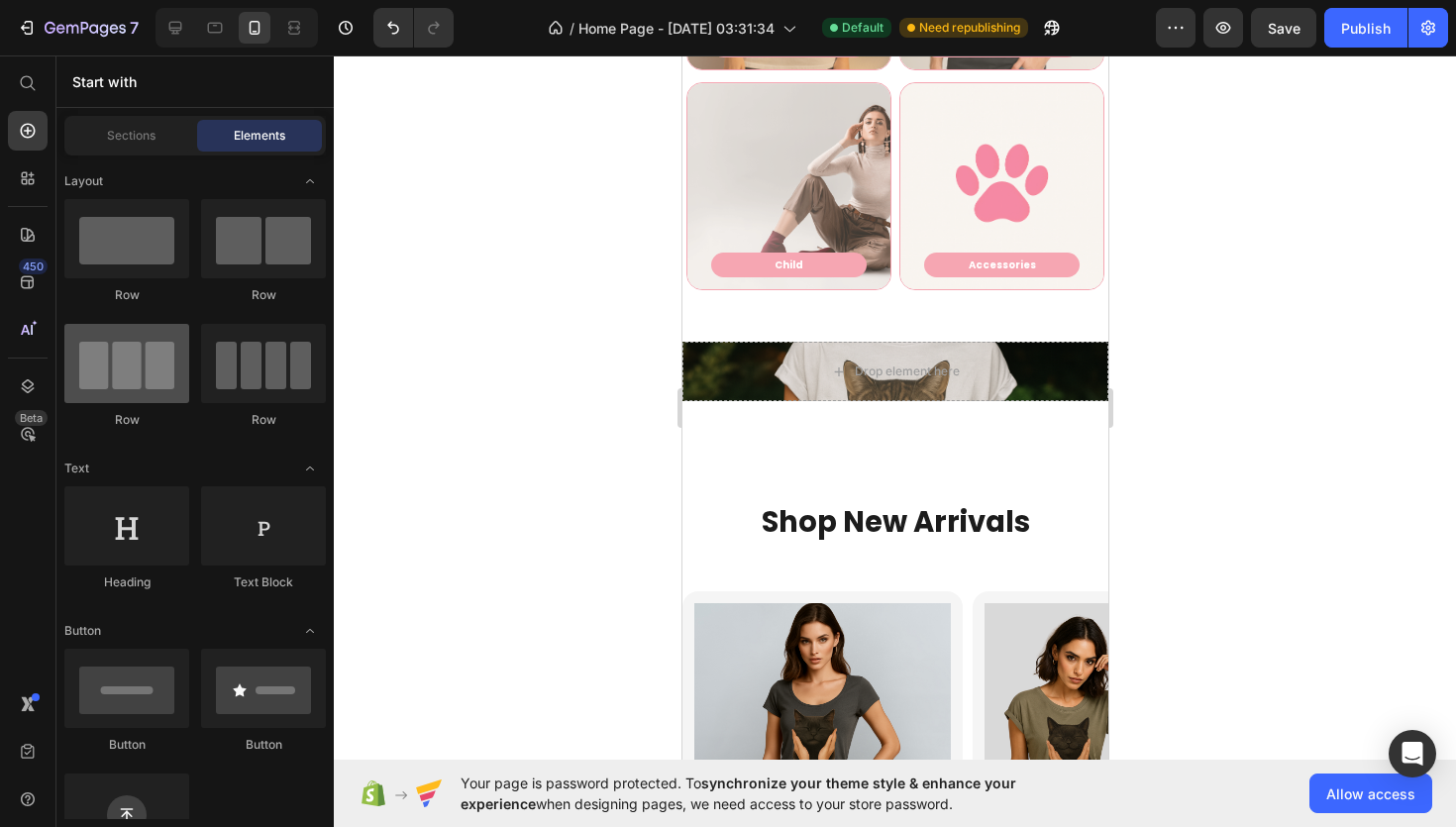 click at bounding box center (127, 363) 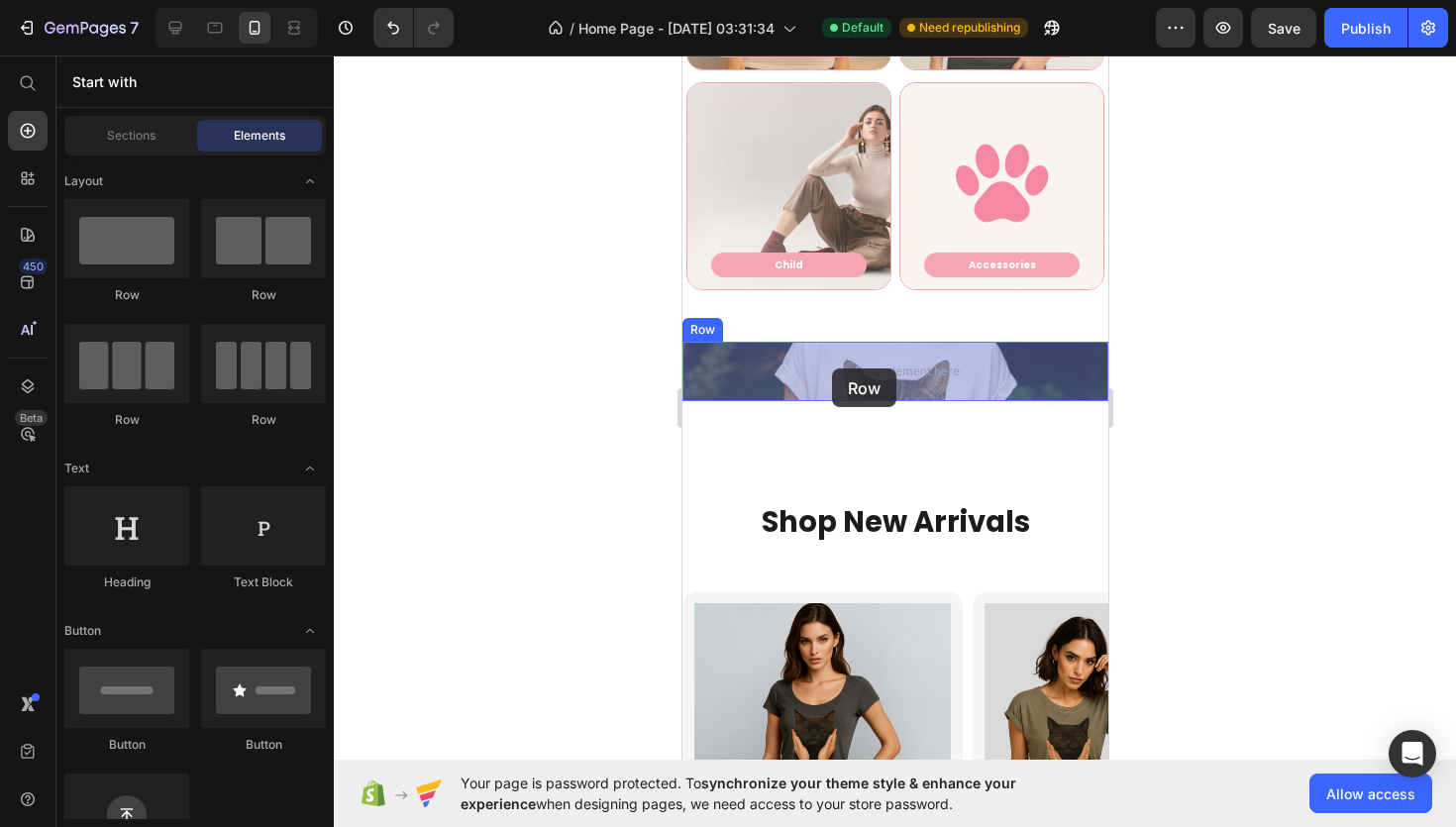 drag, startPoint x: 838, startPoint y: 424, endPoint x: 831, endPoint y: 368, distance: 56.435804 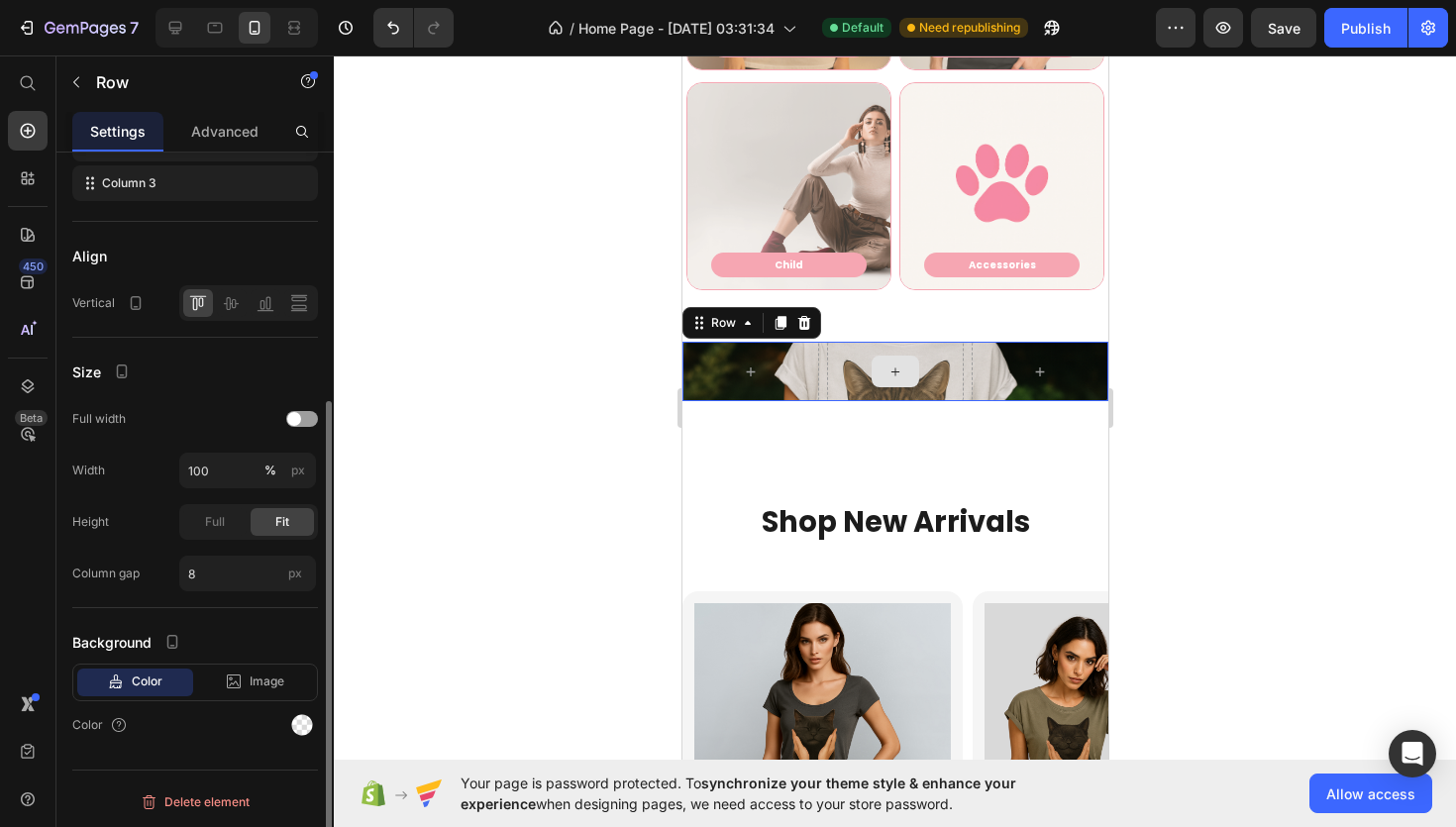 scroll, scrollTop: 375, scrollLeft: 0, axis: vertical 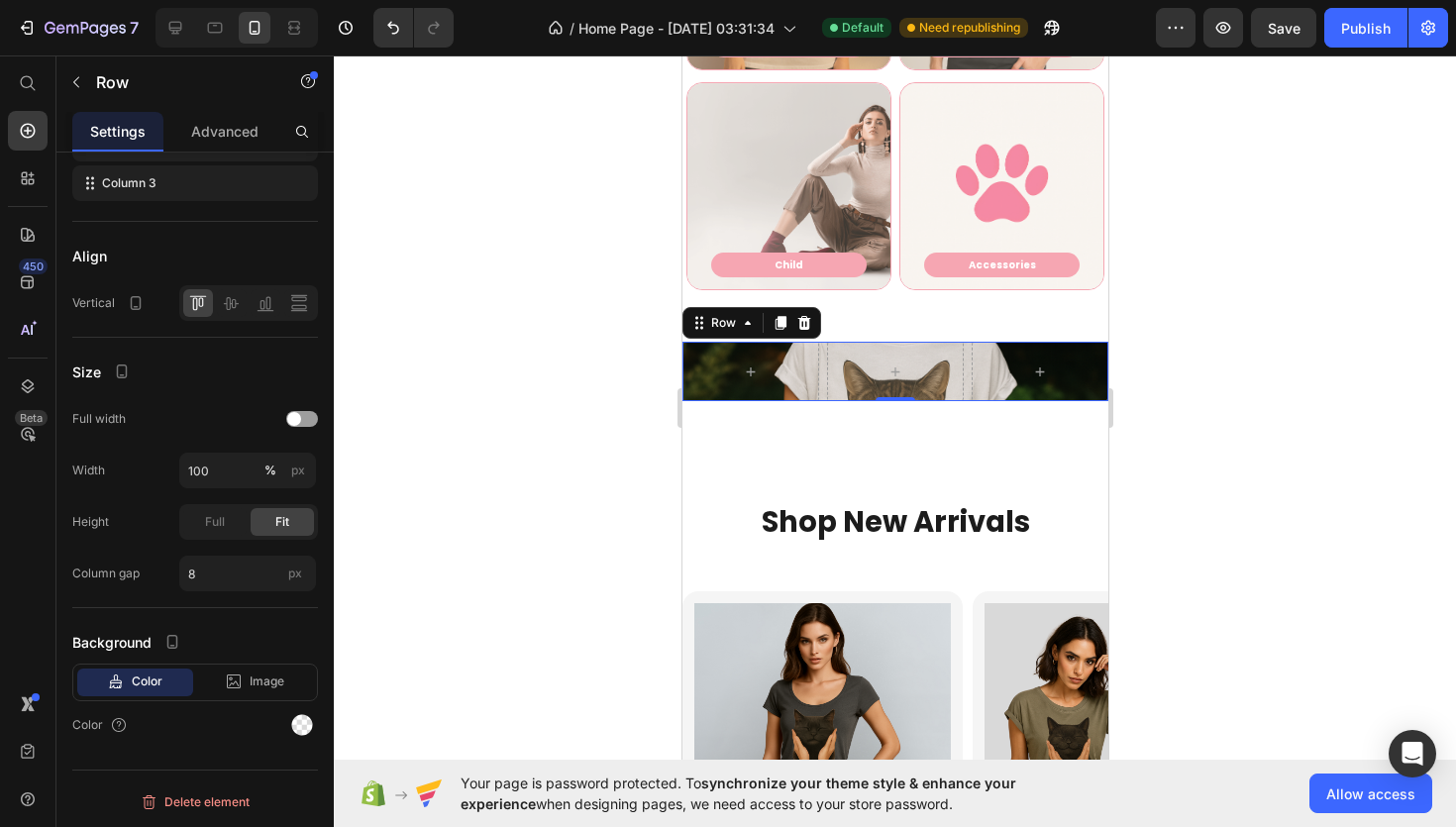 click on "Row   0" at bounding box center (894, 371) 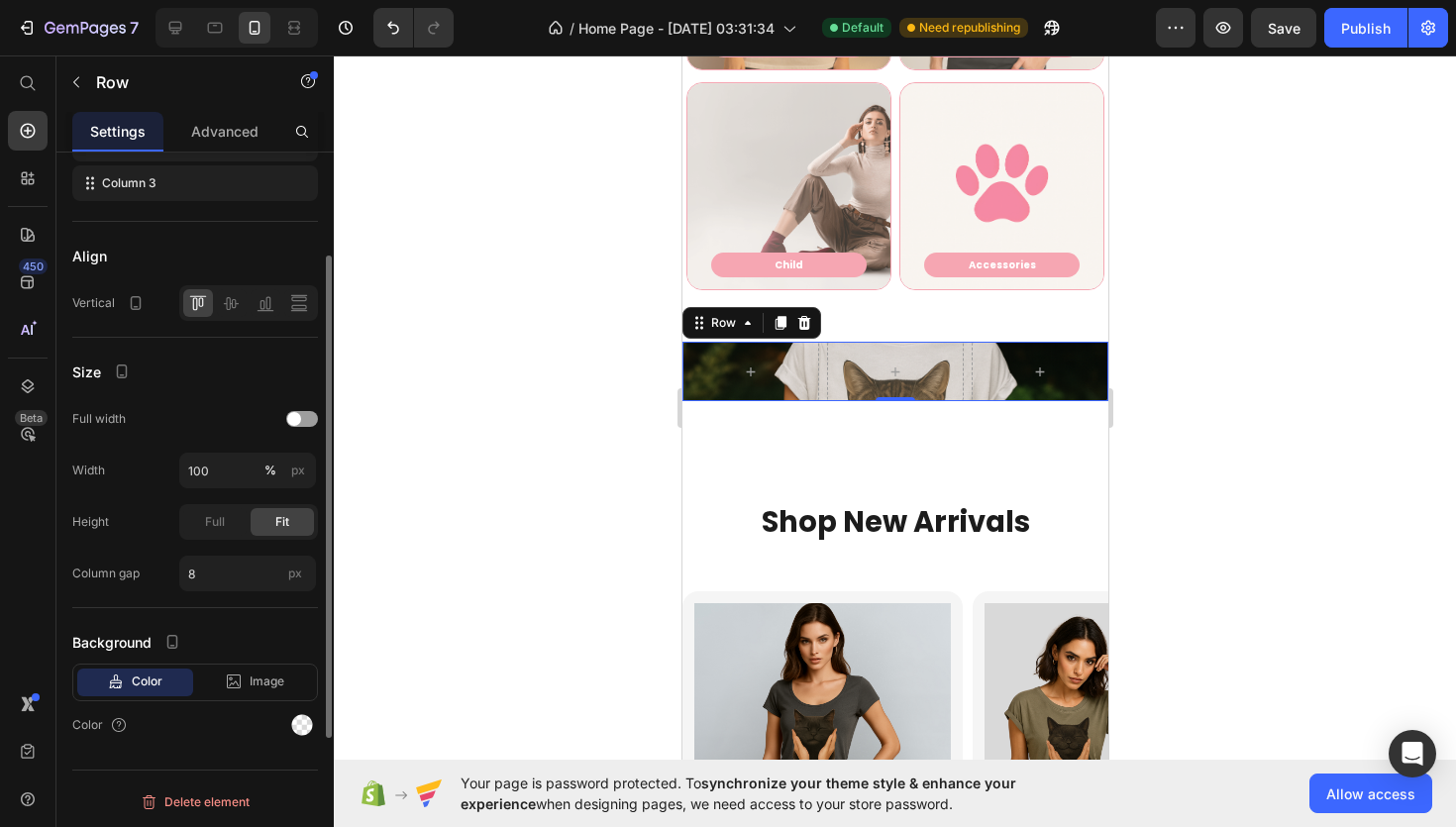 scroll, scrollTop: 0, scrollLeft: 0, axis: both 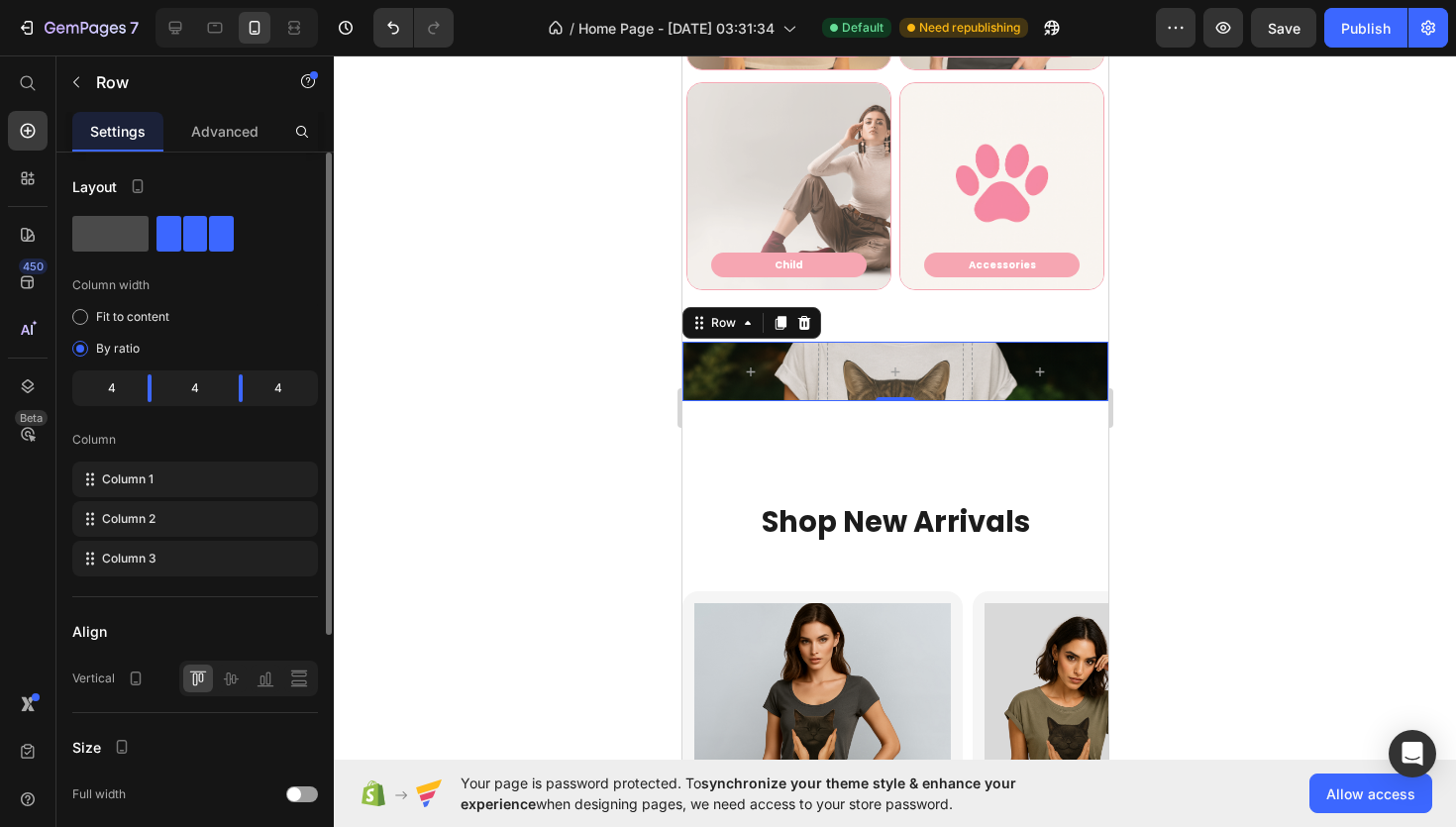 click 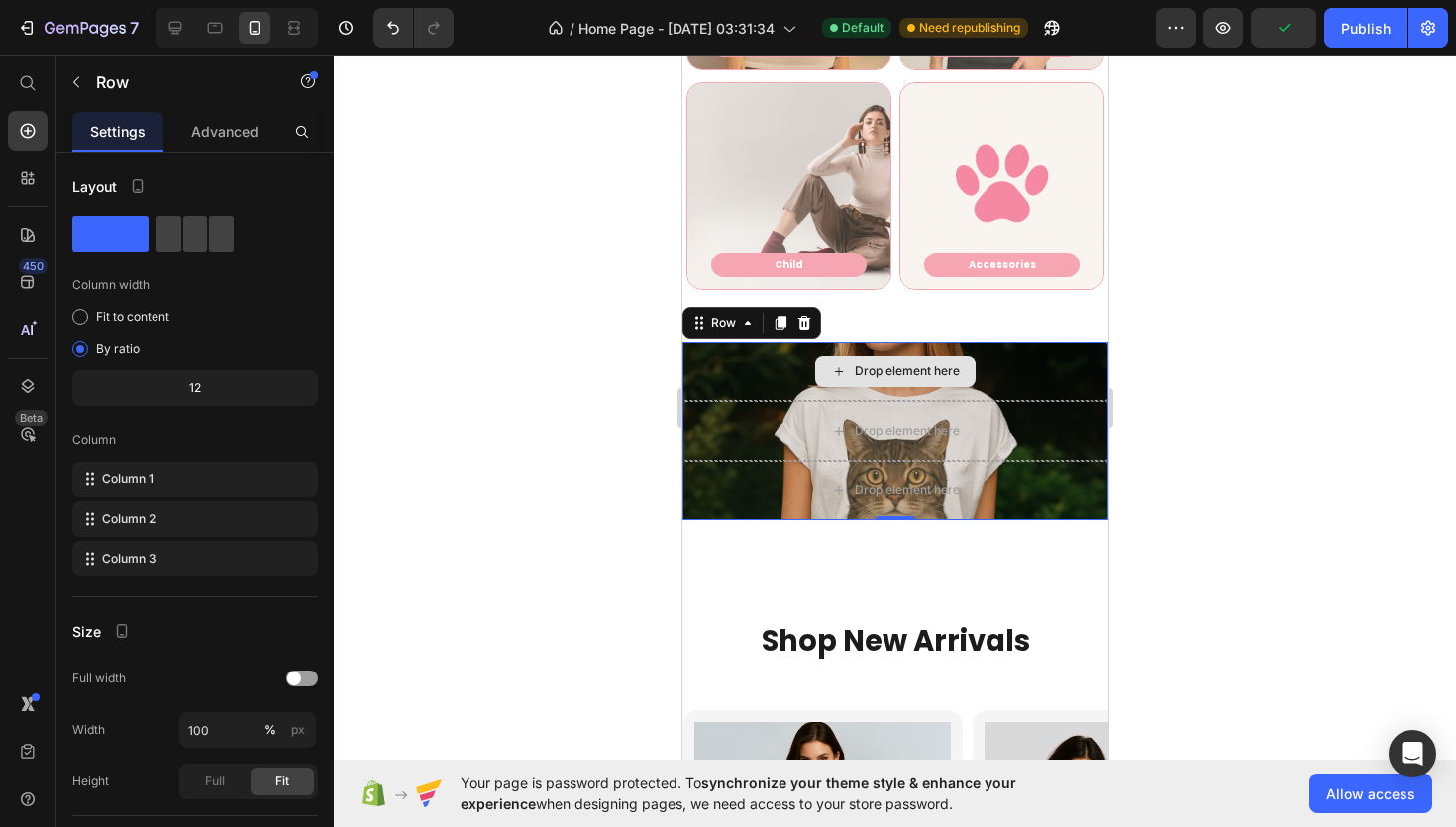 click on "Drop element here" at bounding box center [894, 371] 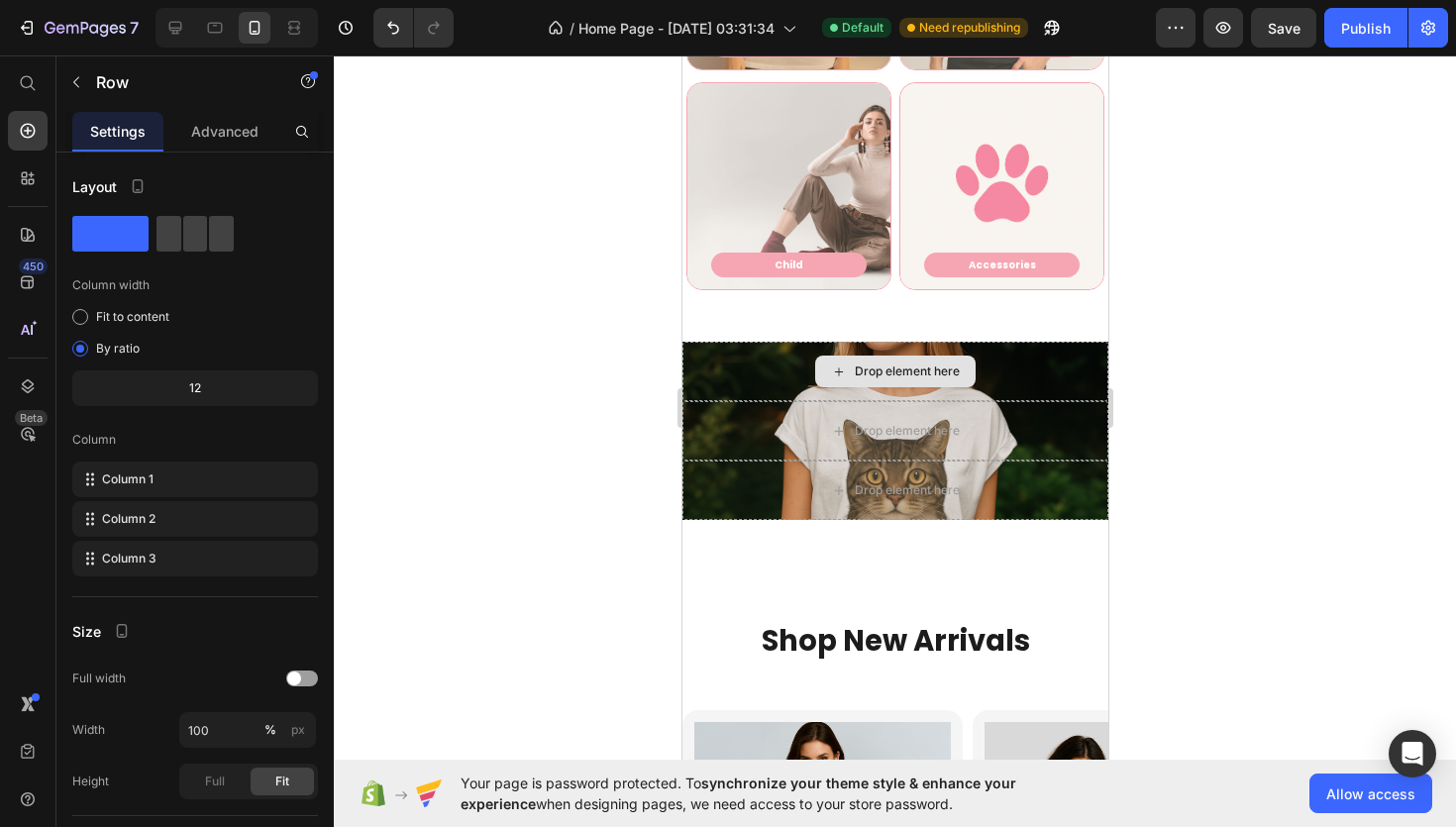 click 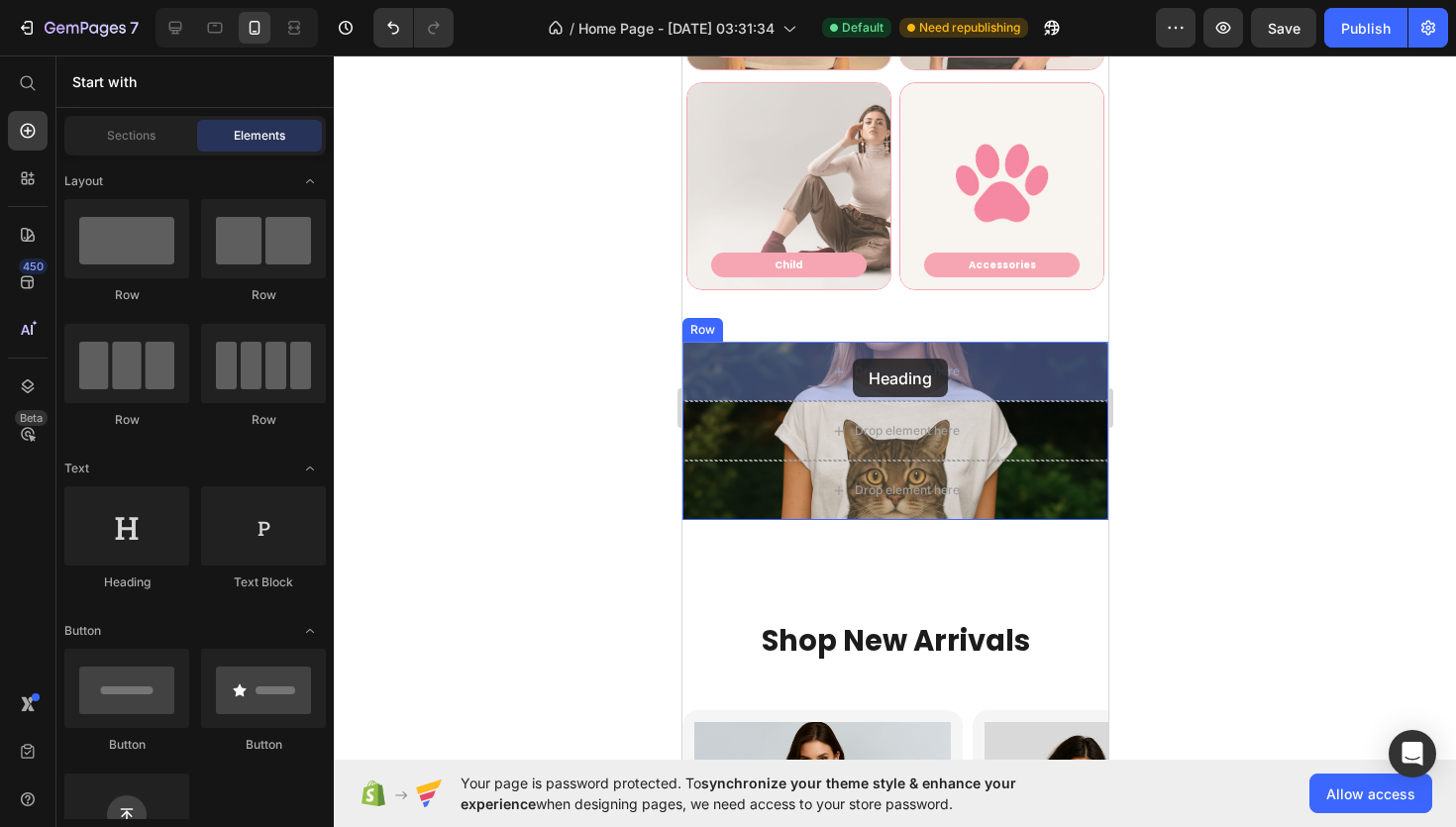 drag, startPoint x: 851, startPoint y: 593, endPoint x: 852, endPoint y: 359, distance: 234.0021 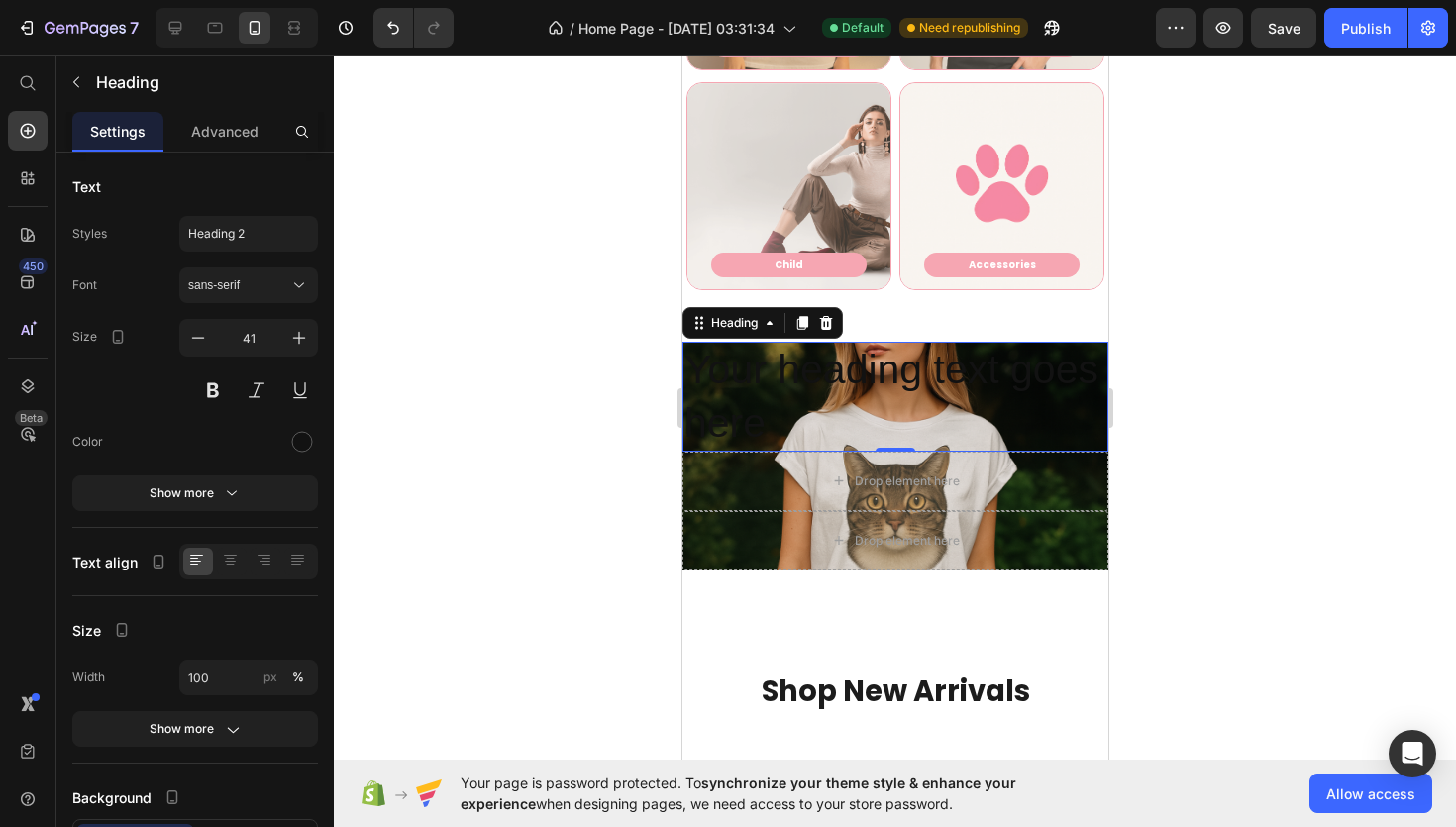 click on "Your heading text goes here" at bounding box center [894, 396] 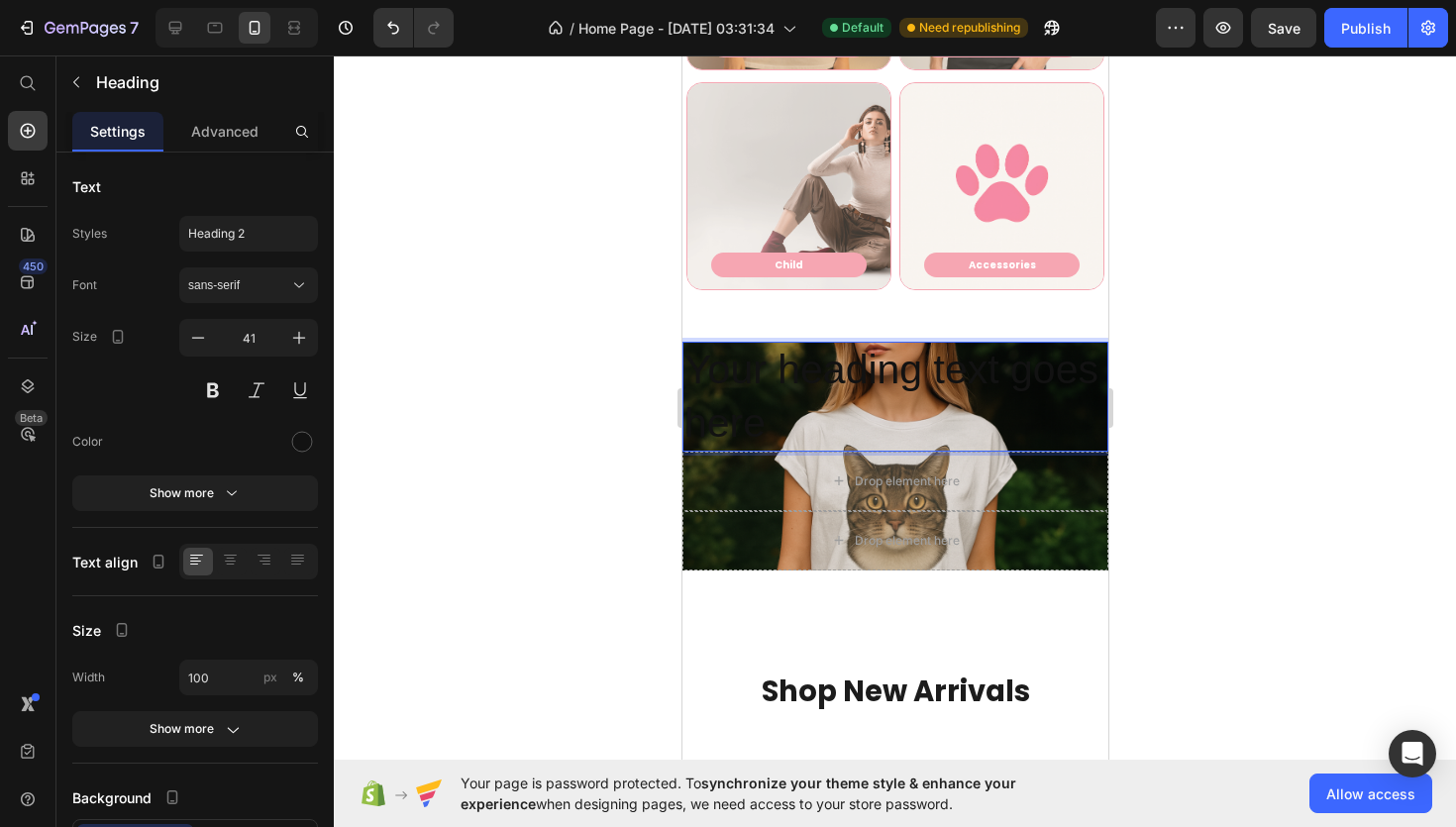 click on "Your heading text goes here" at bounding box center (894, 396) 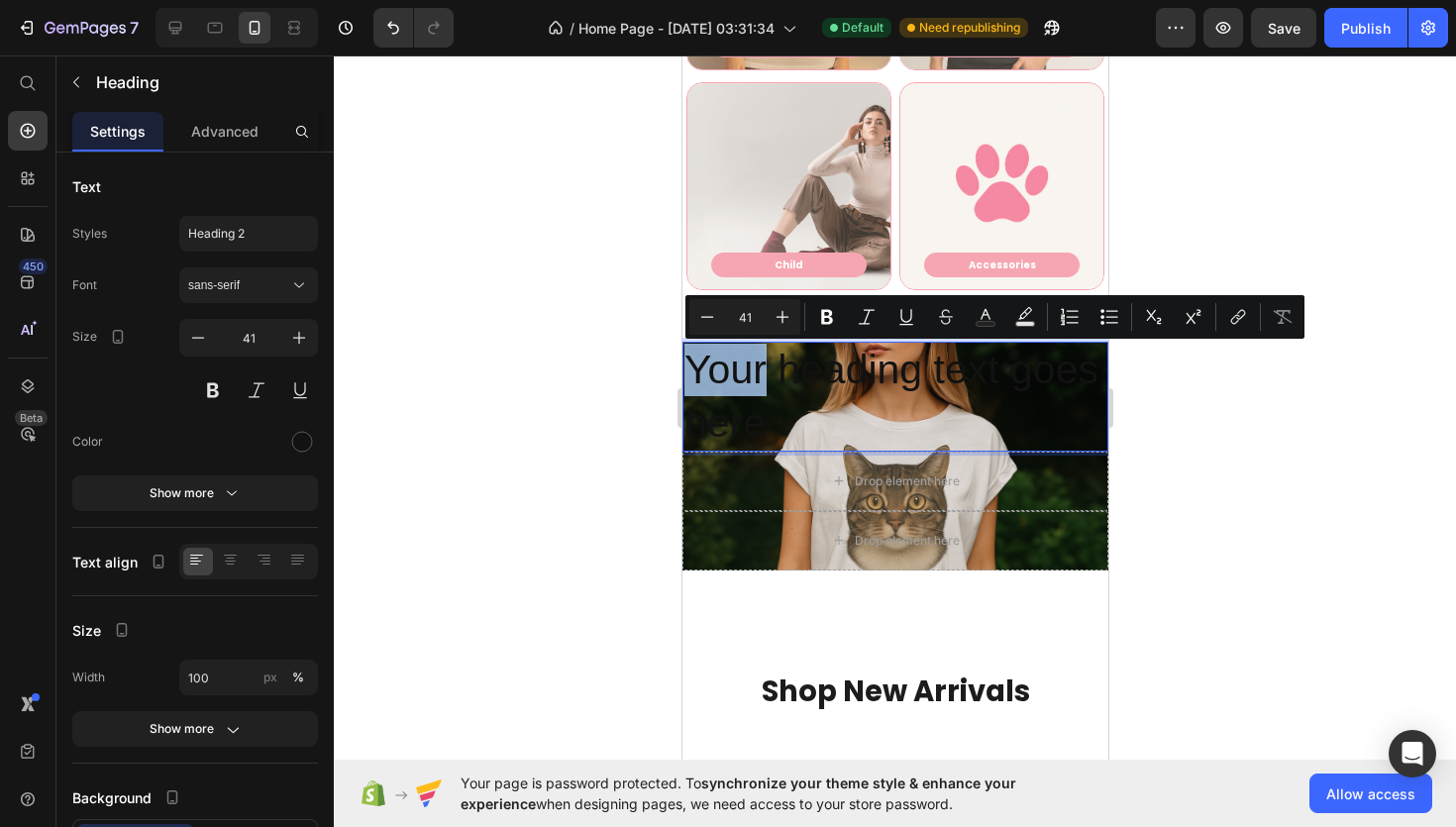 click on "Your heading text goes here" at bounding box center [894, 396] 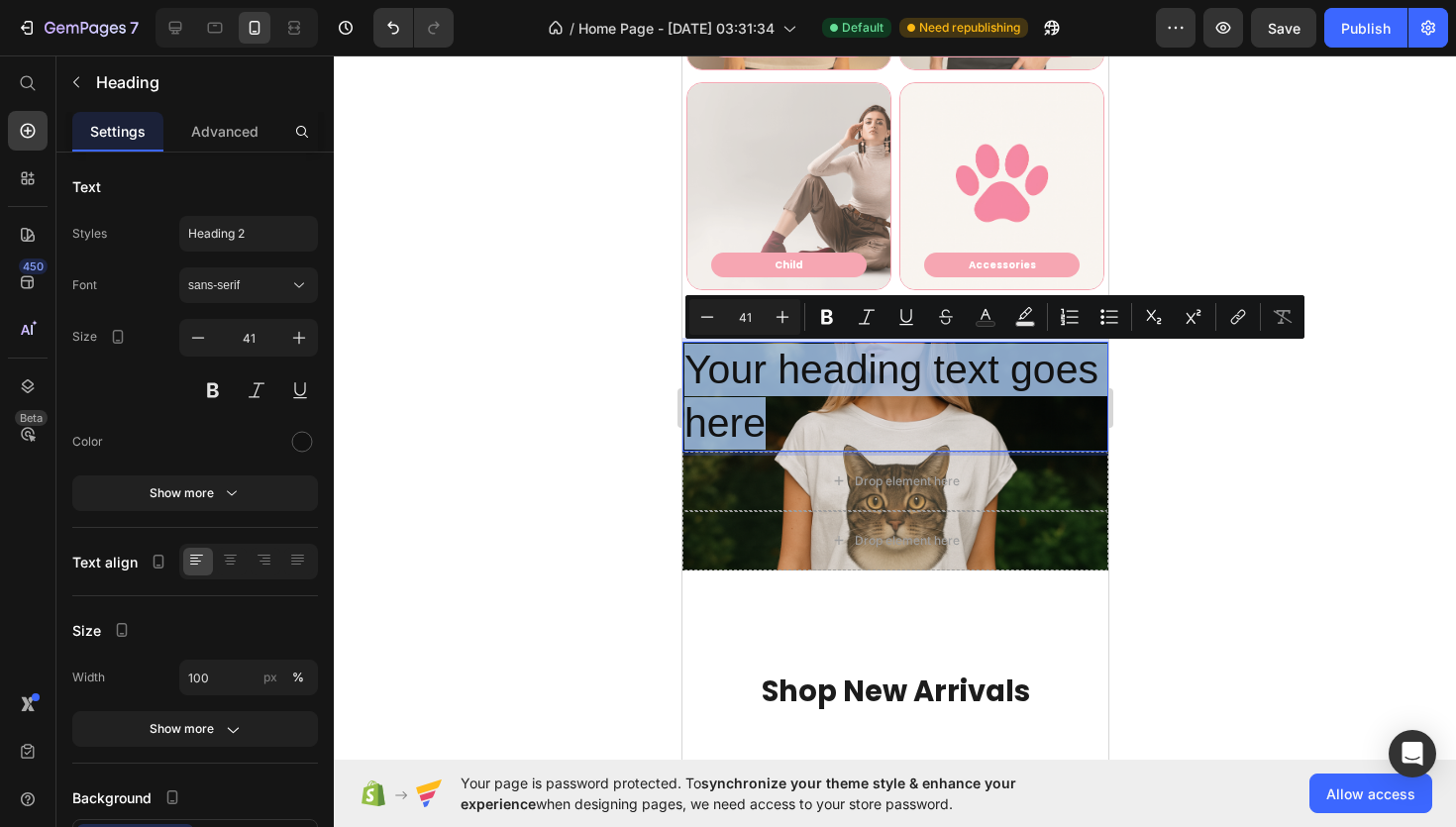 drag, startPoint x: 694, startPoint y: 377, endPoint x: 958, endPoint y: 430, distance: 269.2675 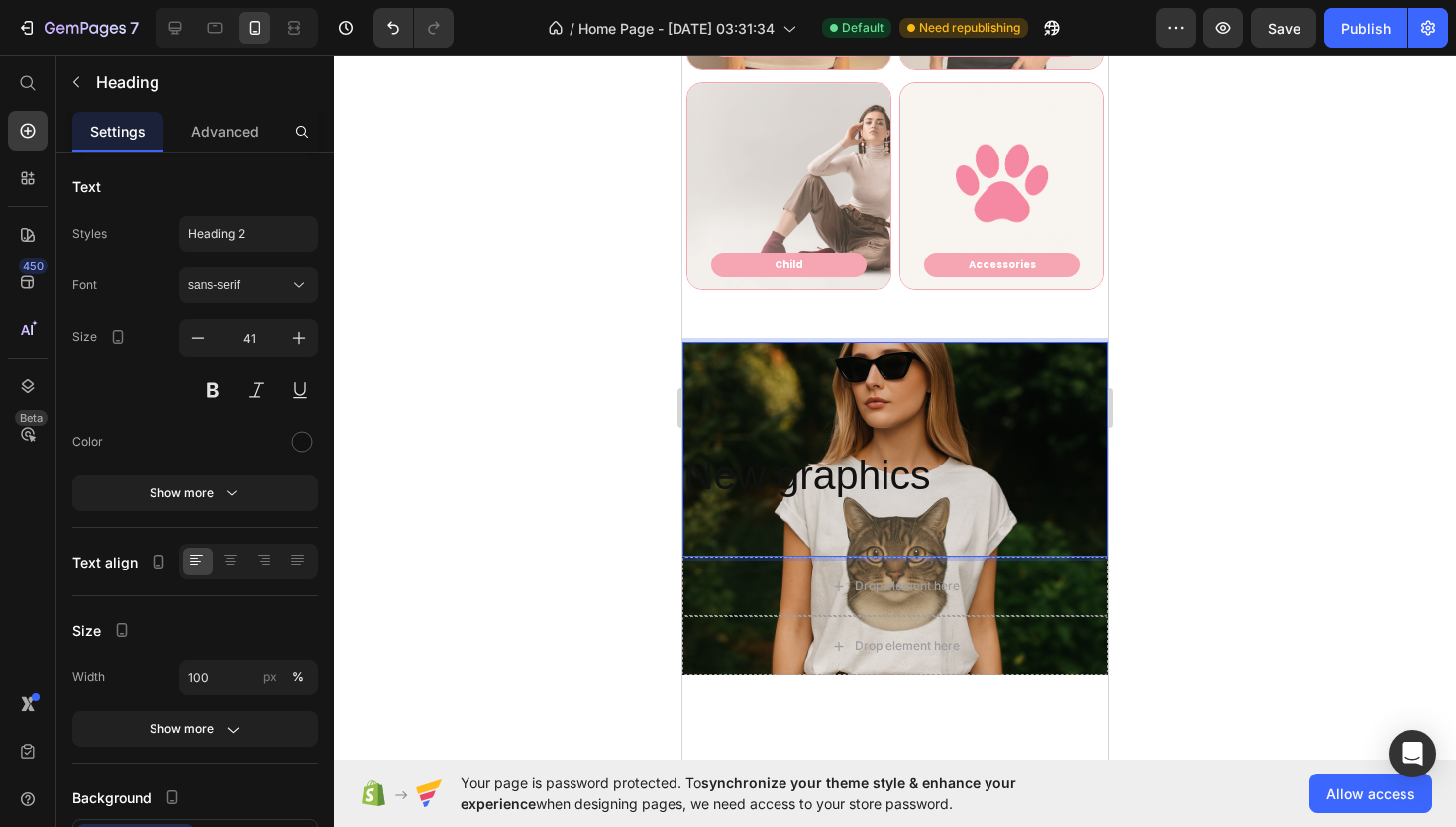click on "New graphics" at bounding box center [894, 475] 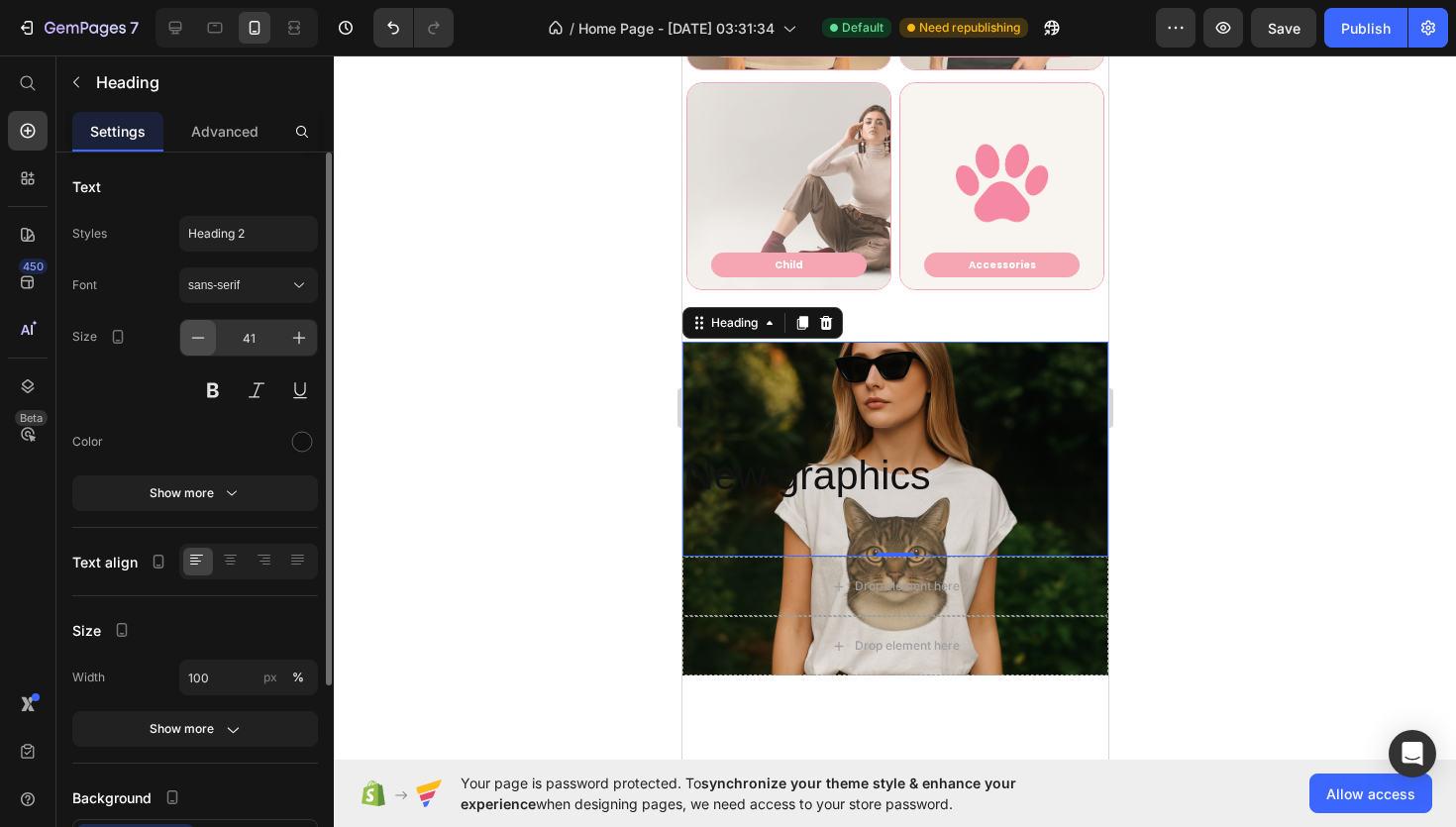 click 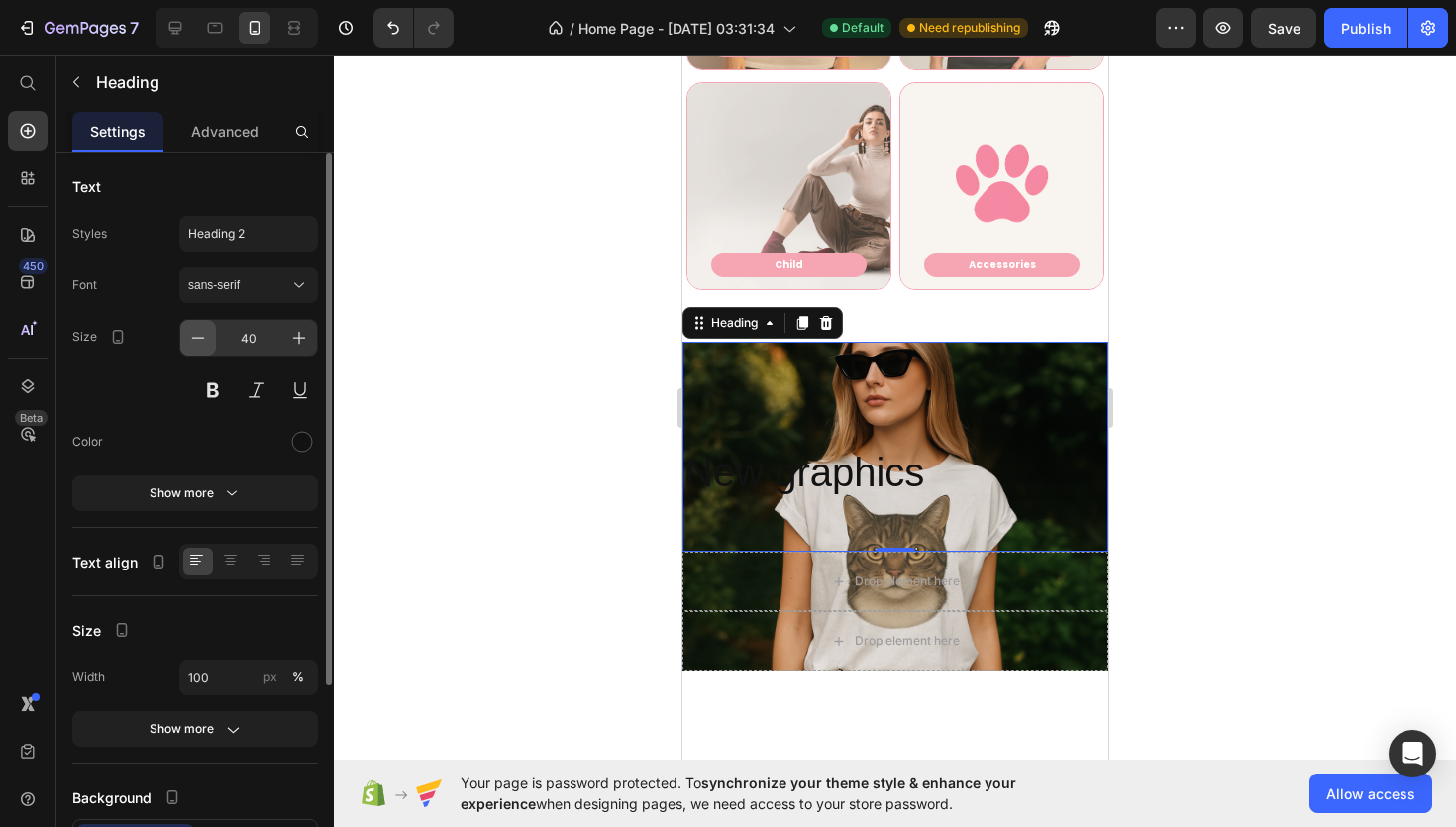 click 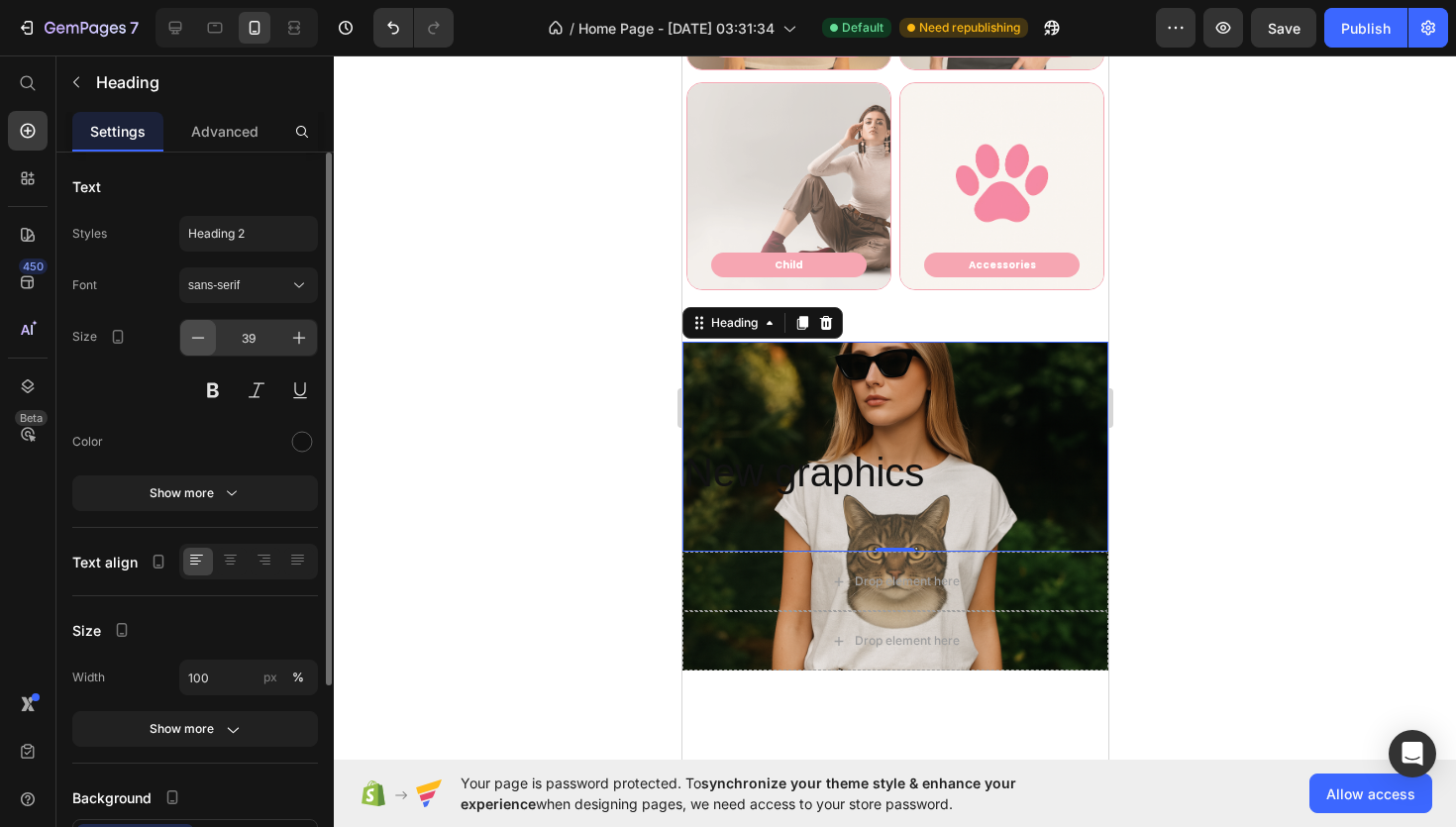 click 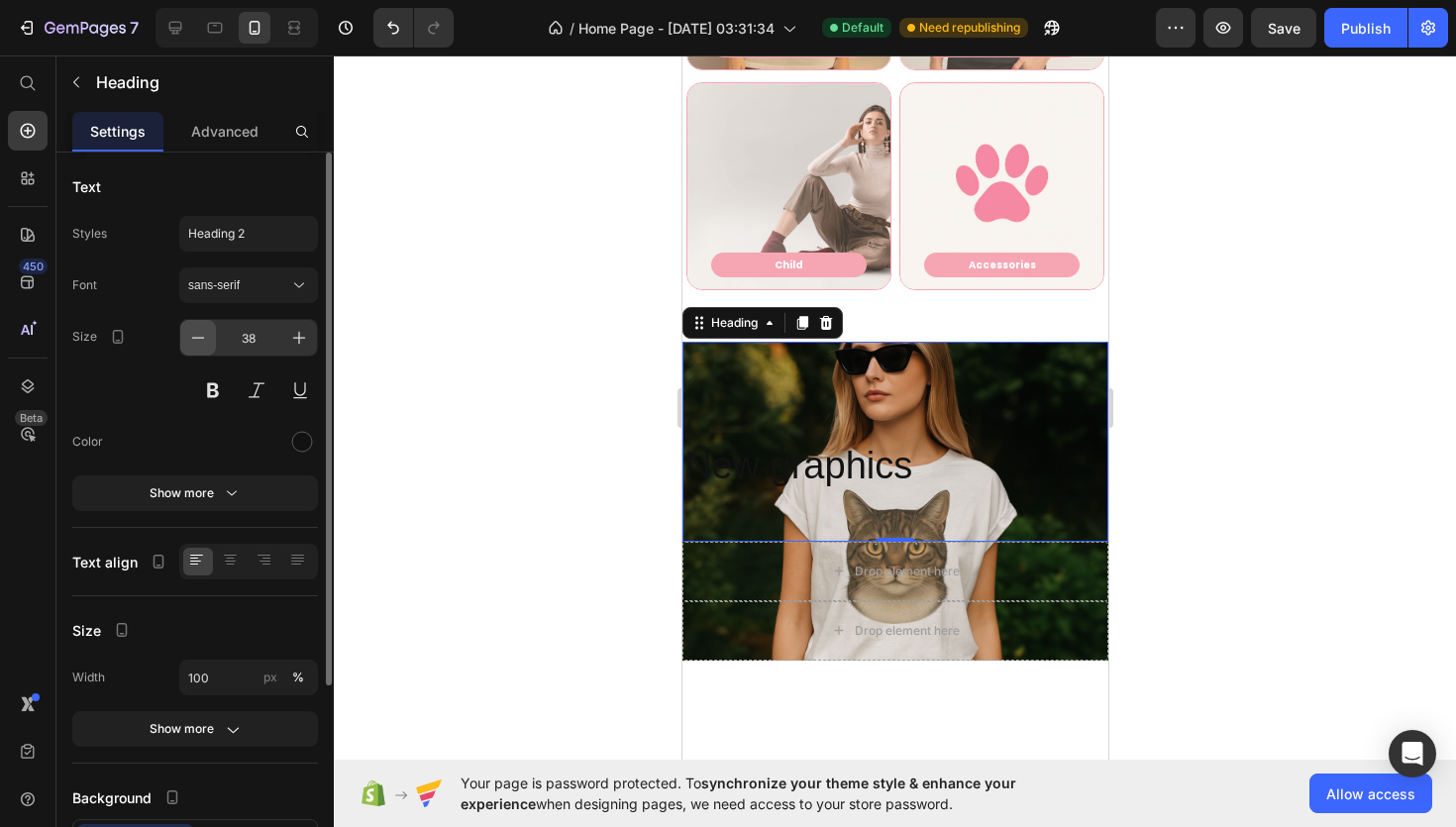 click 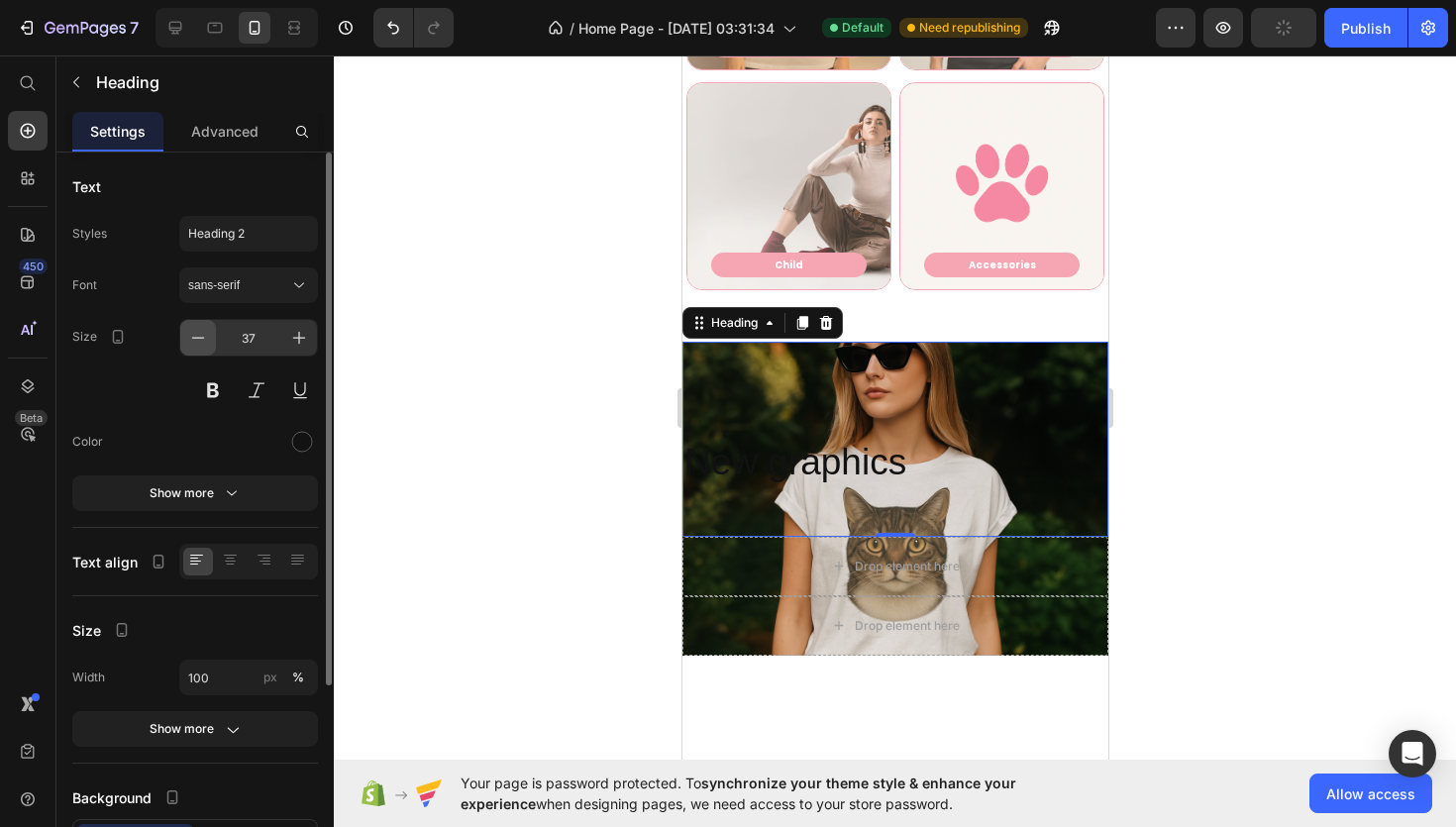 click 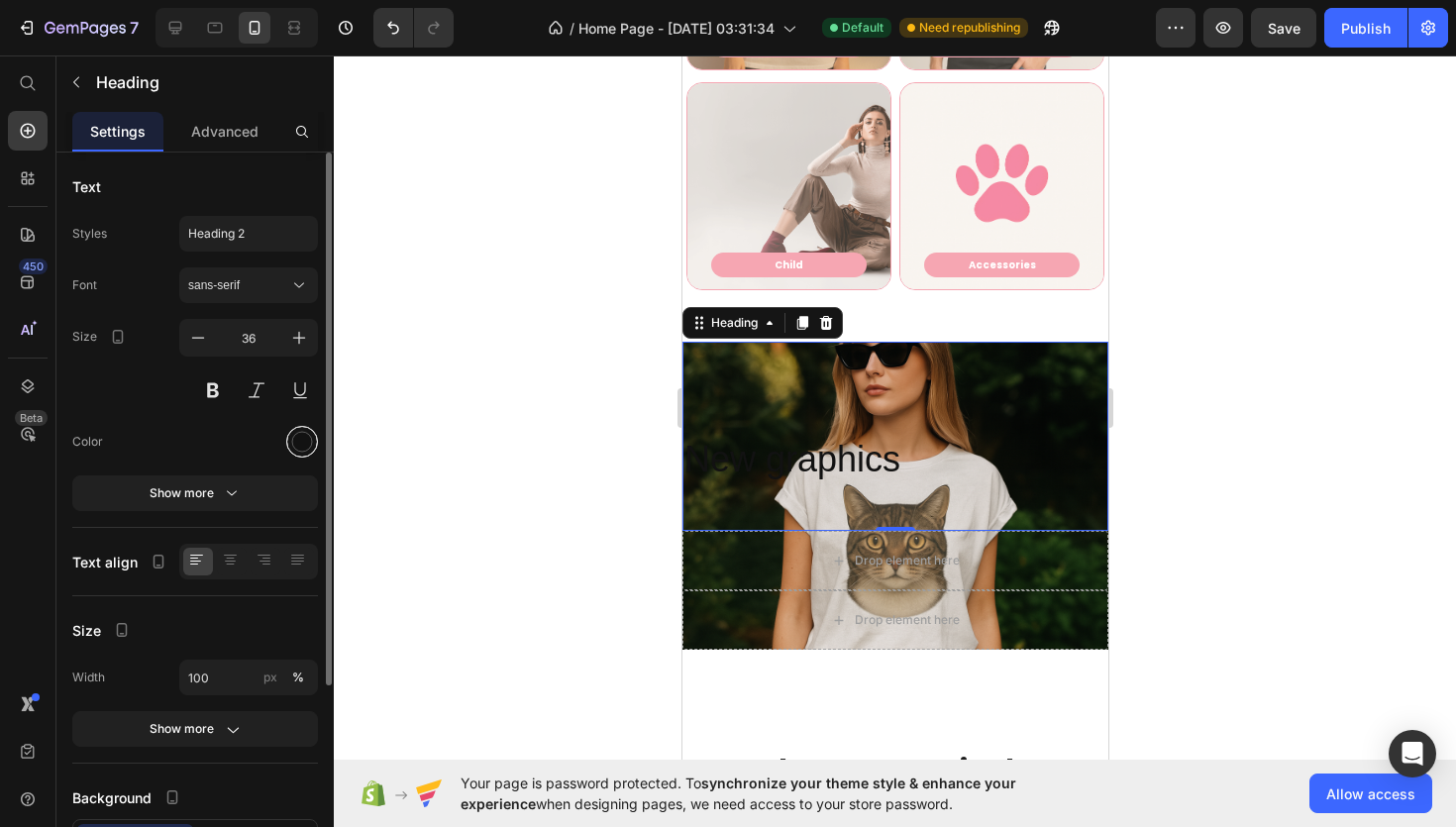 click at bounding box center (302, 442) 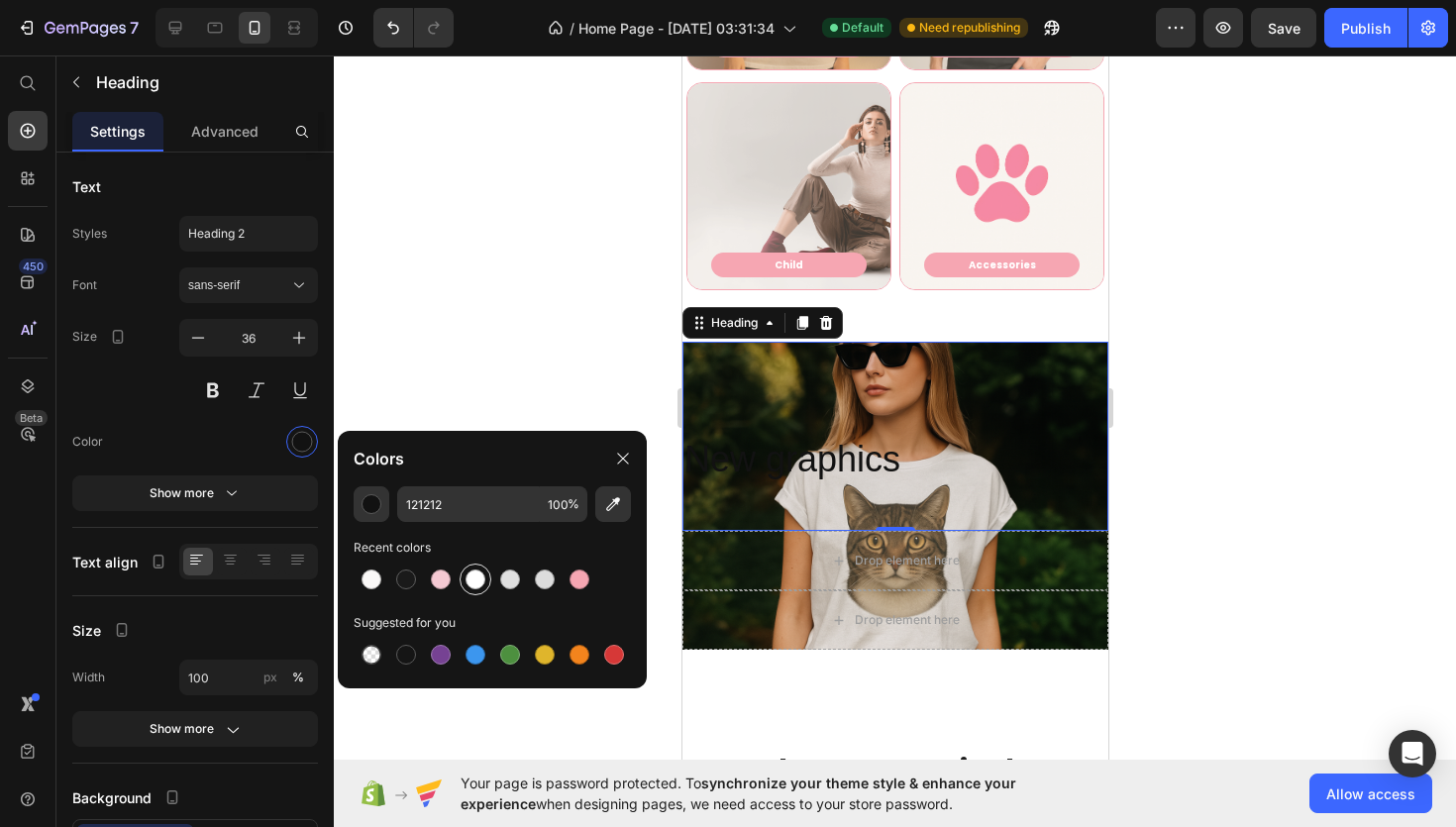 click at bounding box center [475, 579] 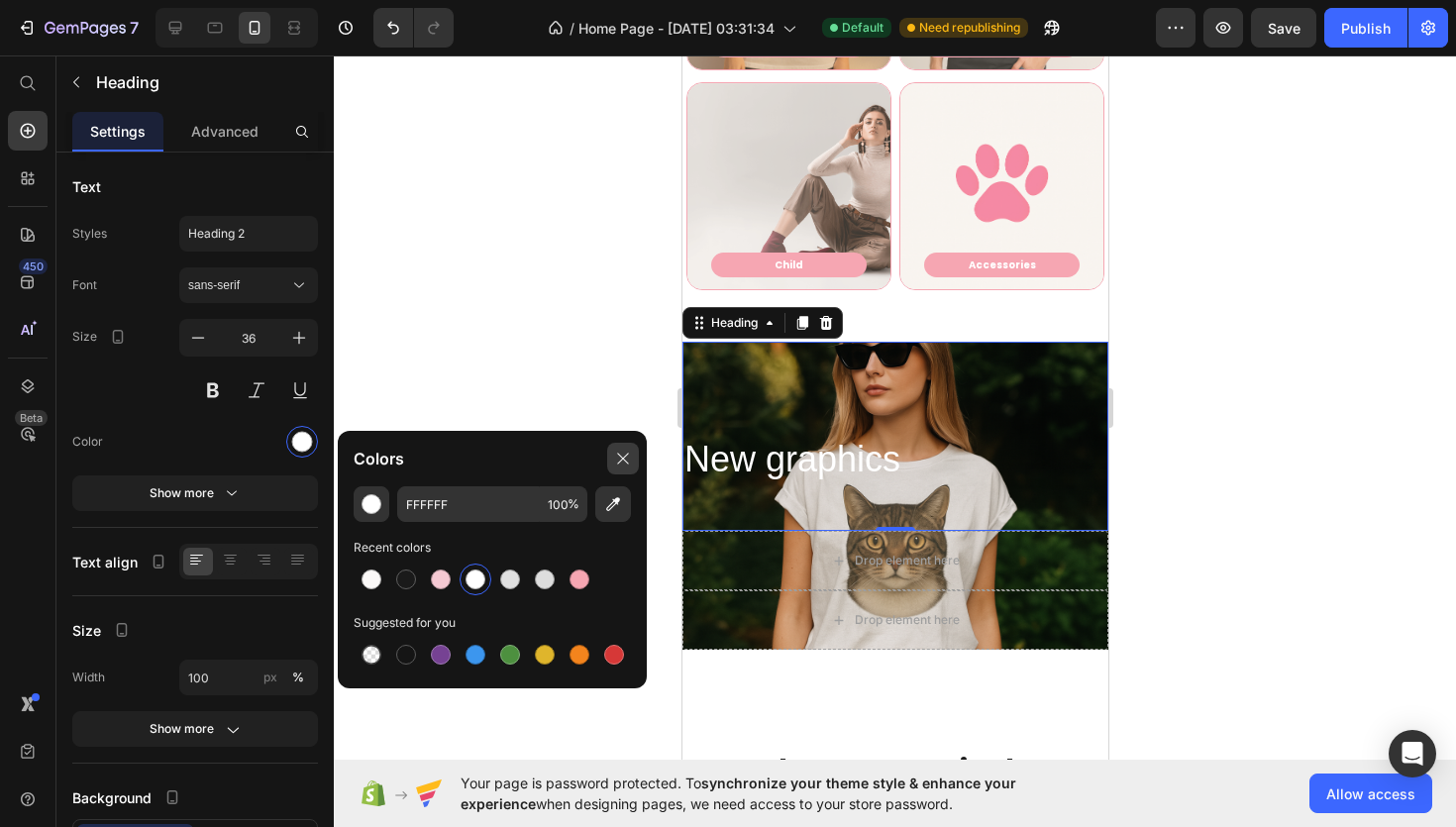 click 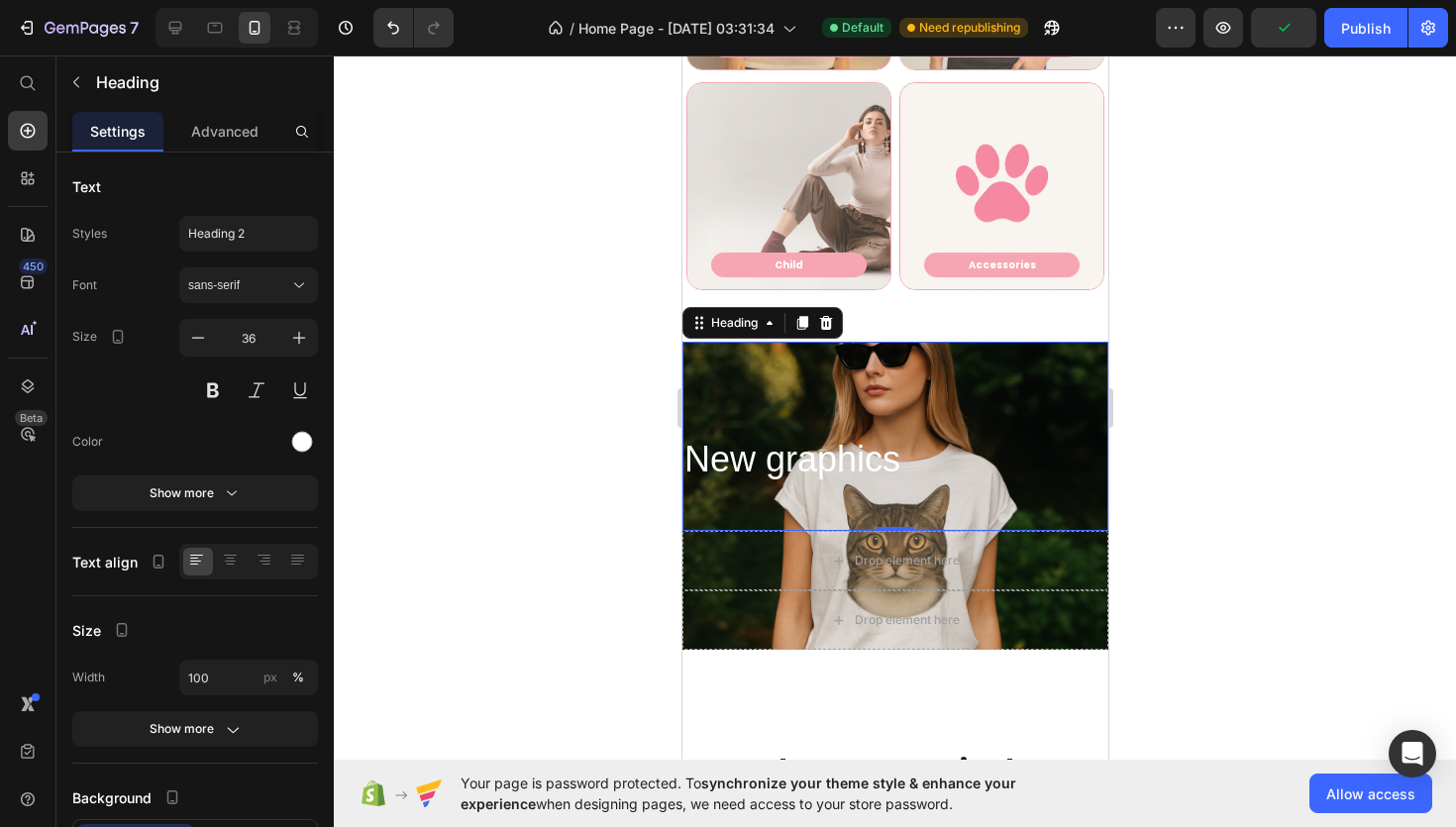 click 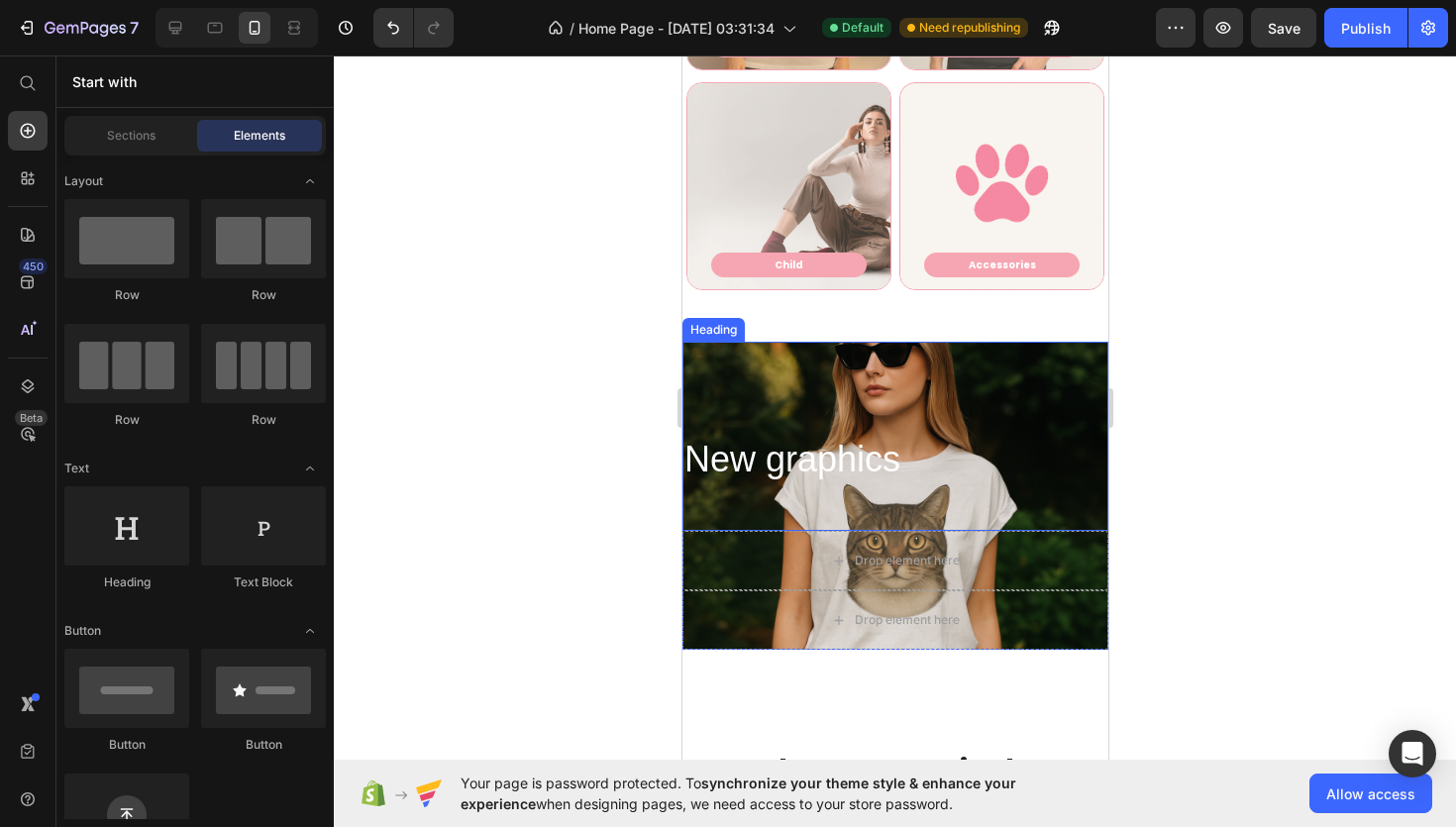 click on "⁠⁠⁠⁠⁠⁠⁠   New graphics" at bounding box center [894, 436] 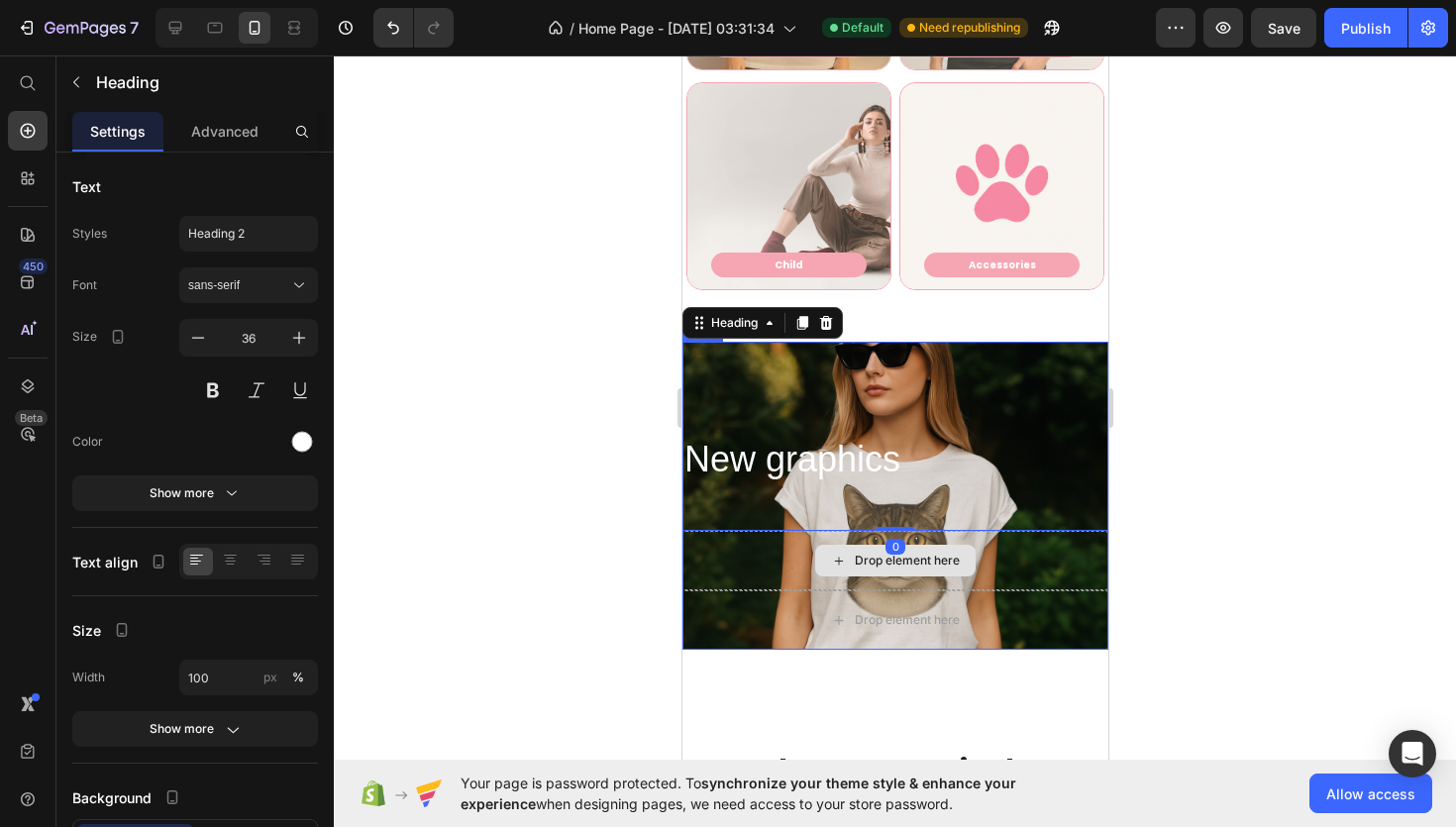 click on "Drop element here" at bounding box center [894, 561] 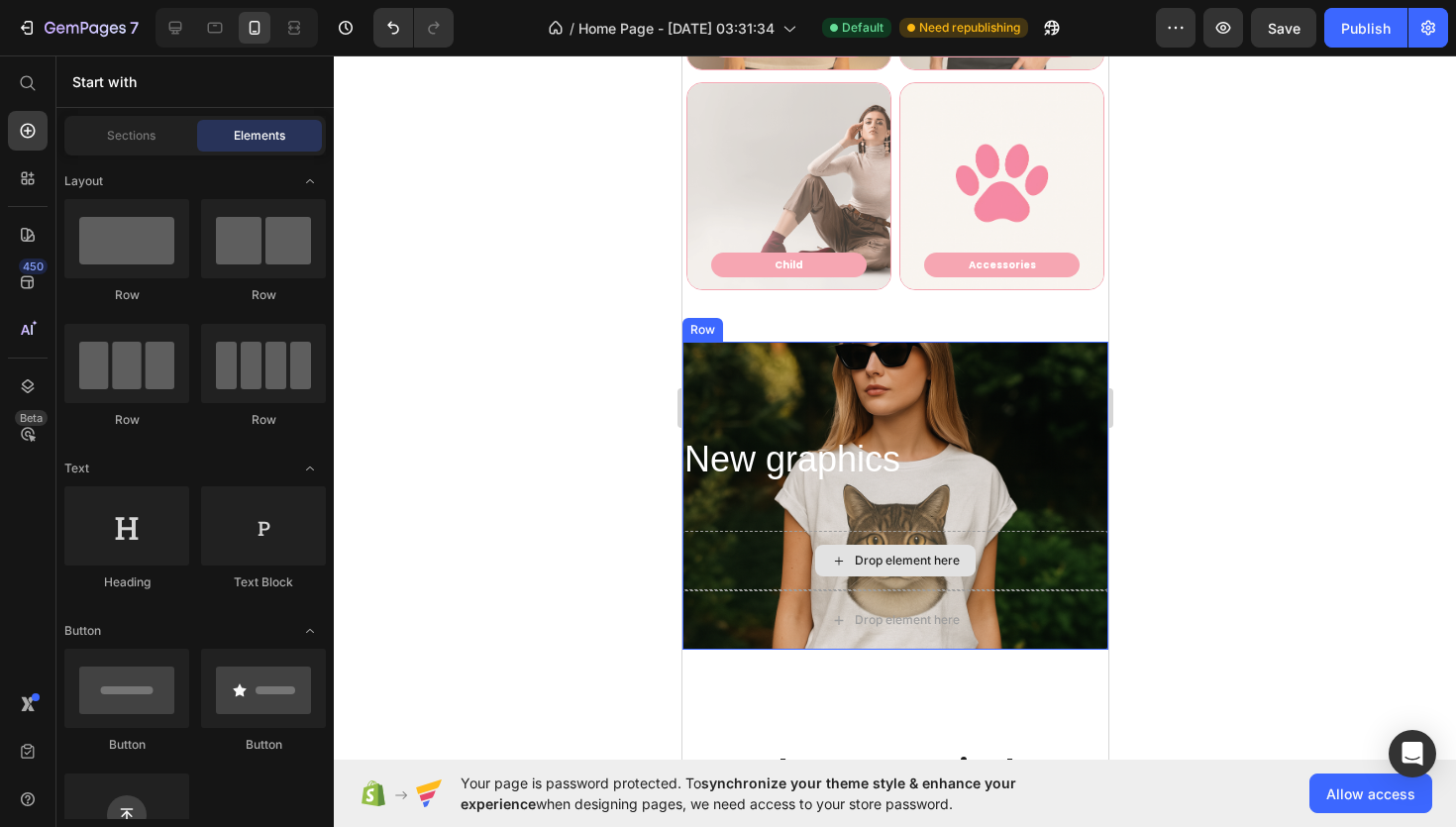 click on "Drop element here" at bounding box center (894, 561) 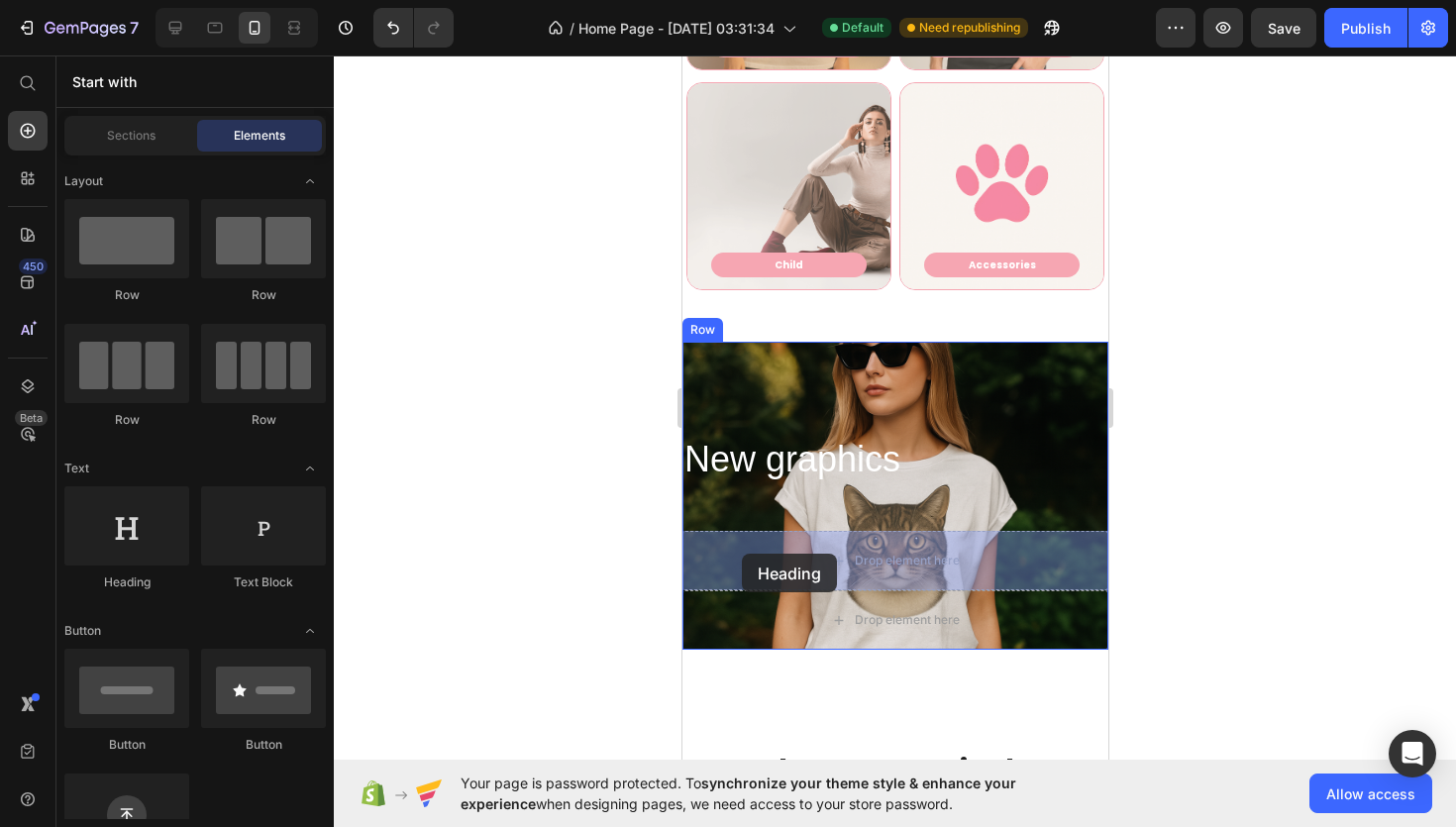 drag, startPoint x: 845, startPoint y: 588, endPoint x: 741, endPoint y: 554, distance: 109.41663 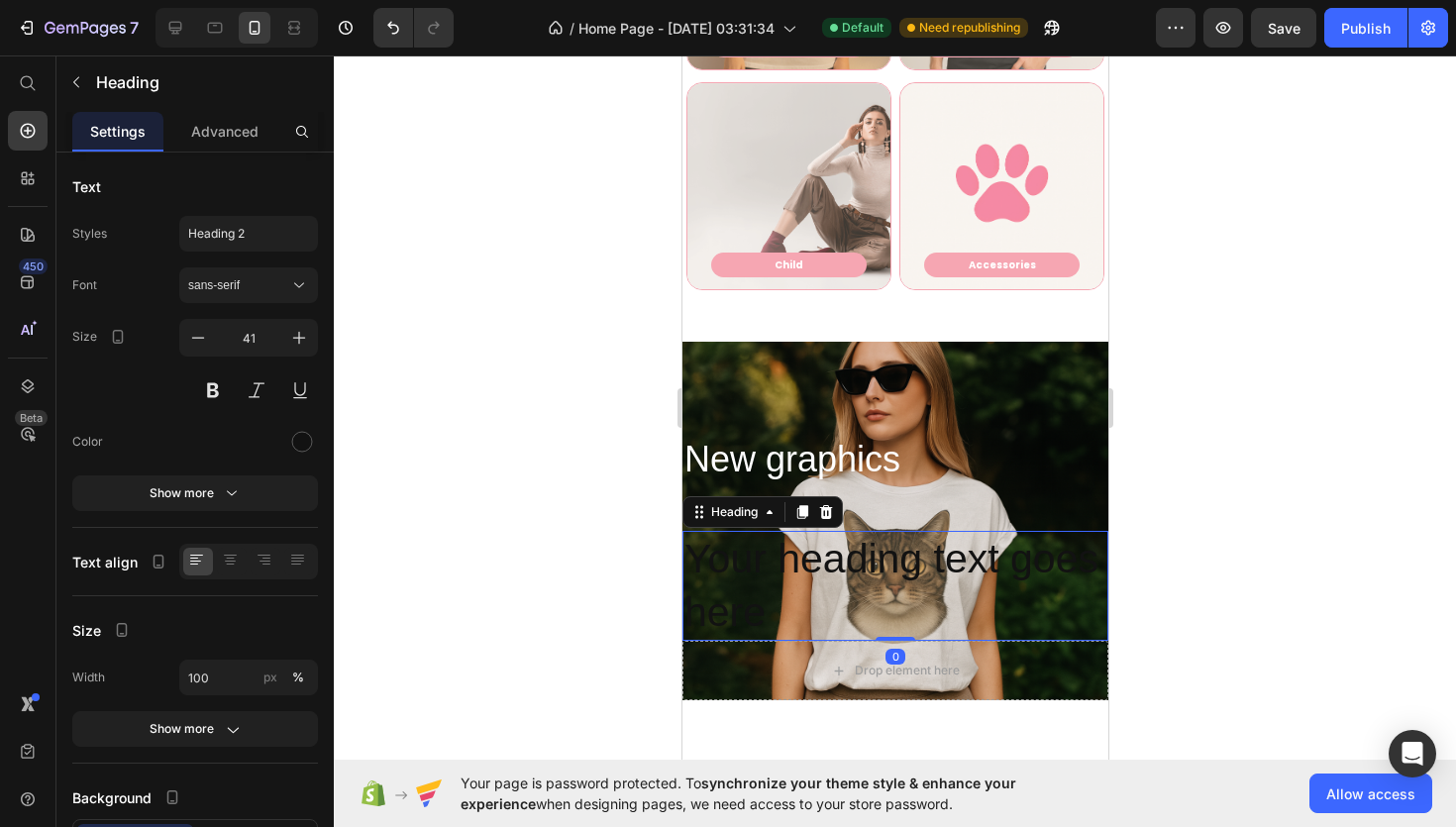 click on "Your heading text goes here" at bounding box center [894, 585] 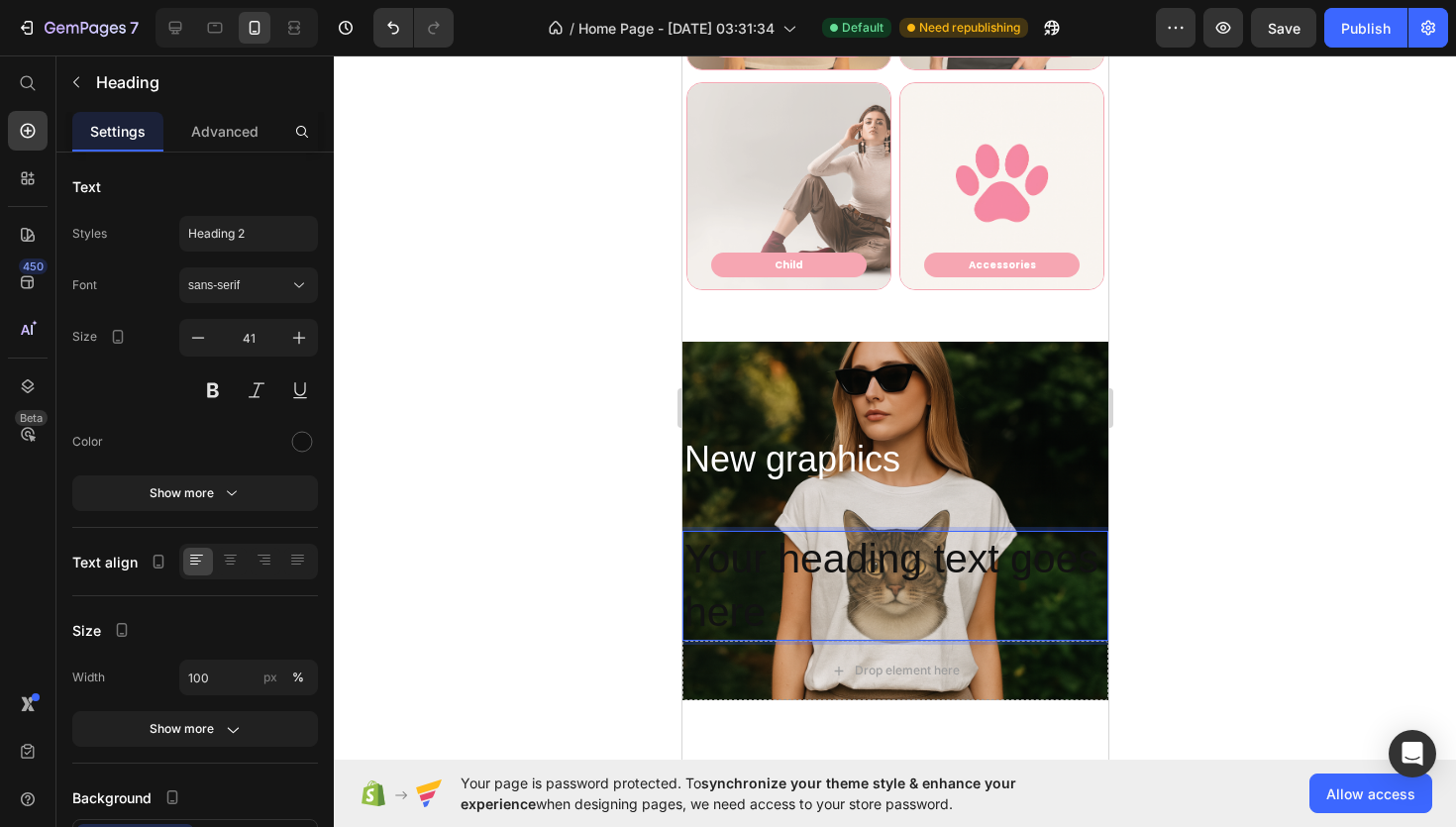 click on "Your heading text goes here" at bounding box center [894, 585] 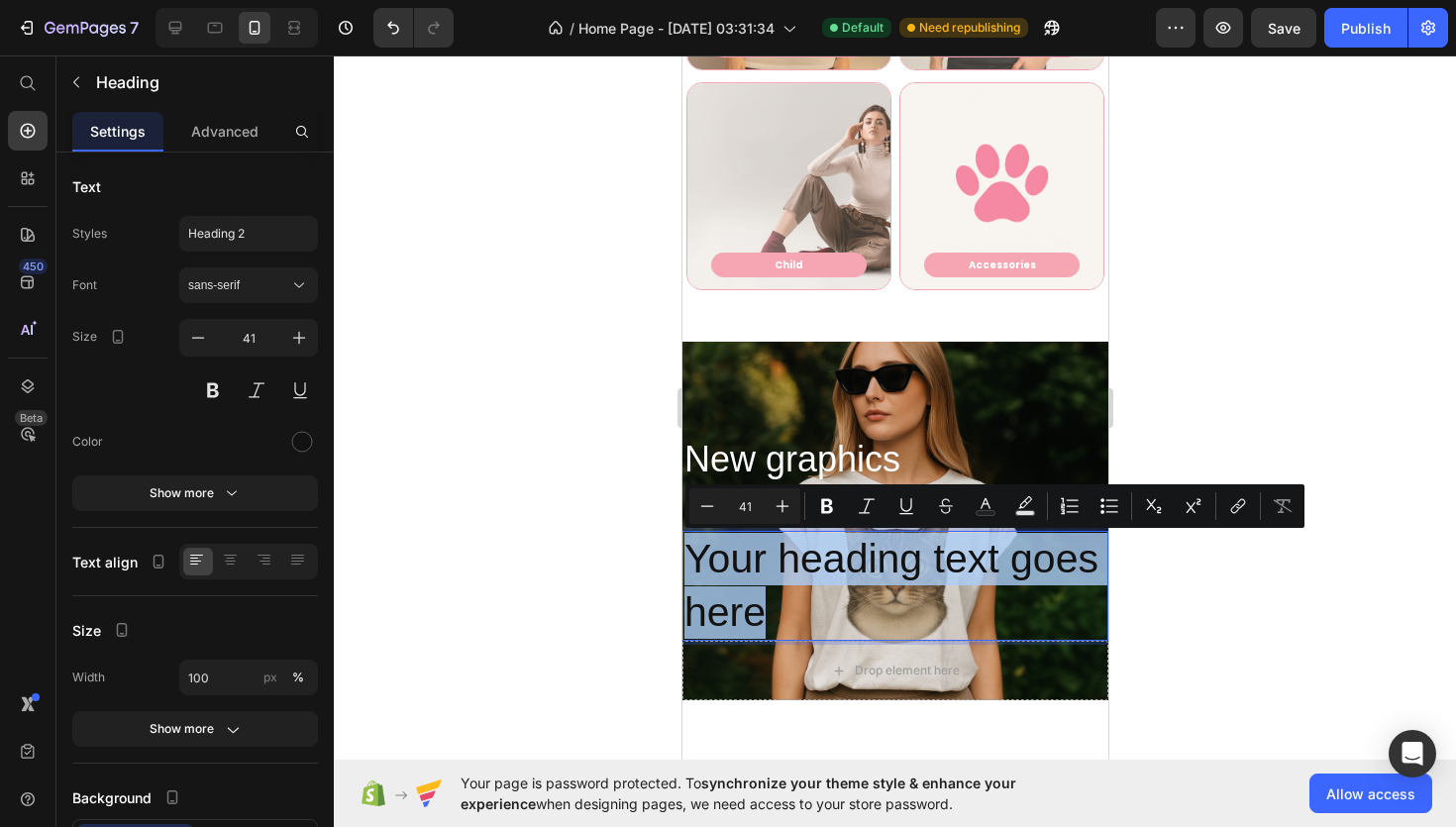 drag, startPoint x: 690, startPoint y: 564, endPoint x: 920, endPoint y: 617, distance: 236.0275 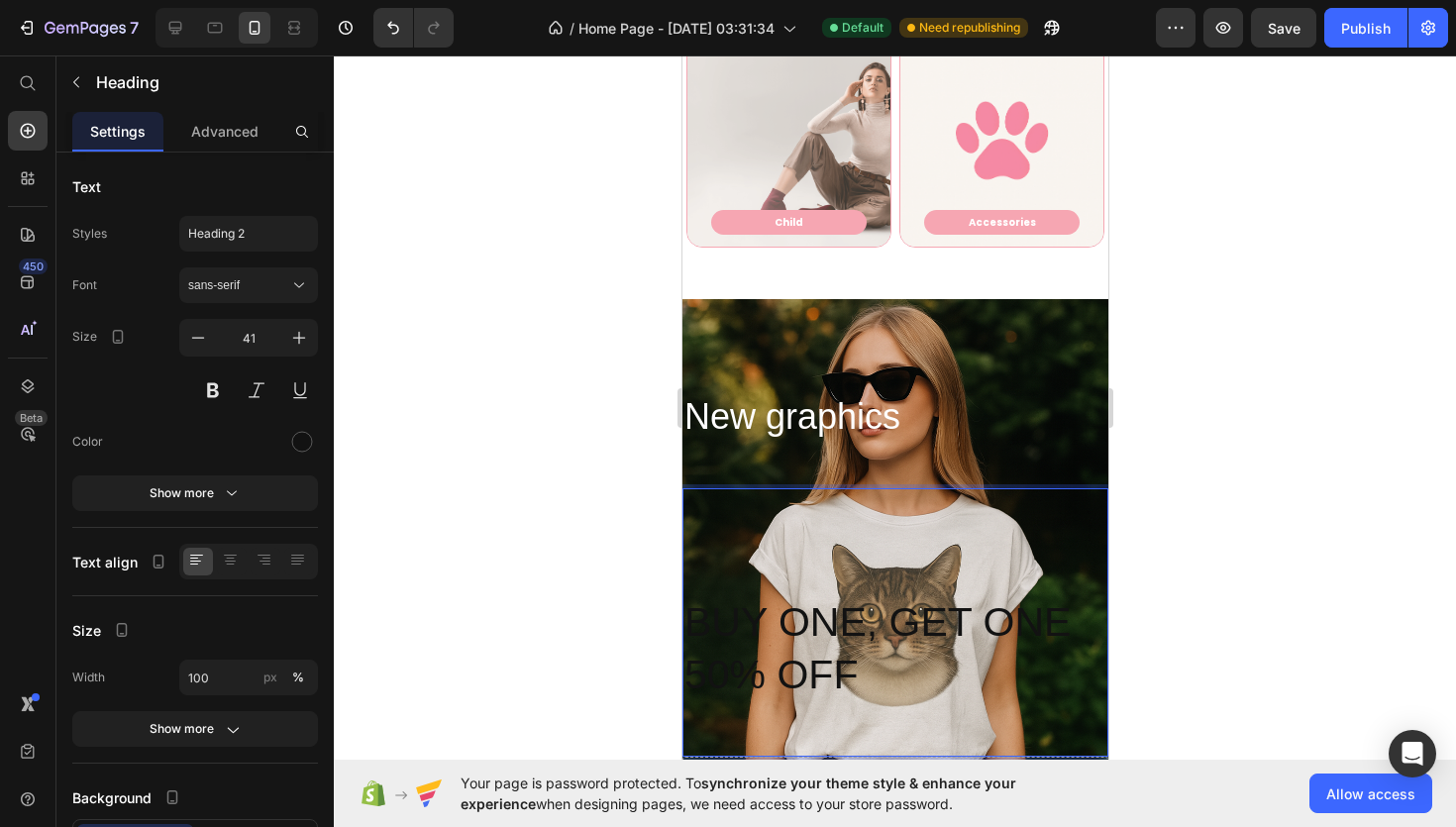 scroll, scrollTop: 1062, scrollLeft: 0, axis: vertical 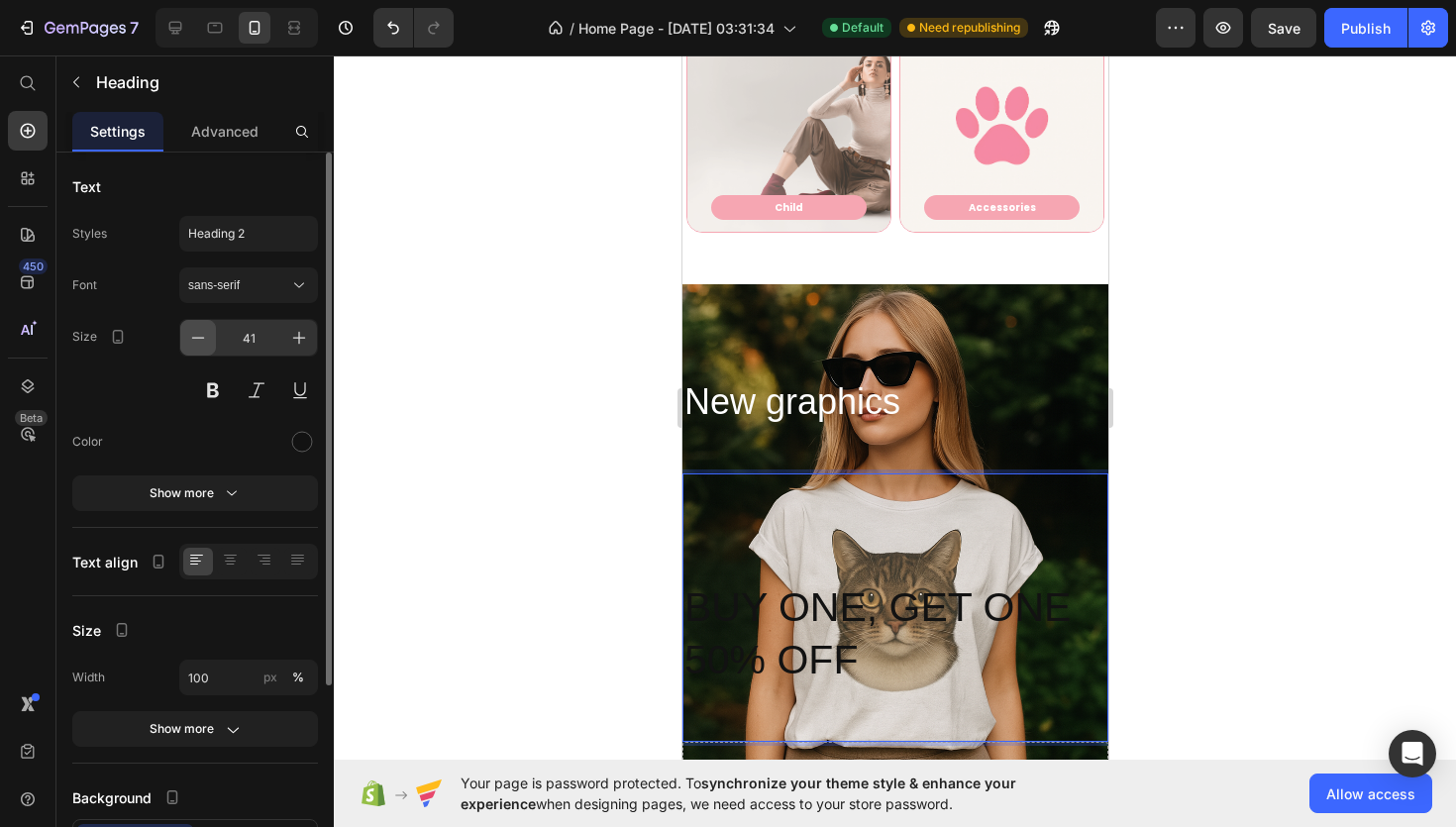 click 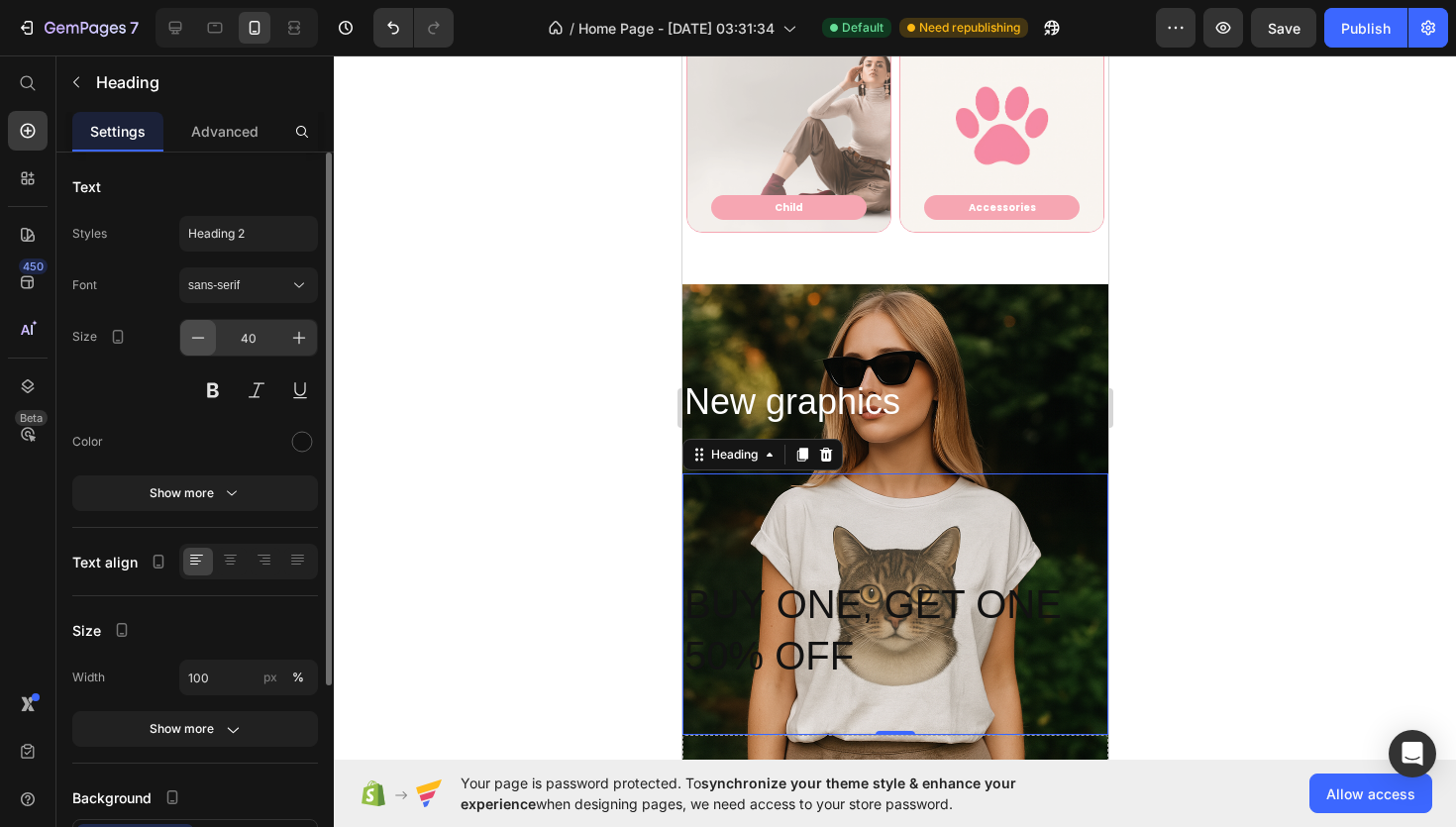 click 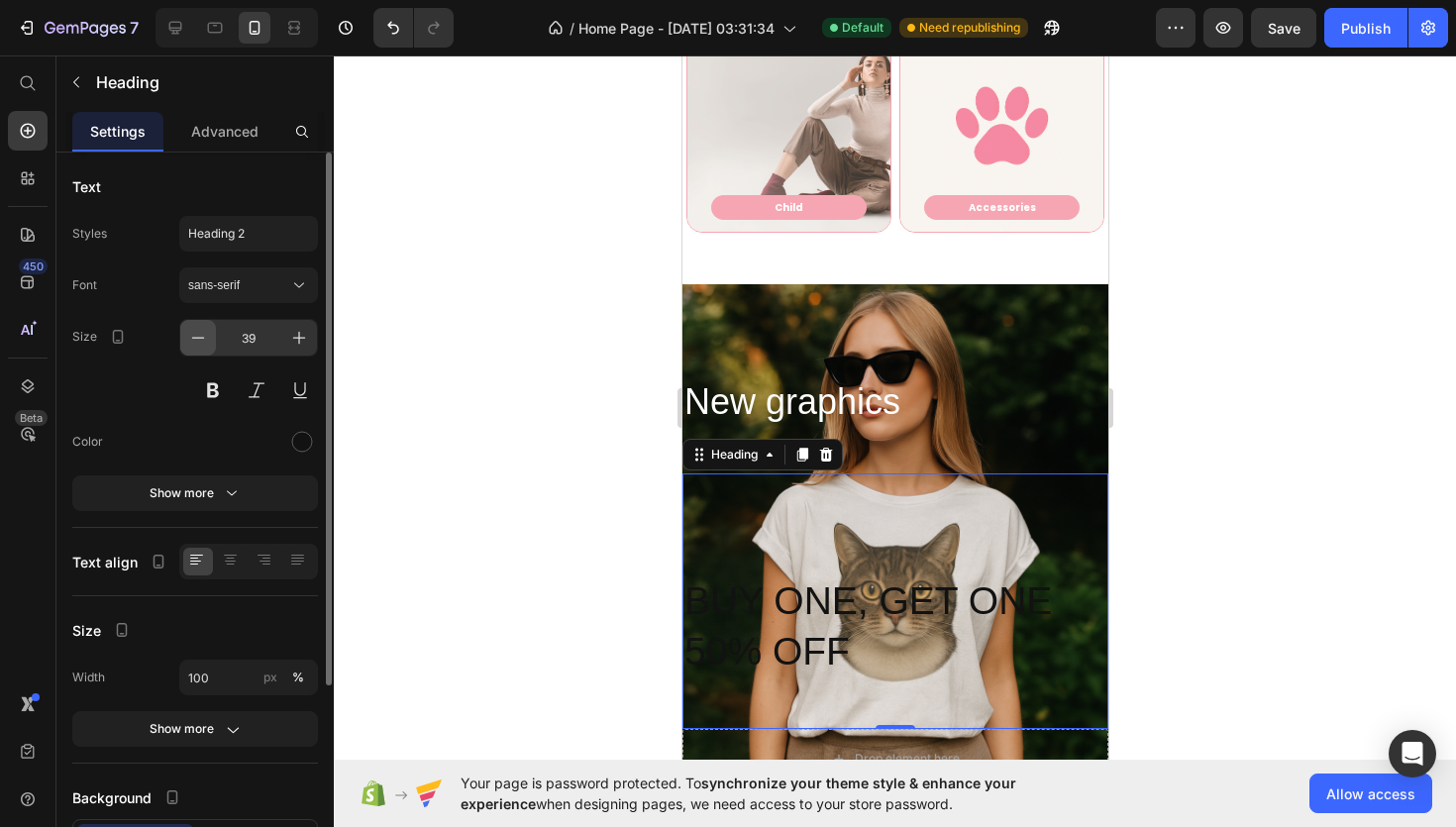 click 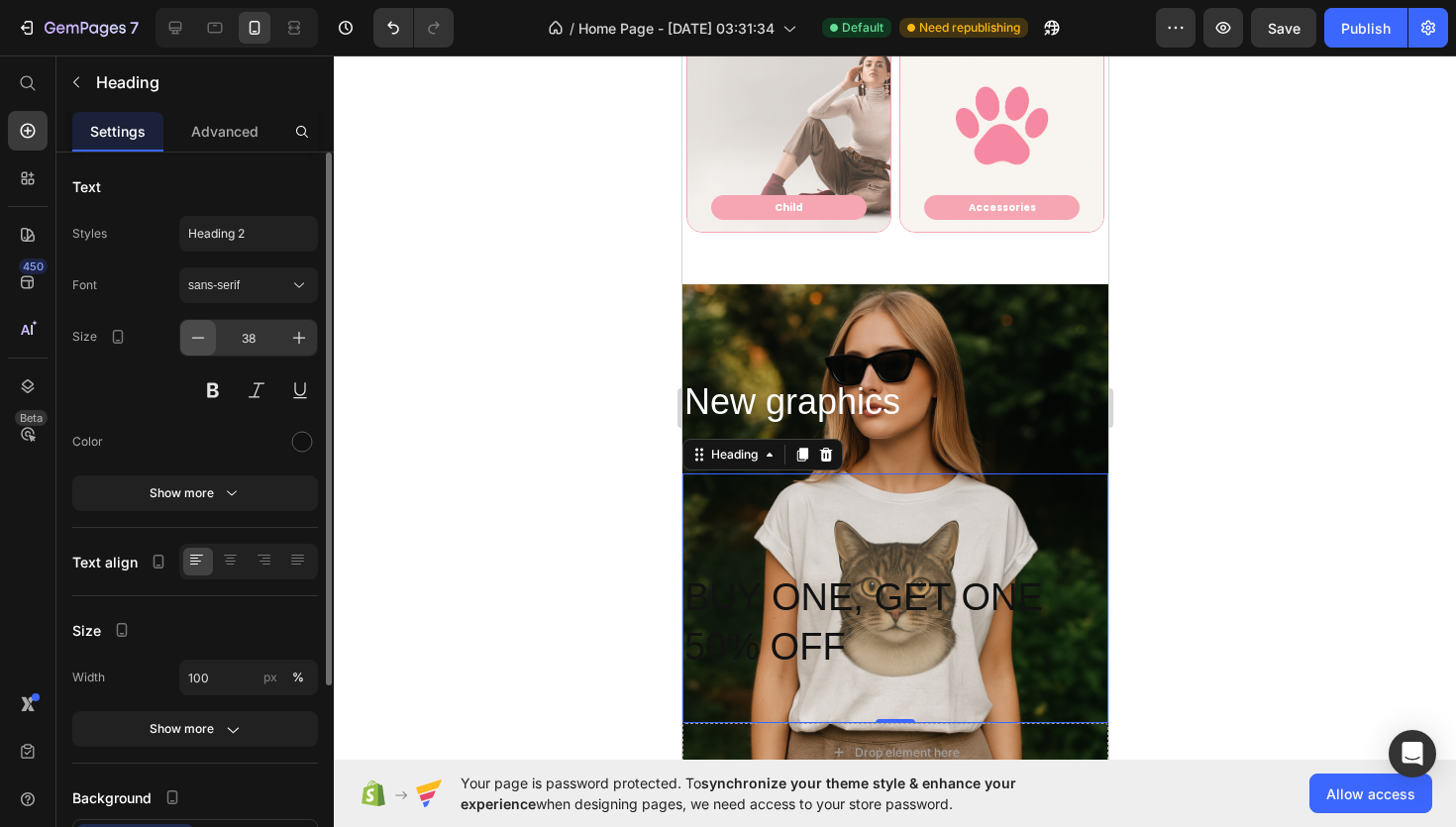 click 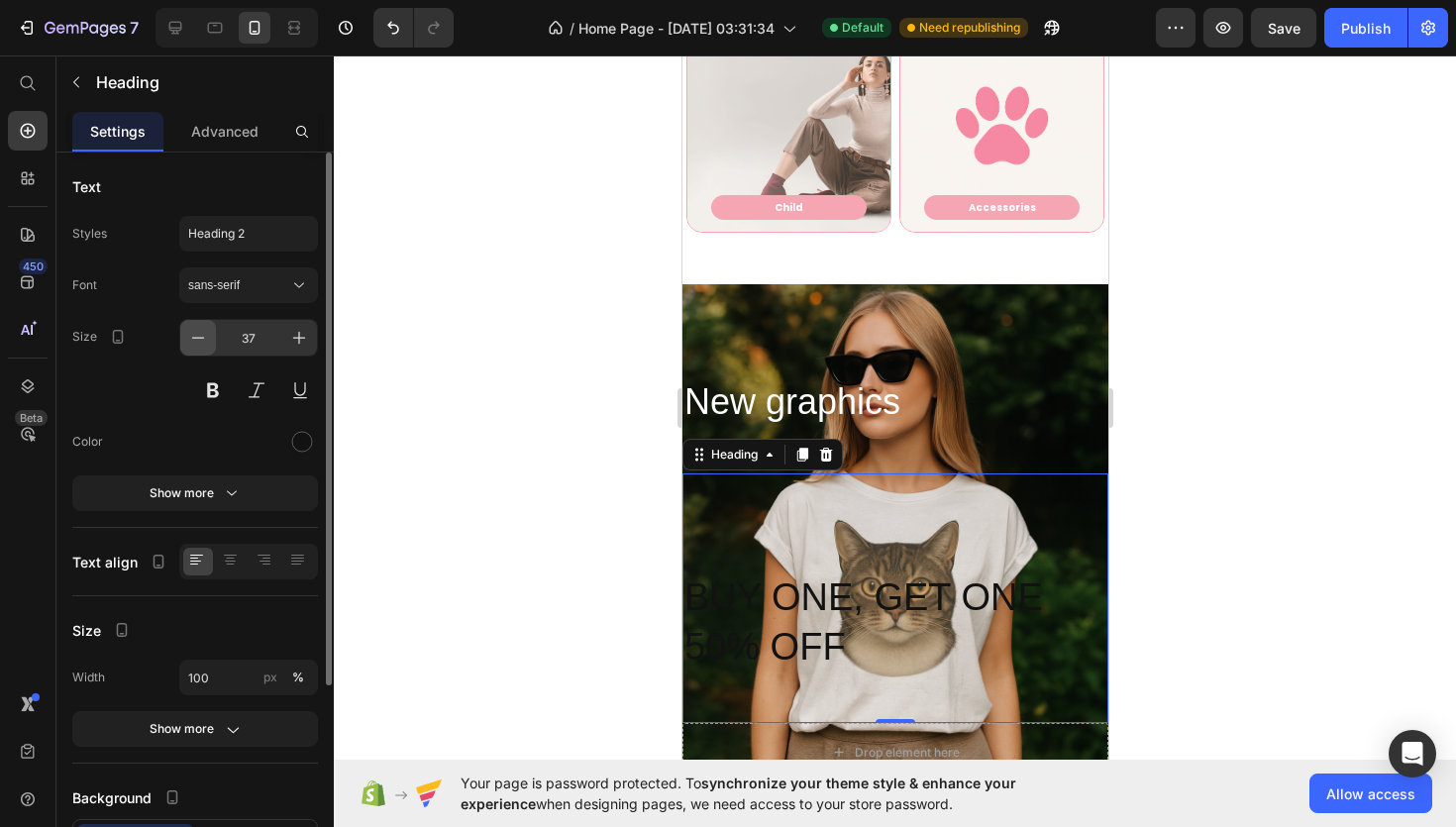 click 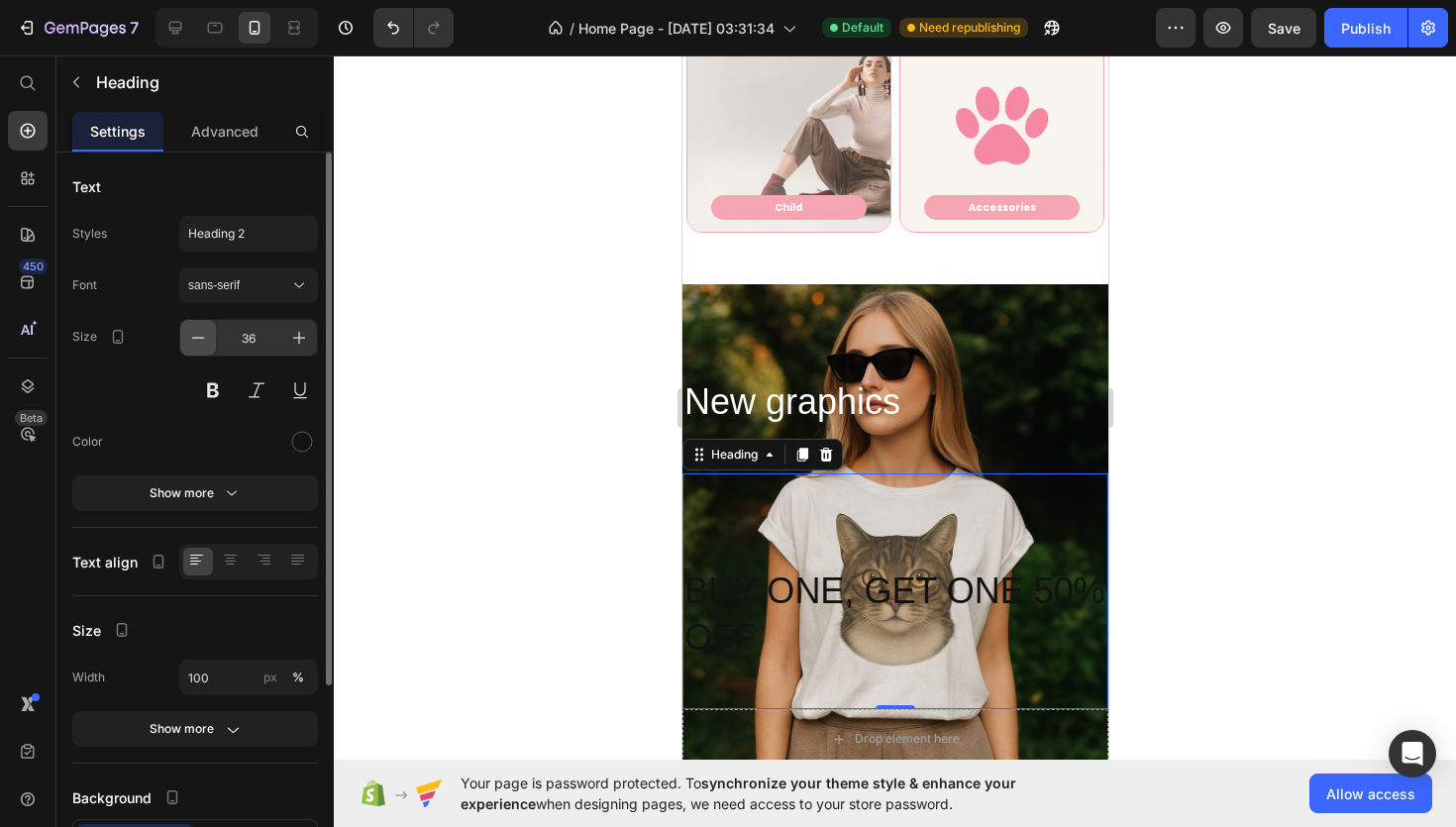 click 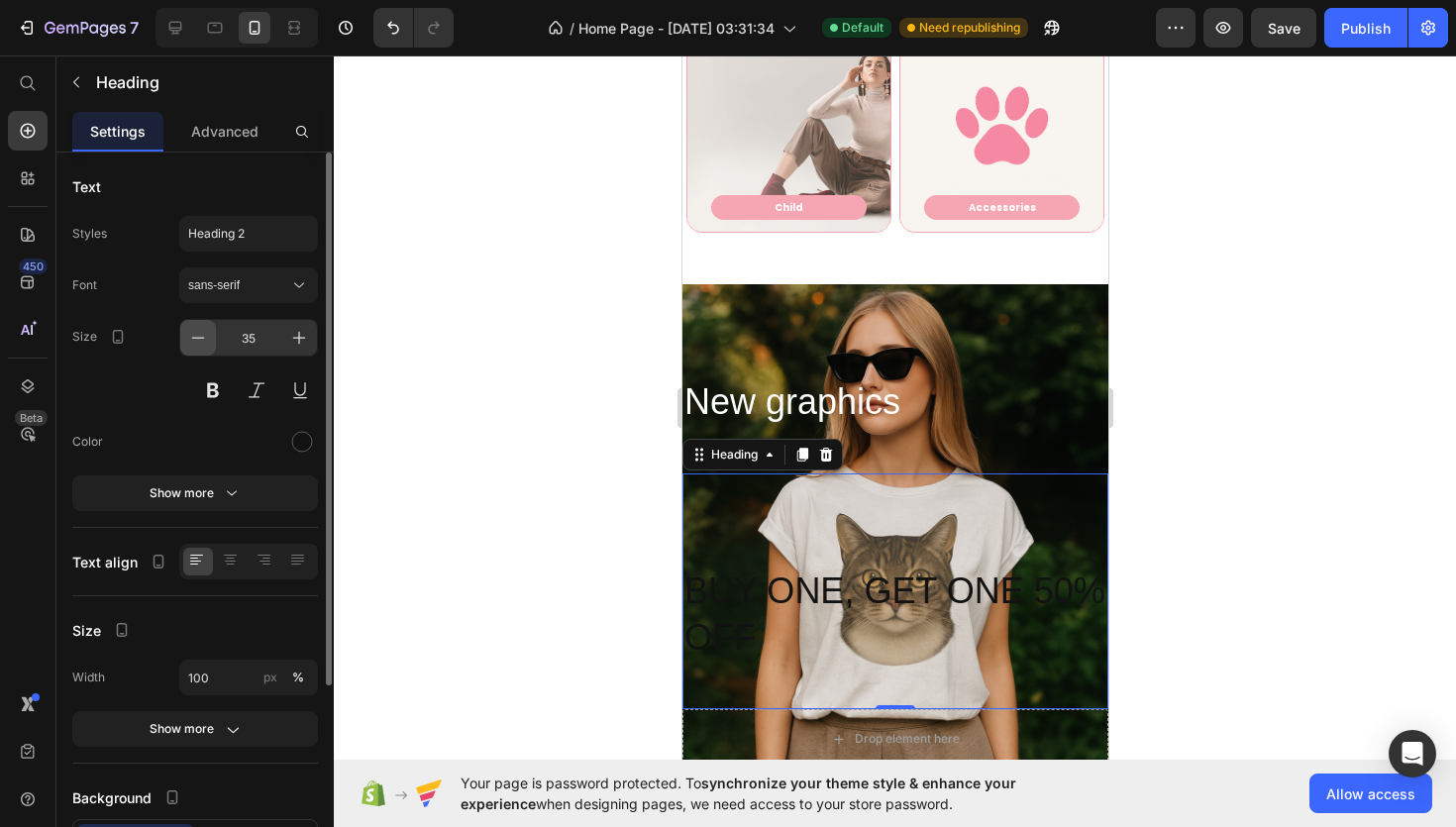 click 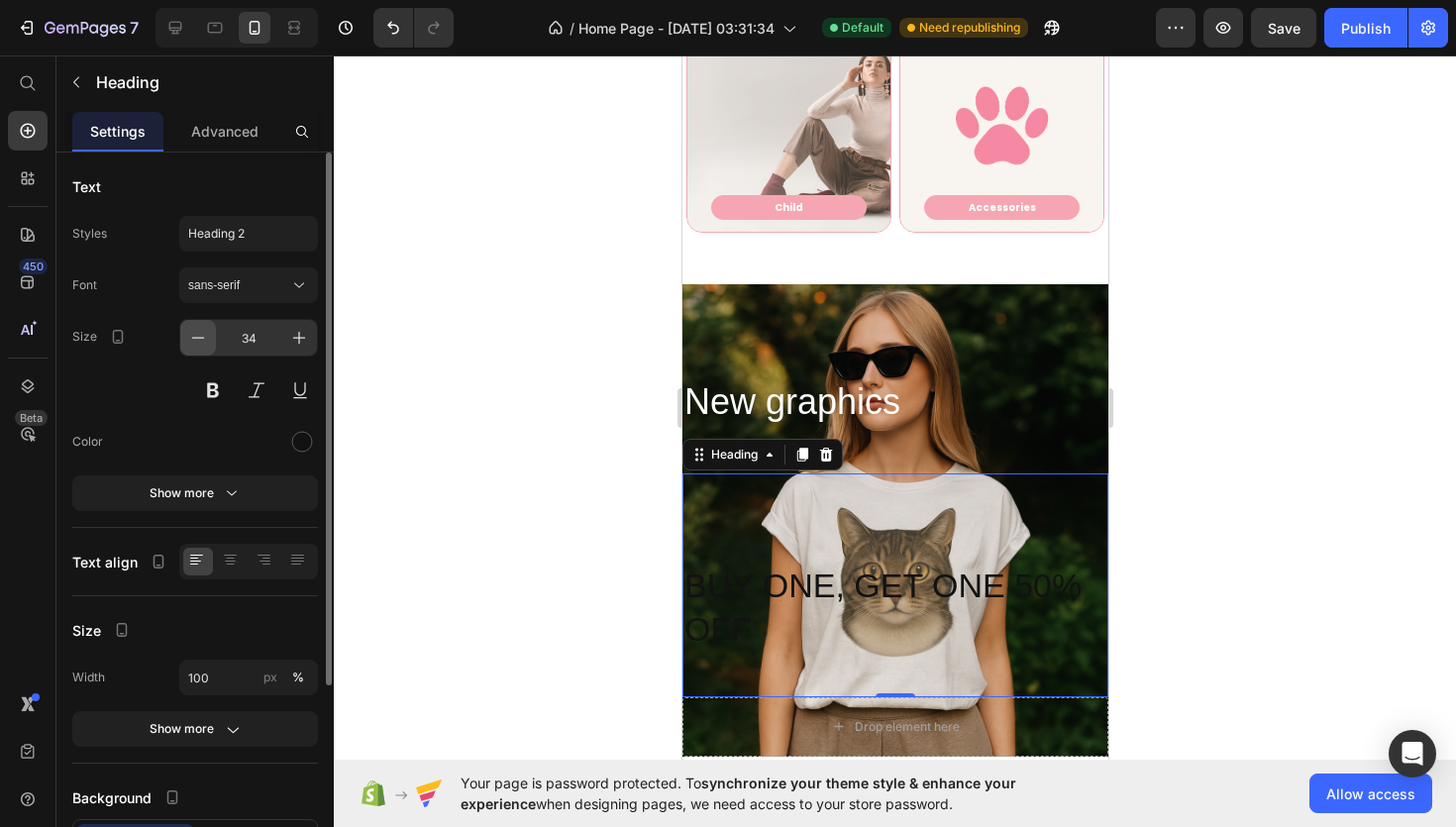 click 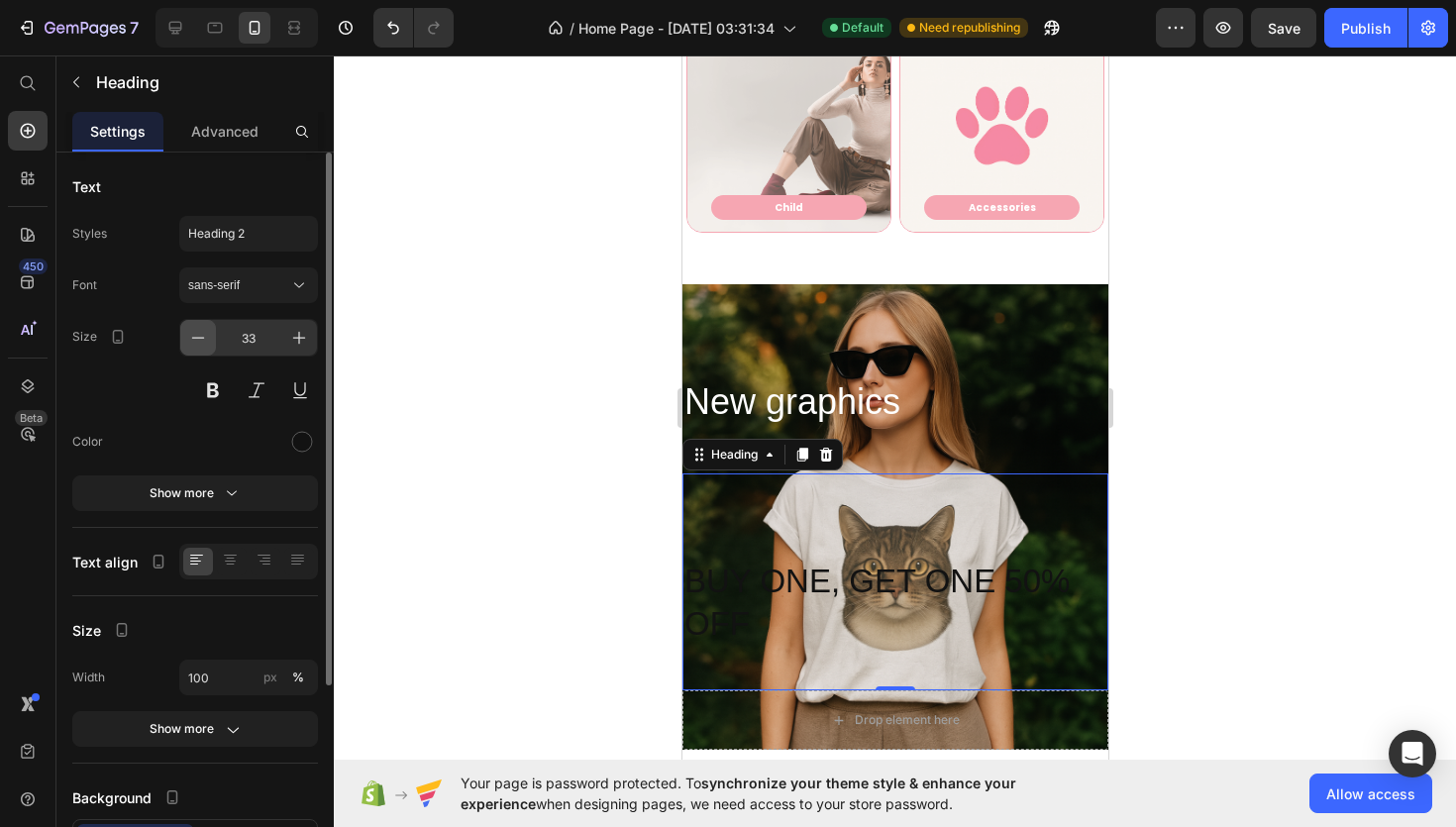 click 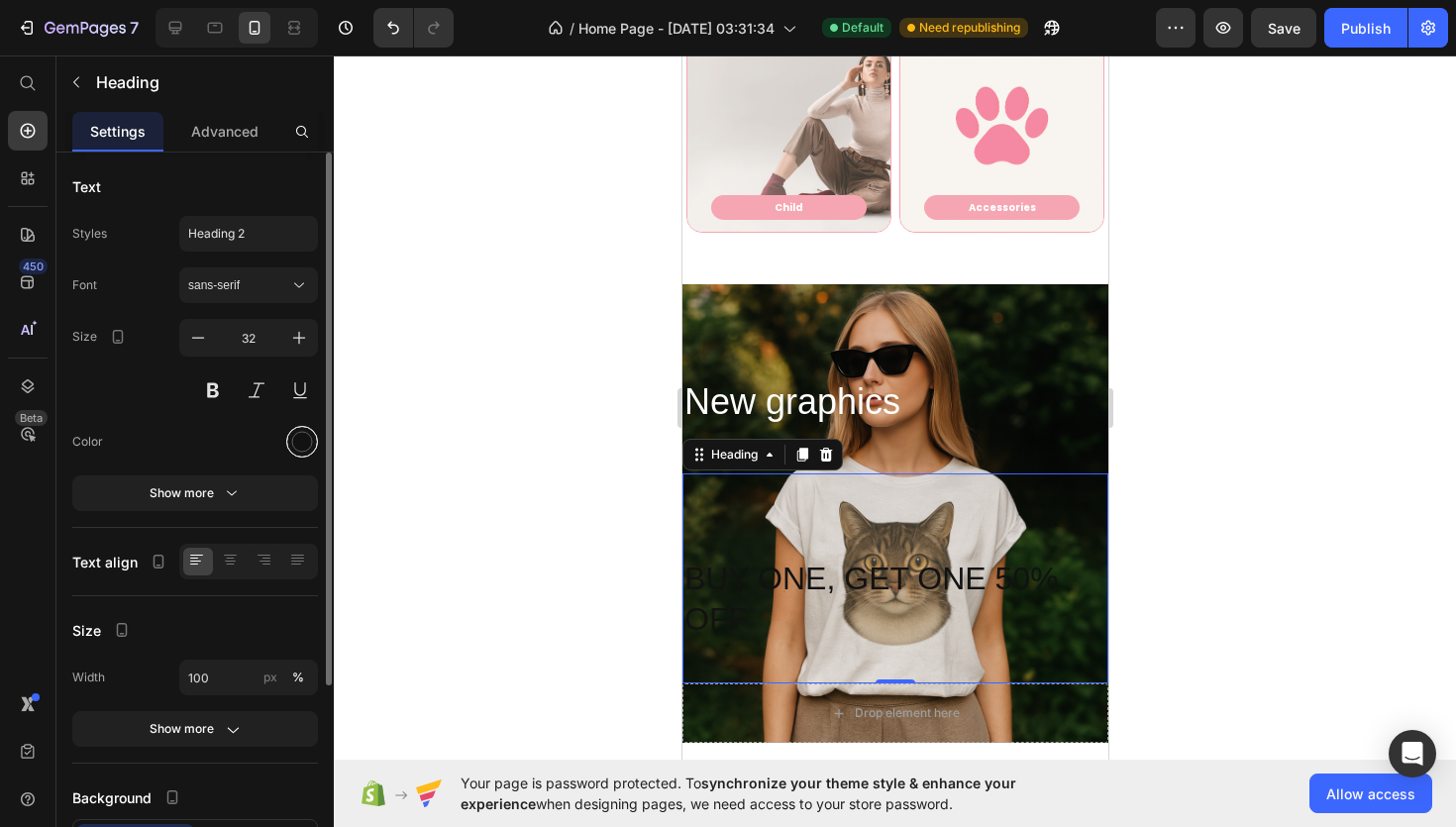 click at bounding box center (302, 442) 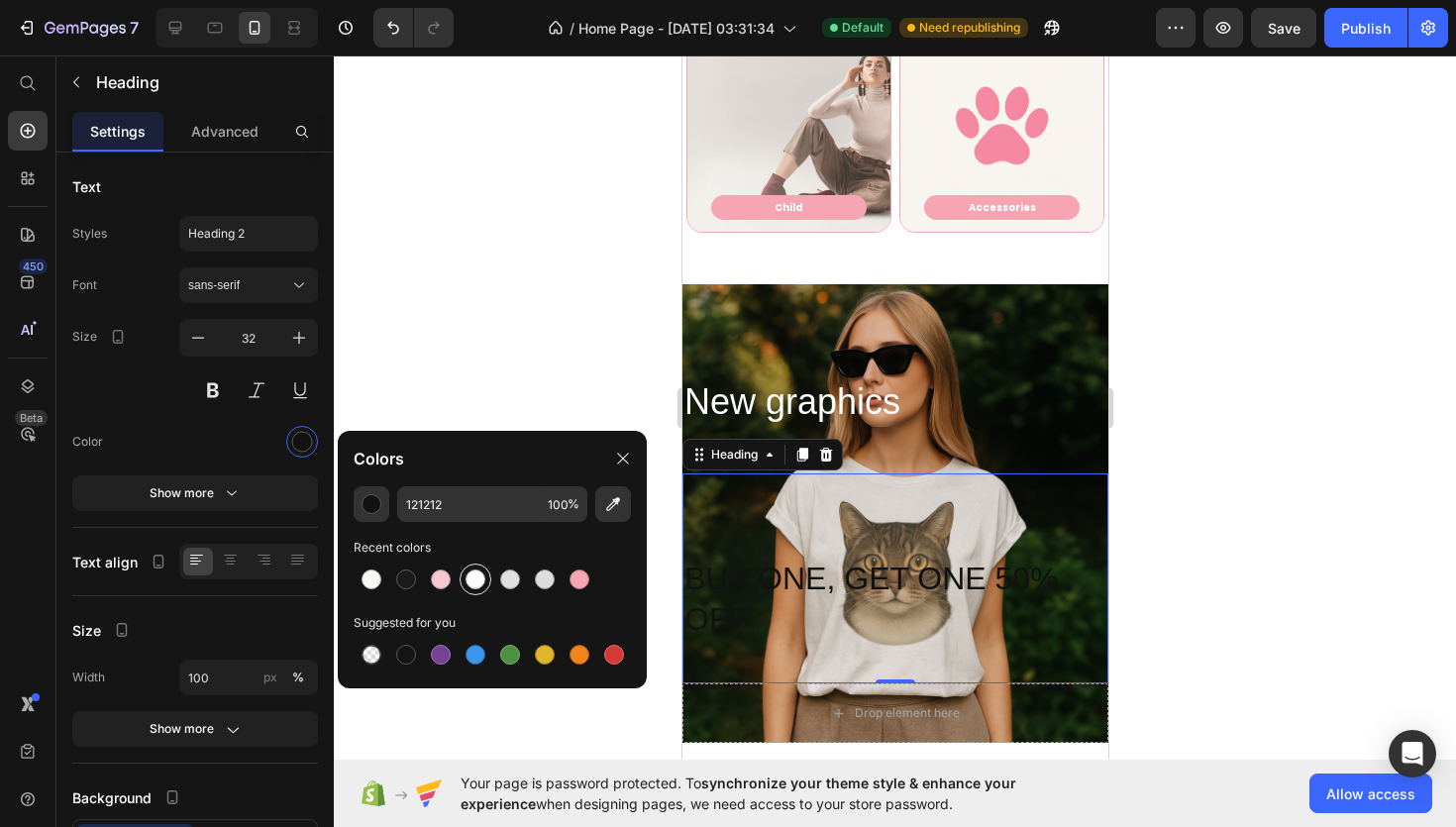 click at bounding box center (475, 579) 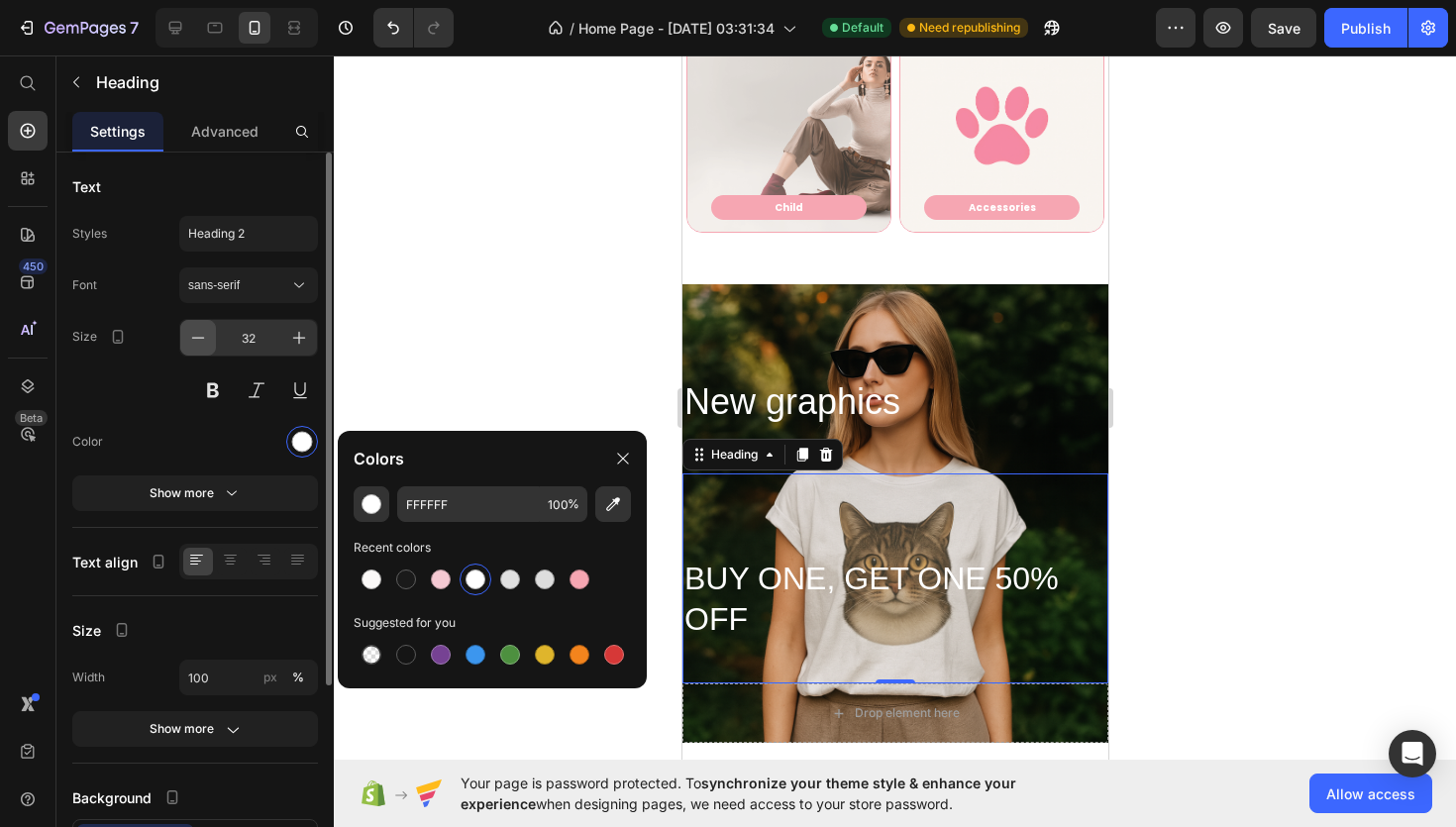 click 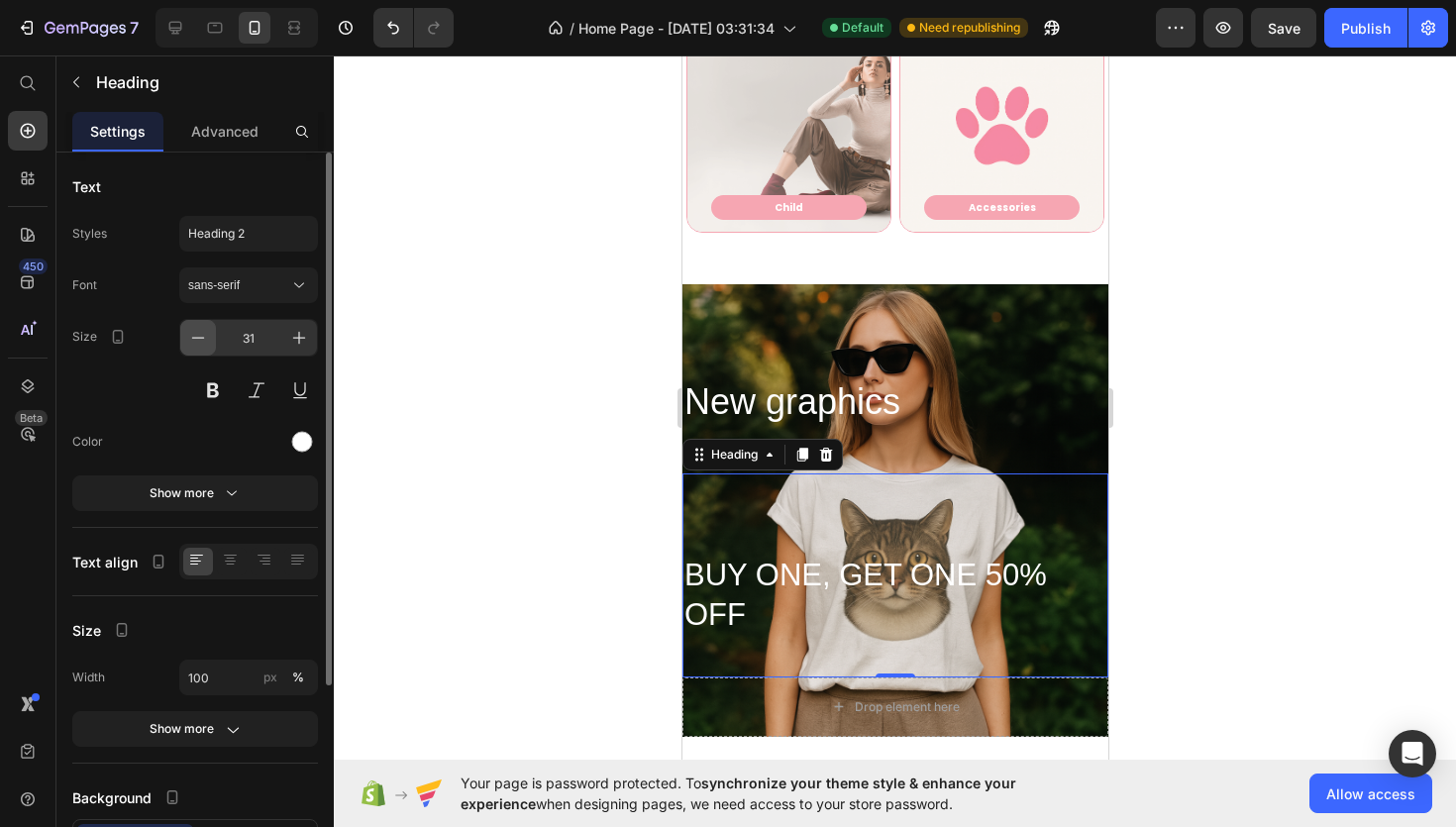 click 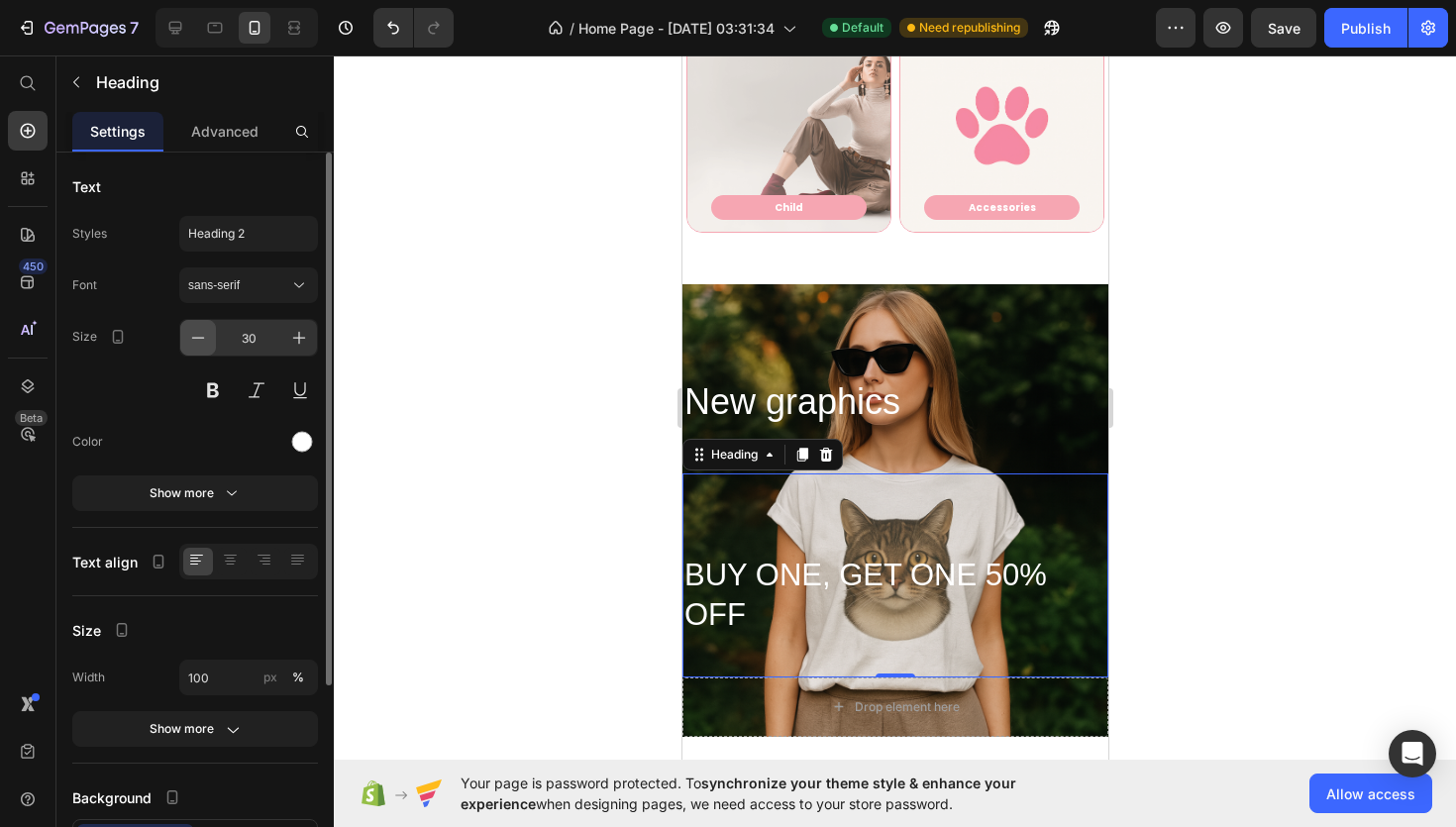click 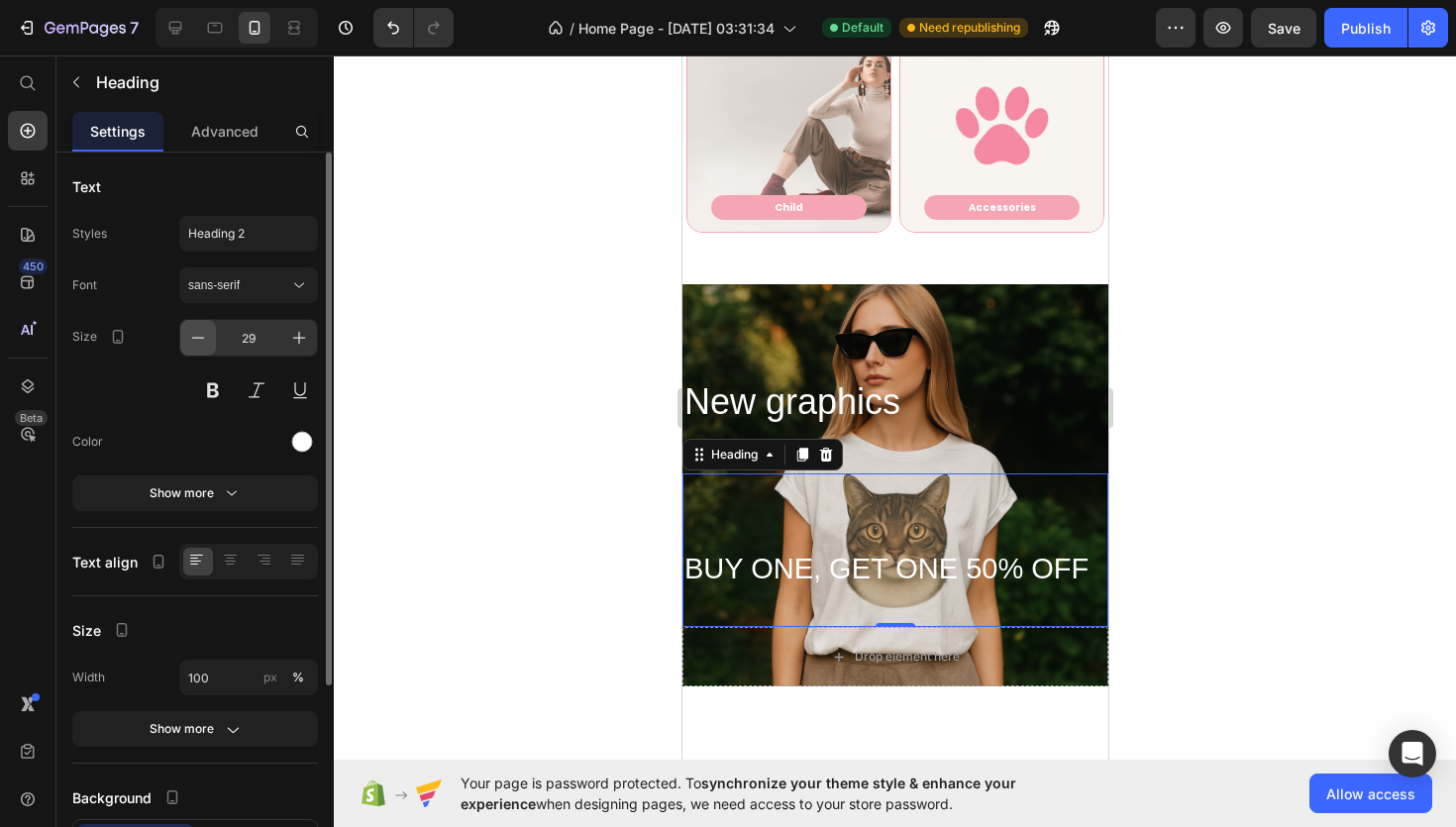 click 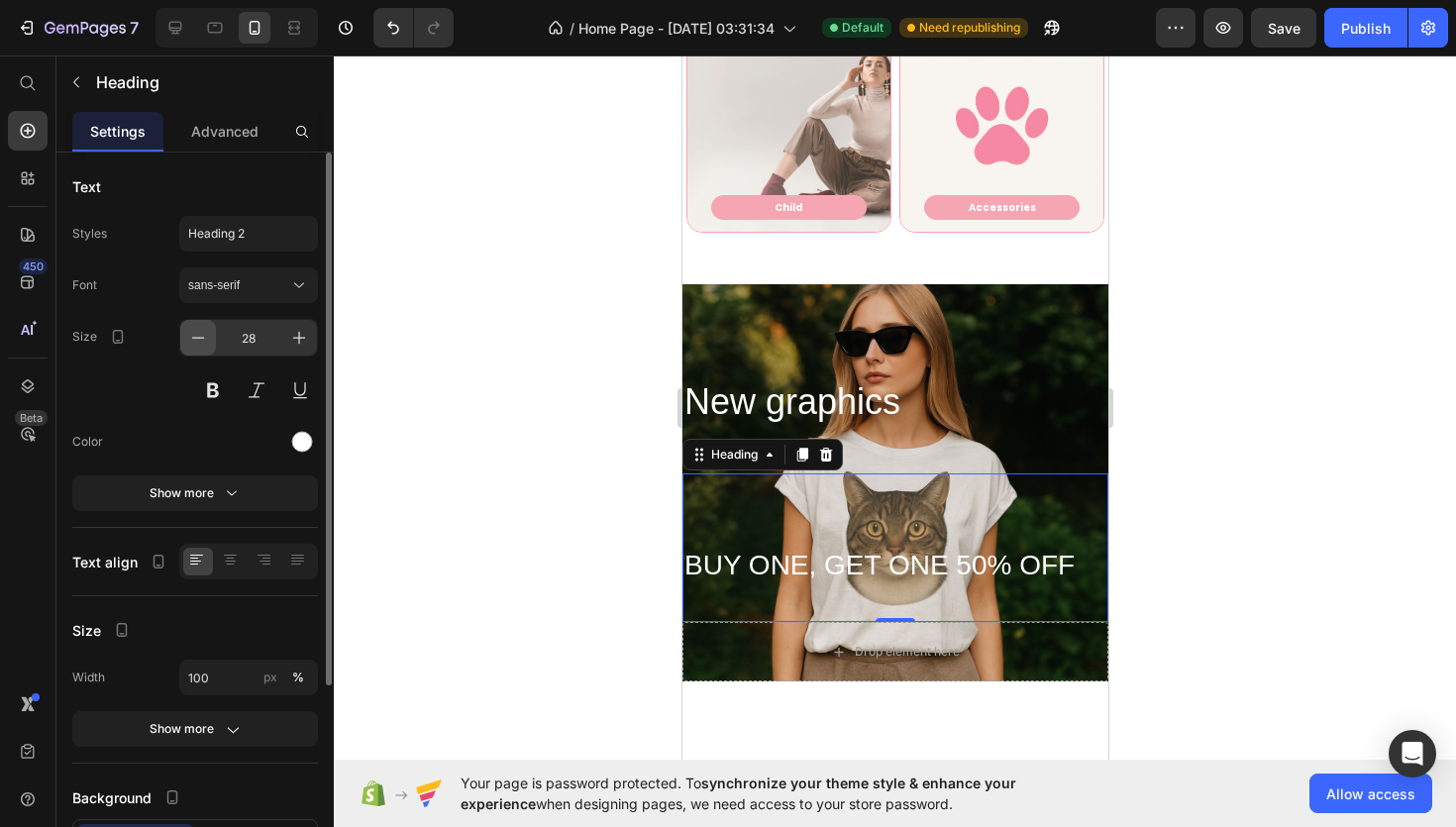 click 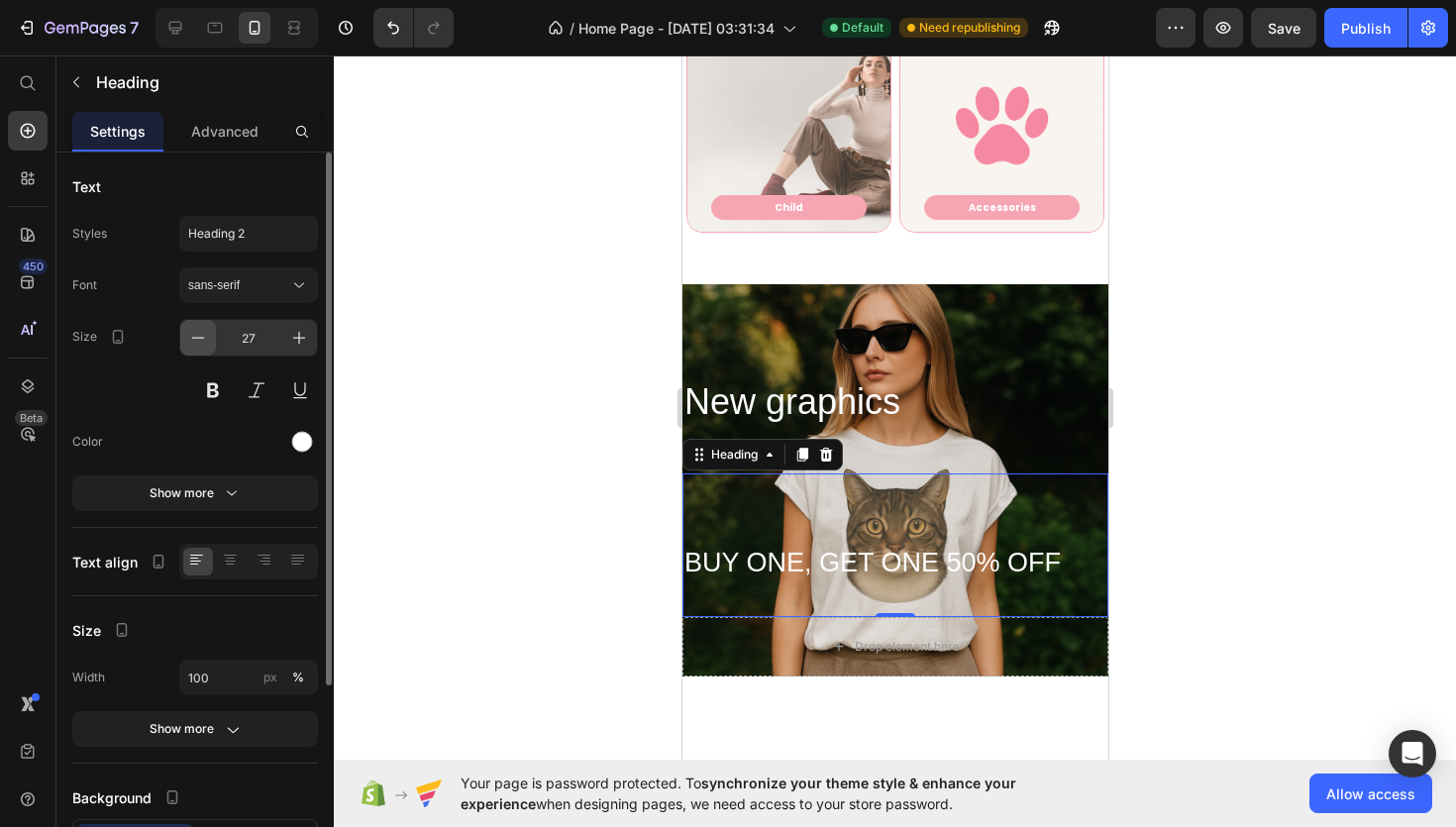 click 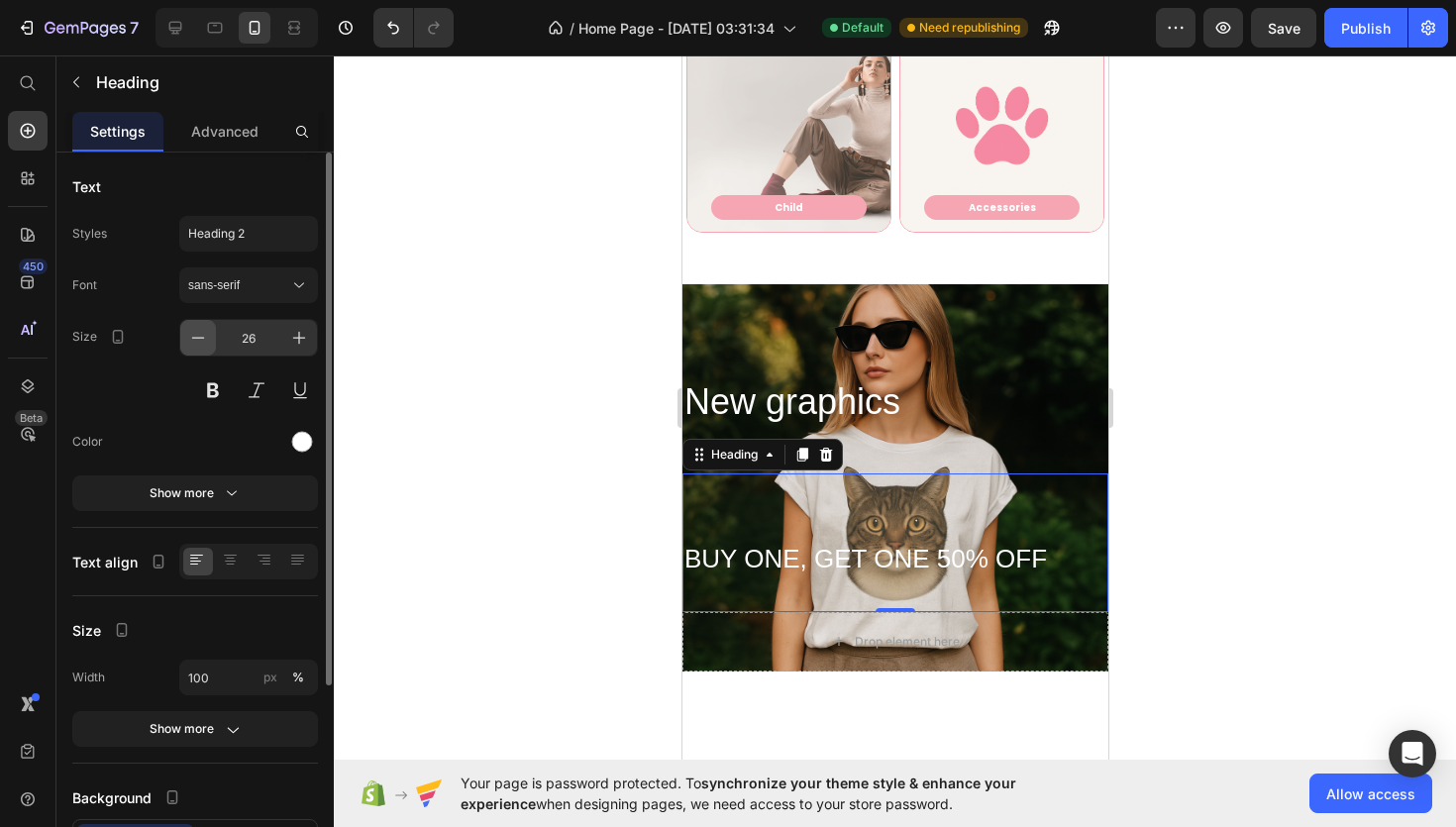 click 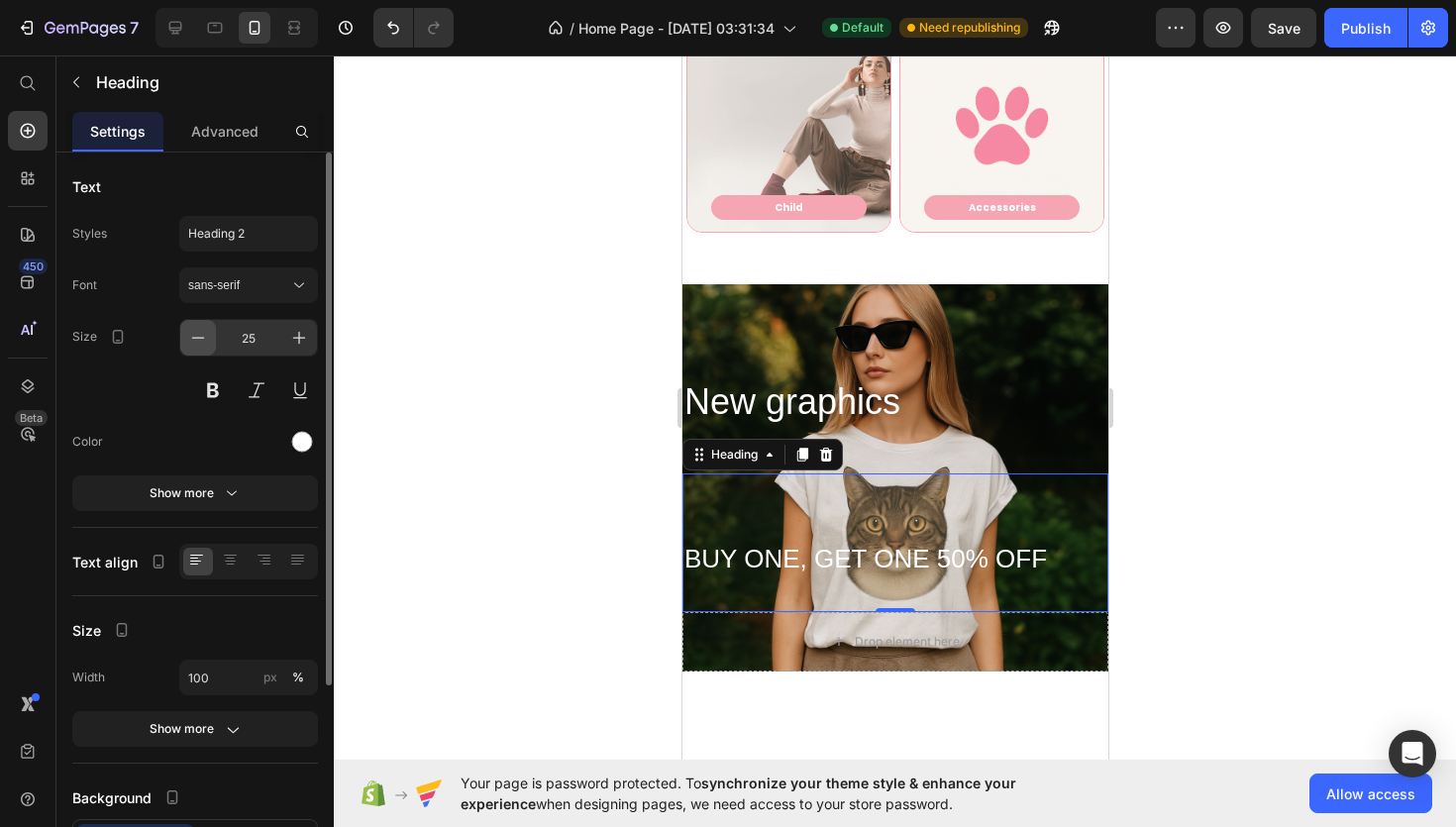 click 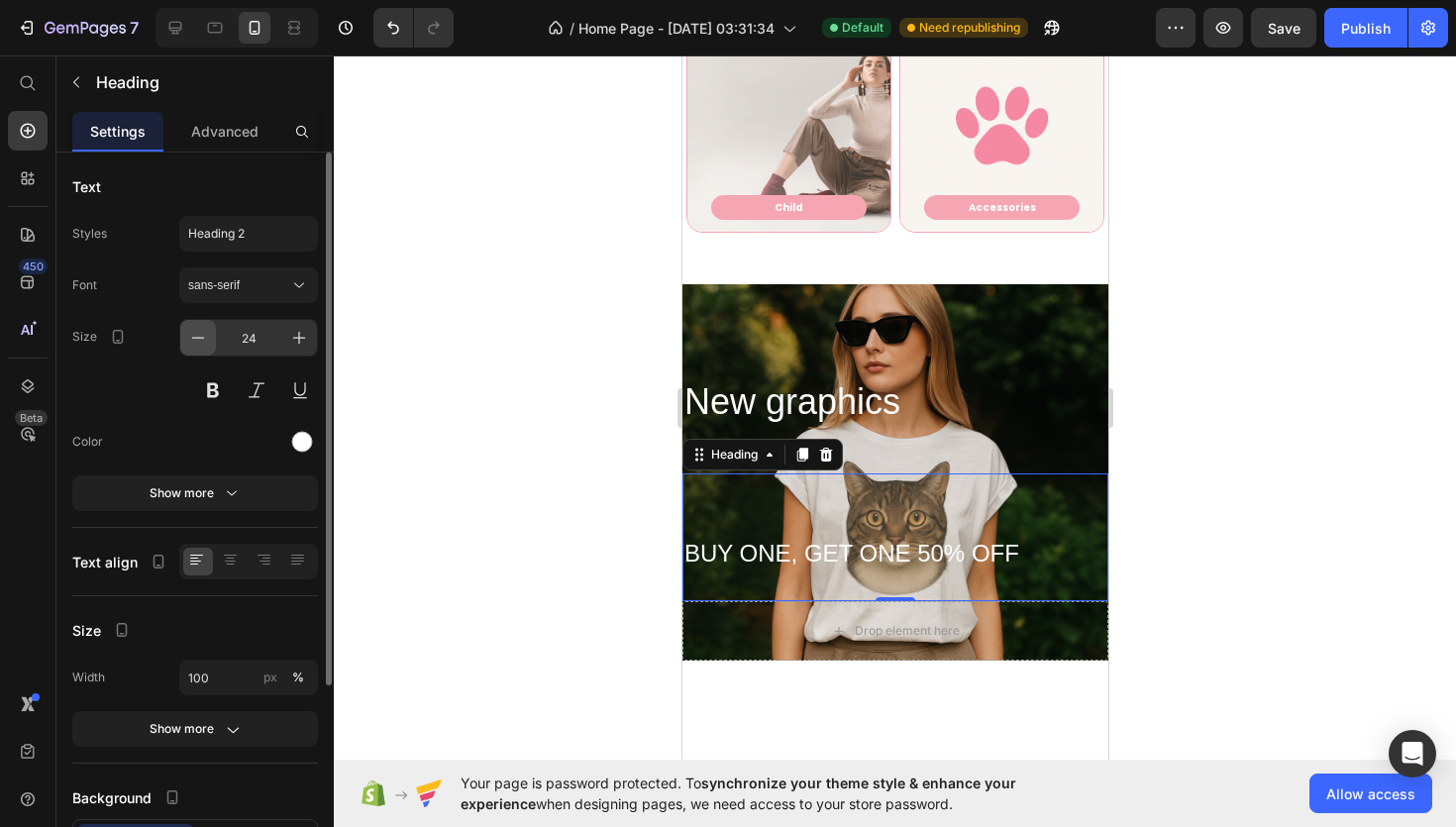 click 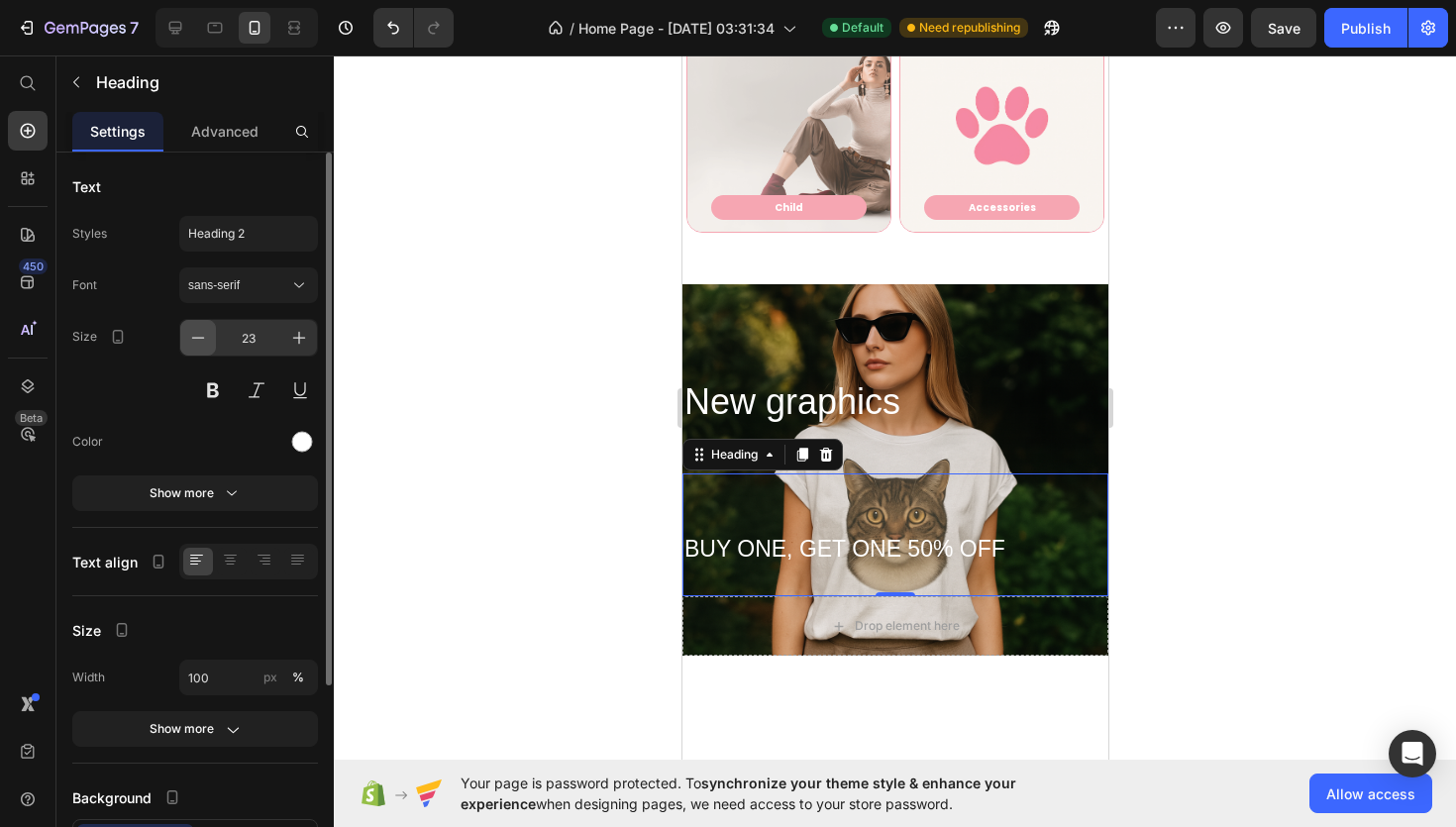 click 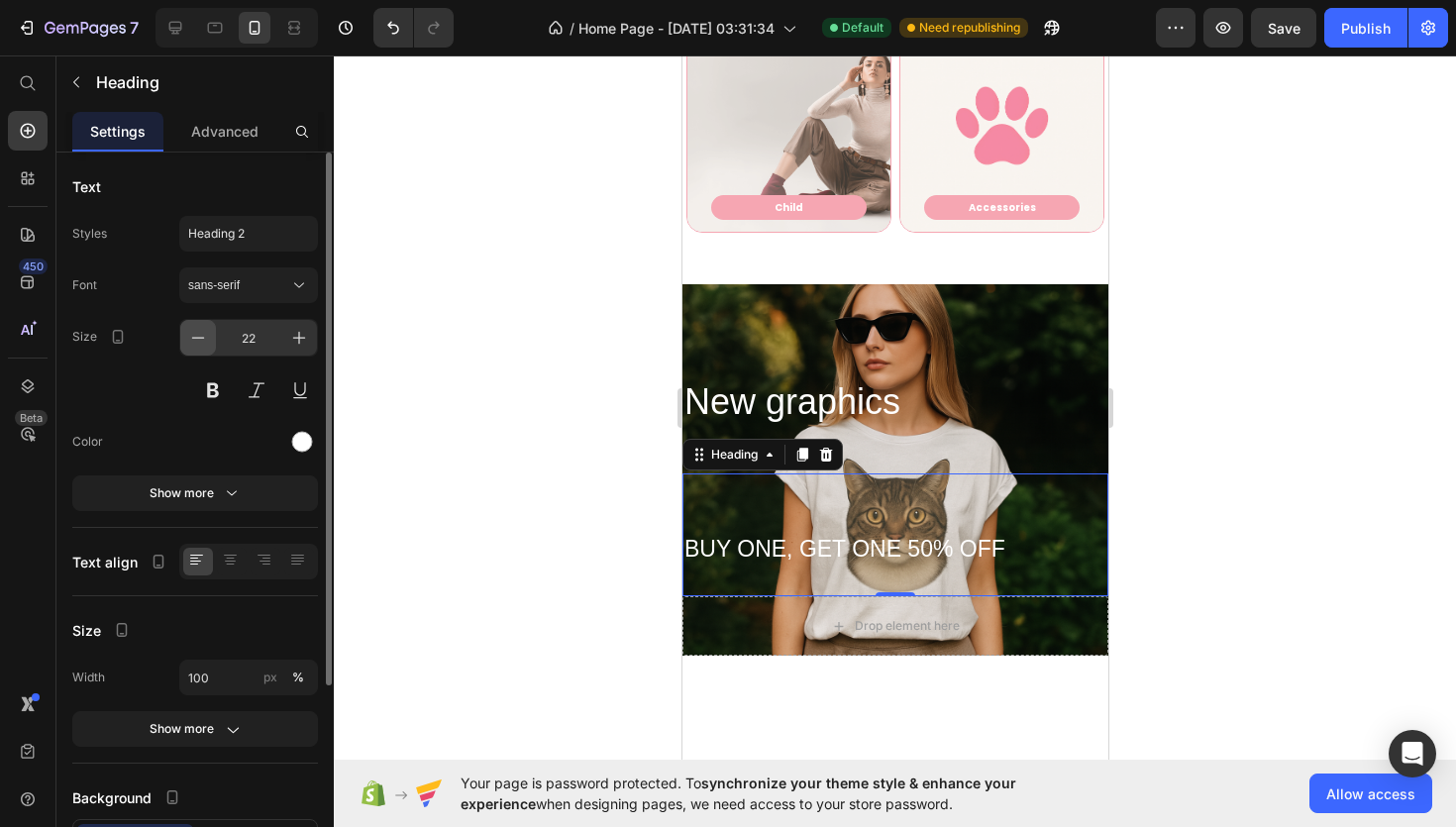 click 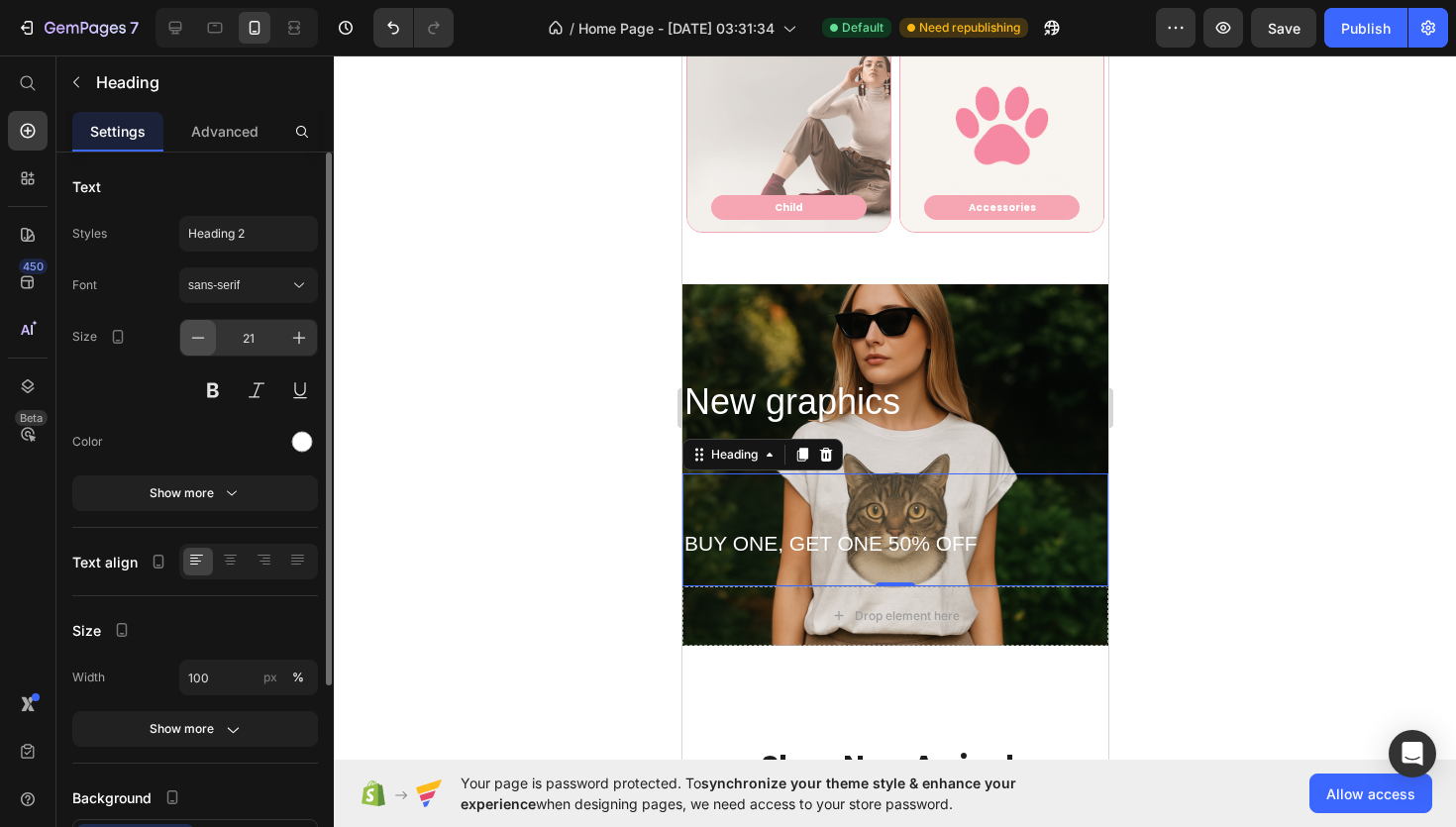click 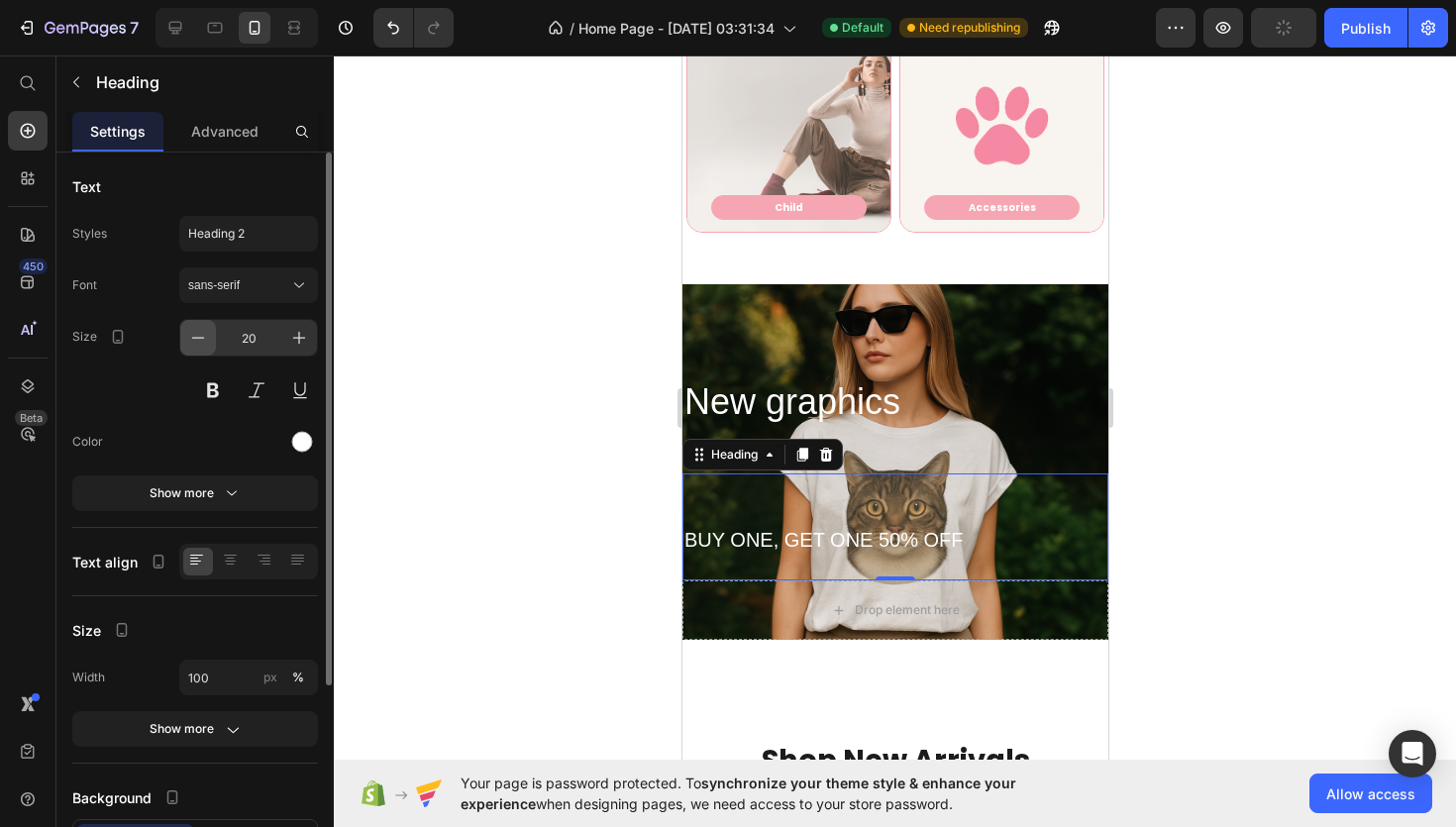 click 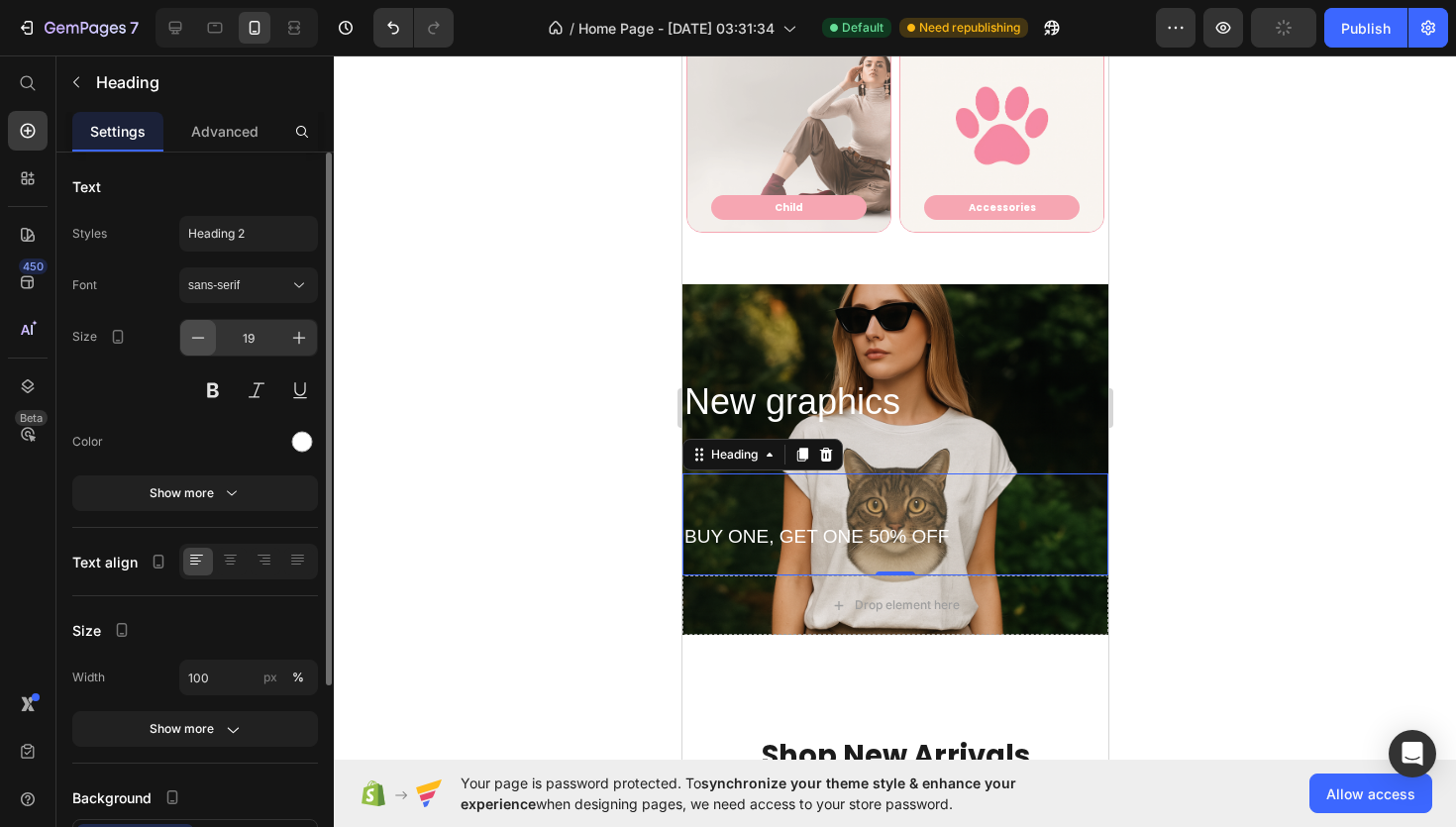 click 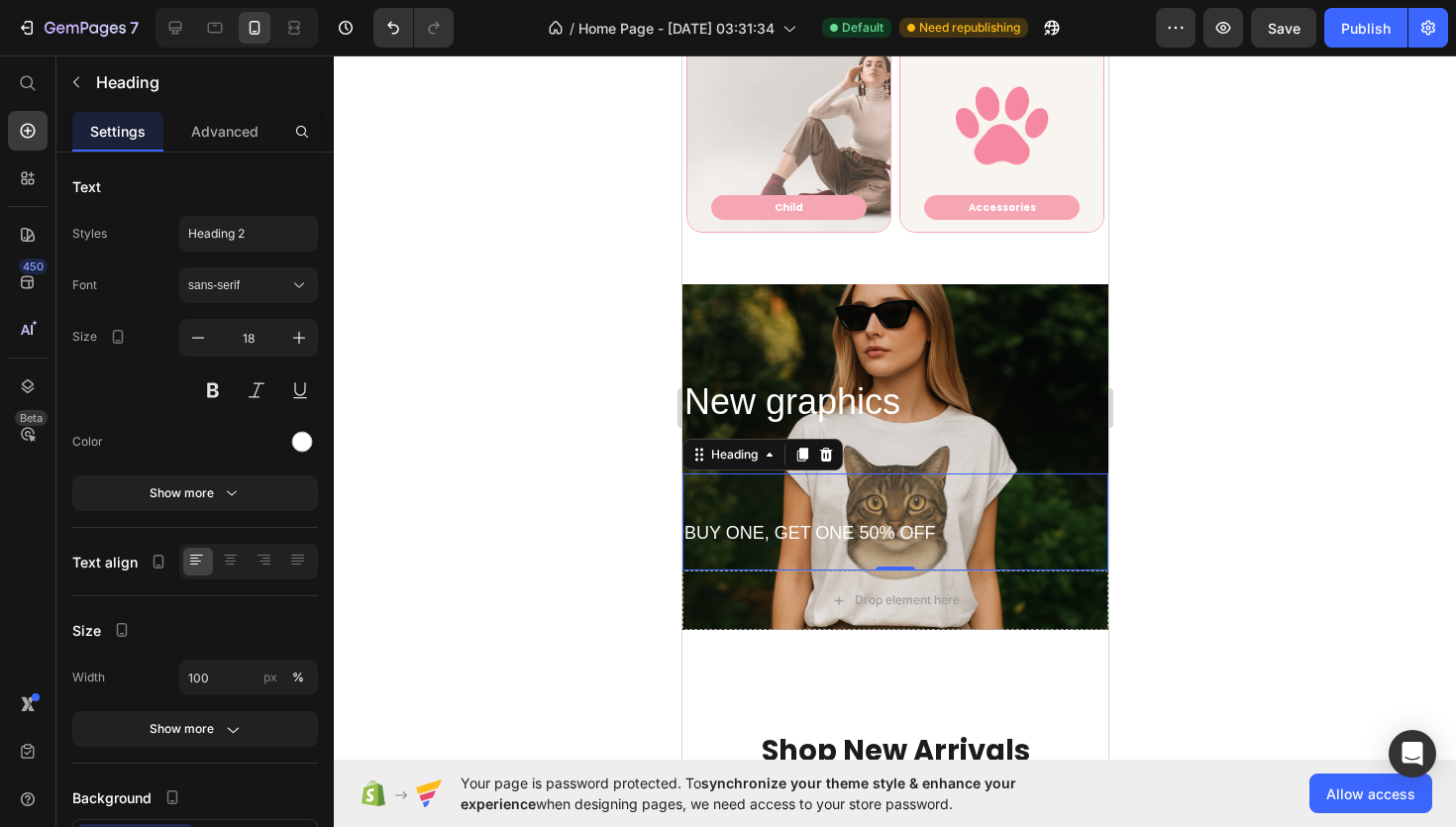 click 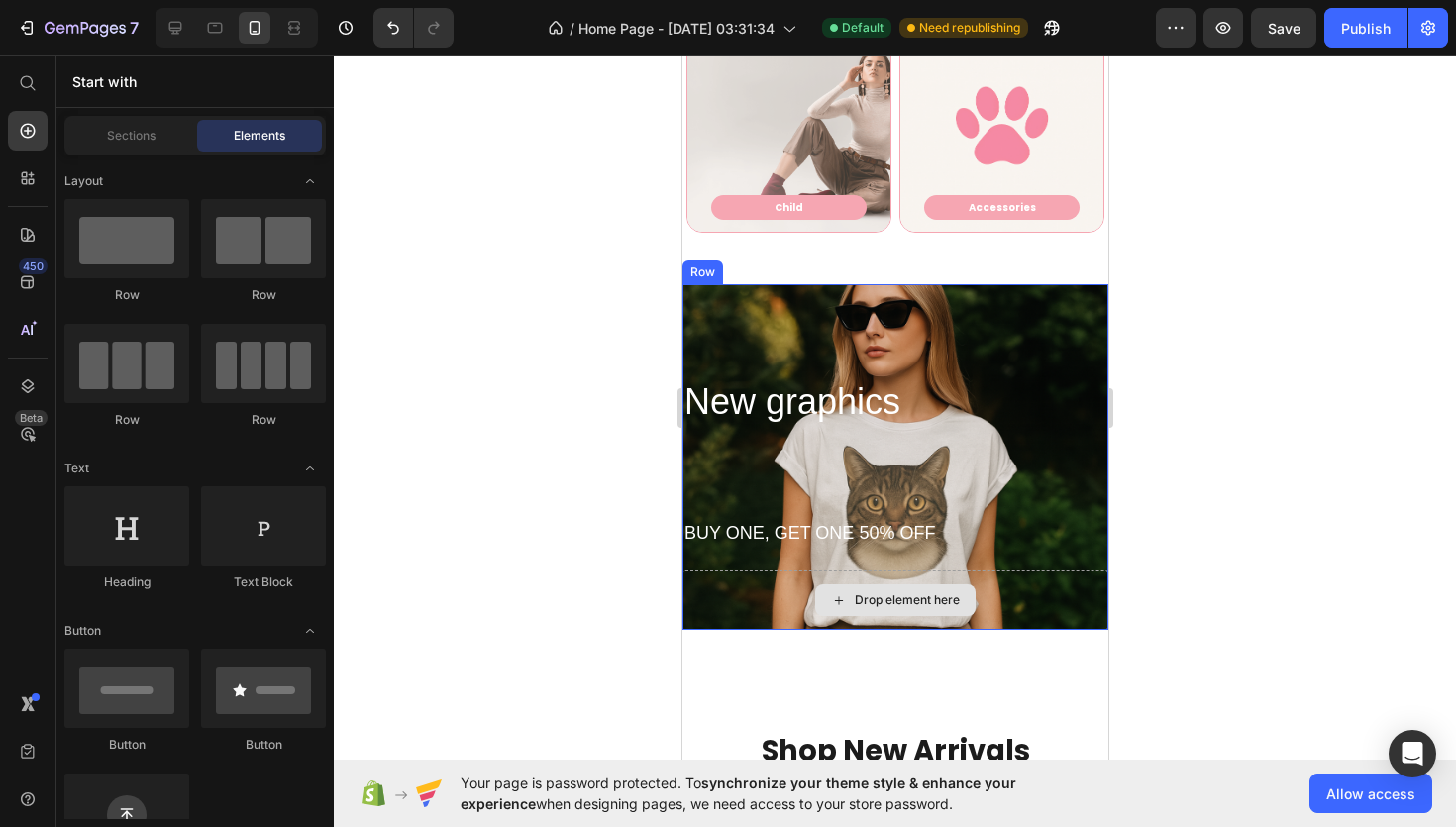 click 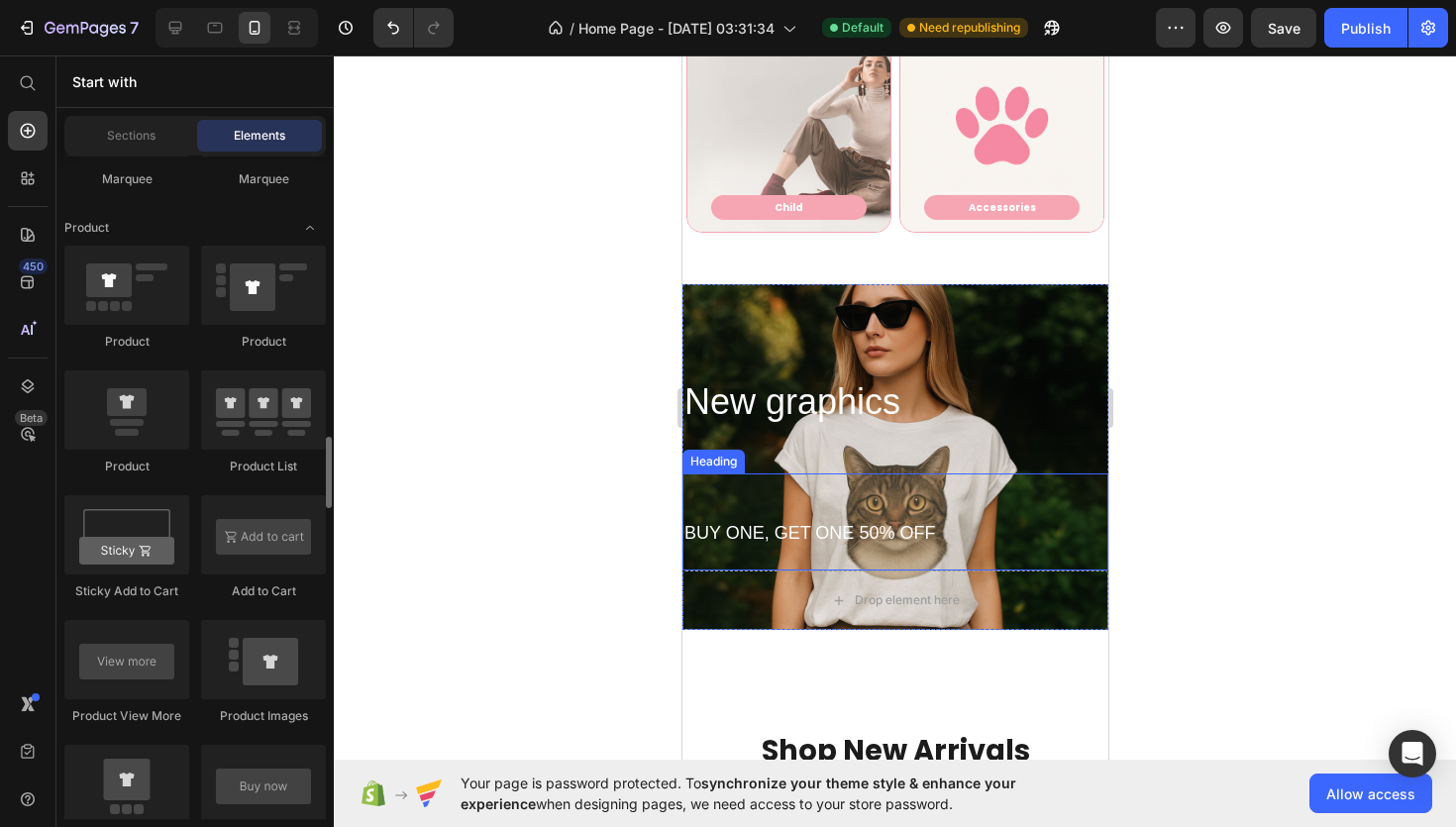 scroll, scrollTop: 2634, scrollLeft: 0, axis: vertical 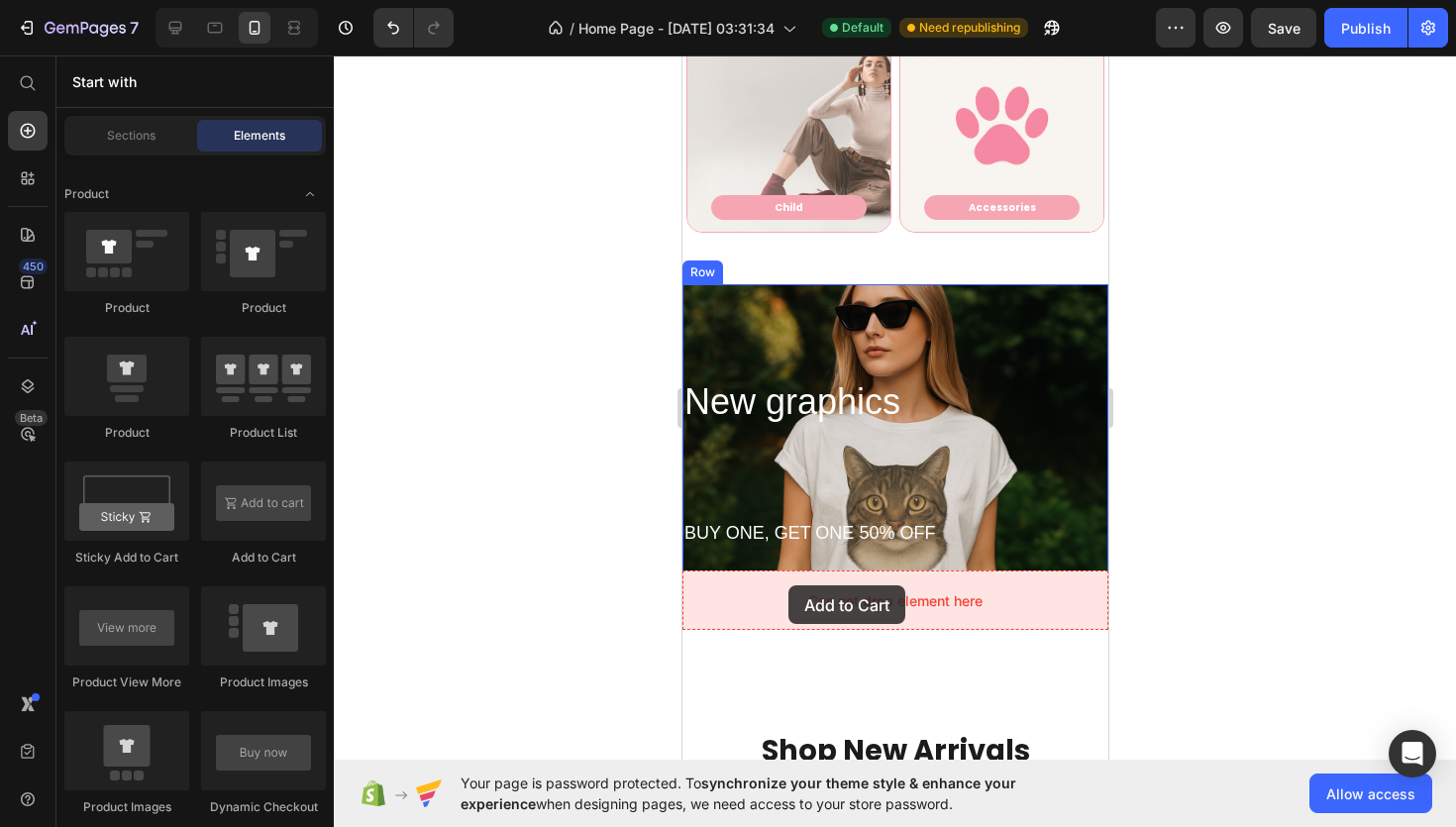 drag, startPoint x: 934, startPoint y: 568, endPoint x: 787, endPoint y: 585, distance: 147.97973 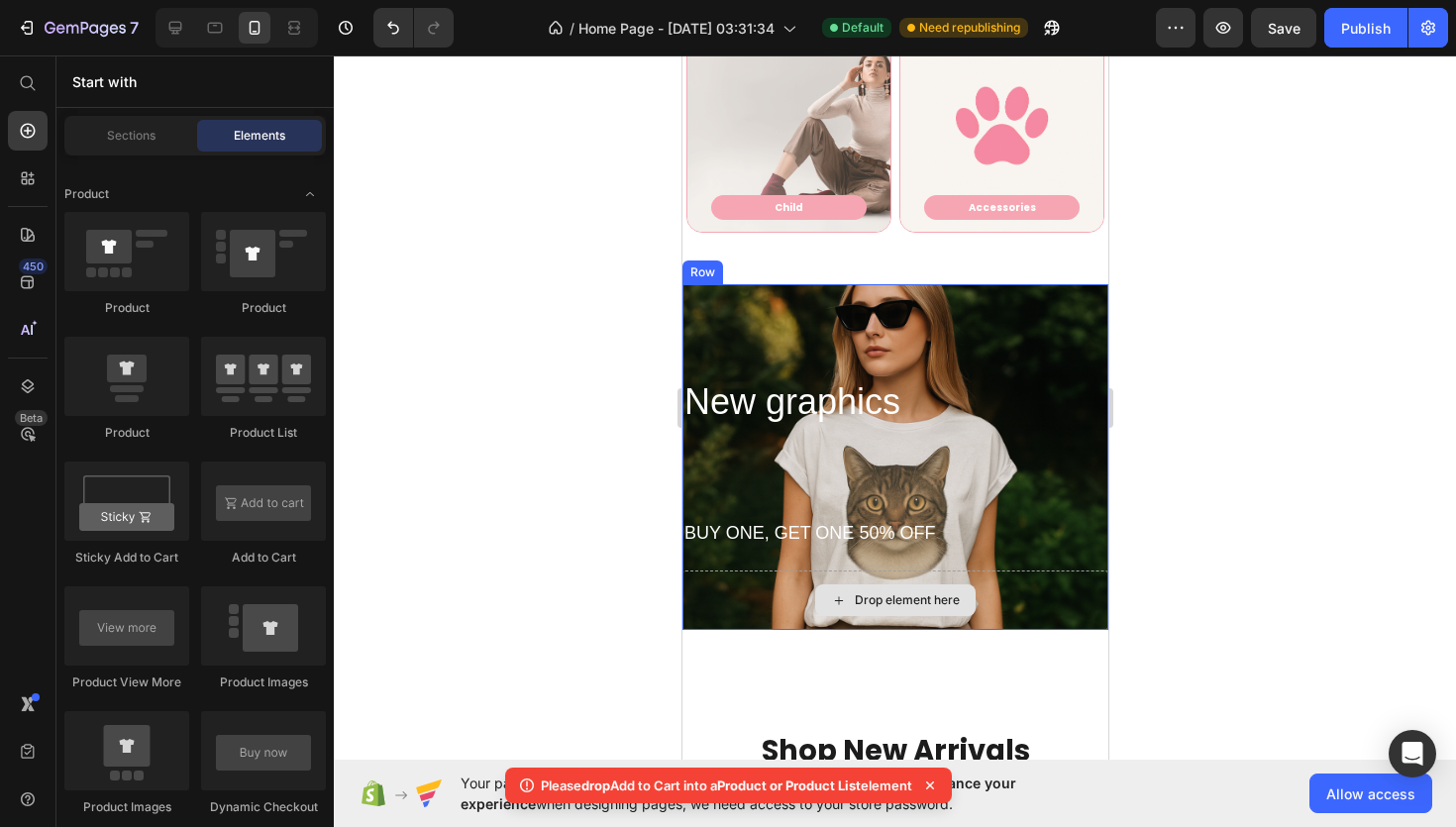 click 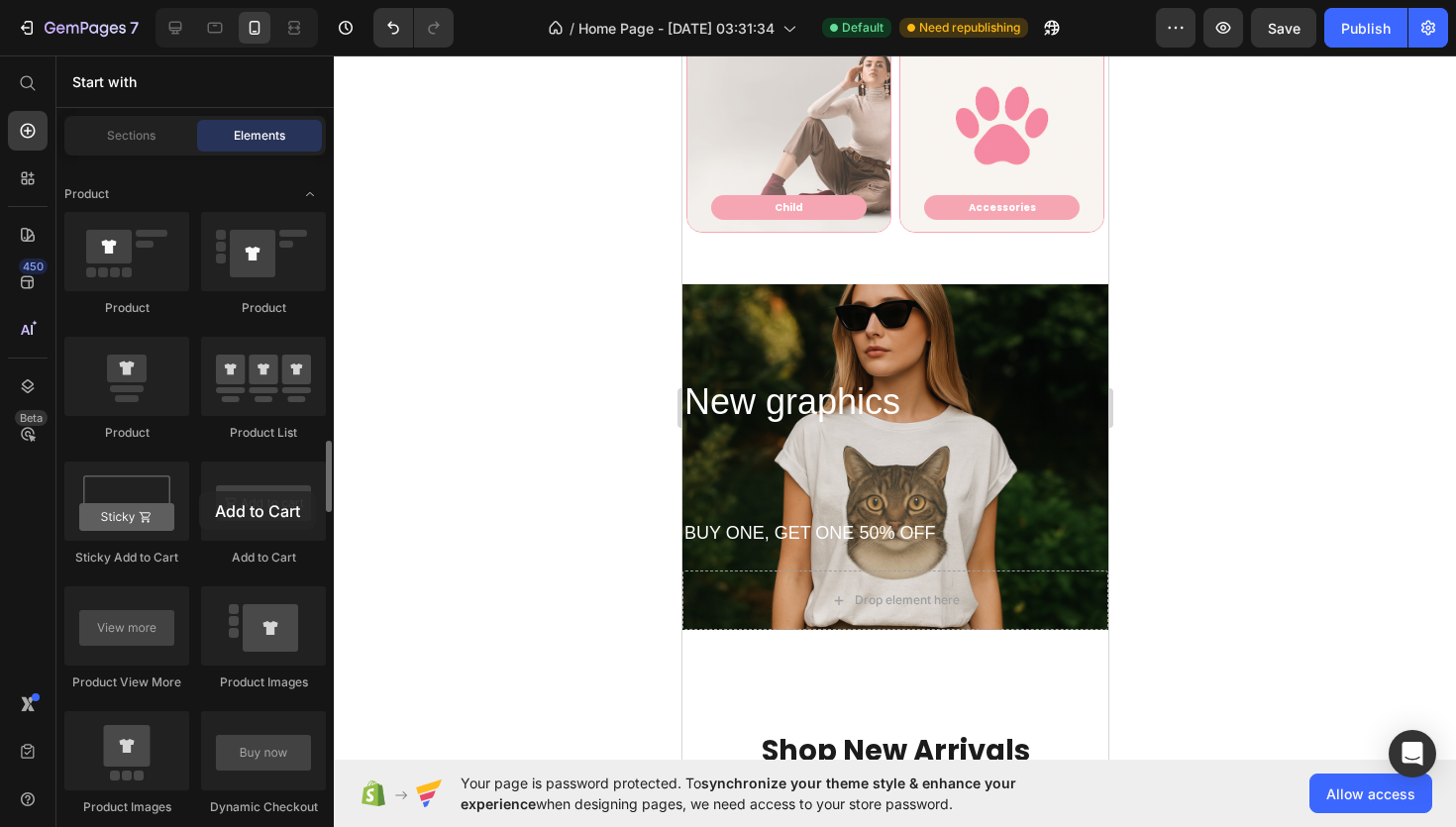 drag, startPoint x: 270, startPoint y: 503, endPoint x: 199, endPoint y: 491, distance: 72.00694 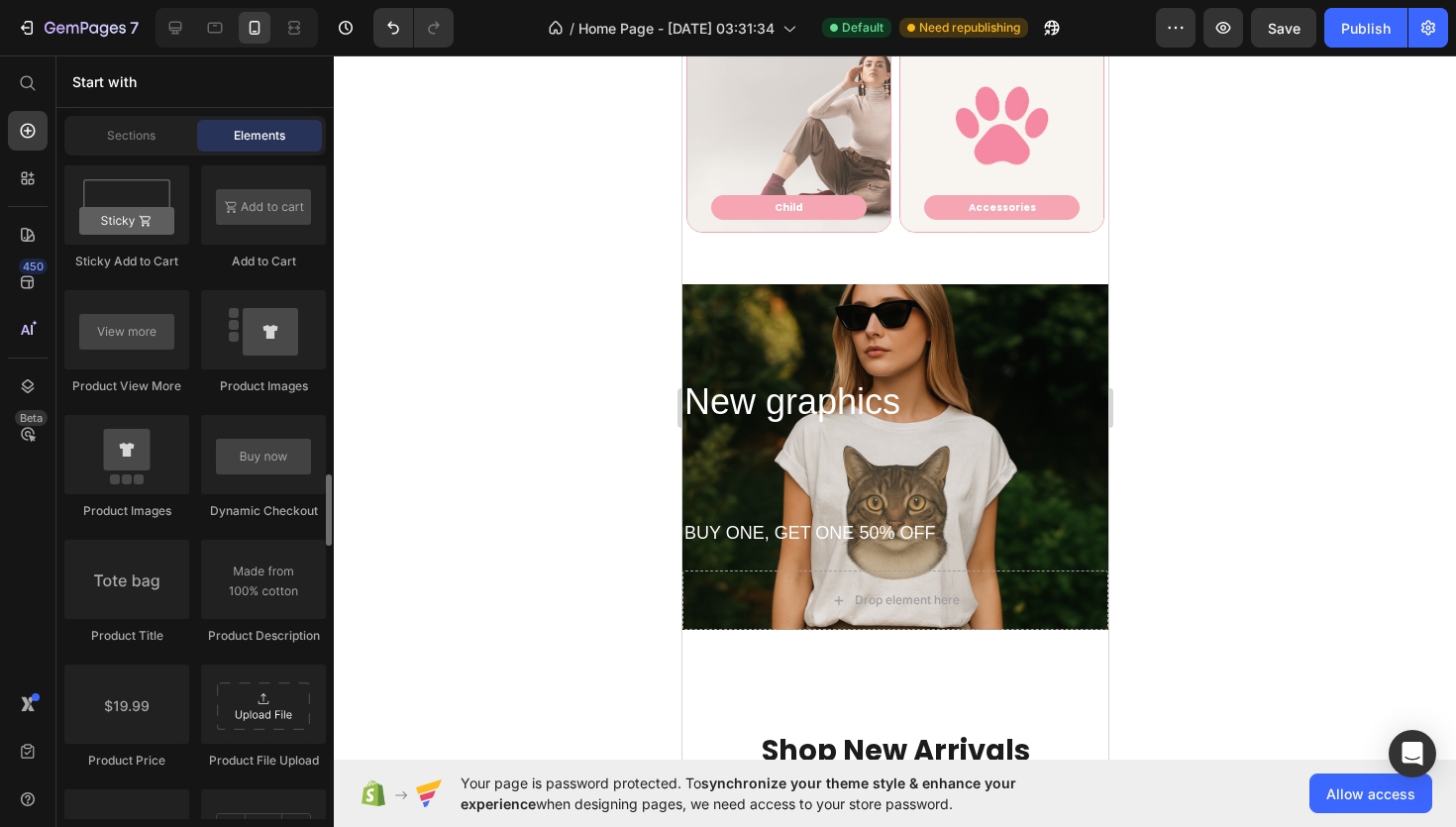 scroll, scrollTop: 2910, scrollLeft: 0, axis: vertical 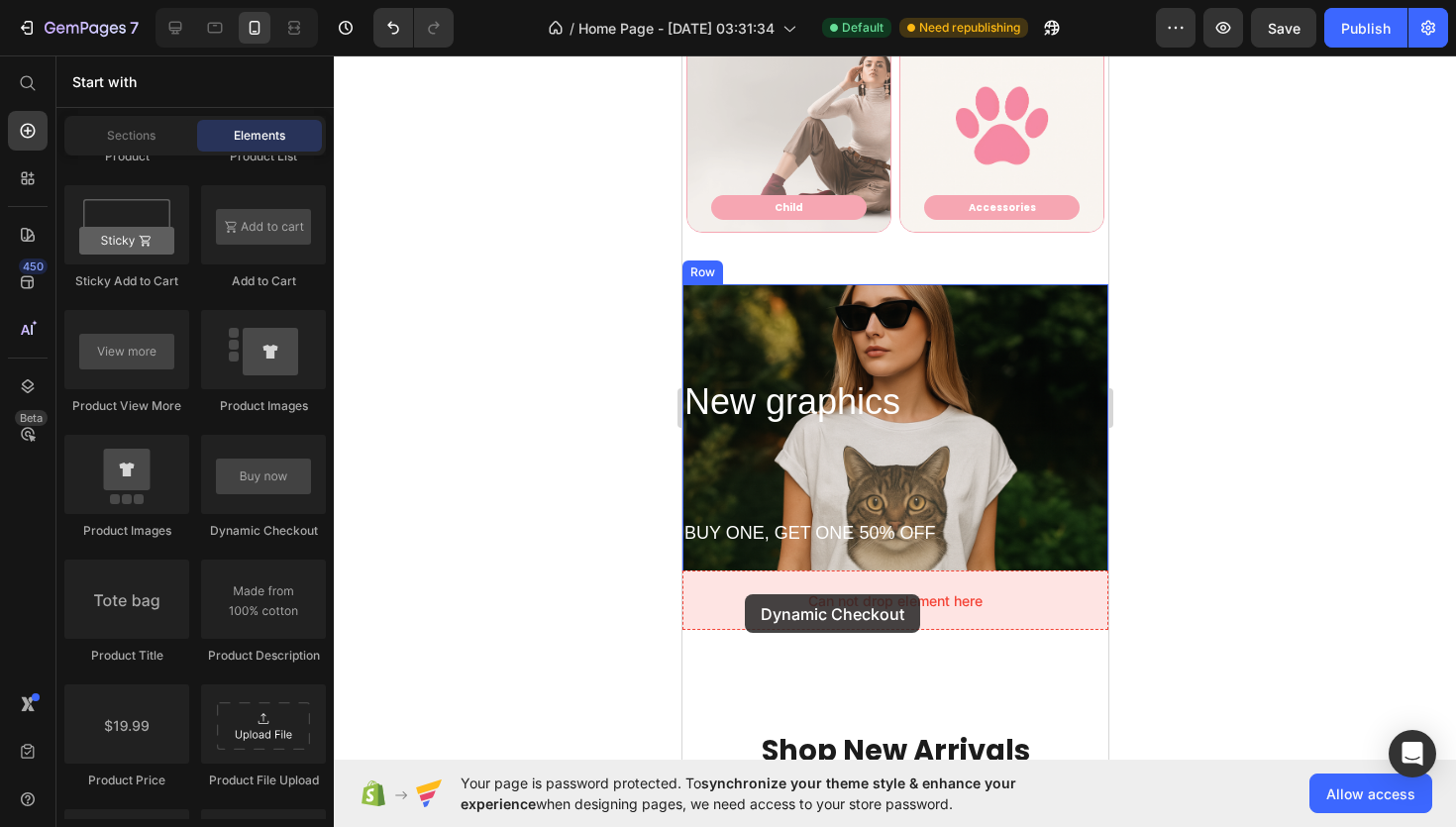 drag, startPoint x: 955, startPoint y: 543, endPoint x: 744, endPoint y: 594, distance: 217.07602 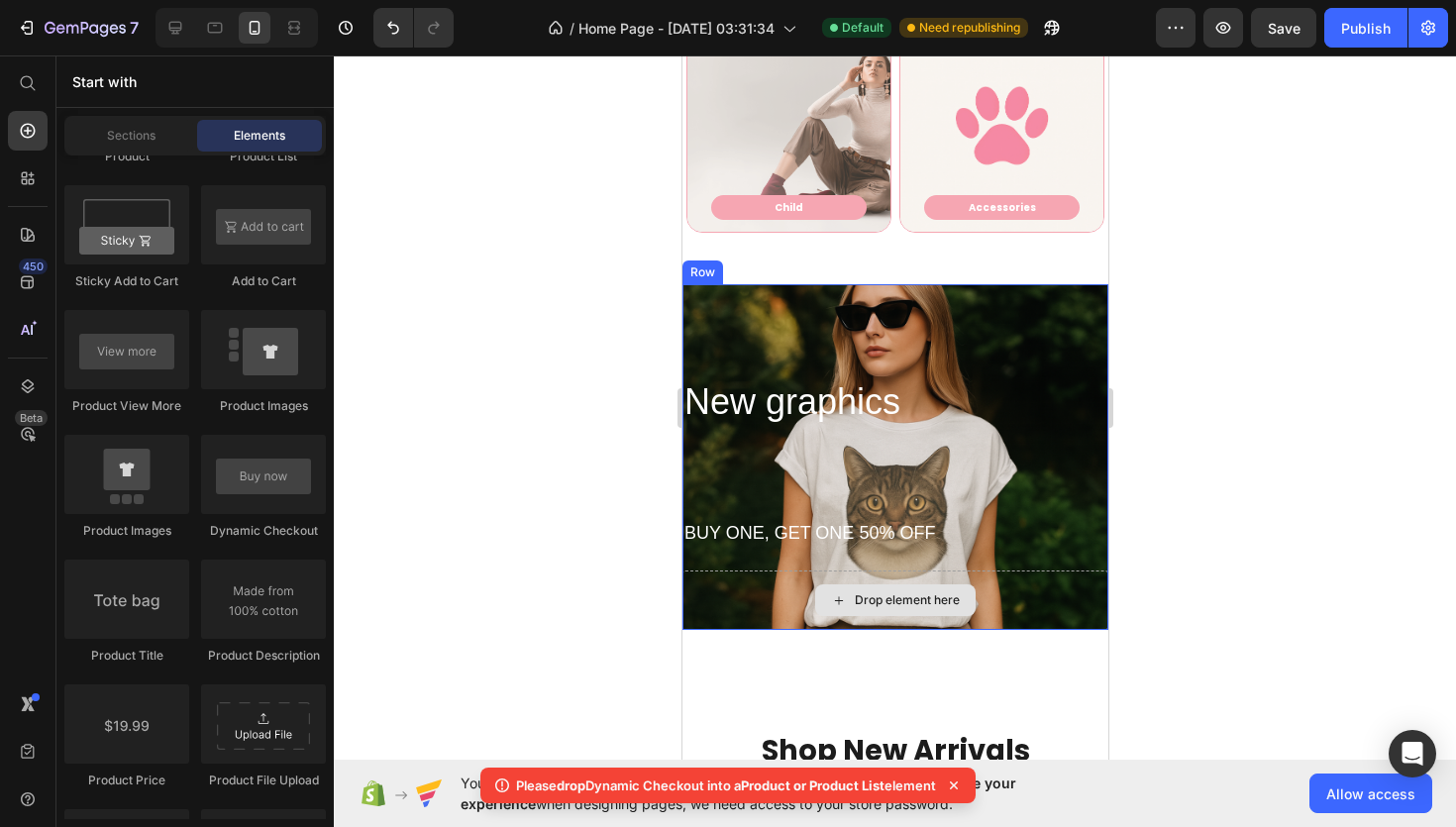click on "Drop element here" at bounding box center [894, 600] 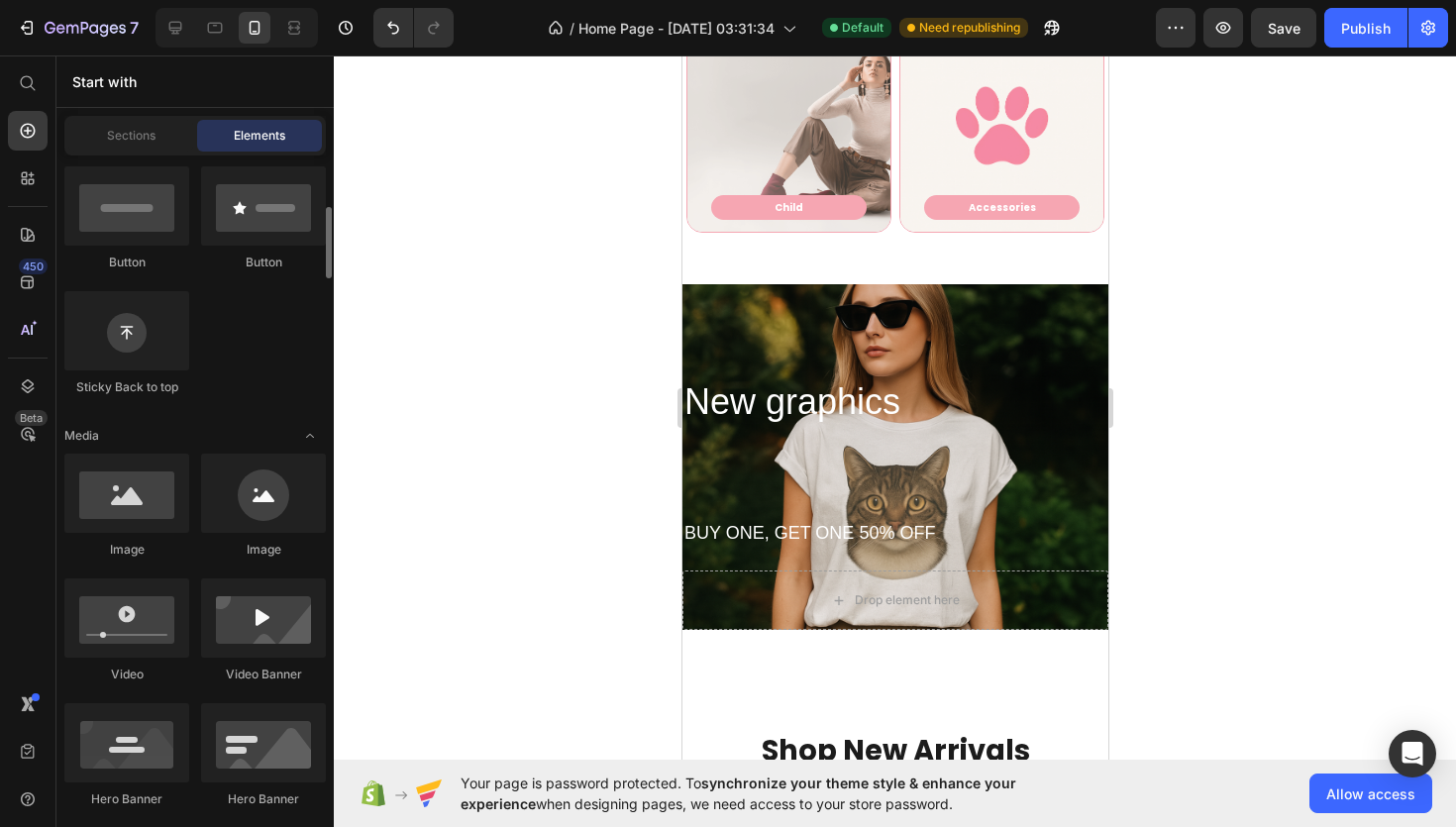 scroll, scrollTop: 509, scrollLeft: 0, axis: vertical 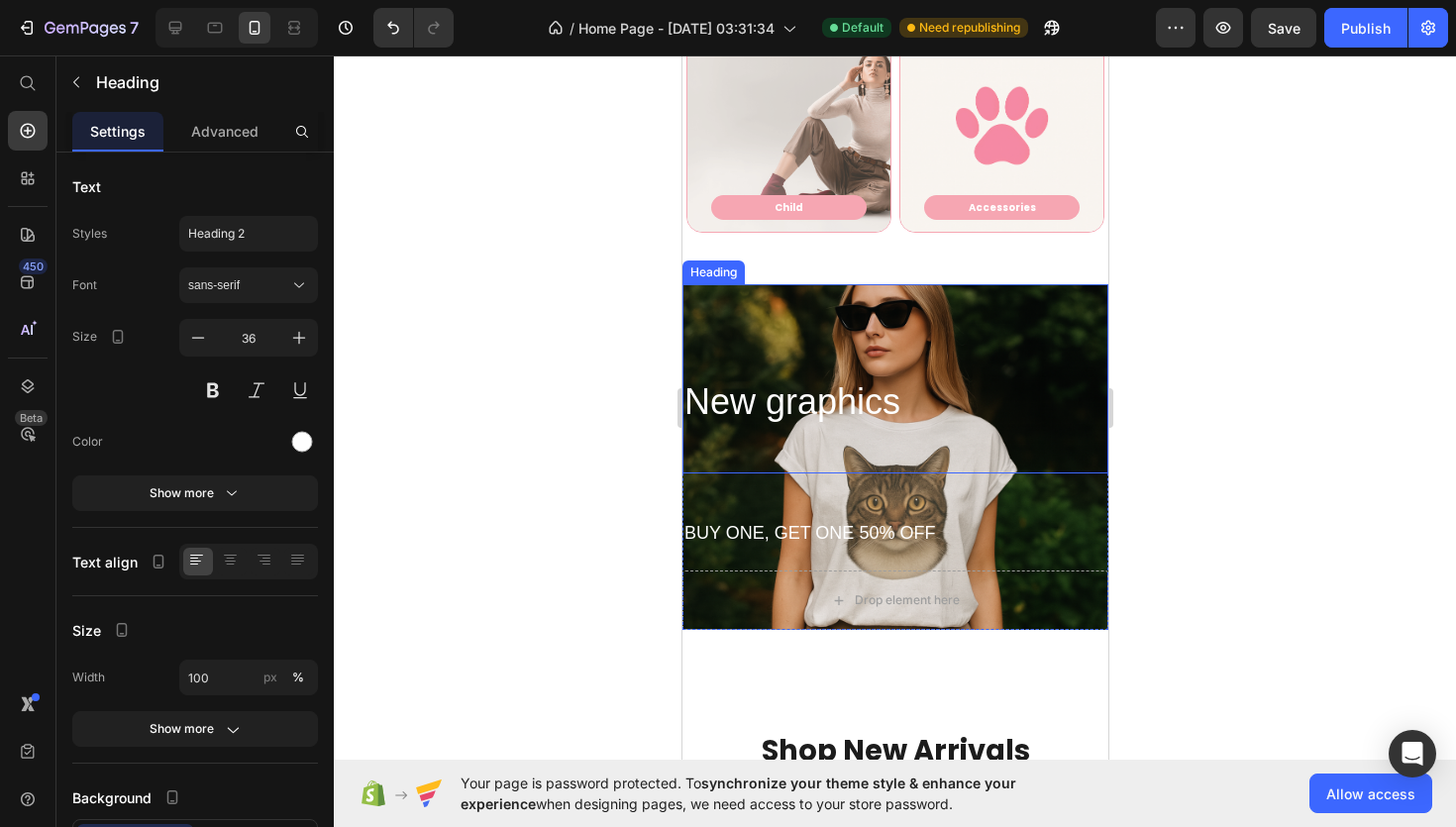 click on "⁠⁠⁠⁠⁠⁠⁠   New graphics" at bounding box center (894, 378) 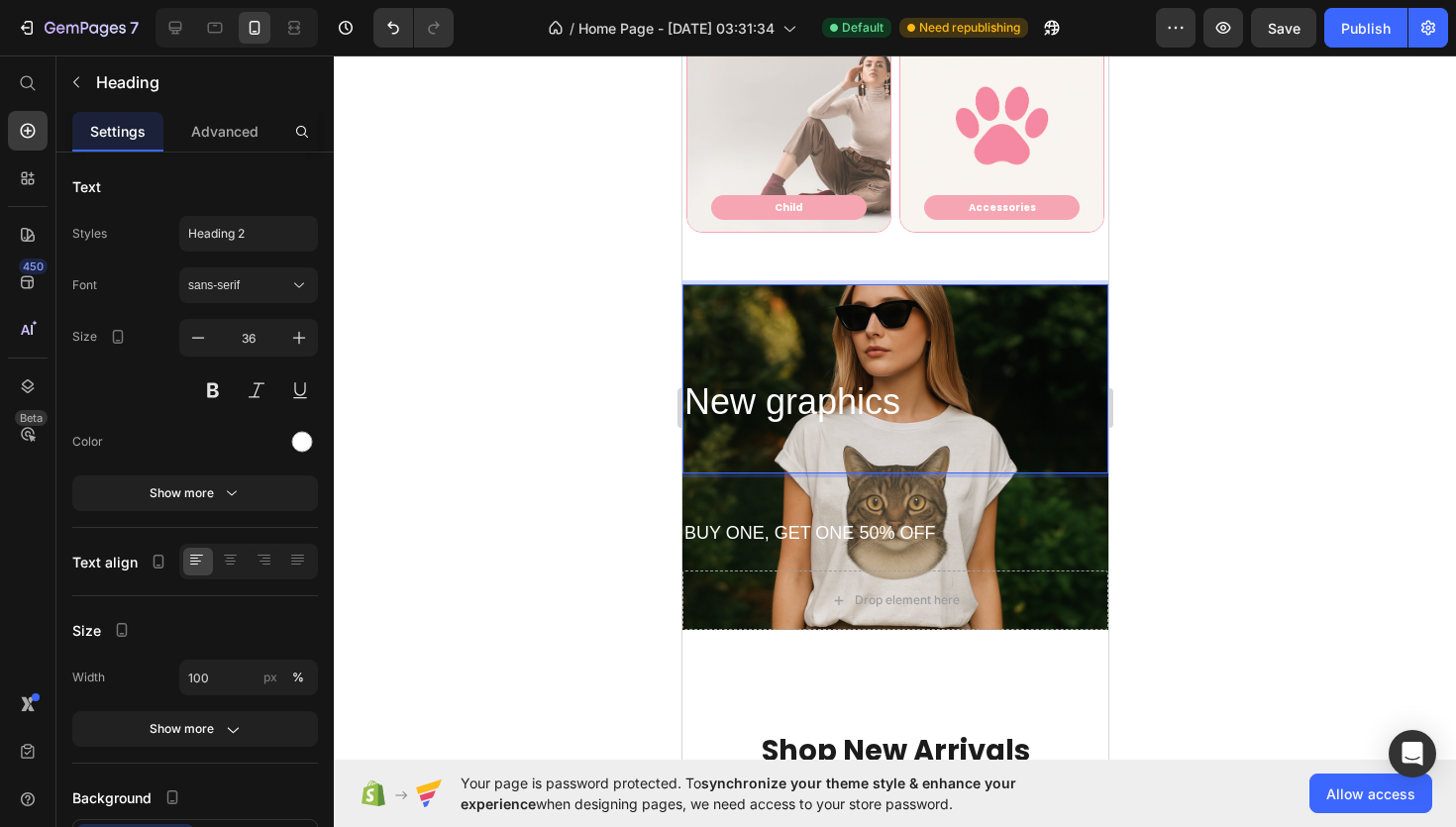 click on "New graphics" at bounding box center [894, 378] 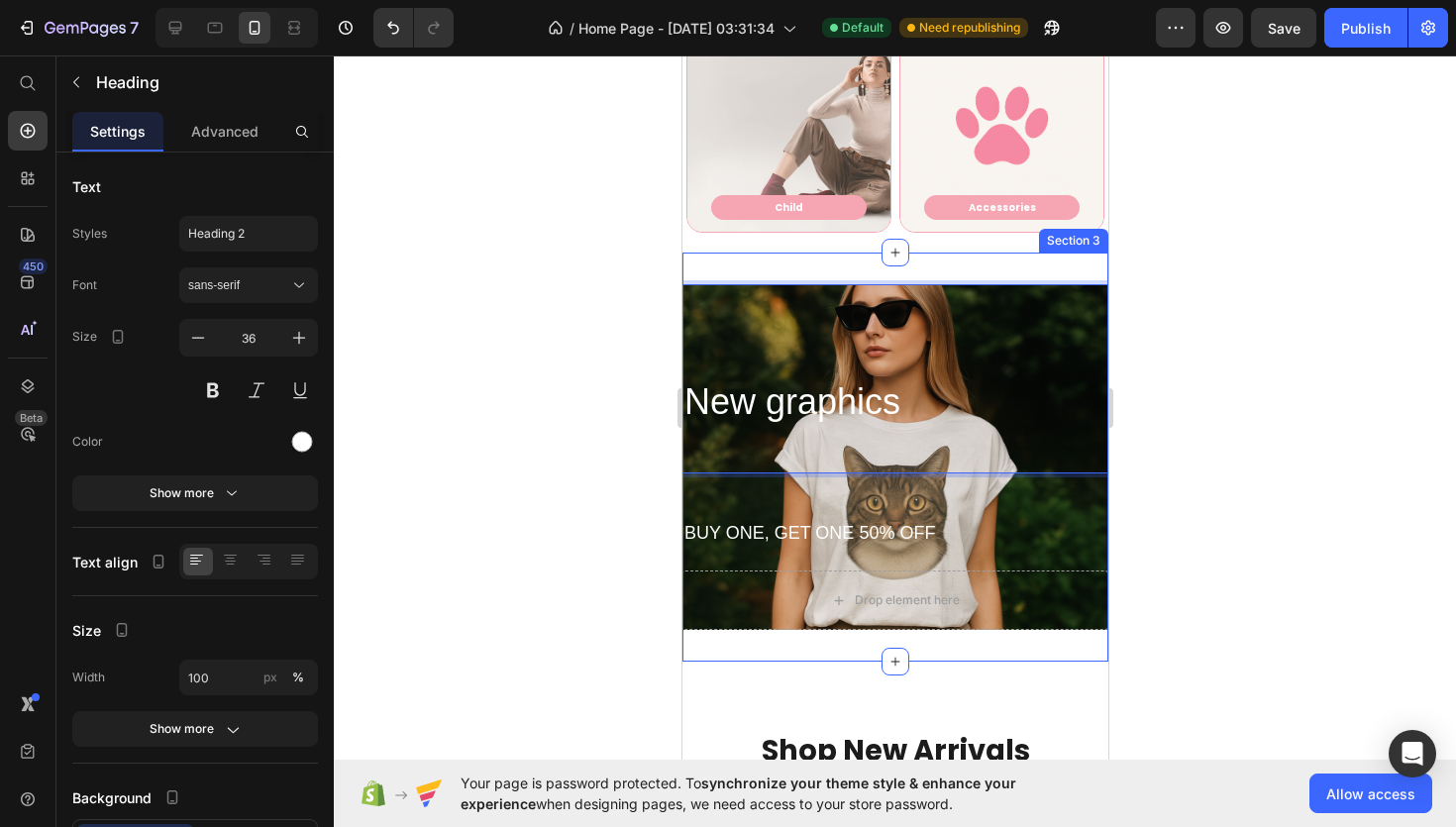 click on "⁠⁠⁠⁠⁠⁠⁠   New graphics   Heading   0 ⁠⁠⁠⁠⁠⁠⁠   BUY ONE, GET ONE 50% OFF   Heading
Drop element here Row Row Section 3" at bounding box center (894, 457) 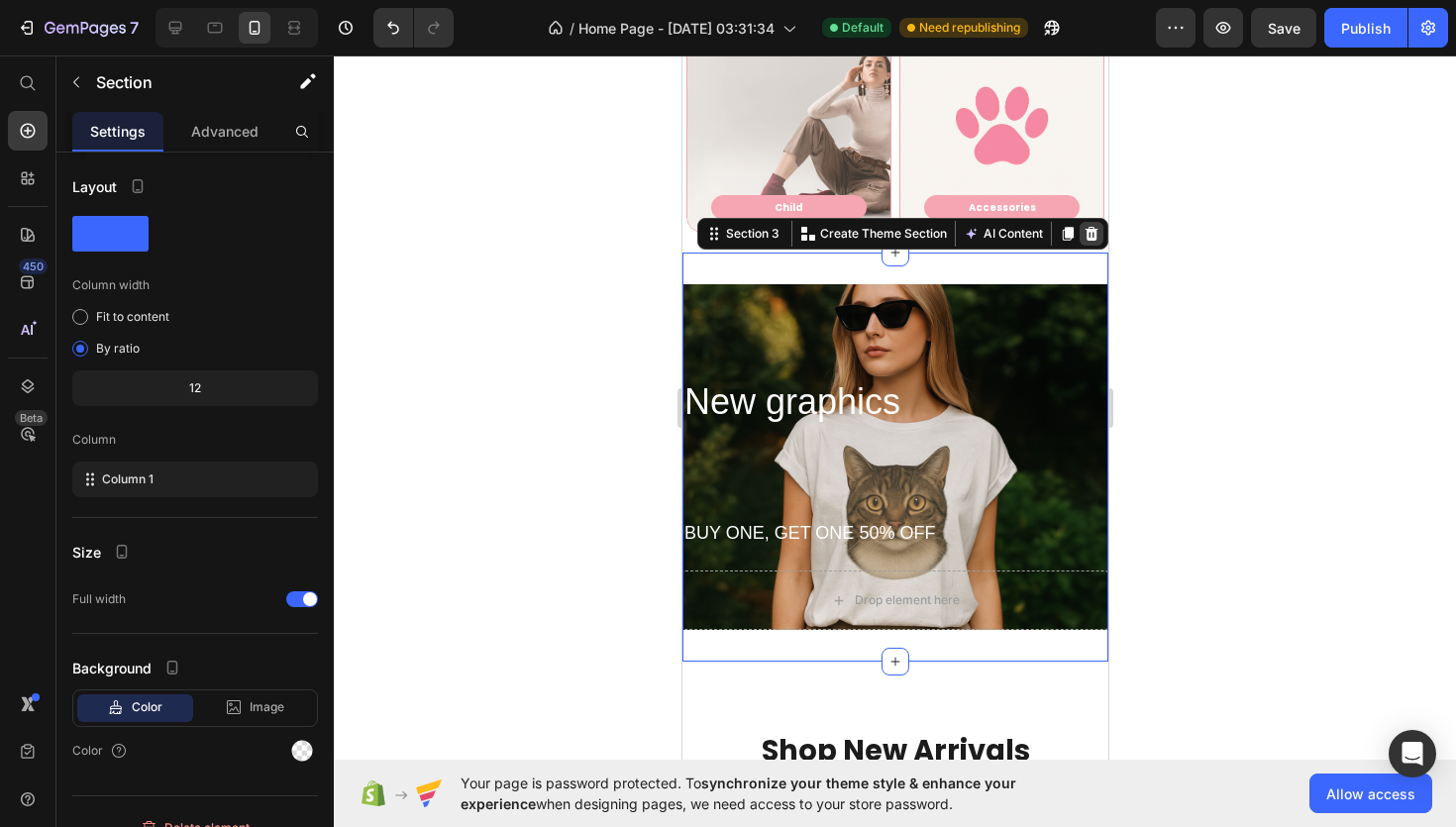 click 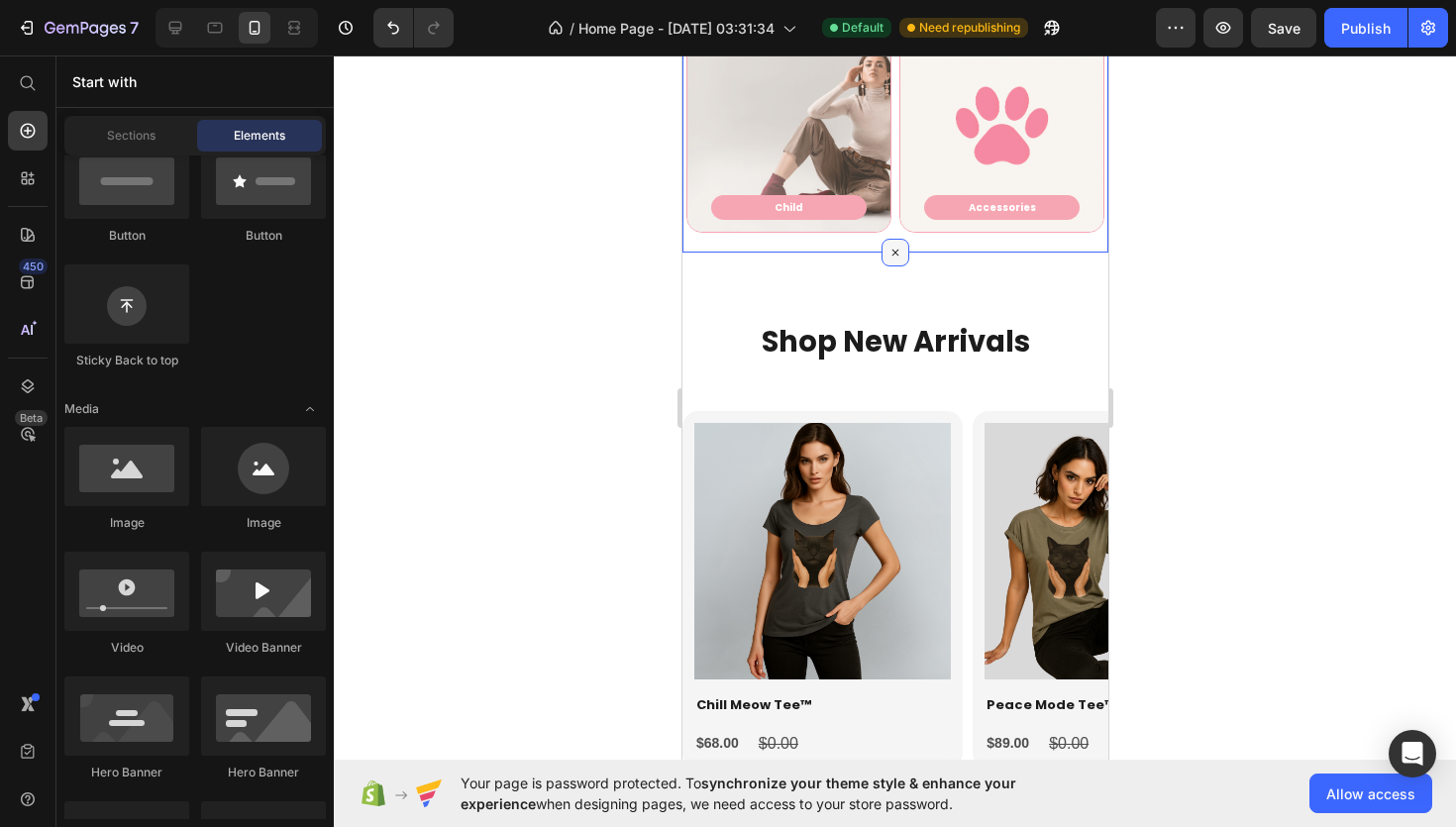 click 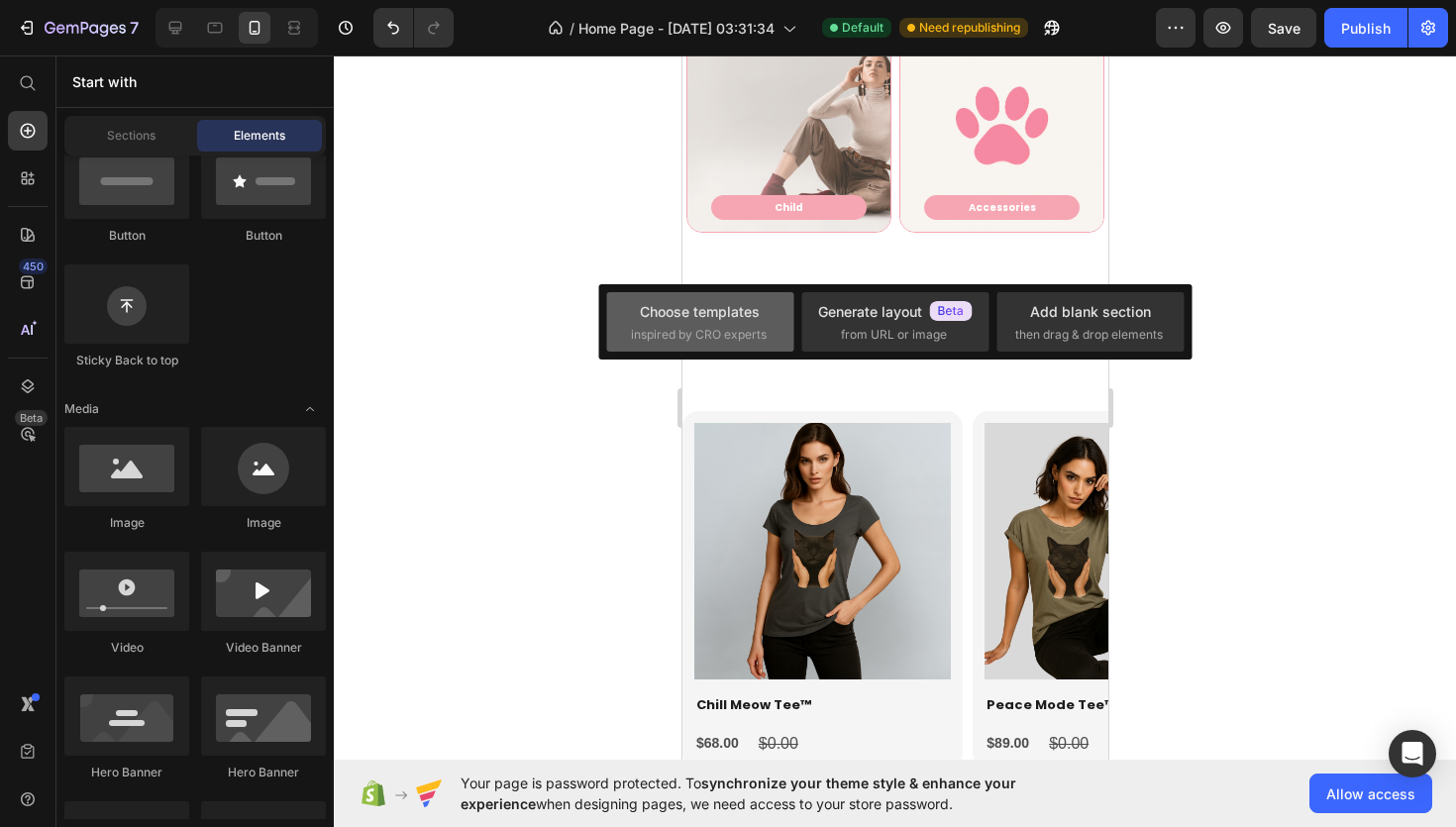 click on "Choose templates  inspired by CRO experts" at bounding box center (700, 322) 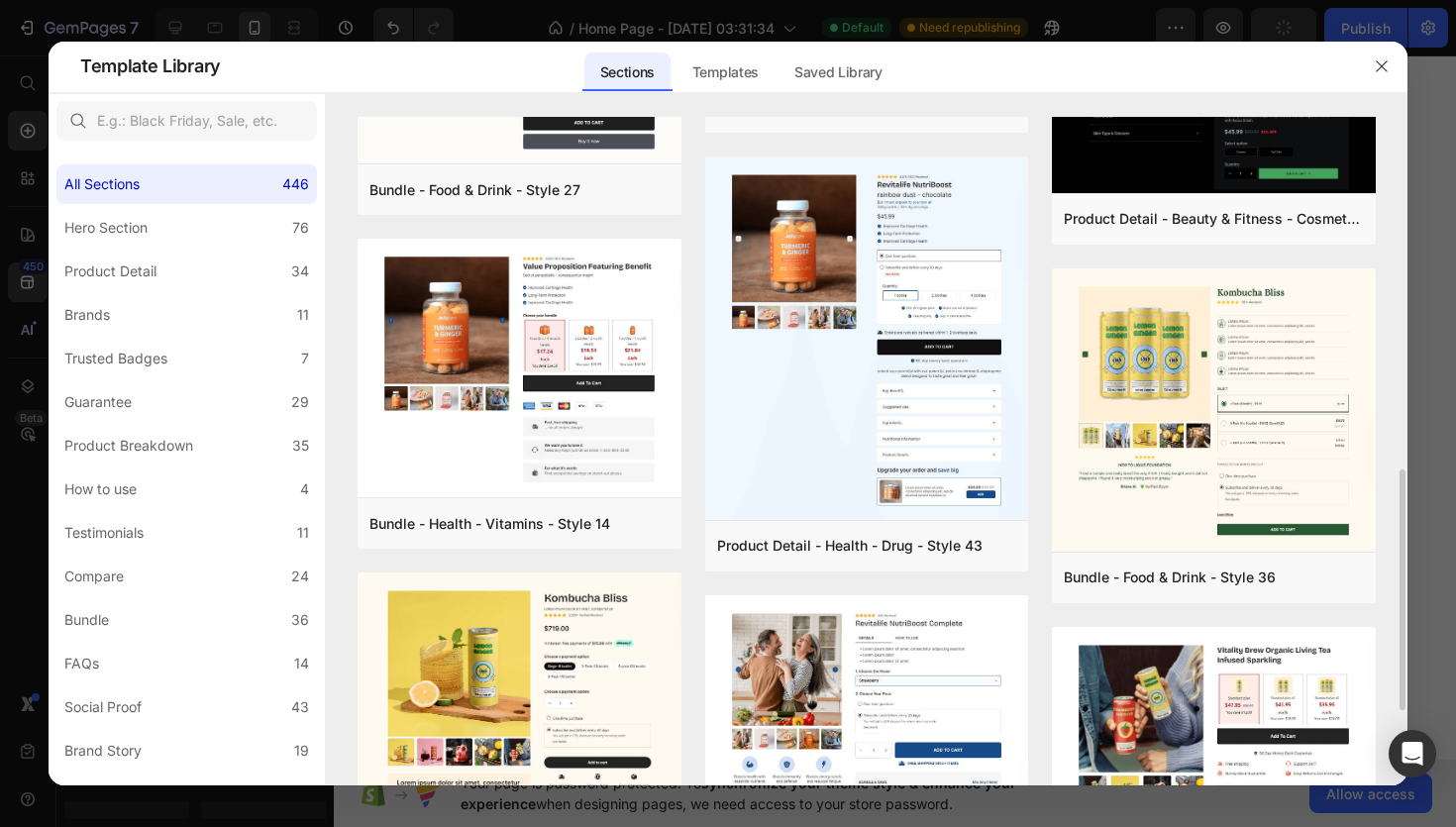 scroll, scrollTop: 1078, scrollLeft: 0, axis: vertical 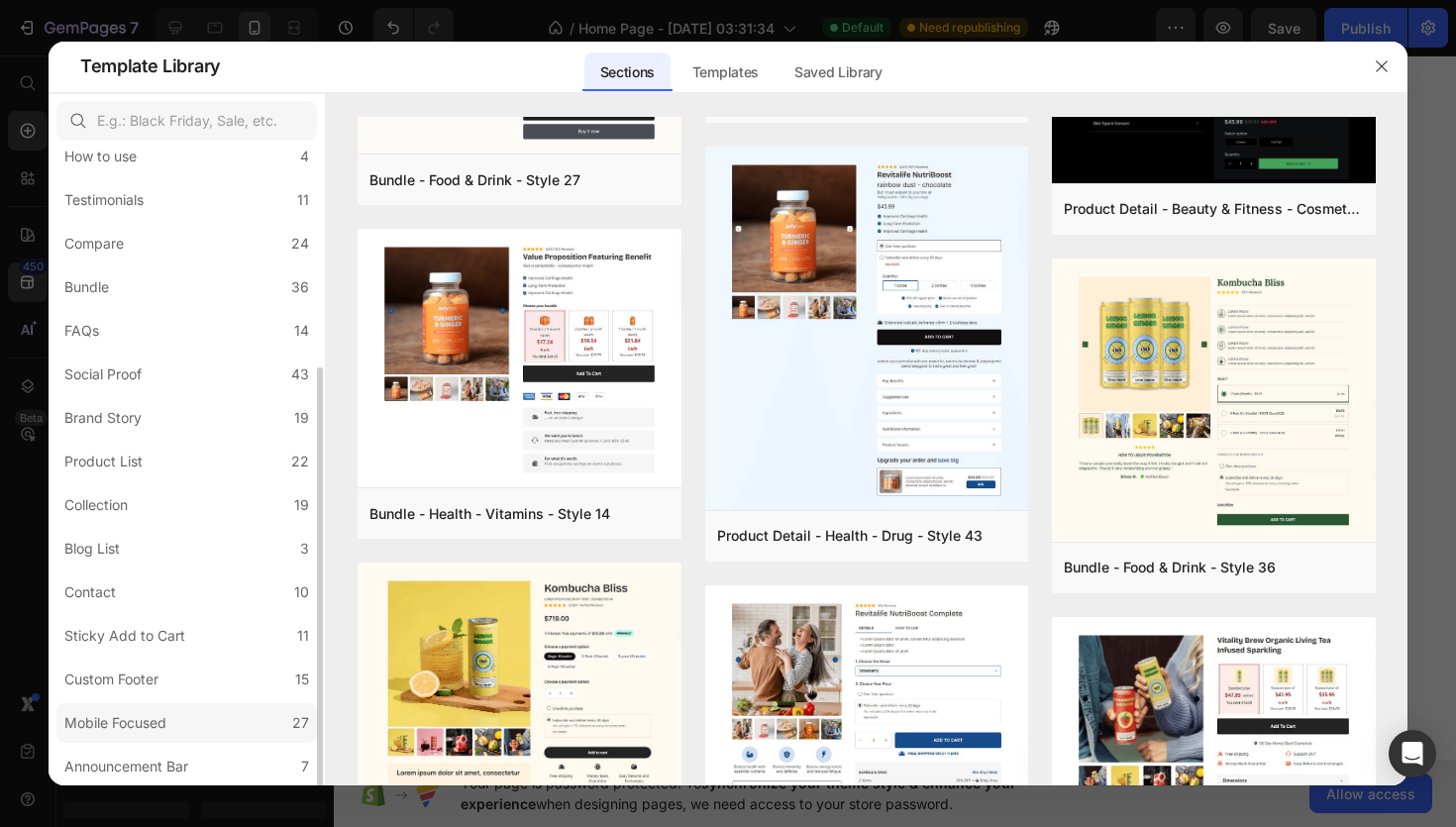 click on "Mobile Focused" at bounding box center [119, 723] 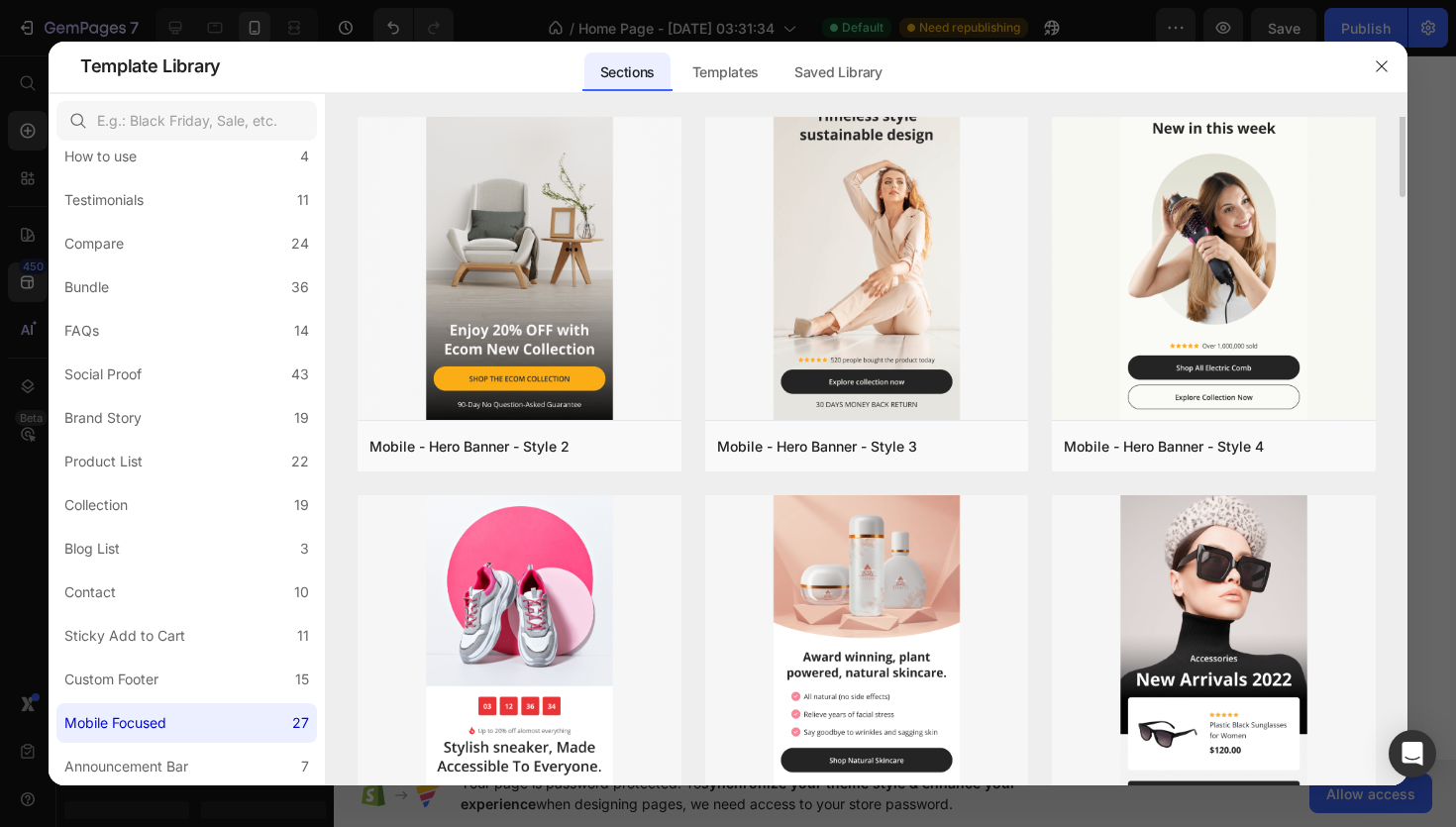 scroll, scrollTop: 0, scrollLeft: 0, axis: both 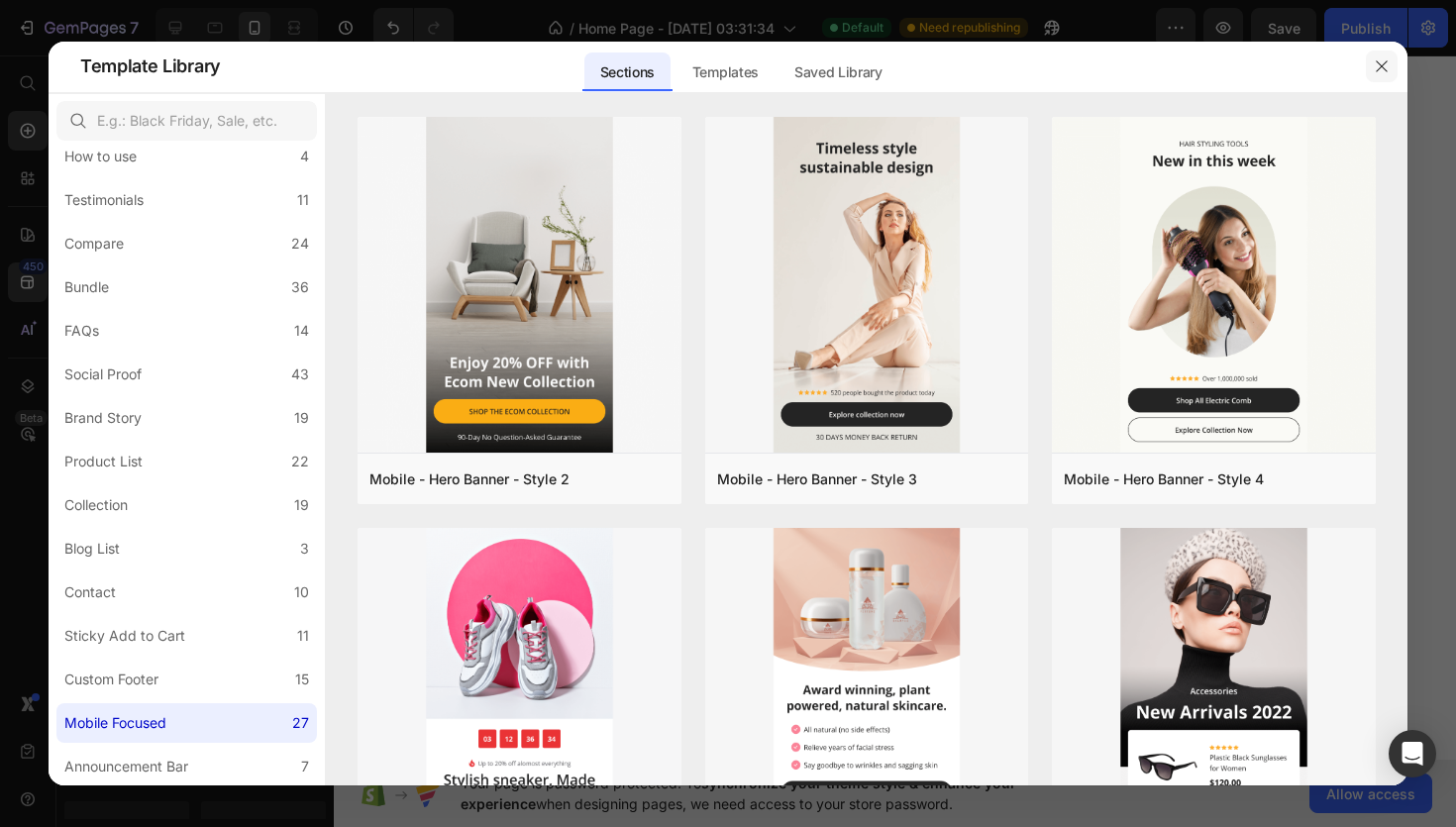 click 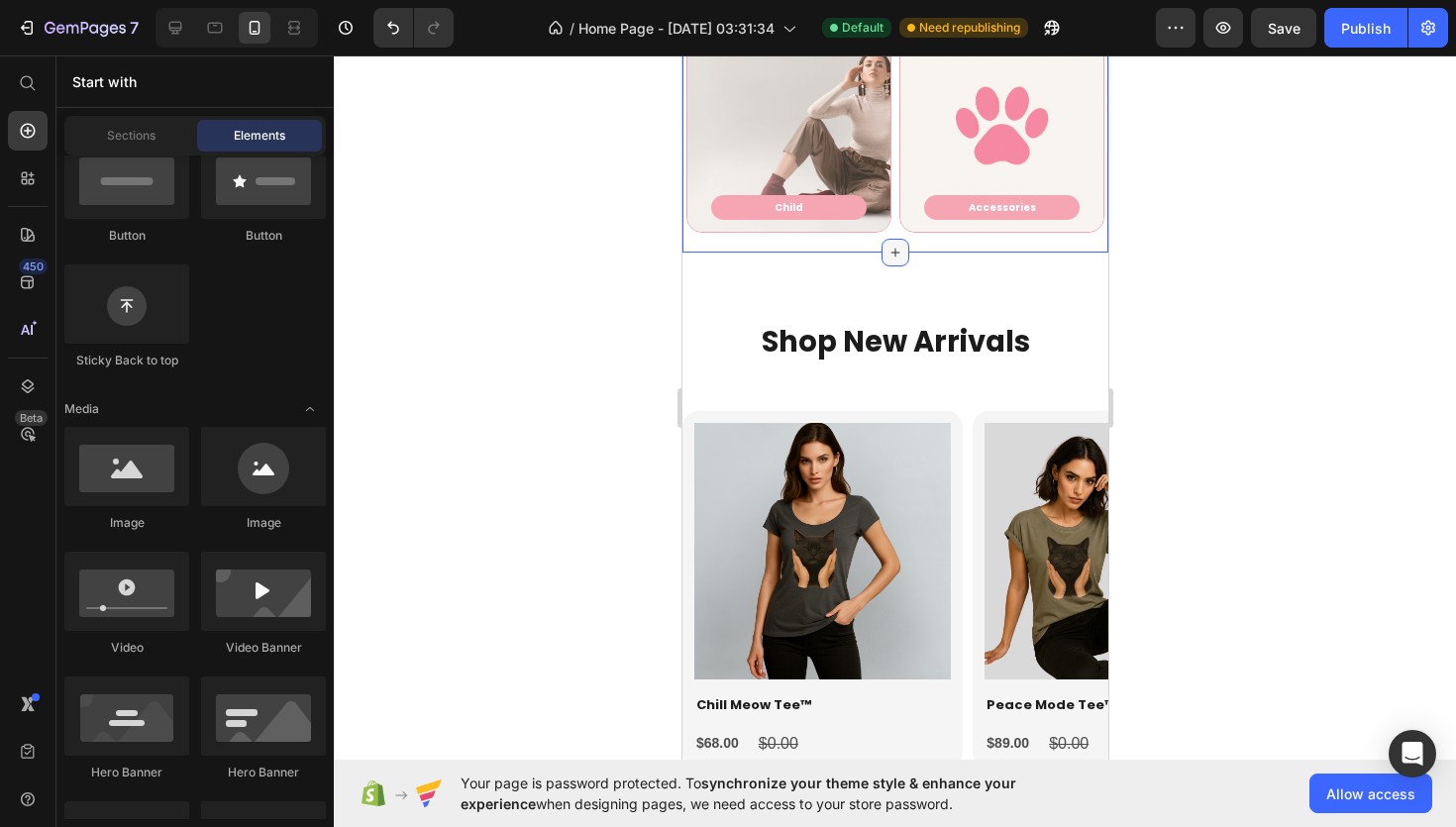 click 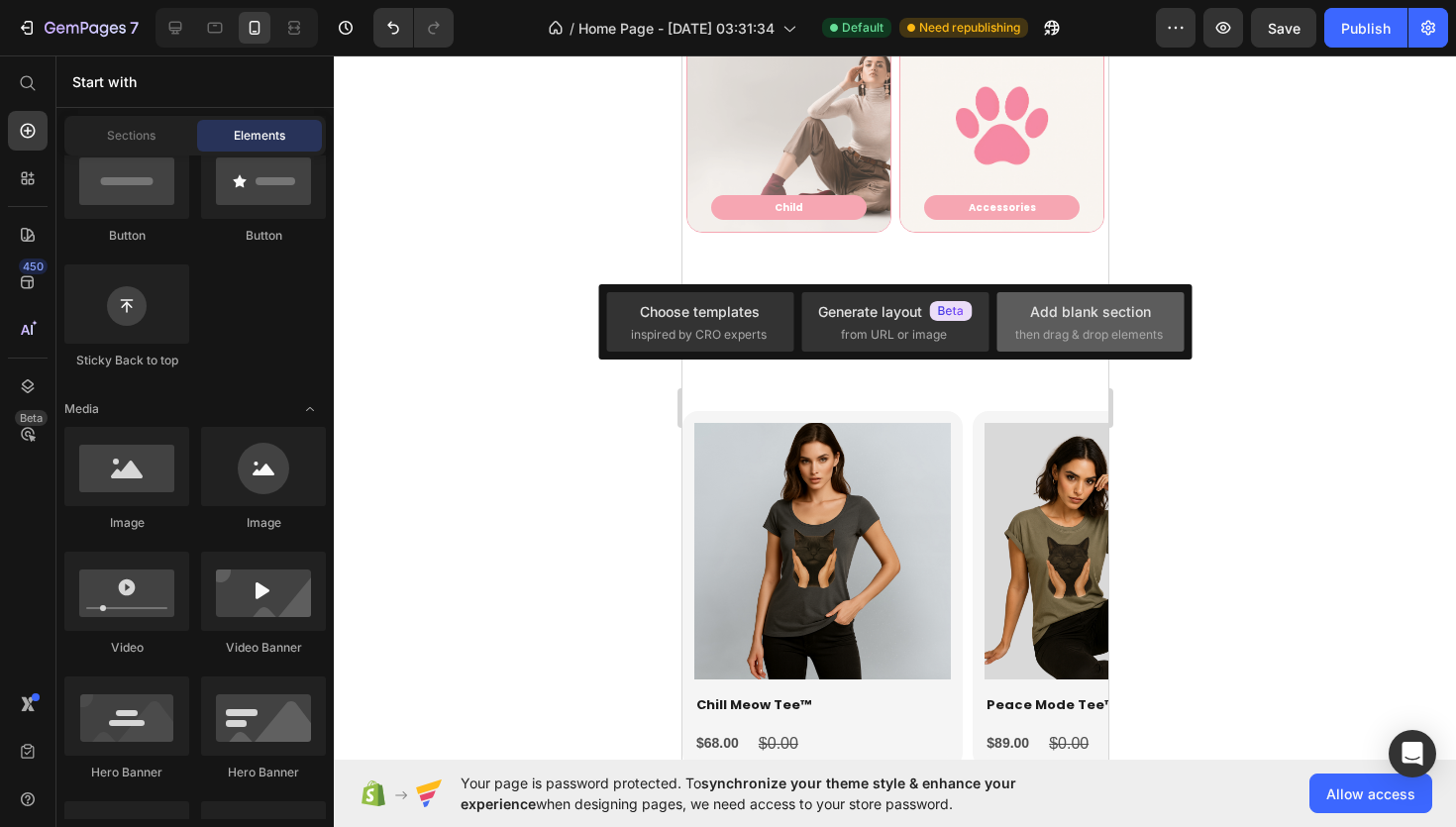 click on "Add blank section" at bounding box center (1091, 311) 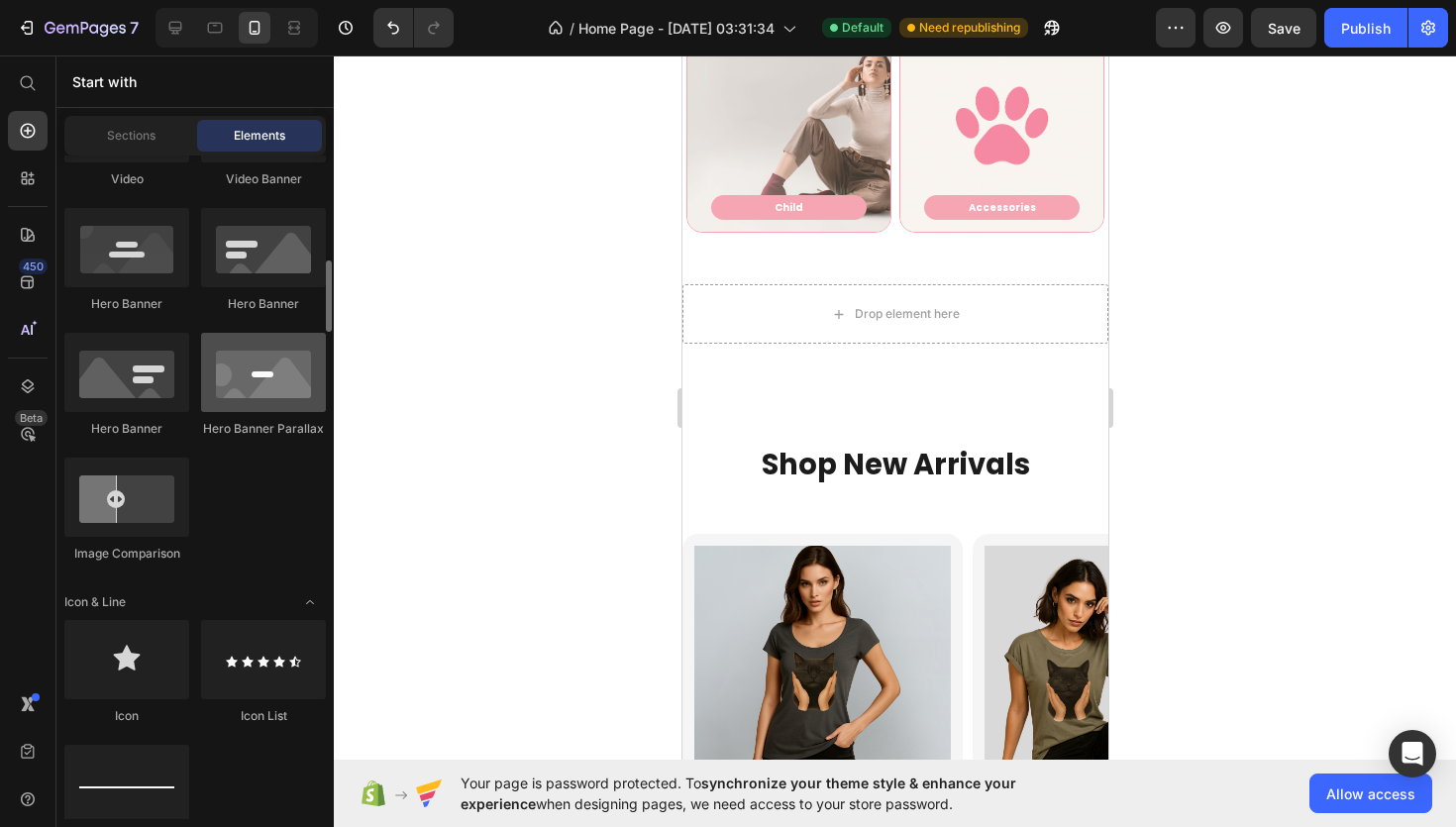 scroll, scrollTop: 947, scrollLeft: 0, axis: vertical 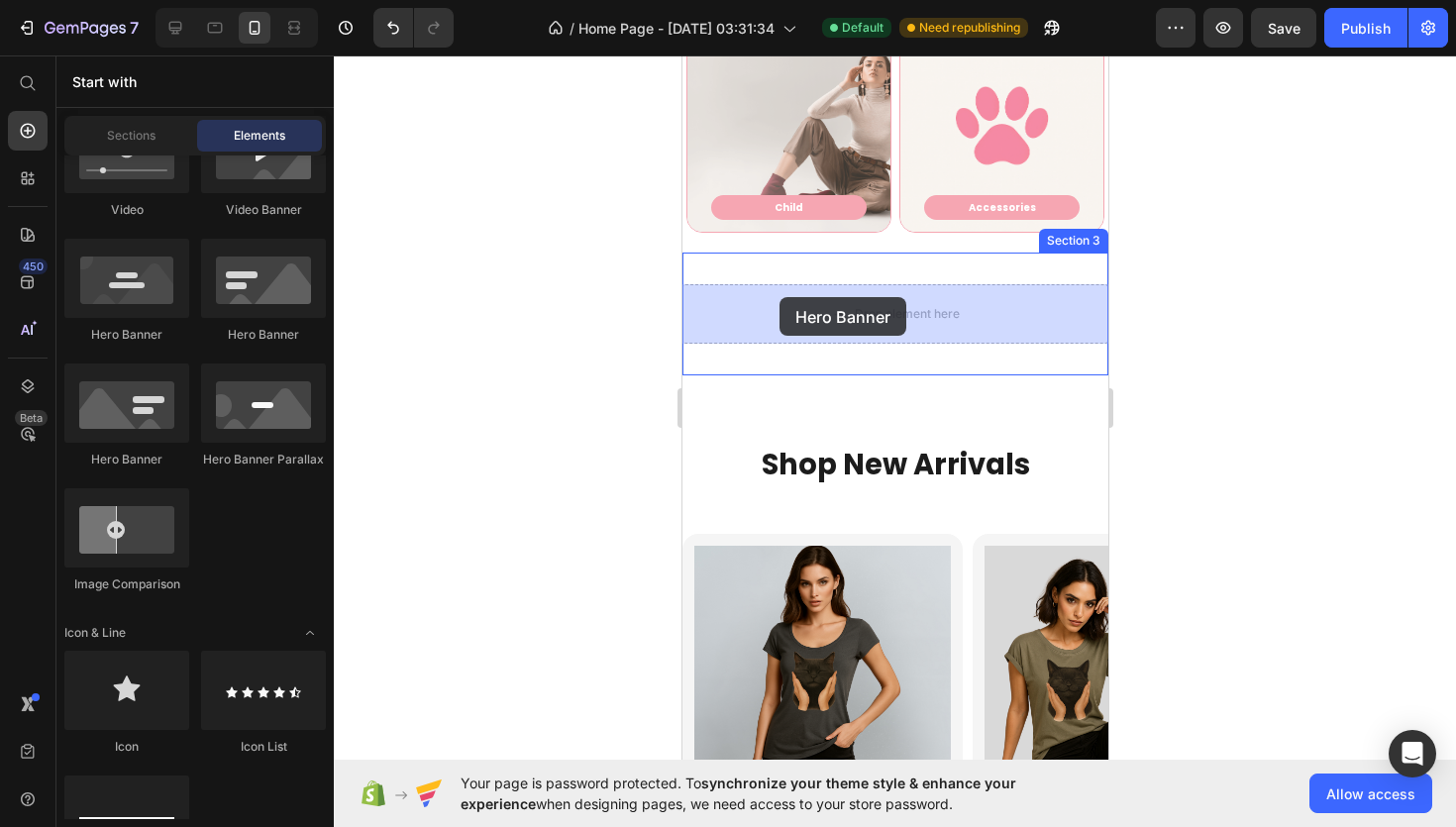 drag, startPoint x: 843, startPoint y: 469, endPoint x: 779, endPoint y: 297, distance: 183.52112 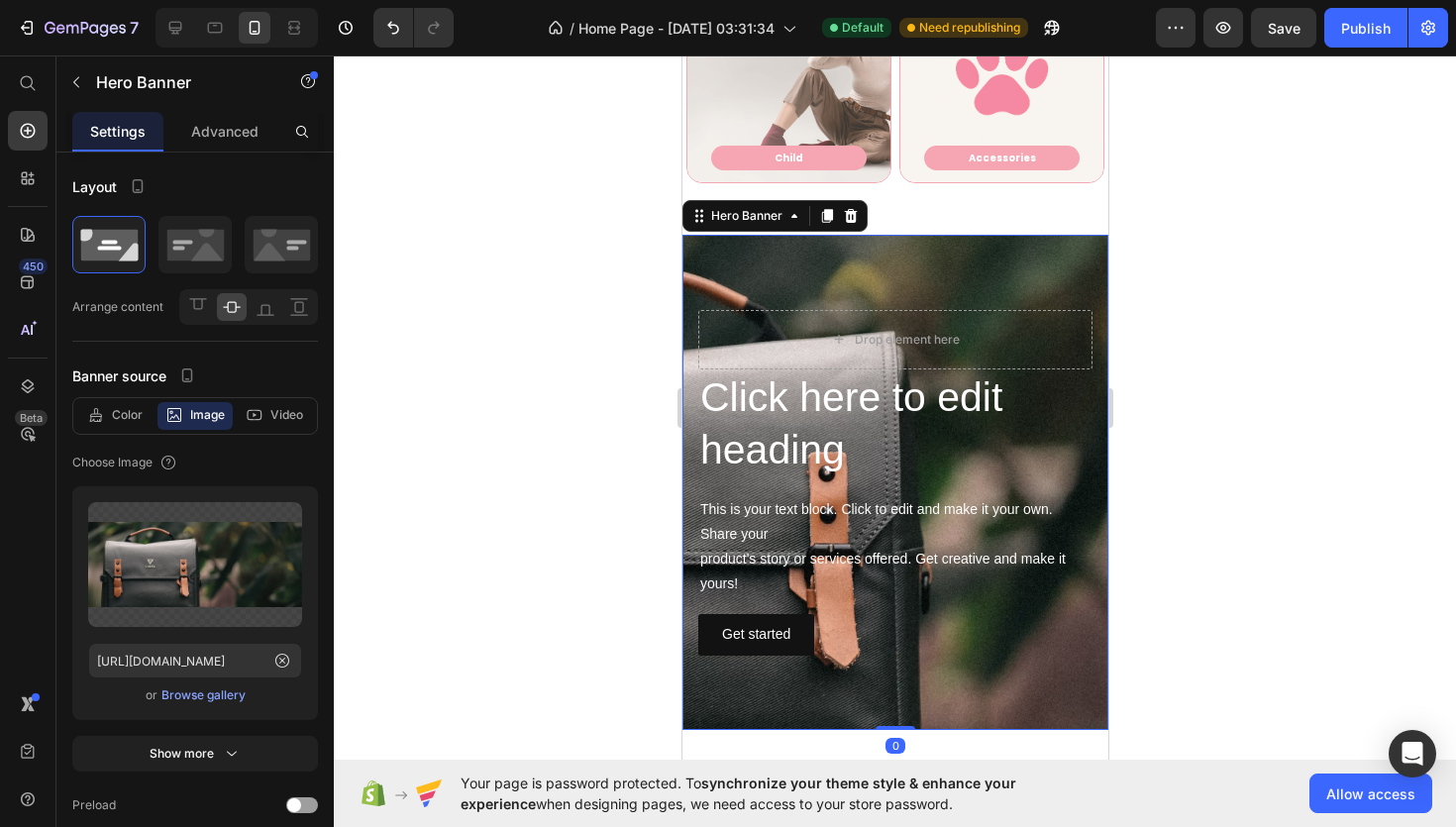 scroll, scrollTop: 1121, scrollLeft: 0, axis: vertical 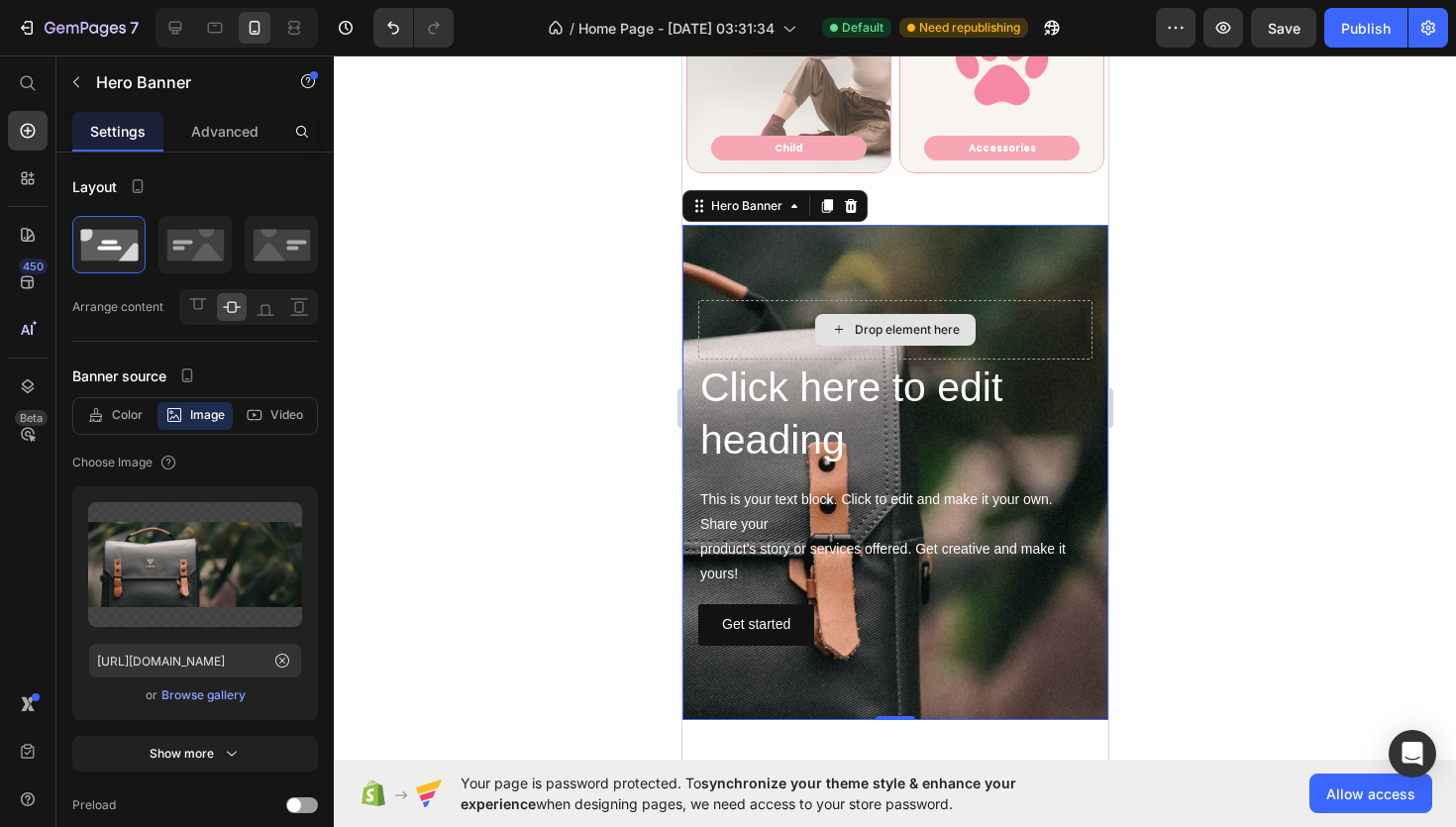click on "Drop element here" at bounding box center [894, 330] 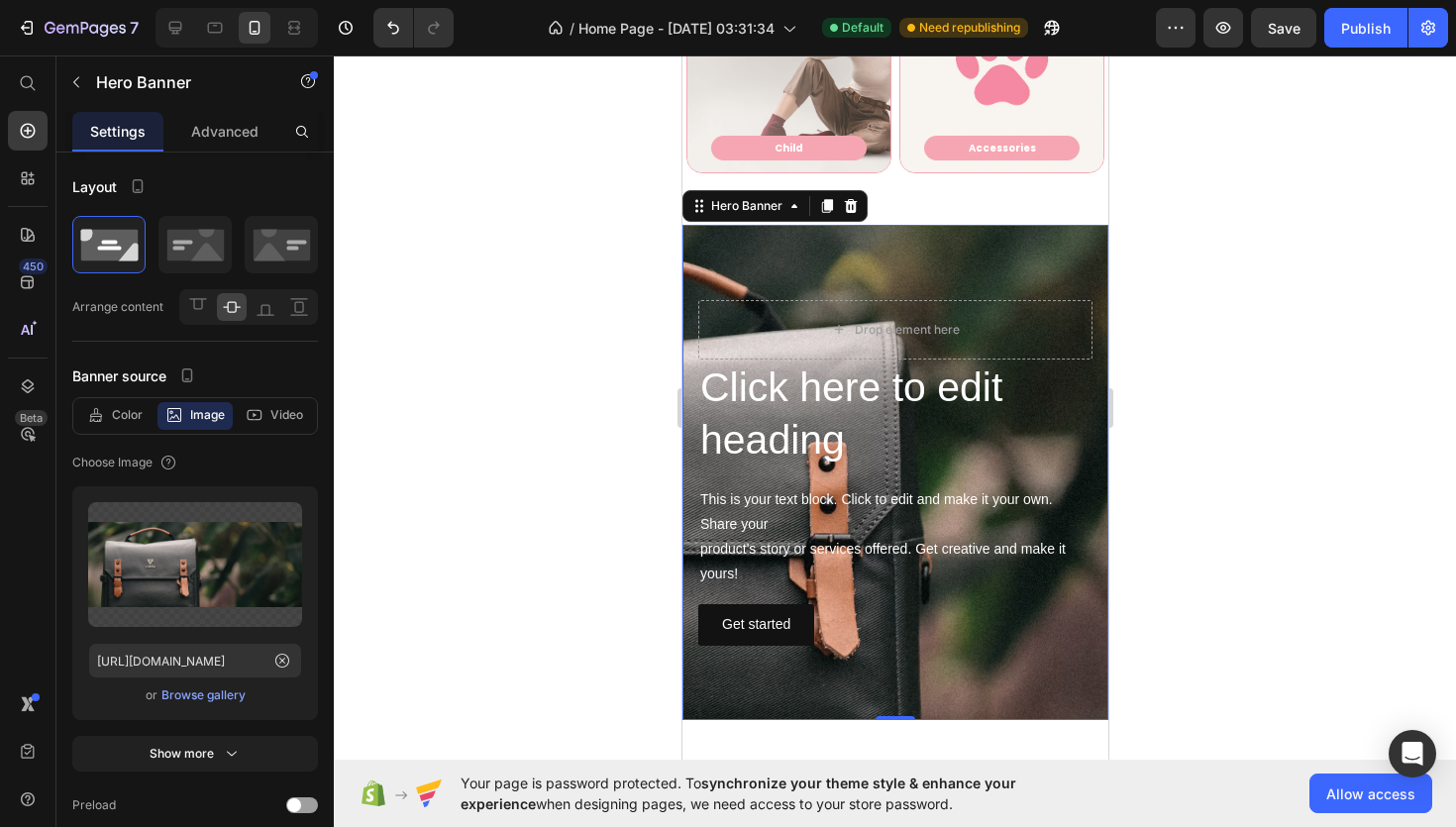 click at bounding box center [894, 472] 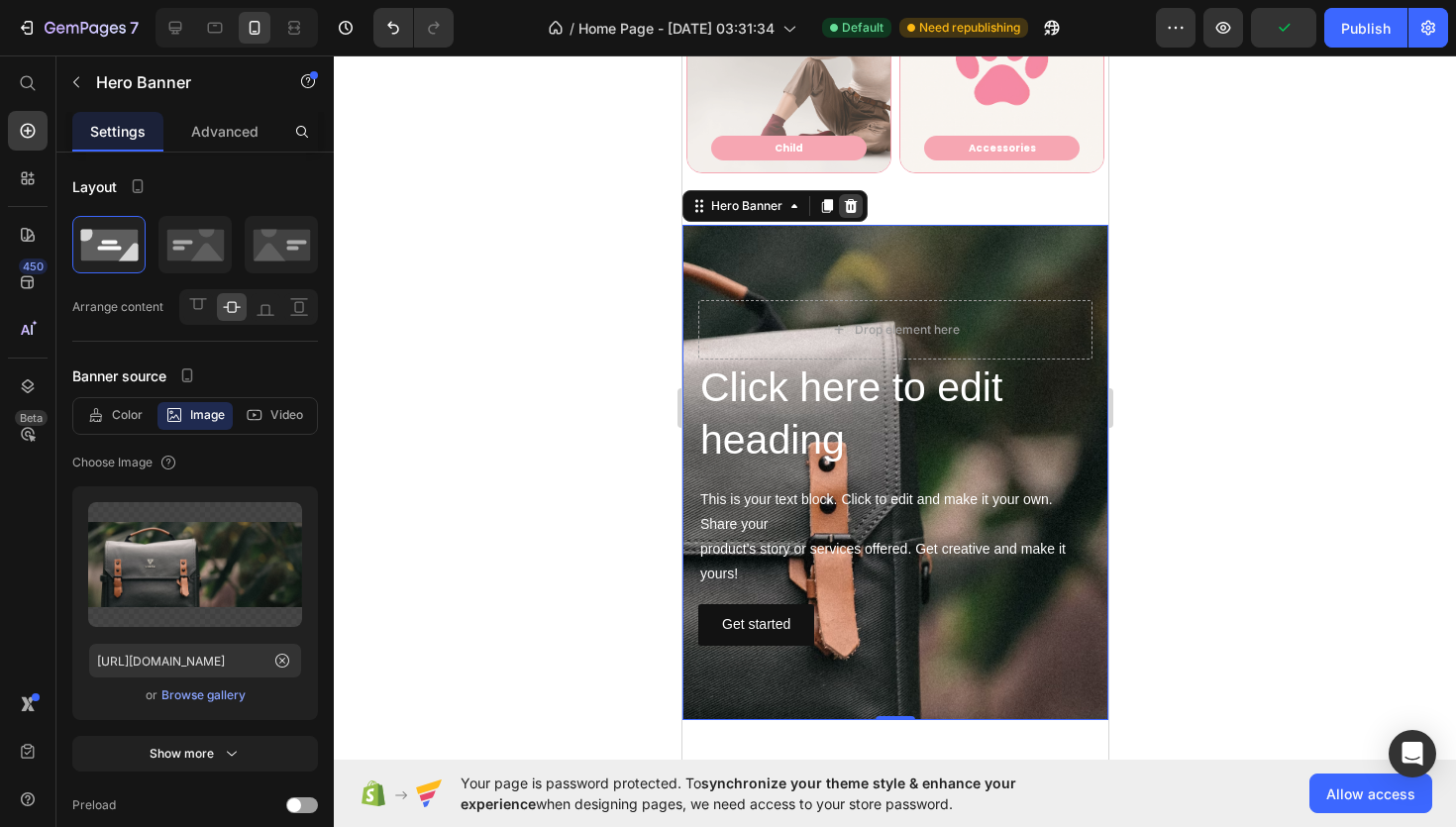 click 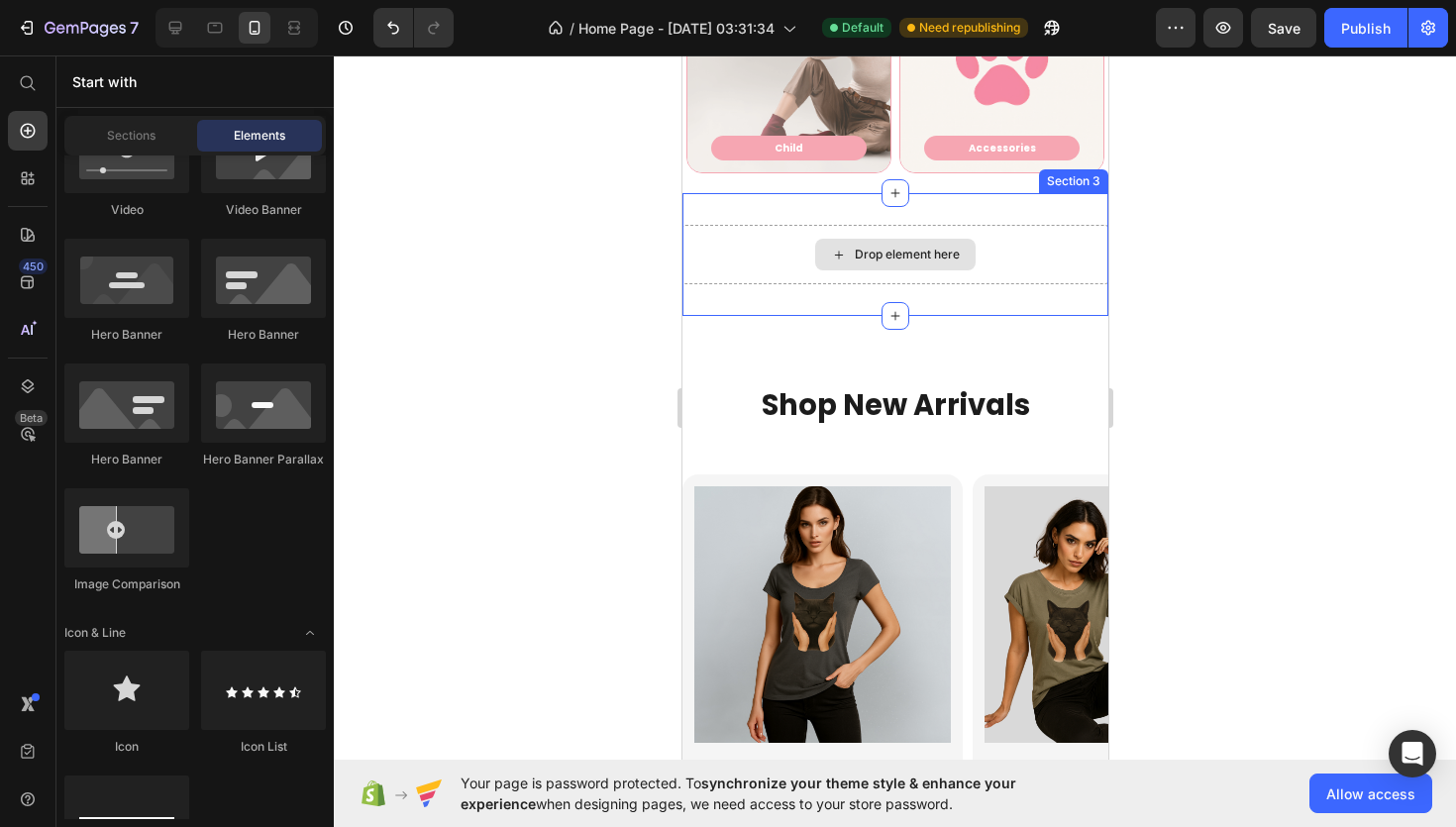 click on "Drop element here" at bounding box center (894, 255) 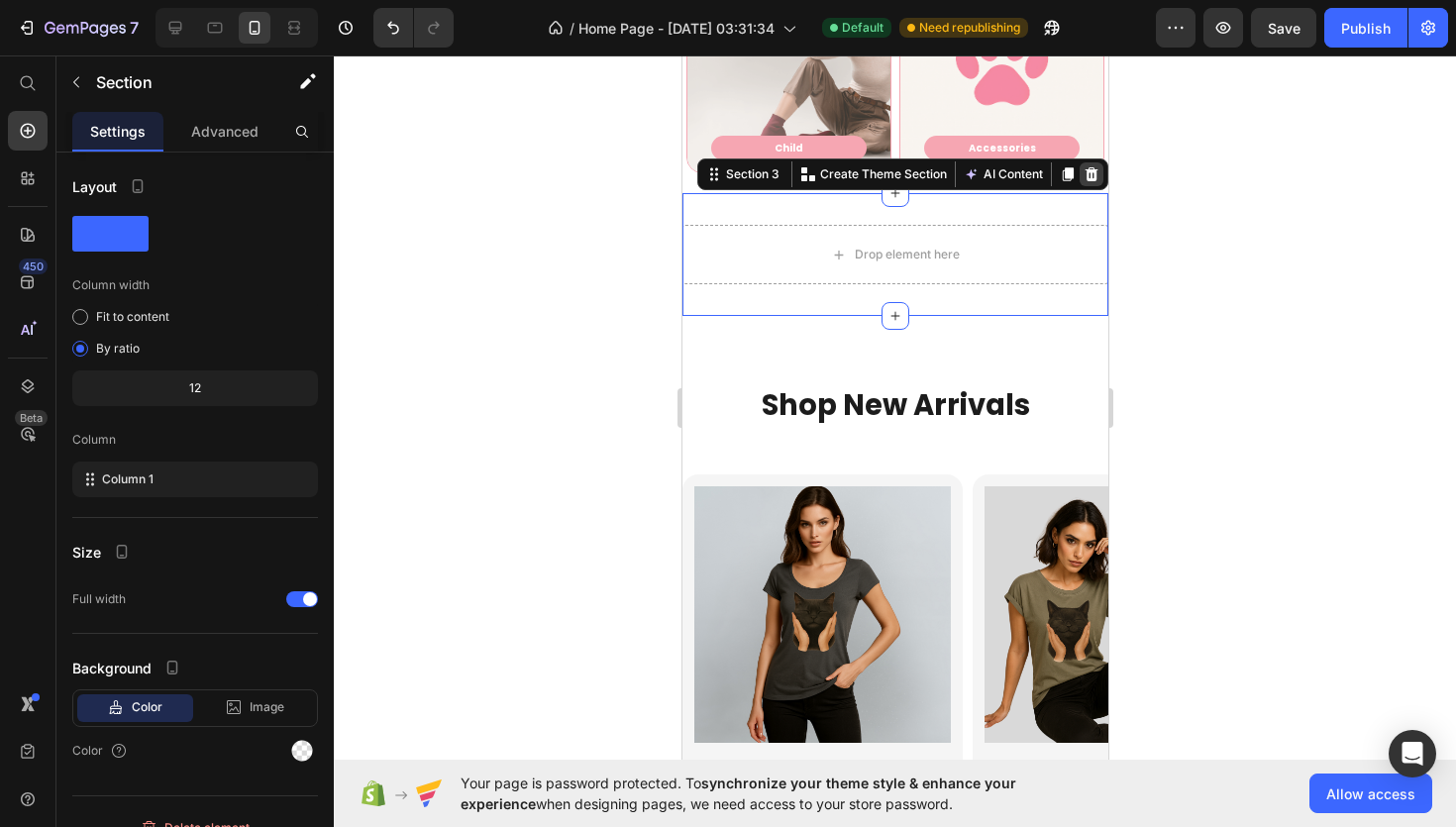 click 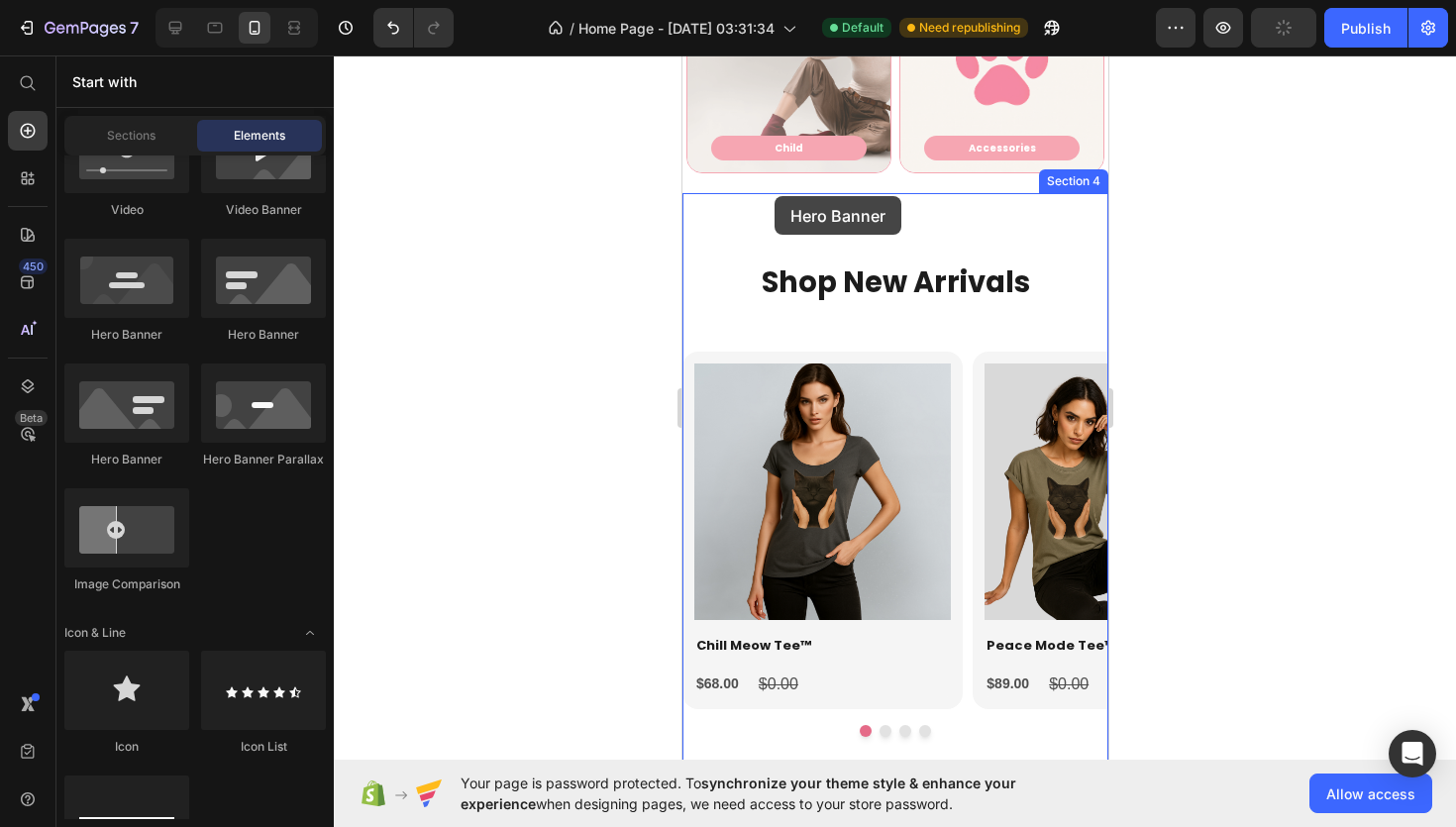 drag, startPoint x: 836, startPoint y: 463, endPoint x: 774, endPoint y: 196, distance: 274.10399 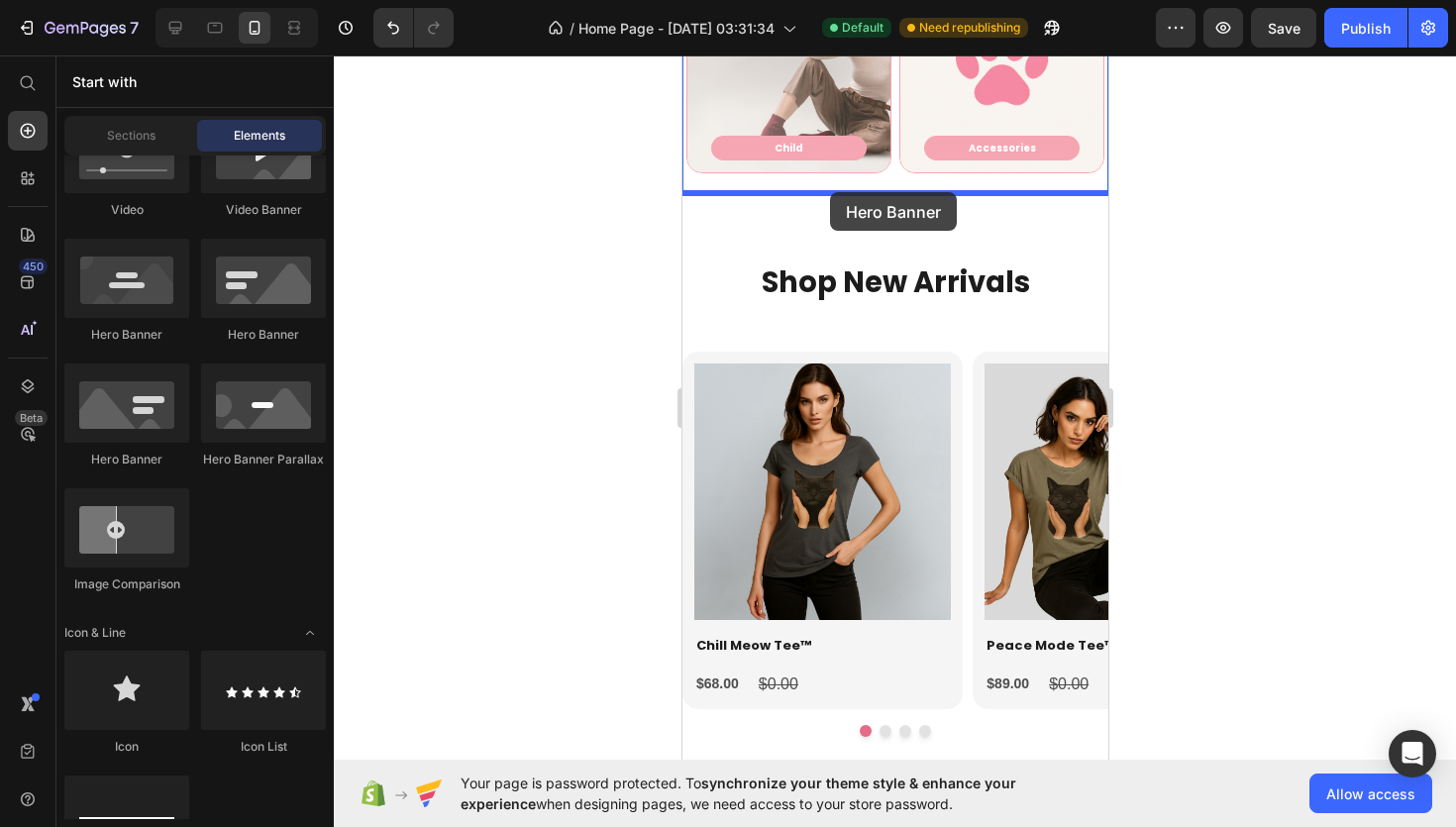 drag, startPoint x: 825, startPoint y: 462, endPoint x: 829, endPoint y: 192, distance: 270.02963 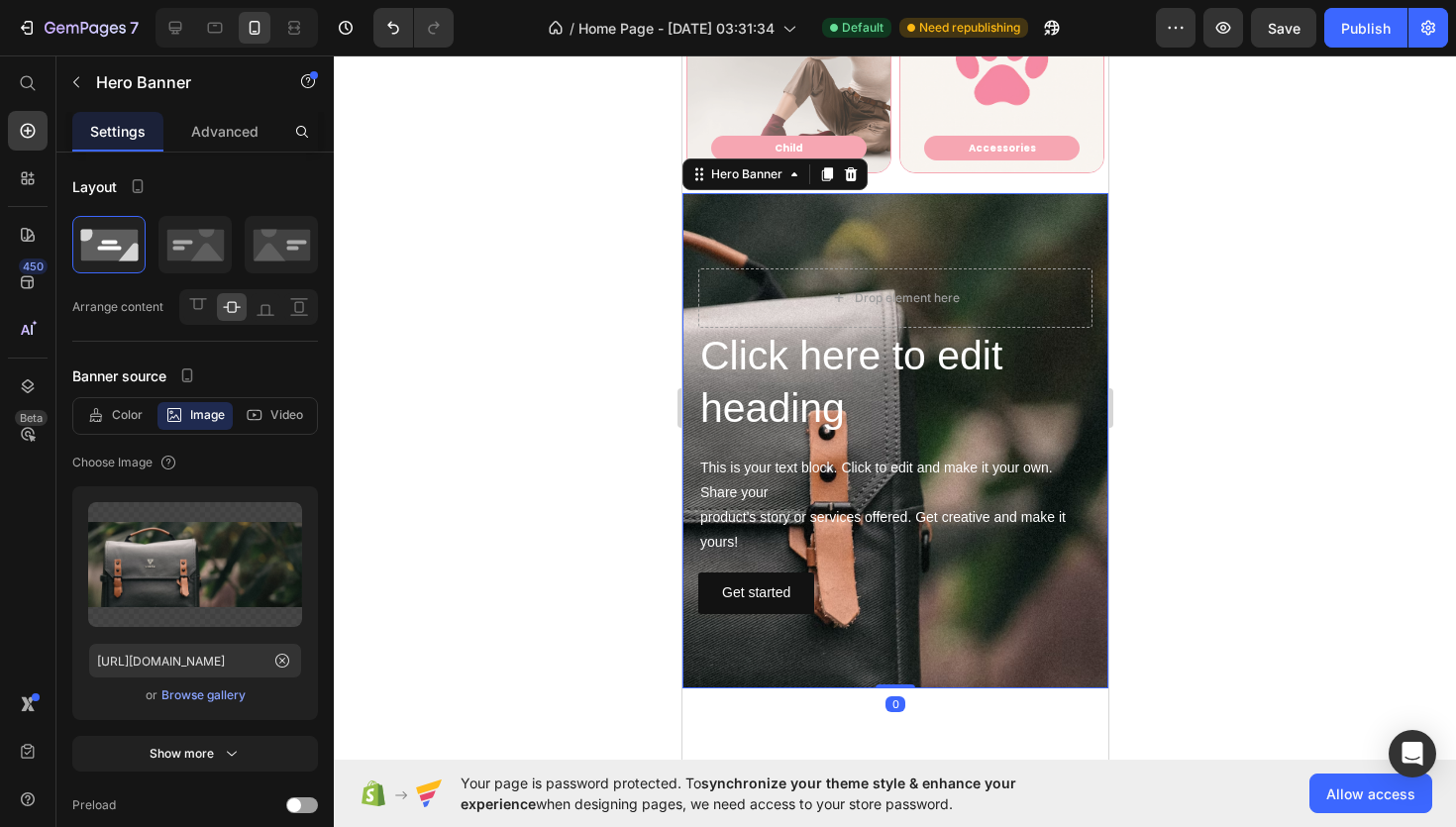 click at bounding box center (894, 441) 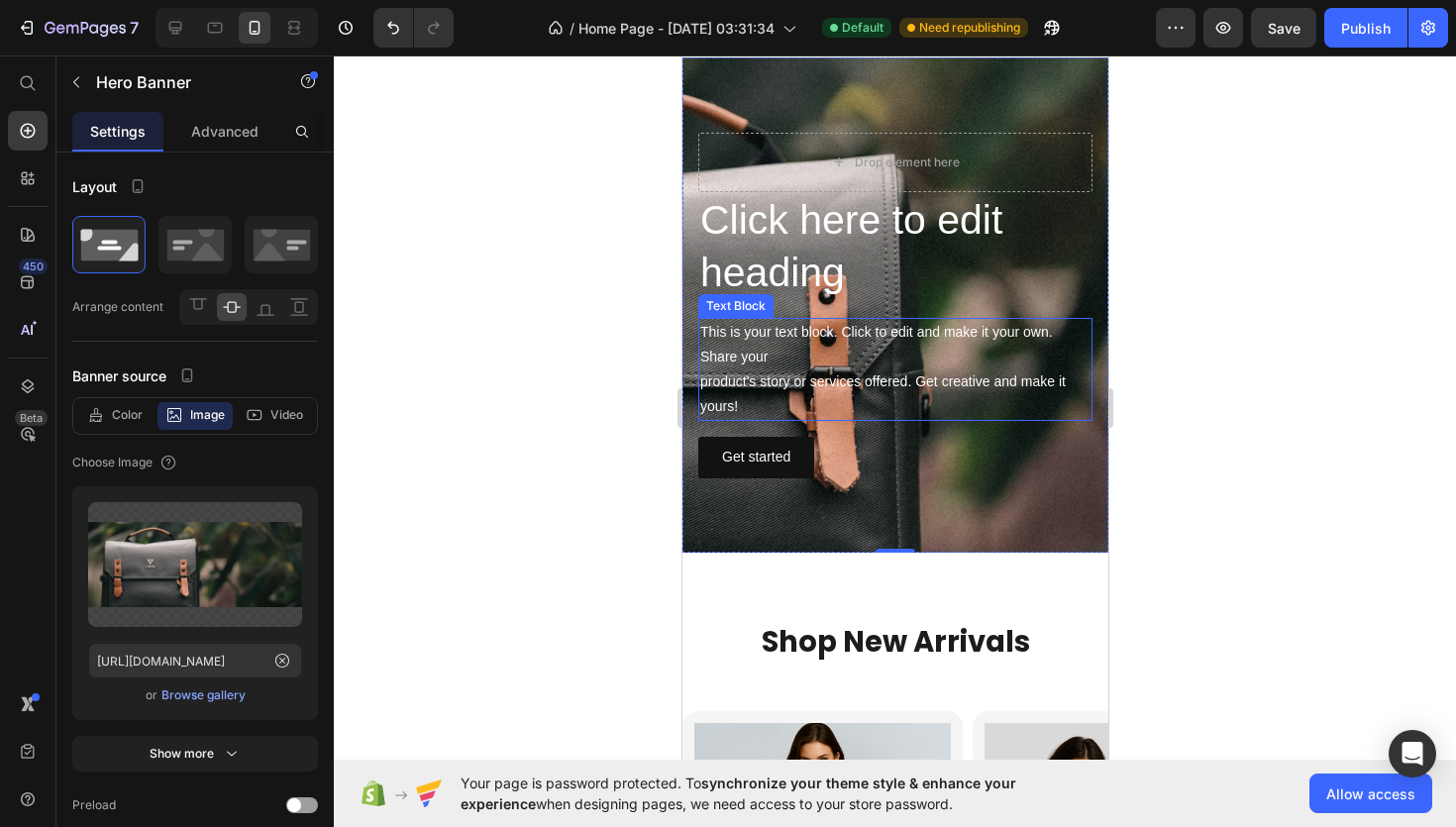scroll, scrollTop: 1252, scrollLeft: 0, axis: vertical 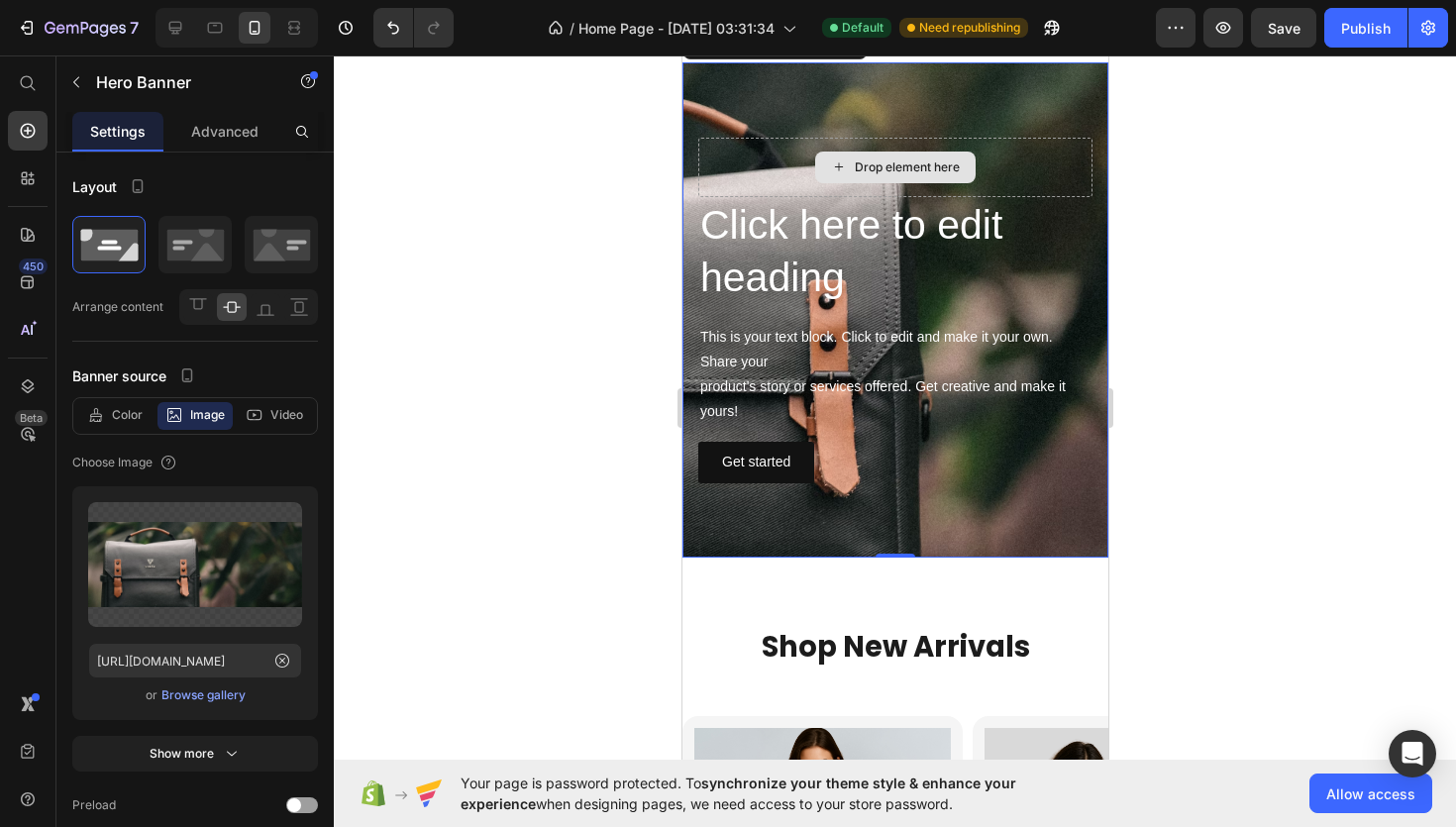 click on "Drop element here" at bounding box center (894, 167) 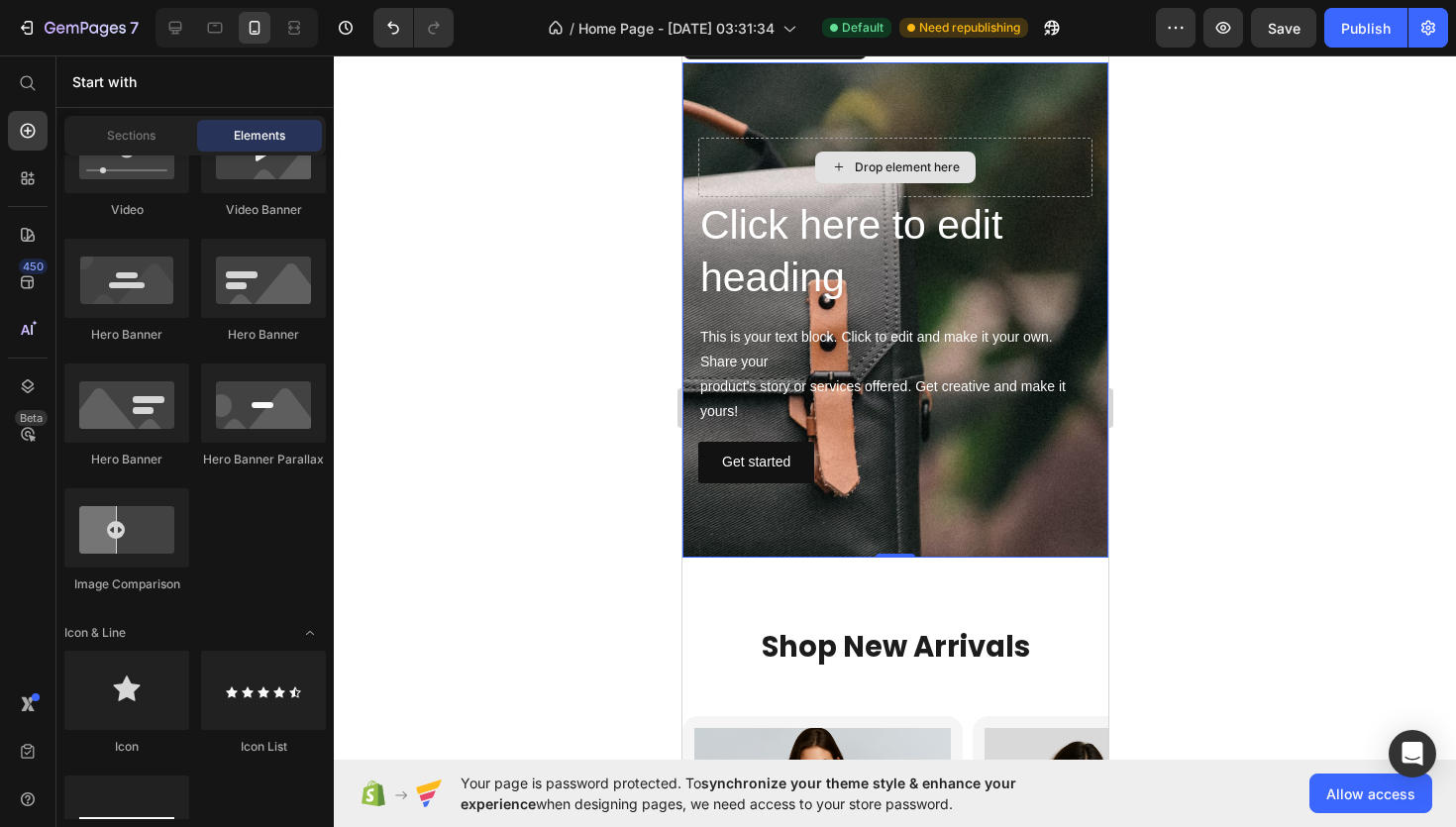 click on "Drop element here" at bounding box center [894, 167] 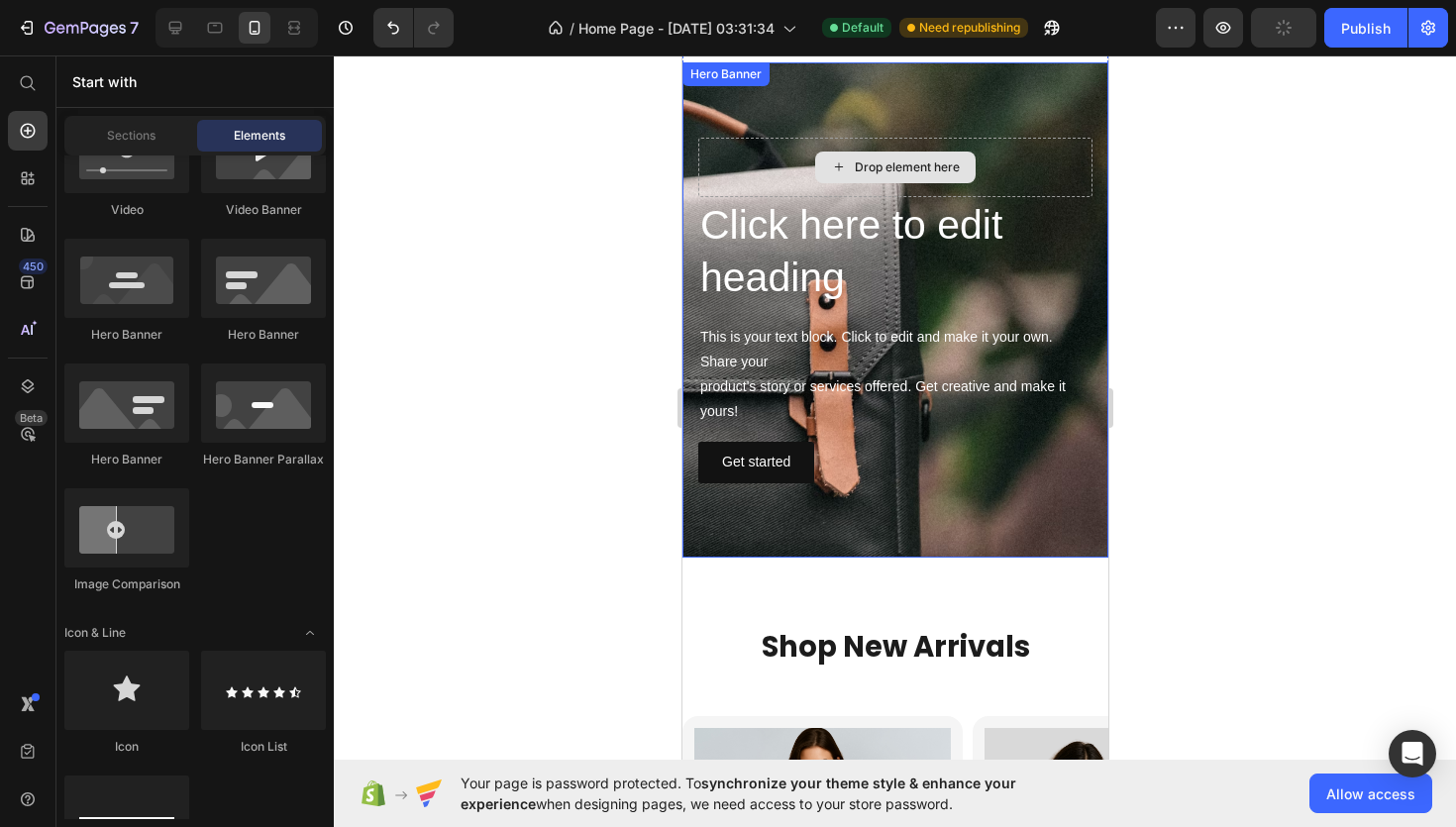 click on "Drop element here" at bounding box center (906, 167) 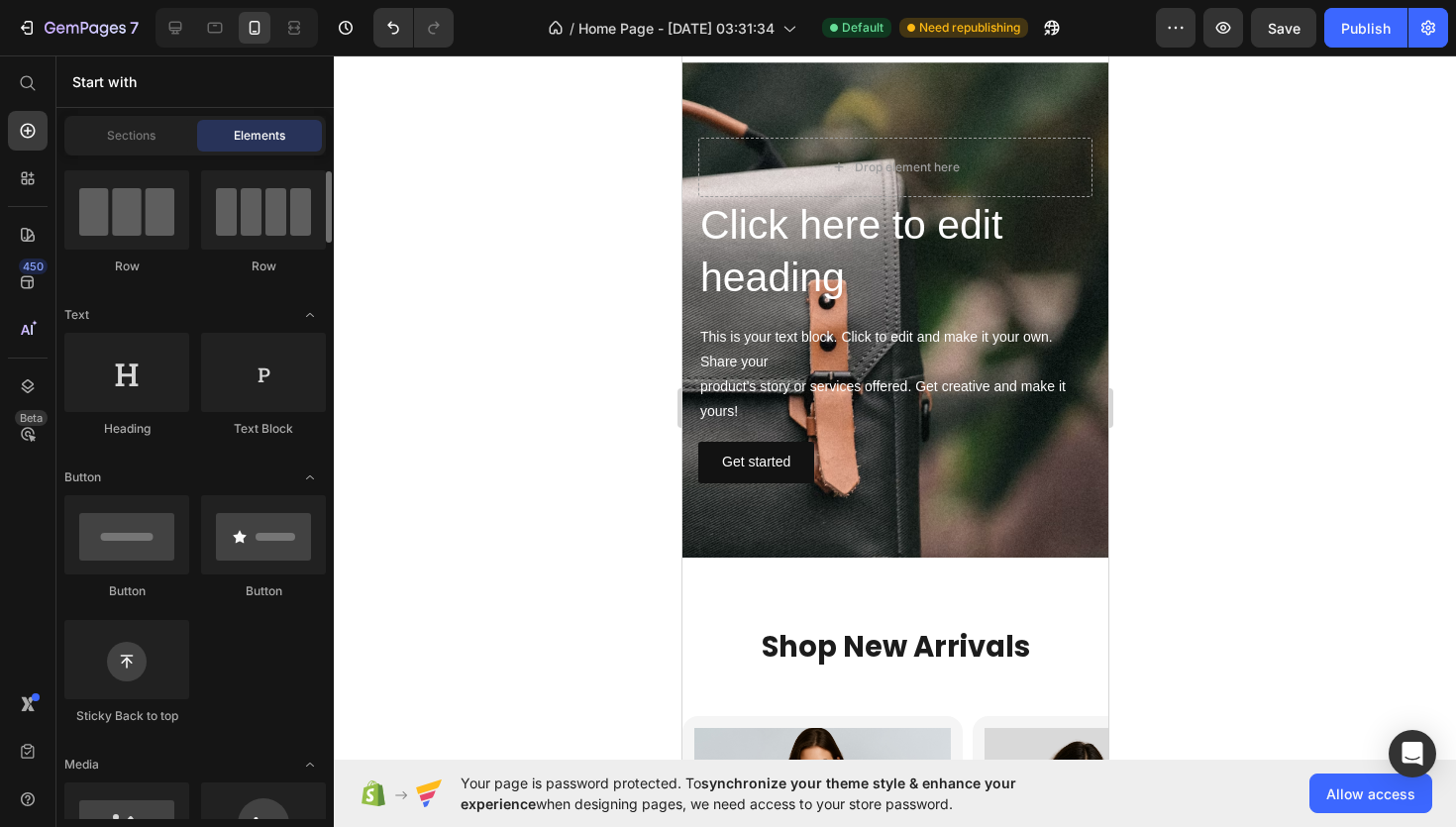 scroll, scrollTop: 124, scrollLeft: 0, axis: vertical 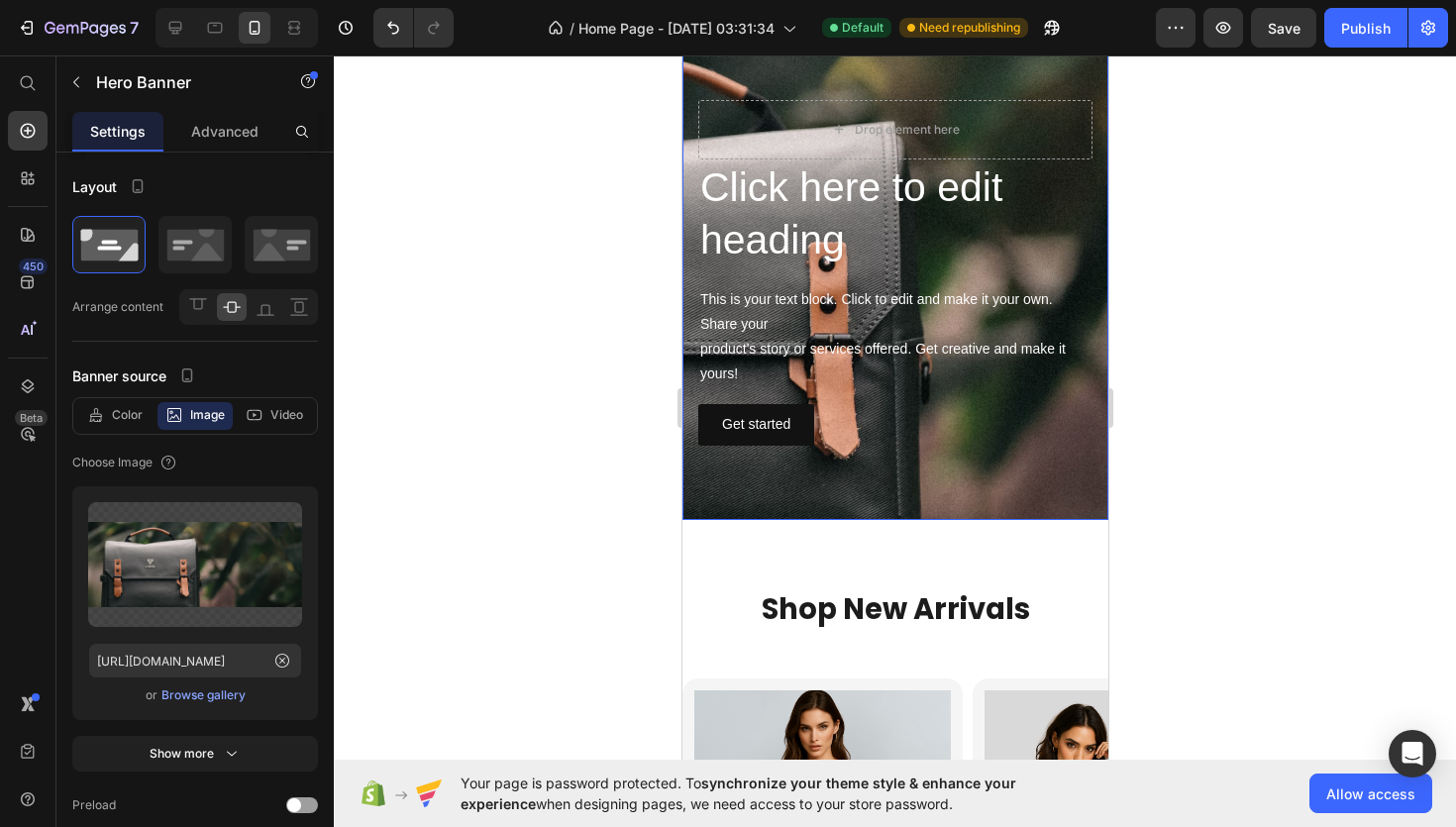 click at bounding box center [894, 272] 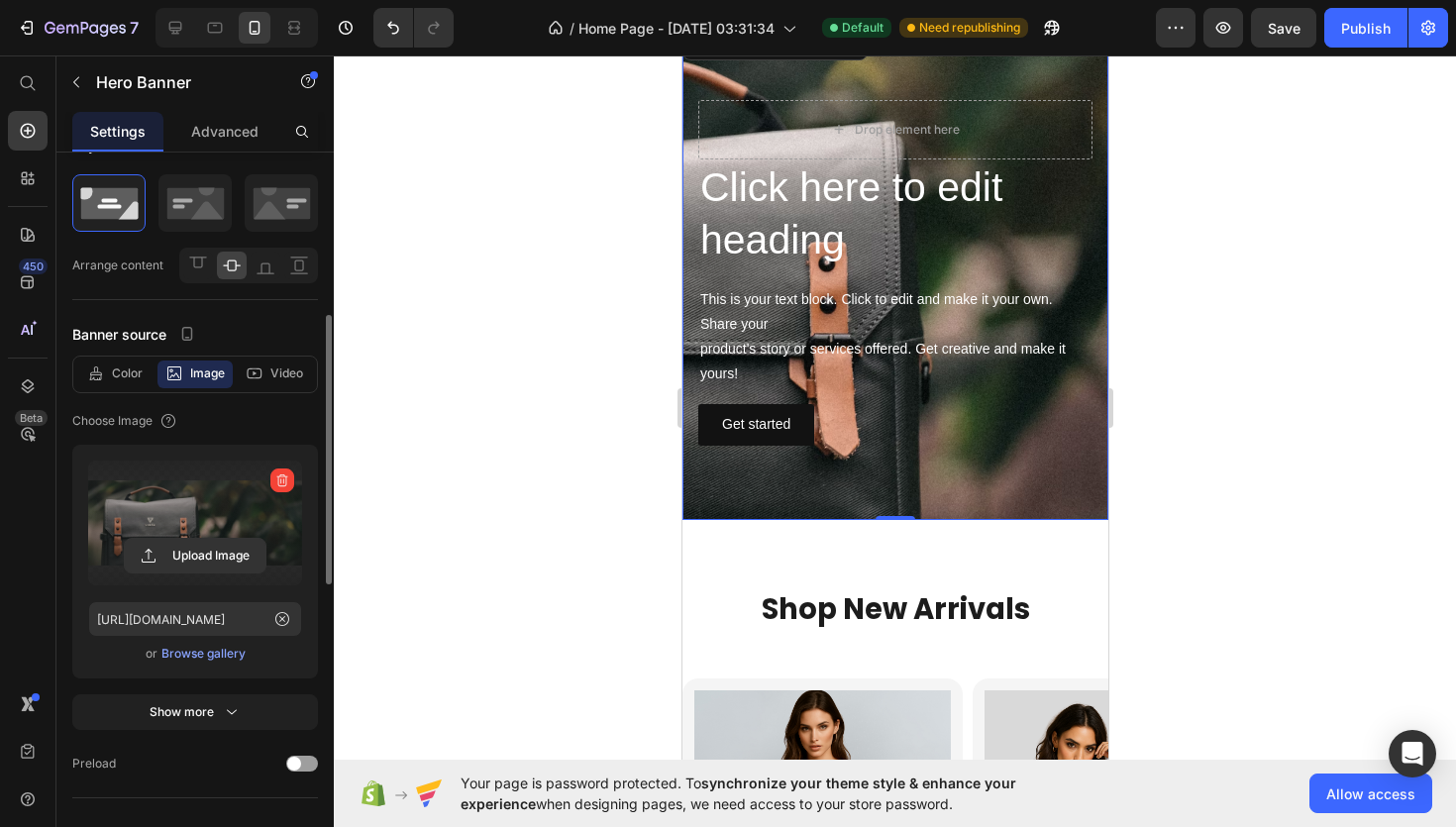 scroll, scrollTop: 0, scrollLeft: 0, axis: both 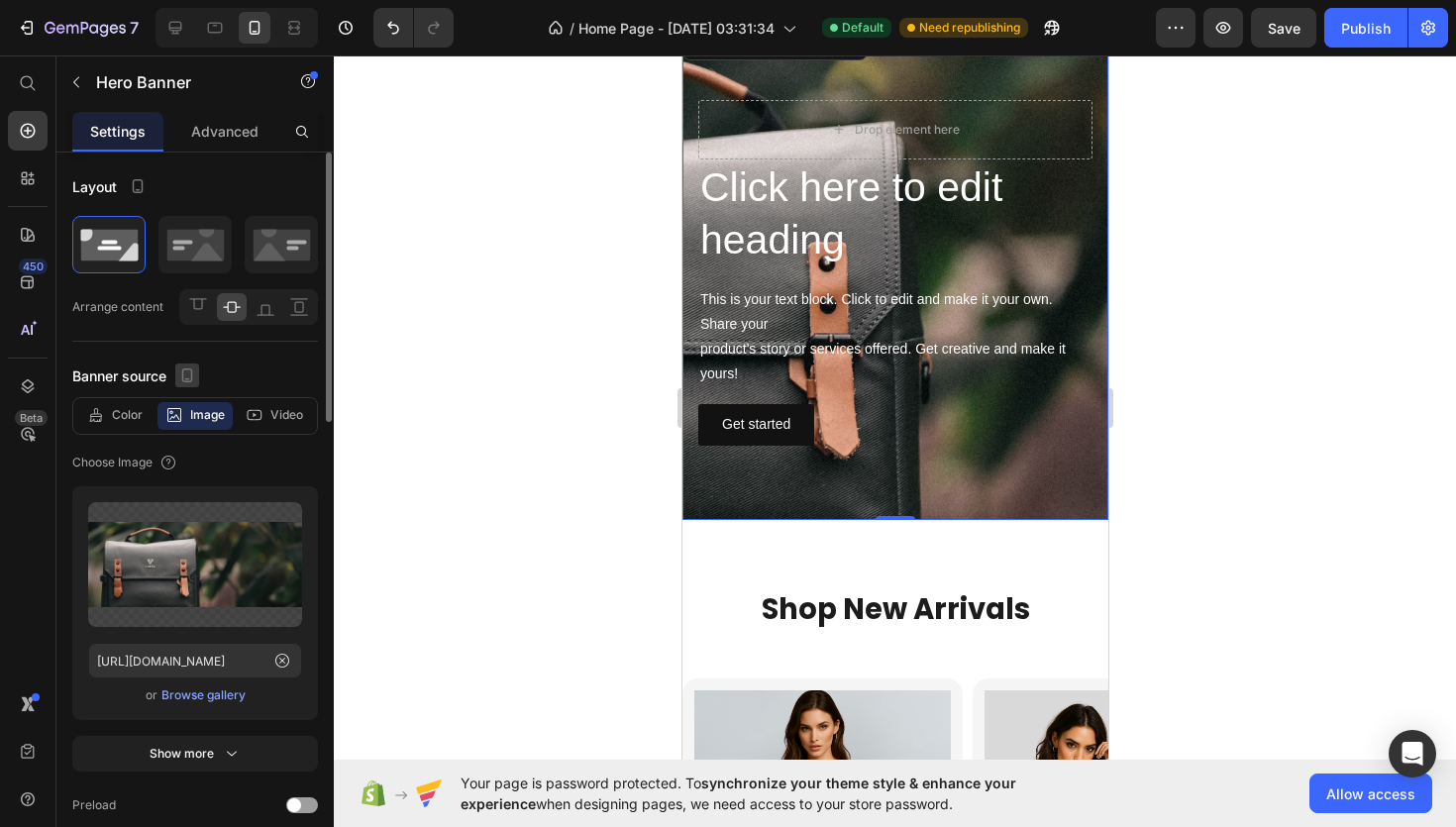 click 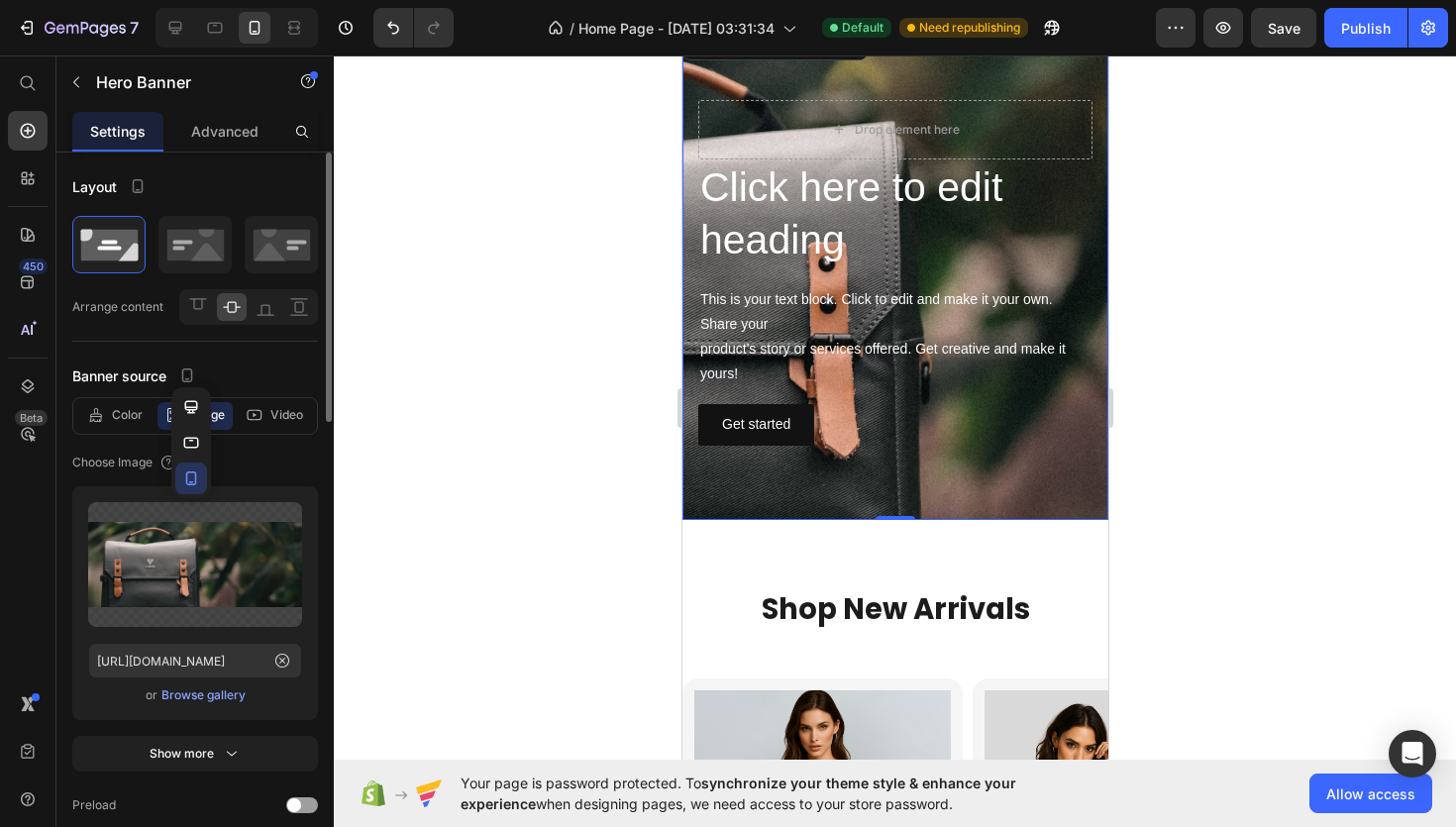 click on "Layout Arrange content
Banner source Color Image Video  Choose Image  Upload Image [URL][DOMAIN_NAME]  or   Browse gallery  Show more Preload Link URL source  Insert link  Size Banner ratio Custom Banner width 100 px % Banner height 500 px Content width 100 px % Show more Shape Border Corner Shadow Overlay Zoom when hover Parallax scrolling SEO Alt text Image title" at bounding box center [195, 1094] 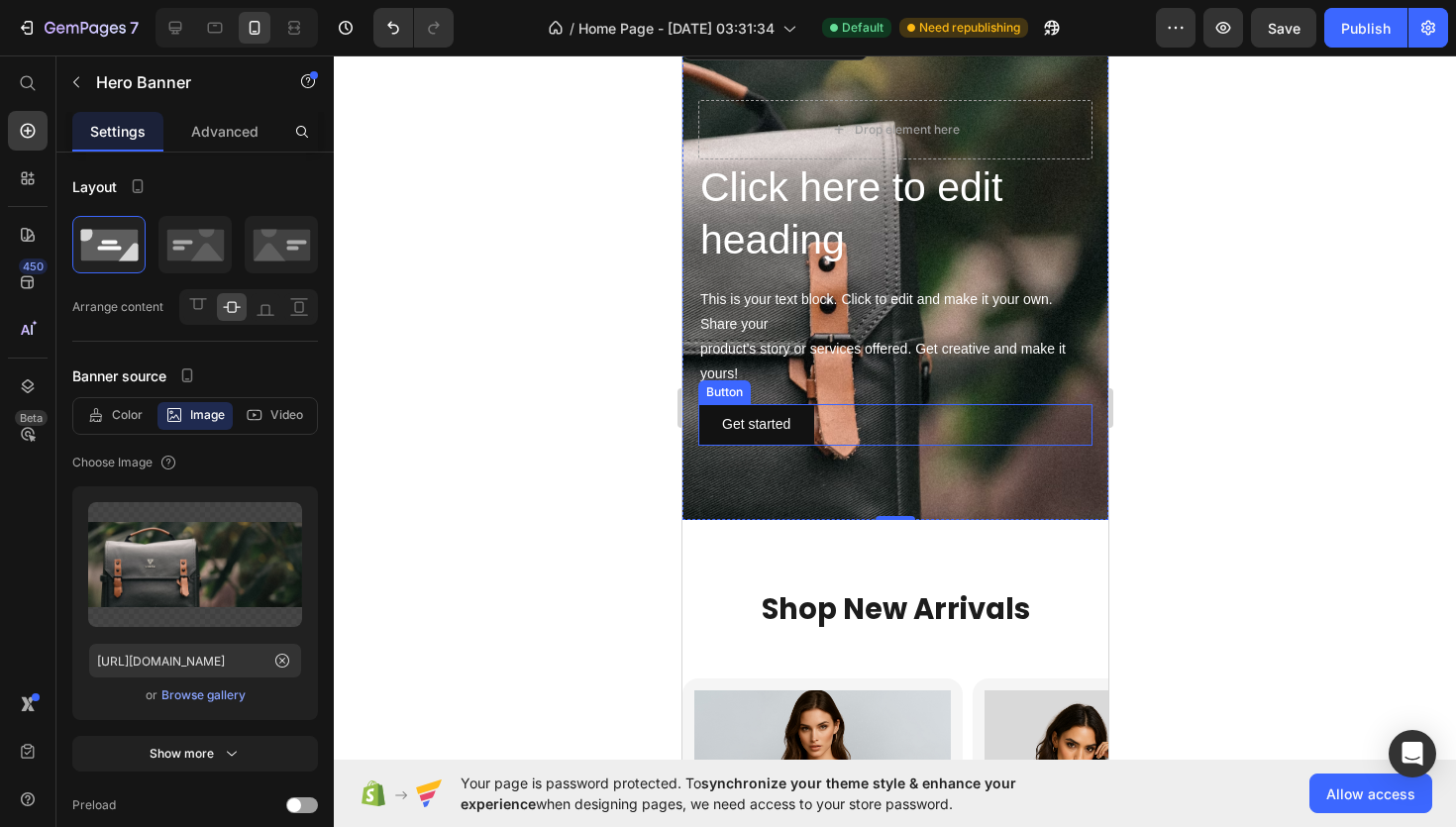 click on "Get started Button" at bounding box center [894, 424] 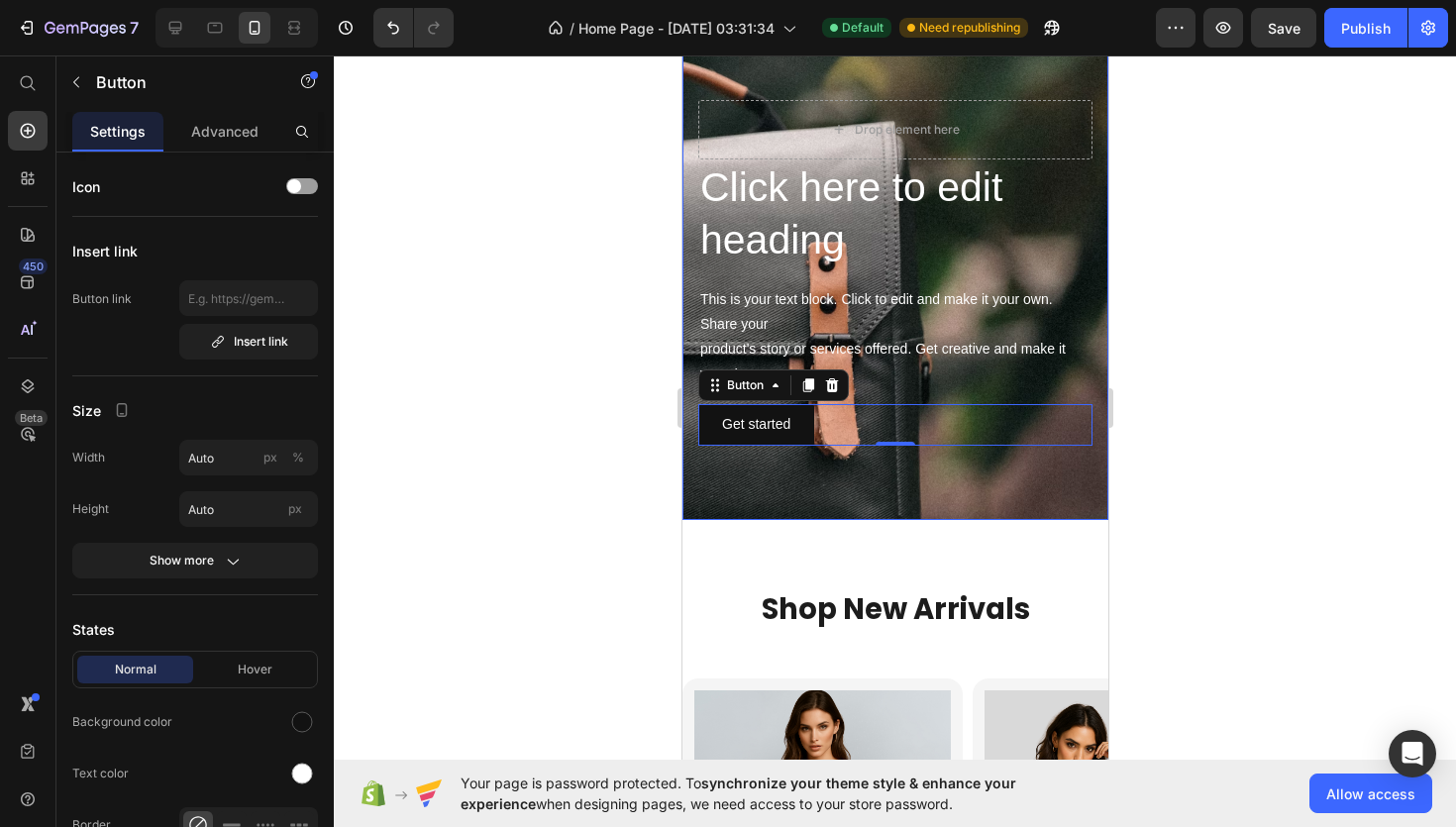 click on "Click here to edit heading Heading This is your text block. Click to edit and make it your own. Share your                       product's story or services offered. Get creative and make it yours! Text Block Get started Button   0" at bounding box center [894, 302] 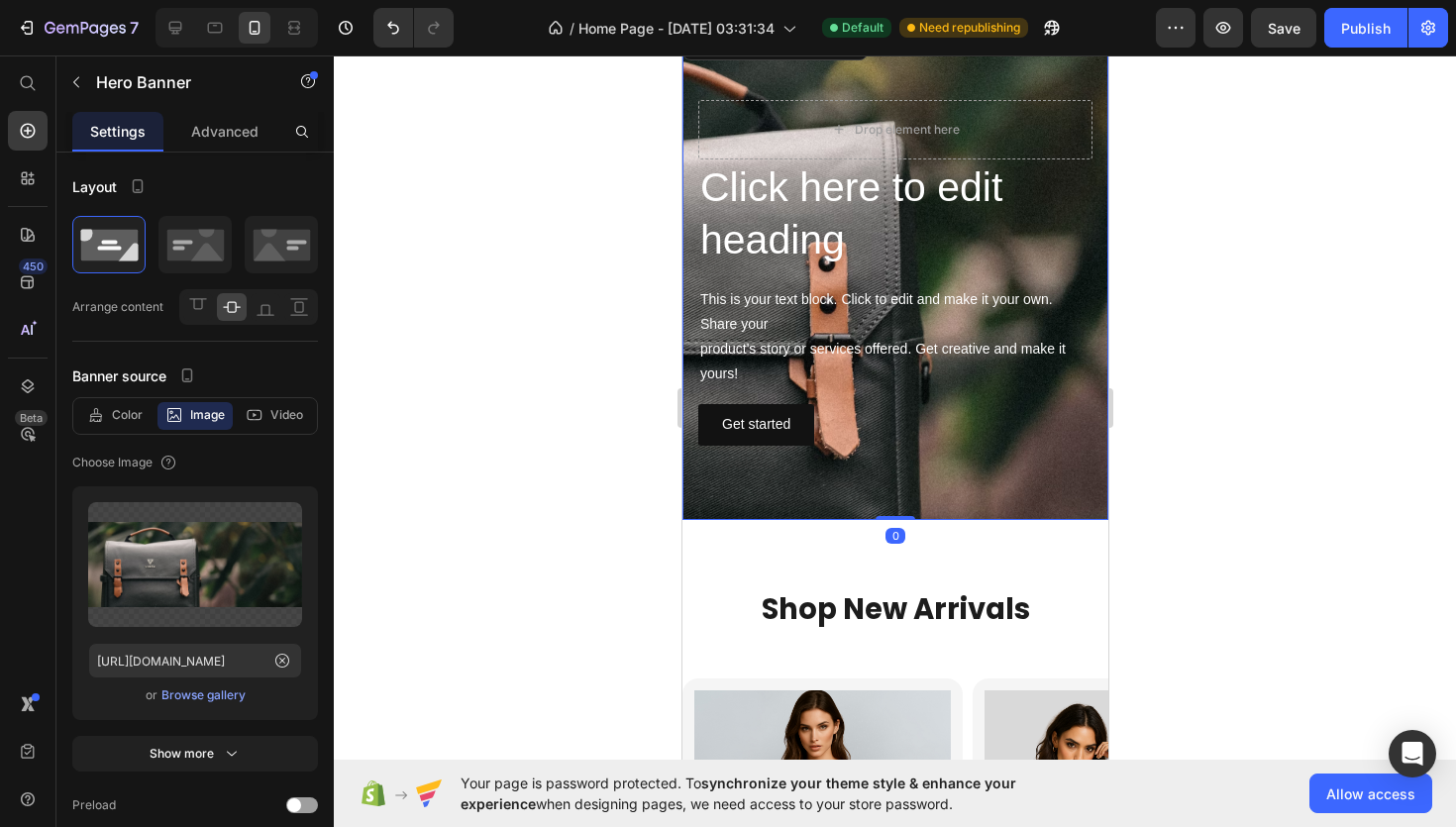 click on "Click here to edit heading Heading This is your text block. Click to edit and make it your own. Share your                       product's story or services offered. Get creative and make it yours! Text Block Get started Button" at bounding box center [894, 302] 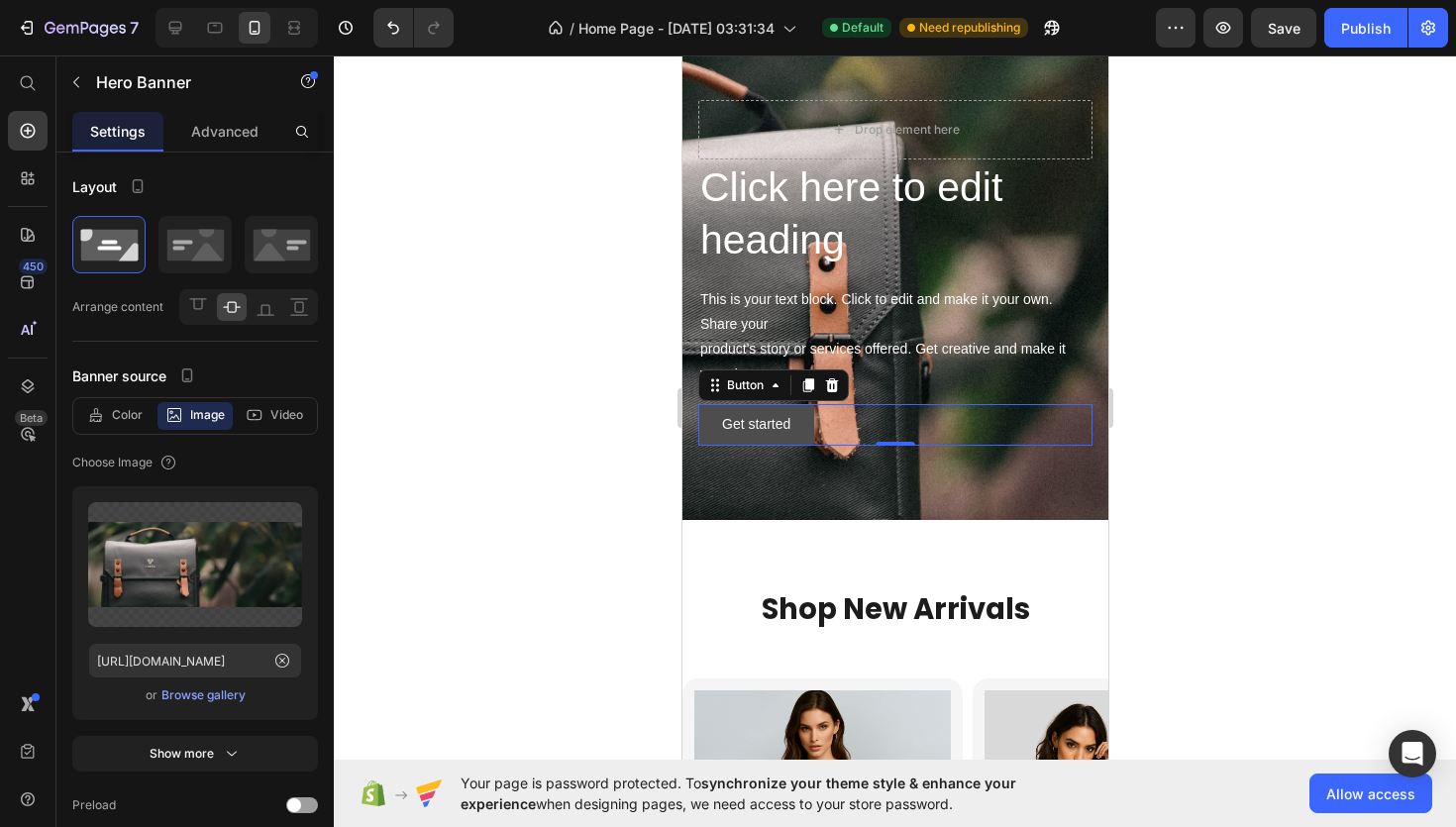 click on "Get started" at bounding box center [755, 424] 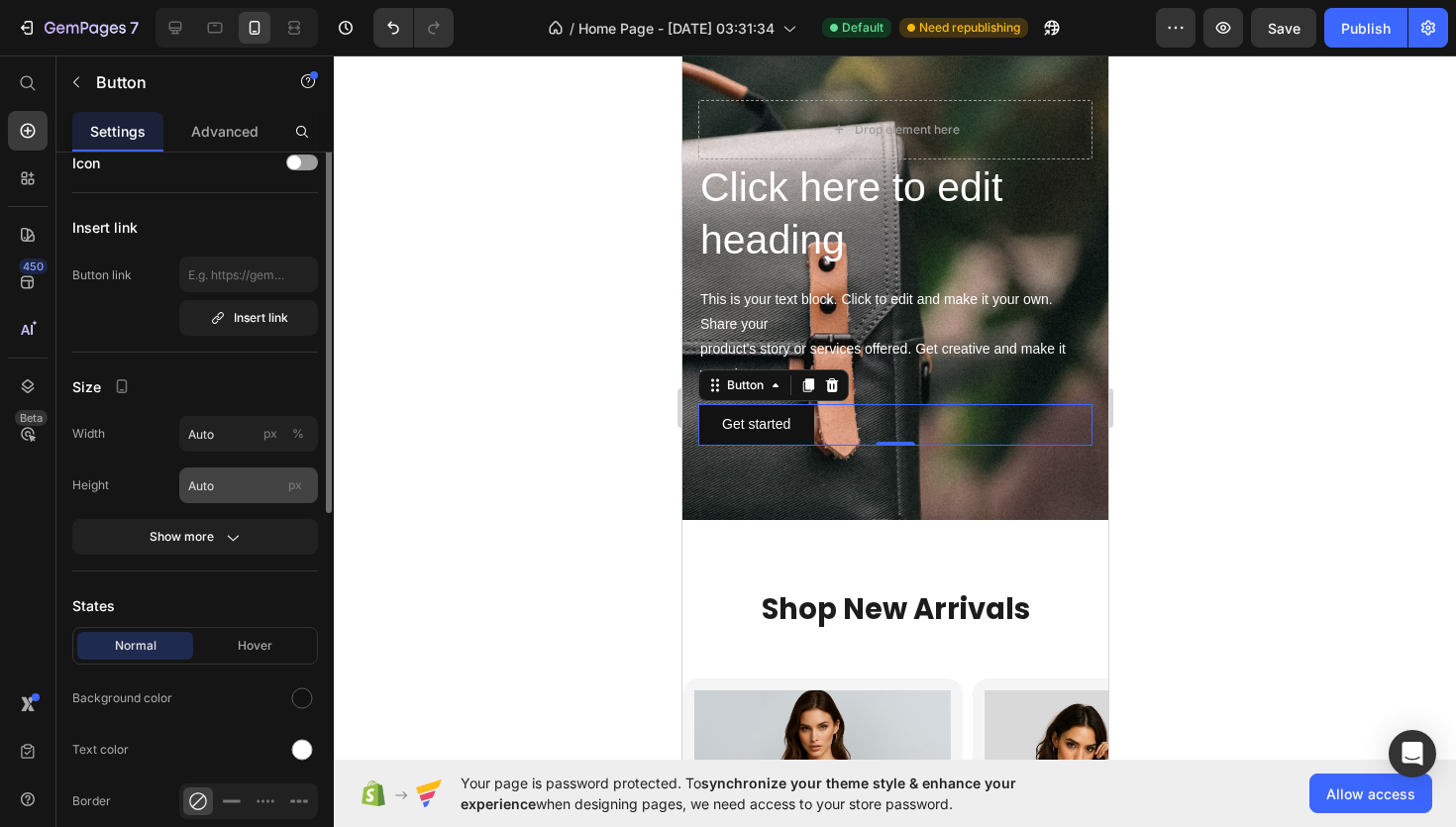 scroll, scrollTop: 0, scrollLeft: 0, axis: both 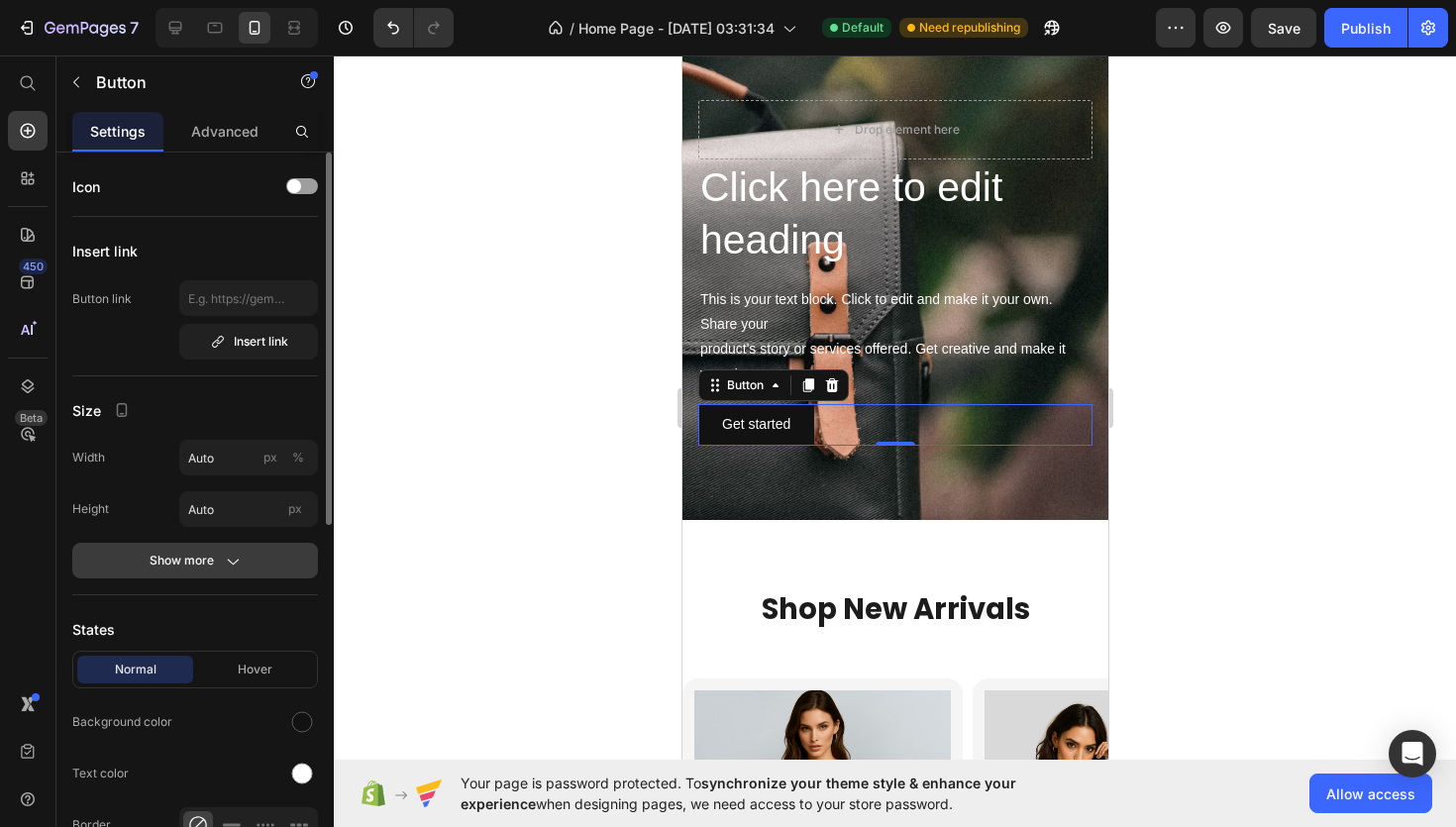 click 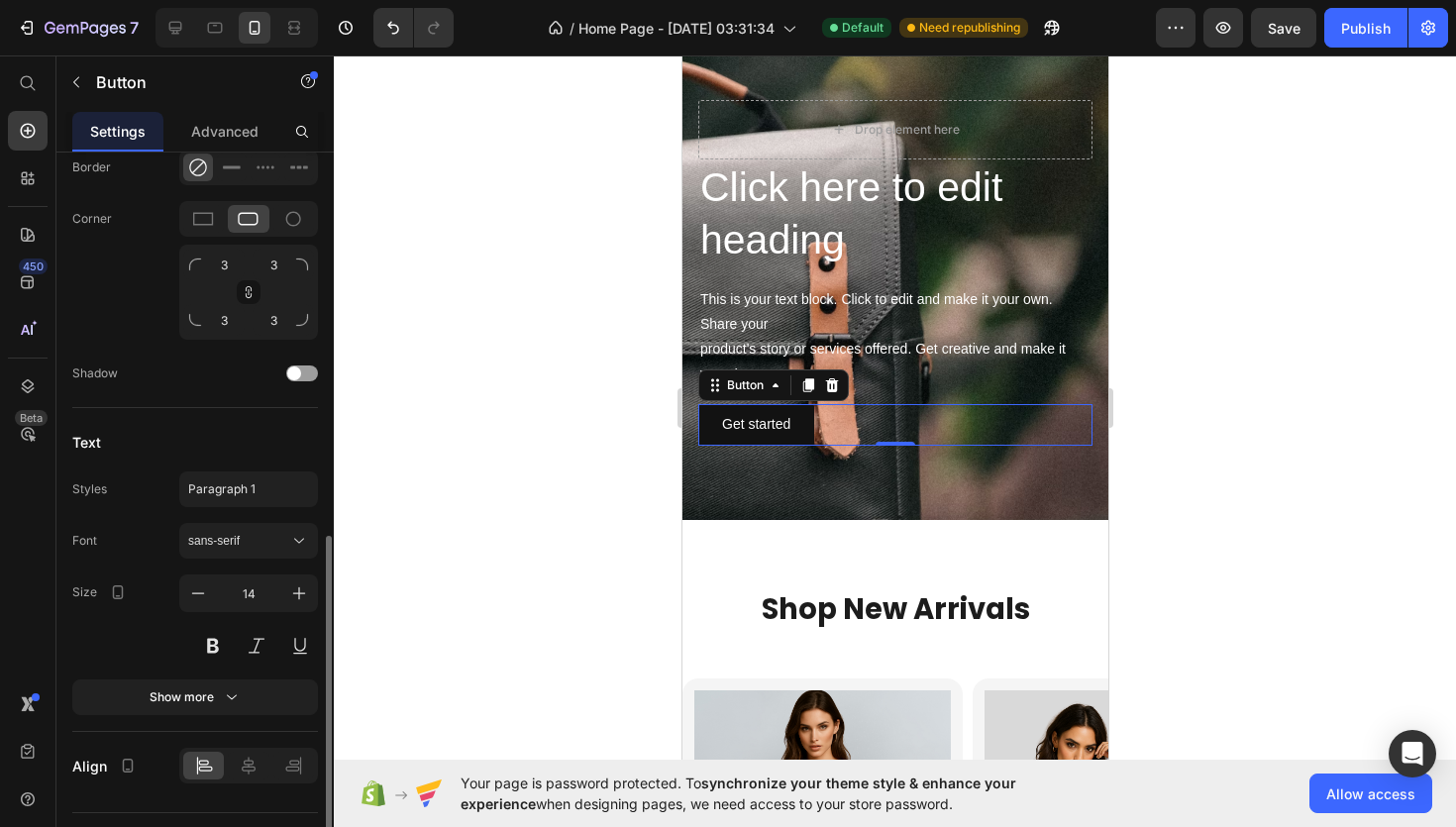 scroll, scrollTop: 898, scrollLeft: 0, axis: vertical 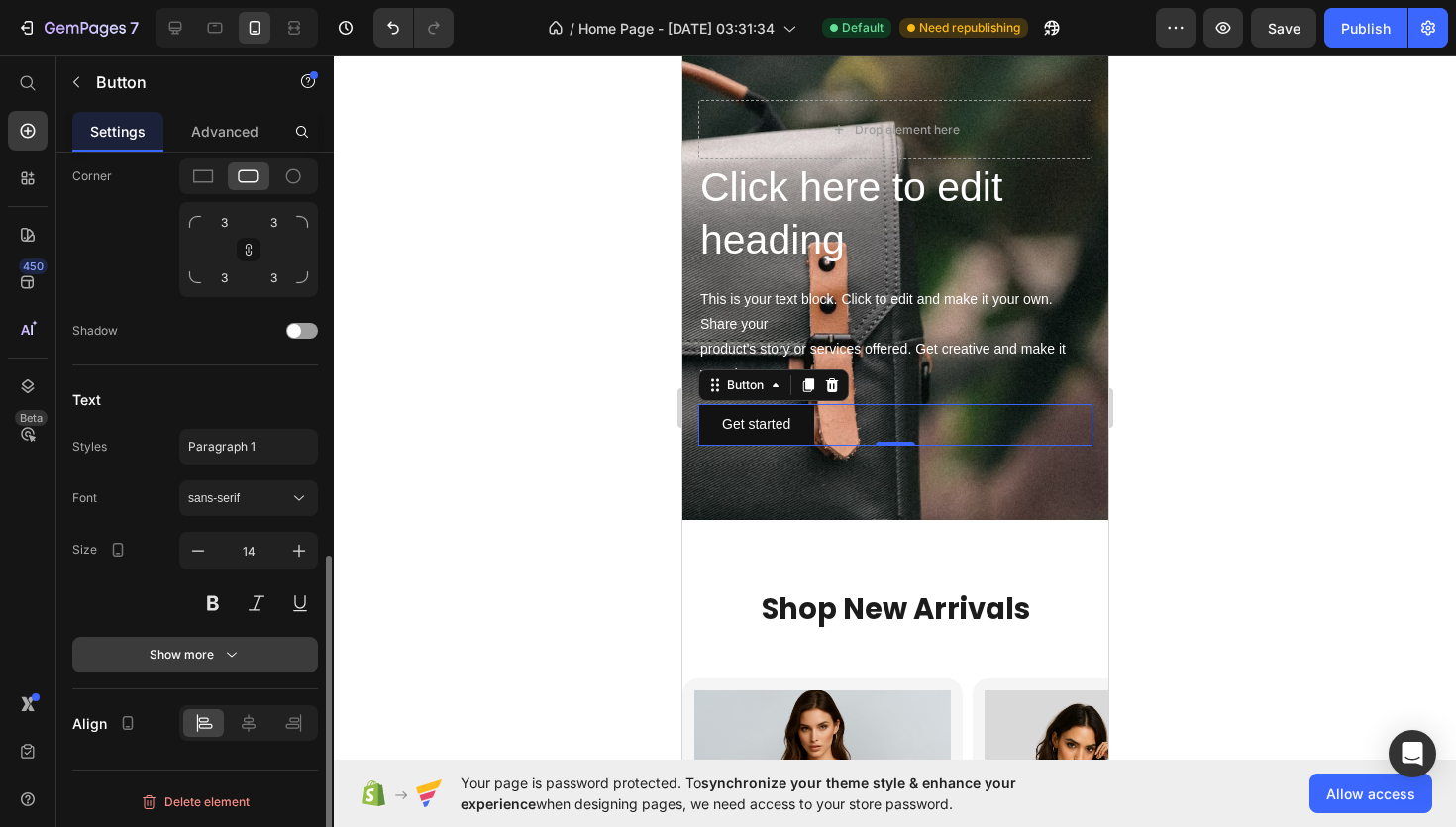 click 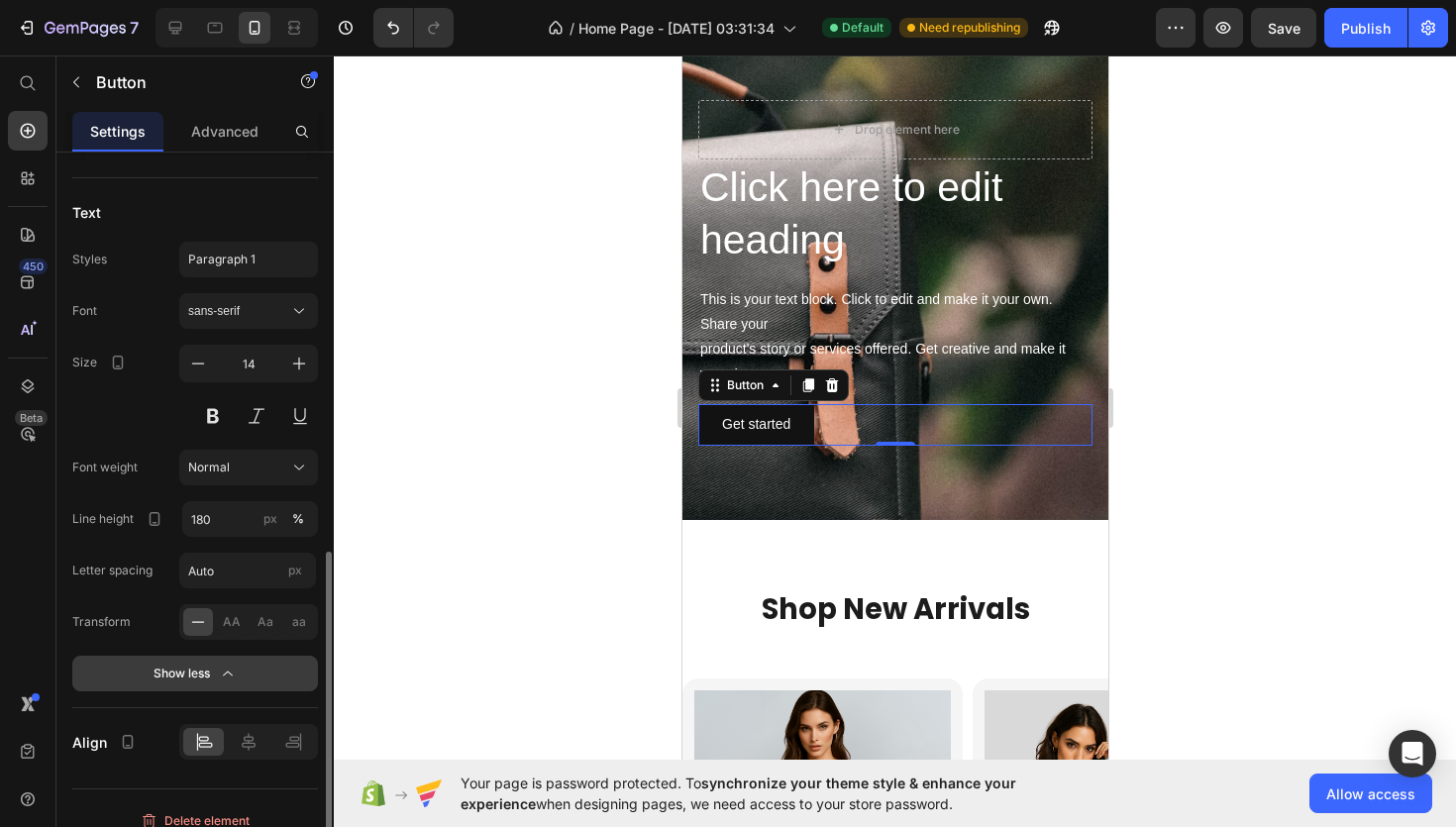 scroll, scrollTop: 1104, scrollLeft: 0, axis: vertical 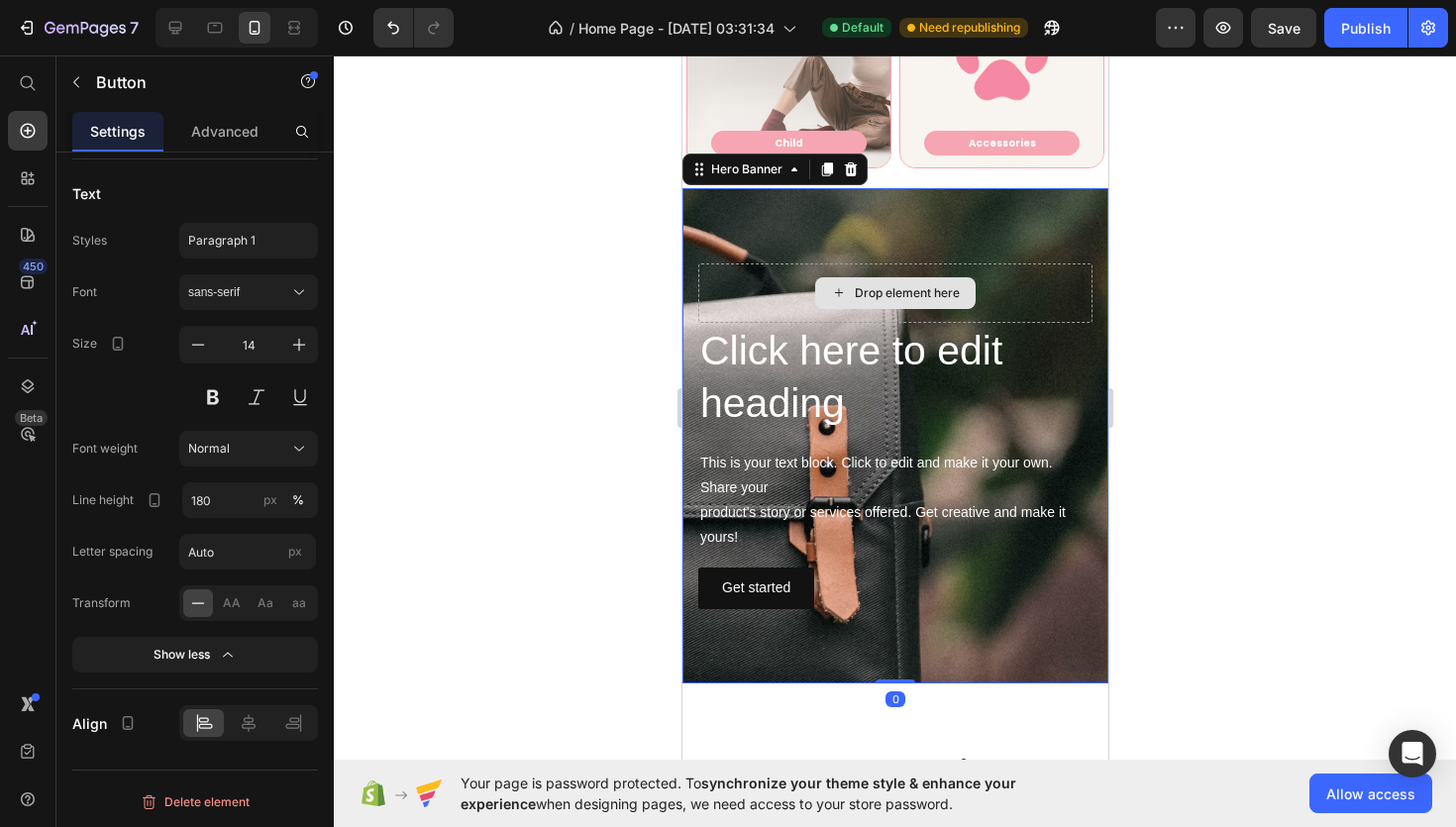 click on "Drop element here" at bounding box center [894, 293] 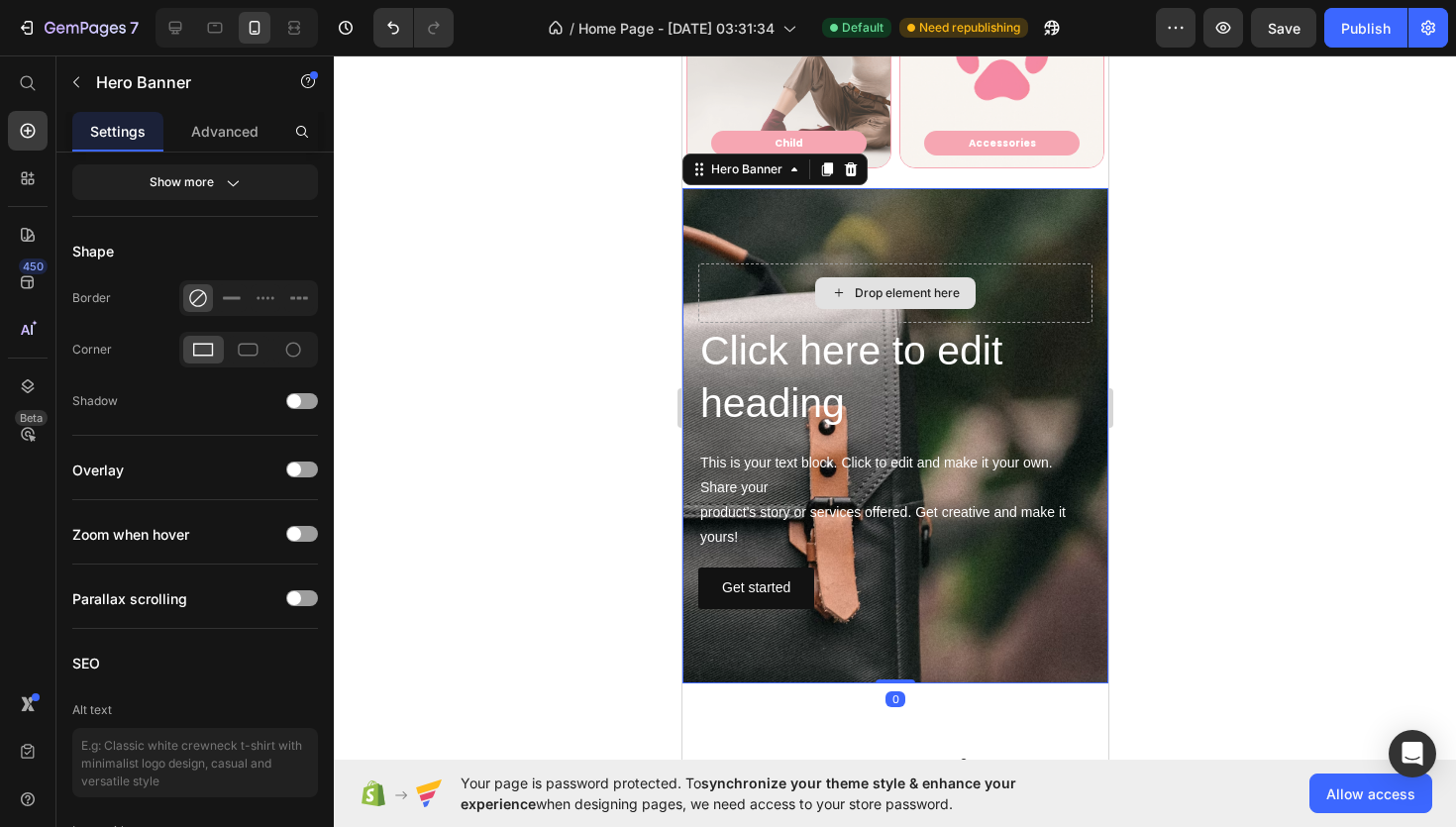 scroll, scrollTop: 0, scrollLeft: 0, axis: both 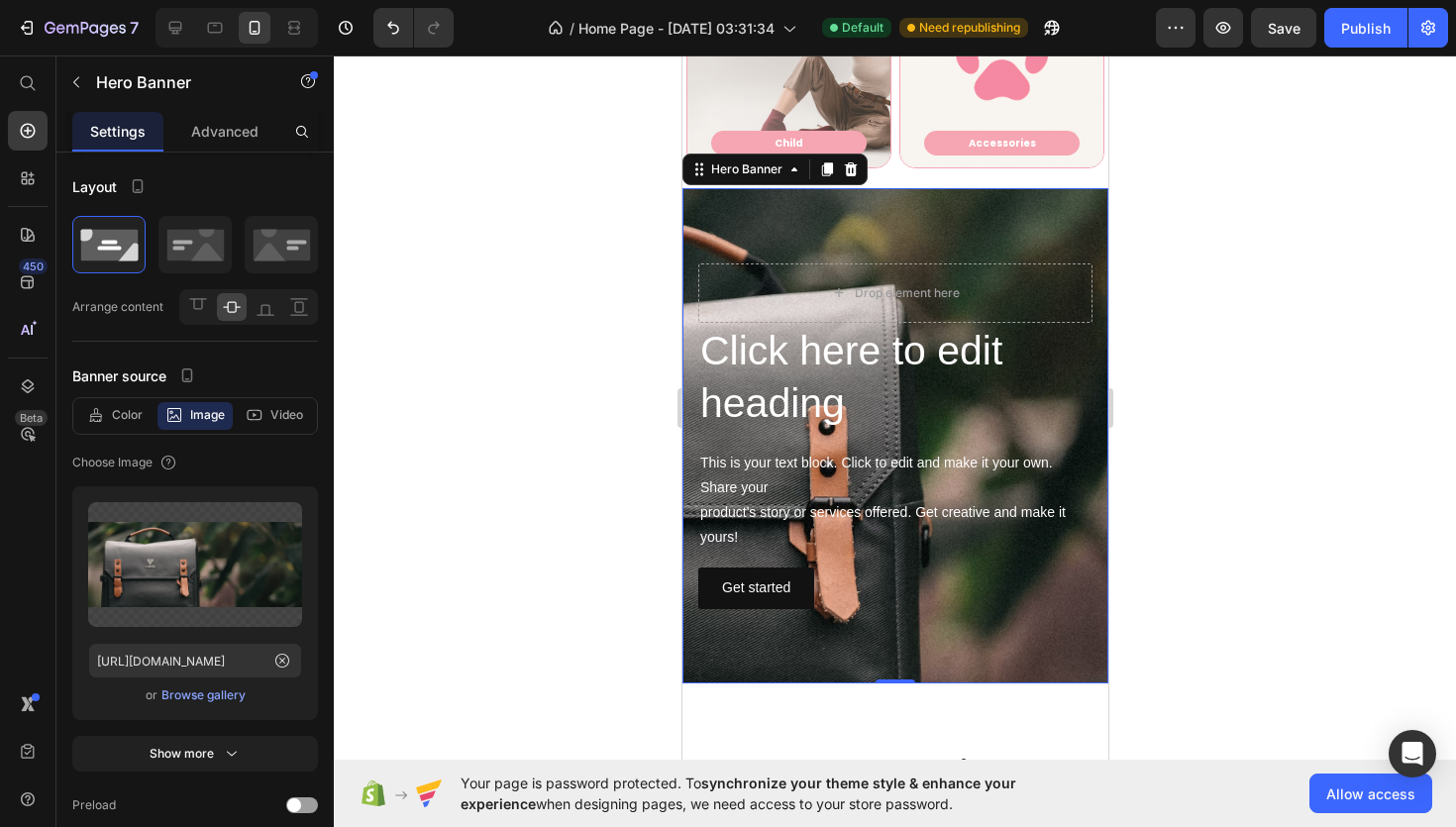 click at bounding box center (894, 436) 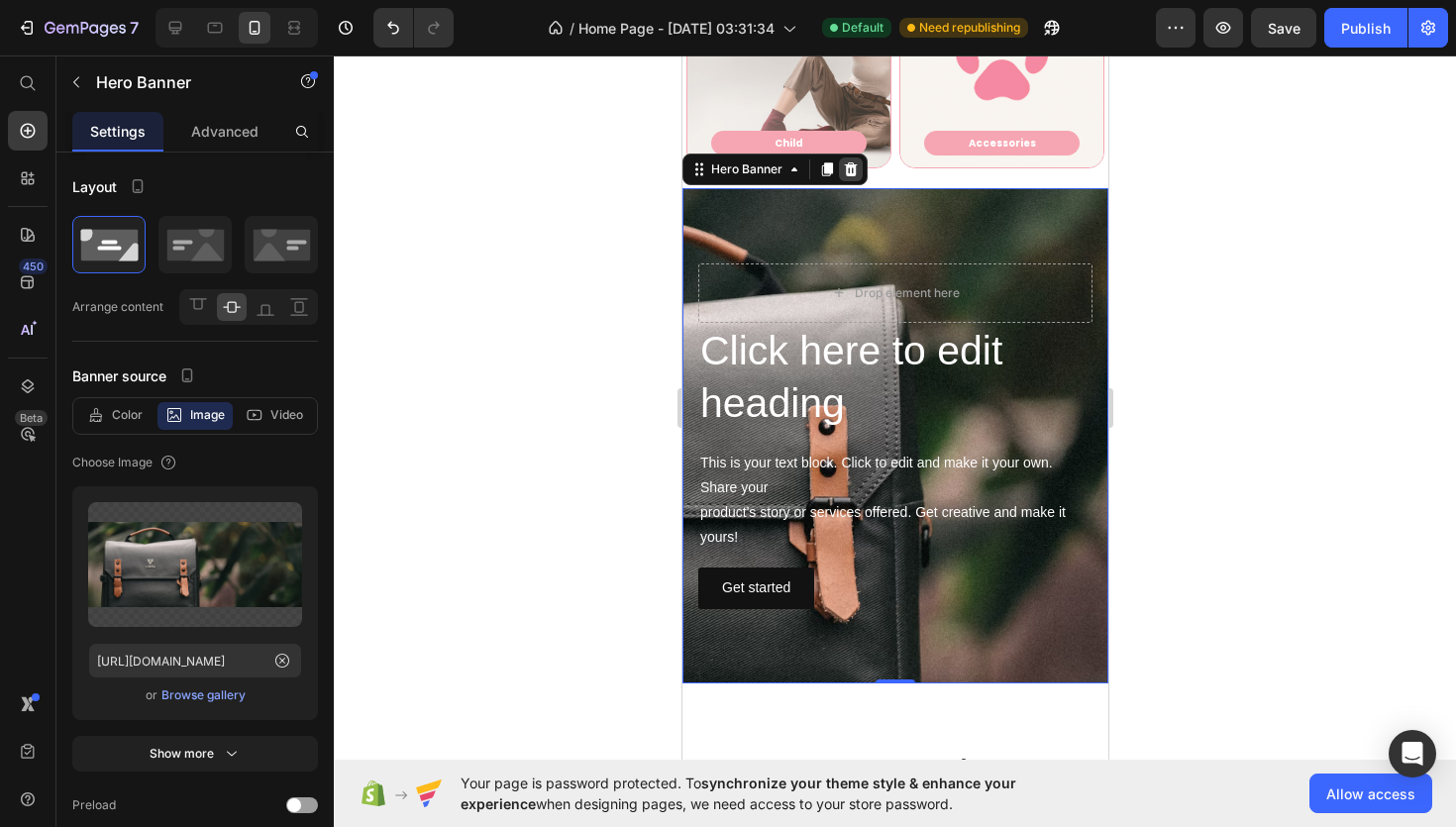 click 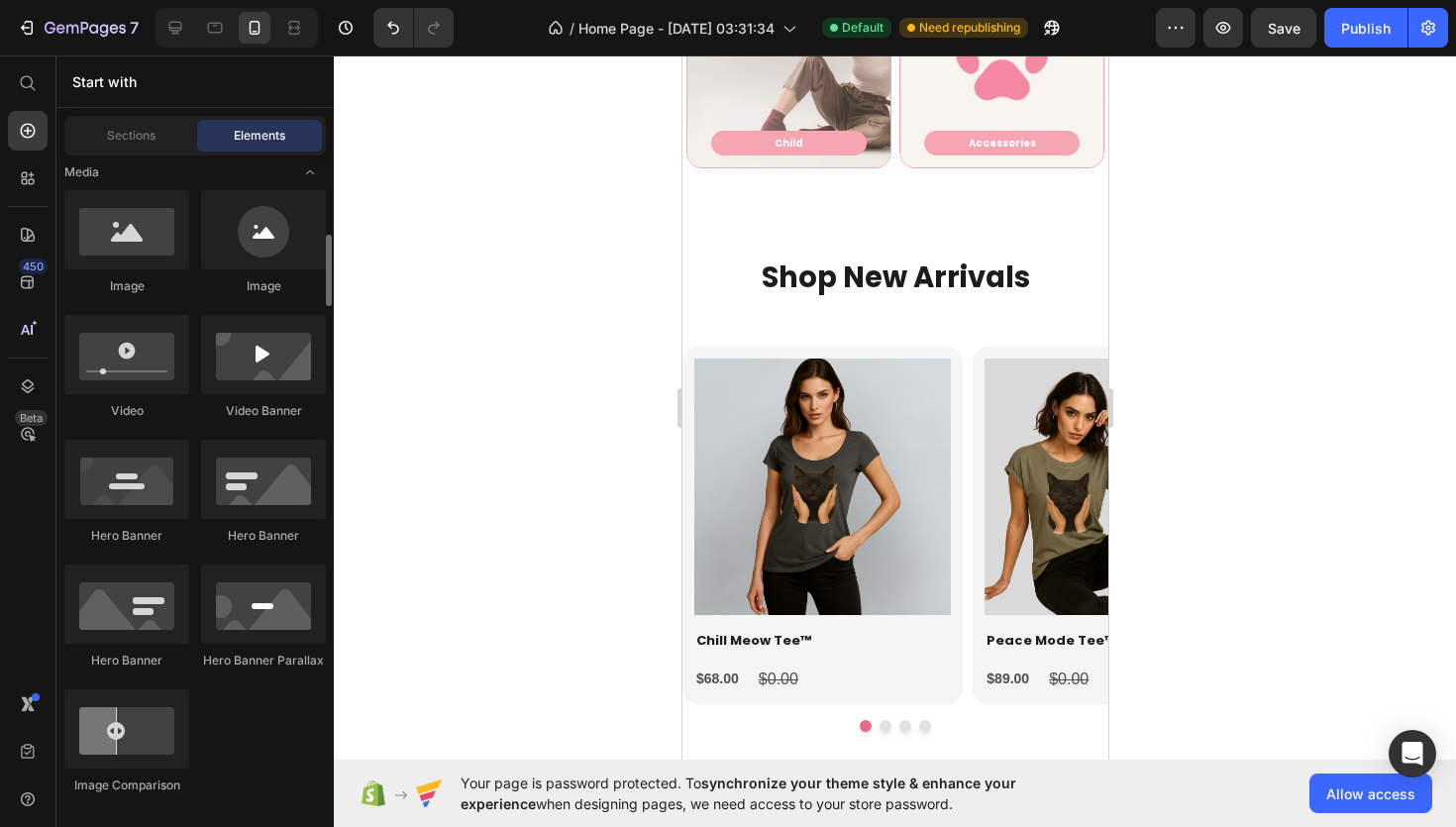 scroll, scrollTop: 747, scrollLeft: 0, axis: vertical 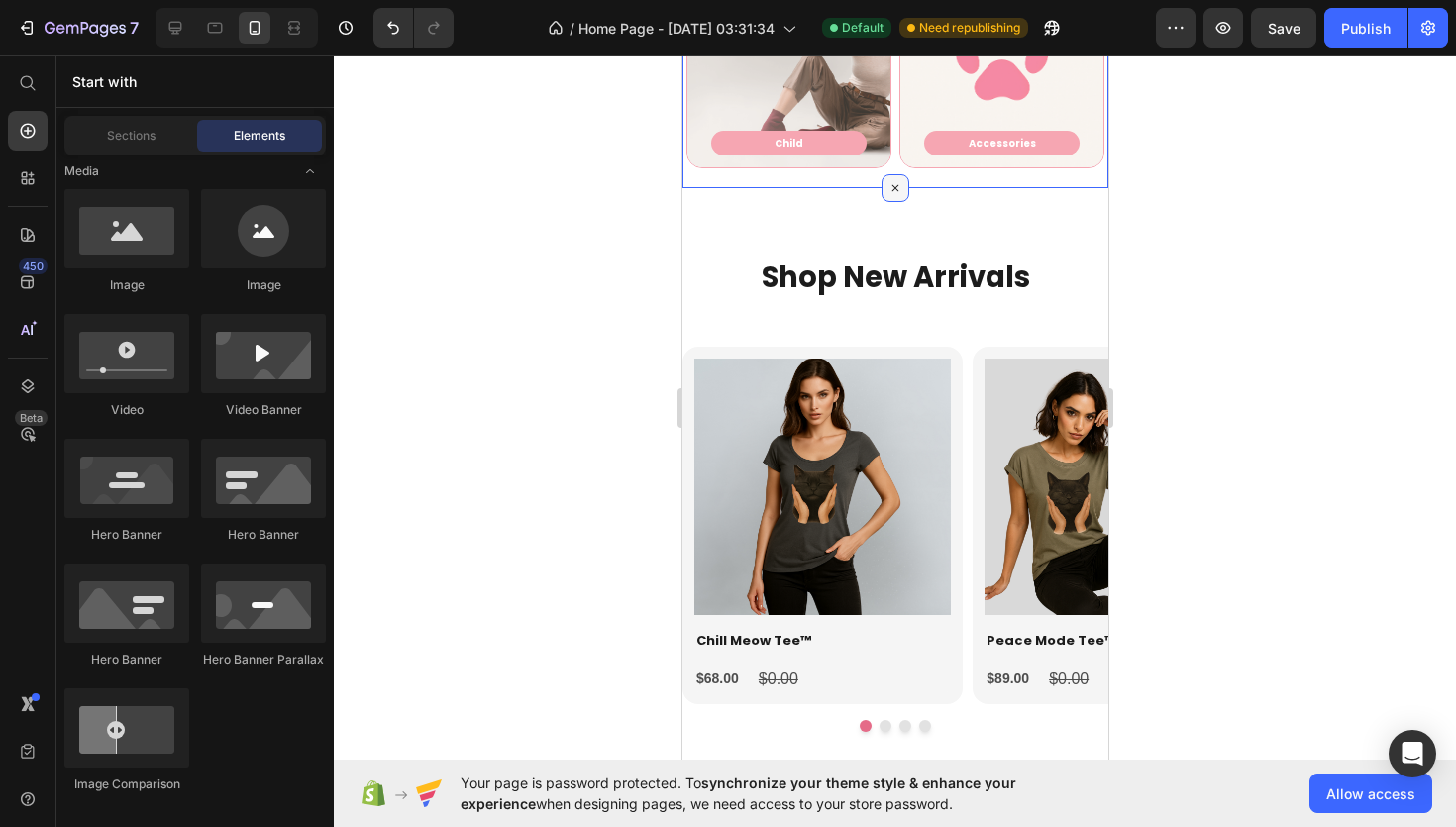 click 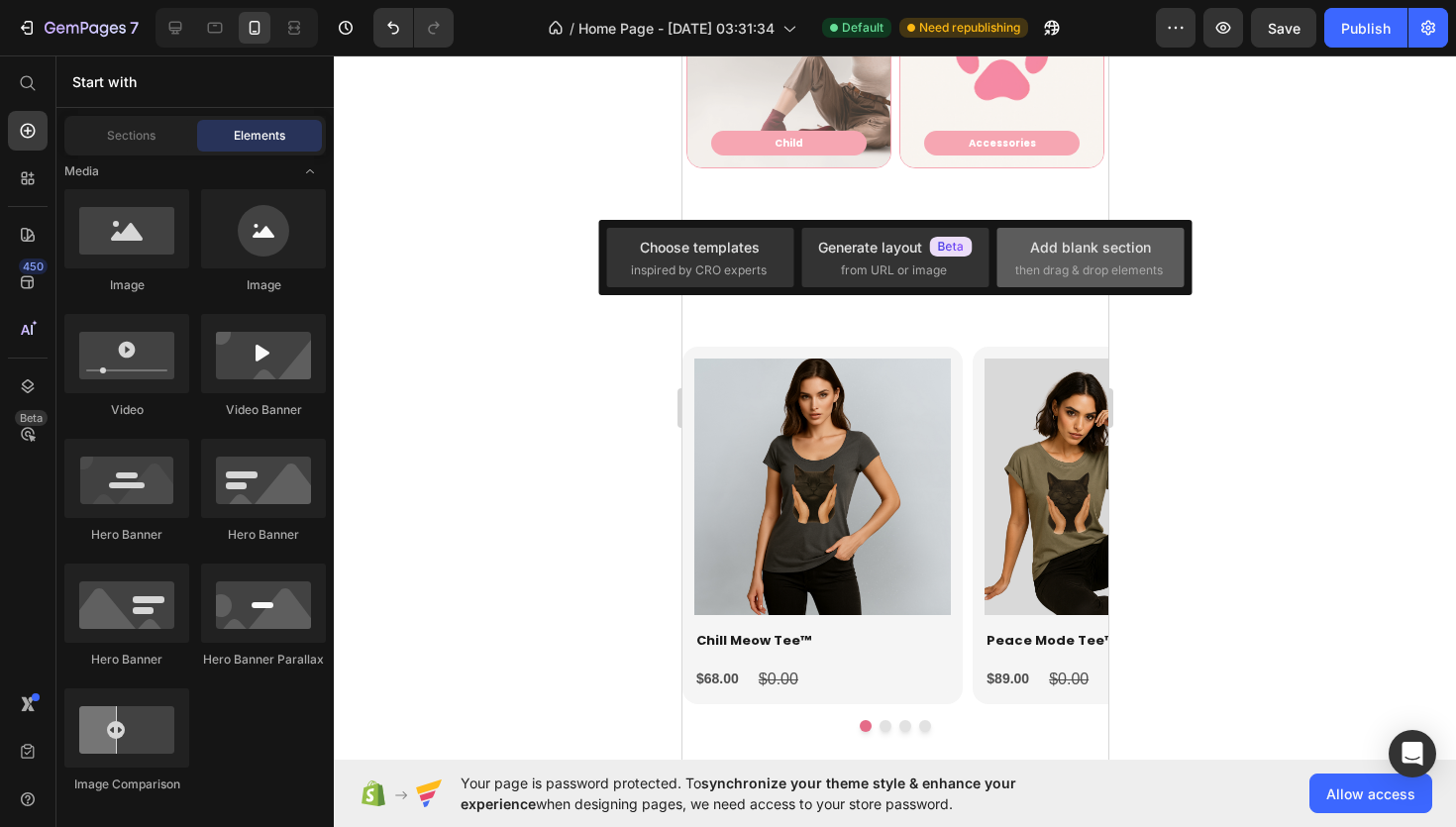 click on "Add blank section" at bounding box center (1091, 247) 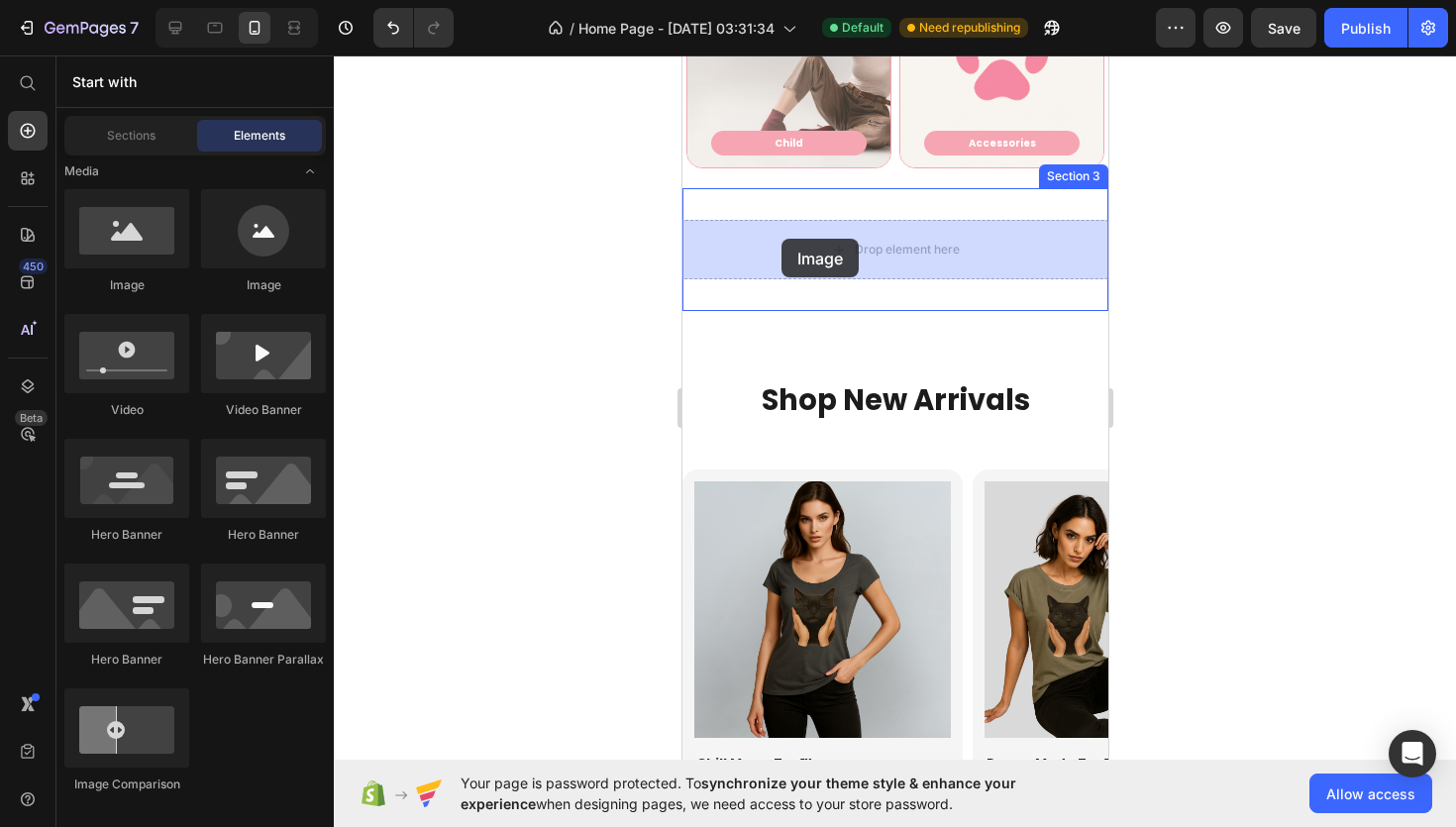 drag, startPoint x: 830, startPoint y: 289, endPoint x: 780, endPoint y: 239, distance: 70.71068 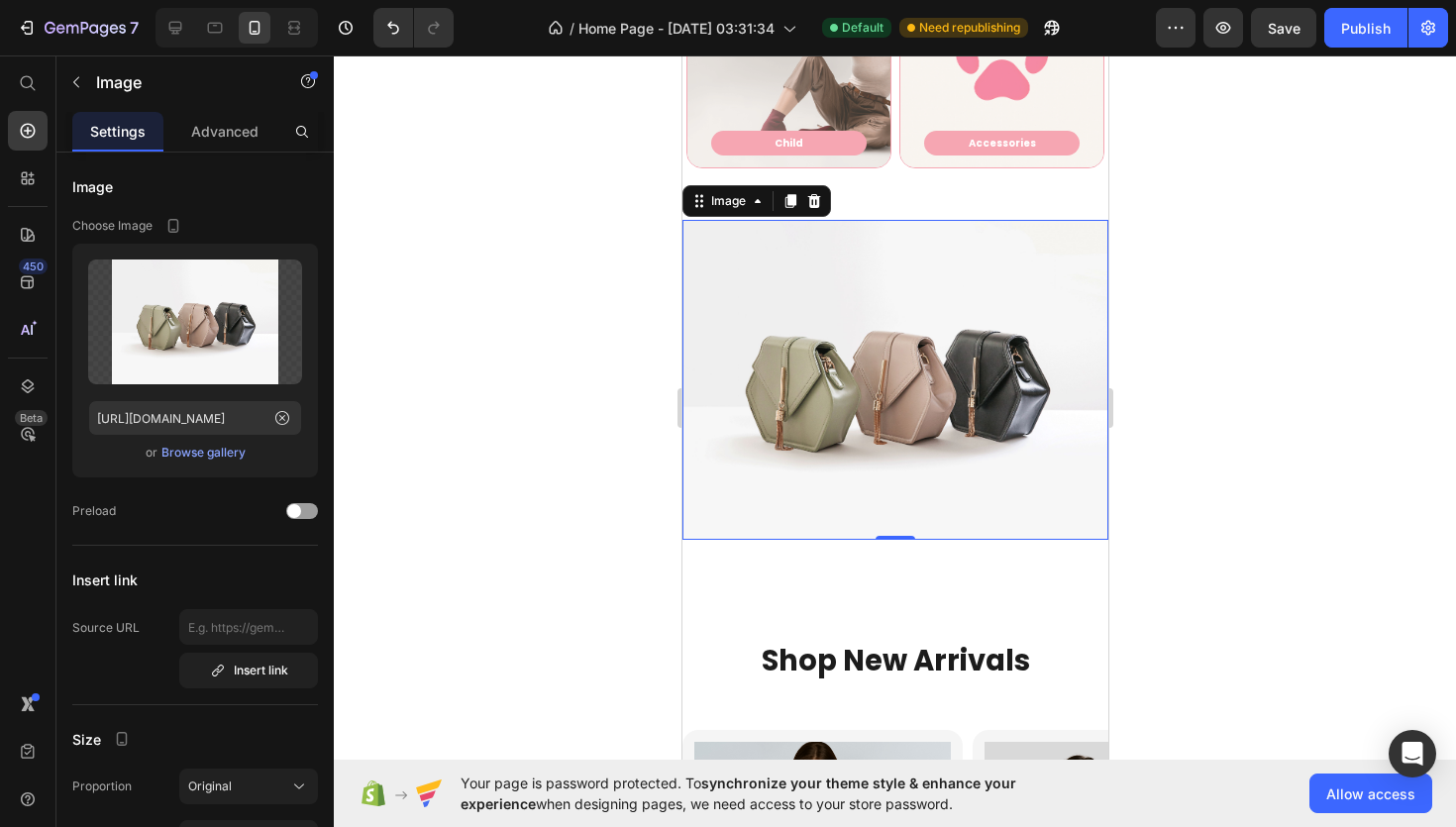 click at bounding box center (894, 379) 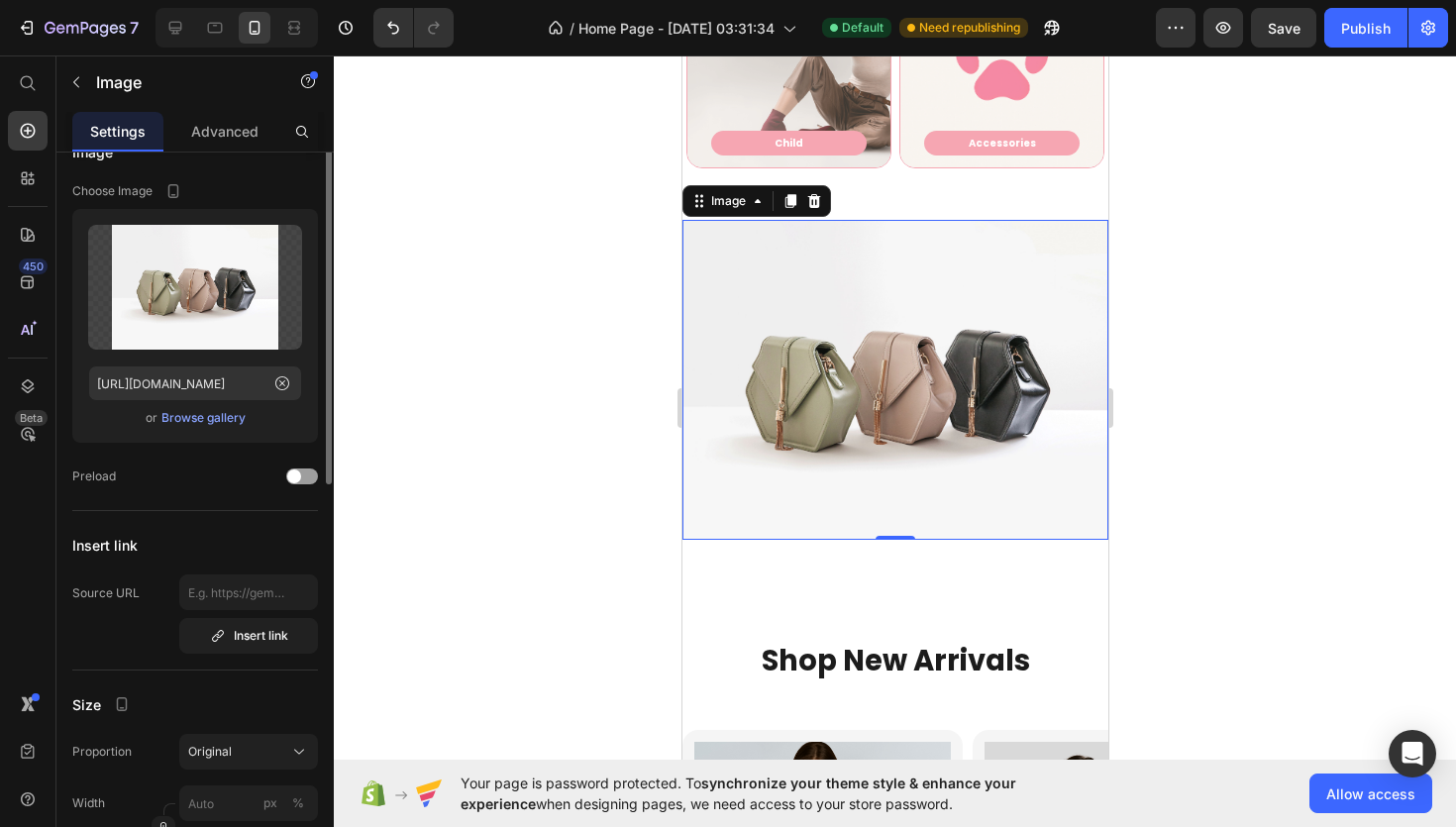 scroll, scrollTop: 0, scrollLeft: 0, axis: both 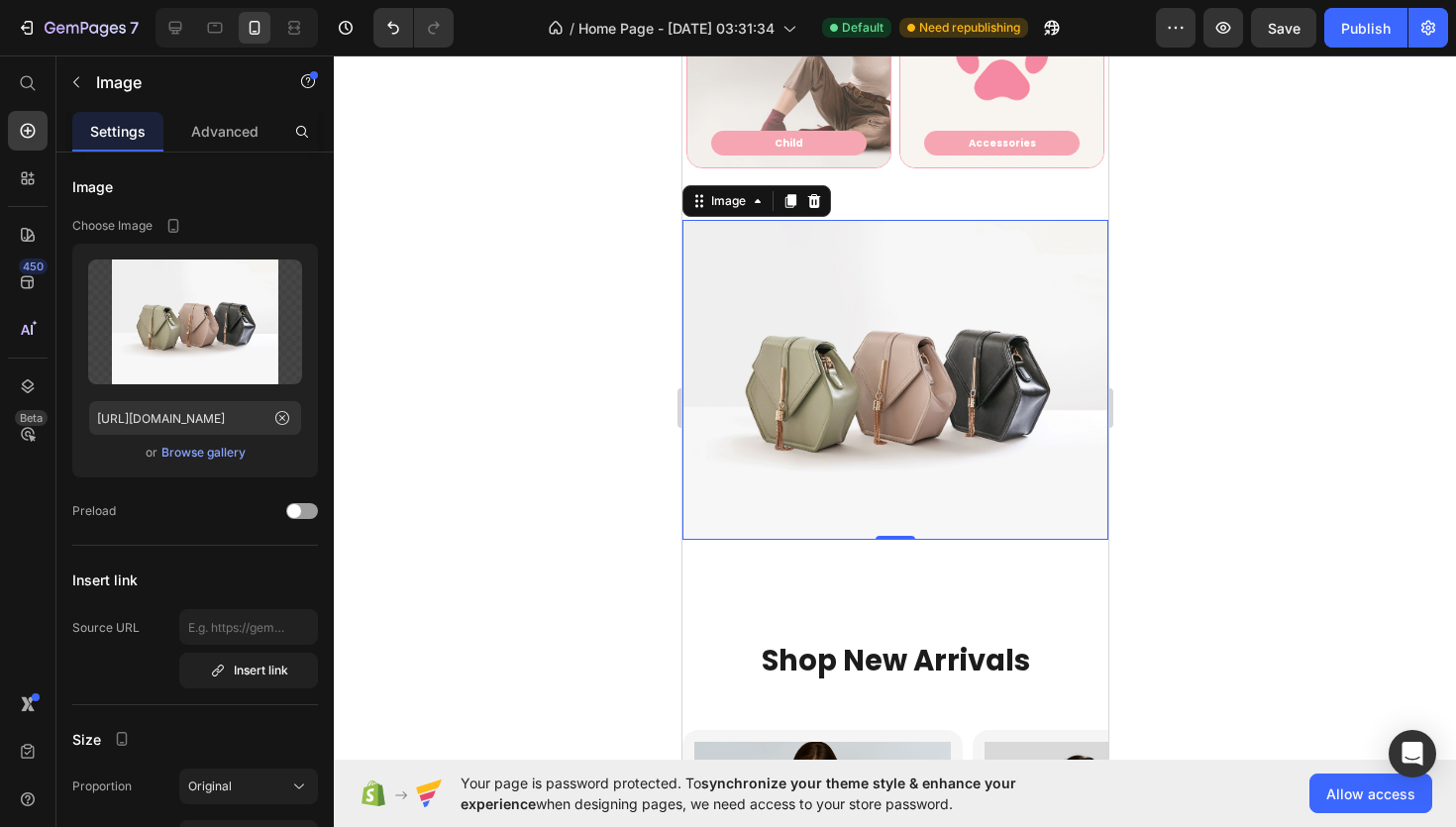 click at bounding box center (894, 379) 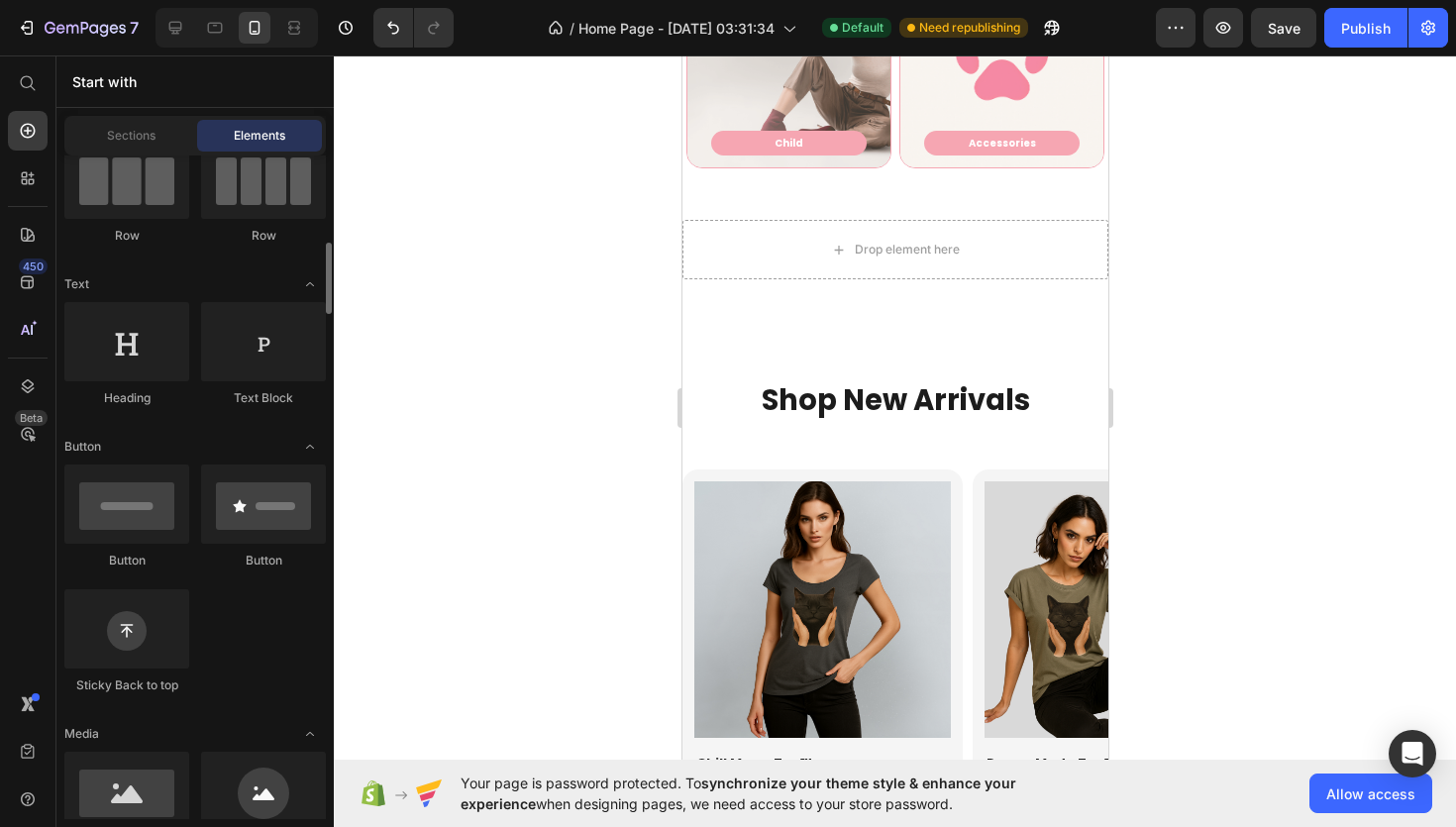 scroll, scrollTop: 0, scrollLeft: 0, axis: both 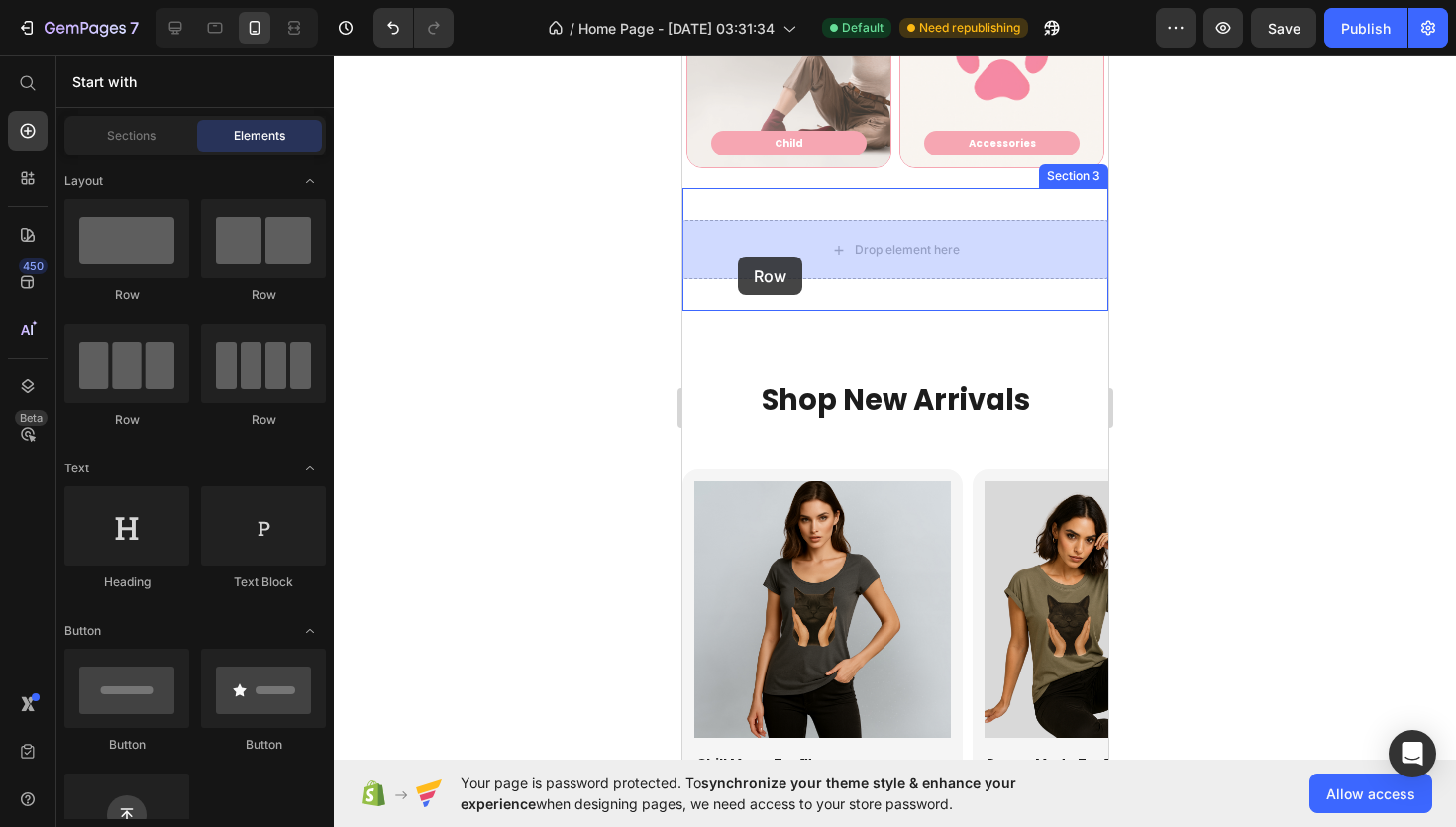 drag, startPoint x: 824, startPoint y: 316, endPoint x: 753, endPoint y: 247, distance: 99.00505 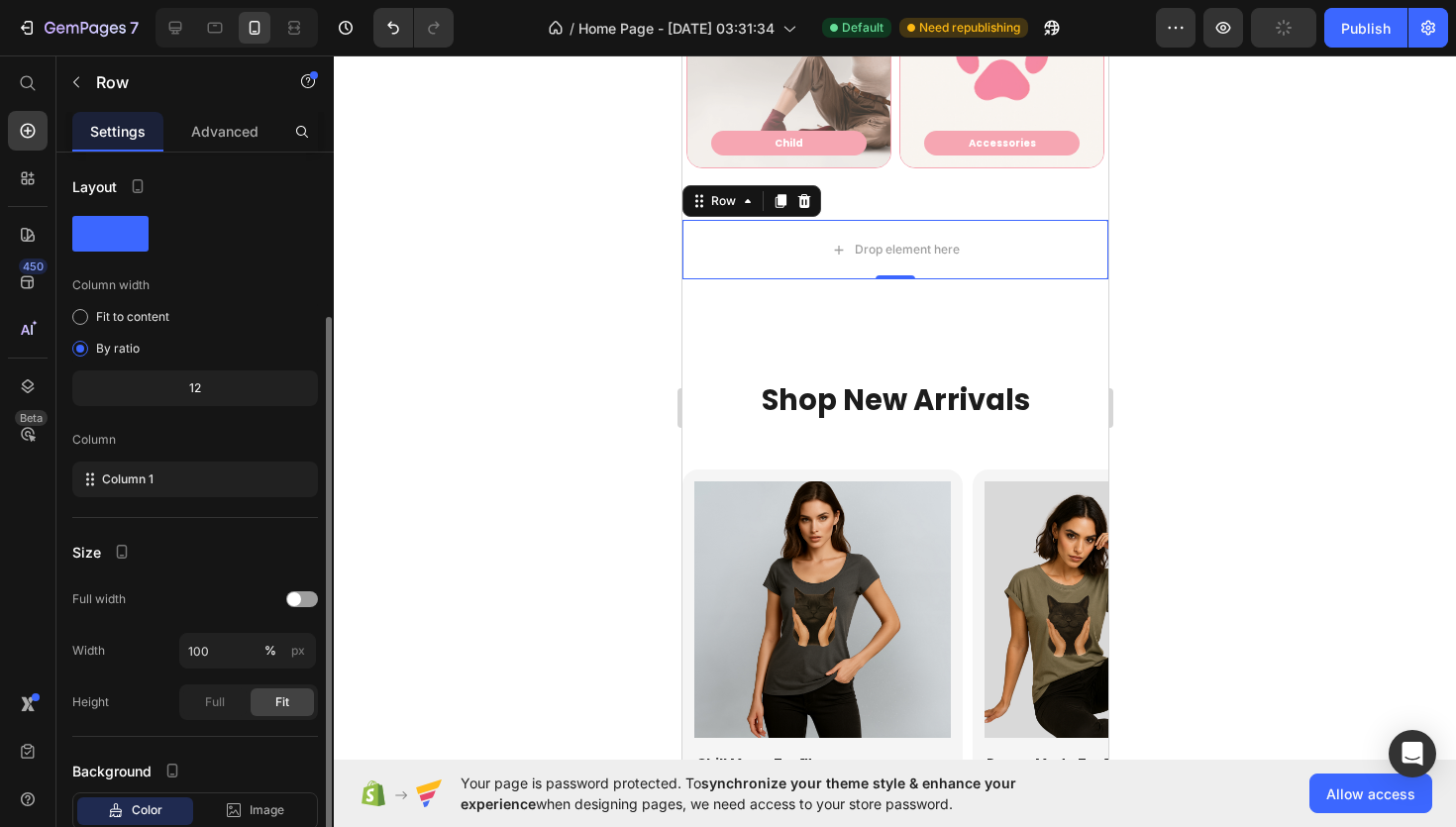 scroll, scrollTop: 129, scrollLeft: 0, axis: vertical 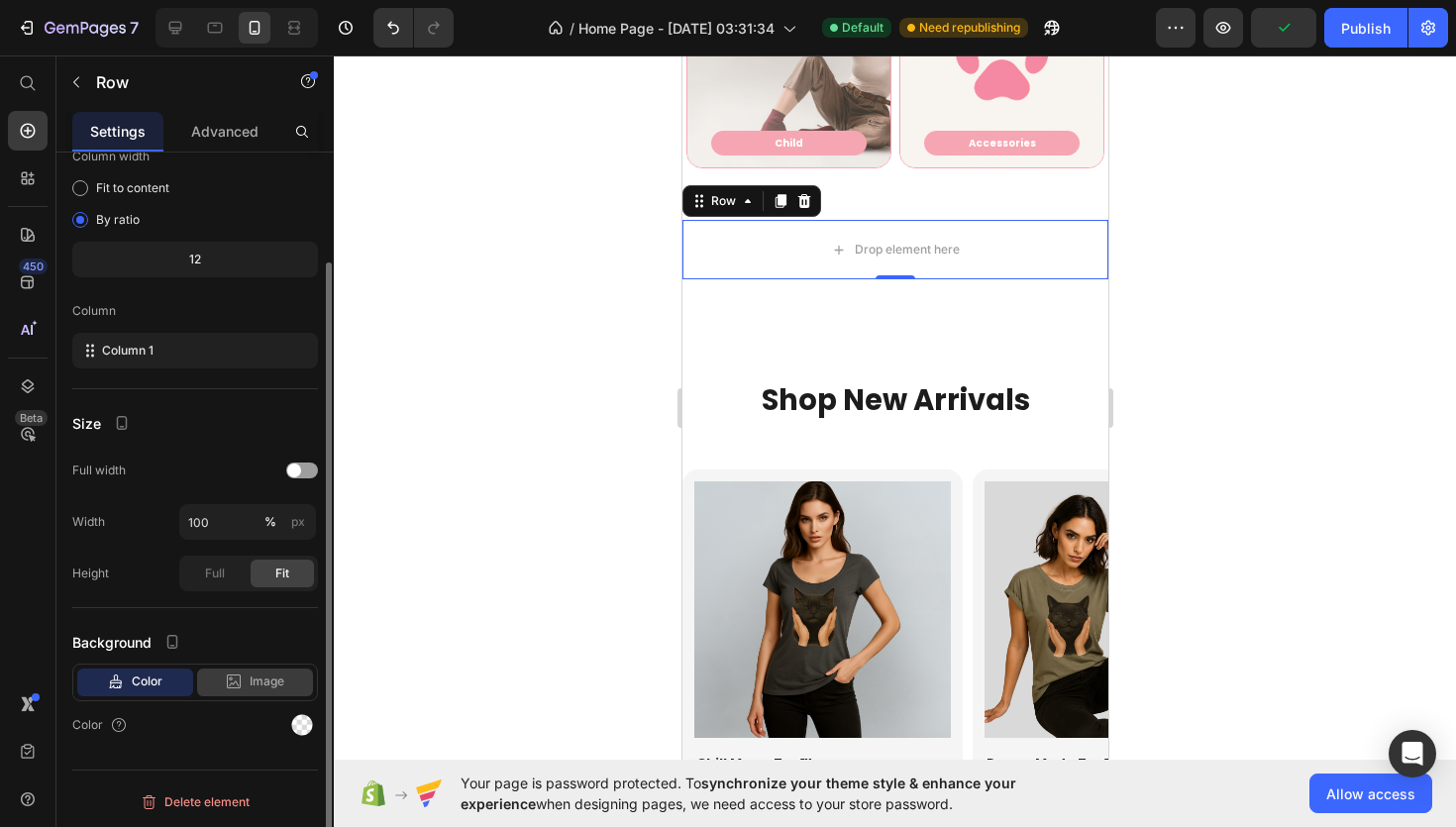 click on "Image" 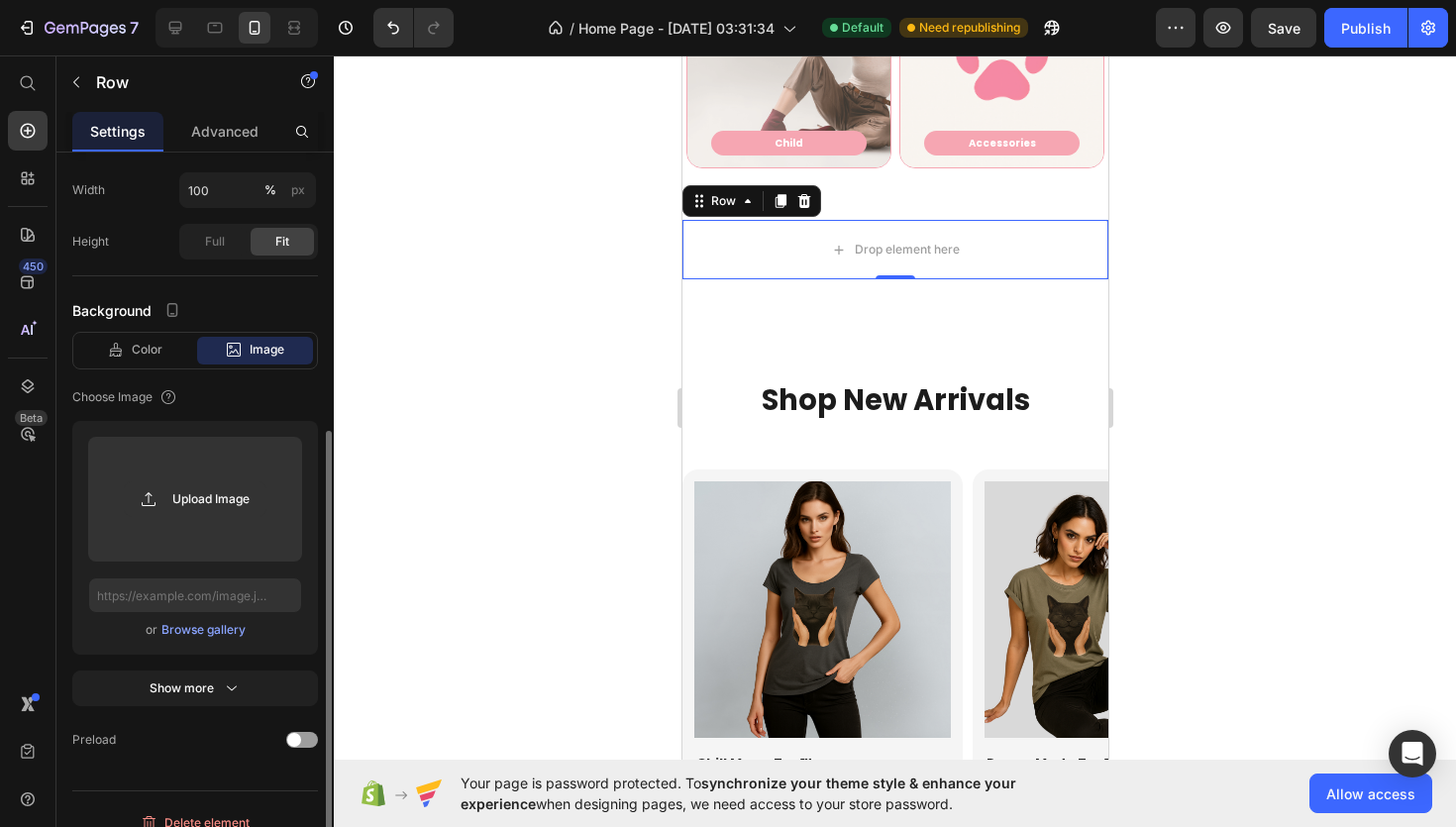 scroll, scrollTop: 481, scrollLeft: 0, axis: vertical 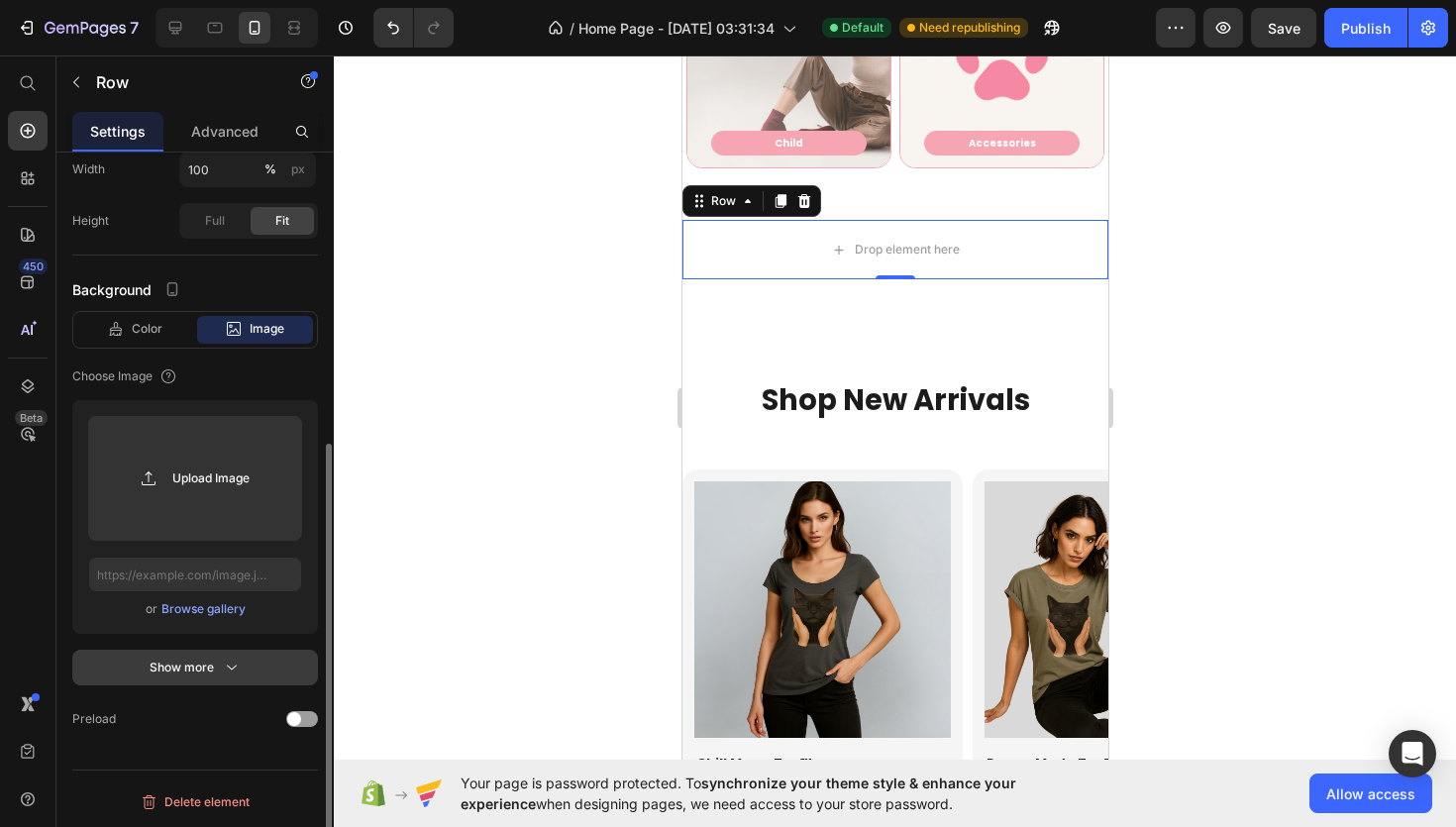 click 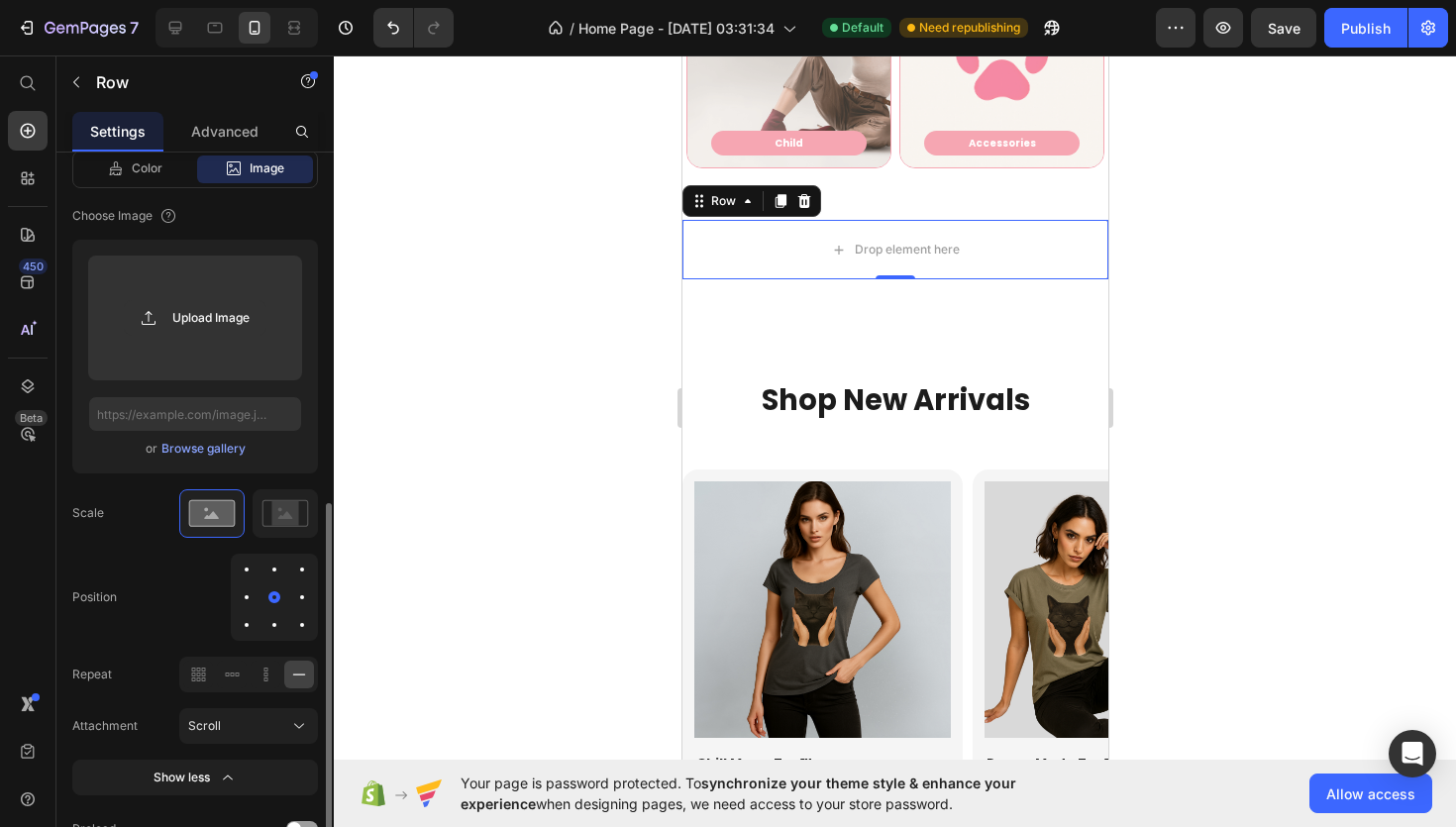 scroll, scrollTop: 641, scrollLeft: 0, axis: vertical 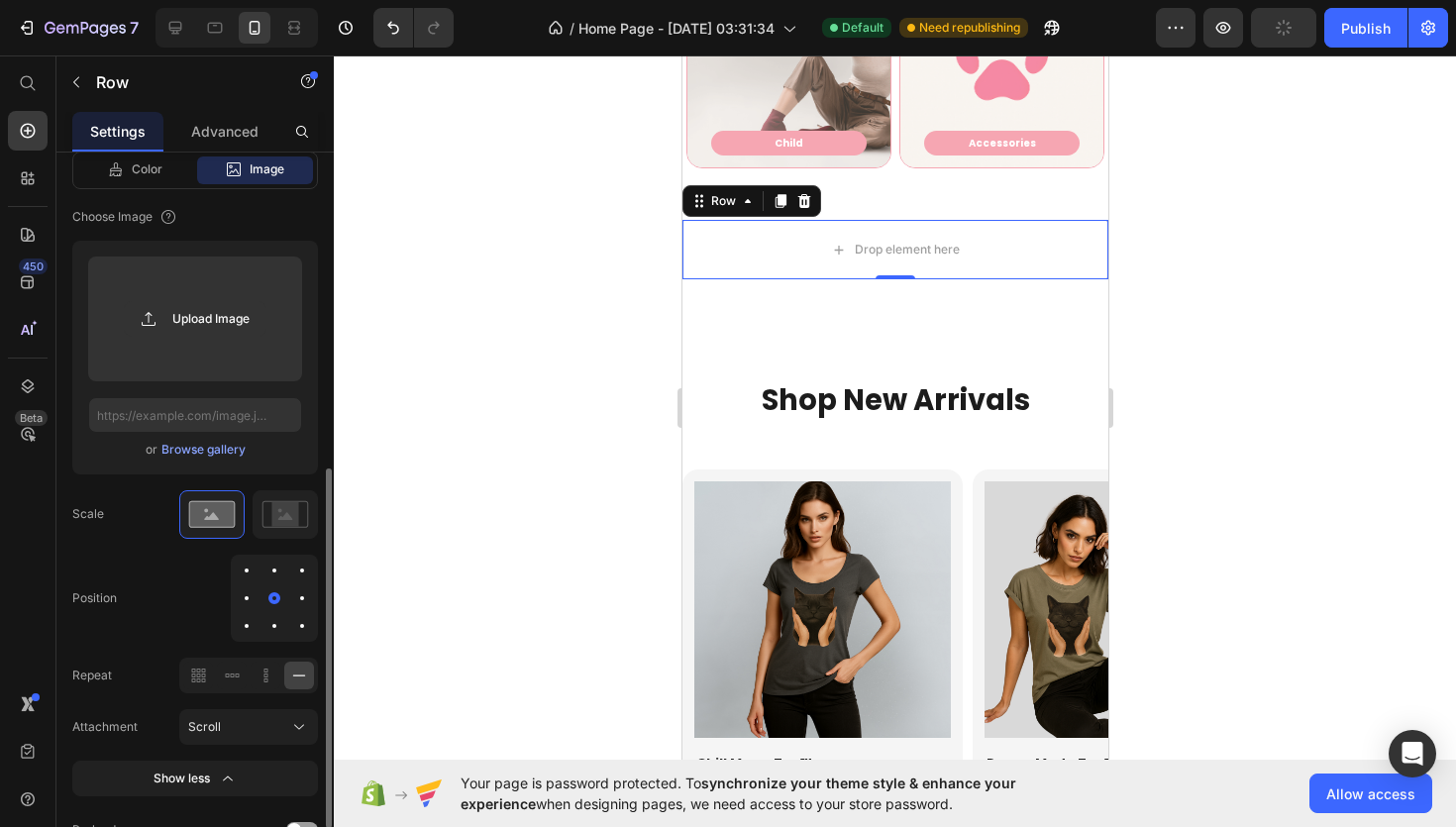 click on "Browse gallery" at bounding box center (203, 450) 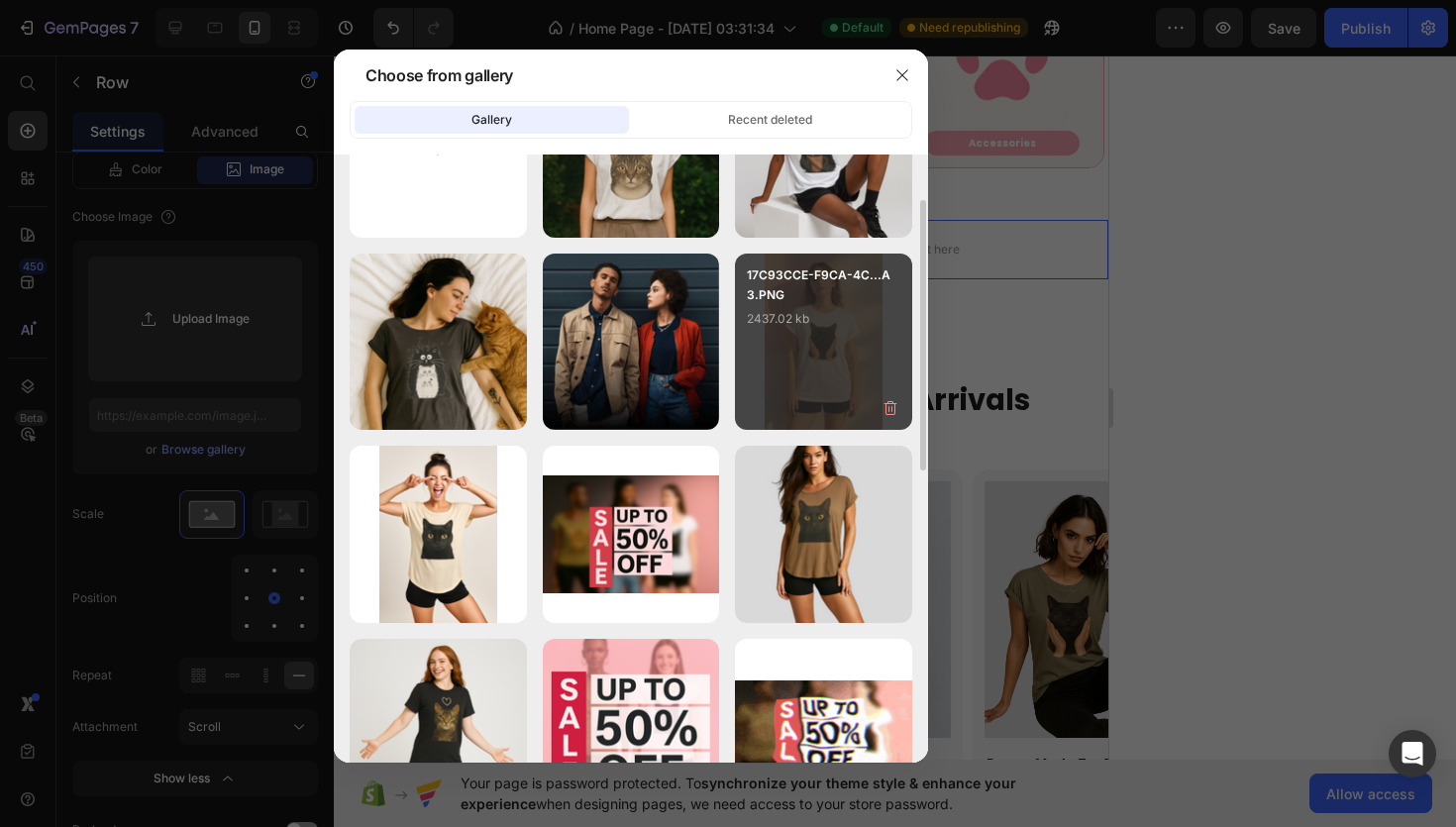 scroll, scrollTop: 109, scrollLeft: 0, axis: vertical 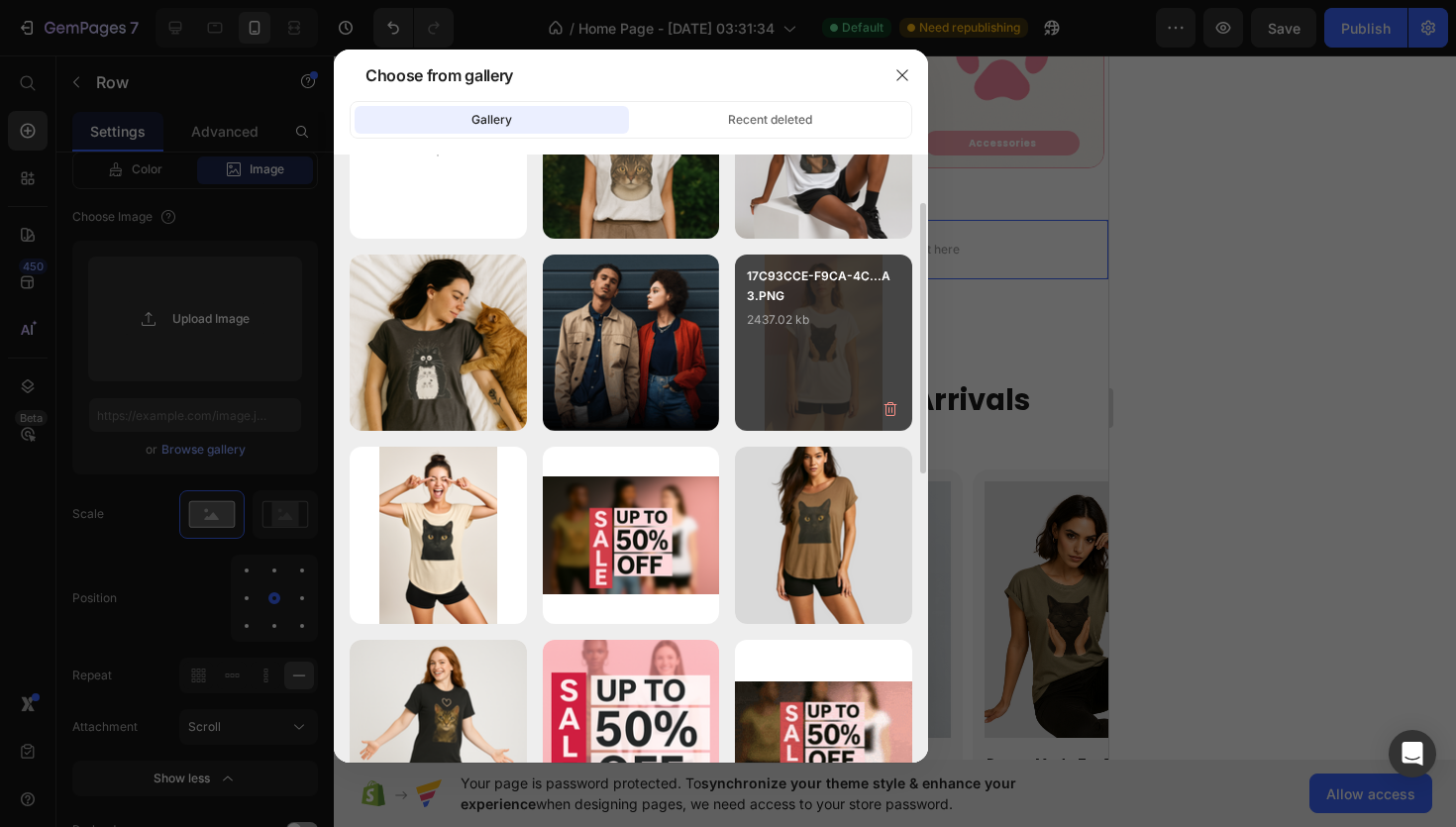click on "17C93CCE-F9CA-4C...A3.PNG 2437.02 kb" at bounding box center [823, 343] 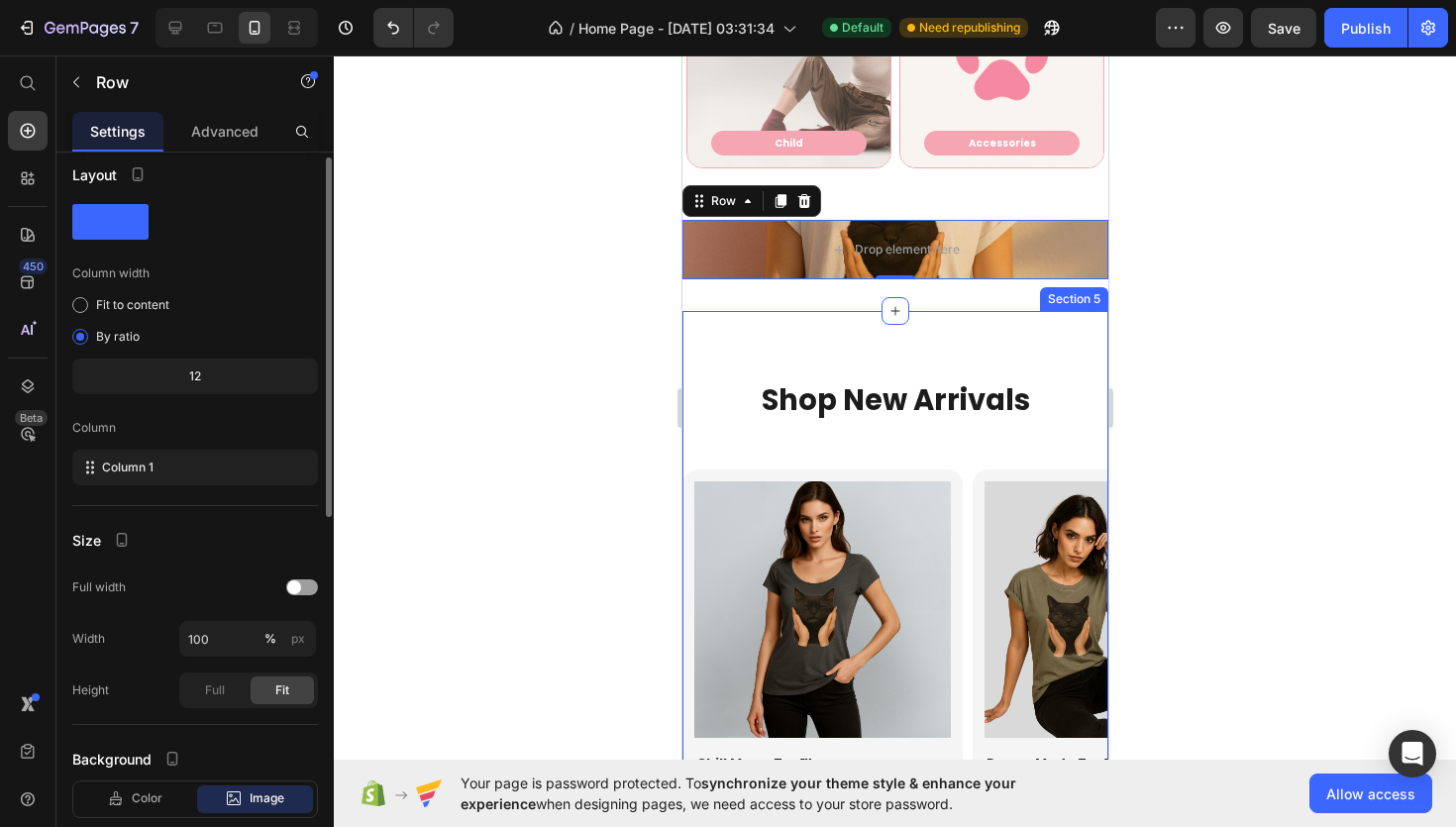 scroll, scrollTop: 0, scrollLeft: 0, axis: both 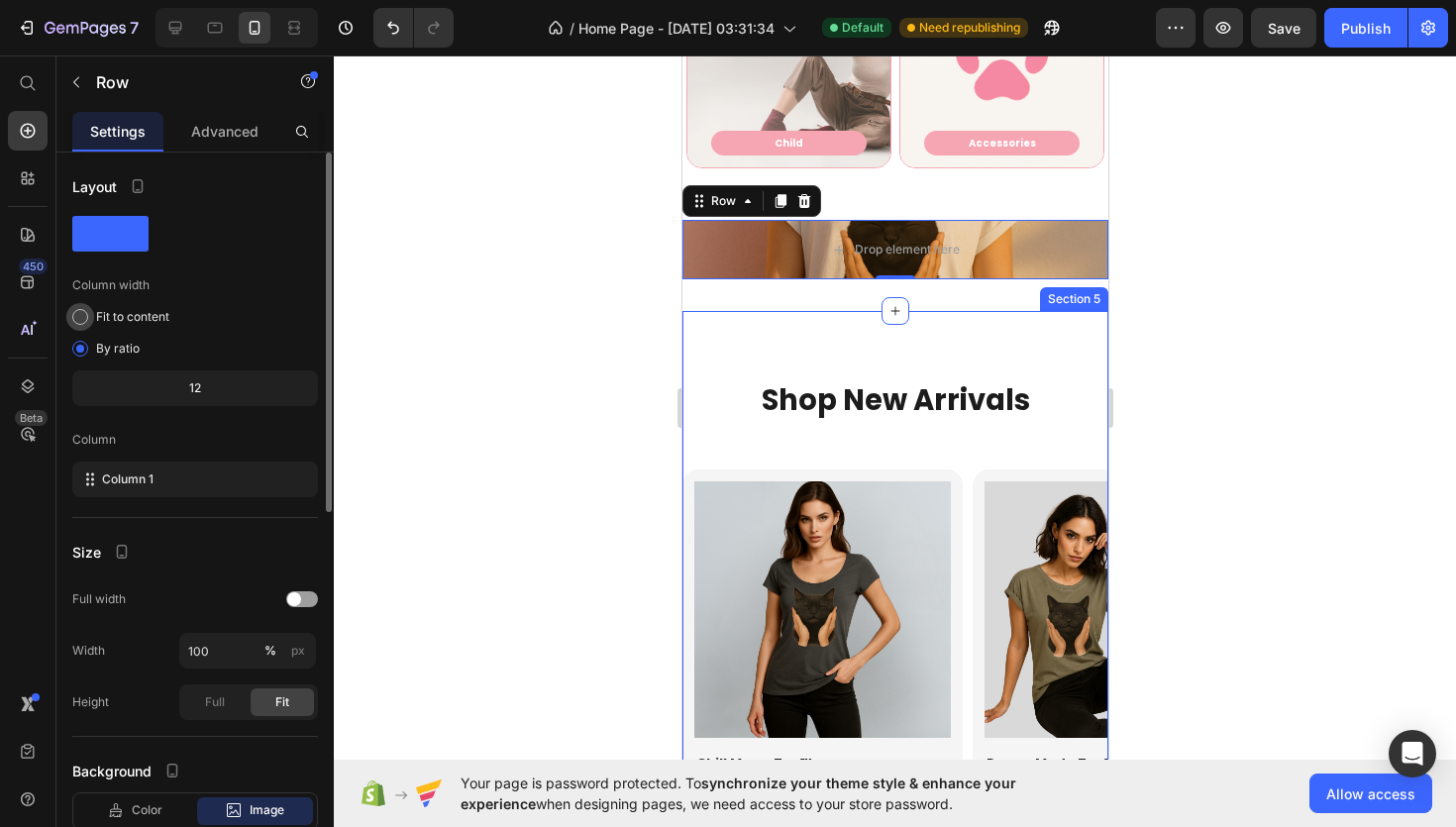 click at bounding box center (80, 317) 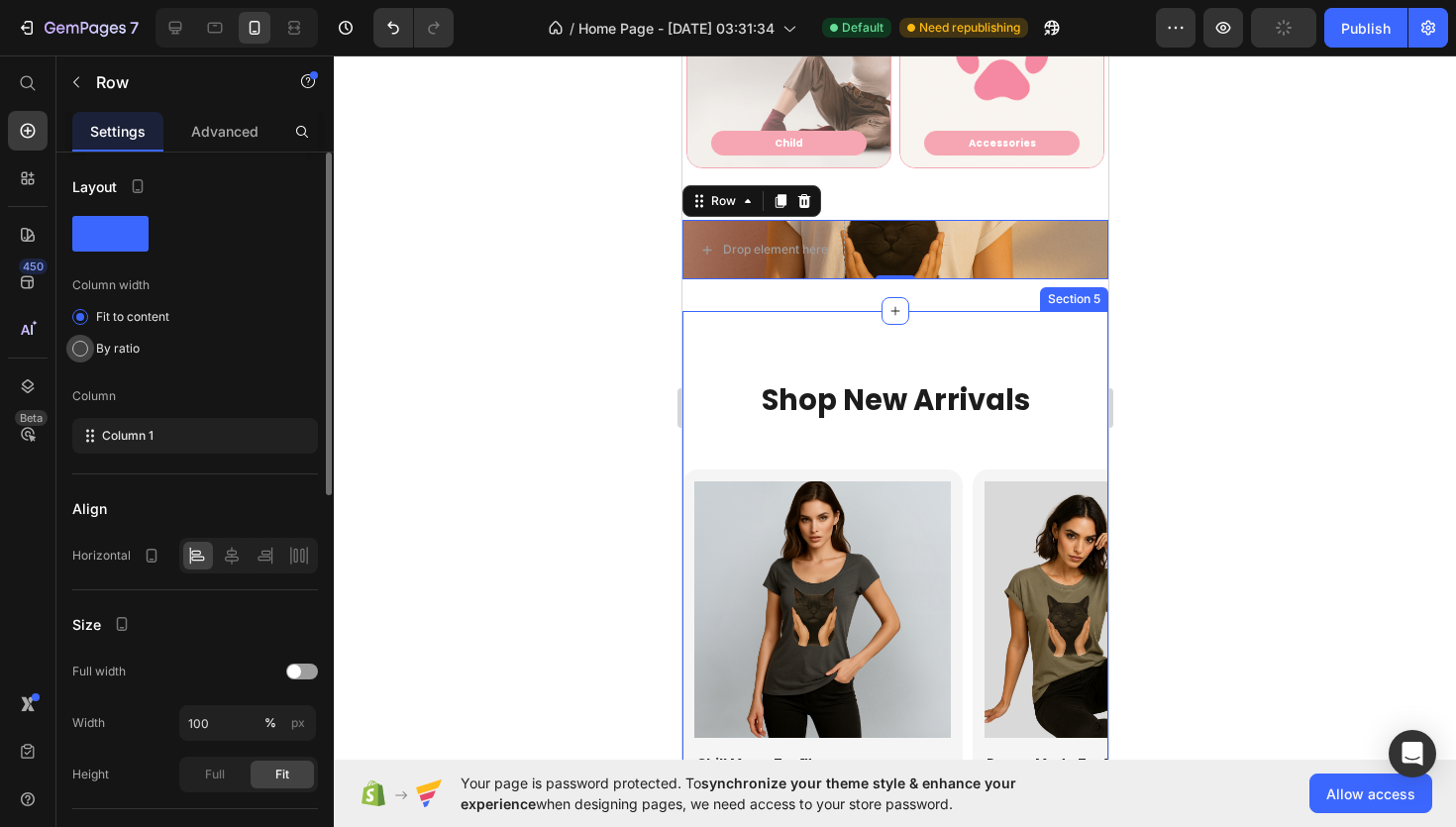 click on "By ratio" 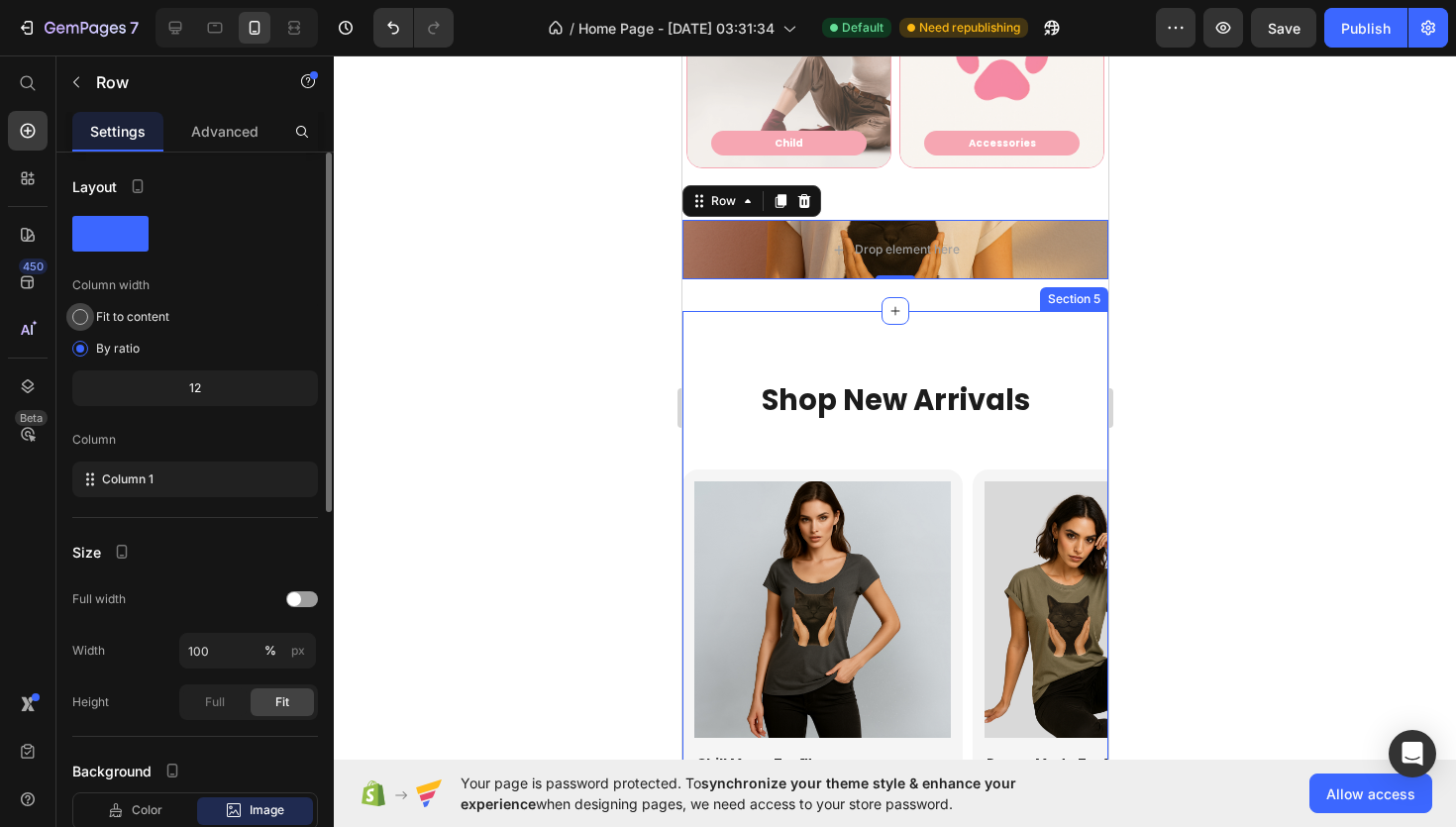 click at bounding box center [80, 317] 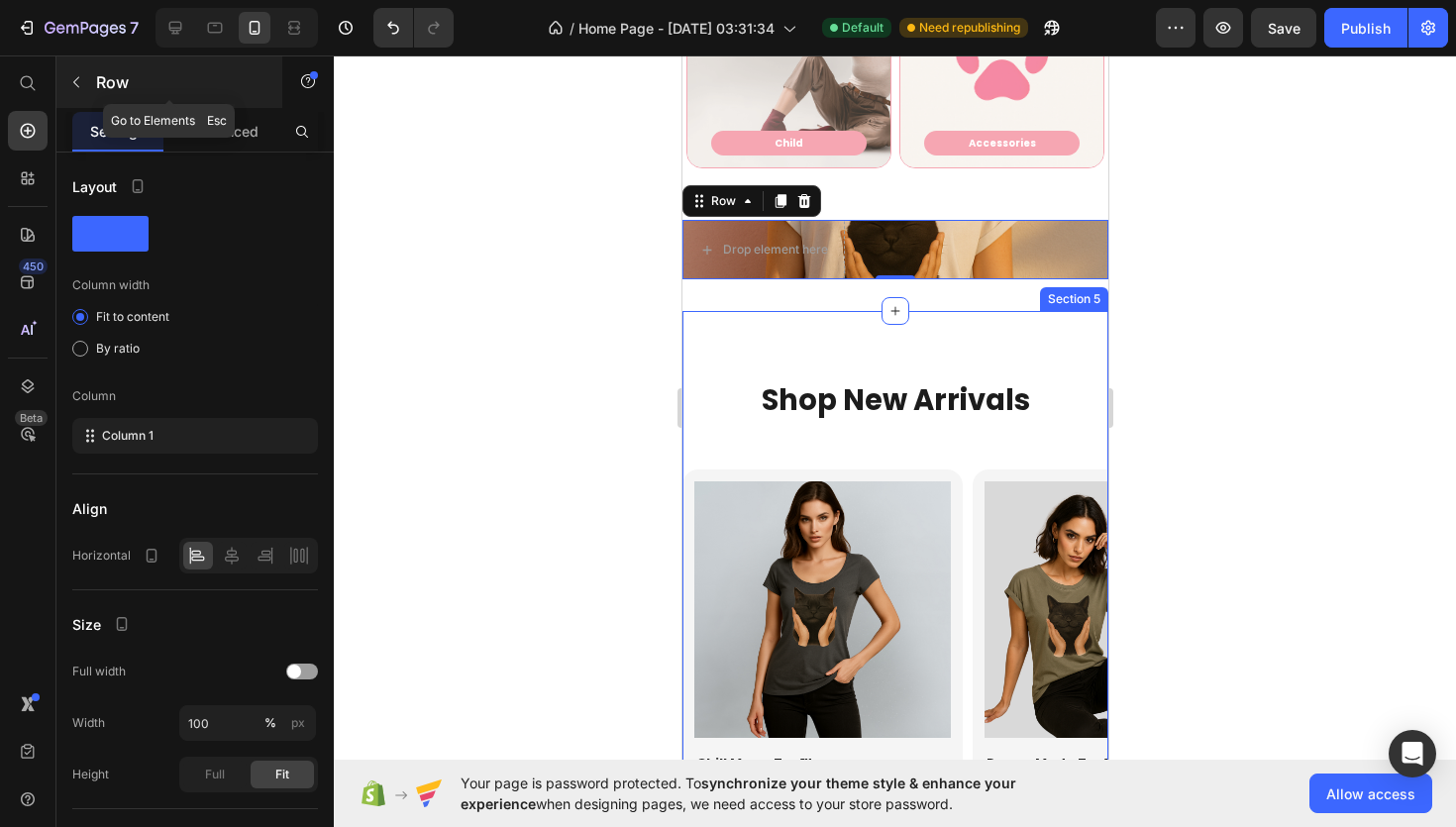 click 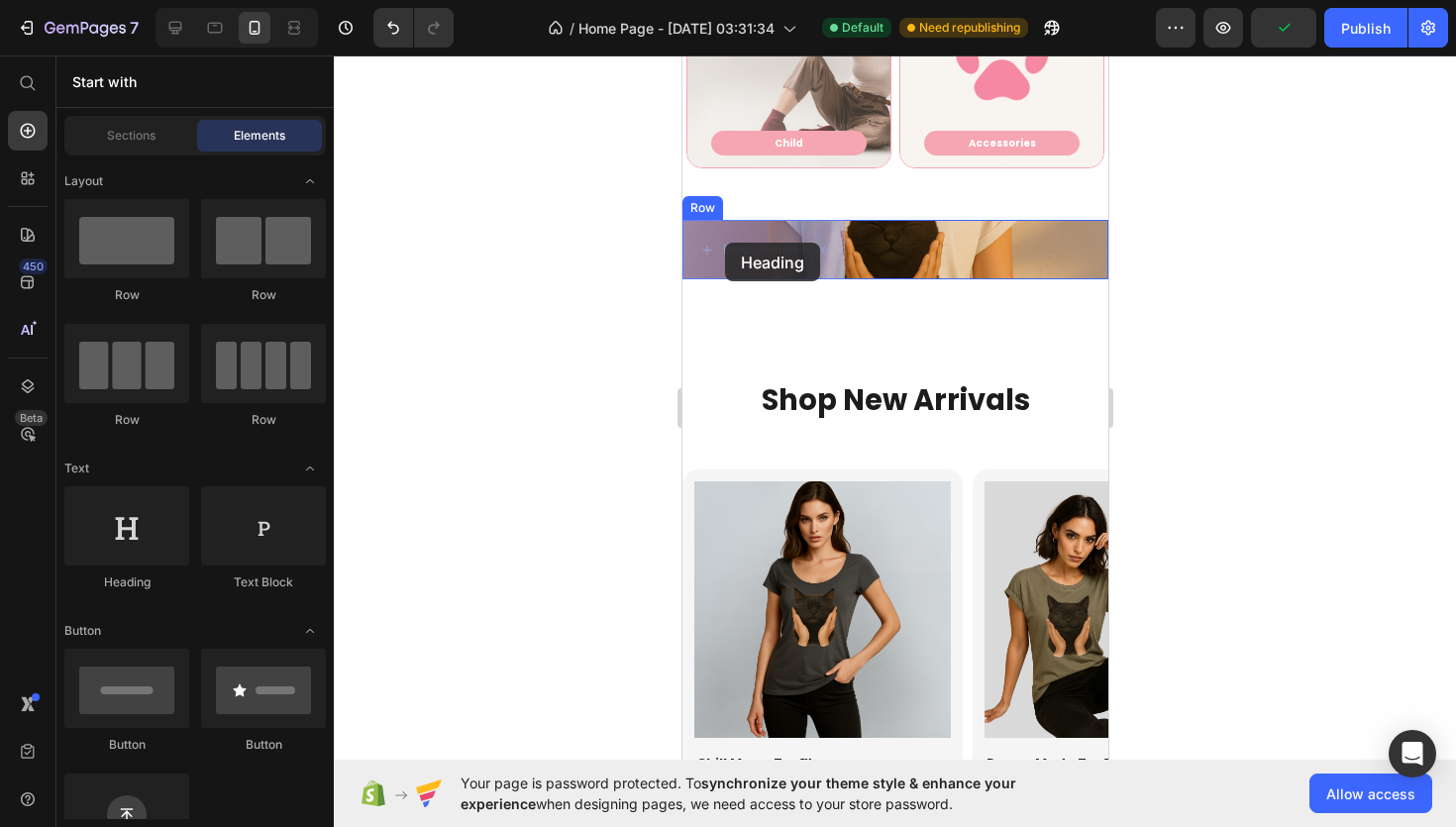 drag, startPoint x: 835, startPoint y: 588, endPoint x: 724, endPoint y: 243, distance: 362.41689 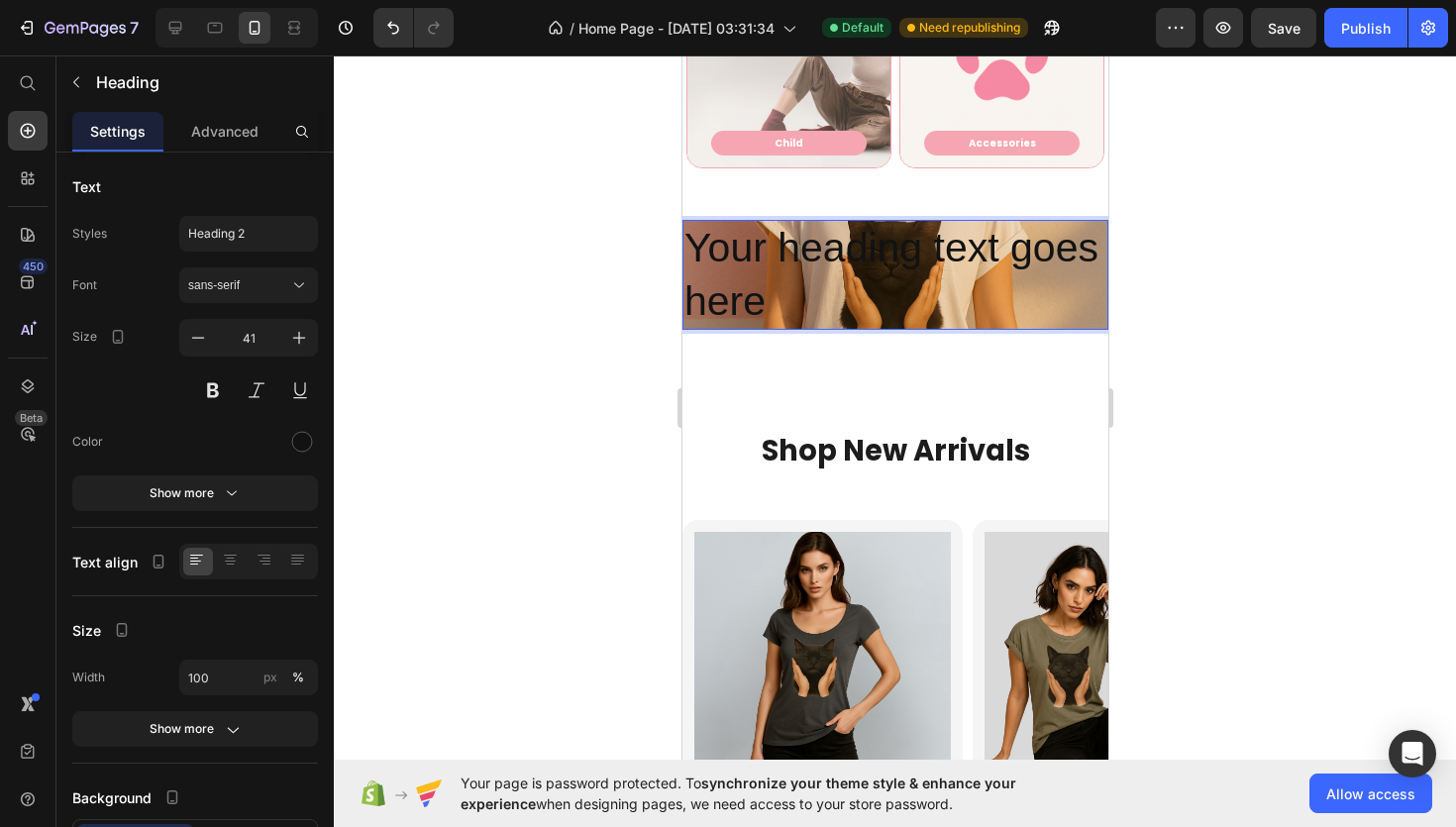 click on "Your heading text goes here" at bounding box center (894, 274) 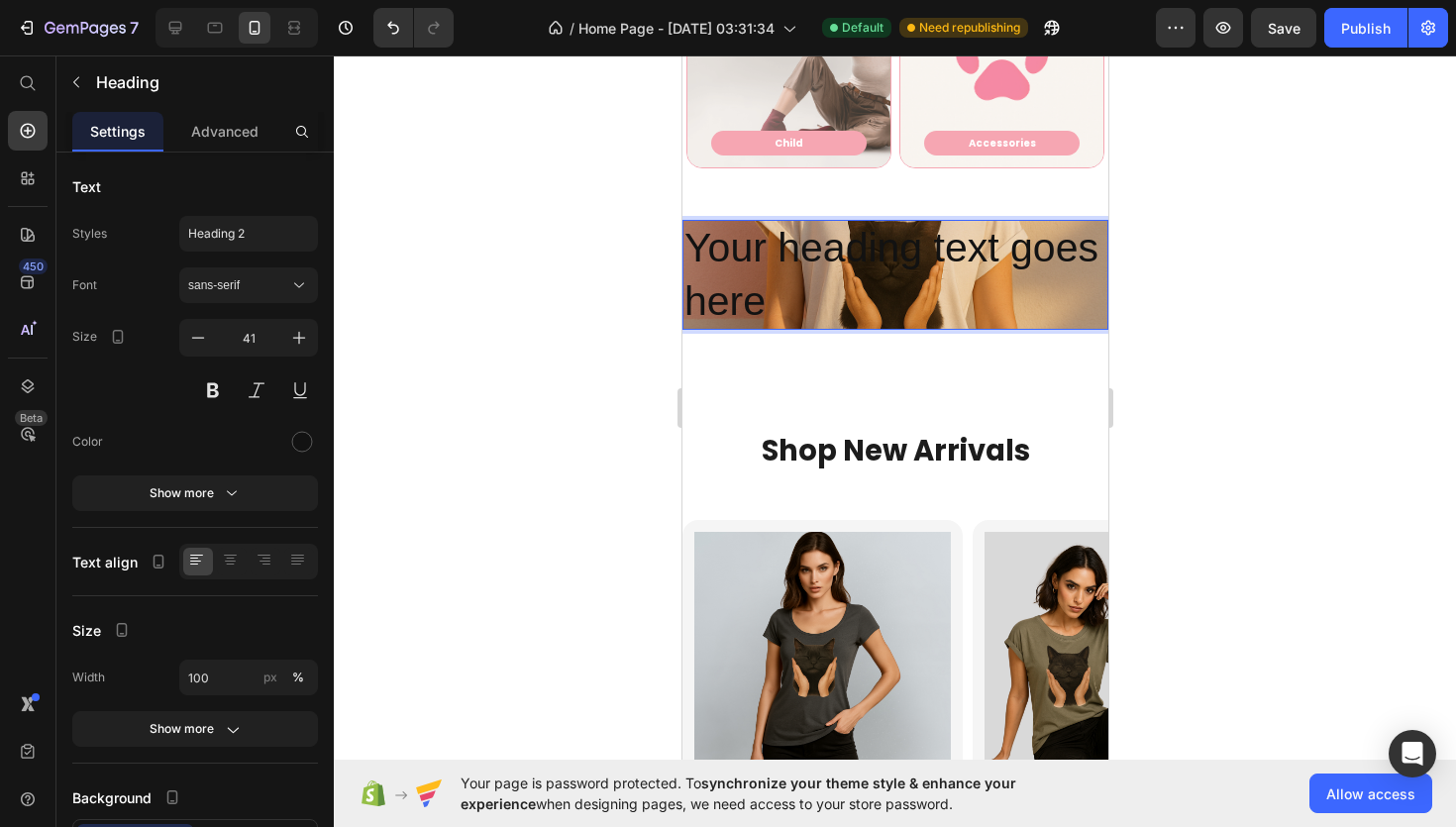 click on "Your heading text goes here" at bounding box center (894, 274) 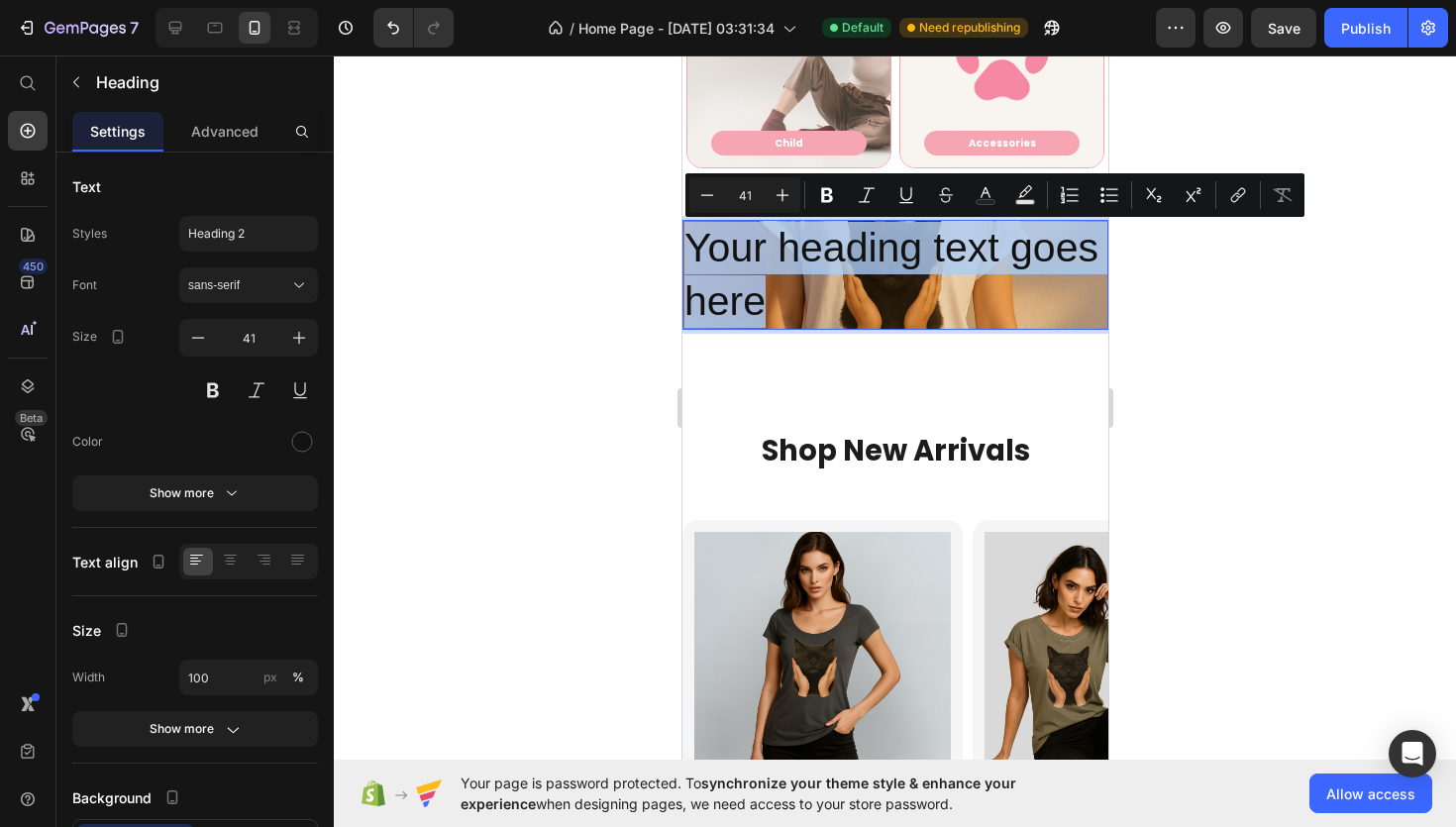 drag, startPoint x: 689, startPoint y: 247, endPoint x: 827, endPoint y: 302, distance: 148.5564 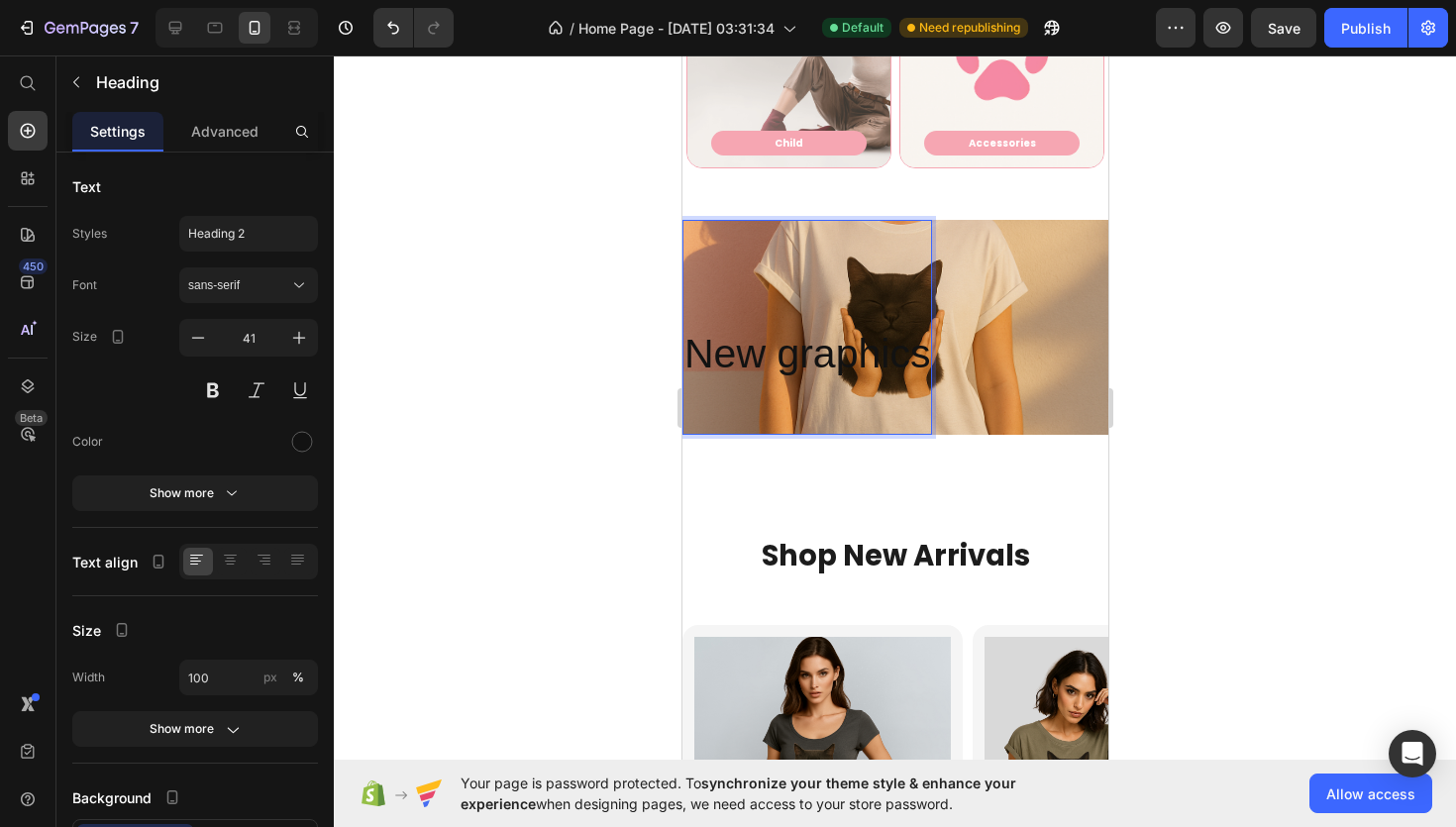 click at bounding box center [806, 406] 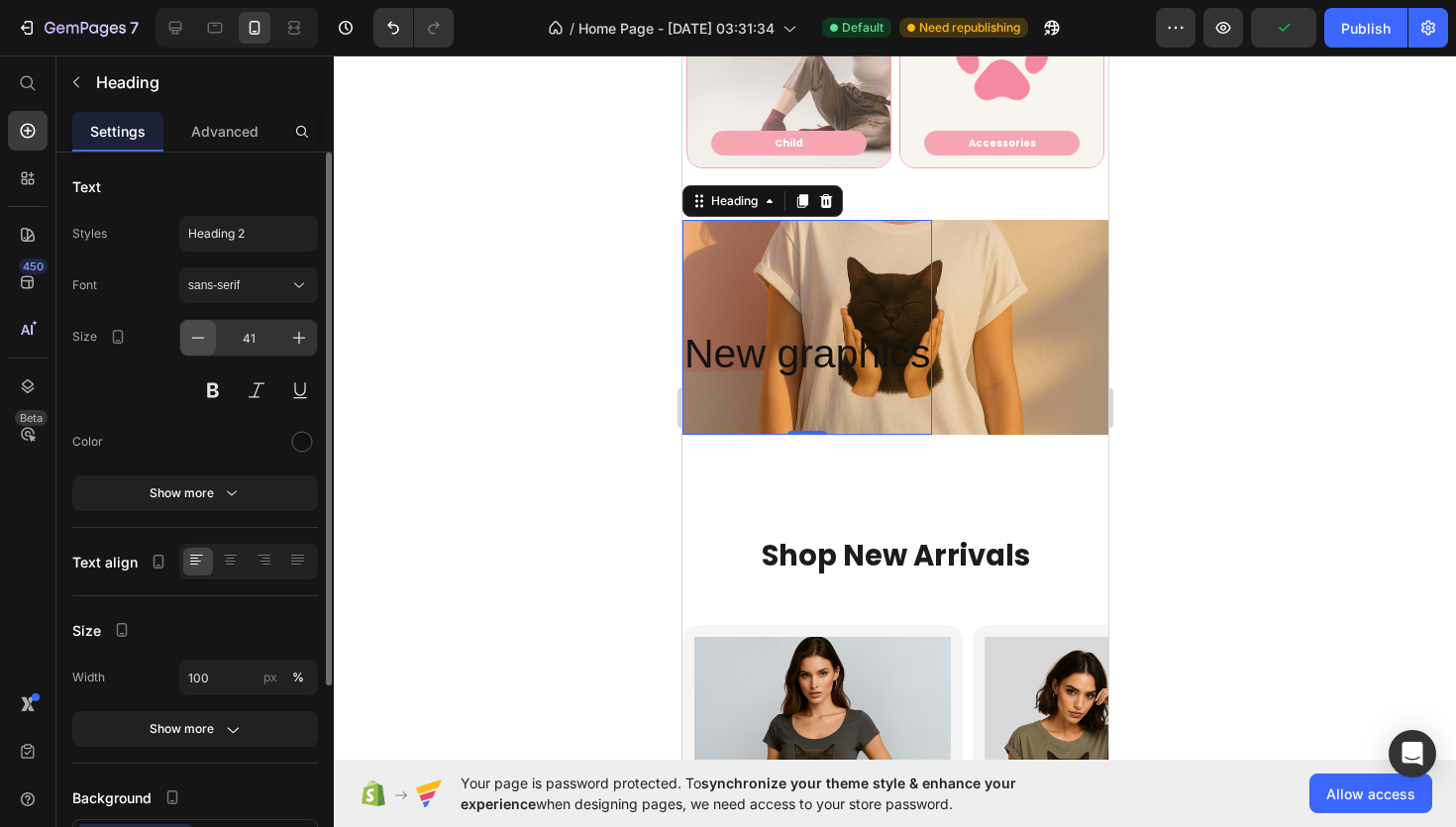 click 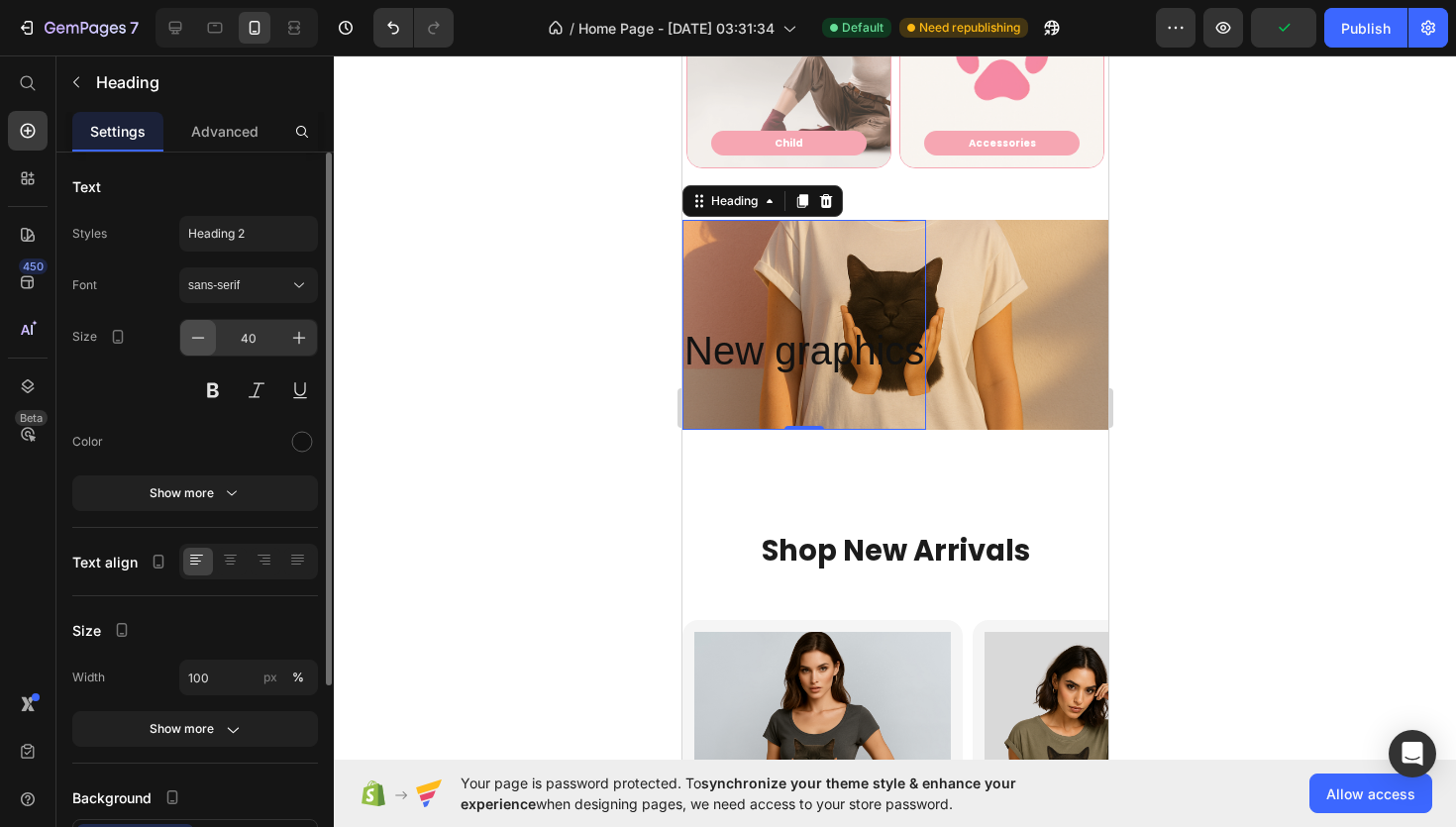 scroll, scrollTop: 1123, scrollLeft: 0, axis: vertical 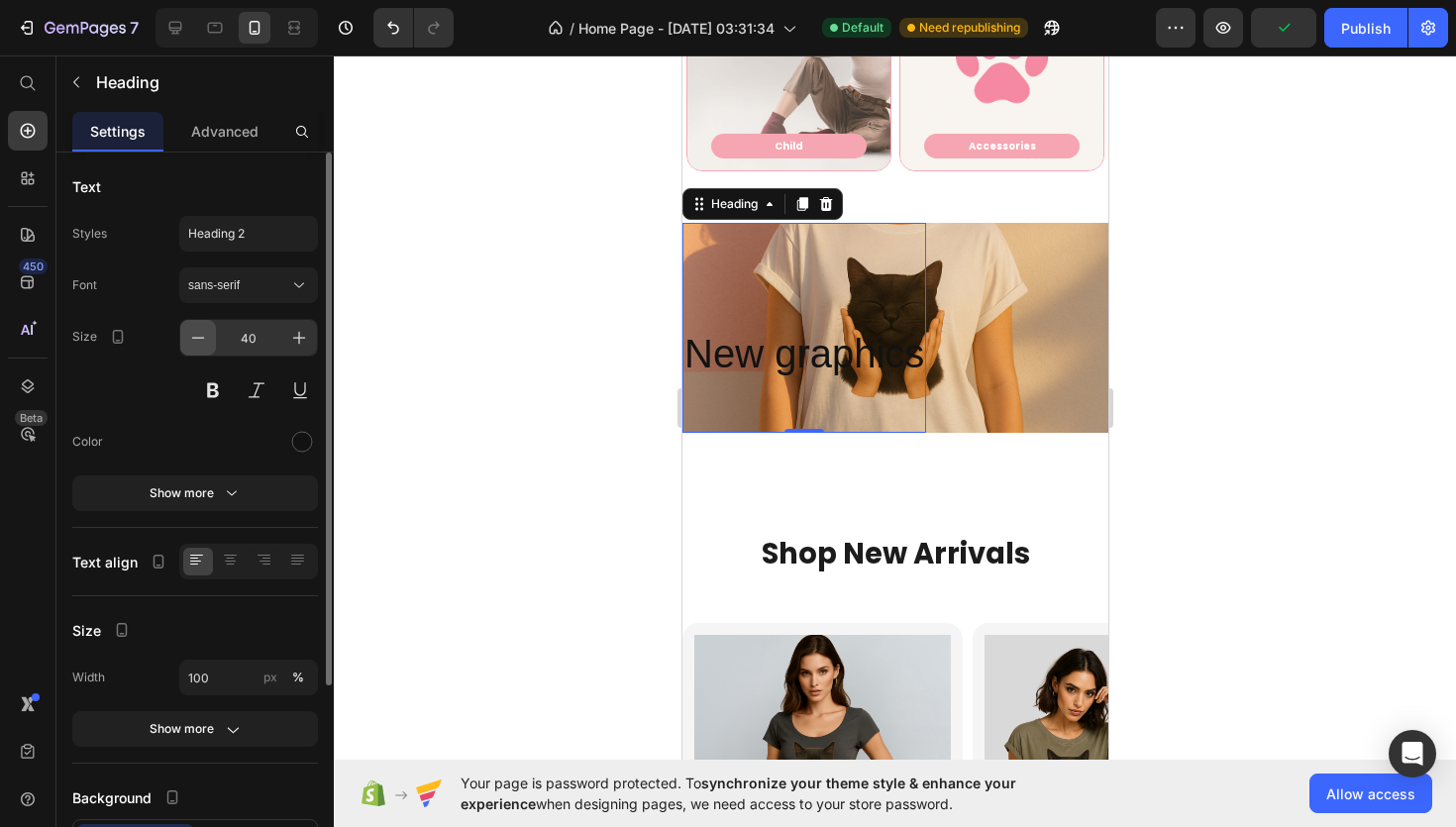 click 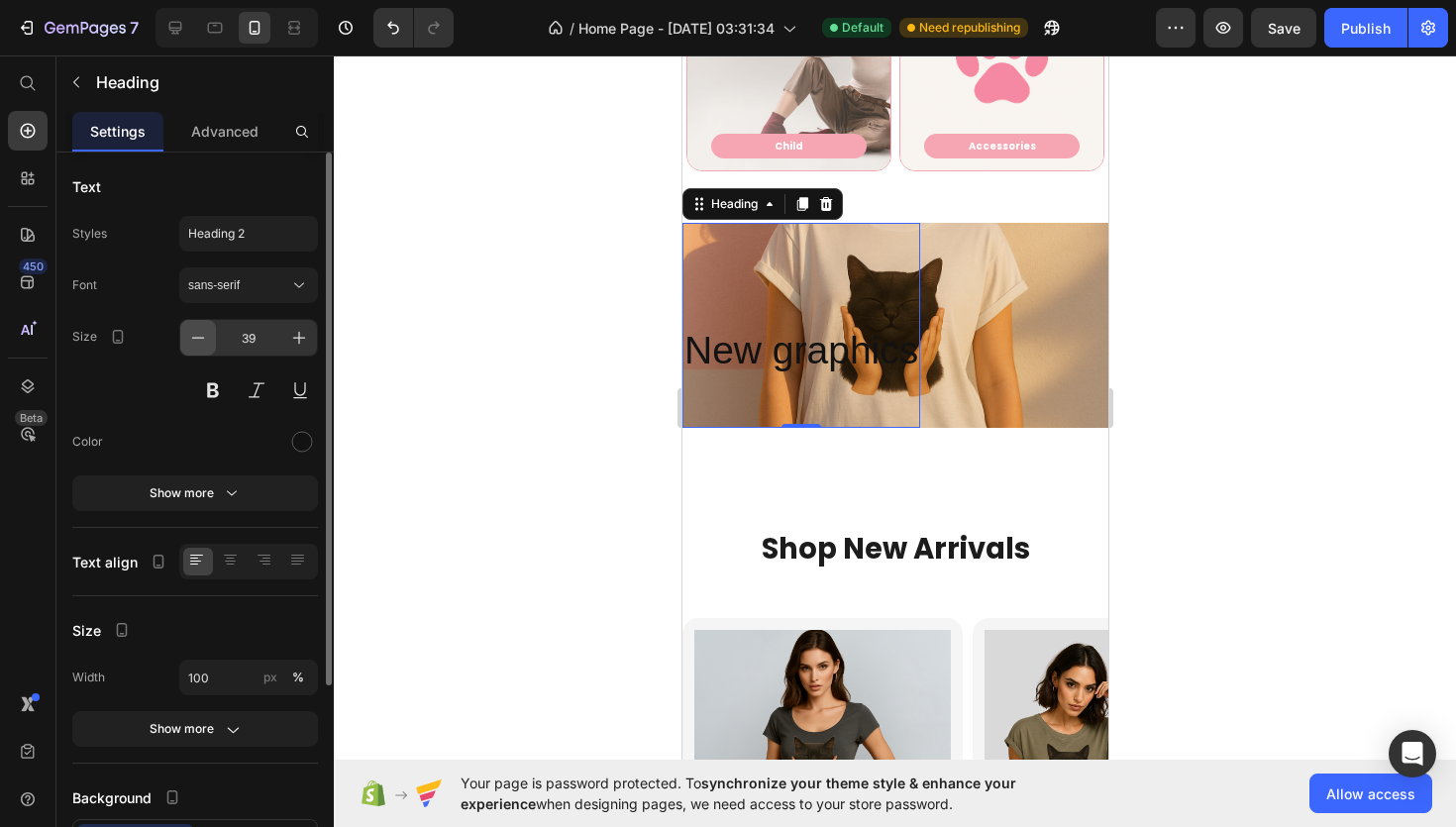 click 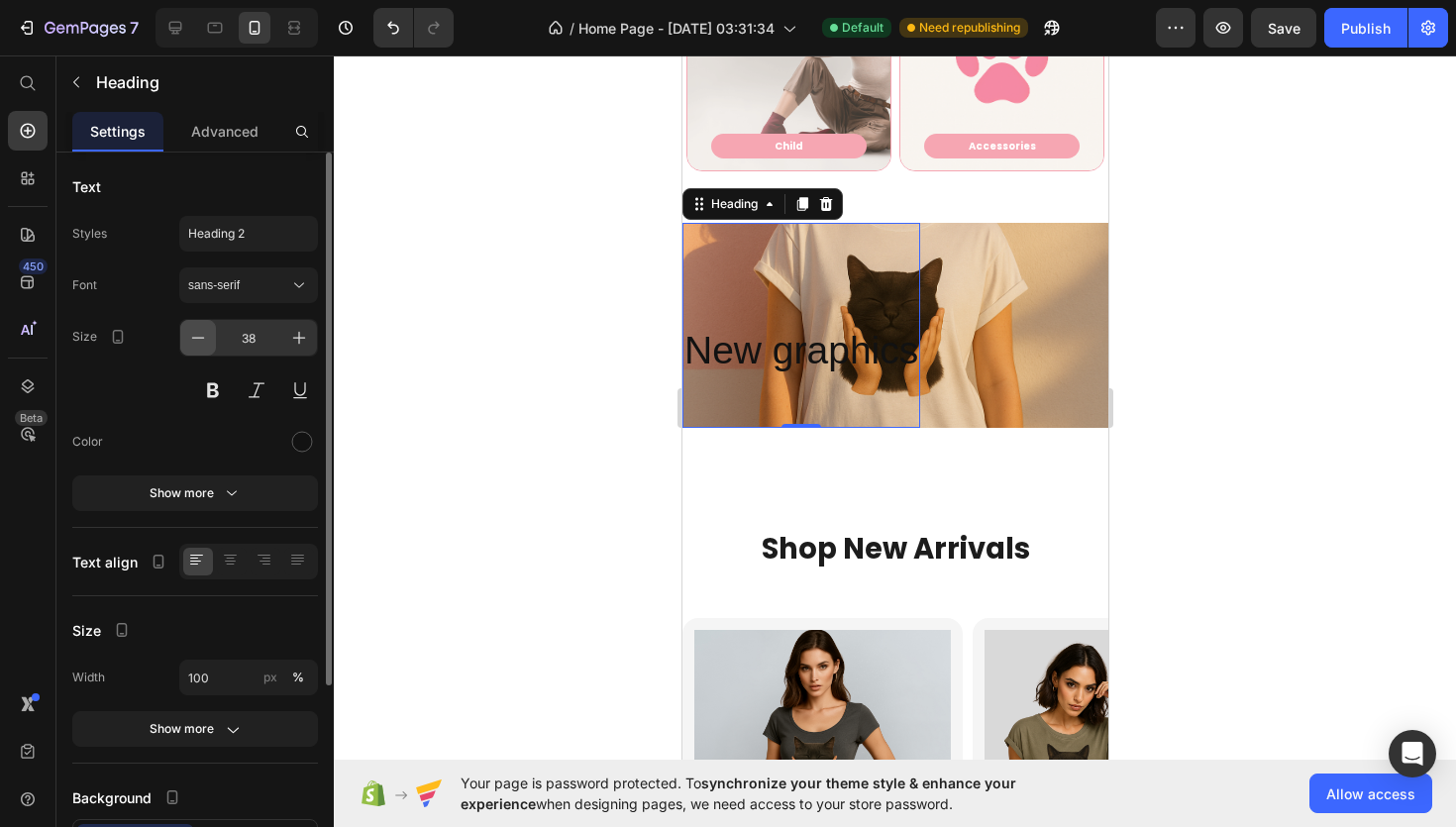 click 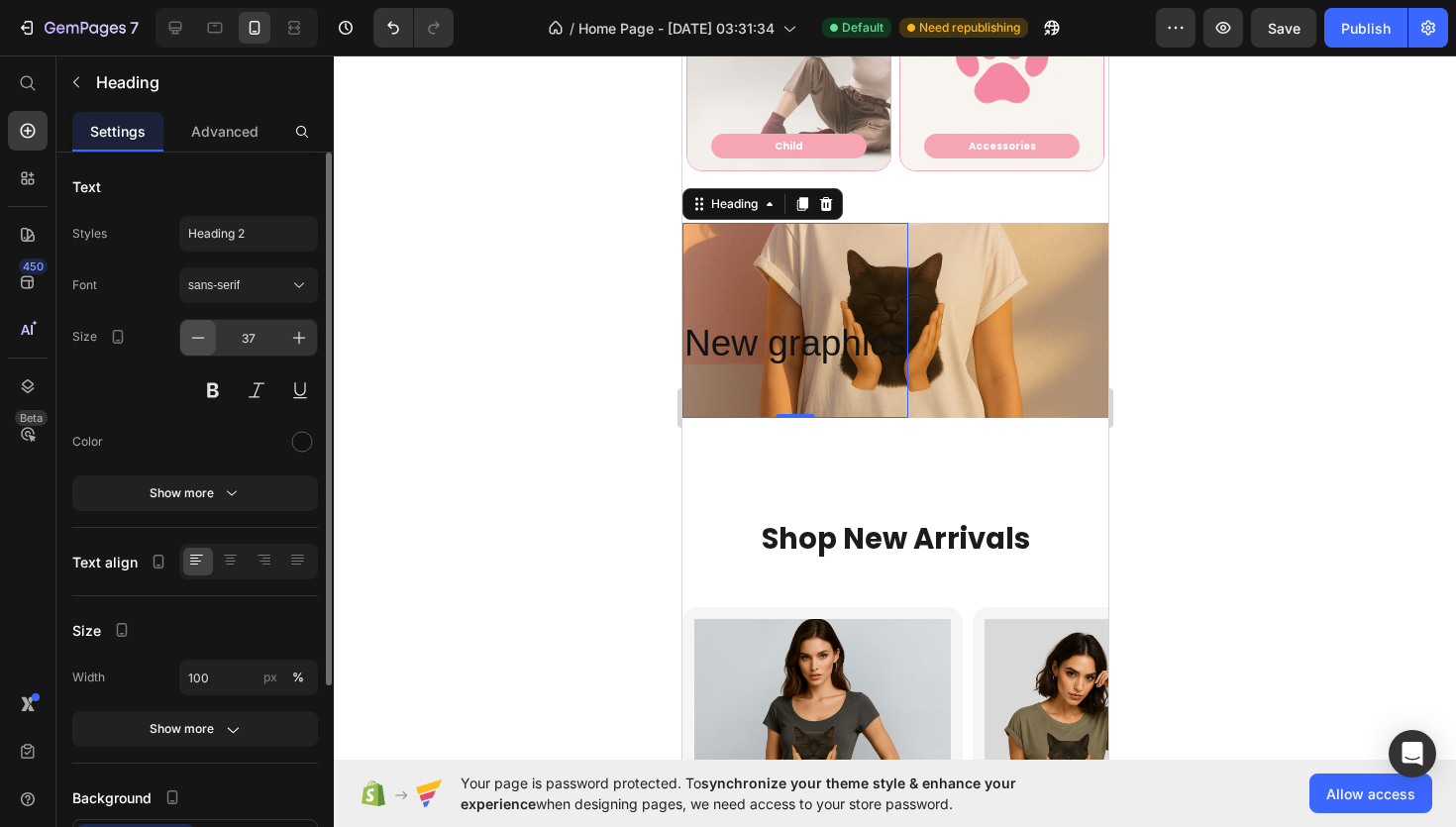 click 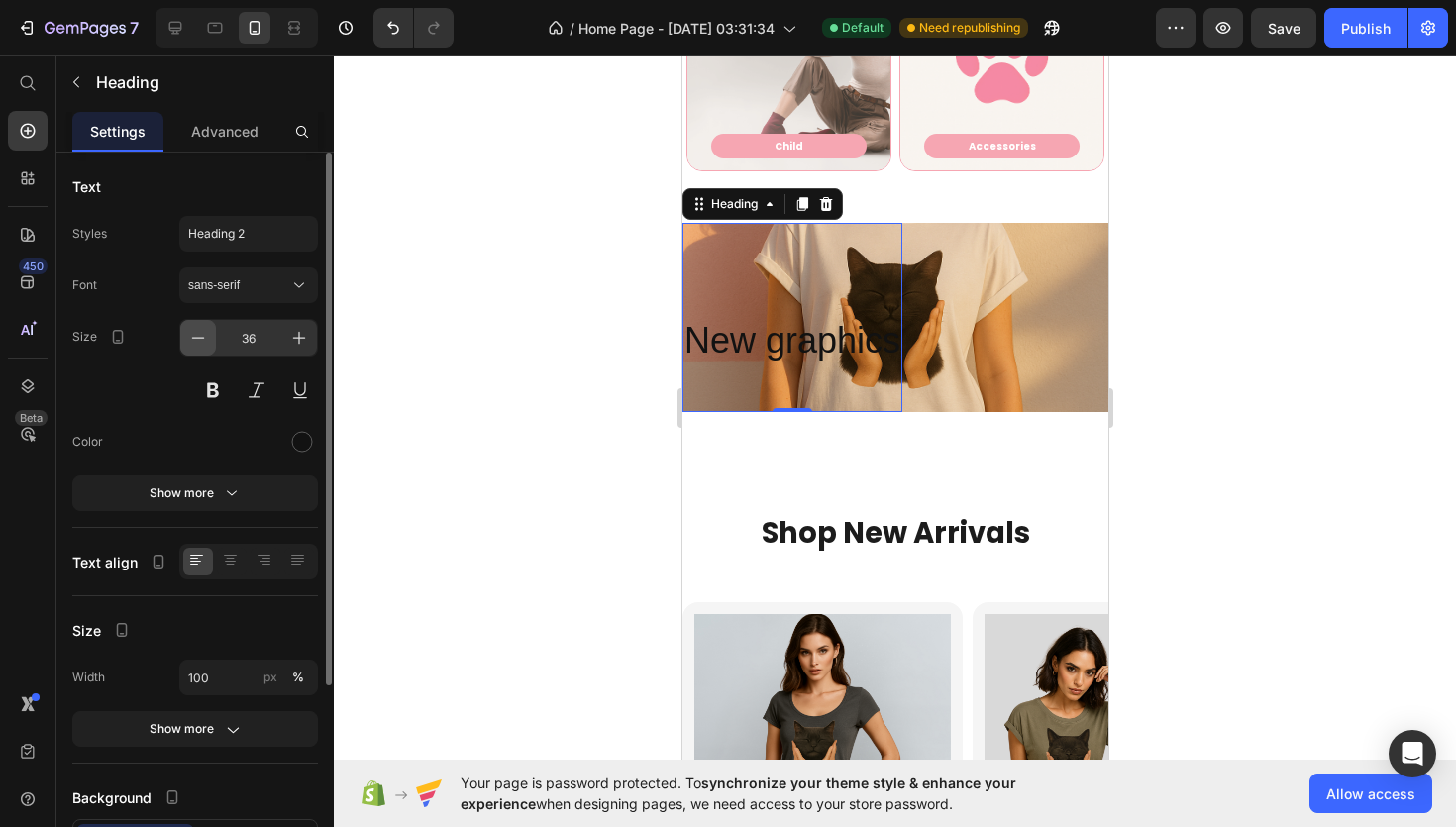 click 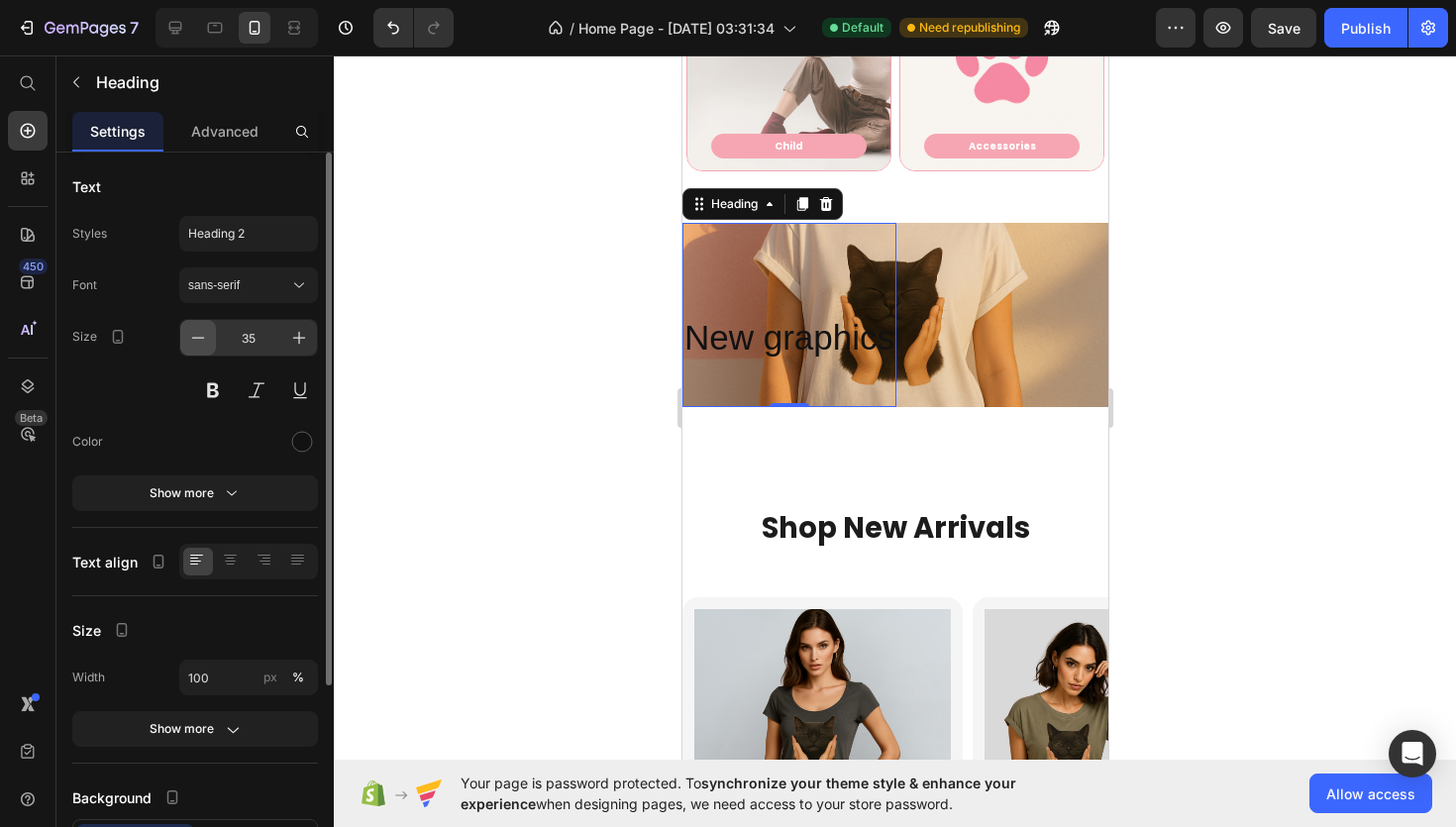 click 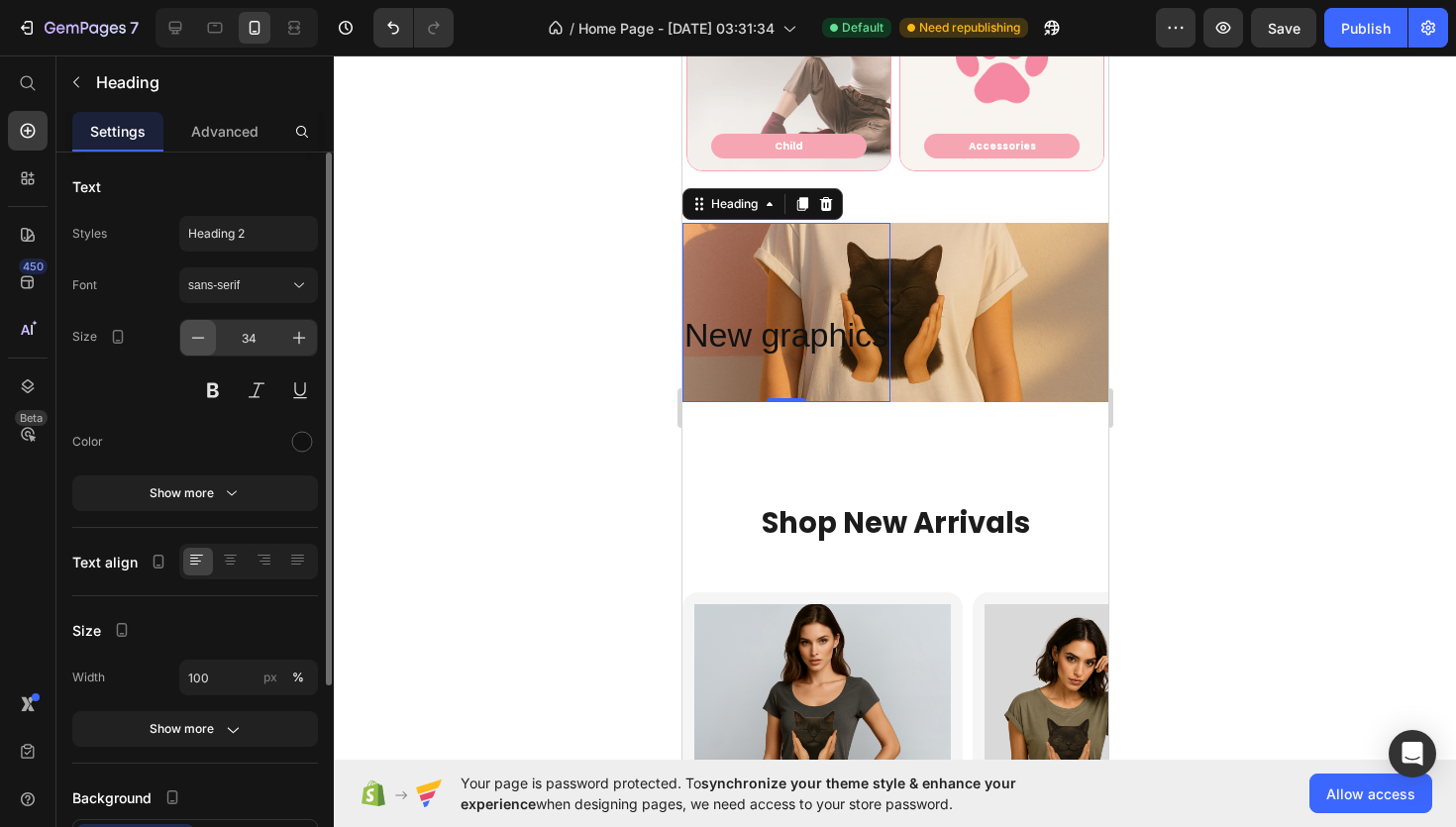 click 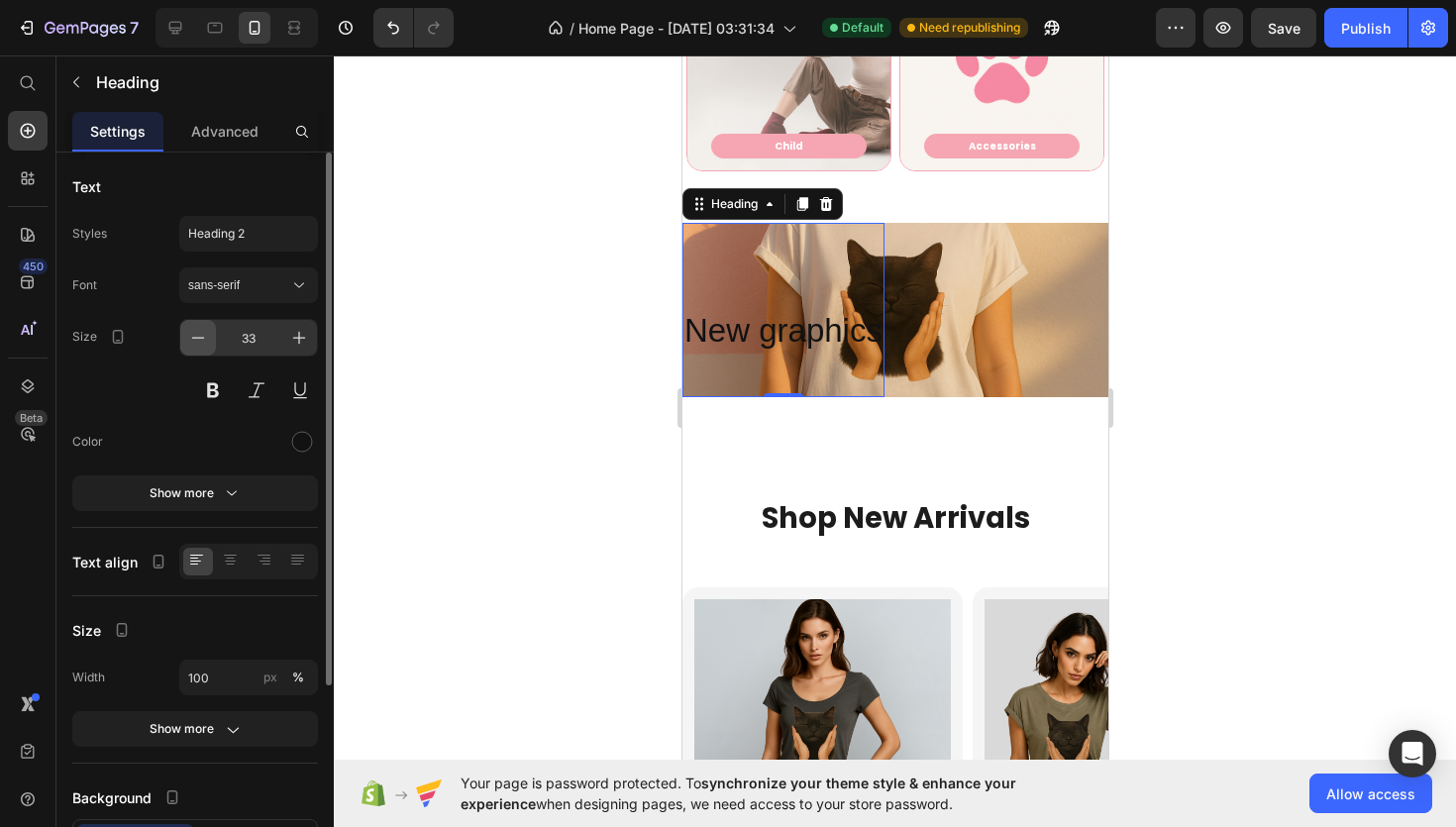 click 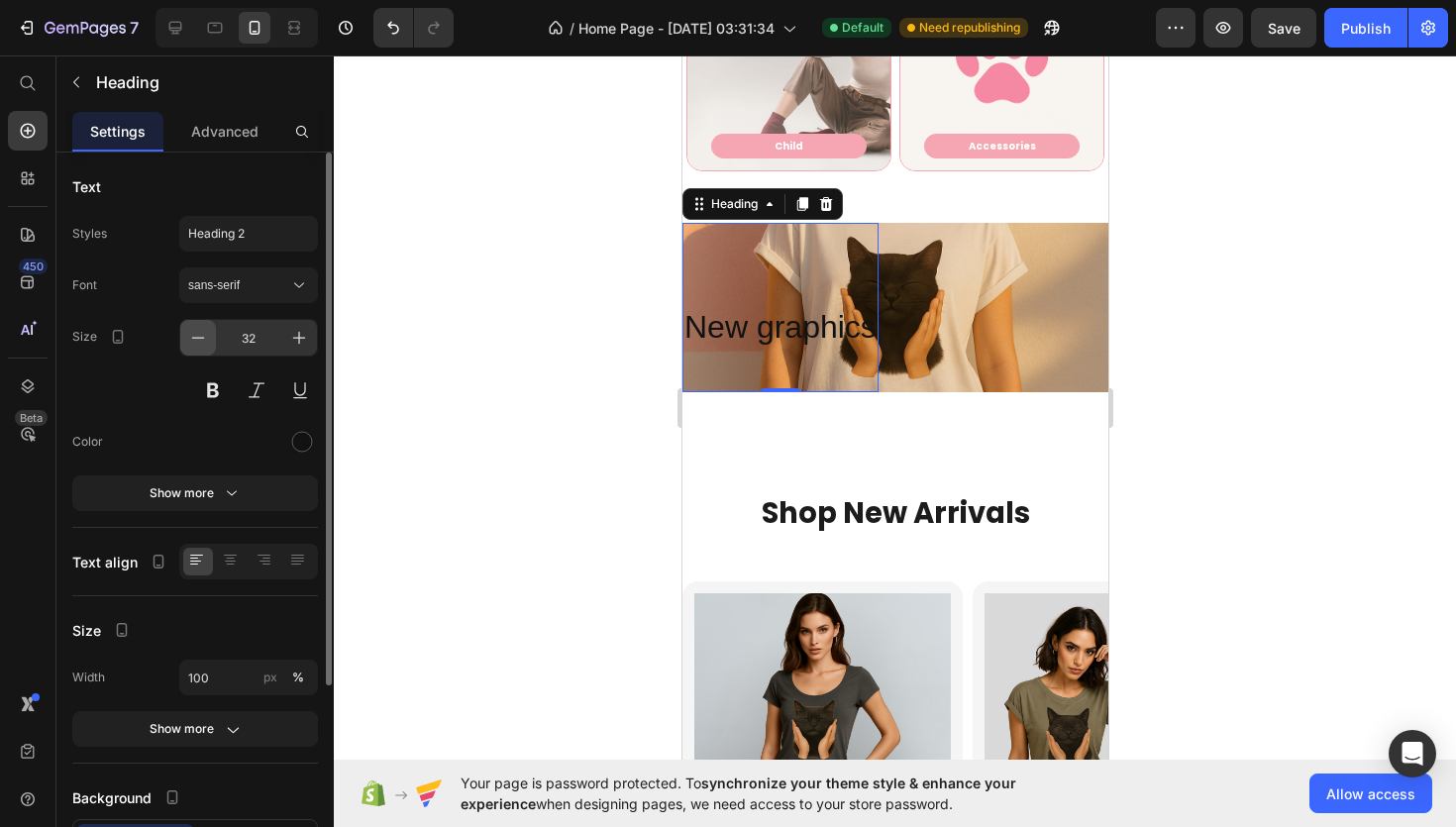 click 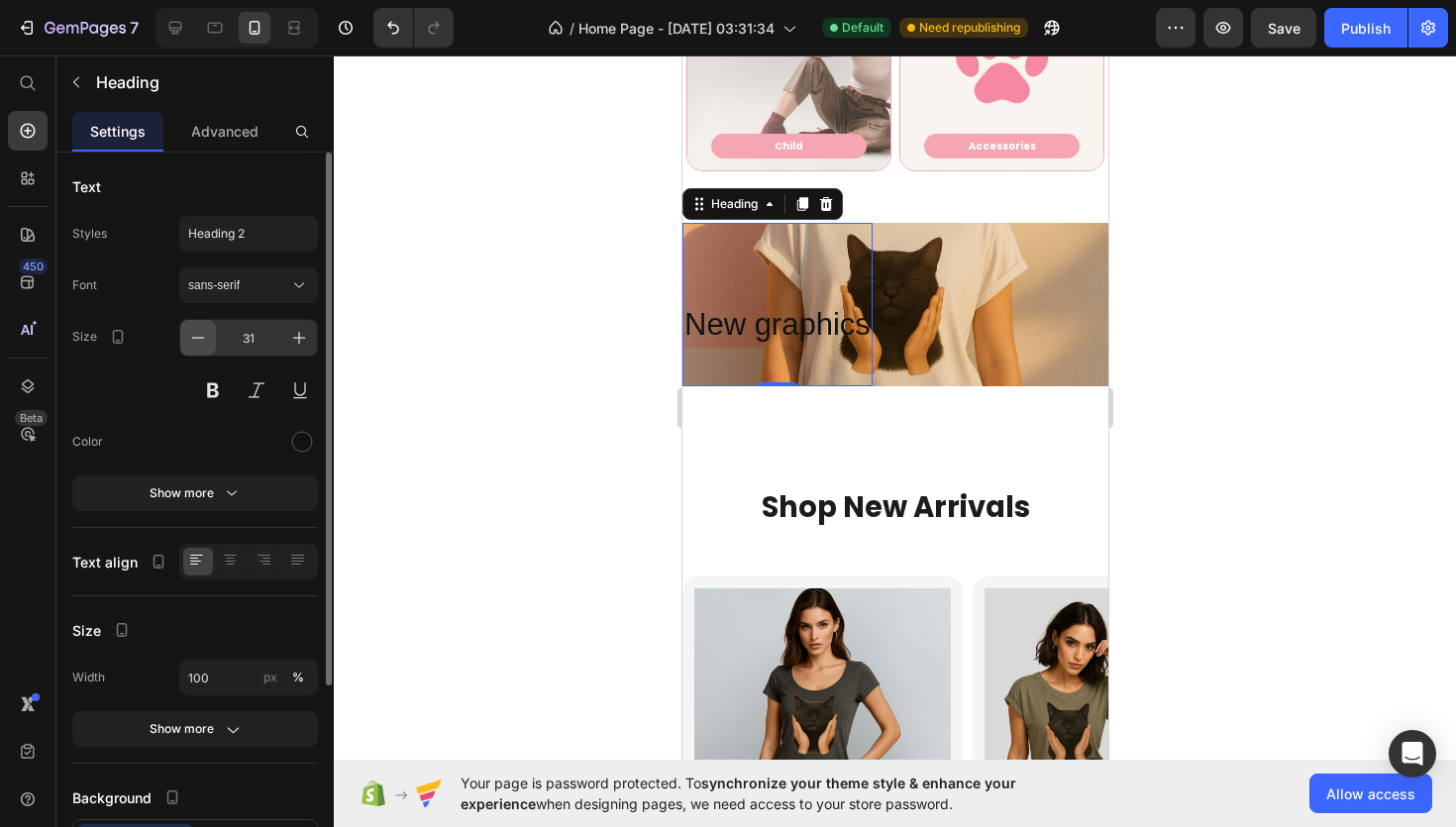 click 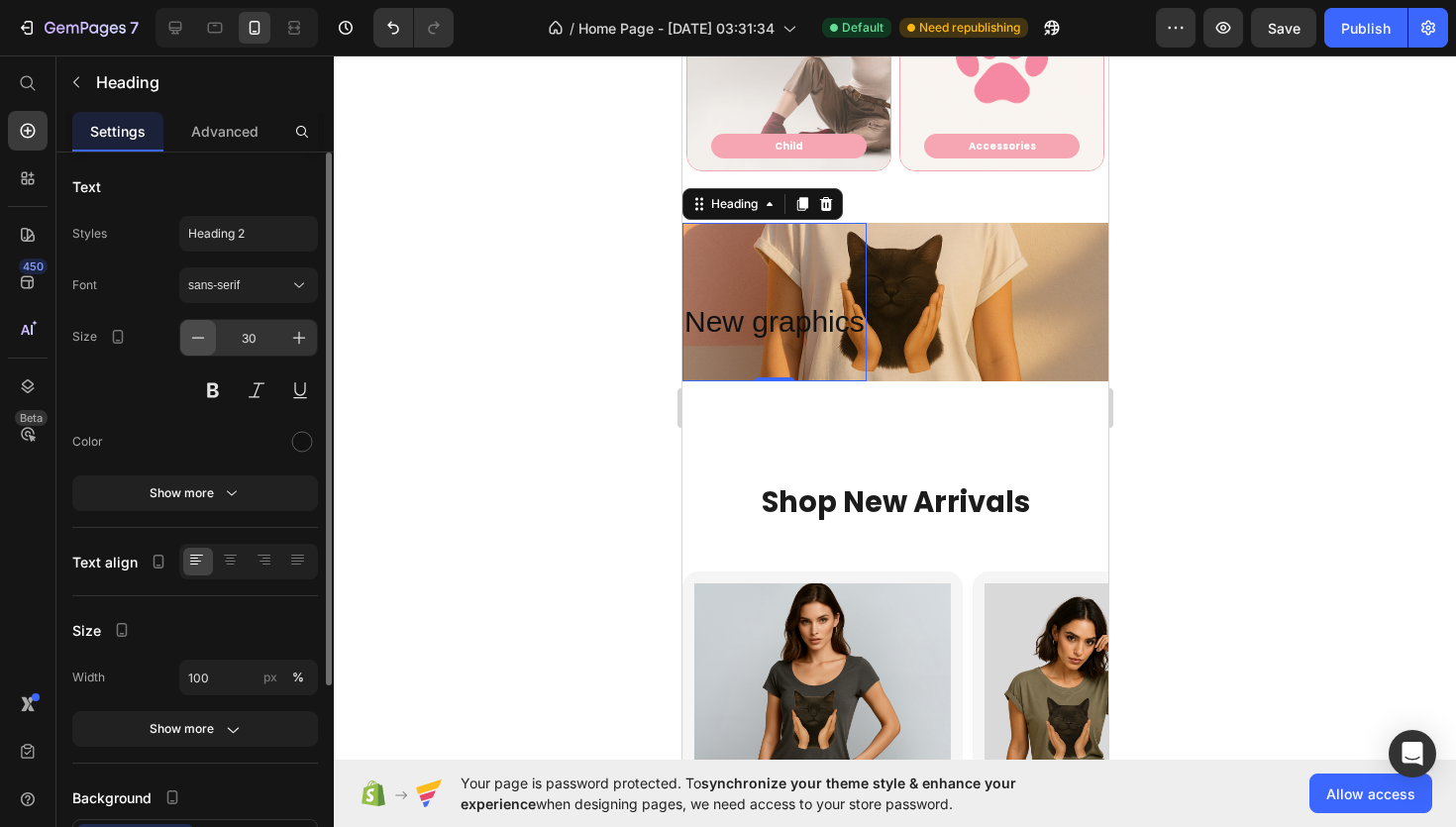 click 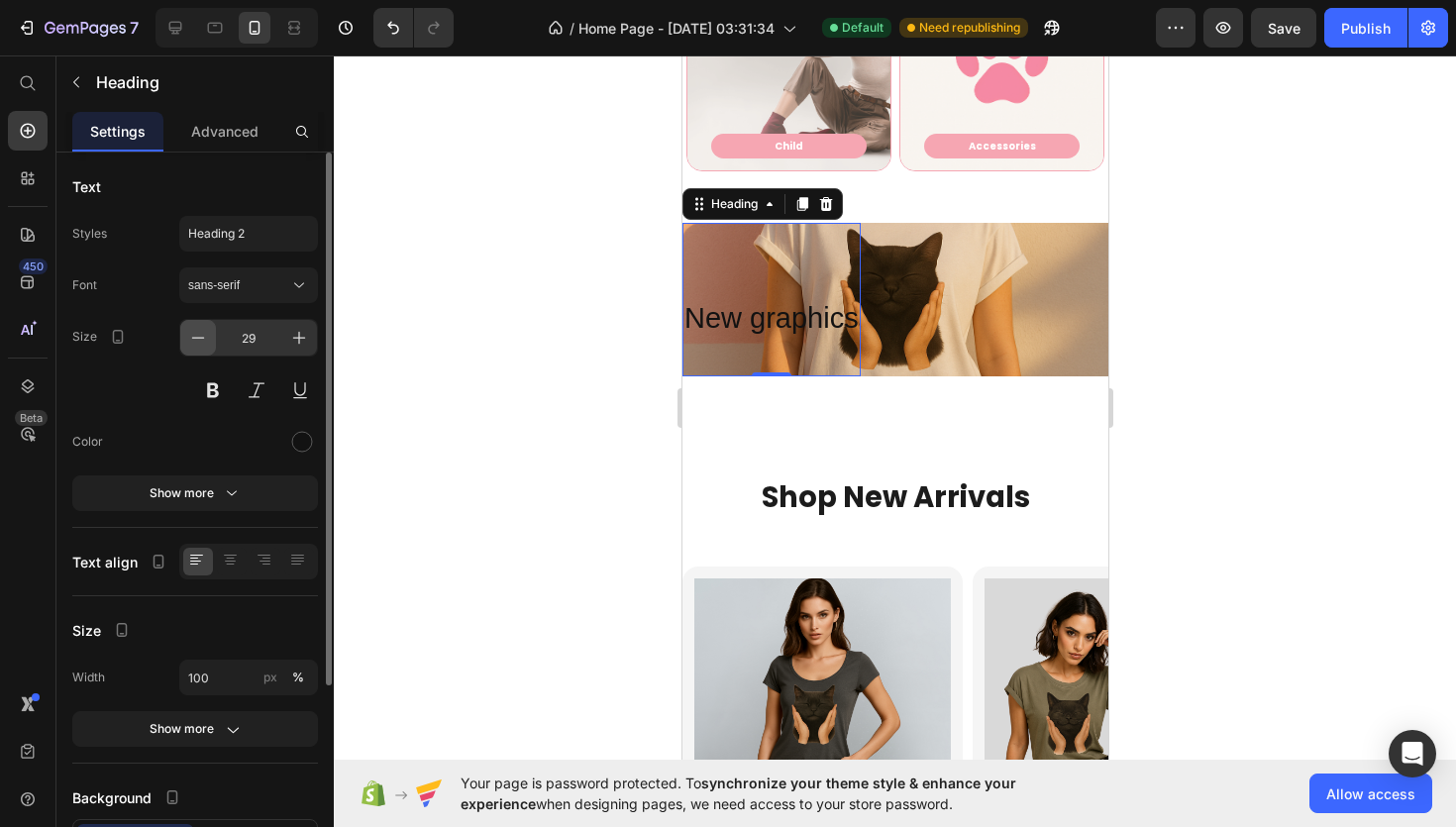 click 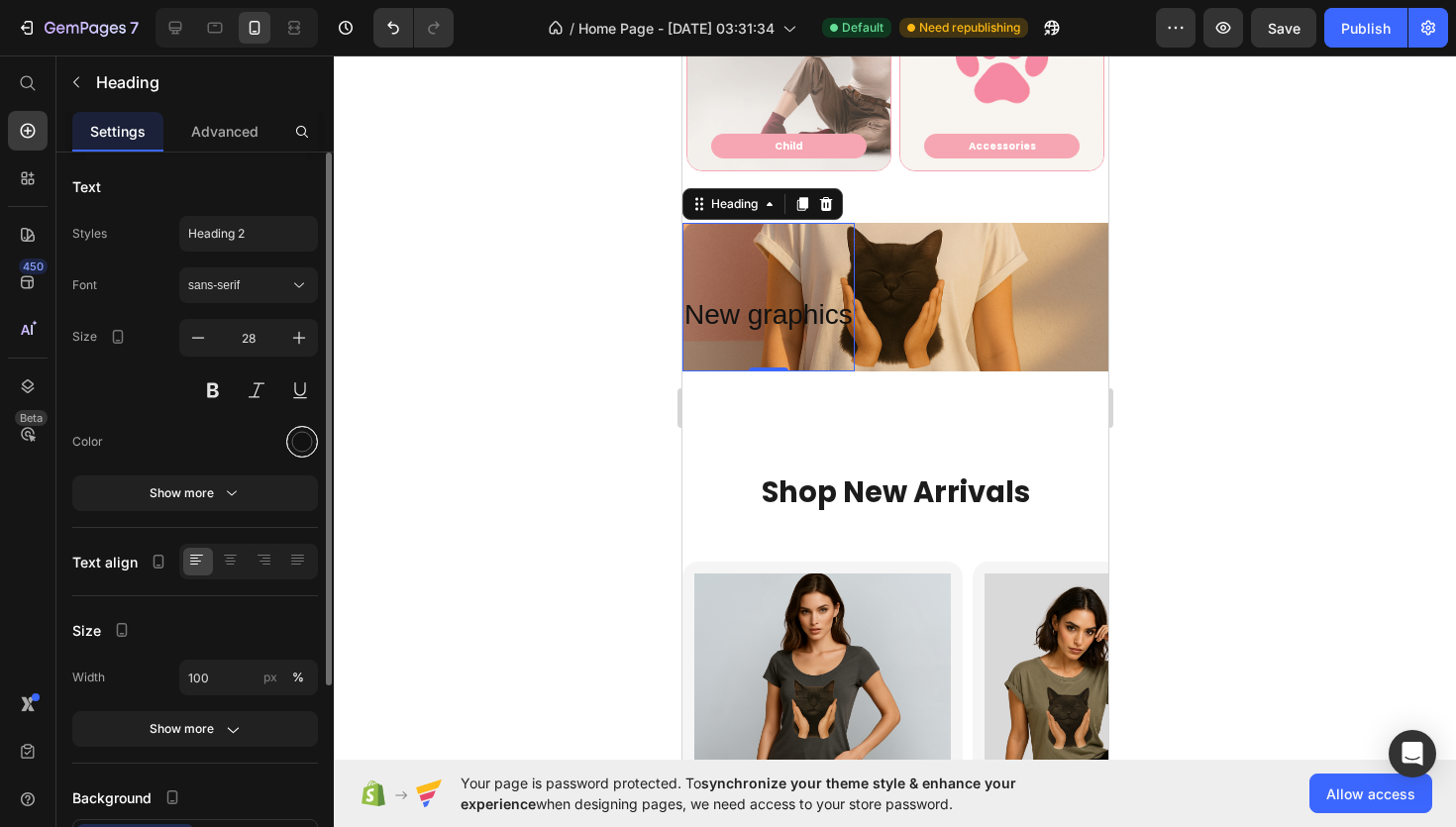 click at bounding box center [302, 442] 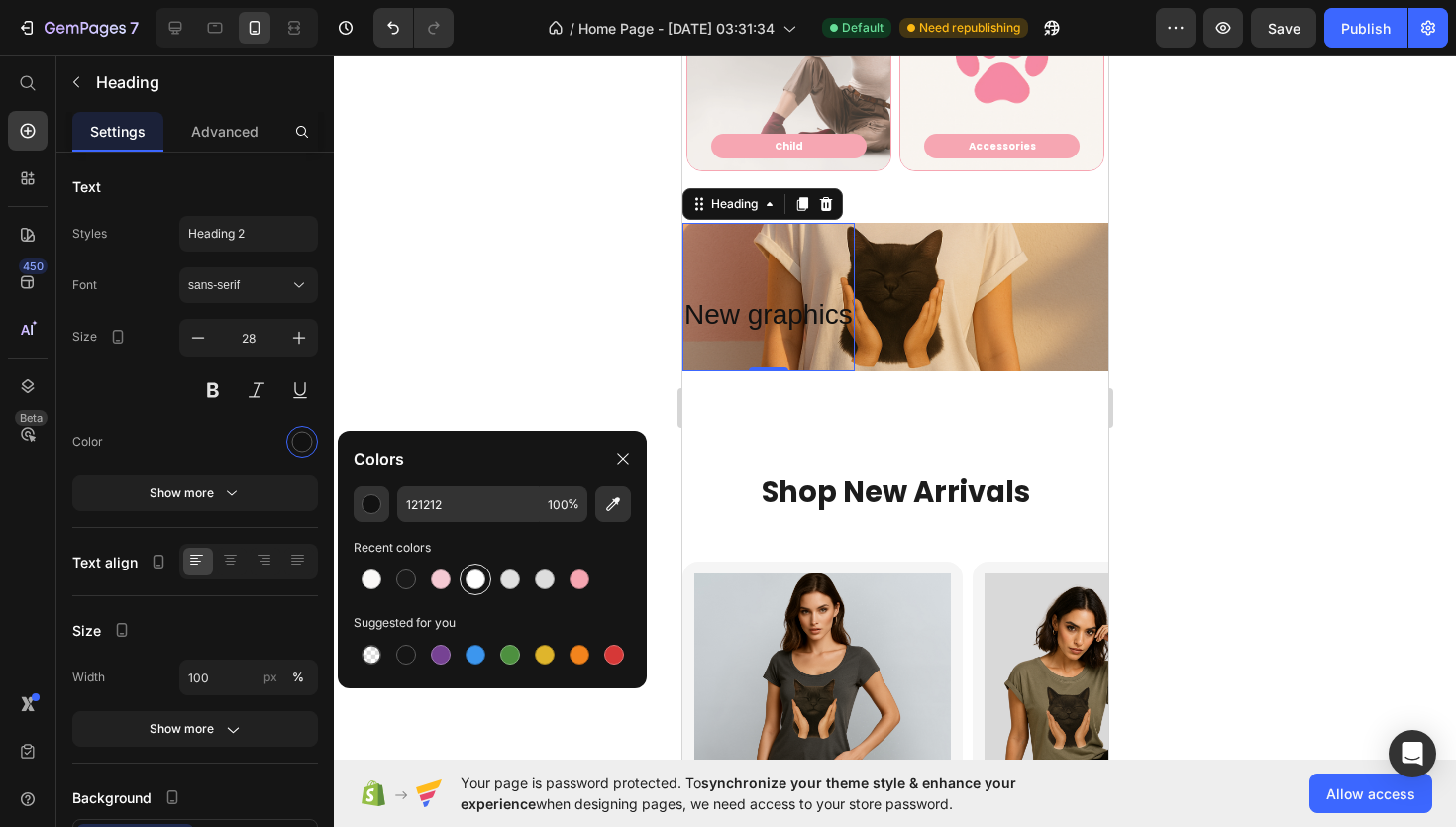 click at bounding box center (475, 579) 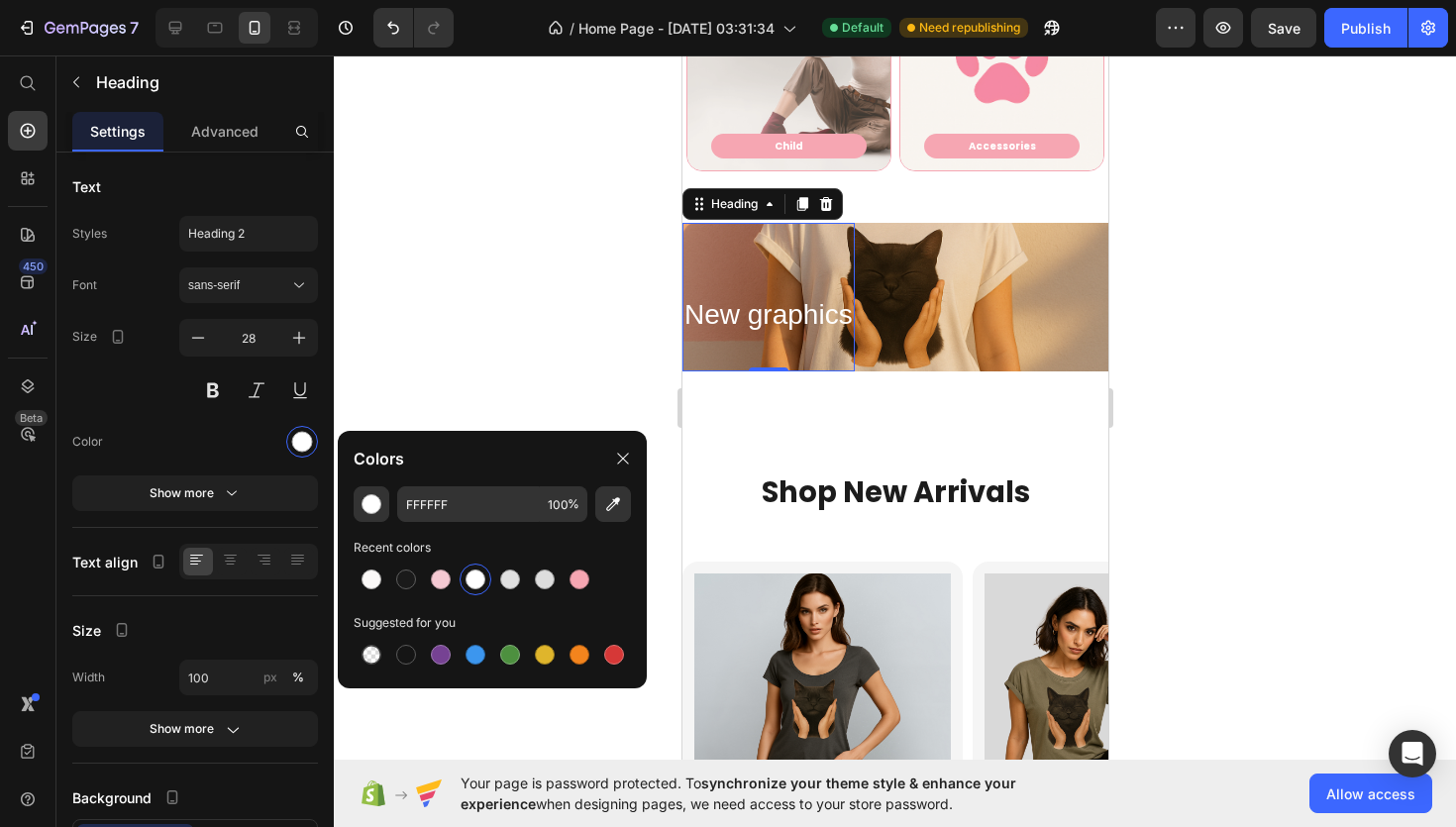 click 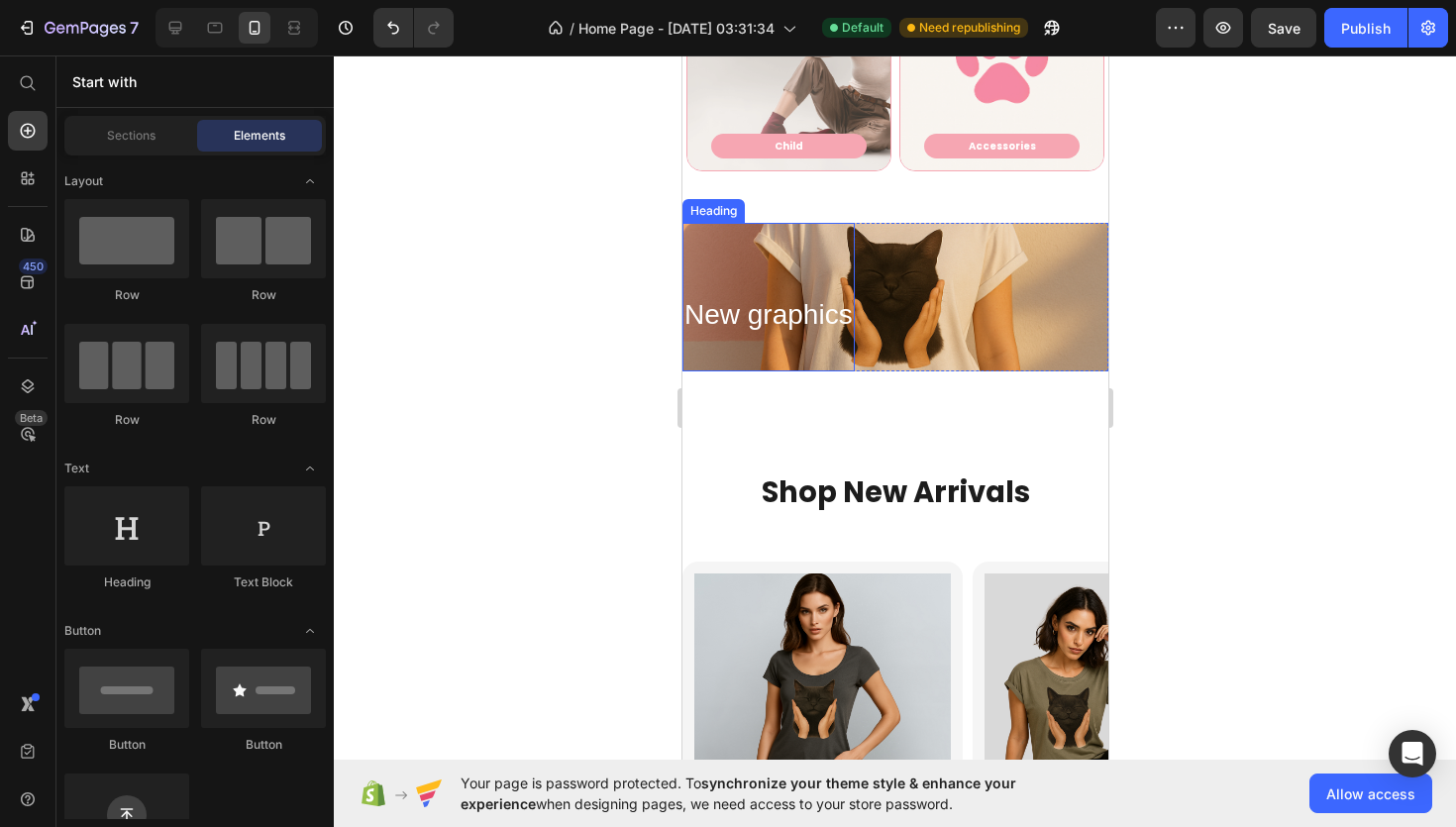 click on "⁠⁠⁠⁠⁠⁠⁠   New graphics" at bounding box center [768, 297] 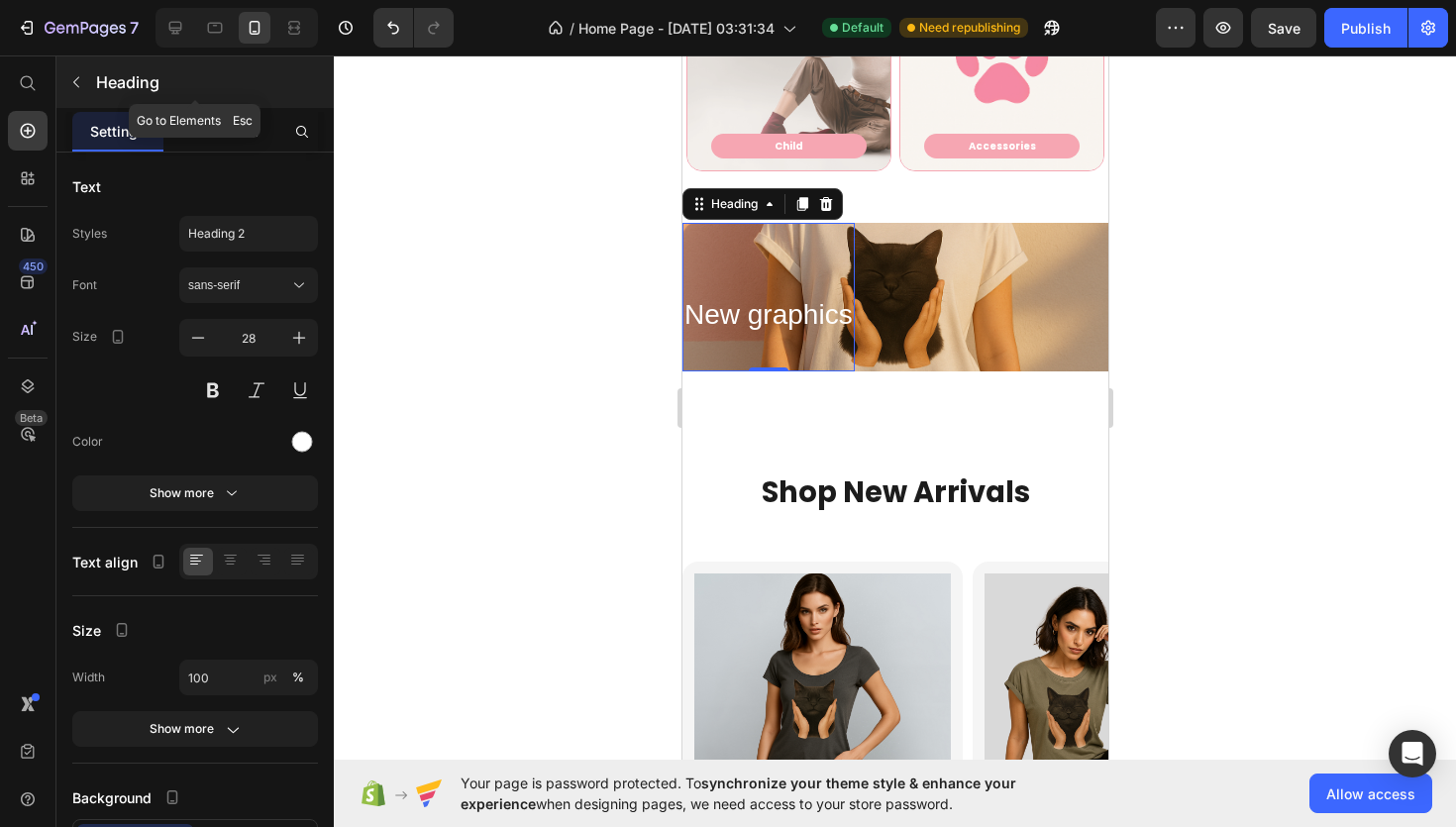click 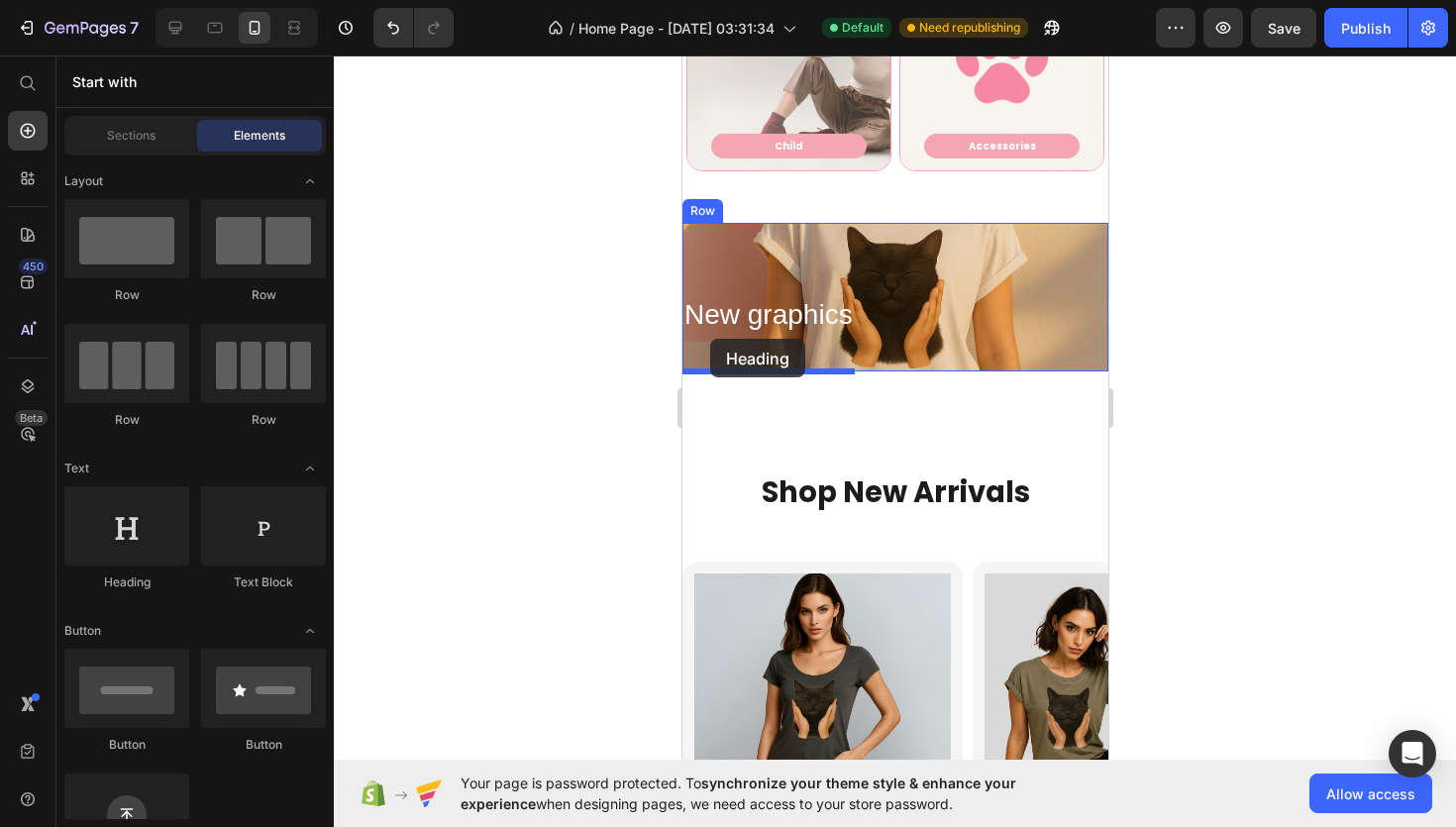 drag, startPoint x: 839, startPoint y: 580, endPoint x: 709, endPoint y: 339, distance: 273.82659 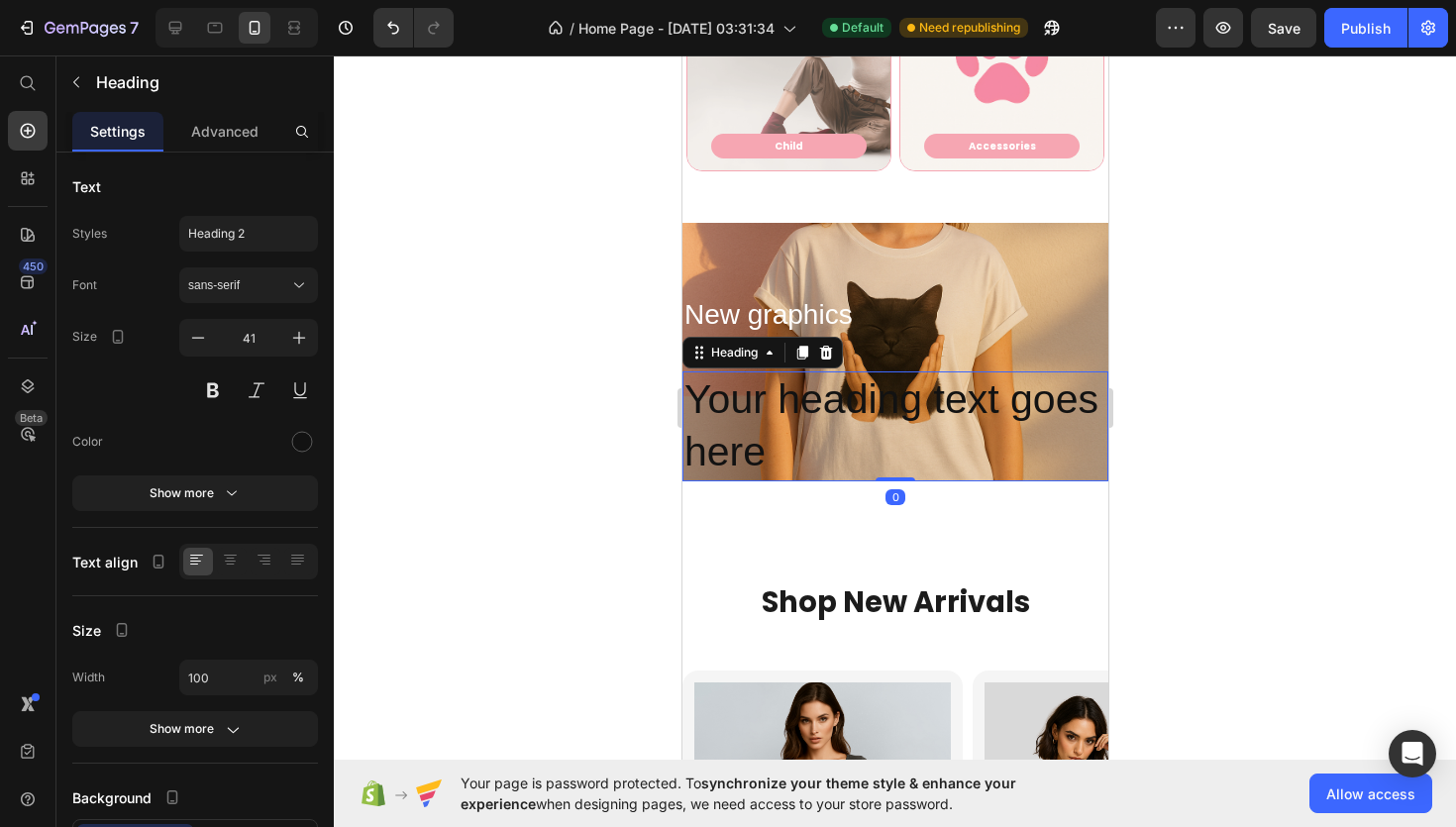 click on "Your heading text goes here" at bounding box center (894, 426) 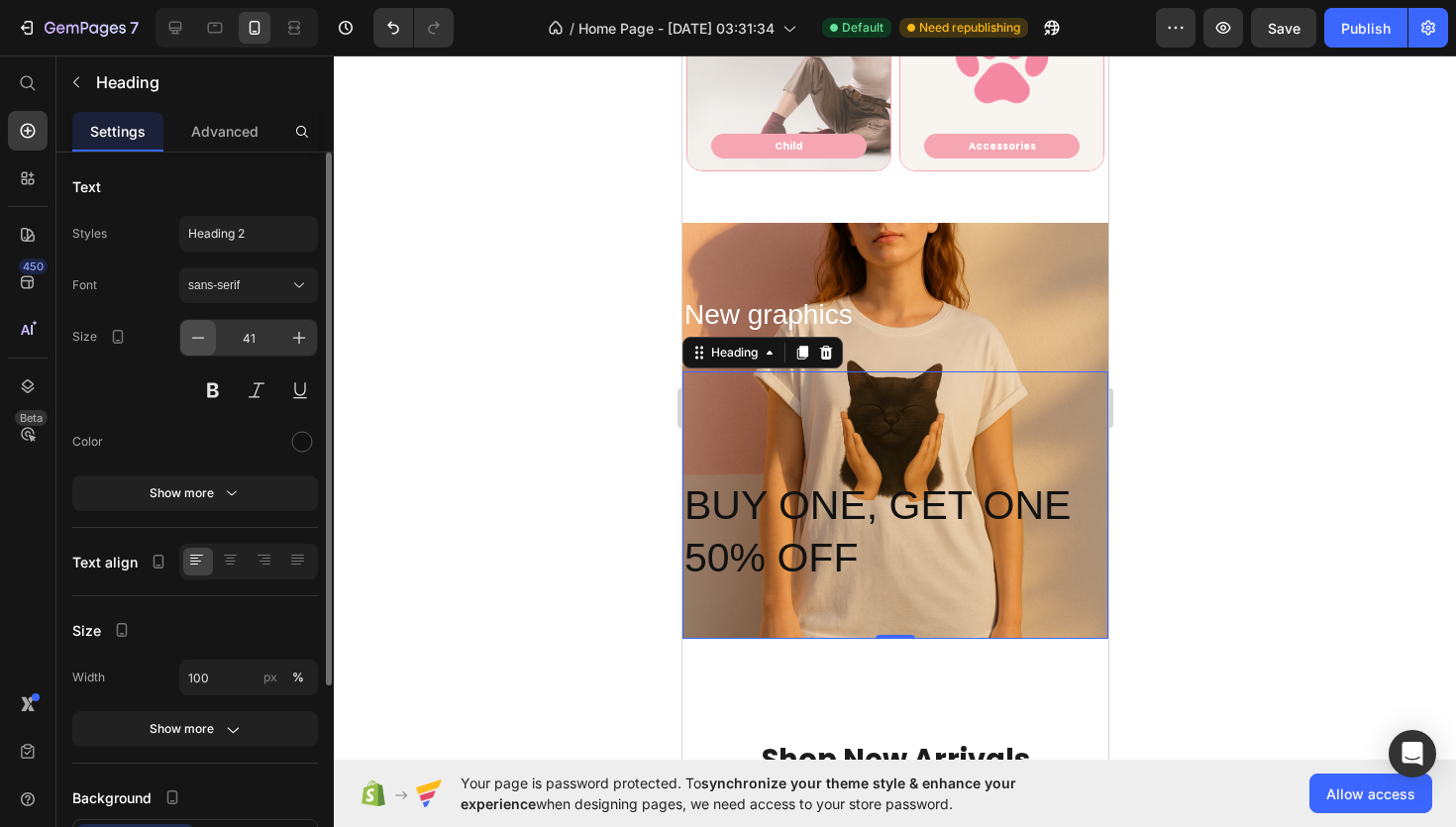 click 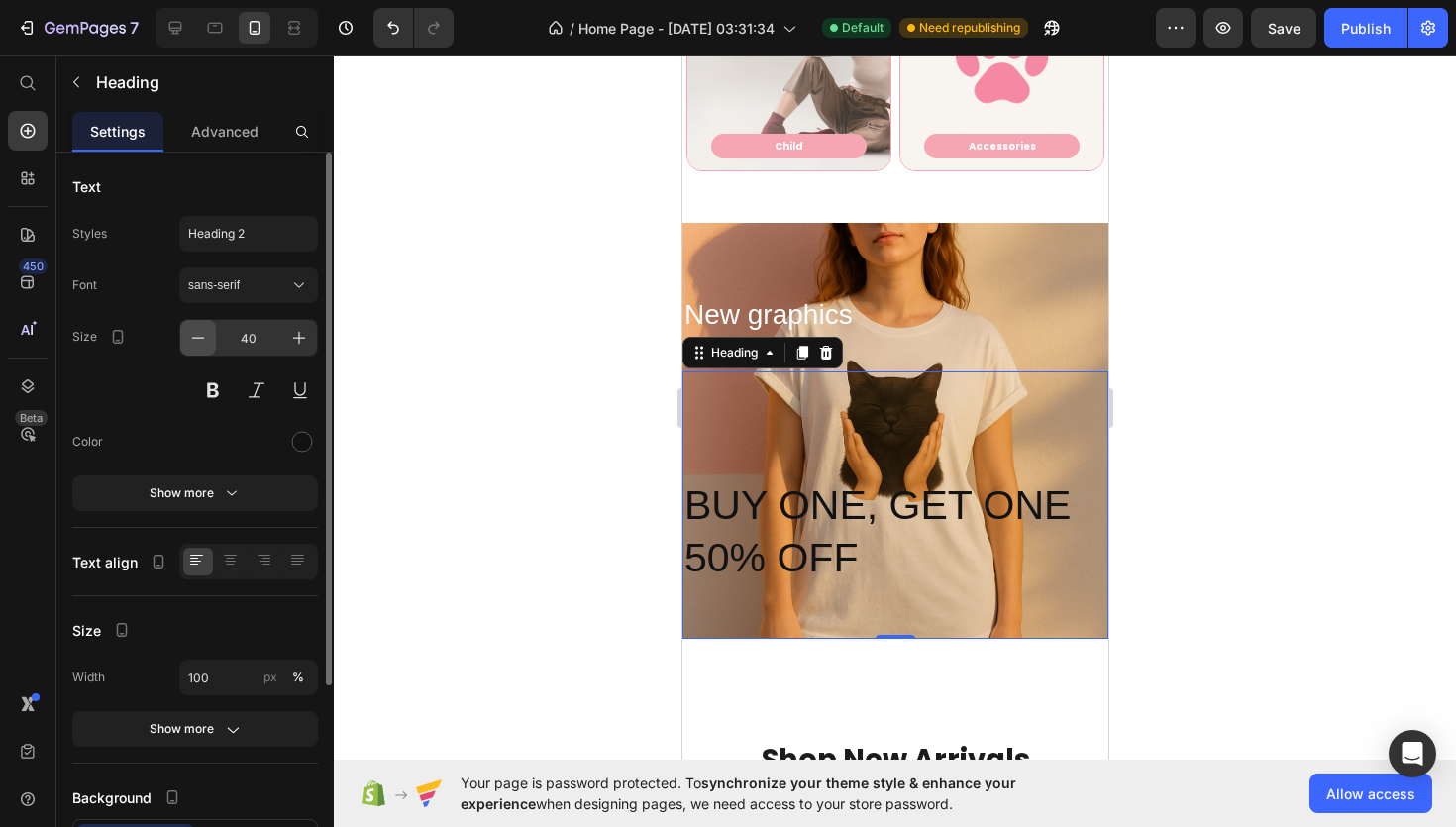 click 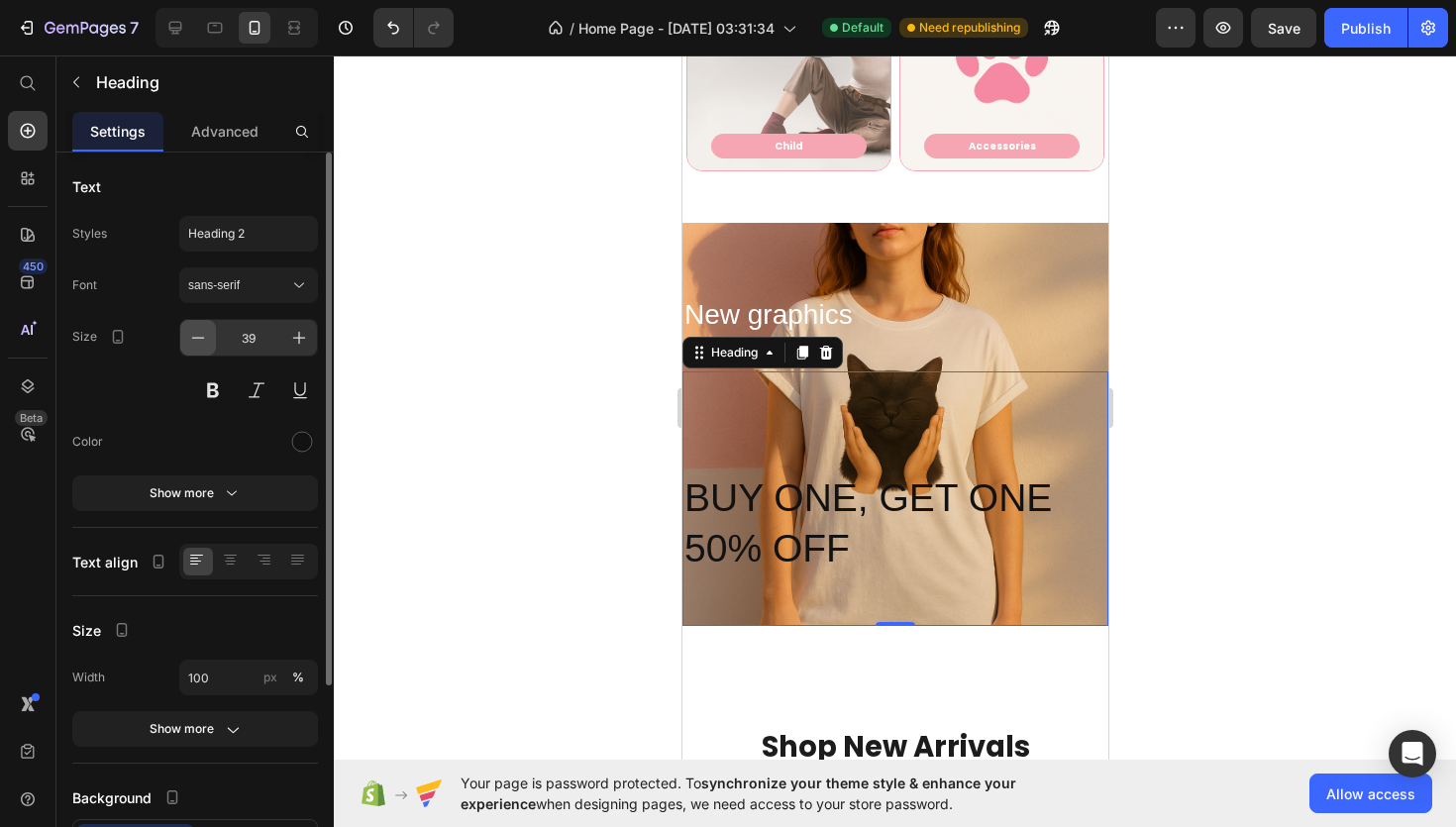 click 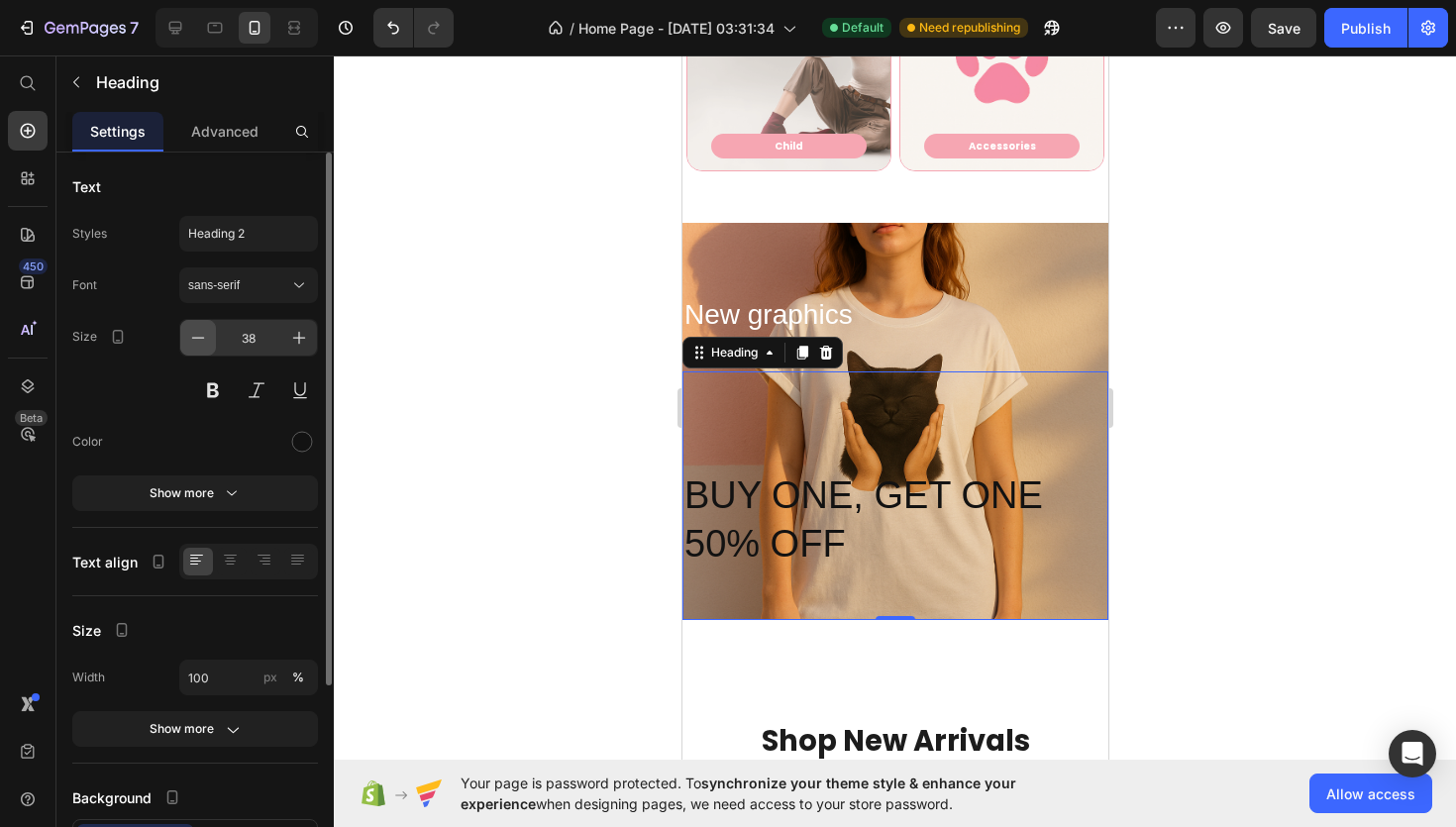 click 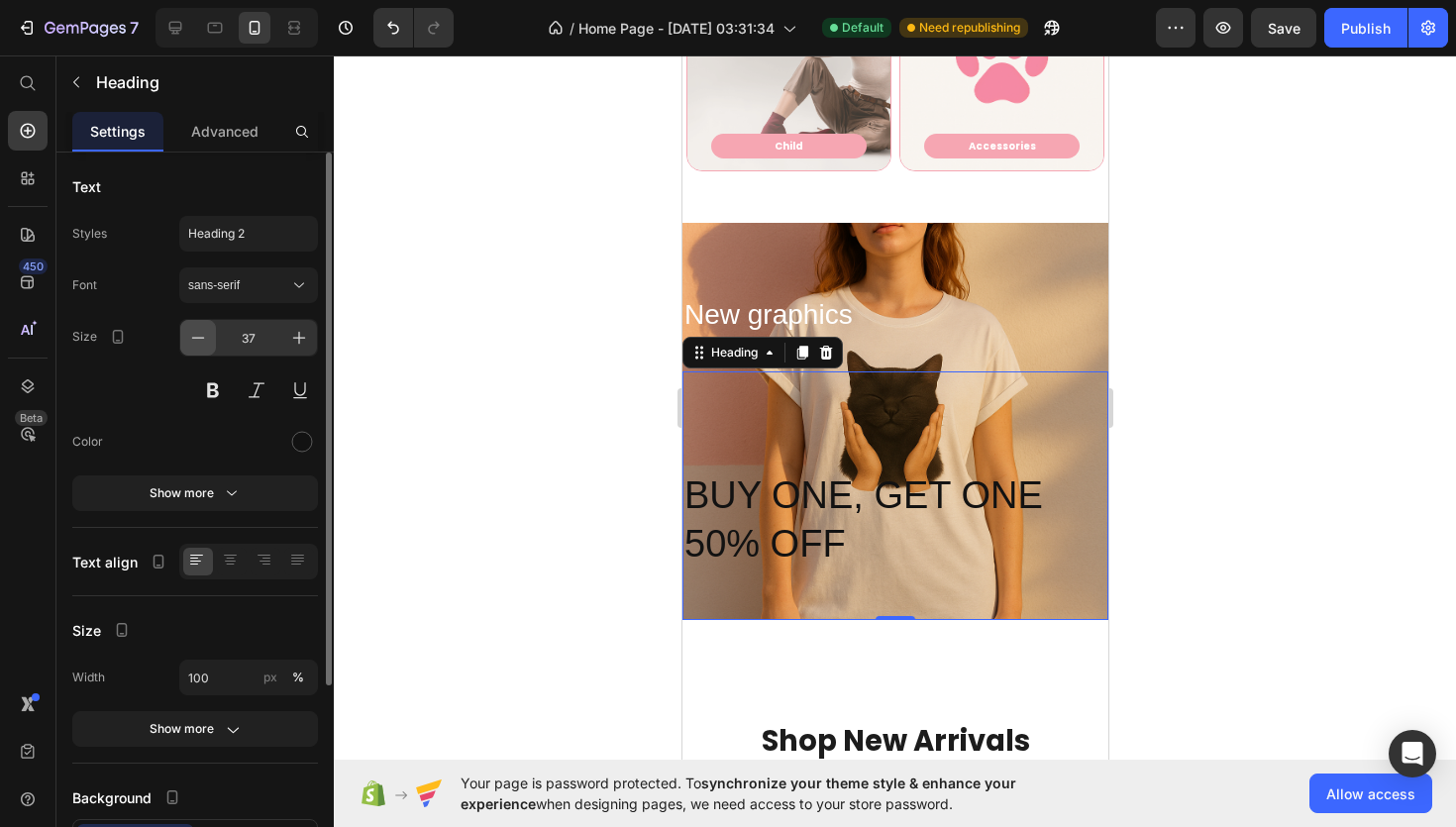 click 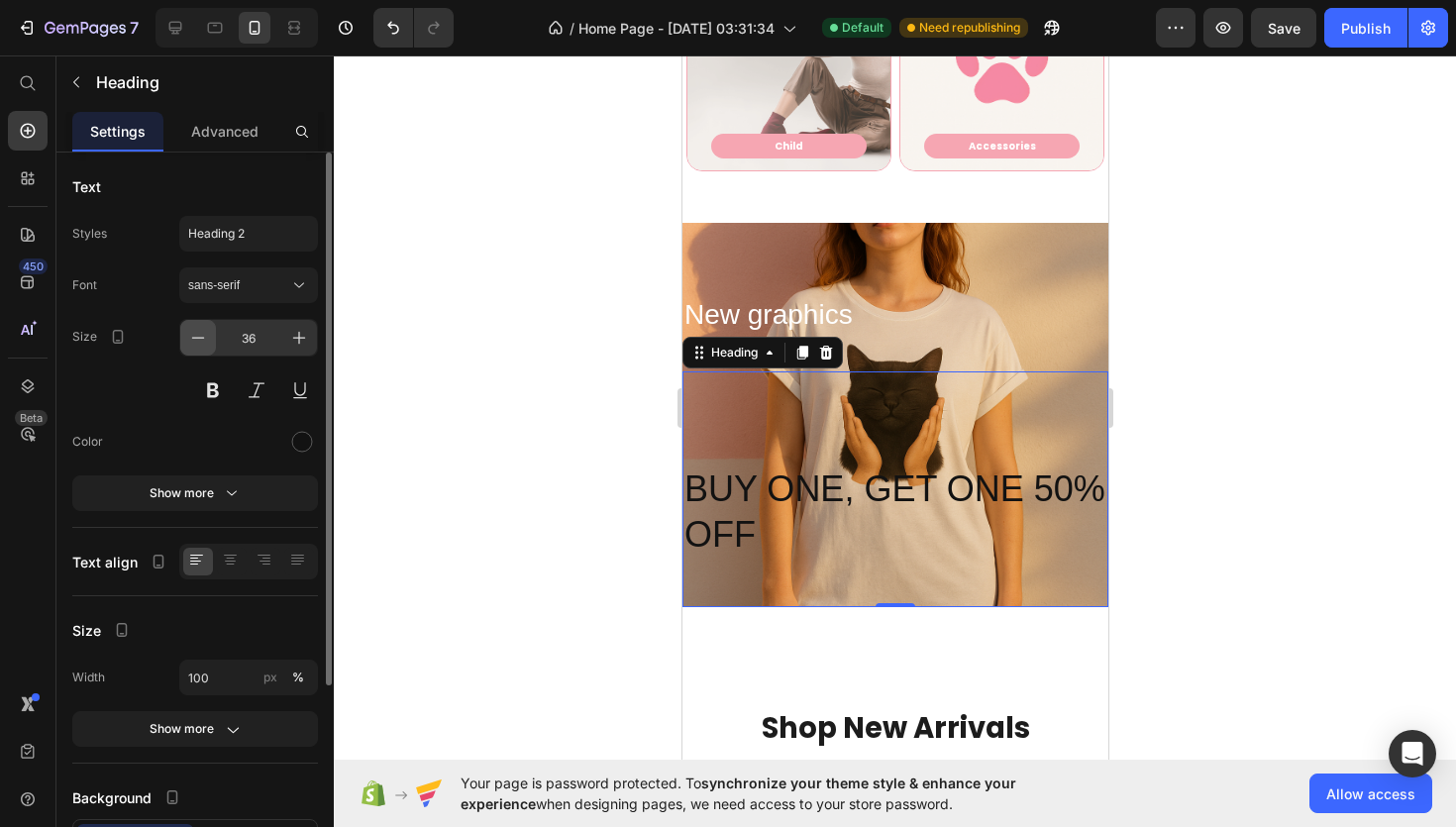 click 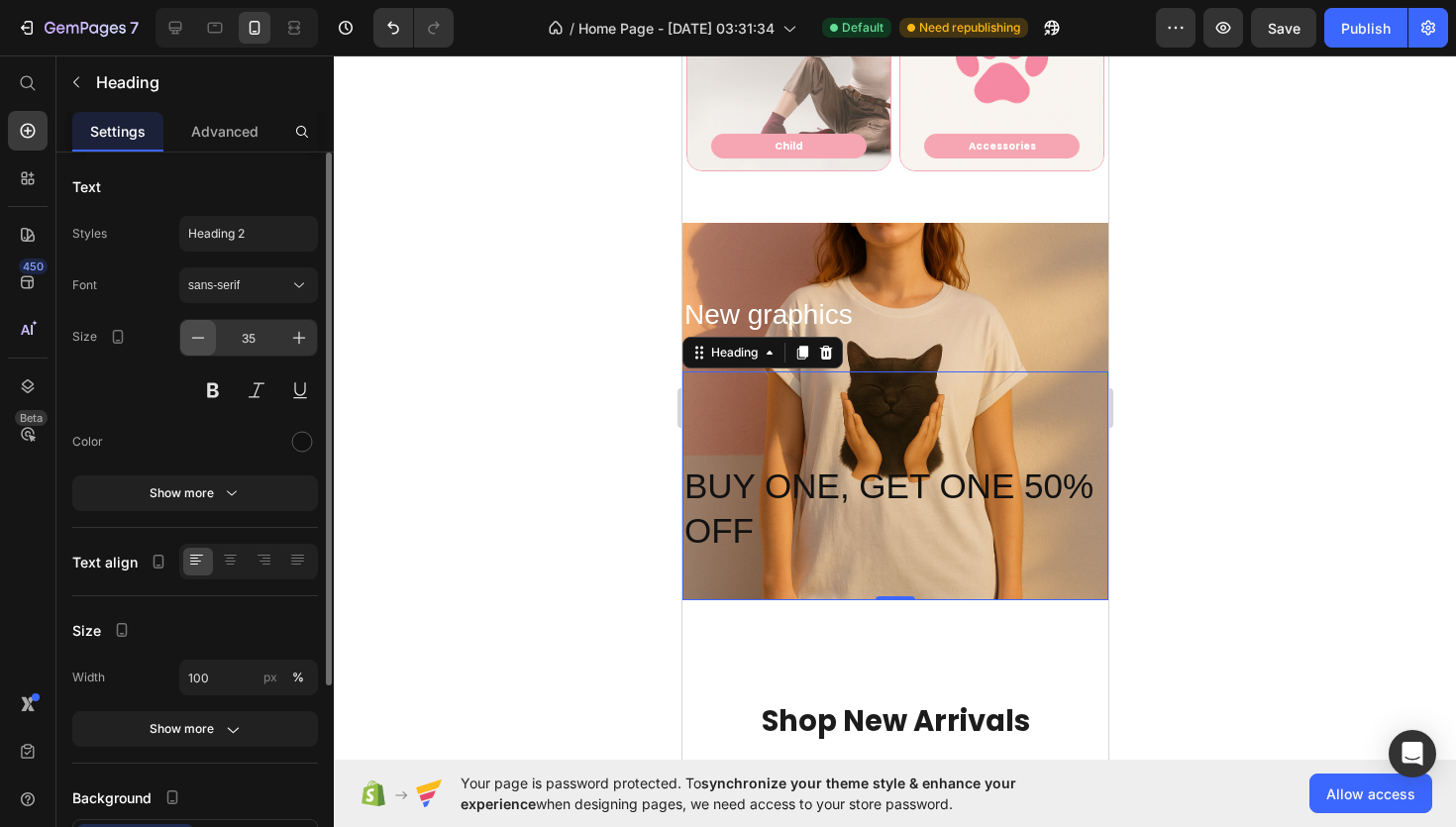 click 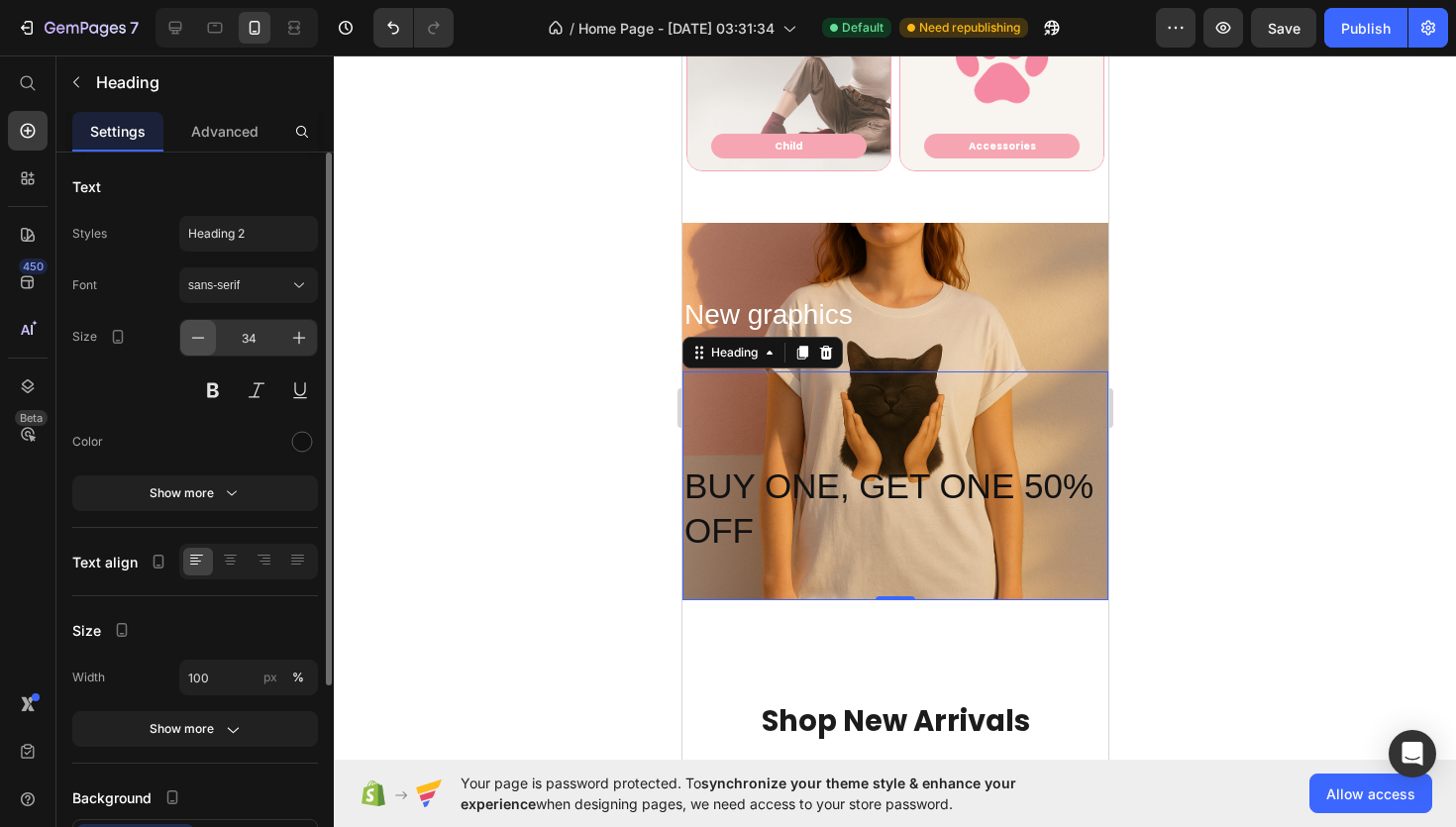click 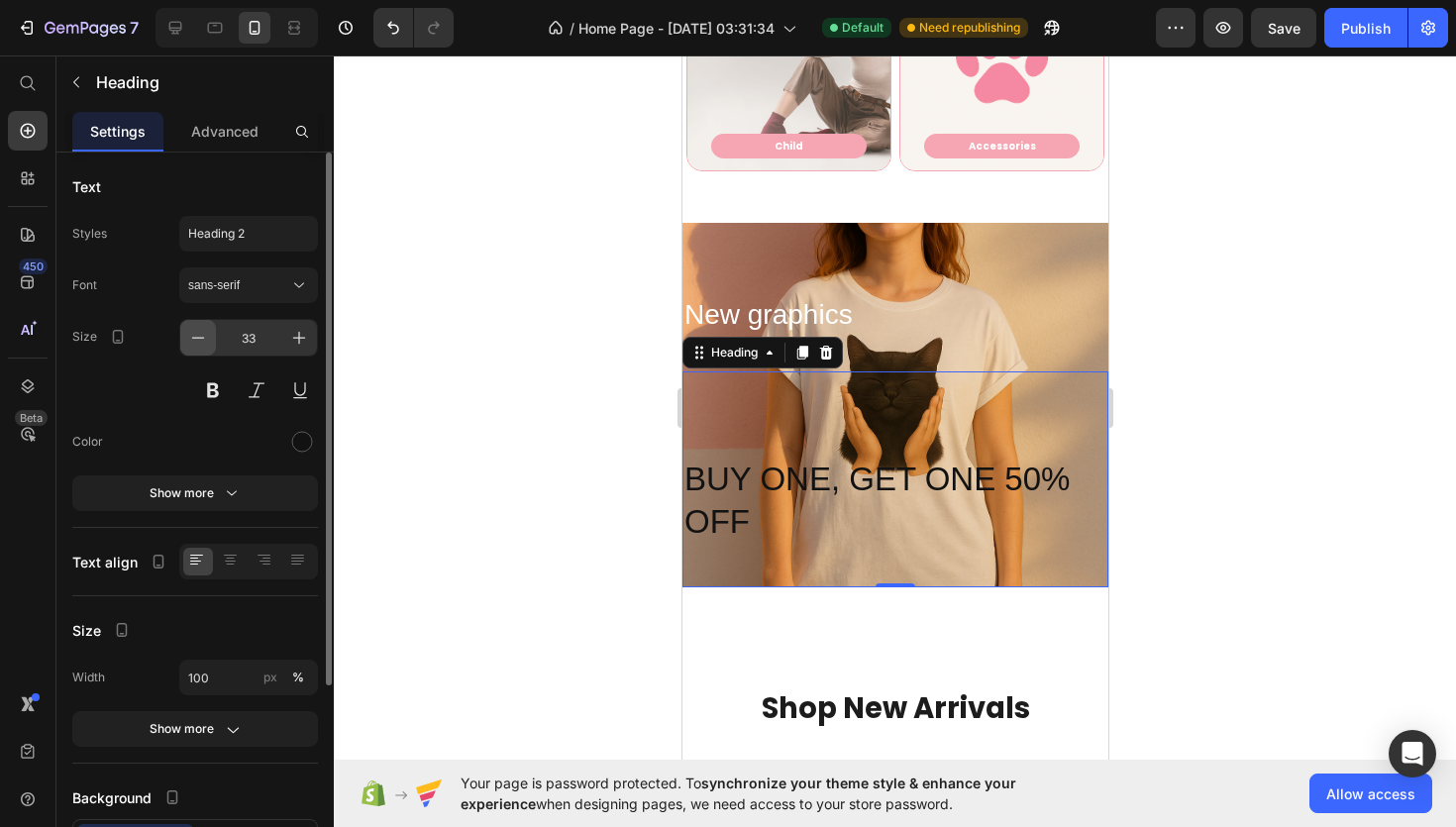 click 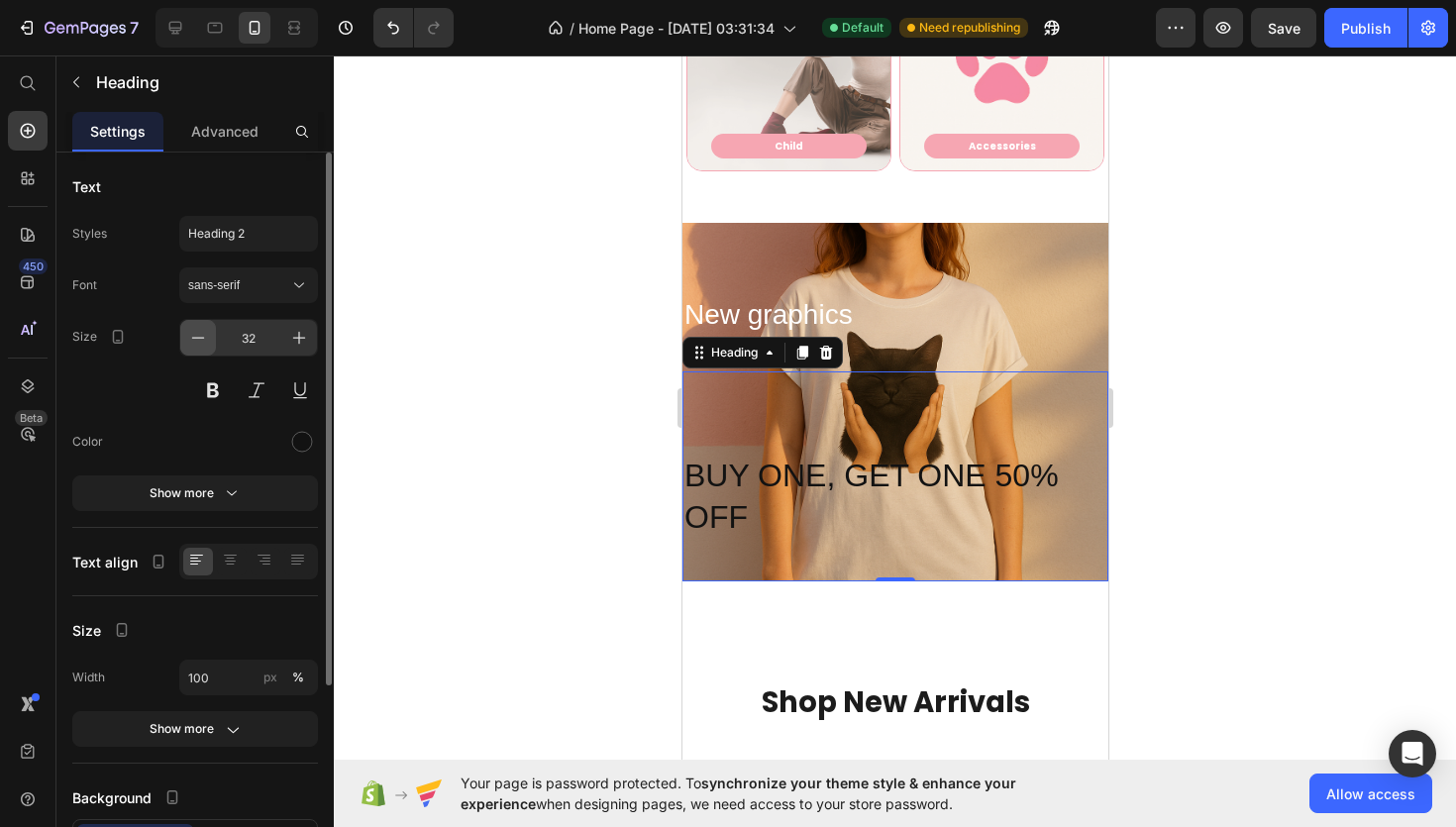 click 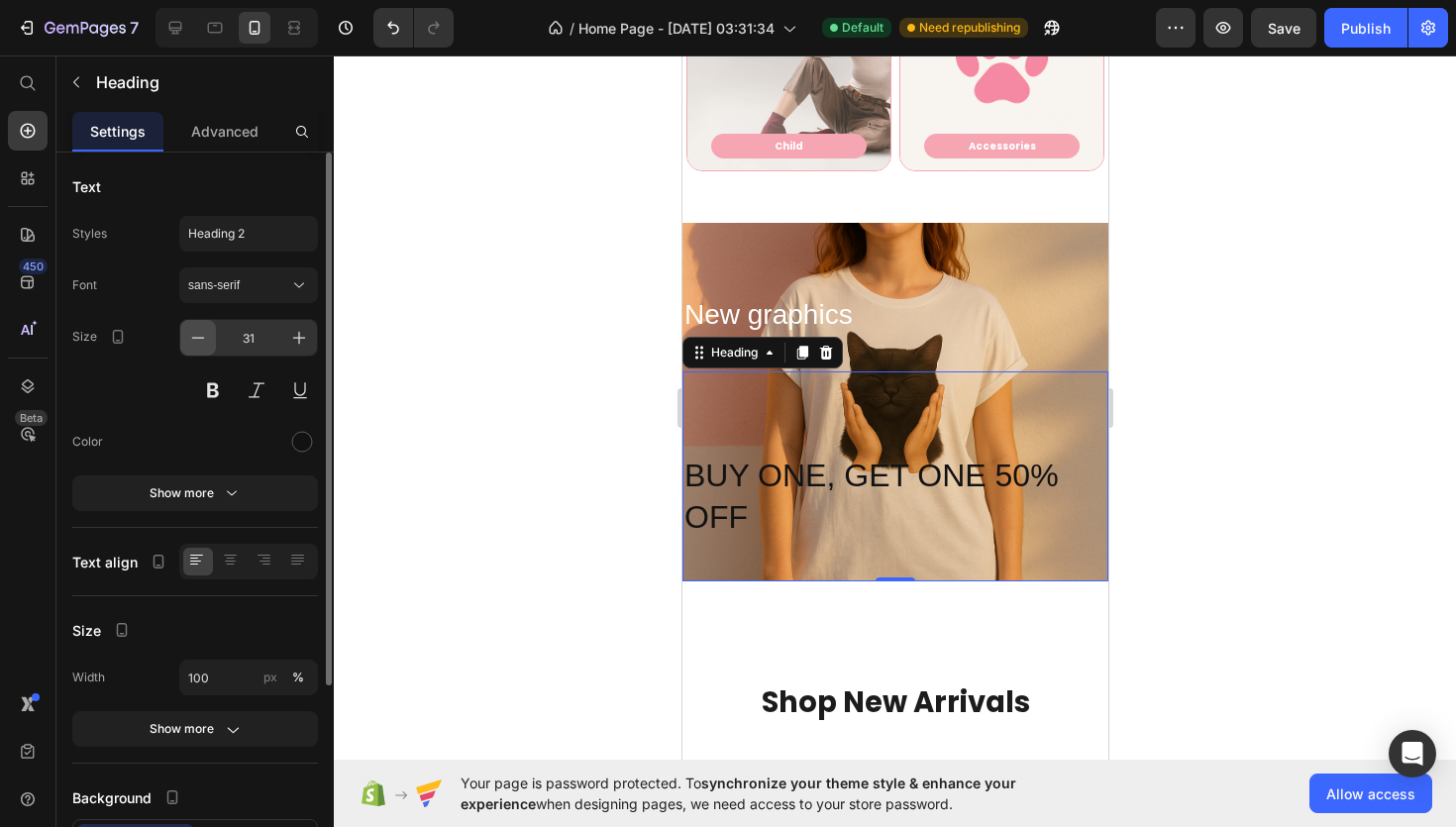 click 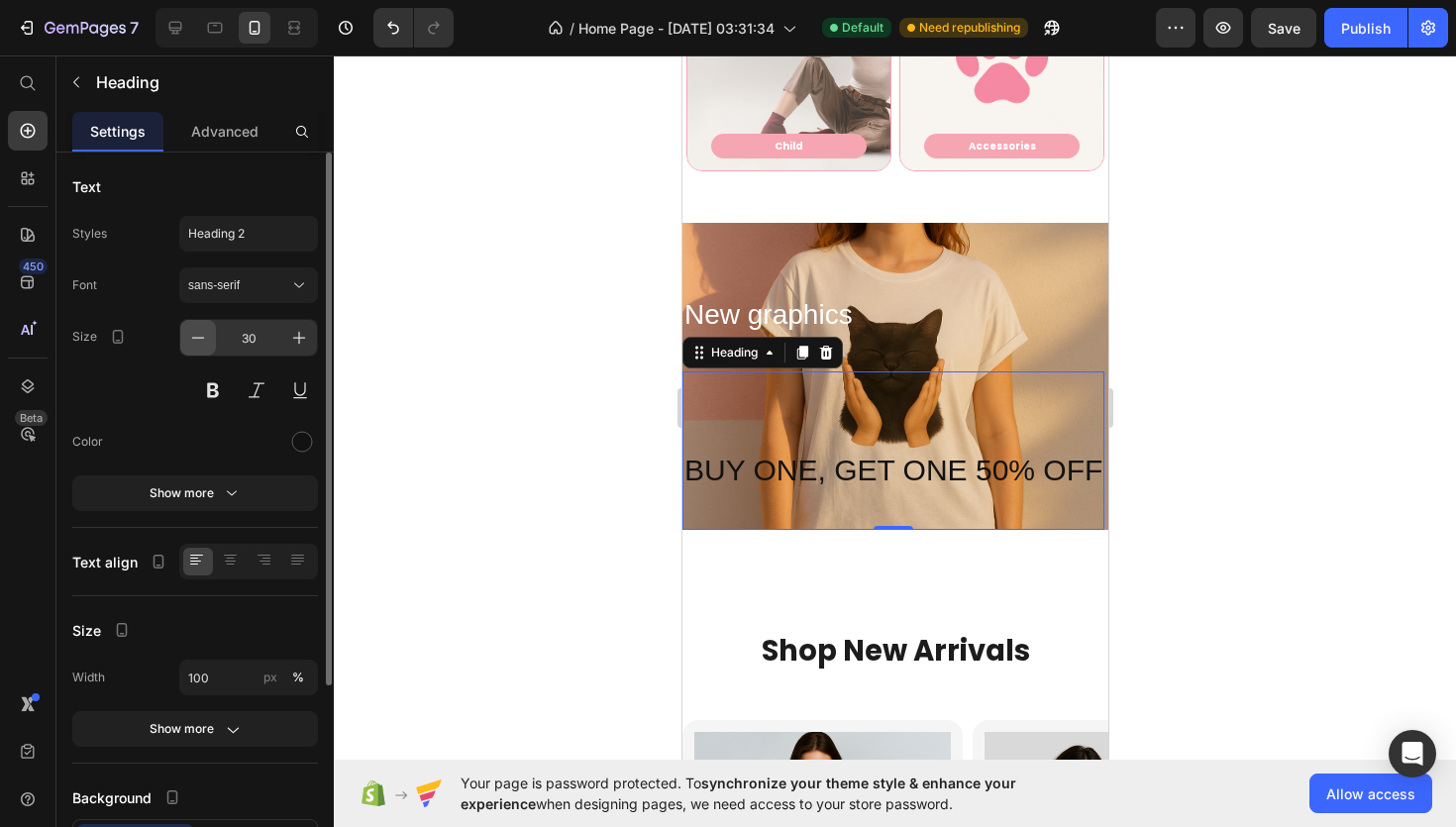 click 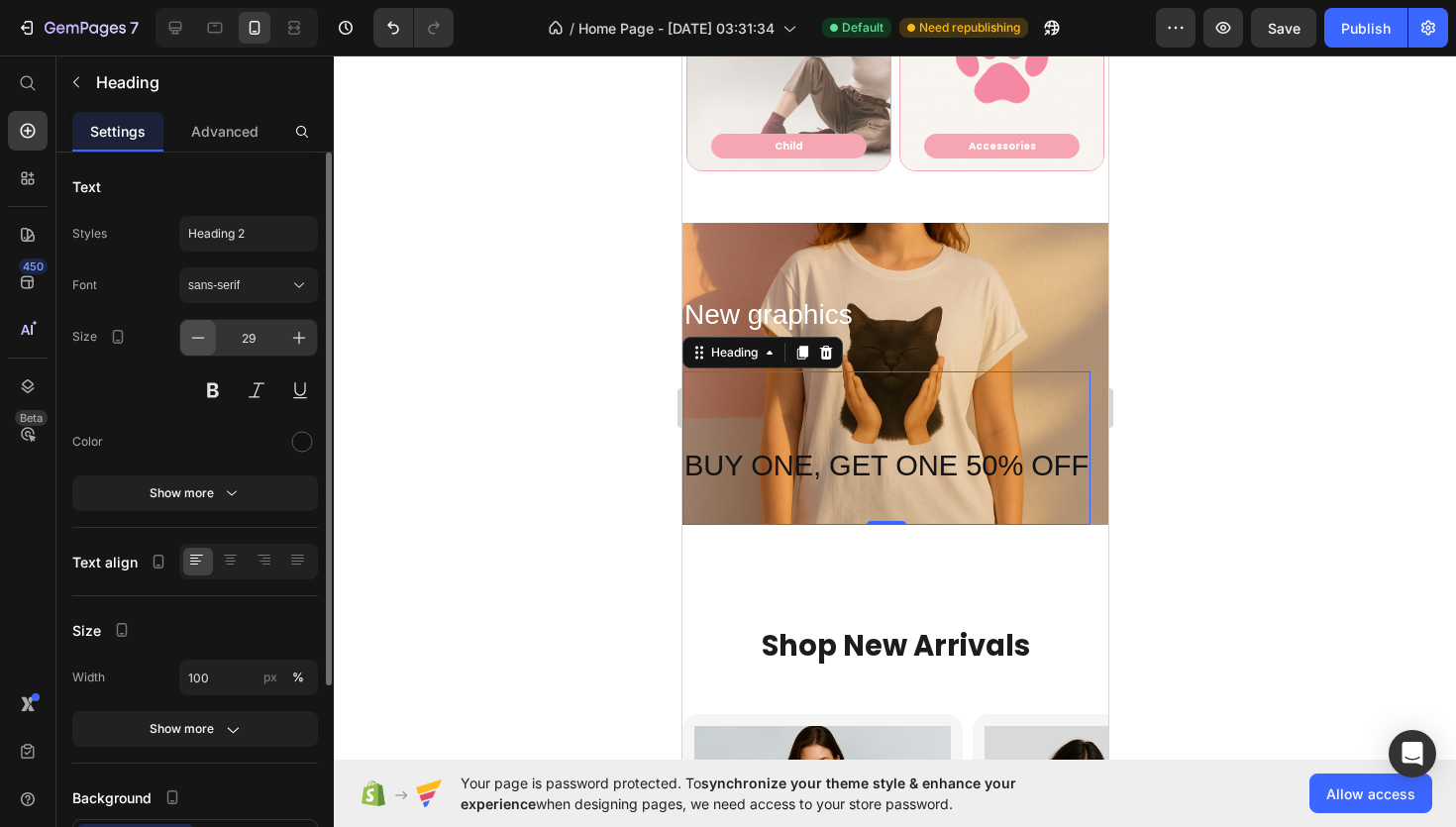 click 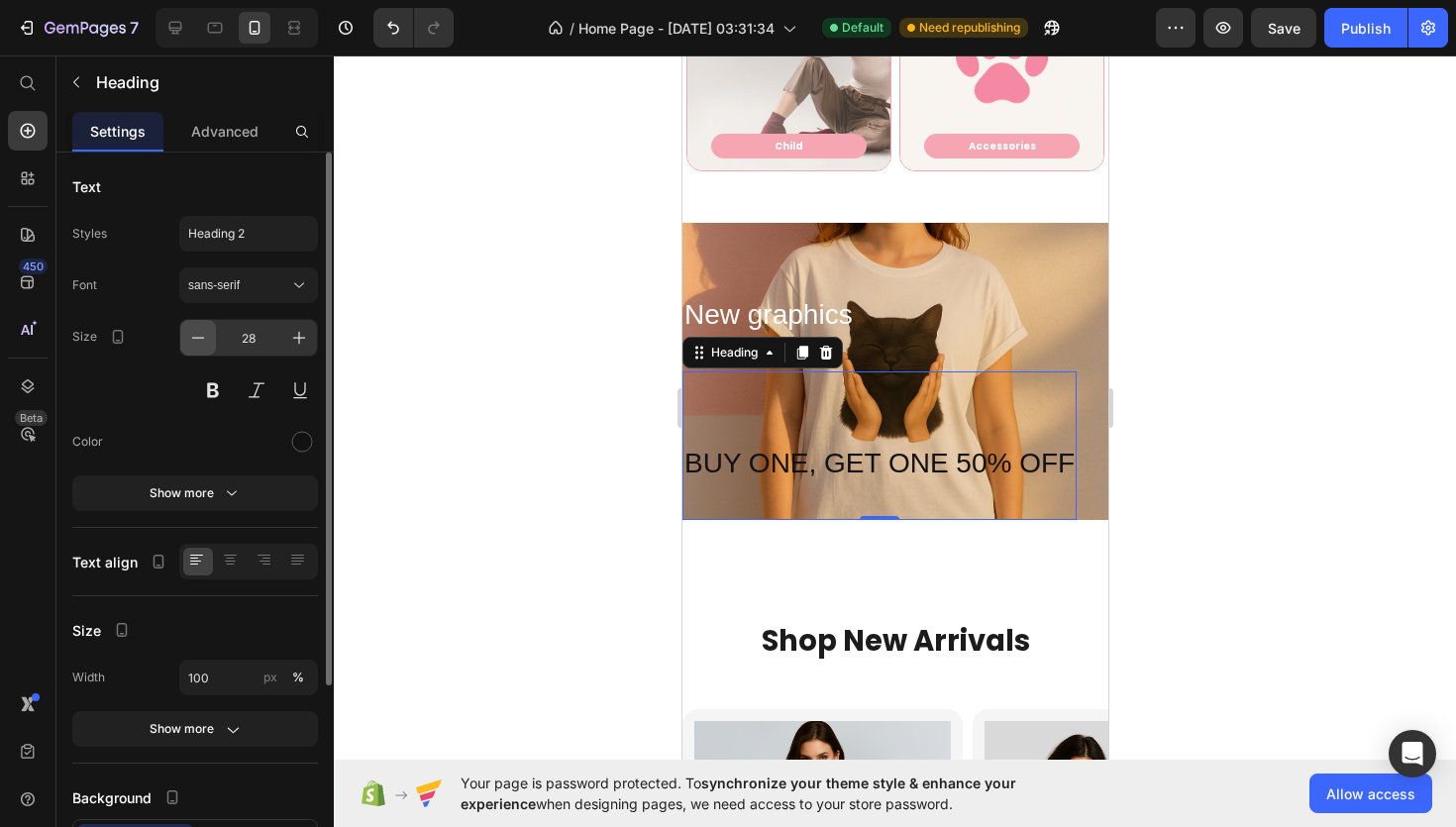 click 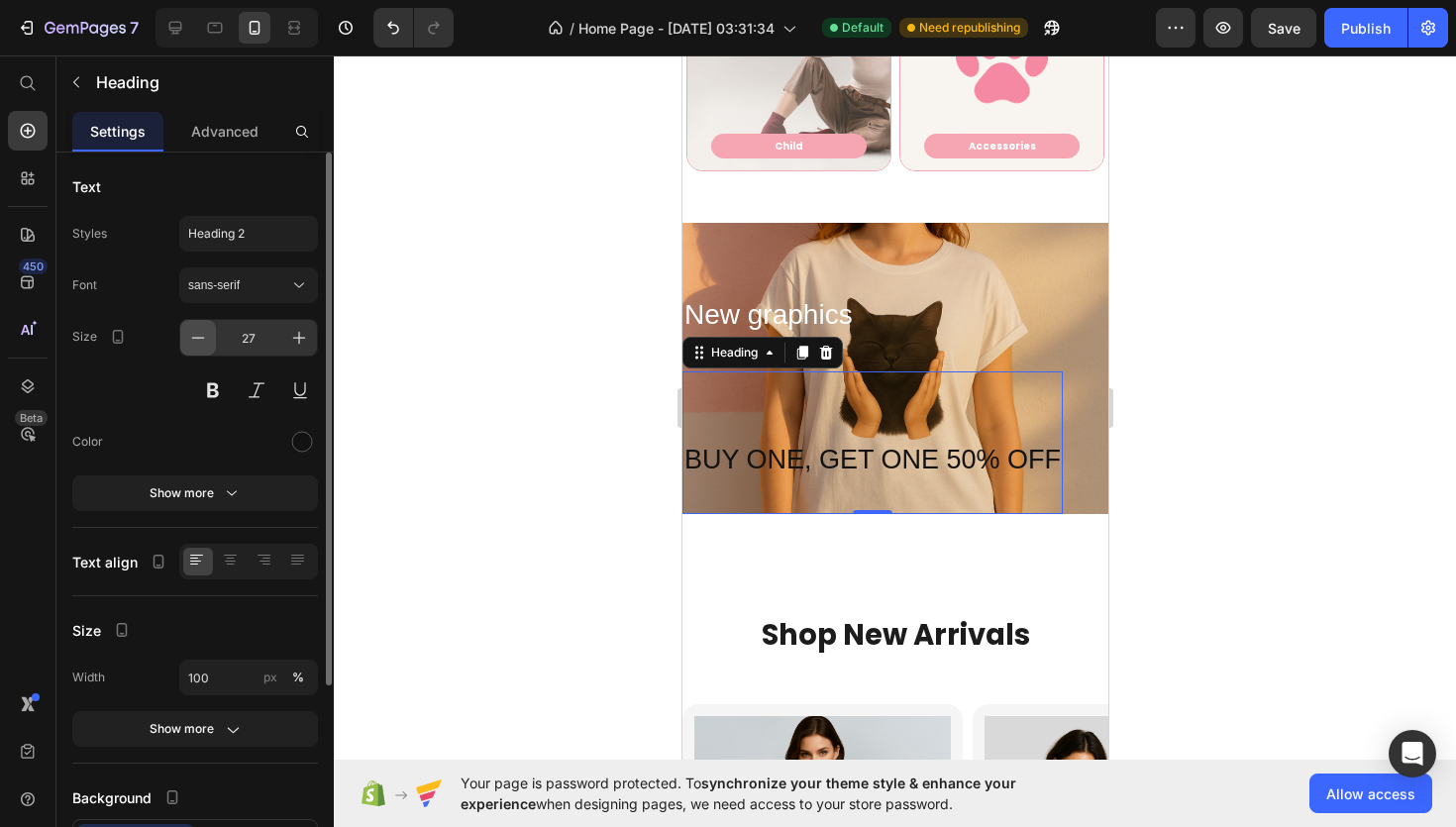 click 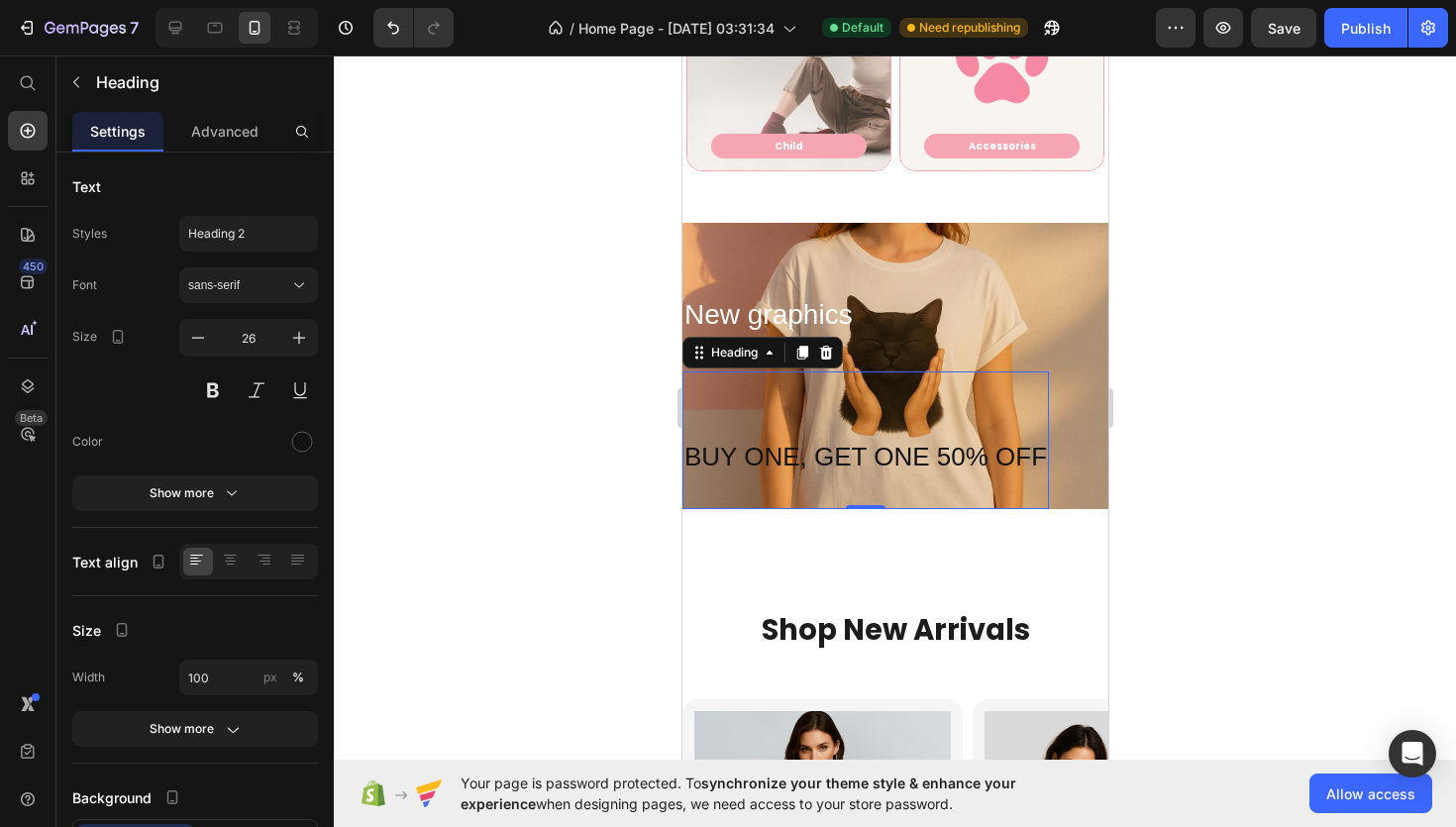 click 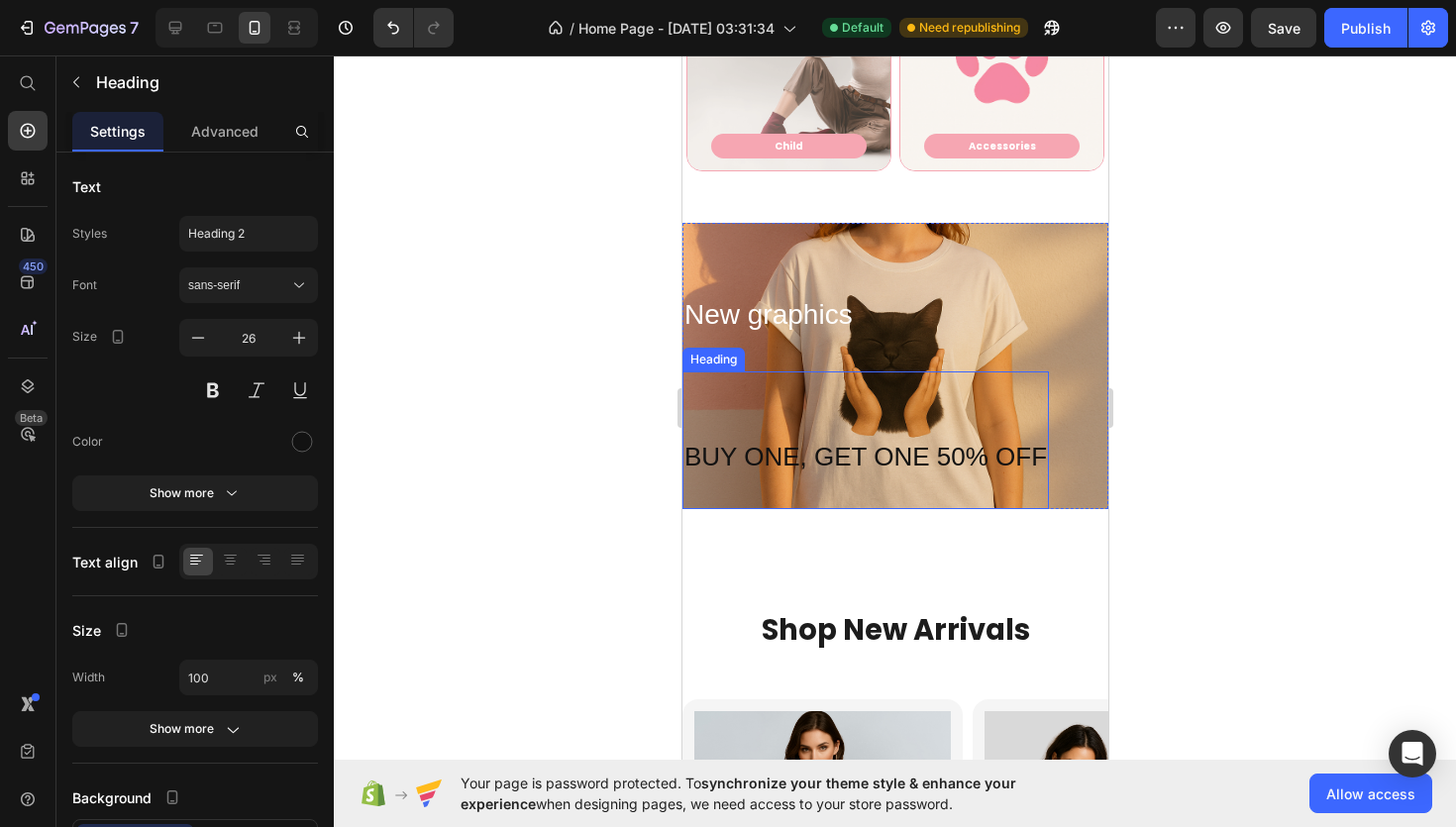 click on "⁠⁠⁠⁠⁠⁠⁠   BUY ONE, GET ONE 50% OFF" at bounding box center (865, 440) 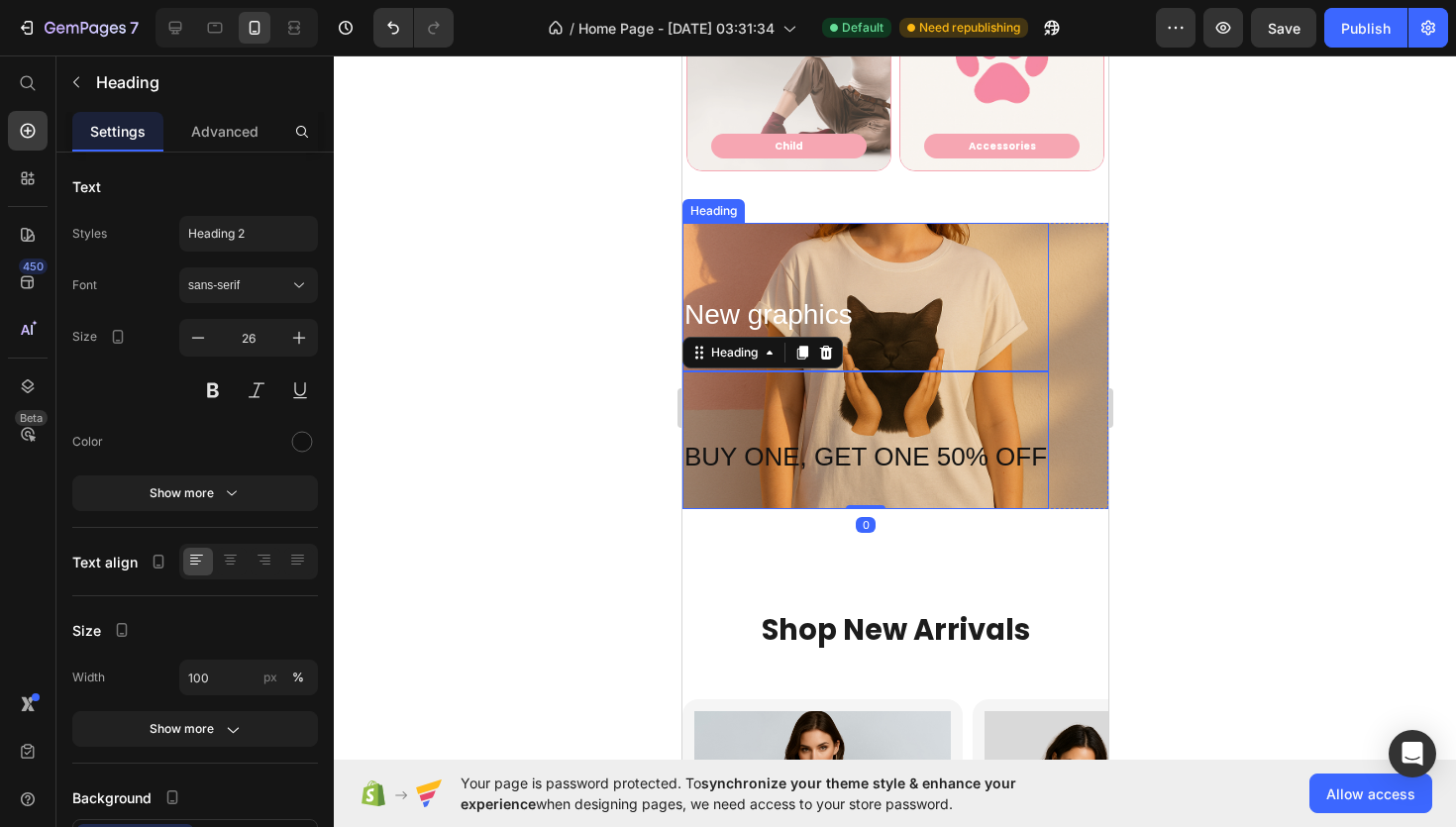 click on "⁠⁠⁠⁠⁠⁠⁠   New graphics" at bounding box center (865, 297) 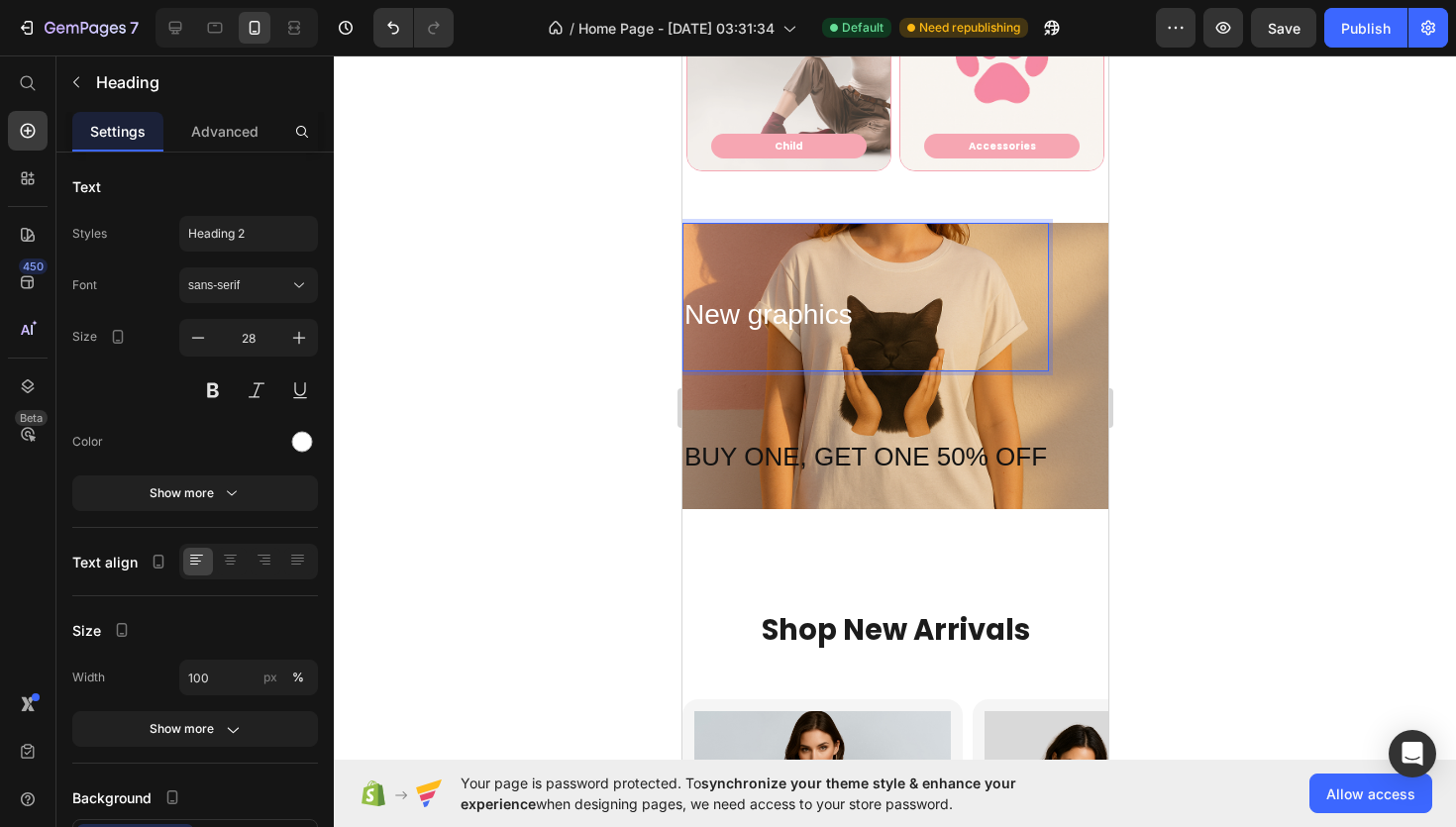 click on "New graphics" at bounding box center (865, 297) 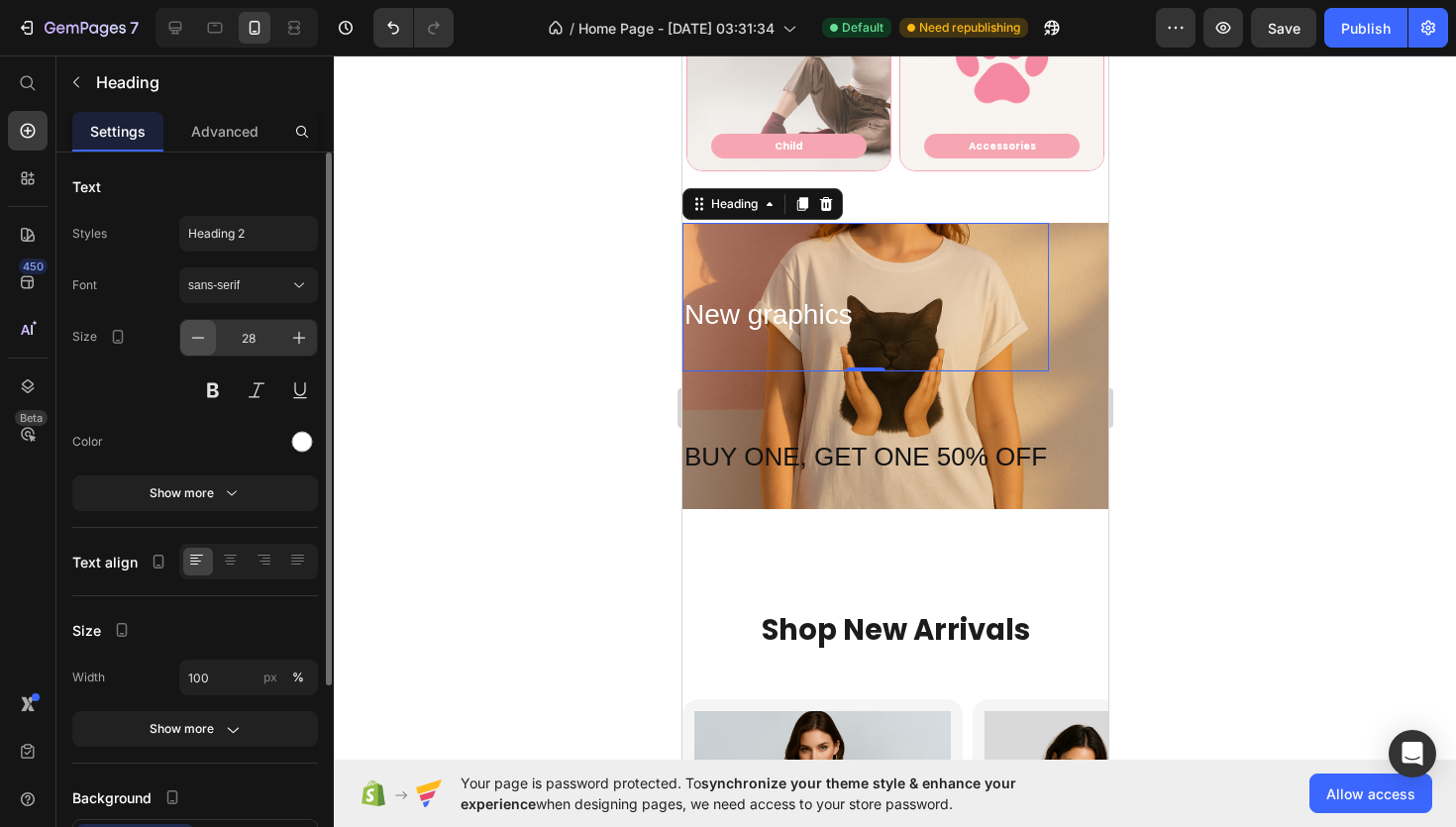 click 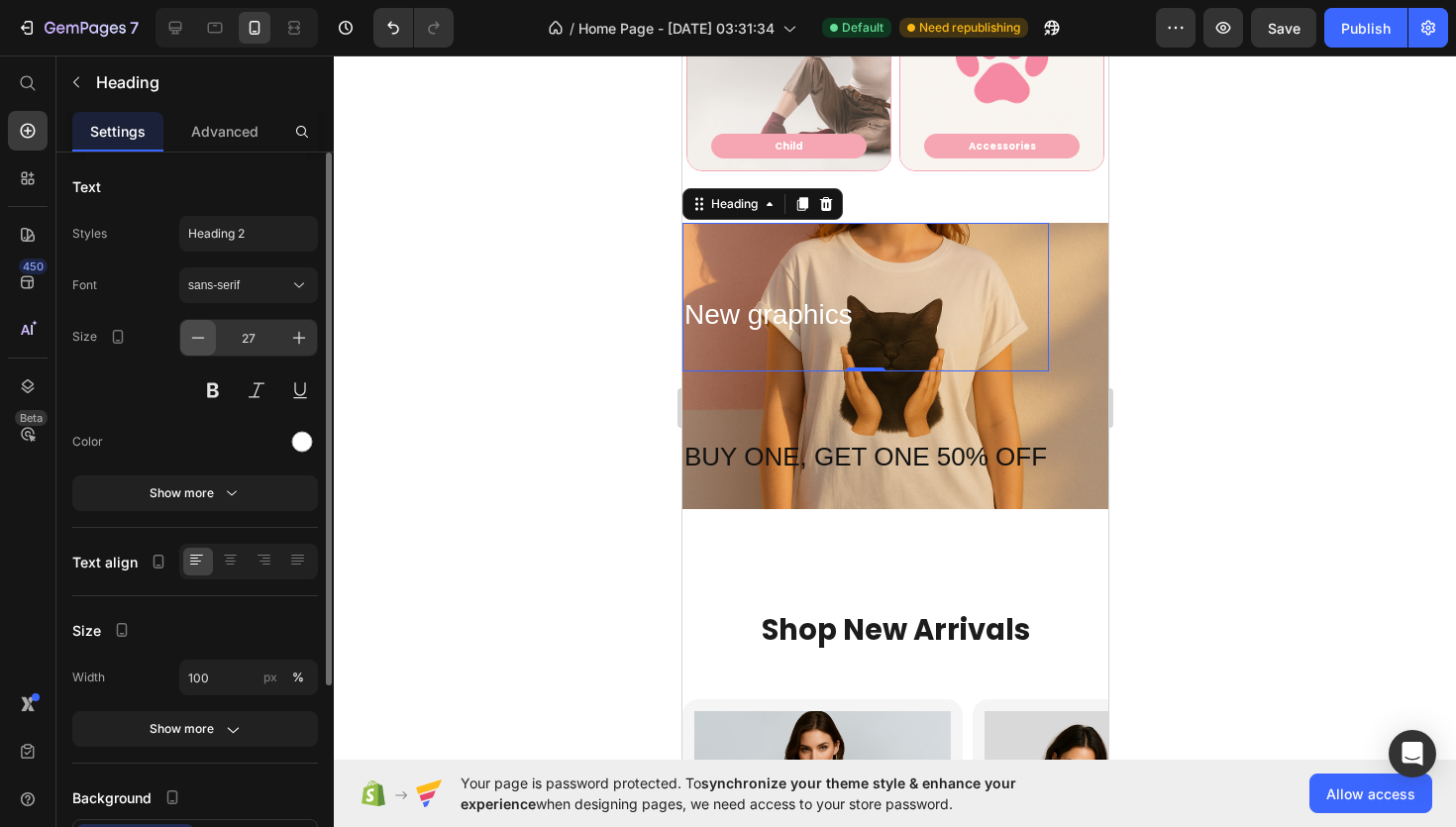 click 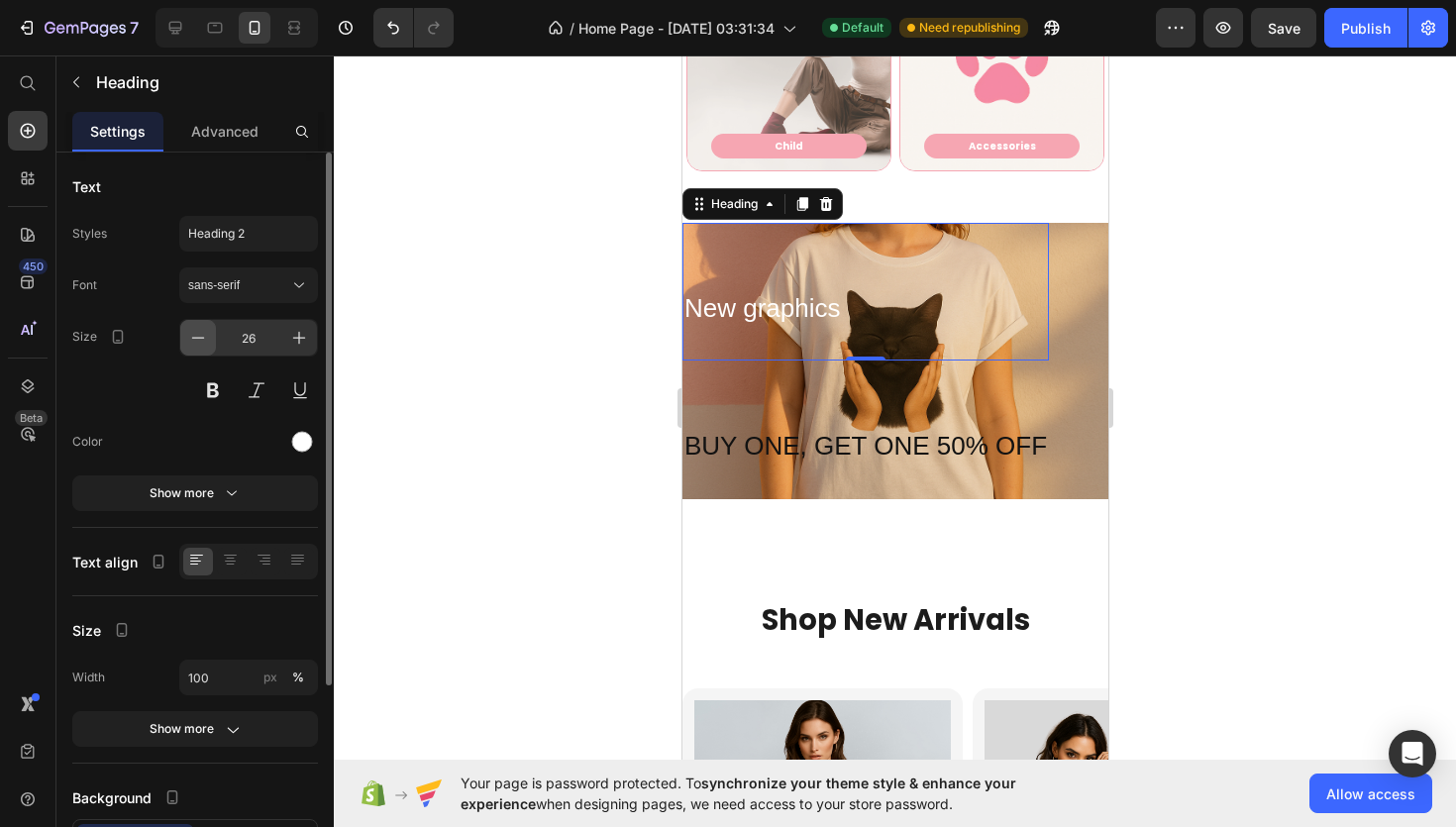 click 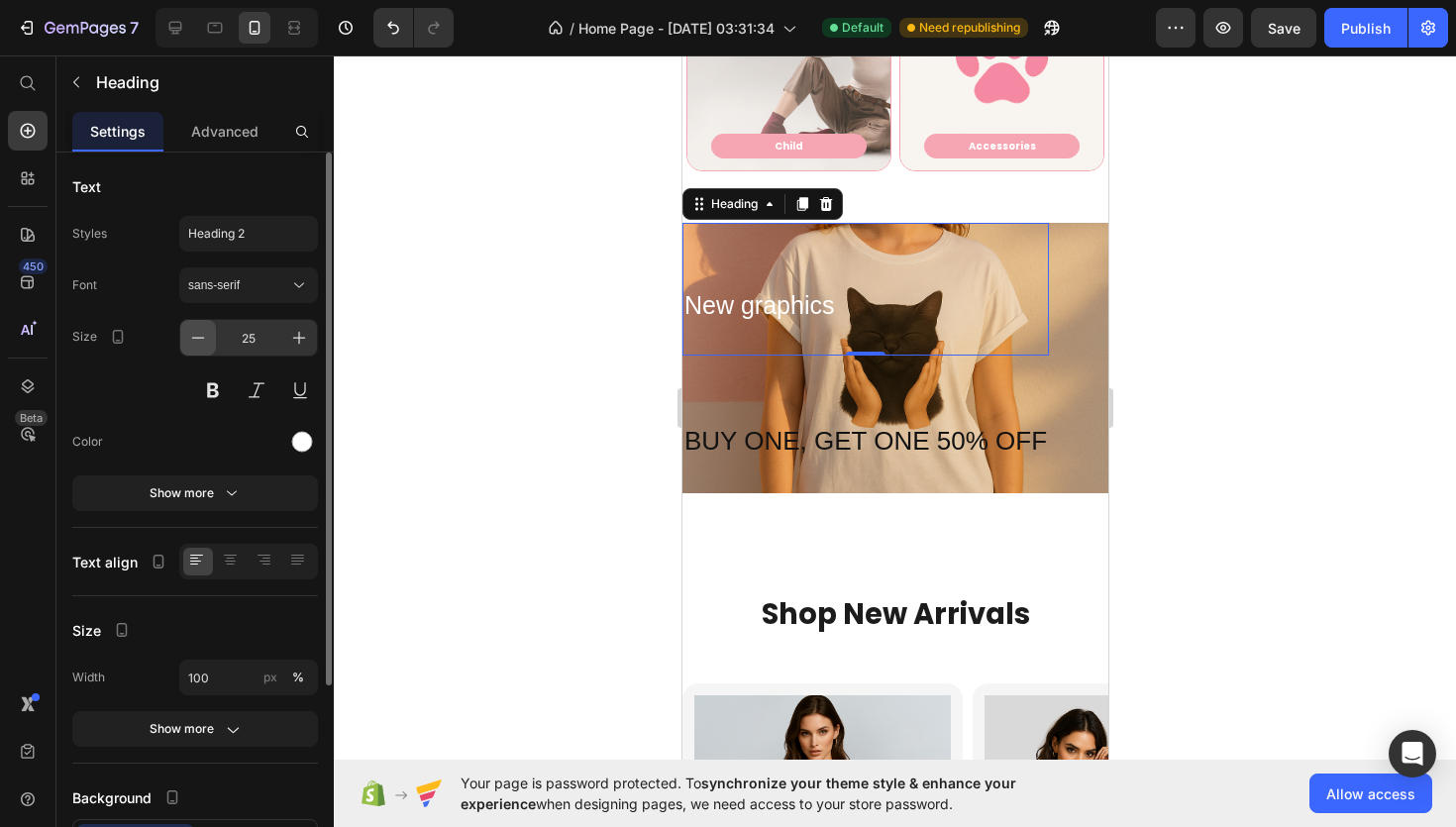 click 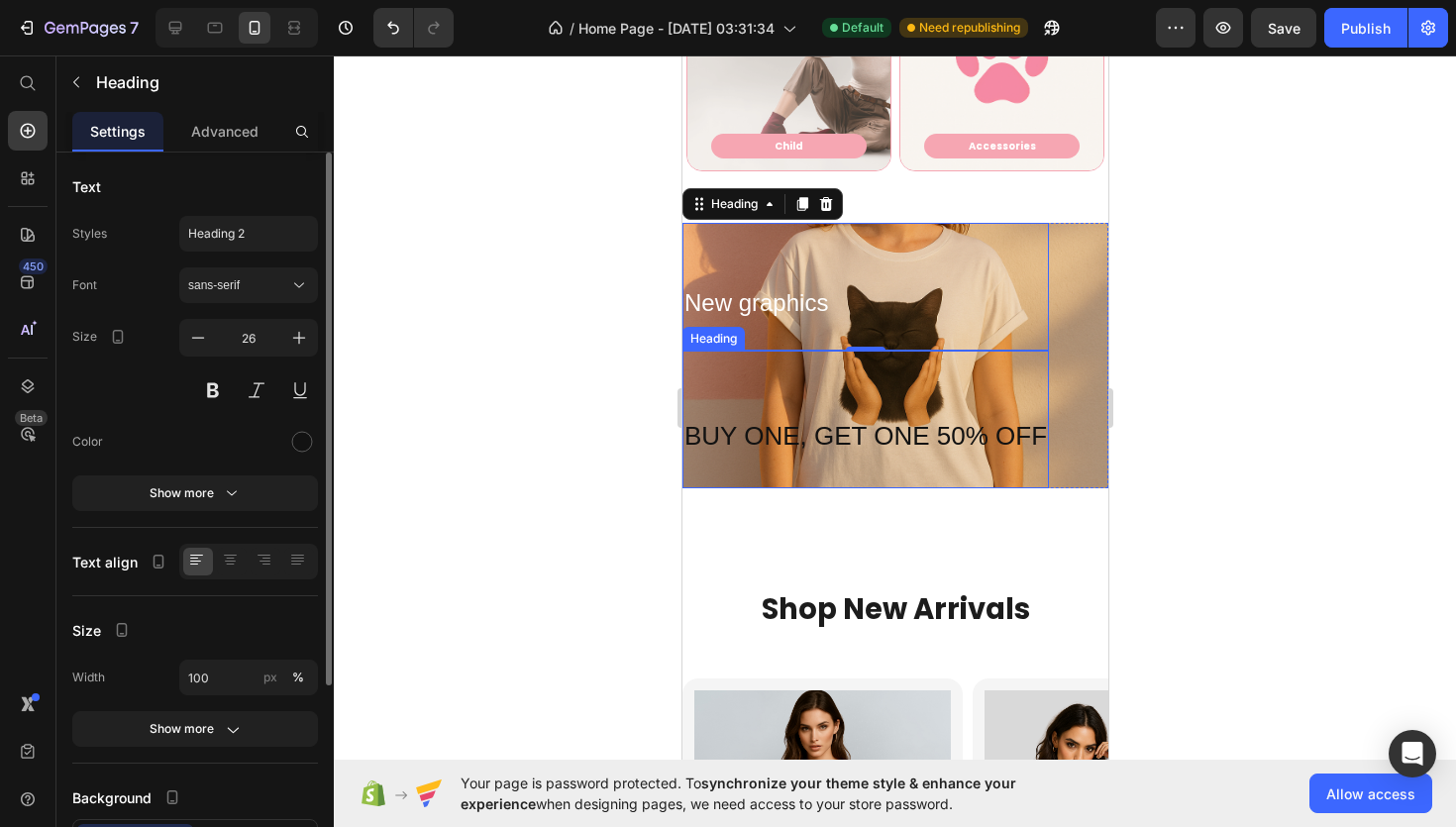 click on "⁠⁠⁠⁠⁠⁠⁠   BUY ONE, GET ONE 50% OFF" at bounding box center [865, 419] 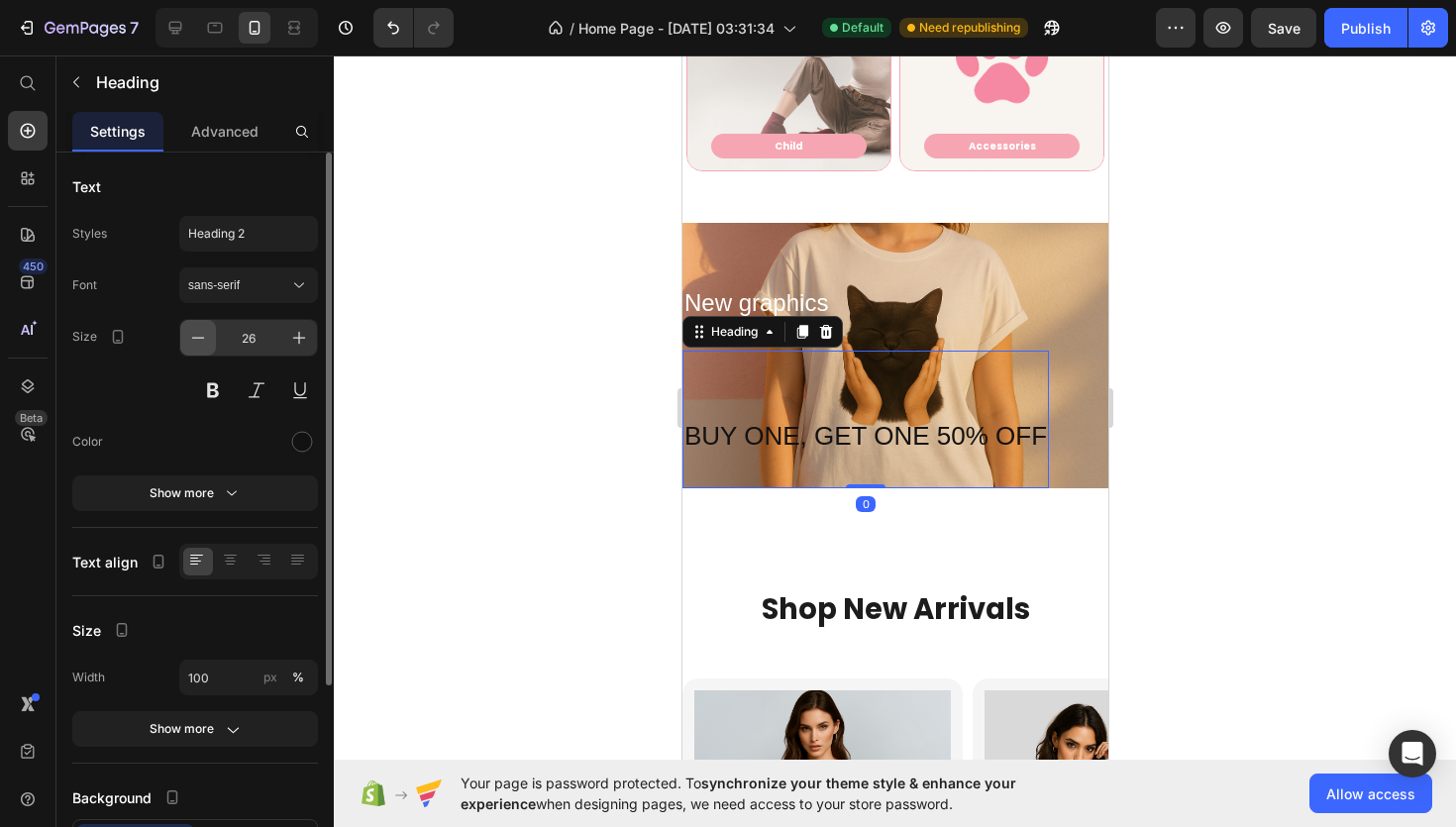 click 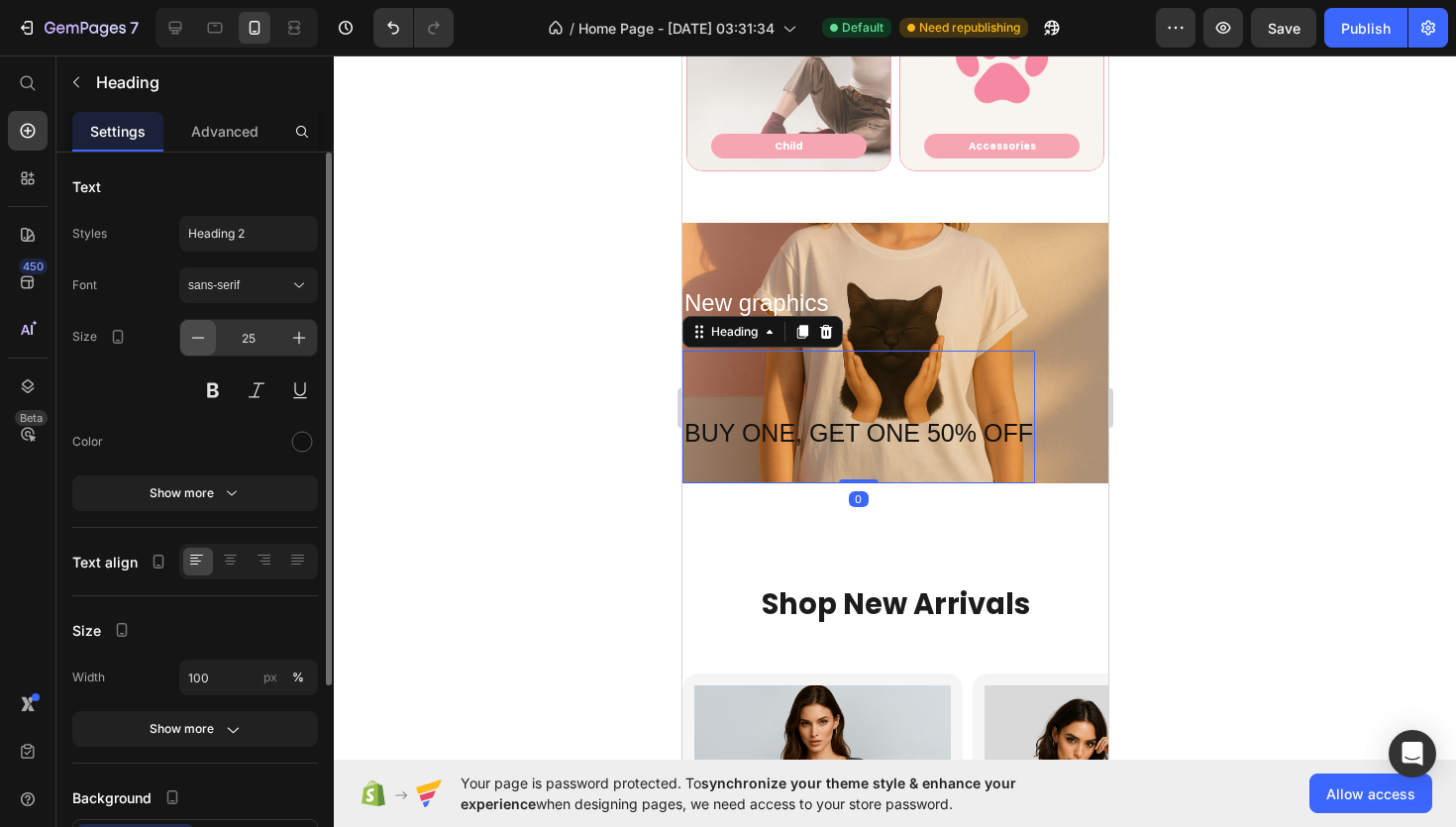 click 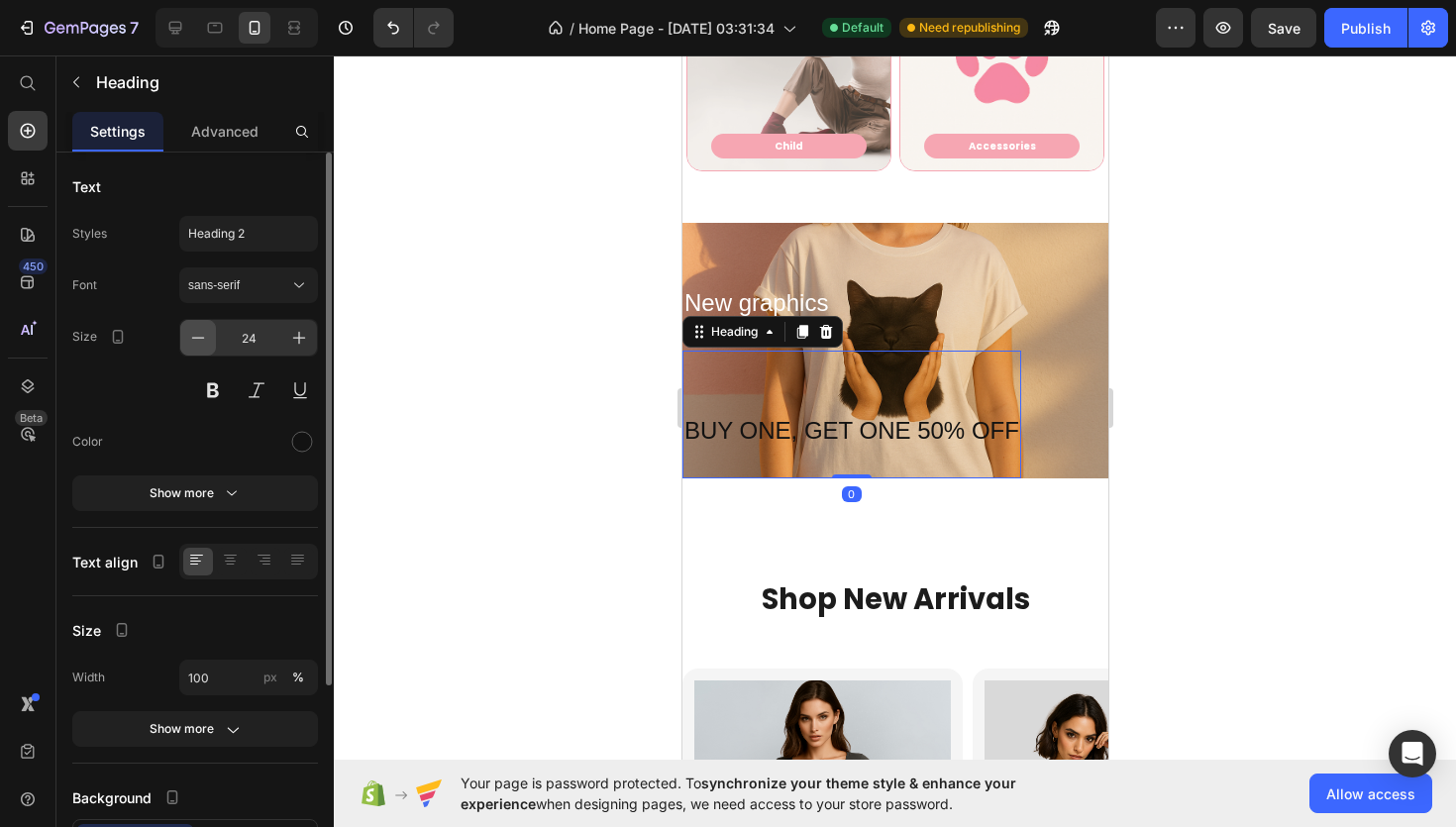 click 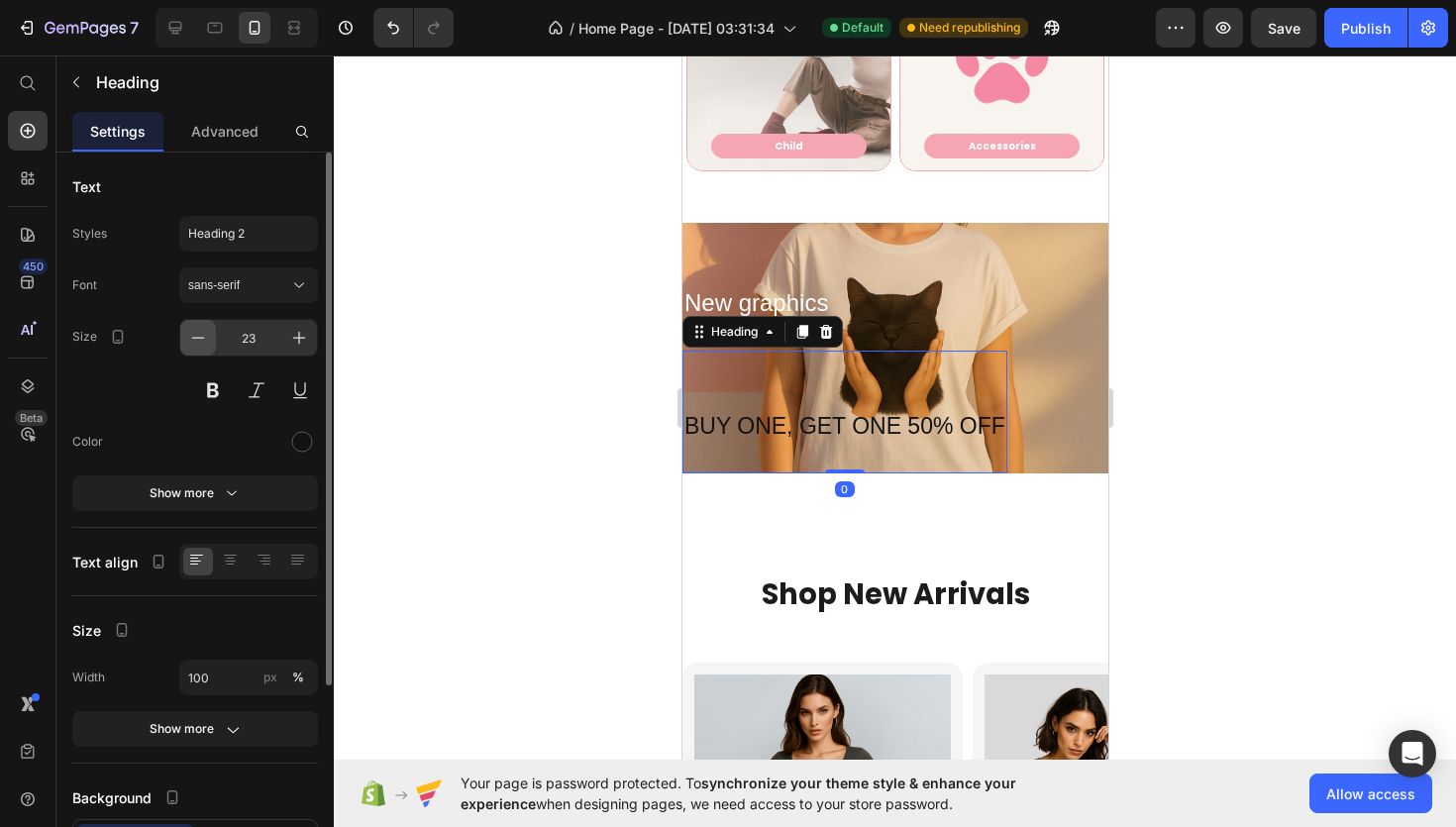 click 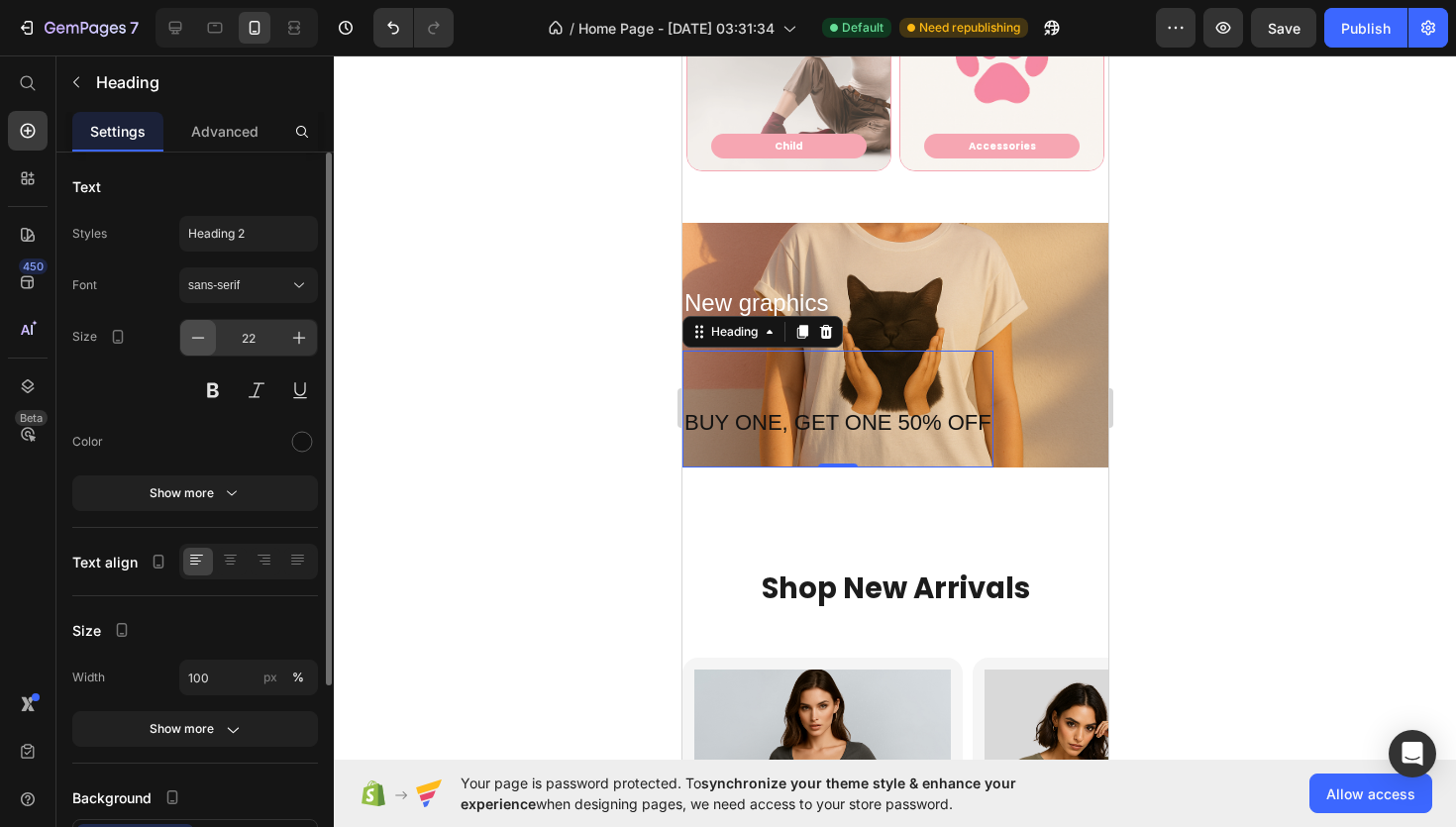 click 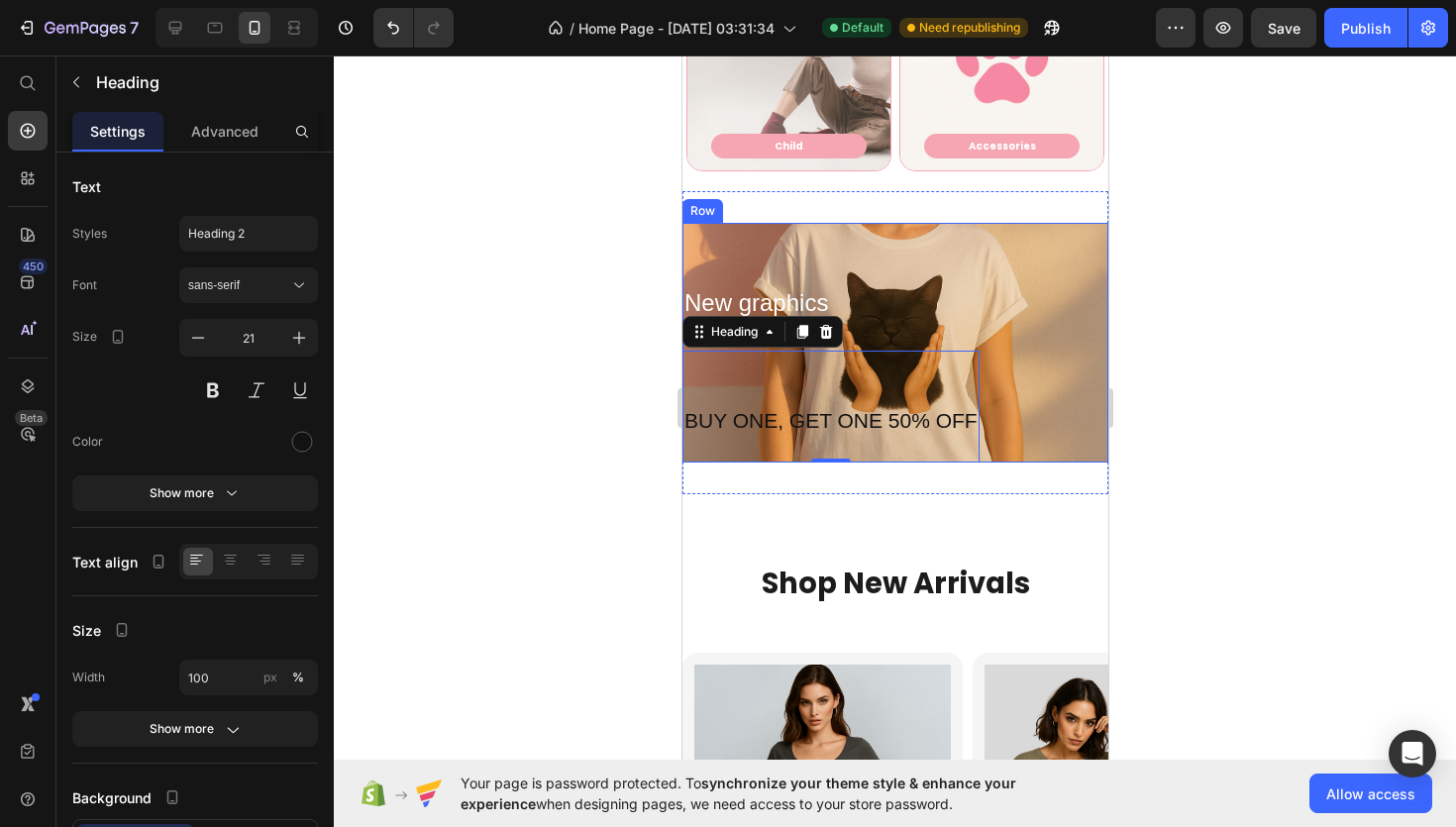 click on "⁠⁠⁠⁠⁠⁠⁠   New graphics   Heading ⁠⁠⁠⁠⁠⁠⁠   BUY ONE, GET ONE 50% OFF   Heading   0 Row" at bounding box center [894, 343] 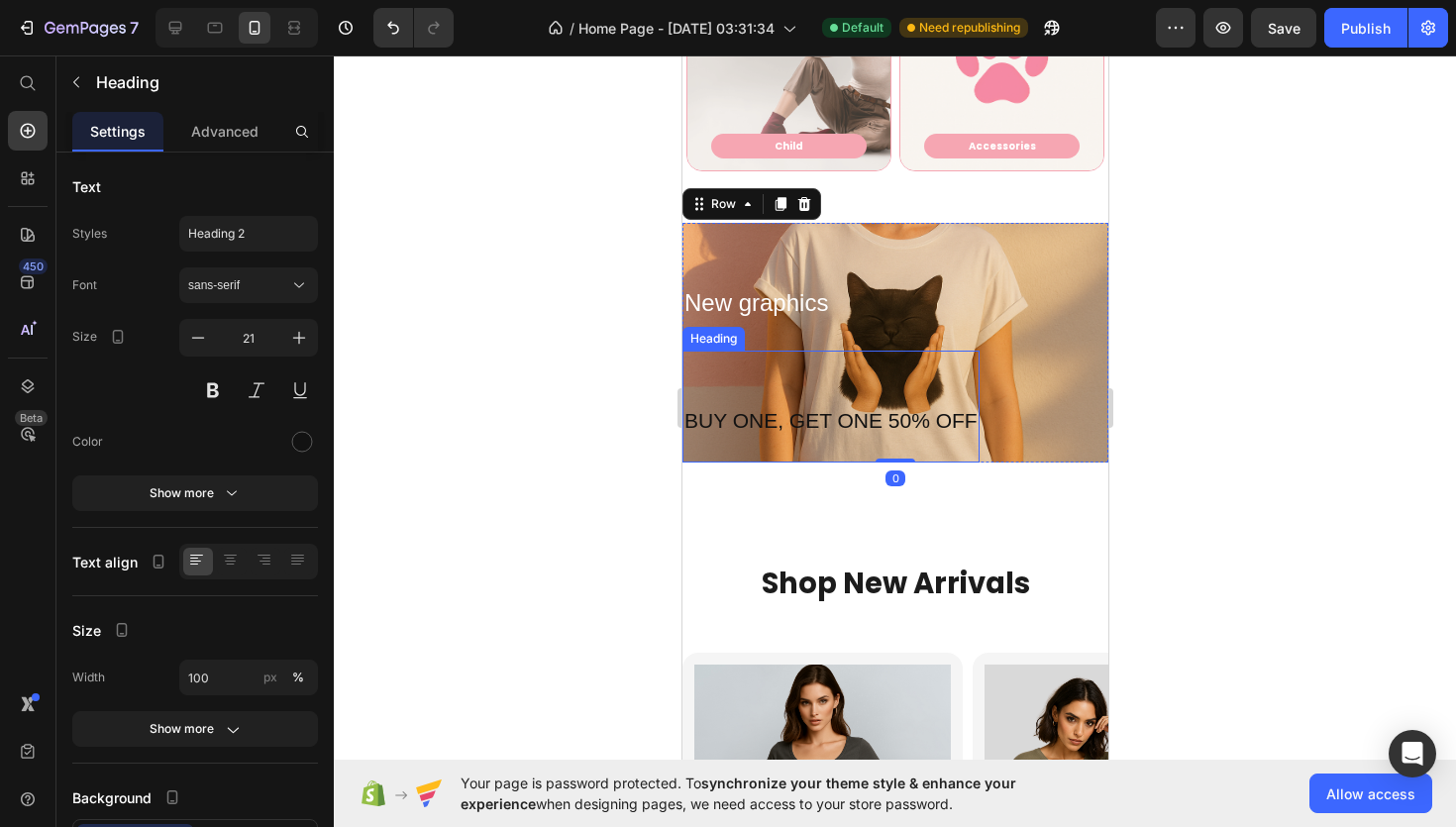 click on "⁠⁠⁠⁠⁠⁠⁠   BUY ONE, GET ONE 50% OFF" at bounding box center [830, 406] 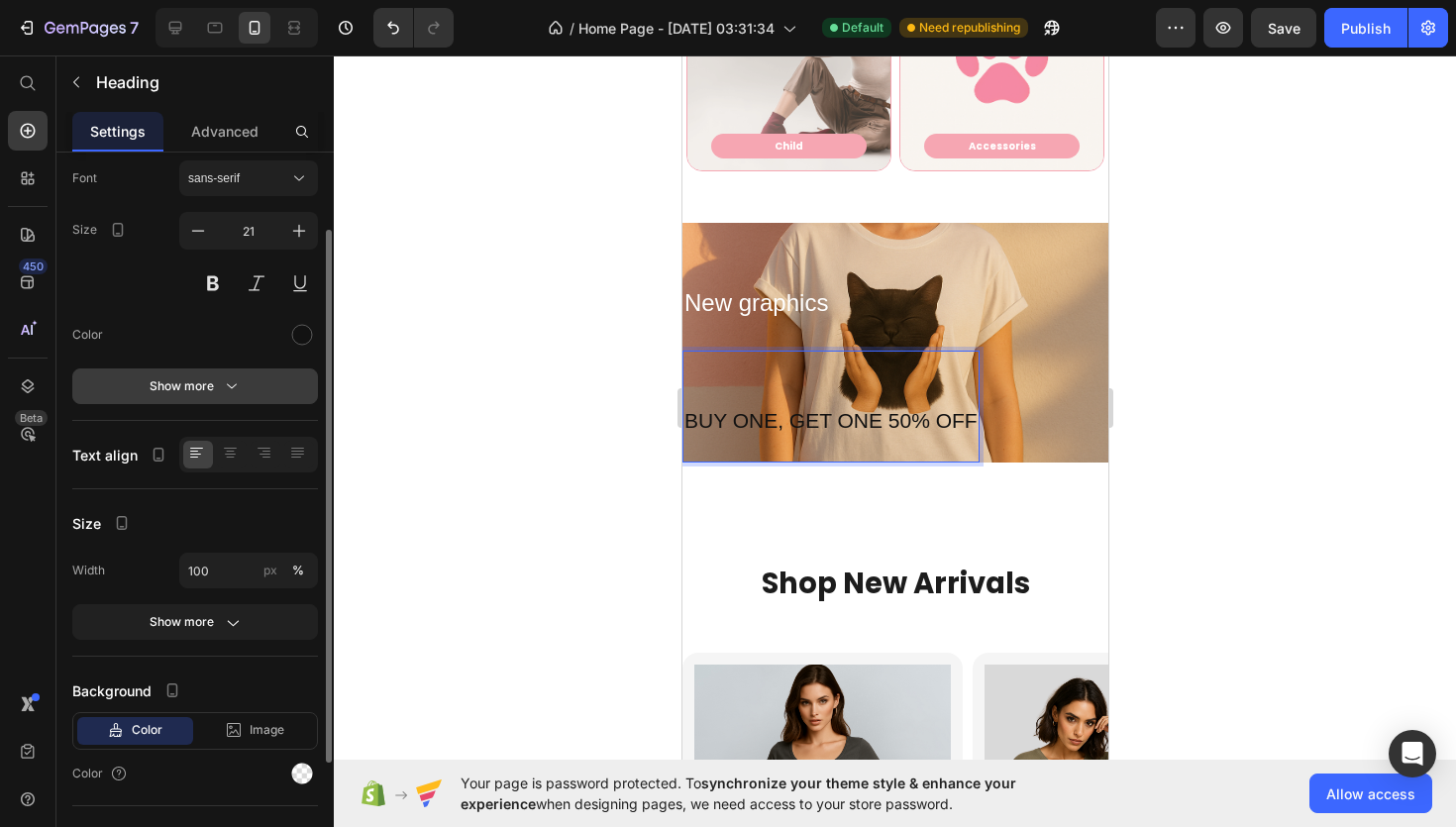 scroll, scrollTop: 0, scrollLeft: 0, axis: both 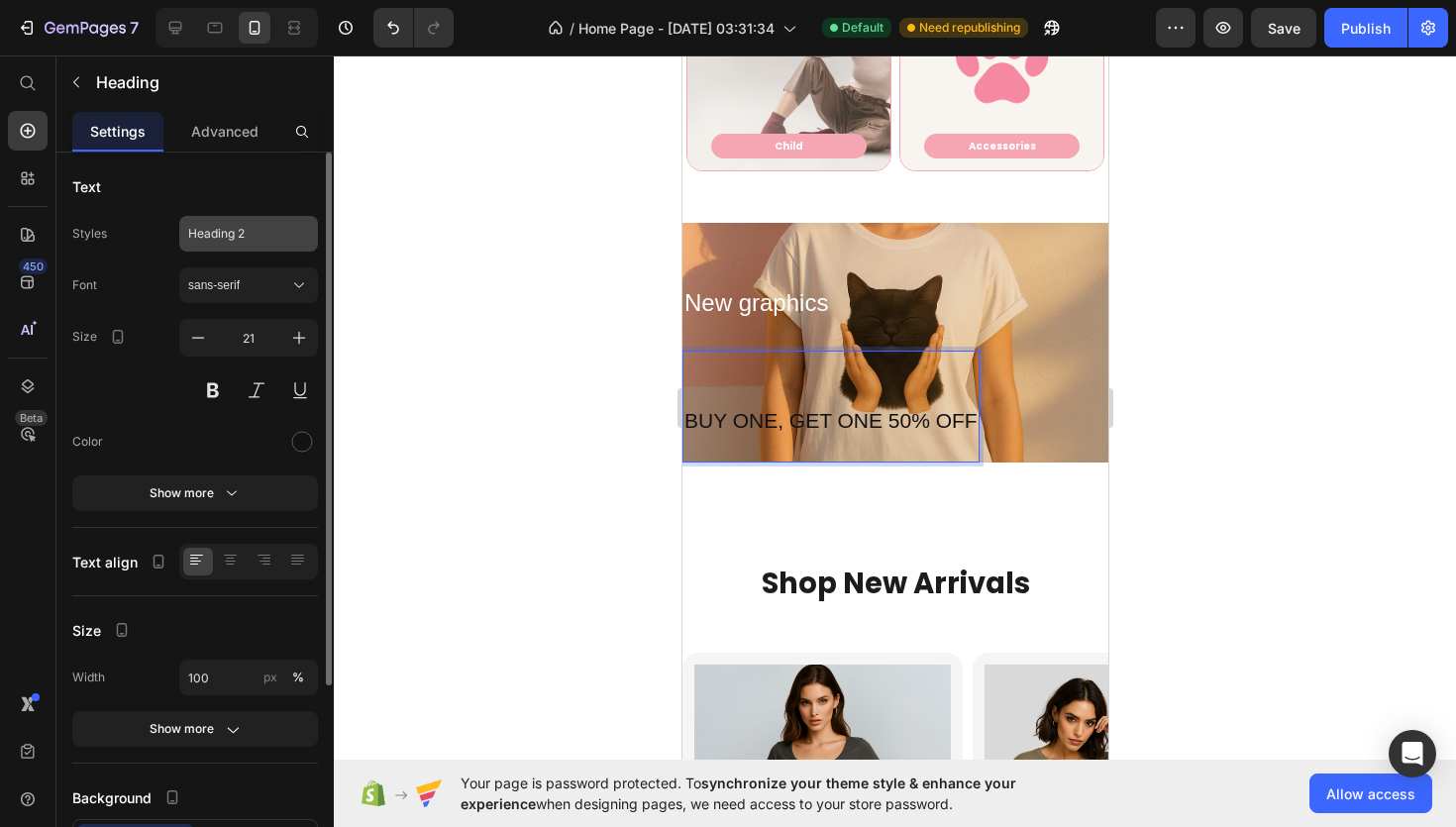 click on "Heading 2" at bounding box center (237, 234) 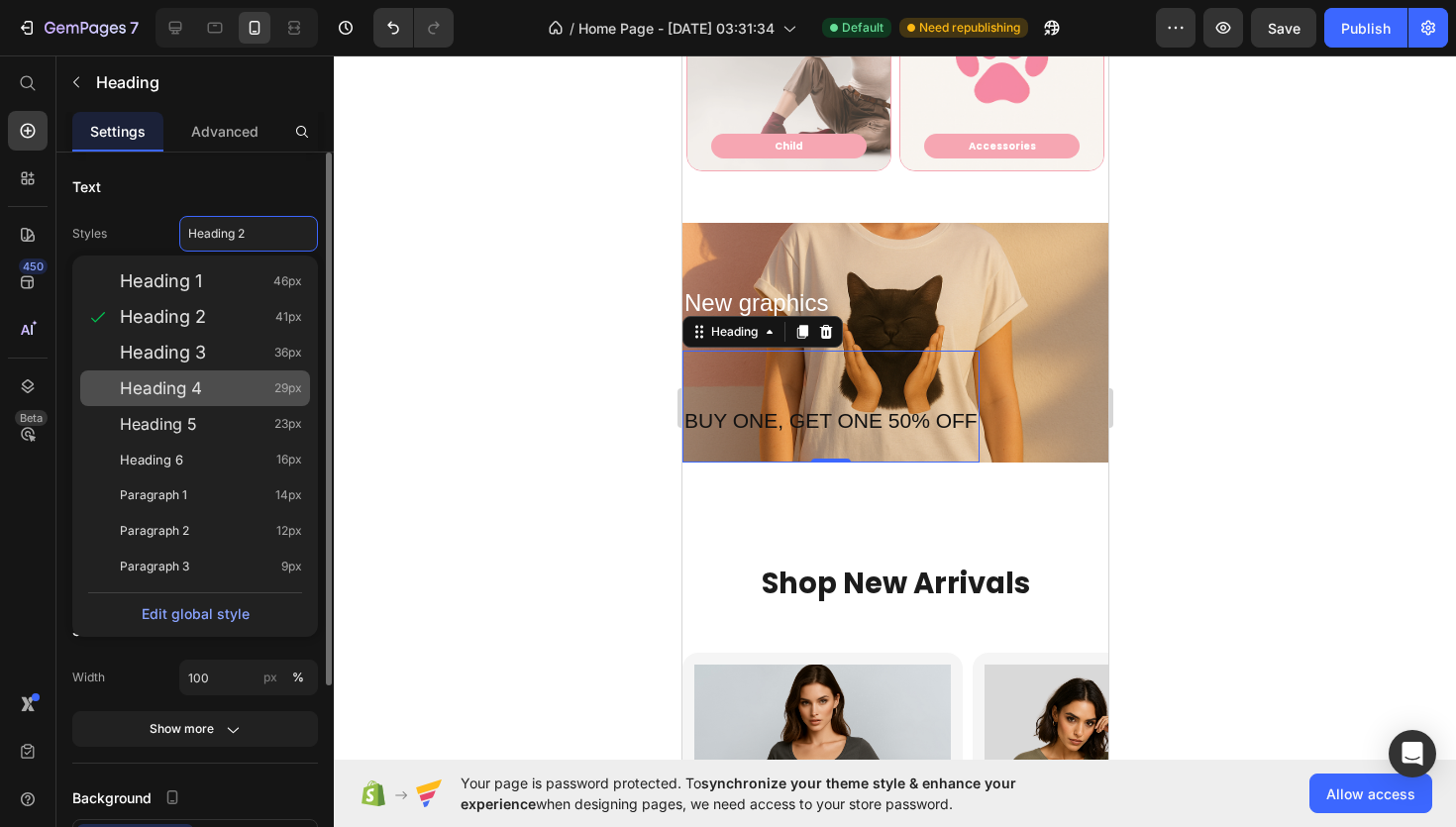 click on "Heading 4" at bounding box center [160, 388] 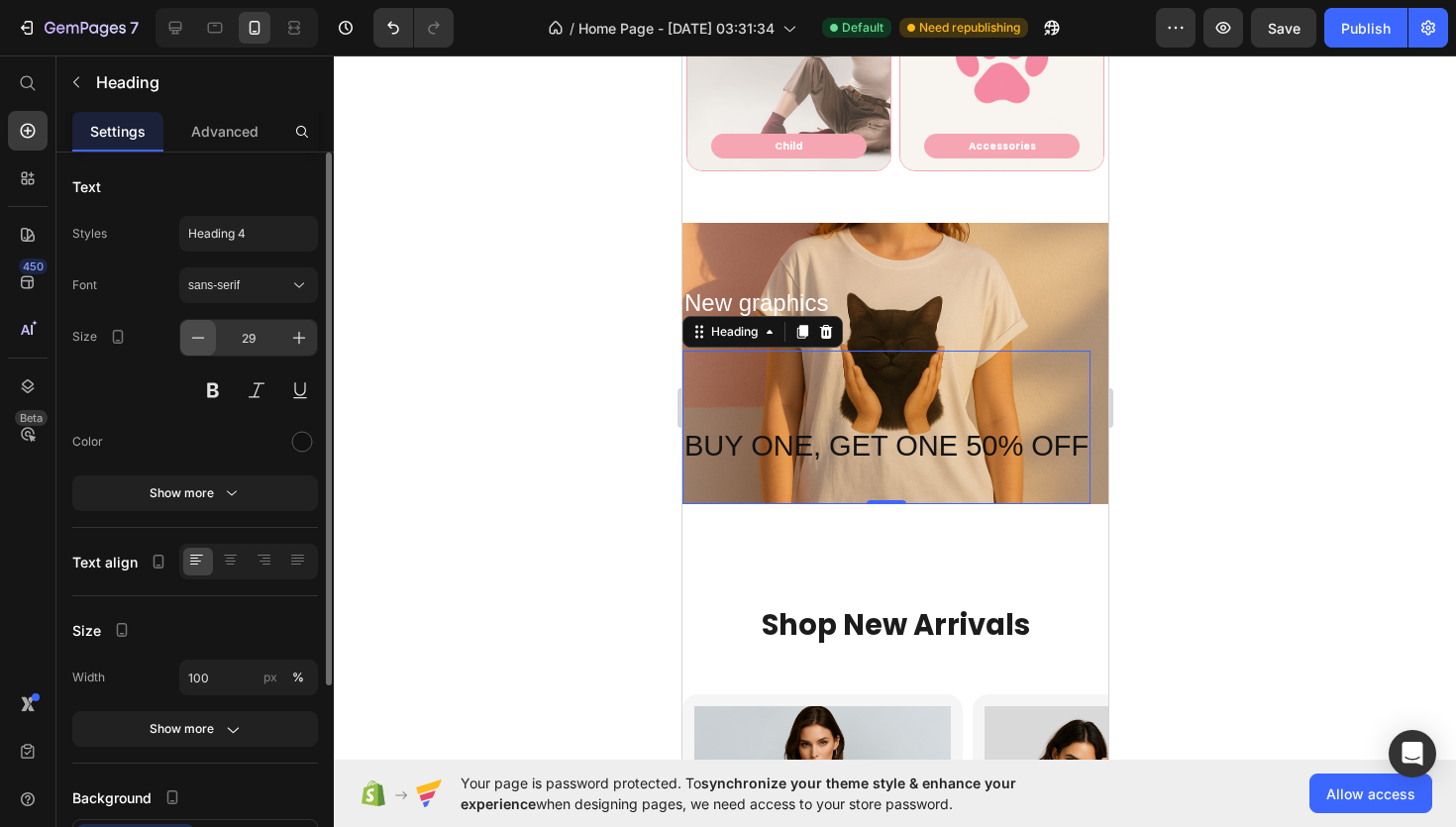 click 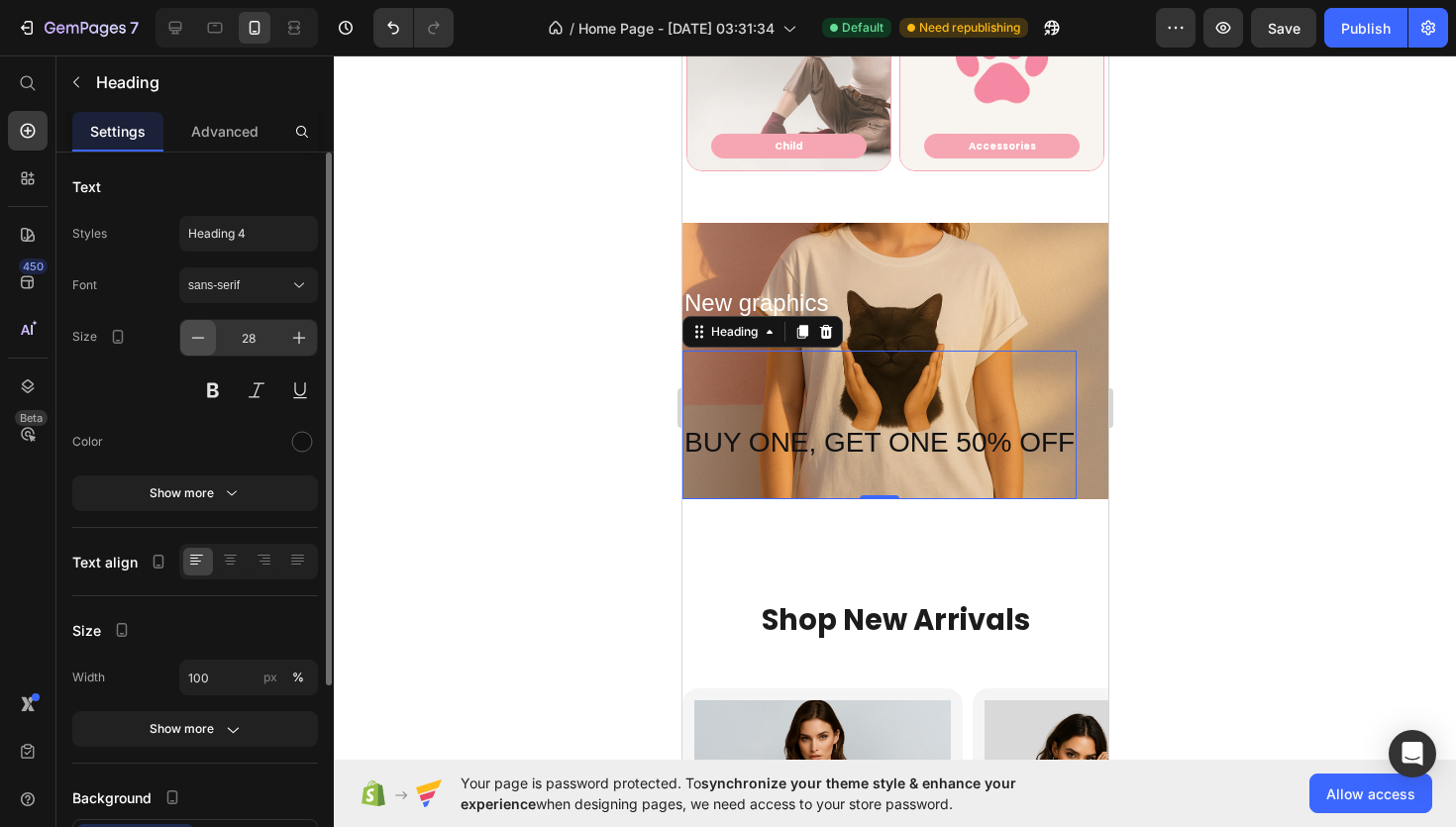 click 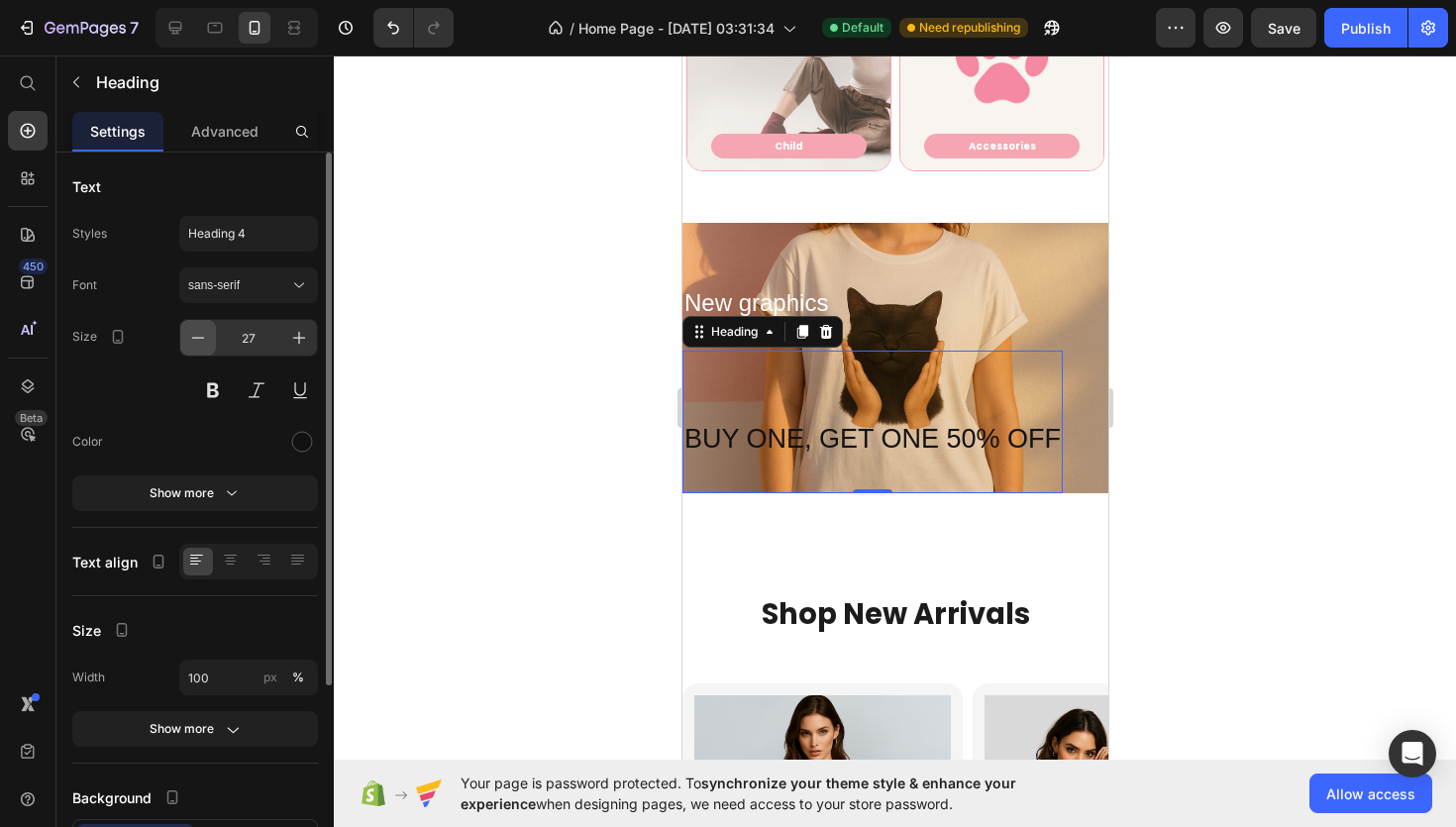 click 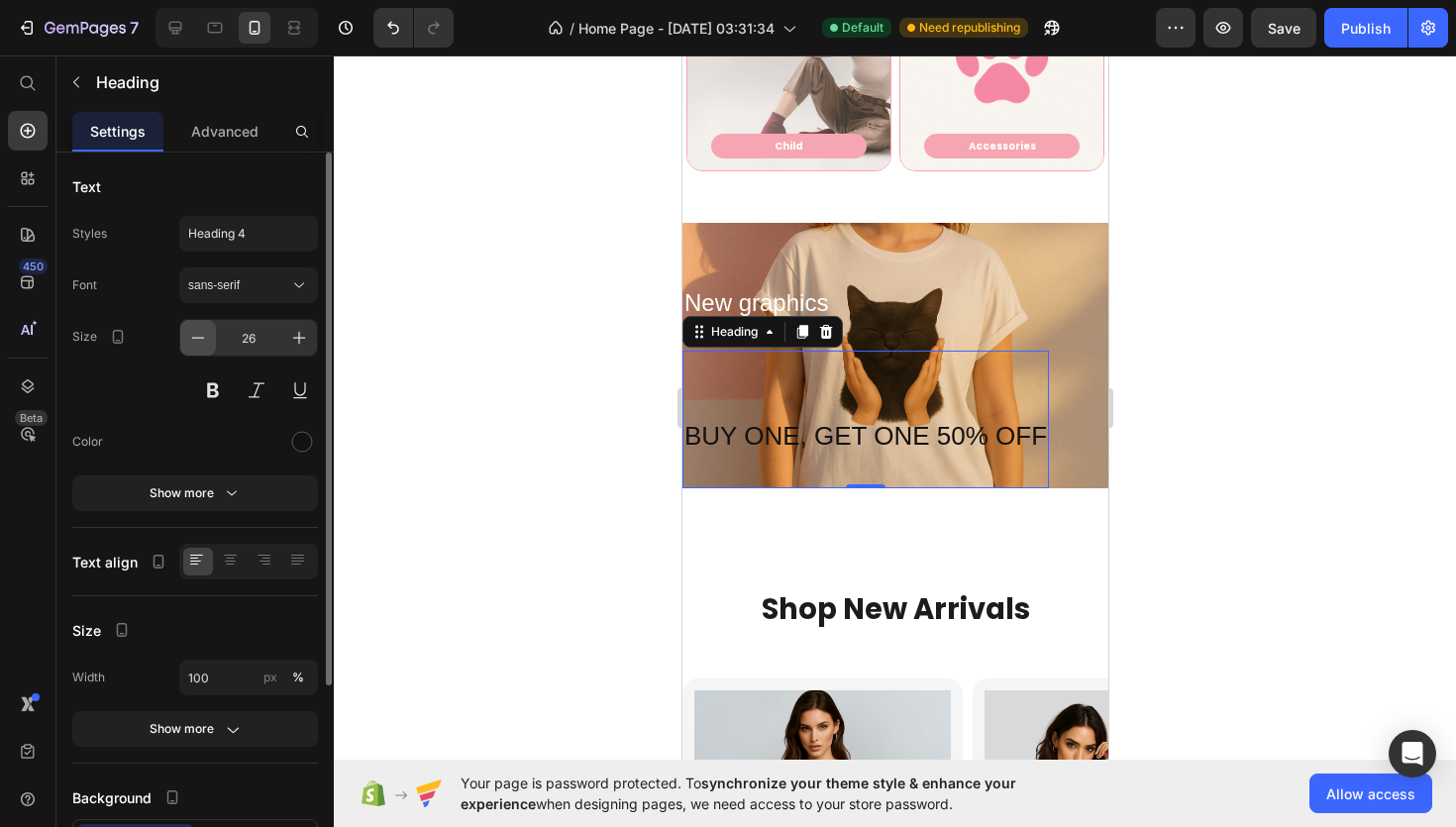 click 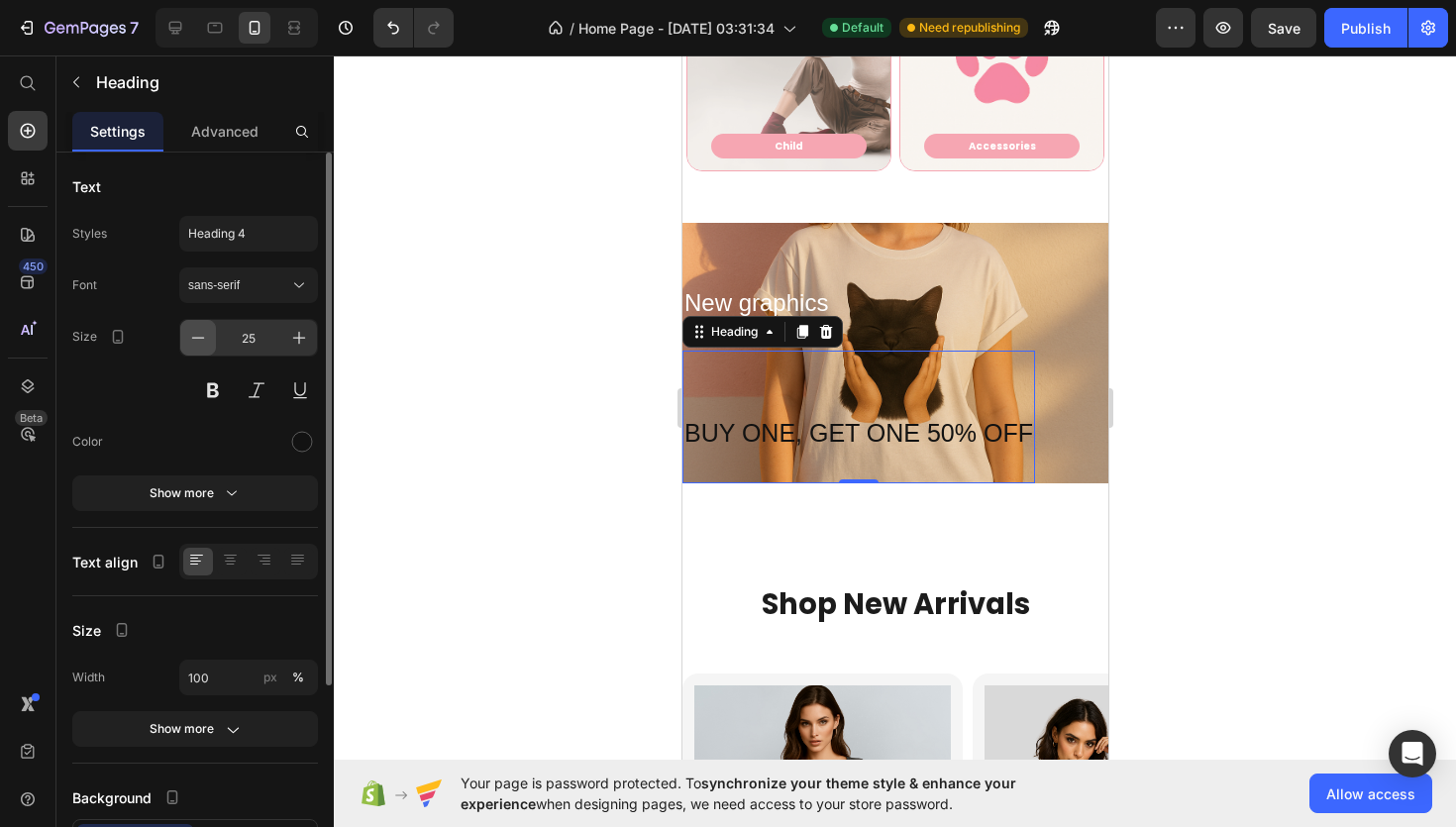 click 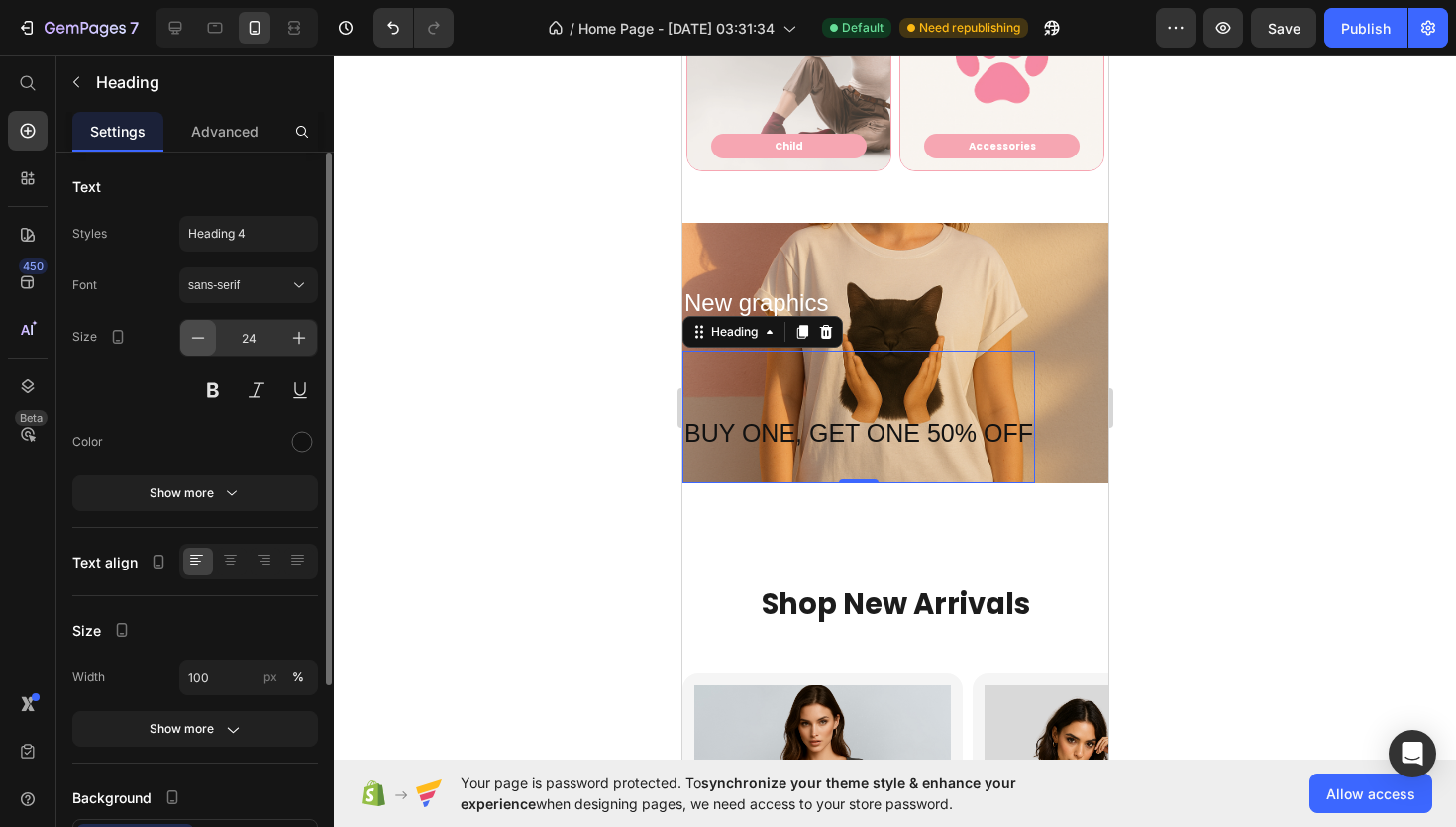 click 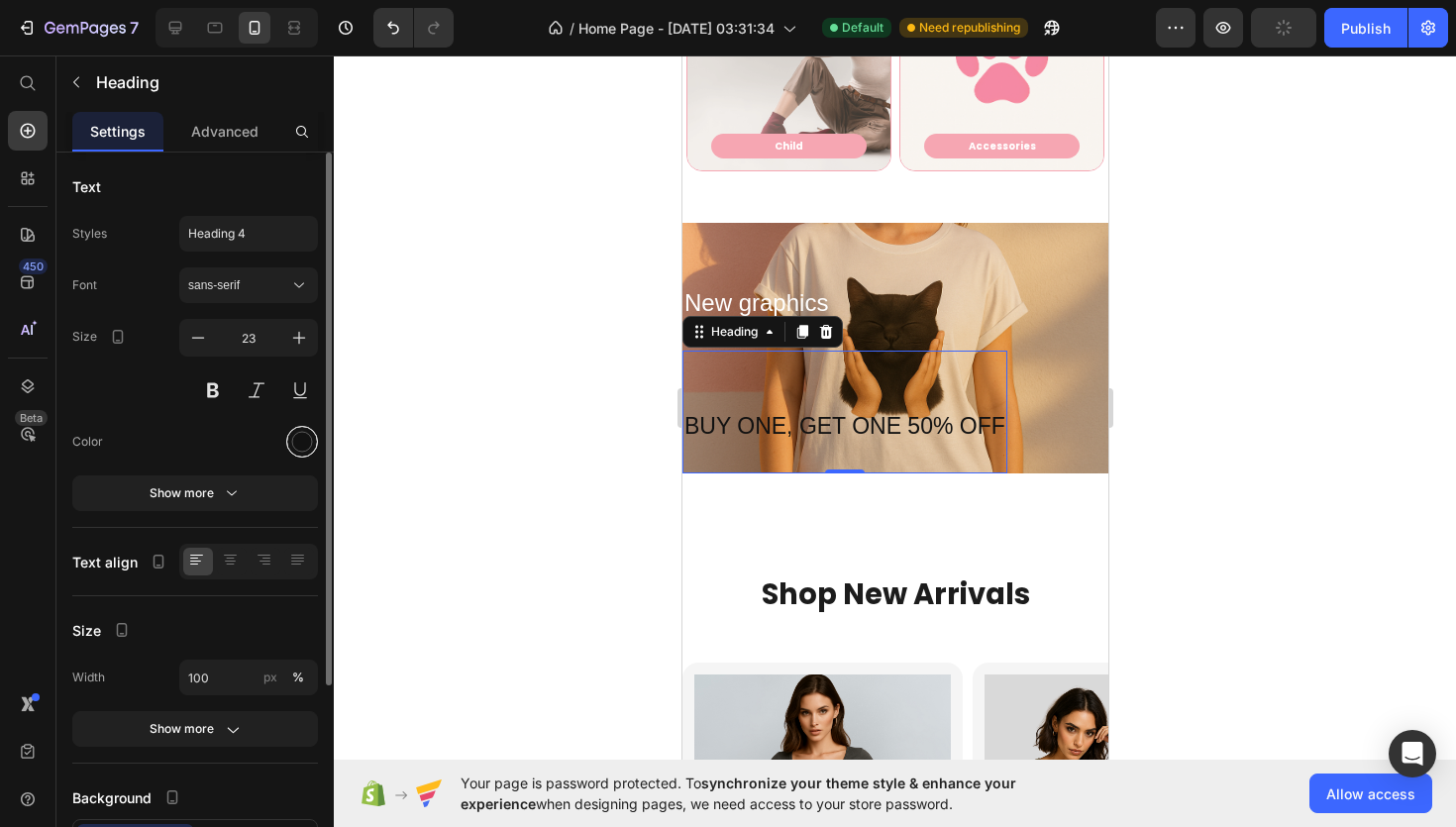click at bounding box center [302, 442] 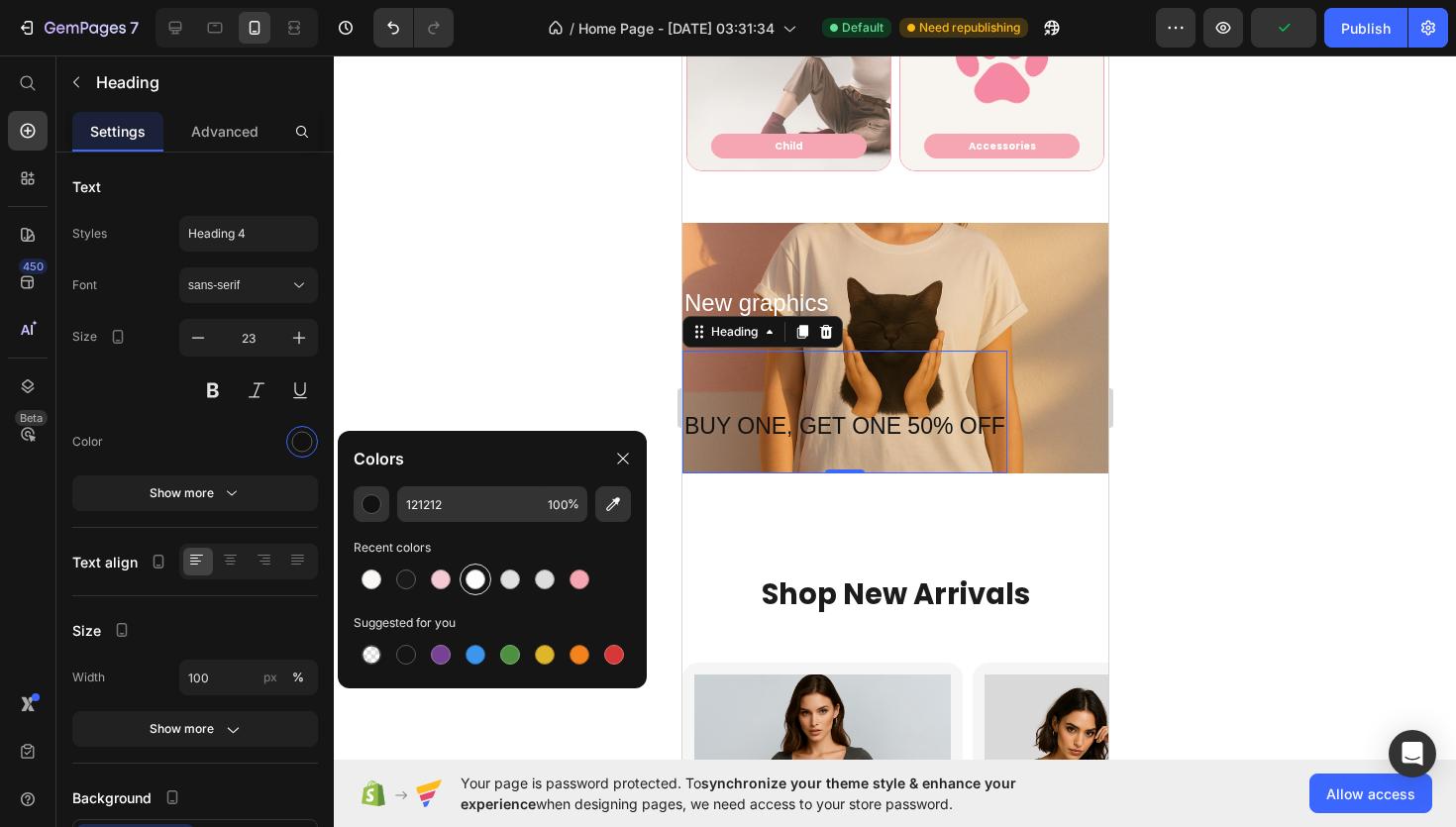click at bounding box center (475, 579) 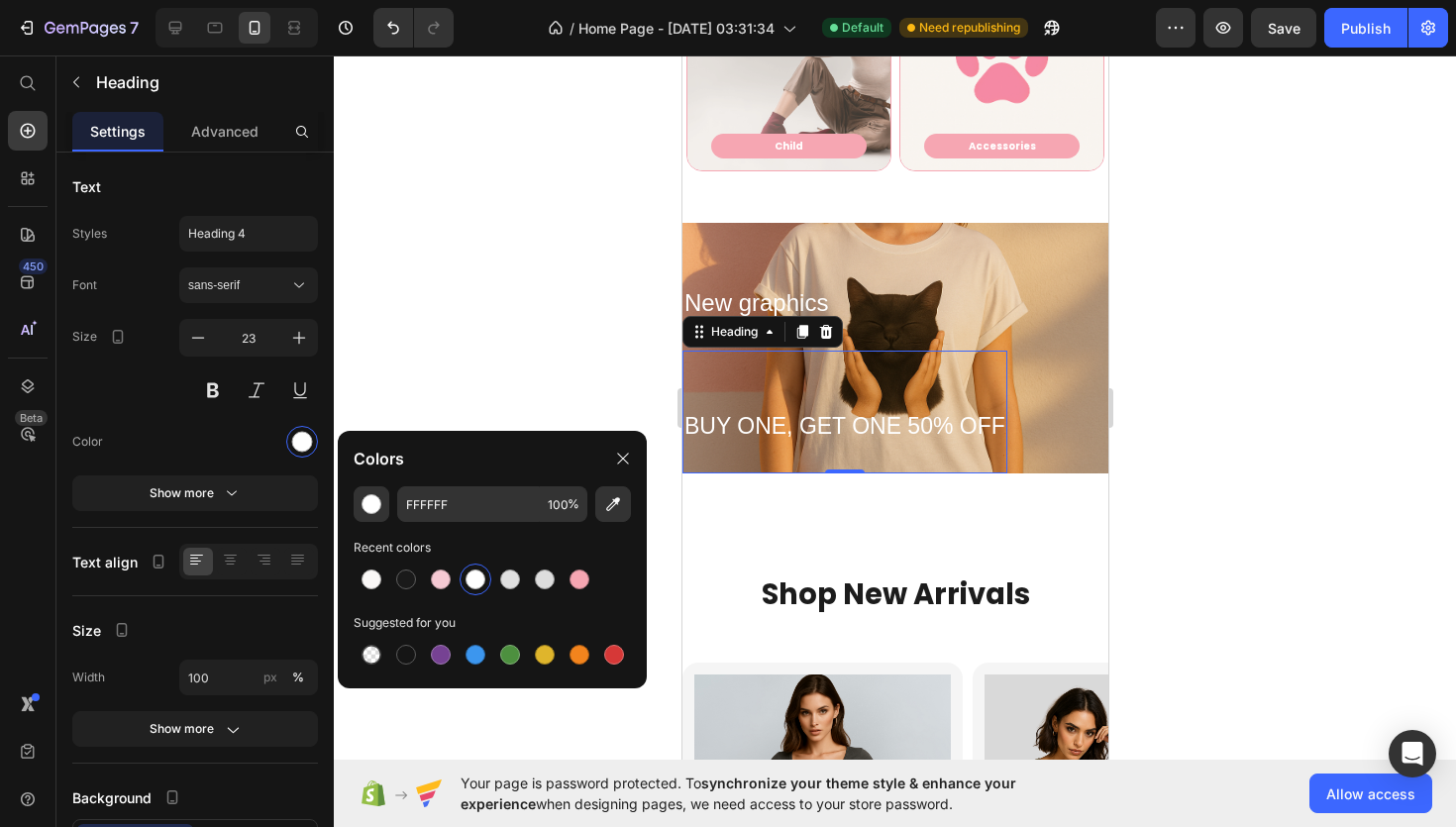 click 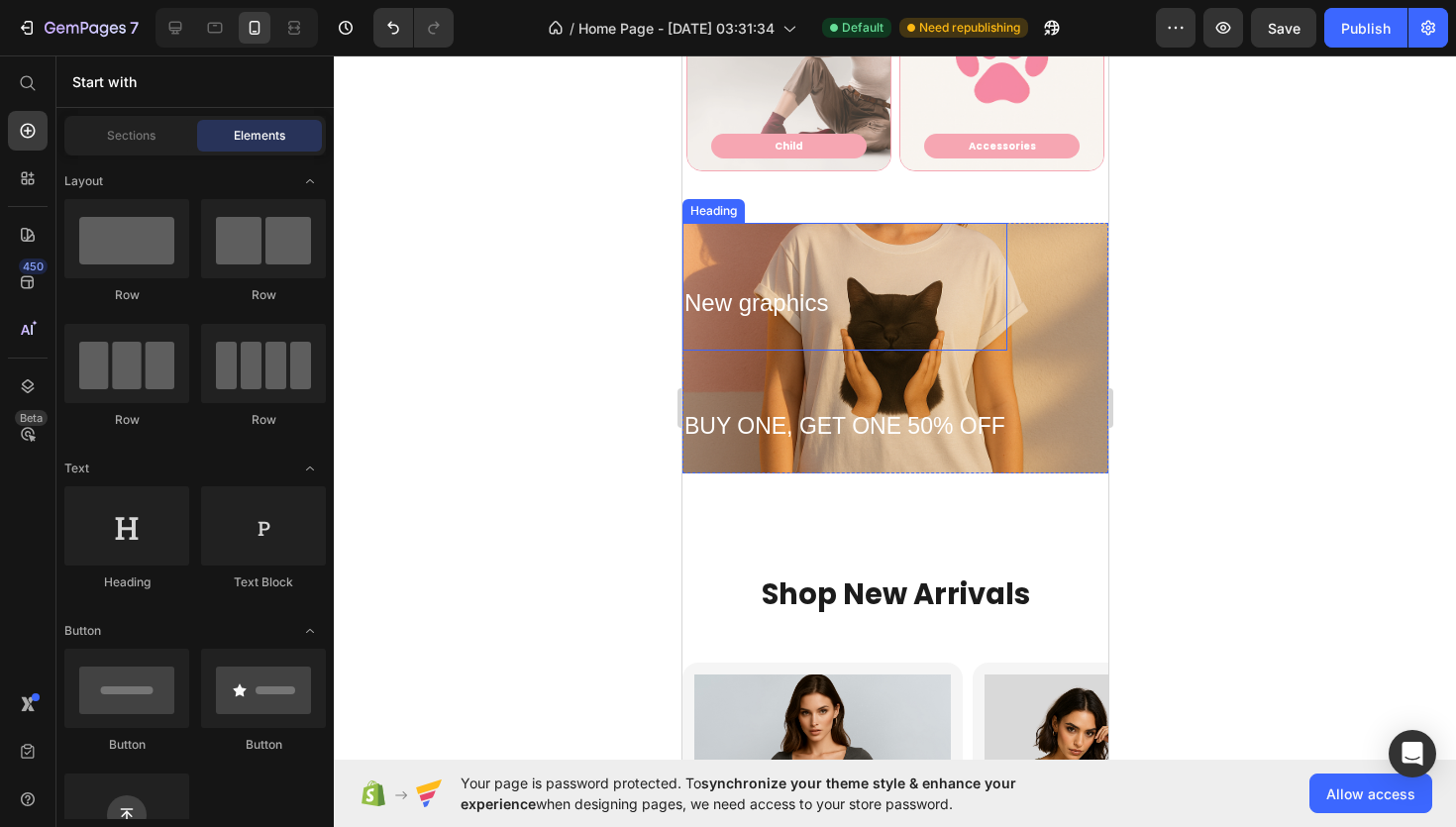 click on "⁠⁠⁠⁠⁠⁠⁠   New graphics" at bounding box center [844, 286] 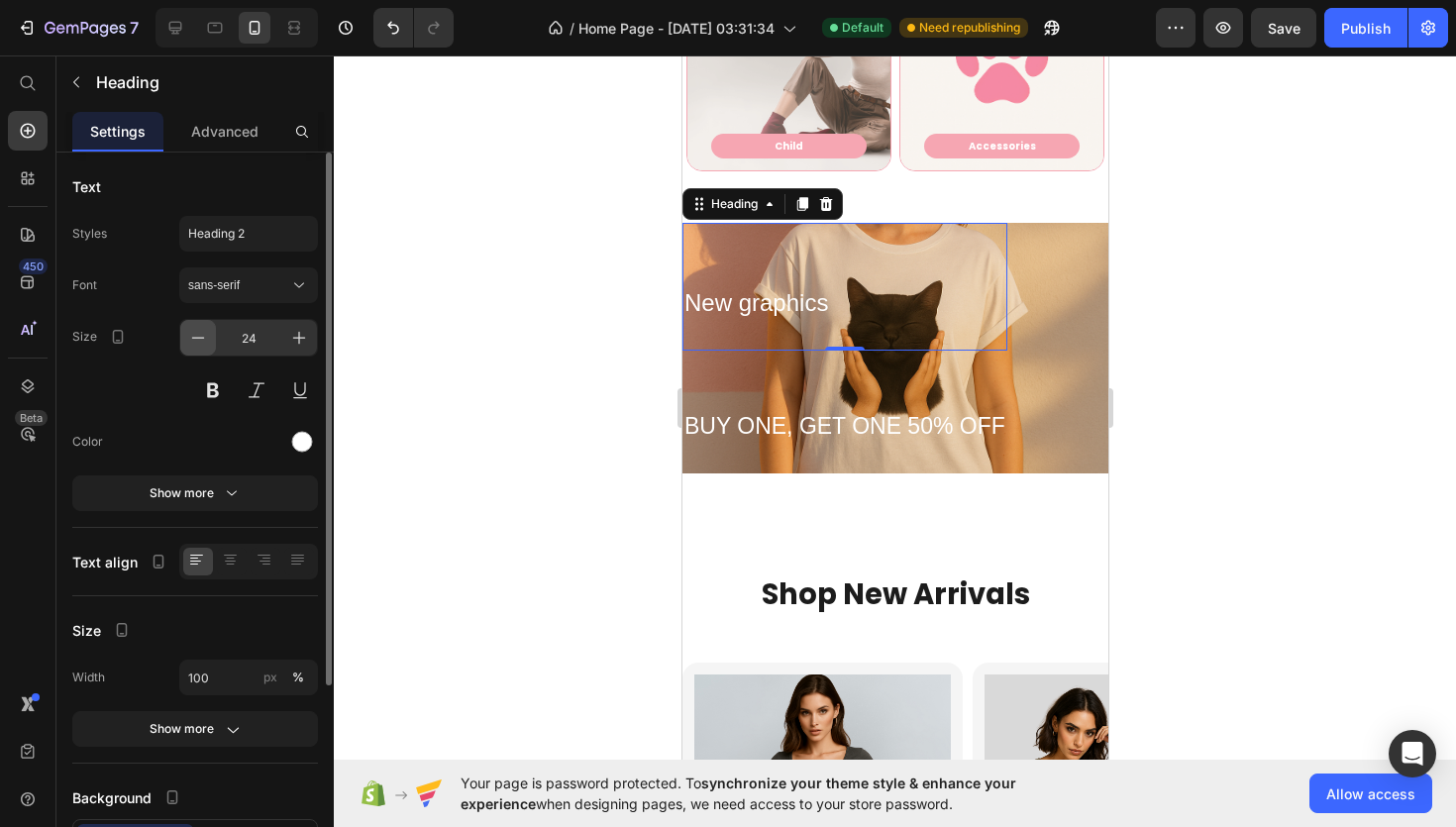 click 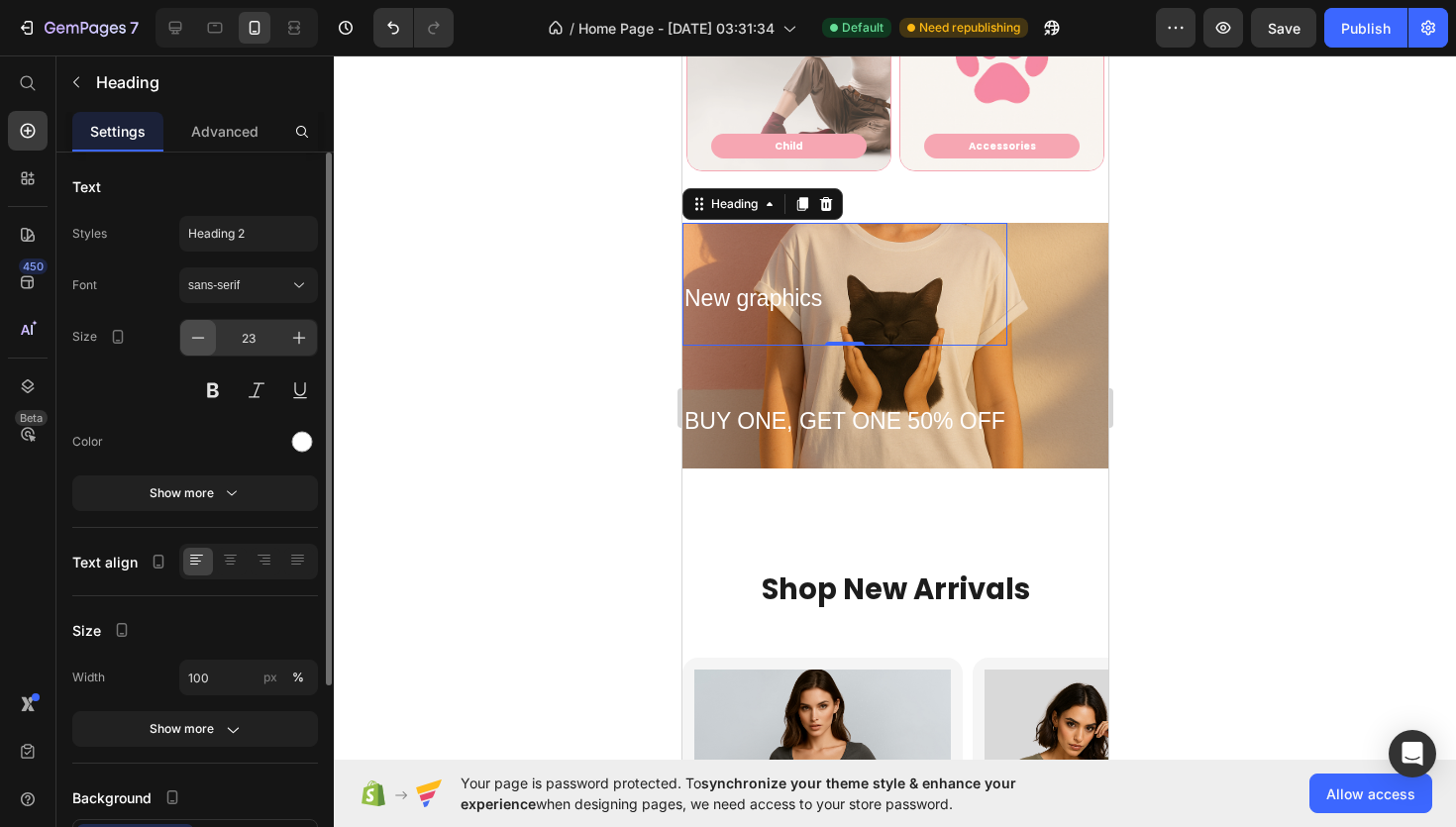 click 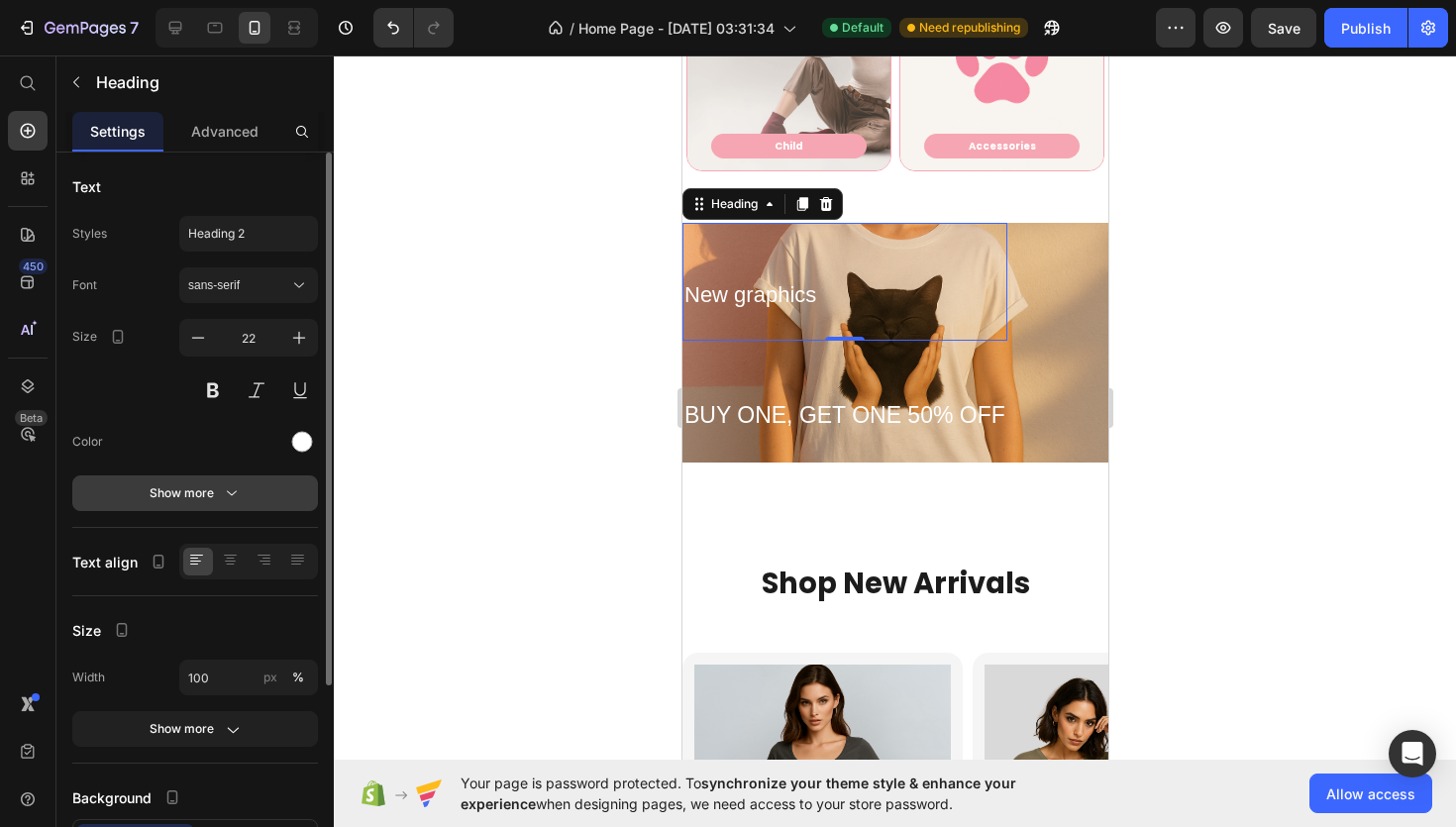 click 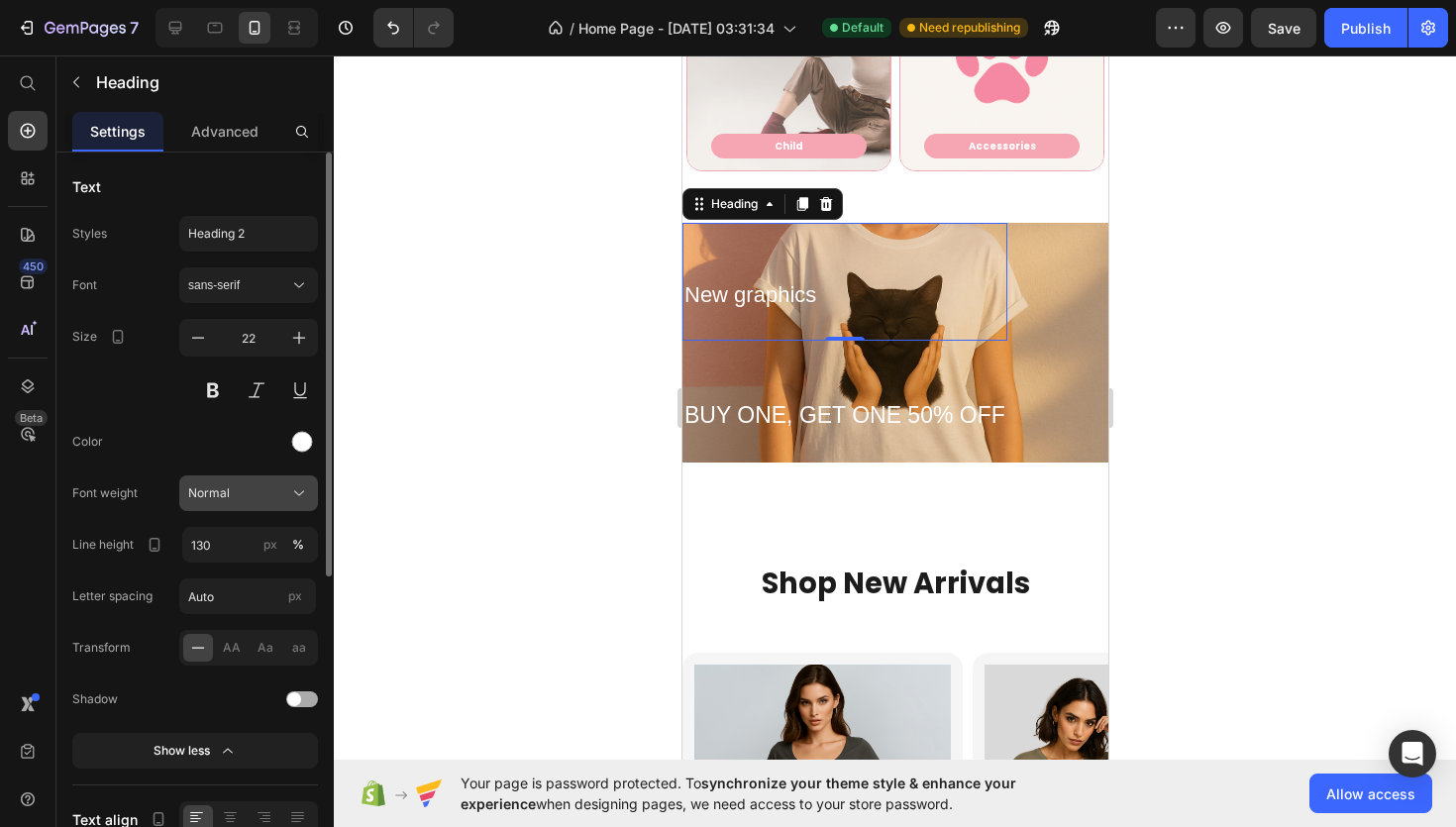 click on "Normal" 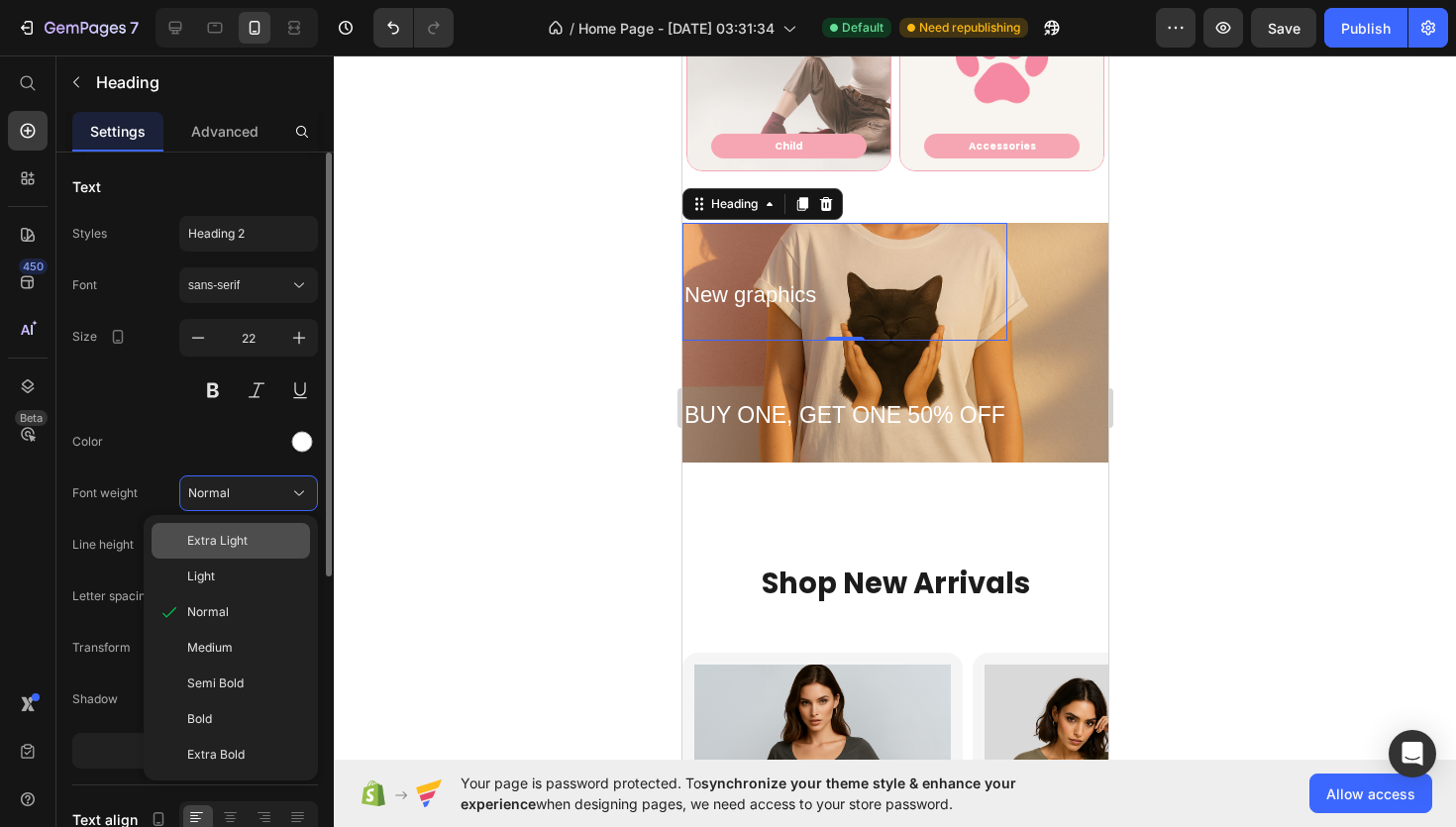 click on "Extra Light" at bounding box center [217, 541] 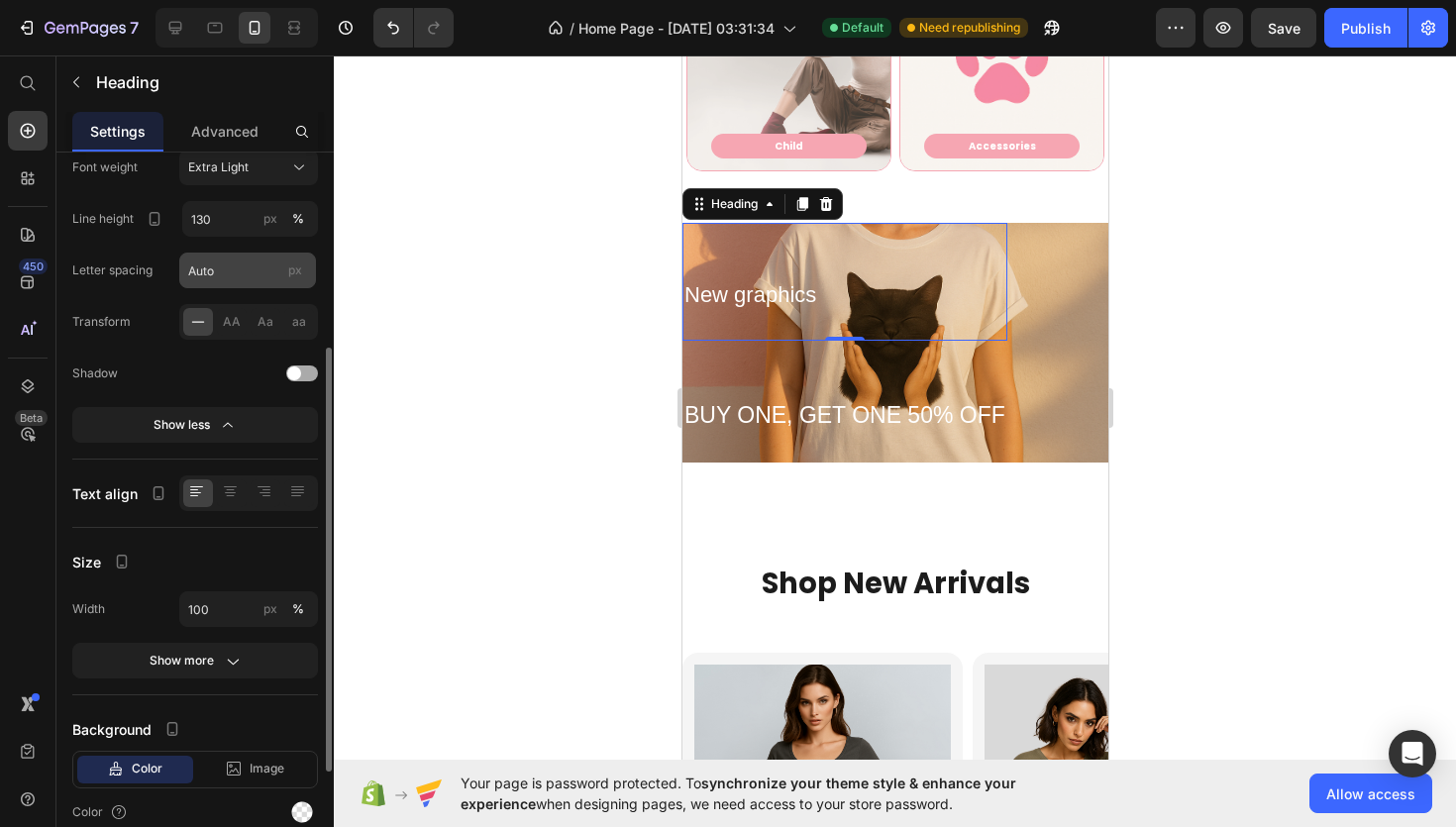 scroll, scrollTop: 340, scrollLeft: 0, axis: vertical 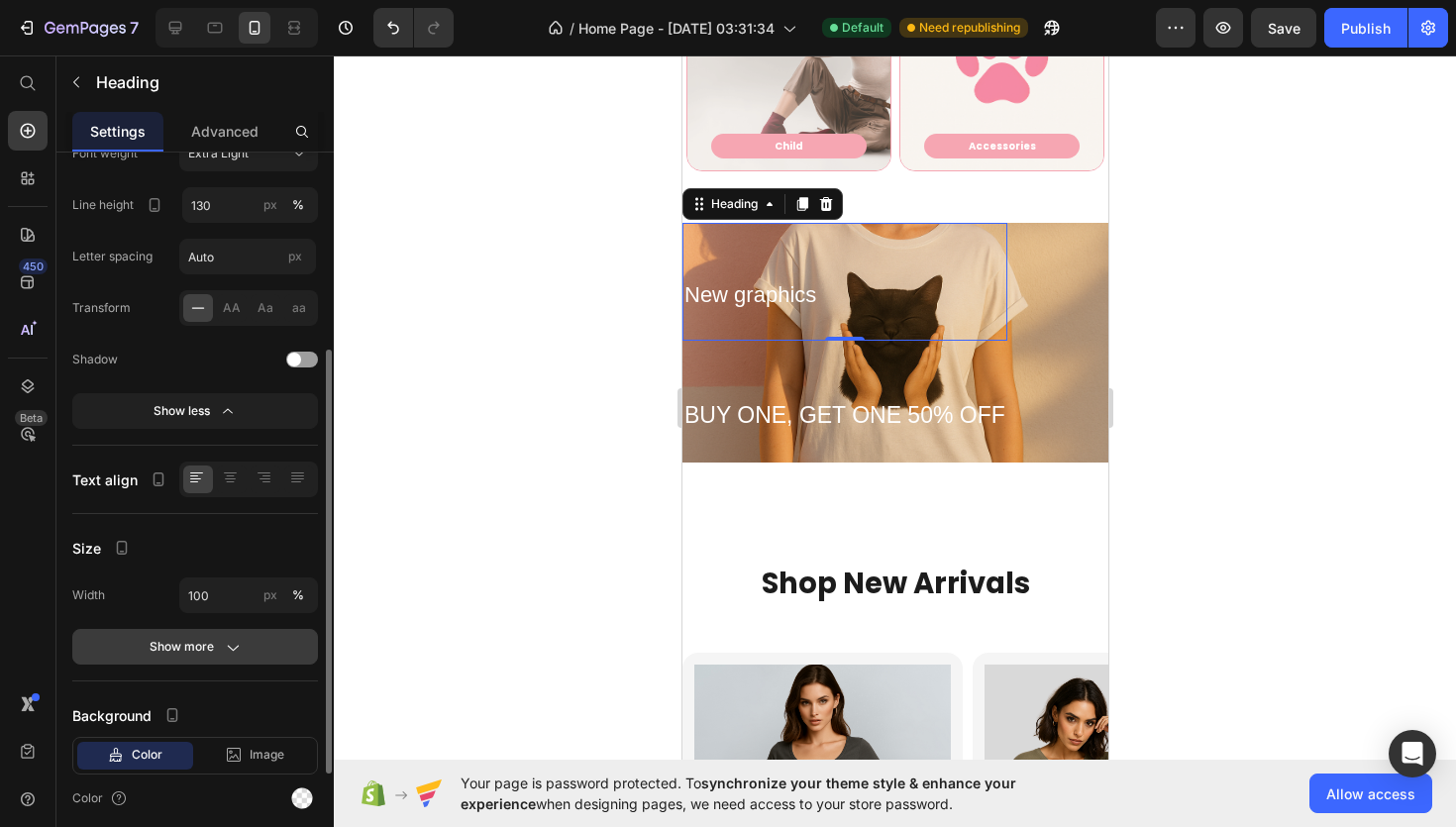 click 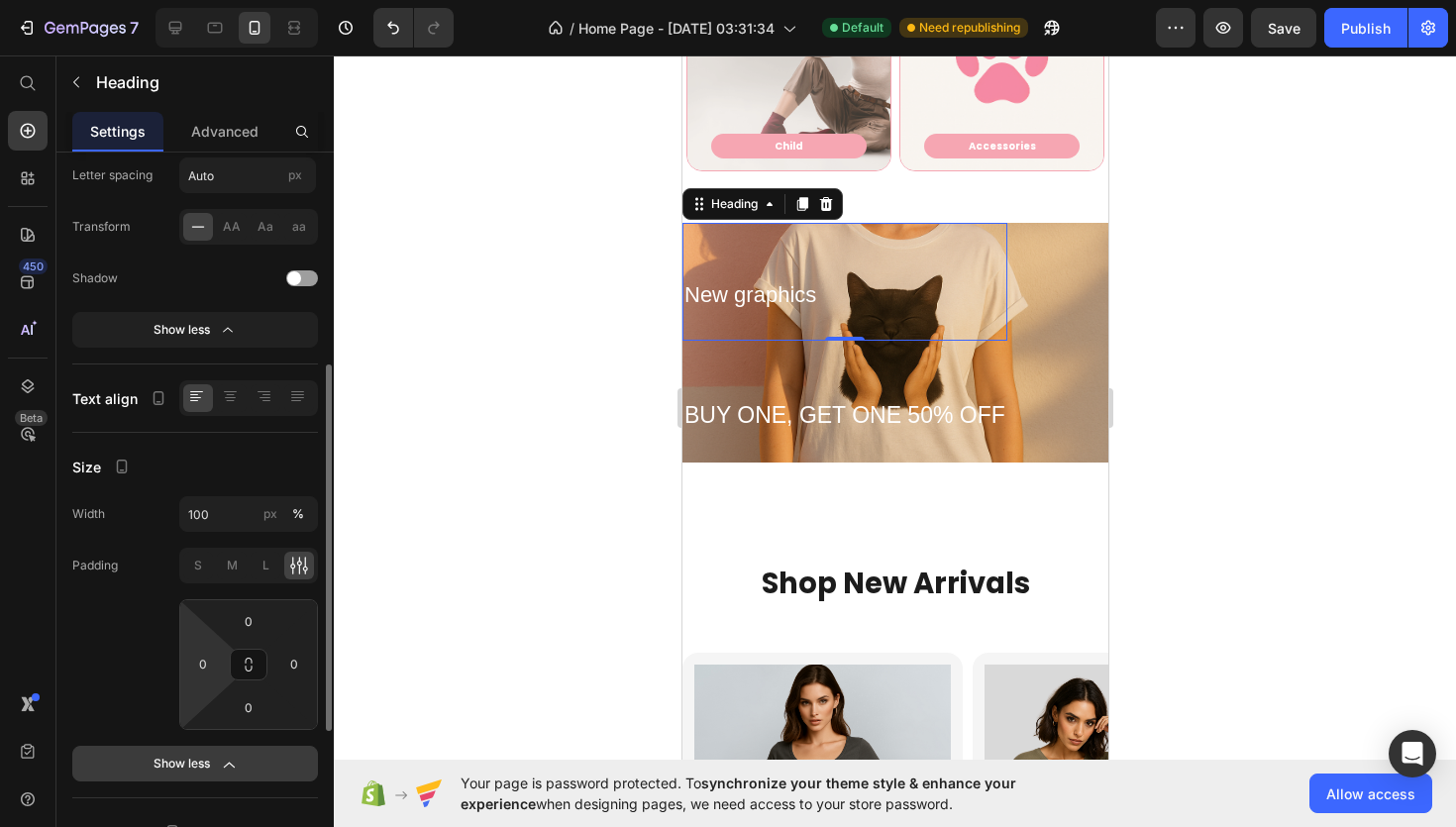scroll, scrollTop: 449, scrollLeft: 0, axis: vertical 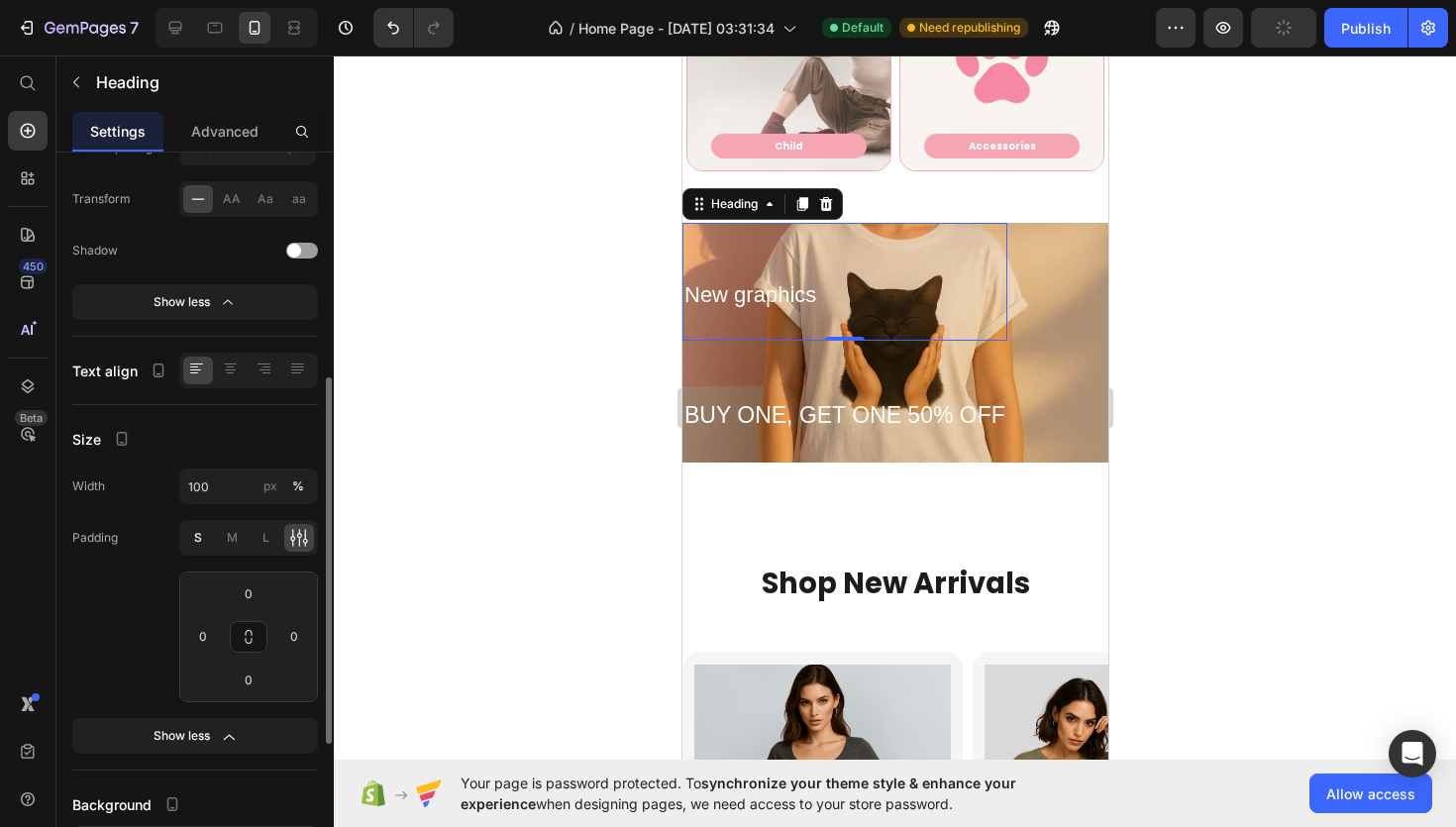 click on "S" 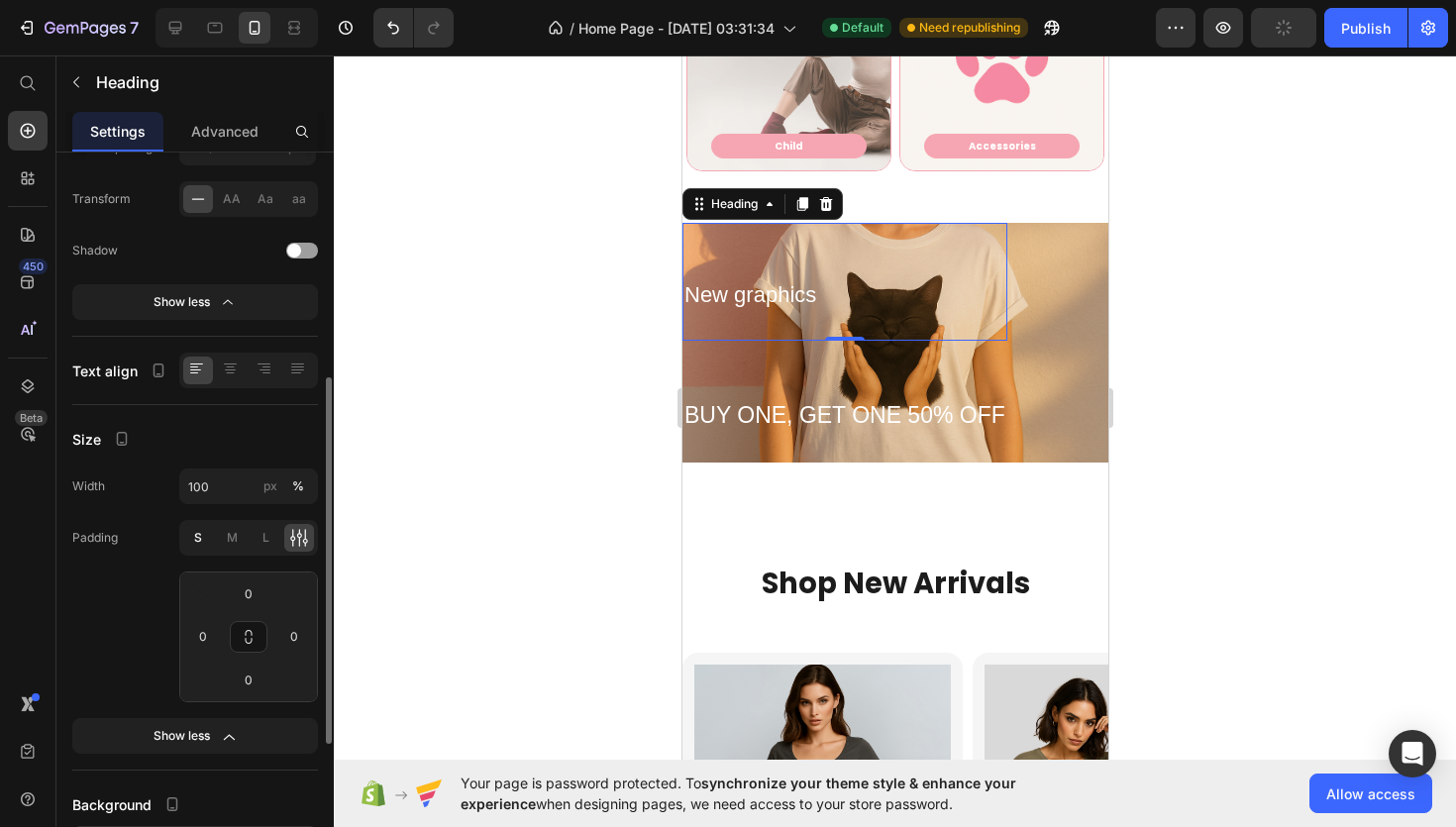 type on "4" 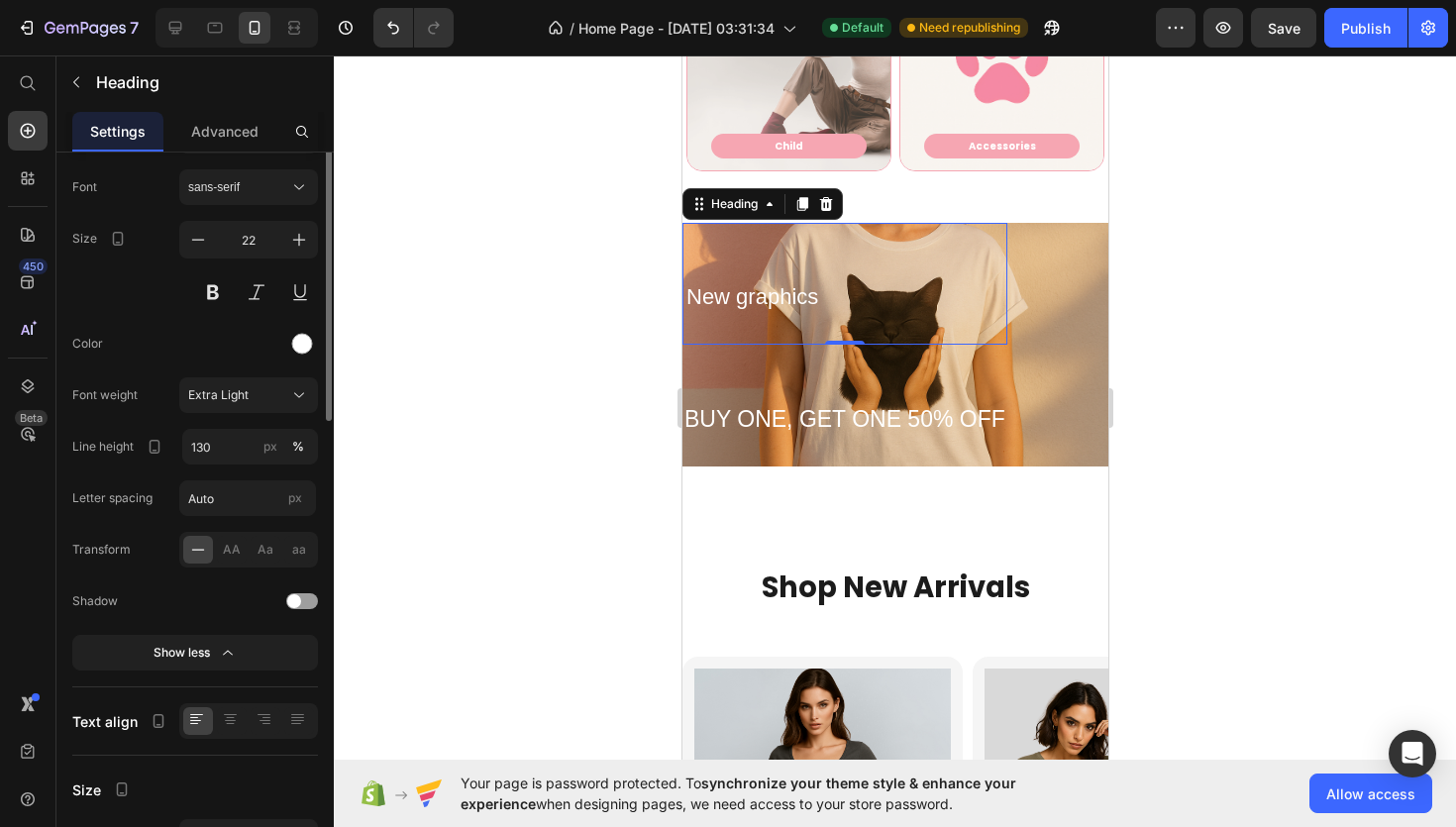 scroll, scrollTop: 0, scrollLeft: 0, axis: both 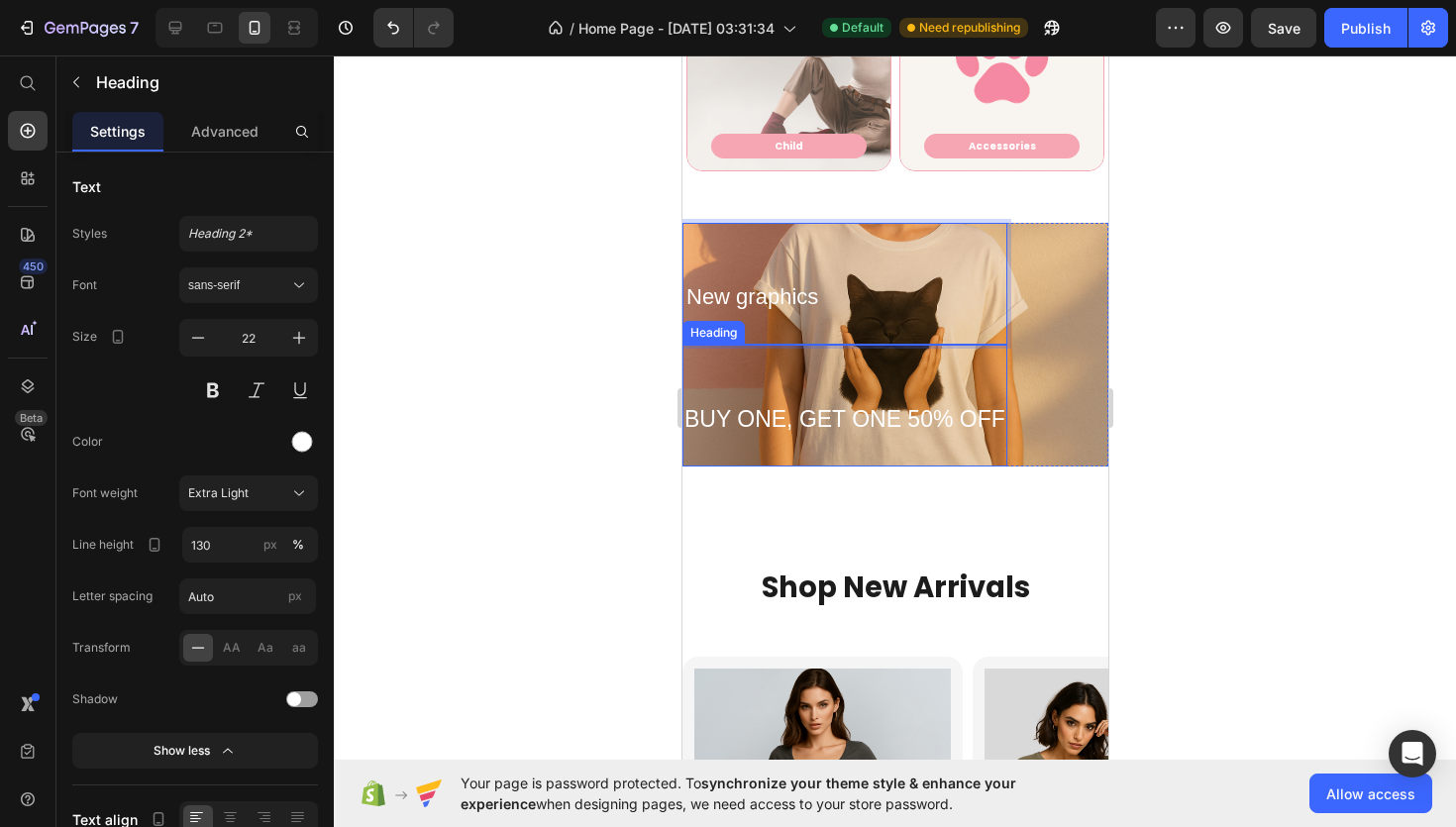 click 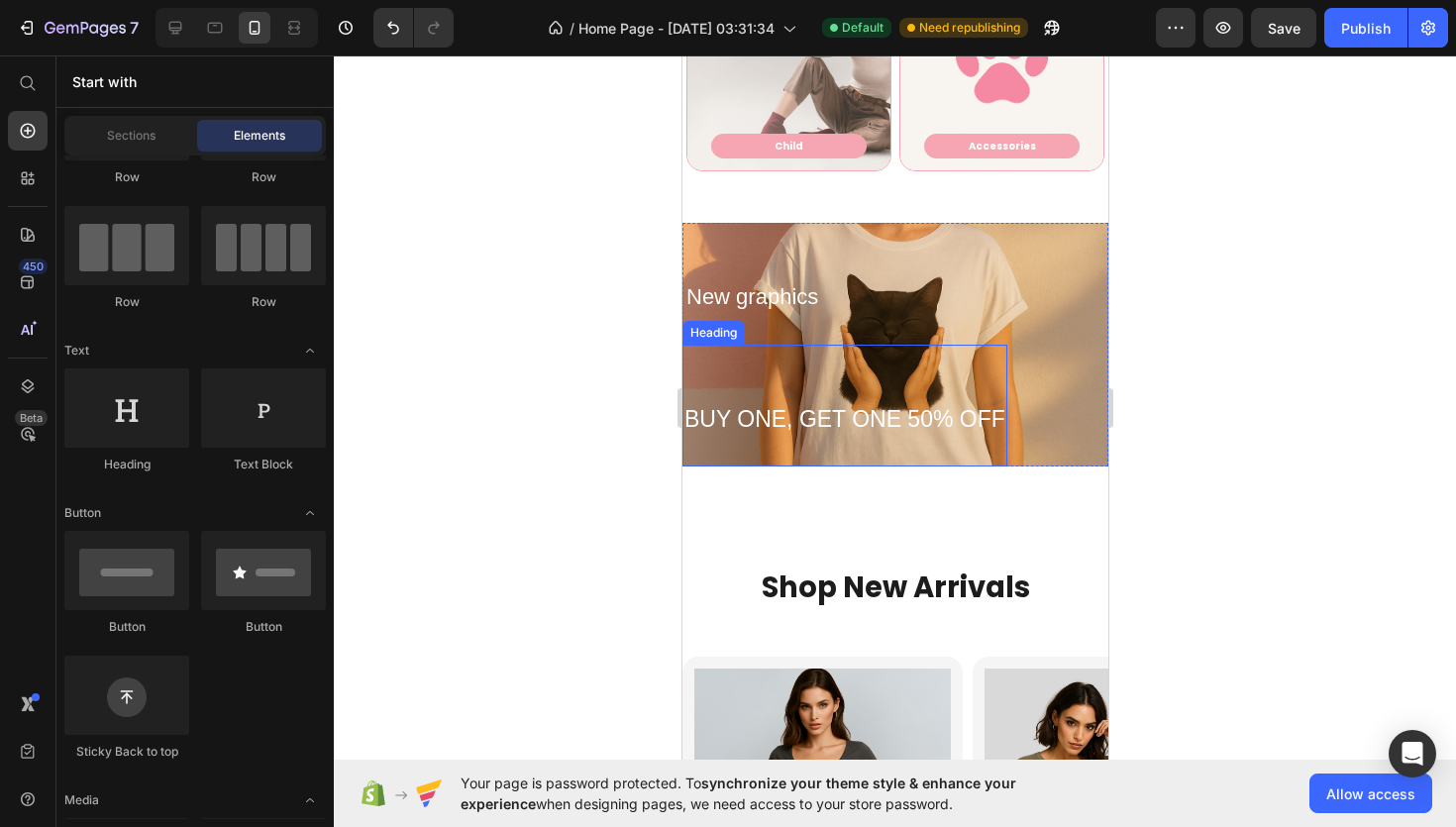 scroll, scrollTop: 0, scrollLeft: 0, axis: both 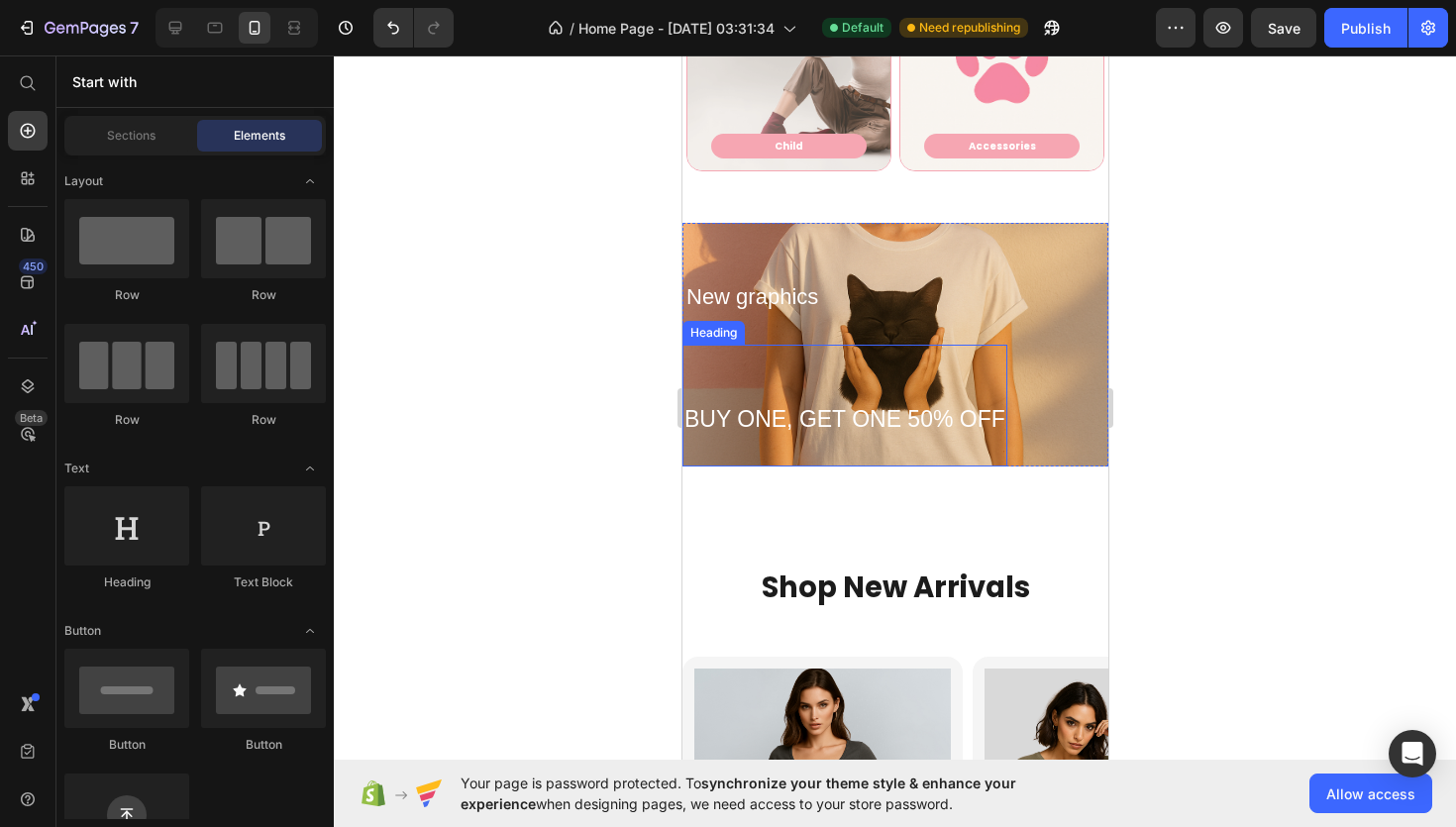 click on "⁠⁠⁠⁠⁠⁠⁠   BUY ONE, GET ONE 50% OFF" at bounding box center (844, 406) 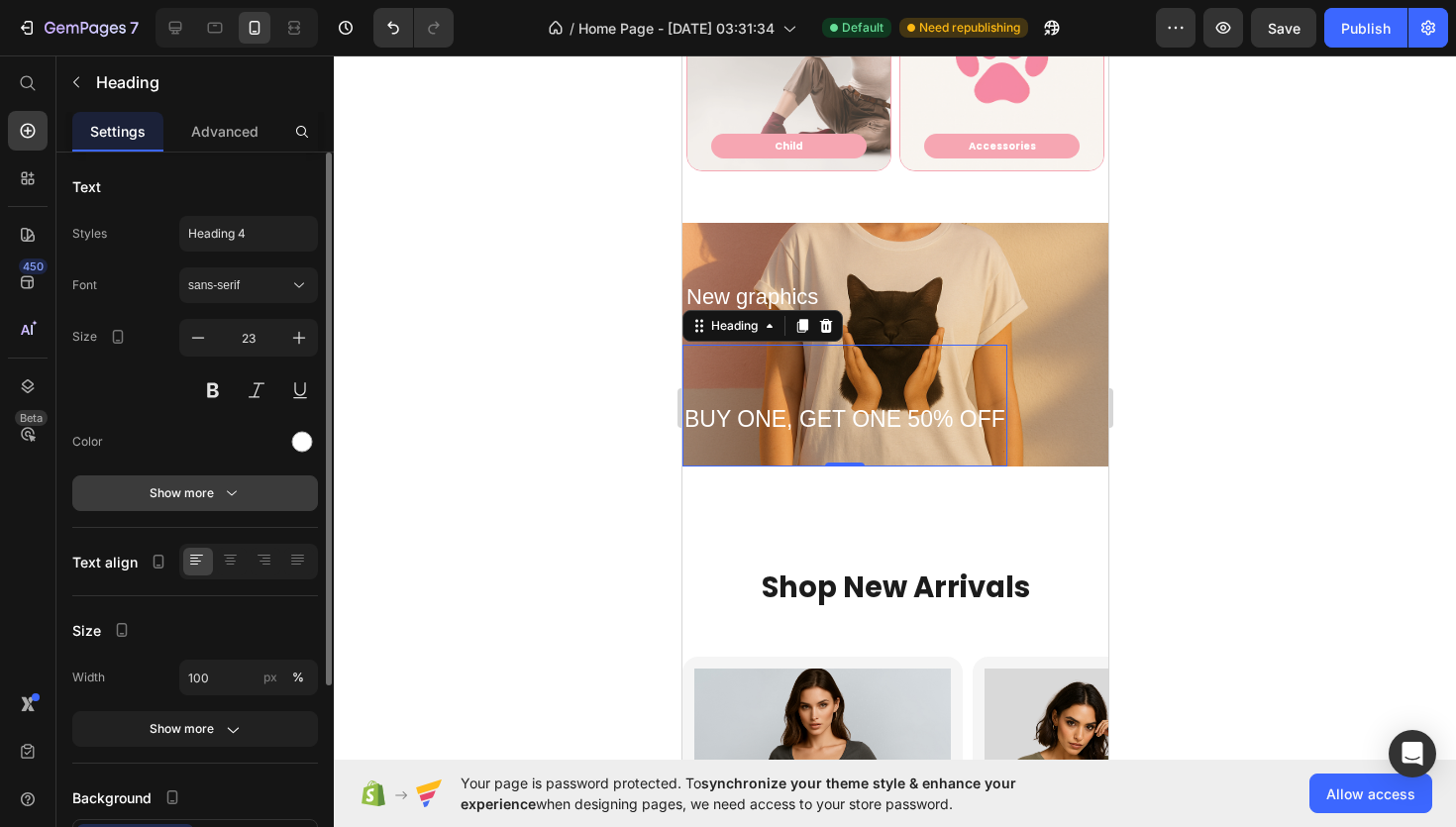 click 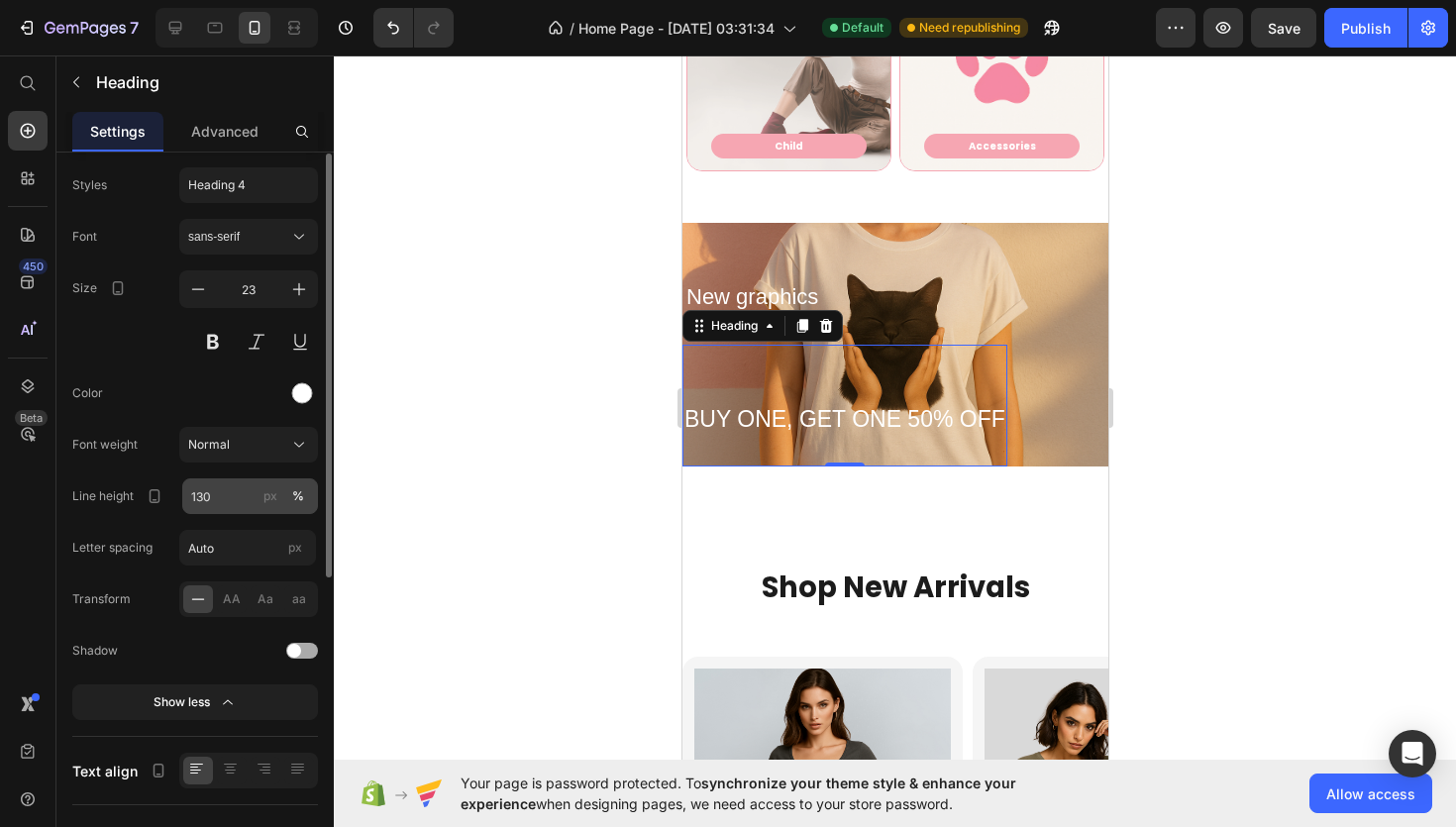 scroll, scrollTop: 51, scrollLeft: 0, axis: vertical 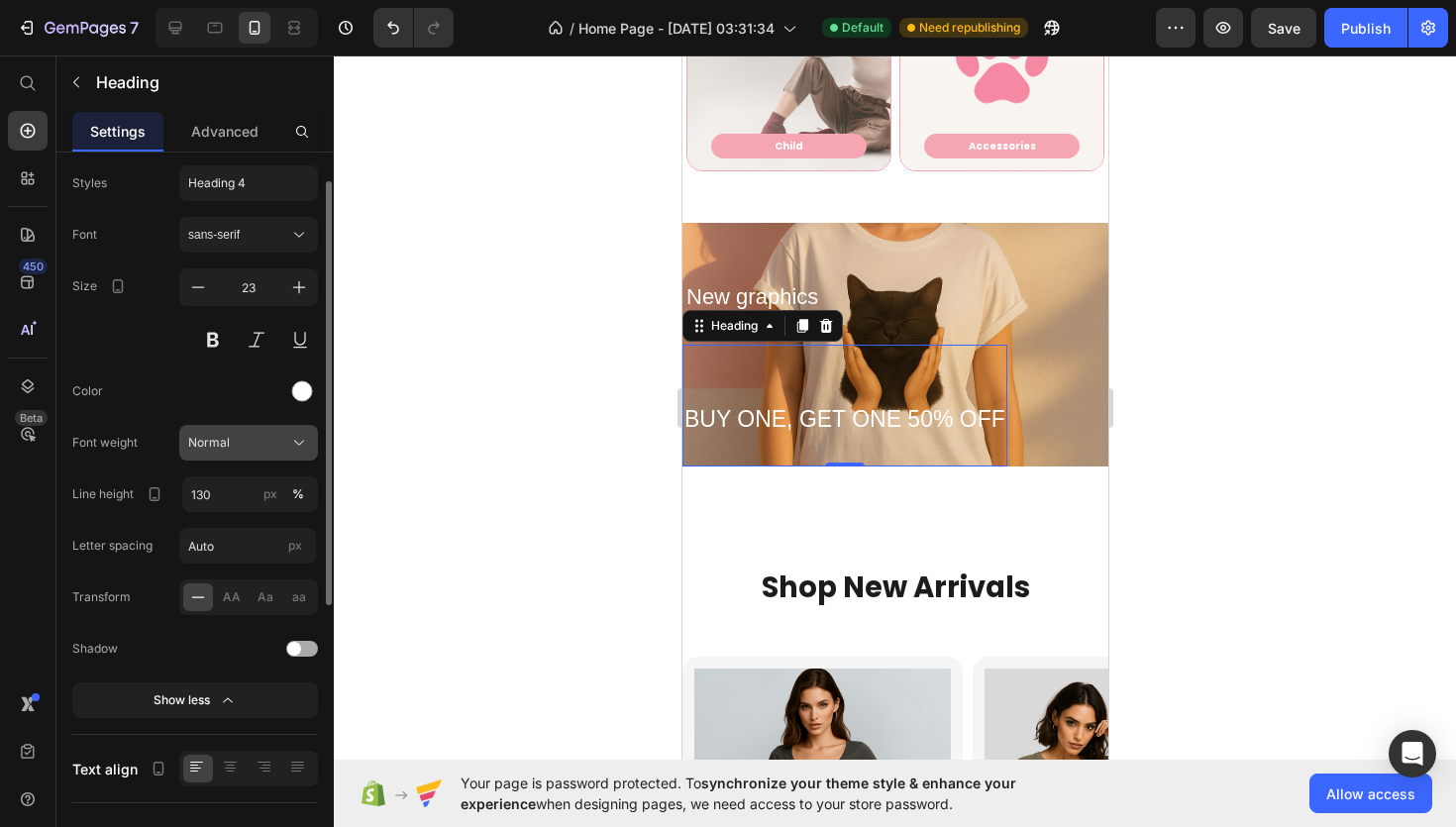 click 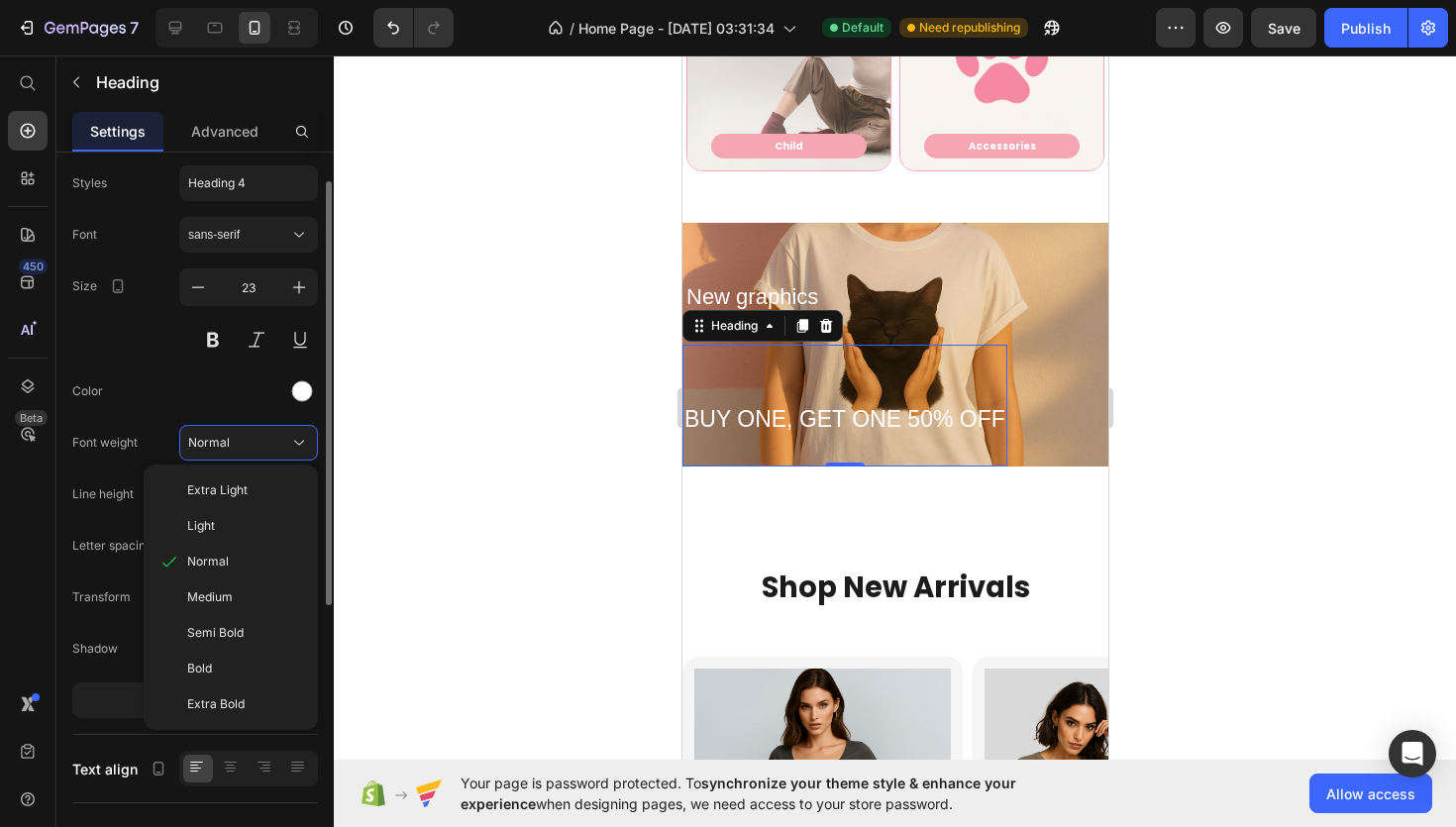 click at bounding box center [249, 391] 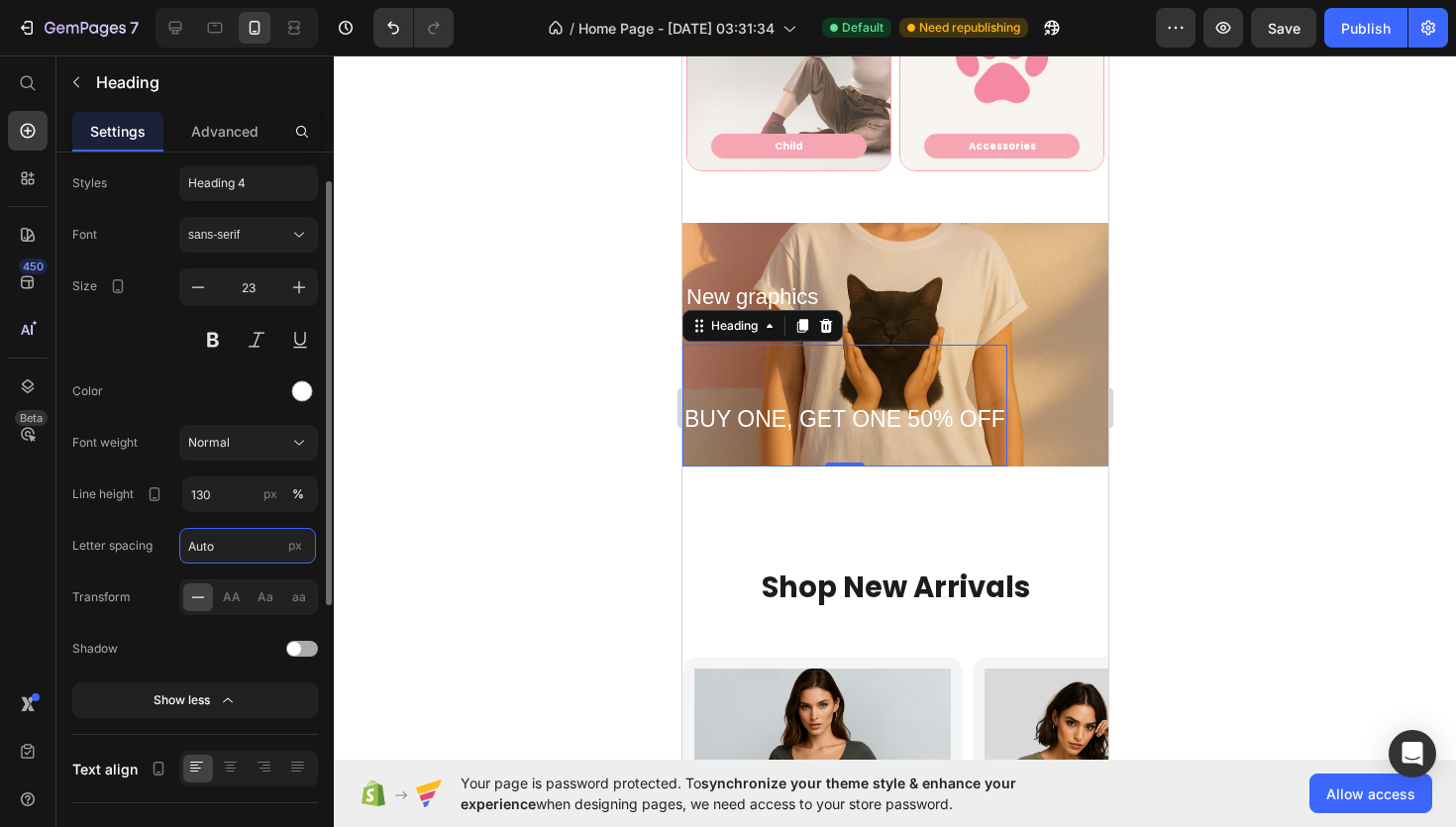 click on "Auto" at bounding box center [248, 546] 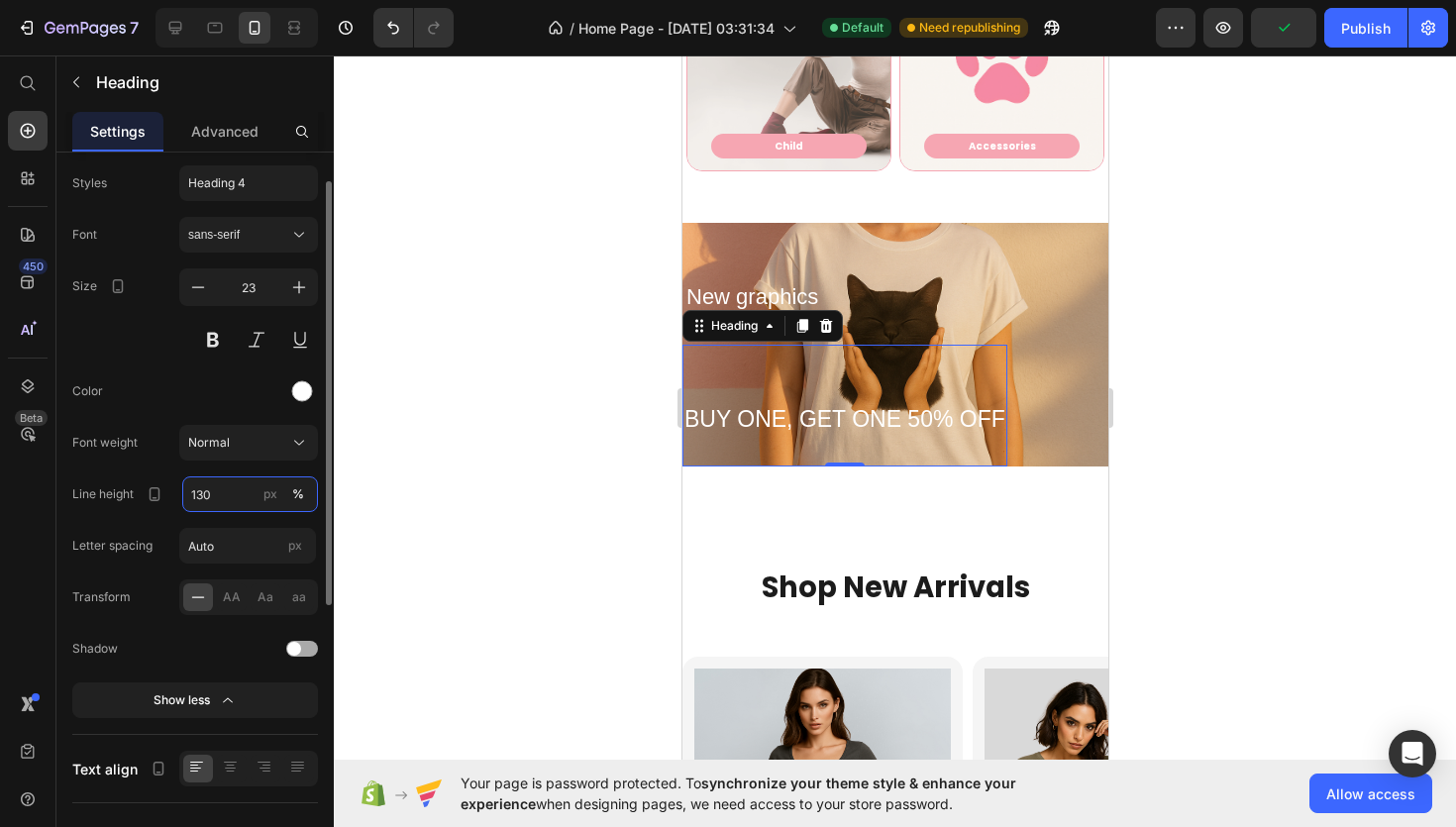 click on "130" at bounding box center (250, 494) 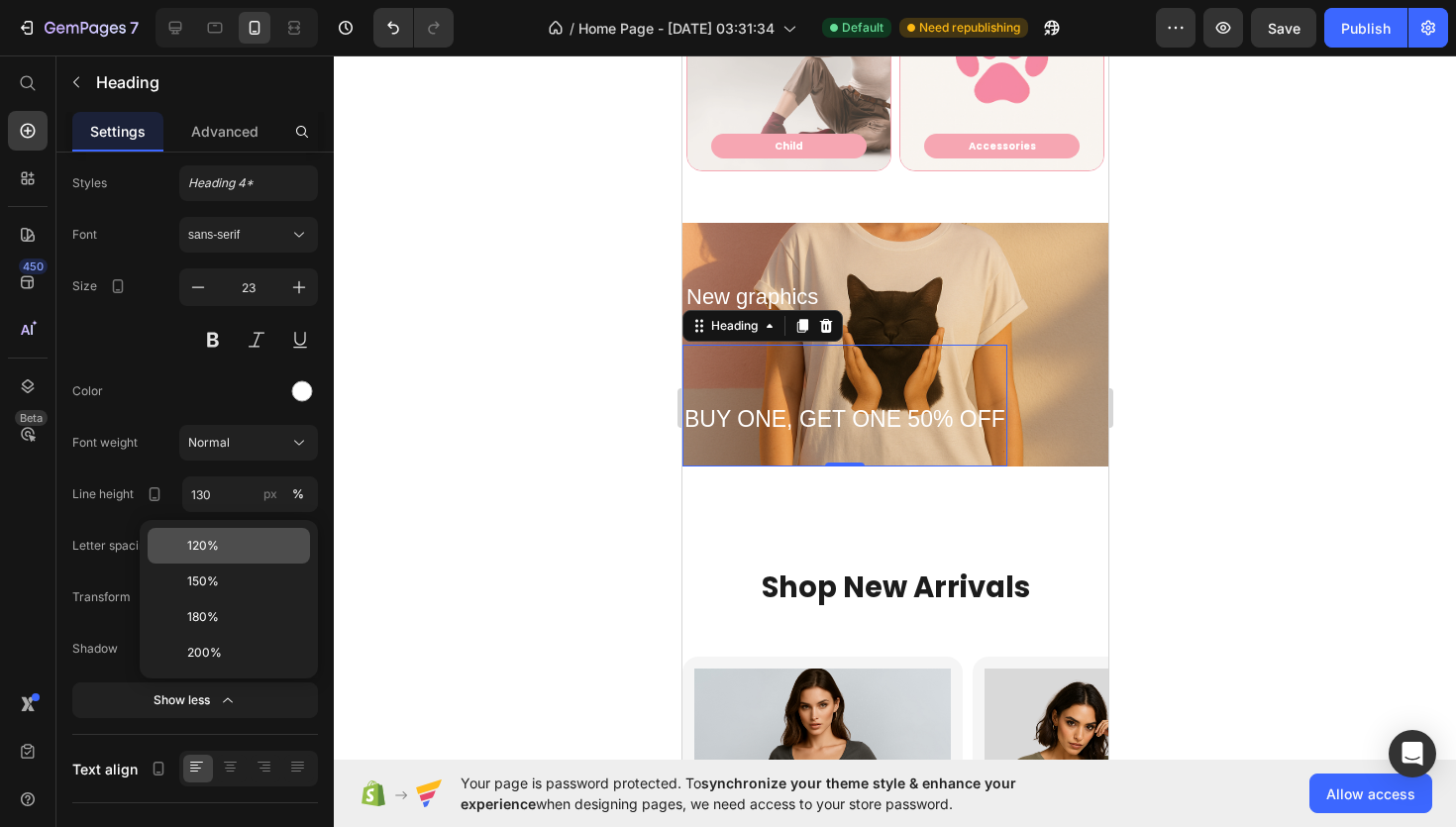 click on "120%" at bounding box center (245, 546) 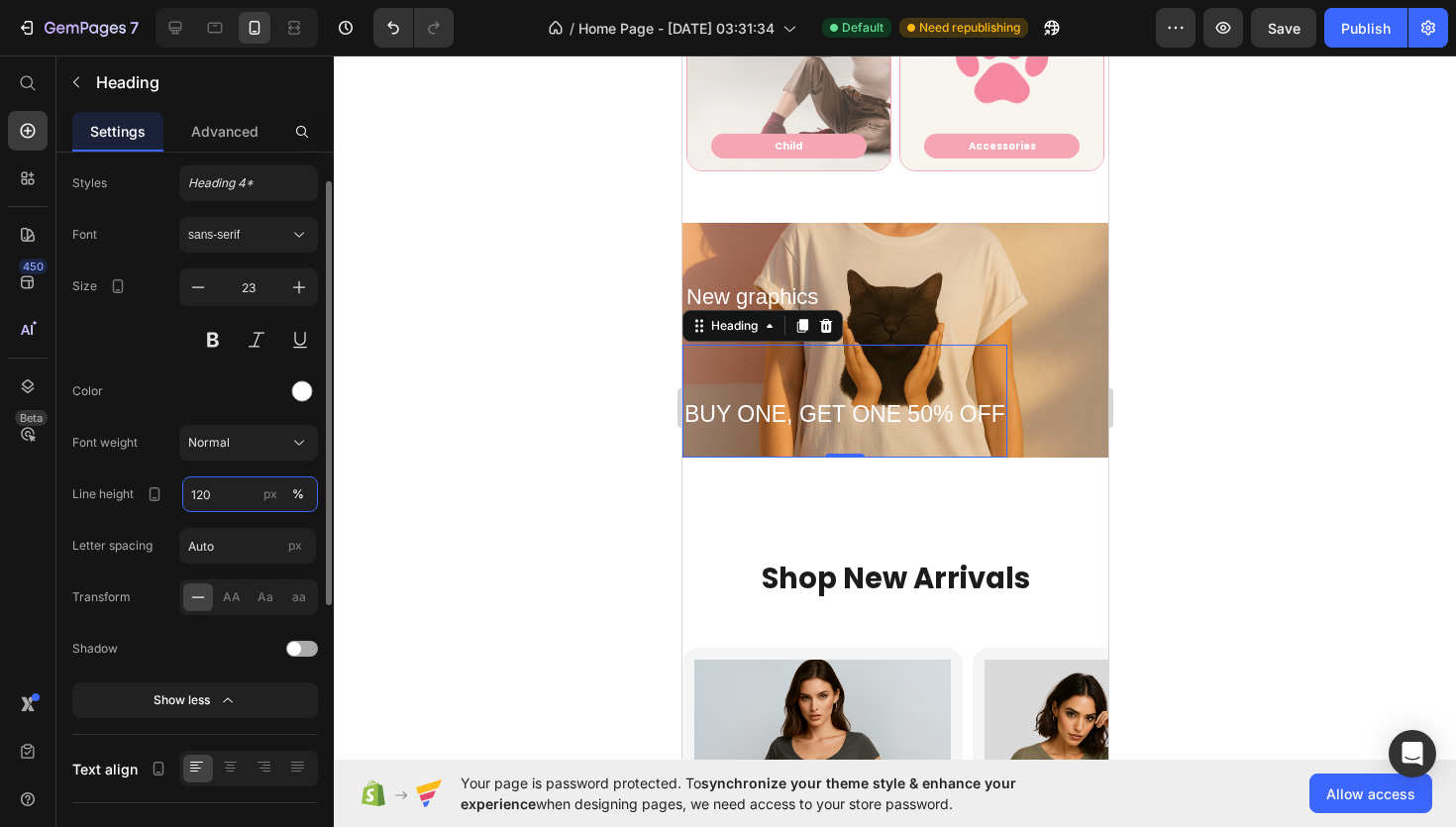 click on "120" at bounding box center (250, 494) 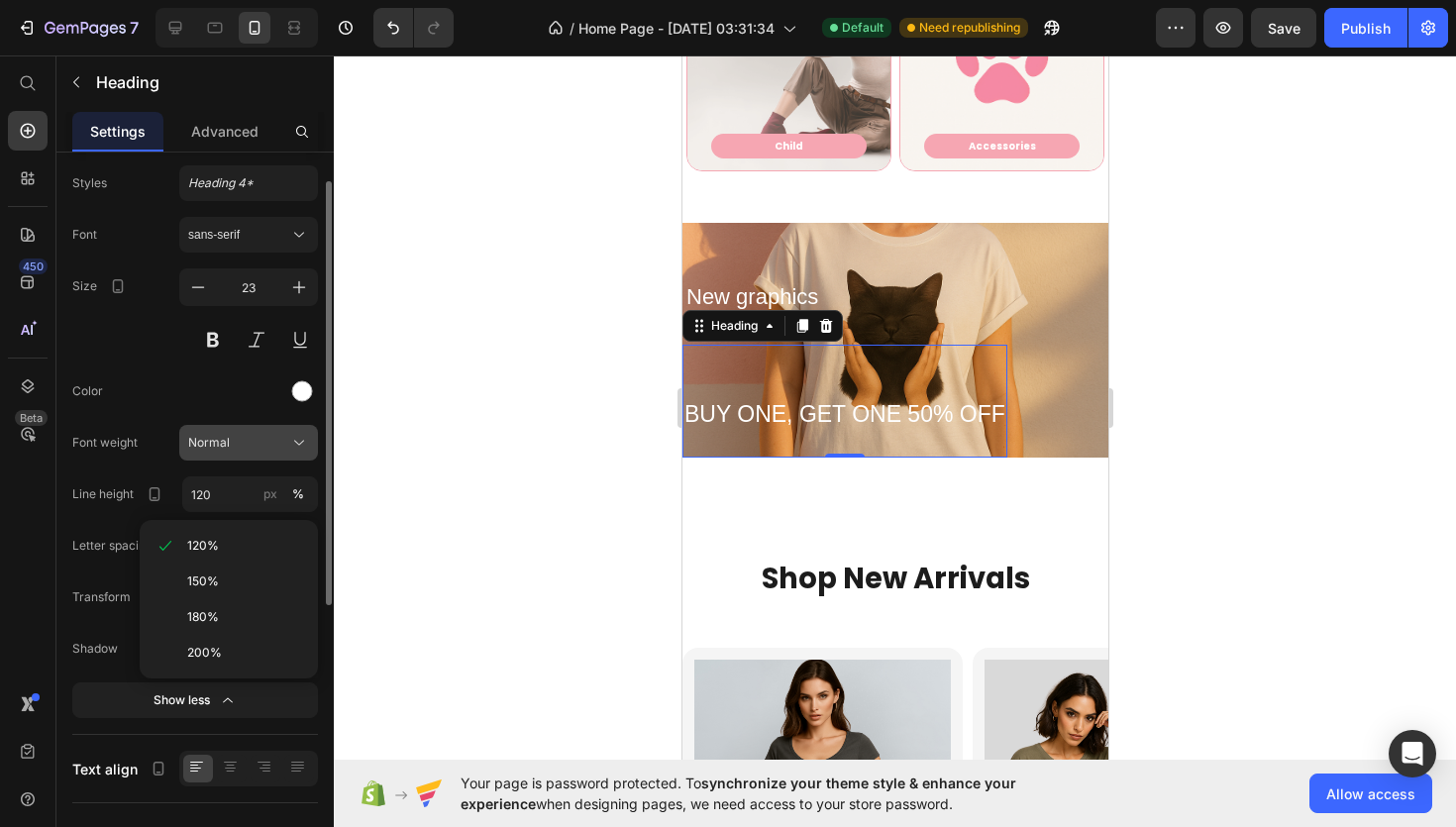 click on "Normal" at bounding box center (249, 443) 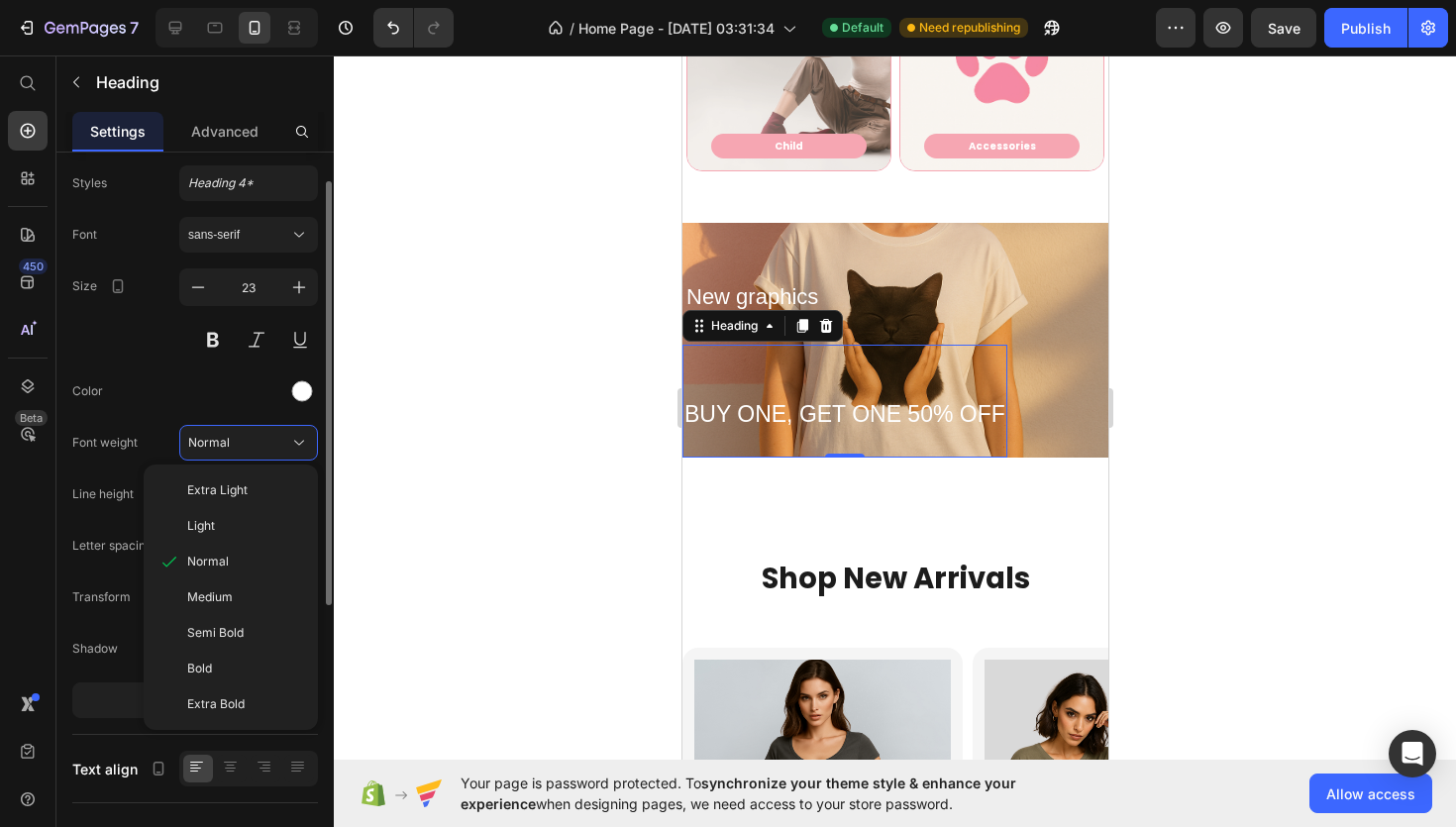 click at bounding box center [249, 391] 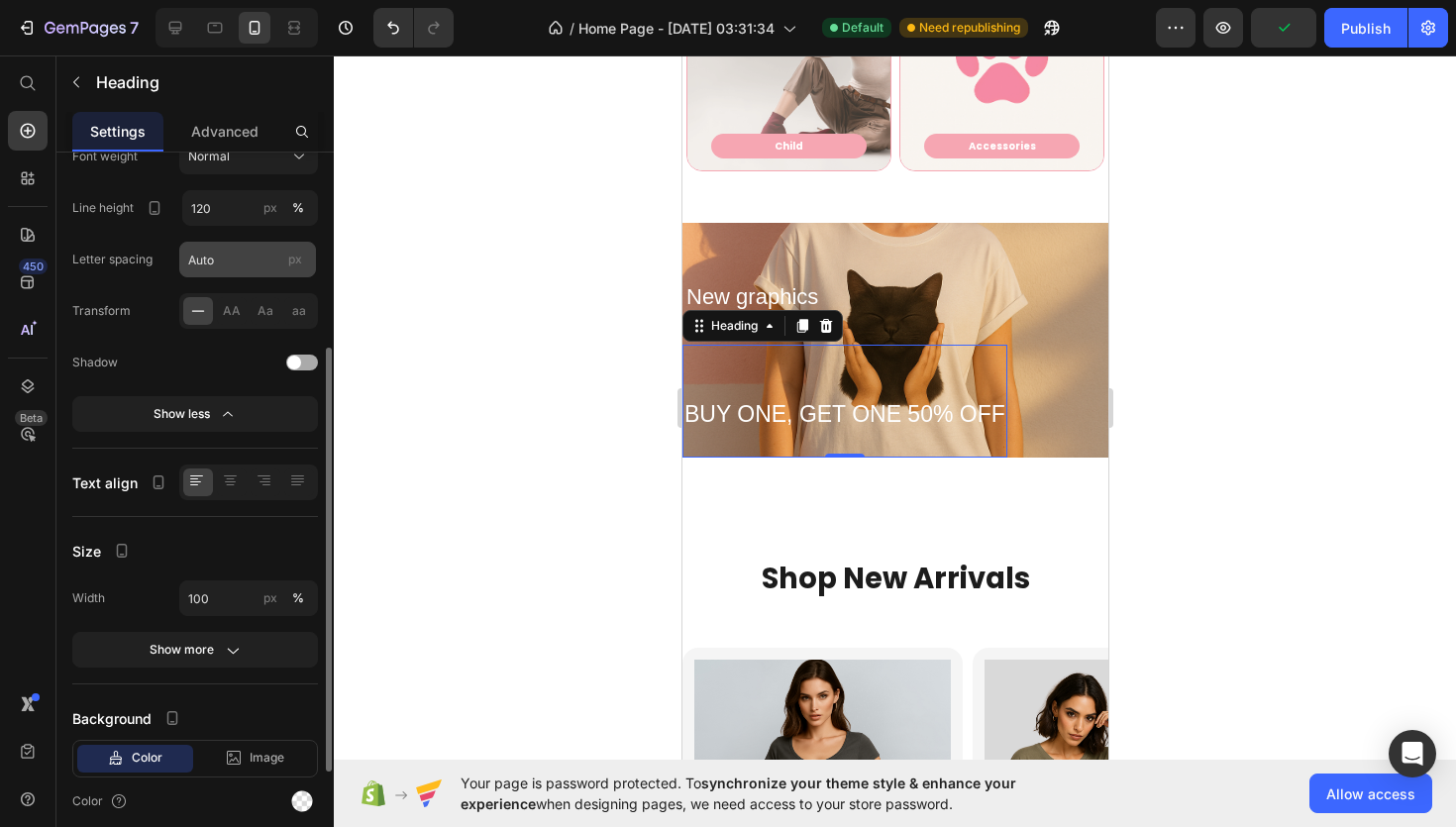 scroll, scrollTop: 347, scrollLeft: 0, axis: vertical 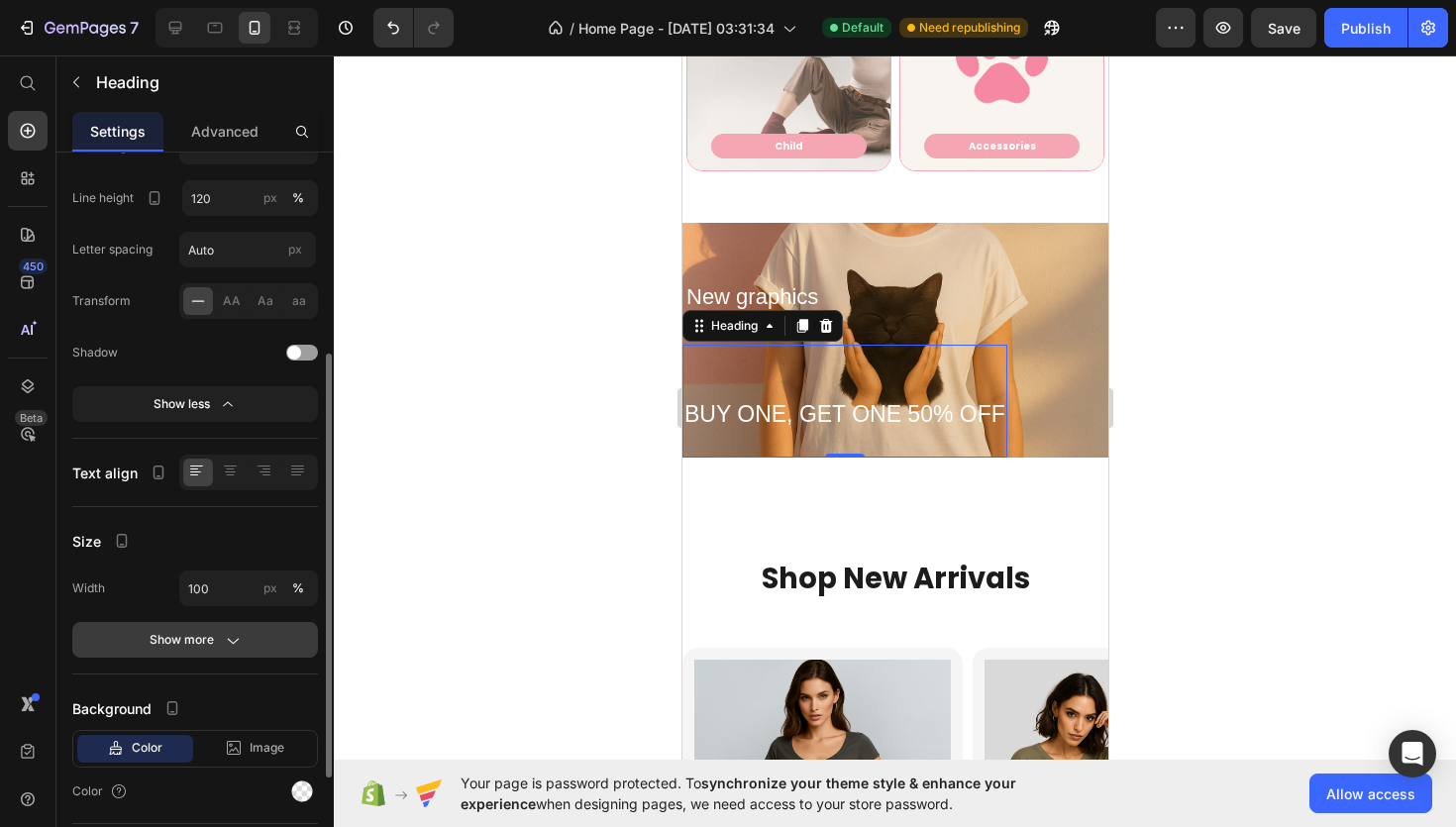 click 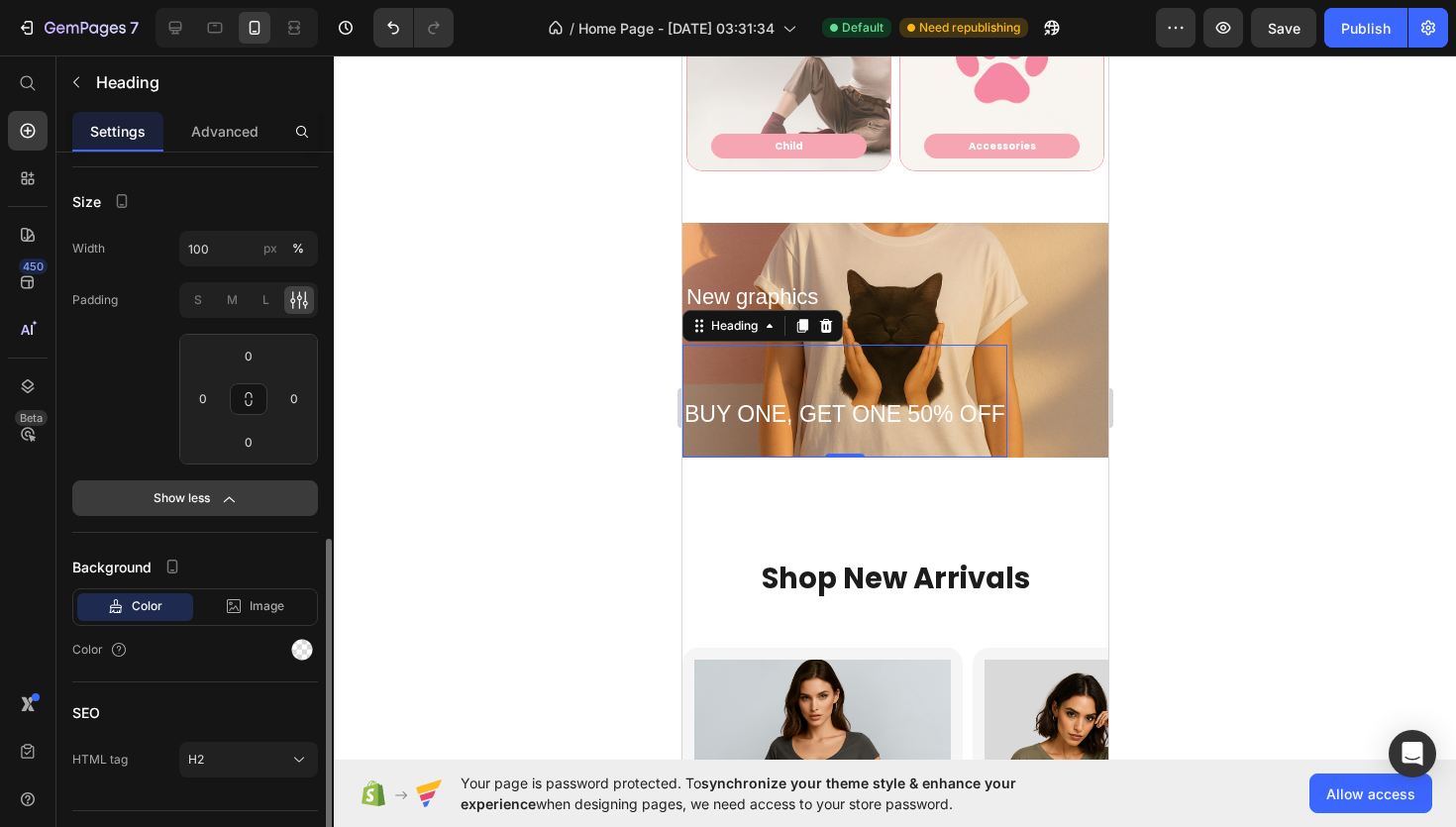 scroll, scrollTop: 727, scrollLeft: 0, axis: vertical 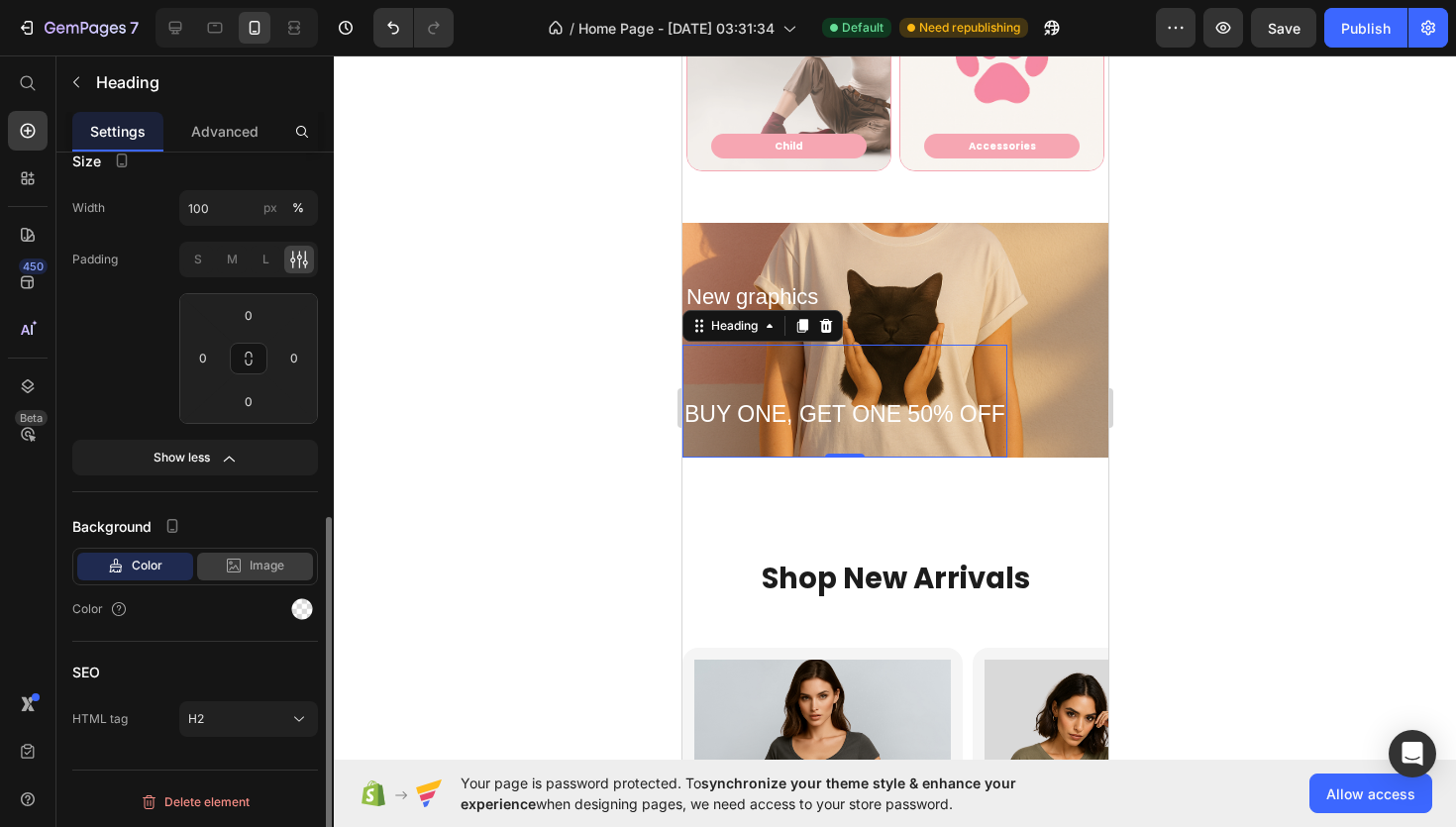 click on "Image" 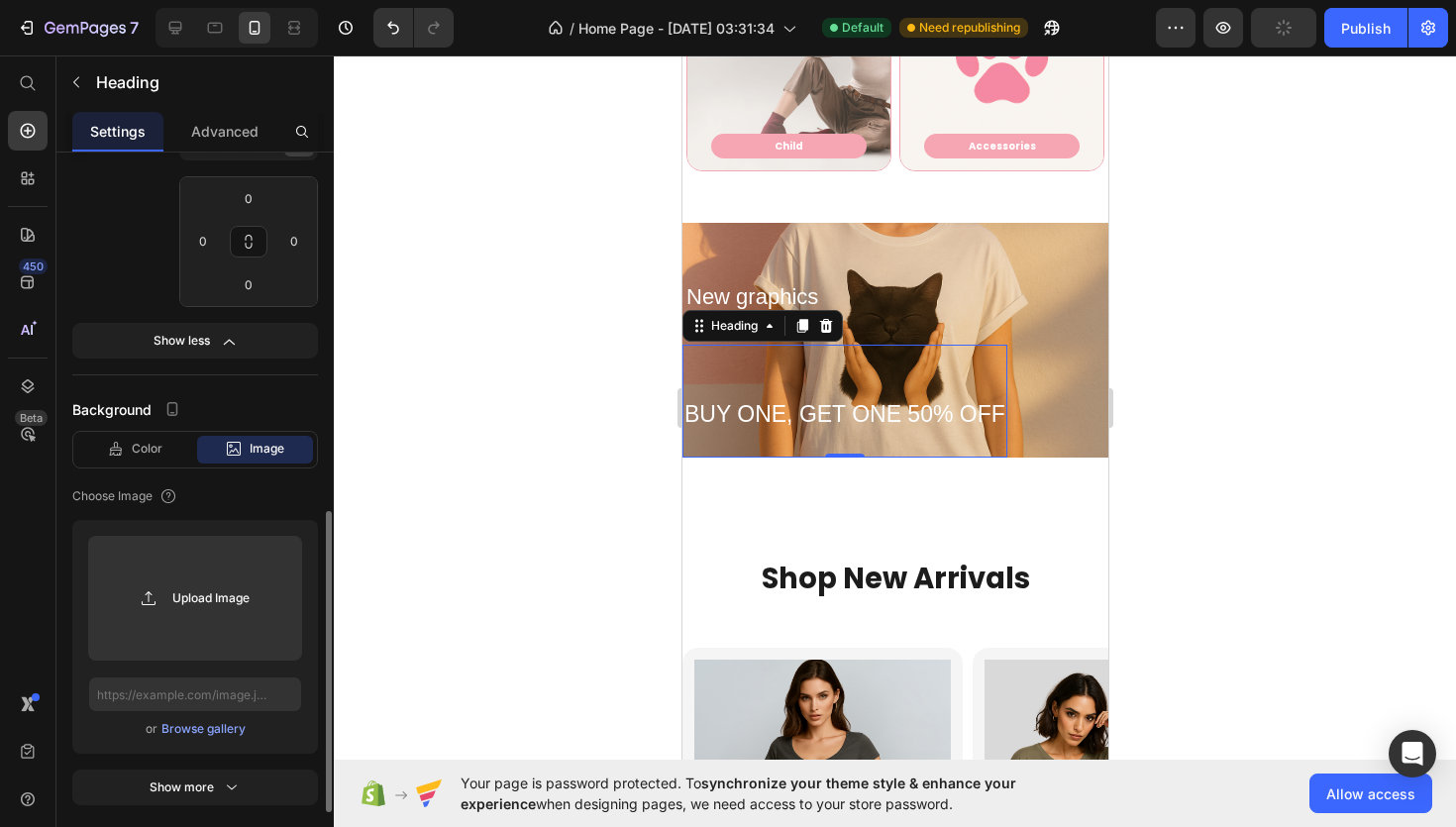 scroll, scrollTop: 853, scrollLeft: 0, axis: vertical 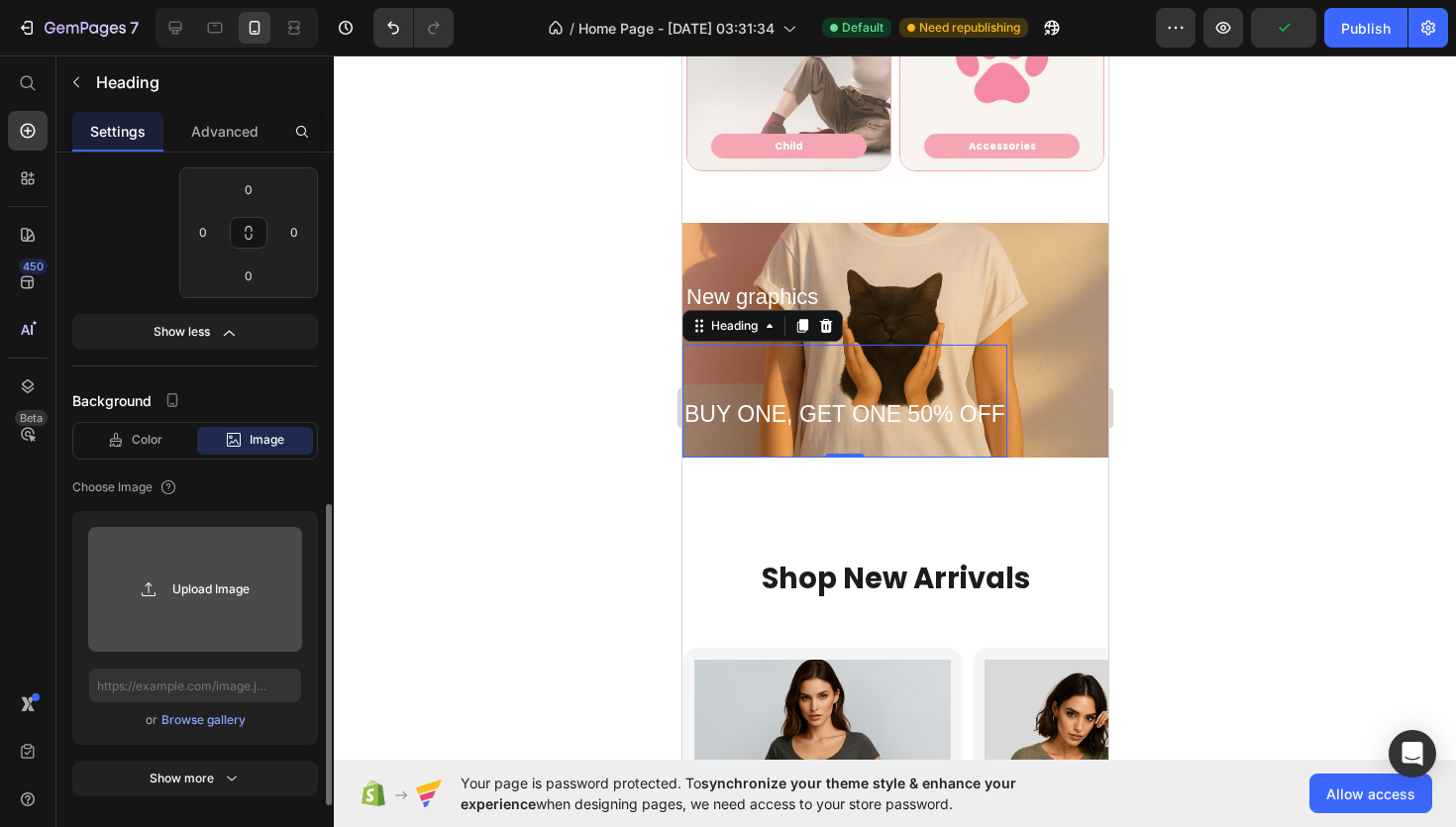 click 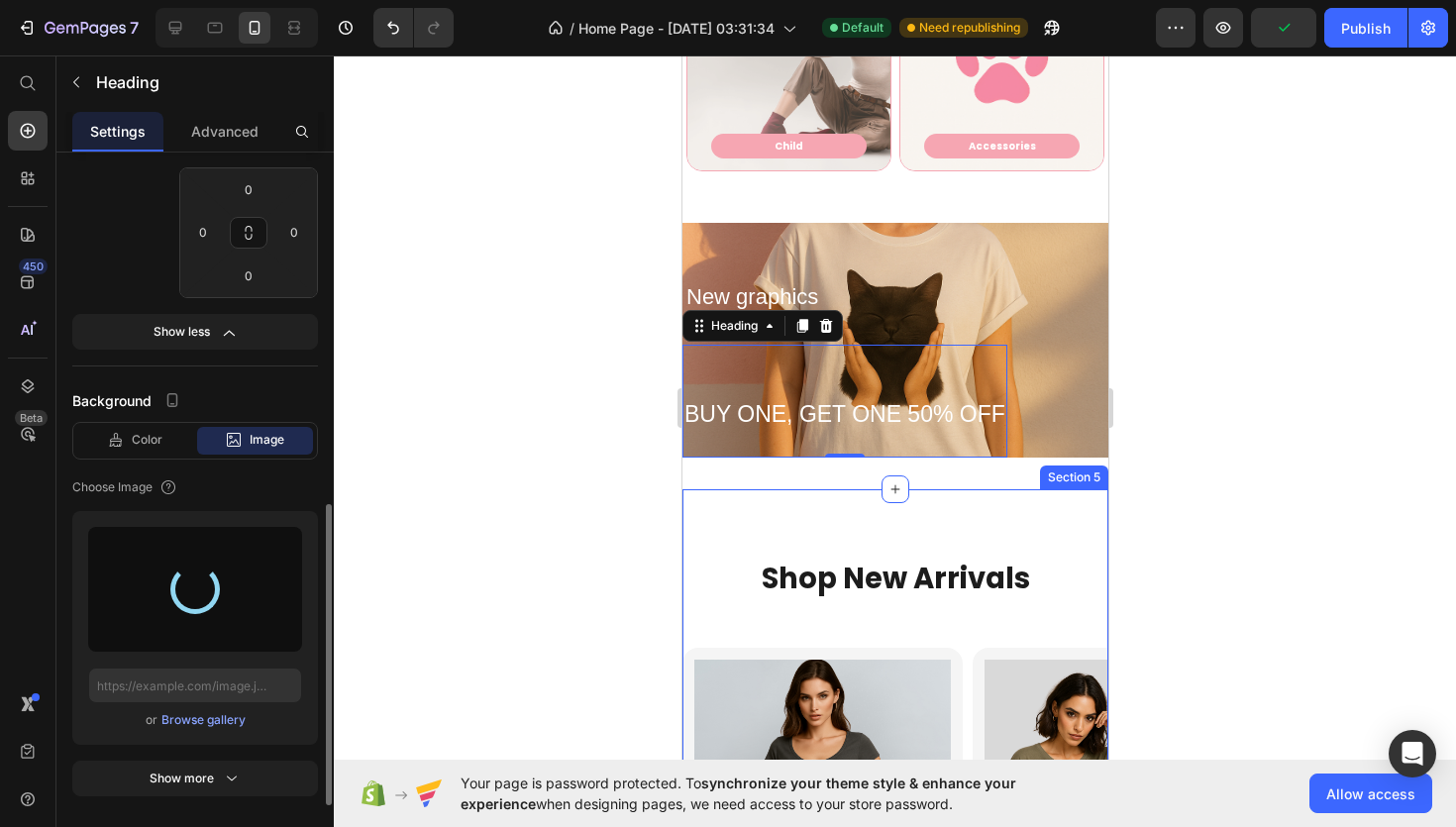type on "[URL][DOMAIN_NAME]" 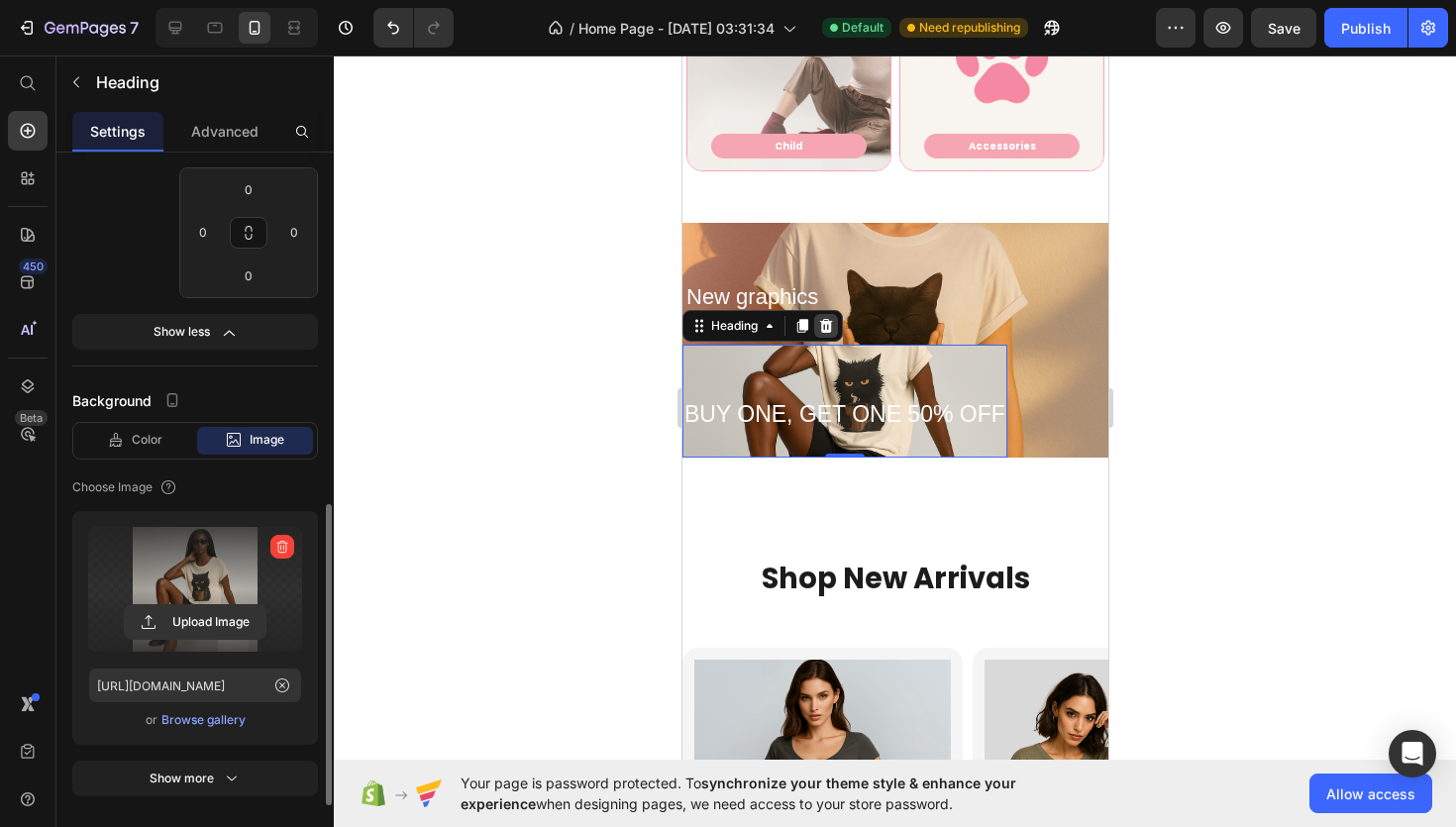 click 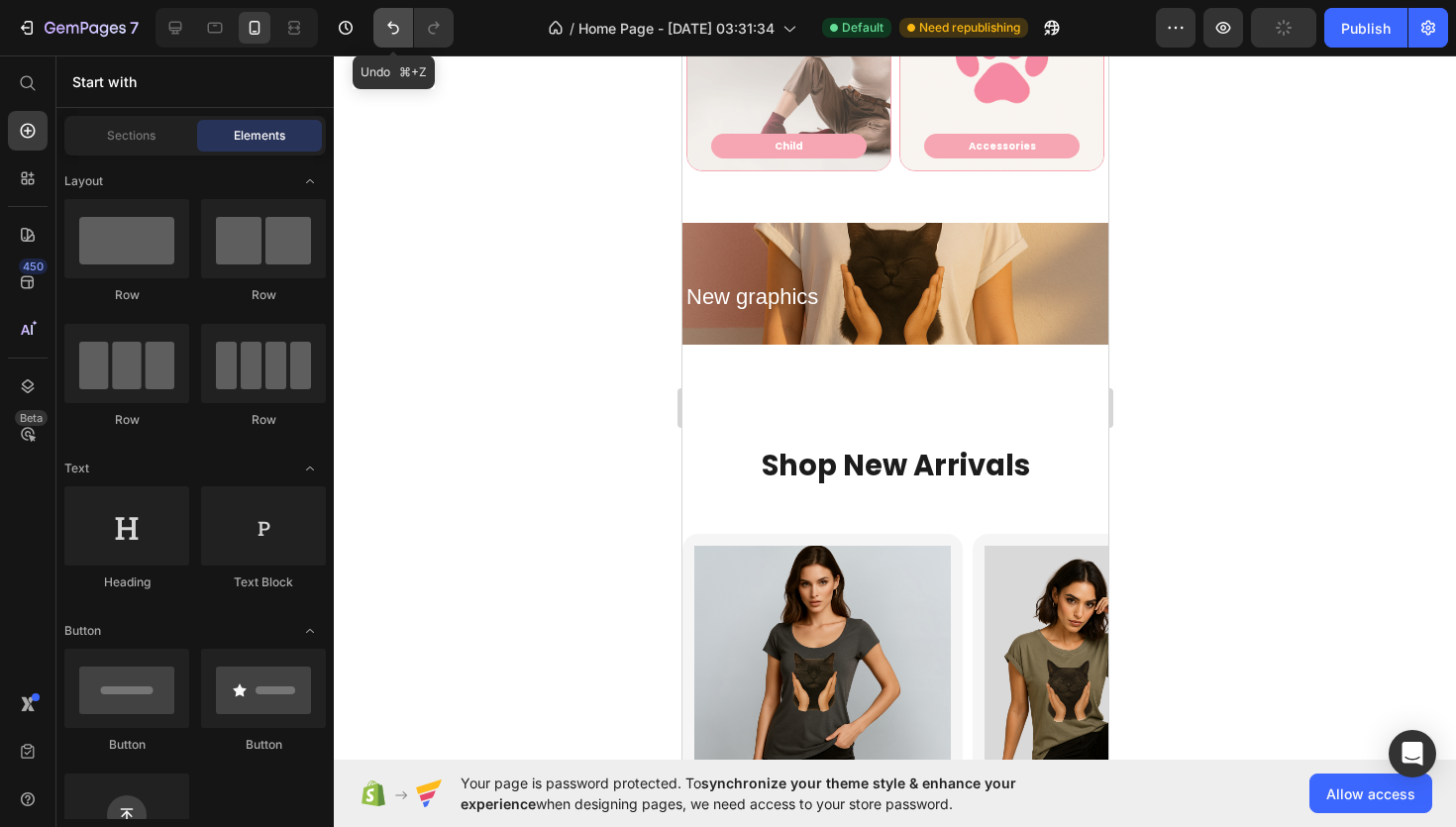 click 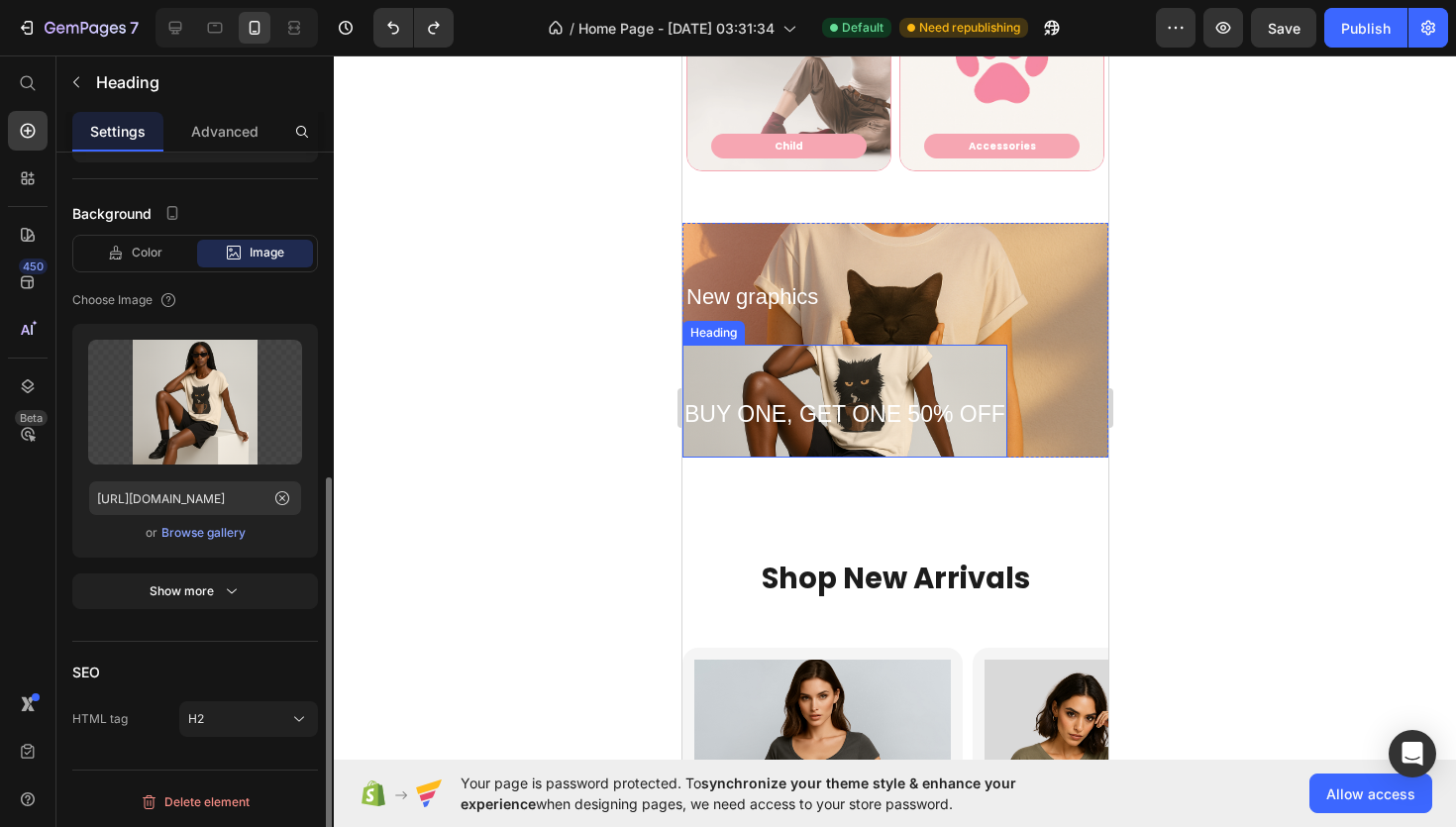 click on "BUY ONE, GET ONE 50% OFF" at bounding box center [844, 401] 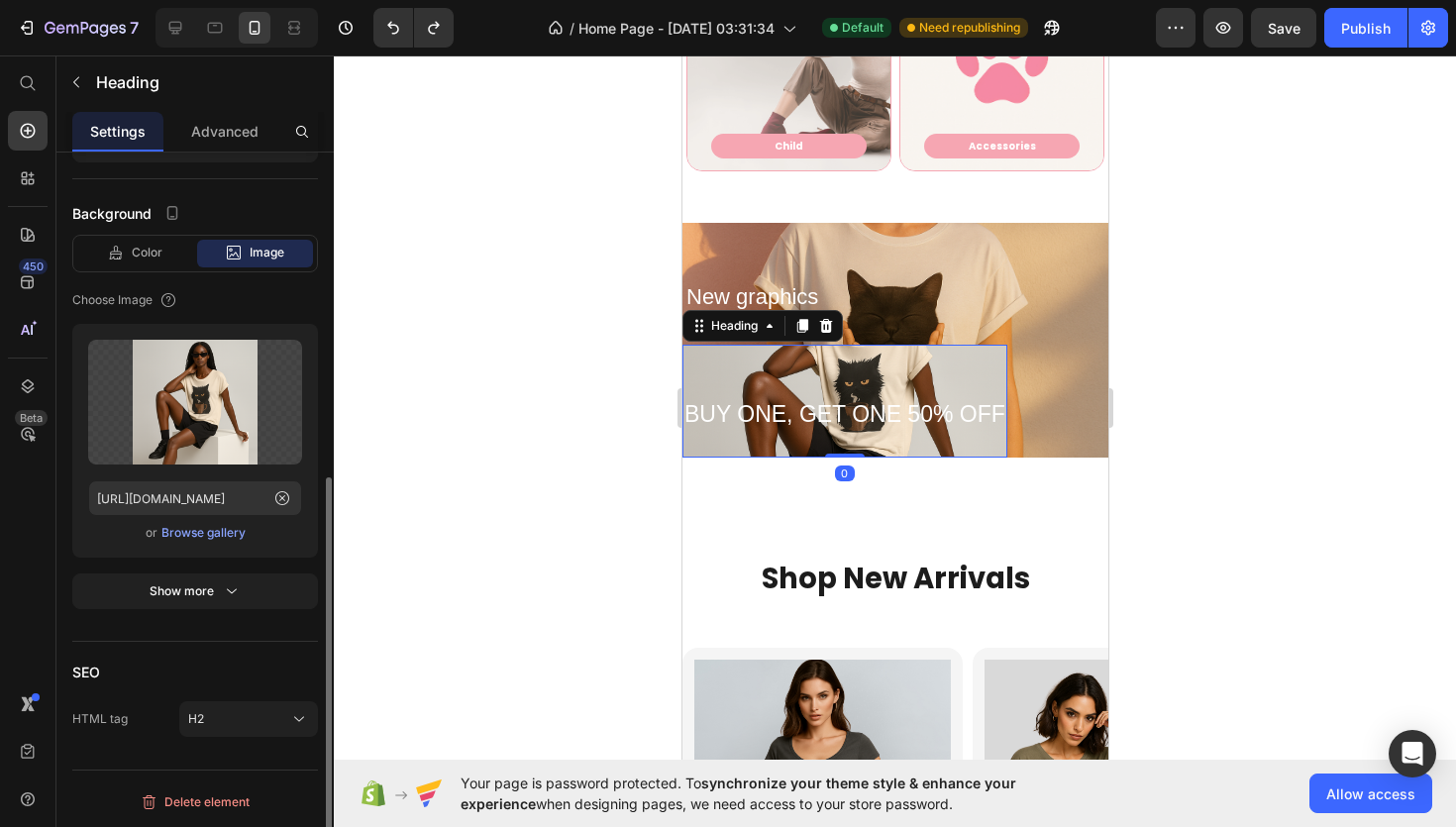 scroll, scrollTop: 584, scrollLeft: 0, axis: vertical 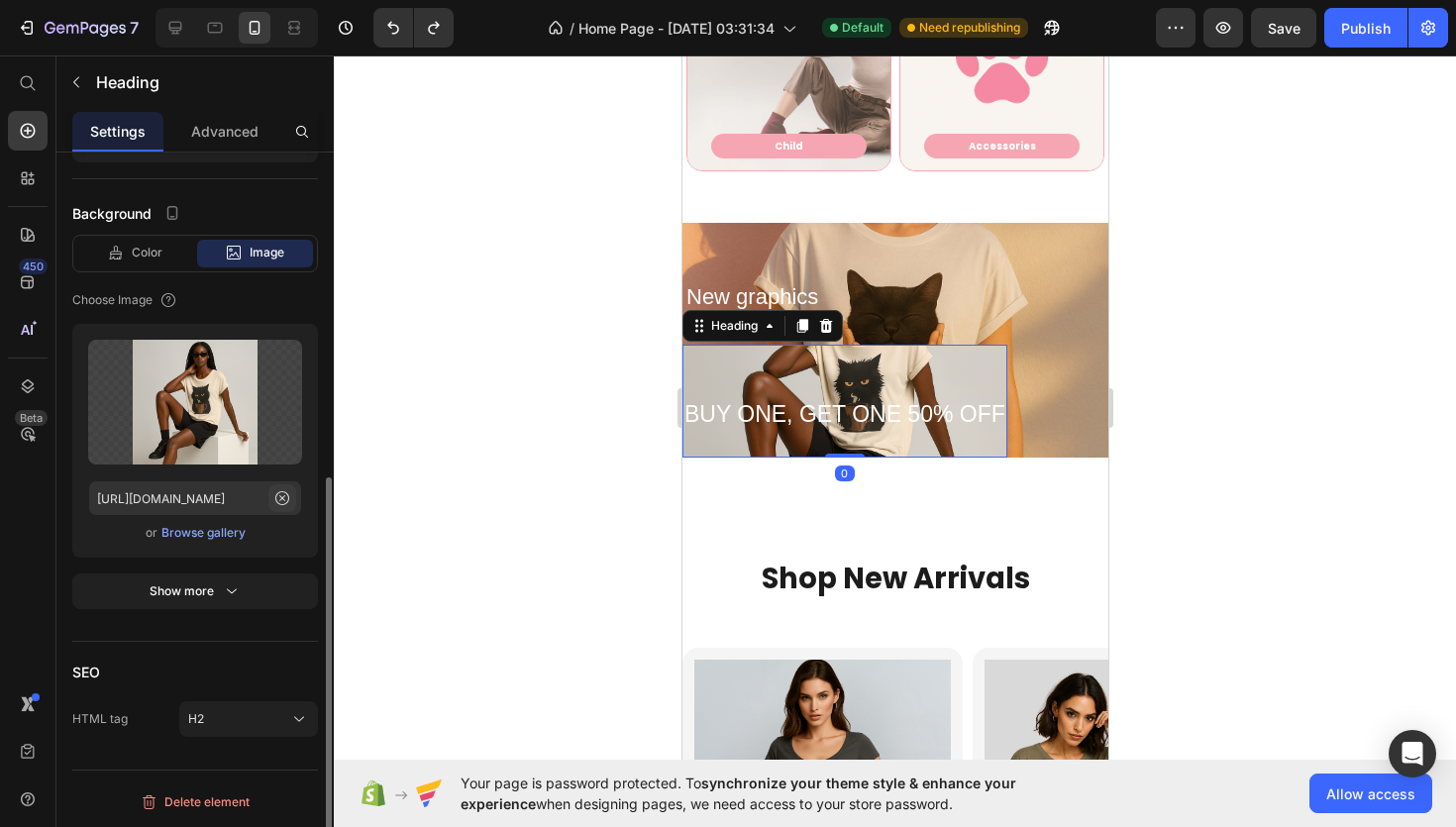 click 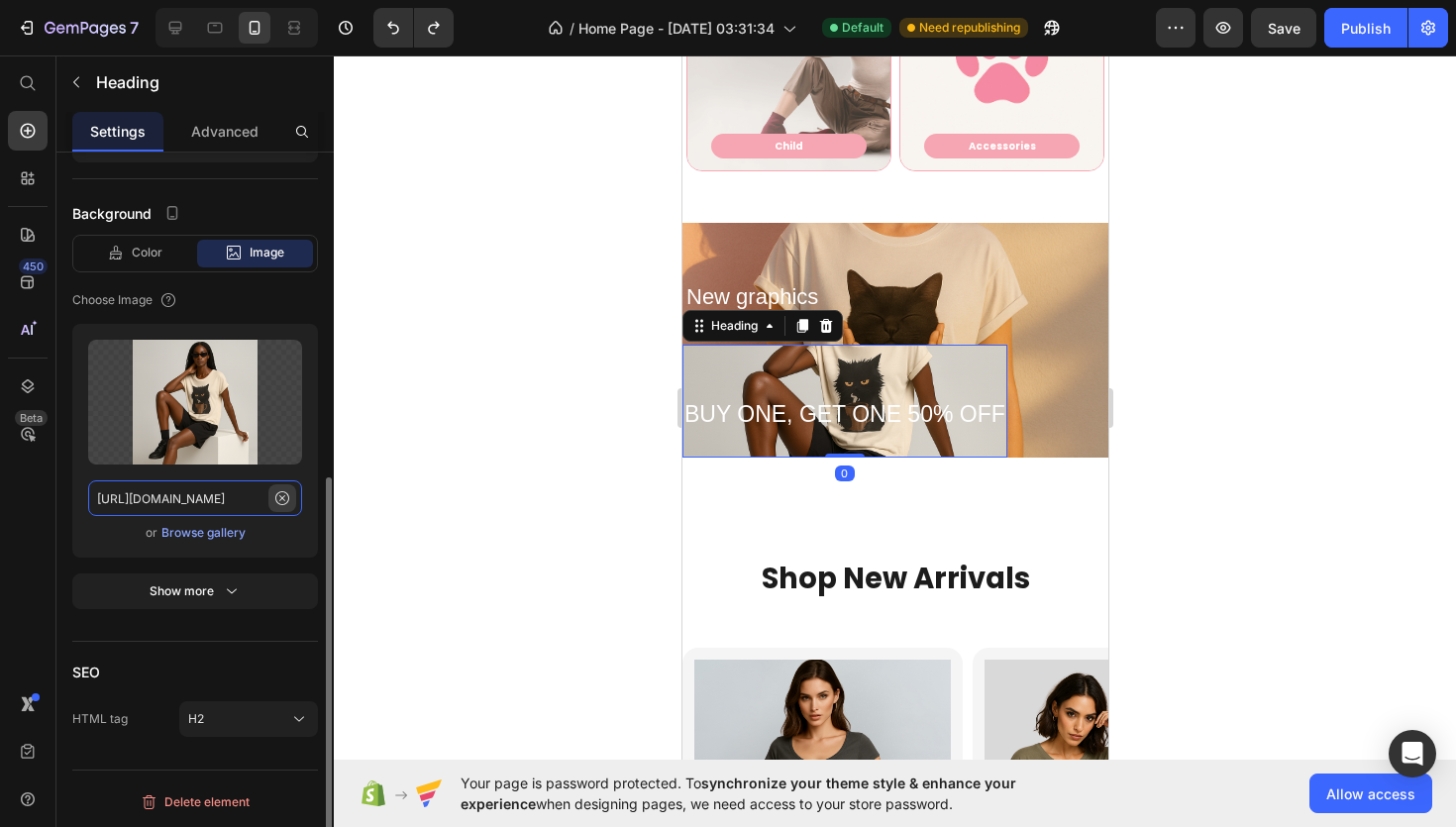 type 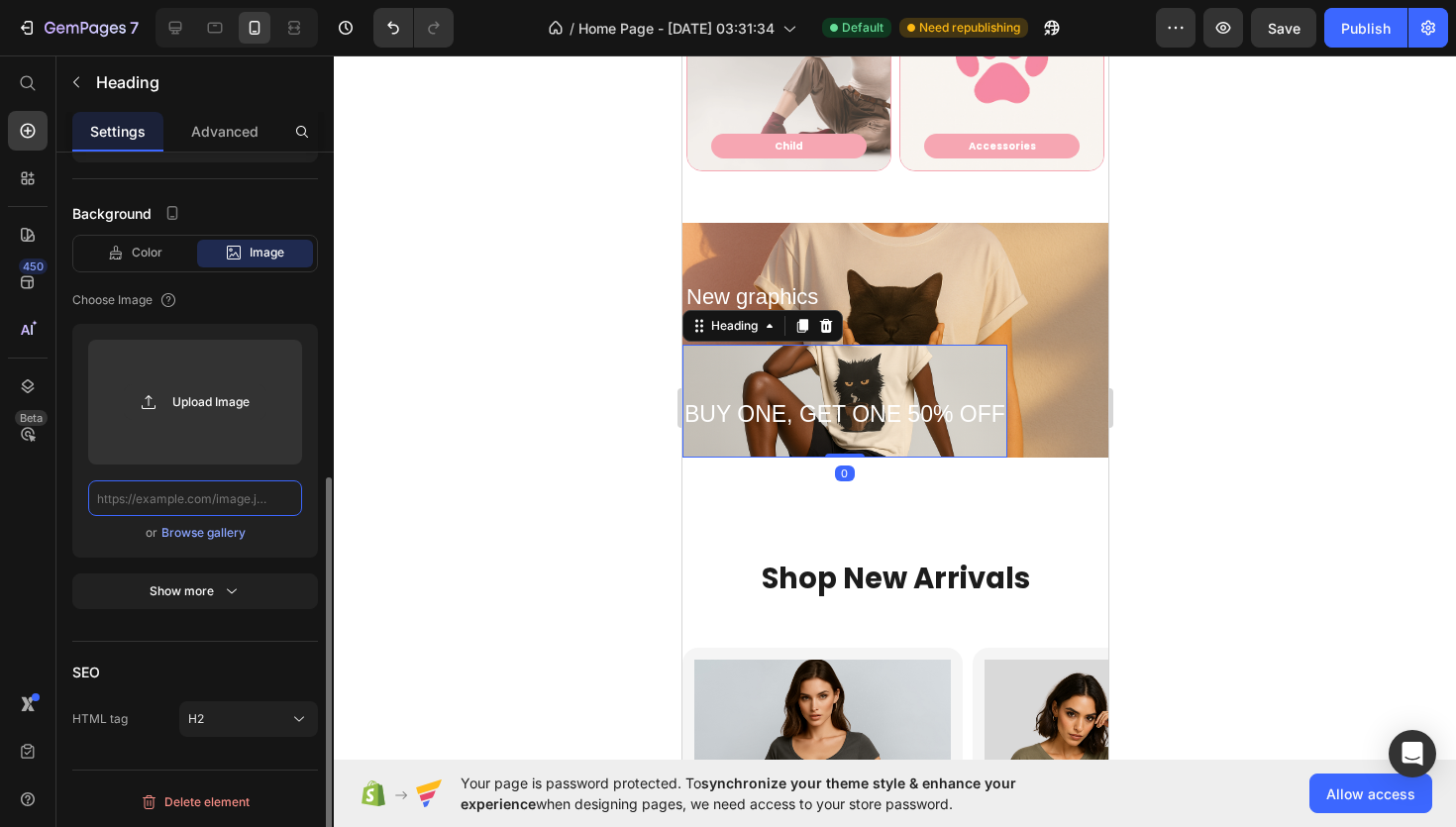 scroll, scrollTop: 0, scrollLeft: 0, axis: both 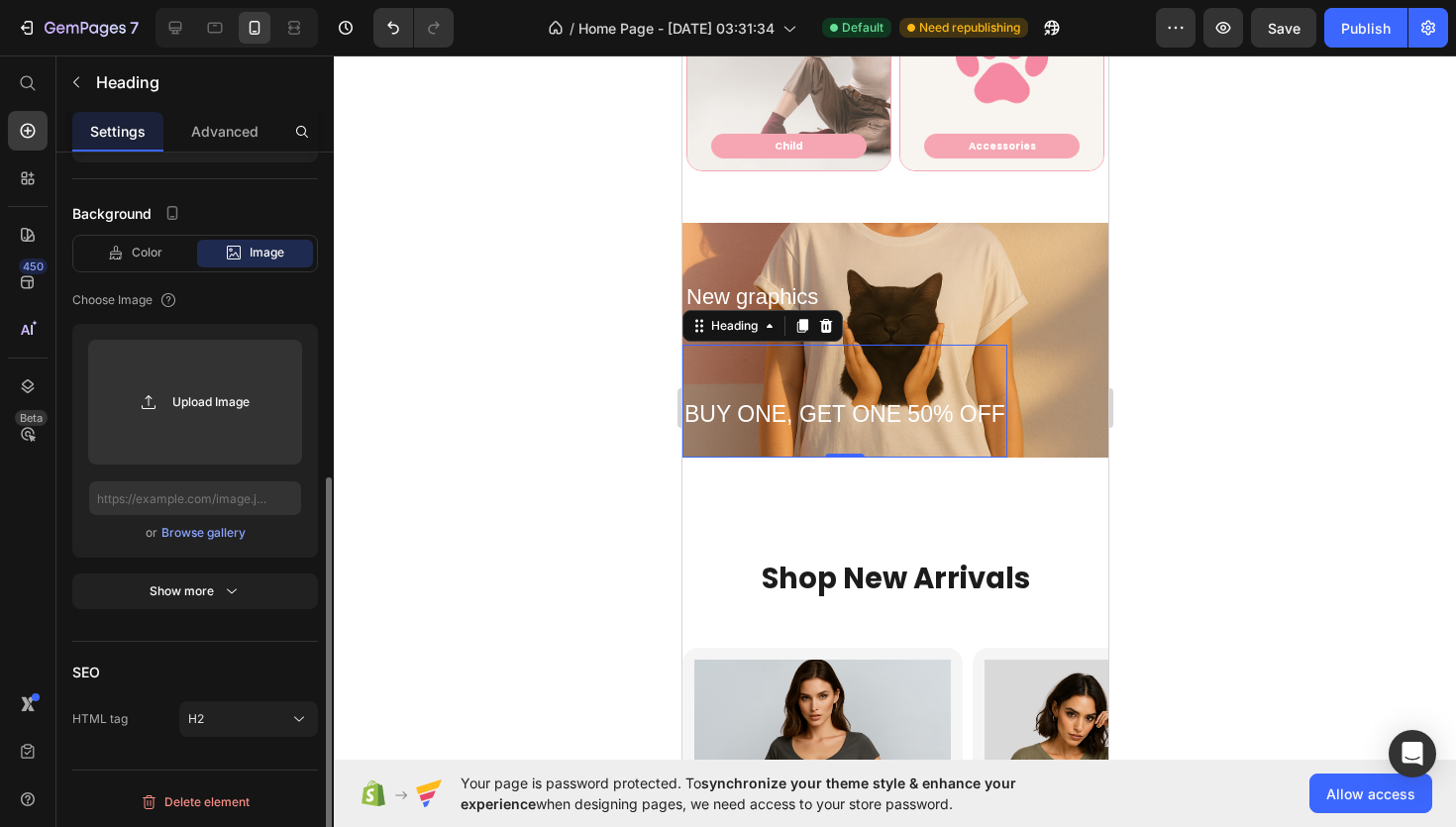 click on "BUY ONE, GET ONE 50% OFF" at bounding box center [844, 401] 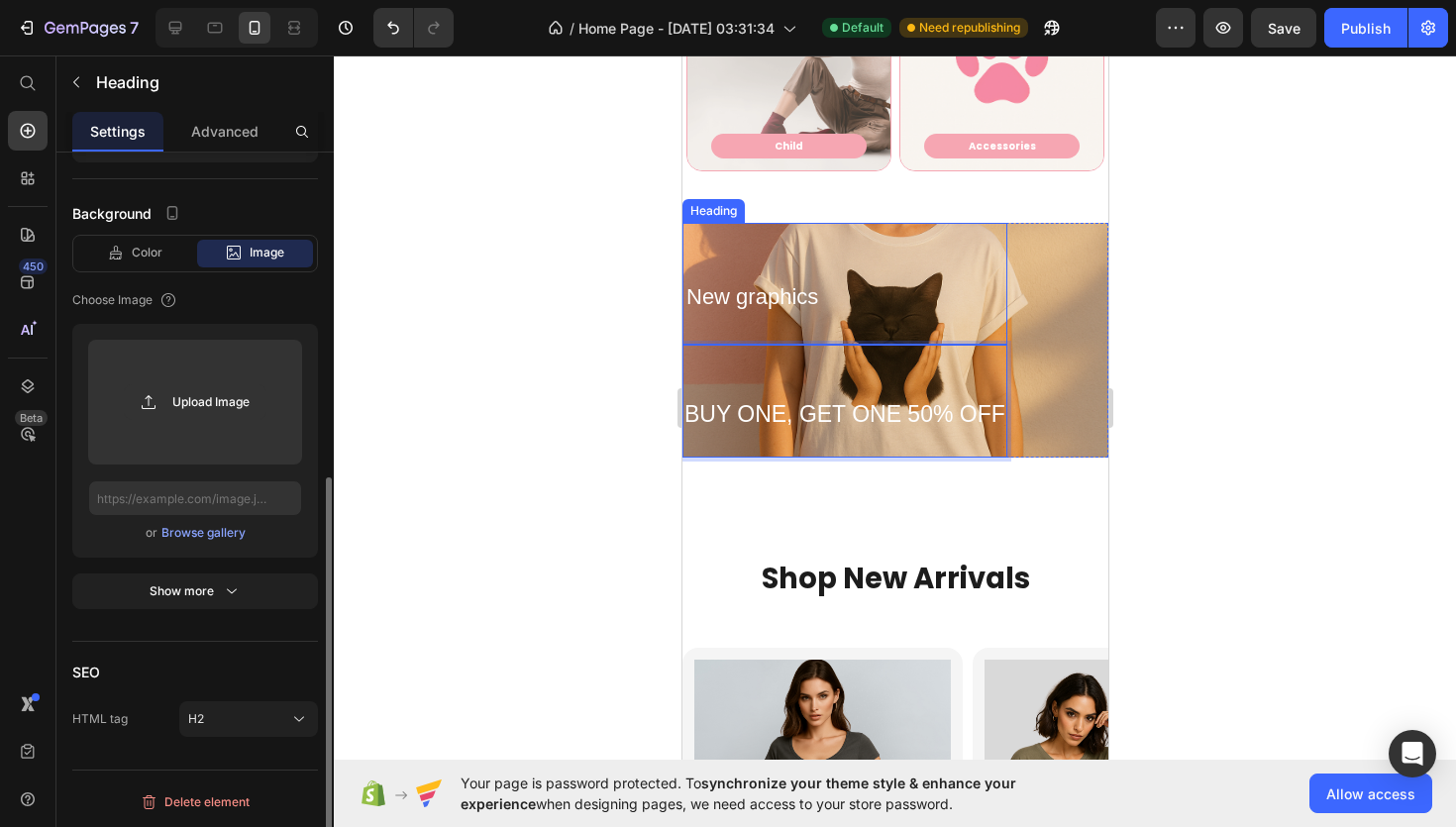 click on "⁠⁠⁠⁠⁠⁠⁠   New graphics" at bounding box center (844, 283) 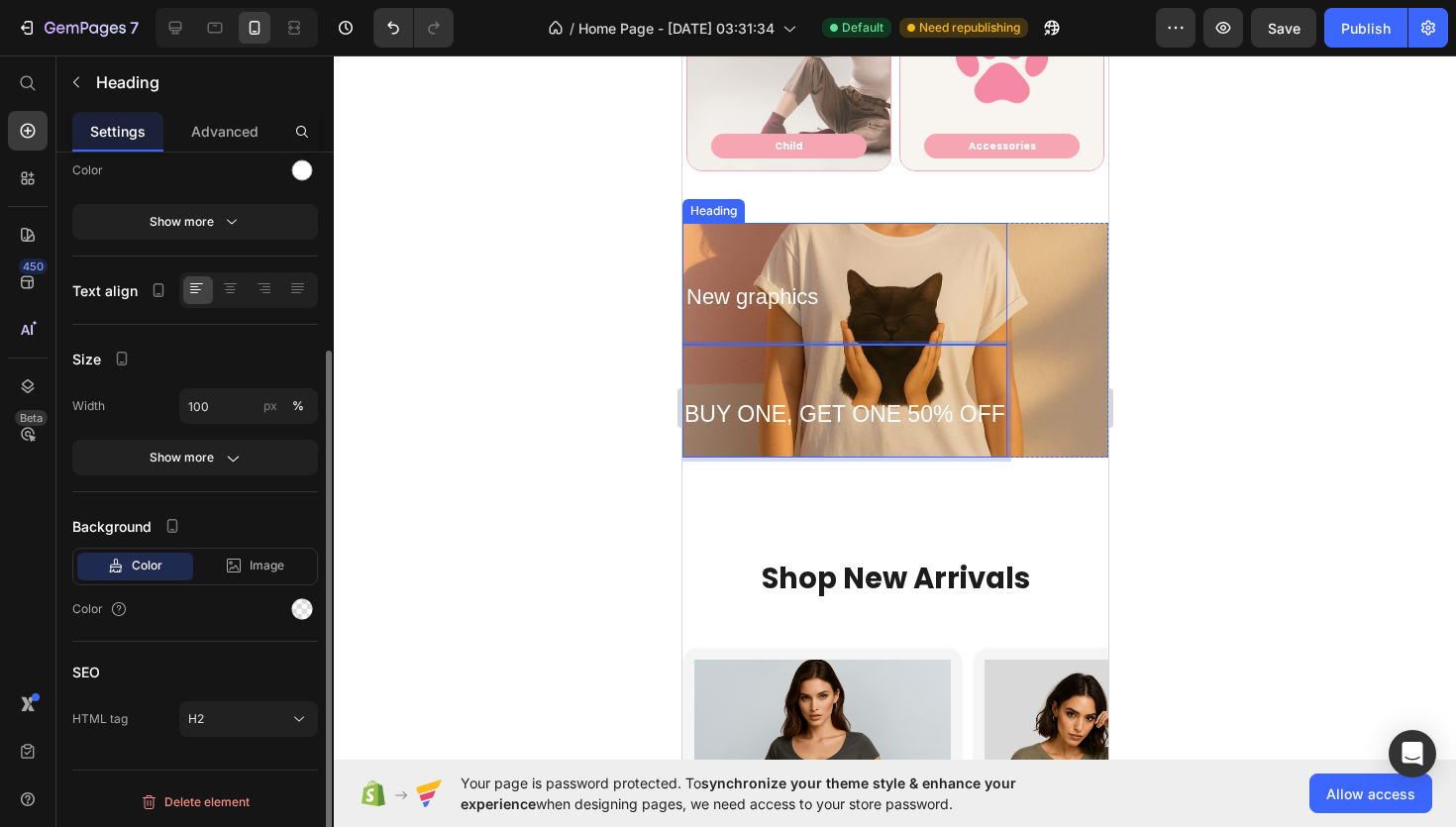 scroll, scrollTop: 271, scrollLeft: 0, axis: vertical 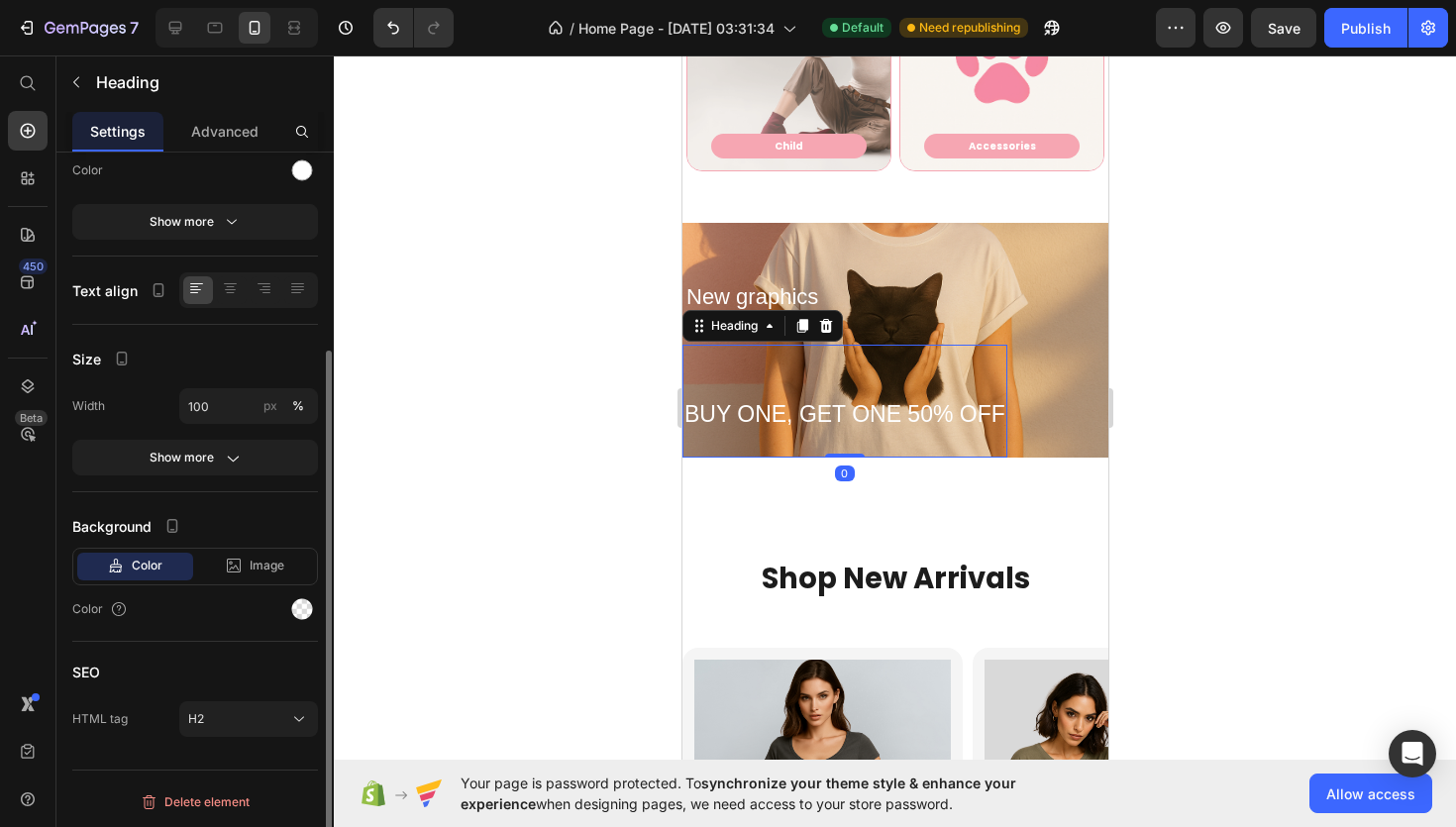 click on "⁠⁠⁠⁠⁠⁠⁠   BUY ONE, GET ONE 50% OFF" at bounding box center [844, 401] 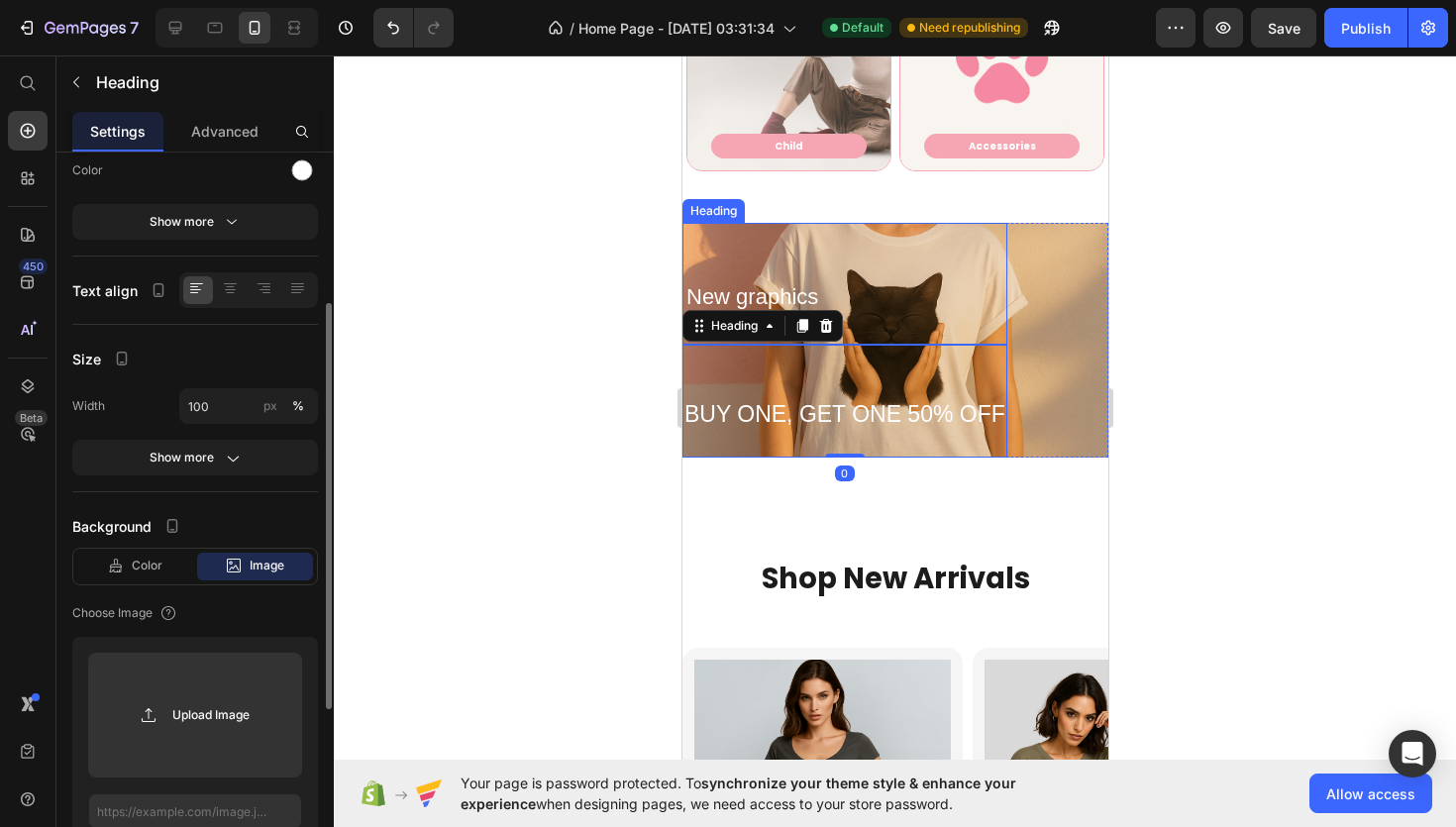 click on "⁠⁠⁠⁠⁠⁠⁠   New graphics" at bounding box center [844, 283] 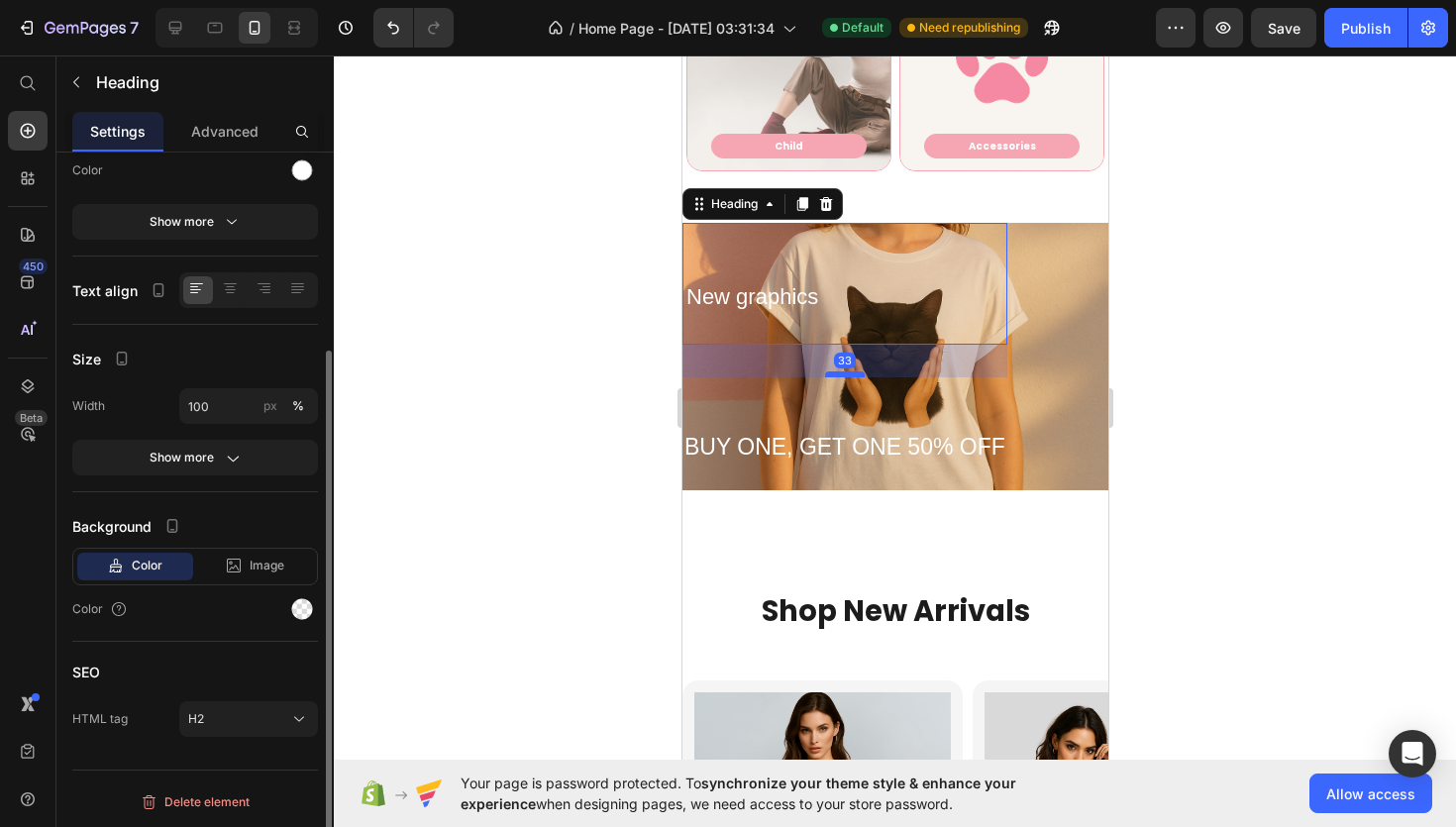 drag, startPoint x: 850, startPoint y: 341, endPoint x: 856, endPoint y: 373, distance: 32.55764 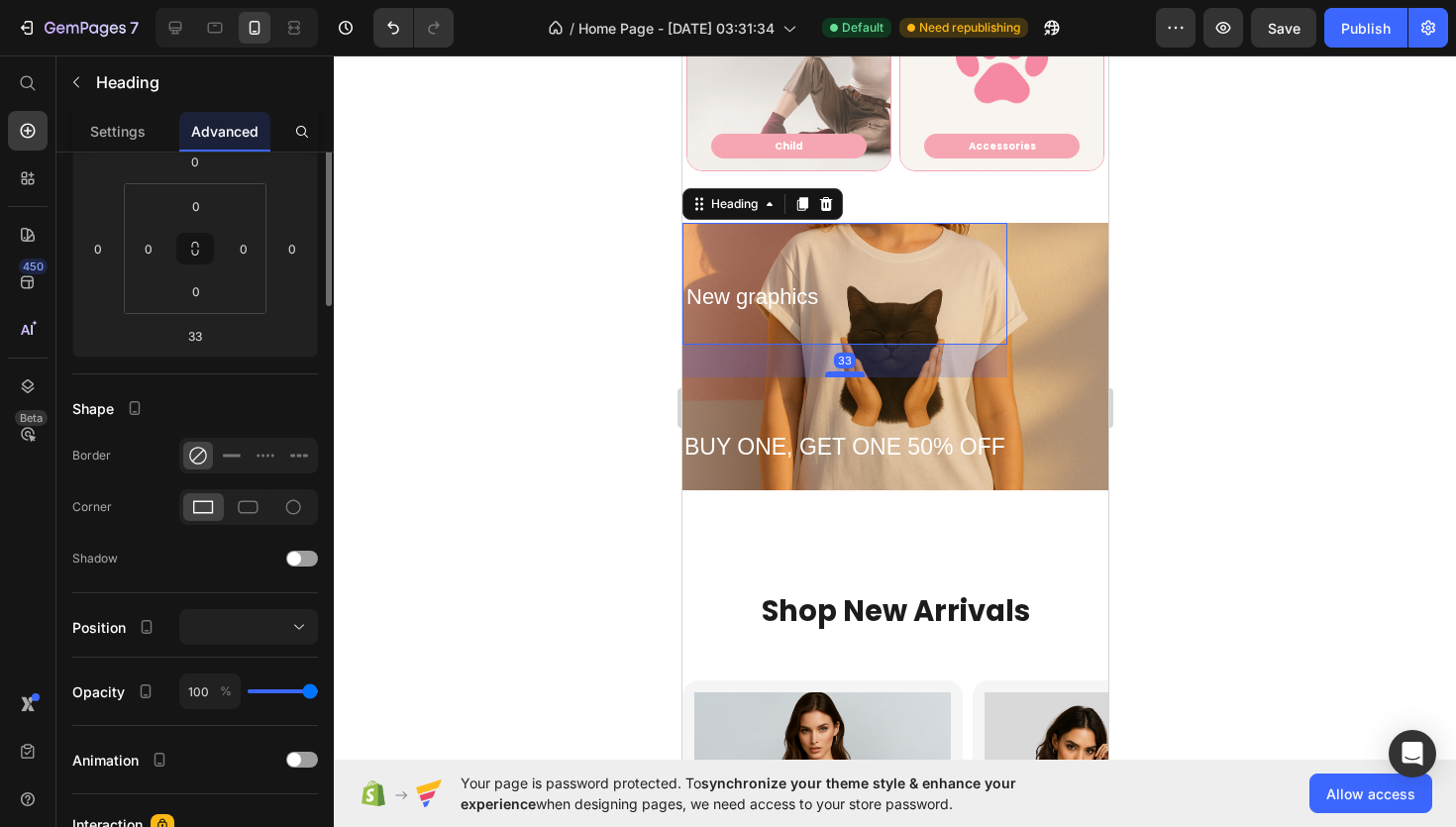 scroll, scrollTop: 0, scrollLeft: 0, axis: both 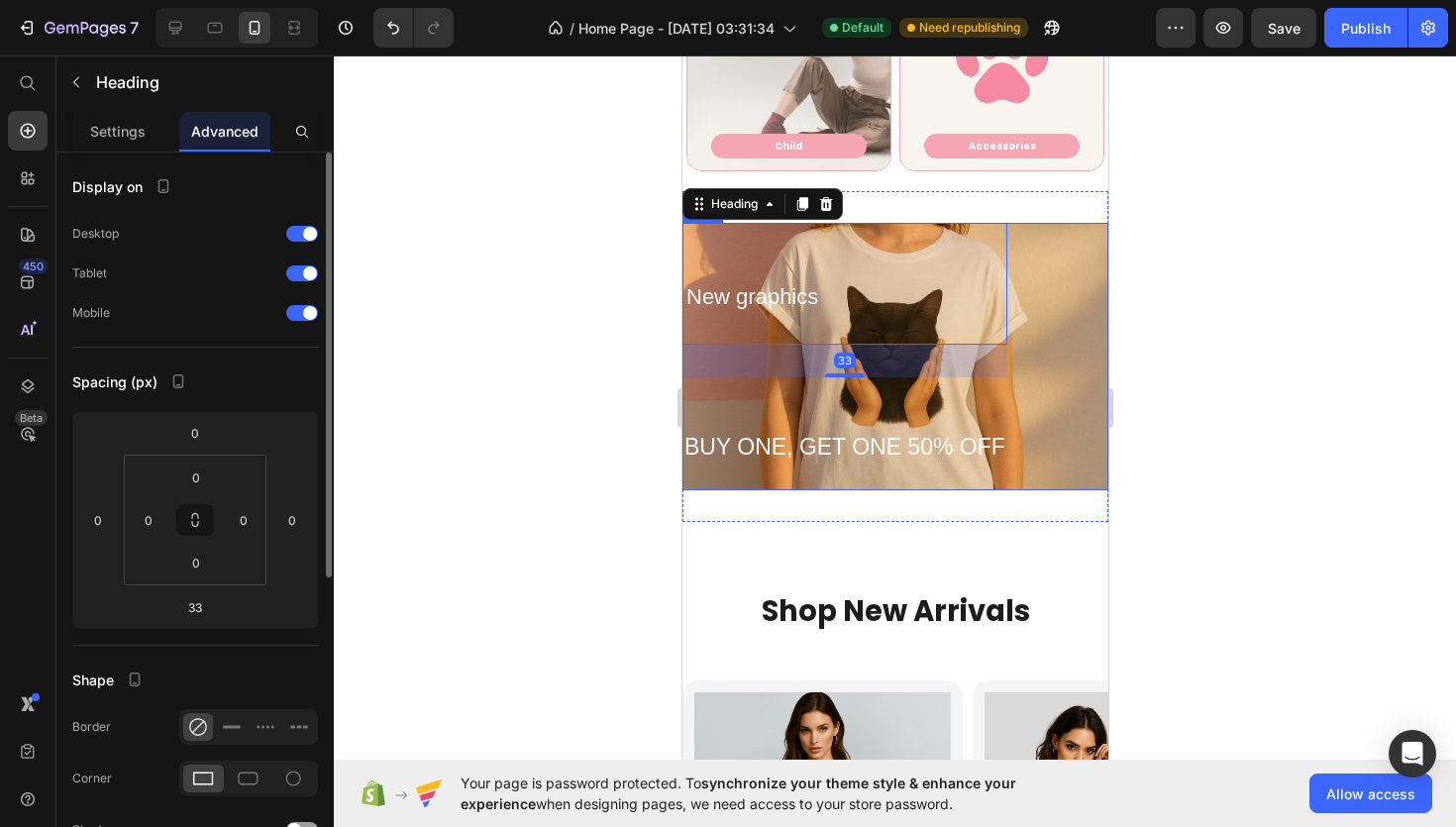 click on "⁠⁠⁠⁠⁠⁠⁠   New graphics   Heading   33 ⁠⁠⁠⁠⁠⁠⁠   BUY ONE, GET ONE 50% OFF   Heading Row" at bounding box center [894, 357] 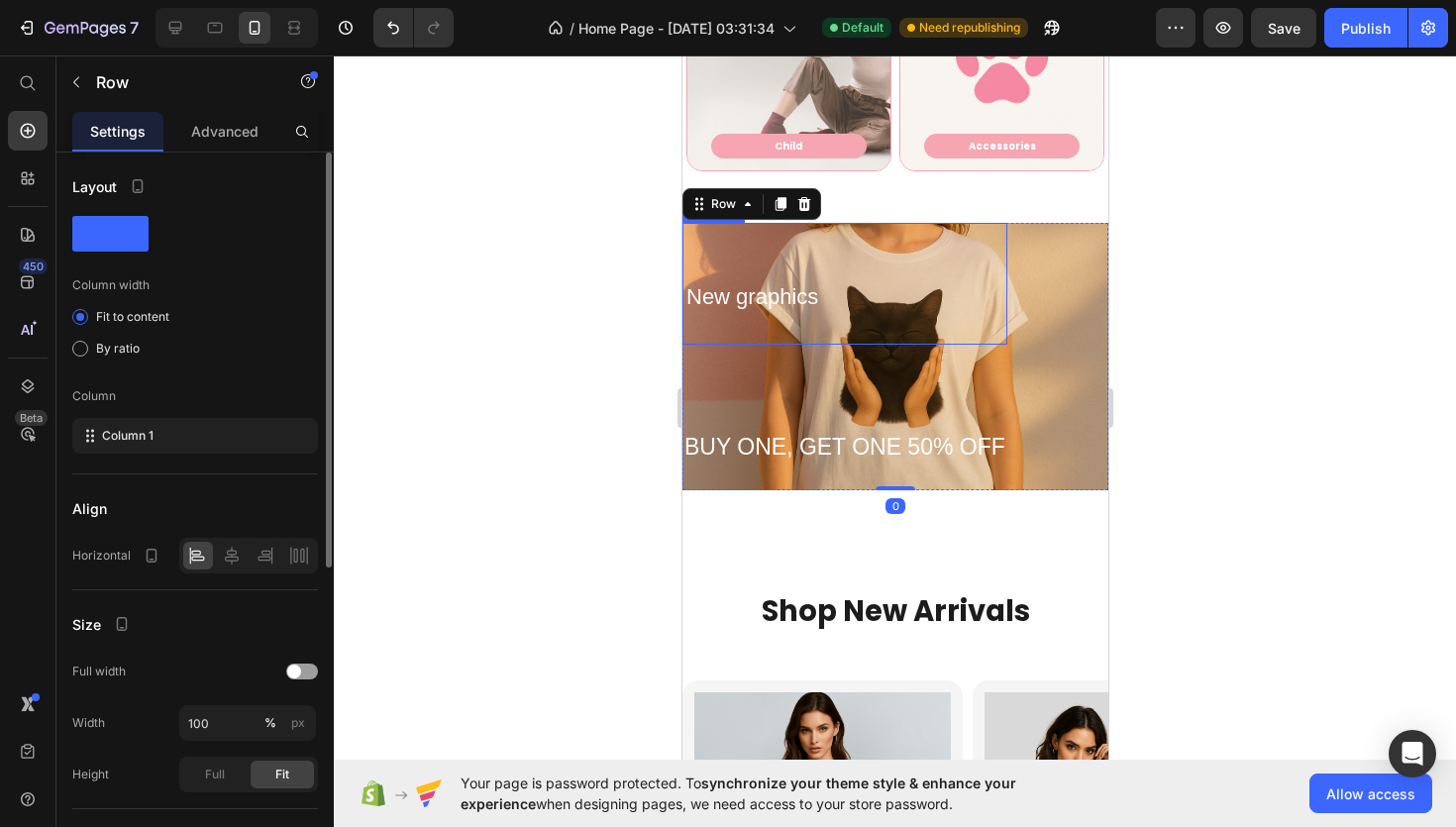 click on "⁠⁠⁠⁠⁠⁠⁠   New graphics" at bounding box center (844, 283) 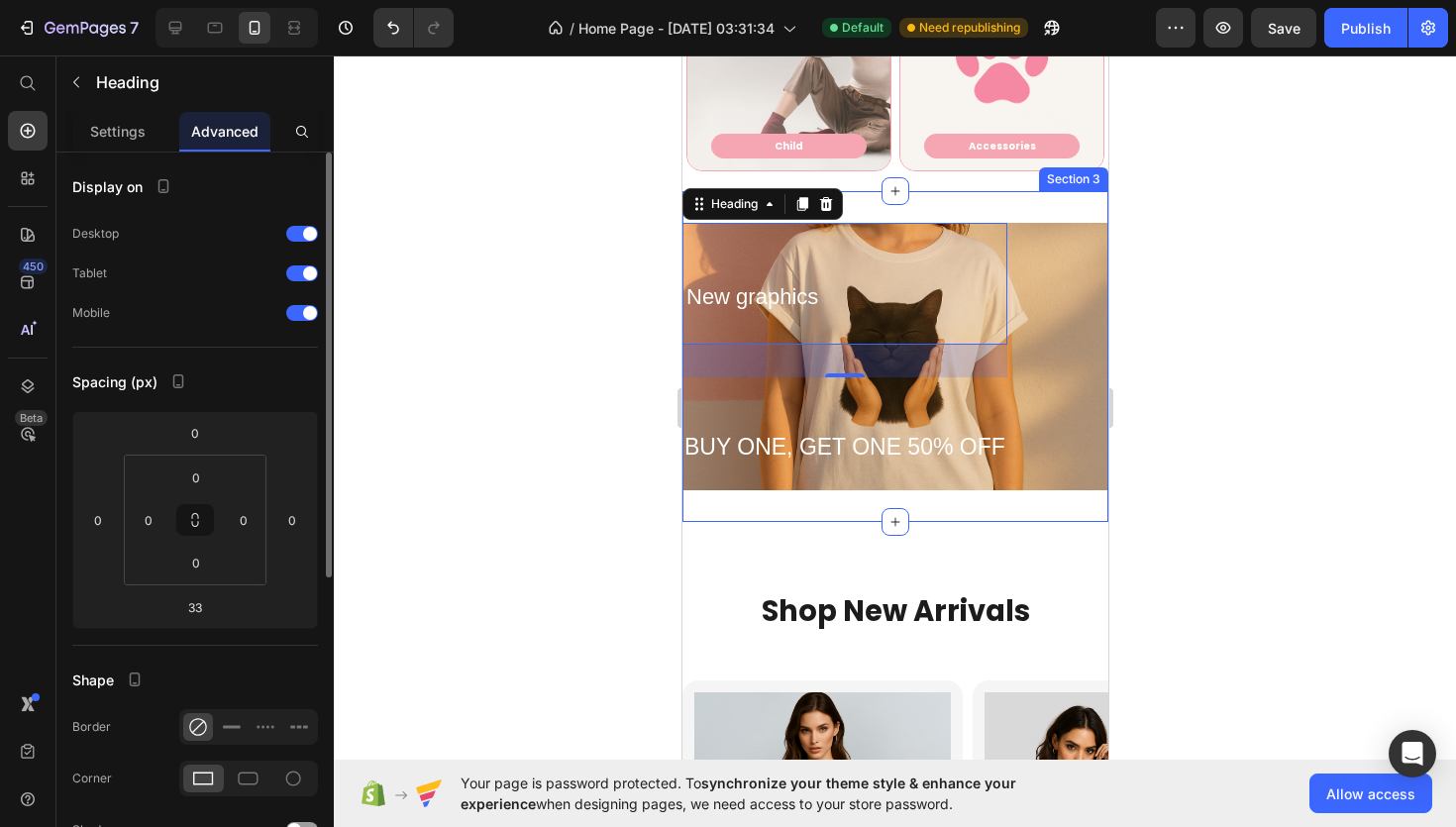 click on "⁠⁠⁠⁠⁠⁠⁠   New graphics   Heading   33 ⁠⁠⁠⁠⁠⁠⁠   BUY ONE, GET ONE 50% OFF   Heading Row Section 3" at bounding box center [894, 357] 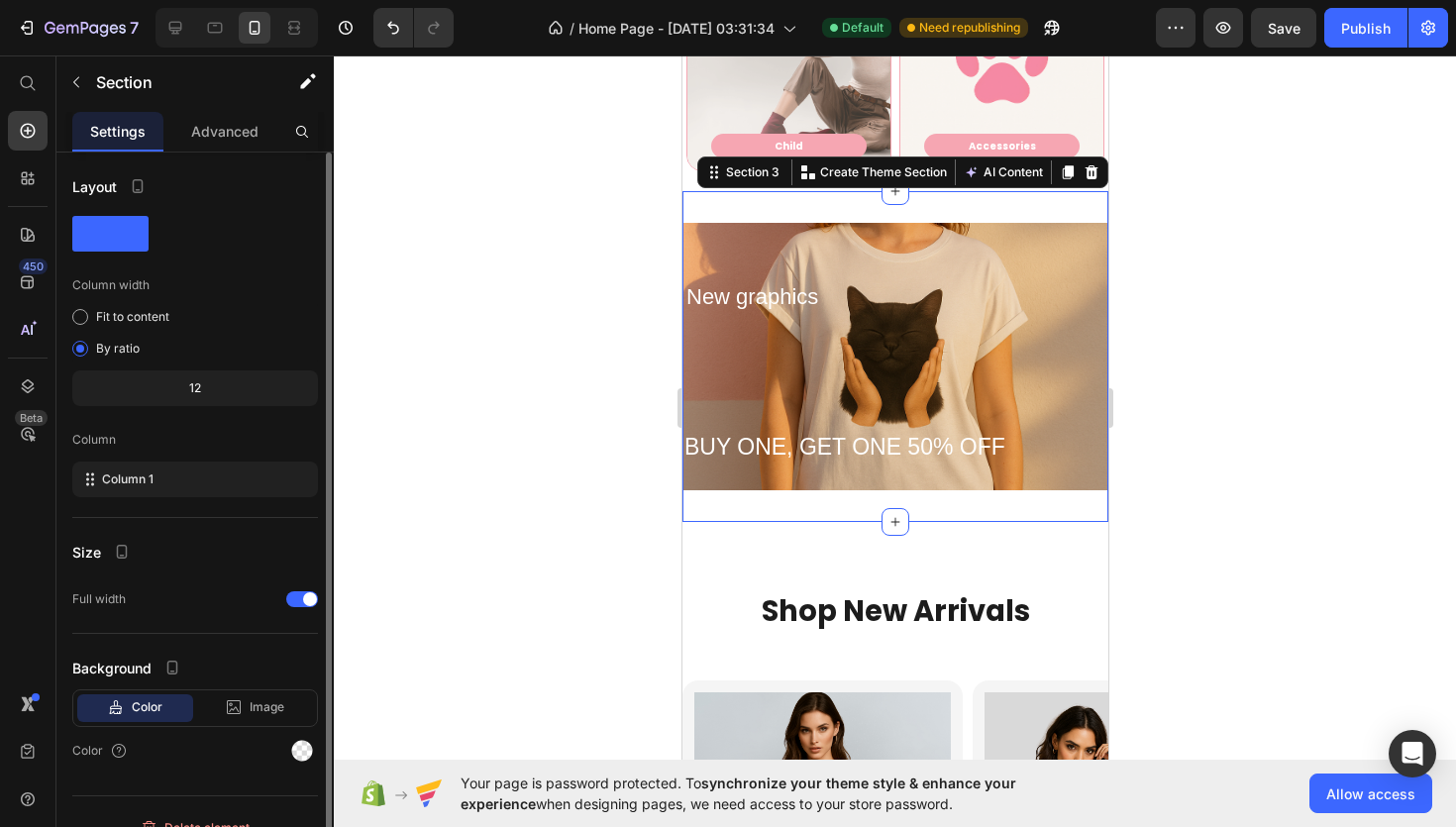 click on "⁠⁠⁠⁠⁠⁠⁠   New graphics   Heading ⁠⁠⁠⁠⁠⁠⁠   BUY ONE, GET ONE 50% OFF   Heading Row Section 3   You can create reusable sections Create Theme Section AI Content Write with GemAI What would you like to describe here? Tone and Voice Persuasive Product Mode Catitude Mode ON Classic Adult Vest Top Show more Generate" at bounding box center [894, 357] 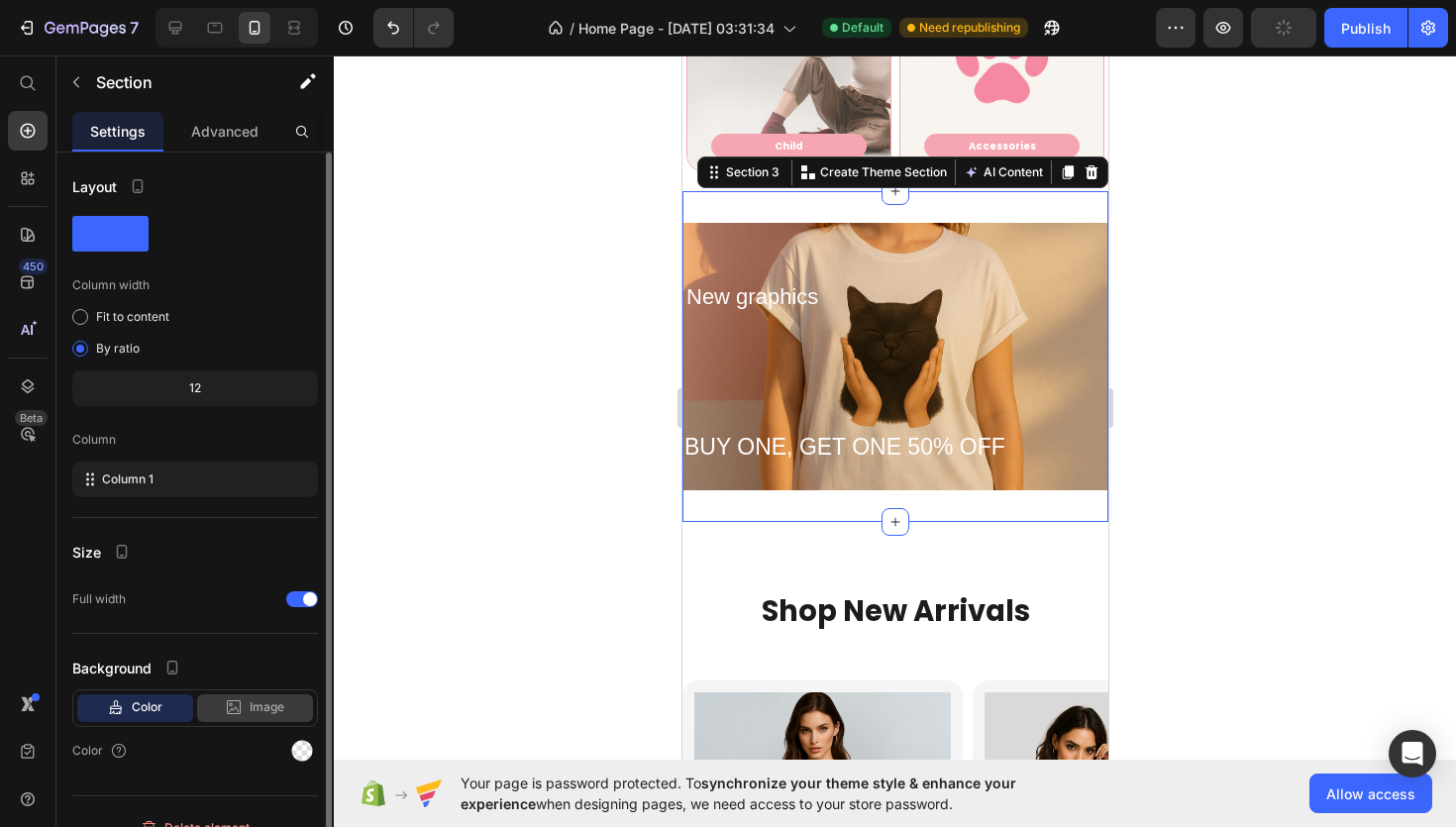 click on "Image" at bounding box center (266, 707) 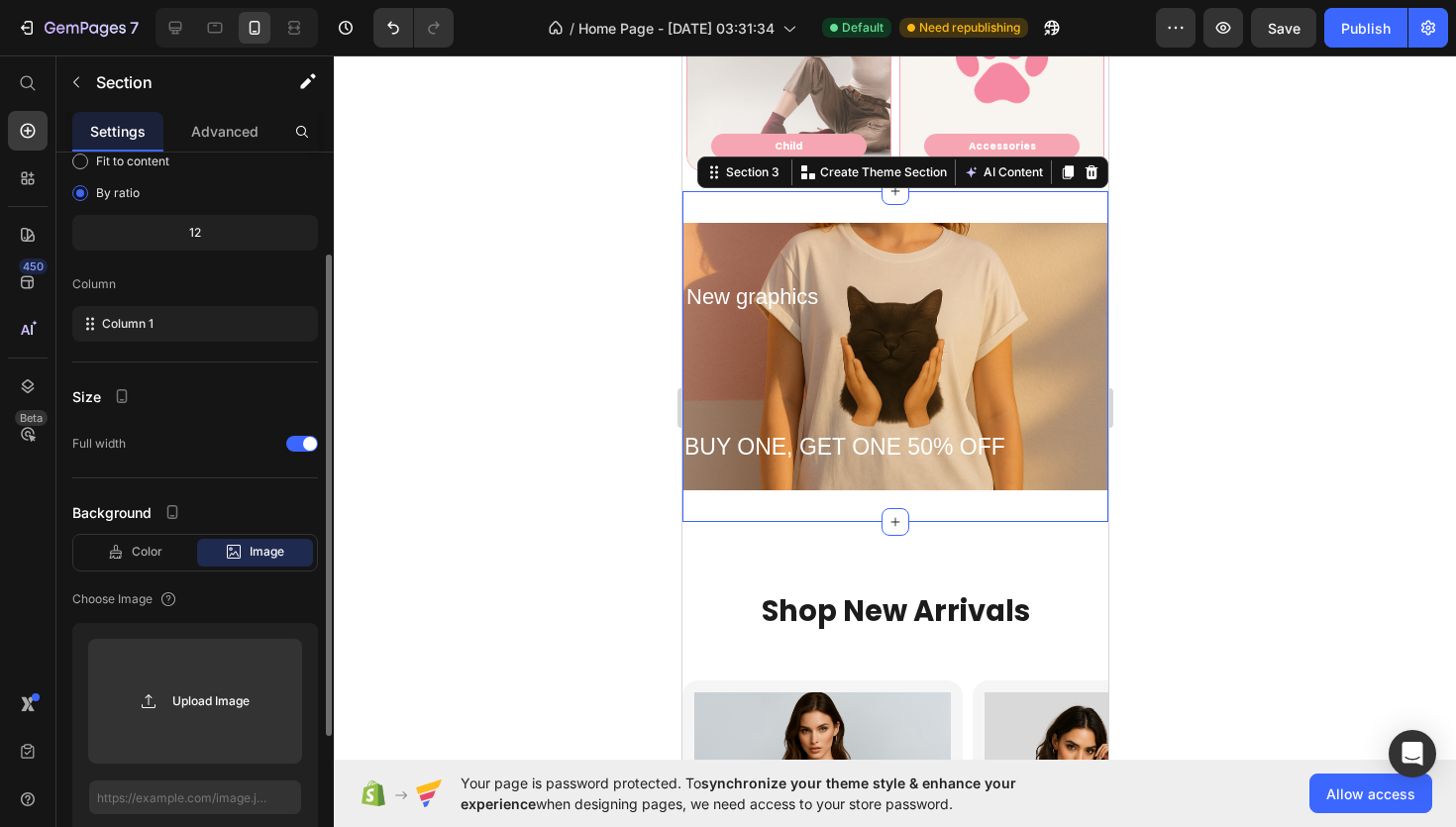 scroll, scrollTop: 161, scrollLeft: 0, axis: vertical 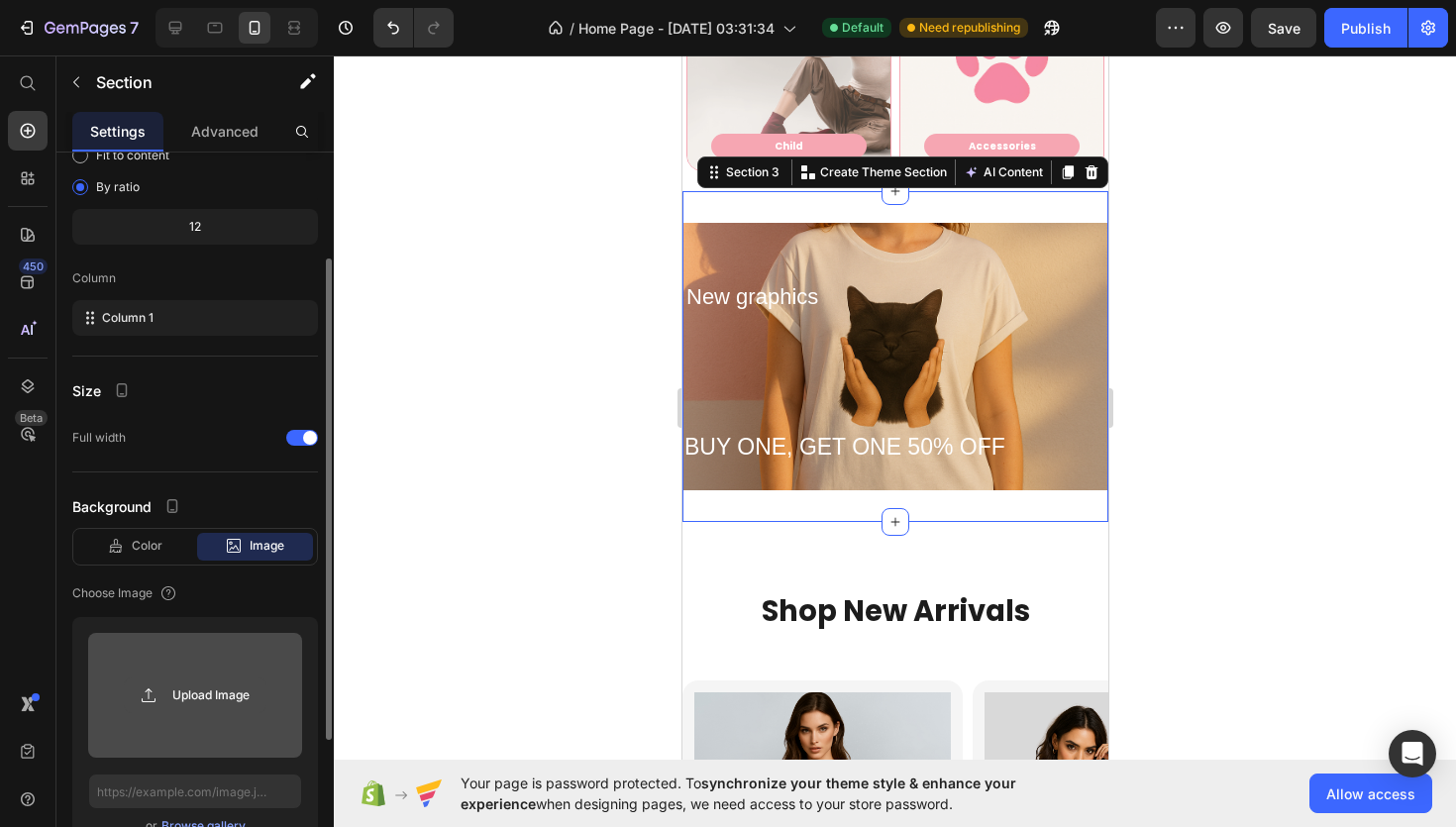 click 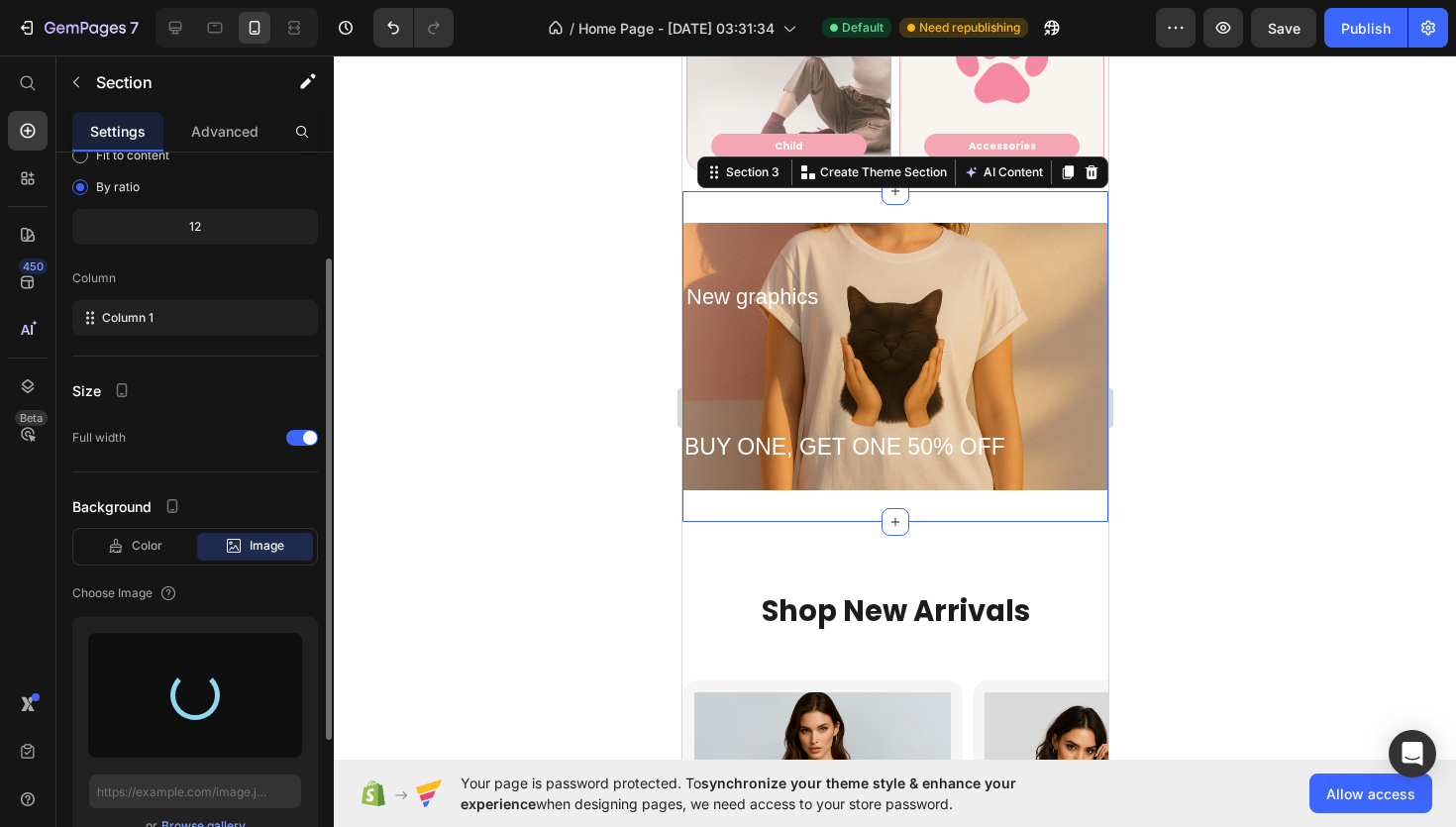 type on "[URL][DOMAIN_NAME]" 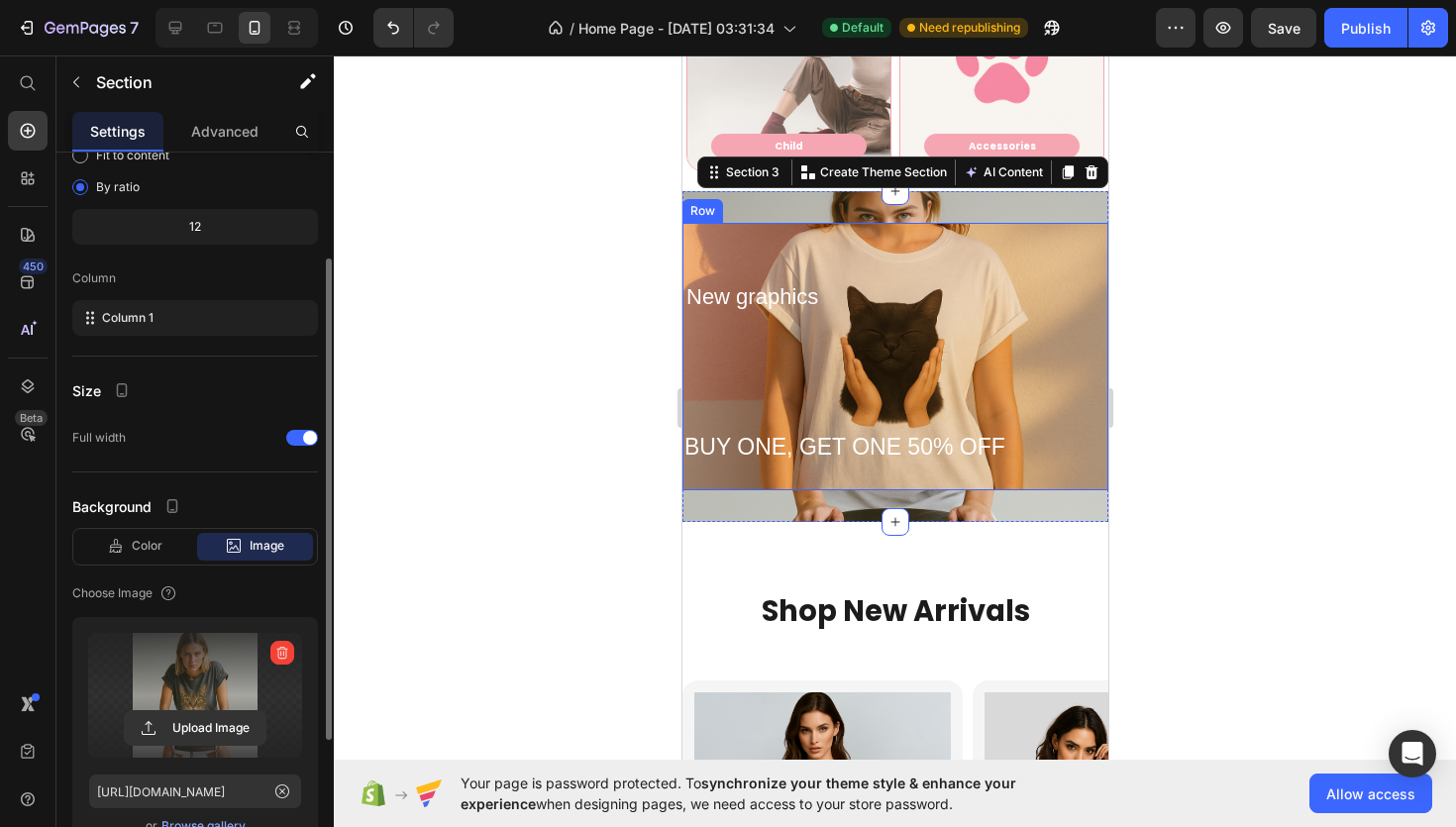 click on "⁠⁠⁠⁠⁠⁠⁠   New graphics   Heading ⁠⁠⁠⁠⁠⁠⁠   BUY ONE, GET ONE 50% OFF   Heading Row" at bounding box center (894, 357) 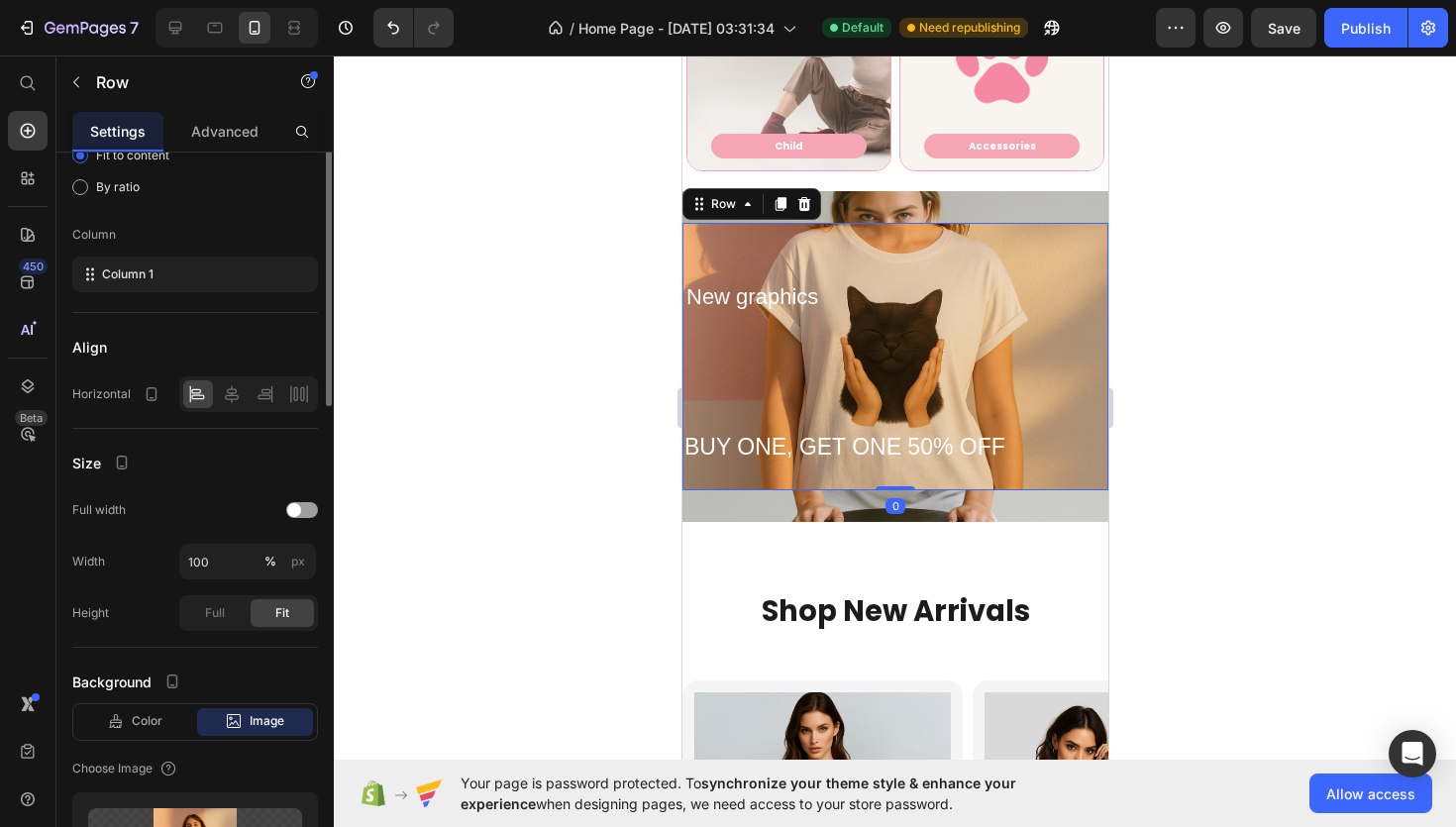scroll, scrollTop: 0, scrollLeft: 0, axis: both 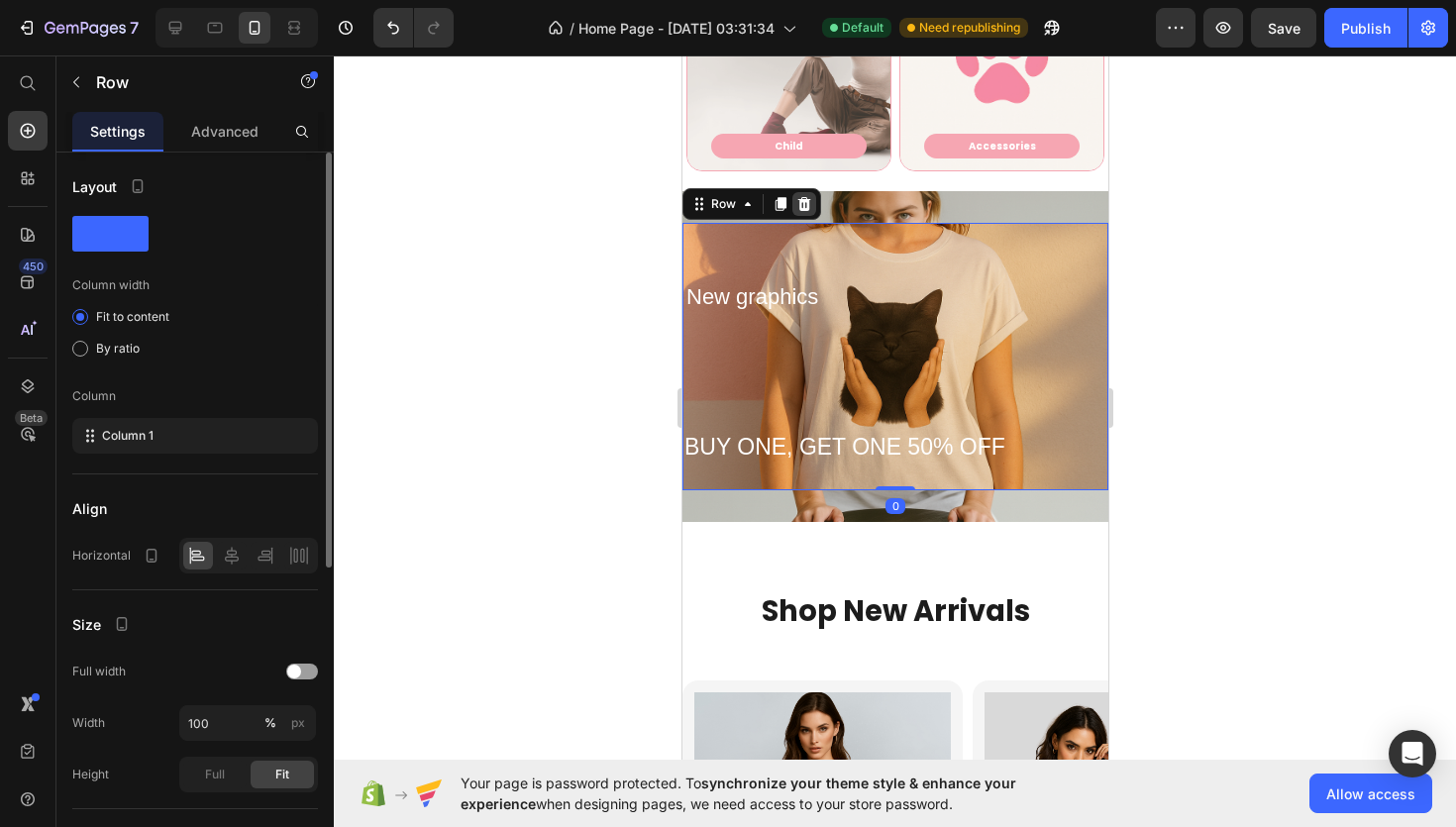 click 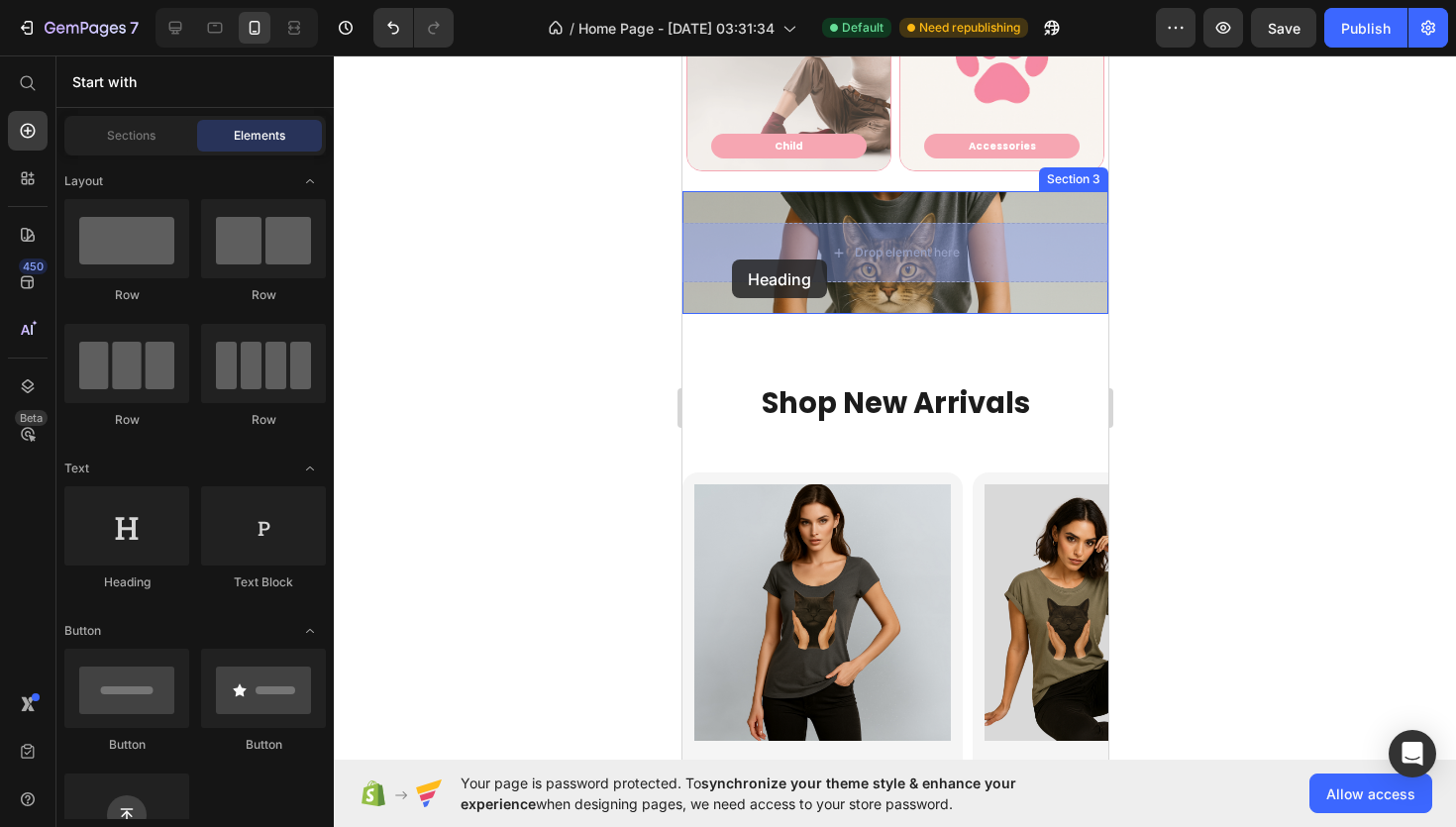 drag, startPoint x: 808, startPoint y: 589, endPoint x: 731, endPoint y: 259, distance: 338.86428 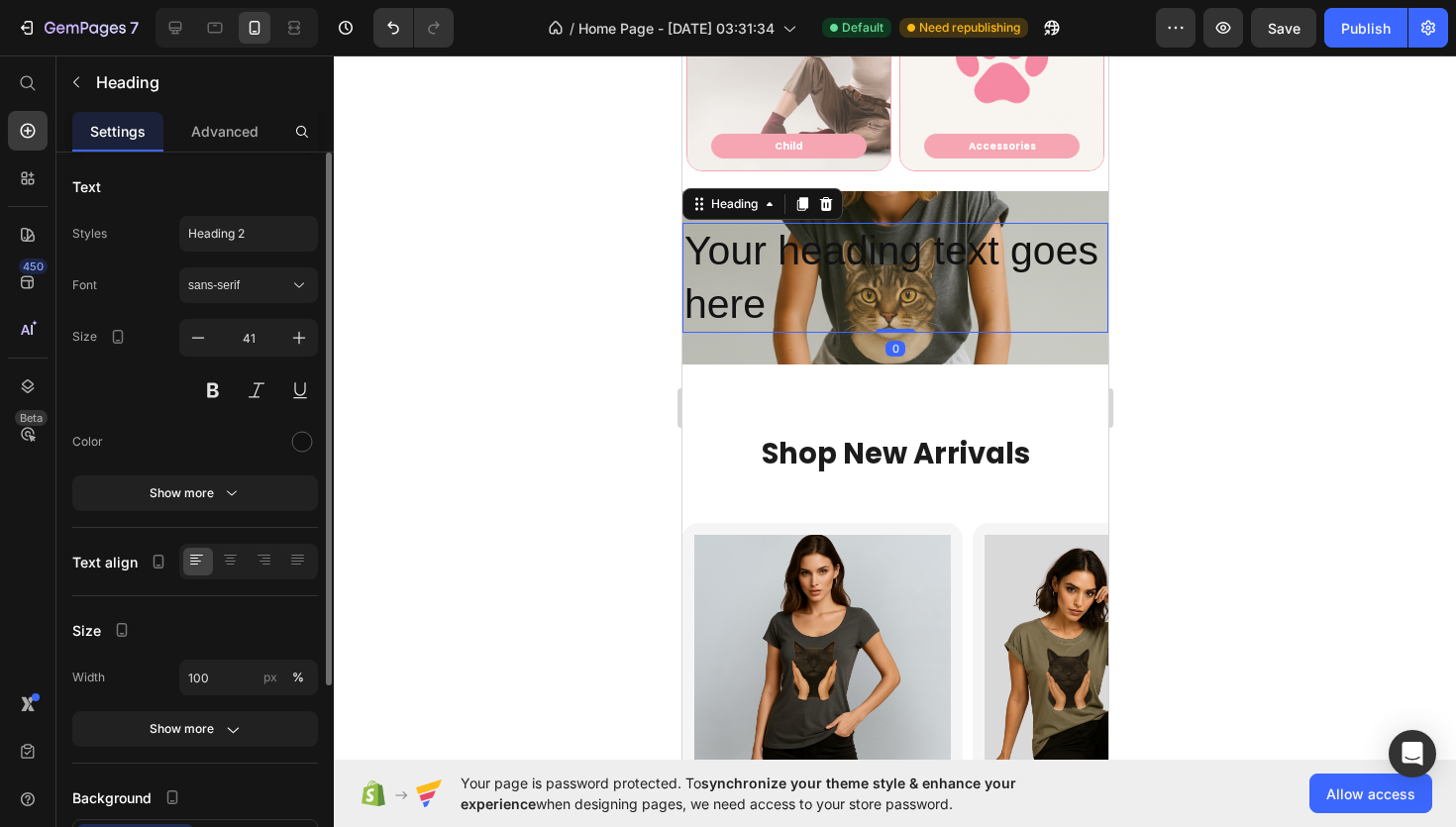 click on "Your heading text goes here" at bounding box center (894, 277) 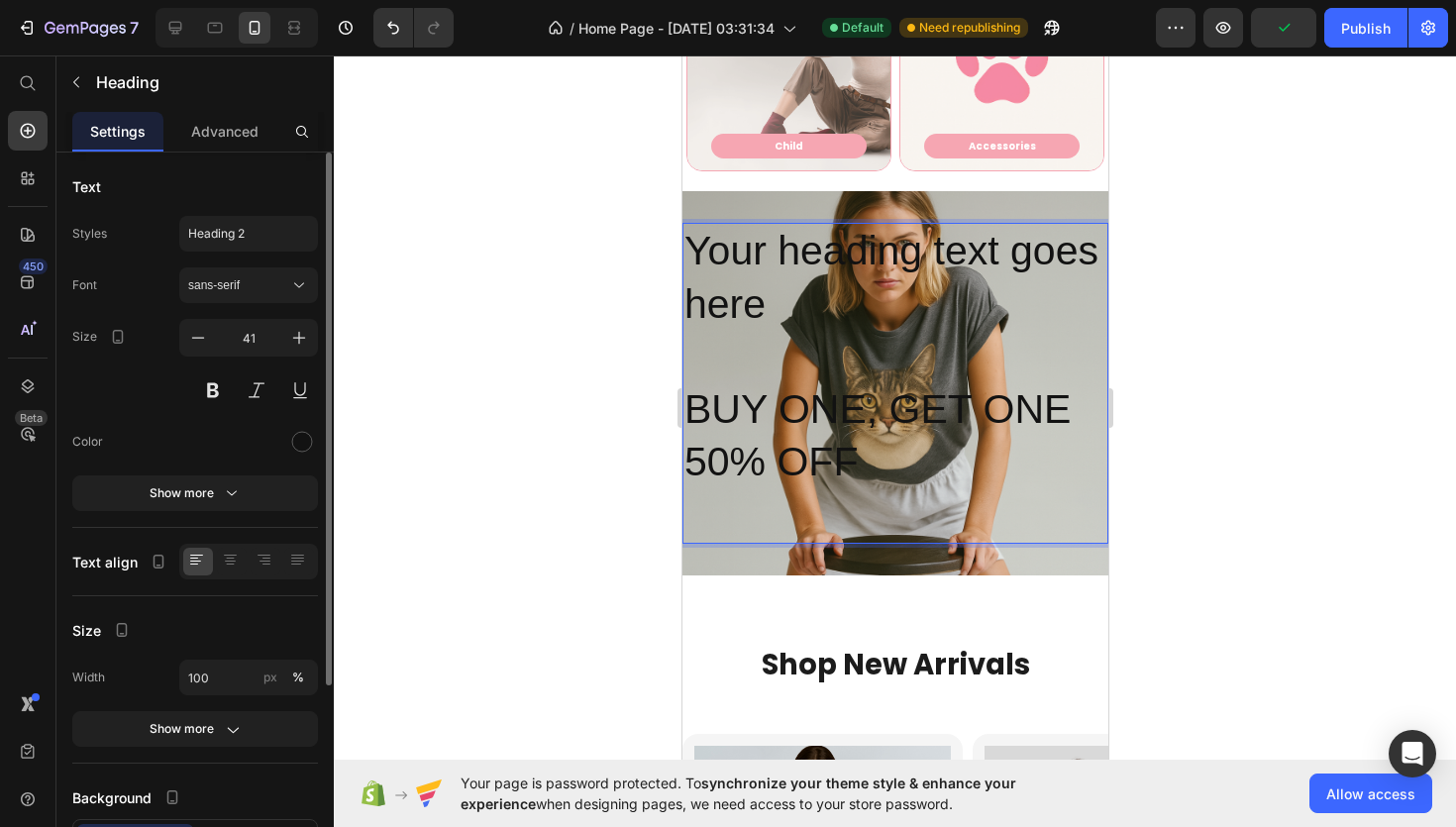 click on "Your heading text goes here" at bounding box center [894, 277] 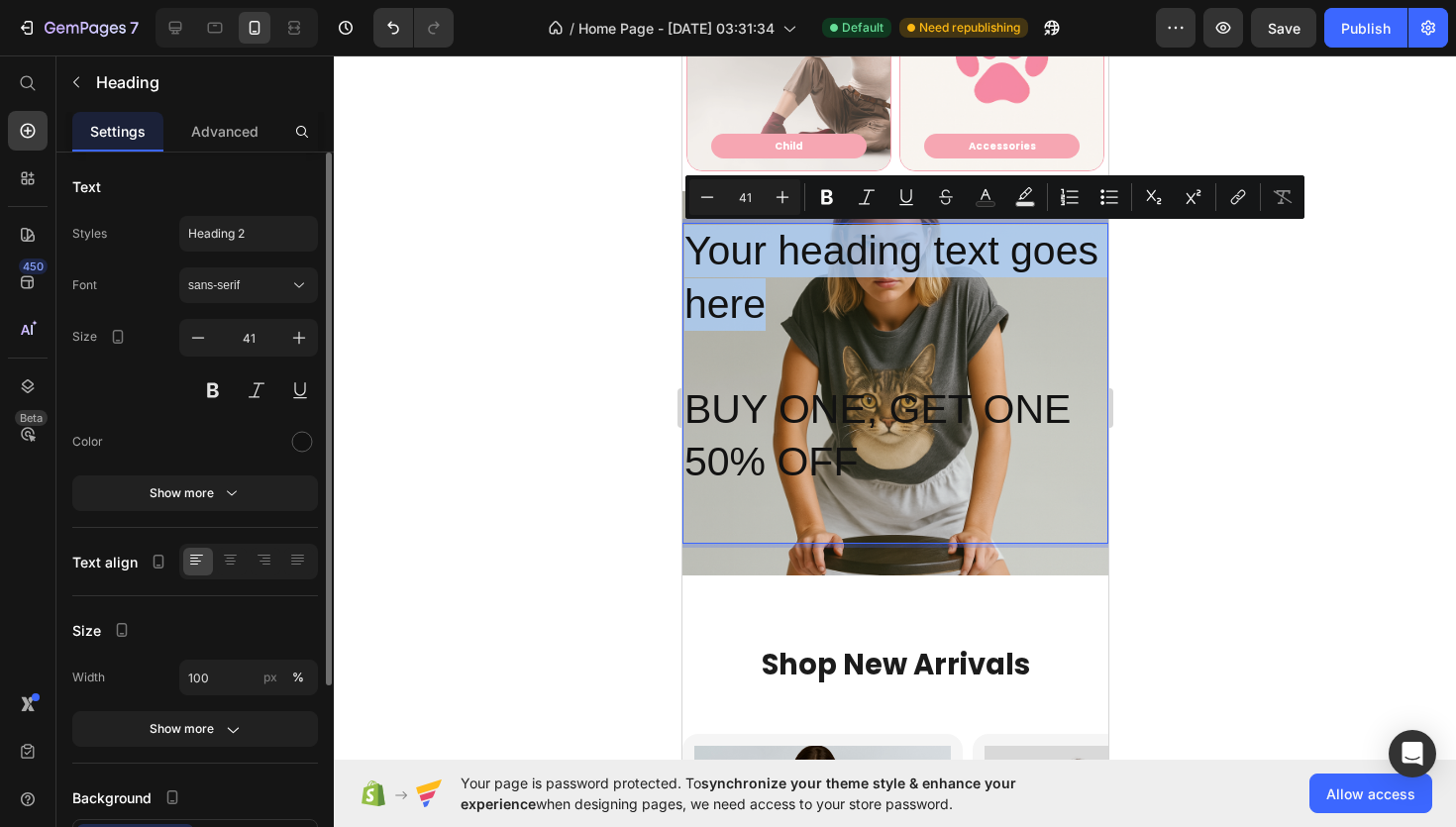 drag, startPoint x: 692, startPoint y: 248, endPoint x: 783, endPoint y: 284, distance: 97.86215 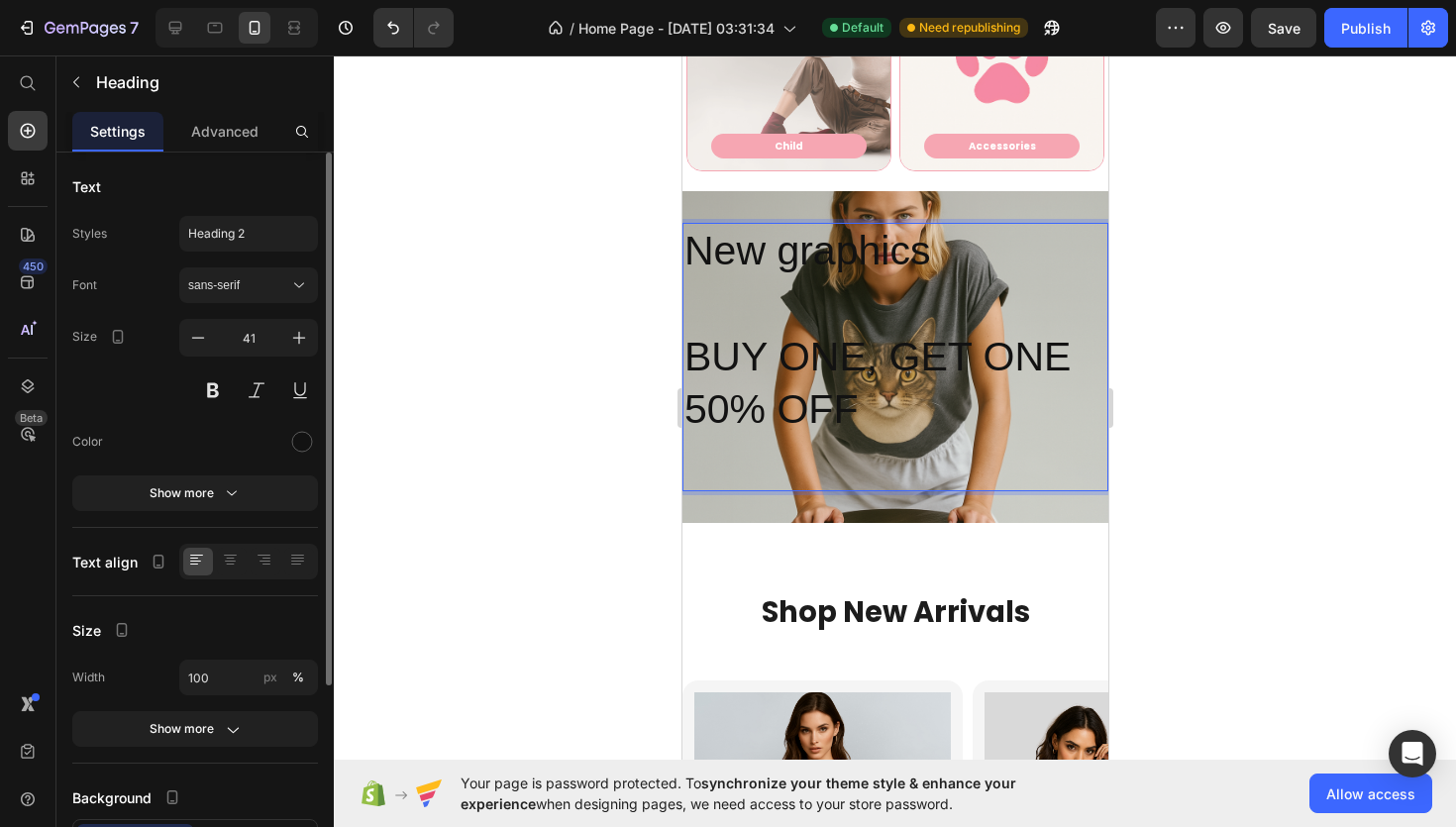 click on "BUY ONE, GET ONE 50% OFF" at bounding box center [894, 383] 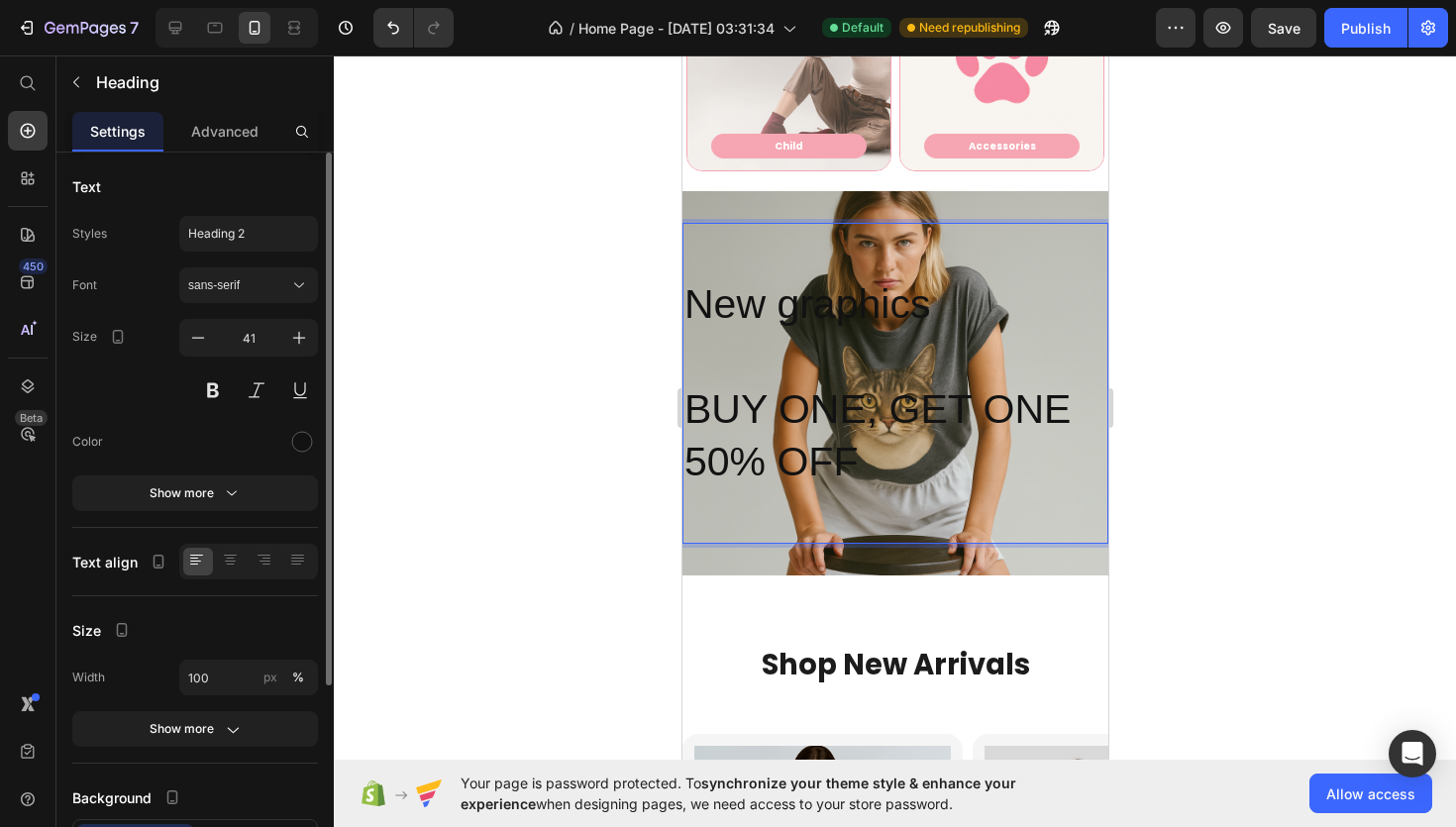 click on "New graphics" at bounding box center [894, 277] 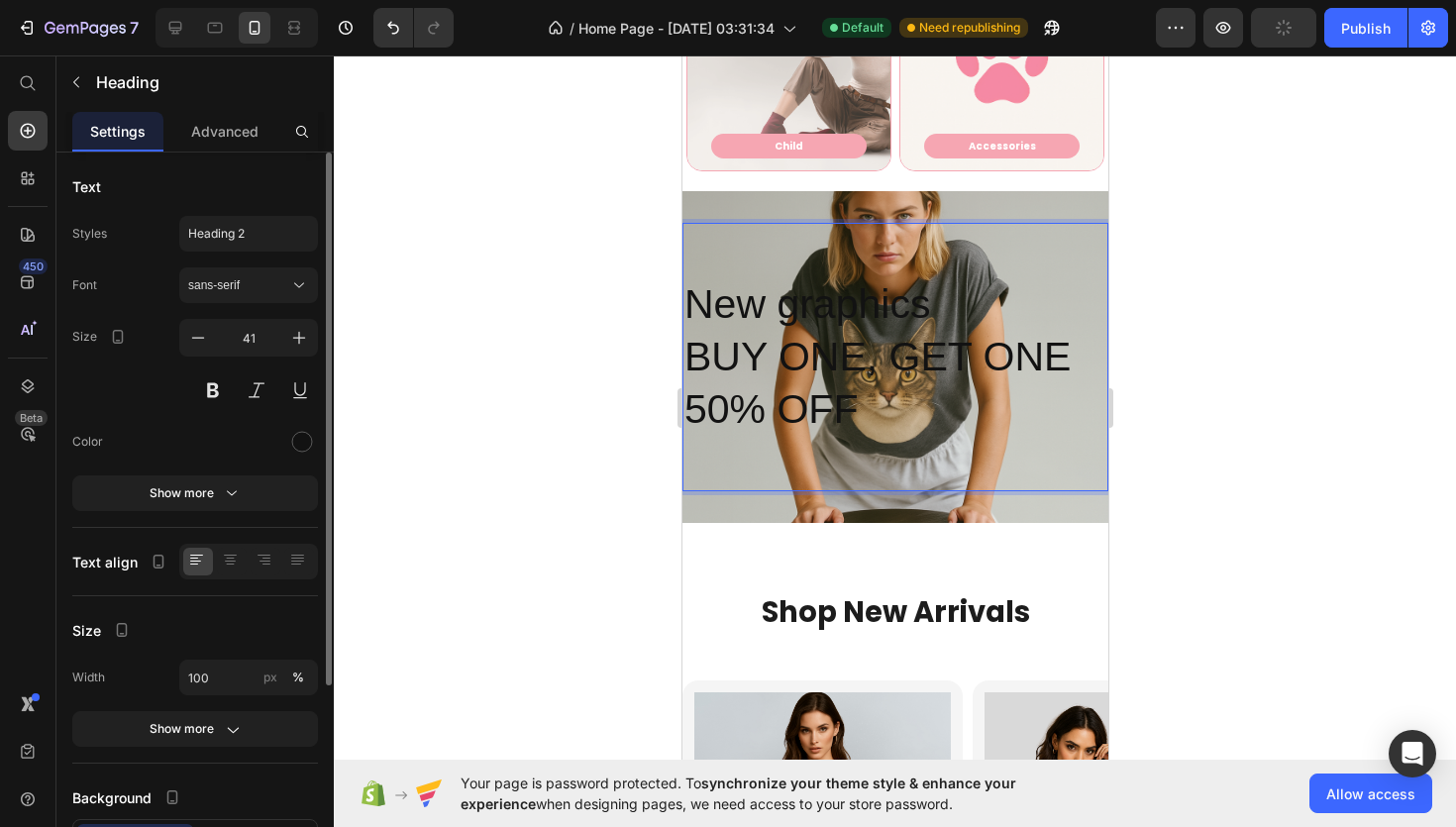 click on "New graphics" at bounding box center [894, 277] 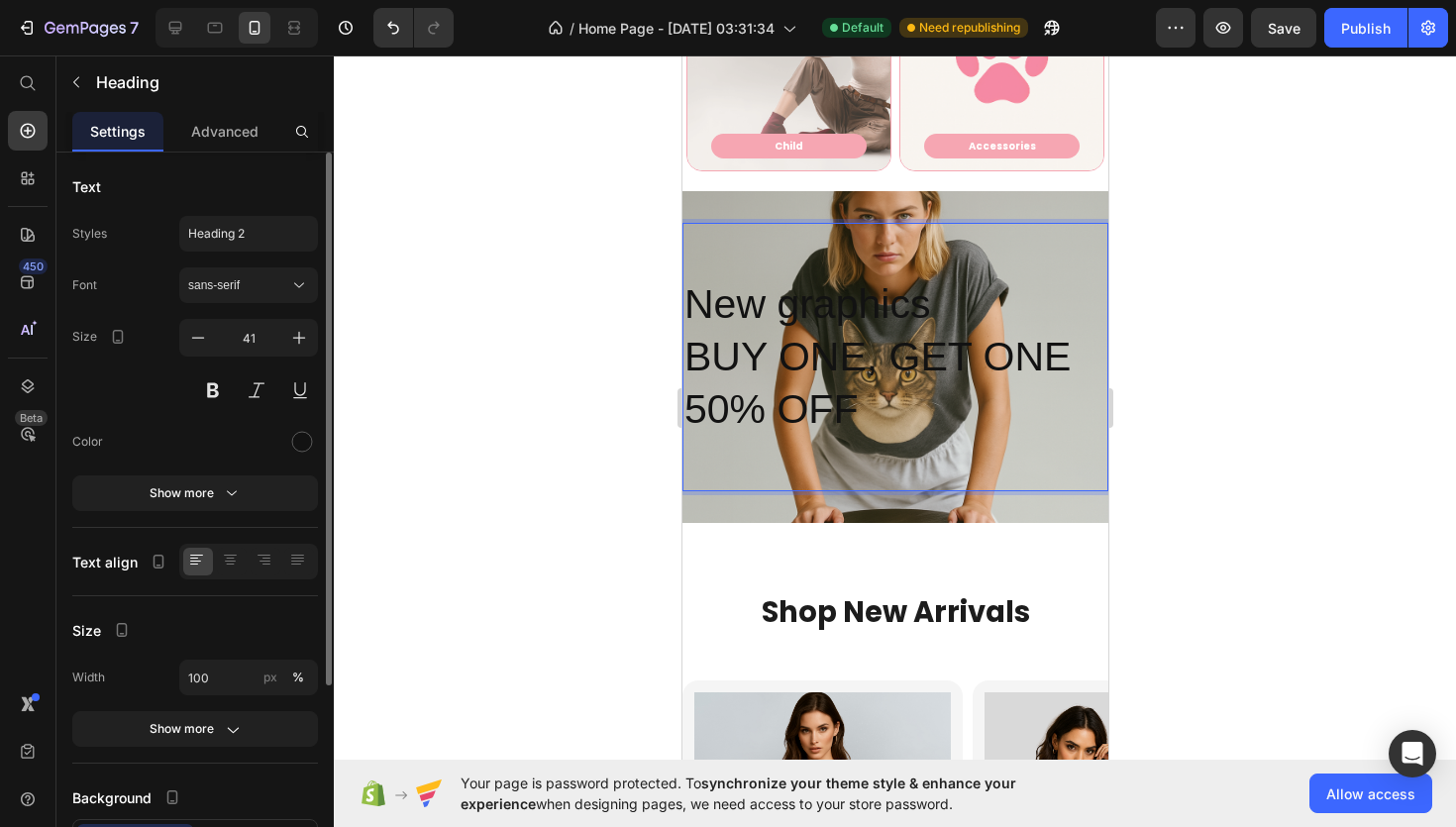 click on "New graphics" at bounding box center [894, 277] 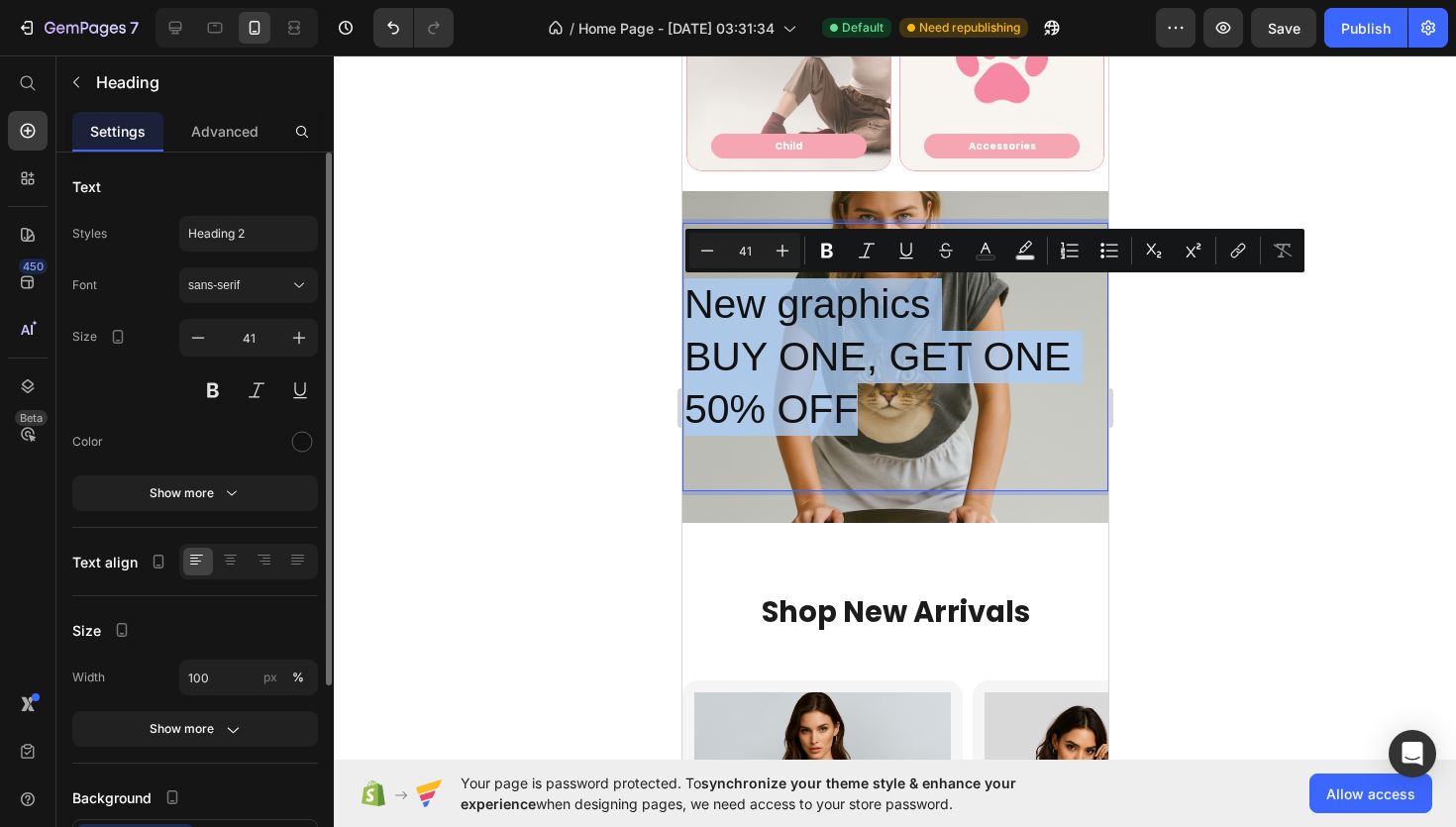 drag, startPoint x: 687, startPoint y: 295, endPoint x: 863, endPoint y: 398, distance: 203.92401 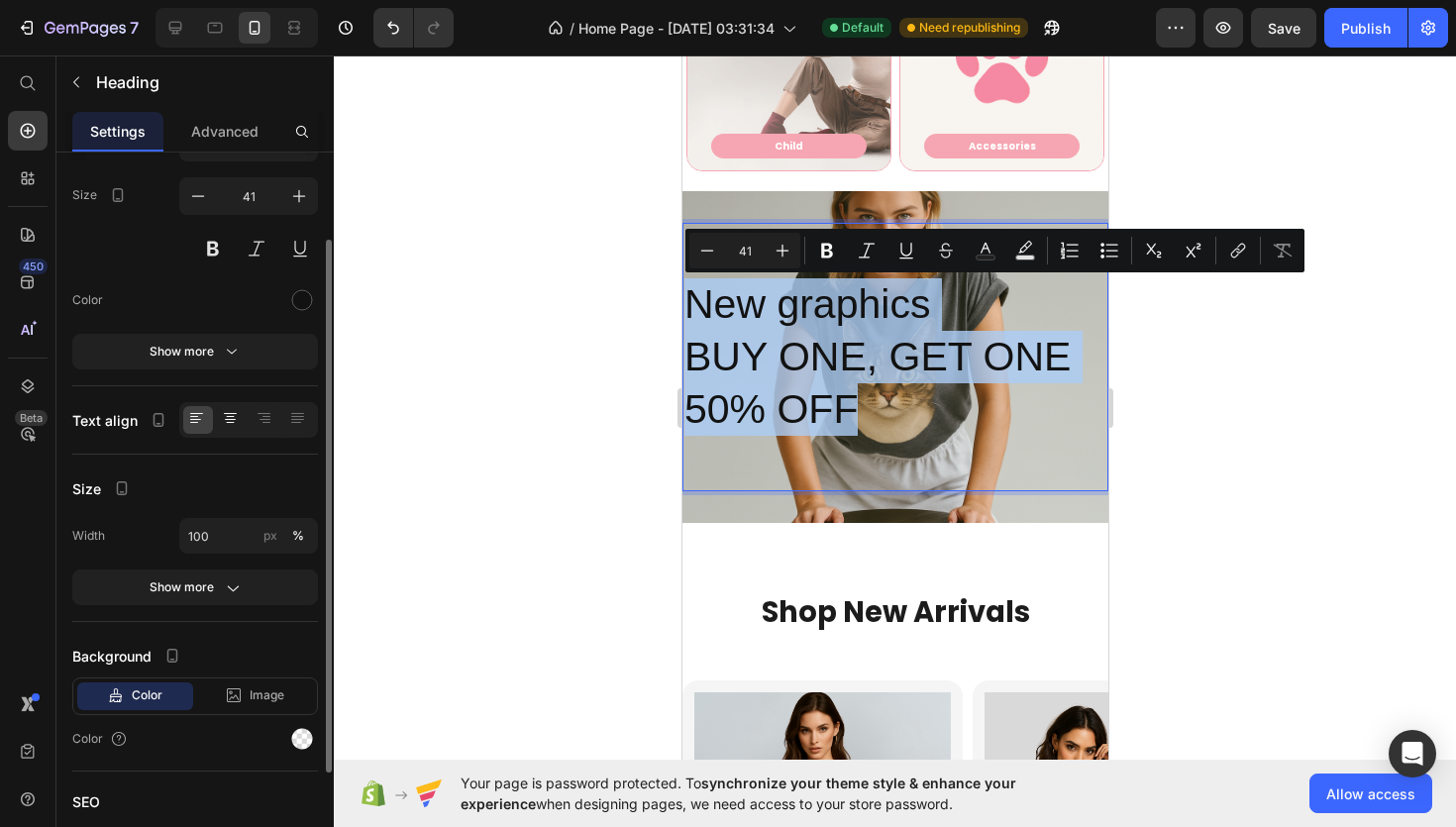 scroll, scrollTop: 144, scrollLeft: 0, axis: vertical 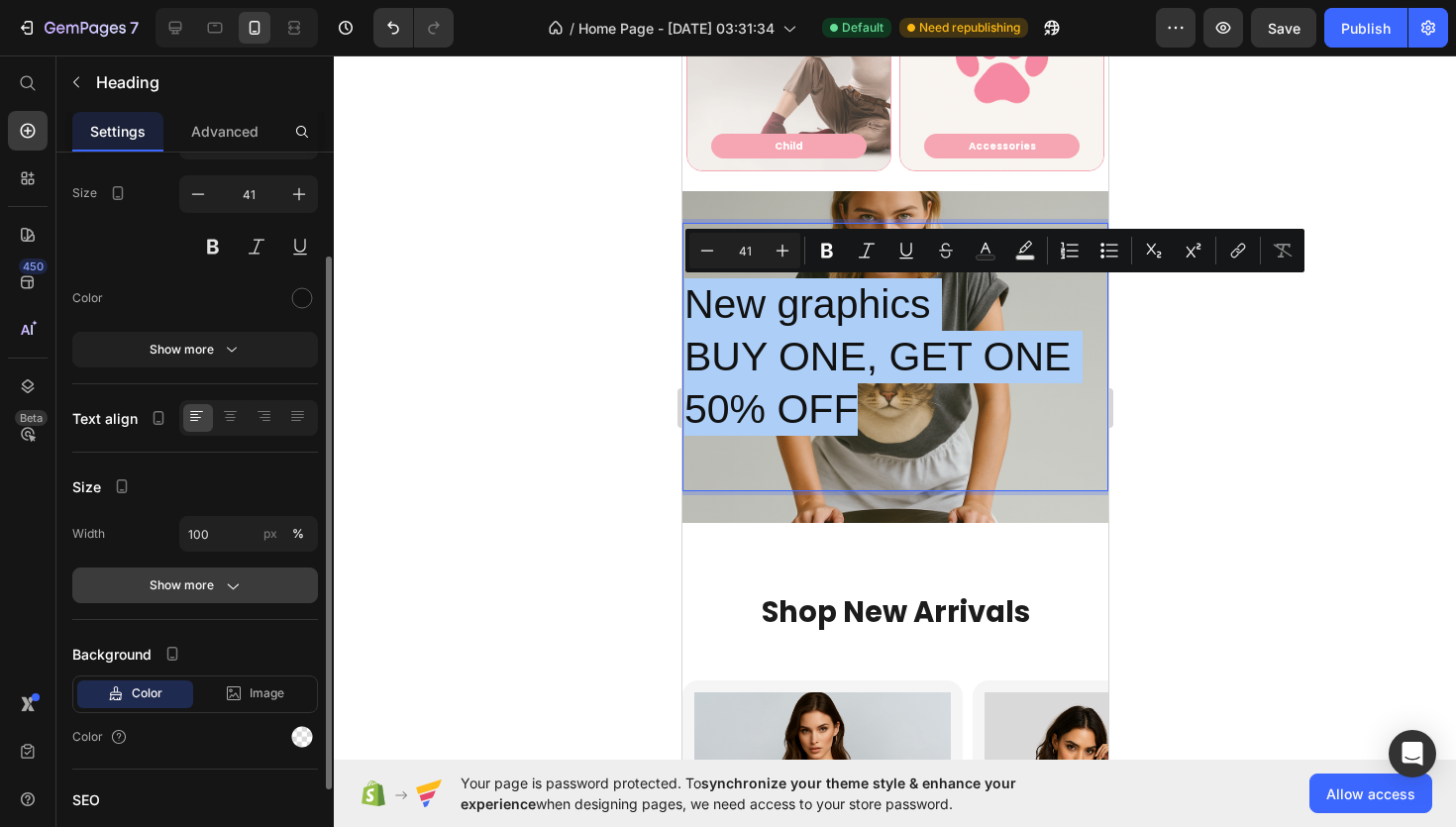 click 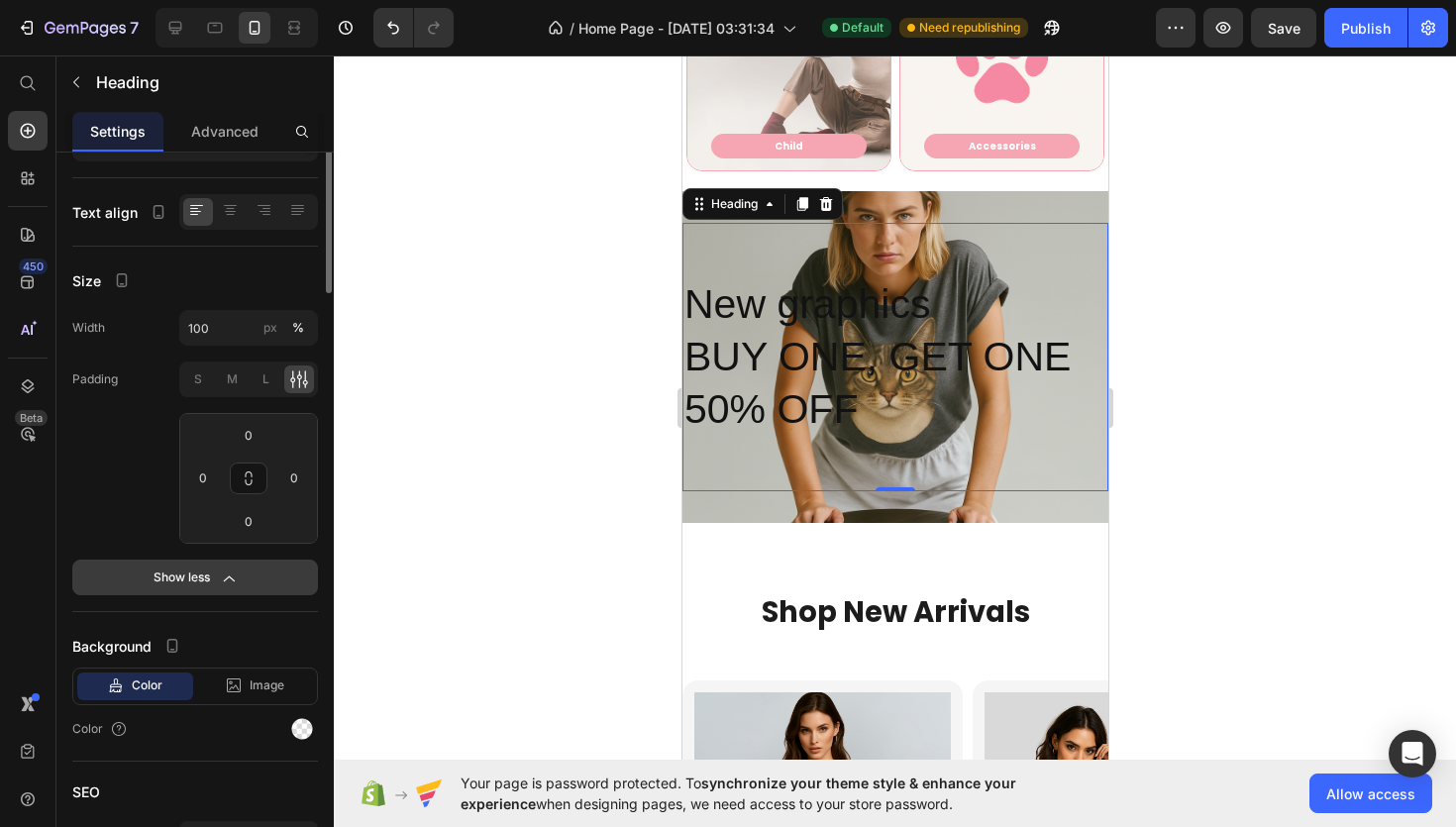 scroll, scrollTop: 0, scrollLeft: 0, axis: both 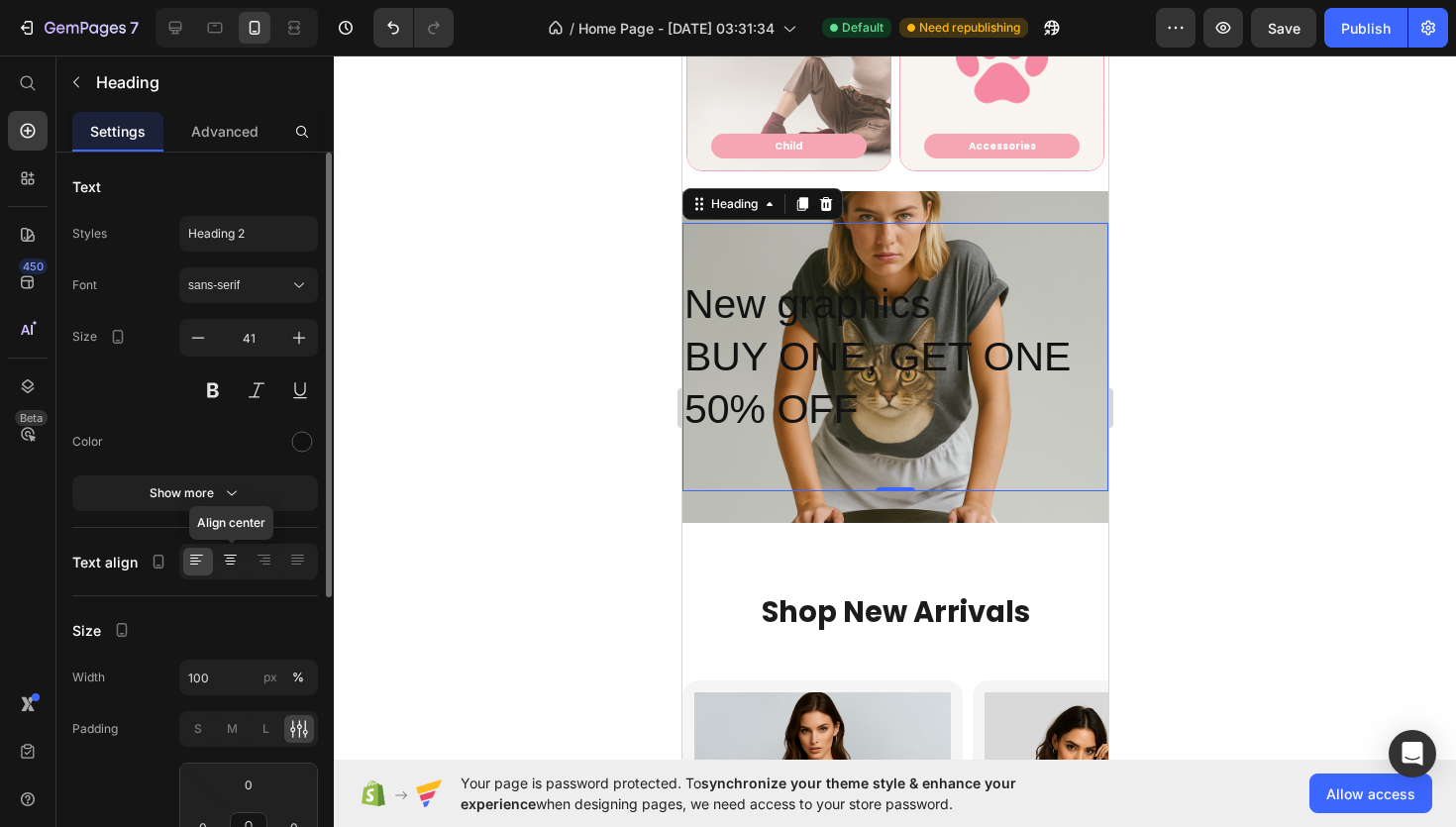 click 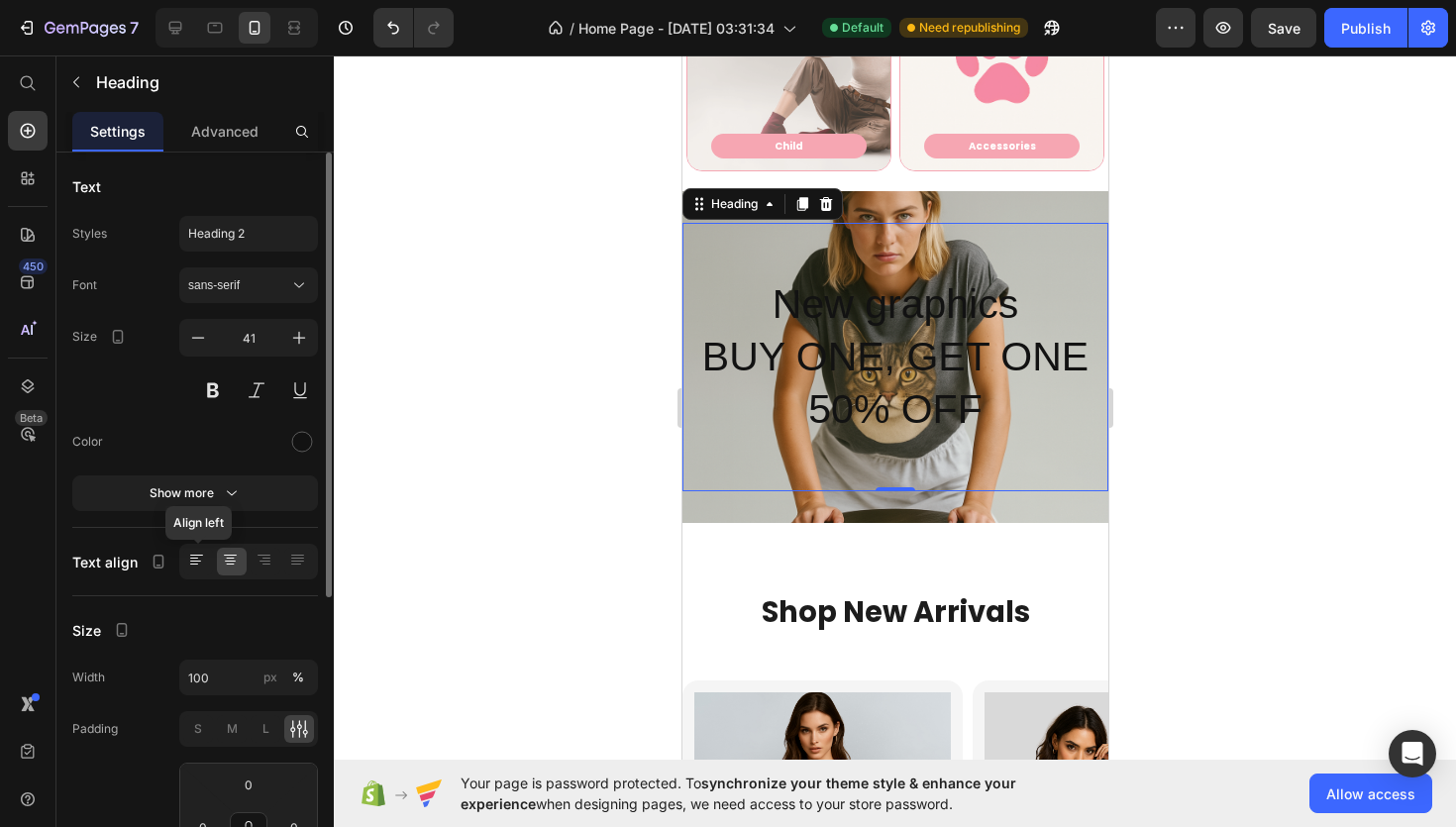 click 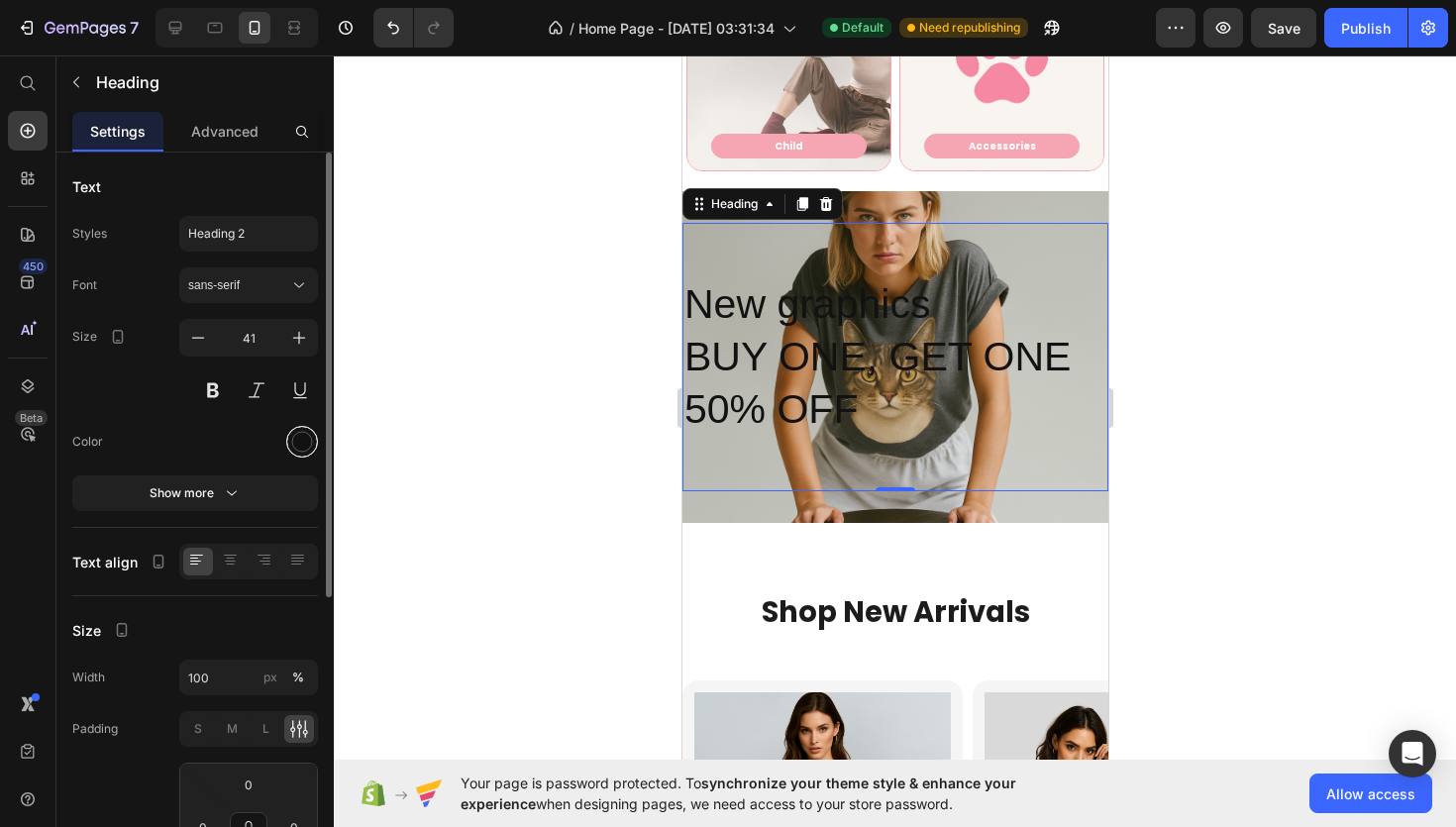 click at bounding box center [302, 442] 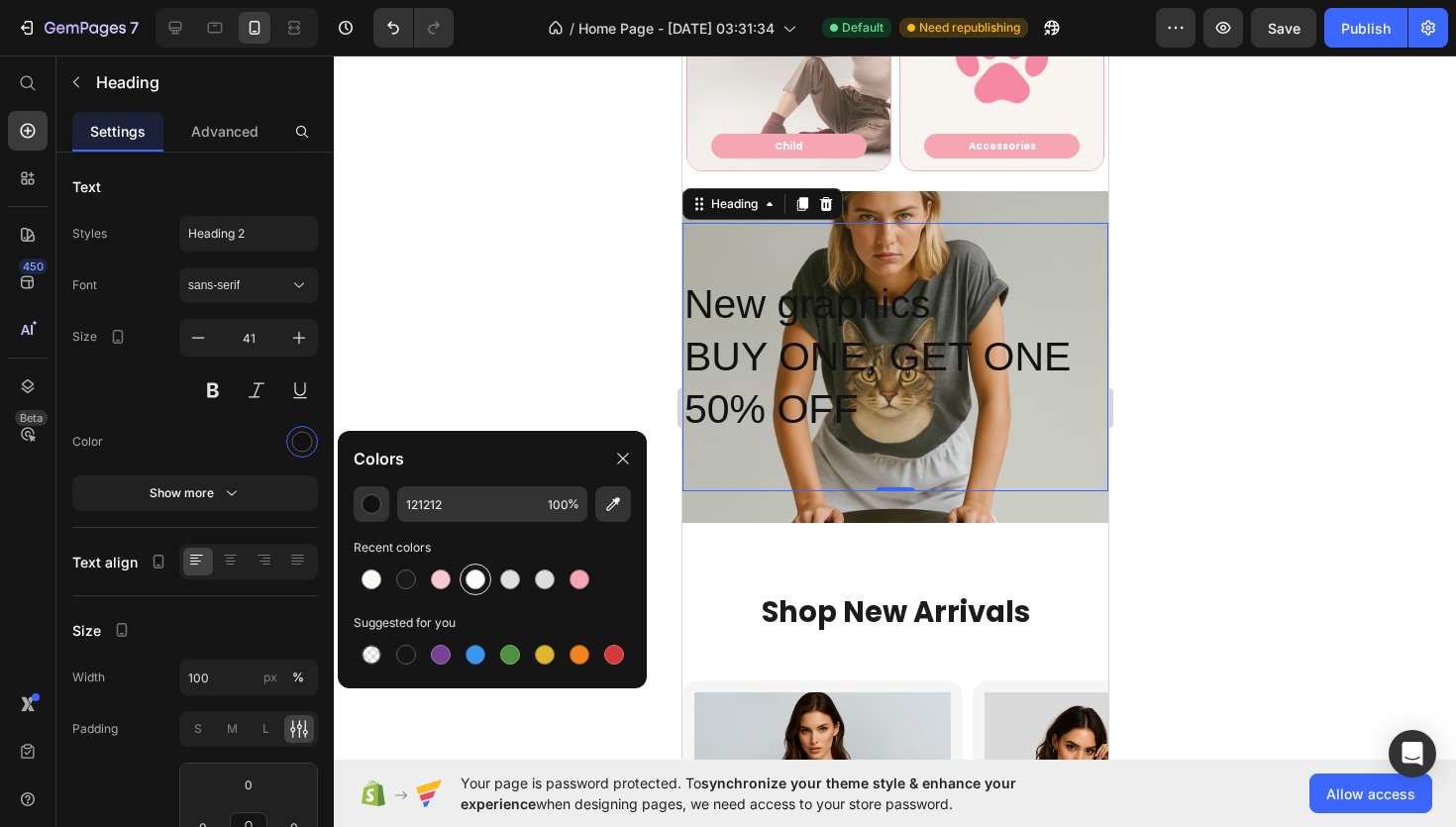 click at bounding box center (475, 579) 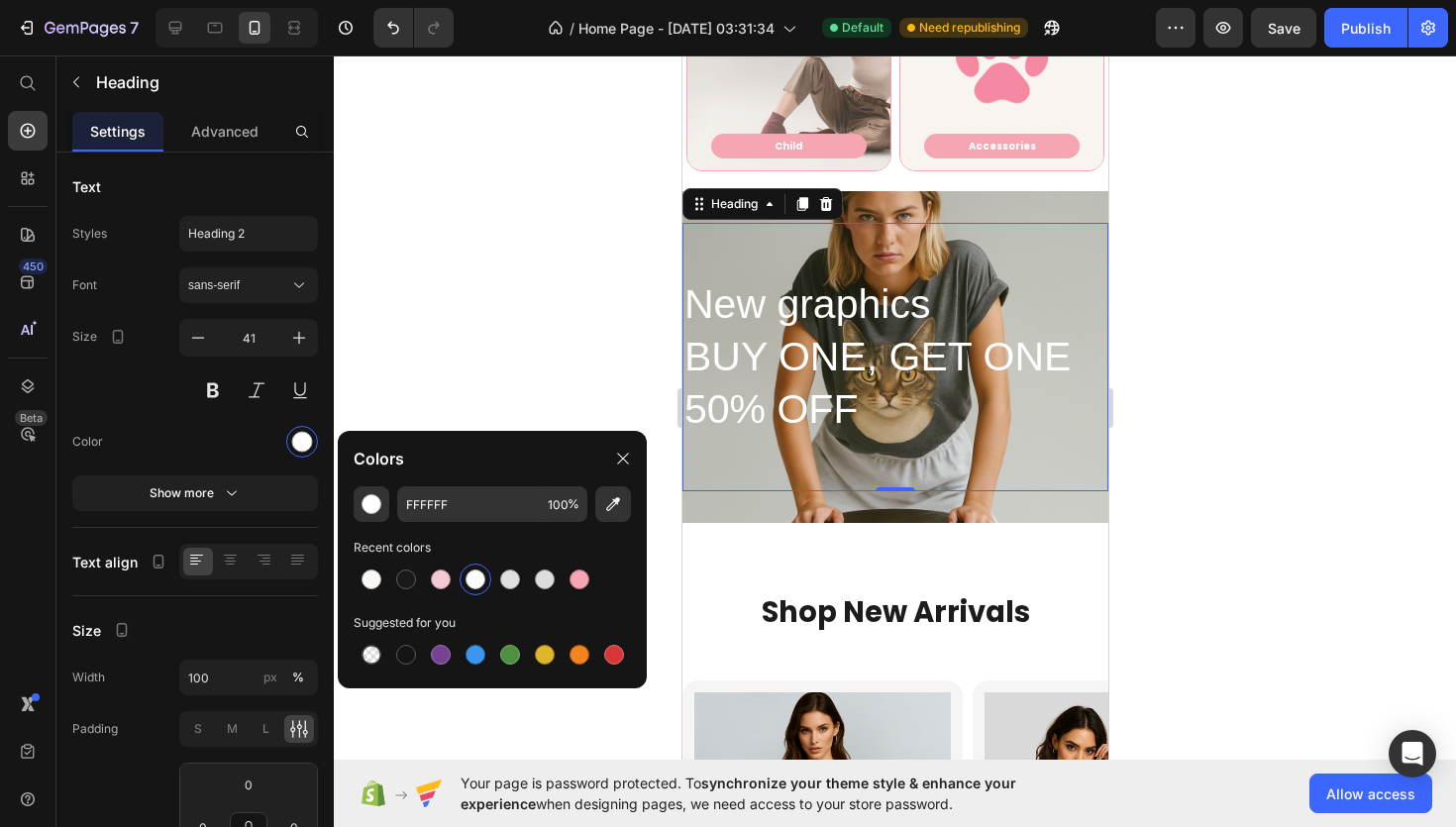 click 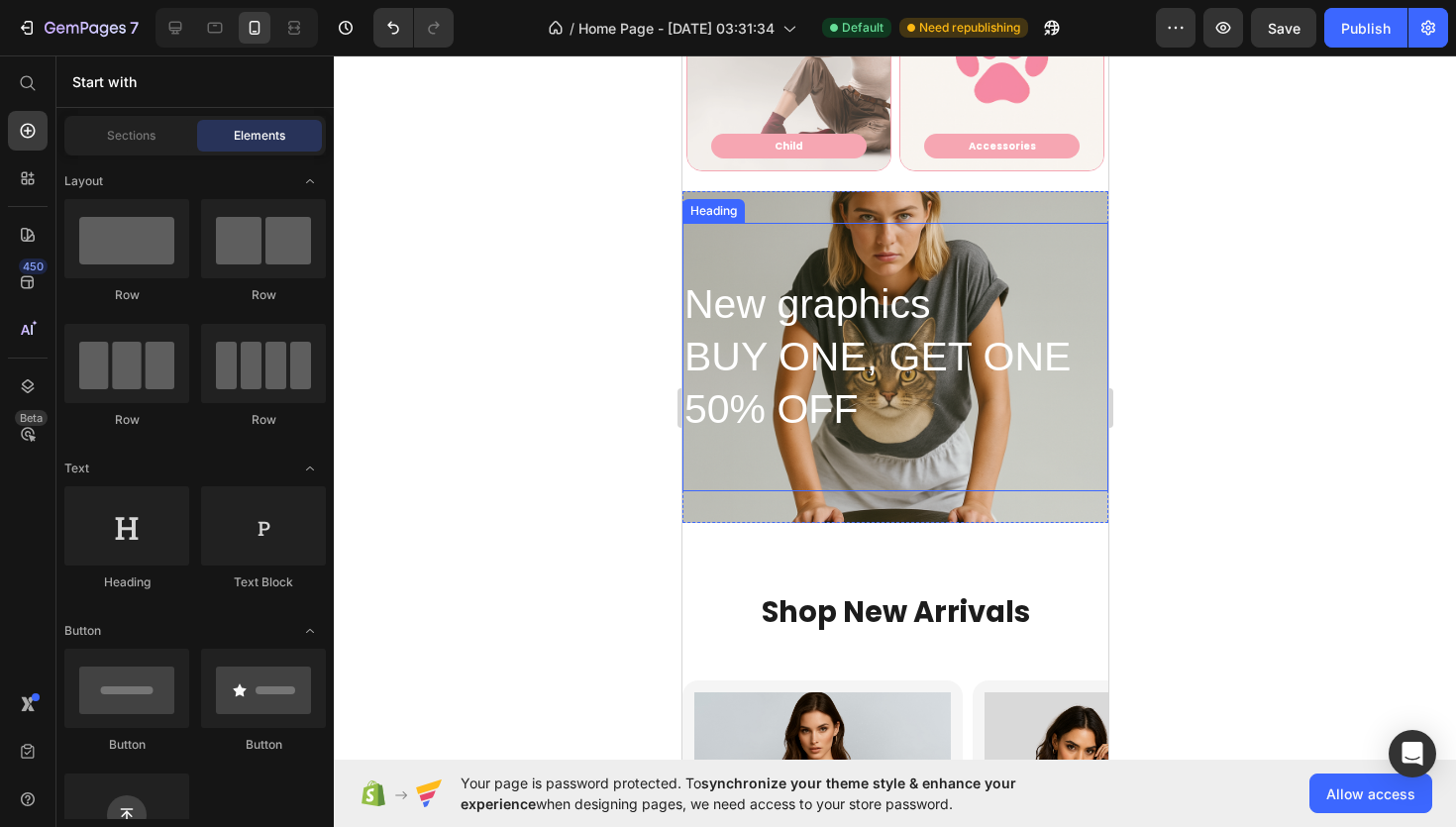 click 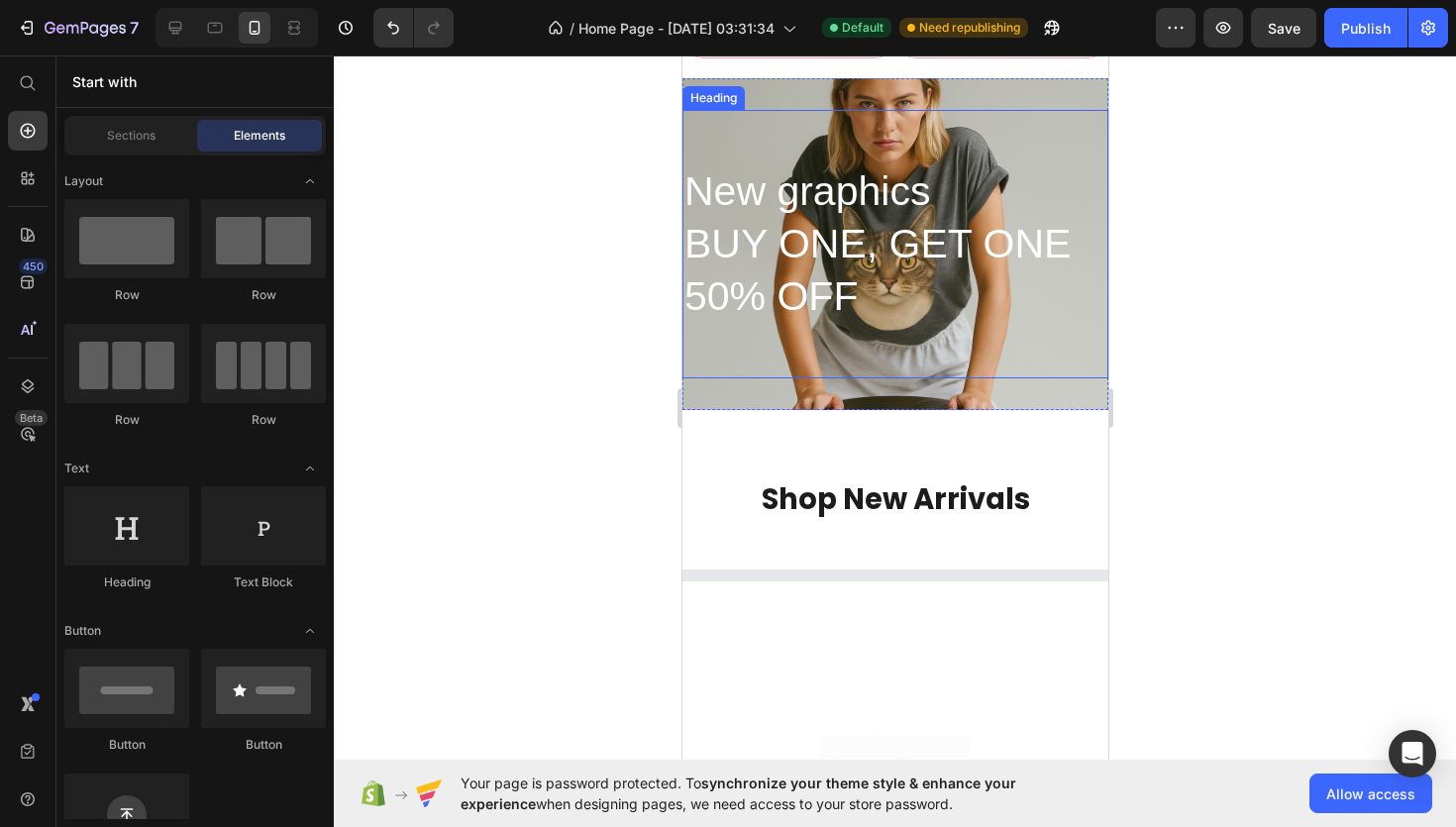 scroll, scrollTop: 1238, scrollLeft: 0, axis: vertical 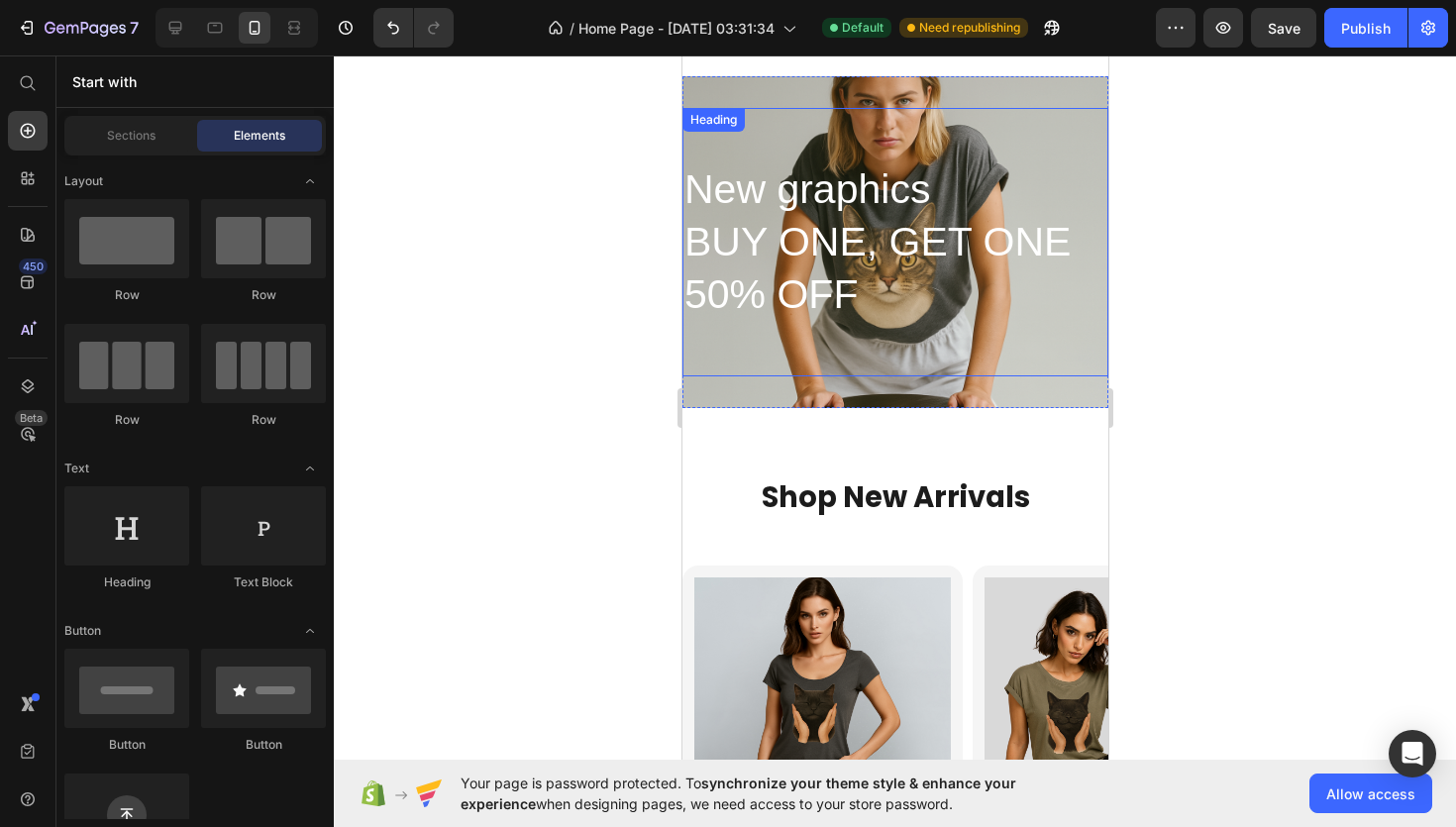 click on "New graphics BUY ONE, GET ONE 50% OFF" at bounding box center [894, 242] 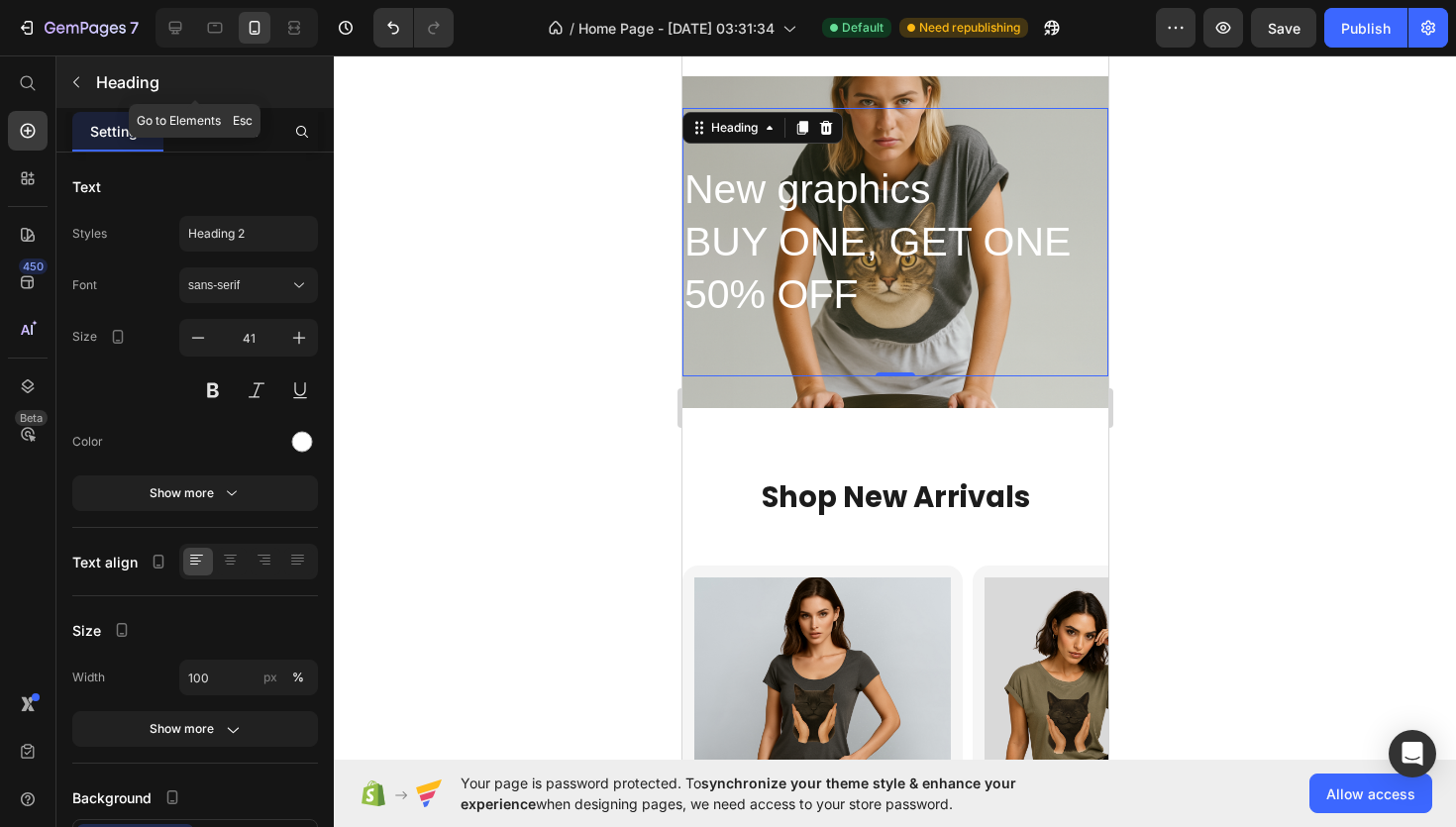 click 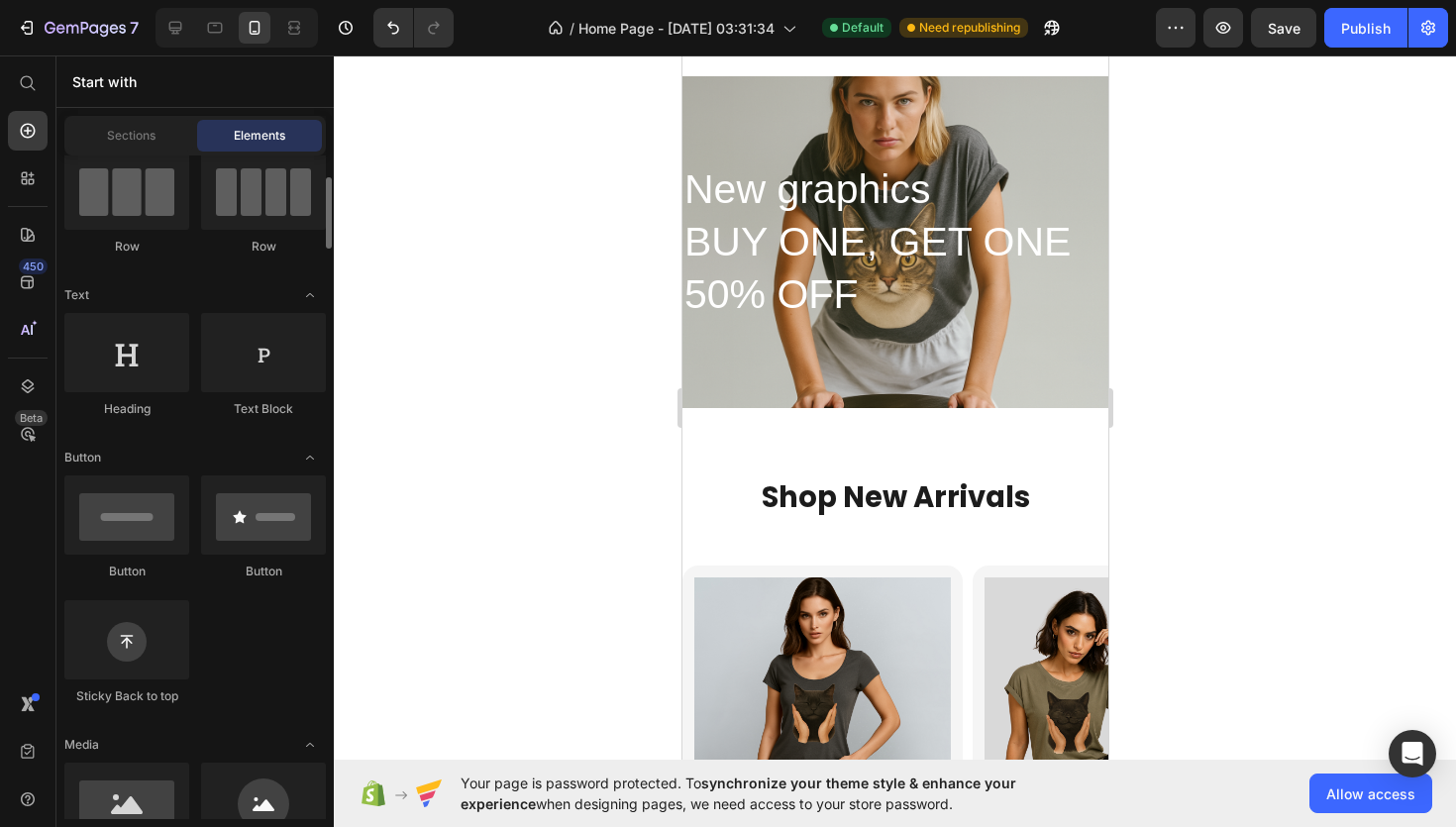 scroll, scrollTop: 179, scrollLeft: 0, axis: vertical 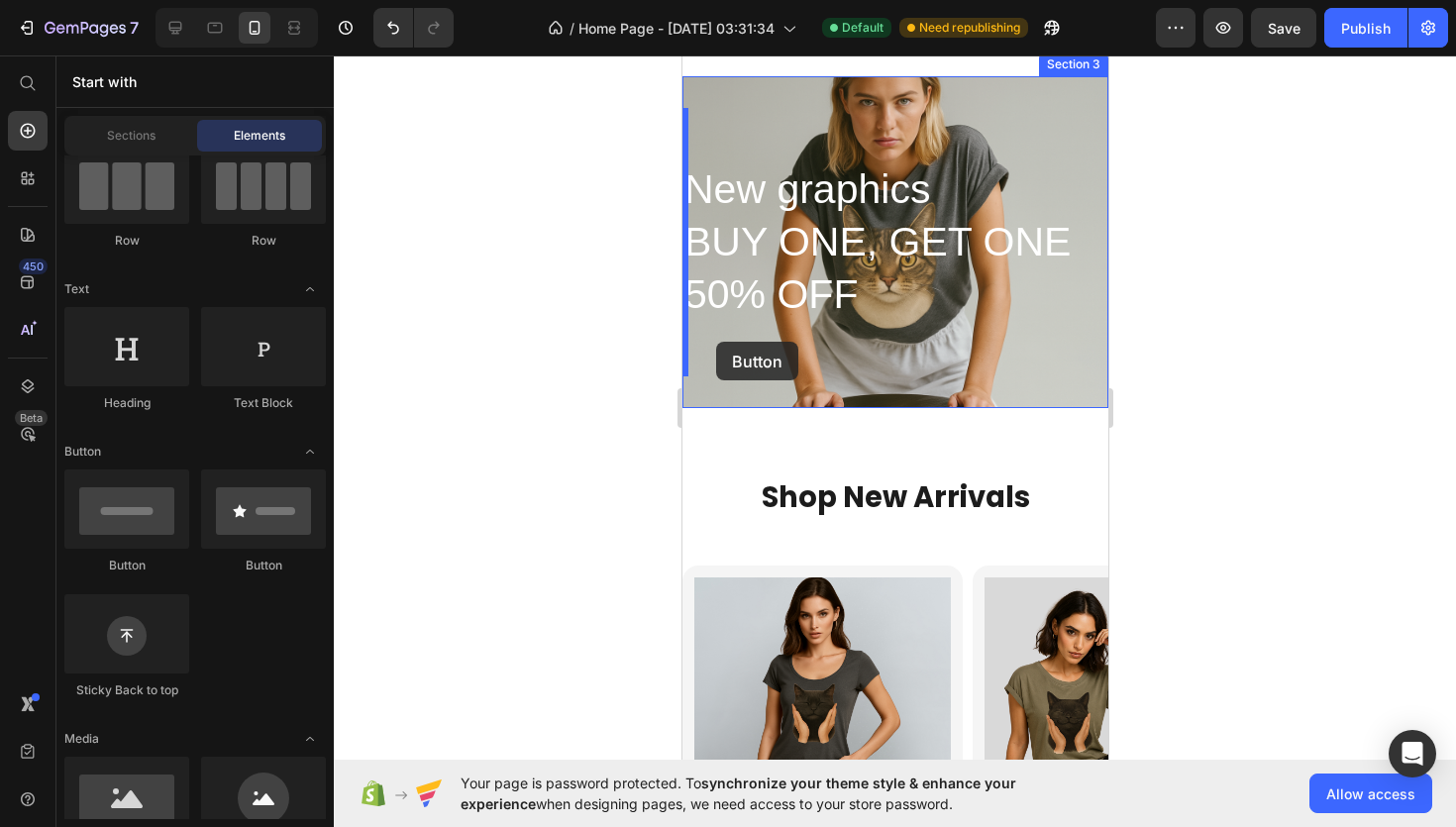 drag, startPoint x: 816, startPoint y: 563, endPoint x: 715, endPoint y: 342, distance: 242.9856 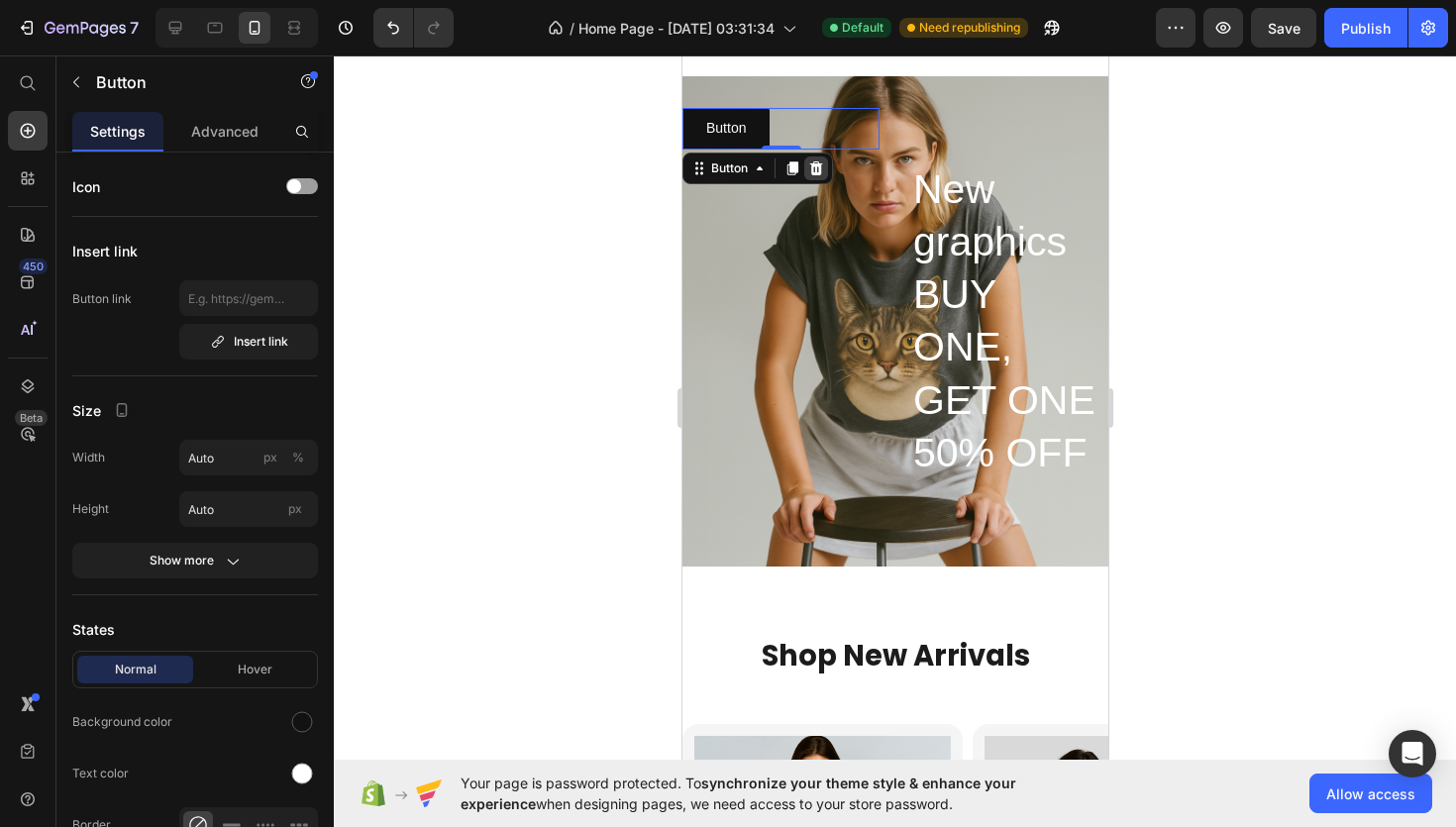 click 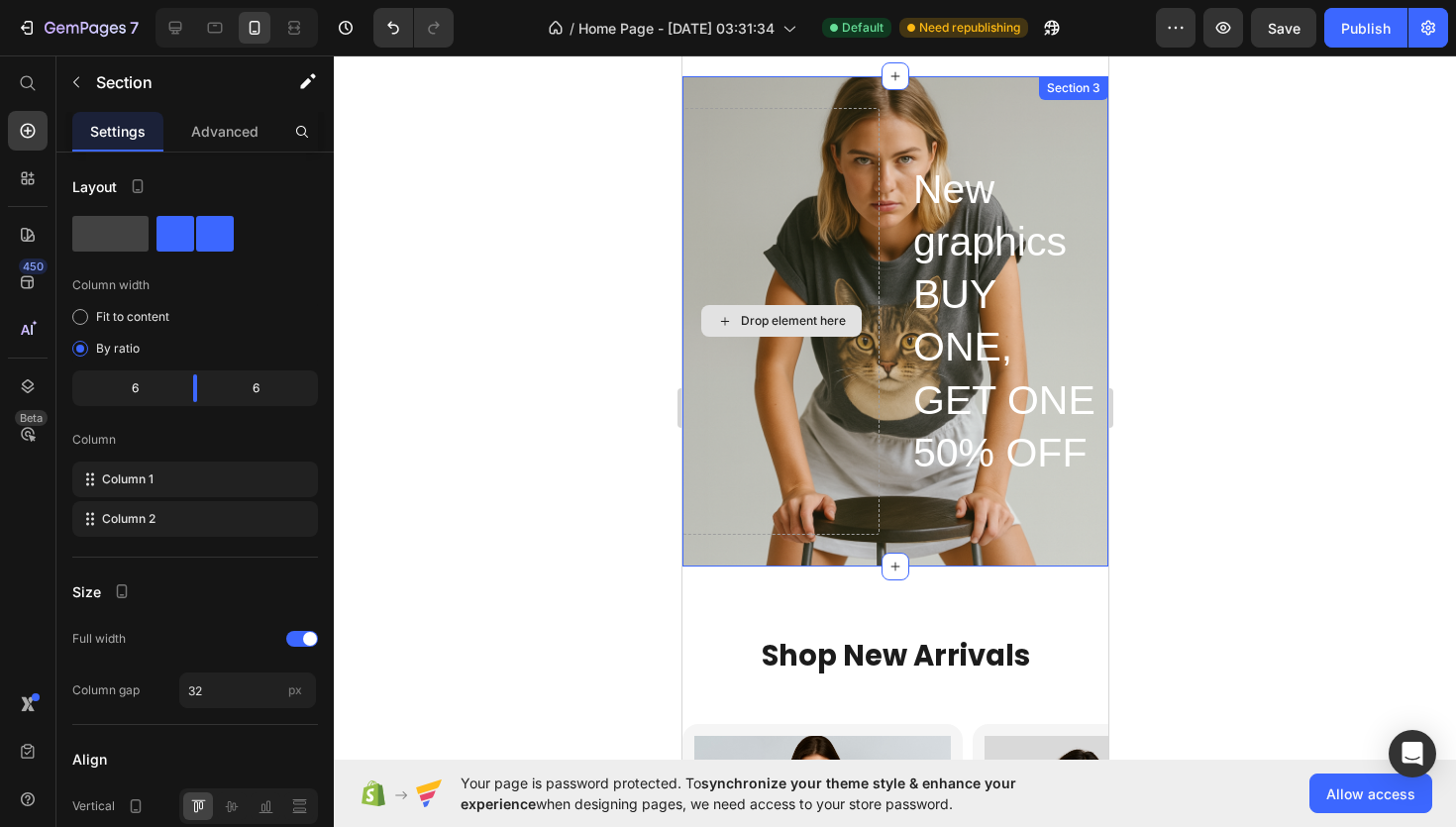 click on "Drop element here" at bounding box center [780, 321] 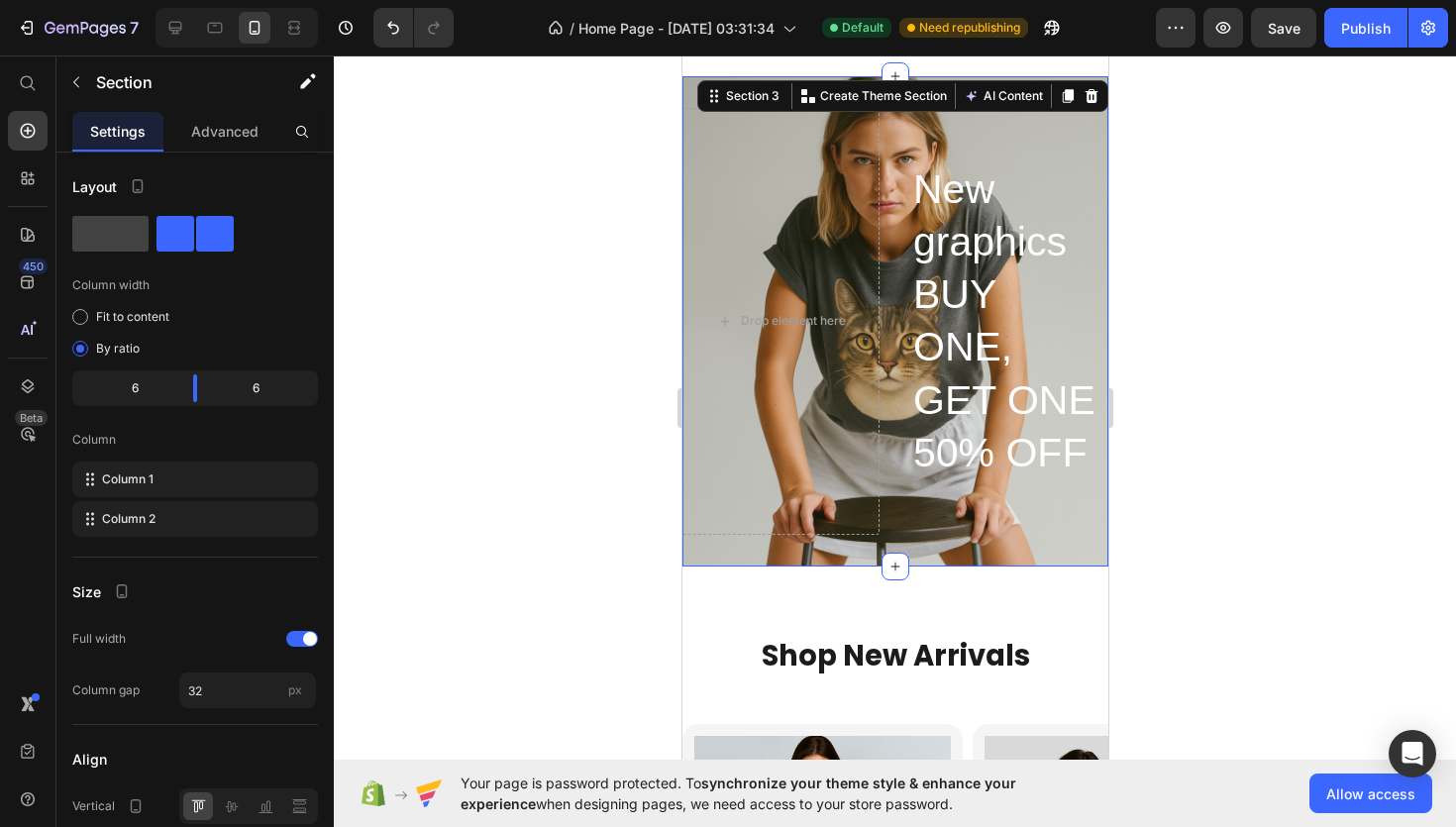 click on "Drop element here New graphics BUY ONE, GET ONE 50% OFF   Heading Section 3   You can create reusable sections Create Theme Section AI Content Write with GemAI What would you like to describe here? Tone and Voice Persuasive Product Mode Catitude Mode ON Classic Adult Vest Top Show more Generate" at bounding box center (894, 321) 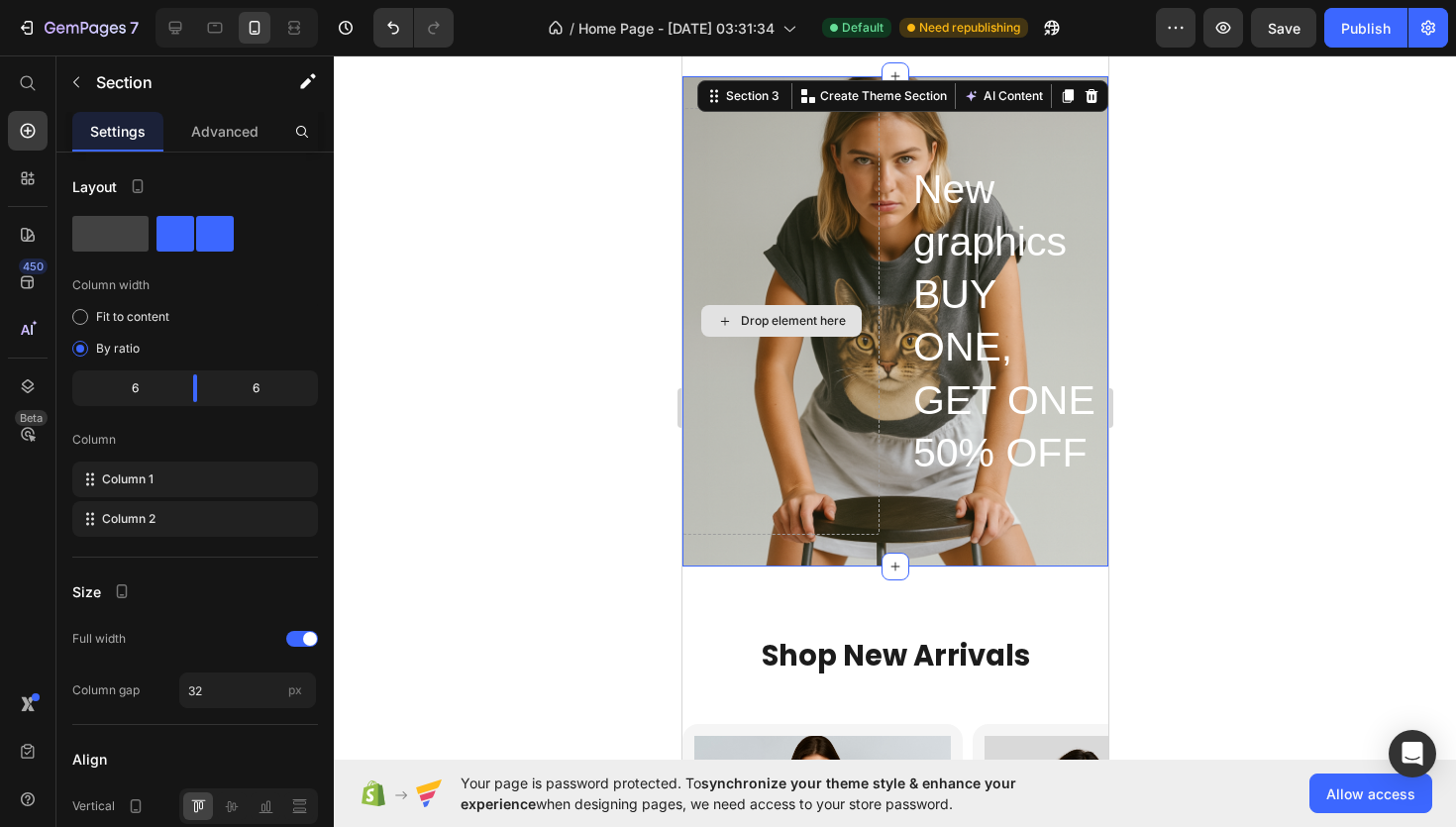 click on "Drop element here" at bounding box center [780, 321] 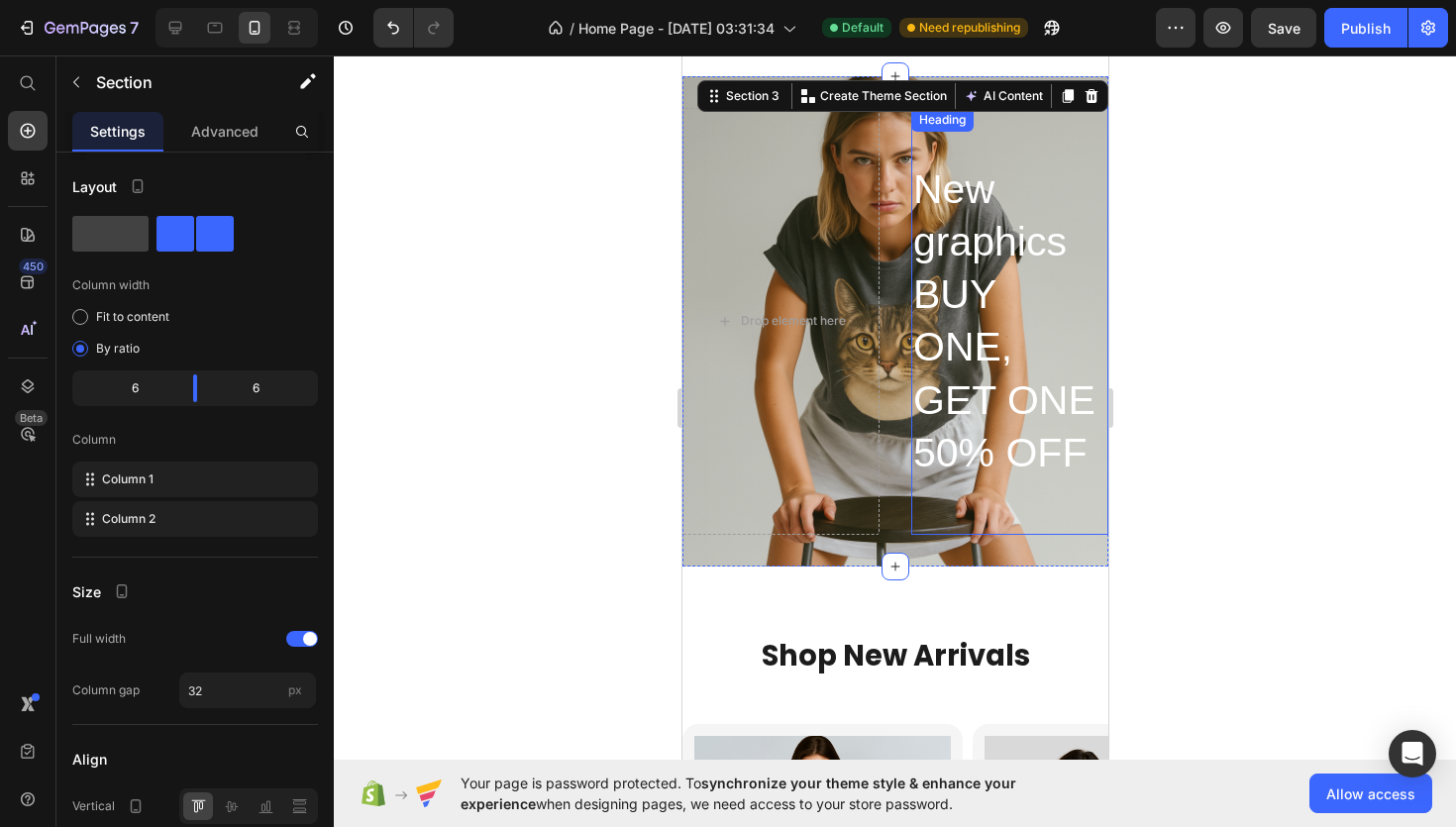 click on "New graphics BUY ONE, GET ONE 50% OFF" at bounding box center [1008, 321] 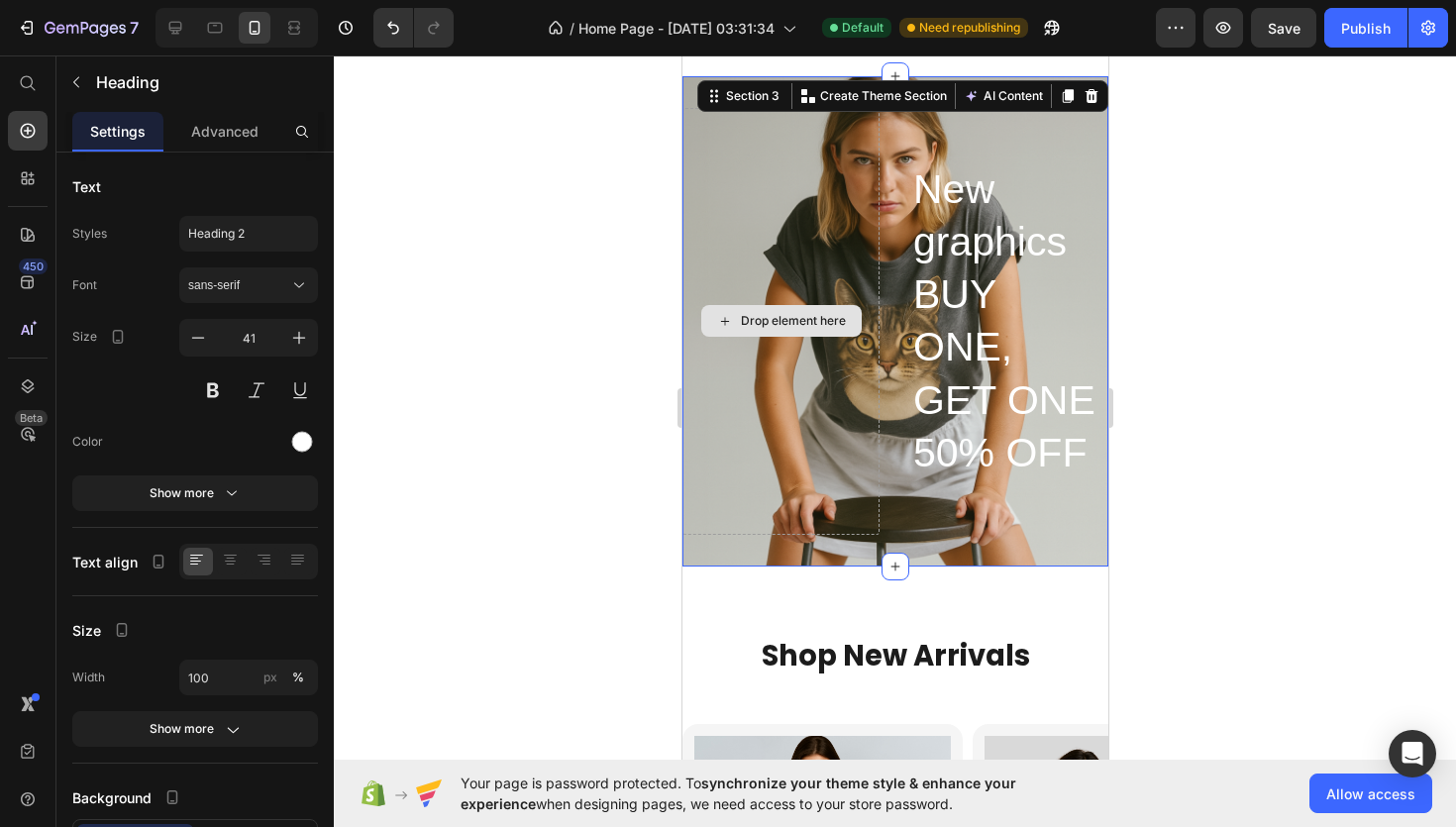 click on "Drop element here" at bounding box center [780, 321] 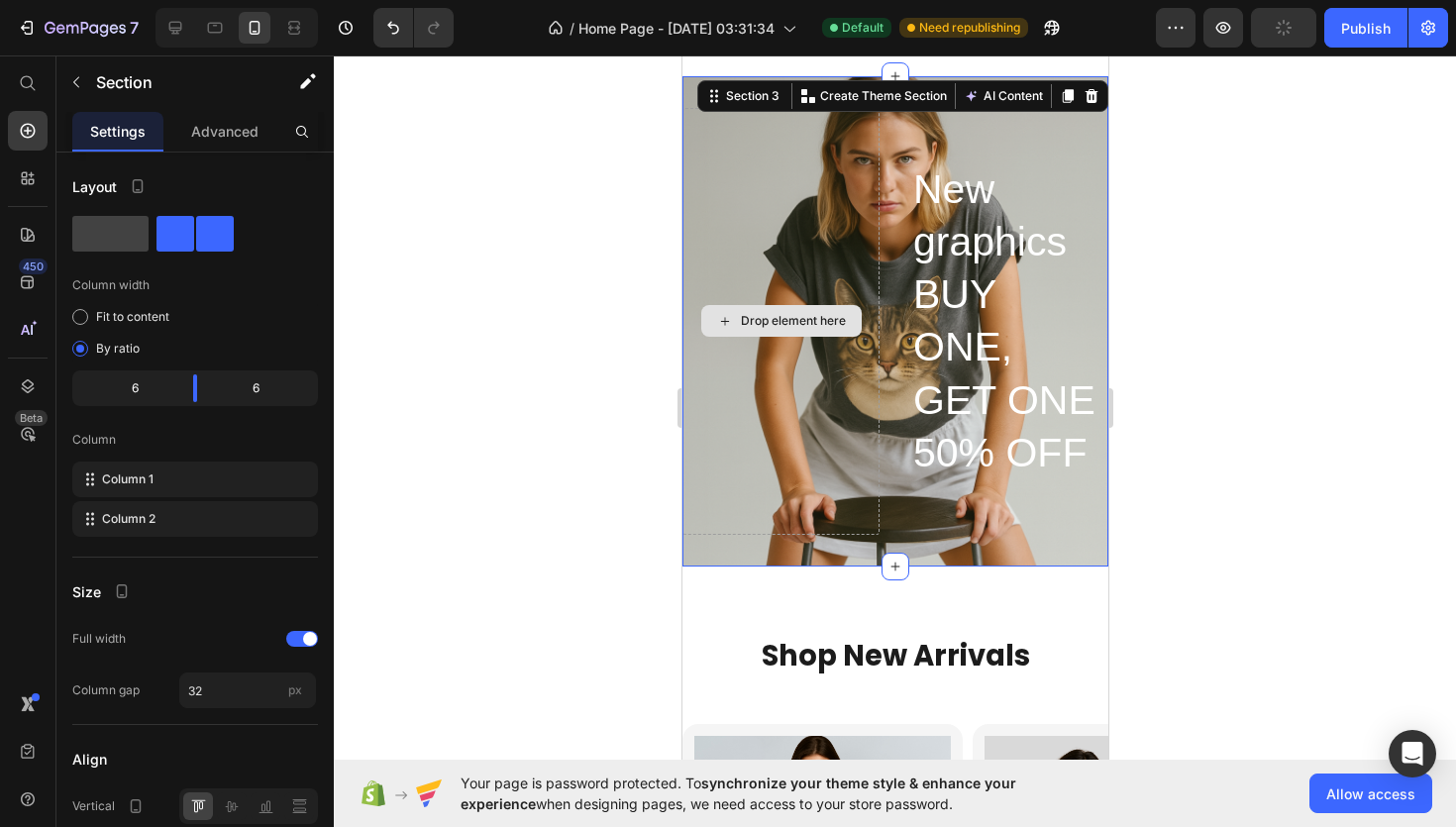 click on "Drop element here" at bounding box center (780, 321) 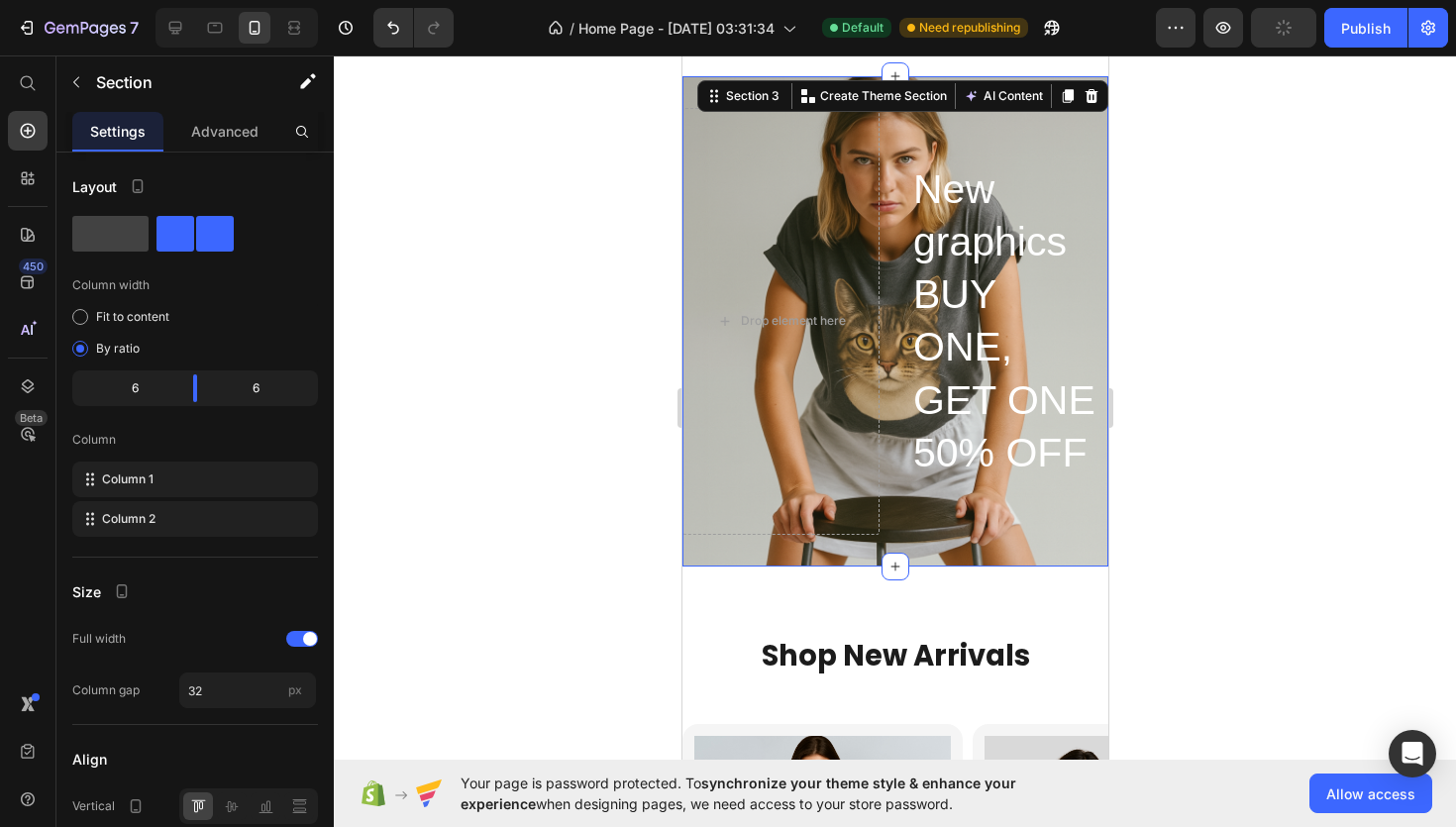 click 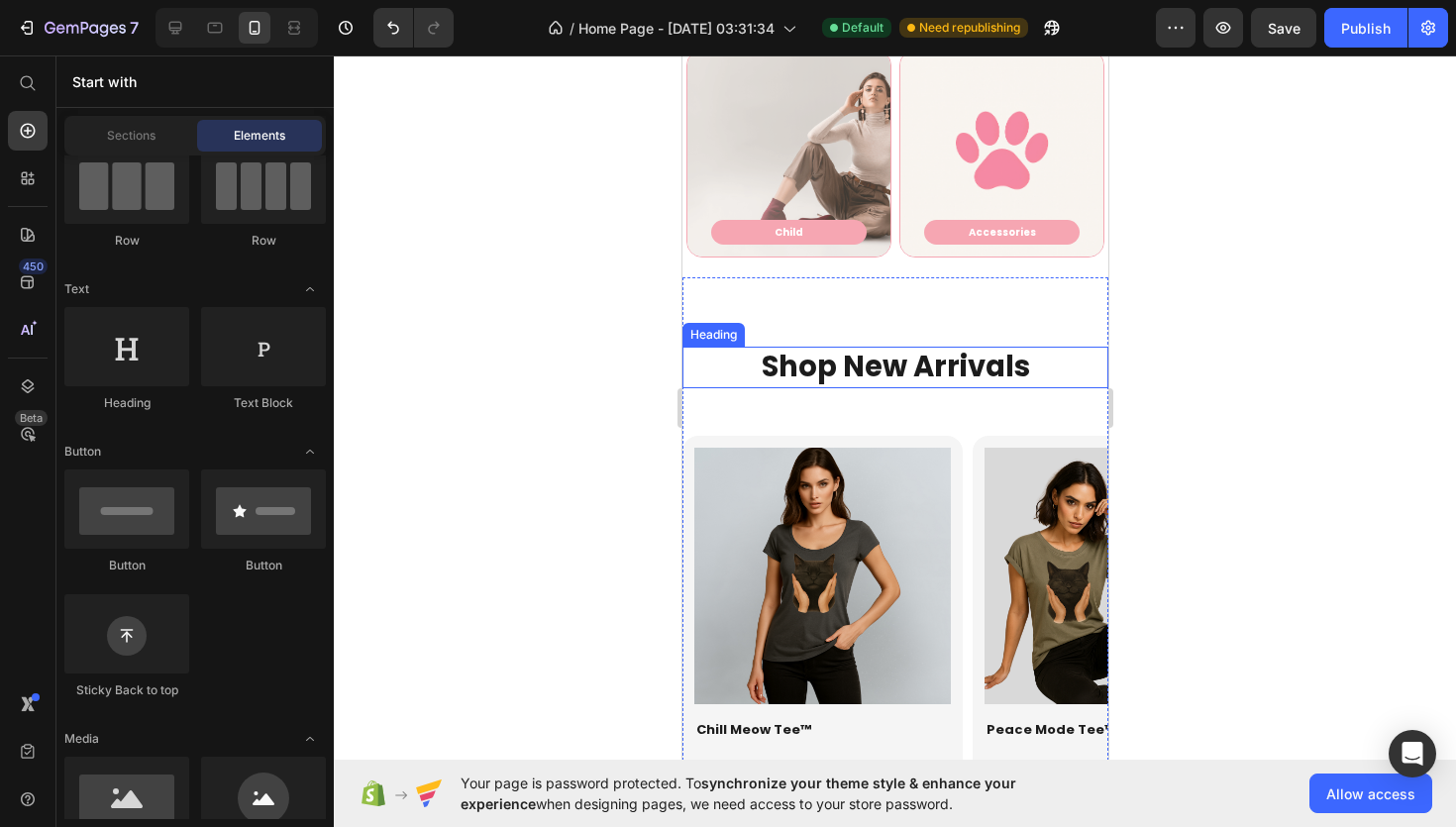 scroll, scrollTop: 1021, scrollLeft: 0, axis: vertical 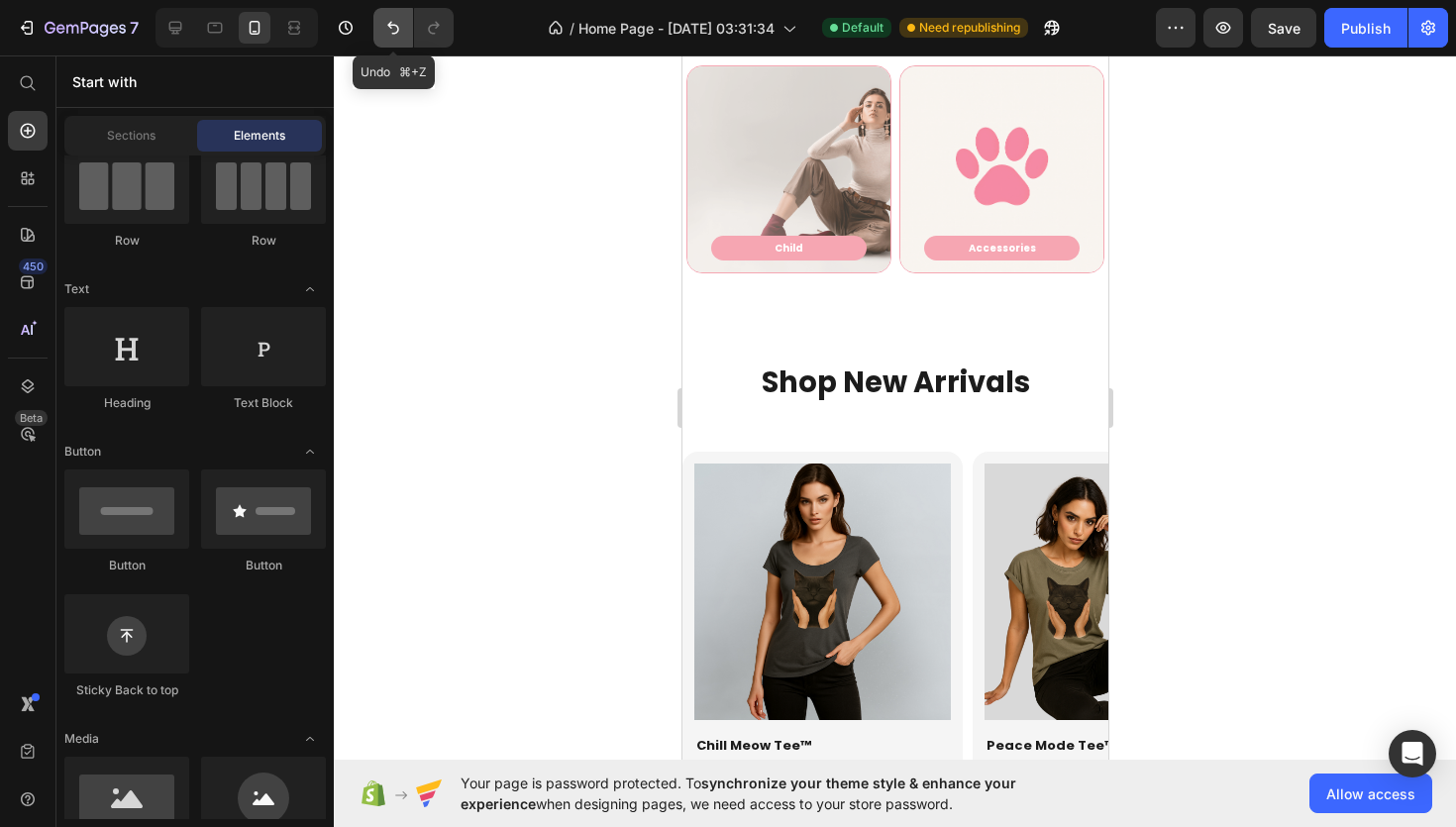 click 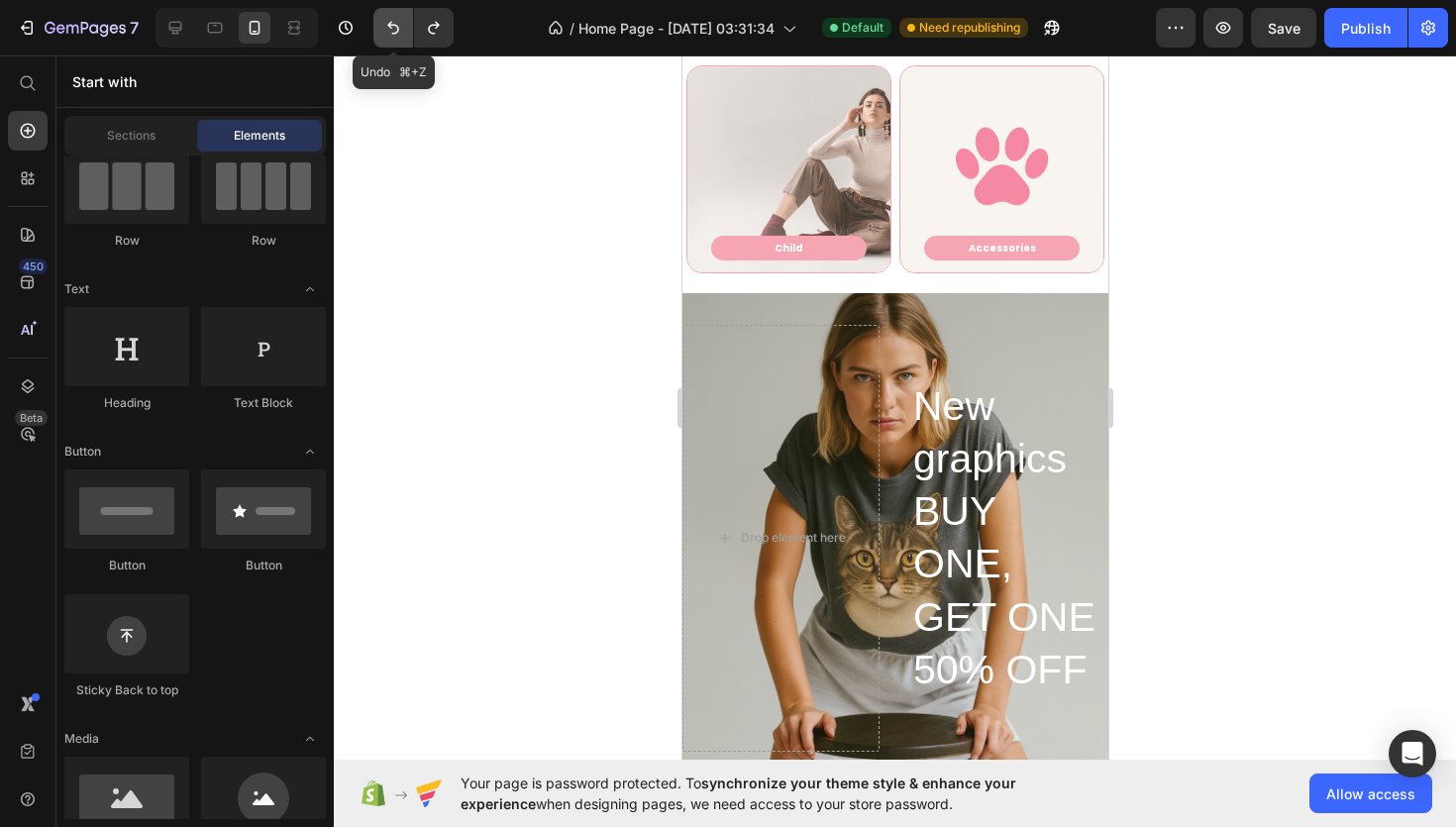 click 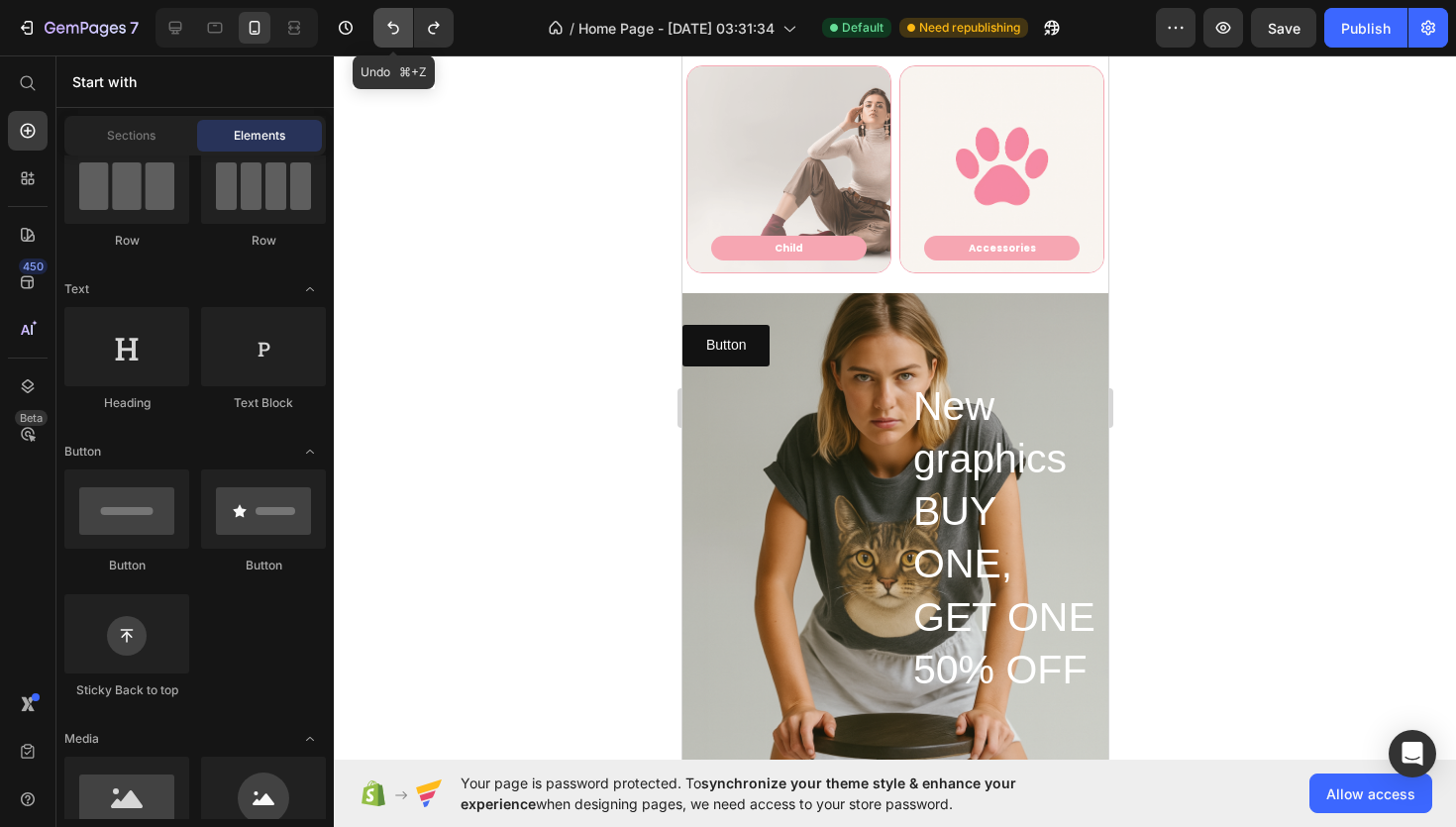 click 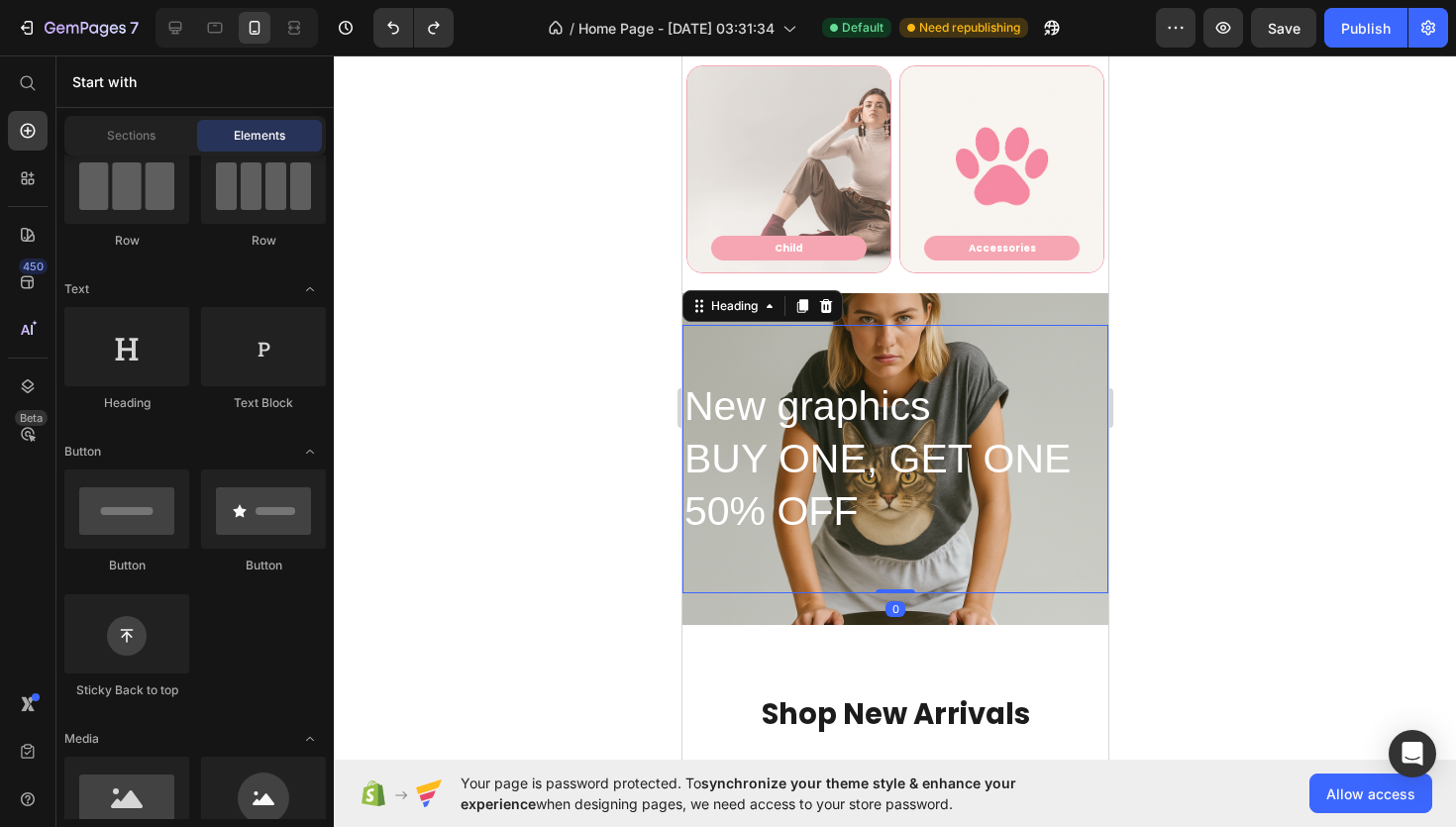 click on "New graphics BUY ONE, GET ONE 50% OFF" at bounding box center (894, 459) 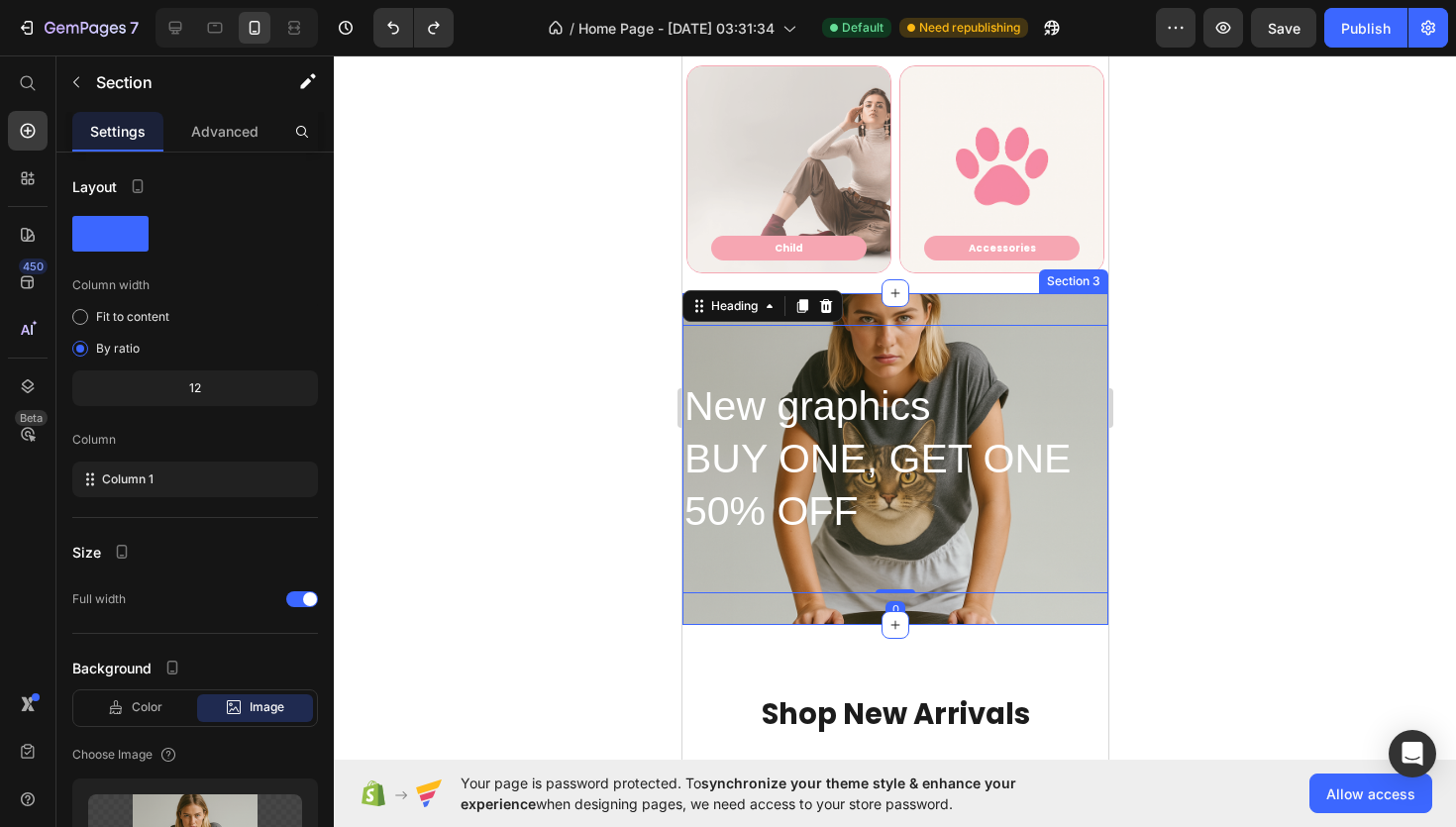 click on "New graphics BUY ONE, GET ONE 50% OFF   Heading   0 Section 3" at bounding box center (894, 459) 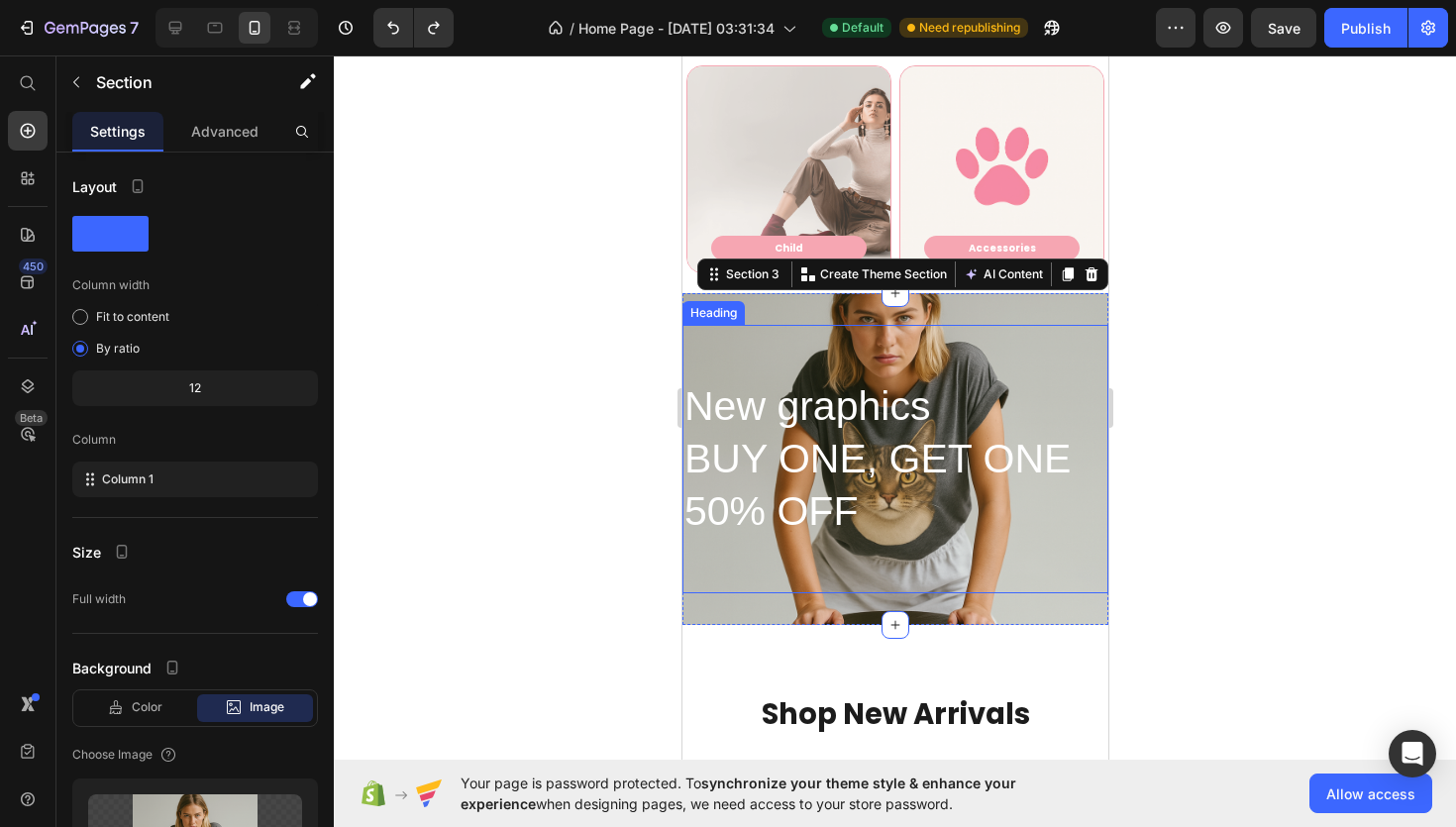 click on "New graphics BUY ONE, GET ONE 50% OFF" at bounding box center (894, 459) 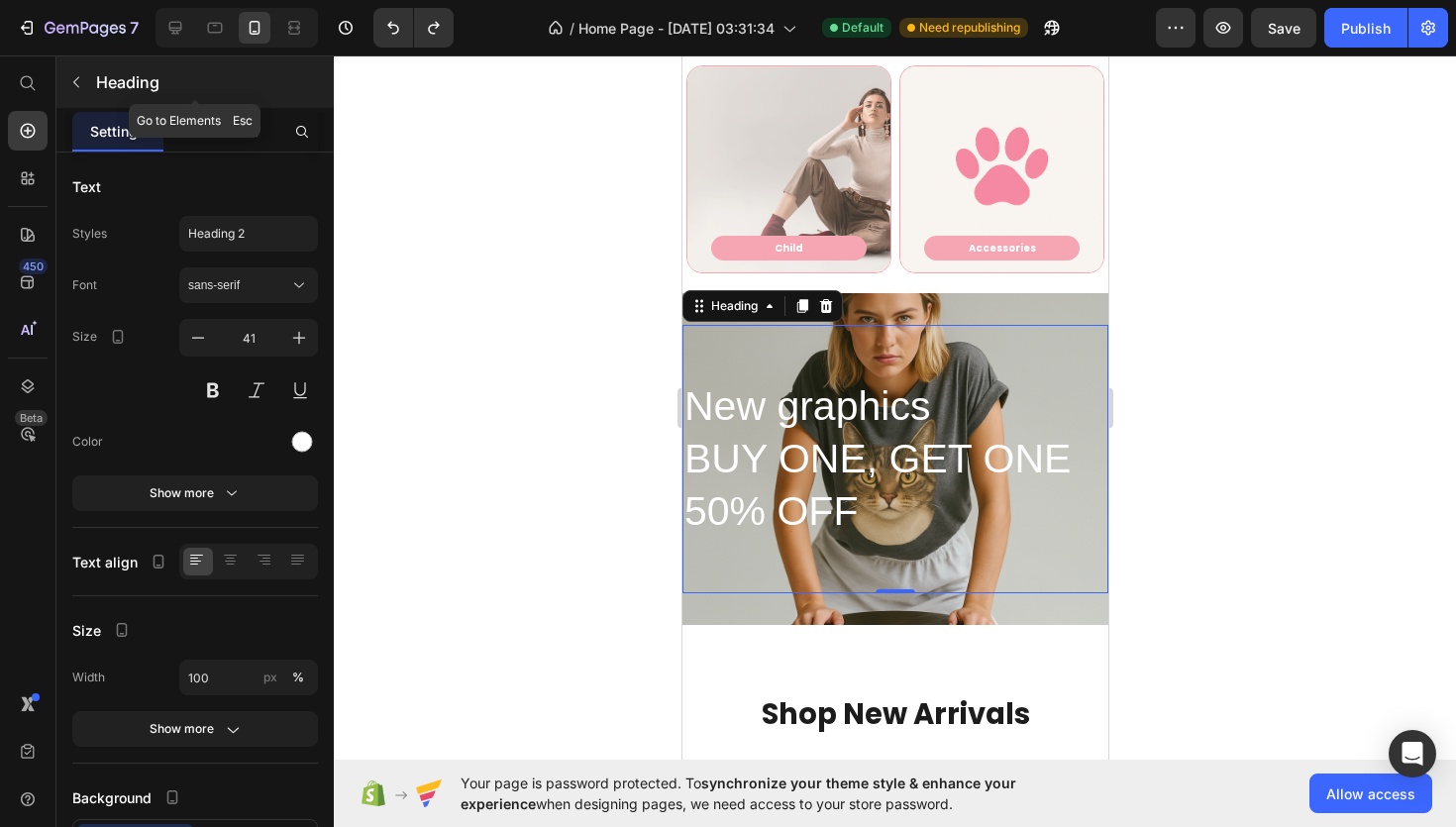 click 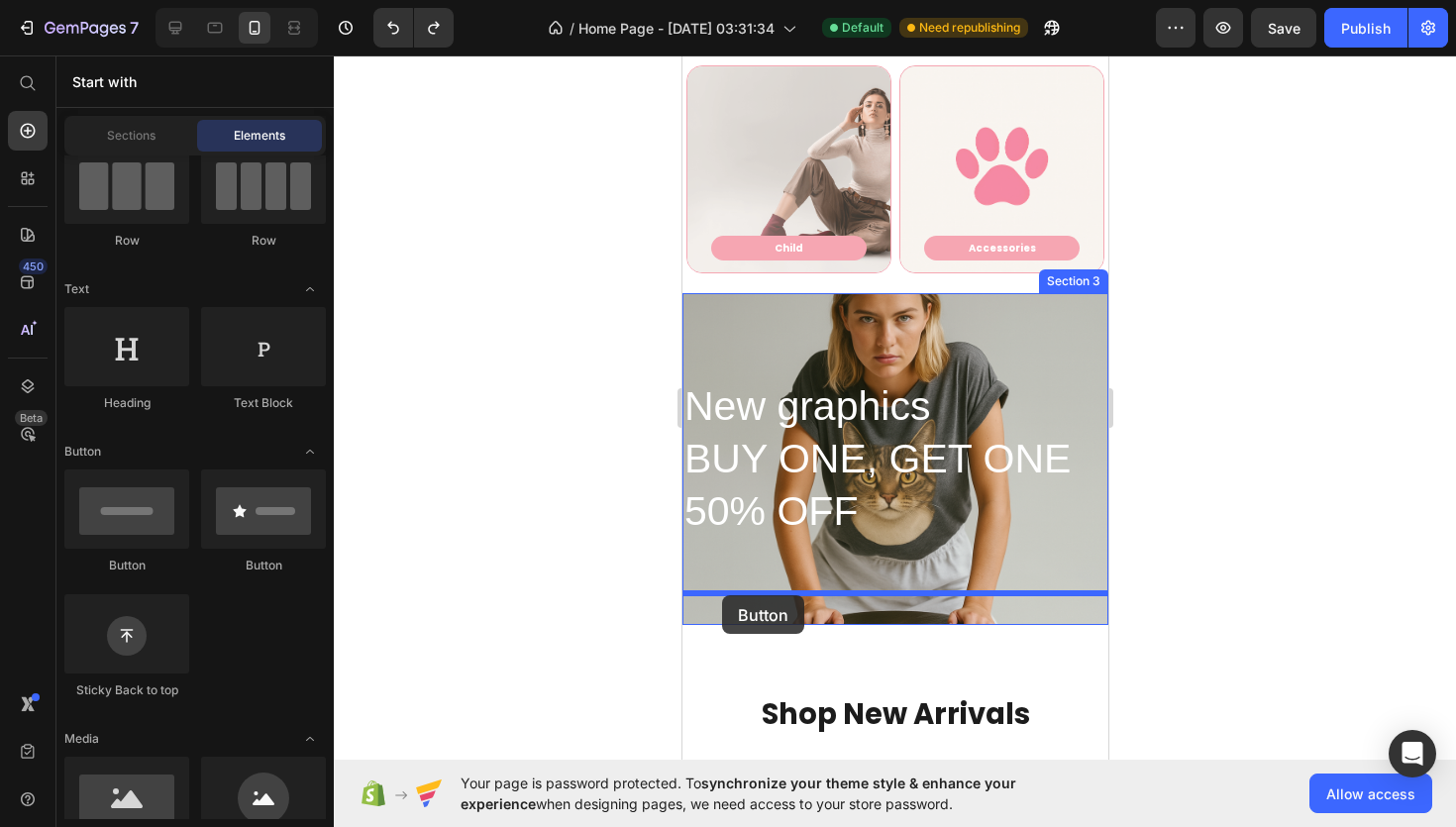 drag, startPoint x: 830, startPoint y: 578, endPoint x: 721, endPoint y: 595, distance: 110.317723 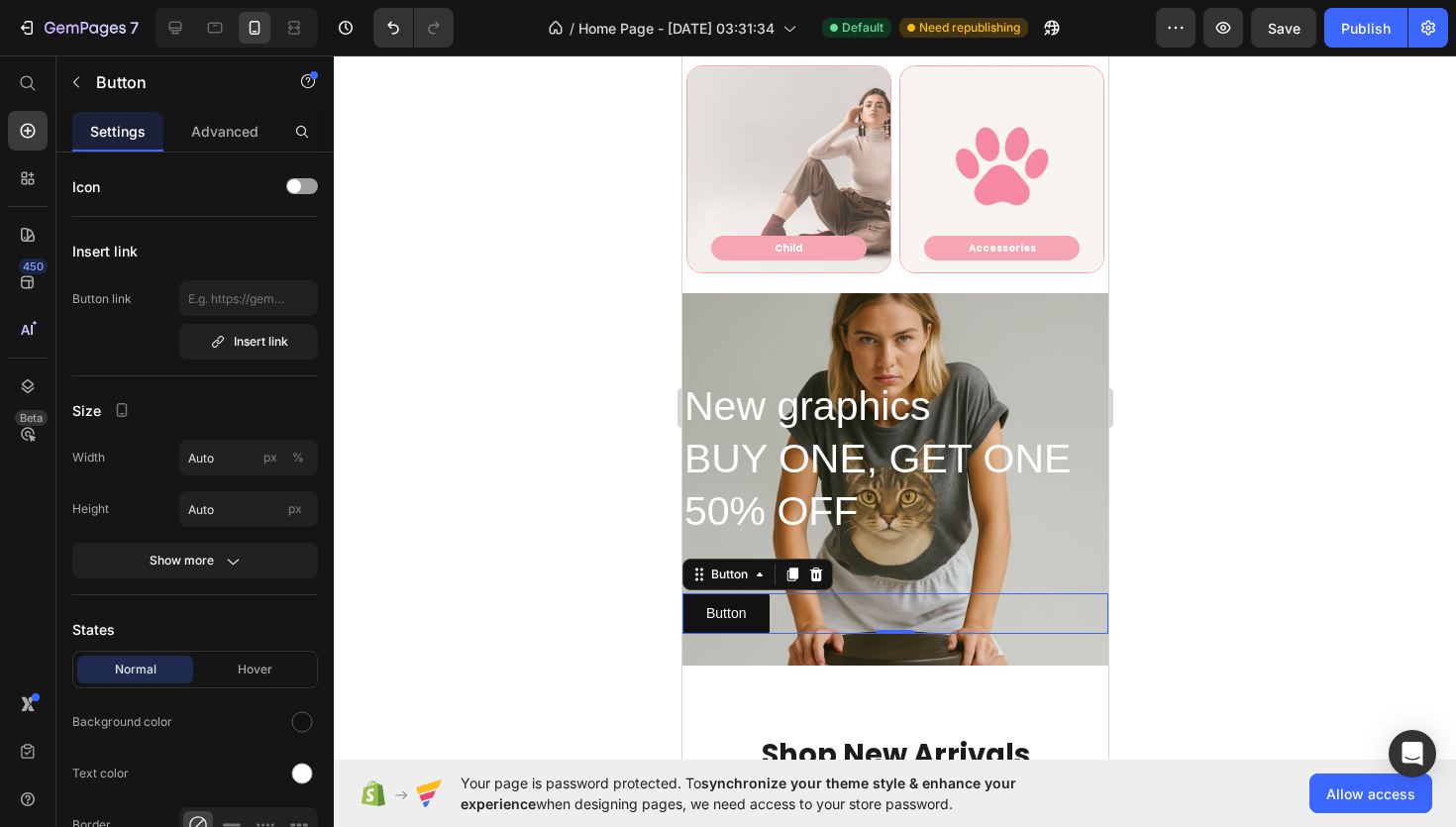 click 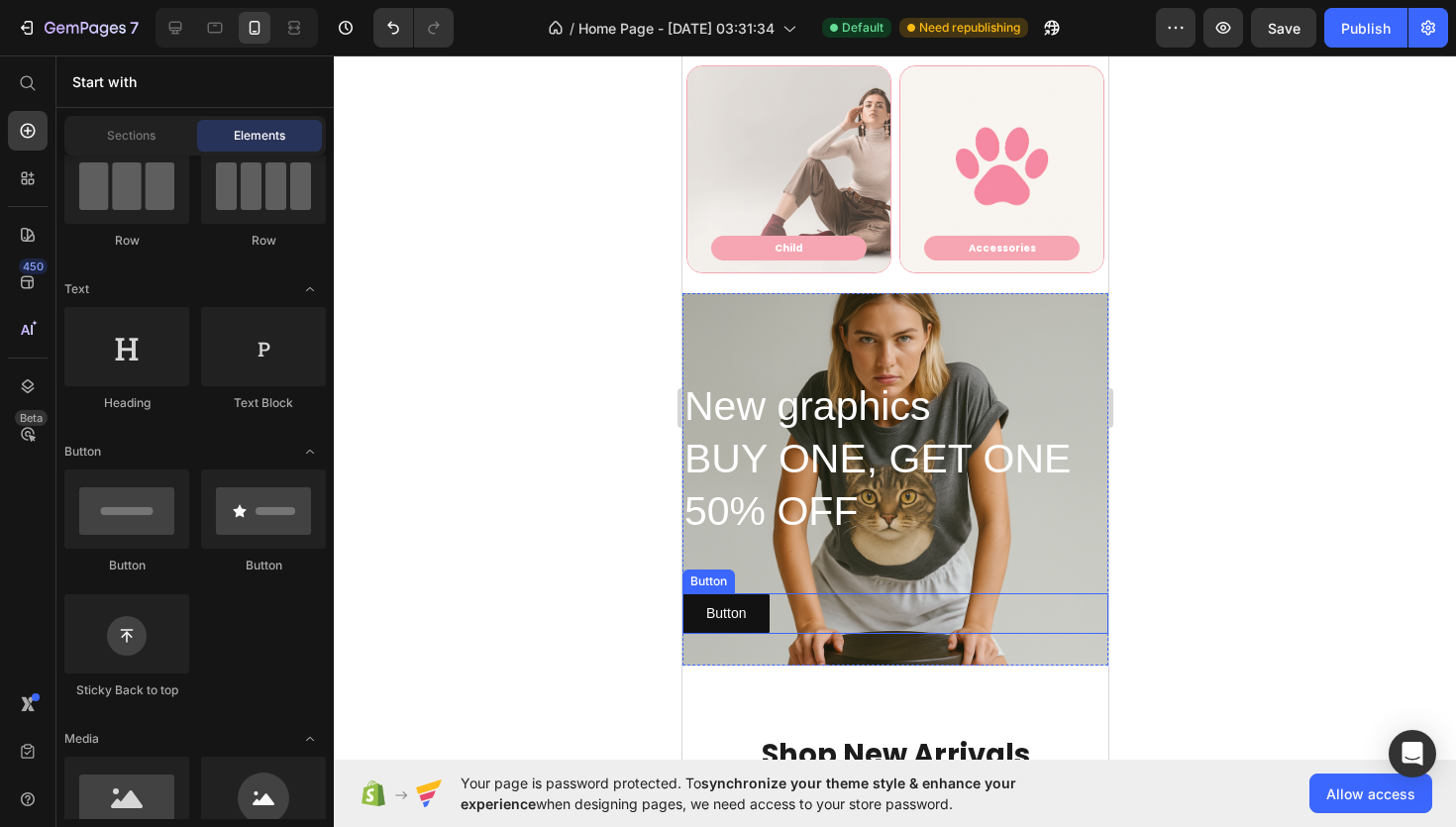 click on "Button Button" at bounding box center [894, 613] 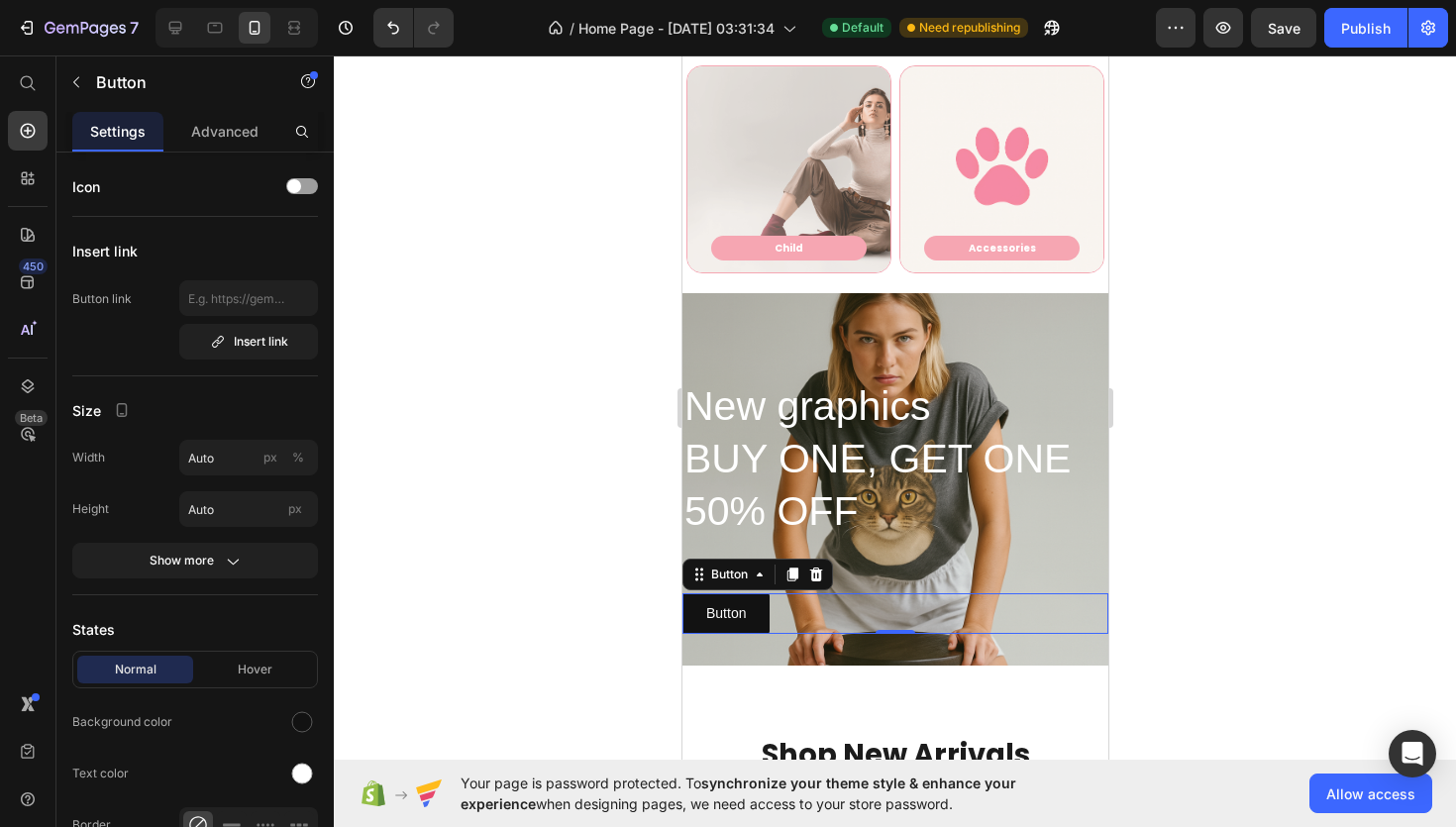 click on "Button Button   0" at bounding box center (894, 613) 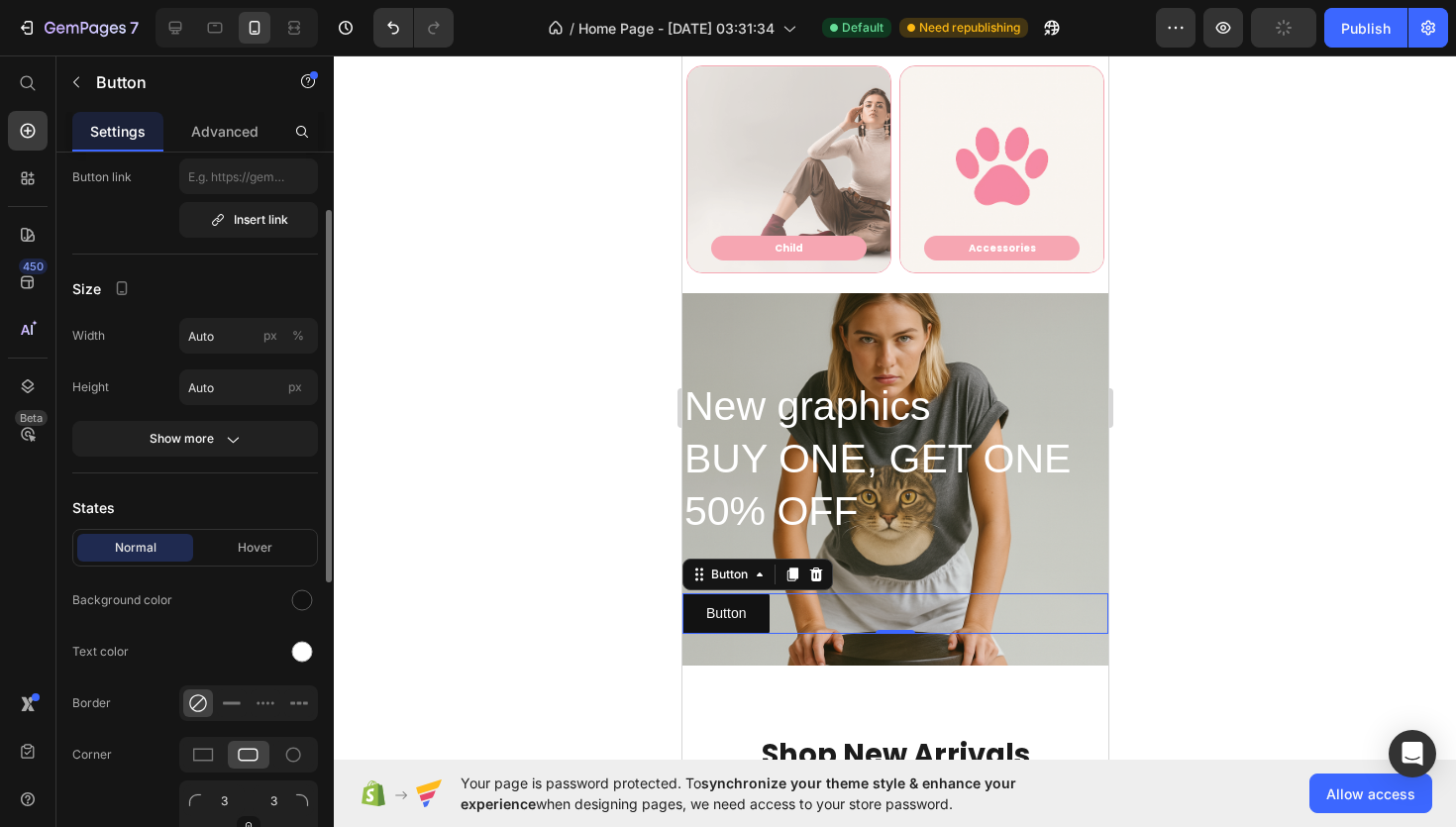 scroll, scrollTop: 124, scrollLeft: 0, axis: vertical 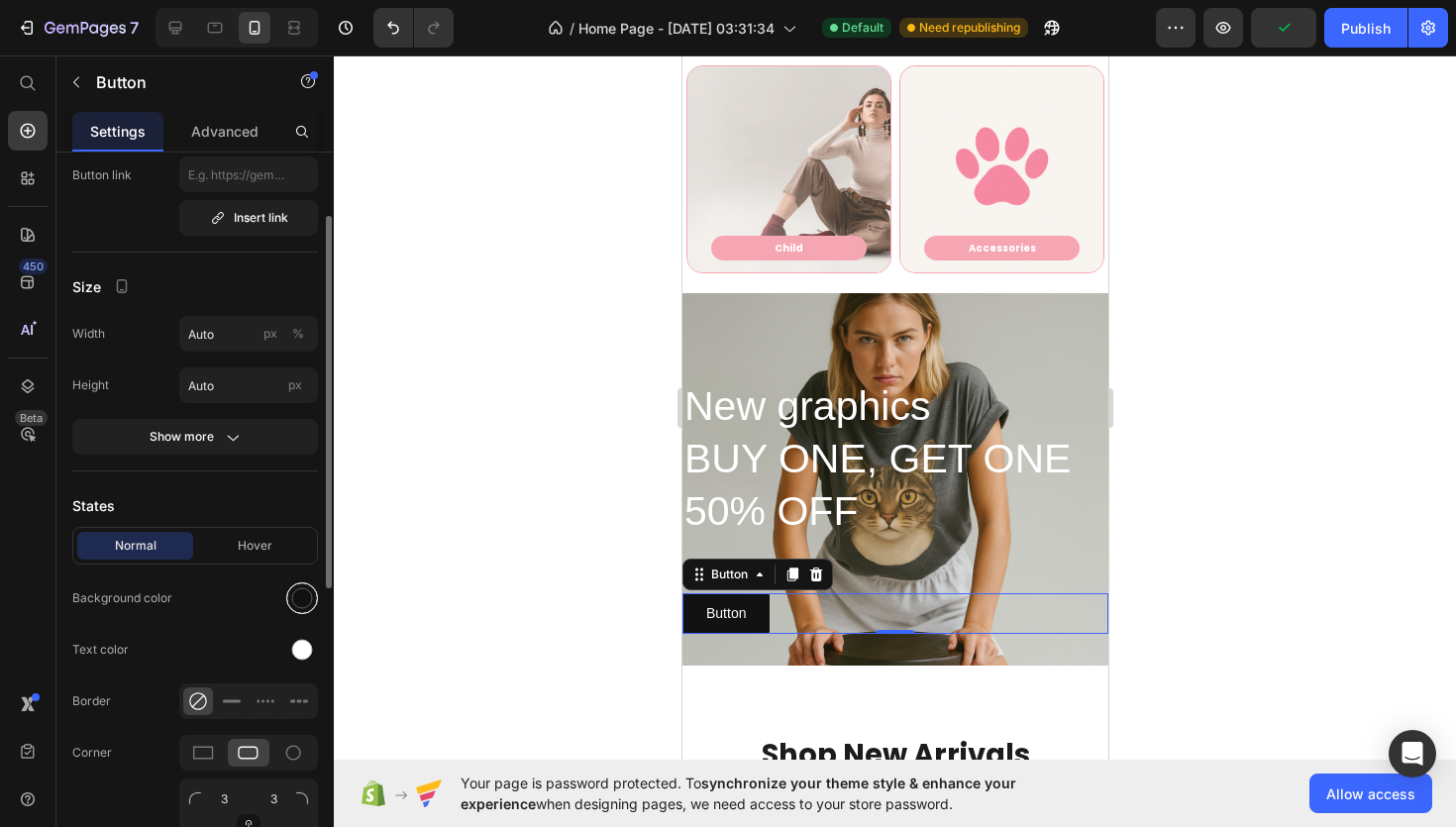 click at bounding box center (302, 598) 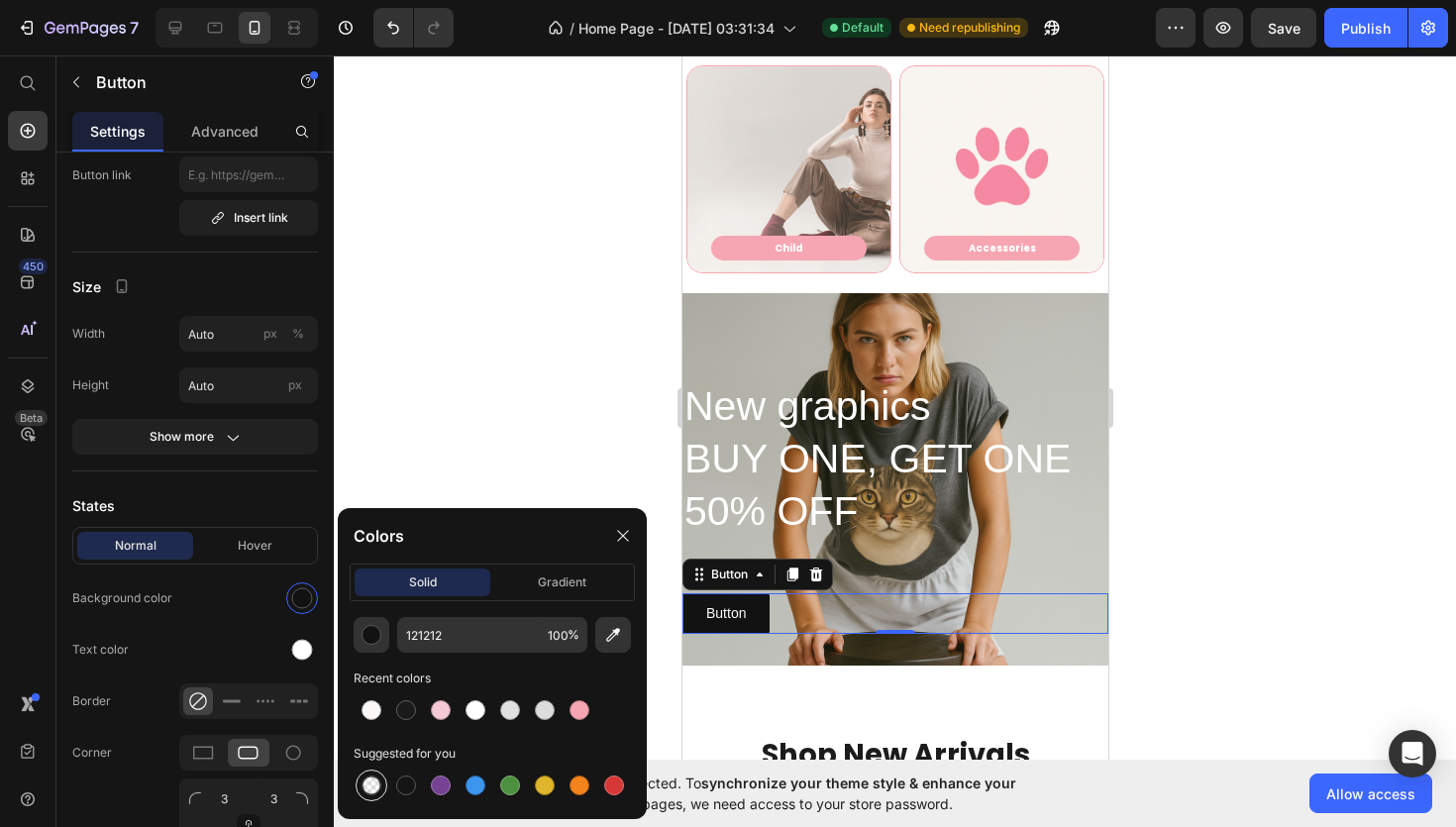 click at bounding box center (371, 785) 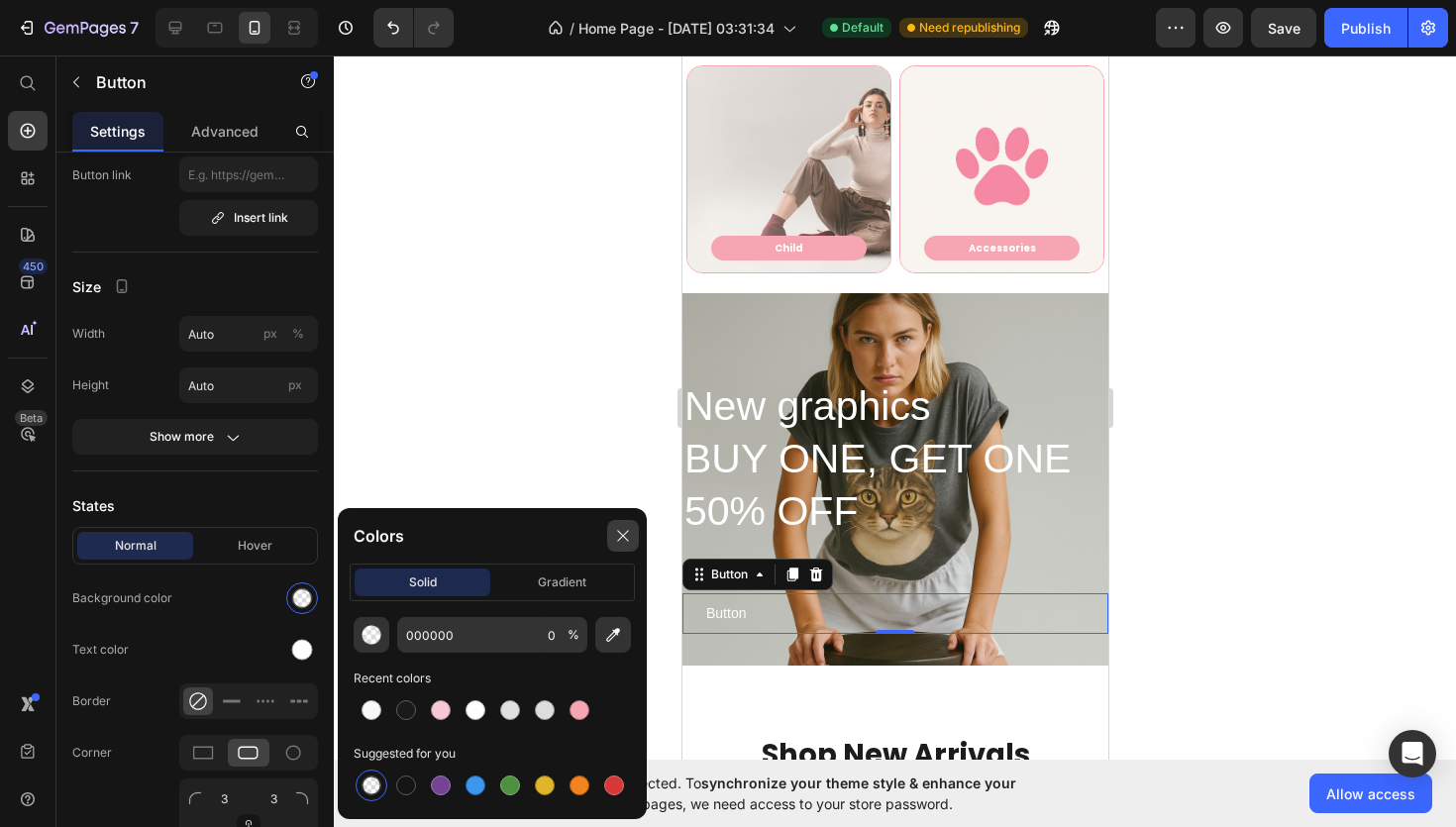 click 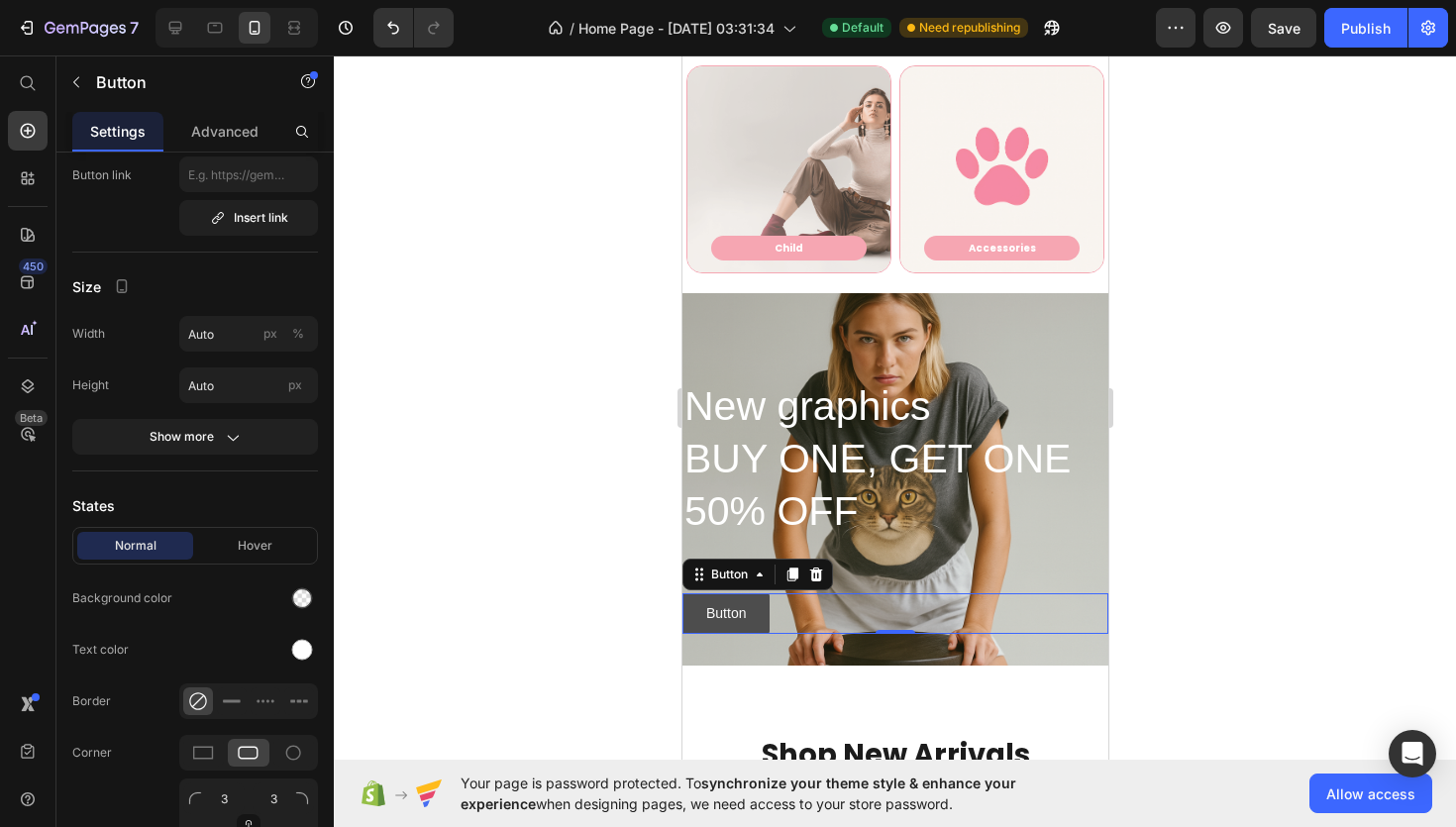click on "Button" at bounding box center (725, 613) 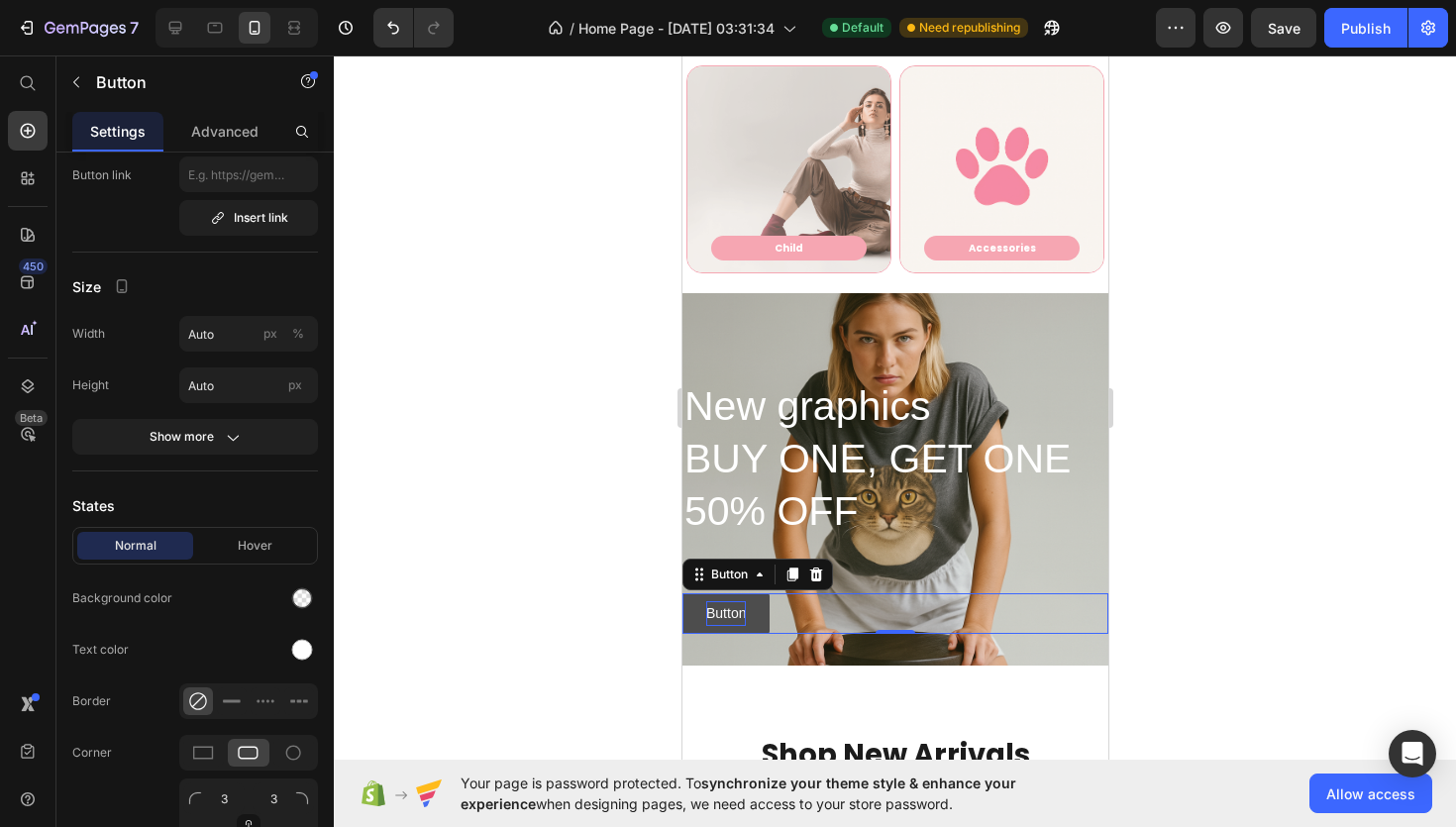 click on "Button" at bounding box center (725, 613) 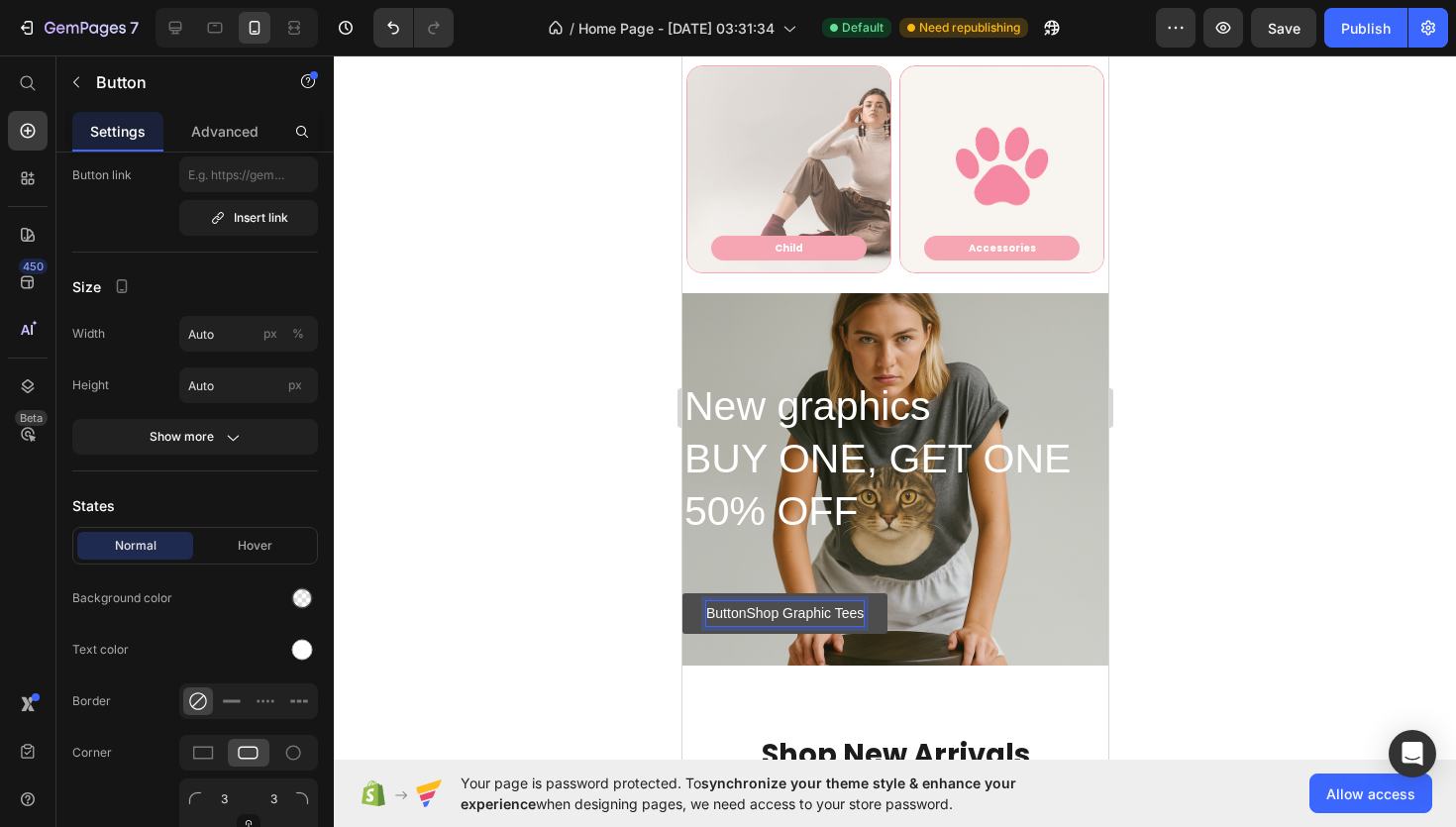 click on "Shop Graphic Tees" at bounding box center (803, 613) 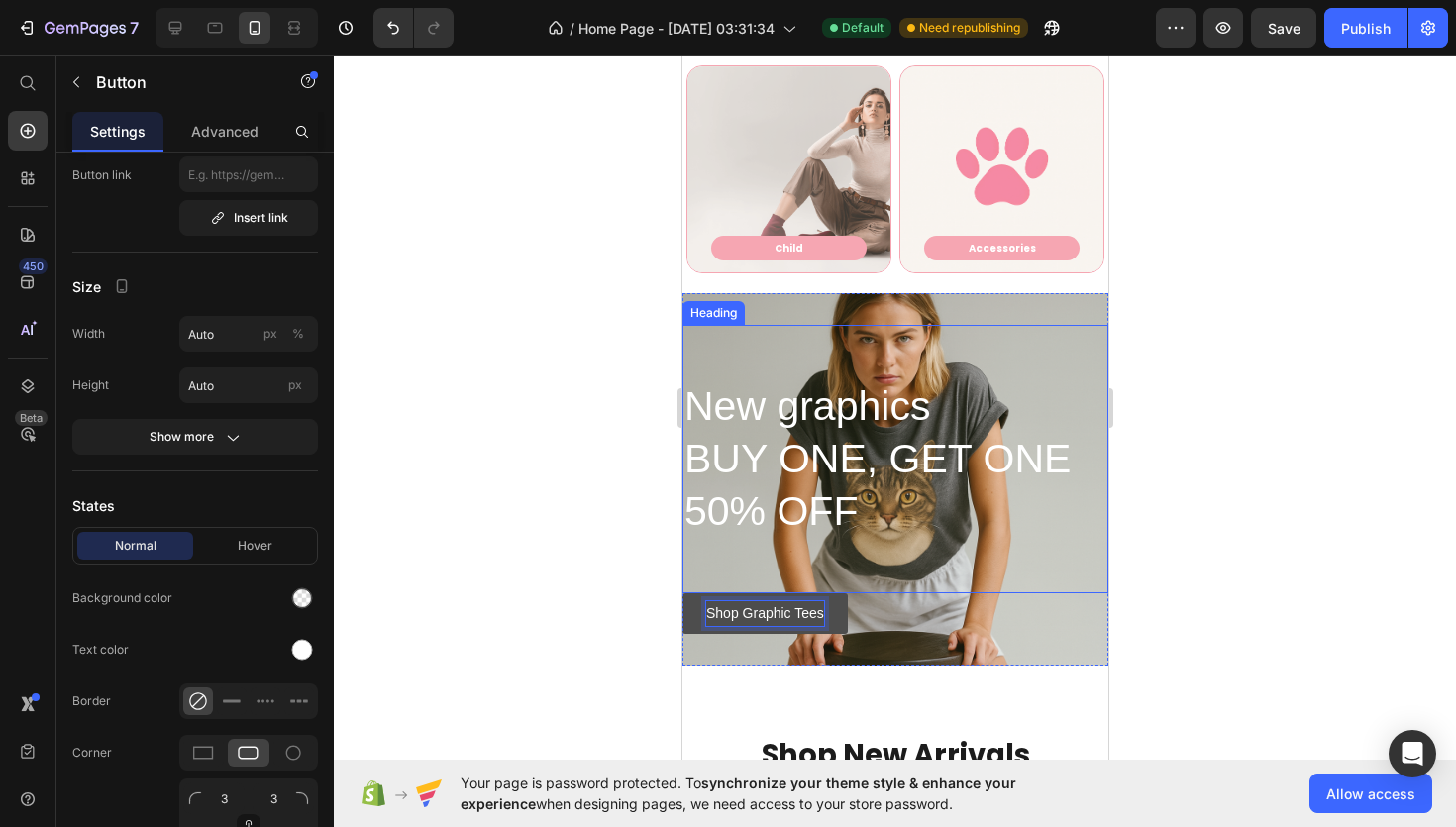 click on "New graphics BUY ONE, GET ONE 50% OFF" at bounding box center (894, 459) 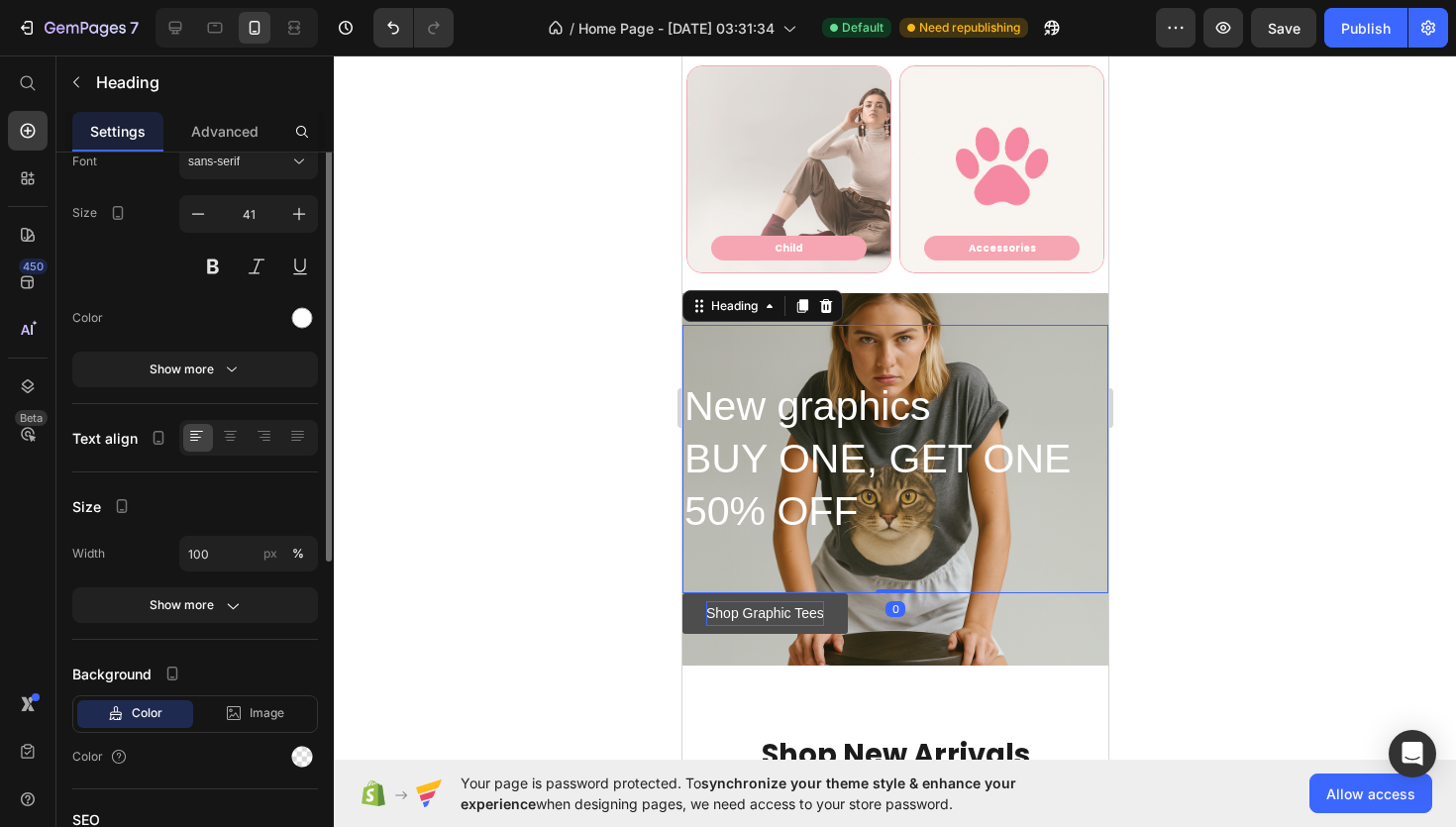 scroll, scrollTop: 0, scrollLeft: 0, axis: both 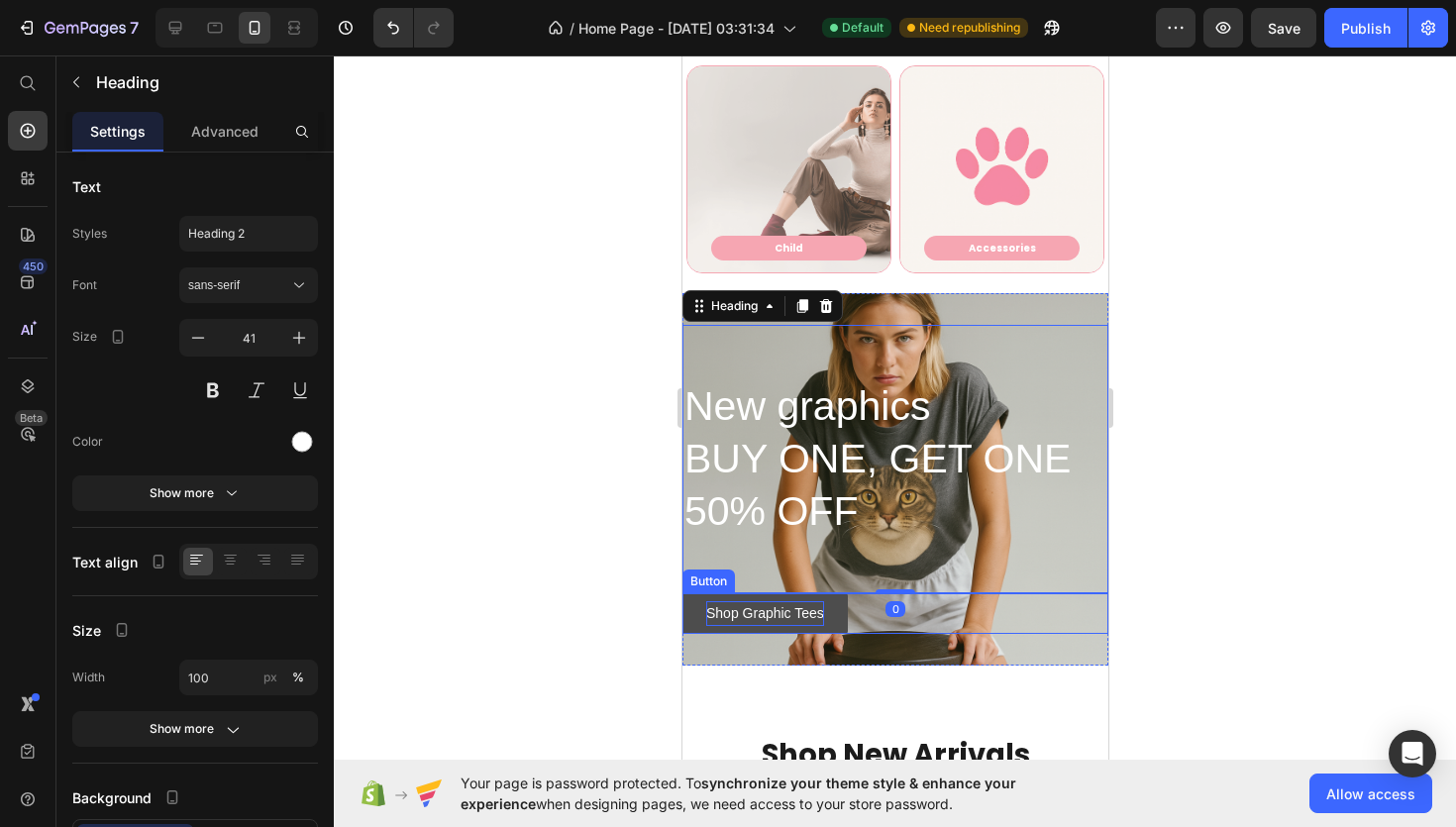click on "Shop Graphic Tees" at bounding box center (764, 613) 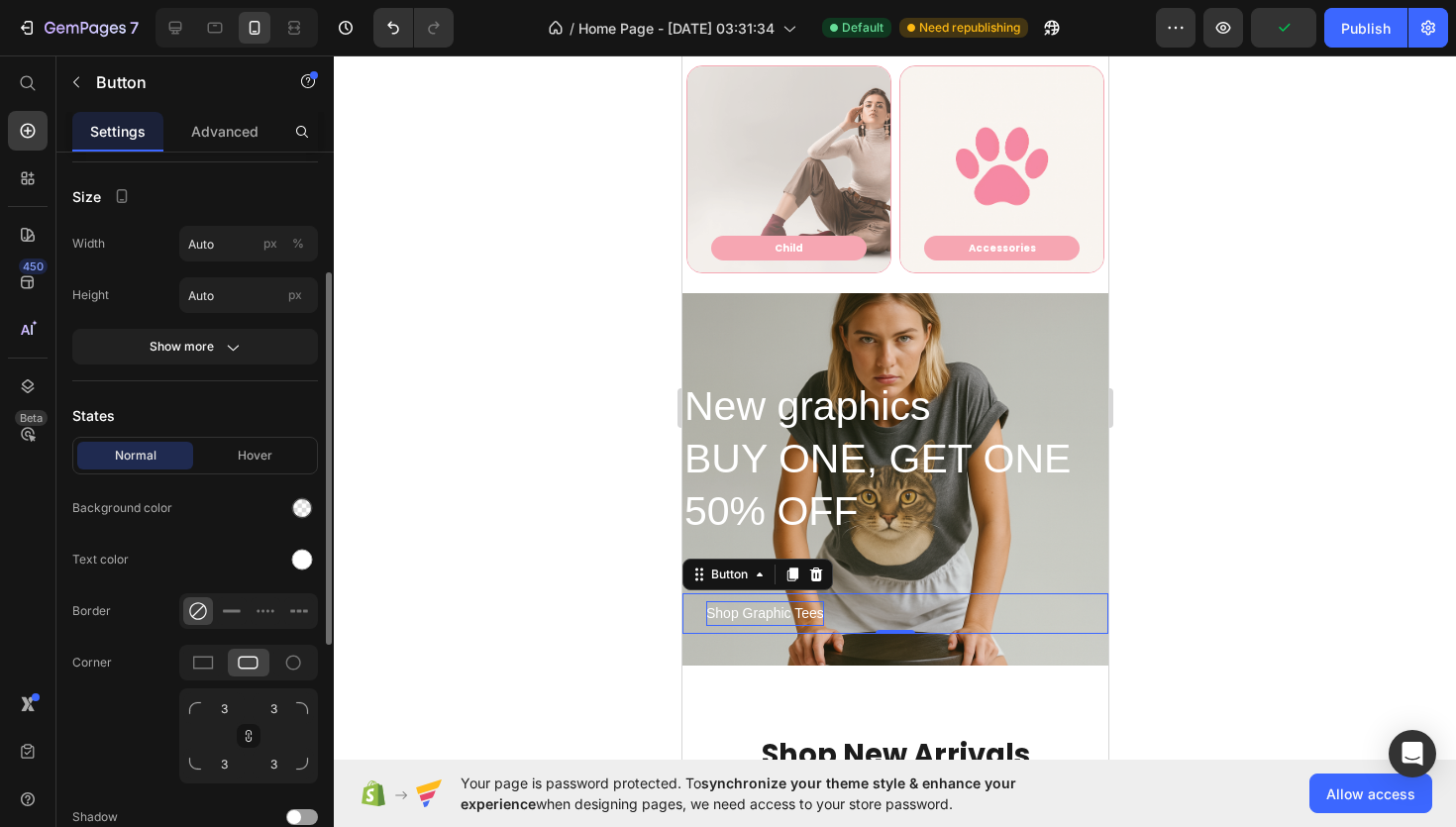 scroll, scrollTop: 243, scrollLeft: 0, axis: vertical 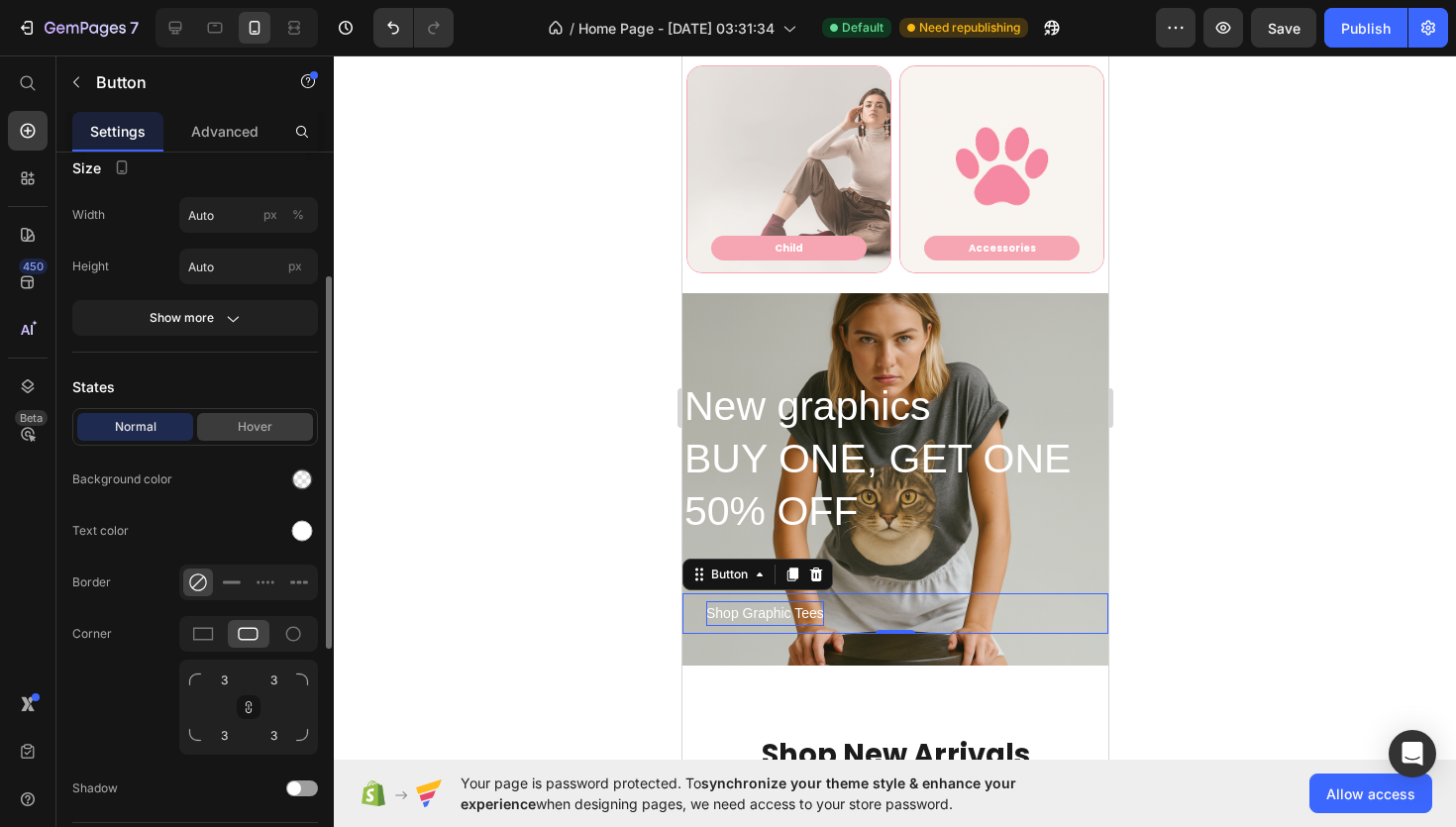 click on "Hover" at bounding box center (255, 427) 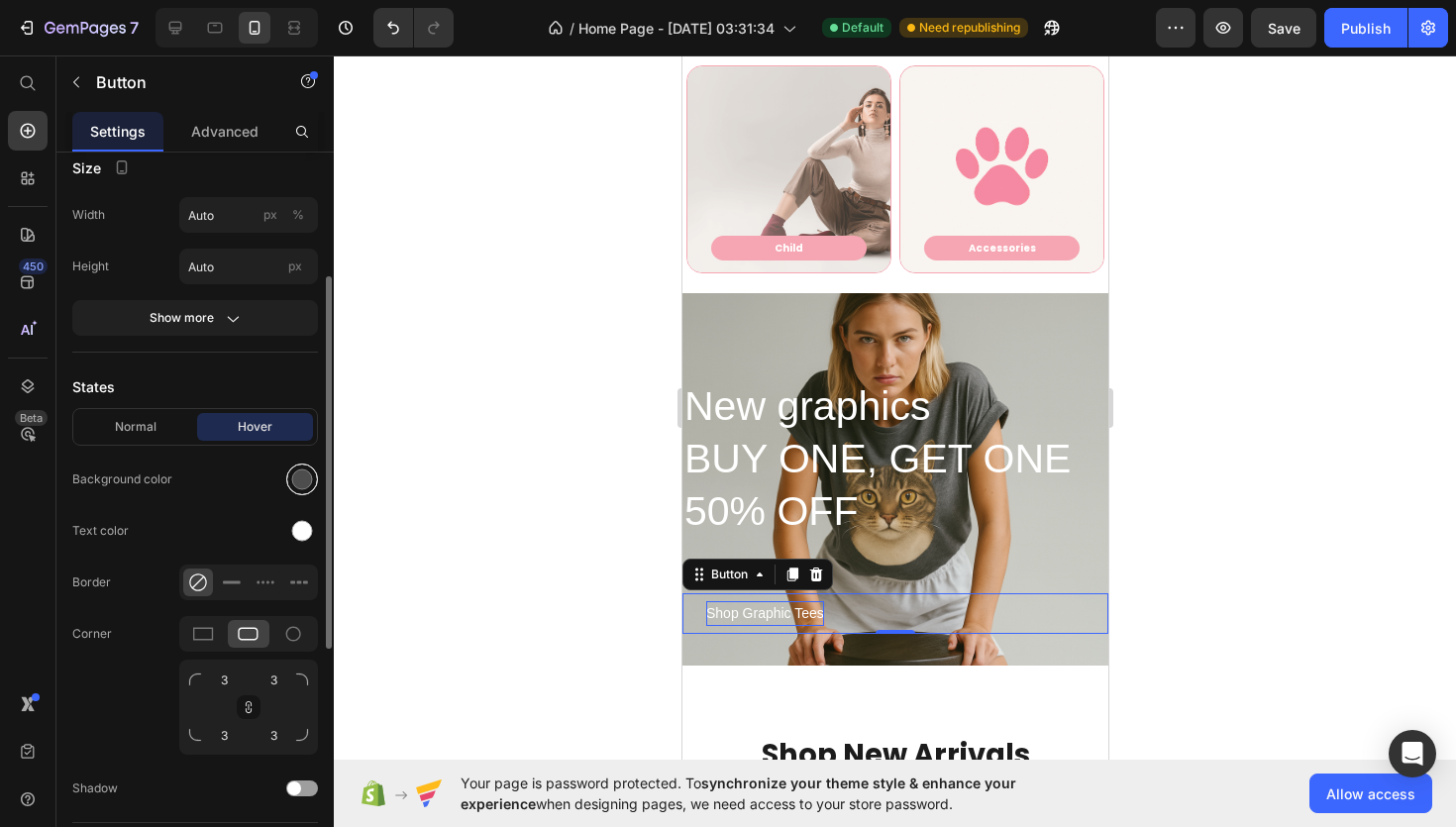 click at bounding box center [302, 479] 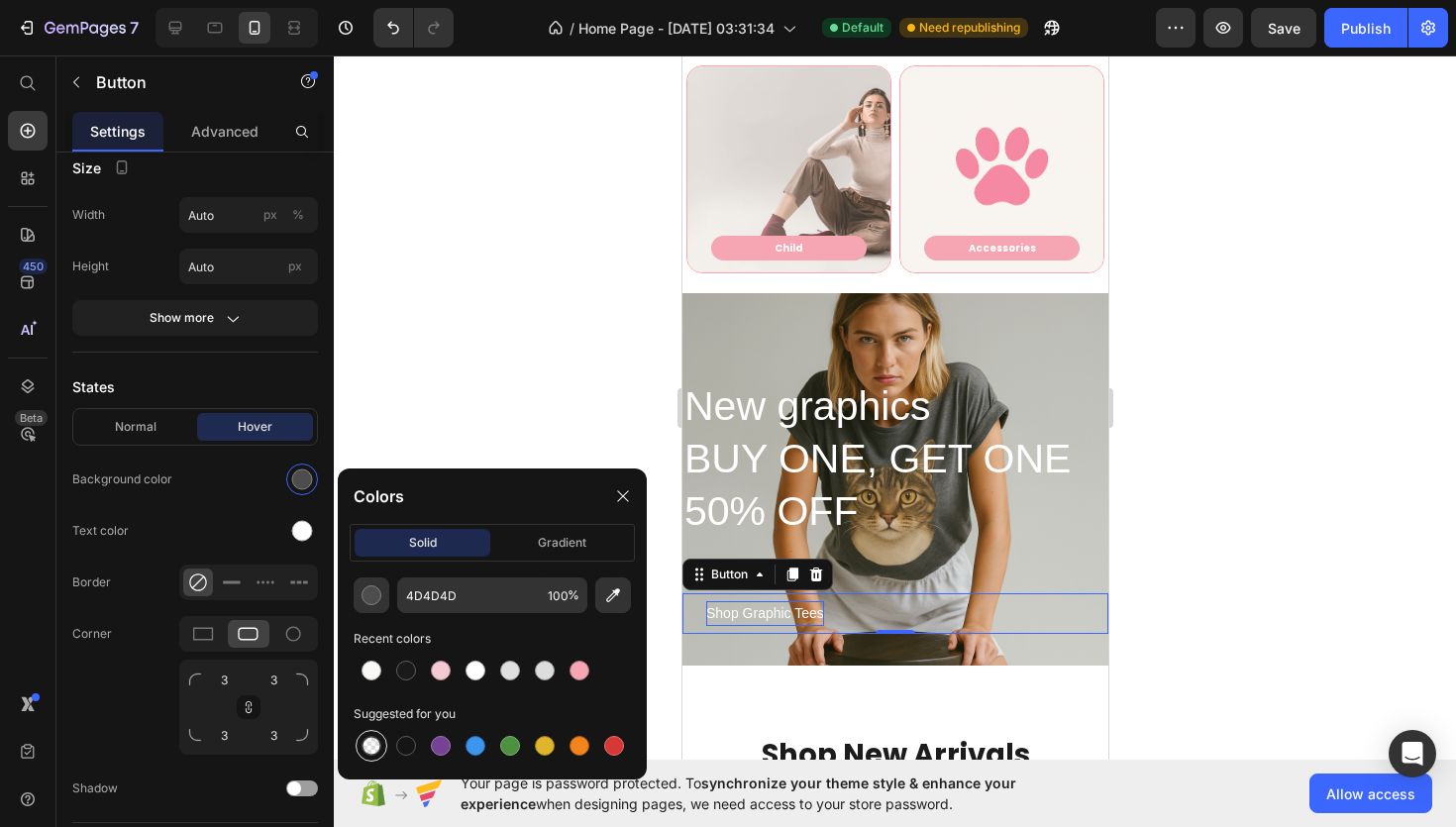 click at bounding box center (371, 746) 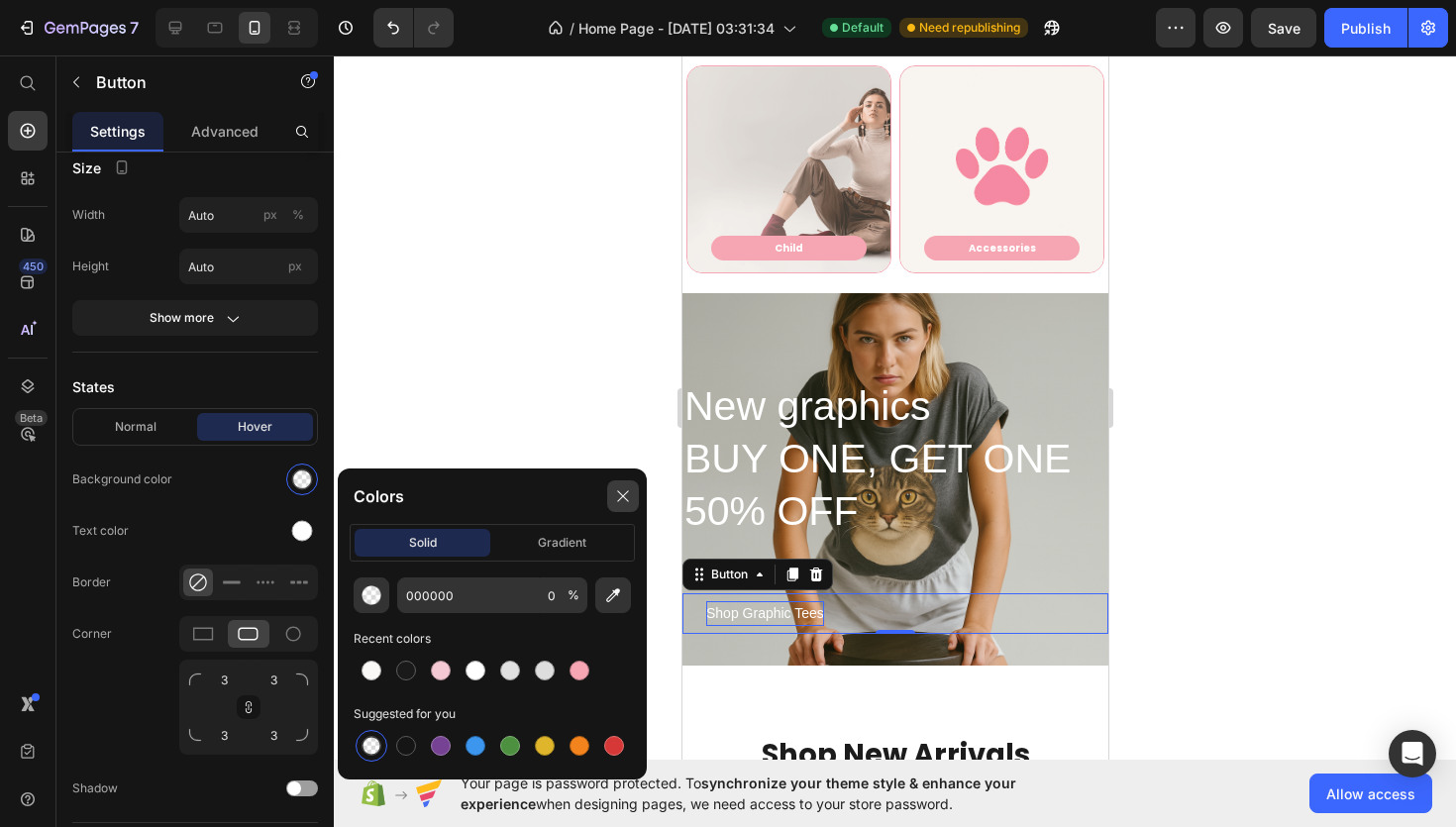 click 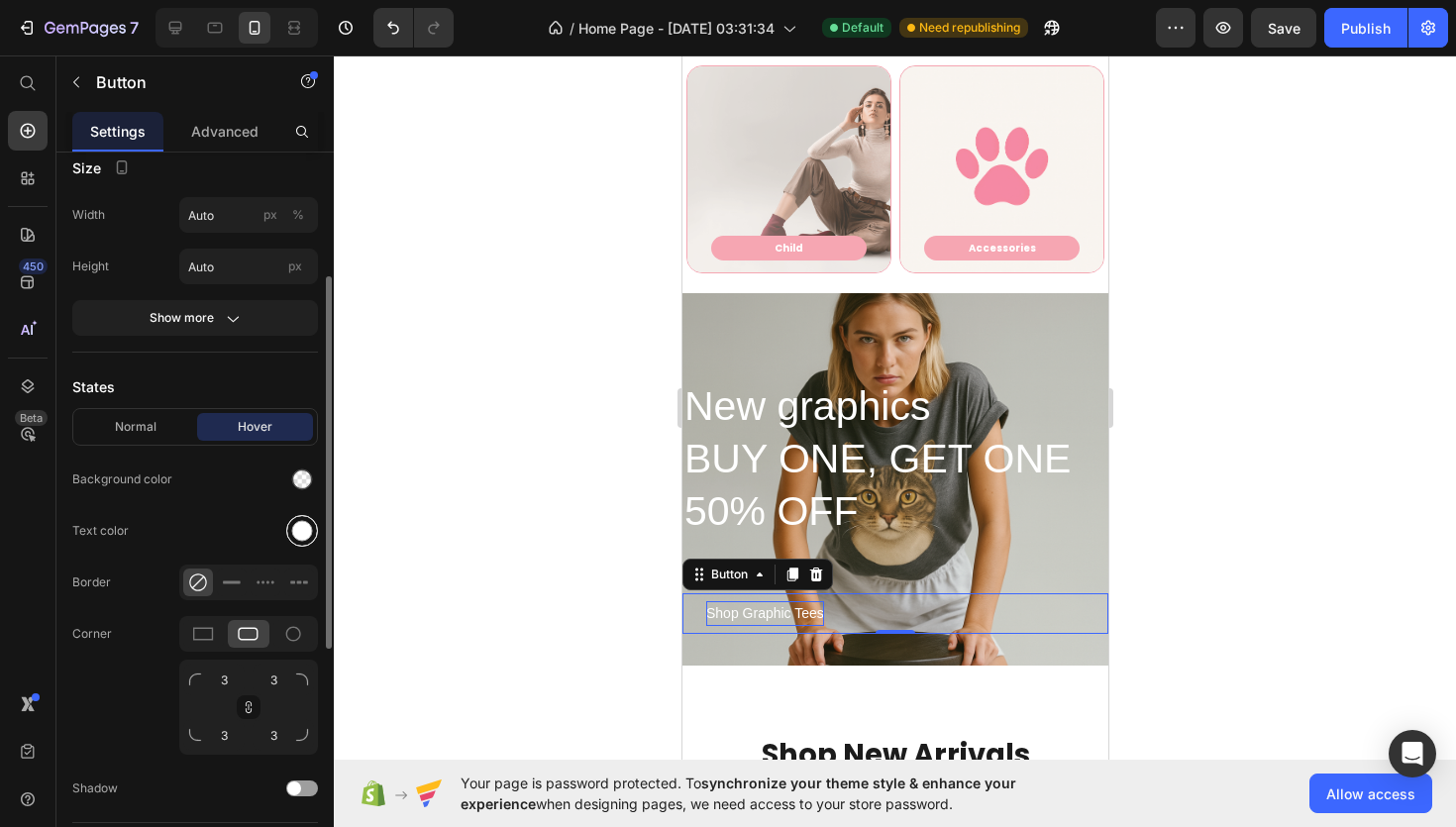 click at bounding box center (302, 531) 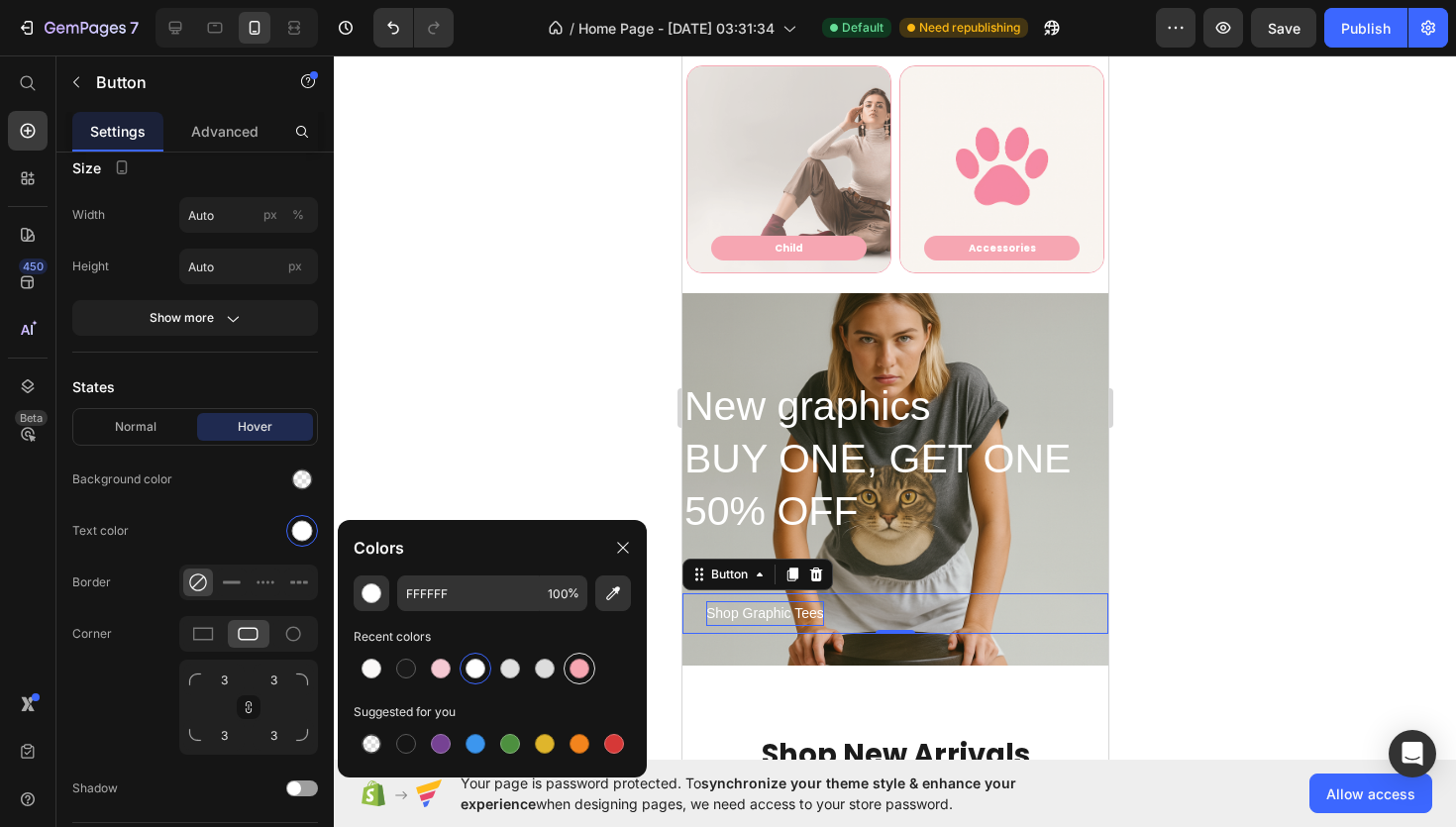 click at bounding box center [579, 669] 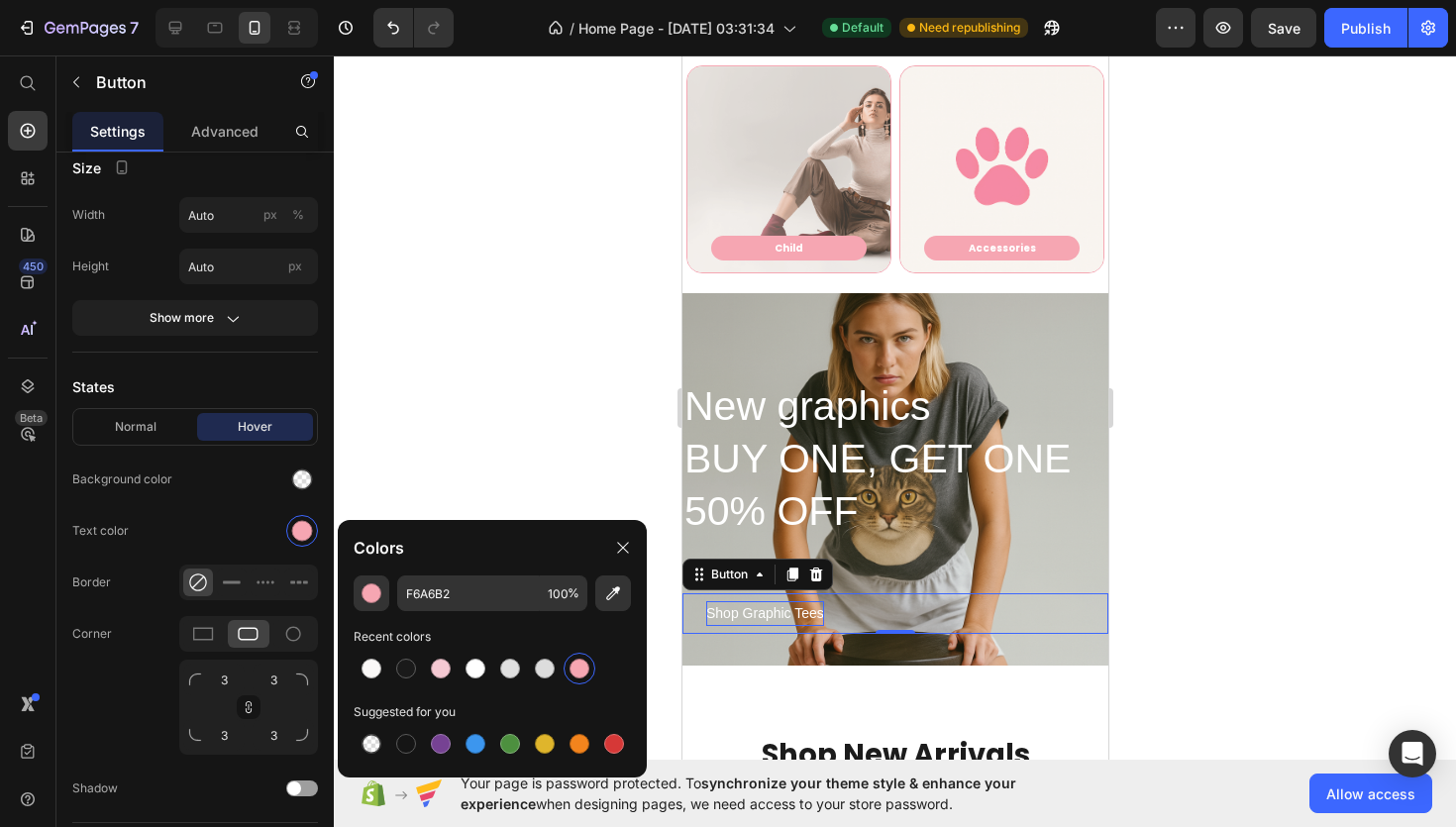 click at bounding box center [579, 669] 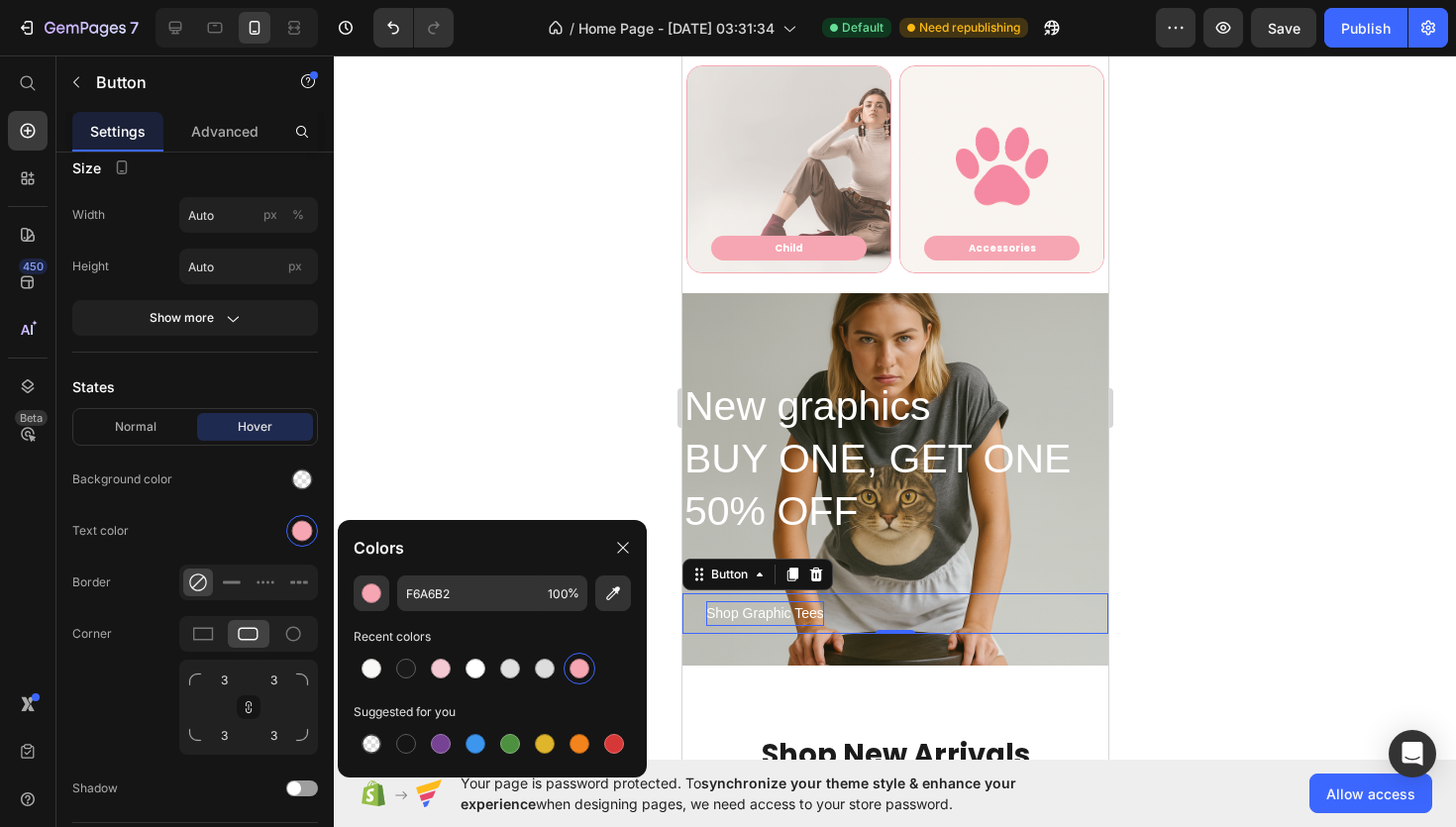 click at bounding box center (579, 669) 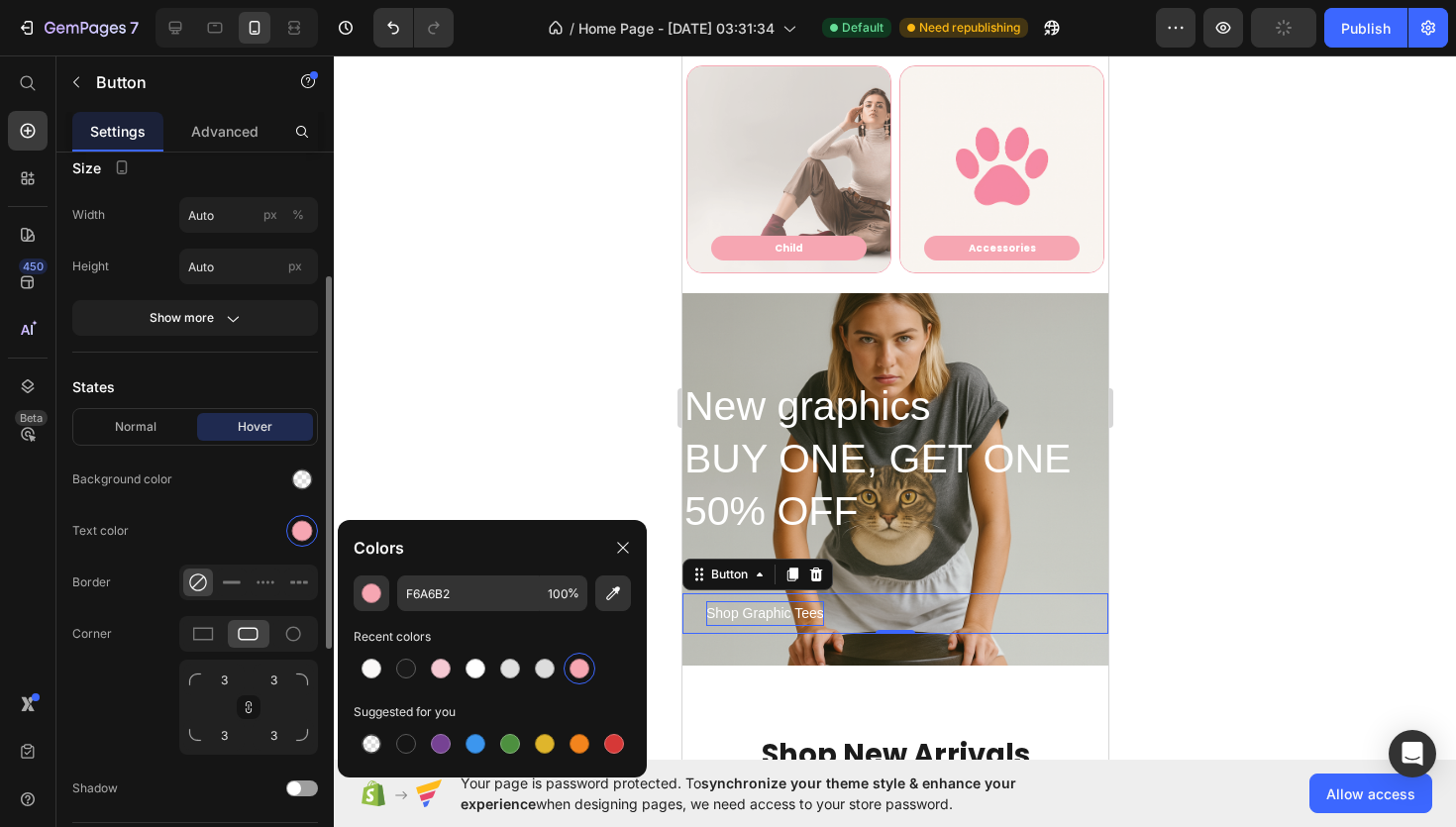 click on "Normal Hover Background color Text color Border Corner 3 3 3 3 Shadow" 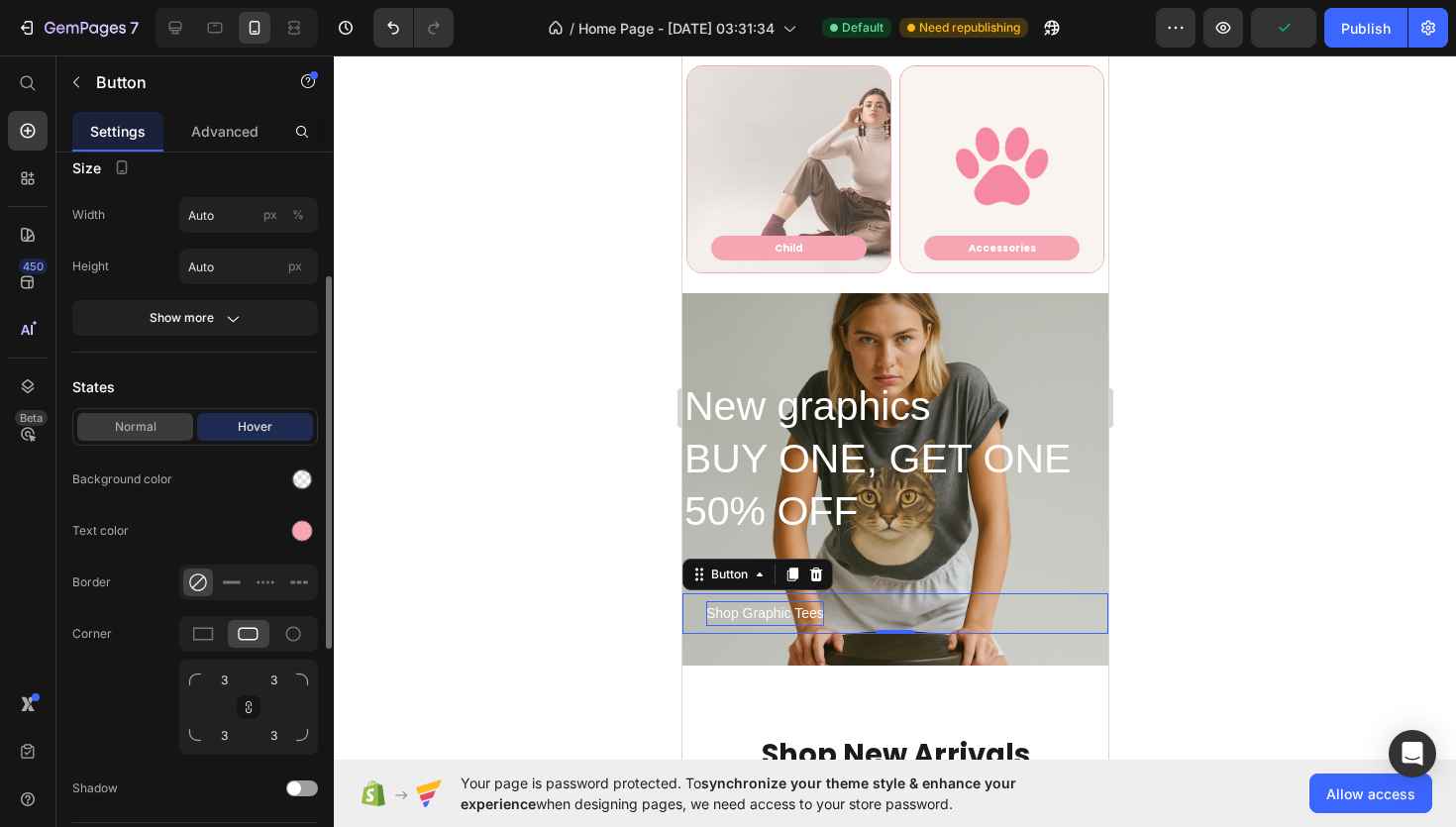 click on "Normal" at bounding box center (135, 427) 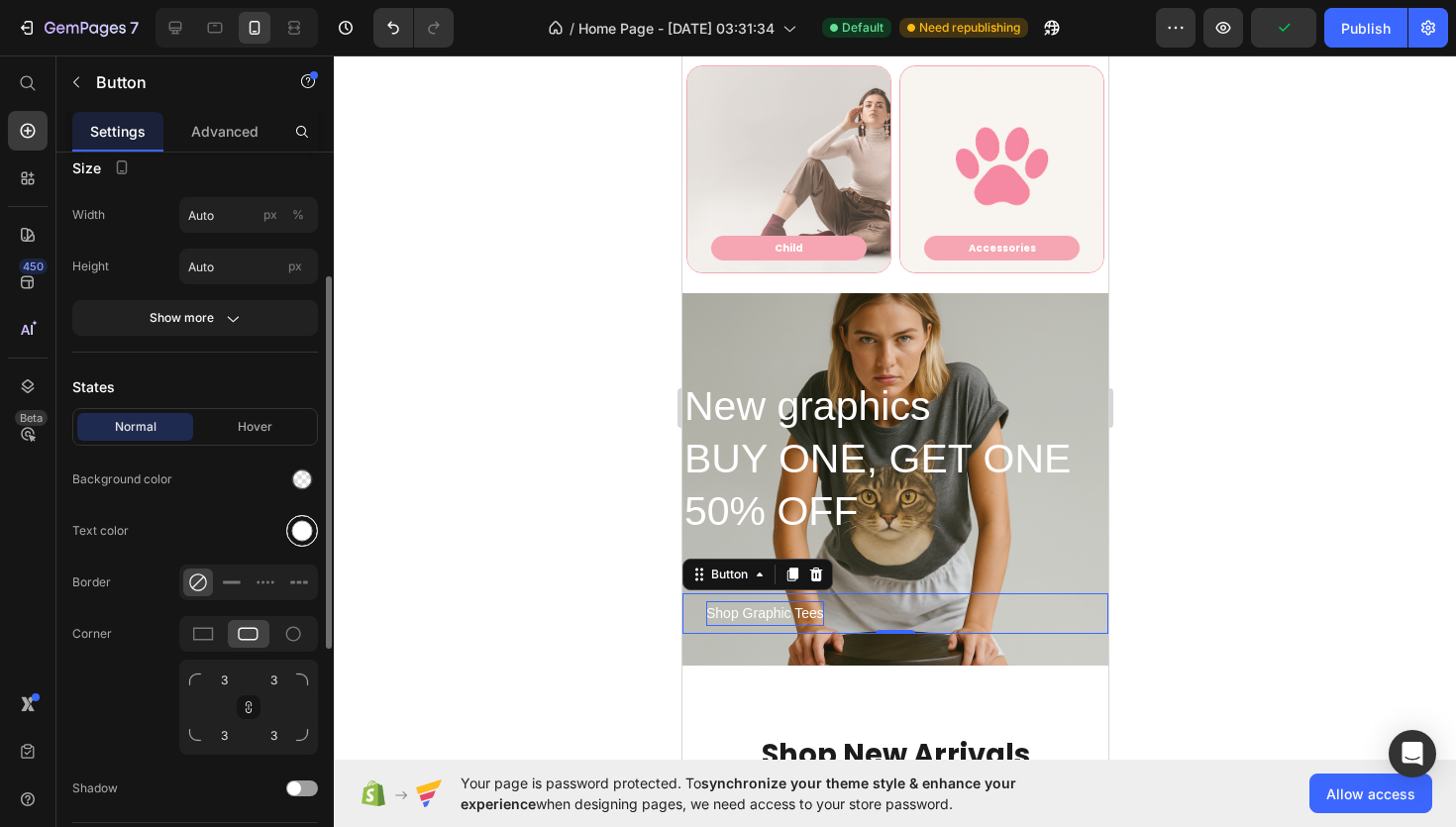 click at bounding box center (302, 531) 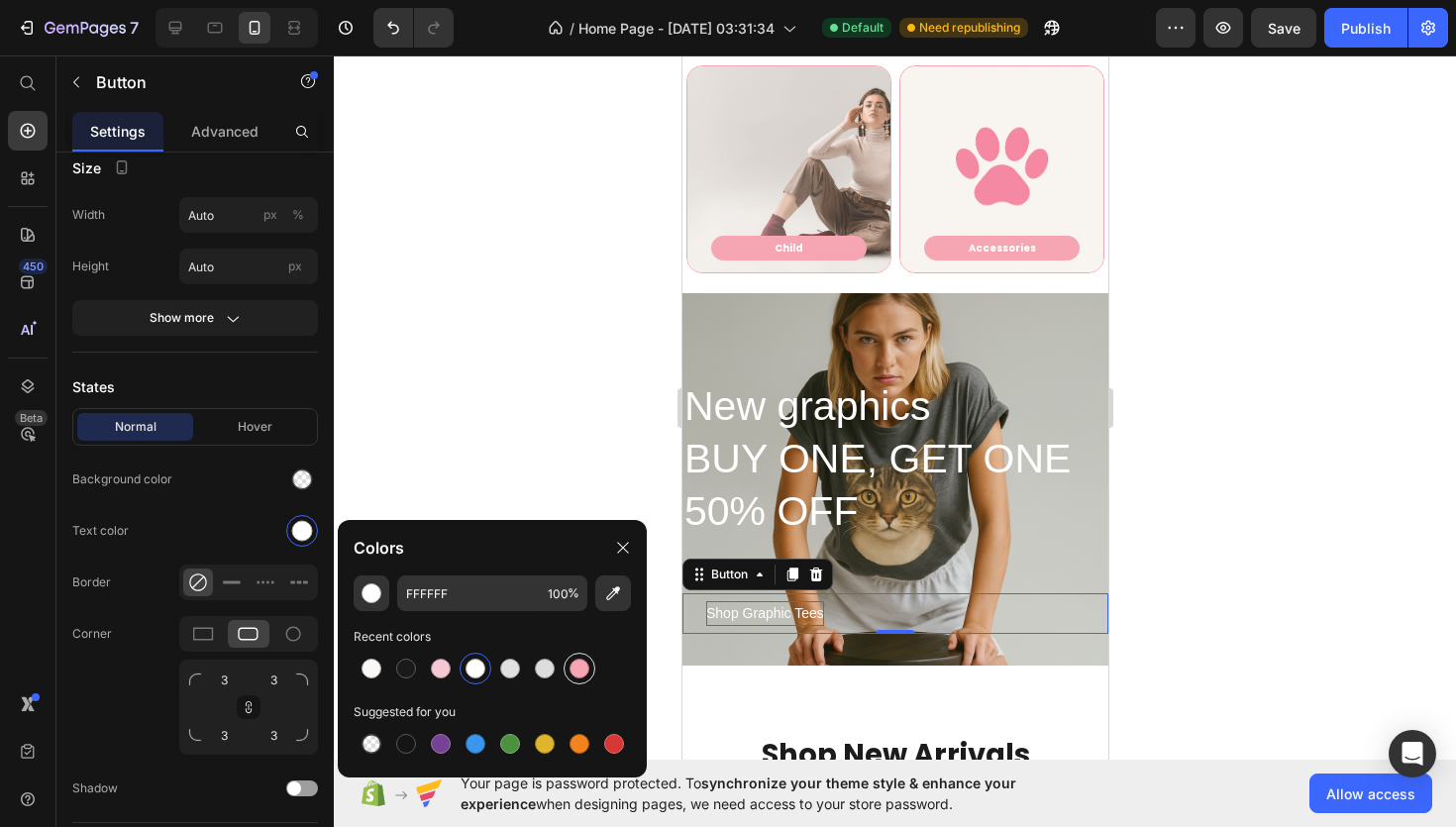 click at bounding box center (579, 669) 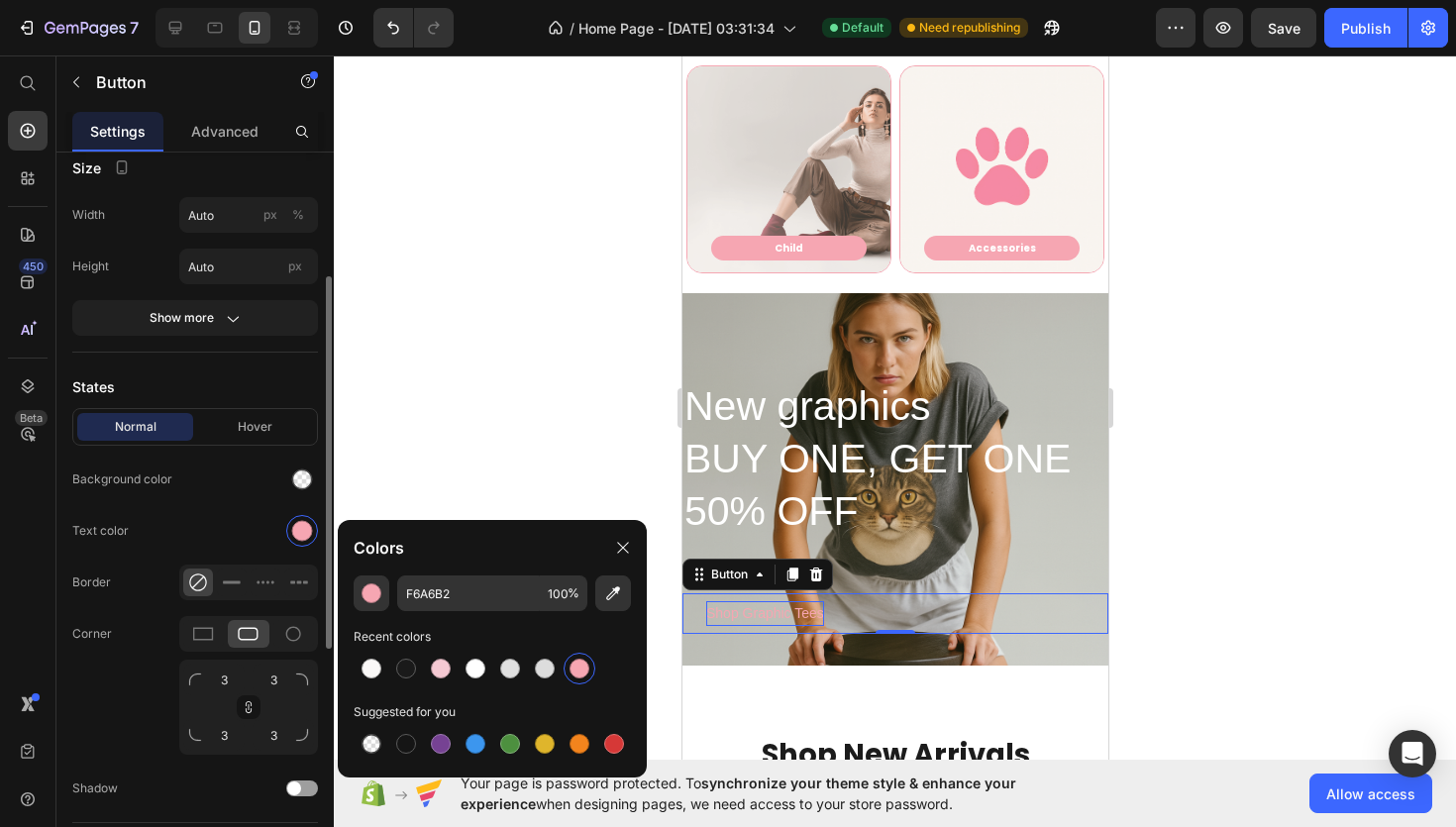 click on "Text color" 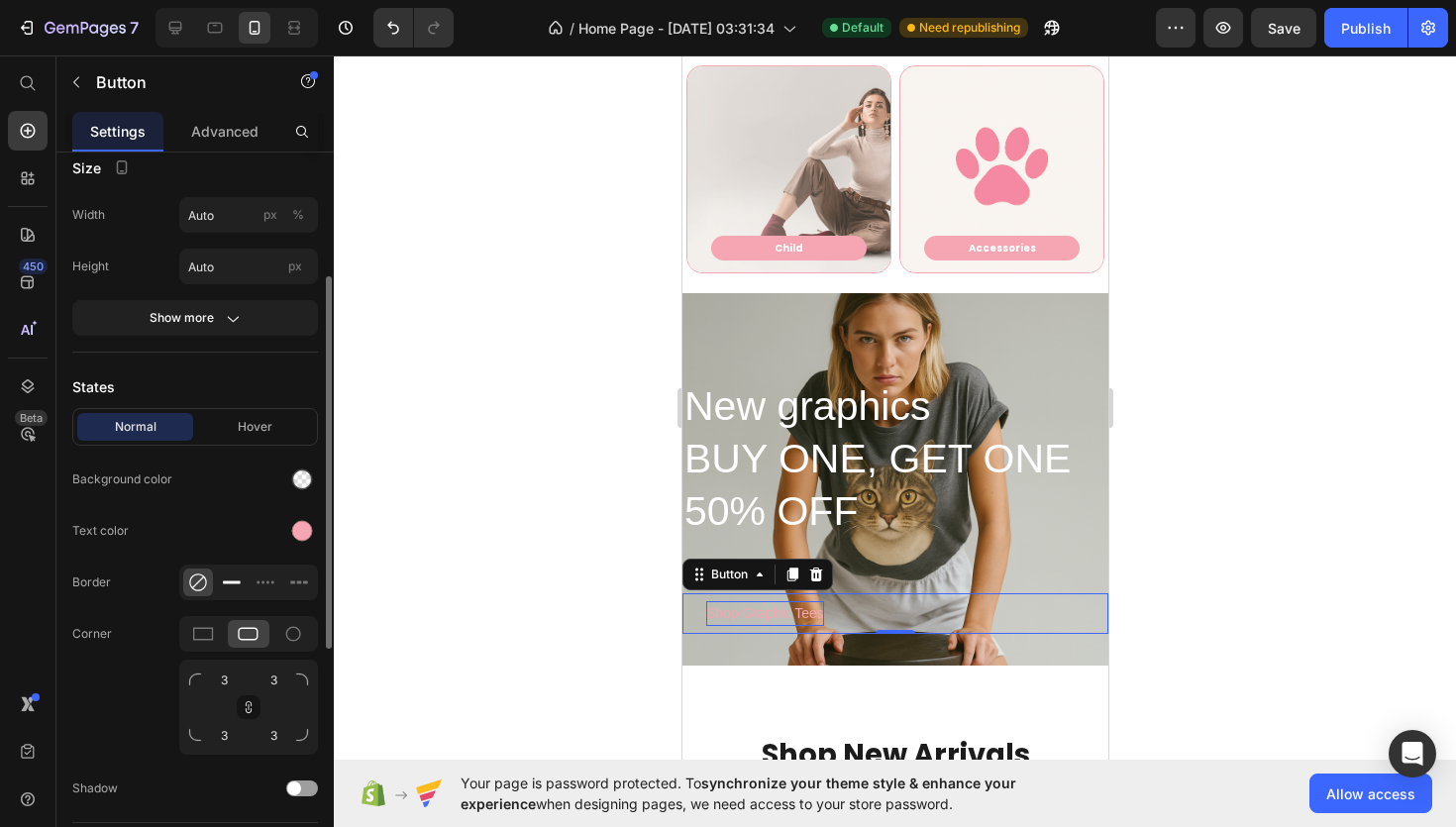 click 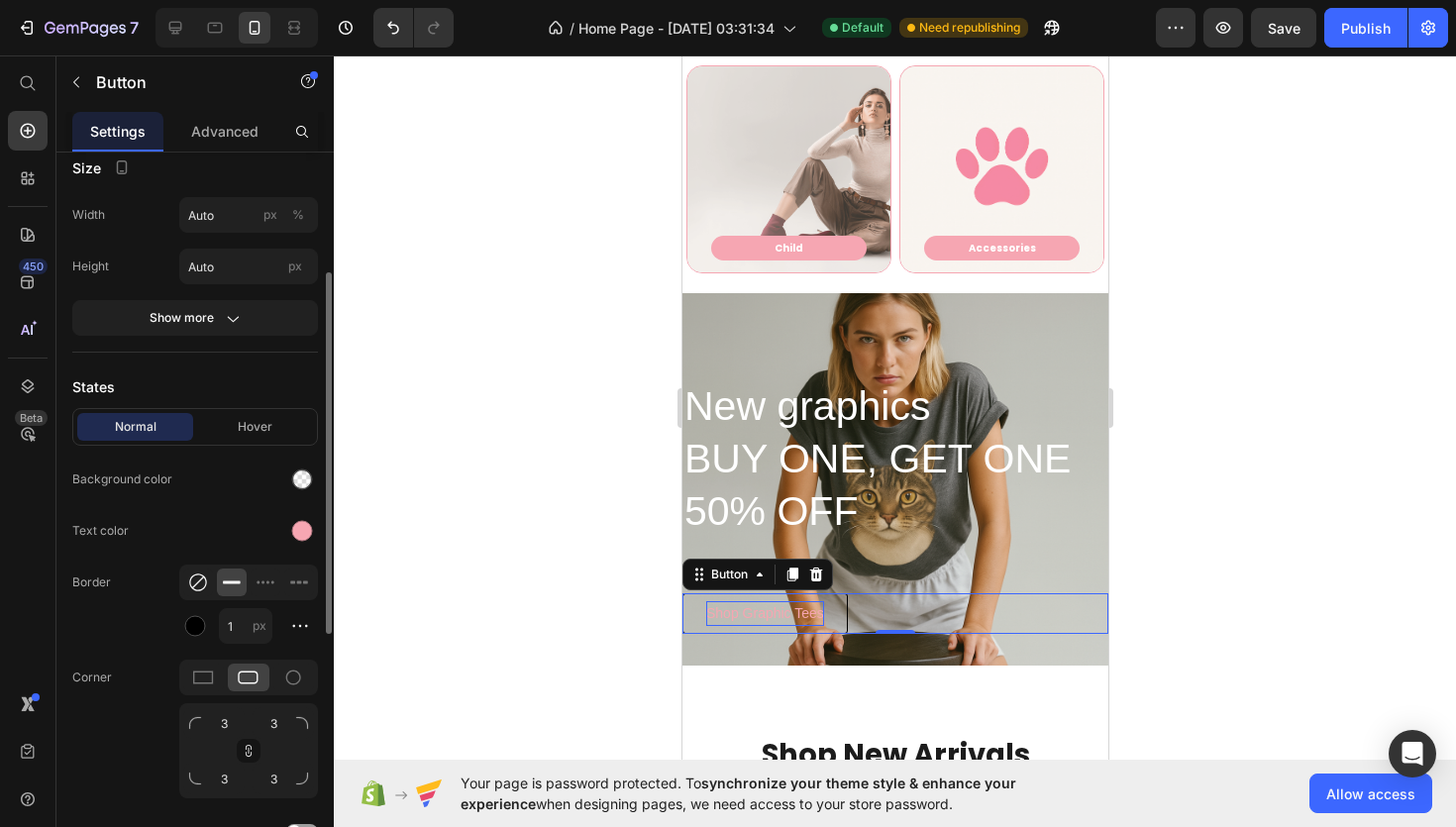 click 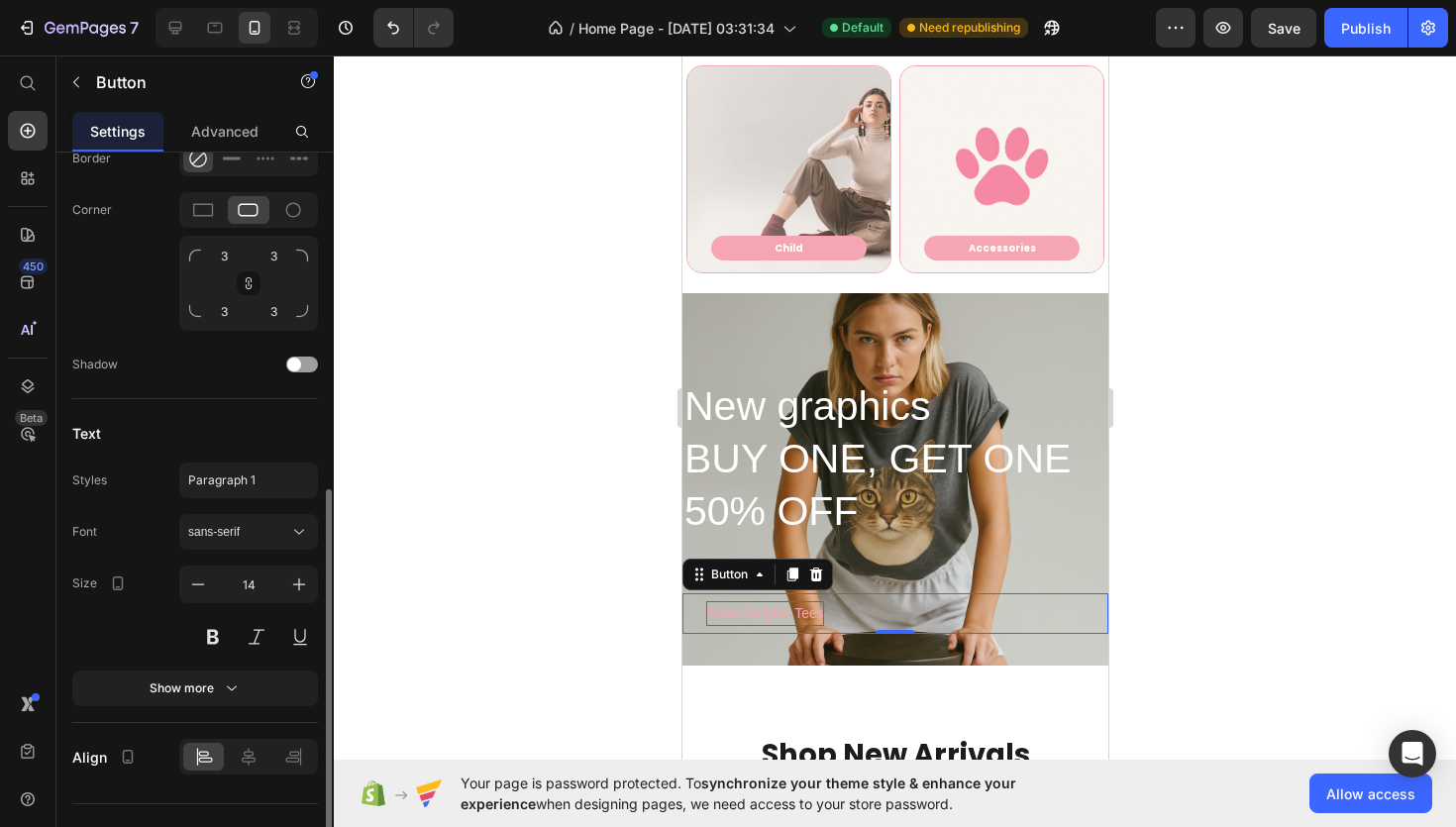scroll, scrollTop: 671, scrollLeft: 0, axis: vertical 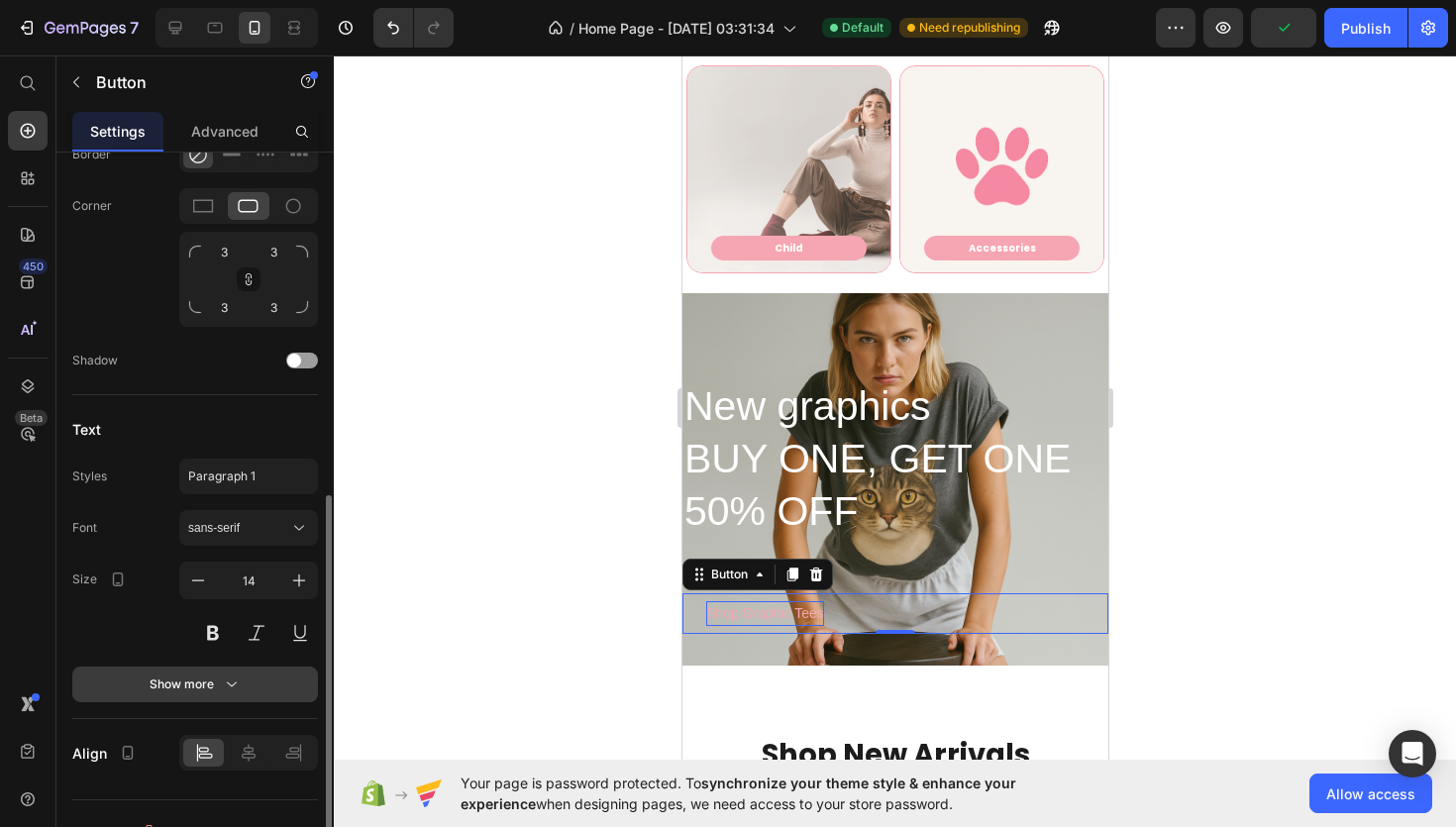 click 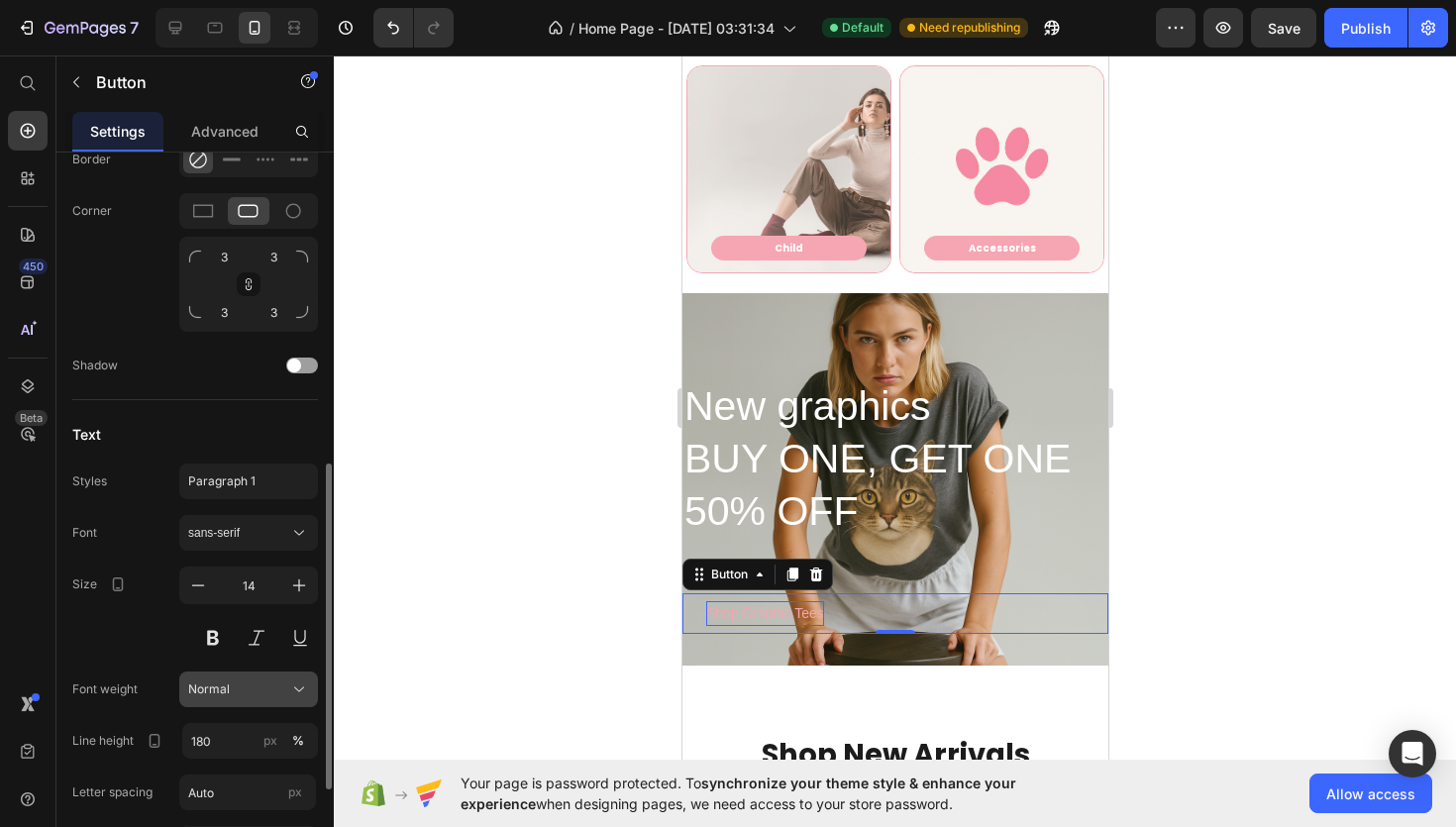 scroll, scrollTop: 675, scrollLeft: 0, axis: vertical 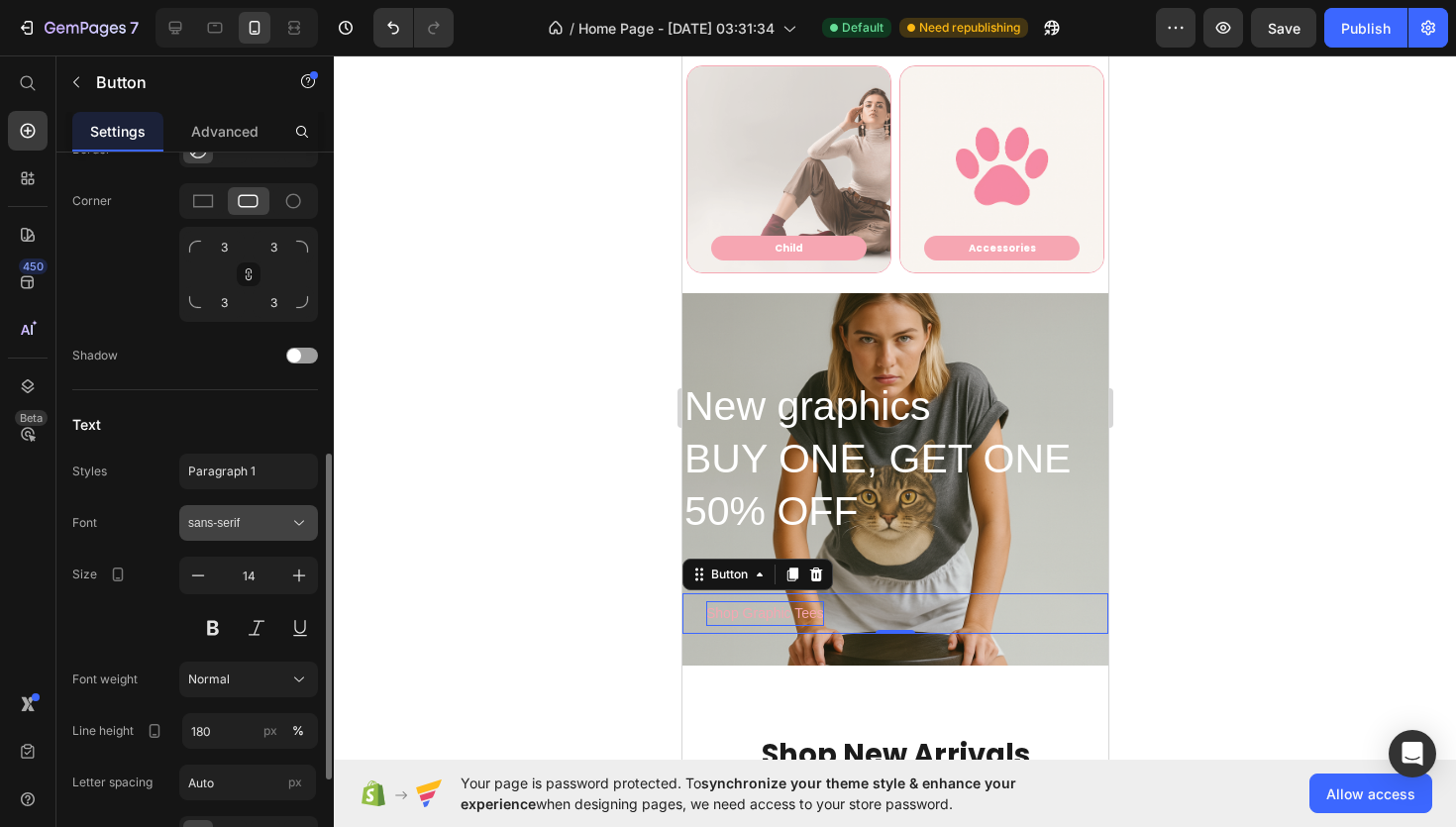 click 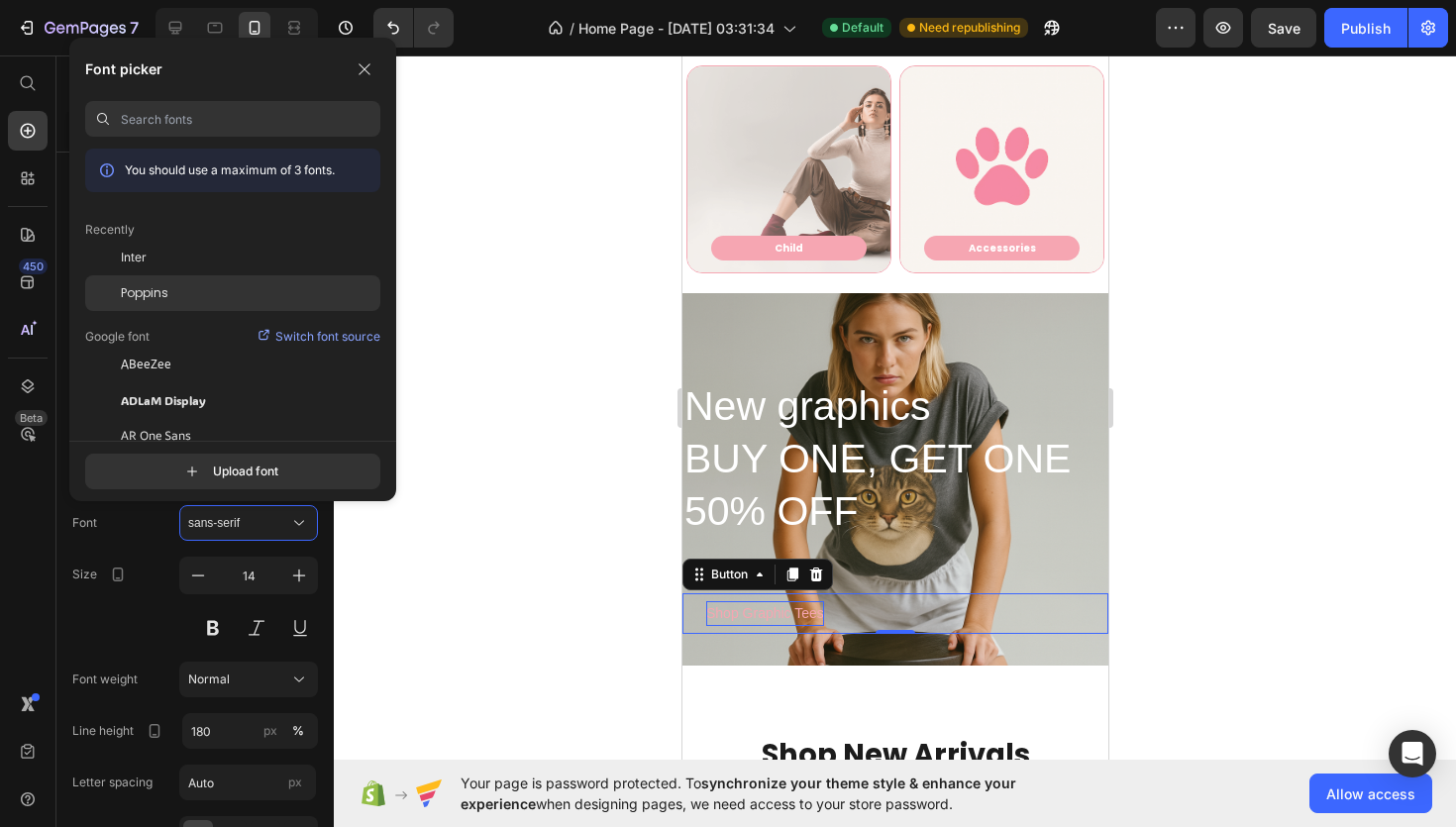 click on "Poppins" 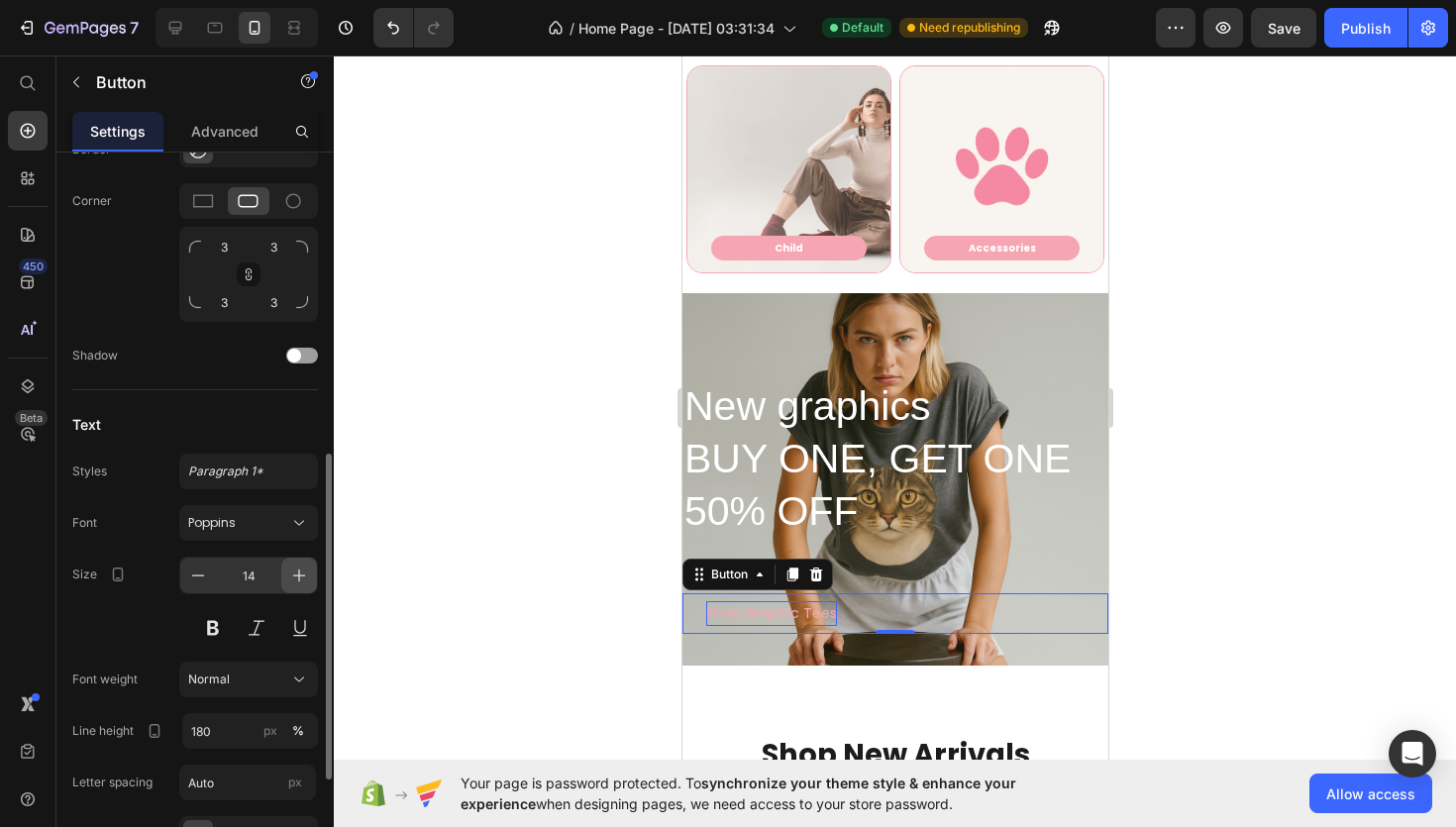 click 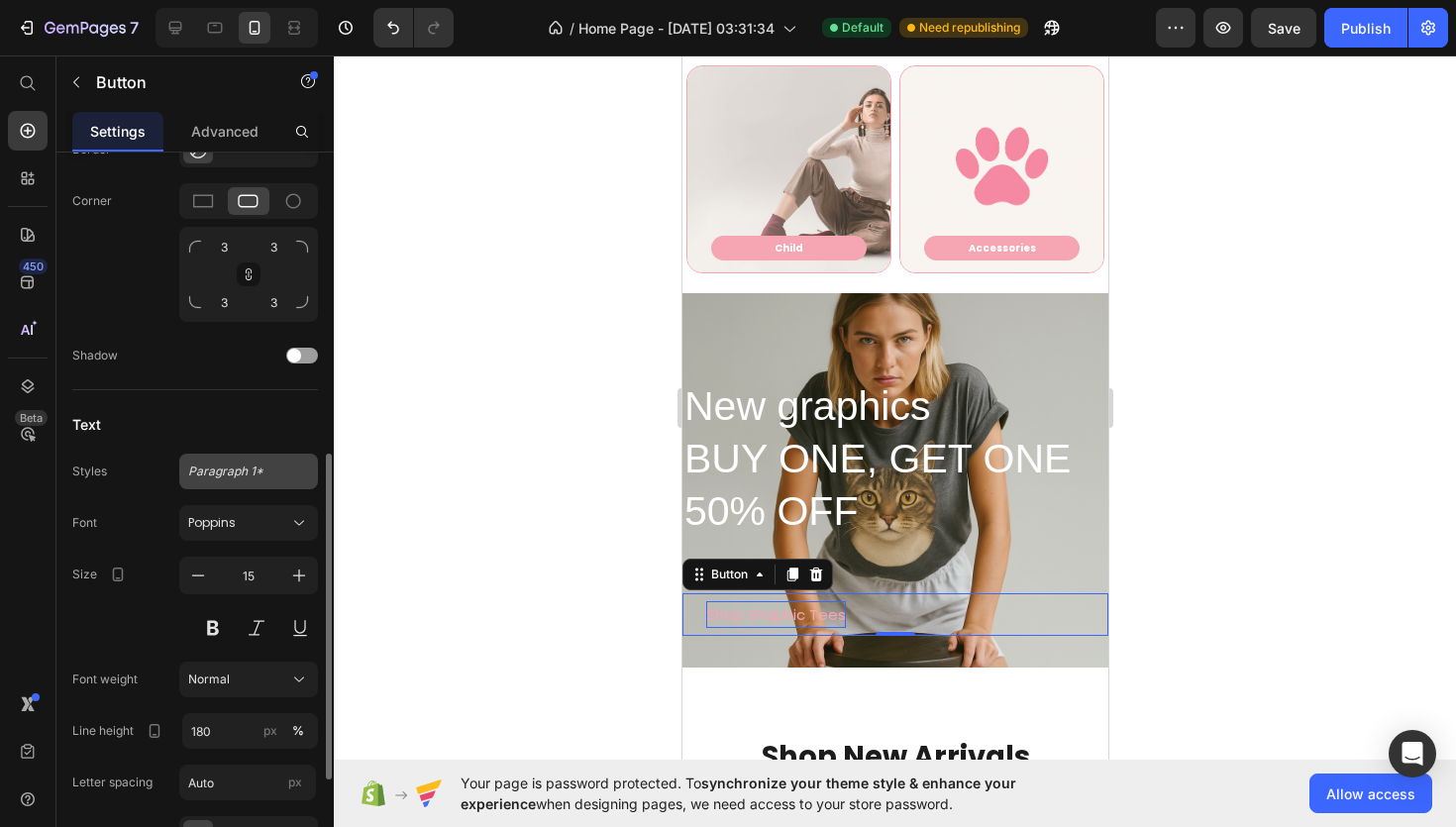 click on "Paragraph 1*" at bounding box center (237, 471) 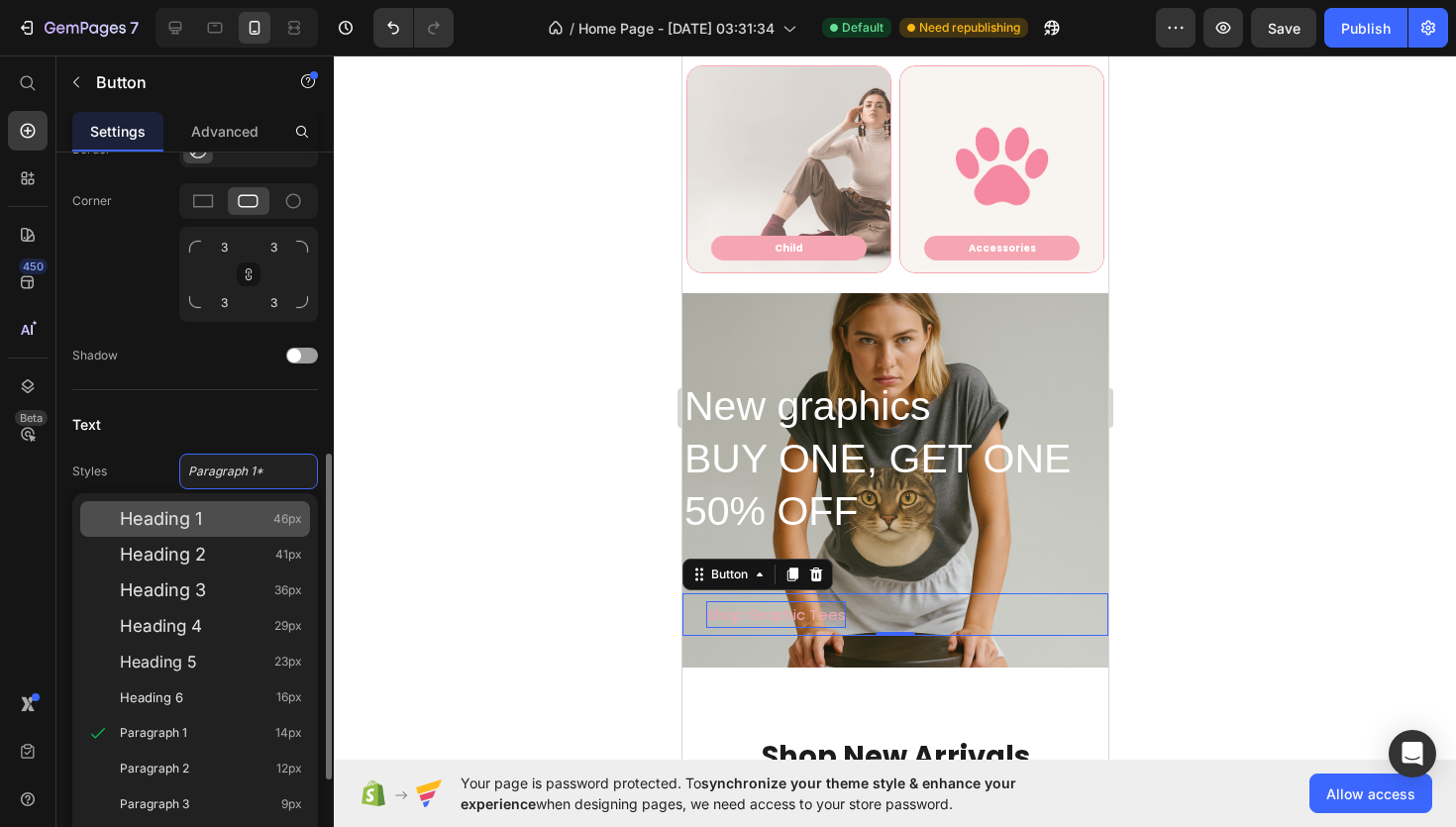 click on "Heading 1 46px" at bounding box center (211, 519) 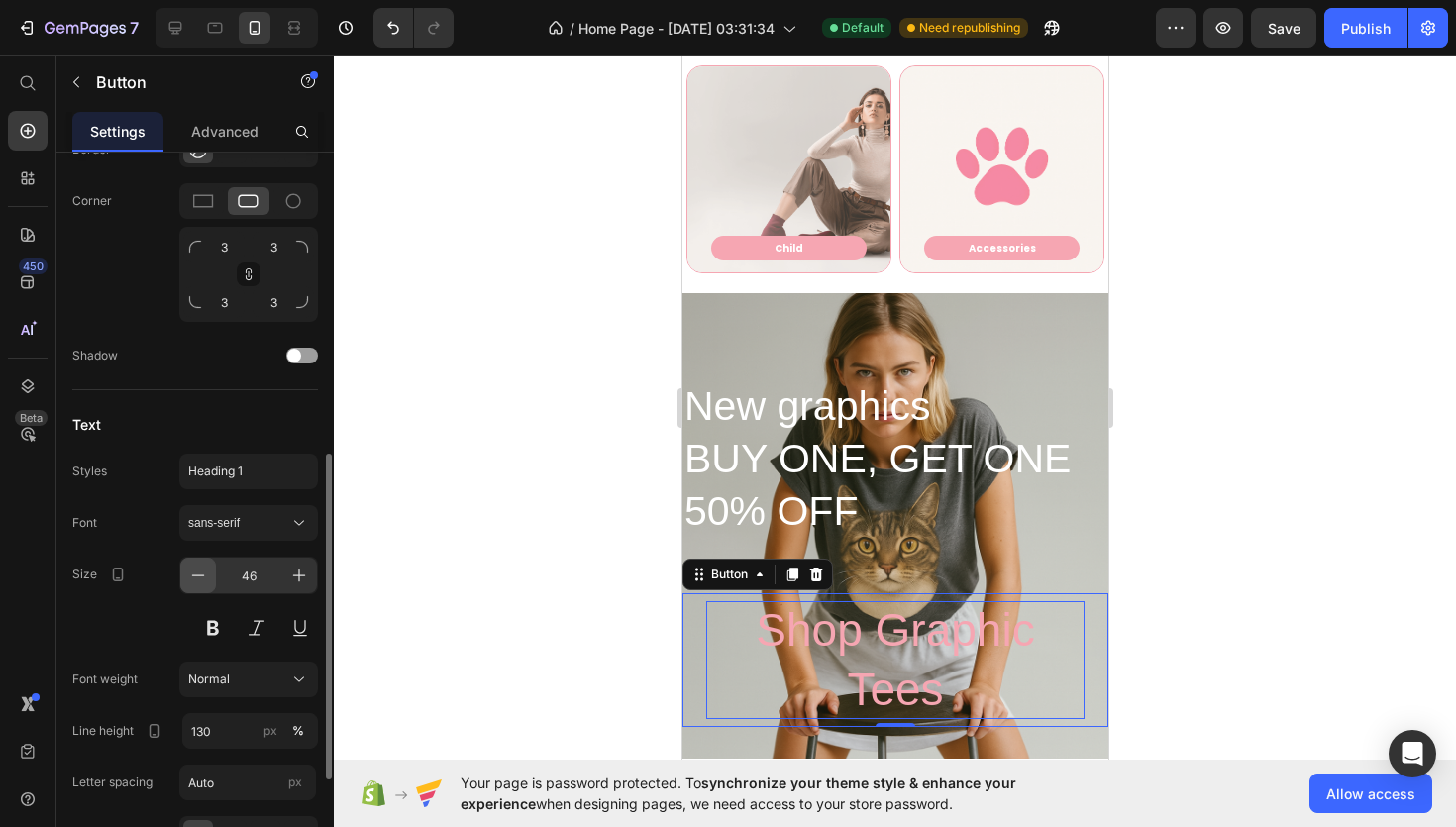 click 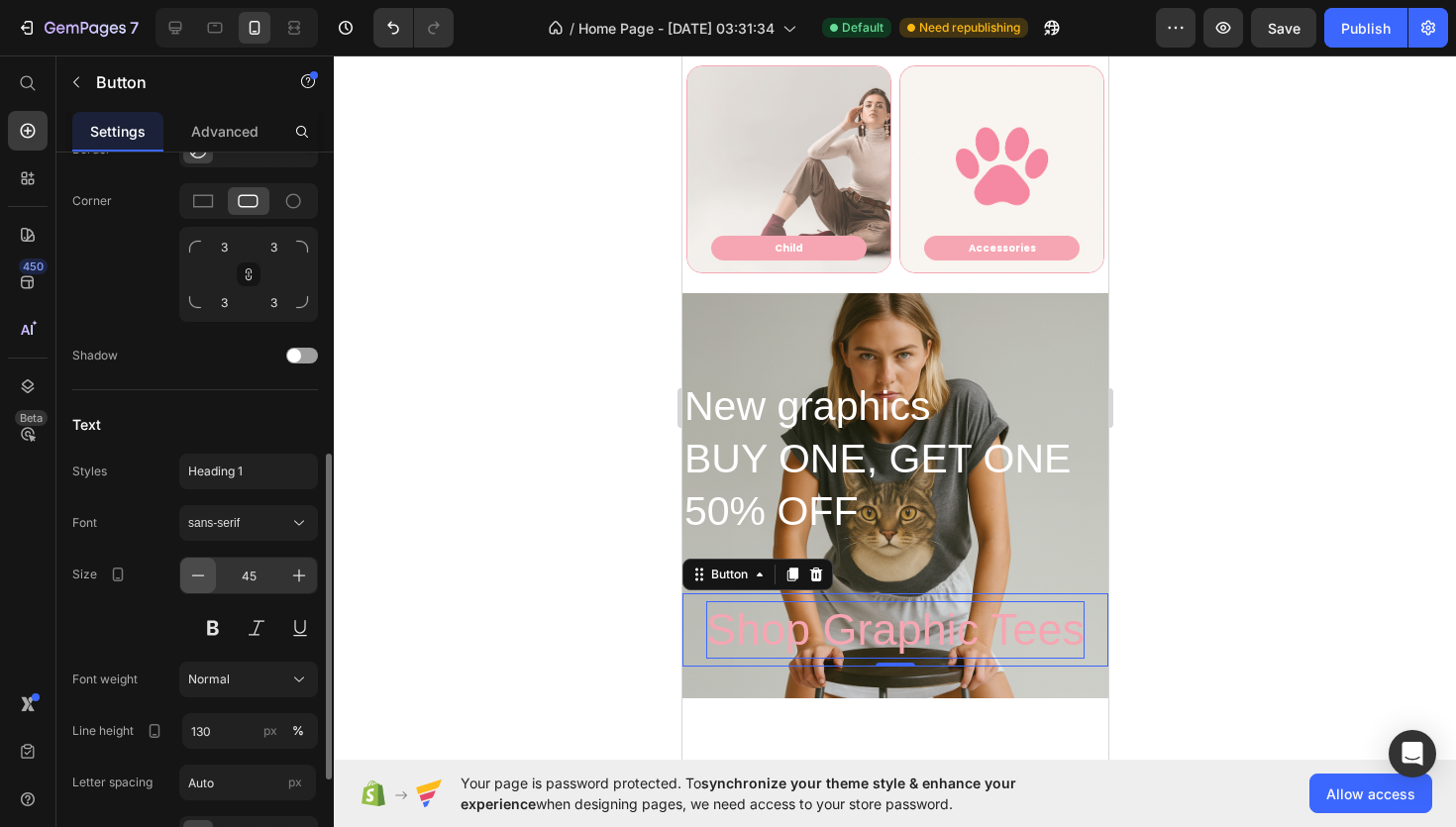 click 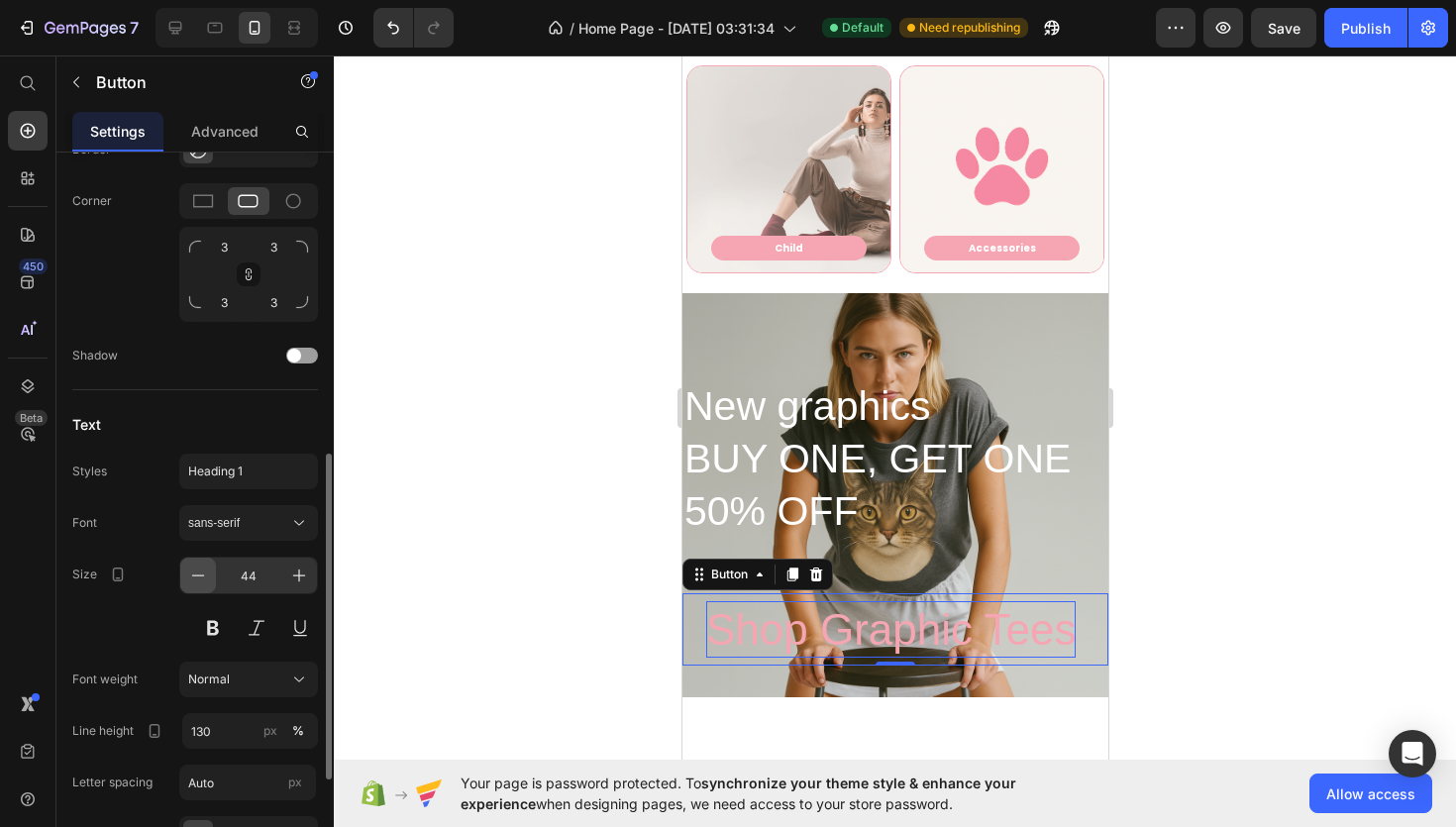 click 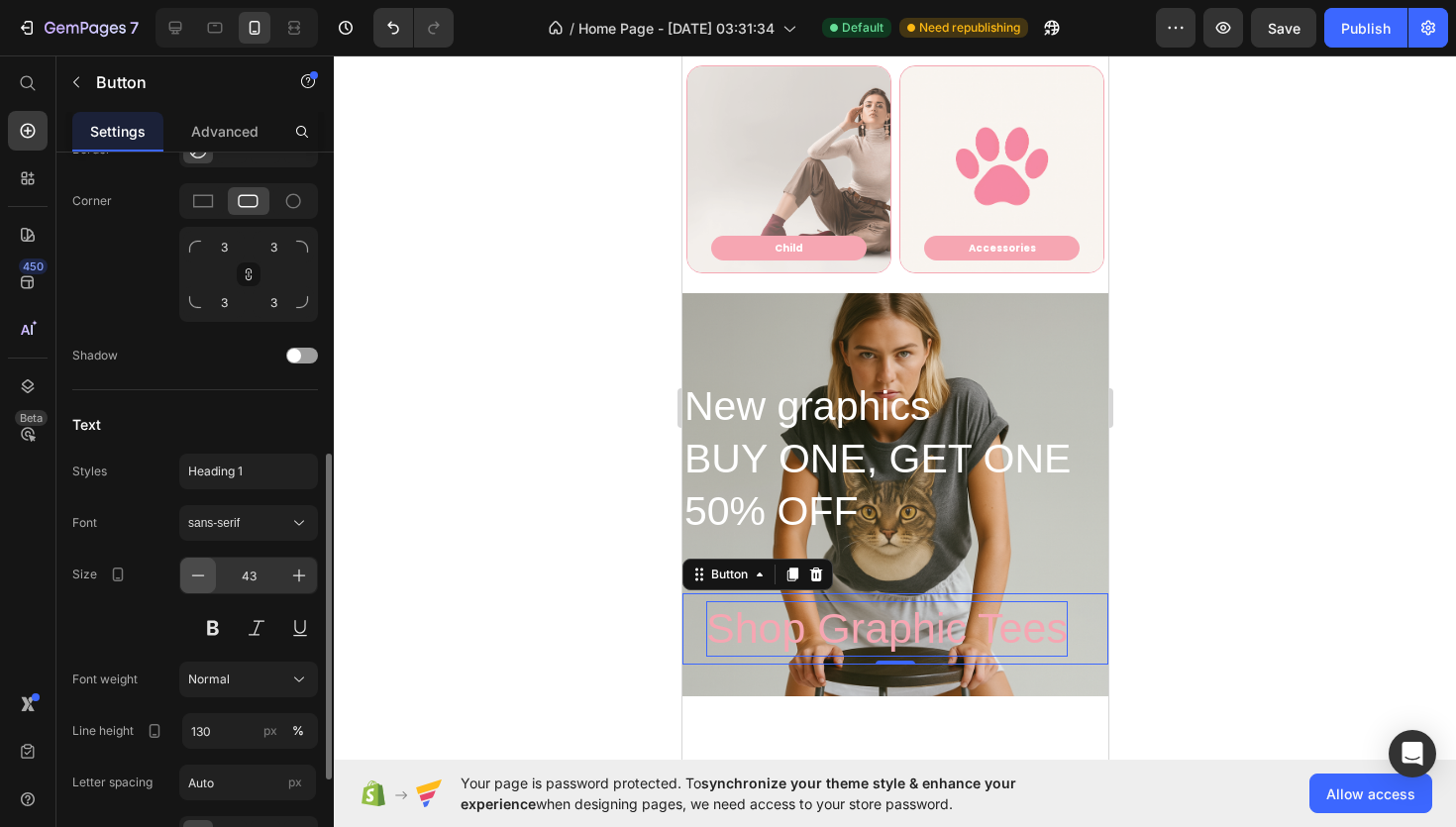 click 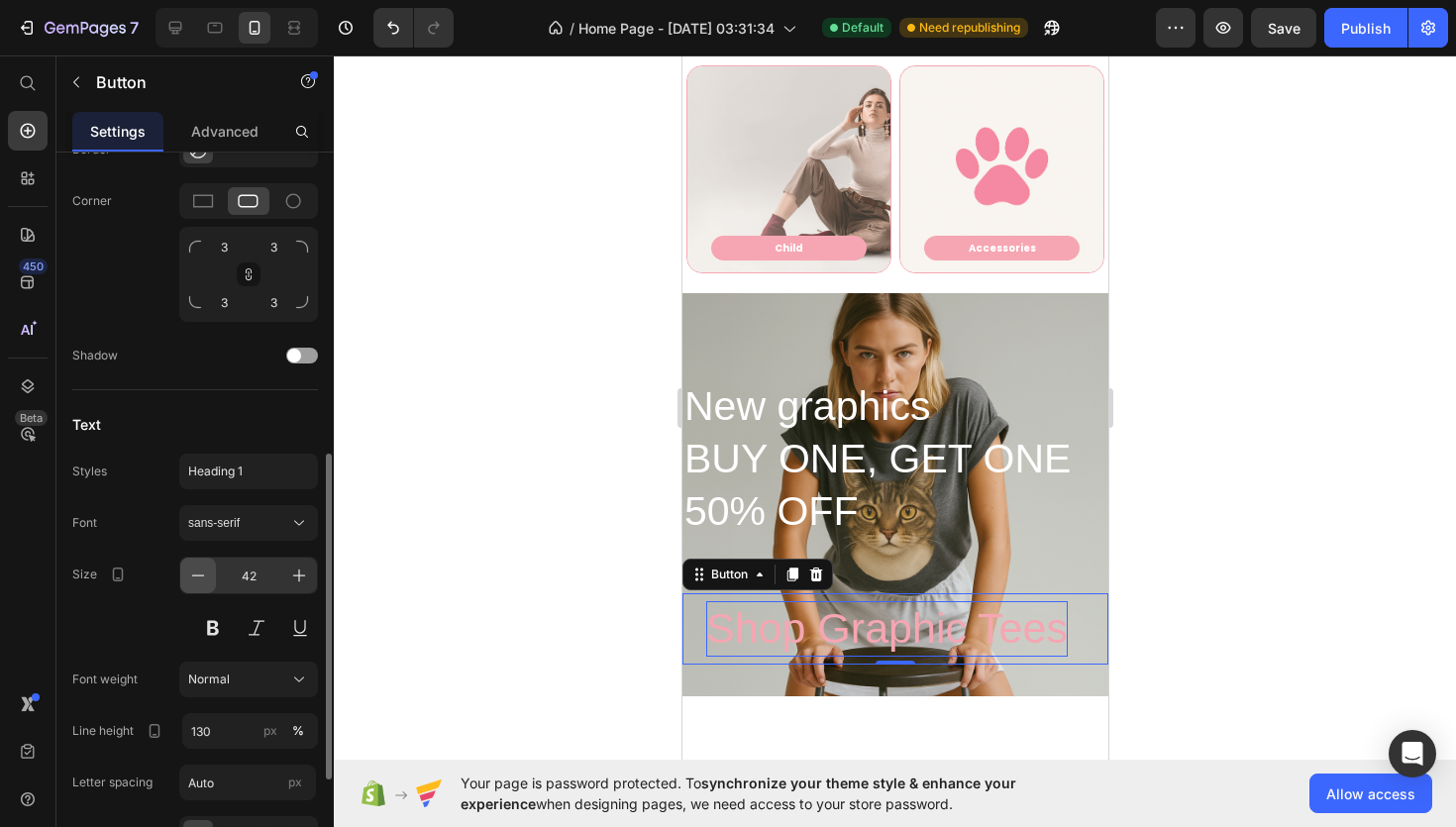 click 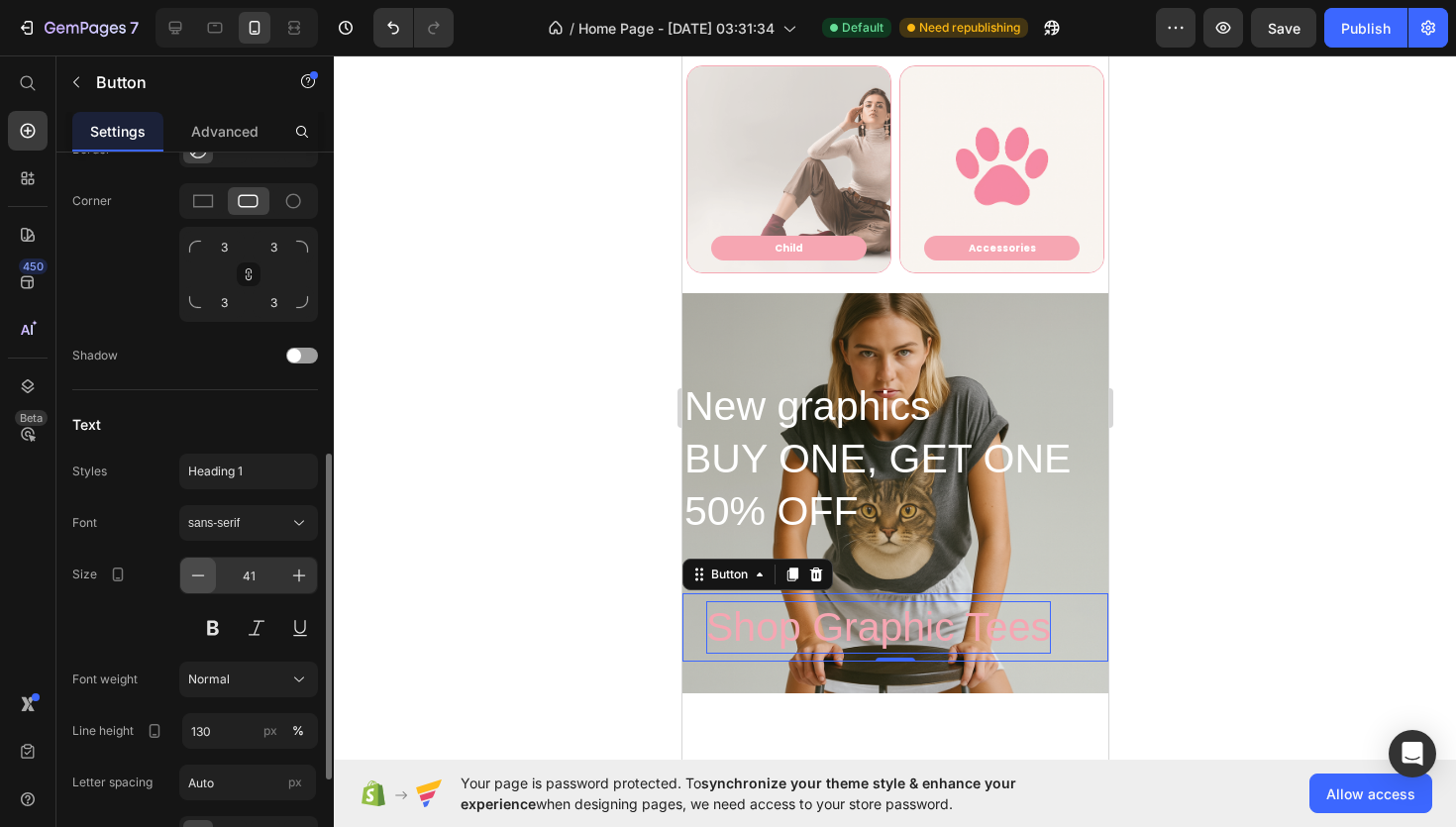 click 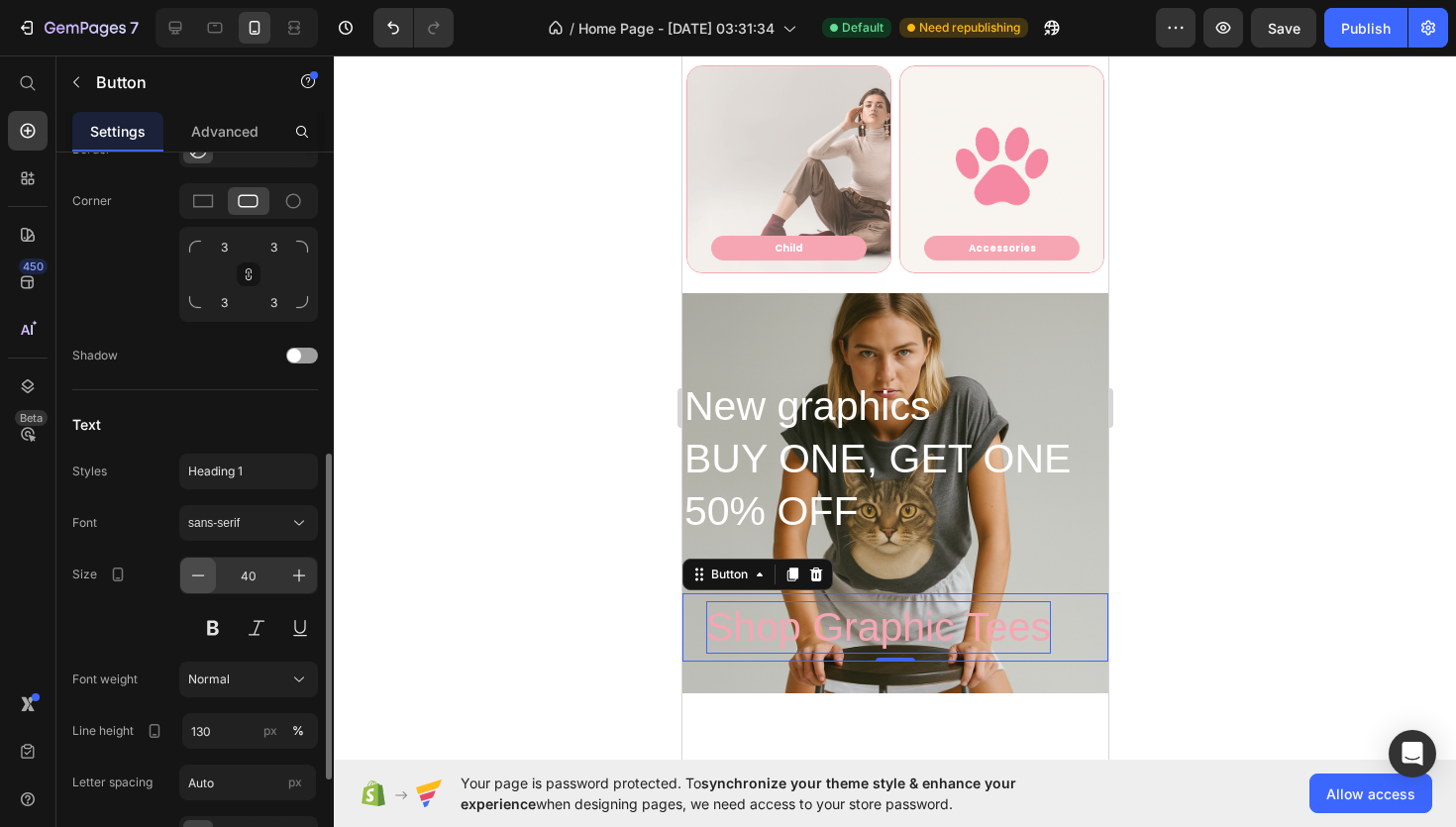 click 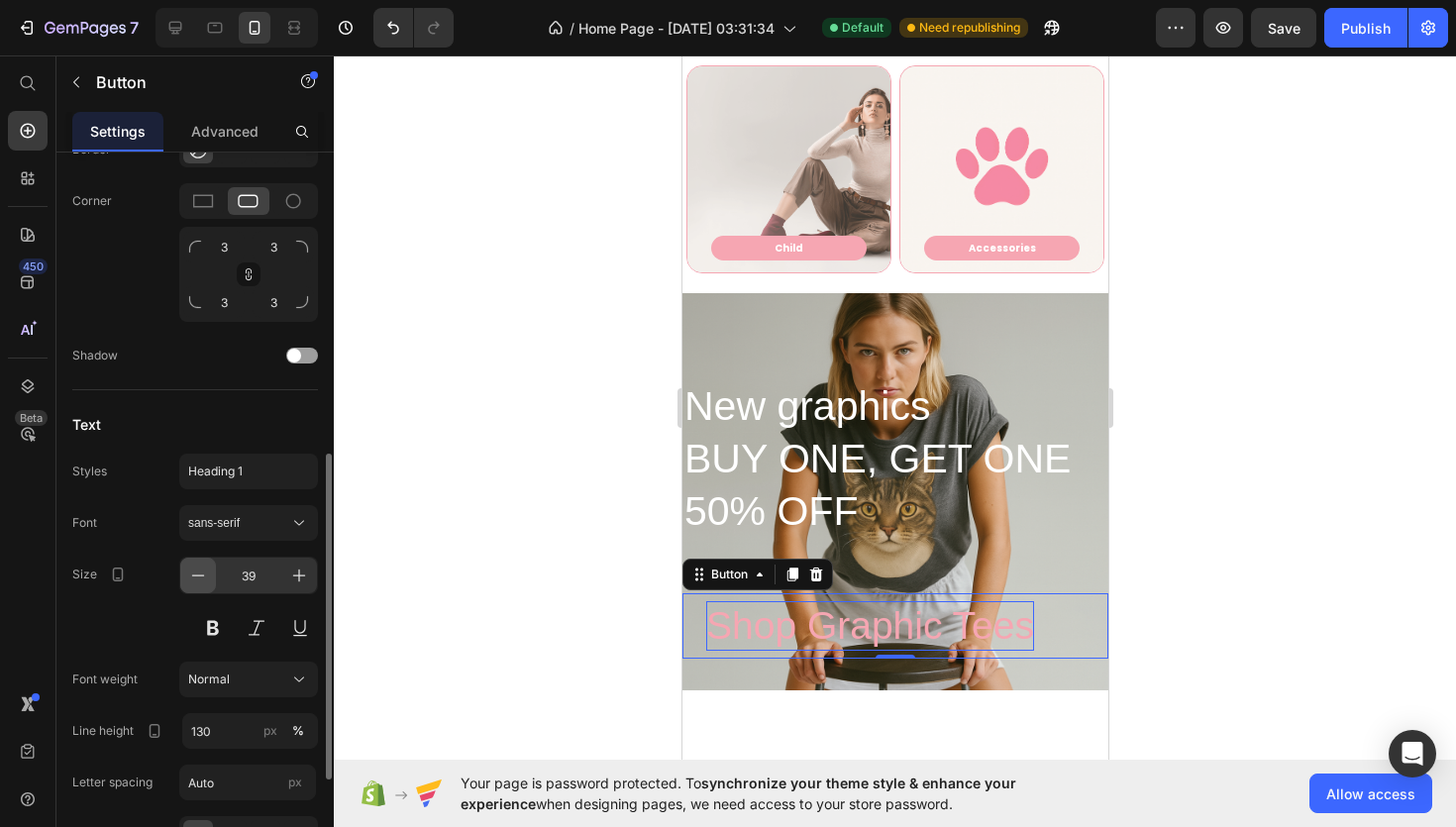 click 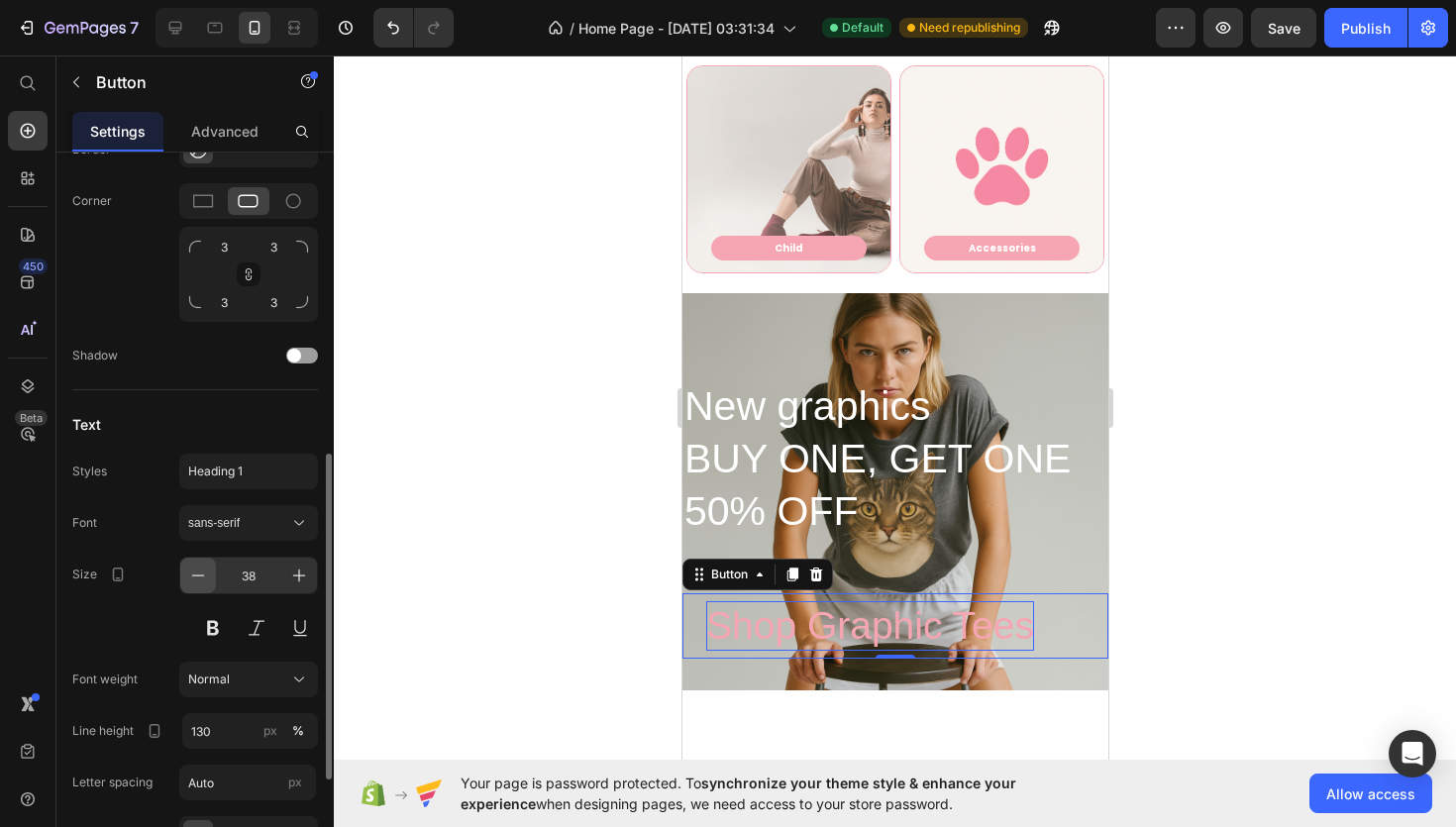 click 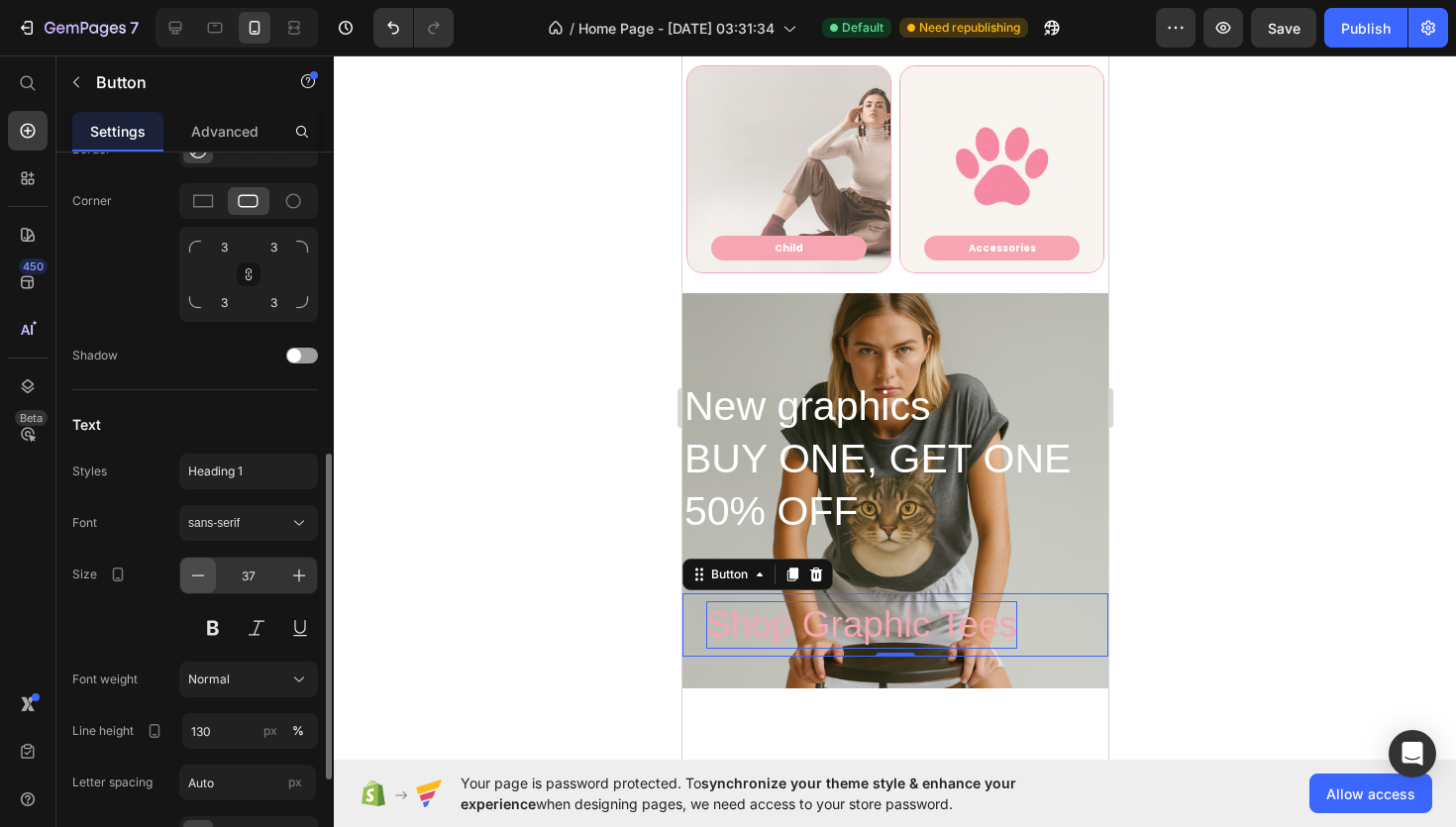 click 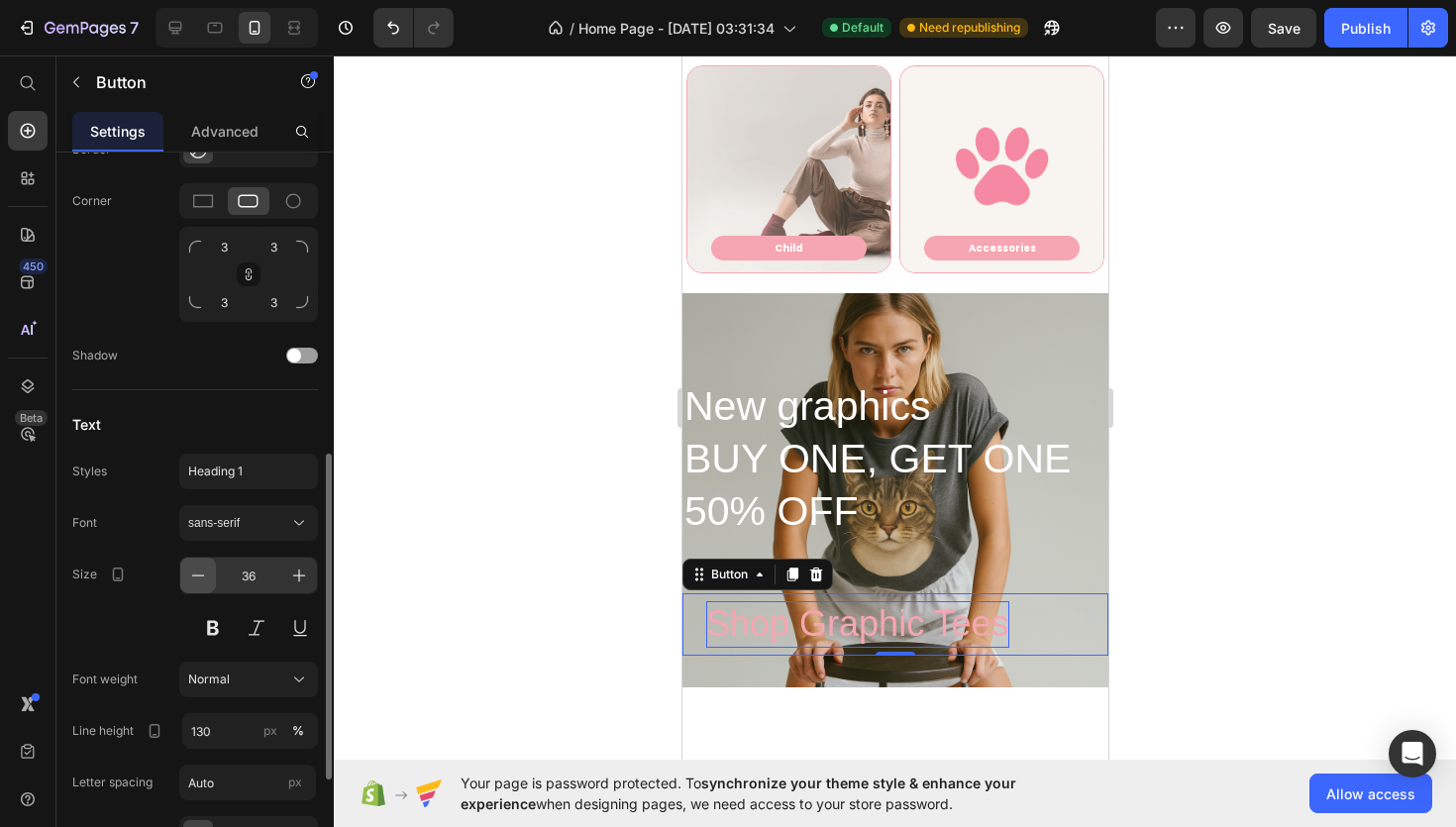 click 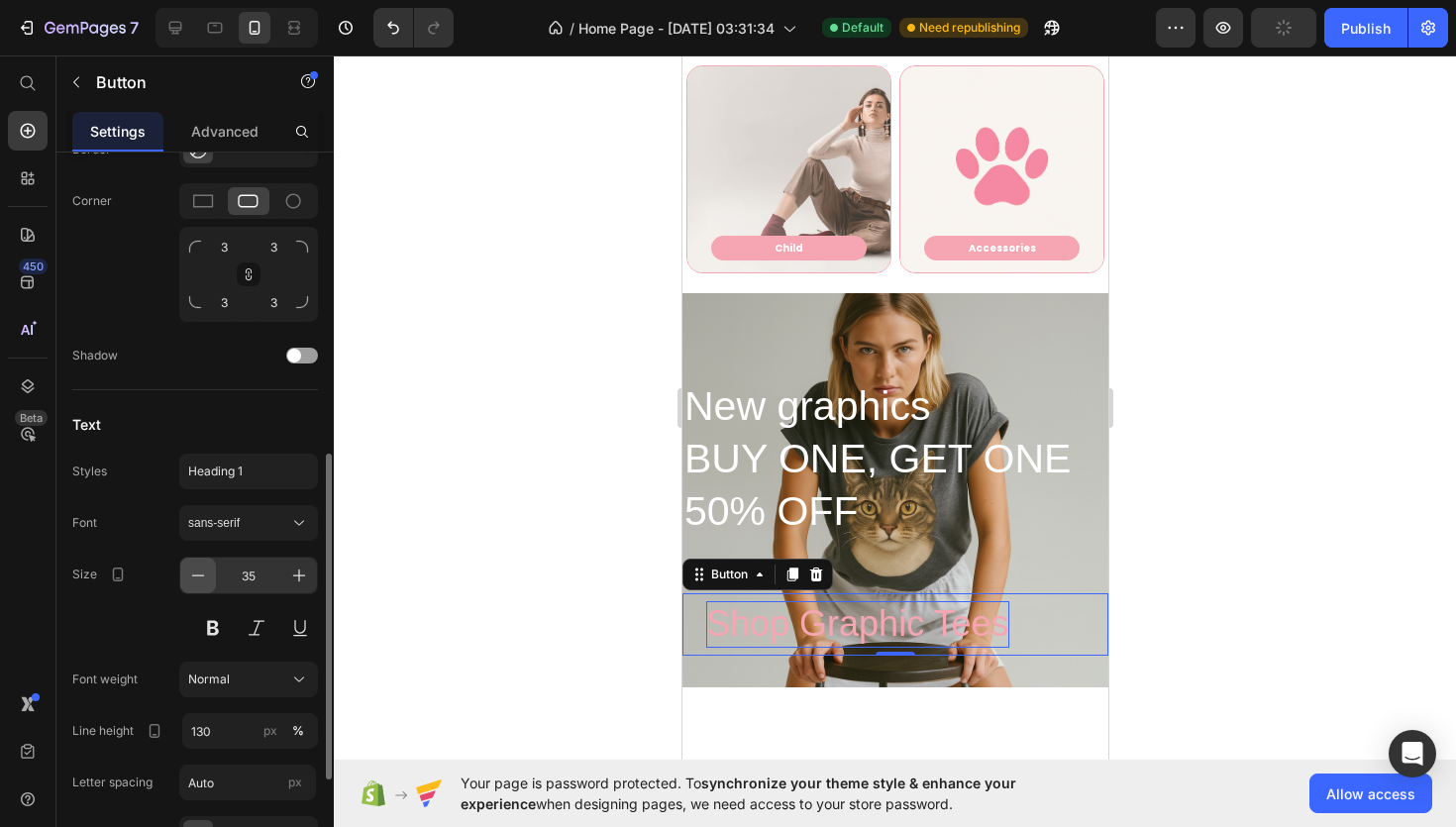 click 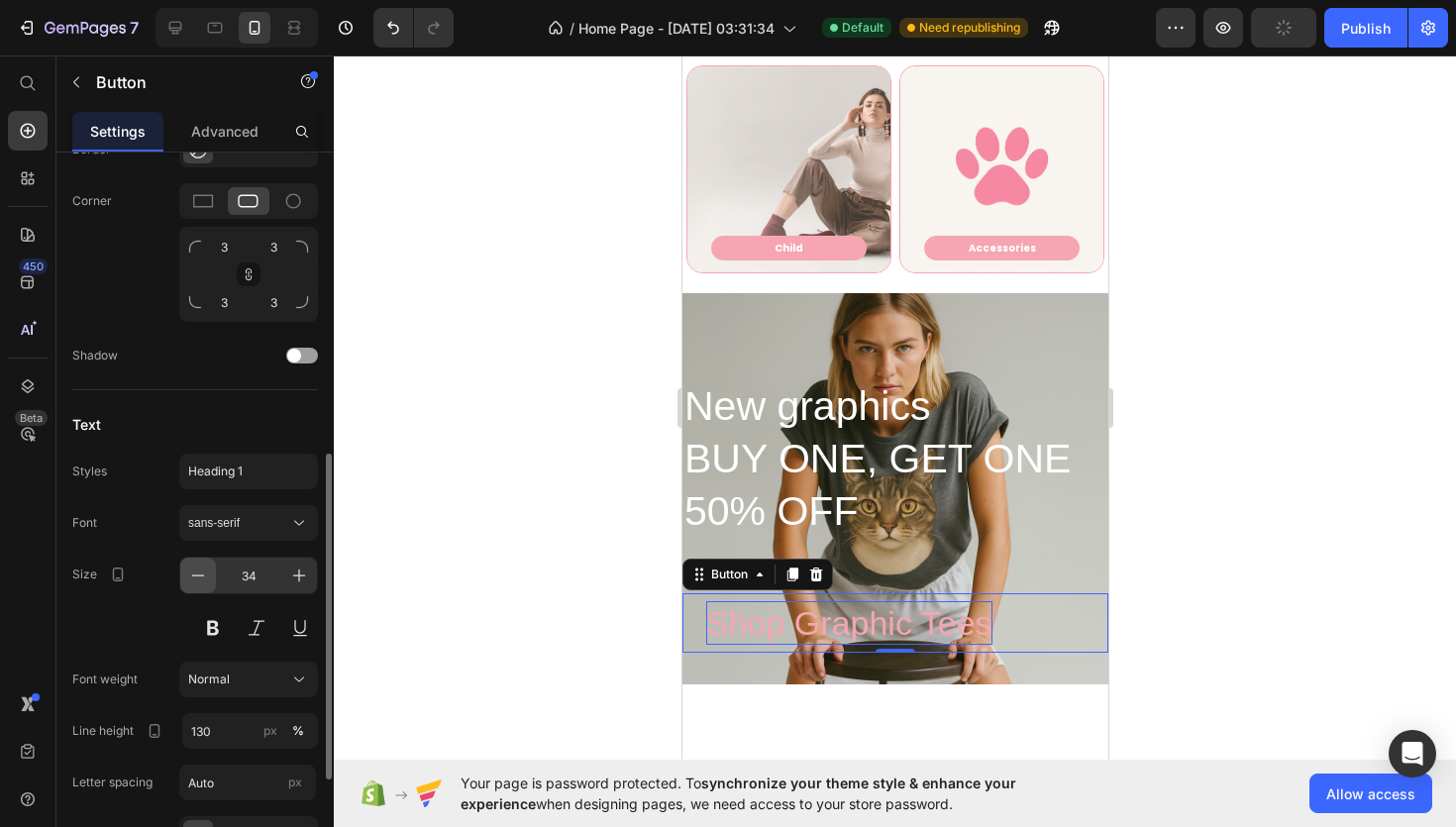 click 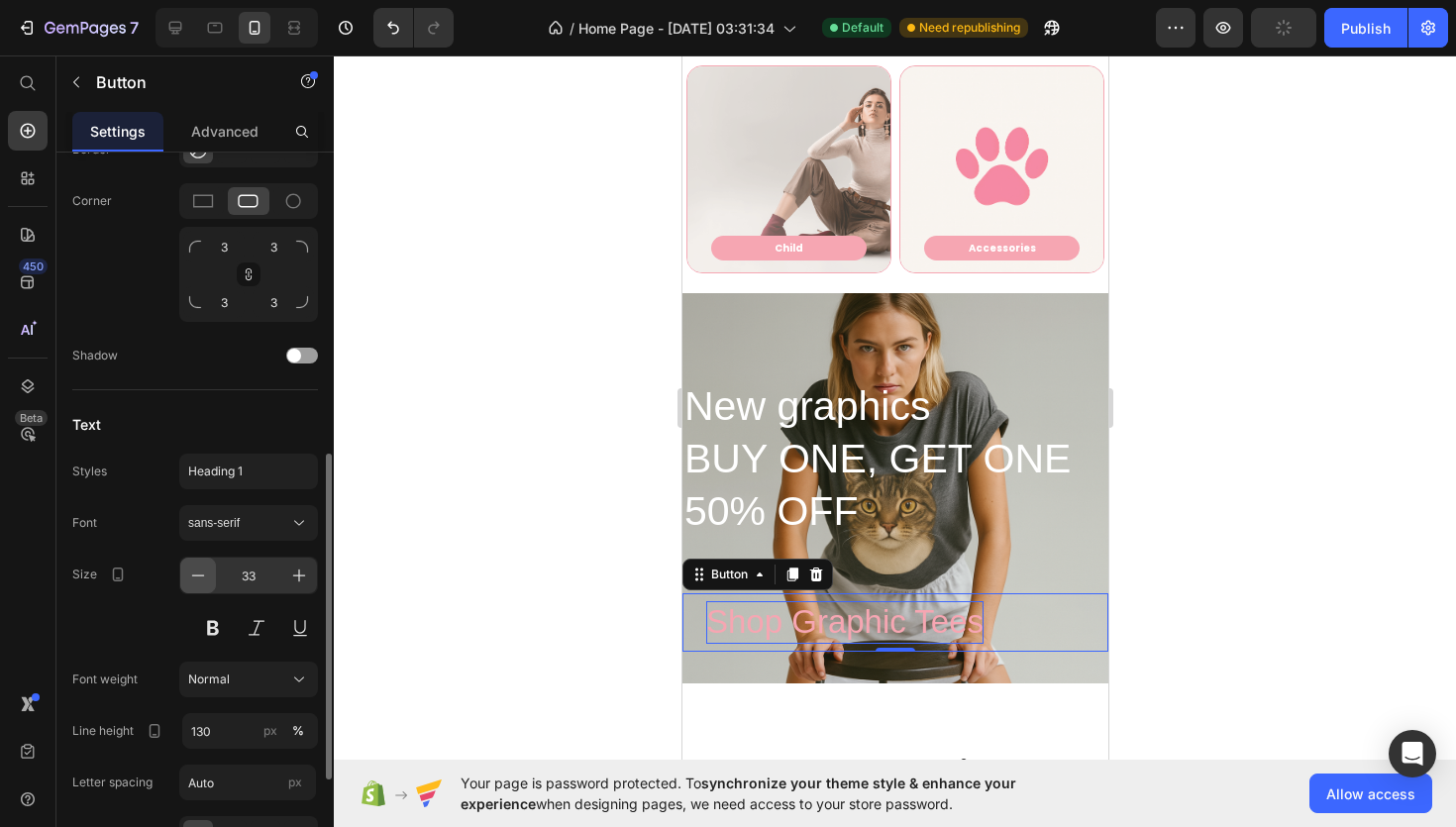 click 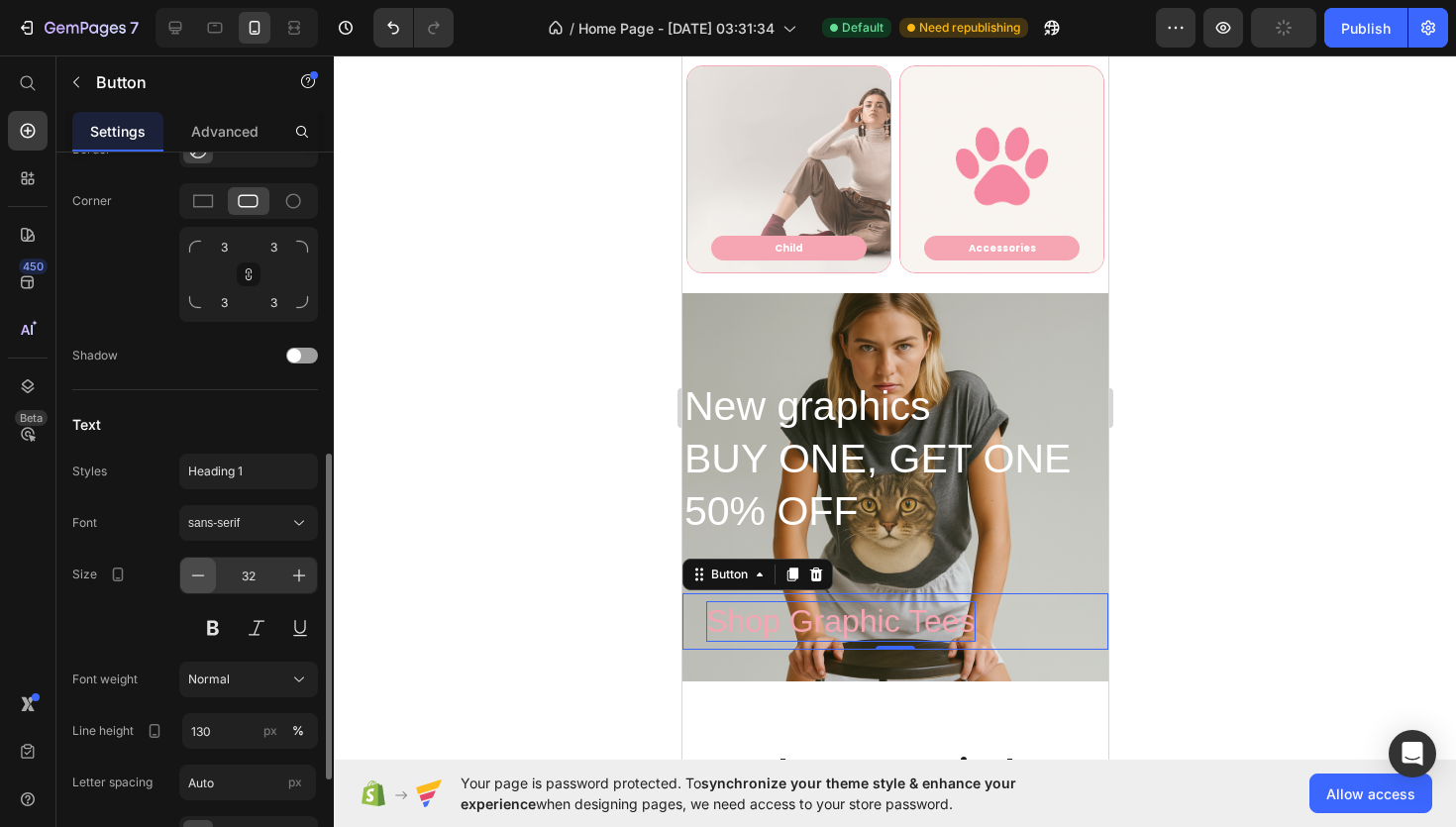 click 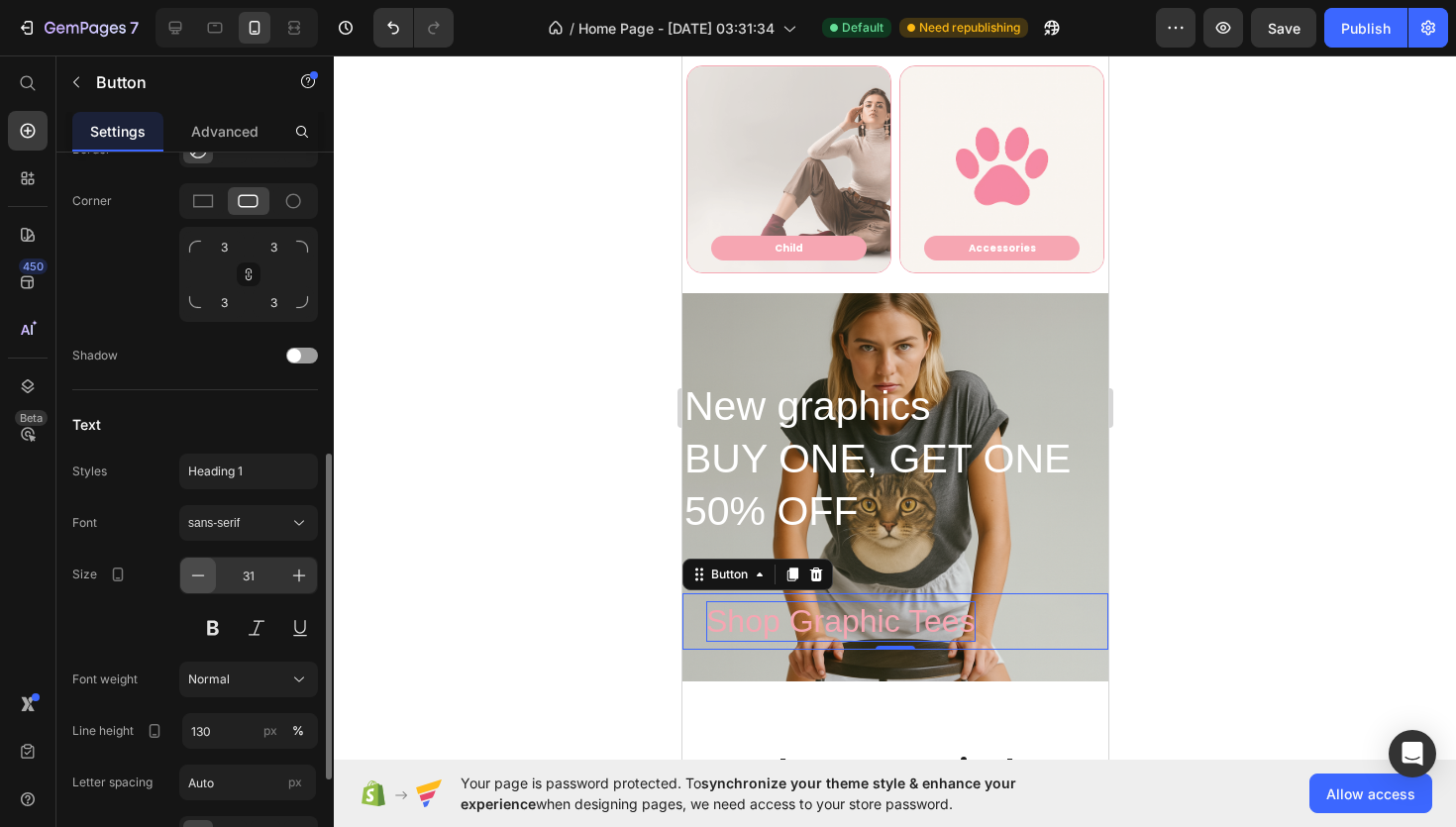 click 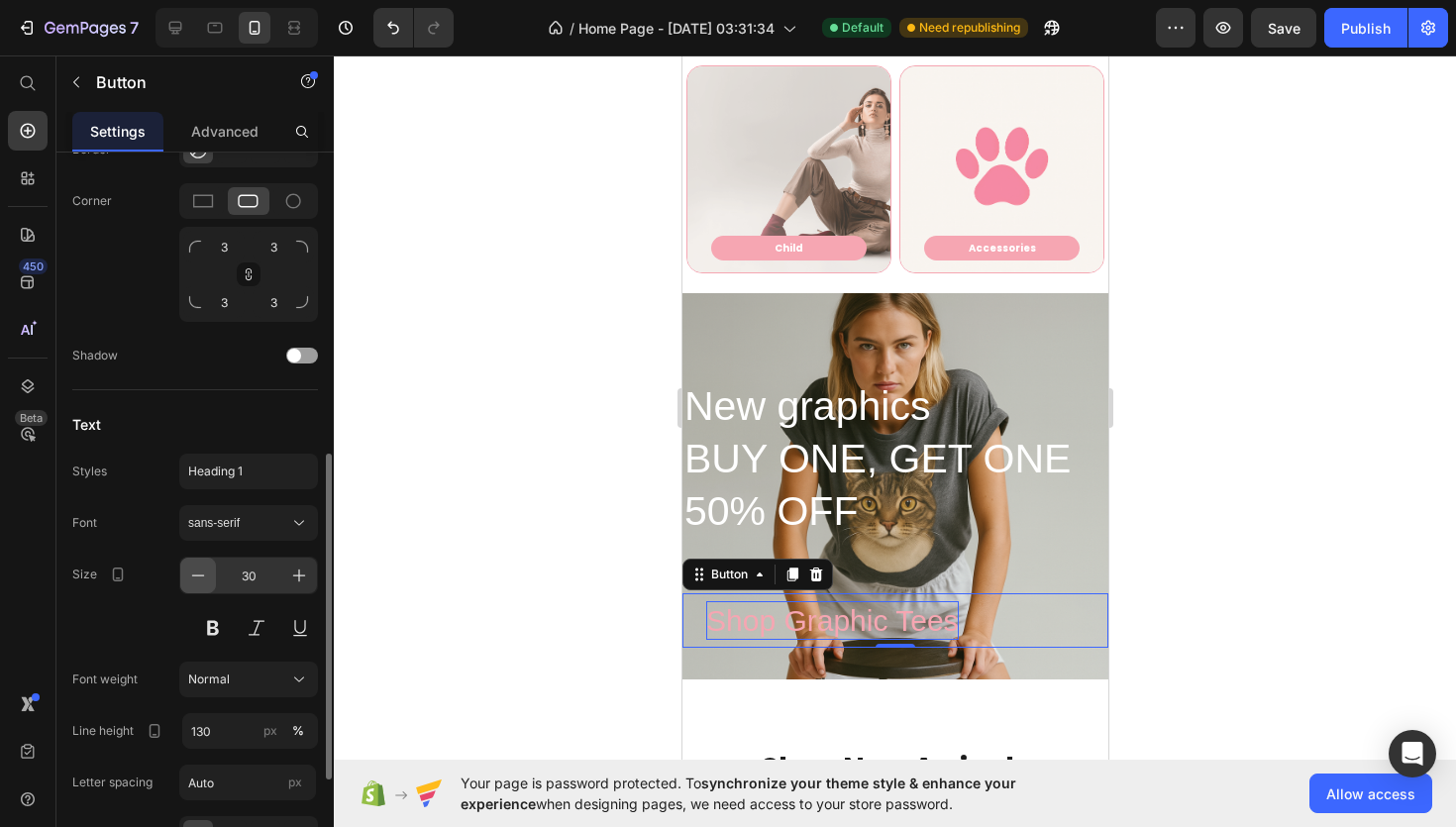 click 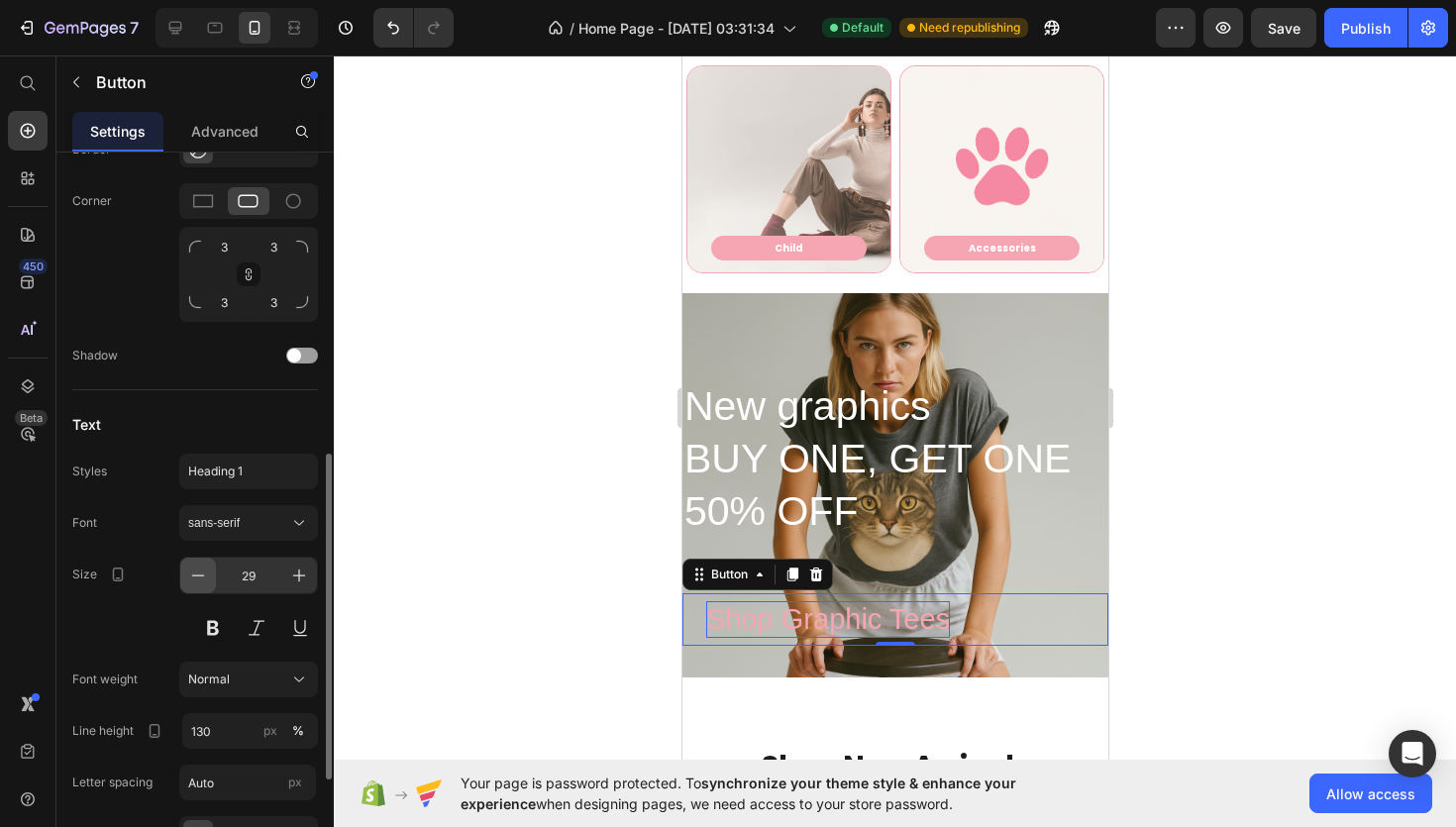 click 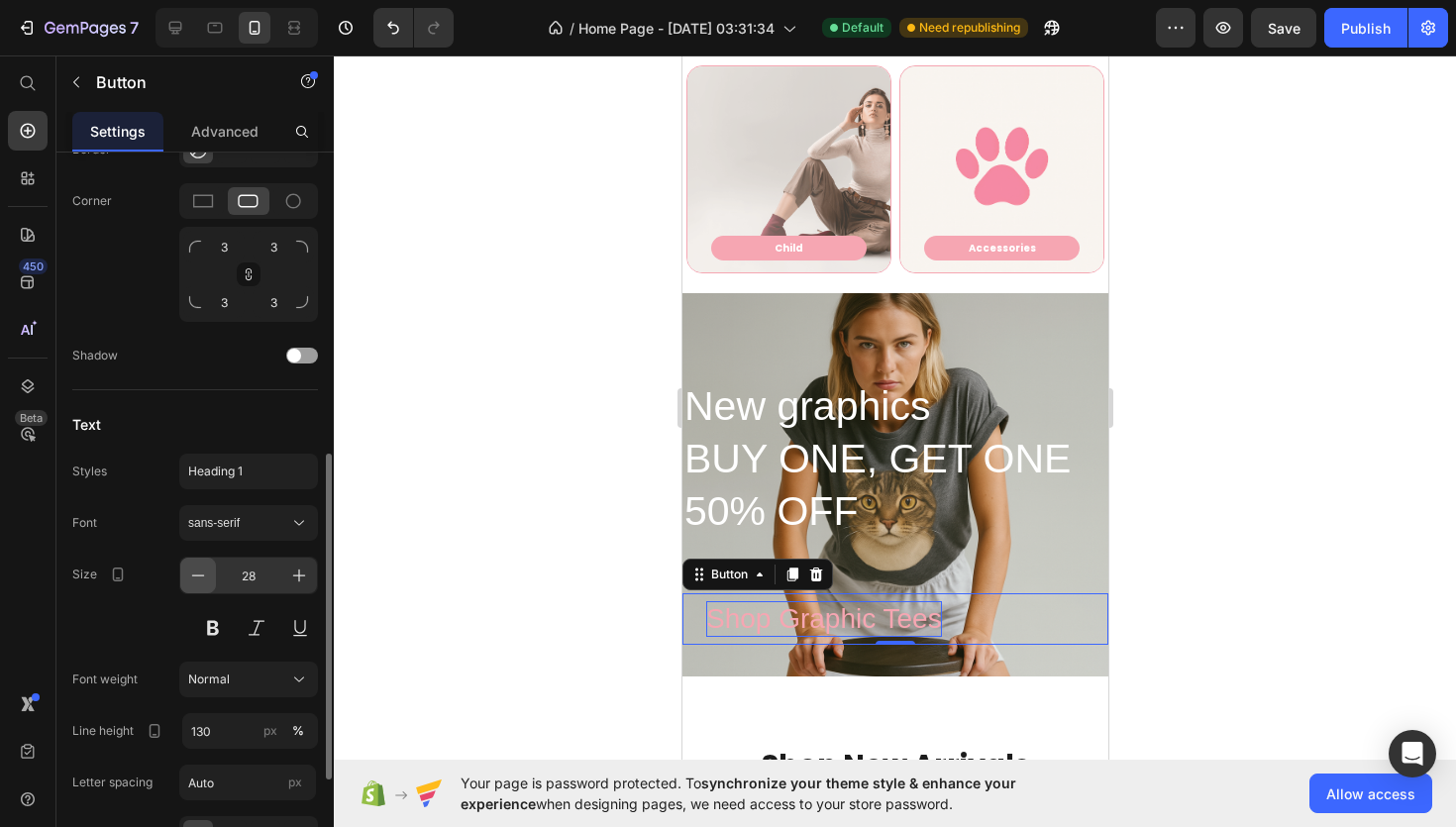 click 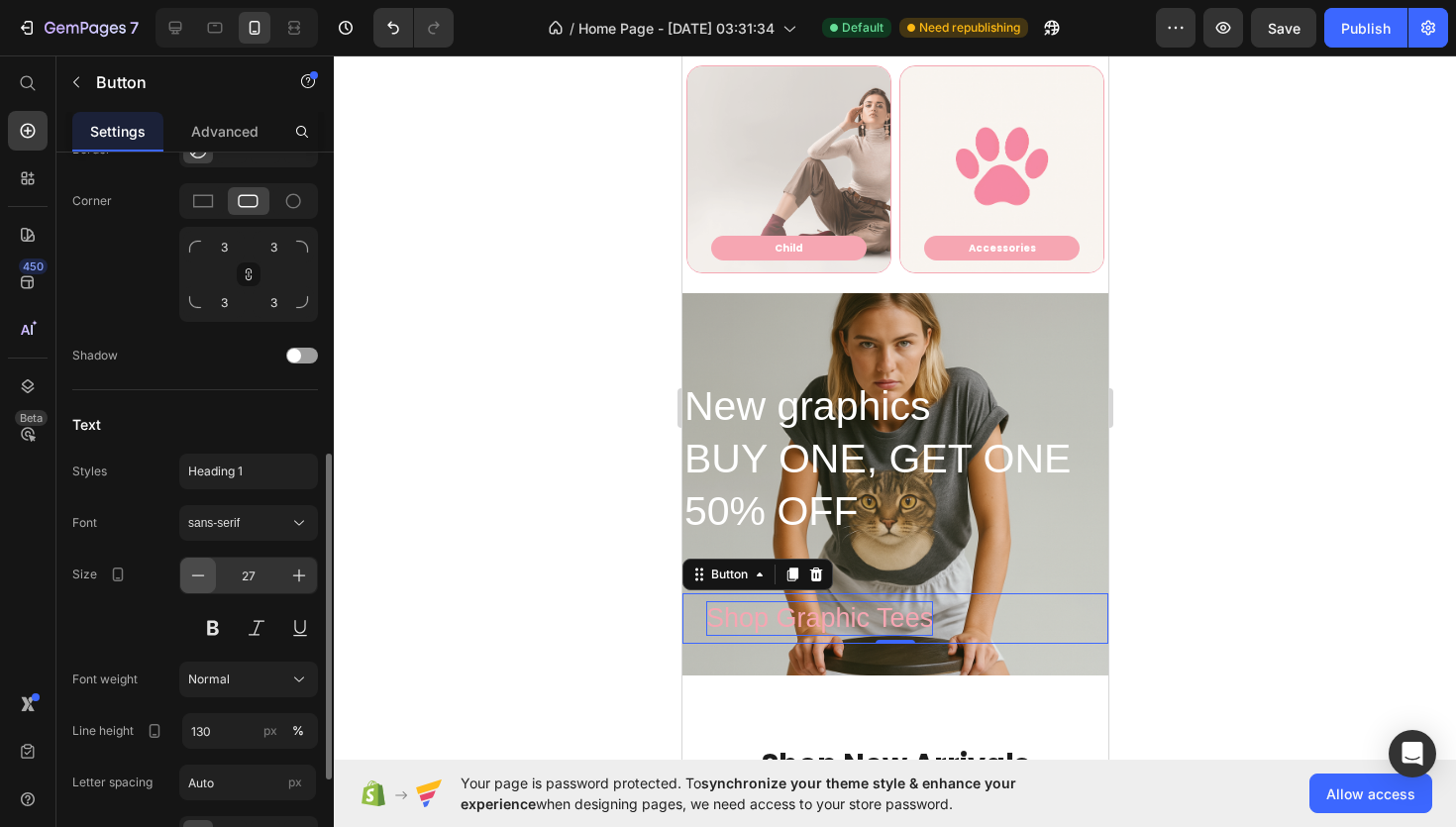 click 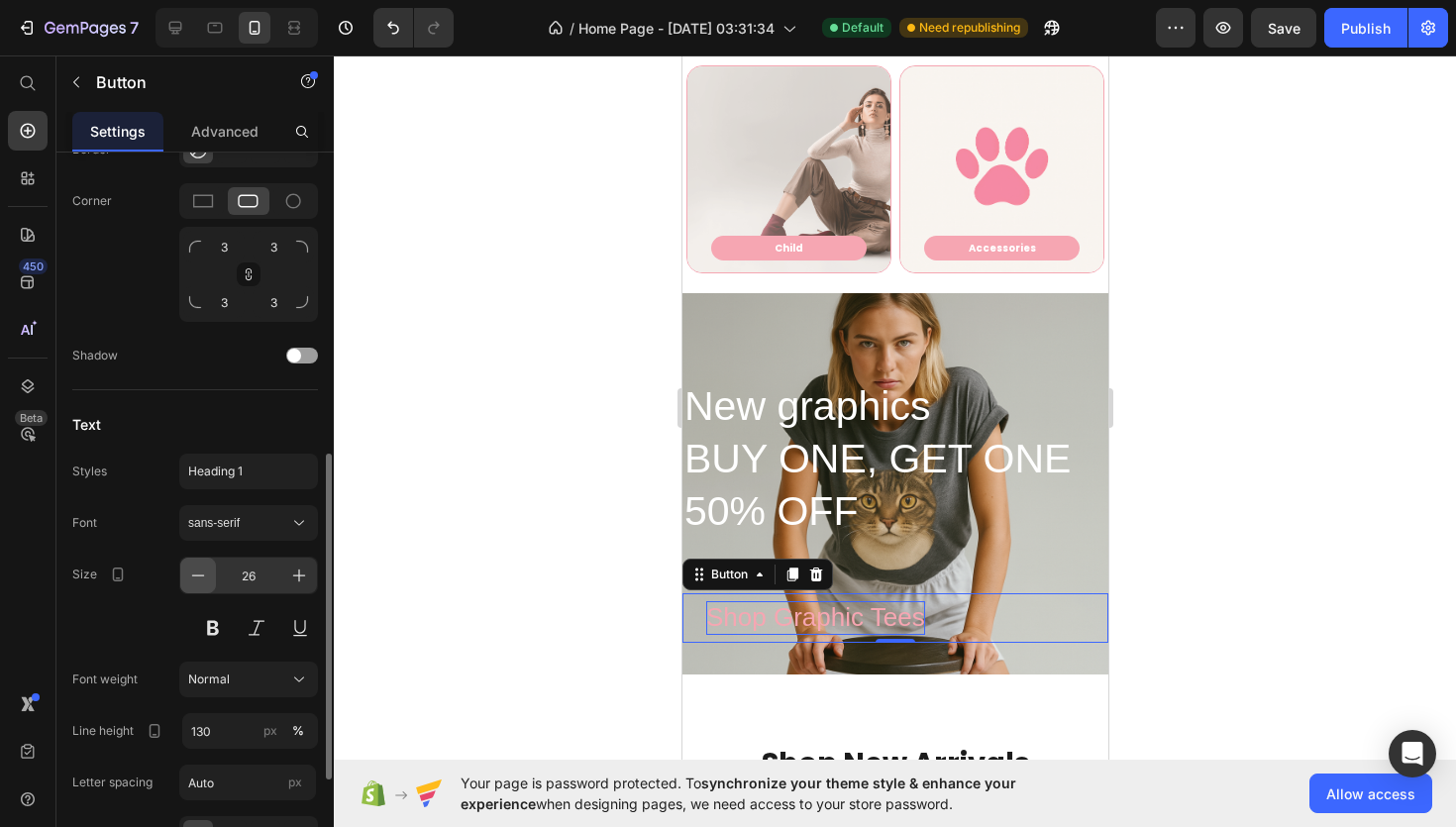 click 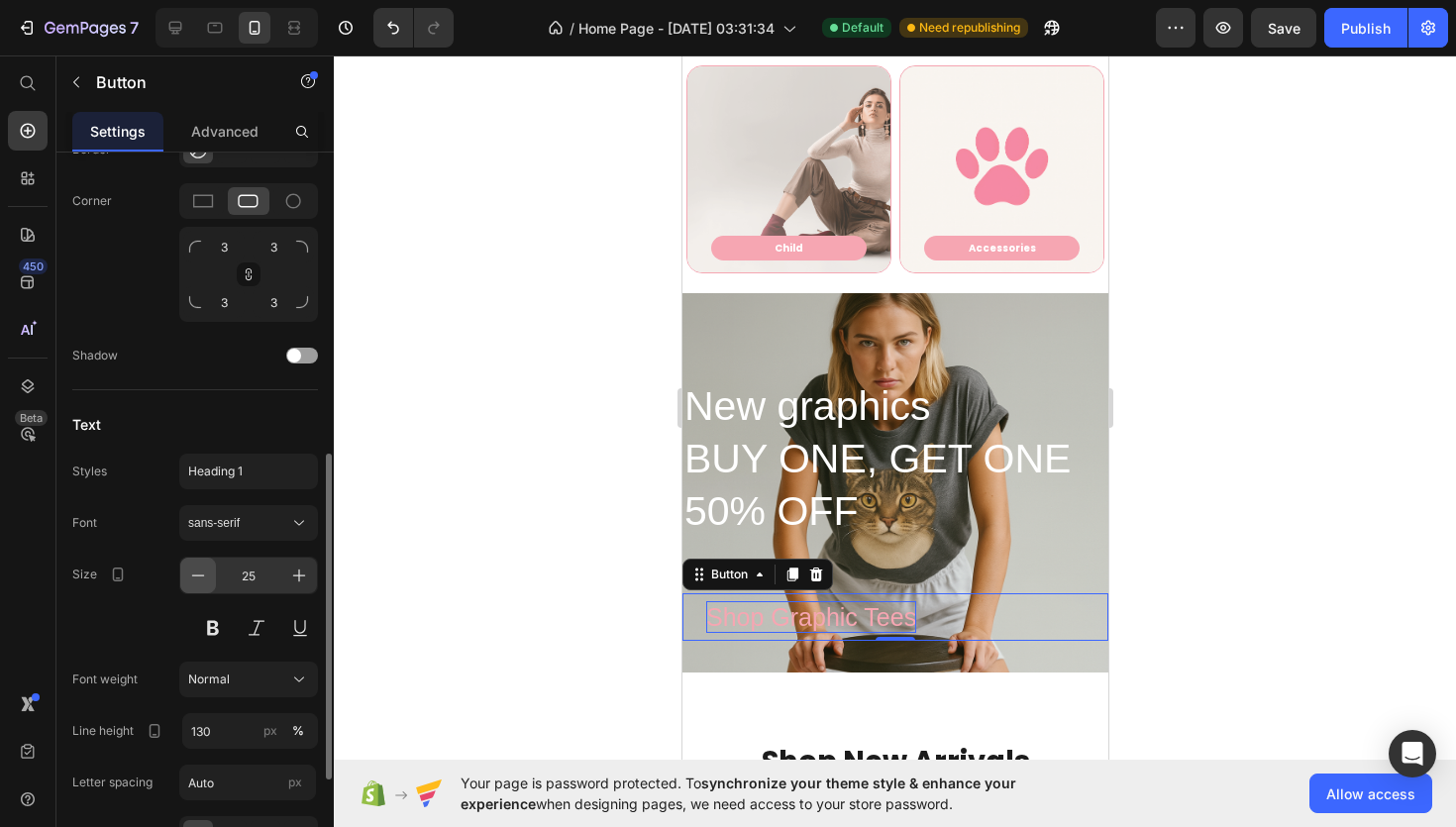 click 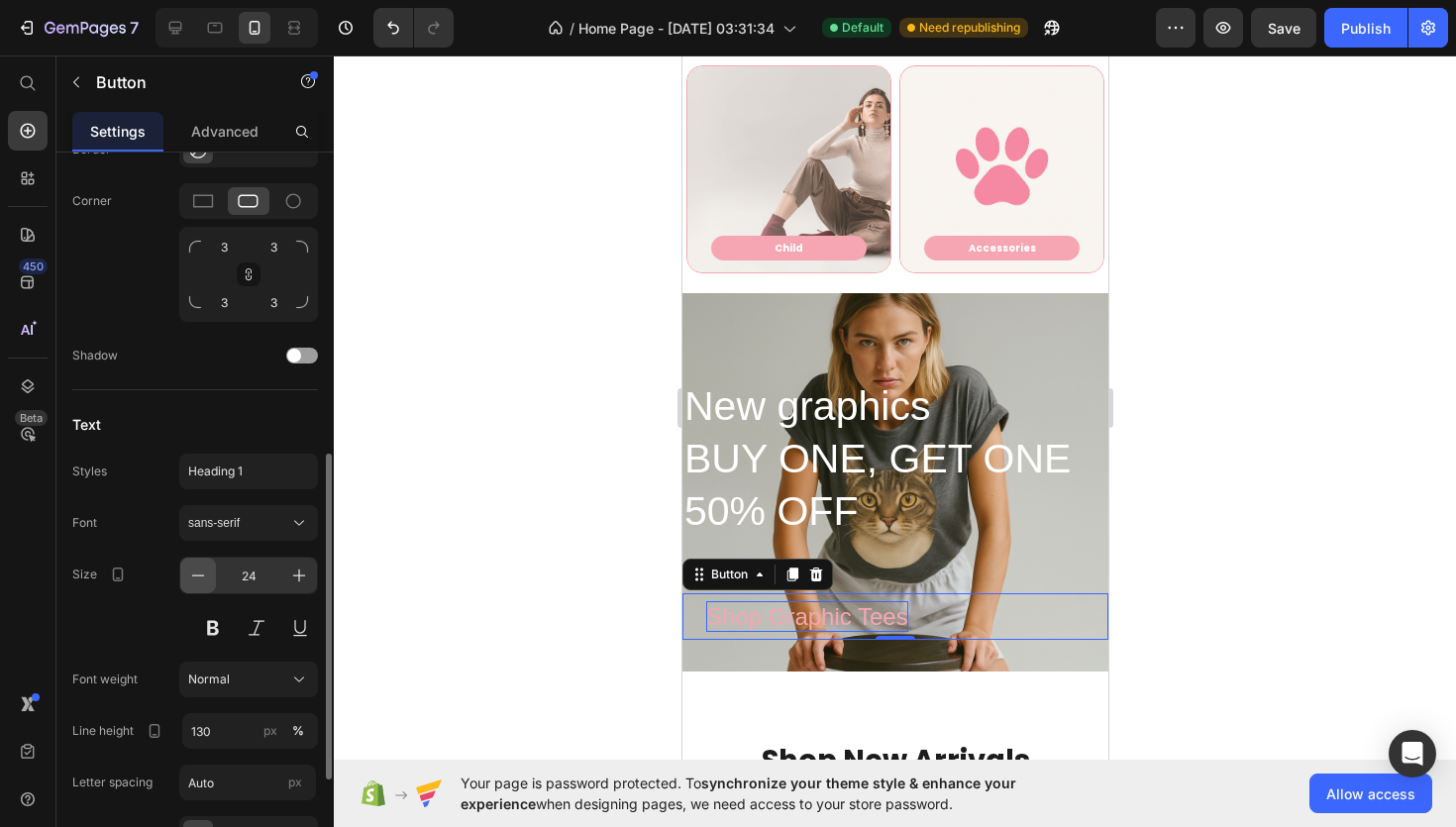 click 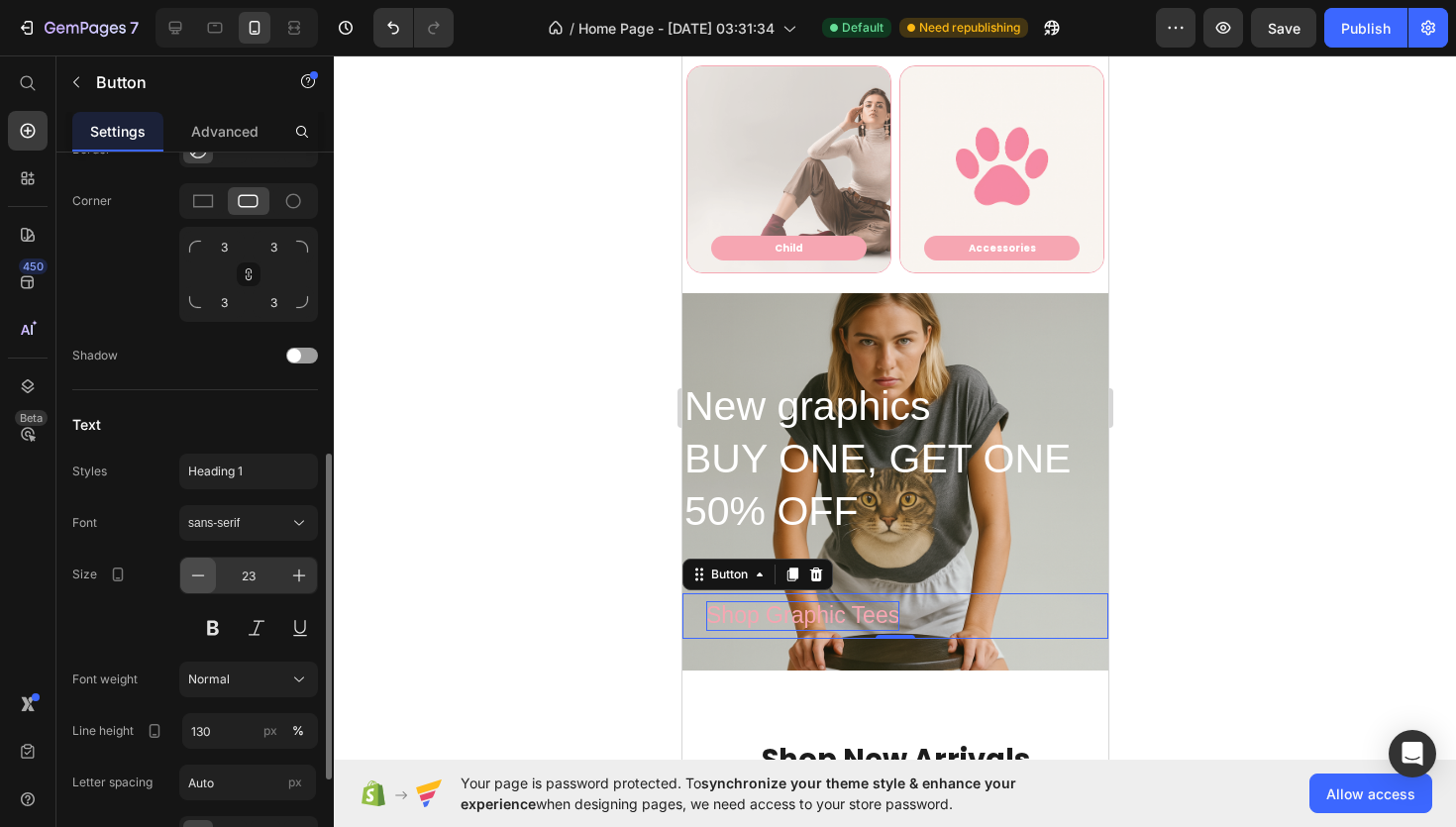 click 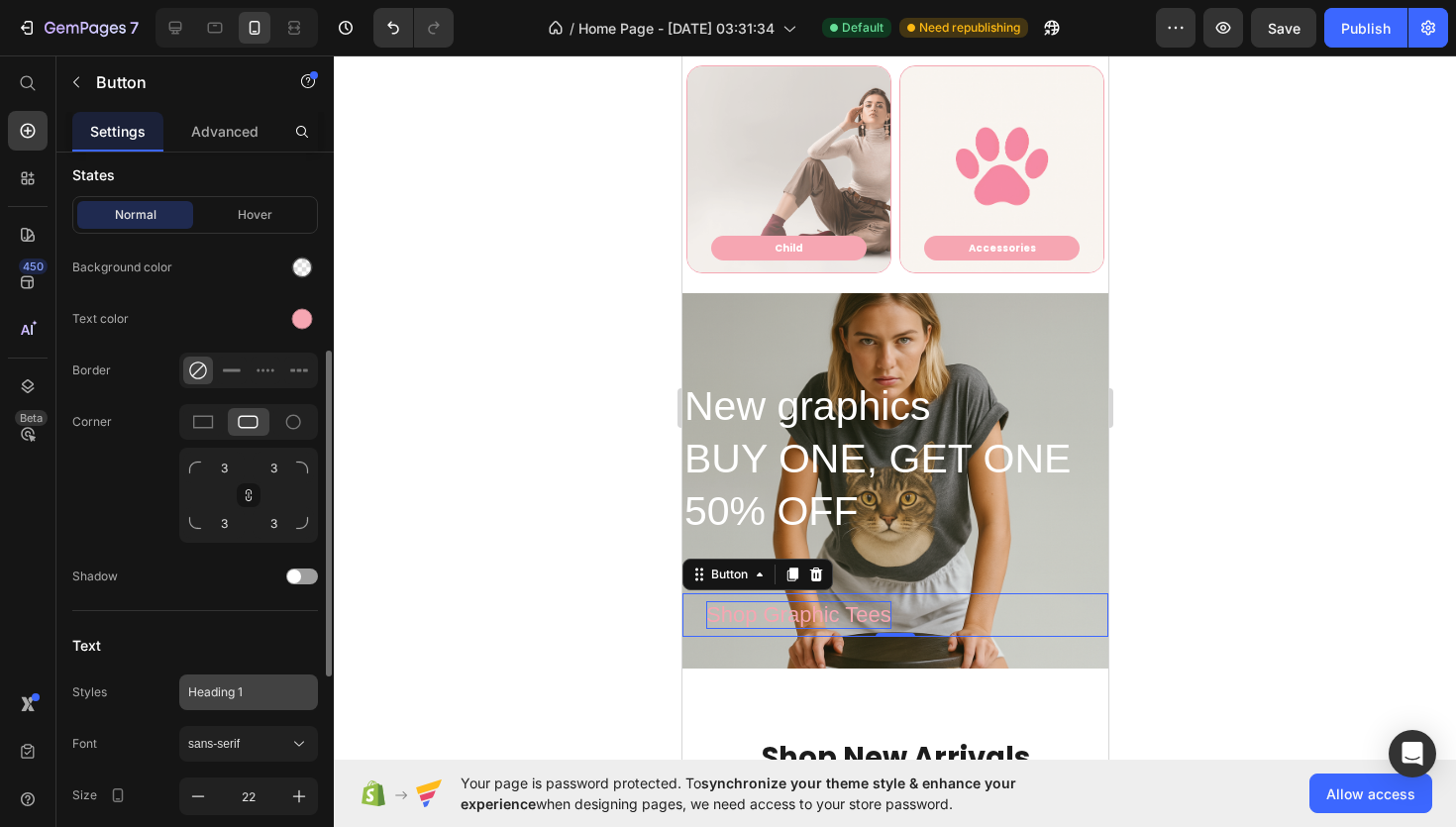scroll, scrollTop: 452, scrollLeft: 0, axis: vertical 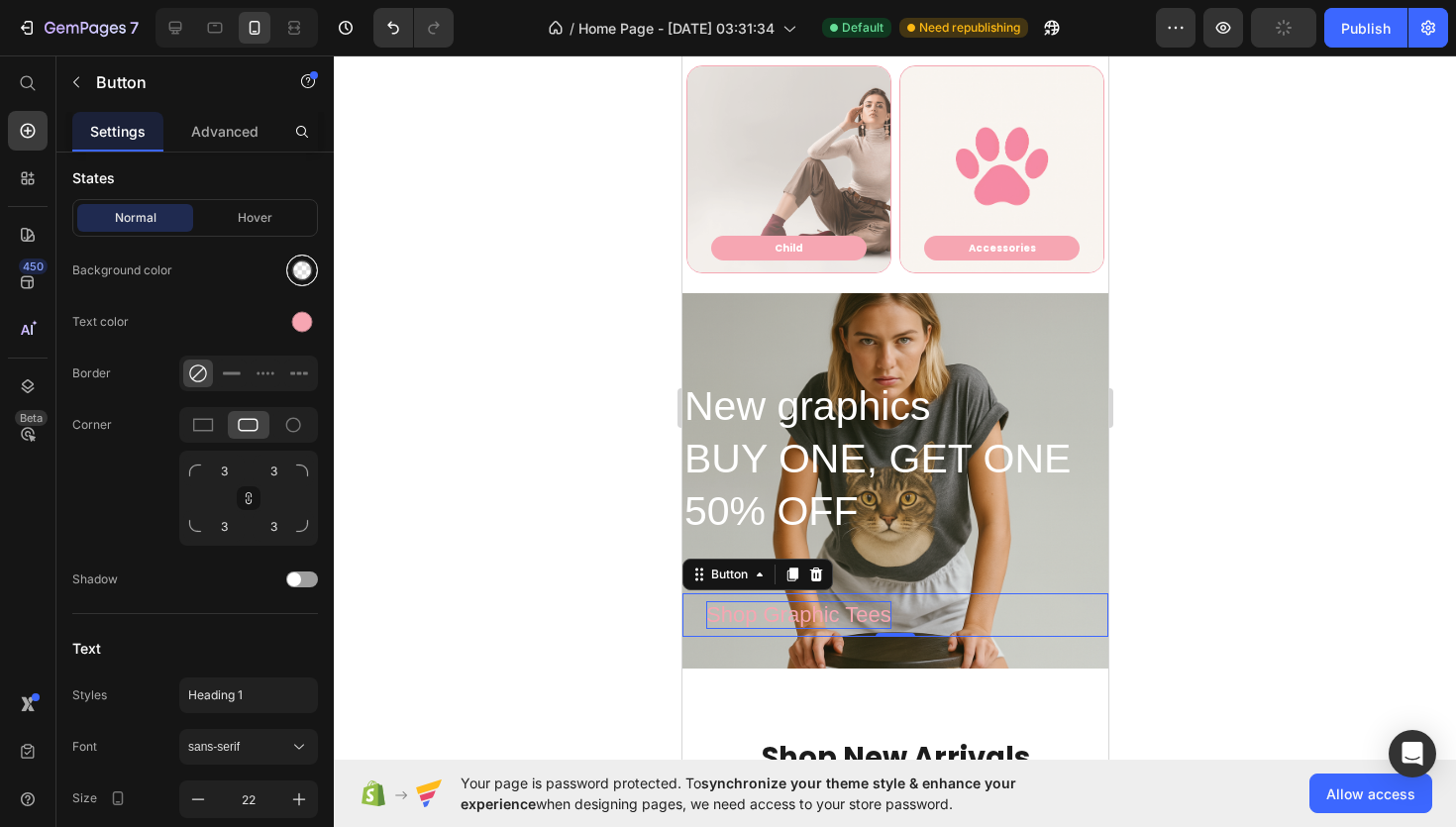 click at bounding box center (302, 270) 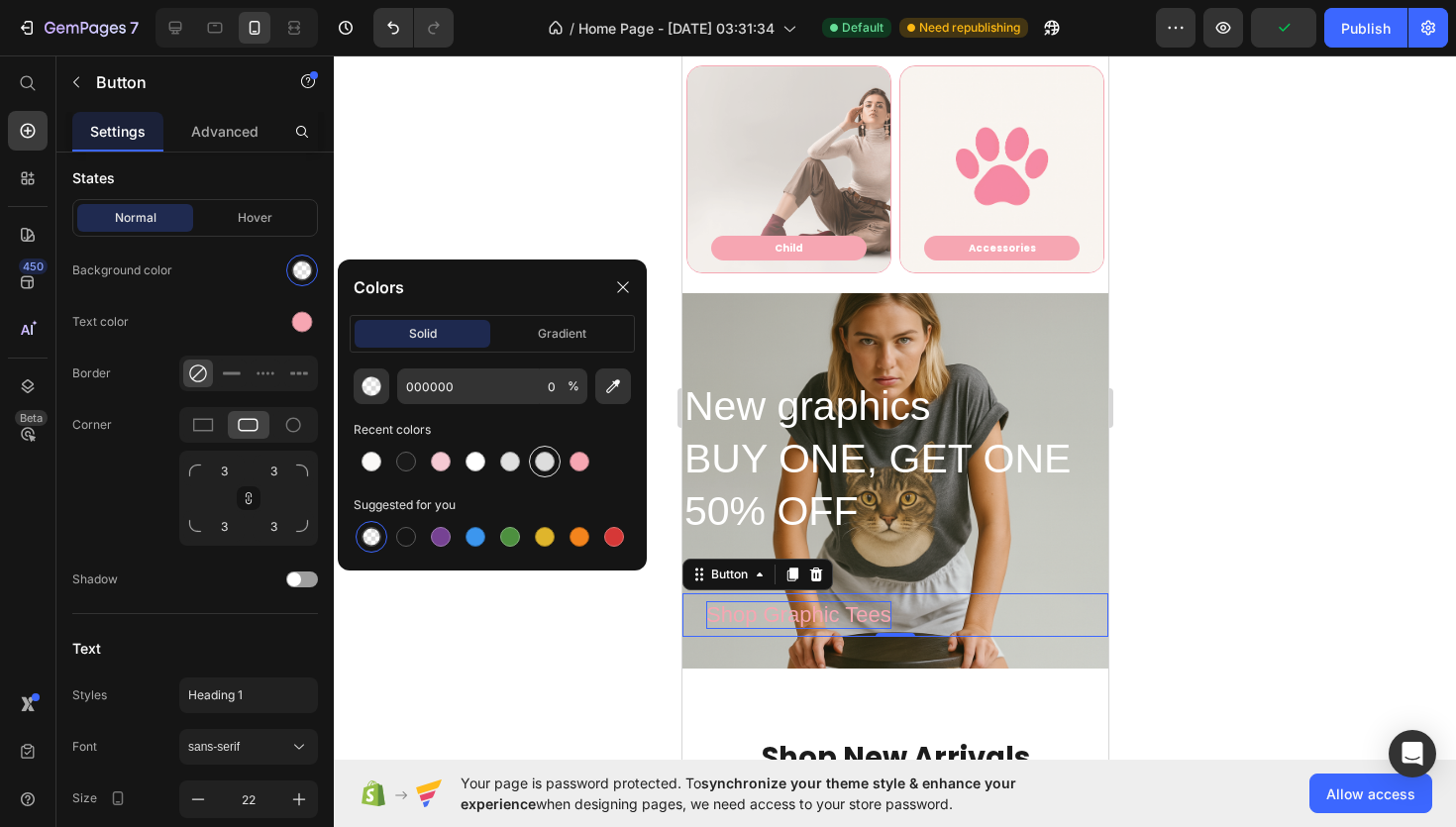 click at bounding box center (545, 462) 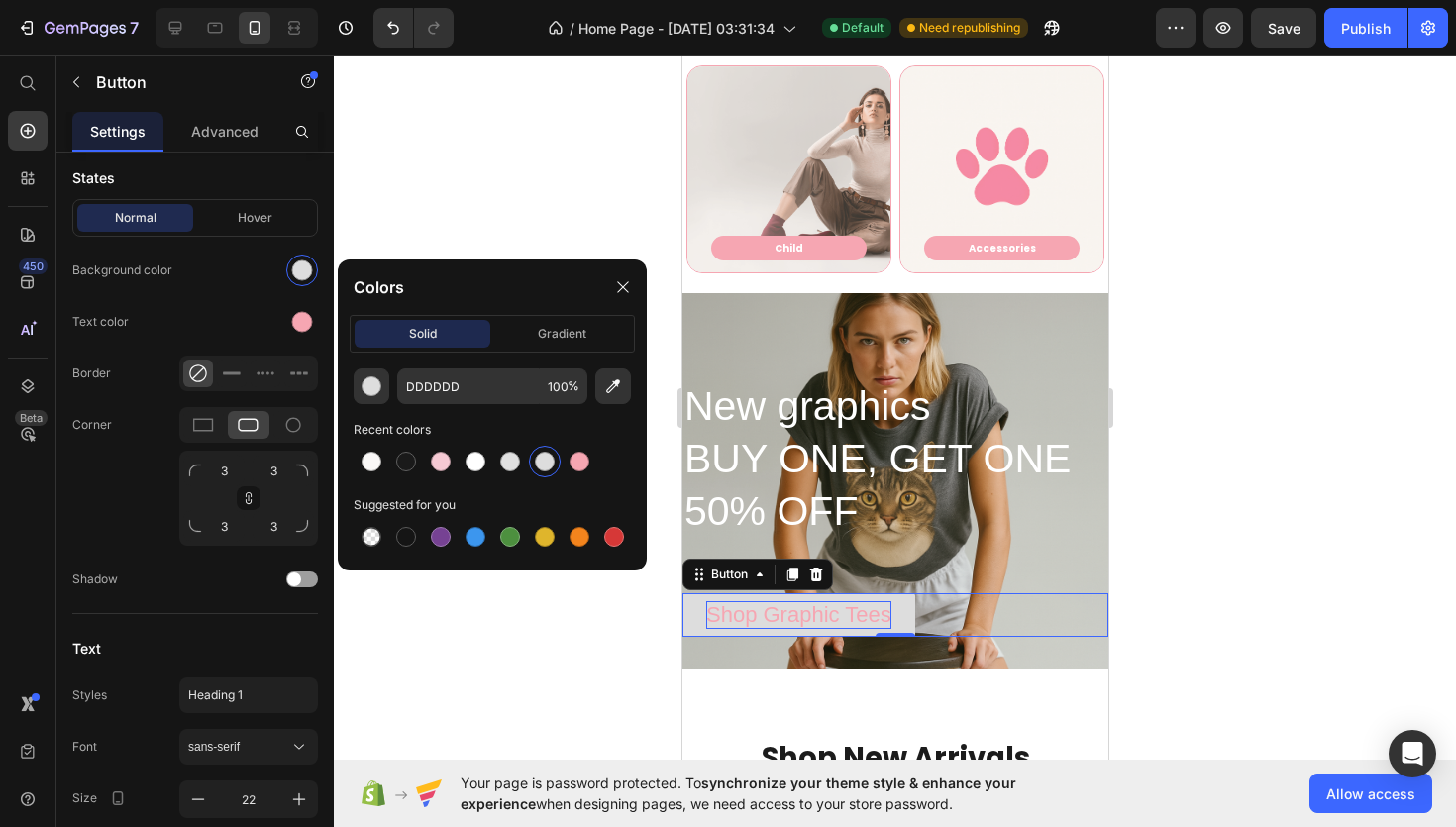 click 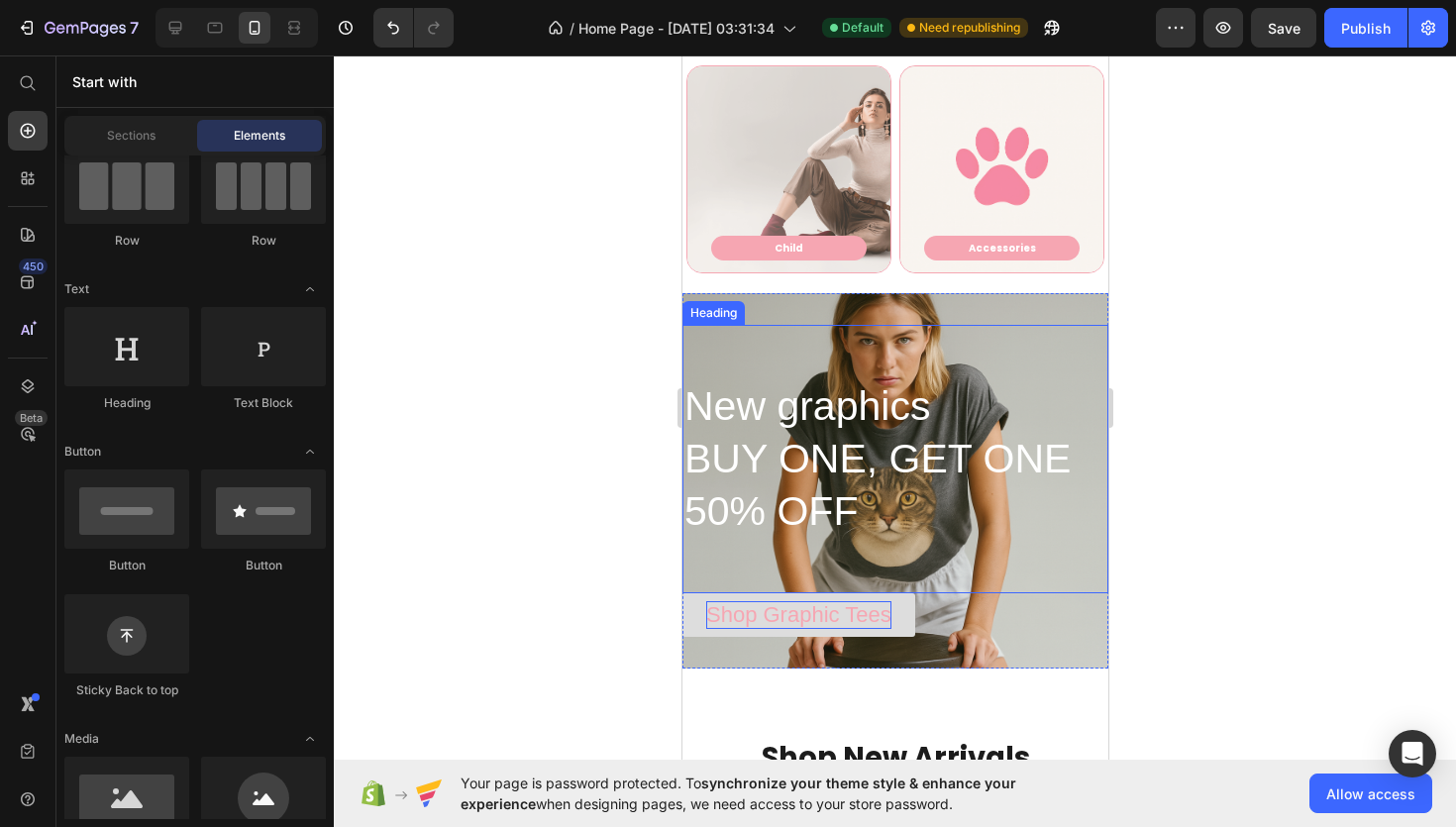 click 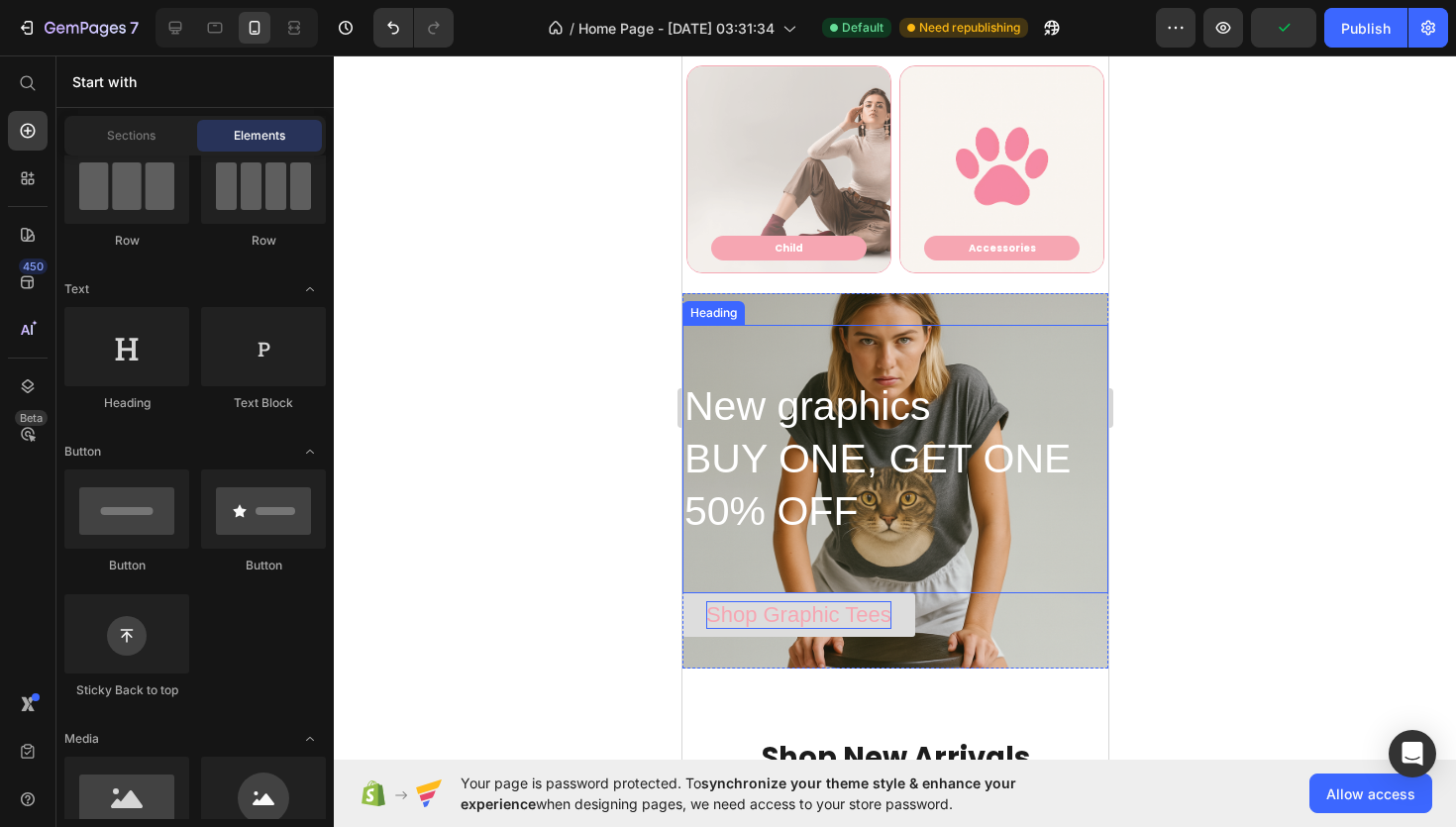 click 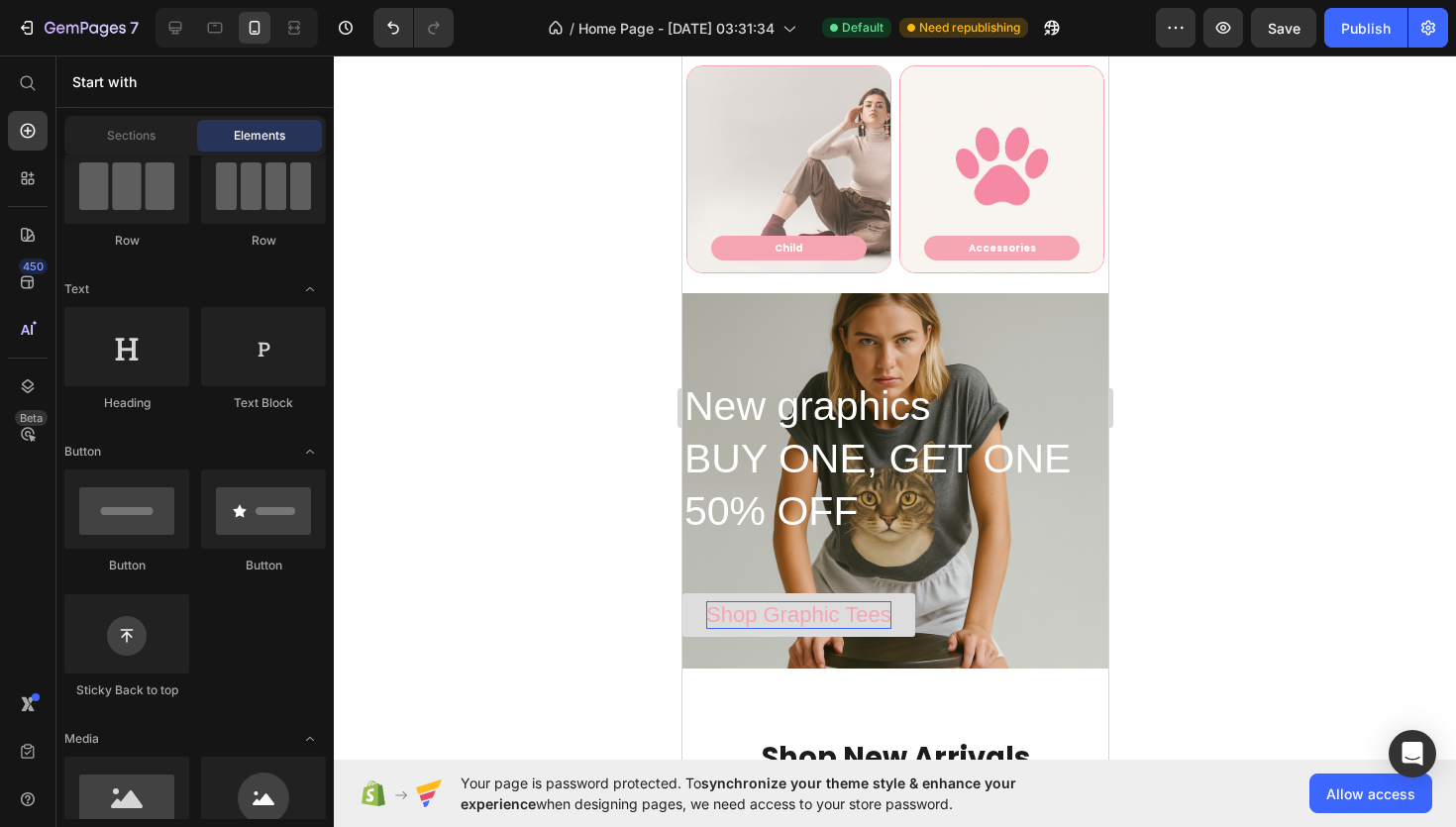 click 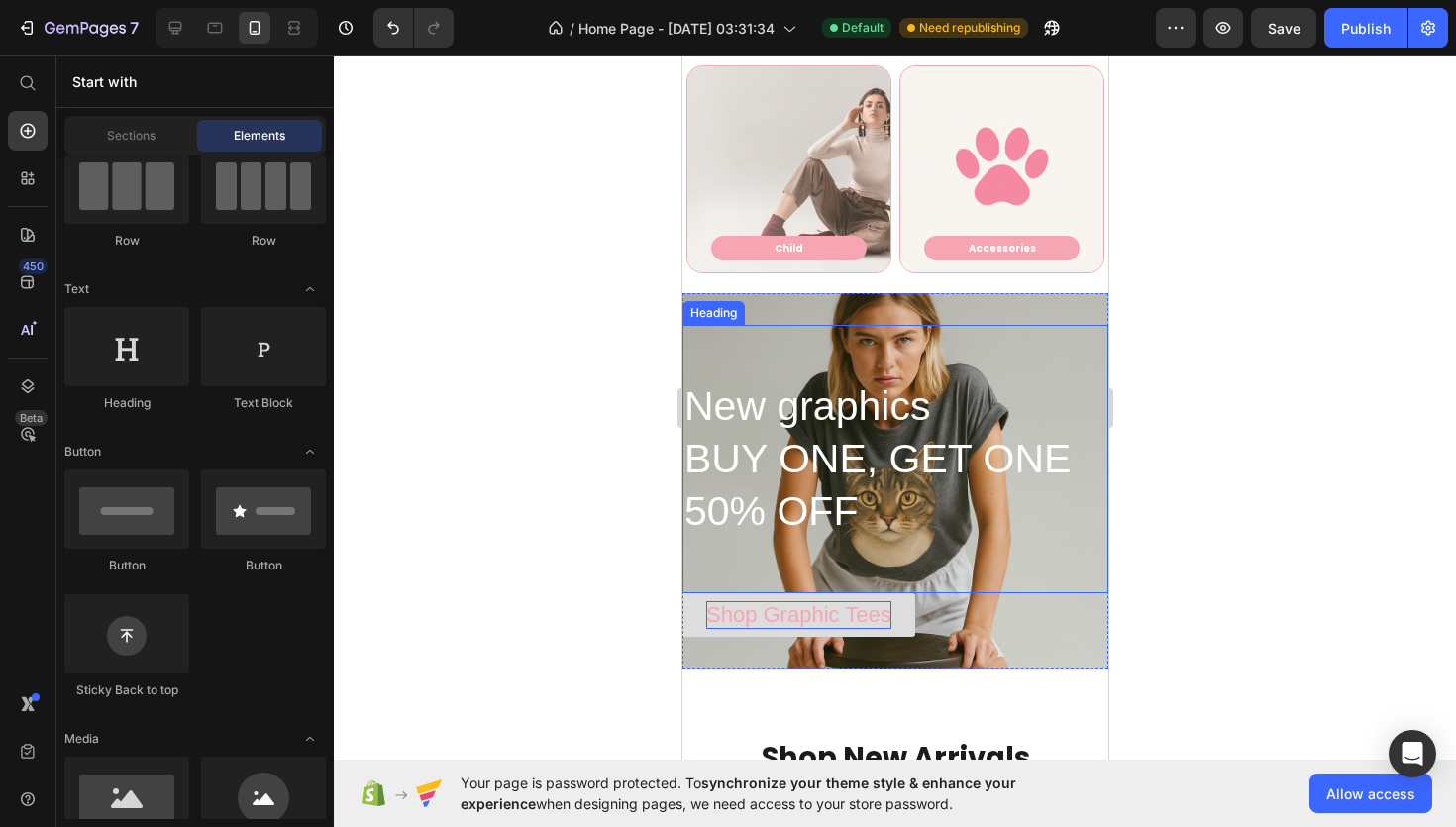 click on "New graphics BUY ONE, GET ONE 50% OFF" at bounding box center (894, 459) 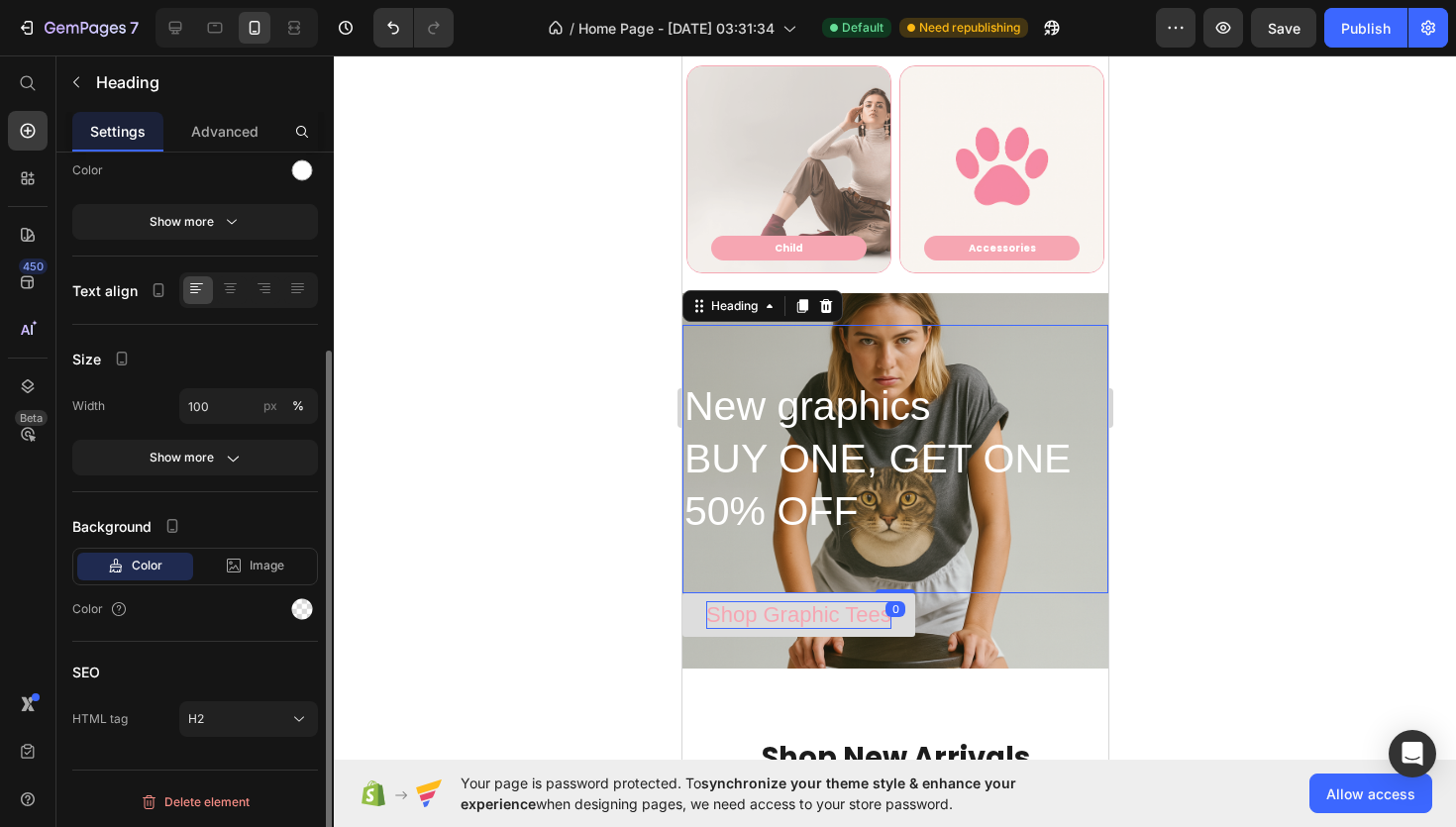 scroll, scrollTop: 0, scrollLeft: 0, axis: both 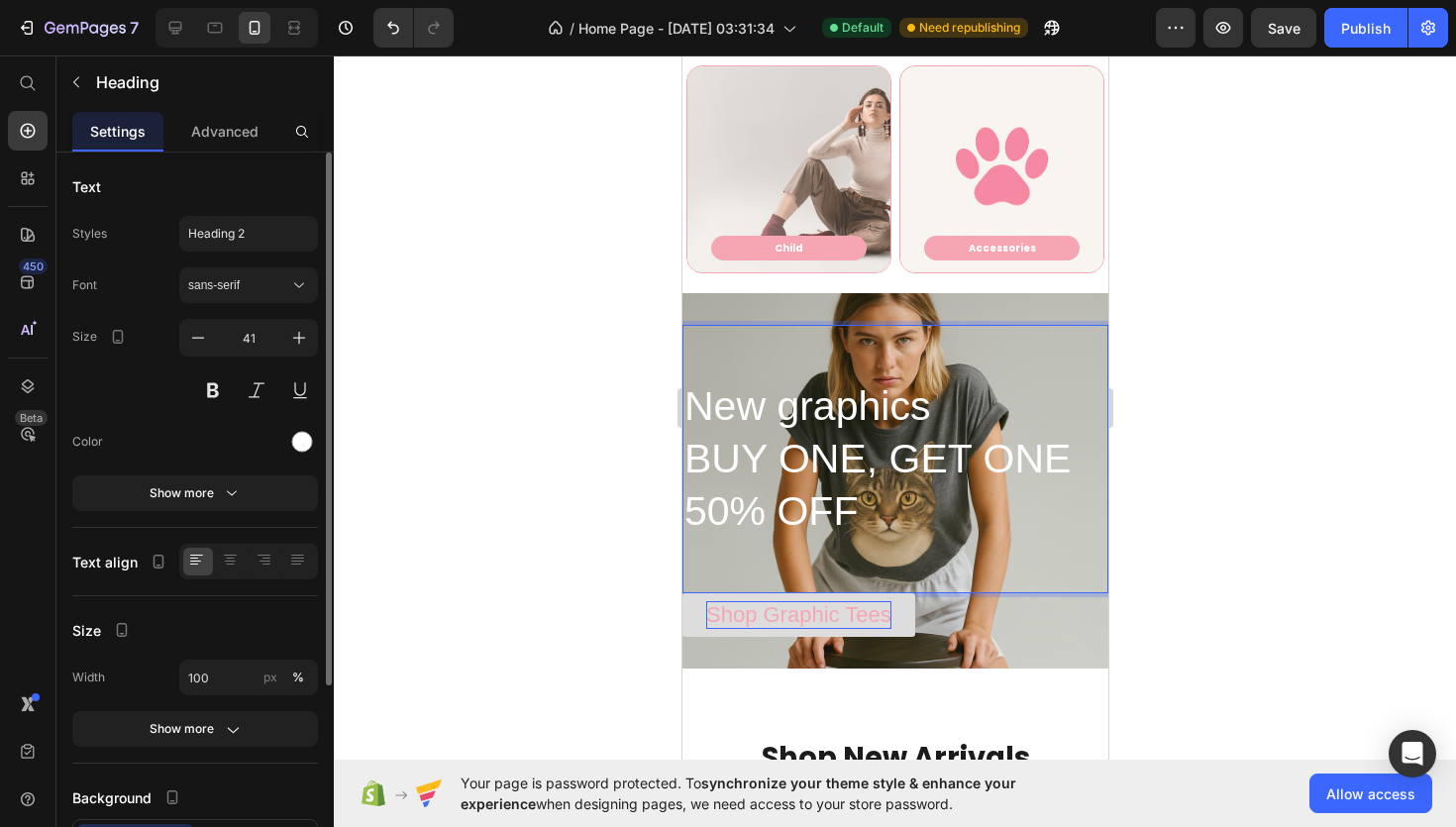 click on "⁠⁠⁠⁠⁠⁠⁠ New graphics BUY ONE, GET ONE 50% OFF" at bounding box center [894, 459] 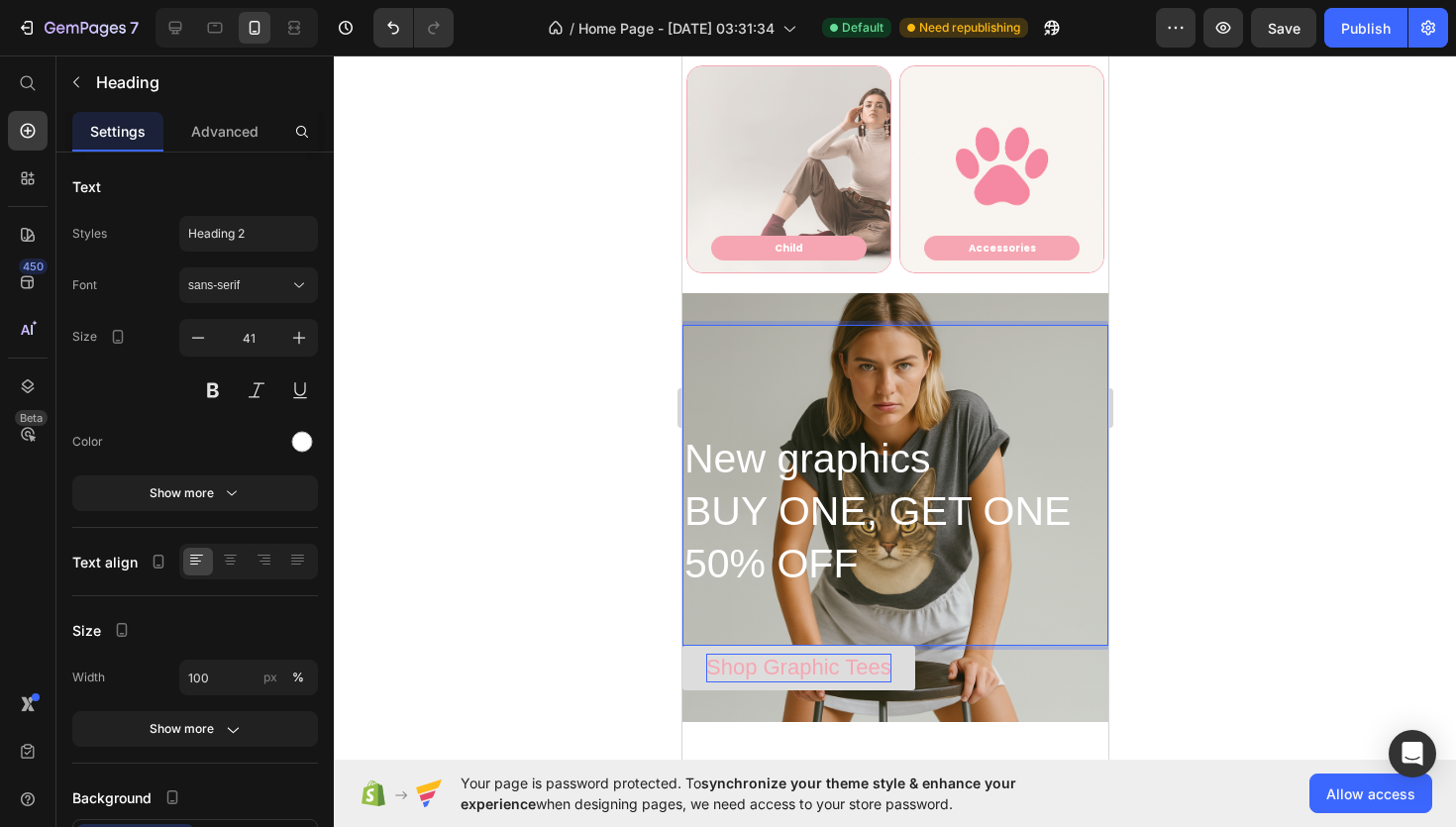 click on "New graphics BUY ONE, GET ONE 50% OFF" at bounding box center (894, 485) 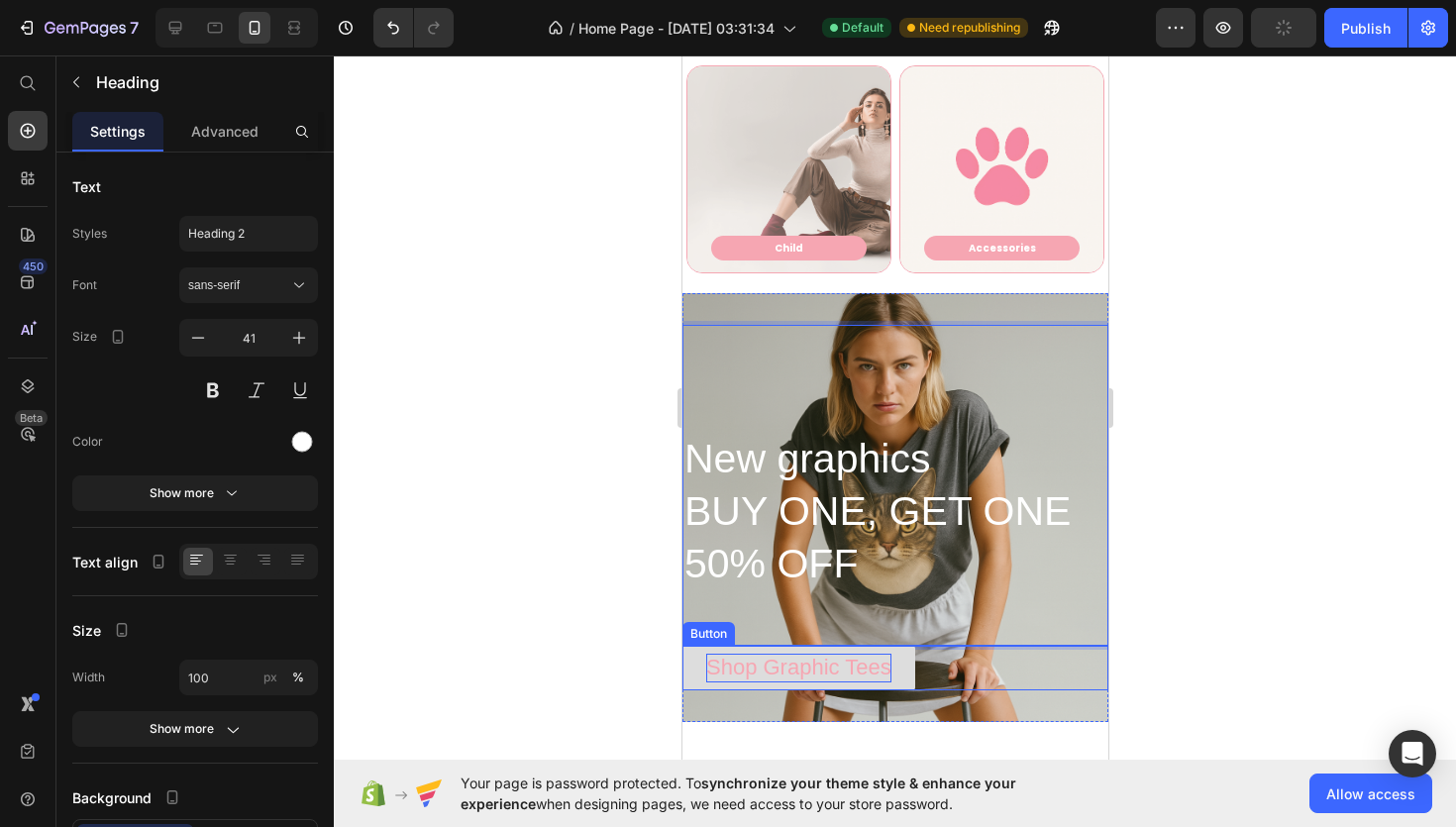 click on "Shop Graphic Tees Button" at bounding box center (894, 668) 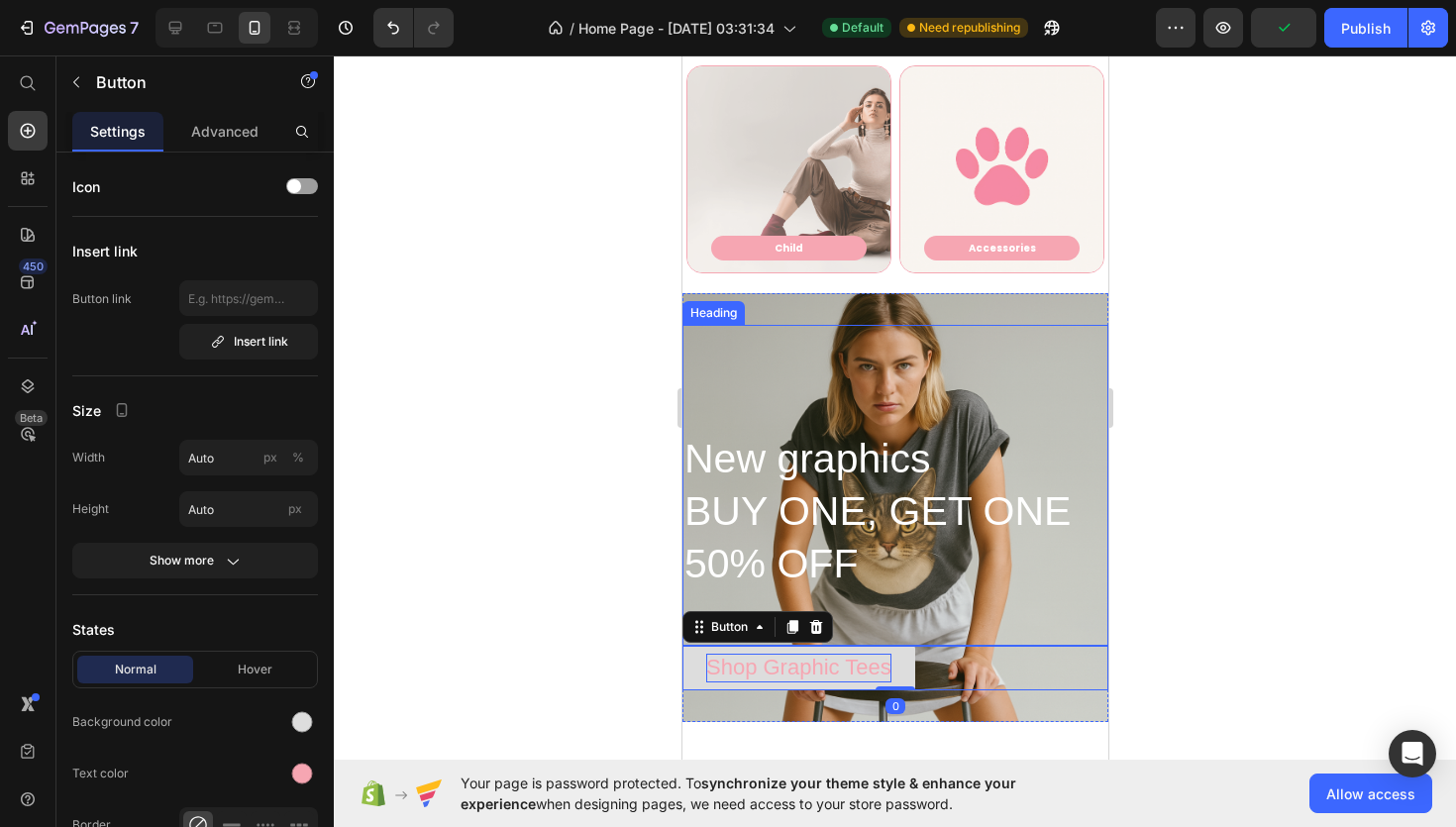click on "⁠⁠⁠⁠⁠⁠⁠ New graphics BUY ONE, GET ONE 50% OFF" at bounding box center [894, 485] 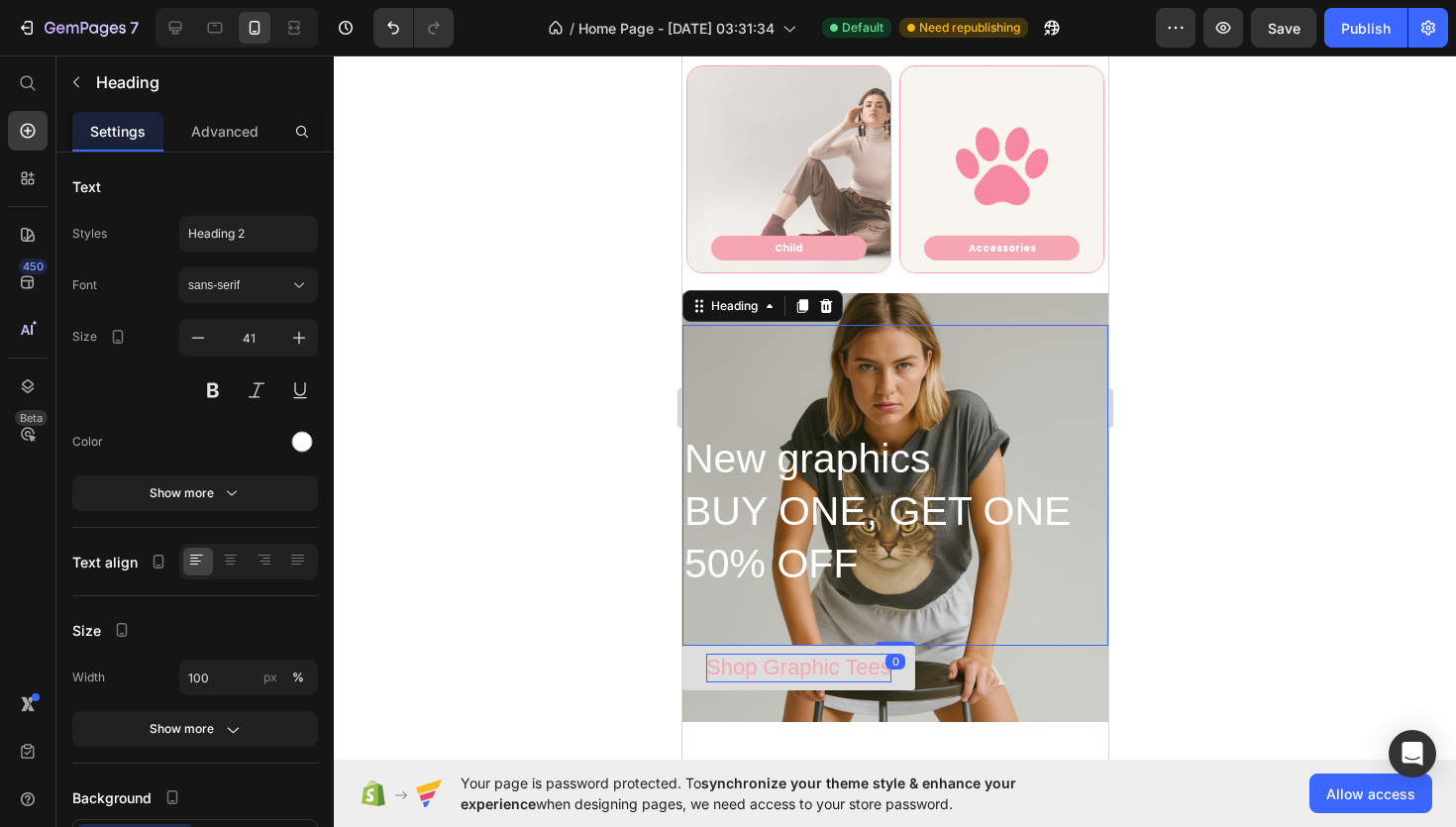 drag, startPoint x: 904, startPoint y: 641, endPoint x: 908, endPoint y: 611, distance: 30.265492 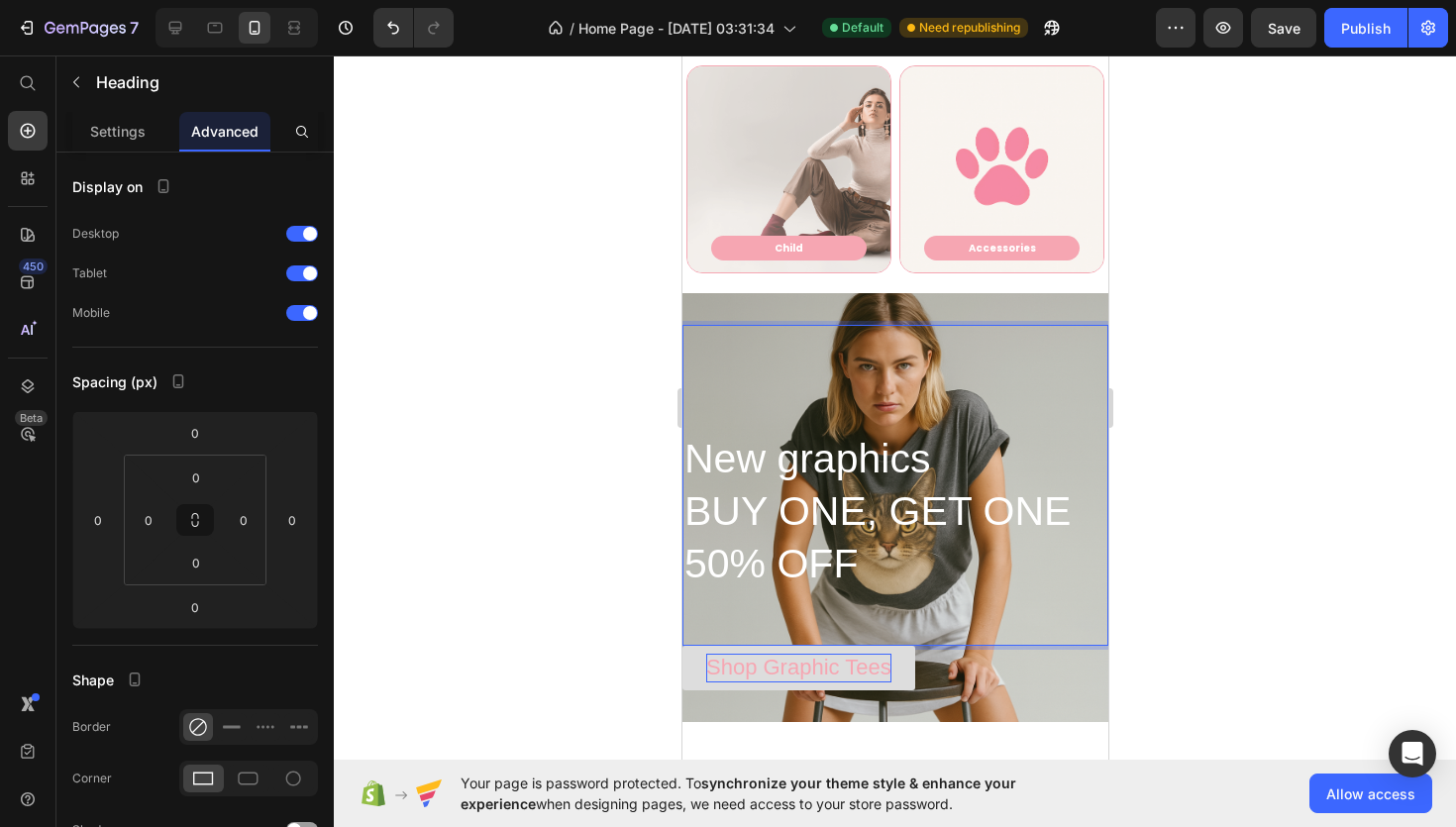 click on "⁠⁠⁠⁠⁠⁠⁠ New graphics BUY ONE, GET ONE 50% OFF" at bounding box center [894, 485] 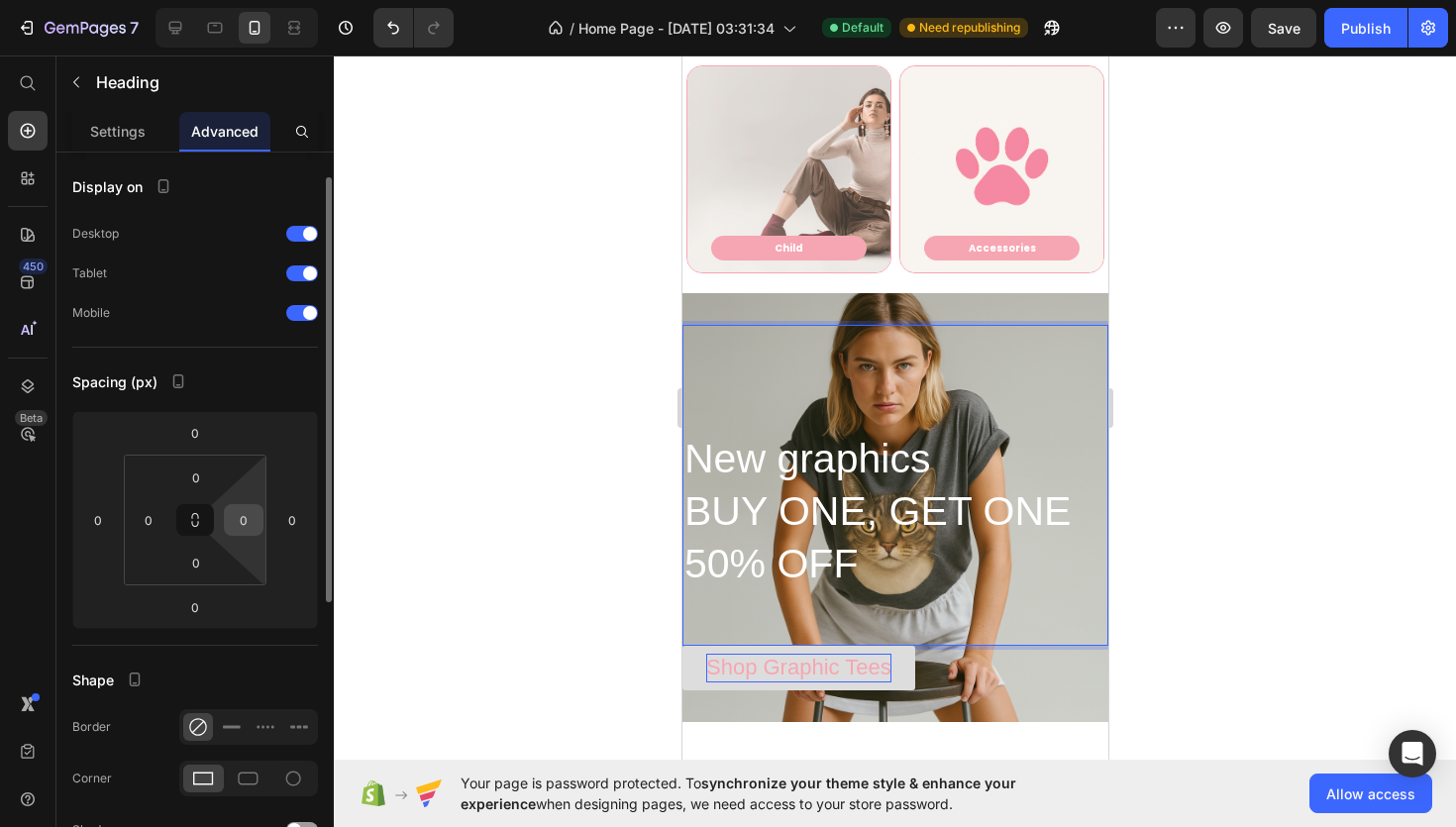 scroll, scrollTop: 42, scrollLeft: 0, axis: vertical 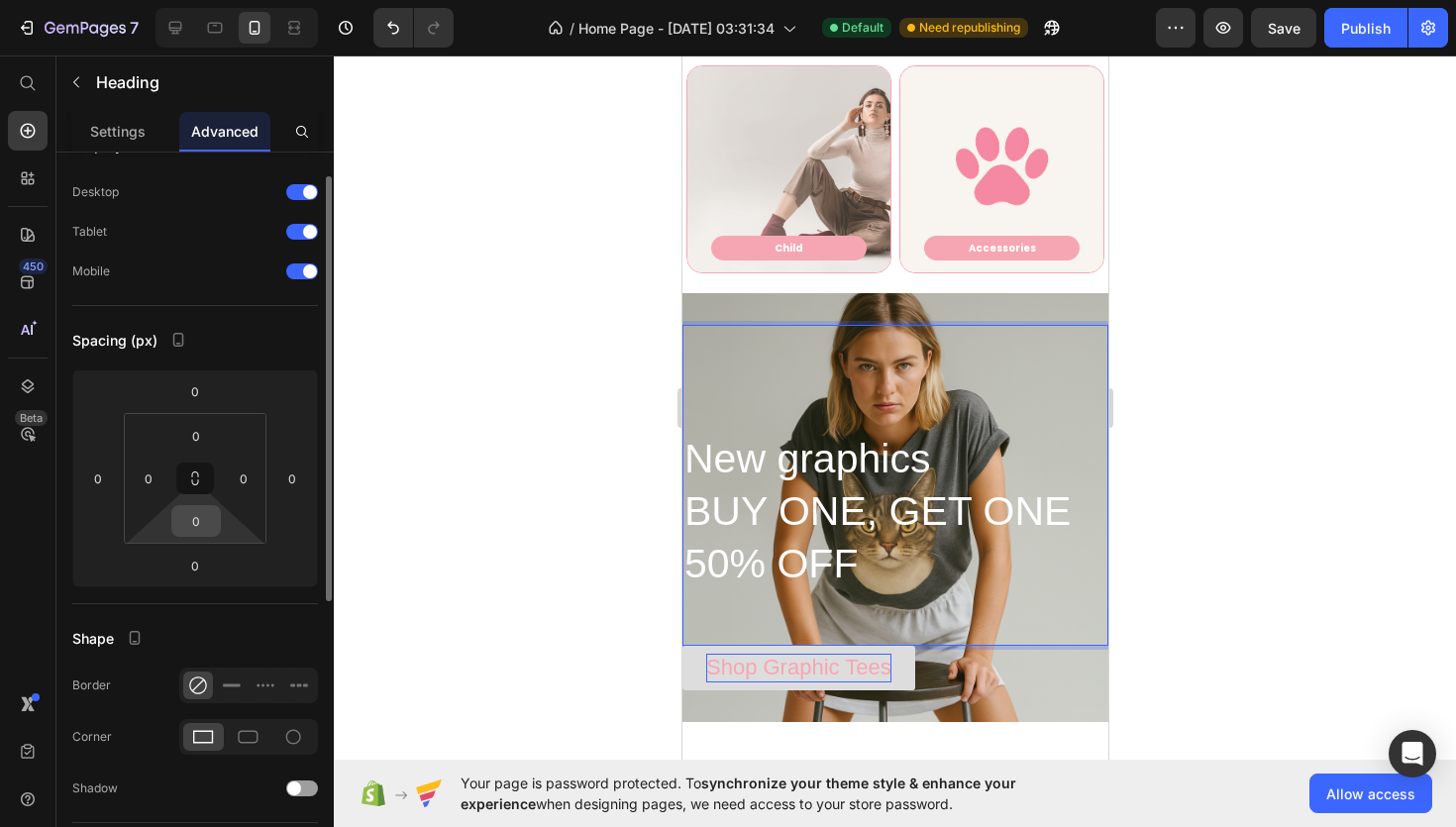 click on "0" at bounding box center [196, 521] 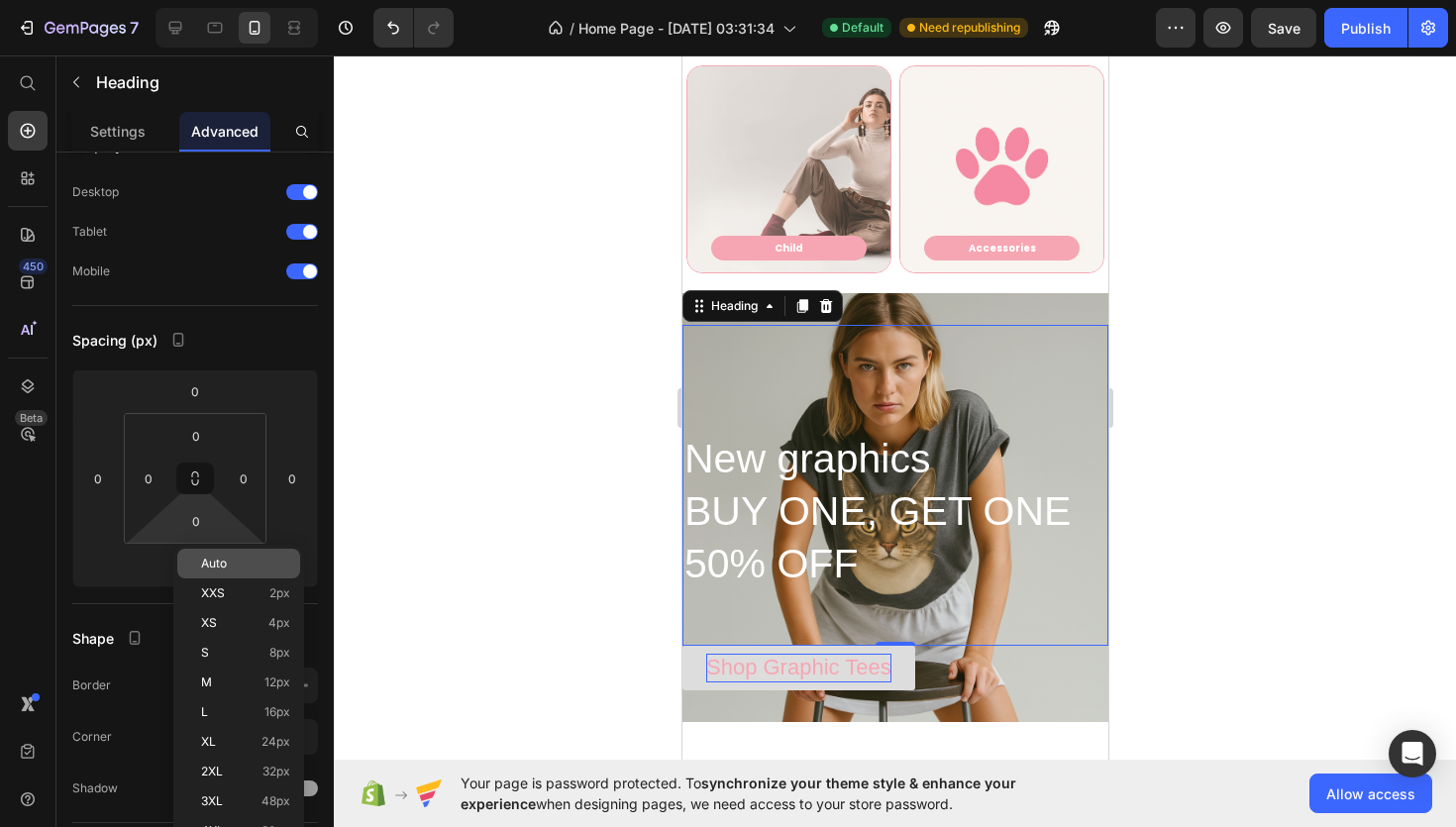 click on "Auto" at bounding box center (214, 564) 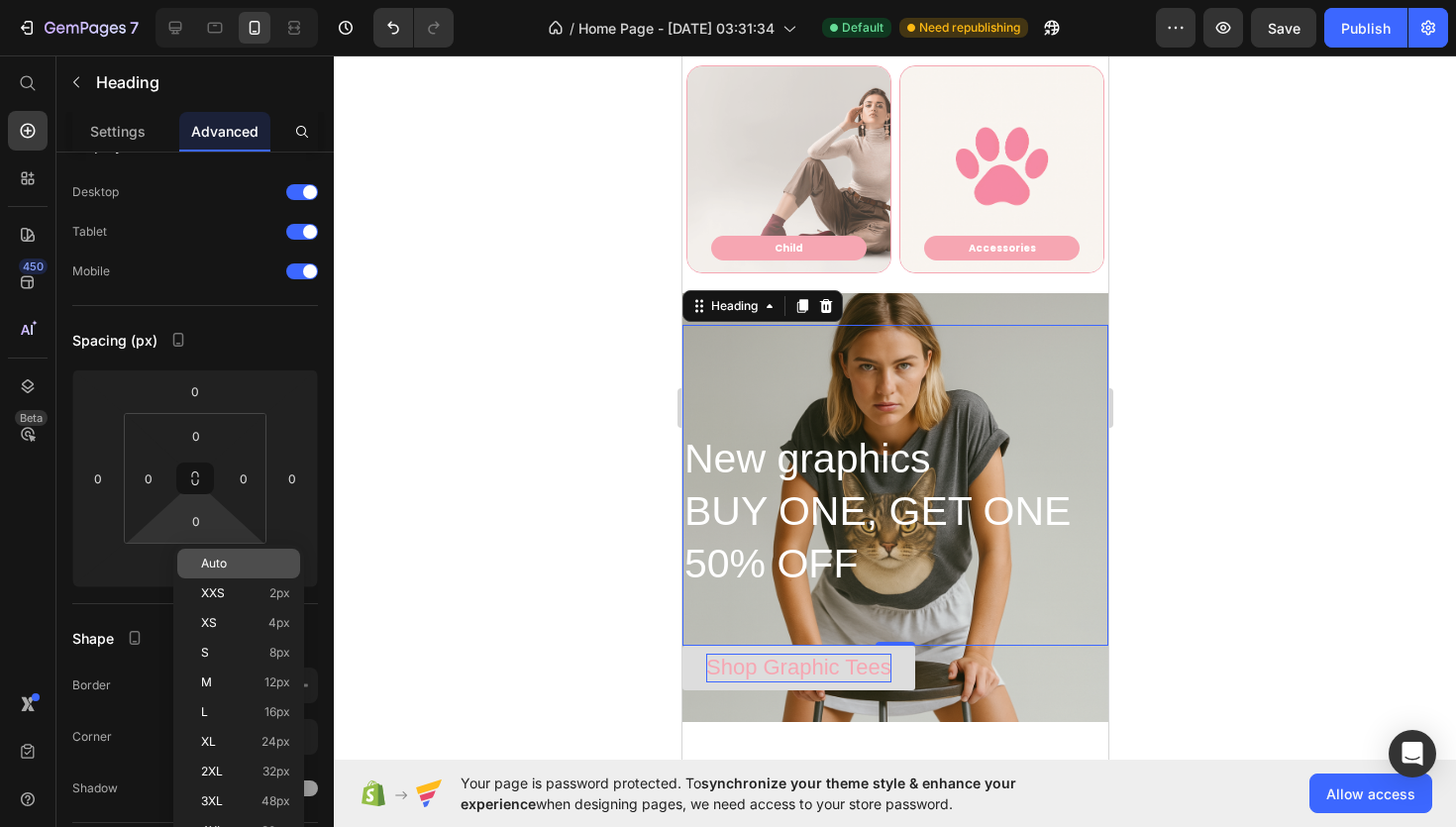 type 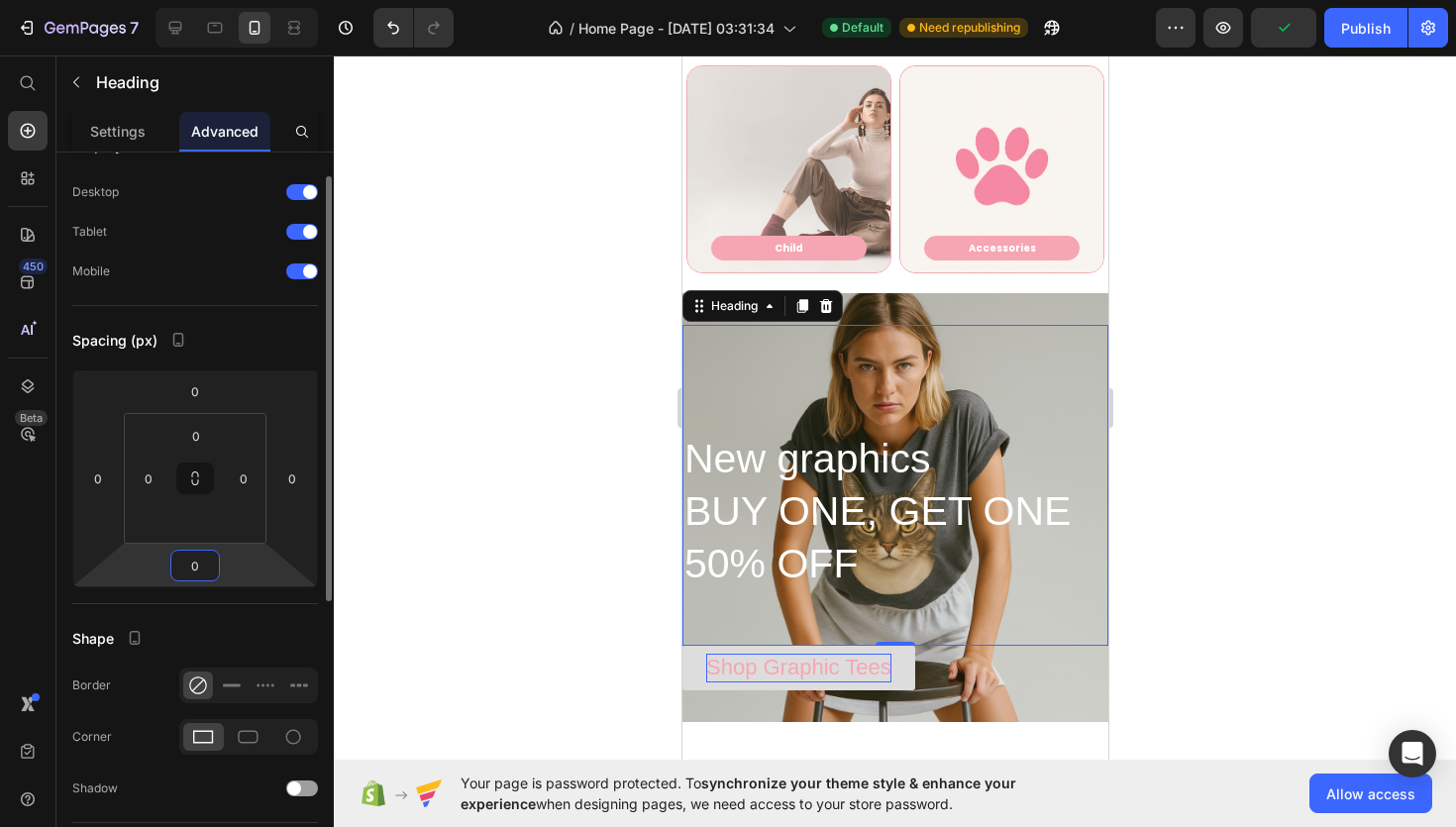 click on "0" at bounding box center (195, 566) 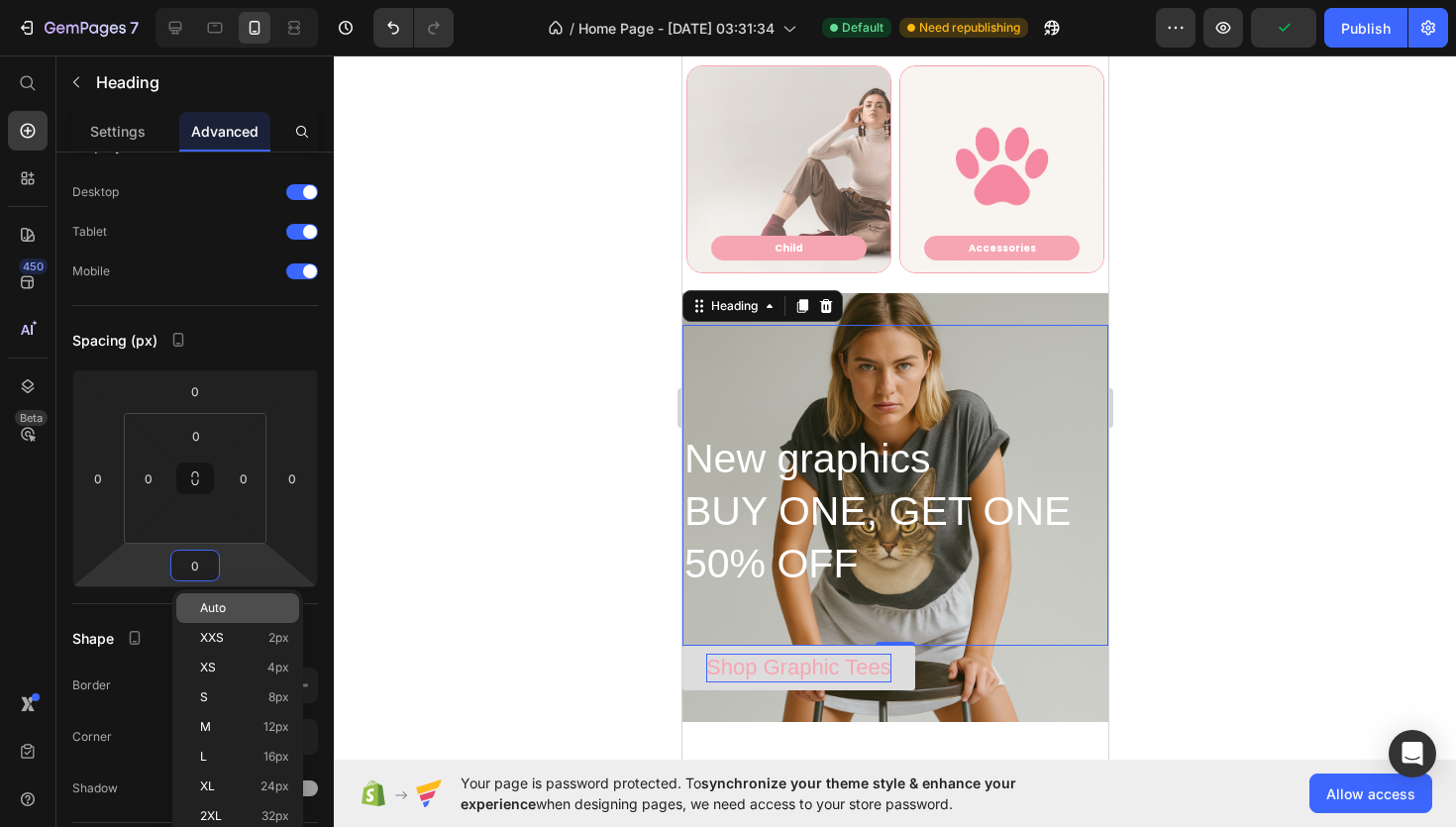 click on "Auto" 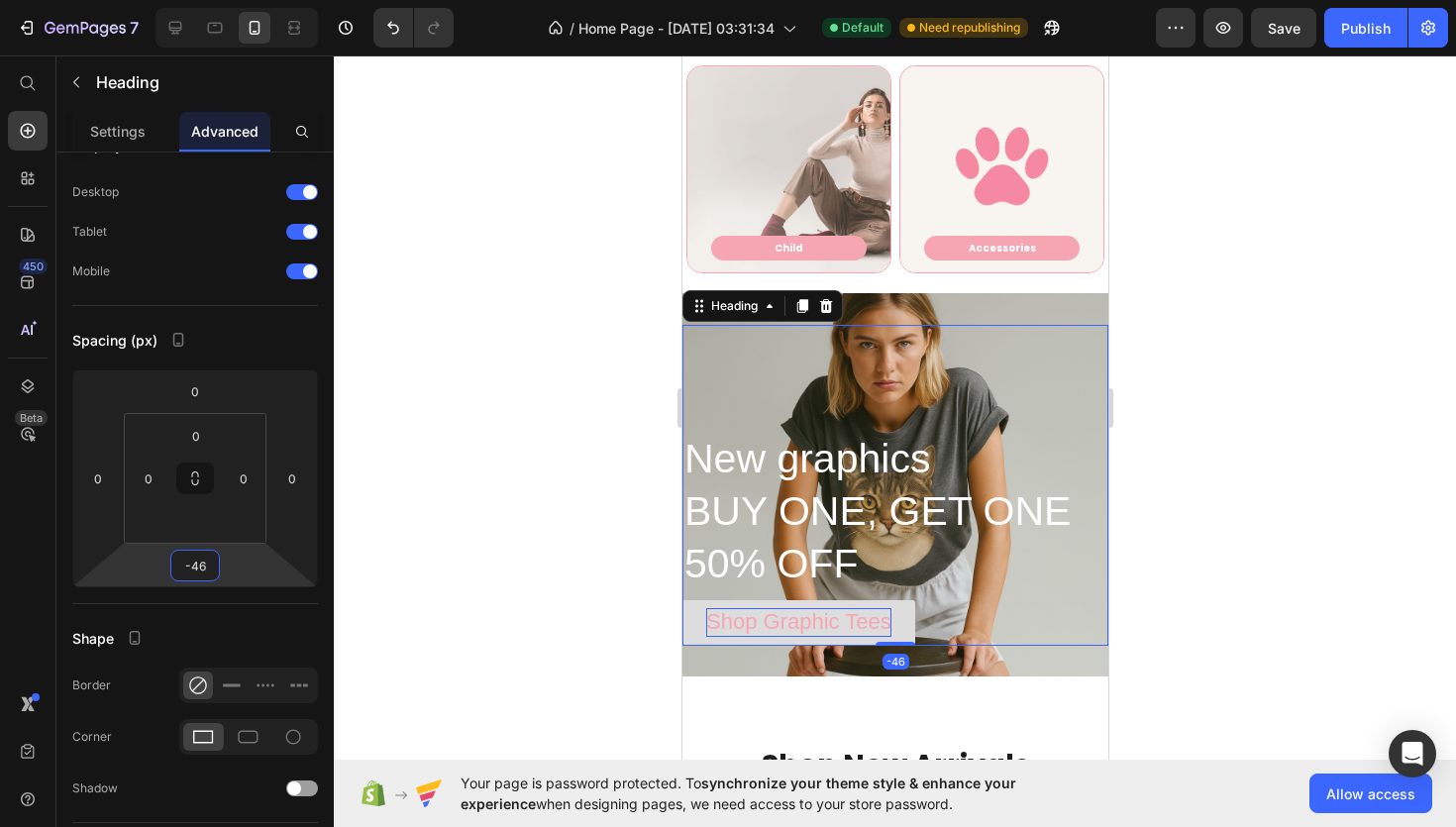 type on "-48" 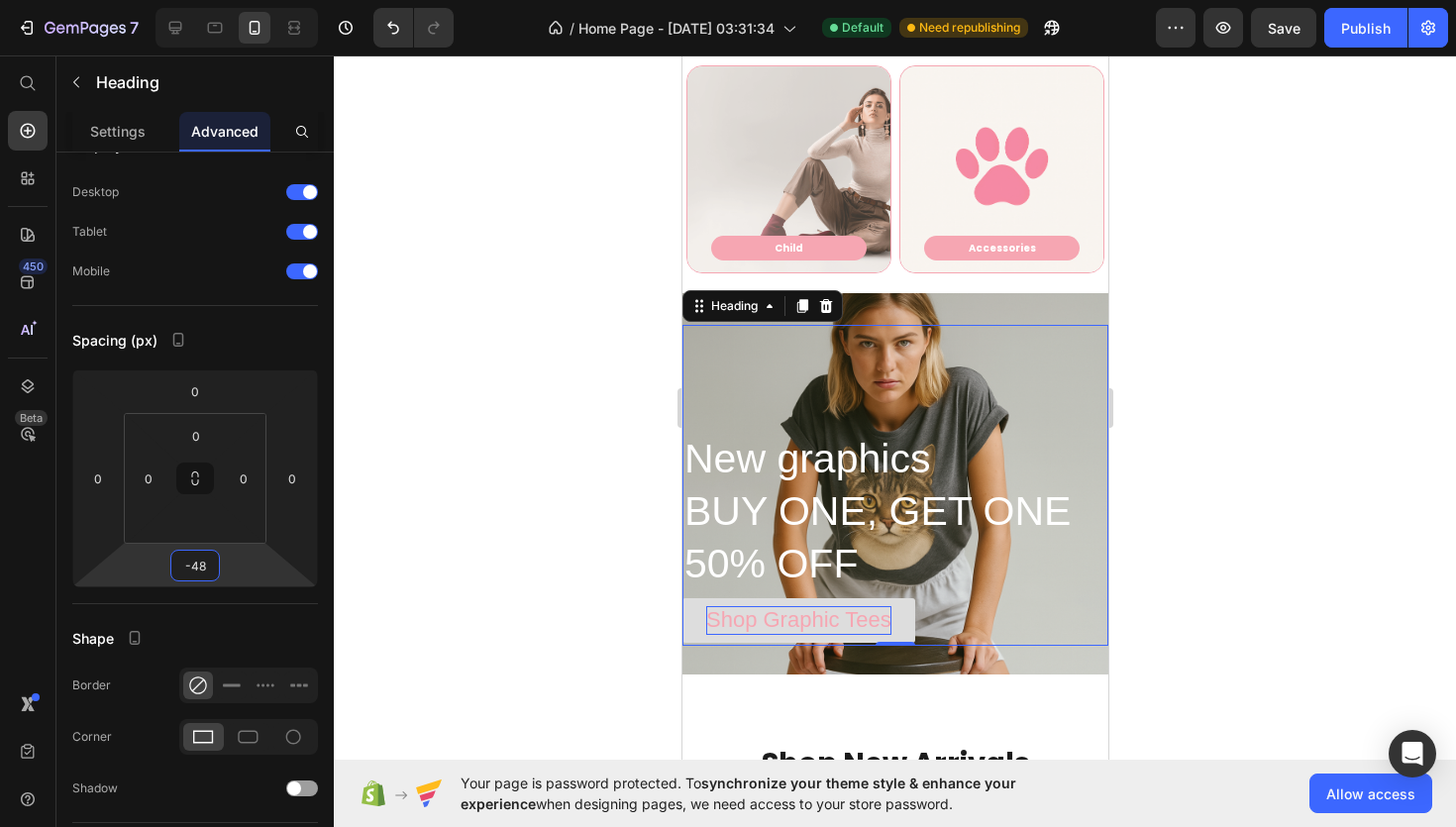drag, startPoint x: 231, startPoint y: 558, endPoint x: 233, endPoint y: 582, distance: 24.083189 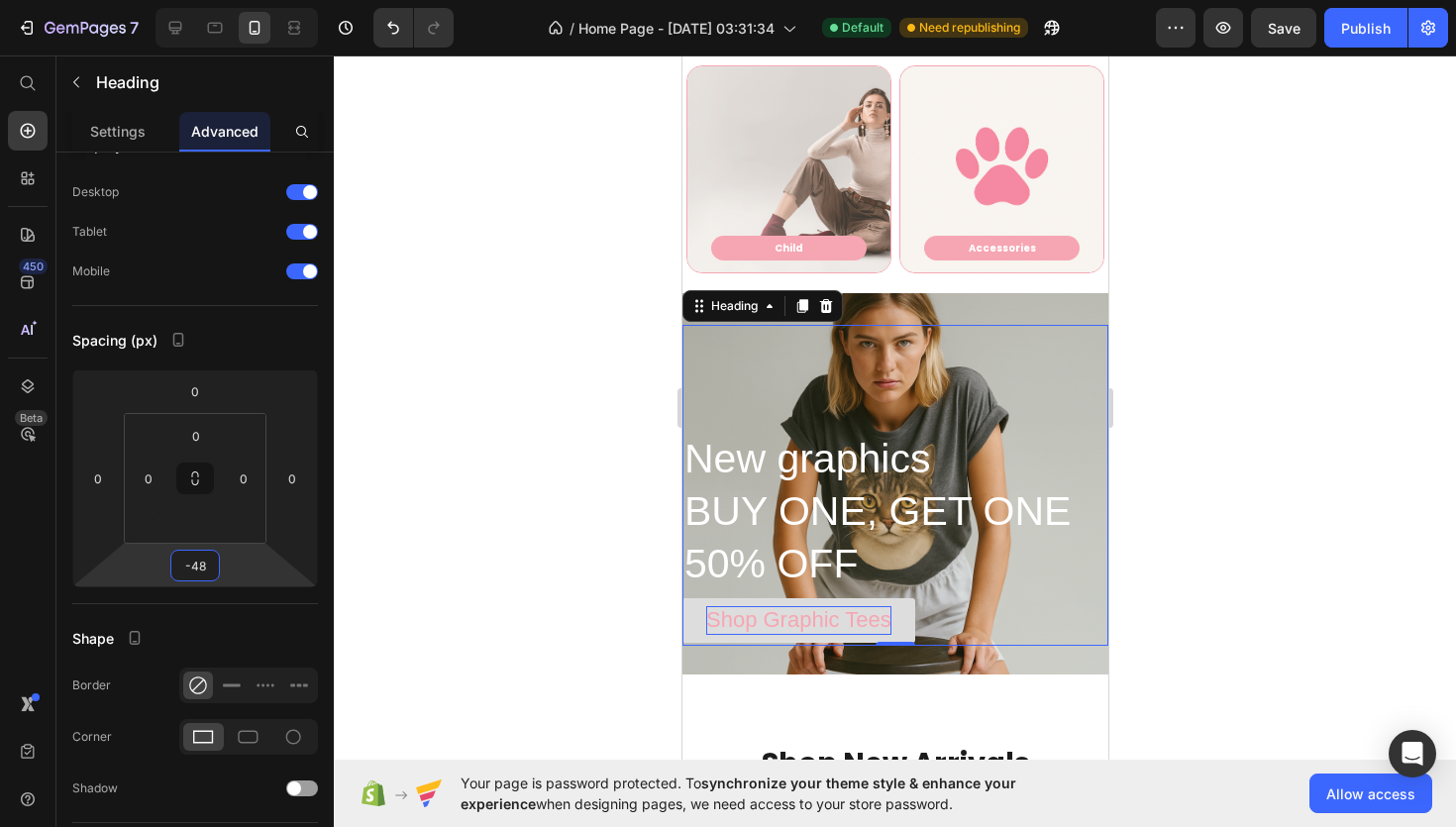 click on "7  Version history  /  Home Page - [DATE] 03:31:34 Default Need republishing Preview  Save   Publish  450 Beta Start with Sections Elements Hero Section Product Detail Brands Trusted Badges Guarantee Product Breakdown How to use Testimonials Compare Bundle FAQs Social Proof Brand Story Product List Collection Blog List Contact Sticky Add to Cart Custom Footer Browse Library 450 Layout
Row
Row
Row
Row Text
Heading
Text Block Button
Button
Button
Sticky Back to top Media
Image" at bounding box center (728, 0) 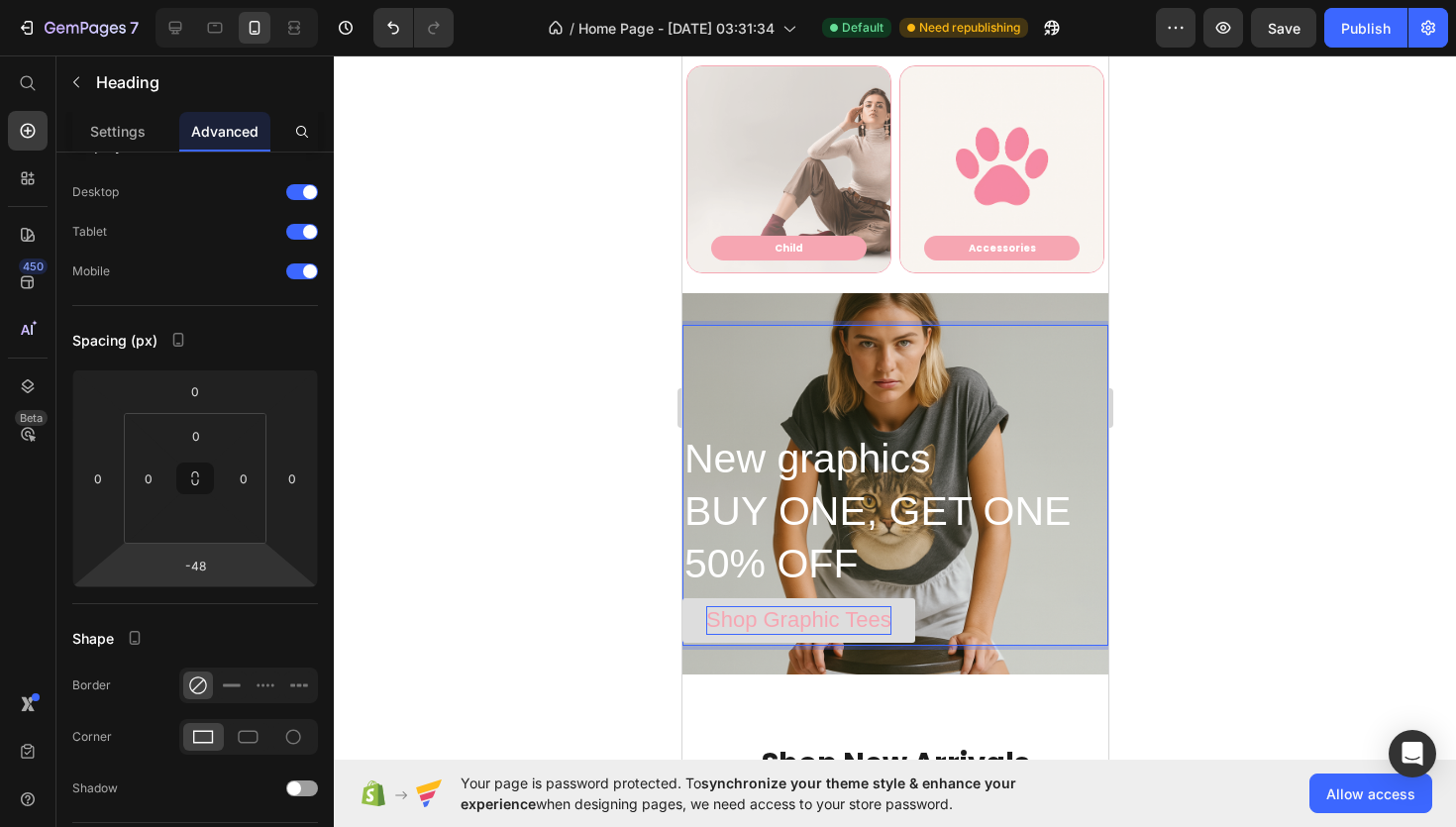 click on "⁠⁠⁠⁠⁠⁠⁠ New graphics BUY ONE, GET ONE 50% OFF" at bounding box center [894, 485] 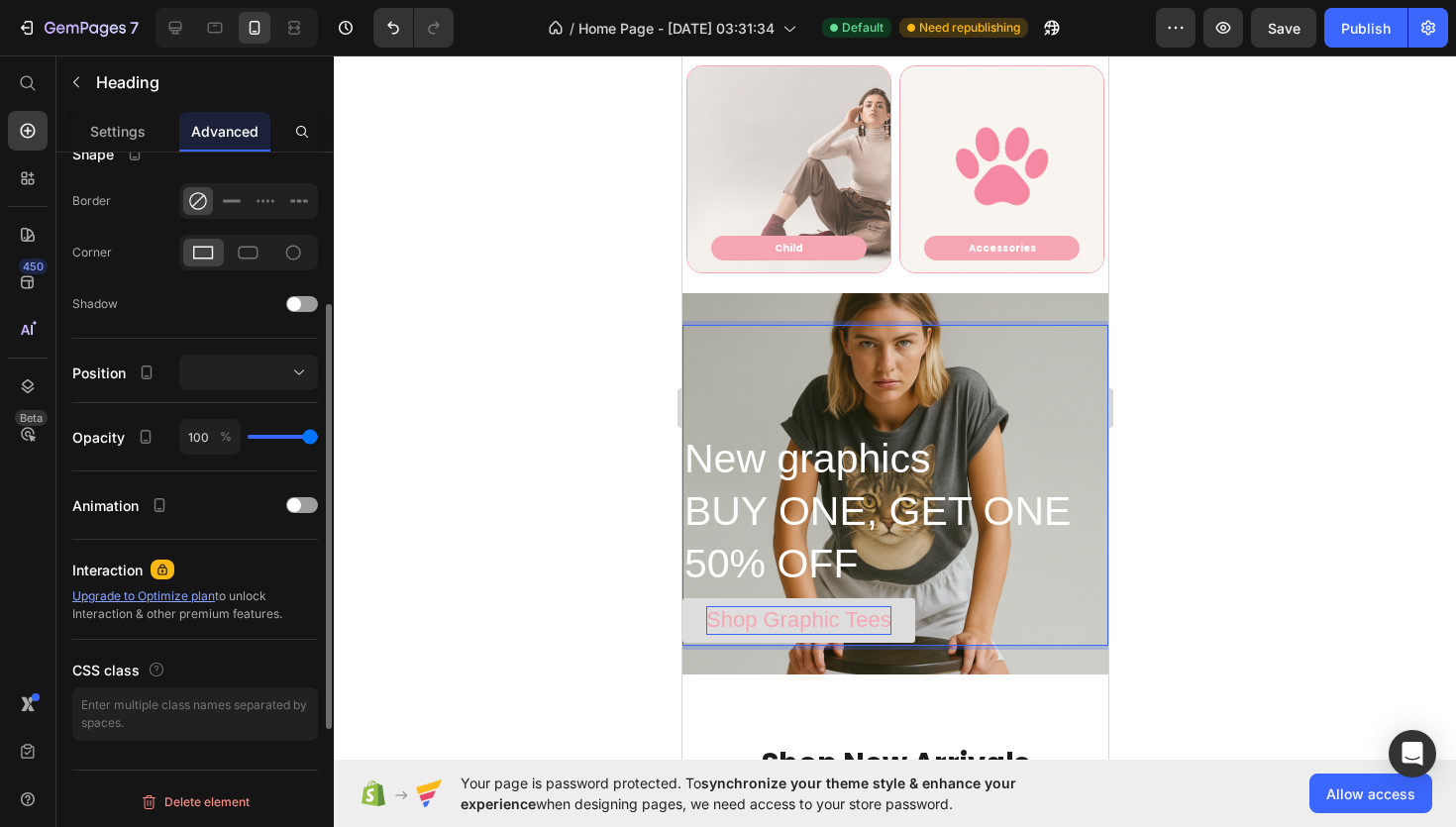 scroll, scrollTop: 0, scrollLeft: 0, axis: both 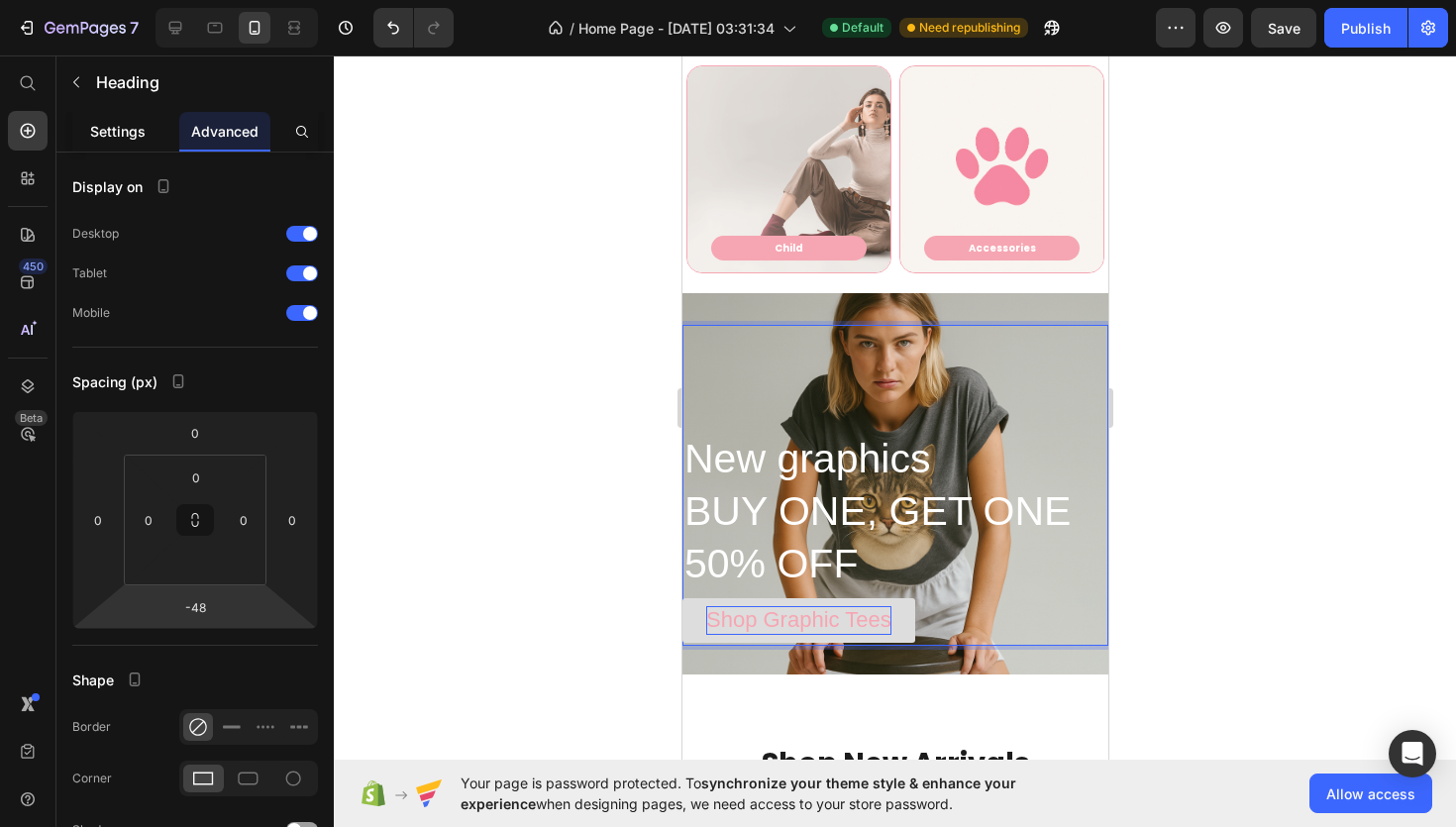click on "Settings" at bounding box center (118, 131) 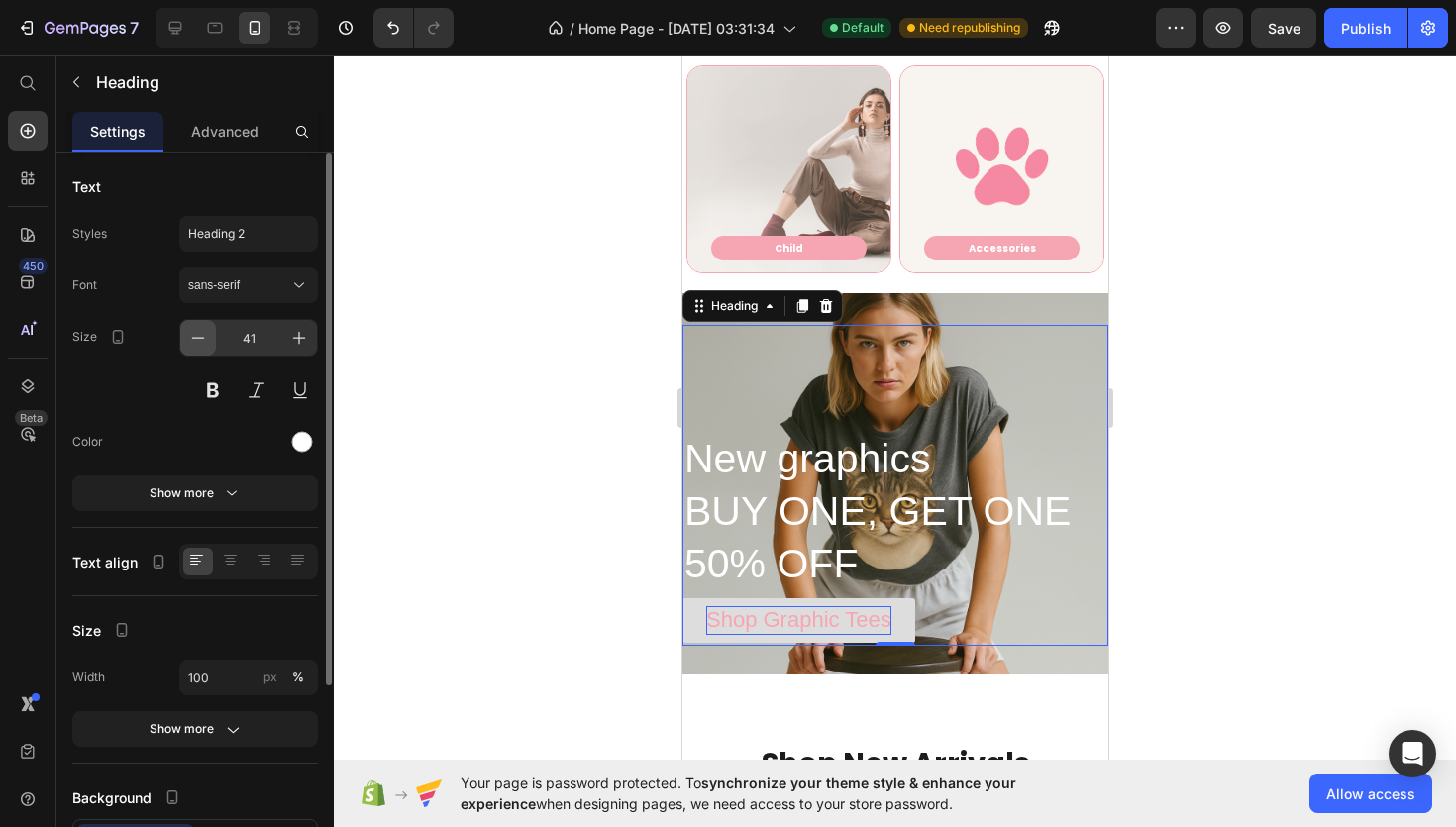 click 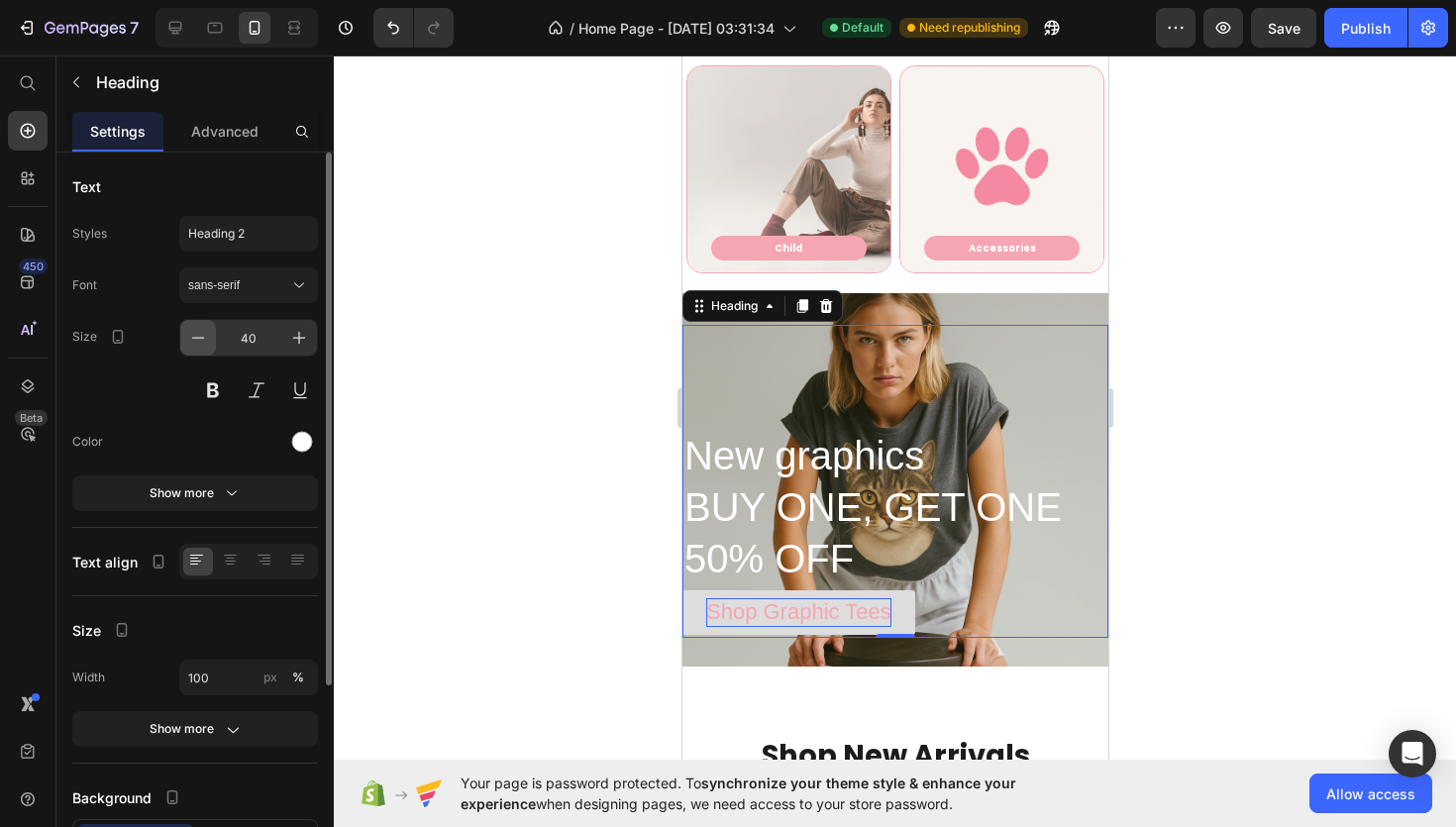 click 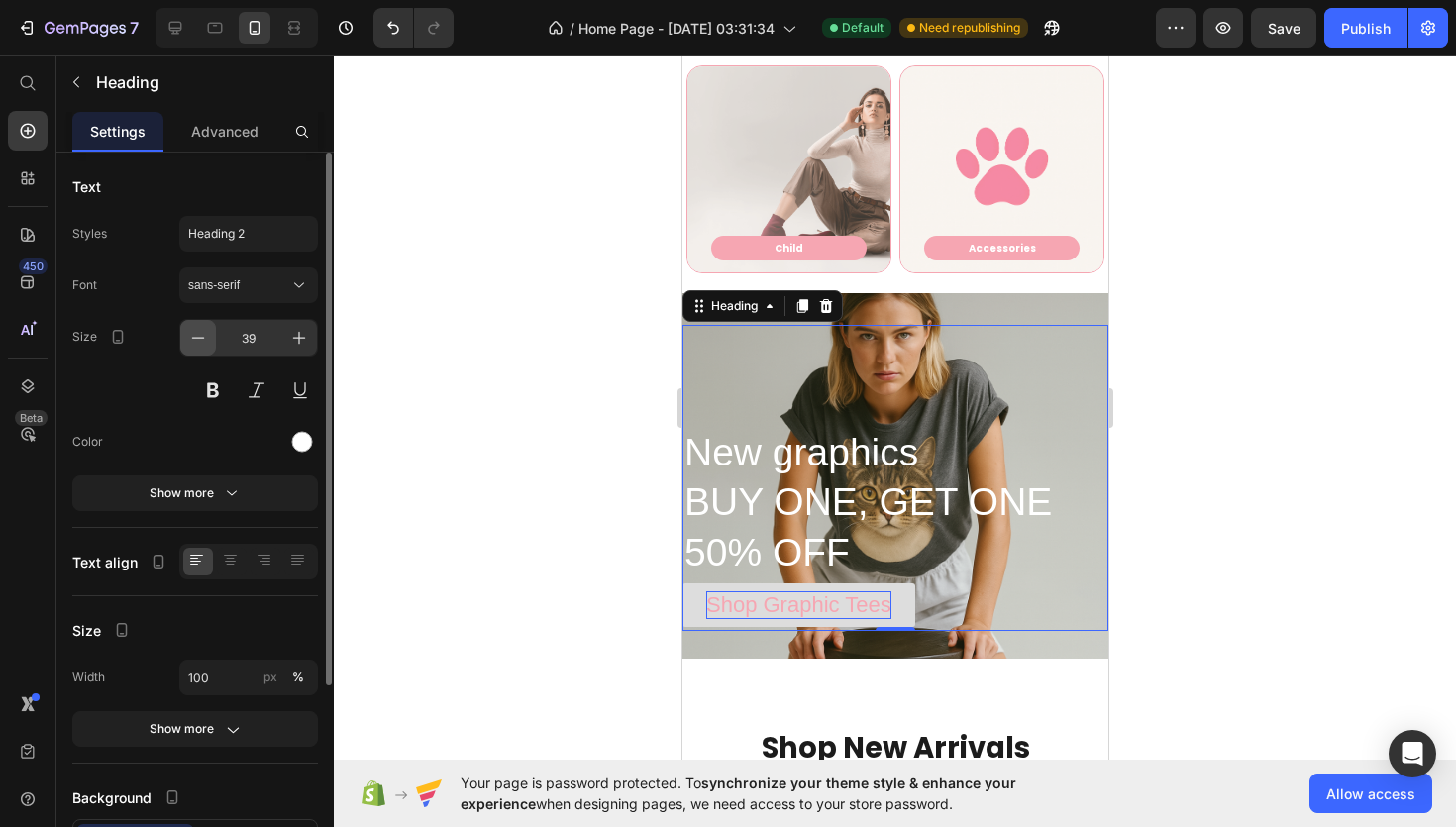 click 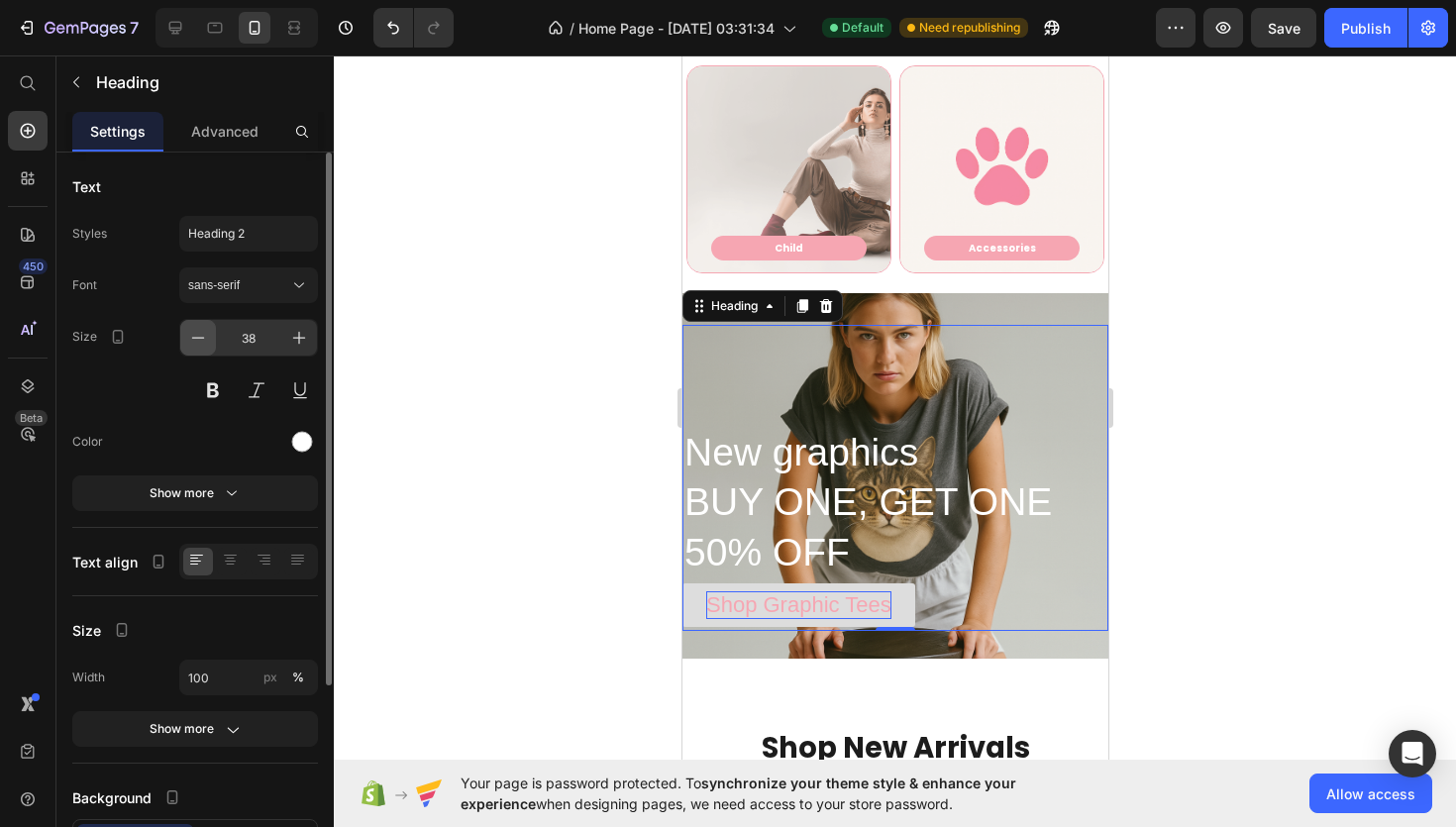 click 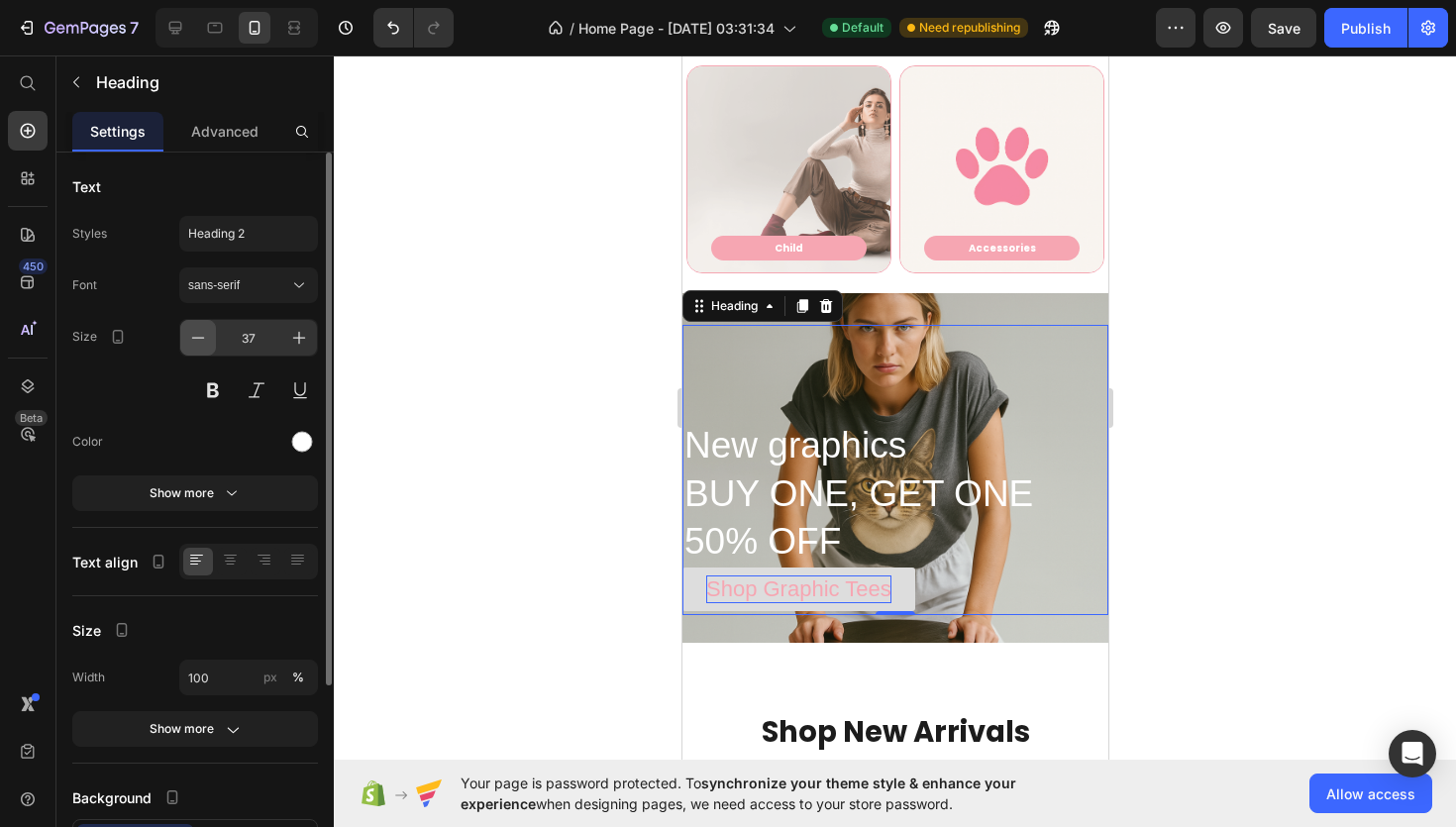 click 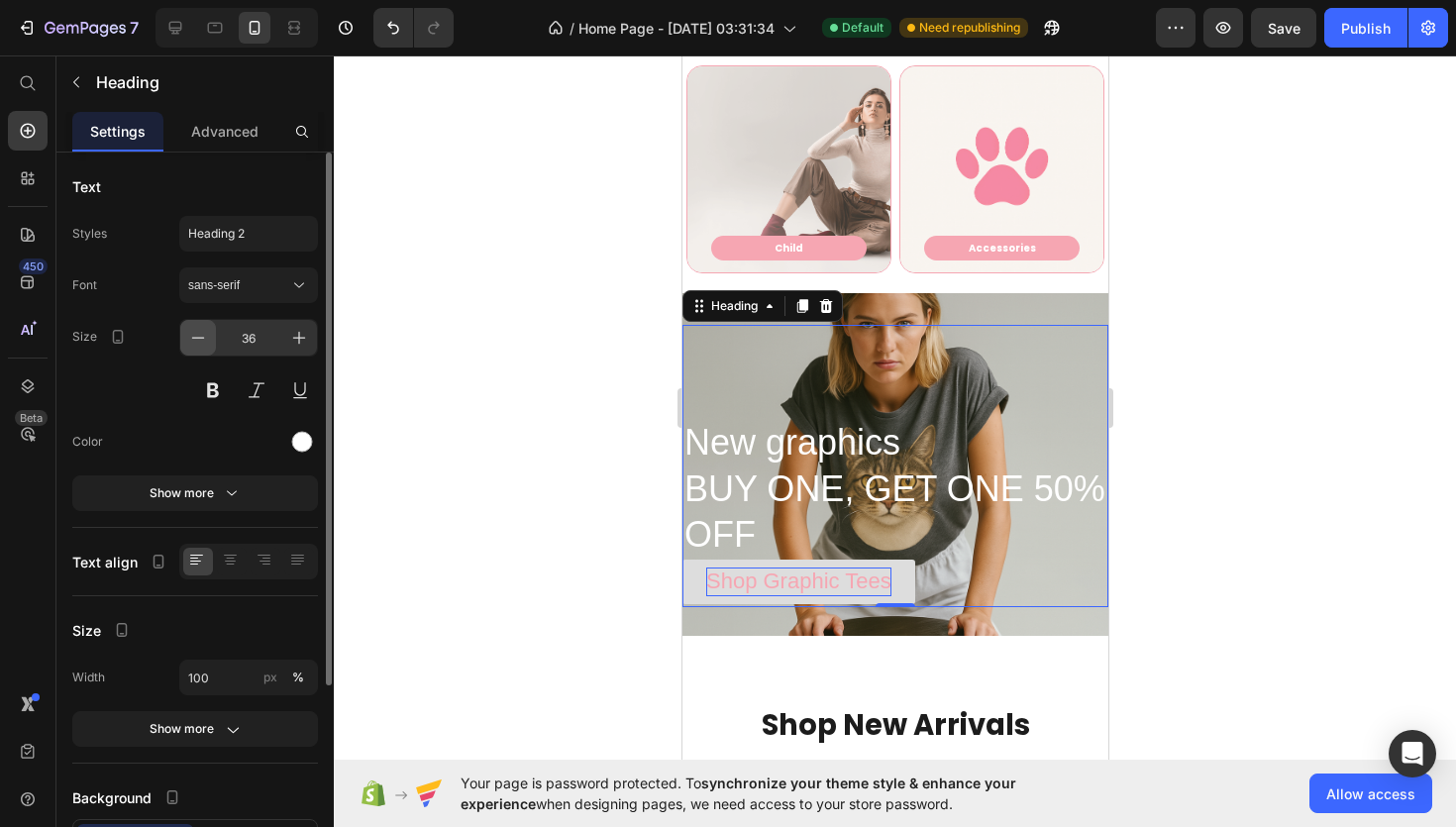 click 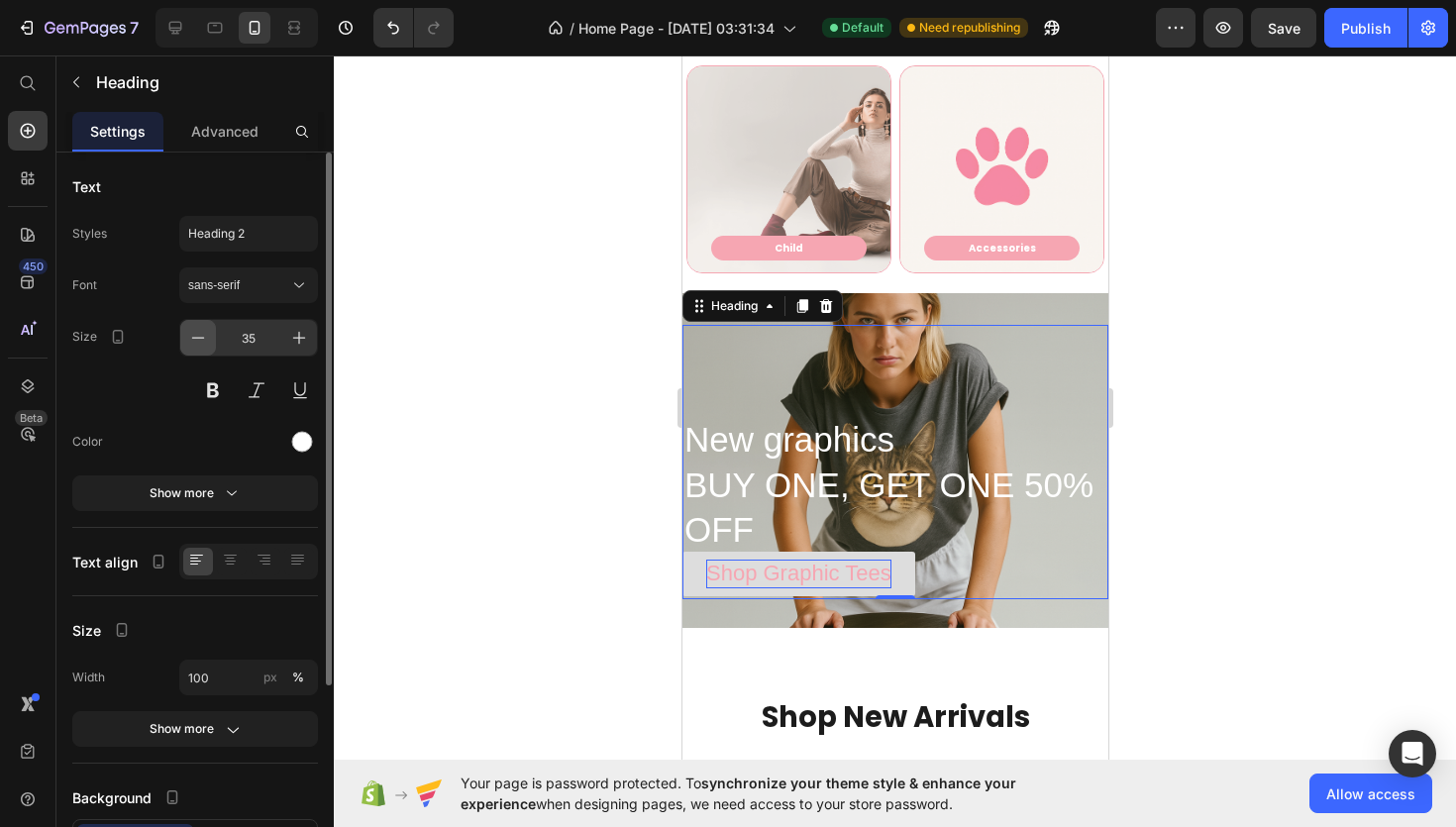 click 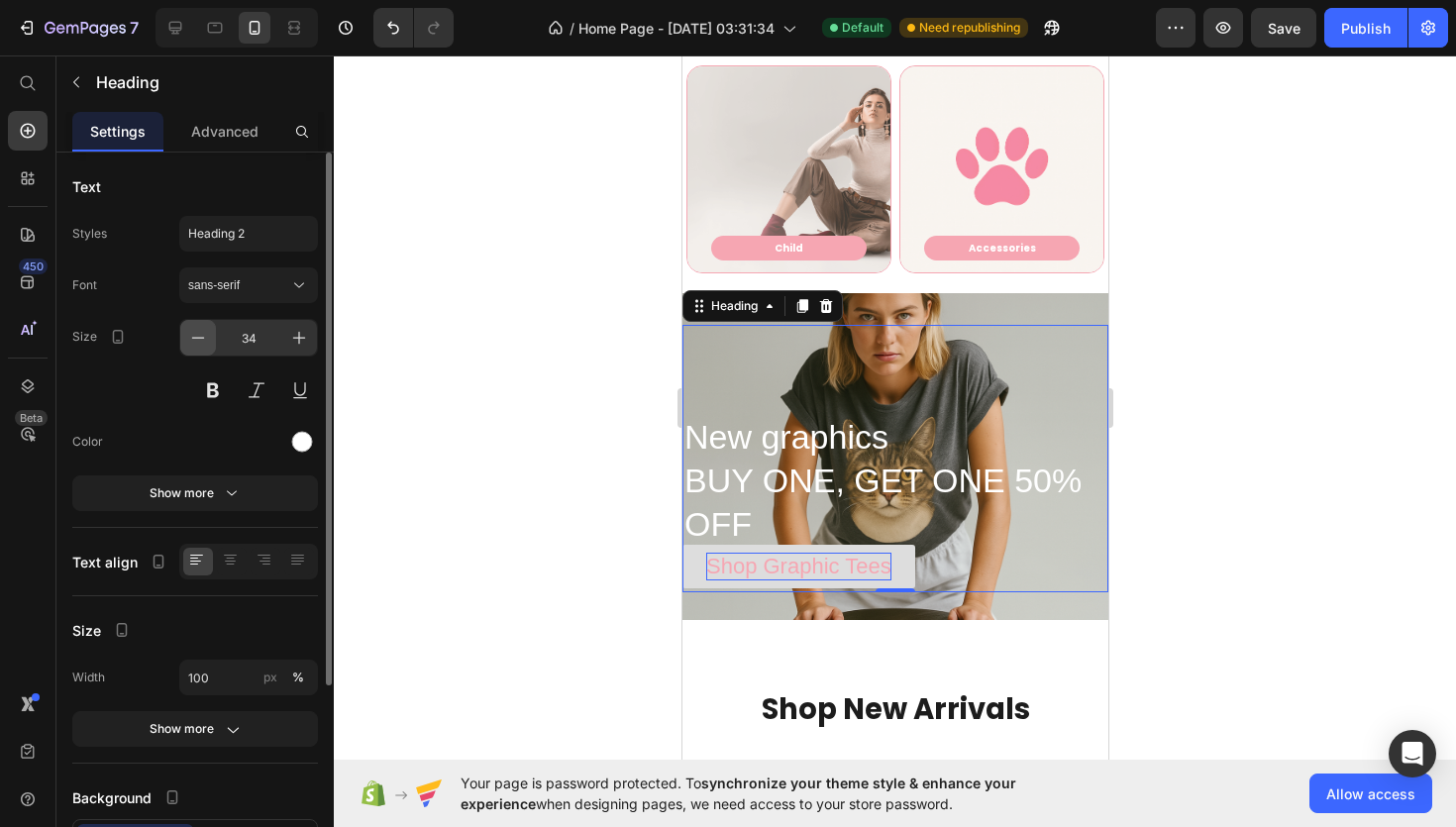 click 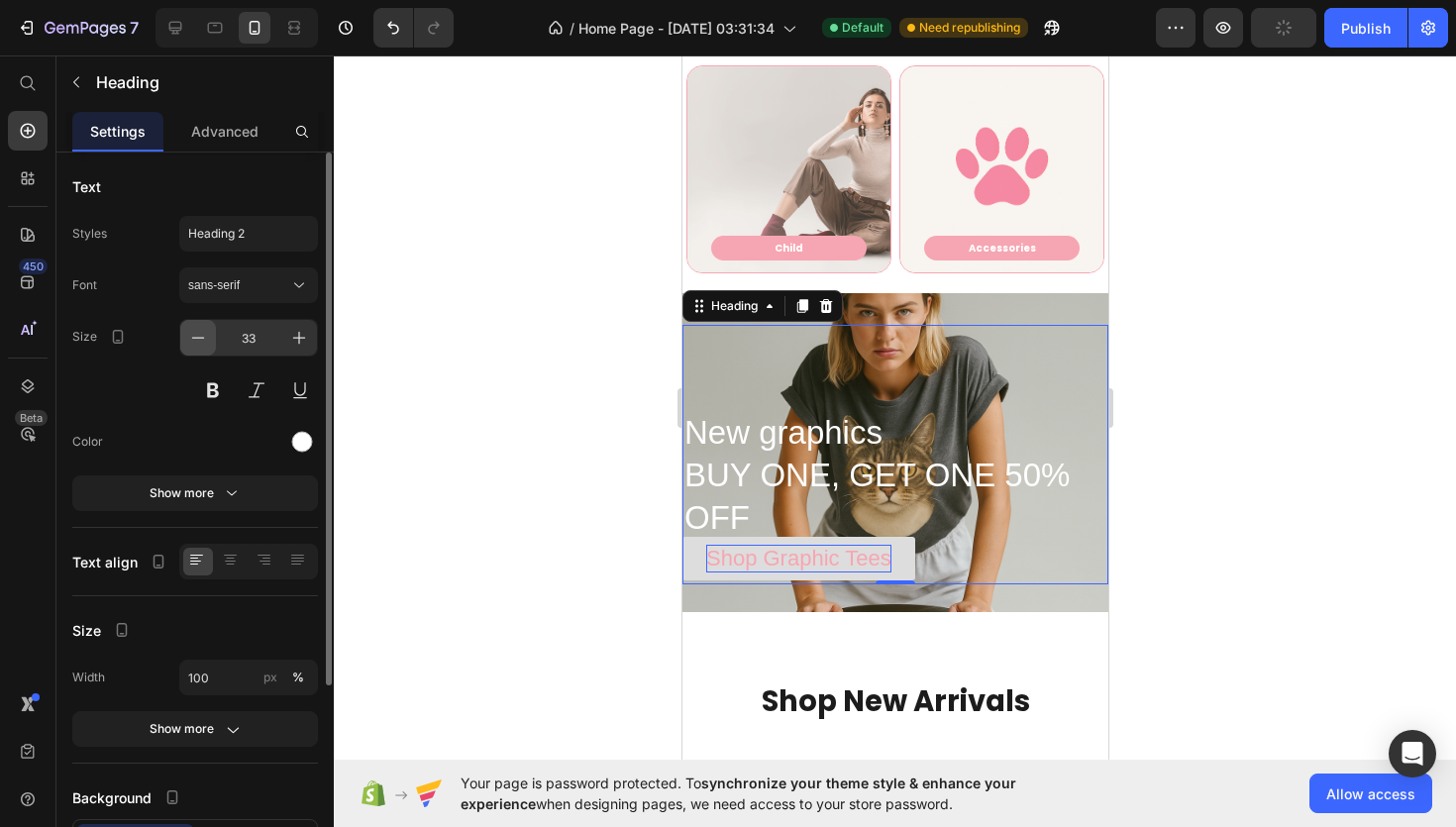 click 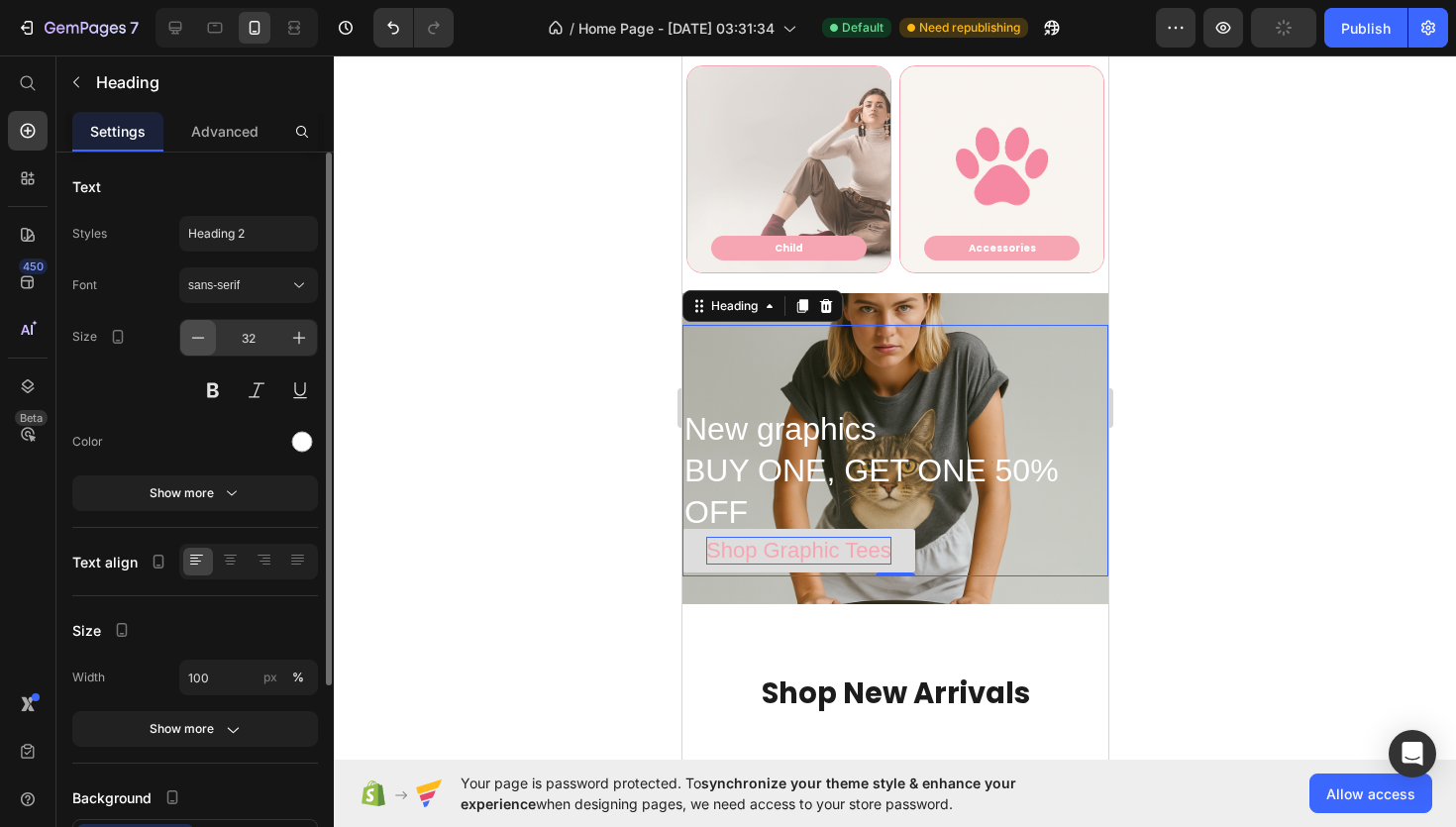 click 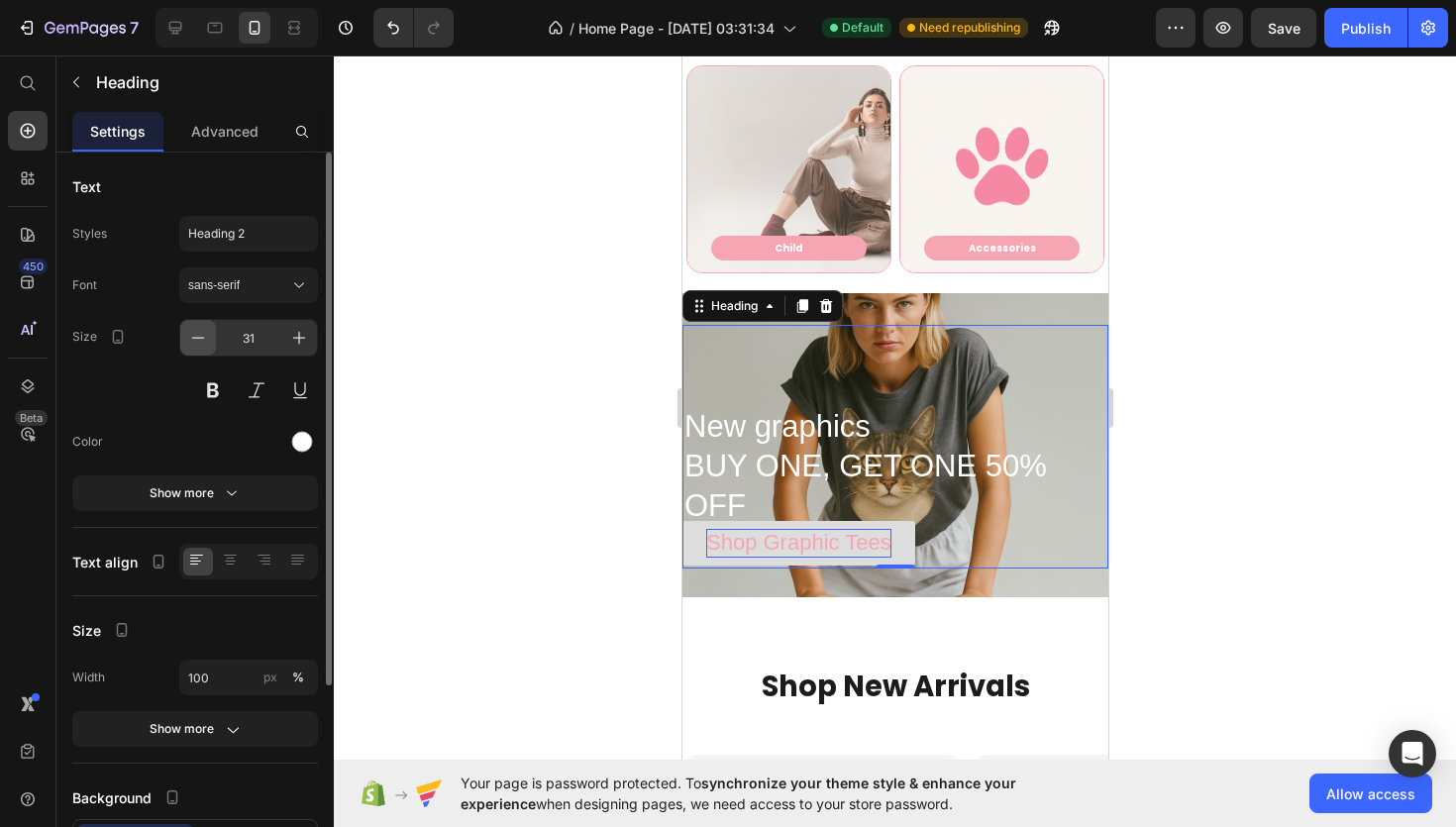 click 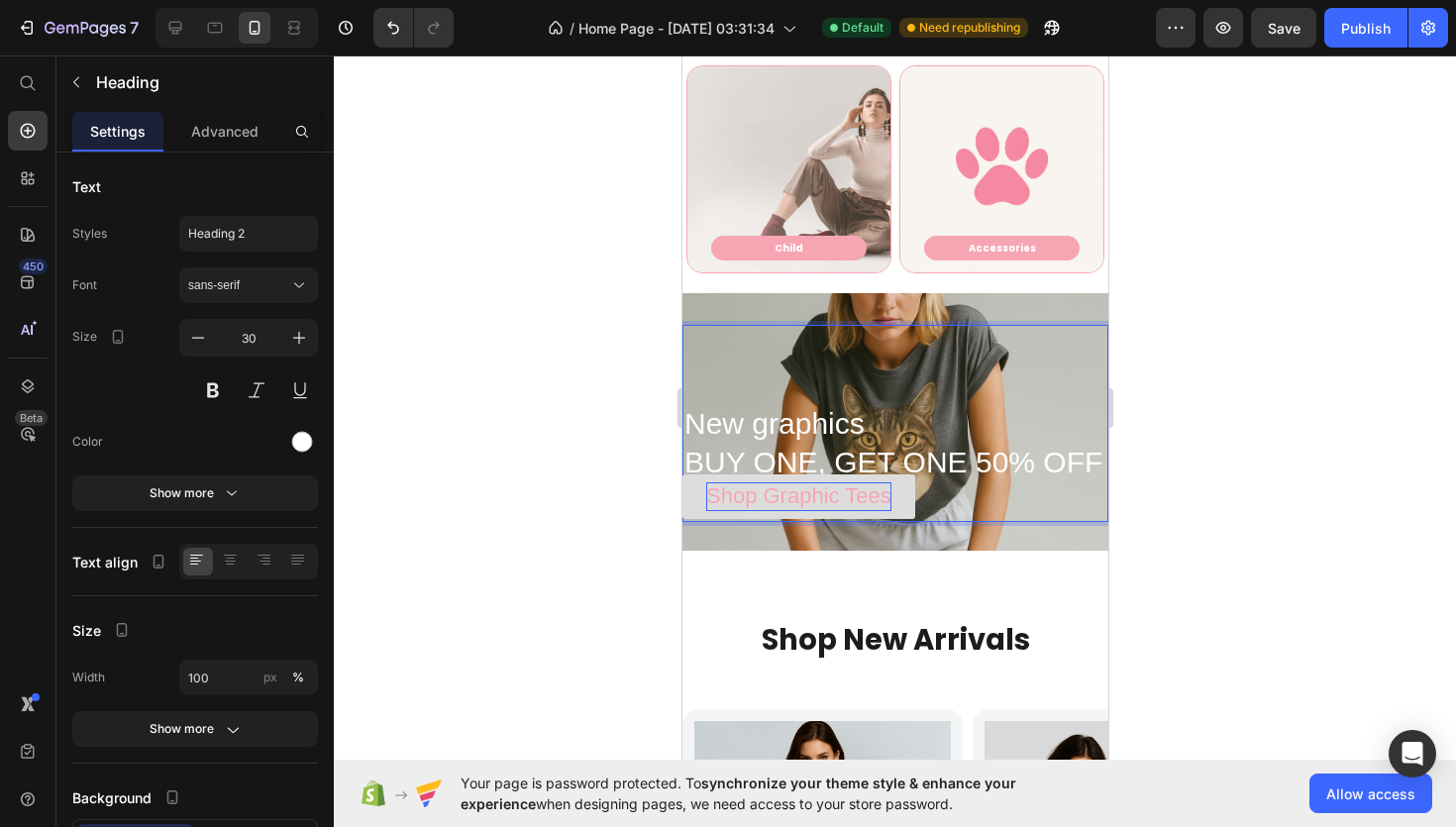 click on "⁠⁠⁠⁠⁠⁠⁠ New graphics BUY ONE, GET ONE 50% OFF" at bounding box center (894, 423) 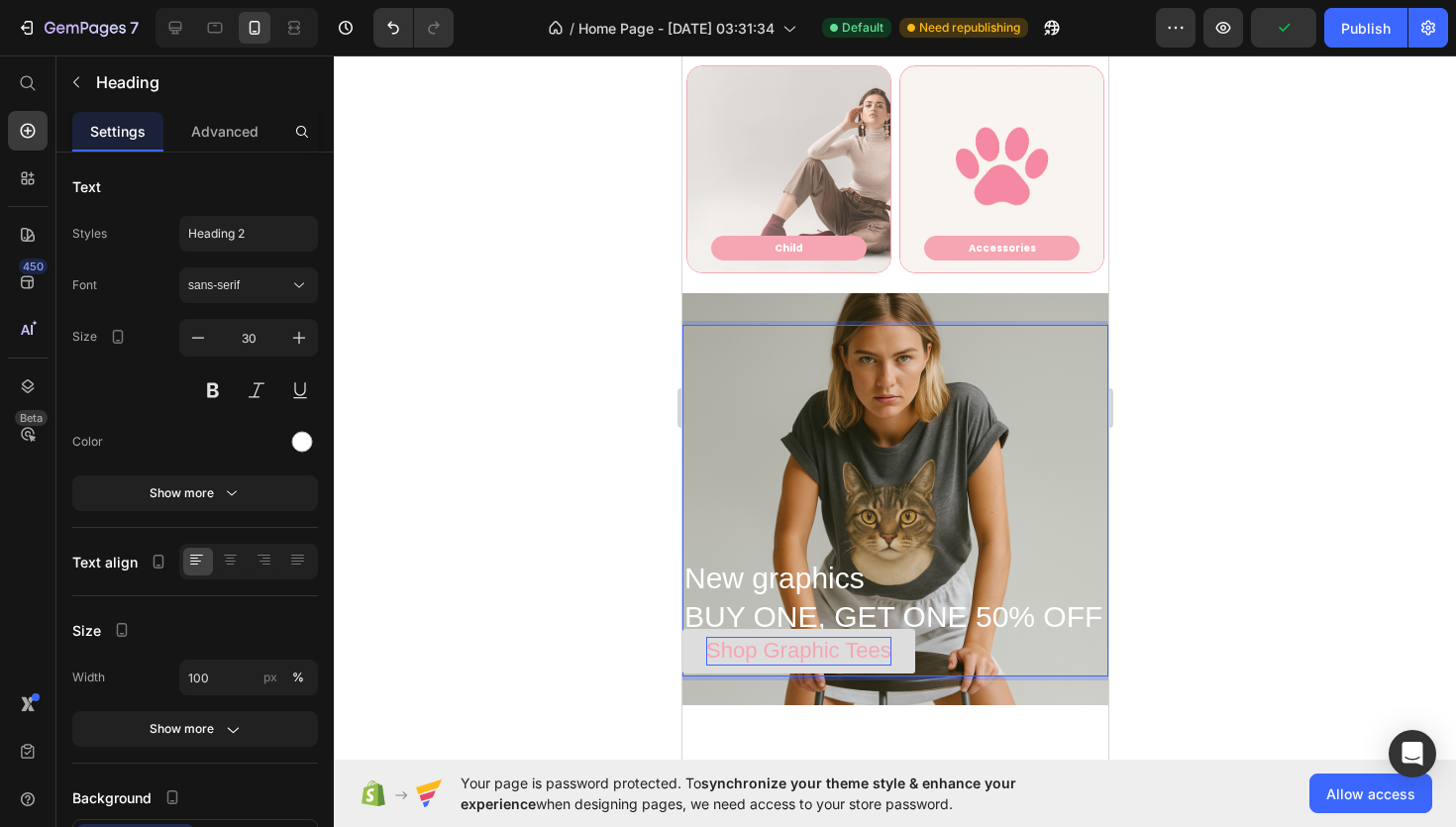 click on "New graphics BUY ONE, GET ONE 50% OFF" at bounding box center (894, 500) 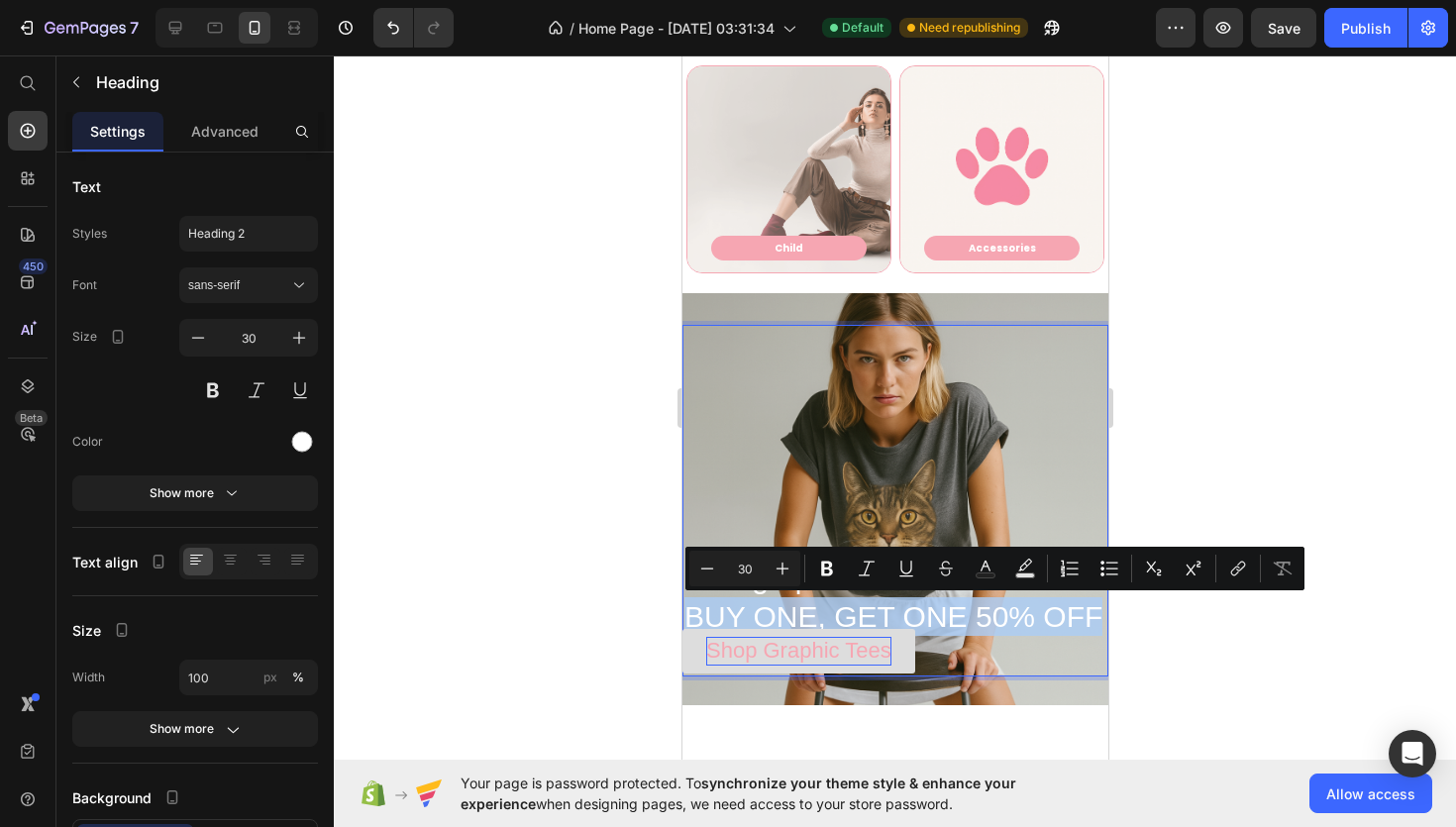 drag, startPoint x: 684, startPoint y: 613, endPoint x: 1094, endPoint y: 614, distance: 410.00122 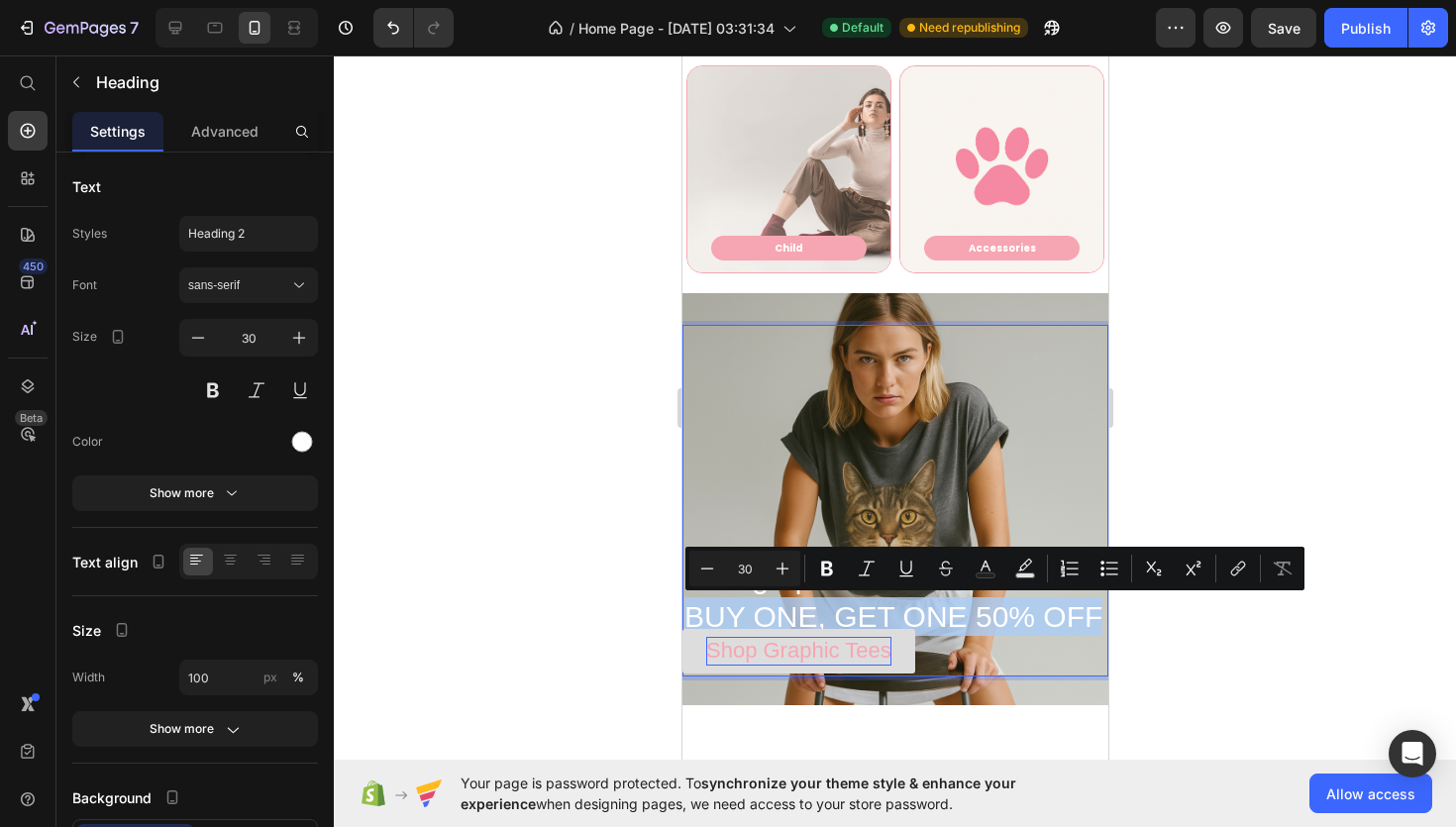 click on "New graphics BUY ONE, GET ONE 50% OFF" at bounding box center [894, 500] 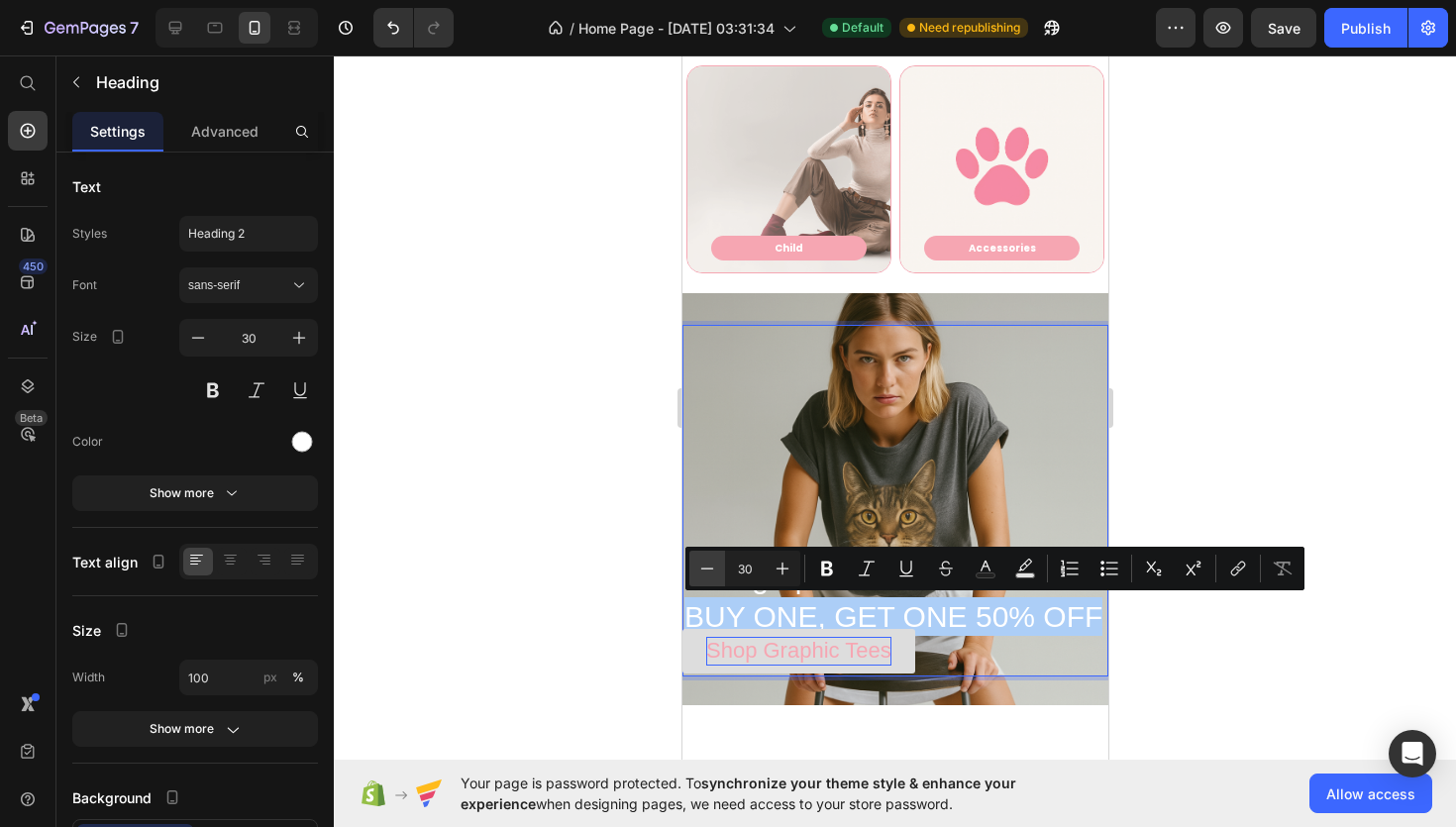 click 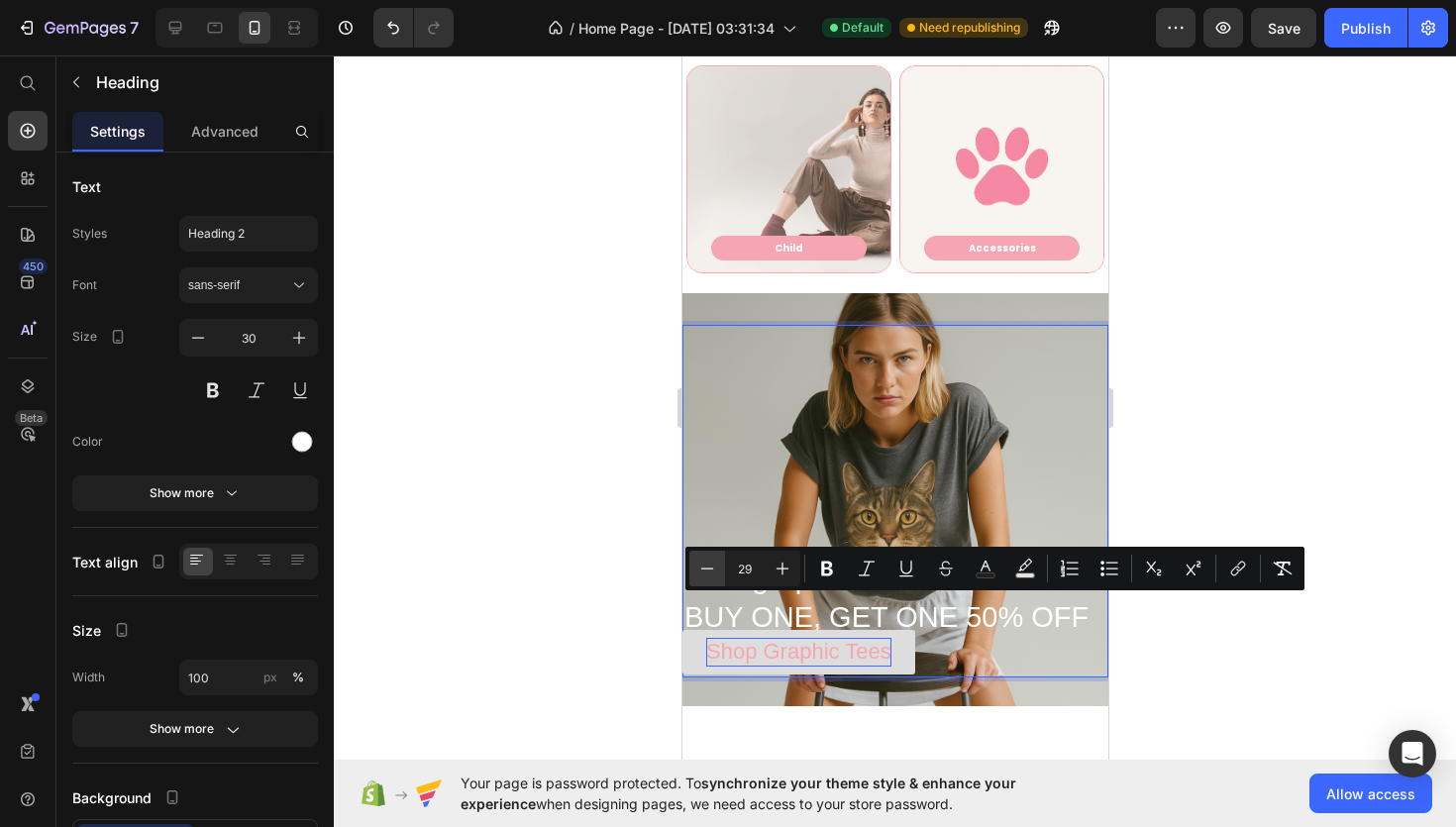 click 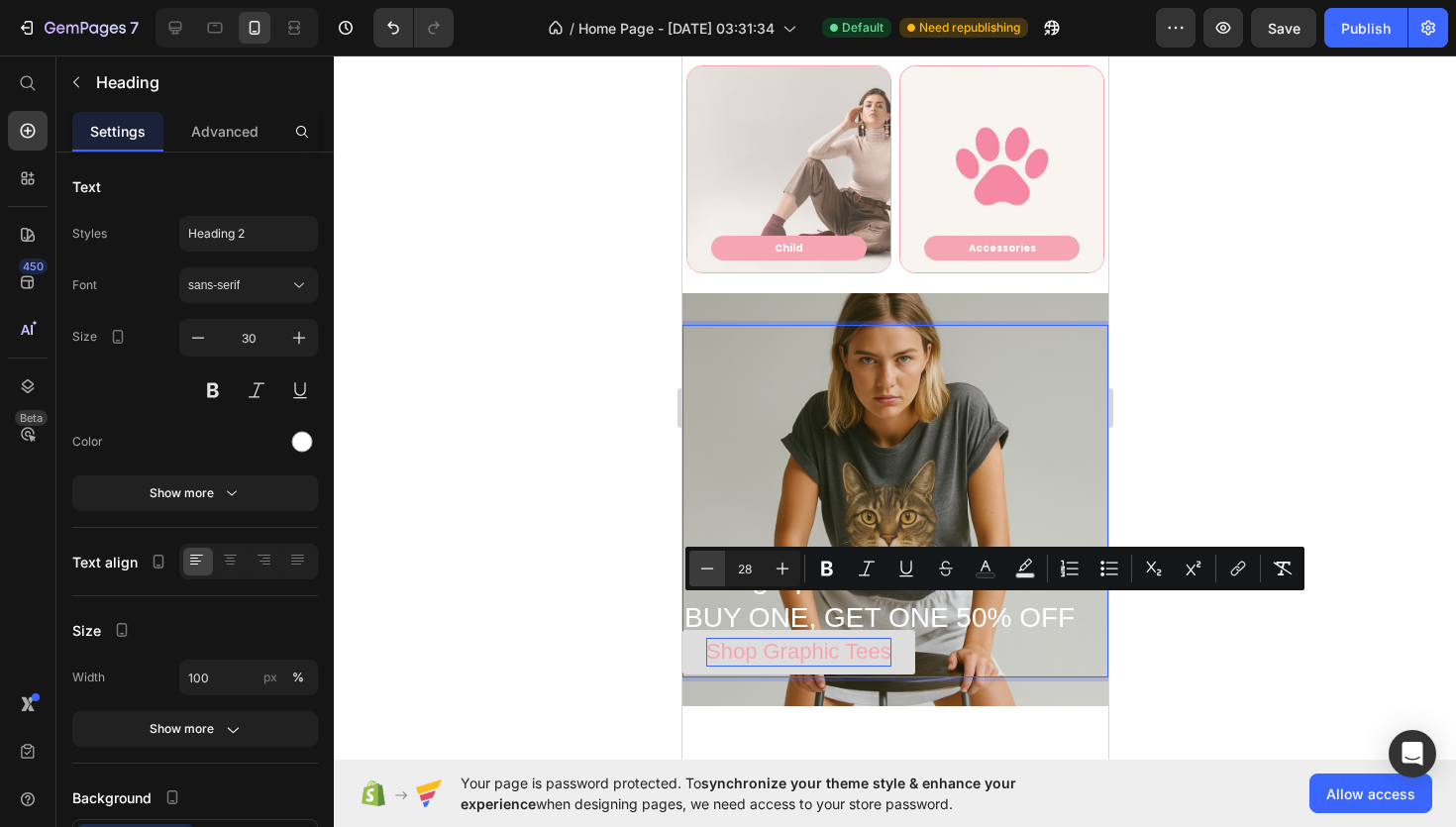 click 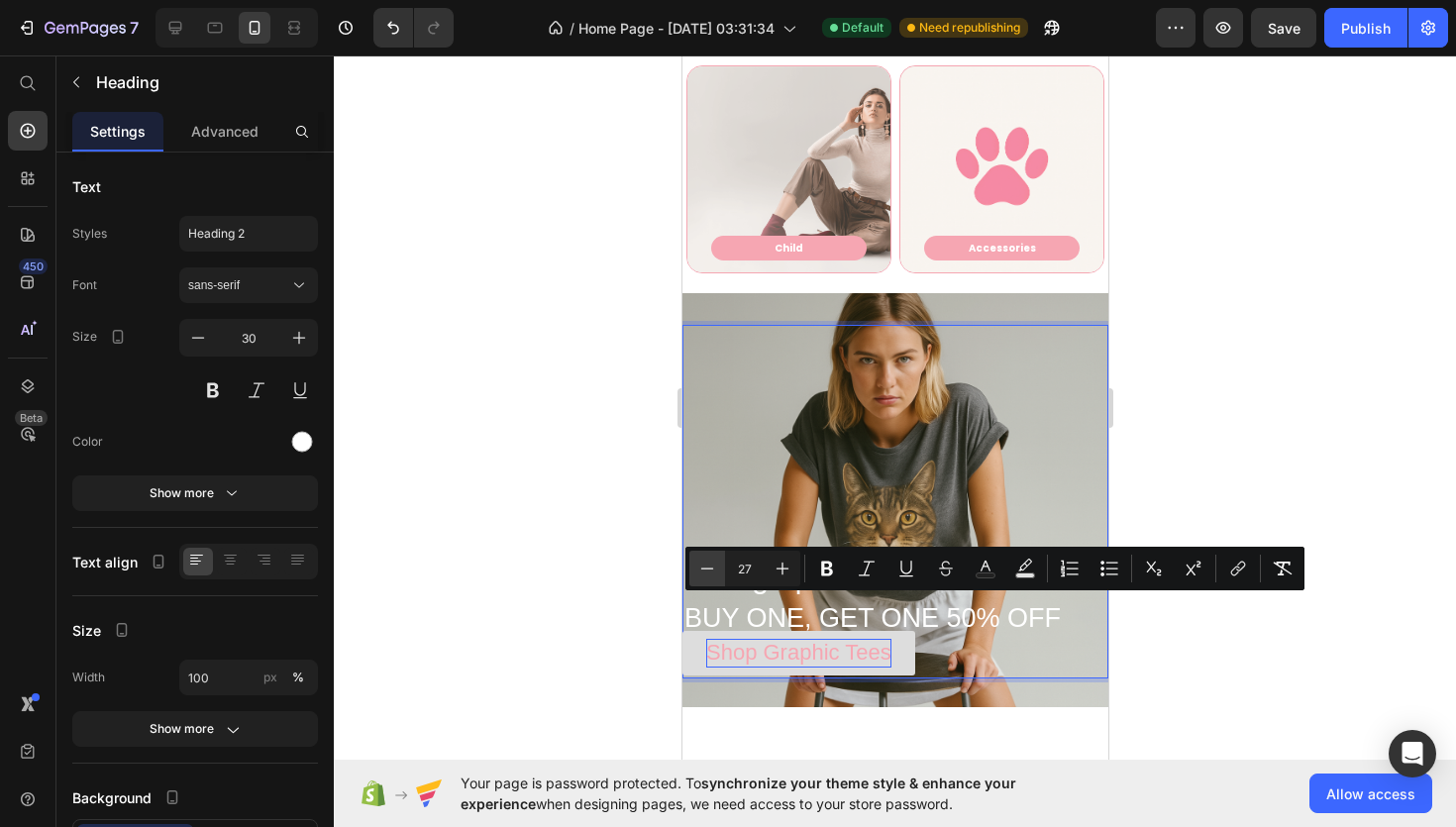 click 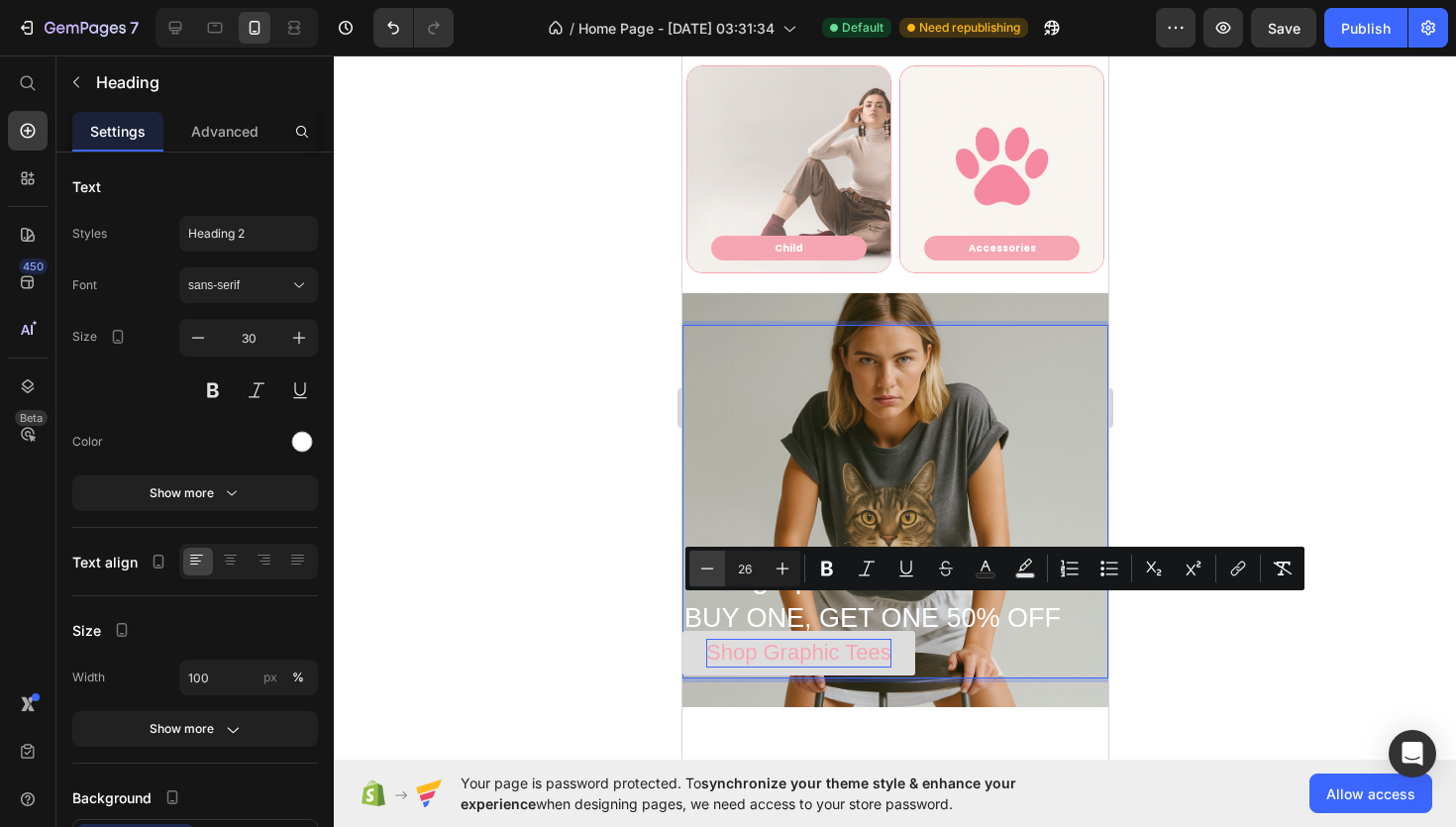 click 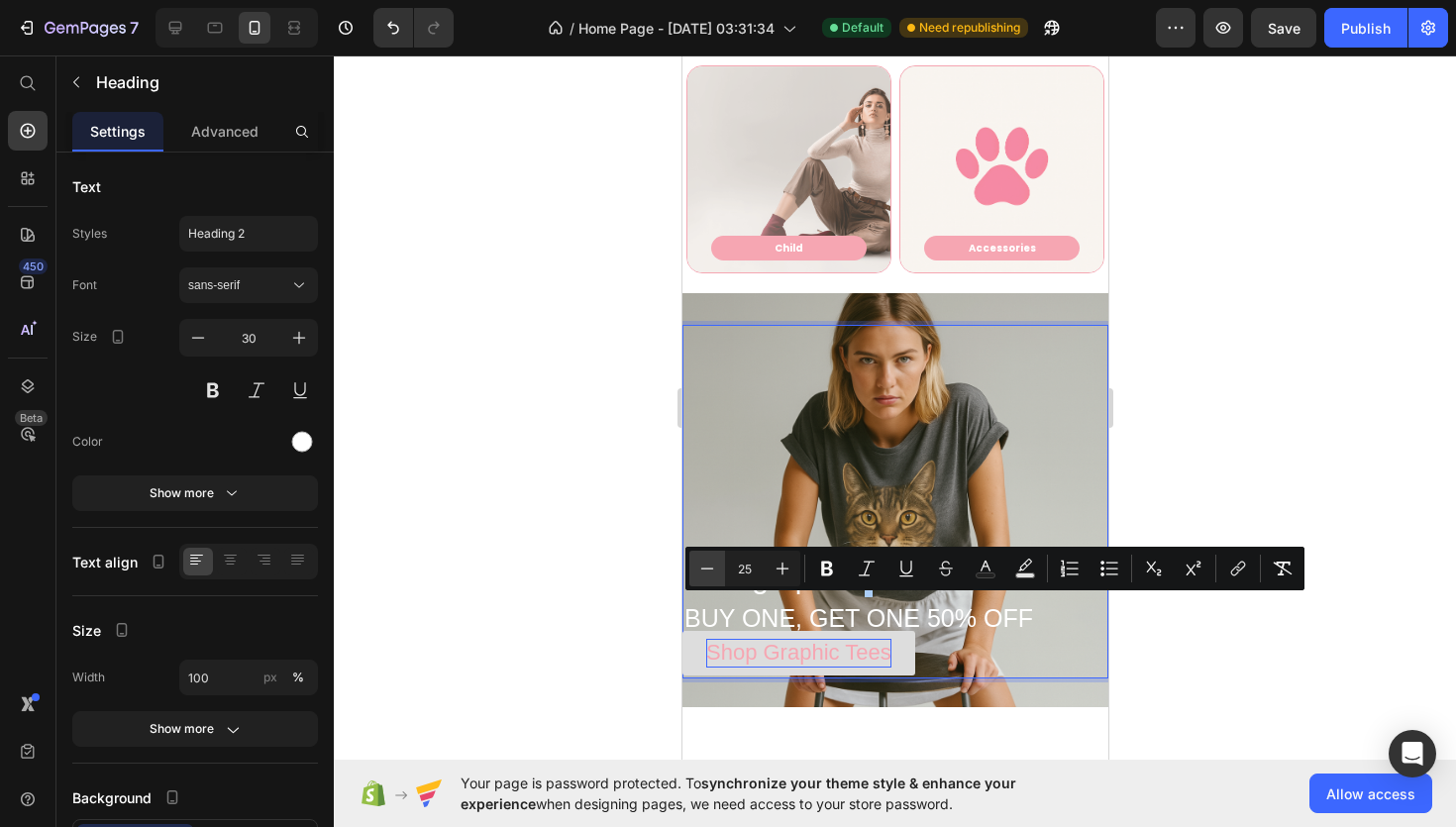 click 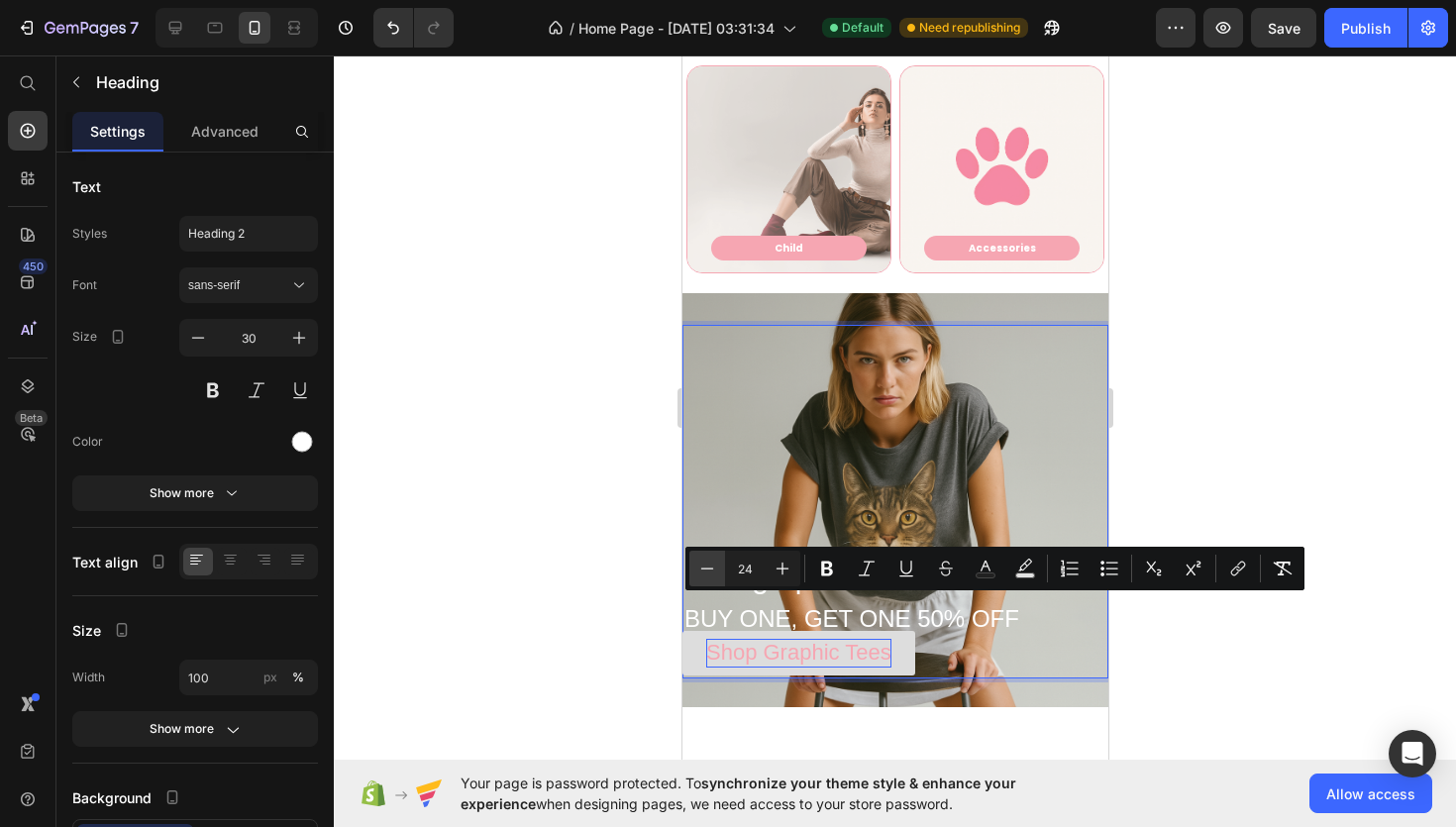 click 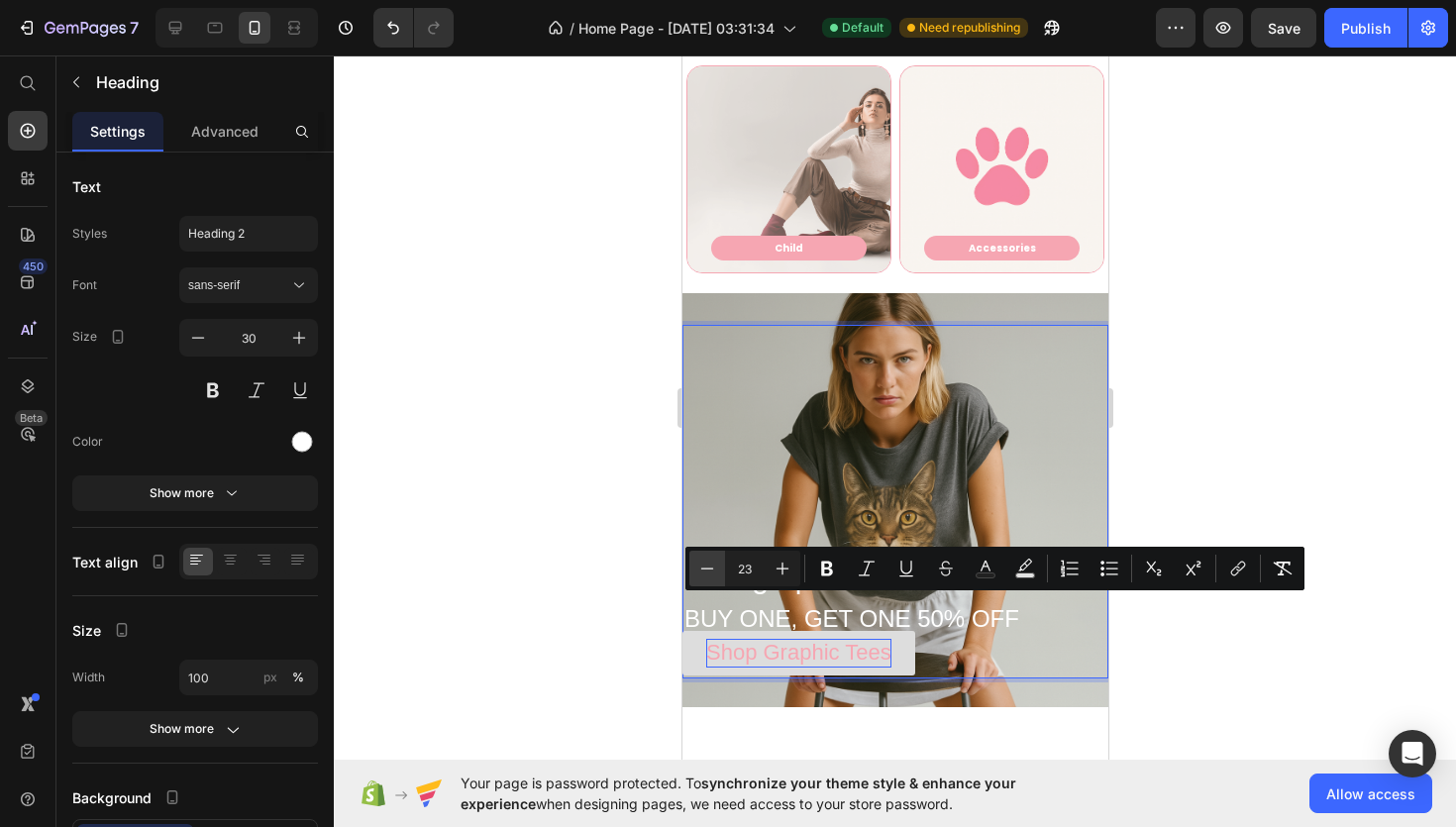 click 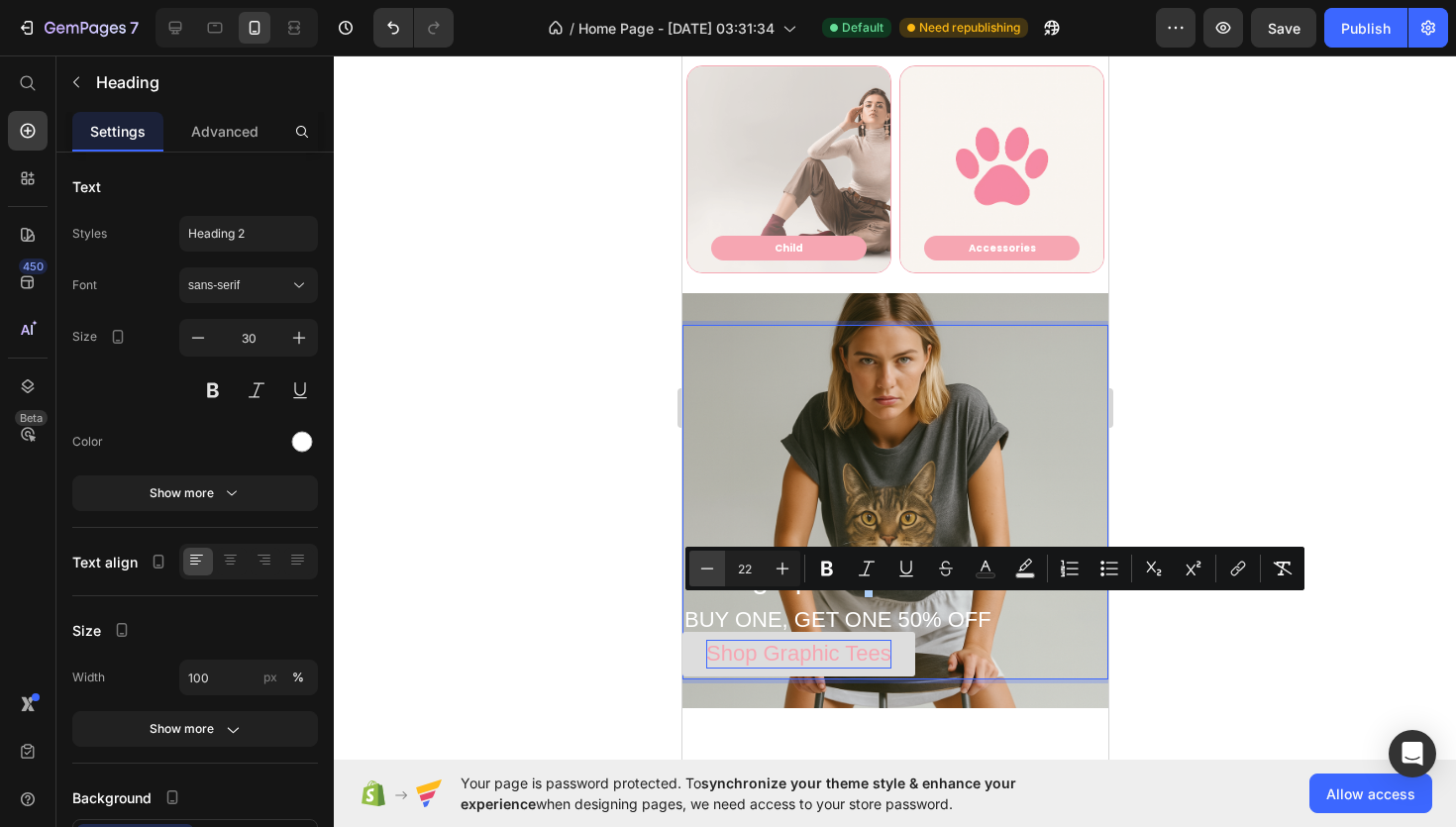 click 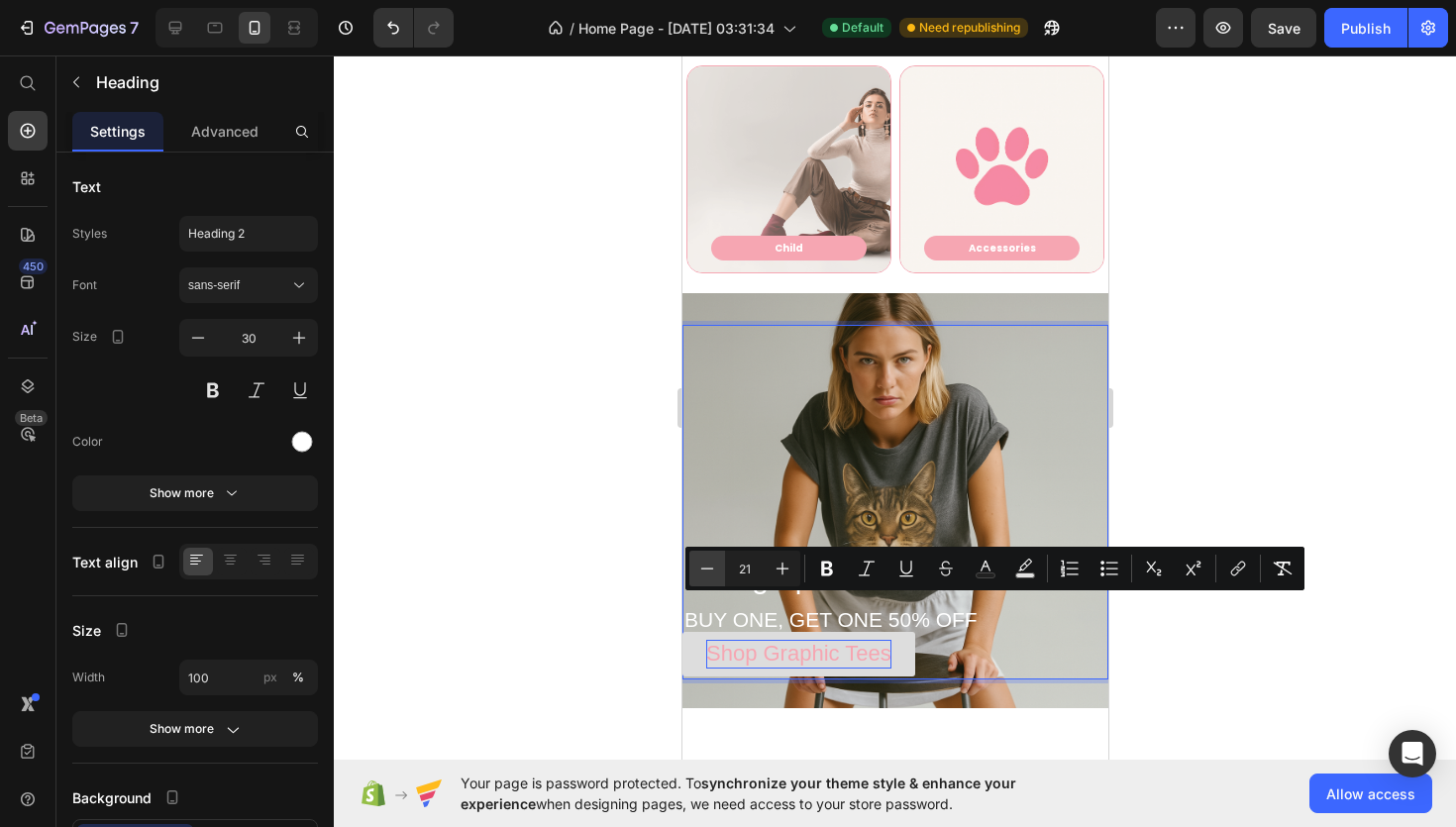 click 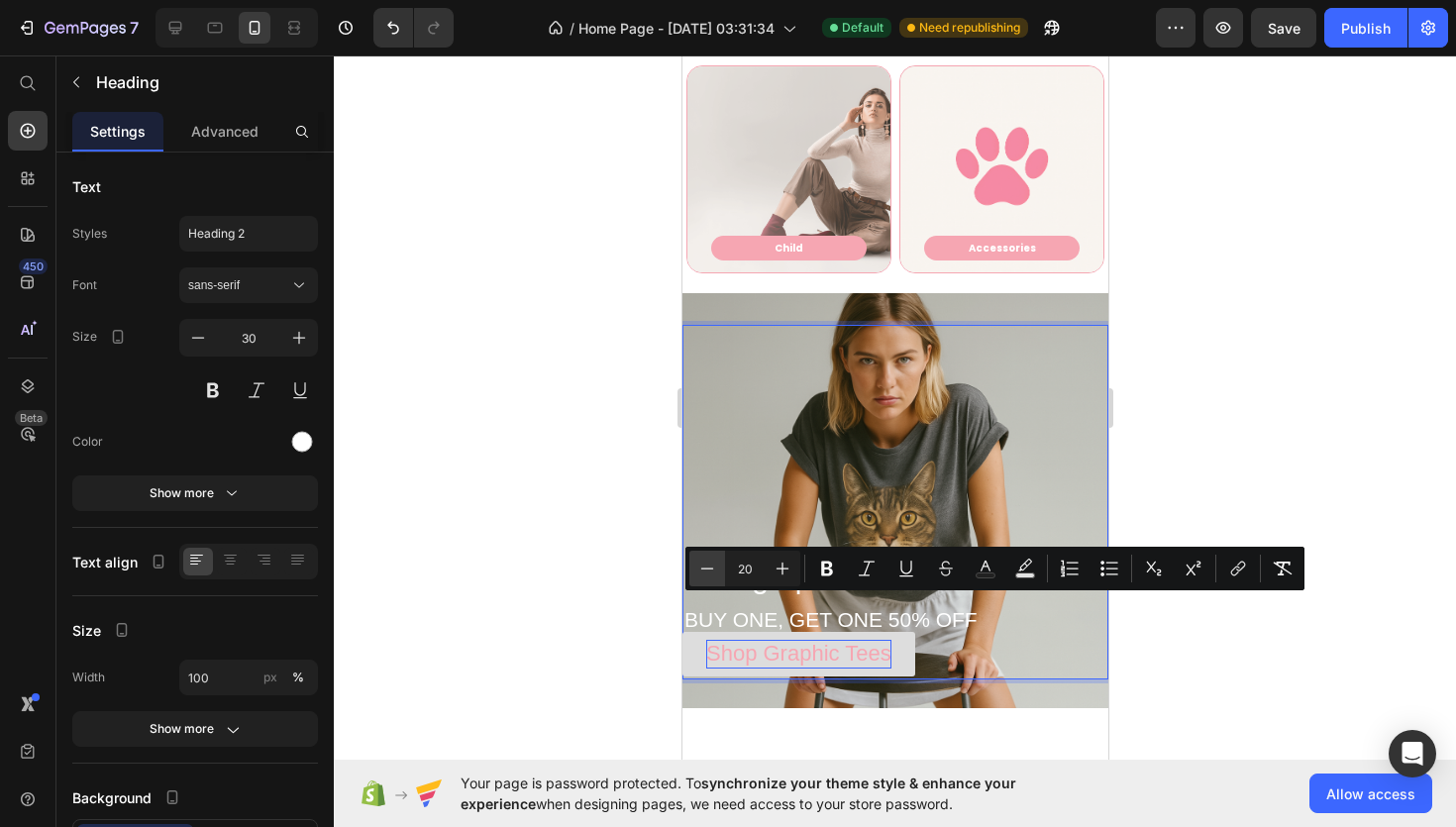 click 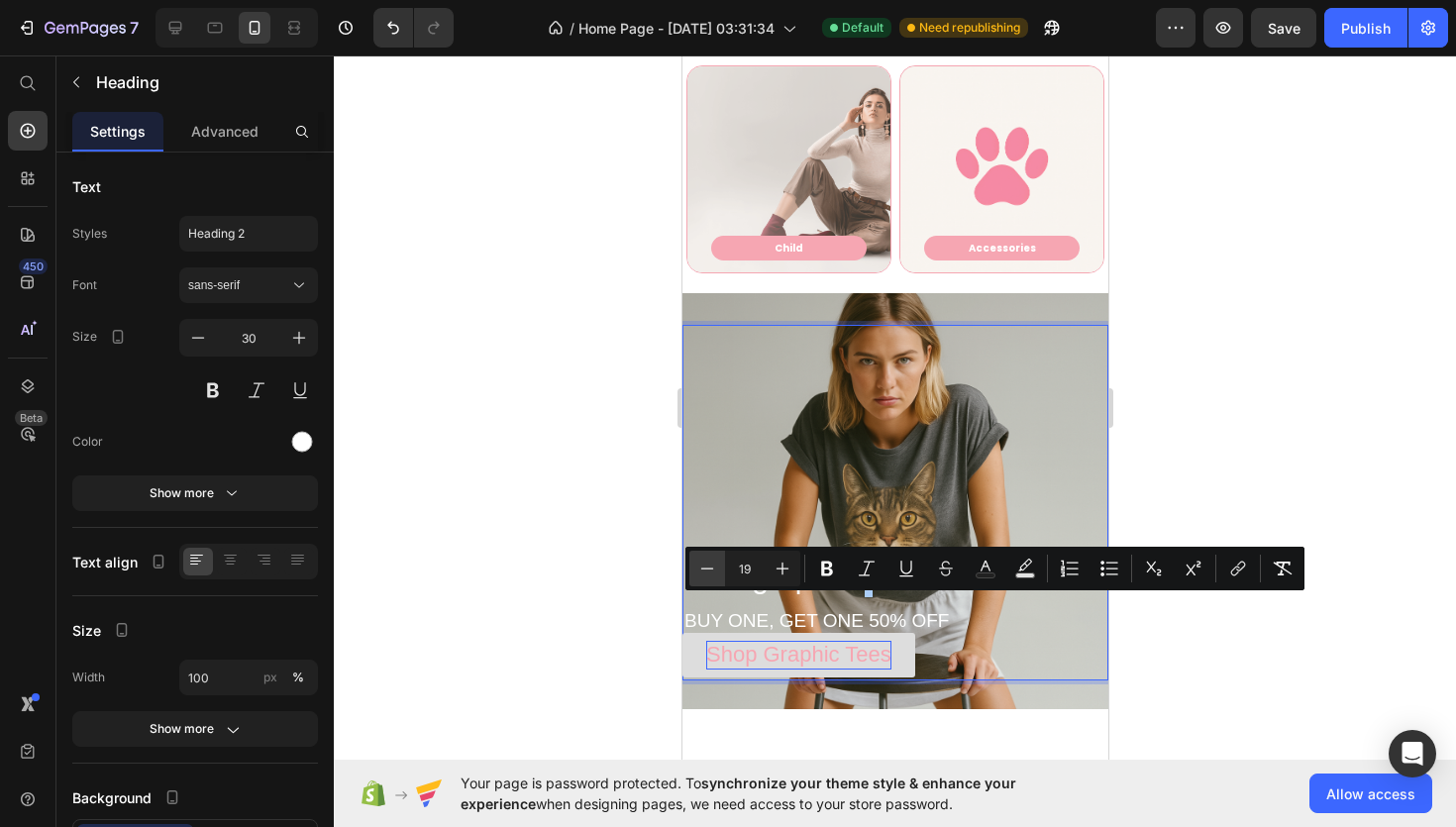 click 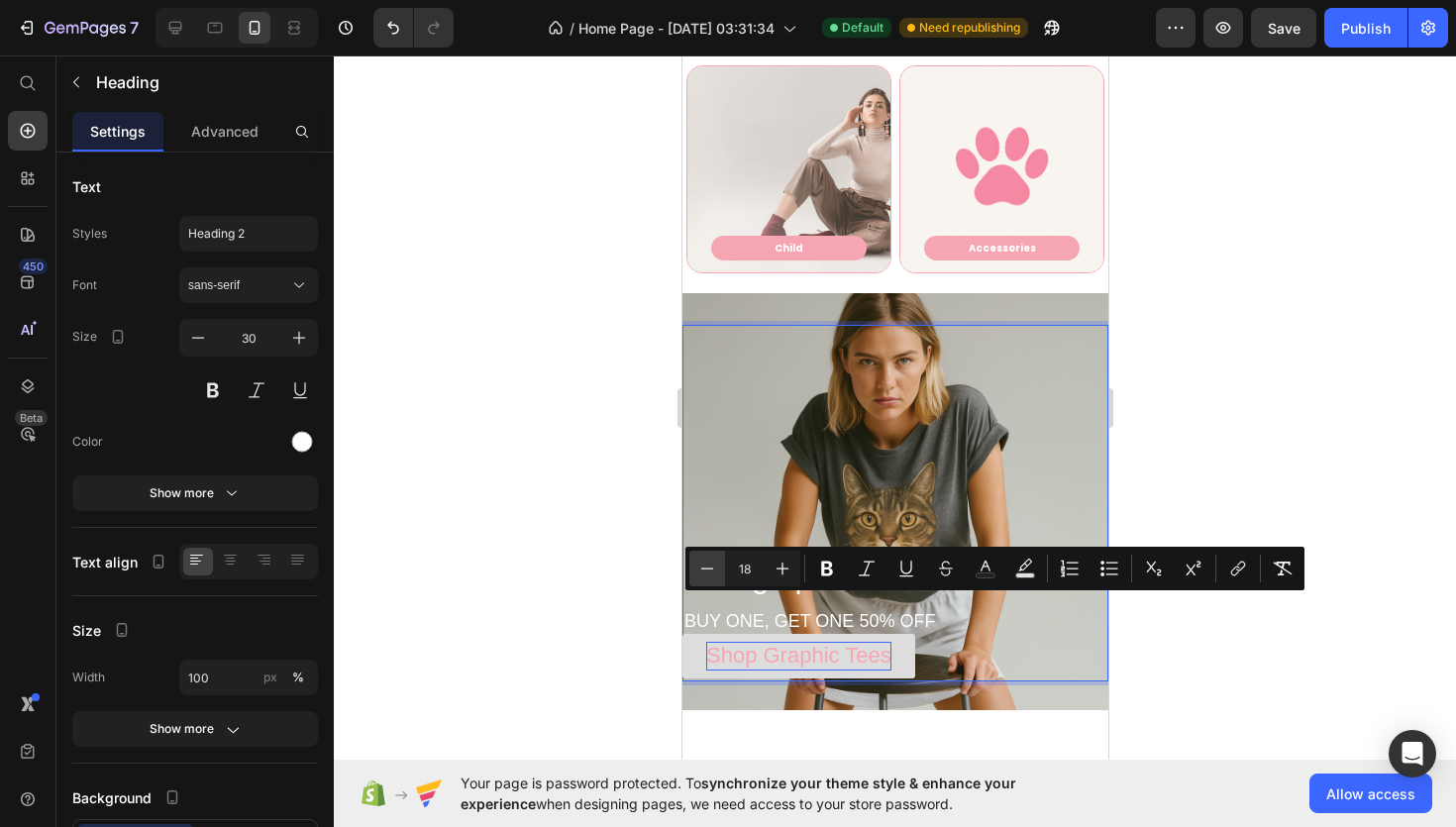 click 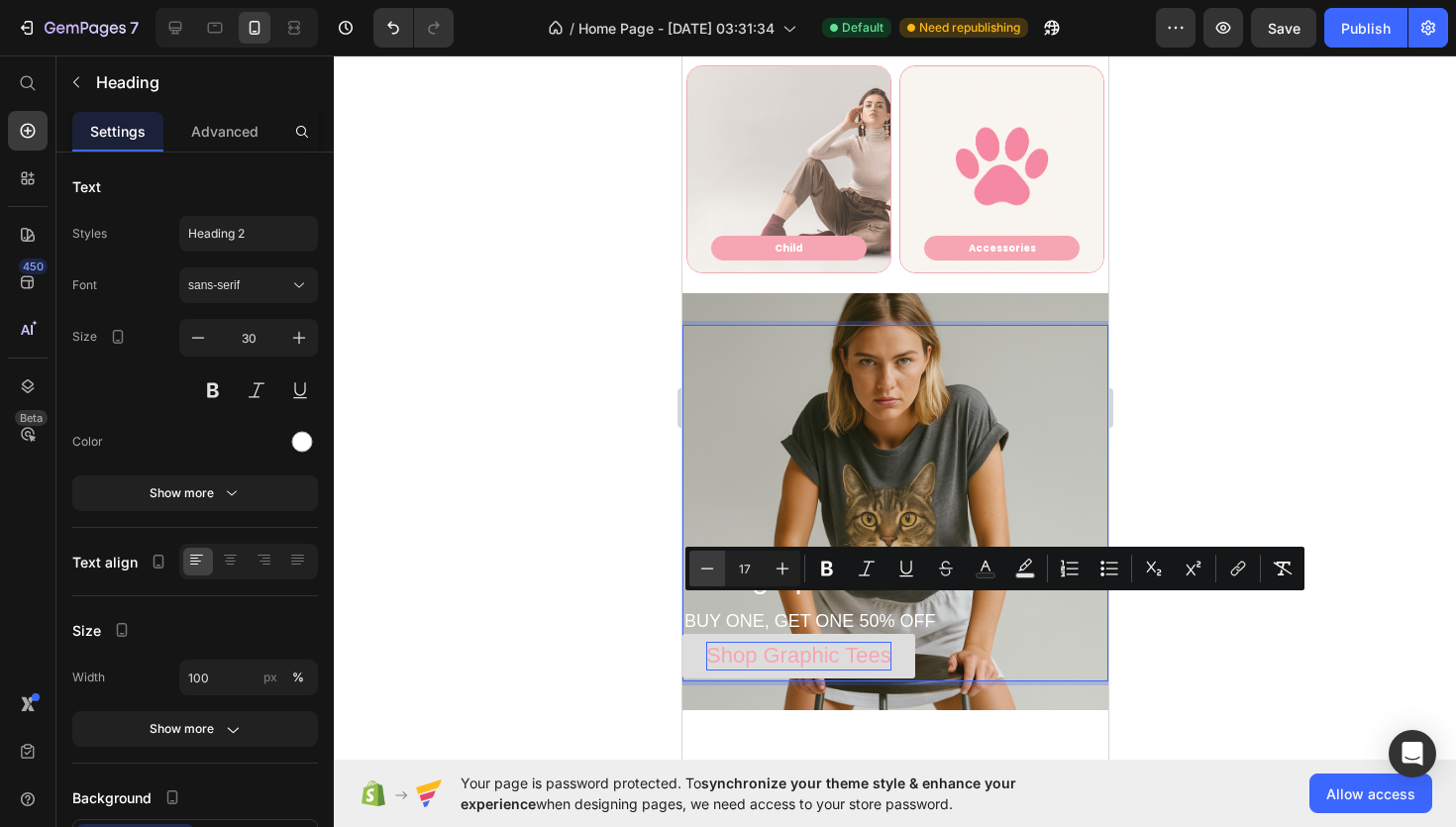 click 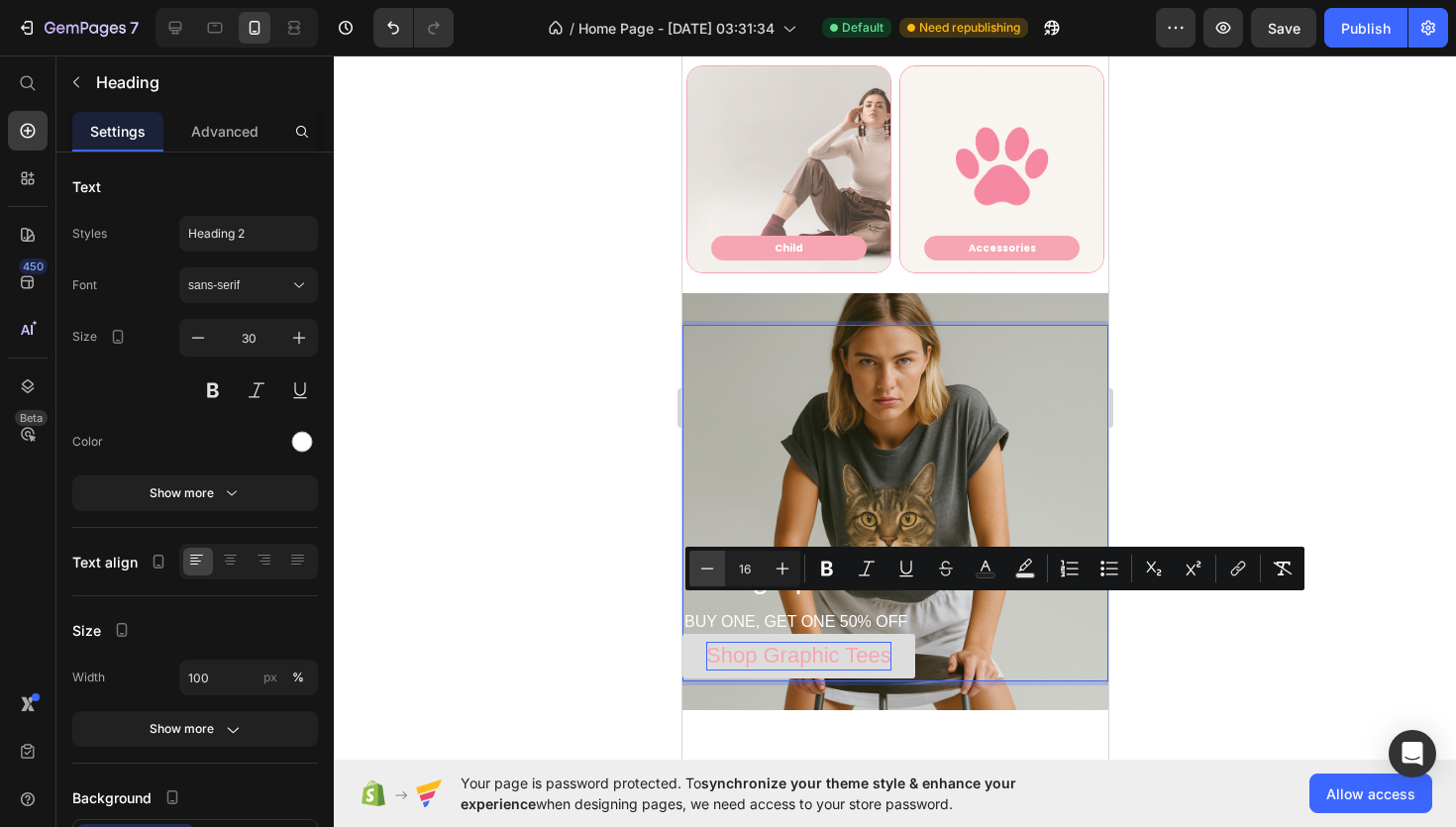 click 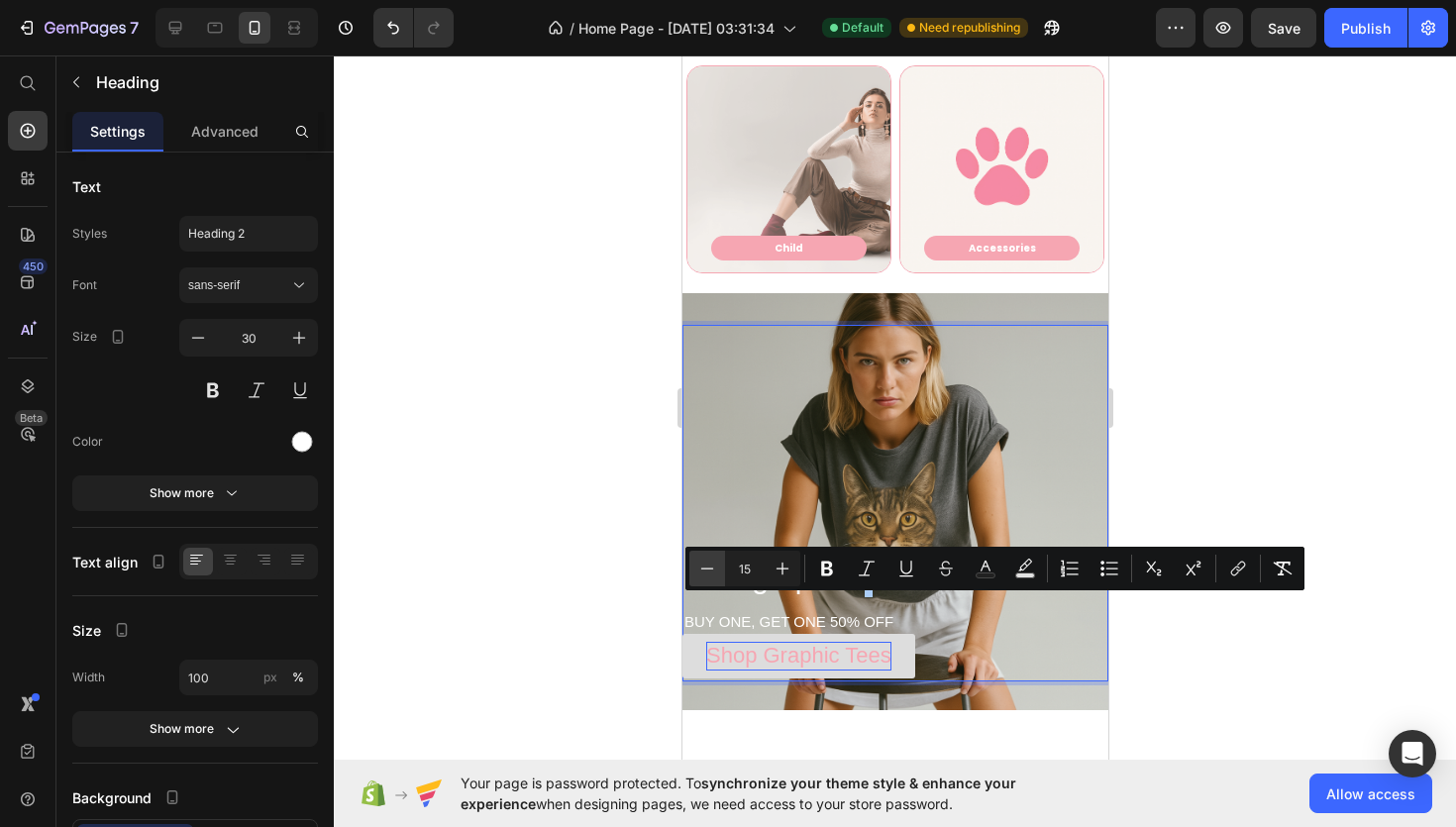 click 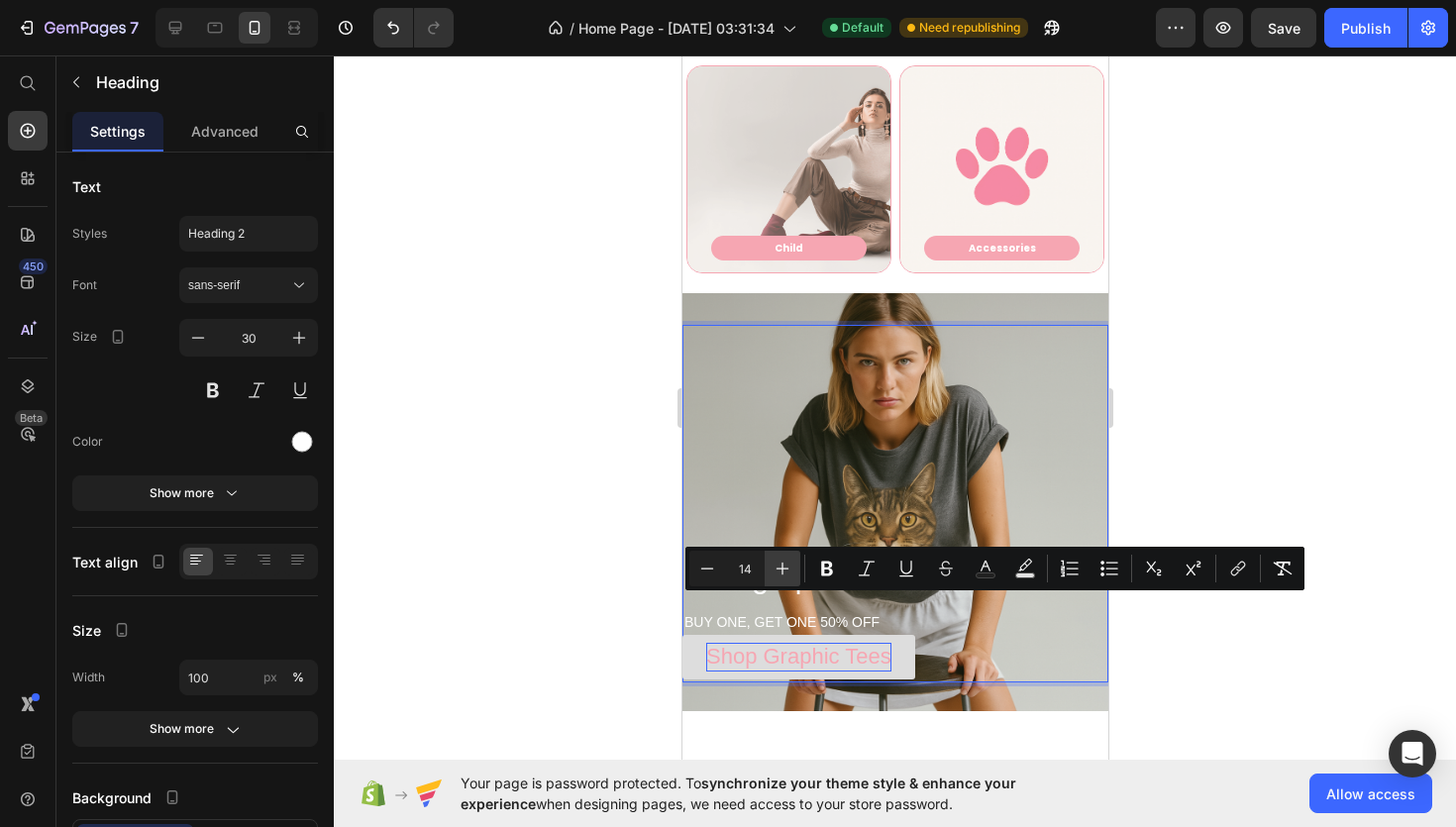 click 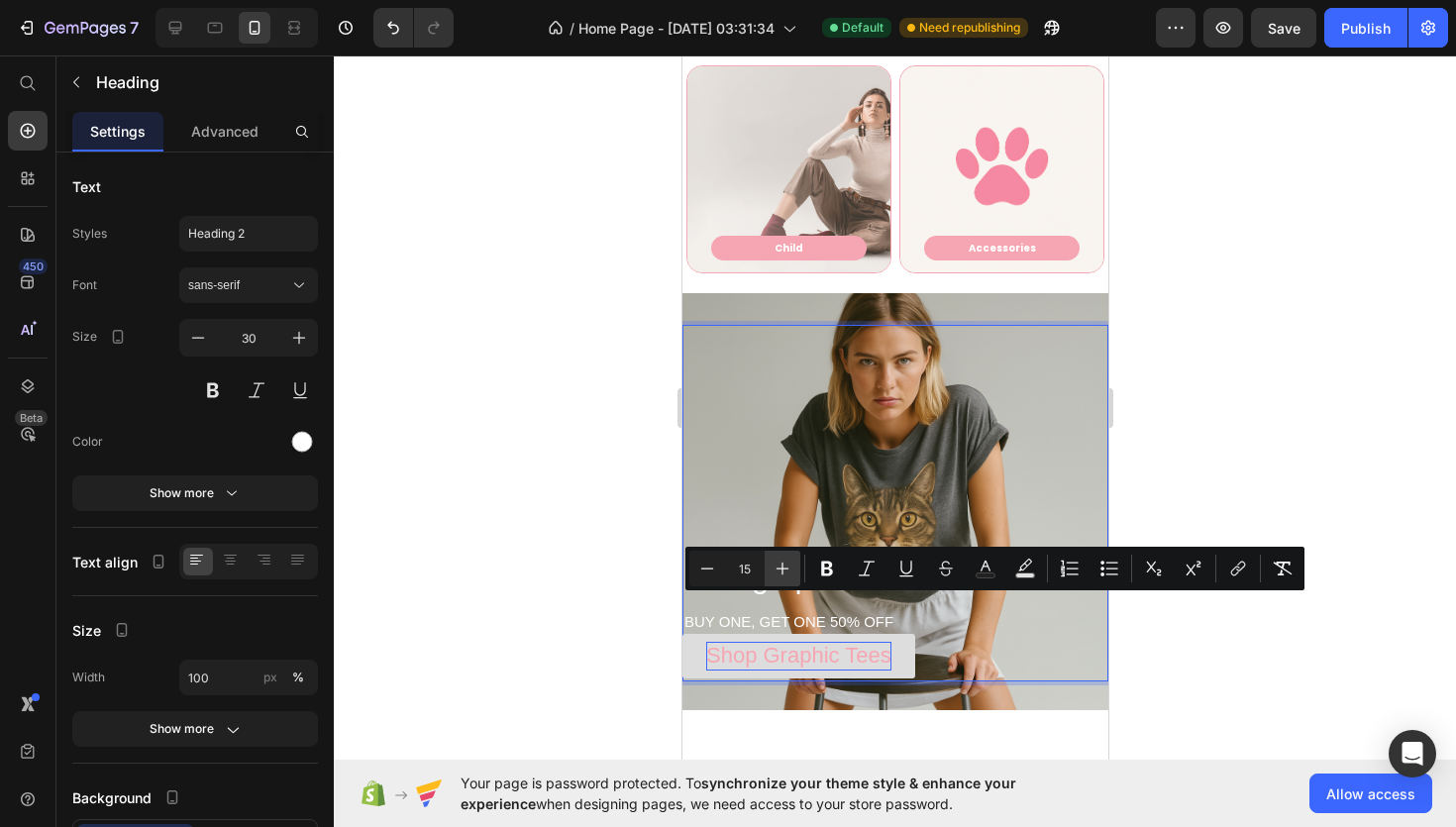 click 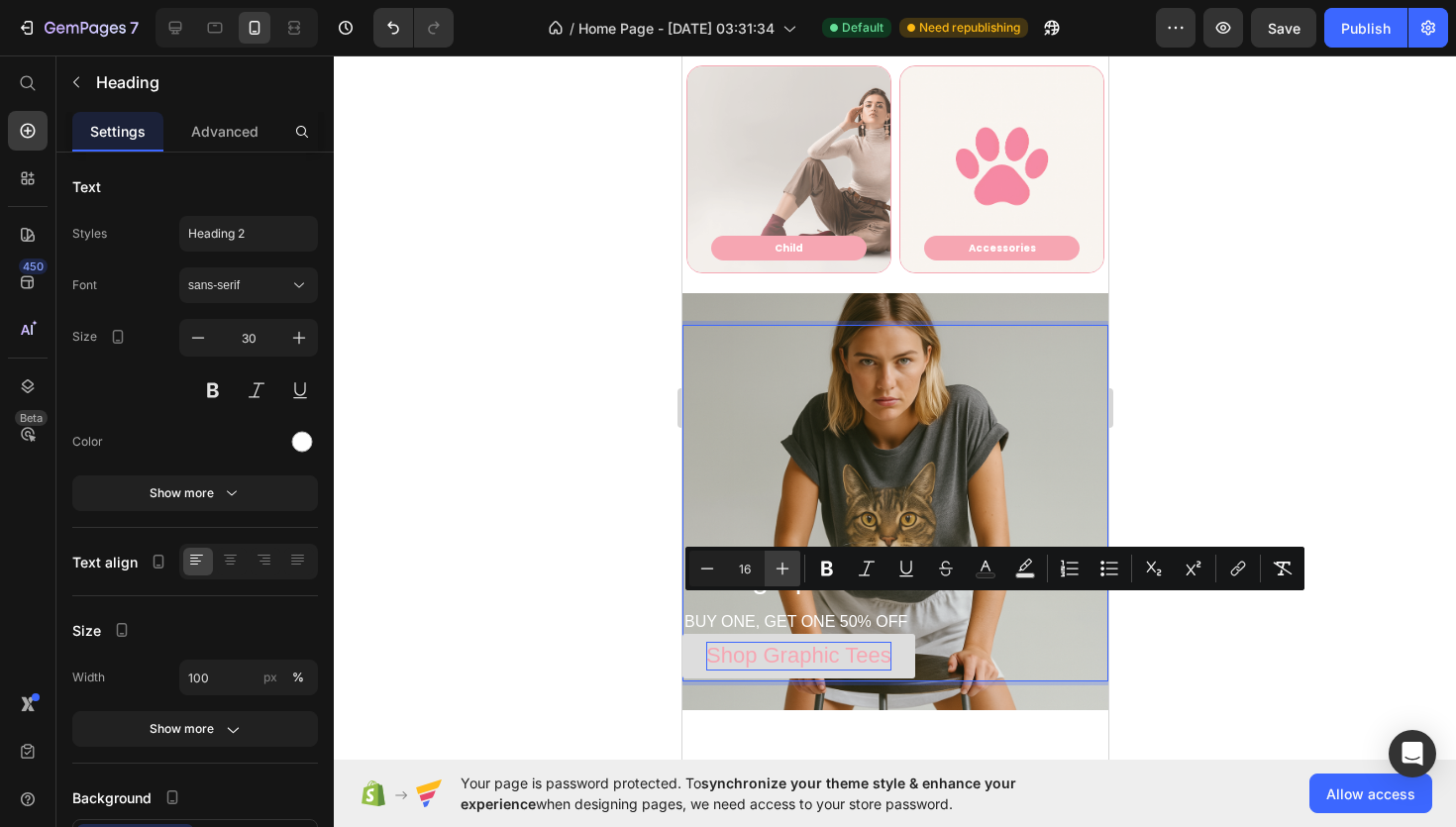 click 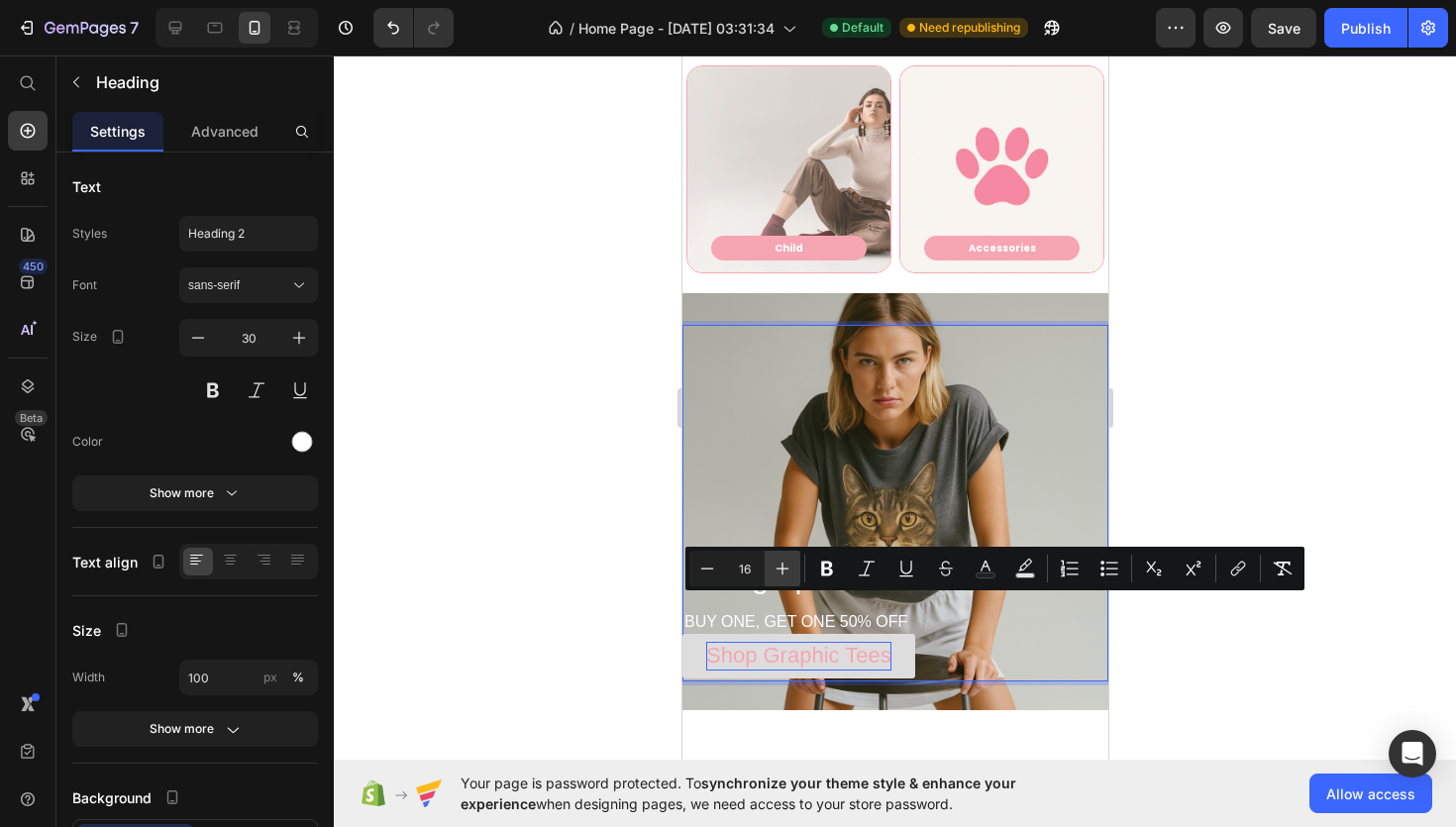 type on "17" 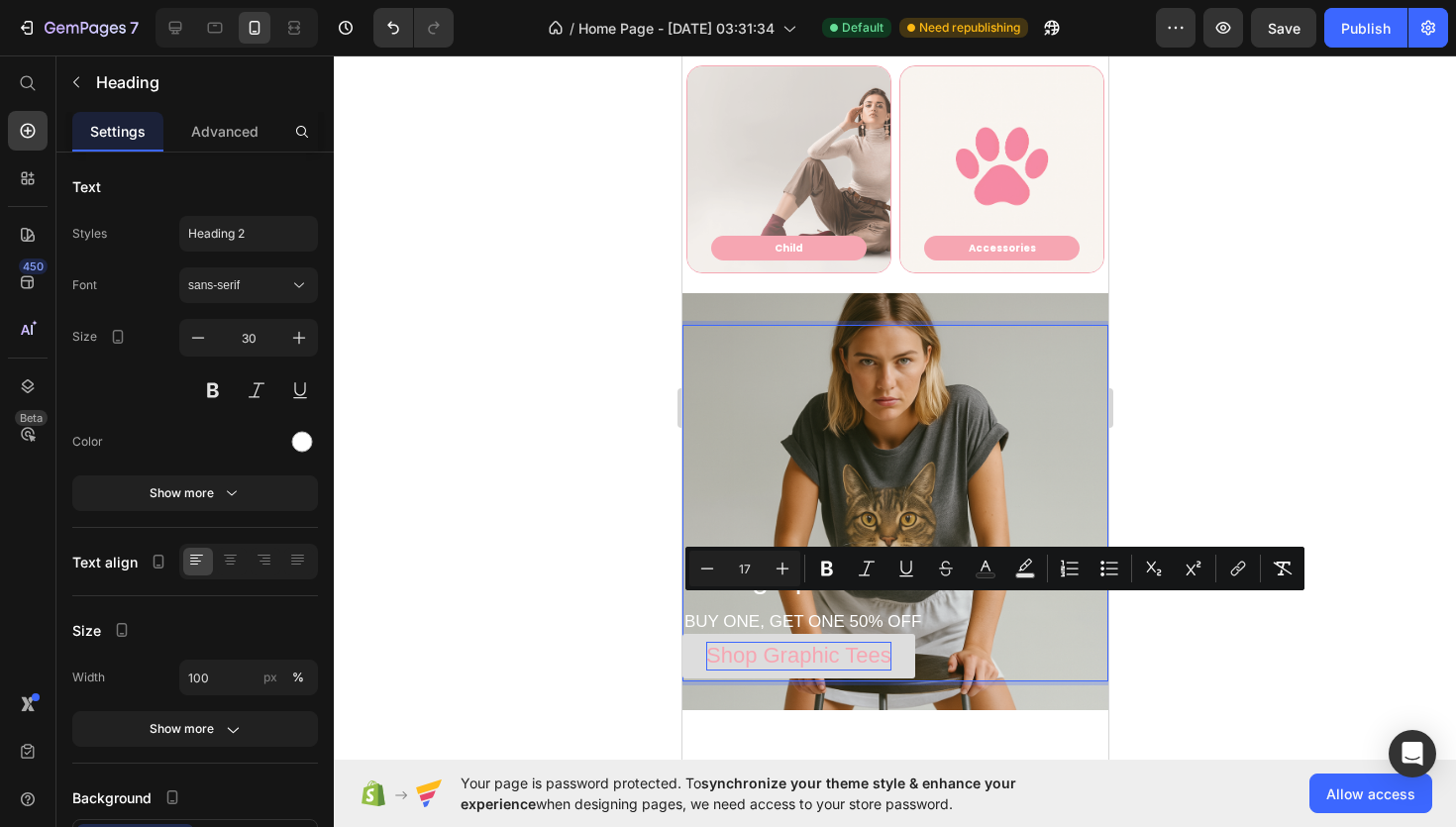 click on "BUY ONE, GET ONE 50% OFF" at bounding box center [801, 621] 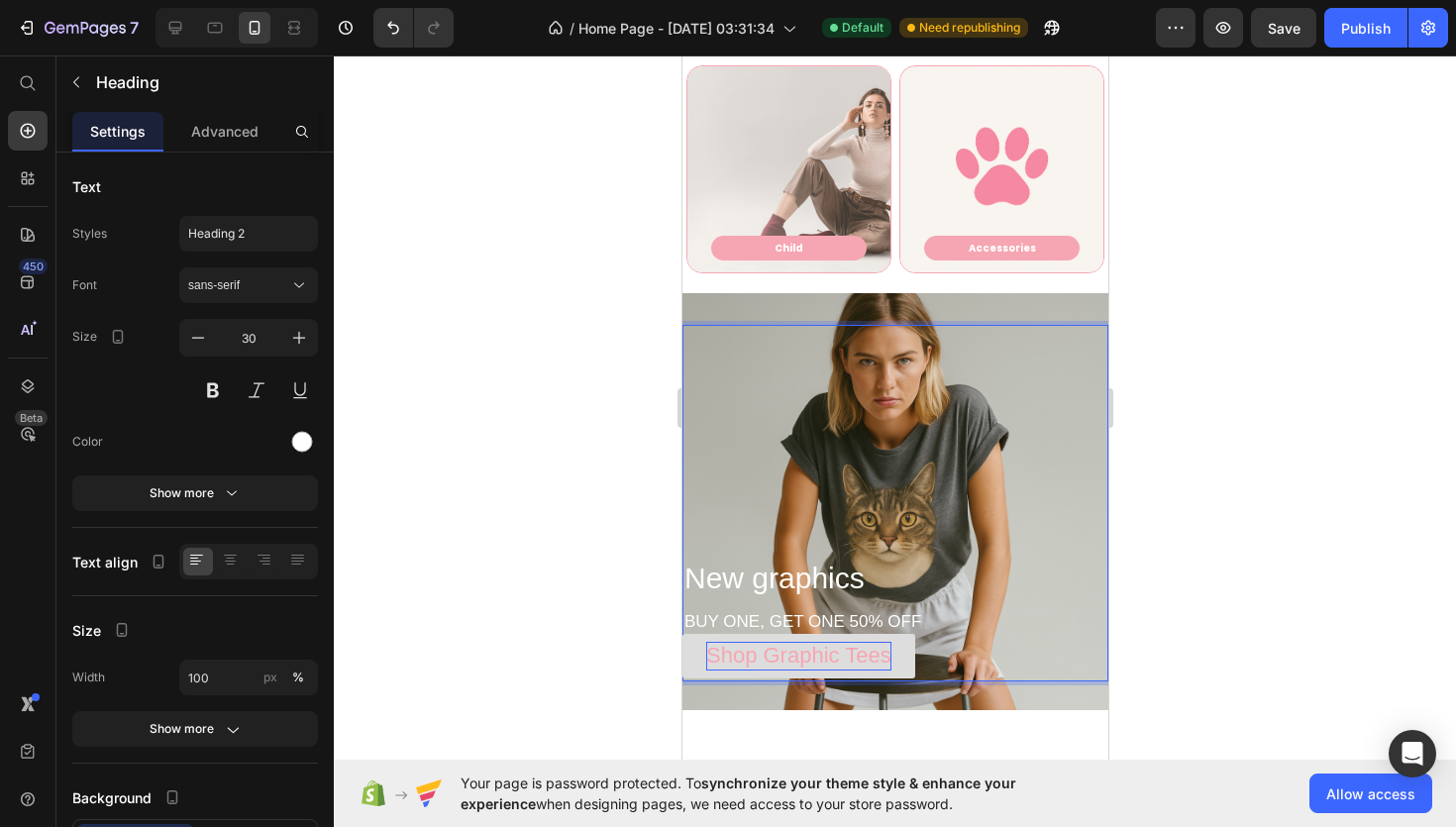 click on "New graphics      BUY ONE, GET ONE 50% OFF" at bounding box center (894, 503) 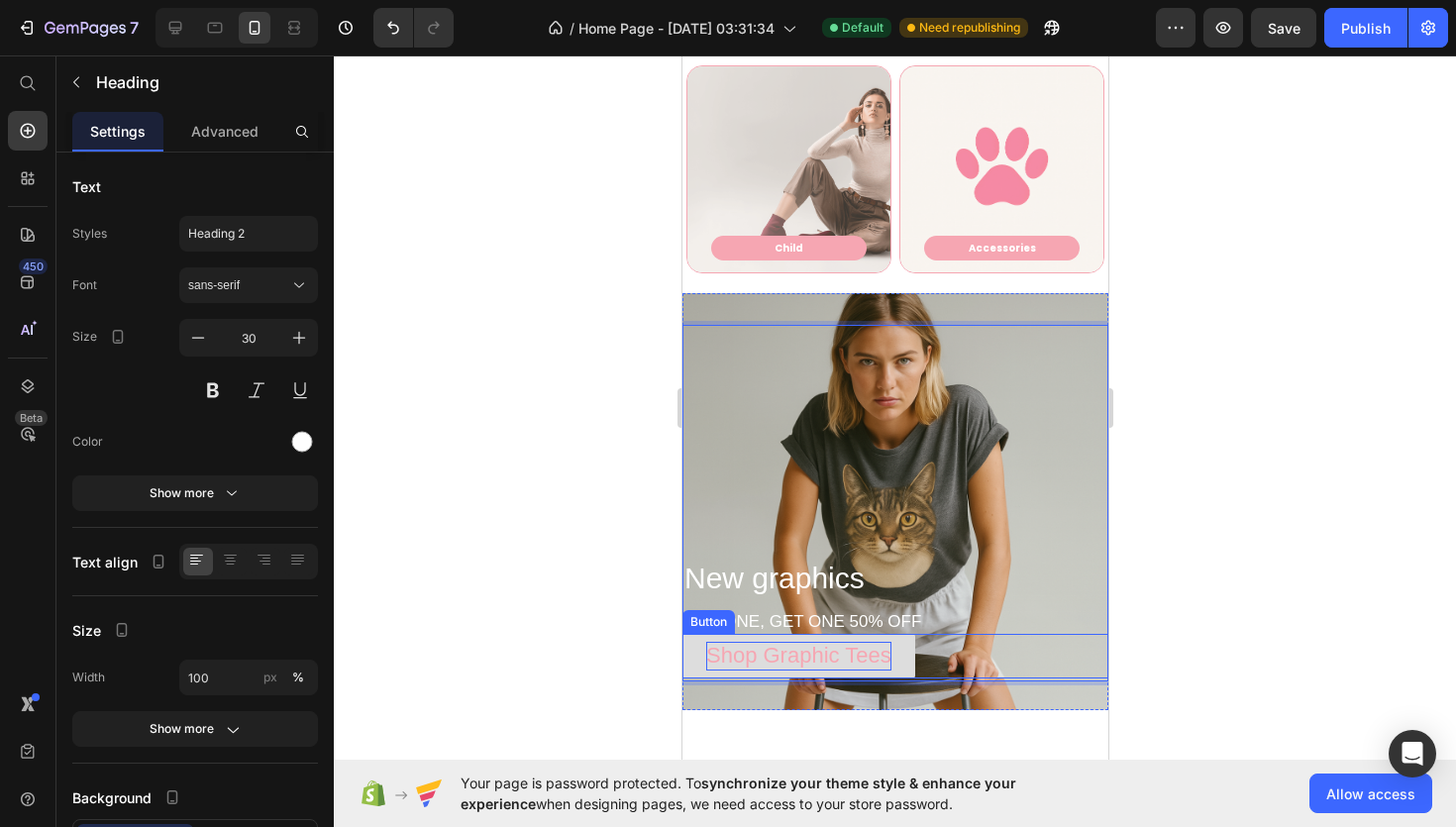 click on "Shop Graphic Tees" at bounding box center [797, 656] 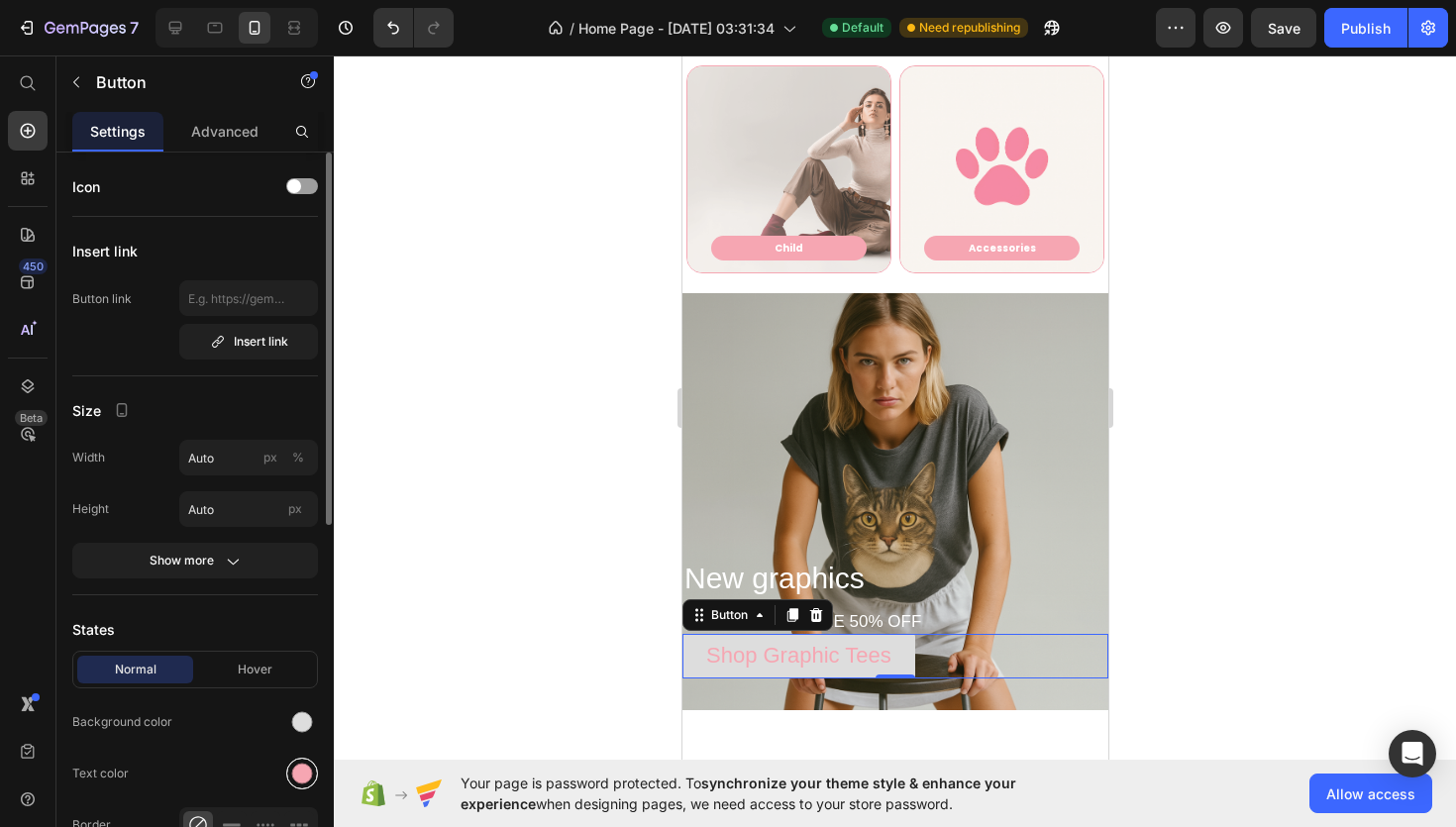 click at bounding box center (302, 774) 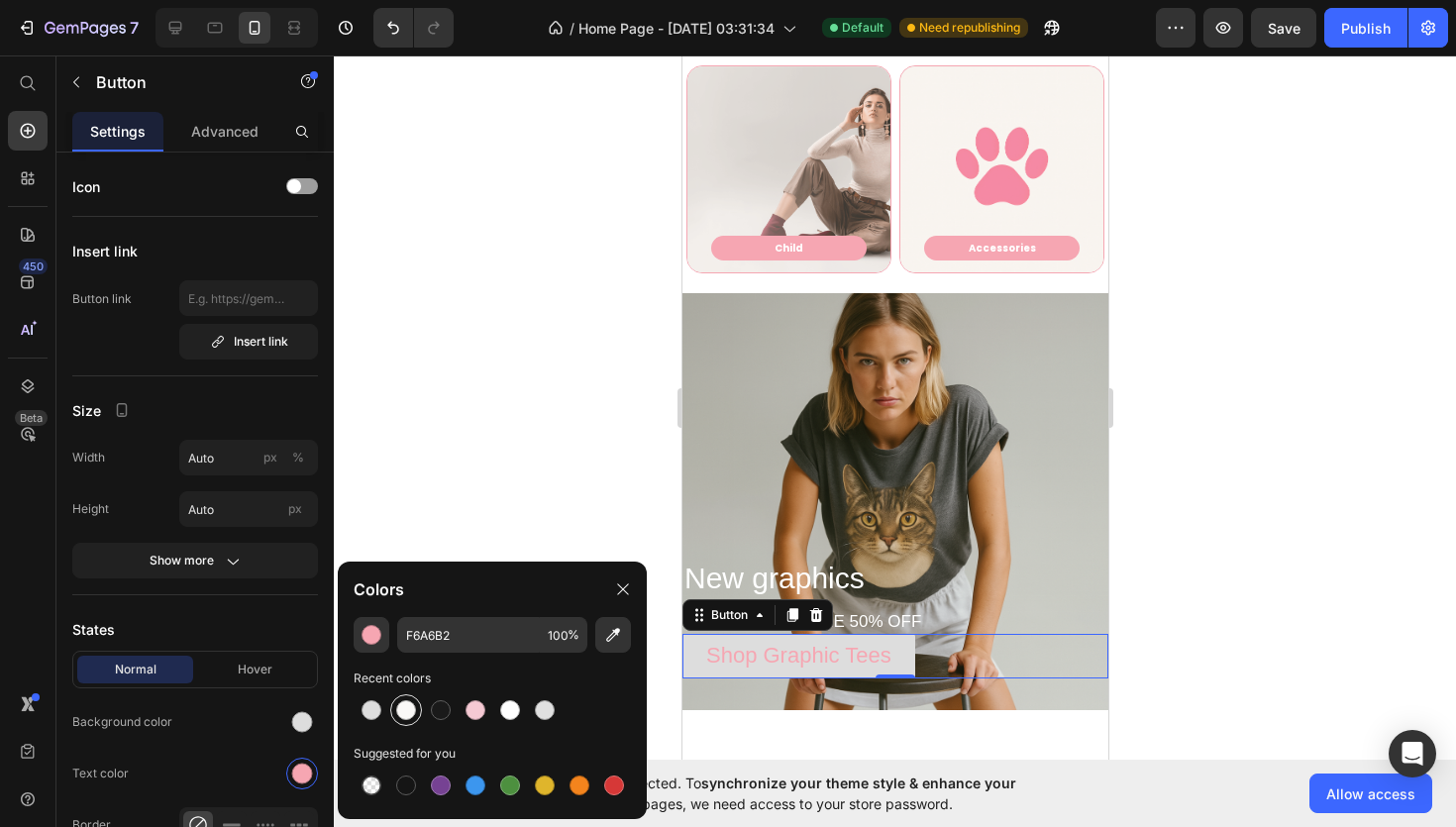 click at bounding box center (406, 710) 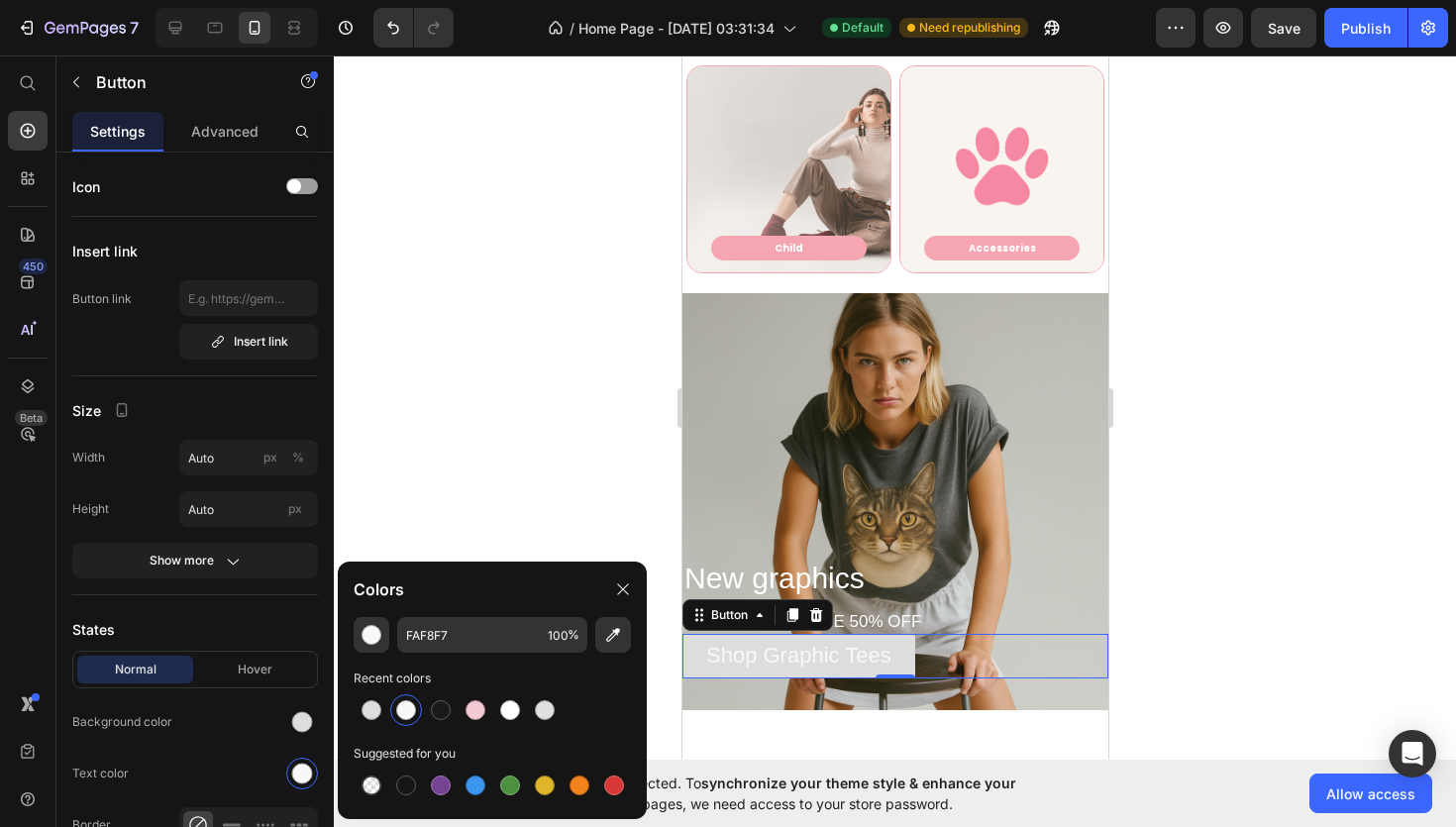 click 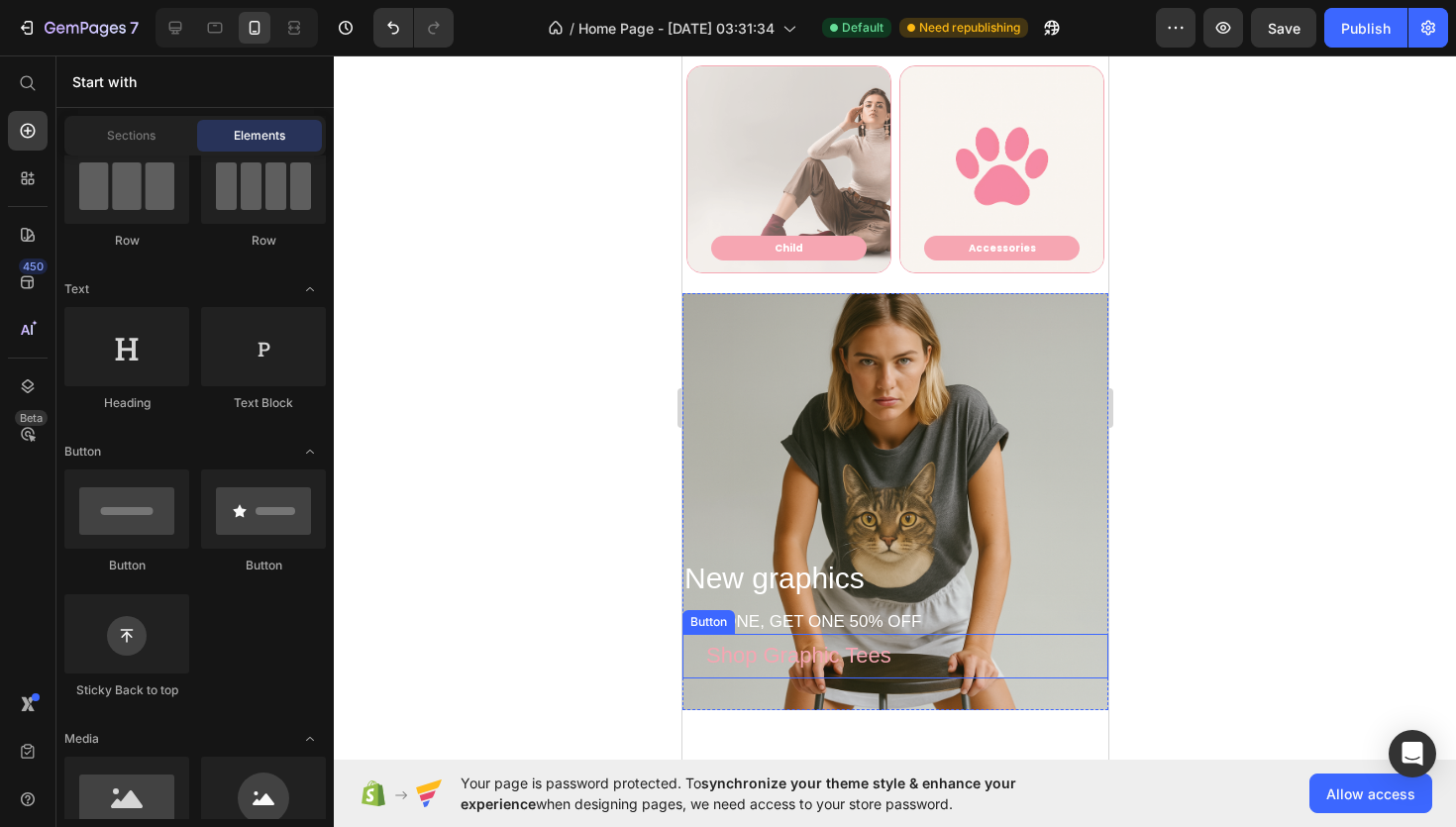 click on "Shop Graphic Tees" at bounding box center (797, 656) 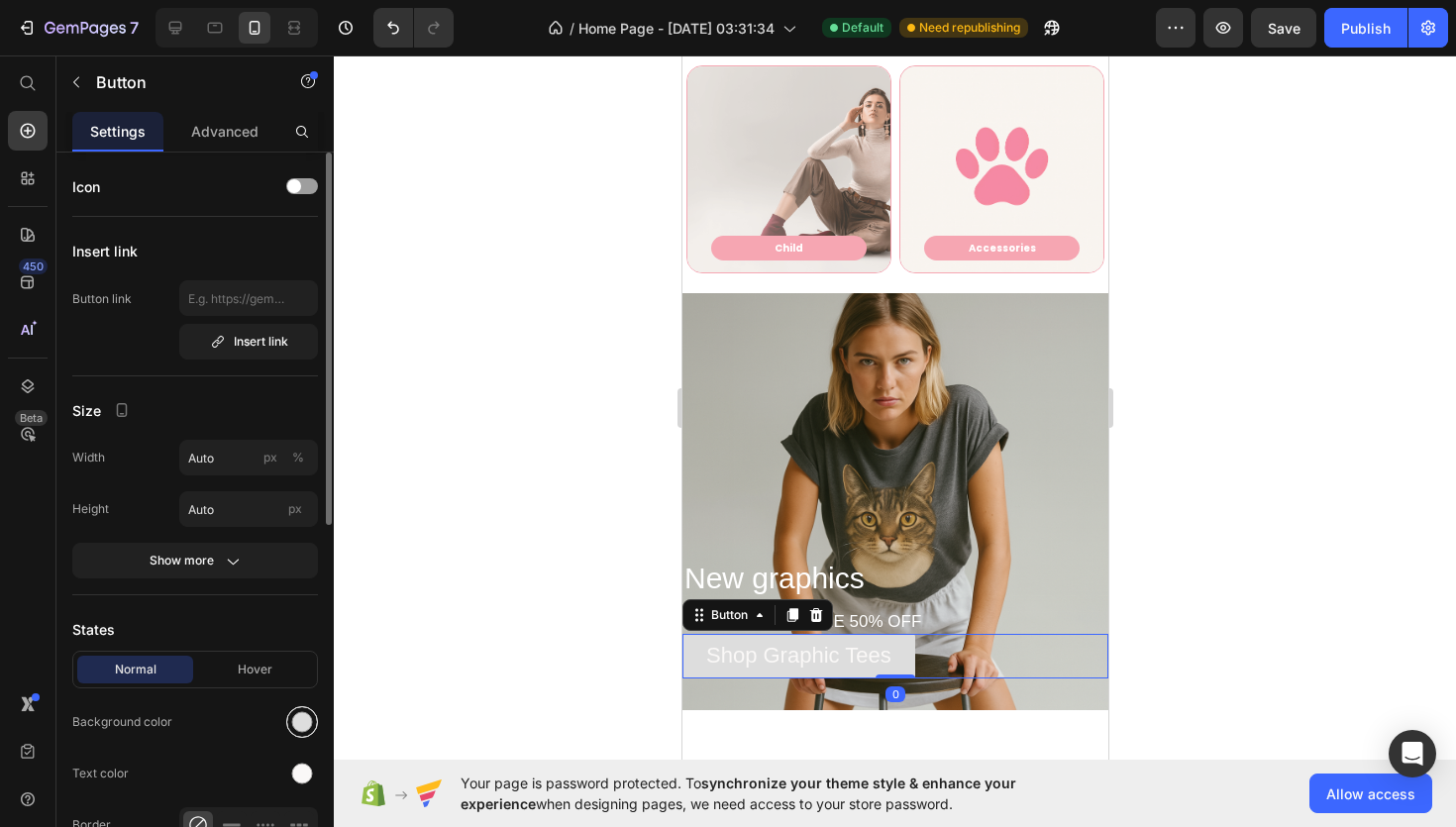 click at bounding box center [302, 722] 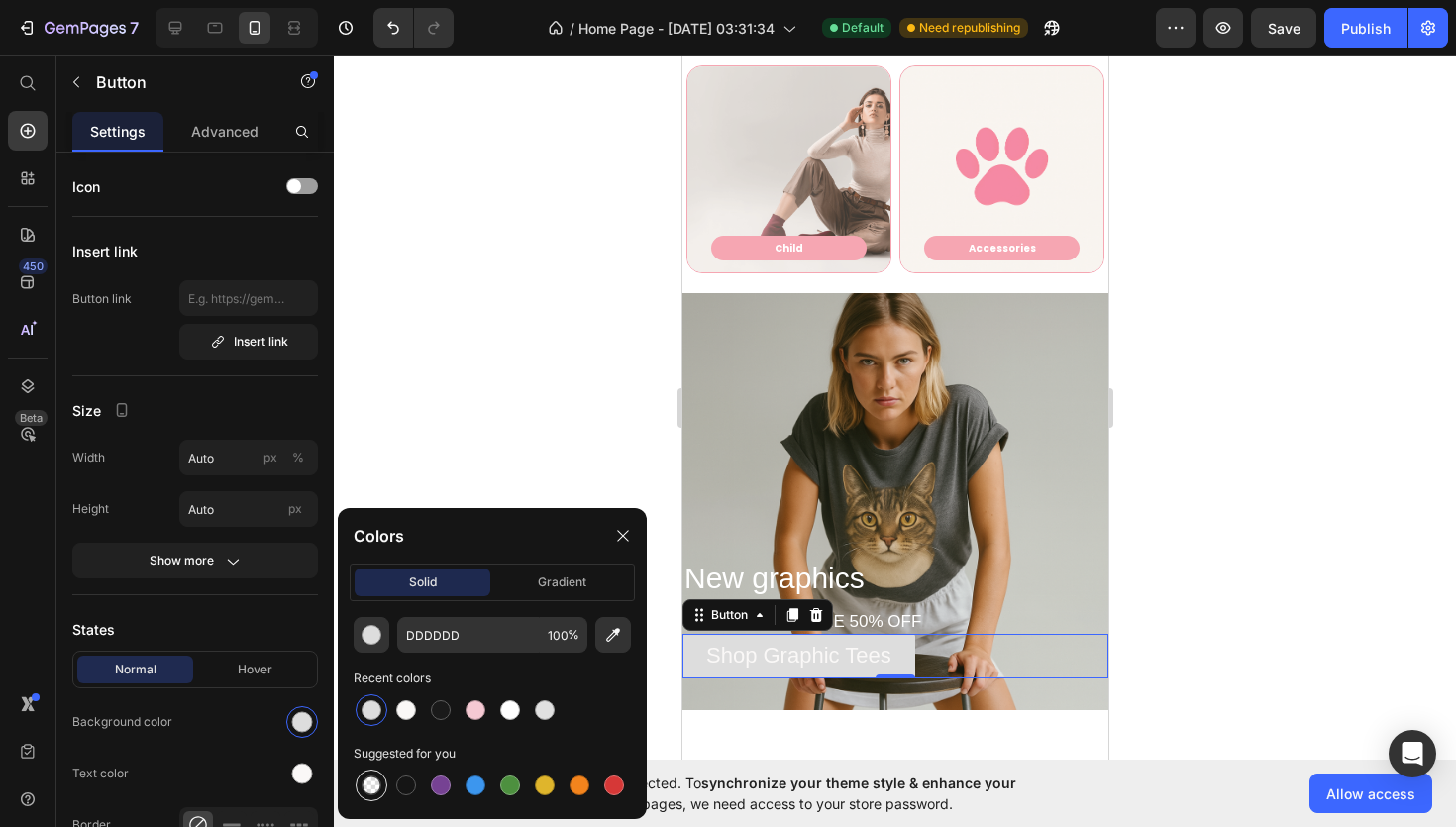 click at bounding box center (371, 785) 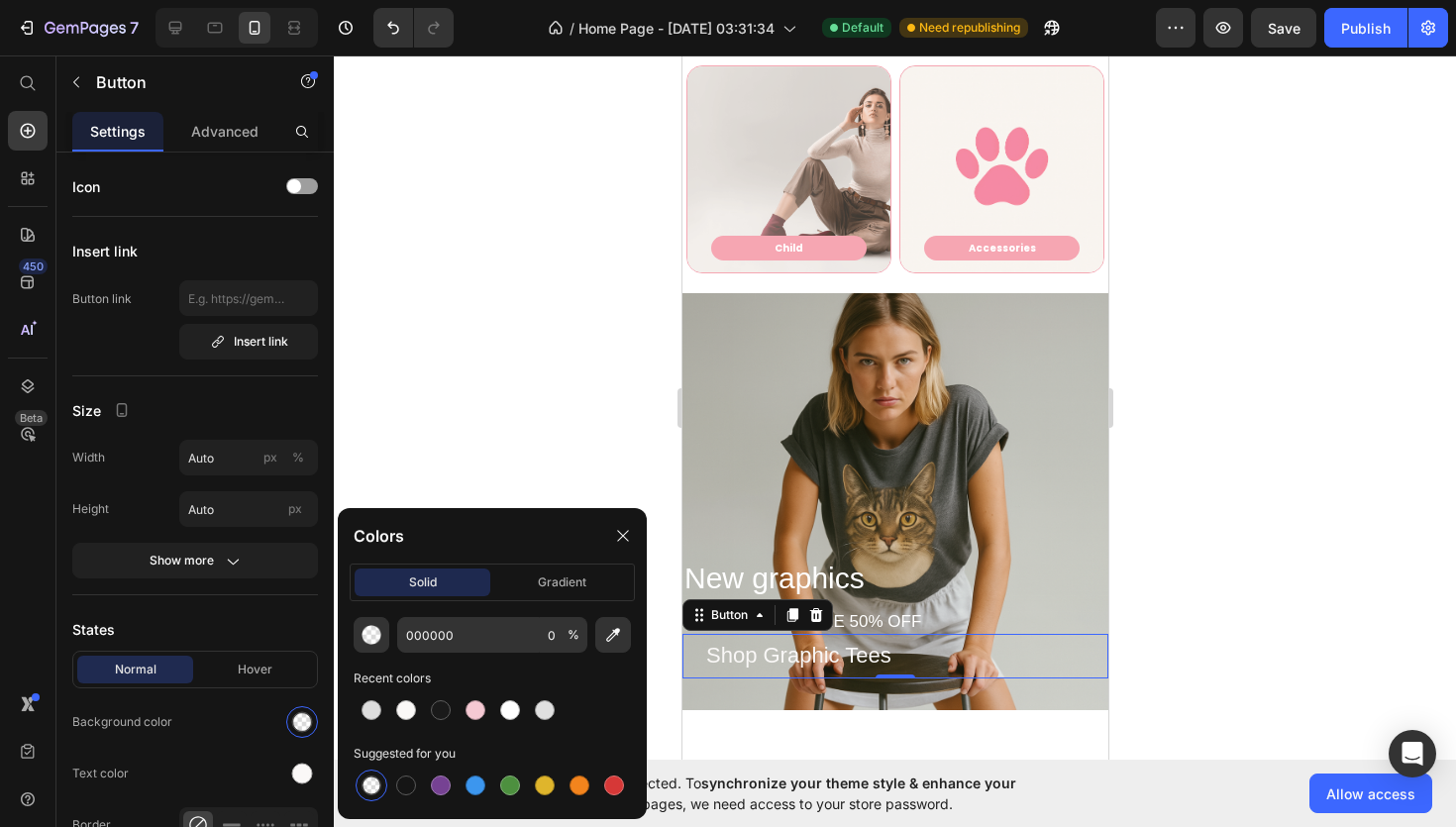 click 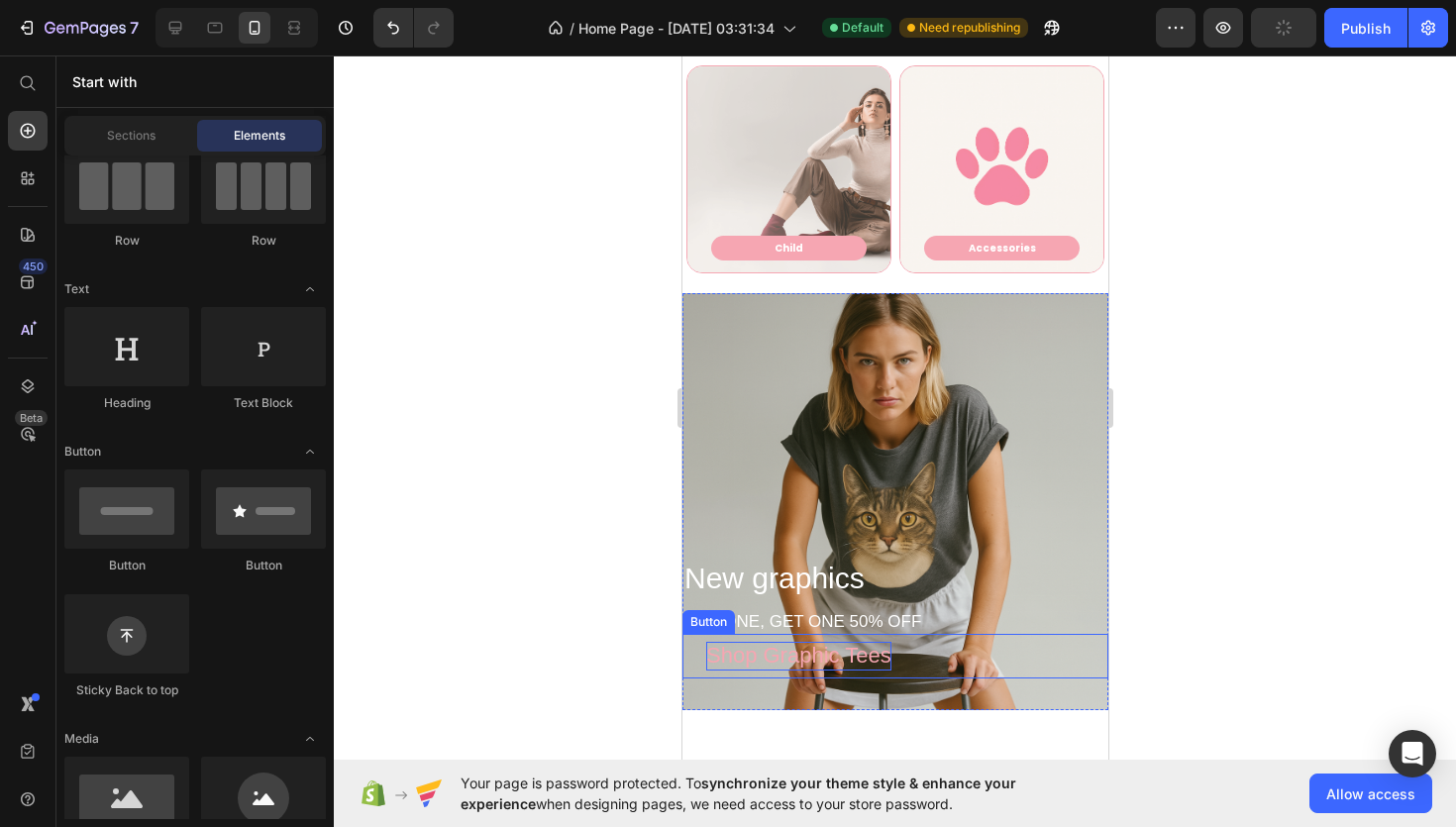 click on "Shop Graphic Tees" at bounding box center (797, 656) 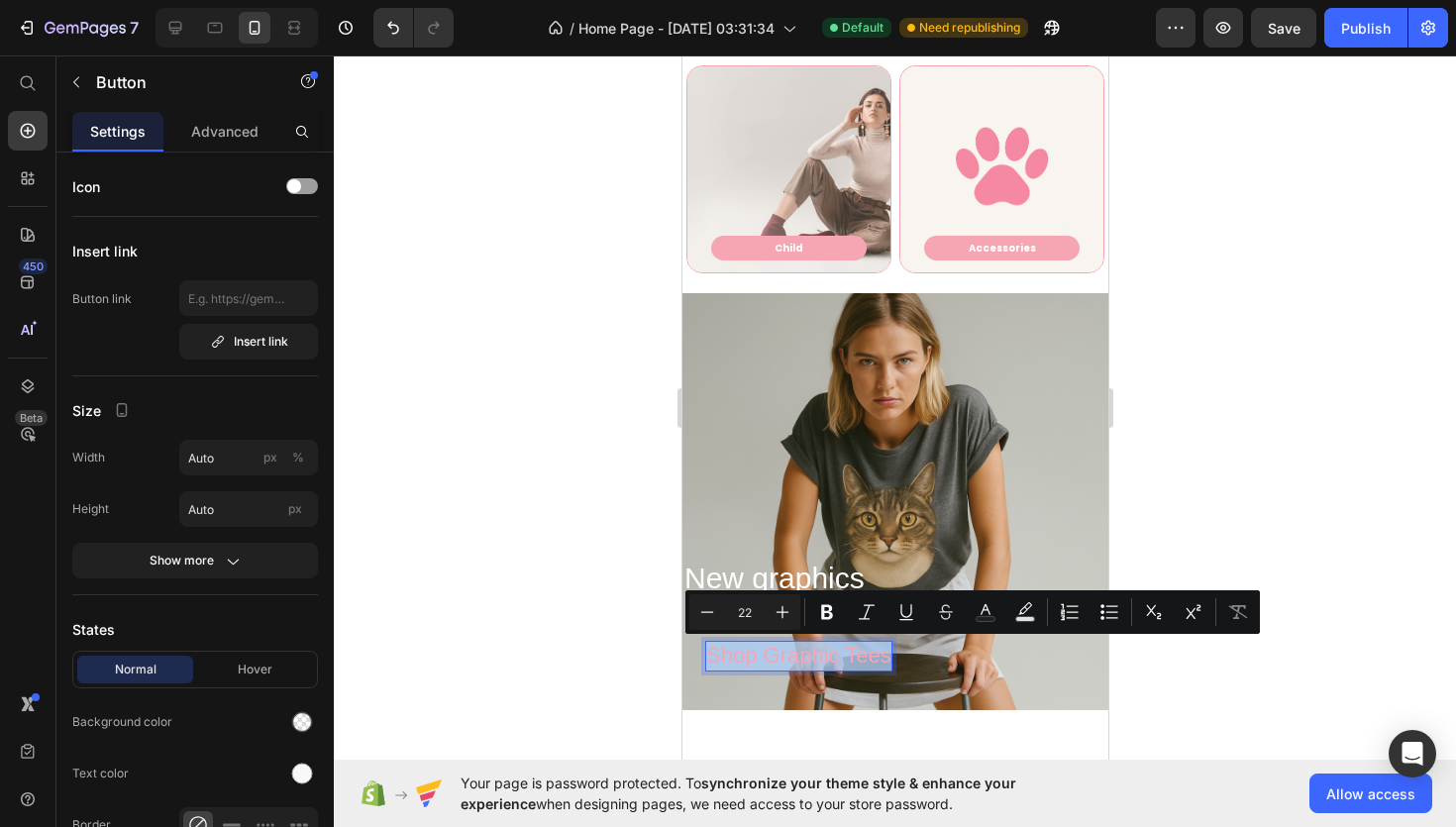 drag, startPoint x: 710, startPoint y: 654, endPoint x: 887, endPoint y: 656, distance: 177.0113 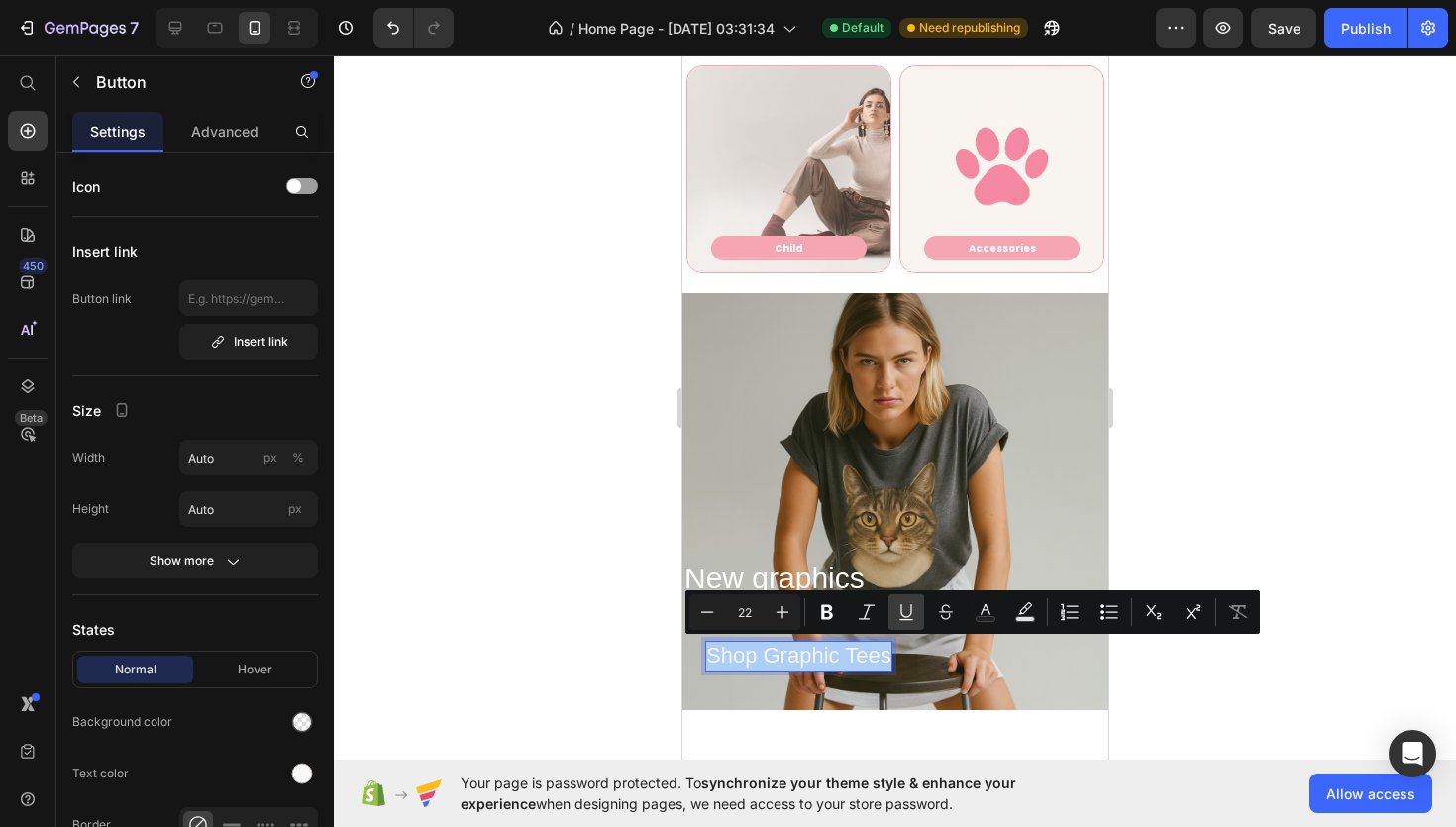 click 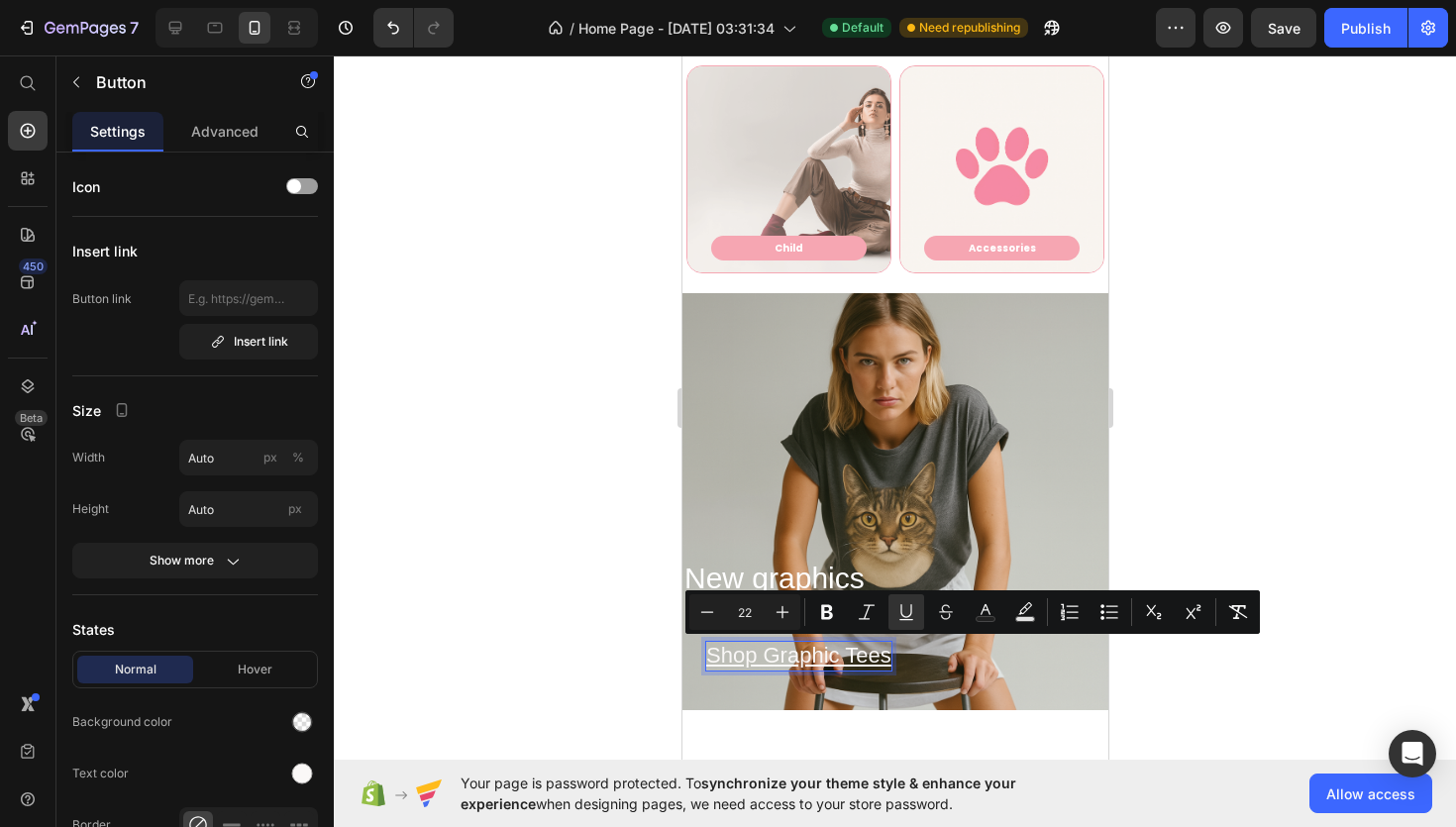 click 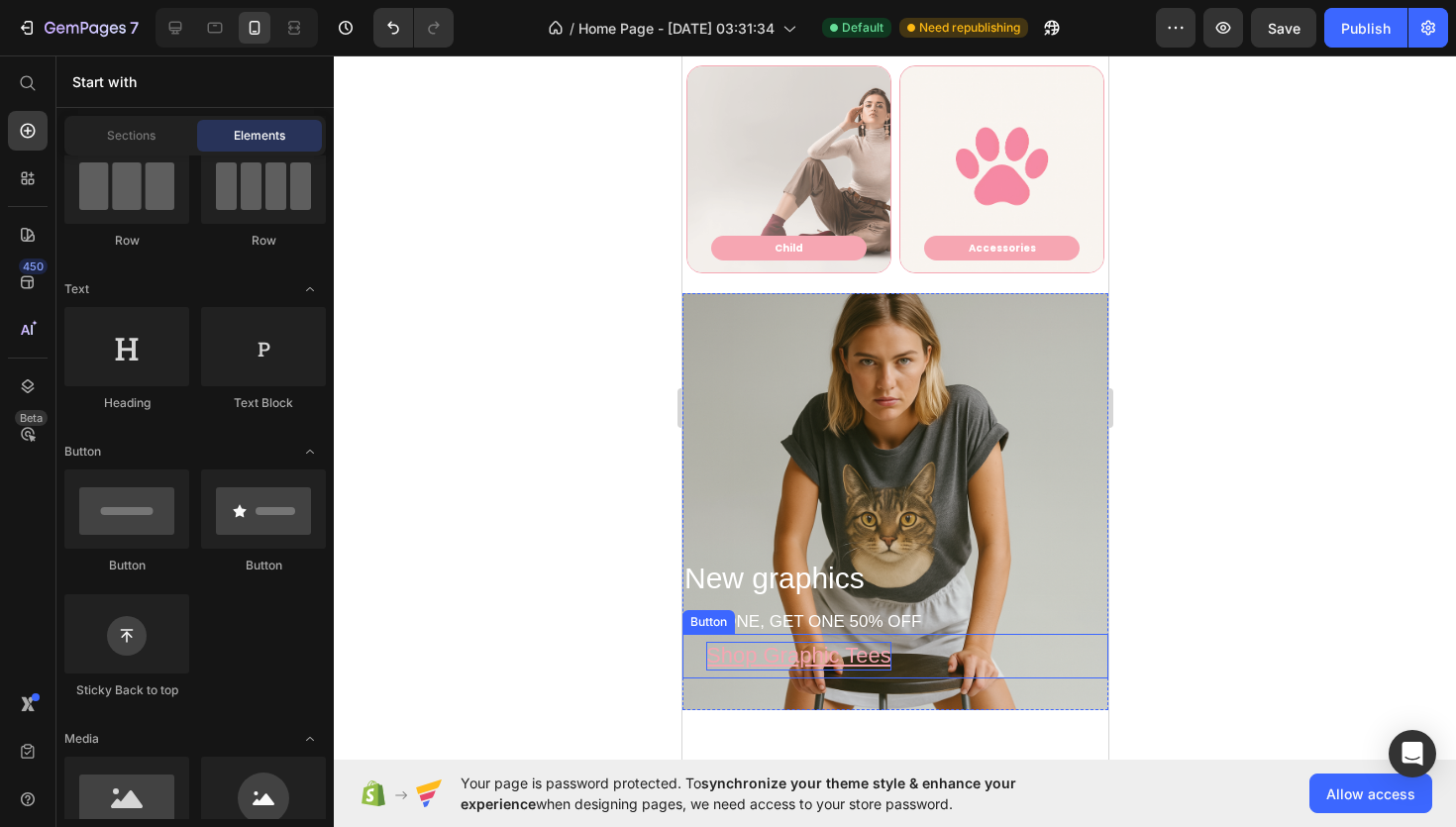 click on "Shop Graphic Tees" at bounding box center [797, 655] 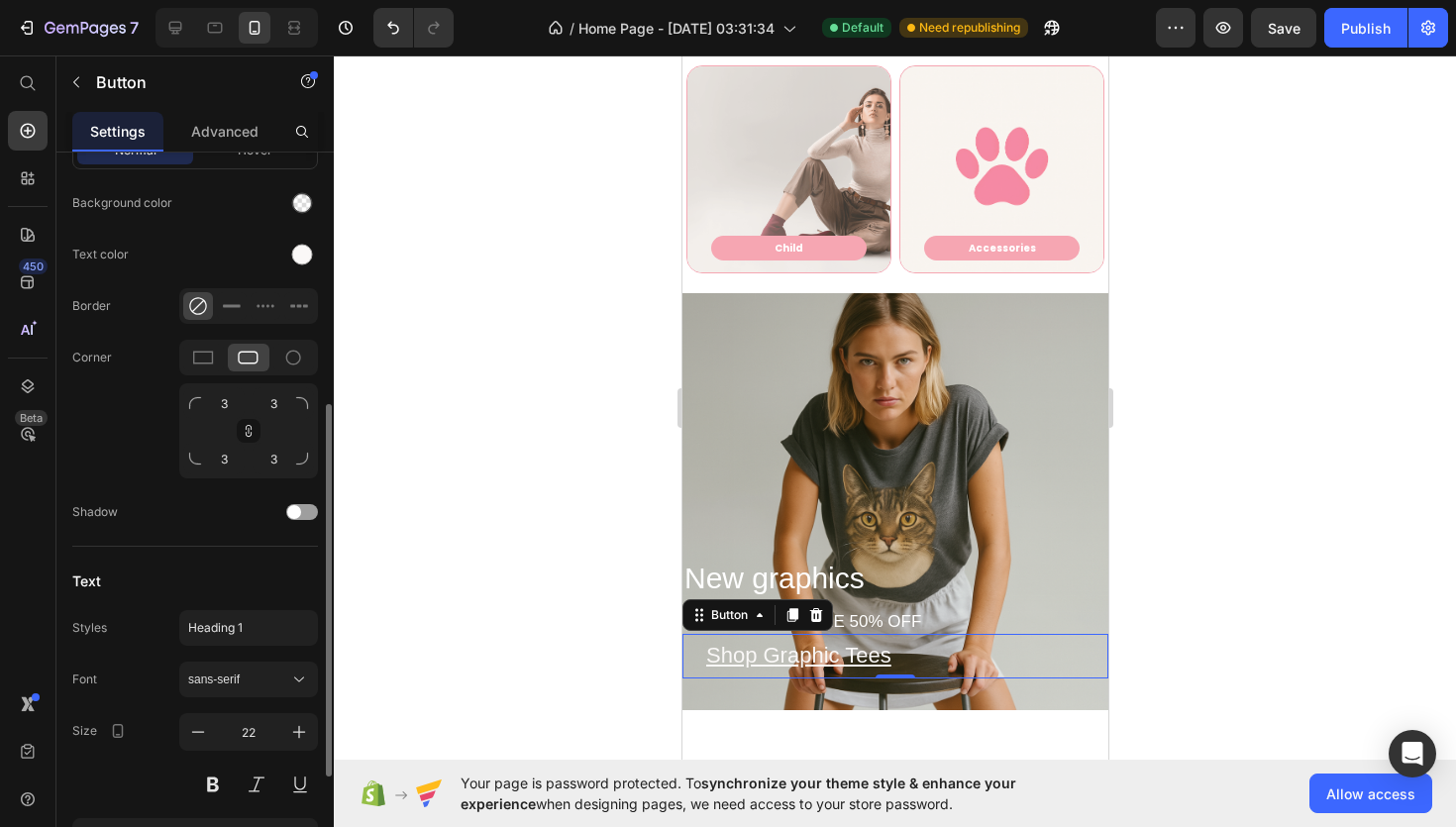 scroll, scrollTop: 582, scrollLeft: 0, axis: vertical 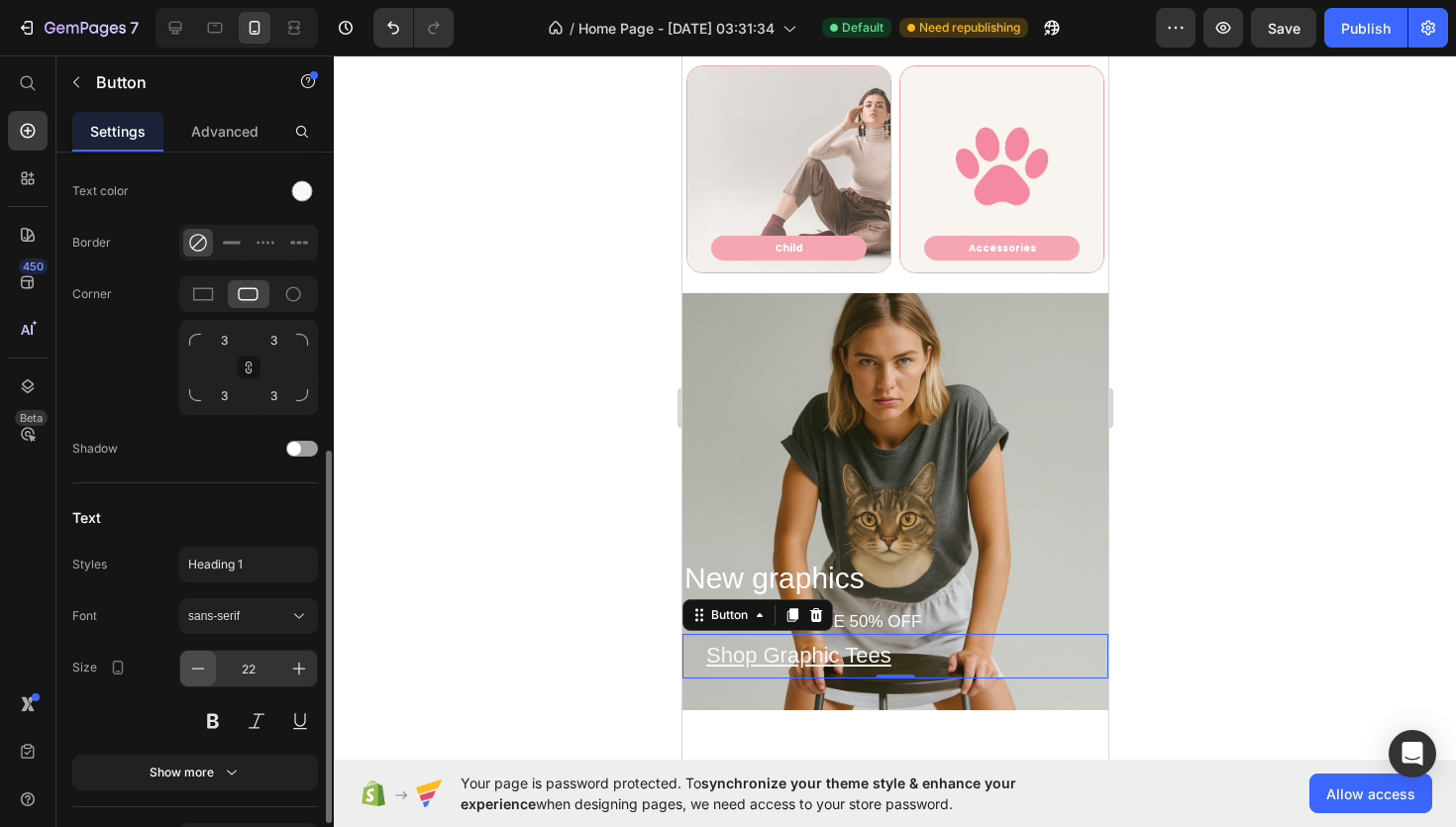 click 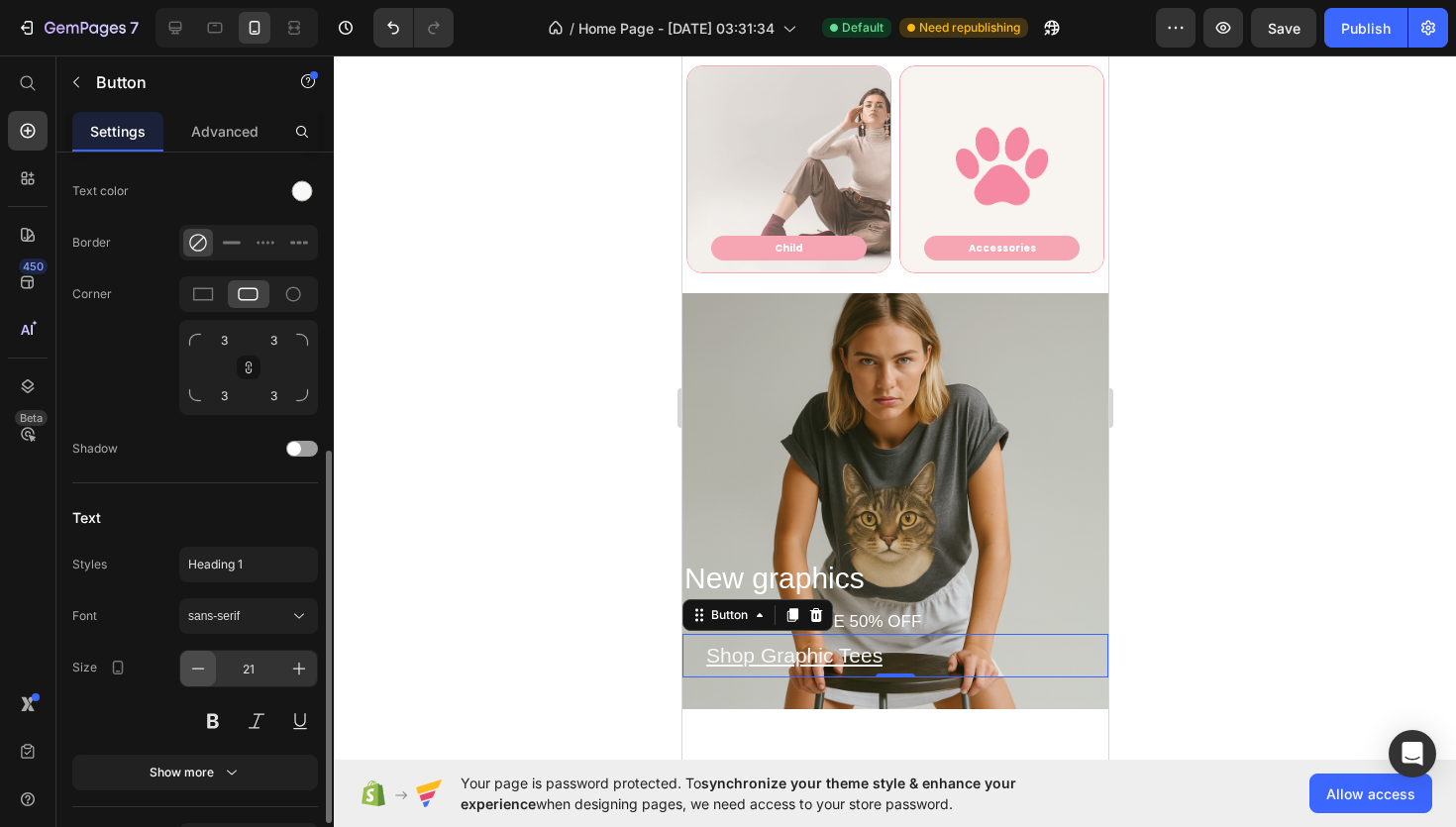 click 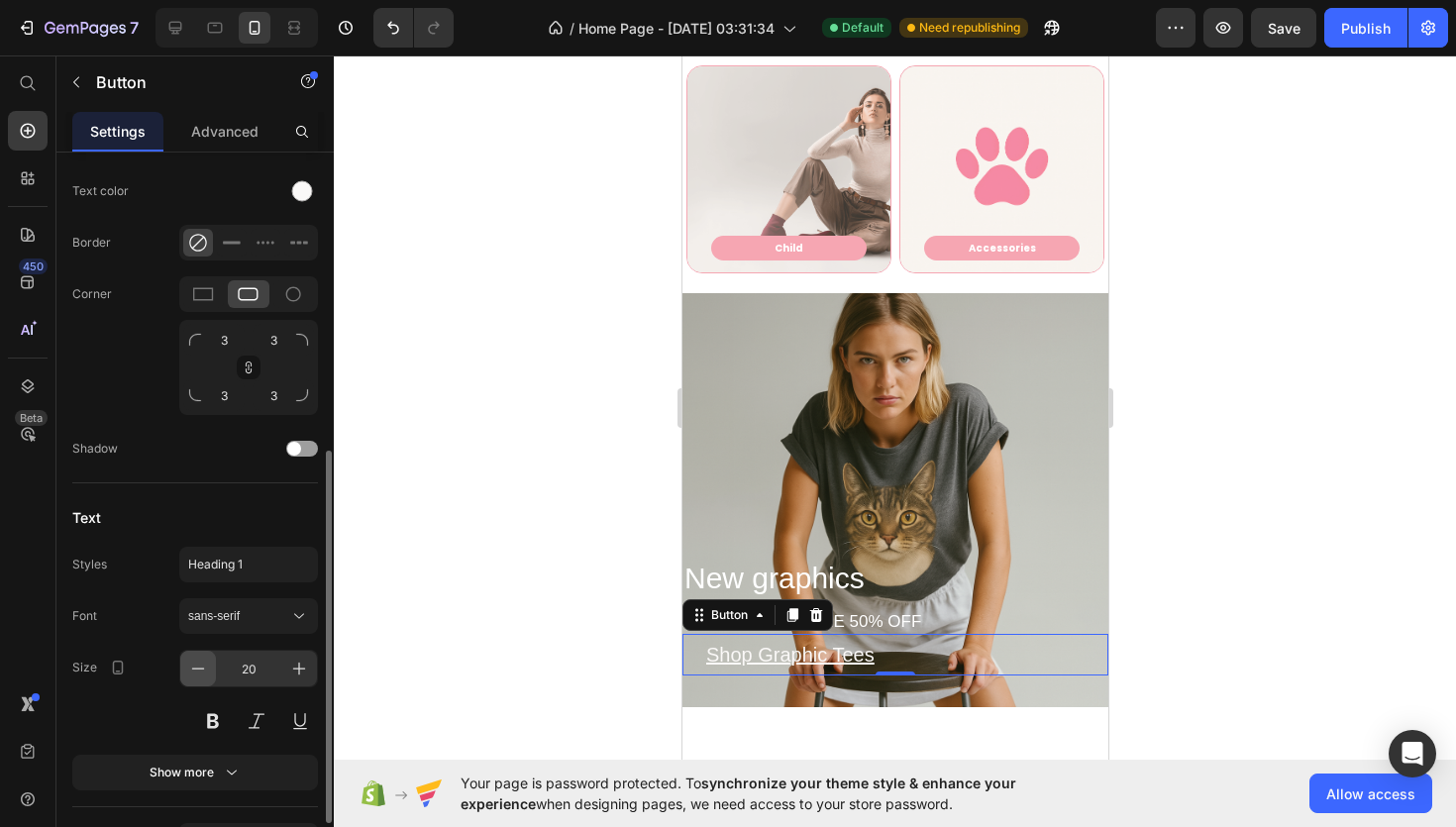click 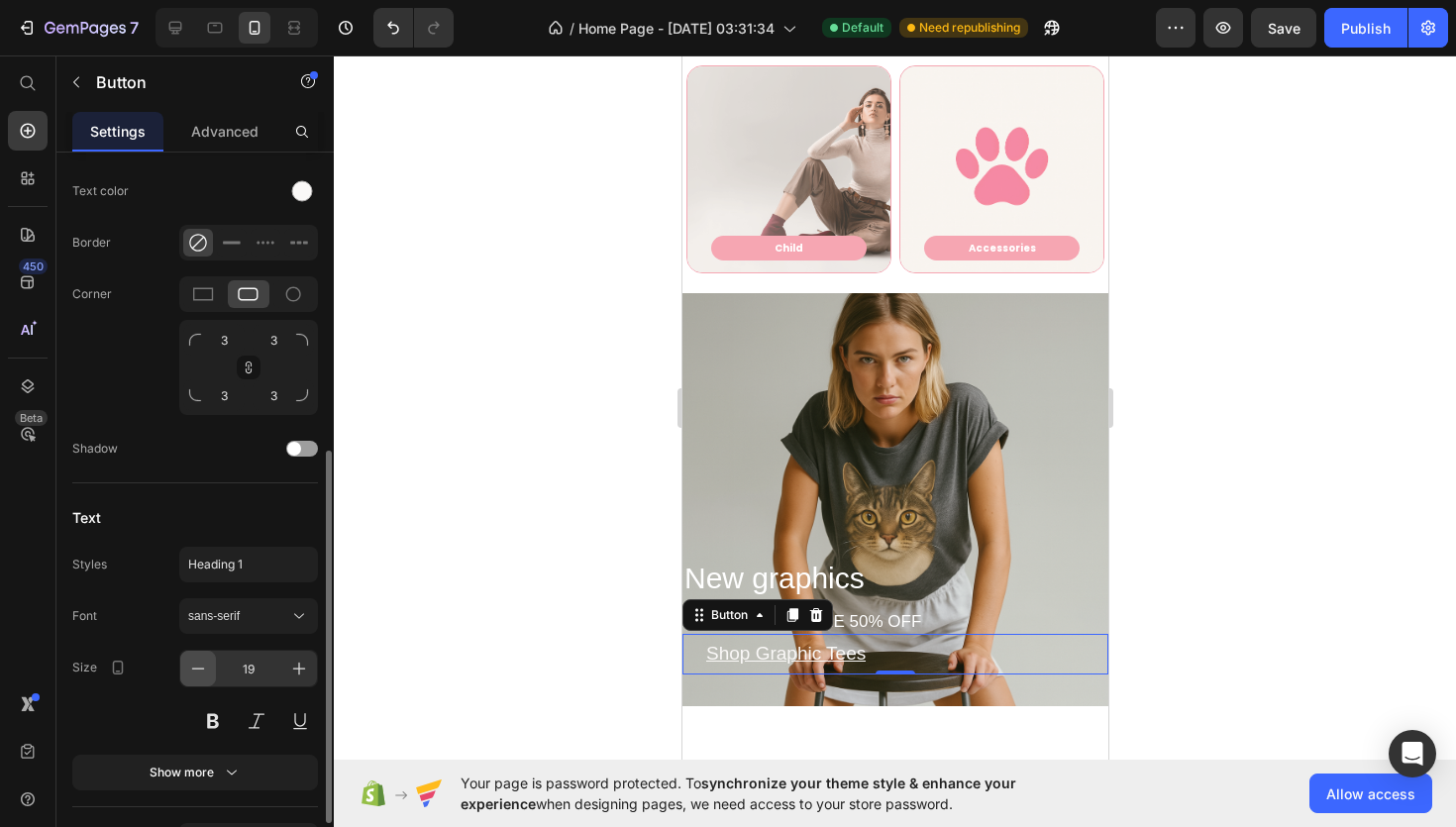 click 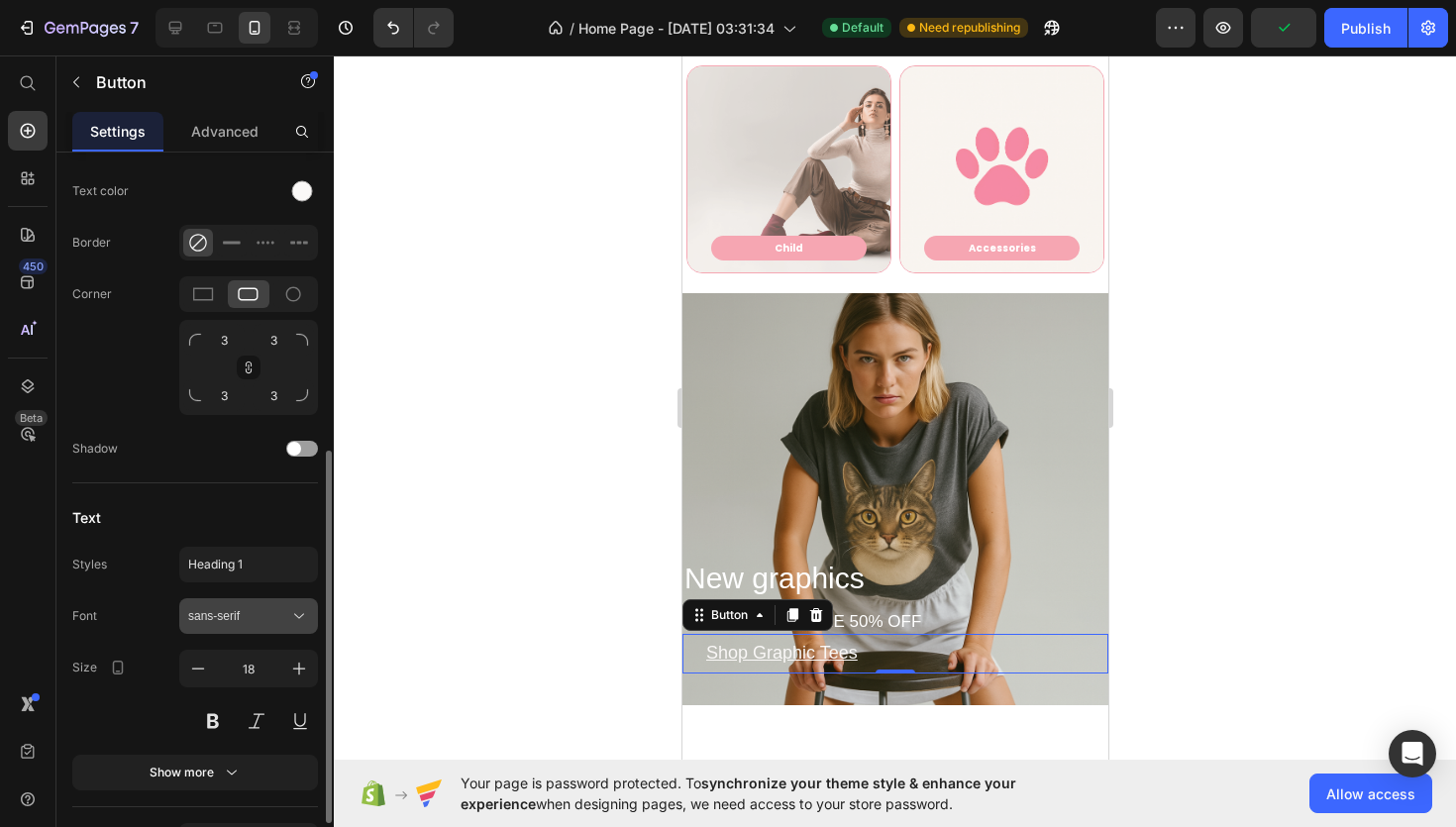 click on "sans-serif" at bounding box center [239, 616] 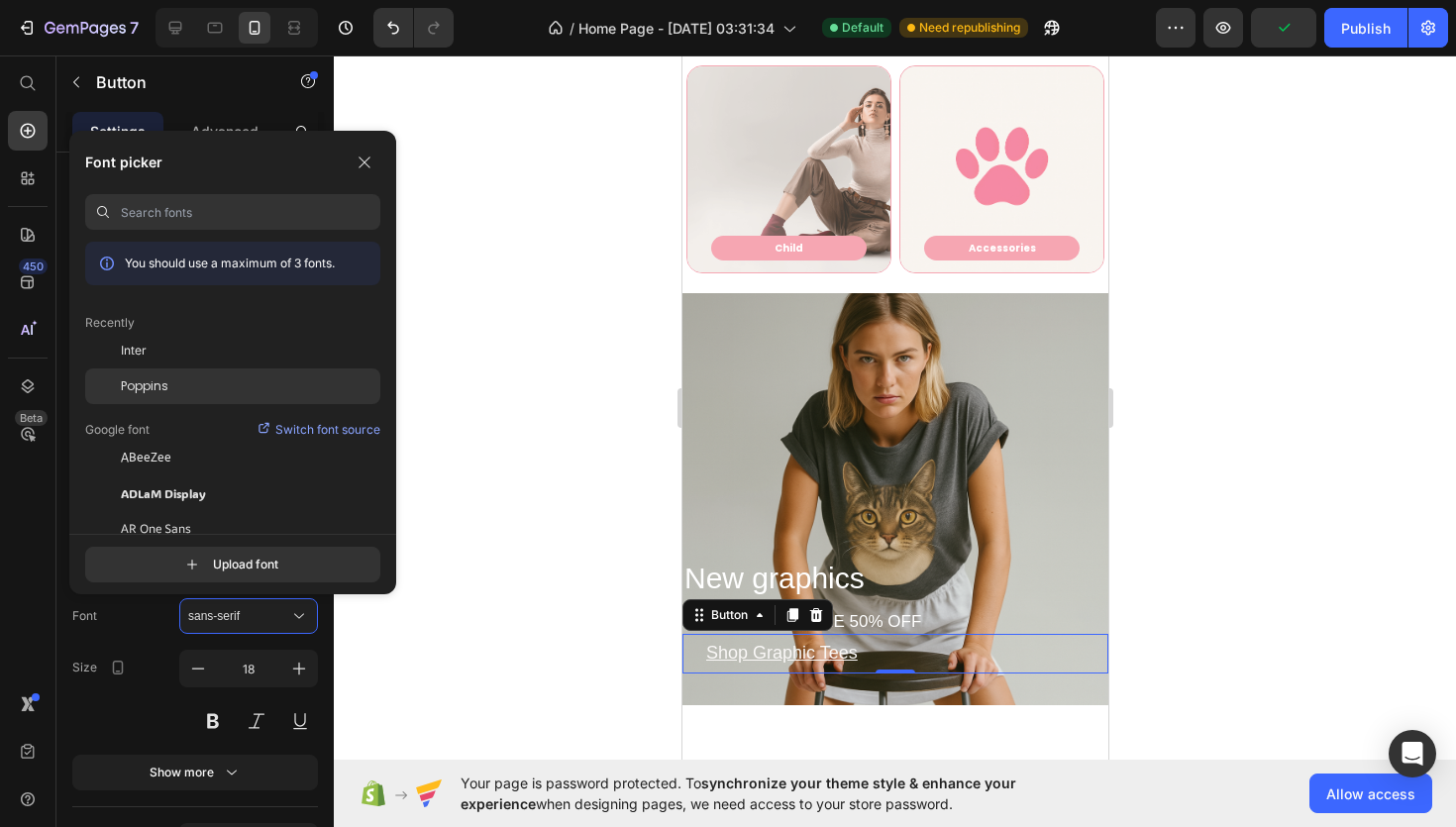 click on "Poppins" 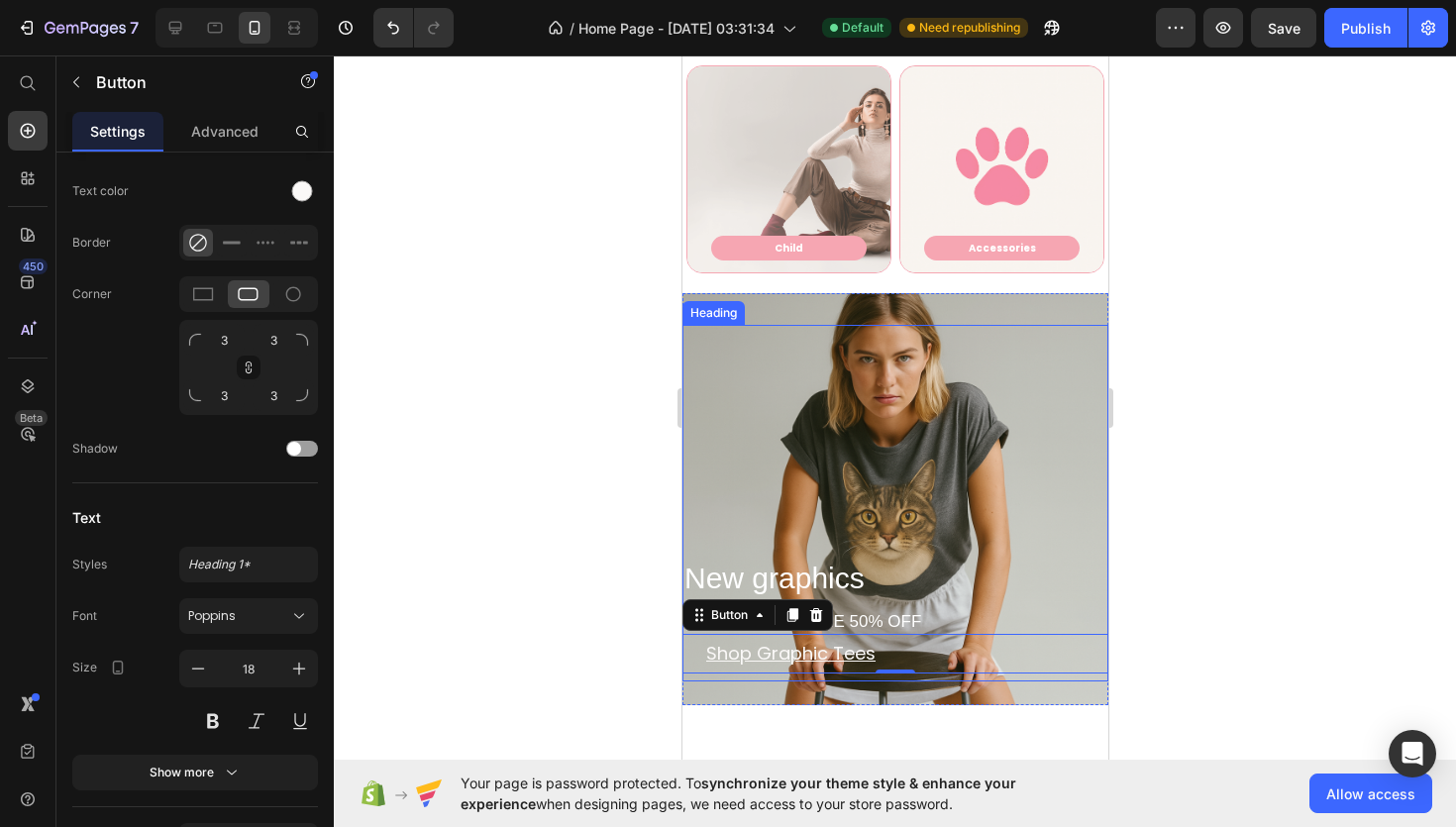 click on "⁠⁠⁠⁠⁠⁠⁠    New graphics      BUY ONE, GET ONE 50% OFF" at bounding box center (894, 503) 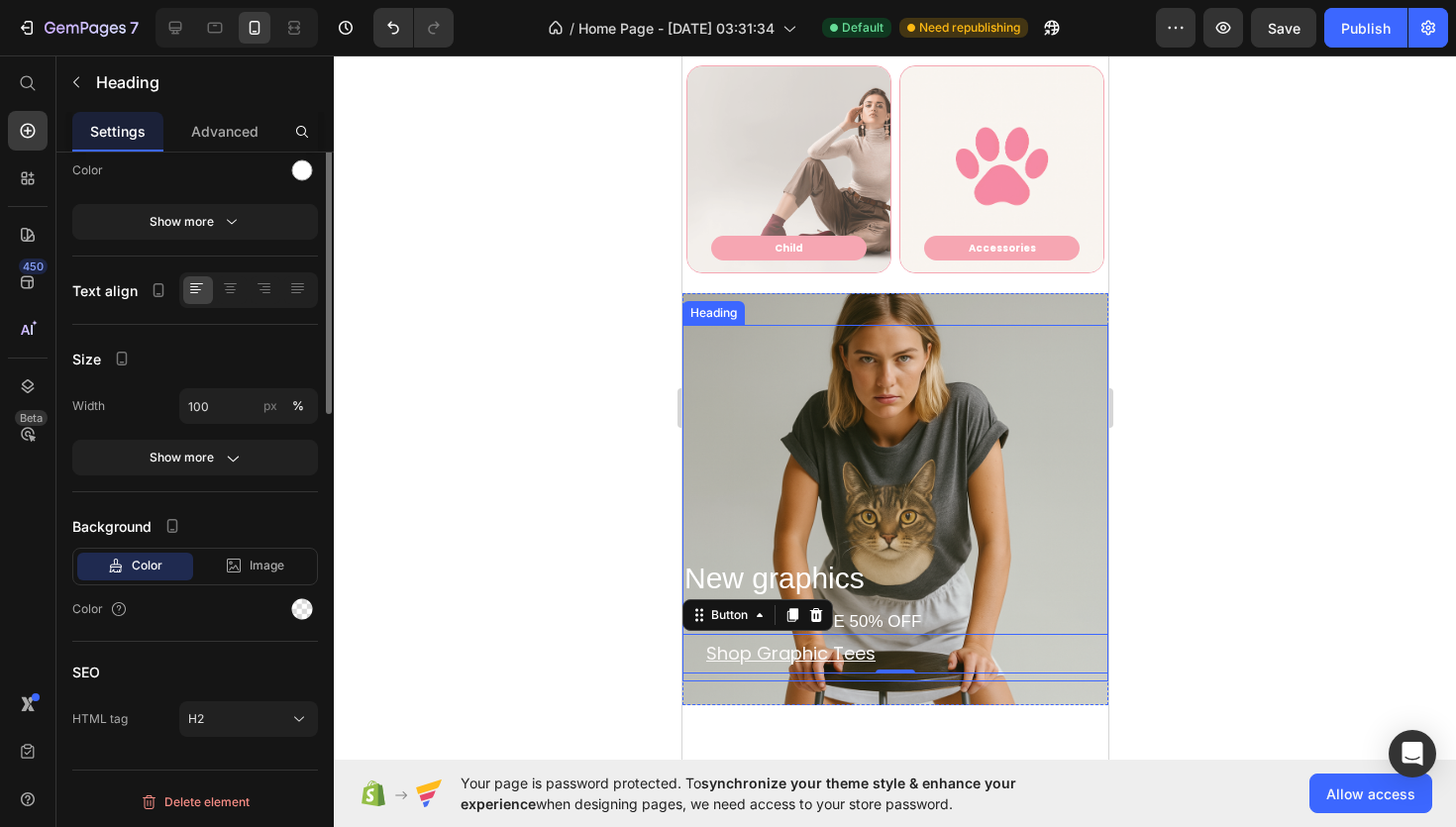 scroll, scrollTop: 0, scrollLeft: 0, axis: both 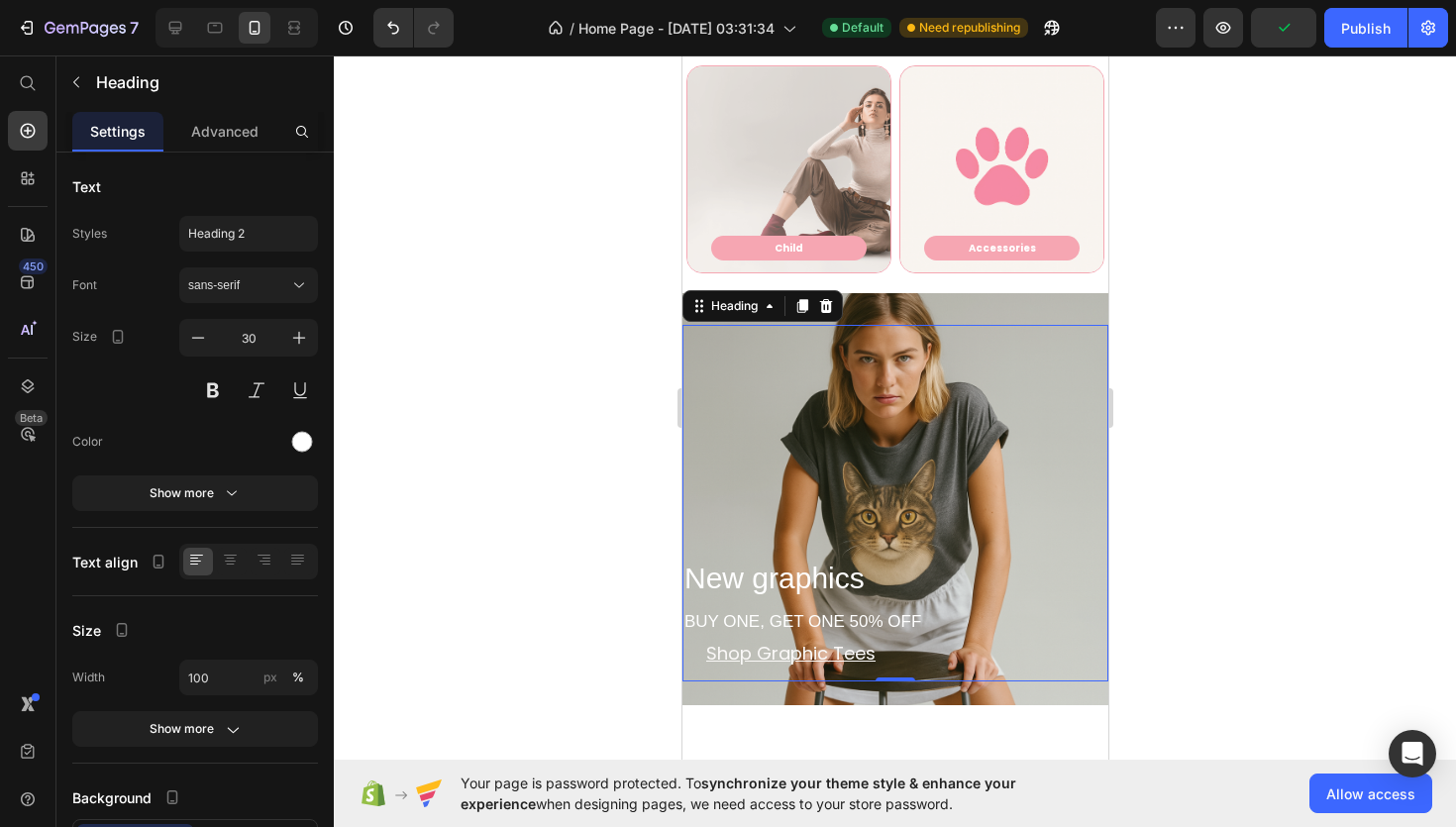 click 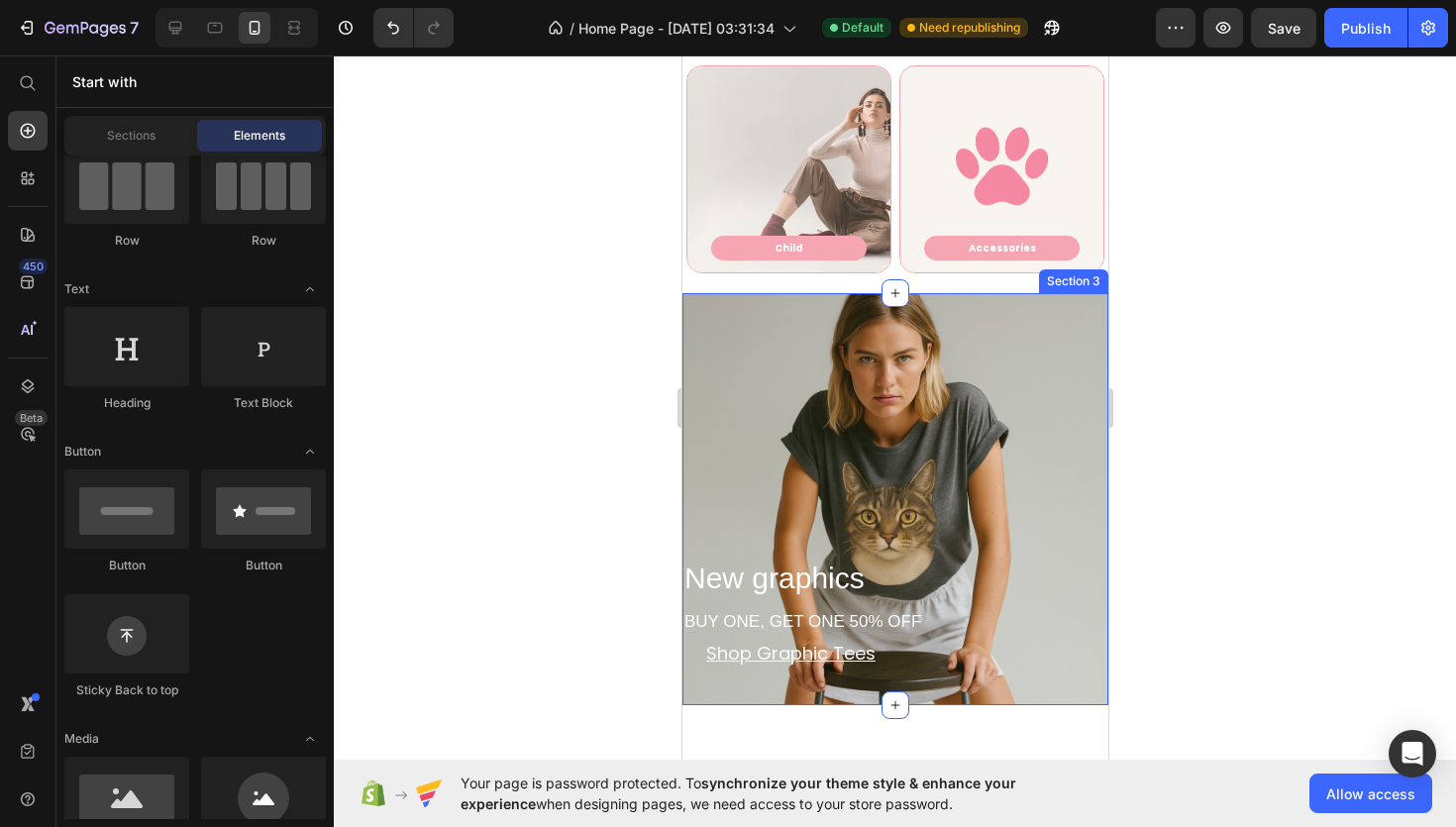 click on "⁠⁠⁠⁠⁠⁠⁠    New graphics      BUY ONE, GET ONE 50% OFF   Heading Shop Graphic Tees Button Section 3" at bounding box center (894, 498) 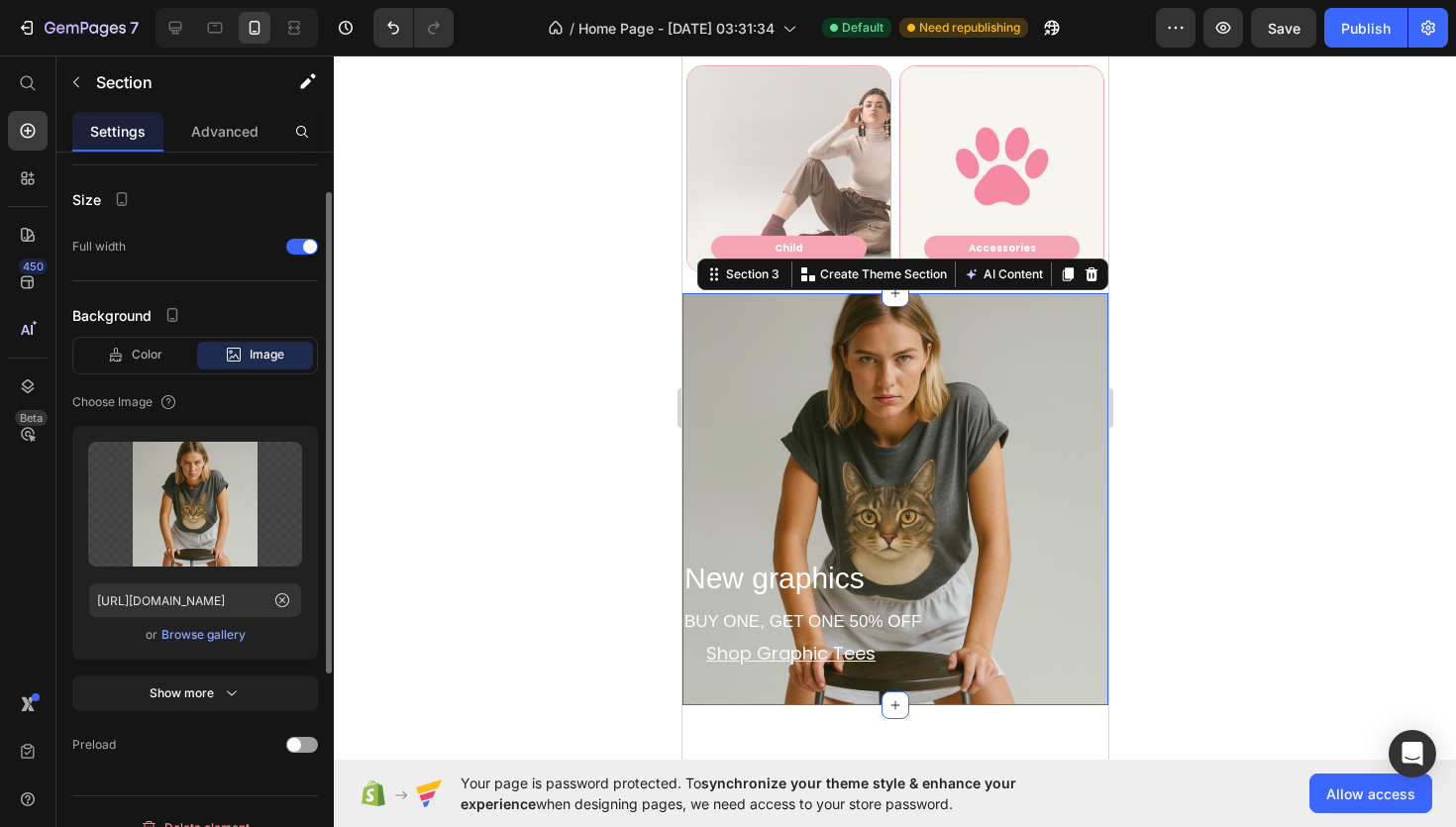 scroll, scrollTop: 378, scrollLeft: 0, axis: vertical 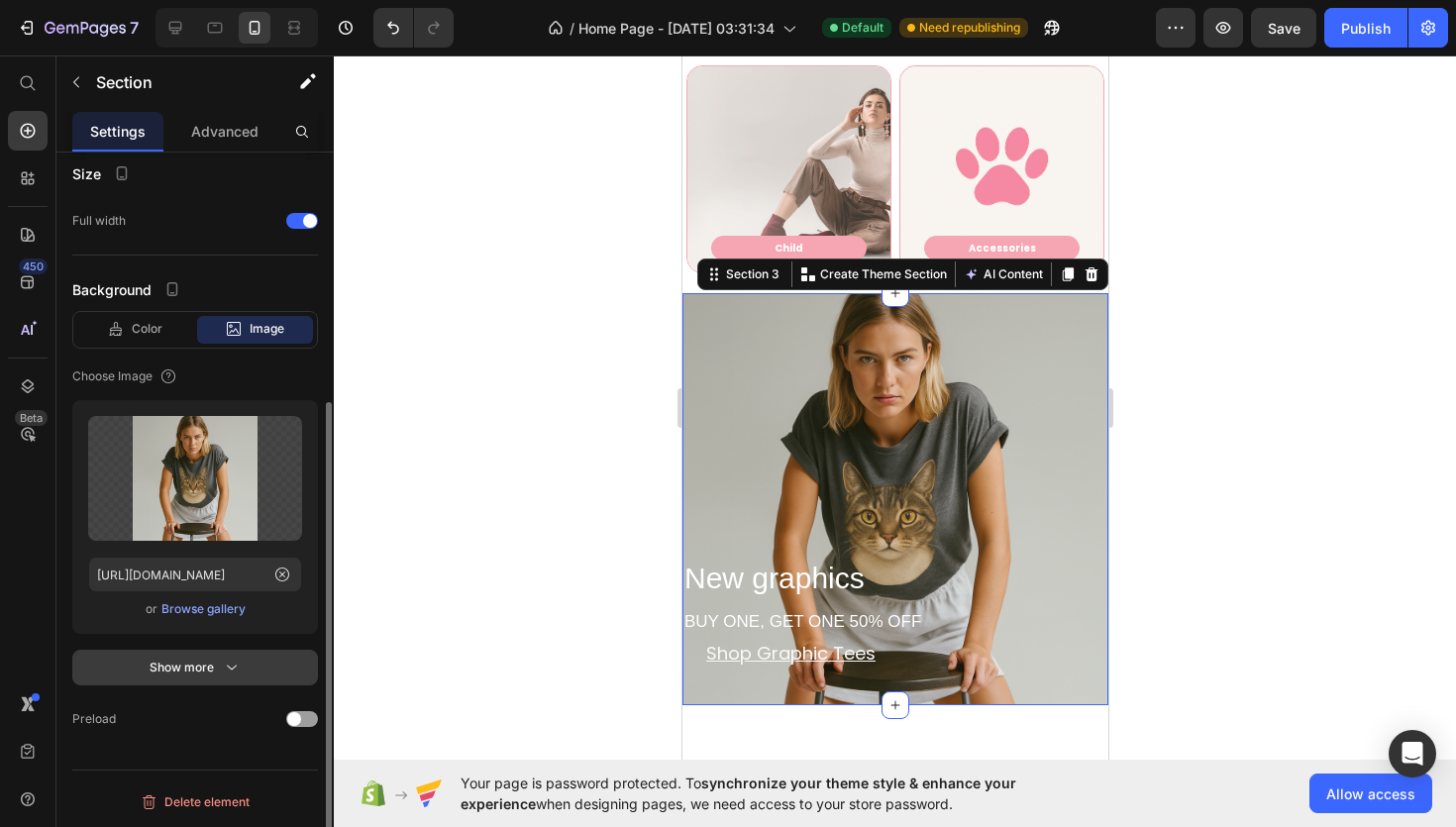 click 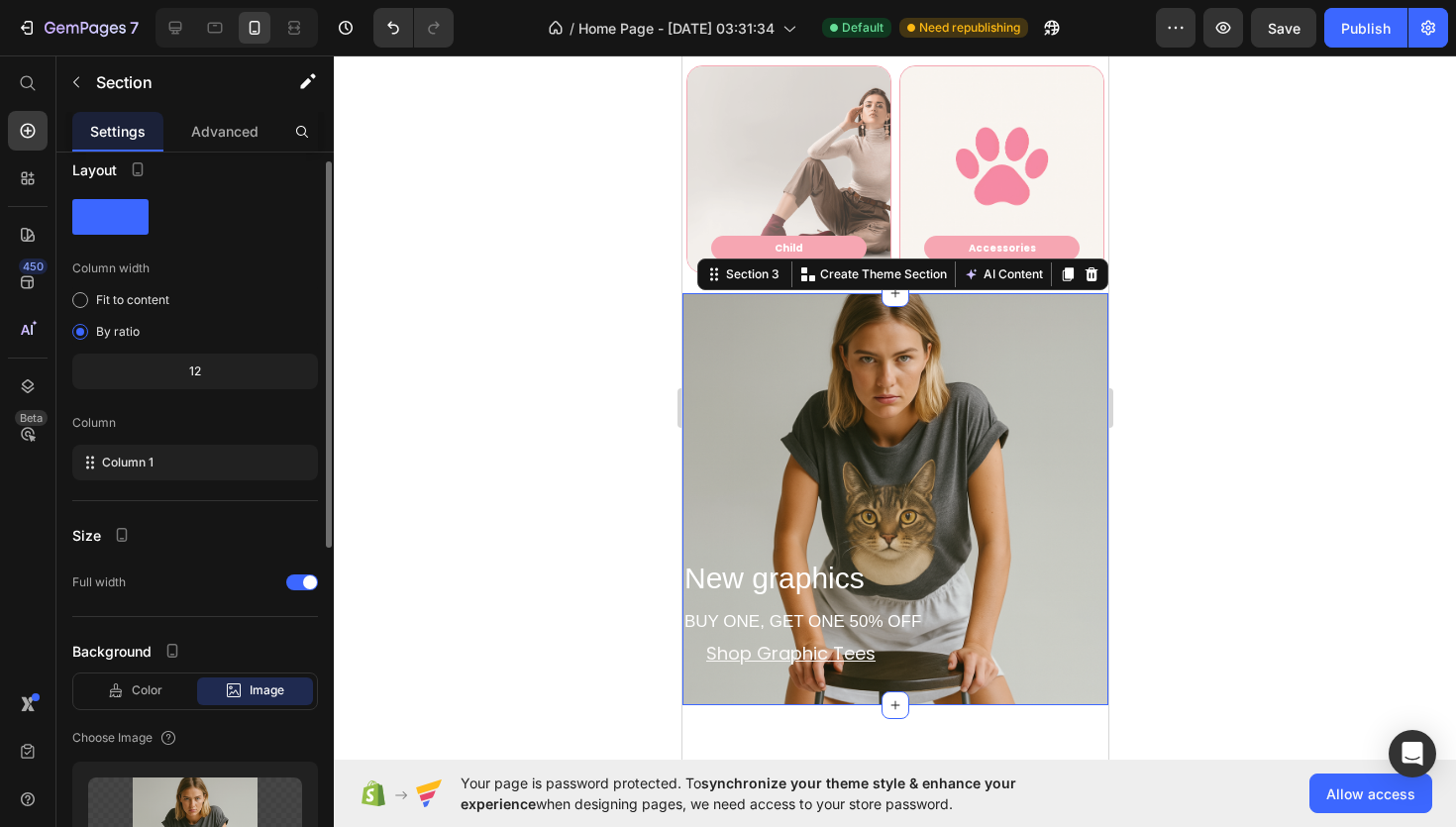 scroll, scrollTop: 0, scrollLeft: 0, axis: both 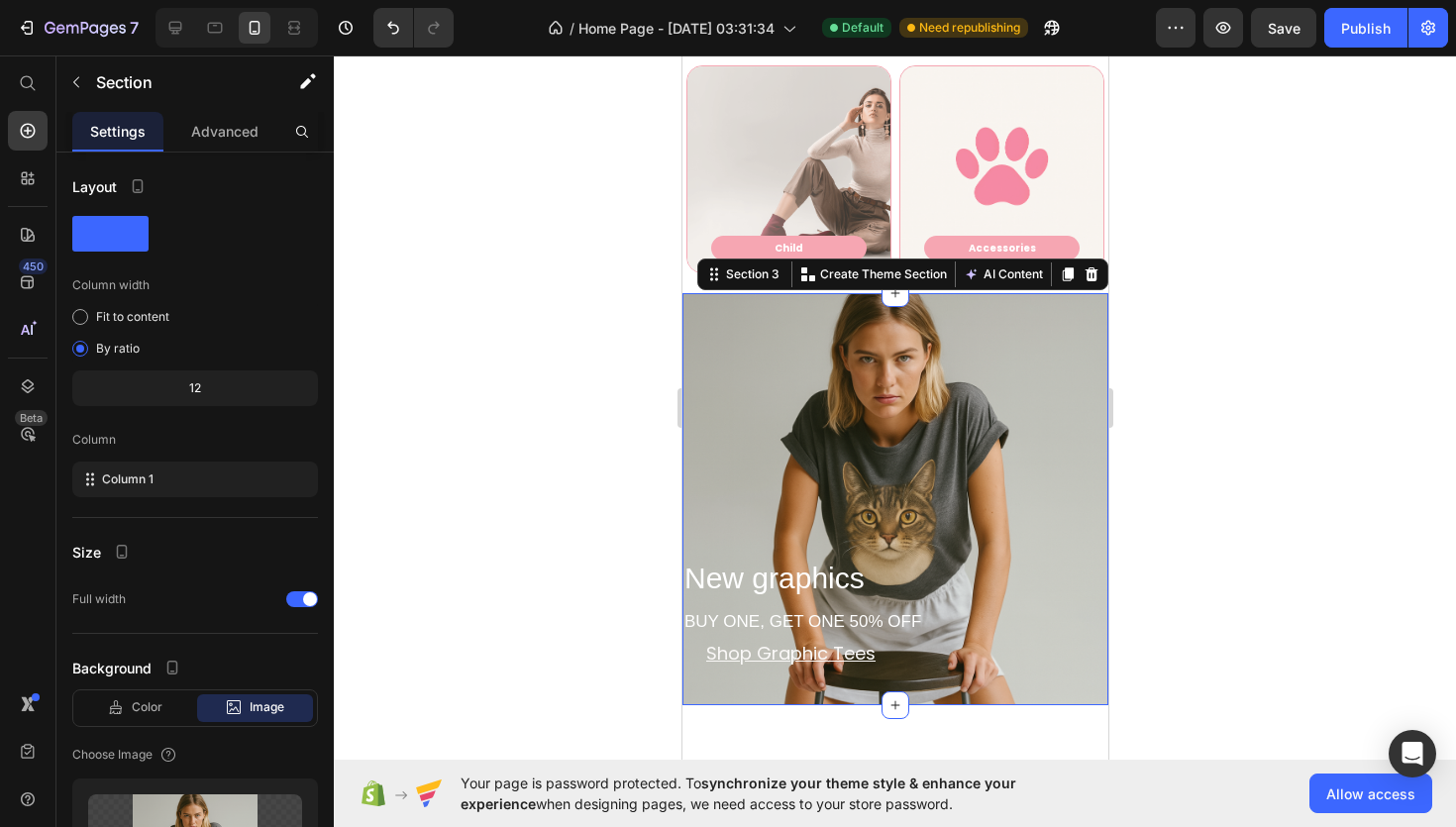 click 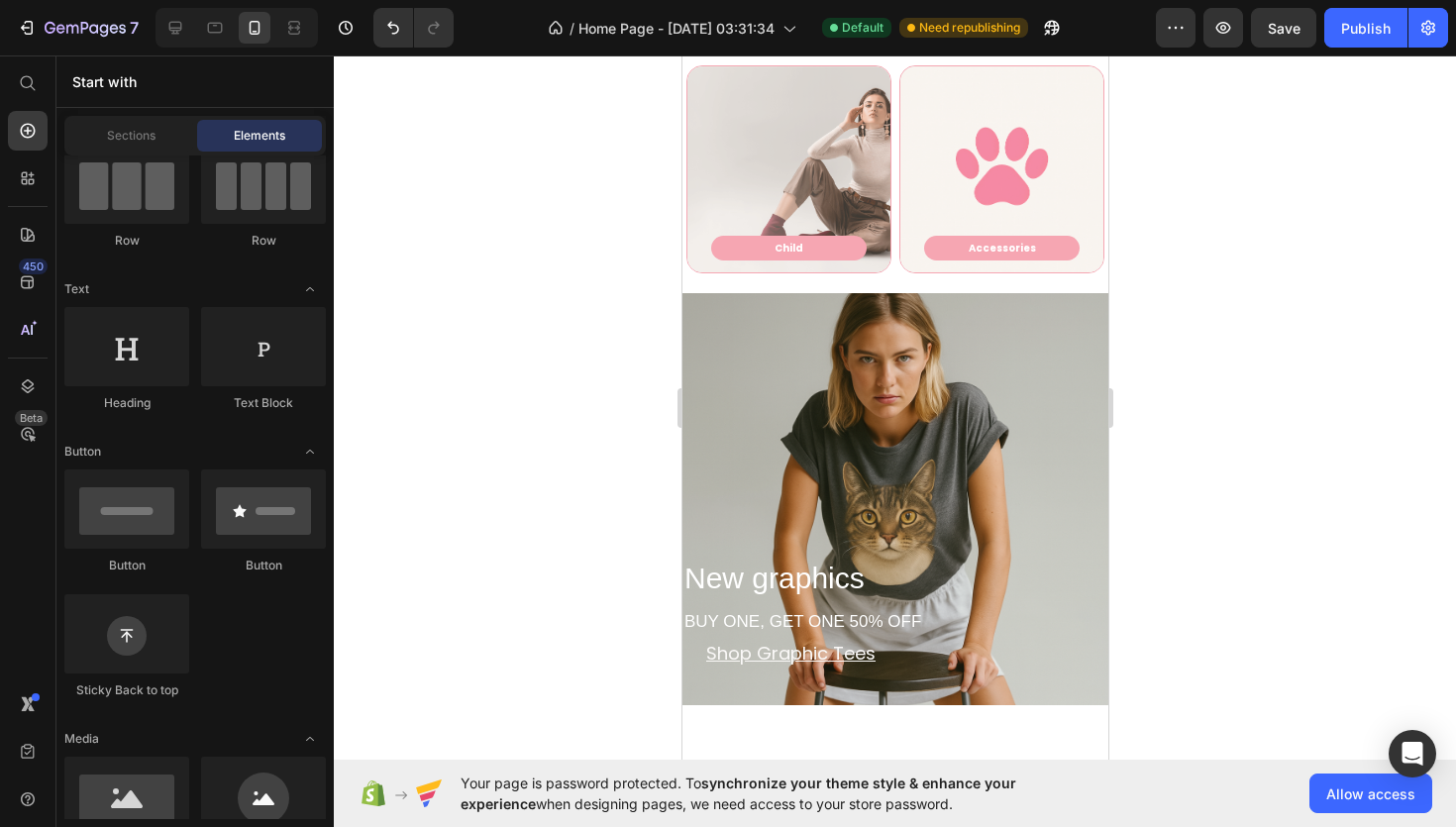 click 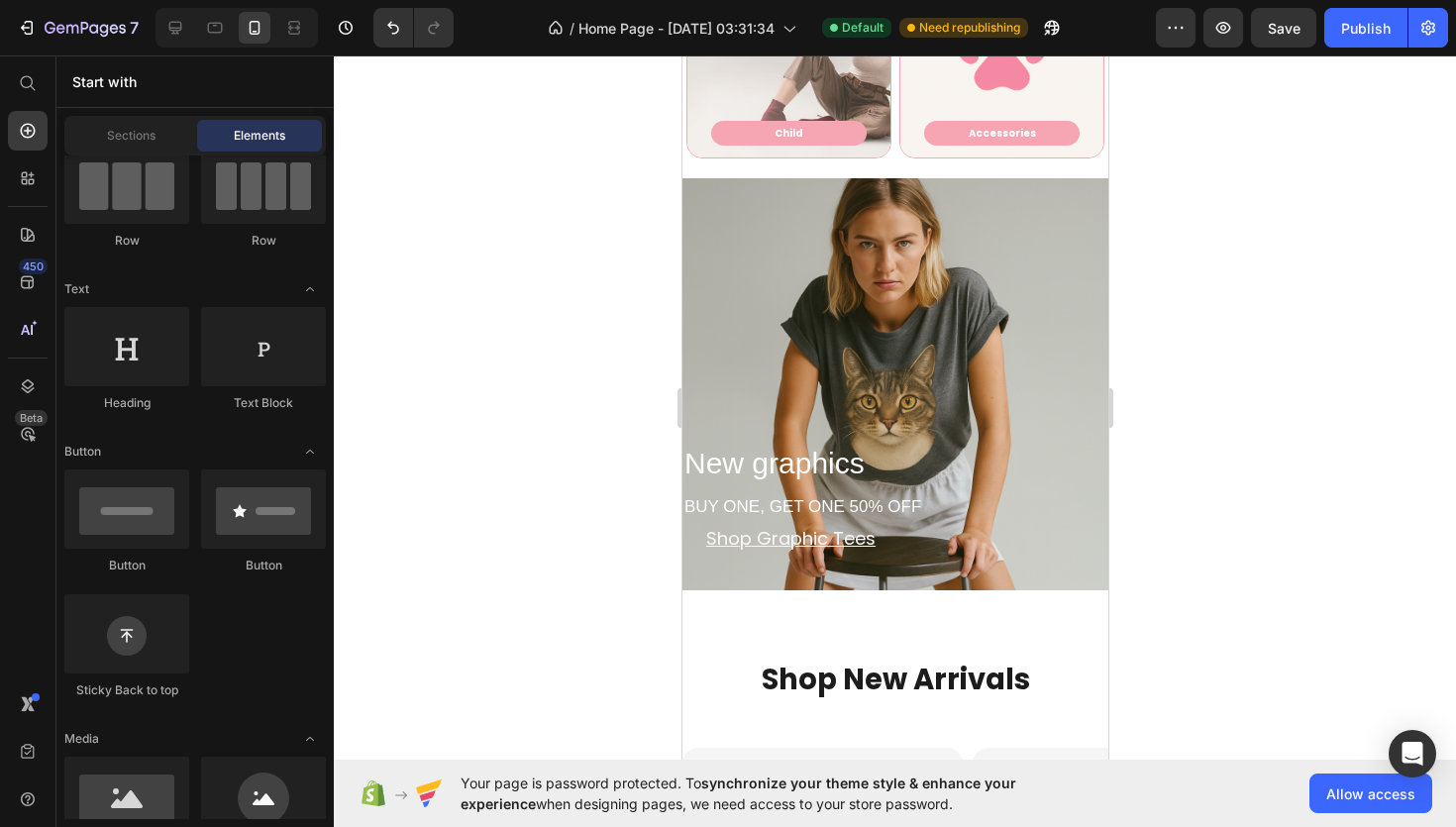 scroll, scrollTop: 1157, scrollLeft: 0, axis: vertical 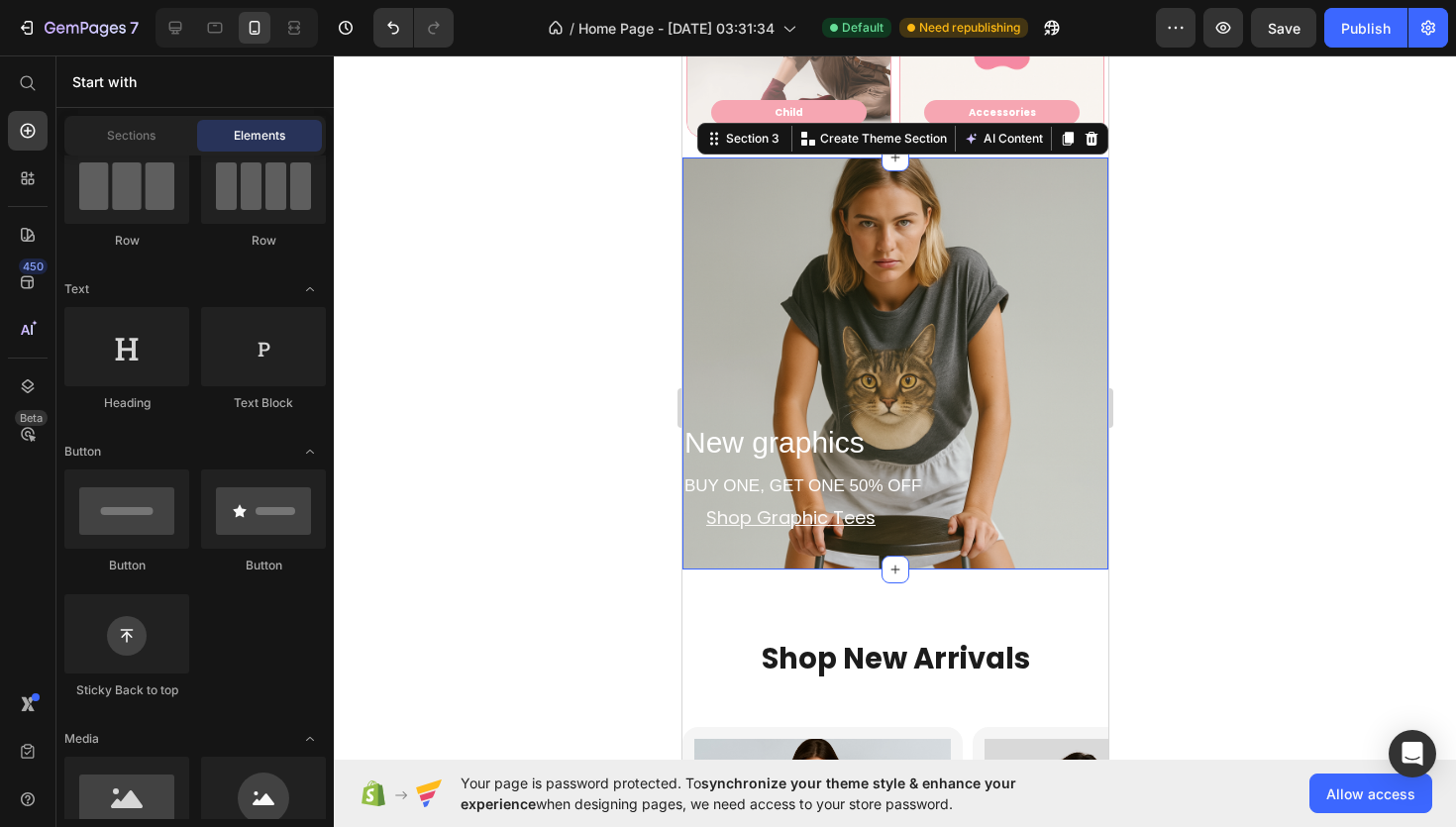 click on "New graphics      BUY ONE, GET ONE 50% OFF   Heading Shop Graphic Tees    Button Section 3   You can create reusable sections Create Theme Section AI Content Write with GemAI What would you like to describe here? Tone and Voice Persuasive Product Mode Catitude Mode ON Classic Adult Vest Top Show more Generate" at bounding box center [894, 362] 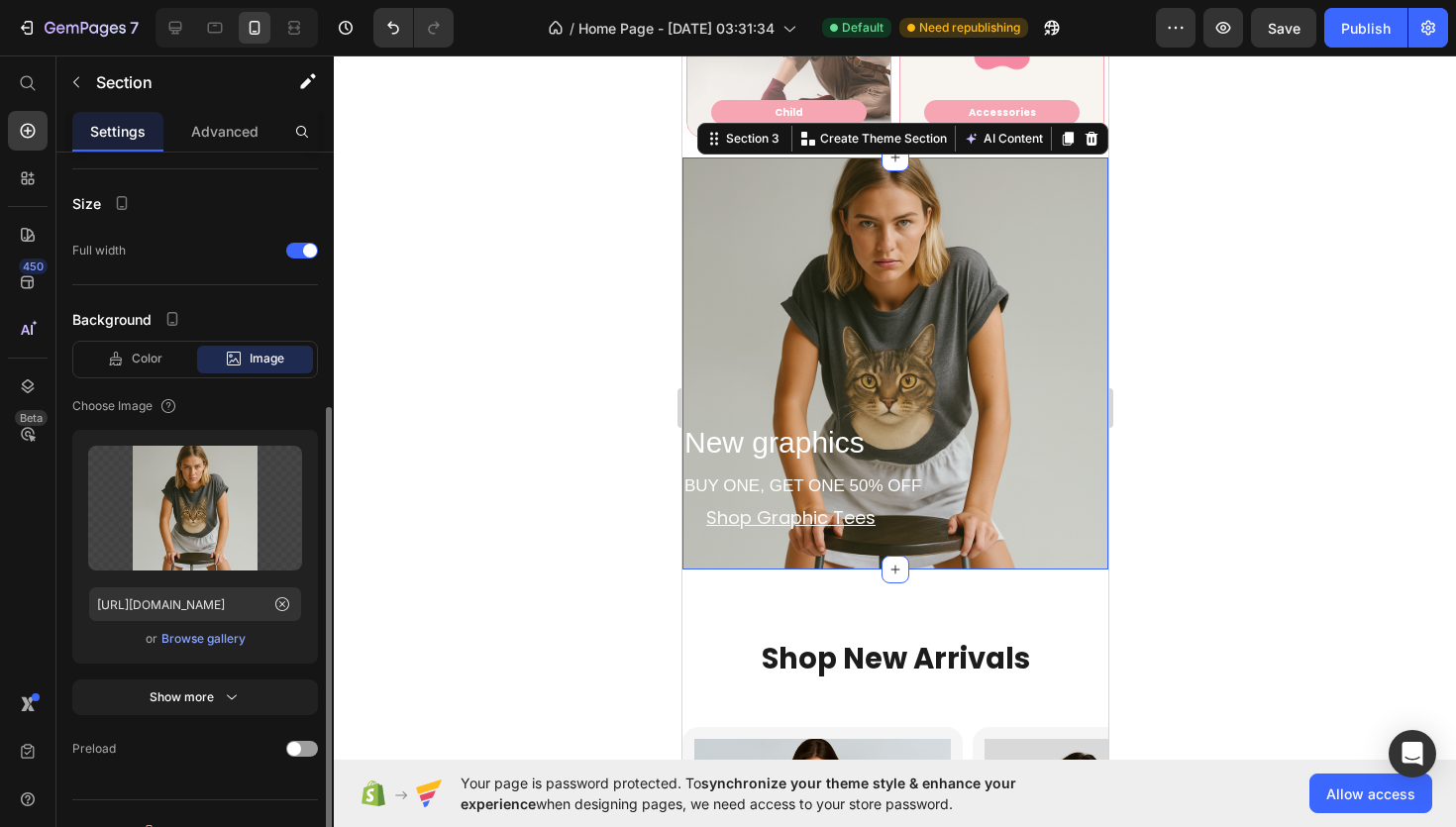 scroll, scrollTop: 378, scrollLeft: 0, axis: vertical 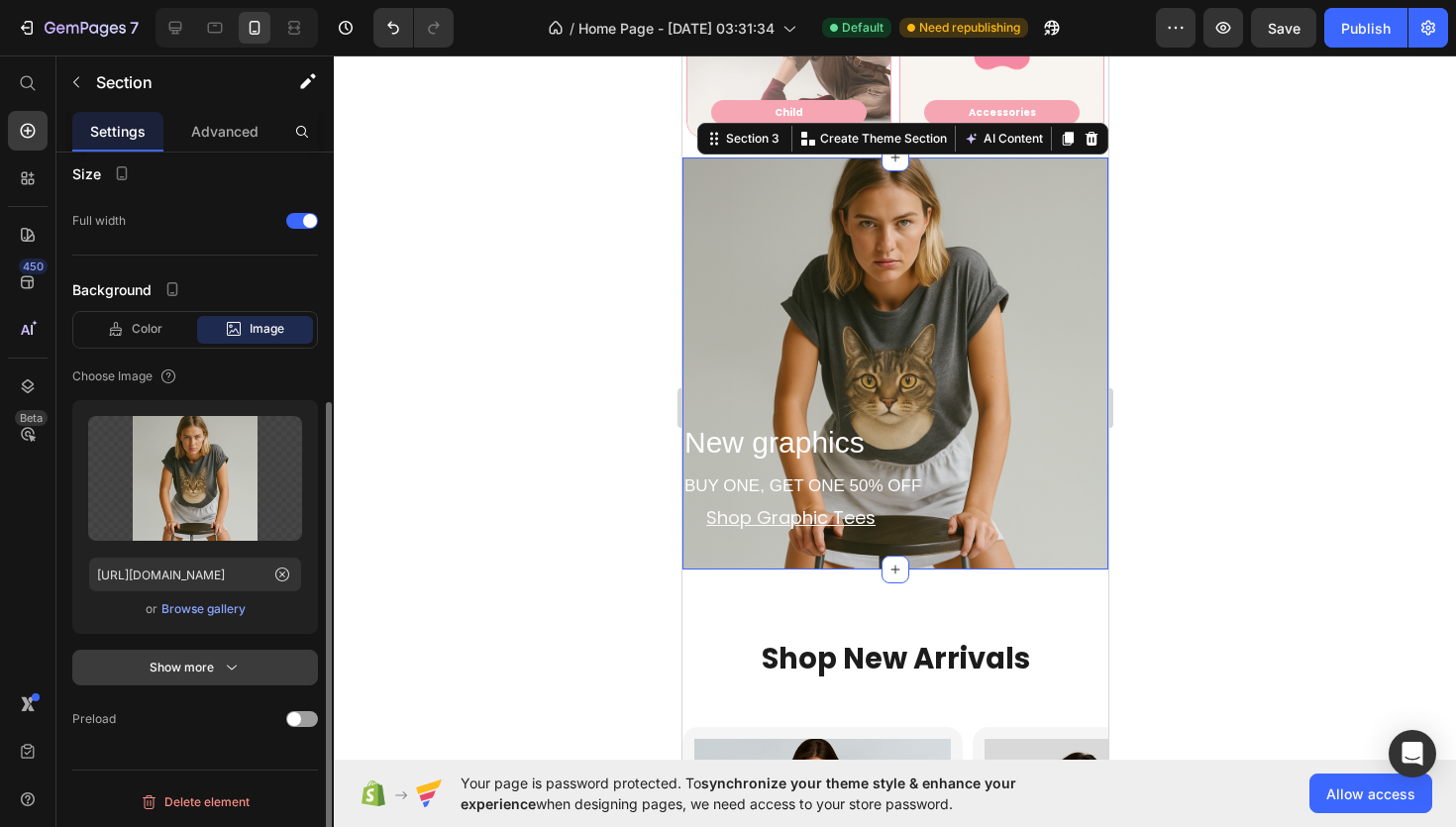 click 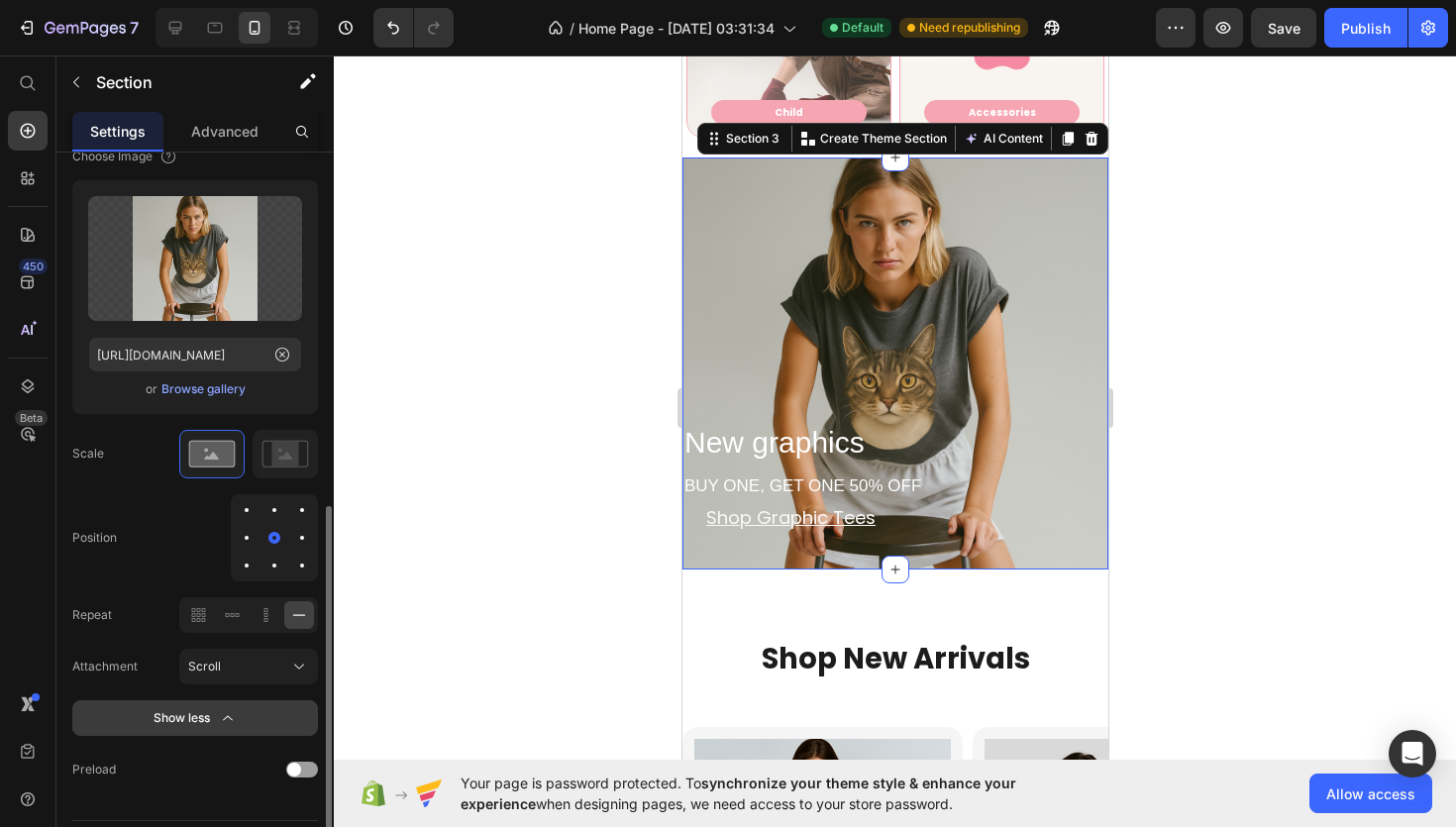 scroll, scrollTop: 648, scrollLeft: 0, axis: vertical 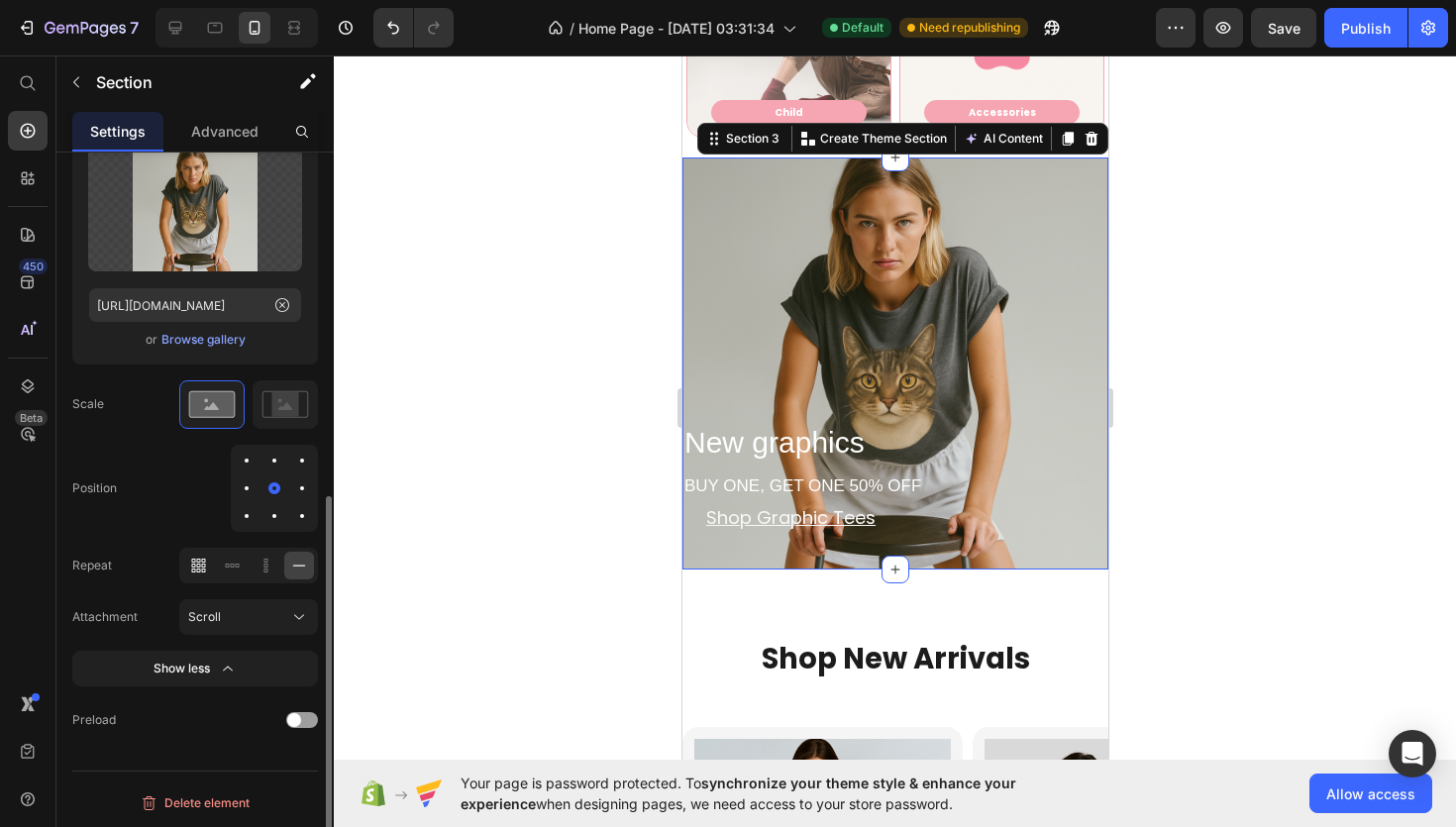 click 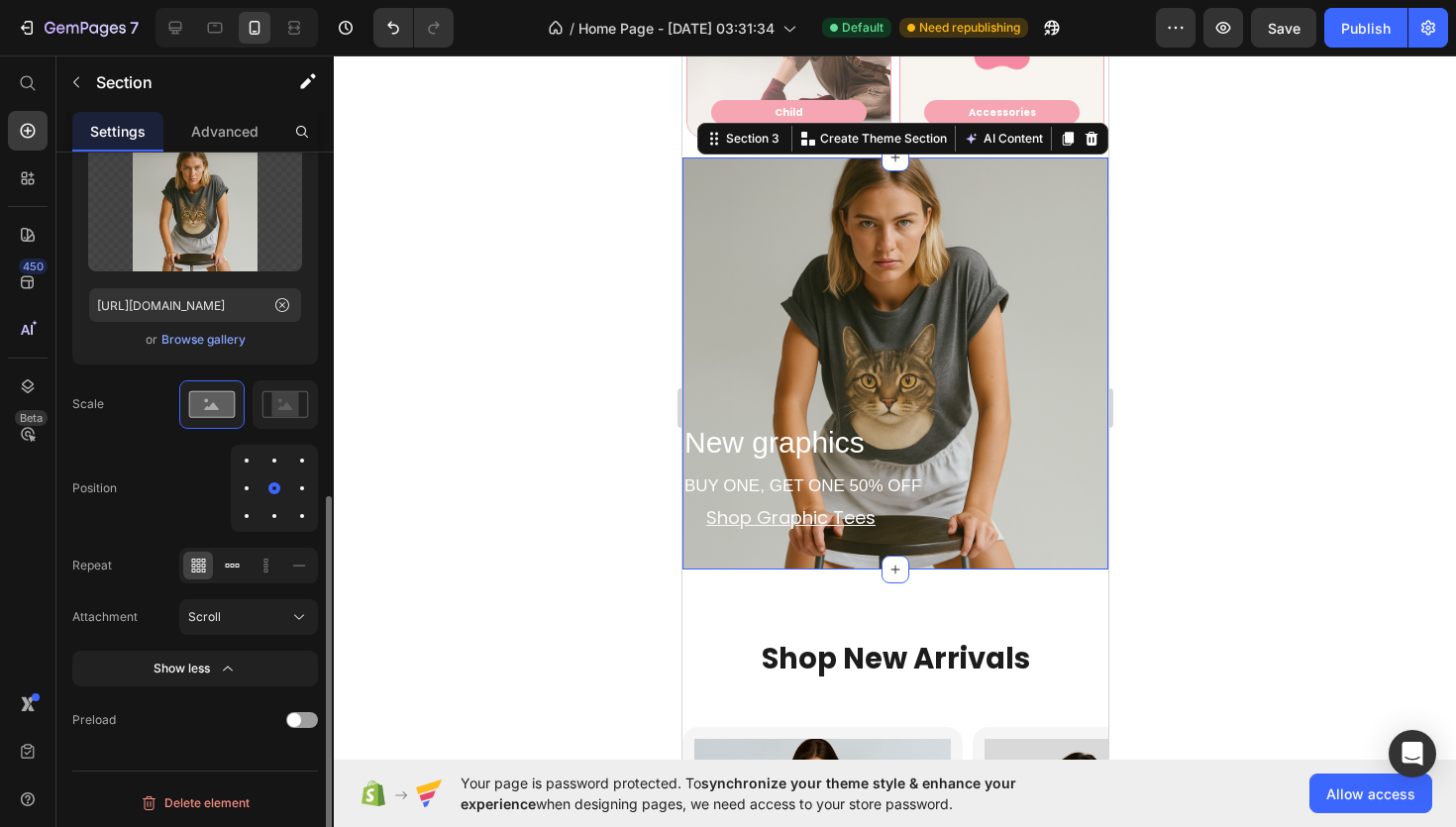 click 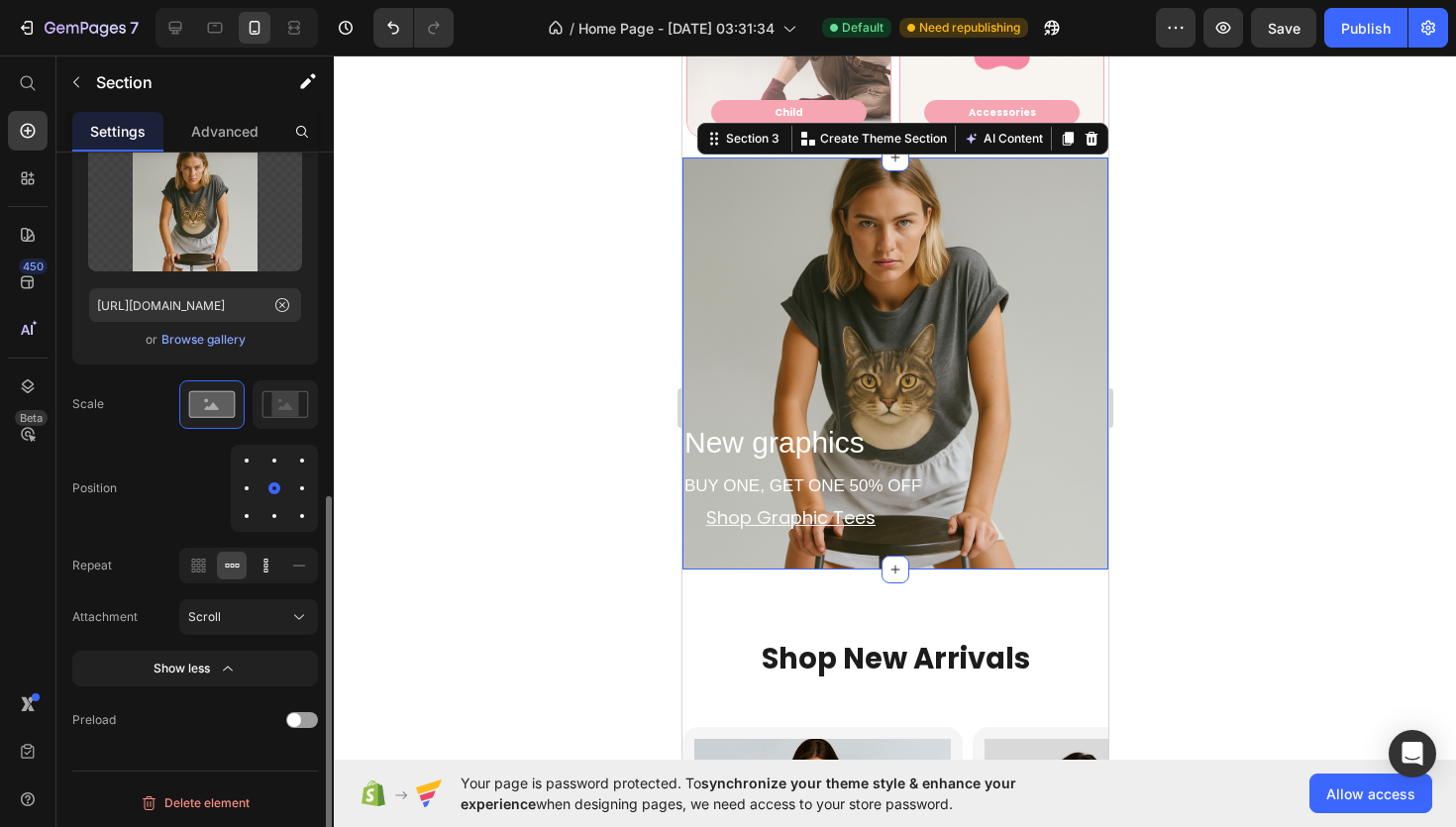 click 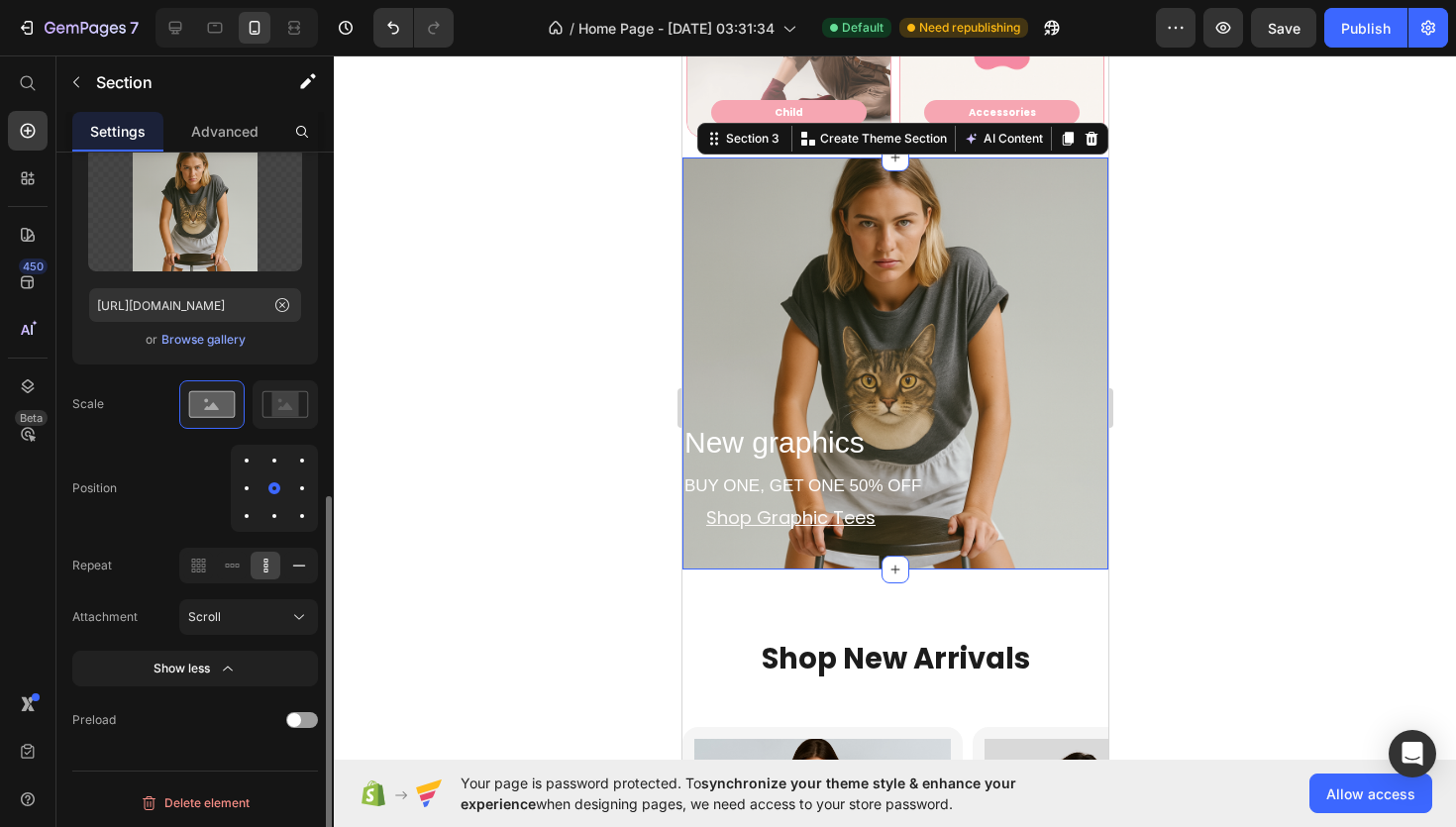 click 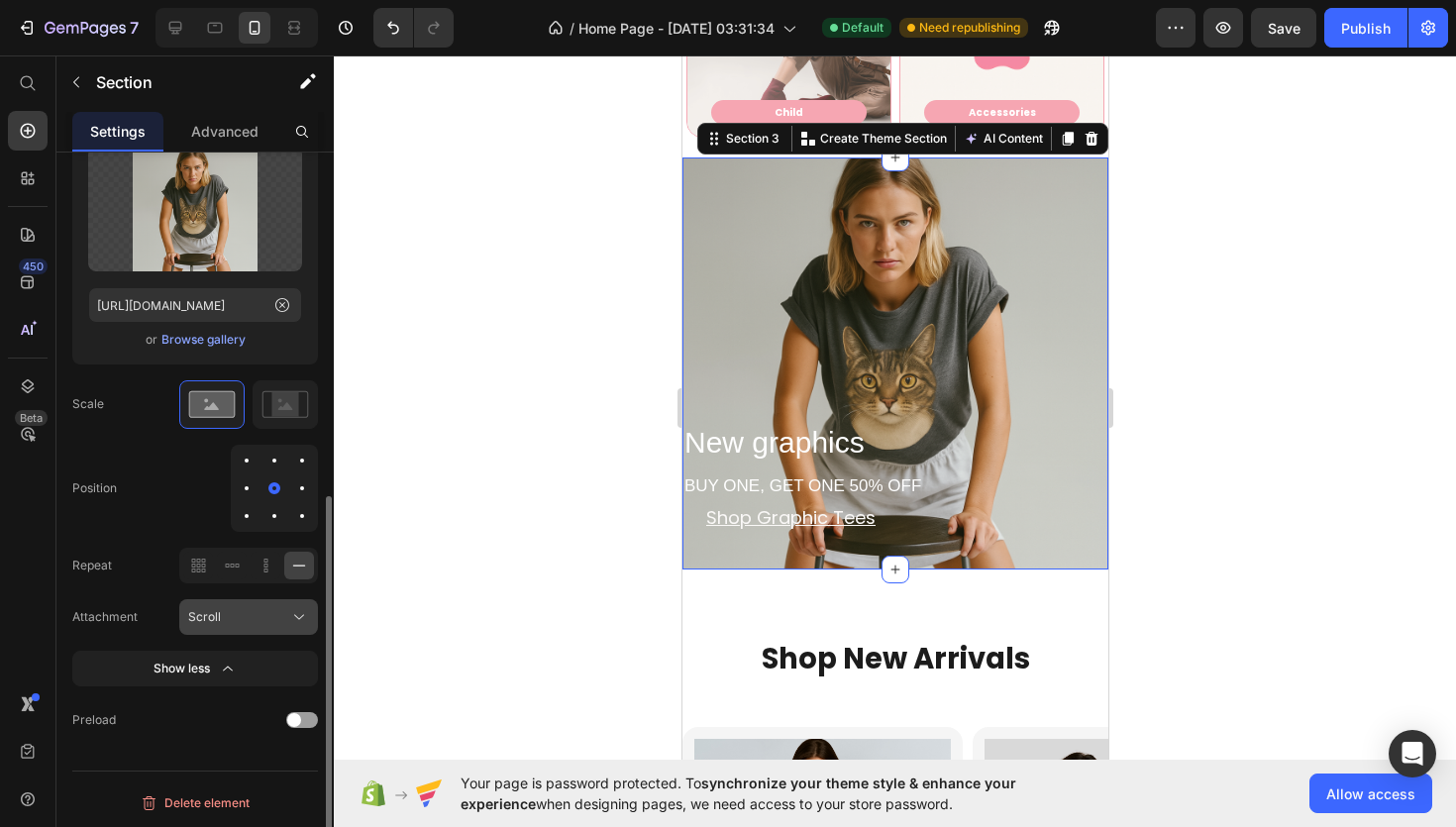 click 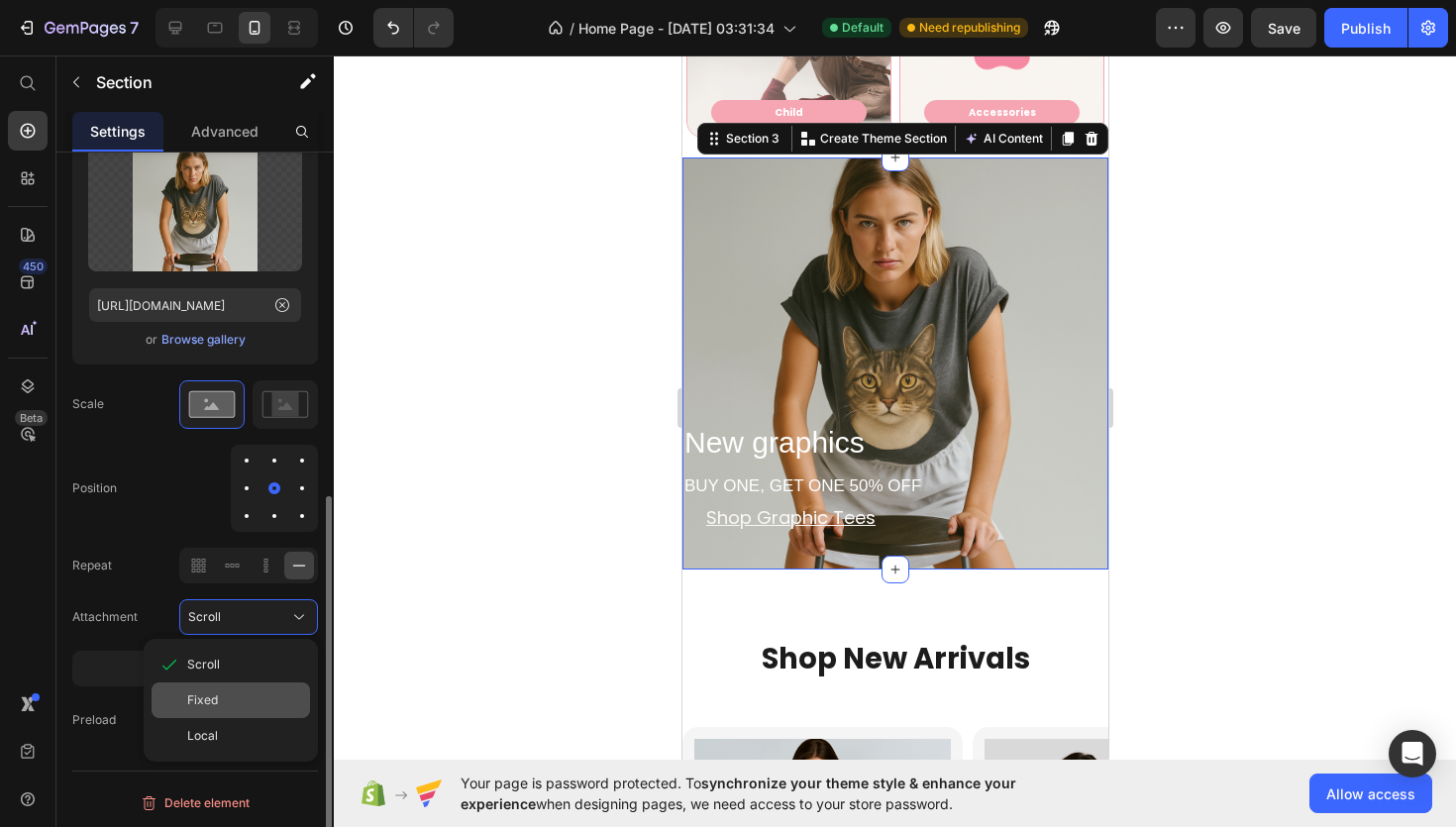 click on "Fixed" 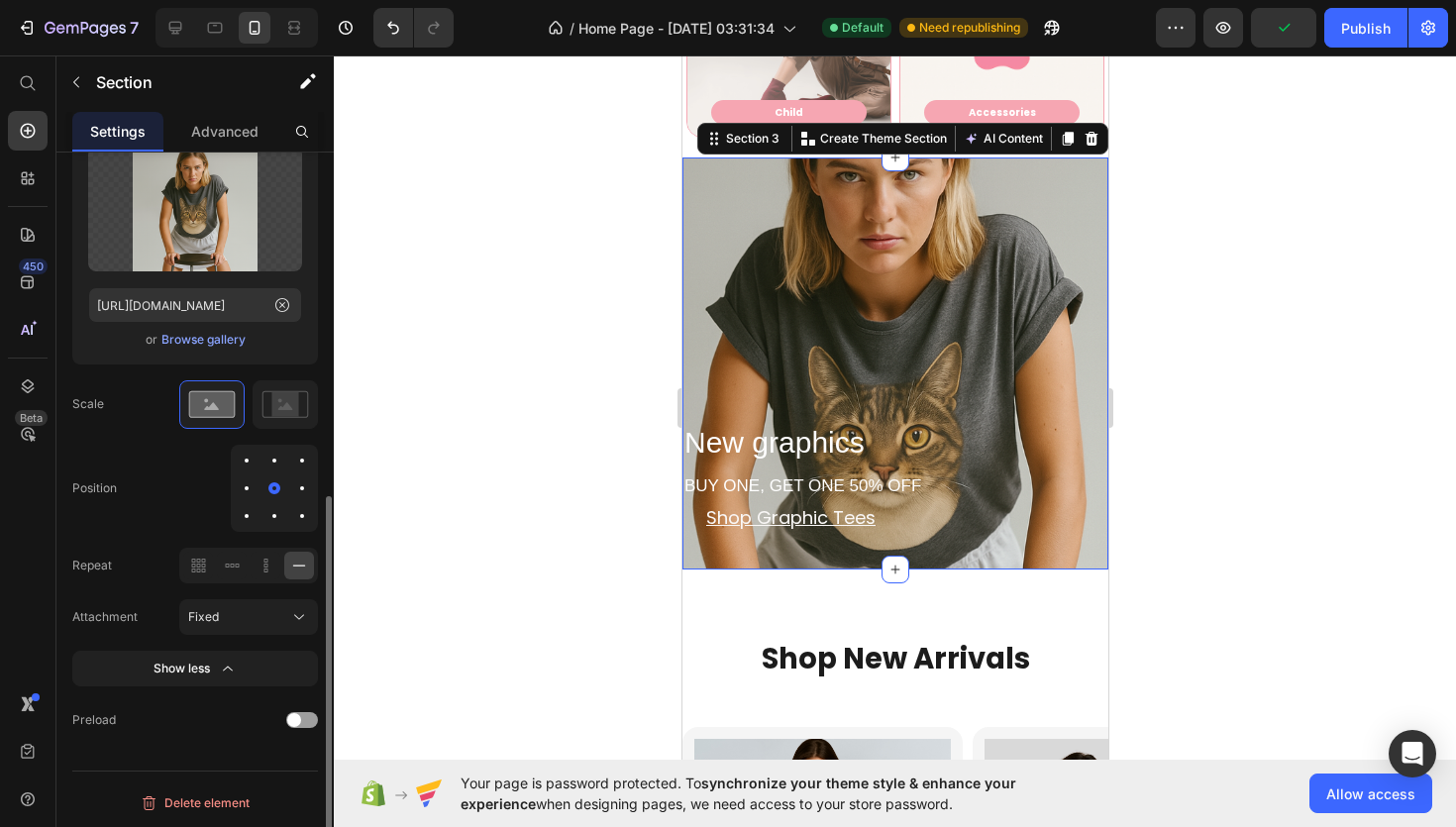 click on "Position" at bounding box center [195, 488] 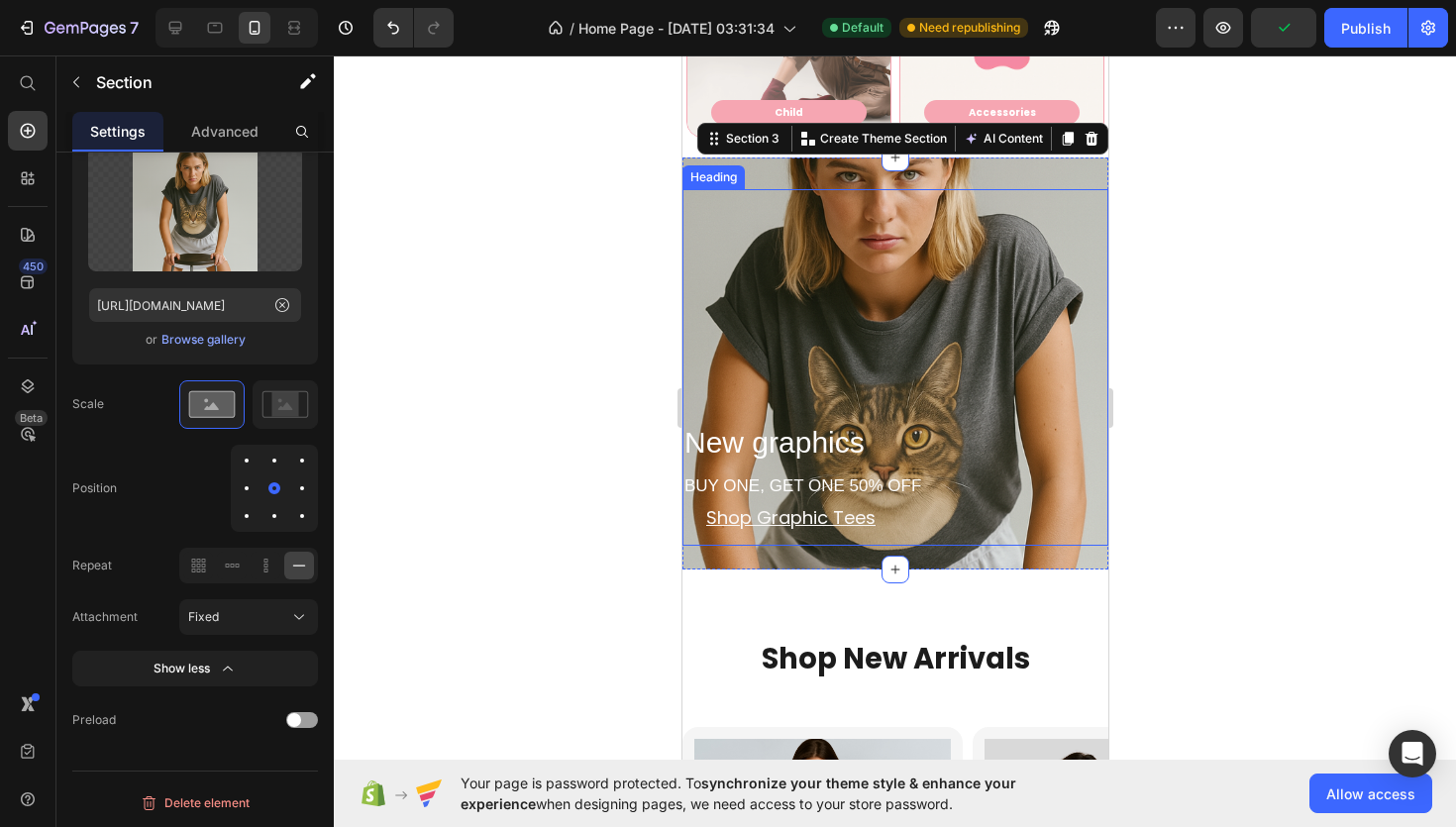 click on "New graphics      BUY ONE, GET ONE 50% OFF" at bounding box center (894, 367) 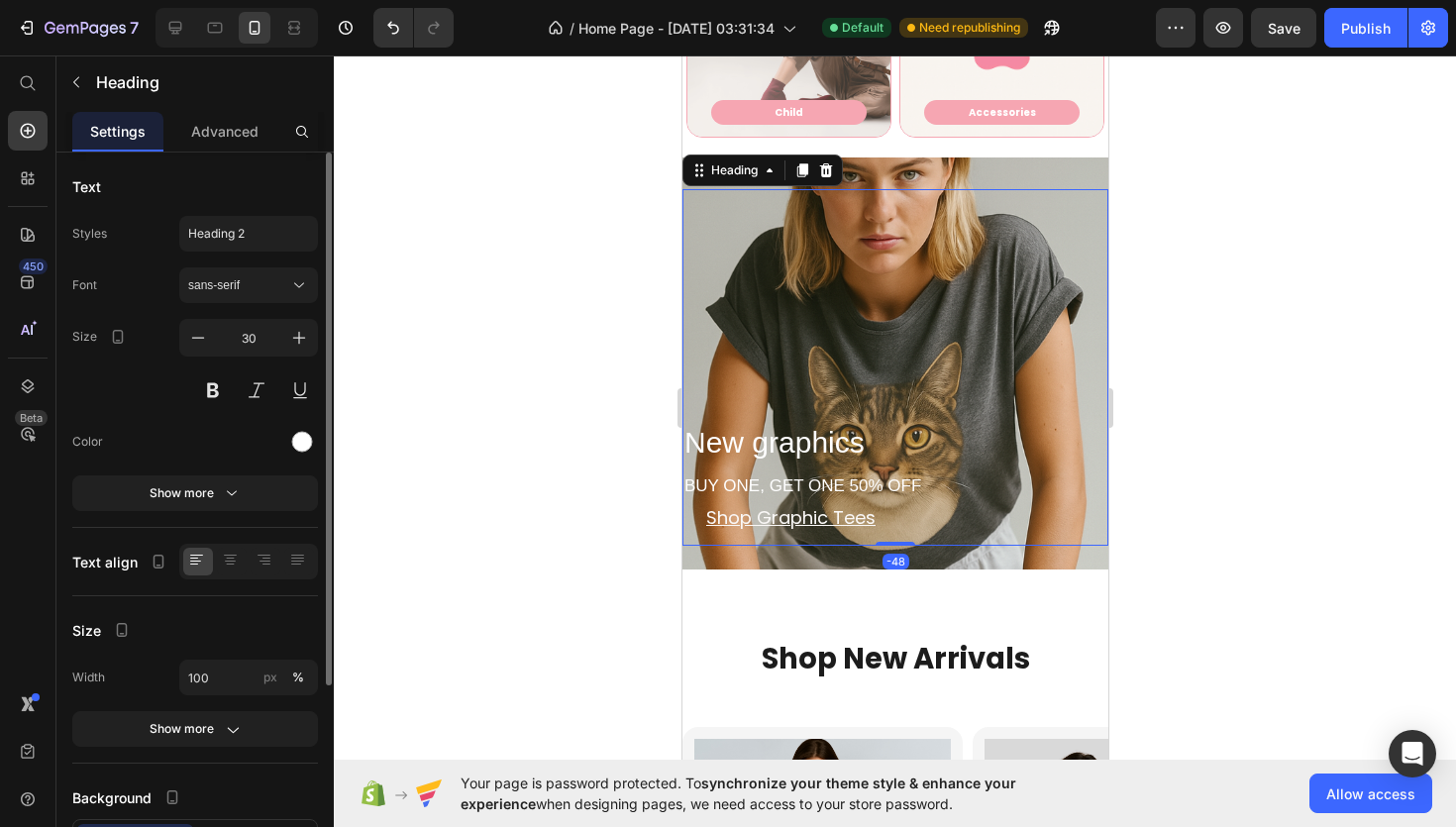 click 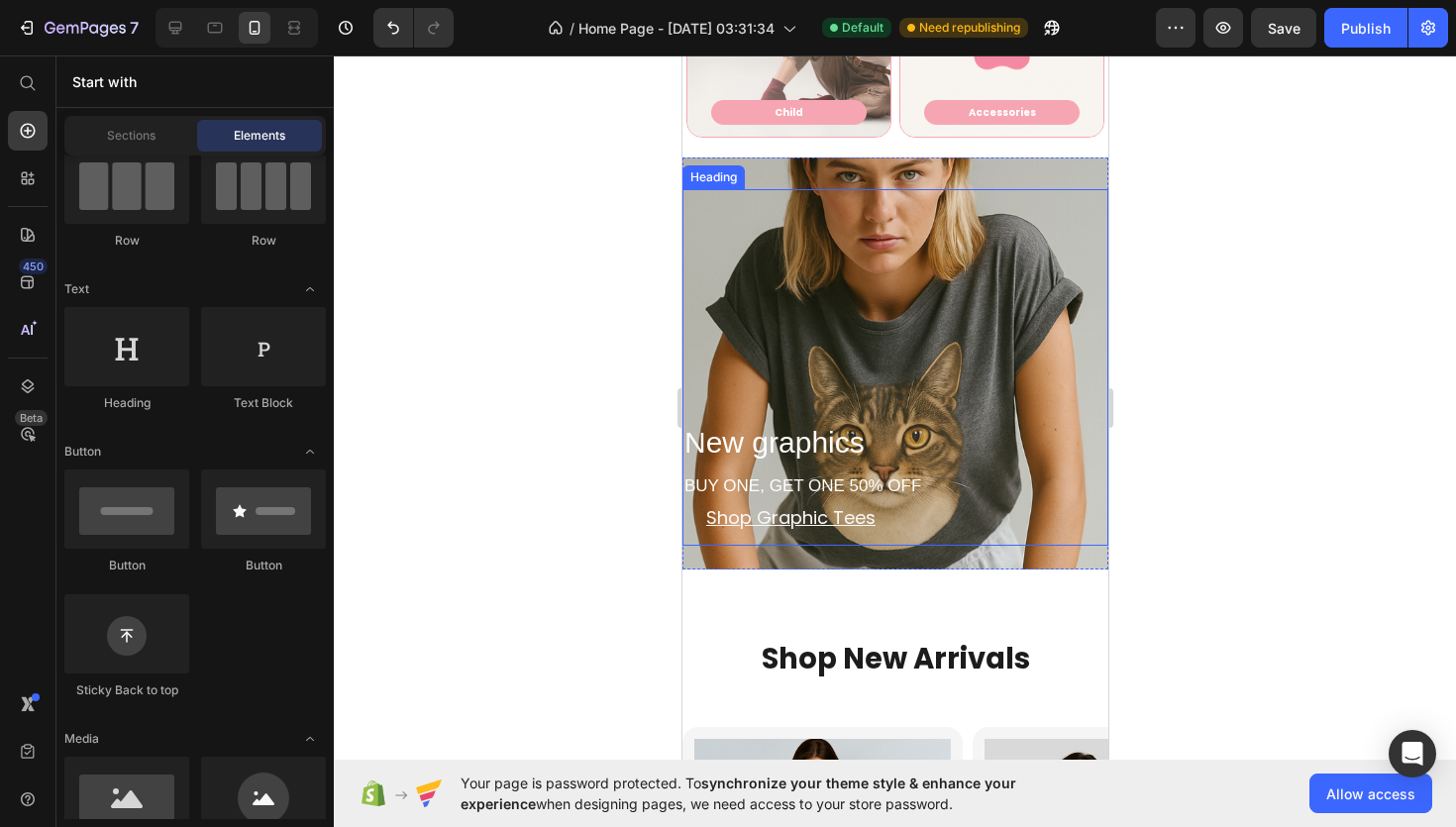 click 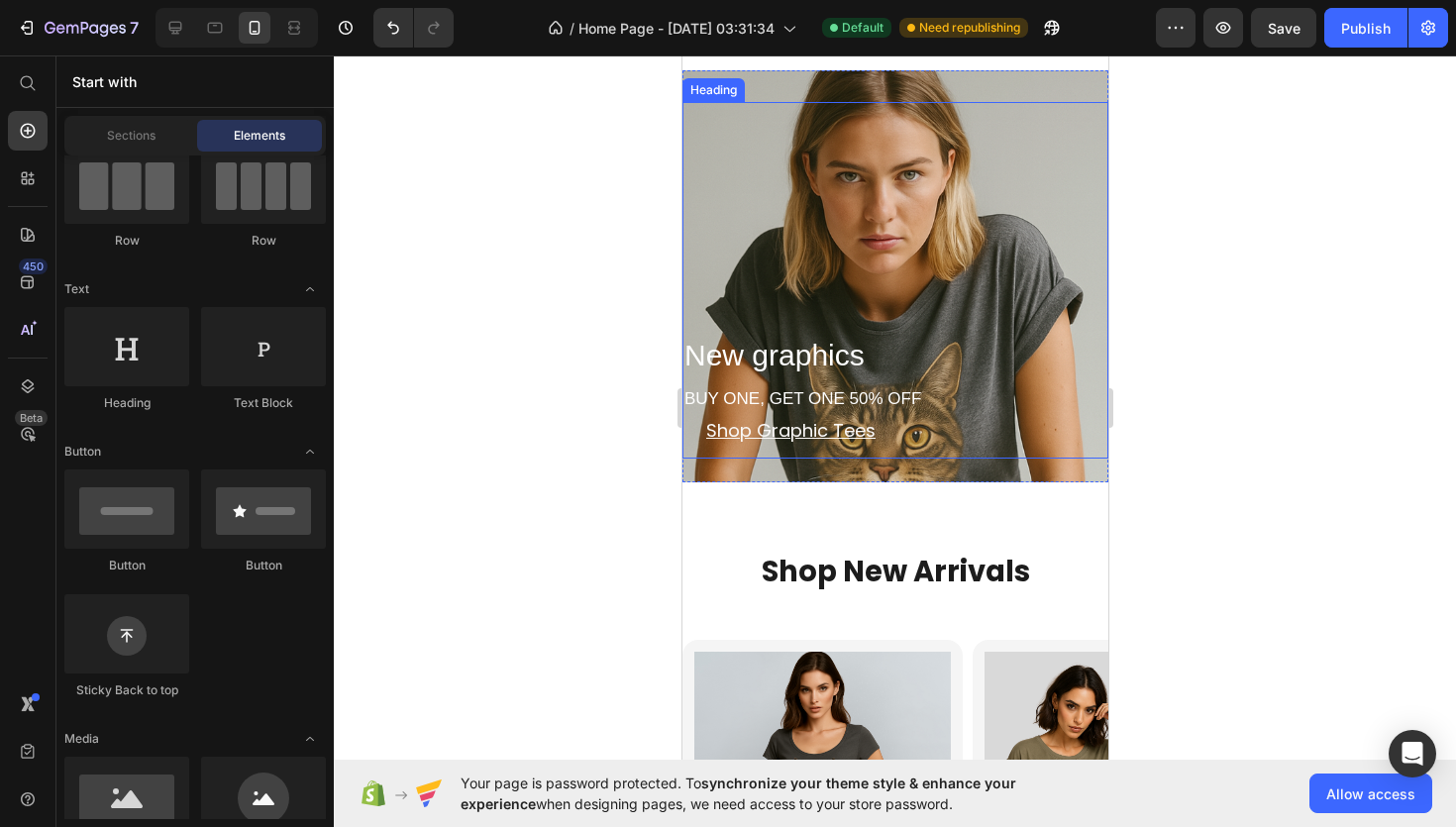 scroll, scrollTop: 1236, scrollLeft: 0, axis: vertical 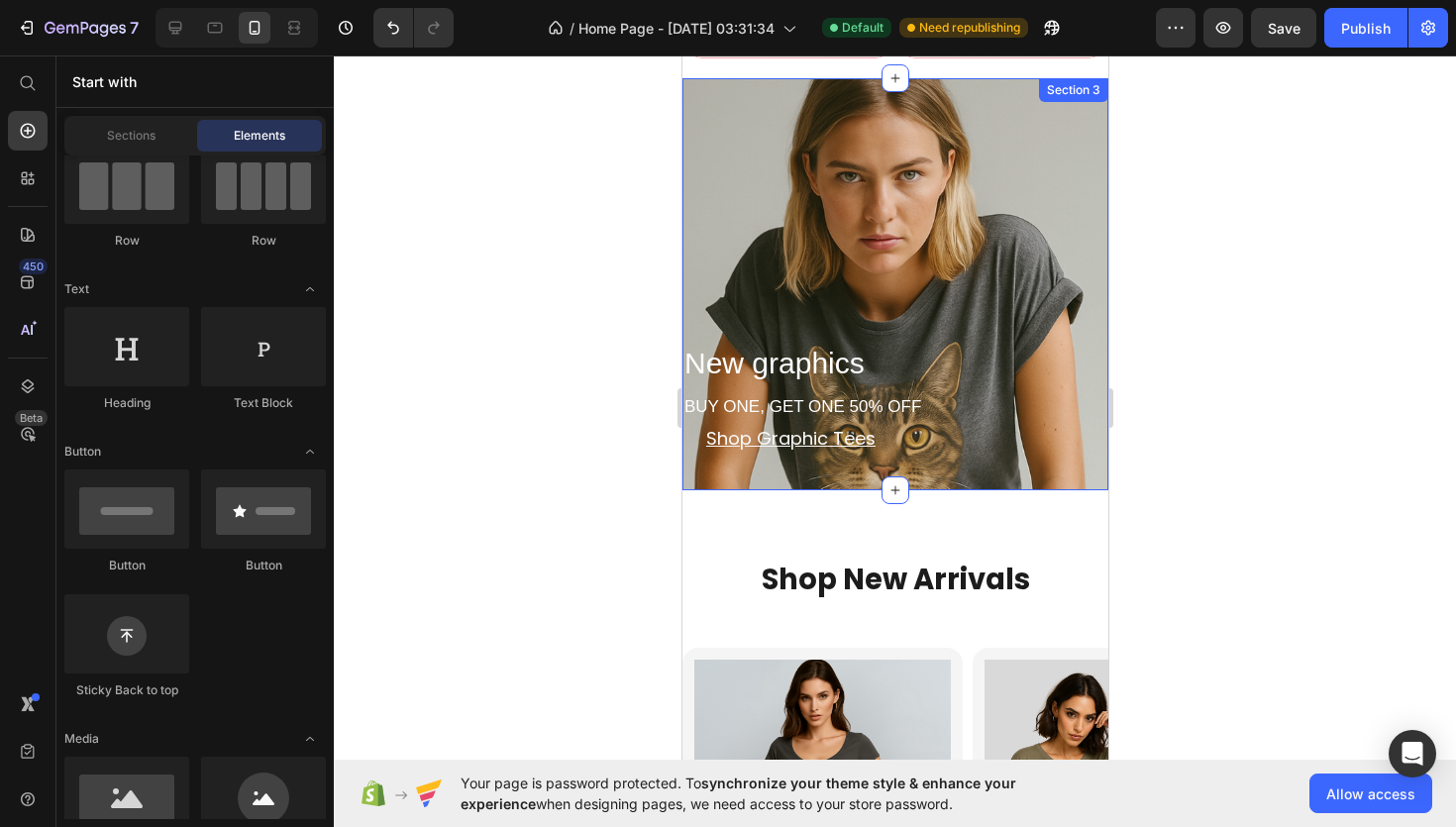 click on "New graphics      BUY ONE, GET ONE 50% OFF   Heading Shop Graphic Tees    Button Section 3" at bounding box center (894, 283) 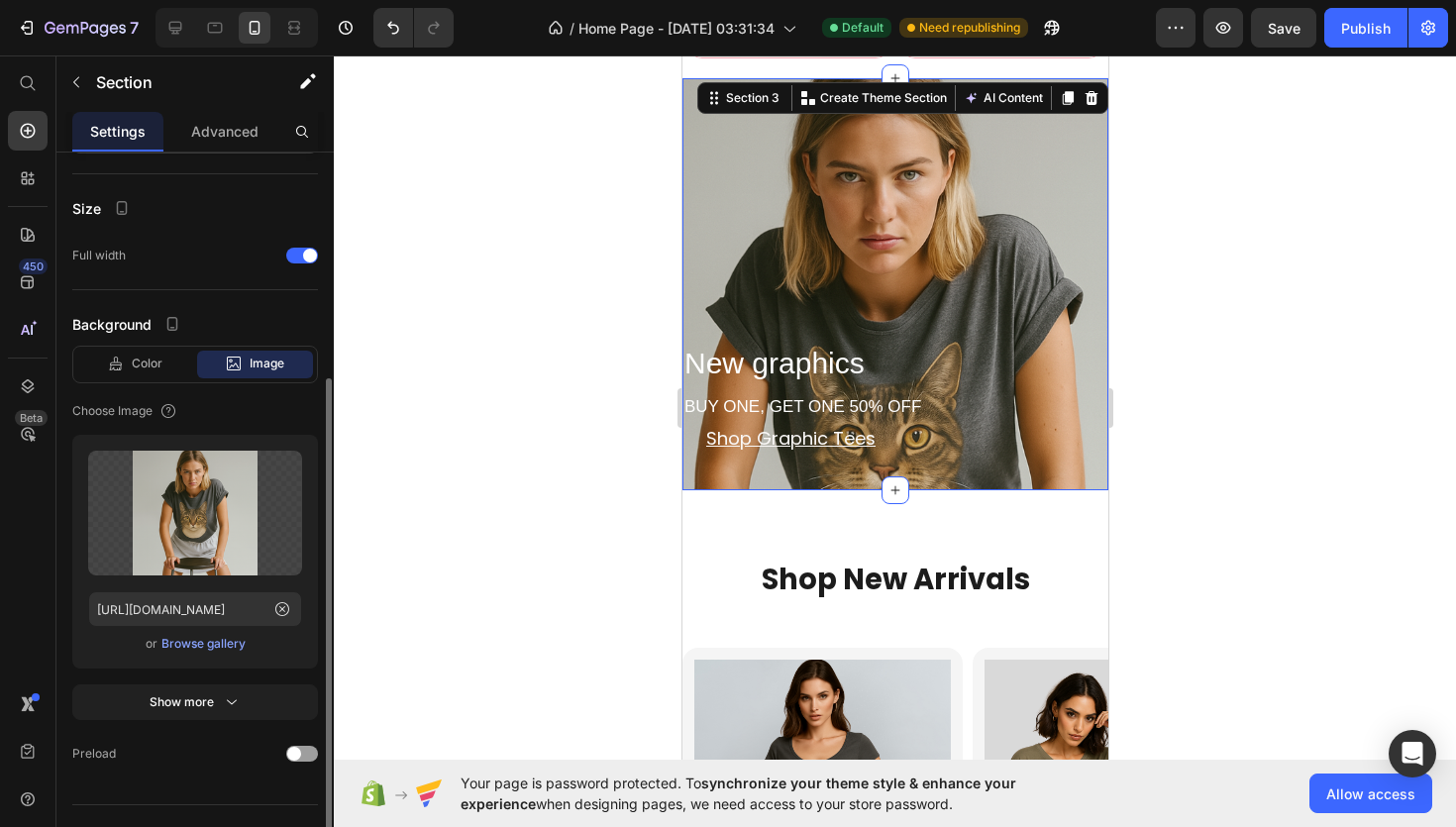 scroll, scrollTop: 378, scrollLeft: 0, axis: vertical 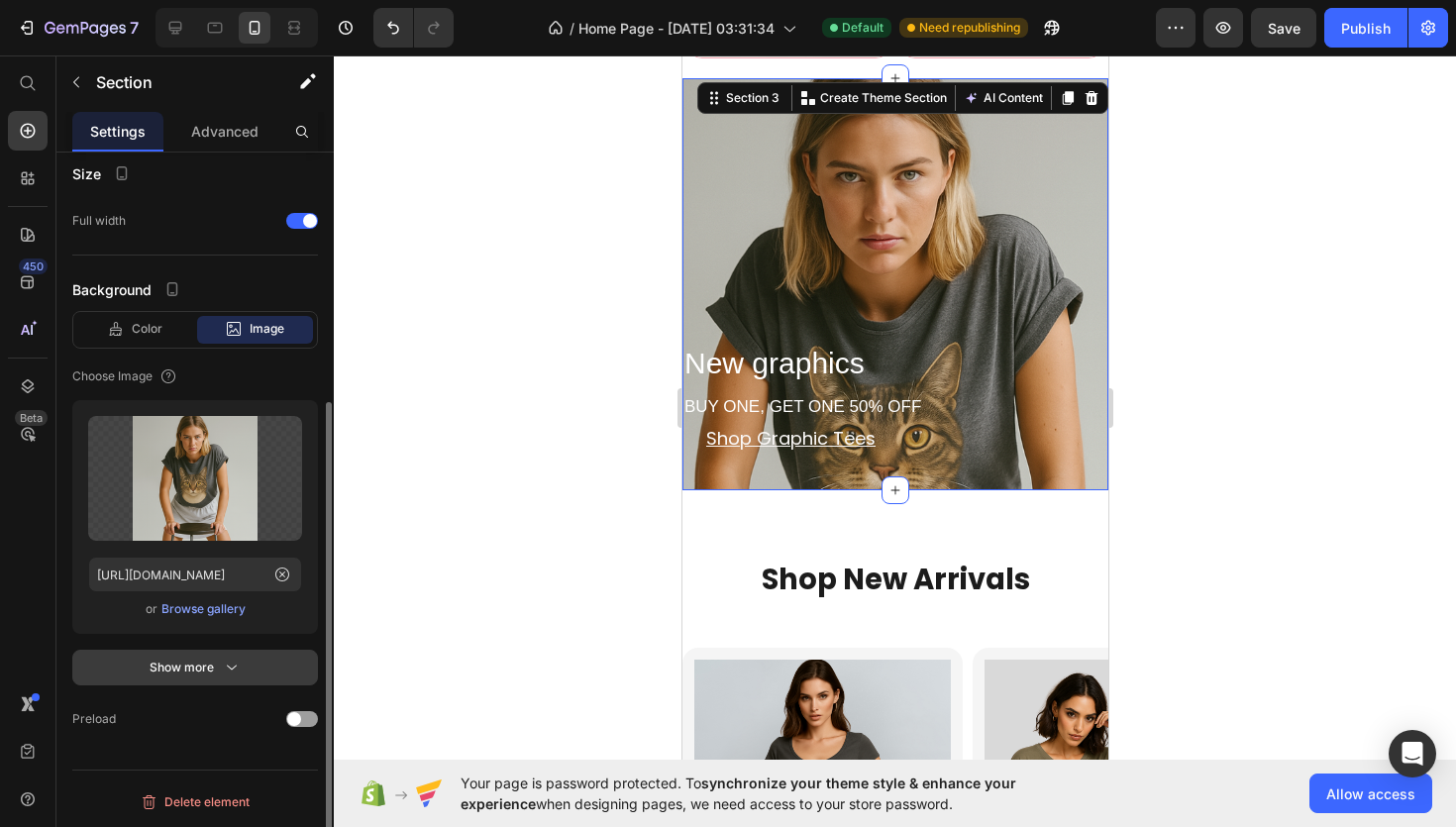 click 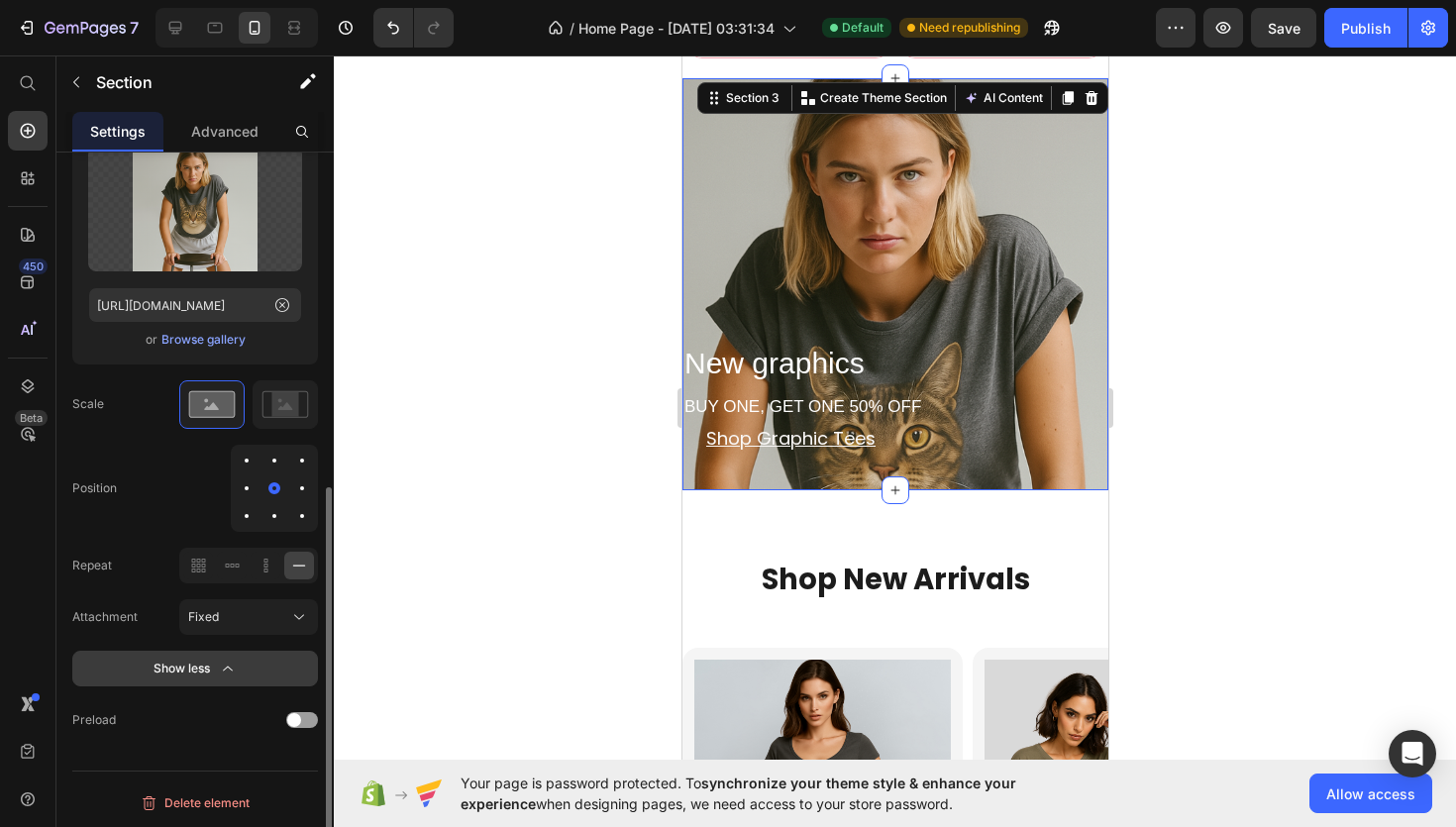 scroll, scrollTop: 648, scrollLeft: 0, axis: vertical 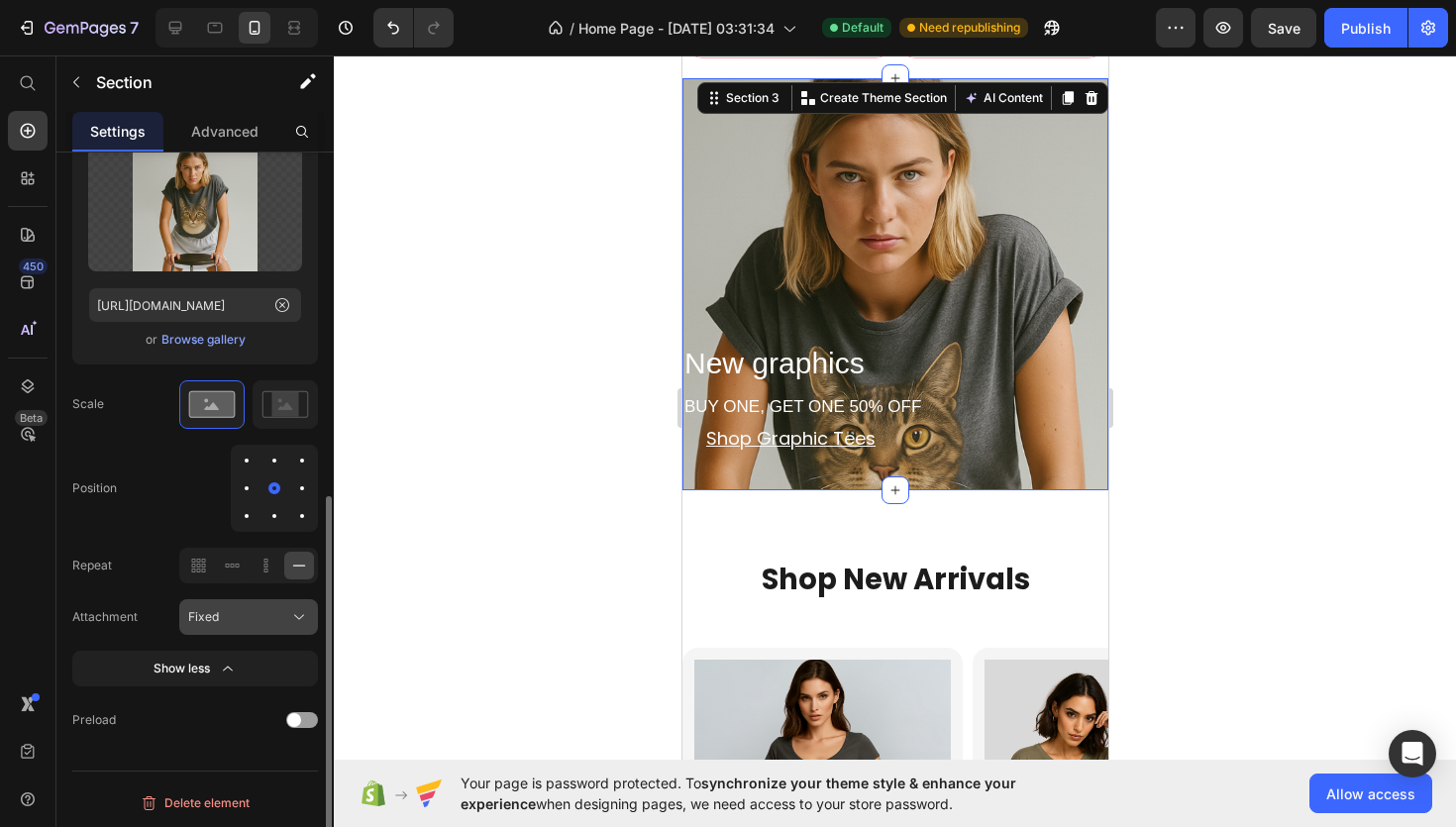 click on "Fixed" 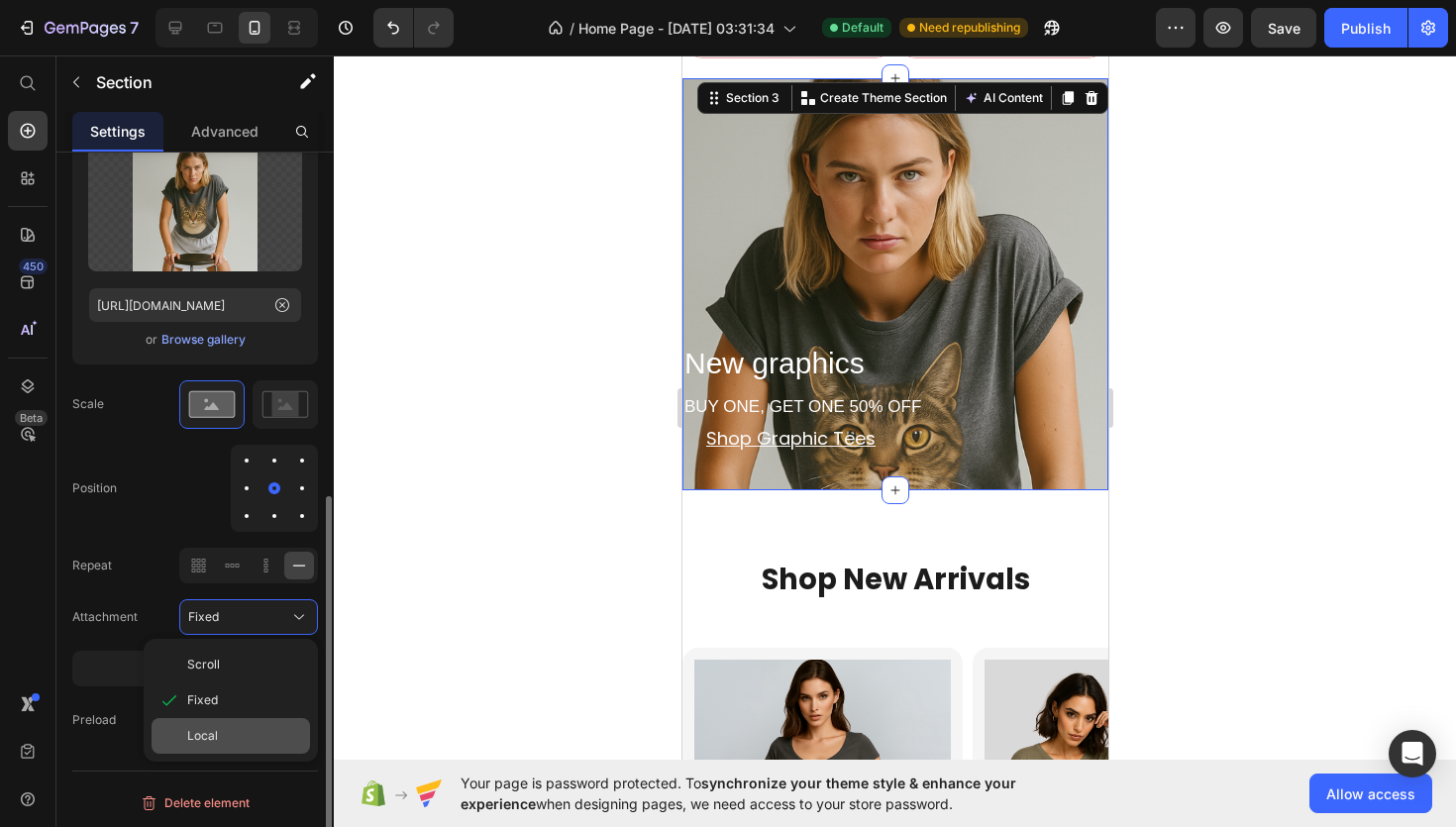 click on "Local" at bounding box center [245, 736] 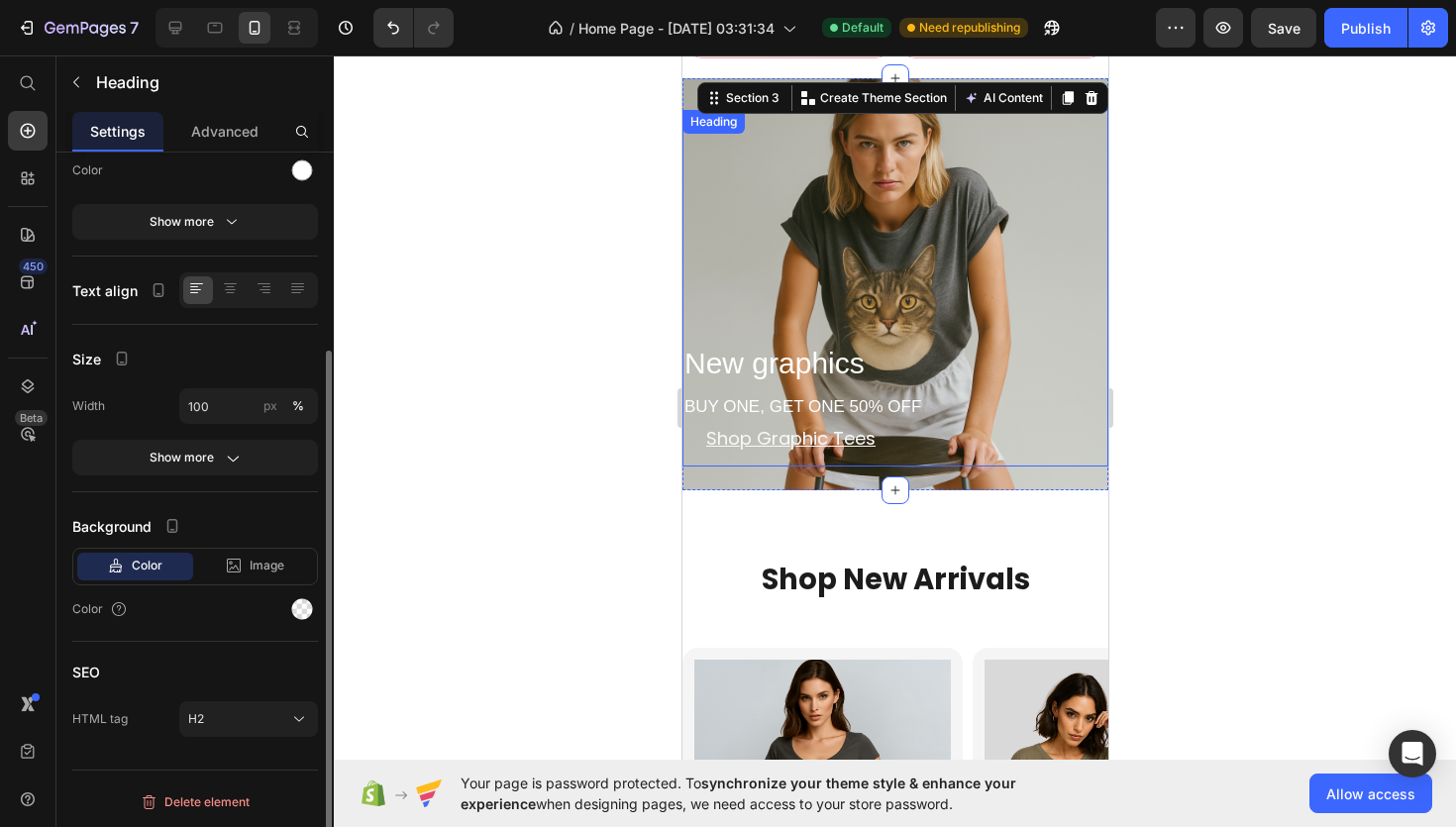 click on "New graphics      BUY ONE, GET ONE 50% OFF" at bounding box center [894, 288] 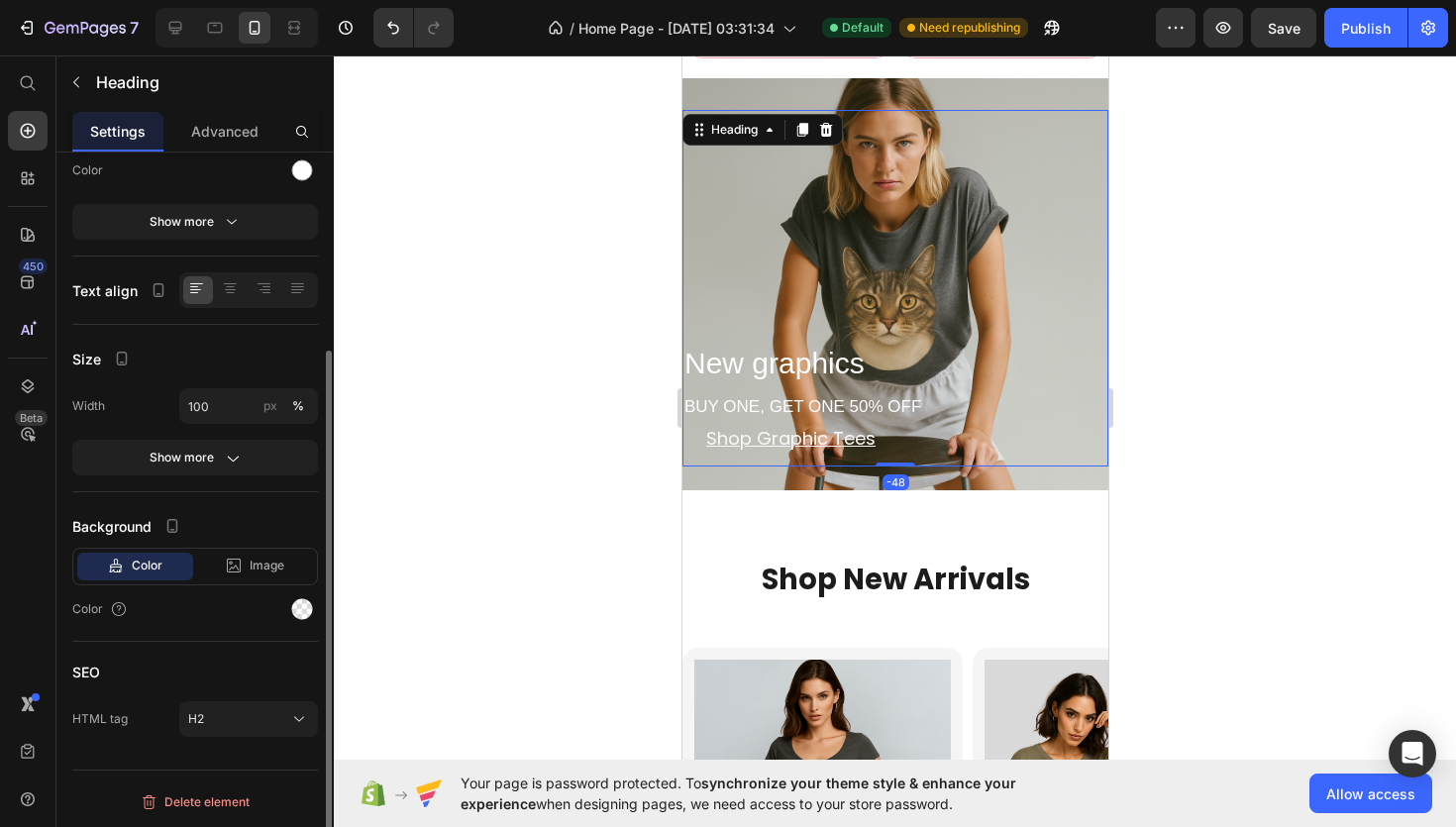 scroll, scrollTop: 0, scrollLeft: 0, axis: both 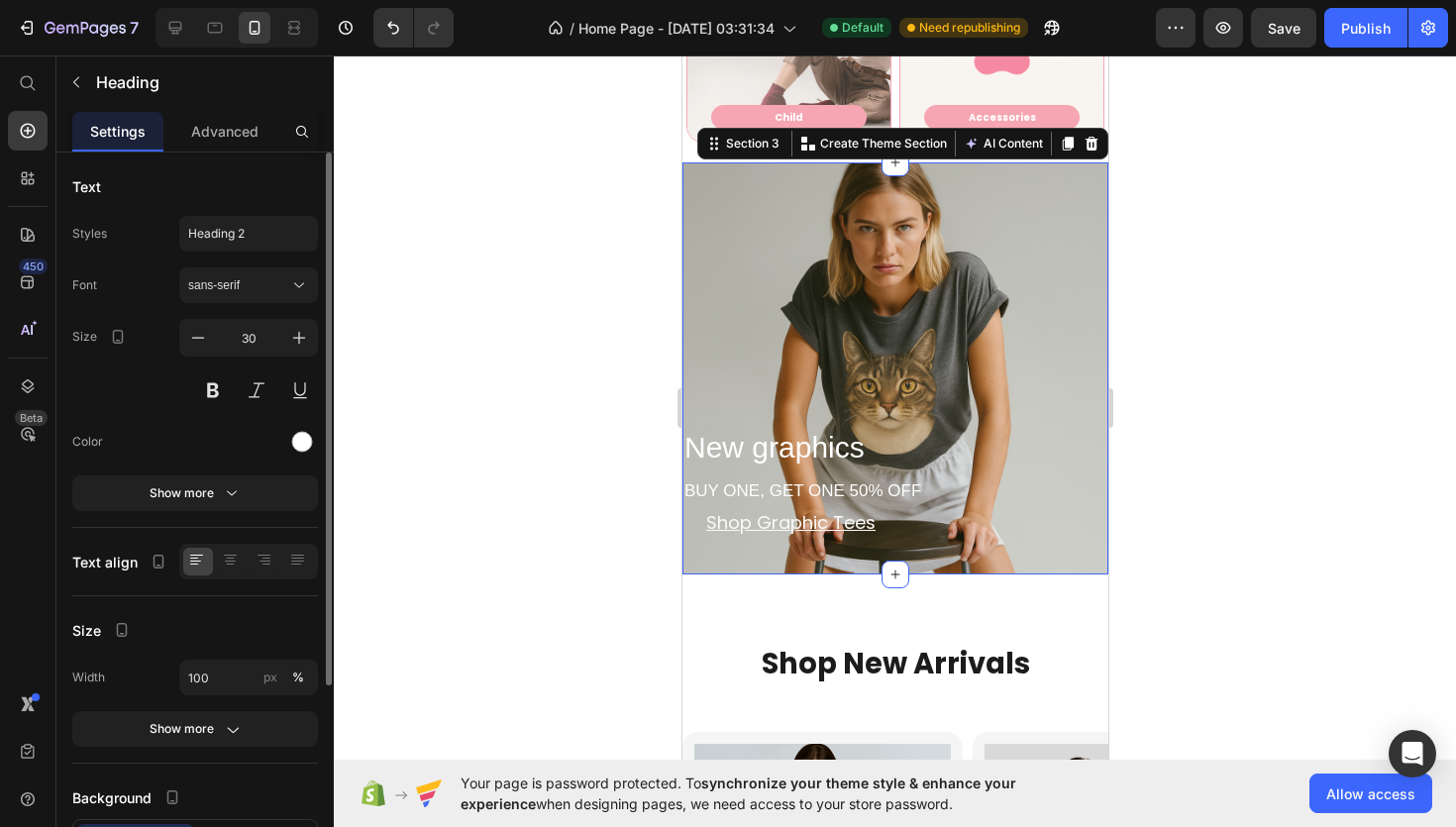 click on "New graphics      BUY ONE, GET ONE 50% OFF   Heading Shop Graphic Tees    Button Section 3   You can create reusable sections Create Theme Section AI Content Write with GemAI What would you like to describe here? Tone and Voice Persuasive Product Mode Catitude Mode ON Classic Adult Vest Top Show more Generate" at bounding box center (894, 367) 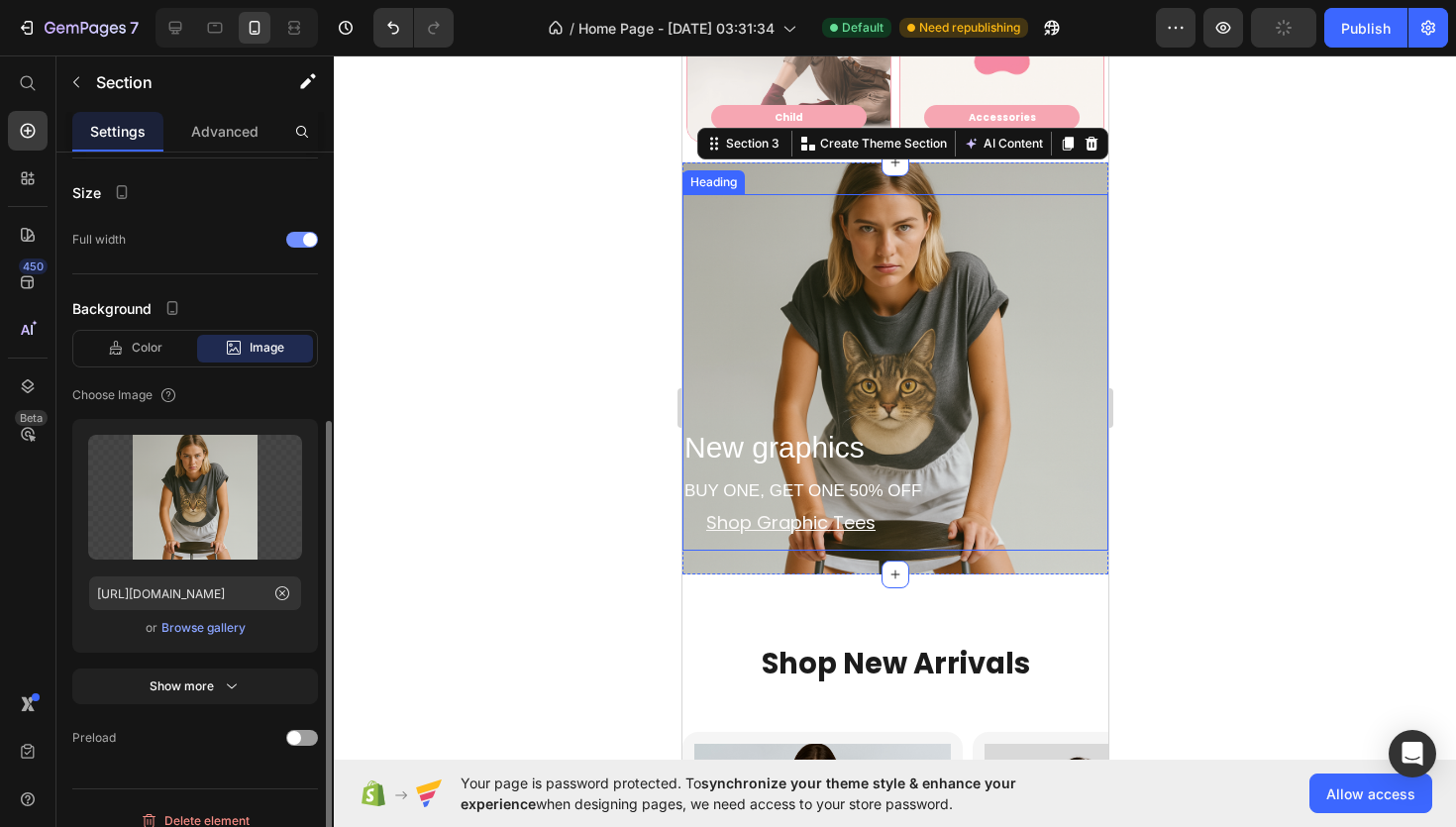 scroll, scrollTop: 378, scrollLeft: 0, axis: vertical 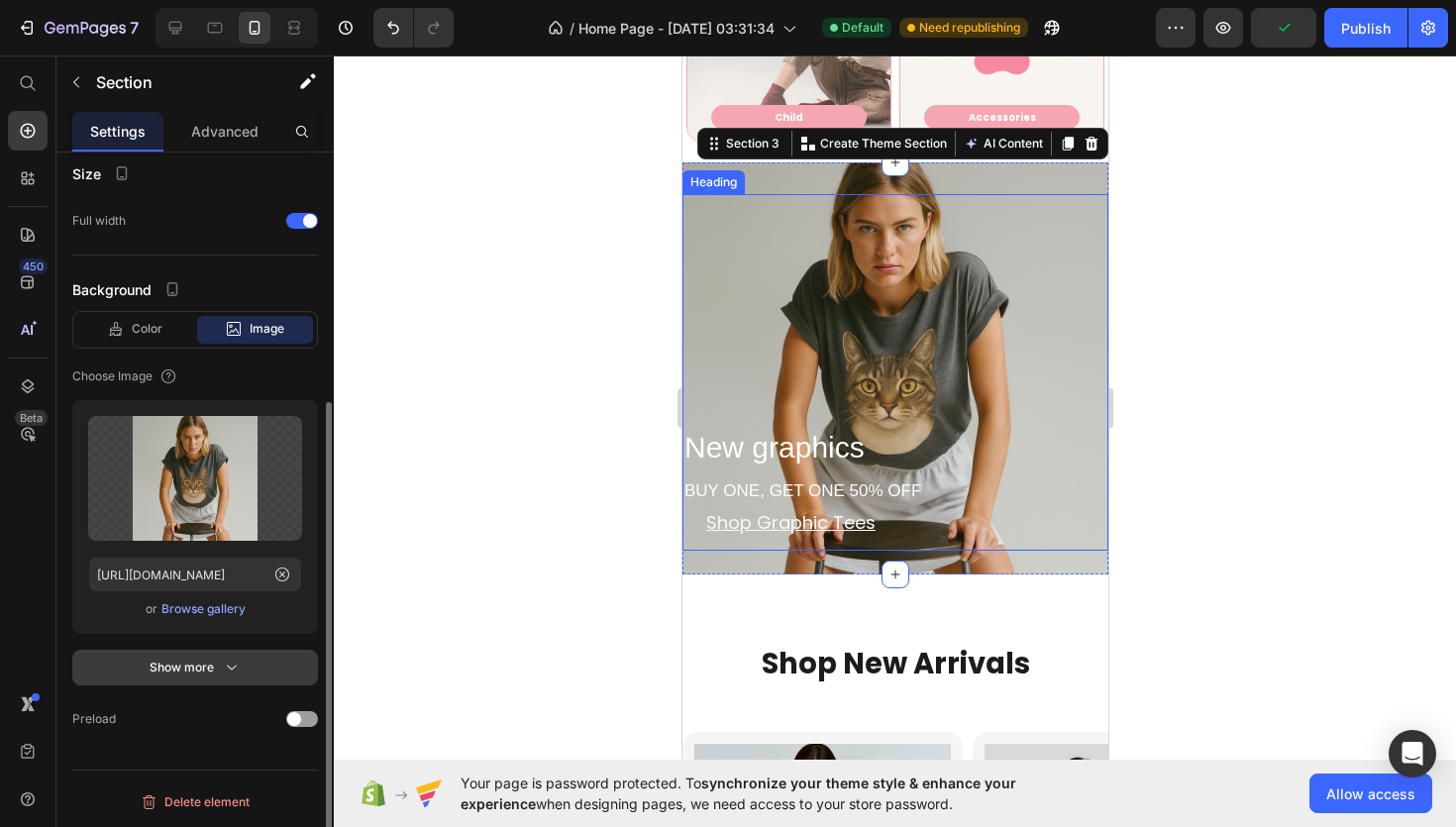 click 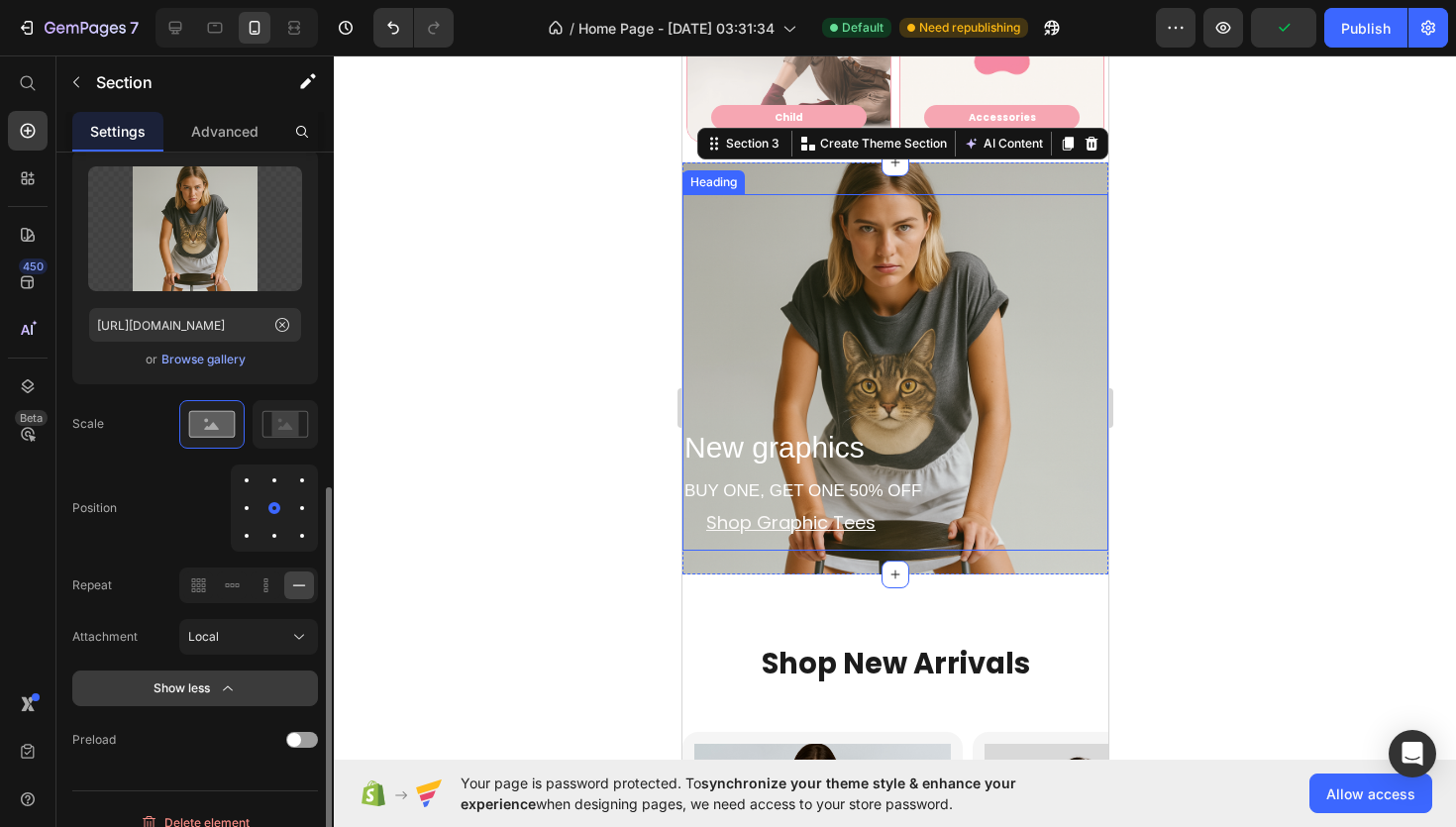 scroll, scrollTop: 648, scrollLeft: 0, axis: vertical 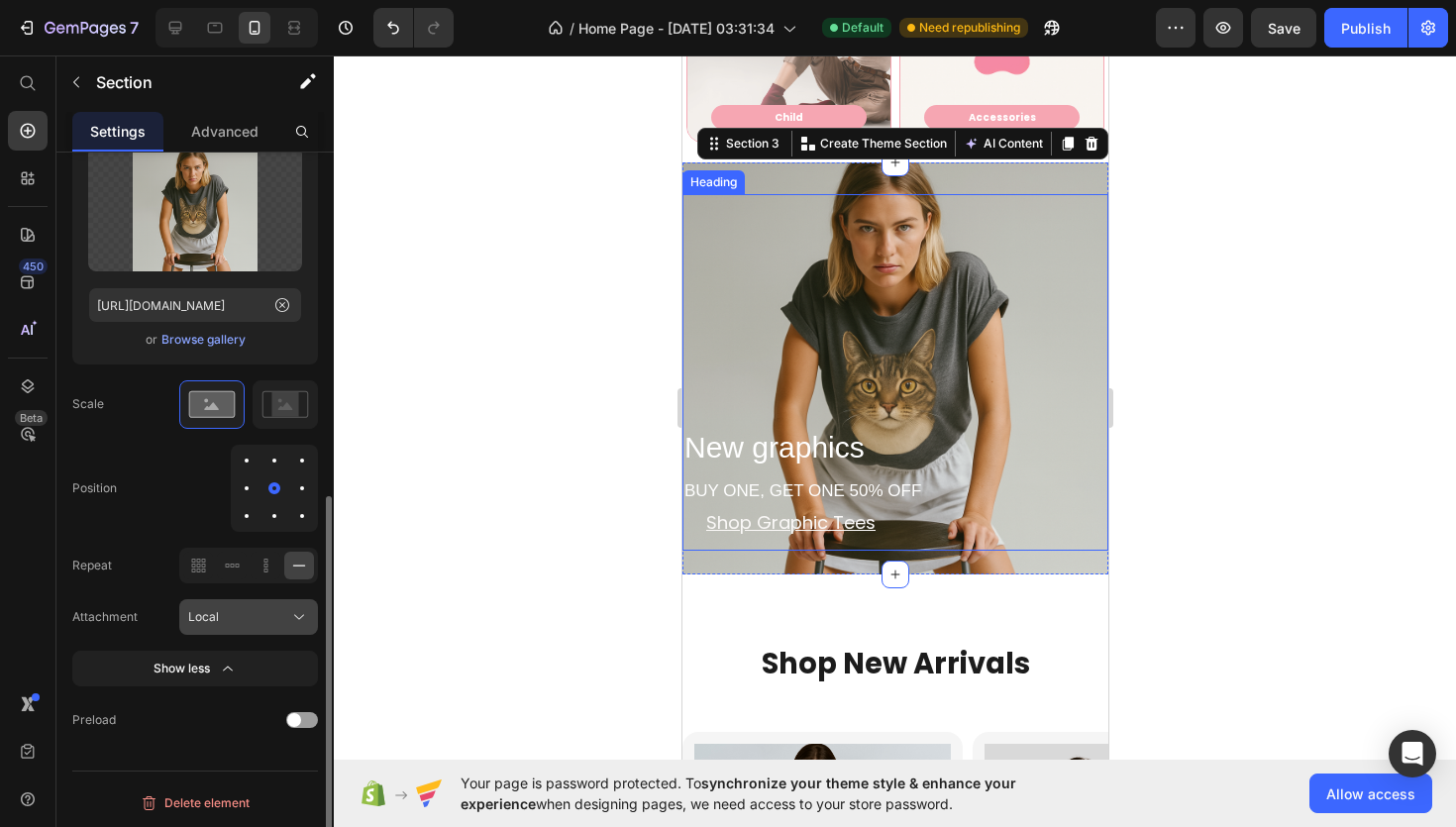 click on "Local" 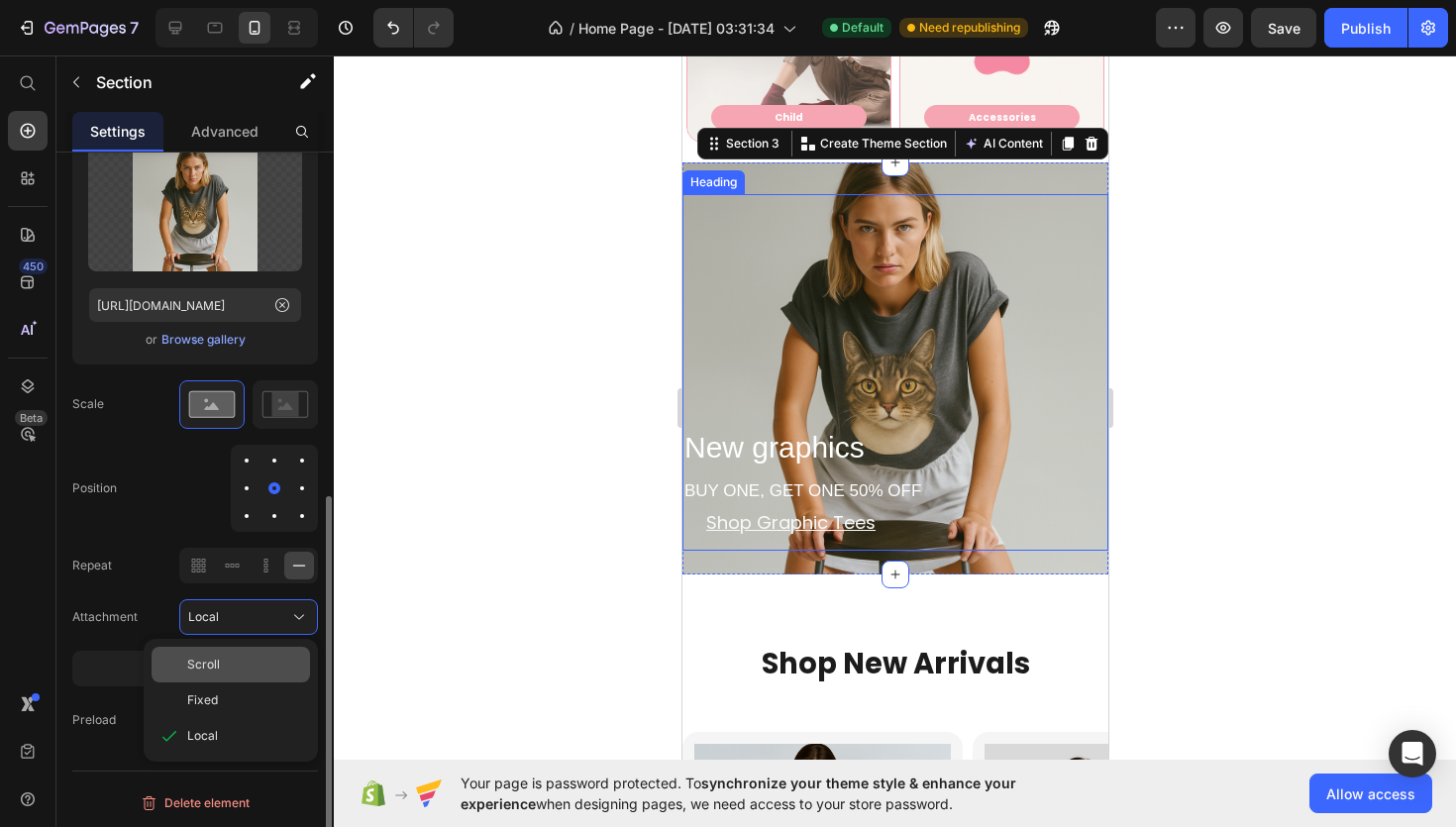 click on "Scroll" at bounding box center (245, 665) 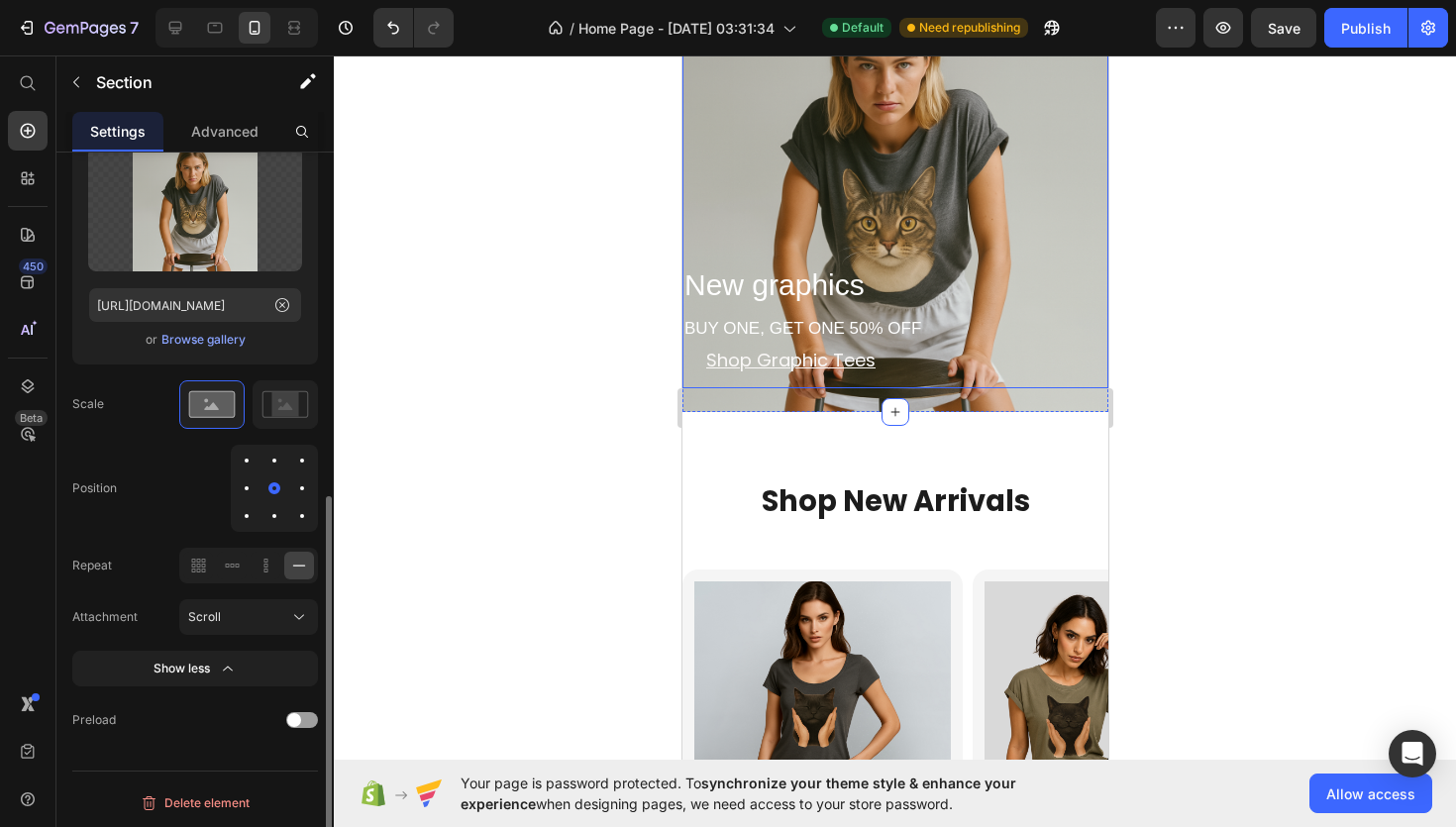 scroll, scrollTop: 1317, scrollLeft: 0, axis: vertical 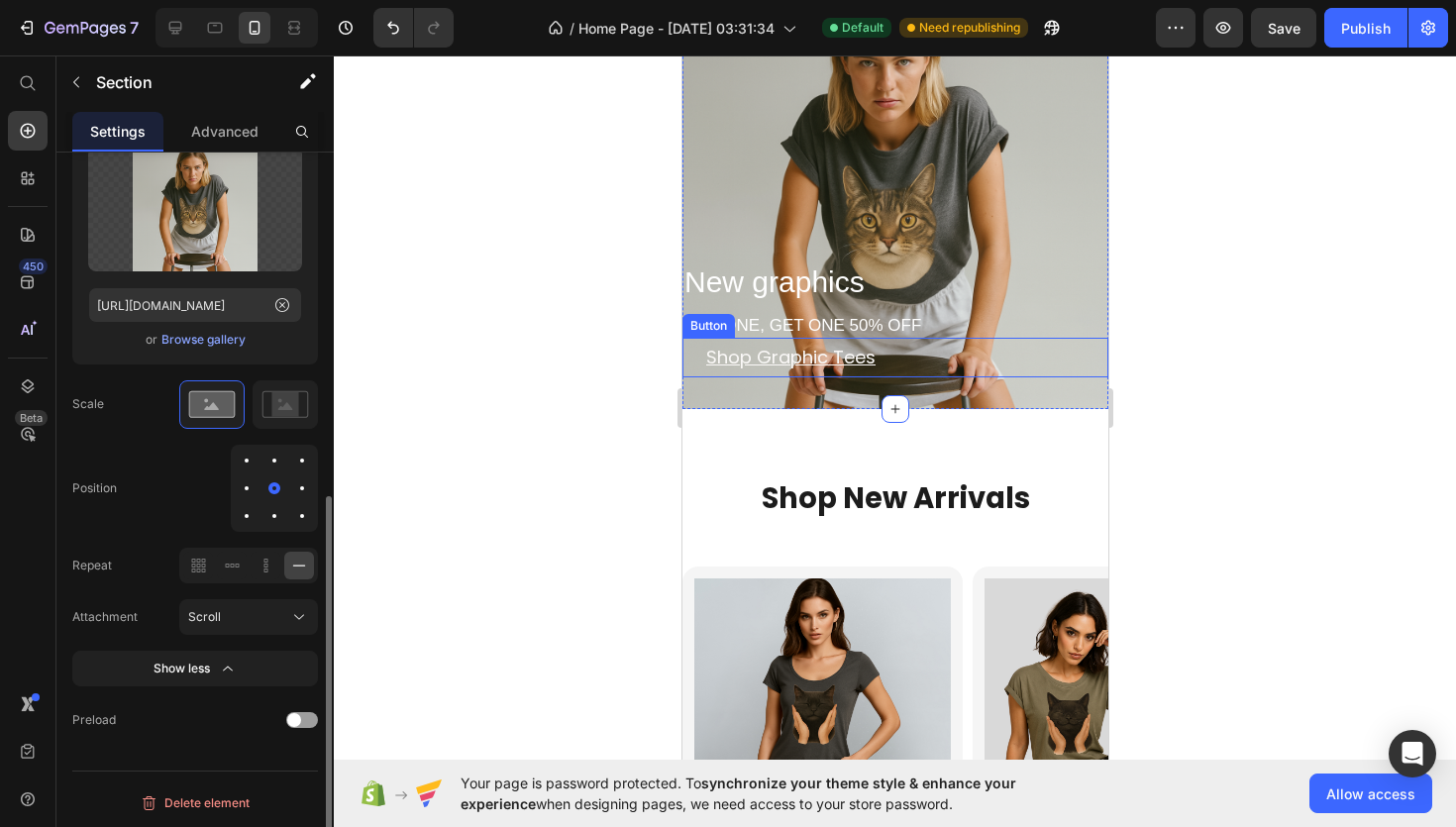click 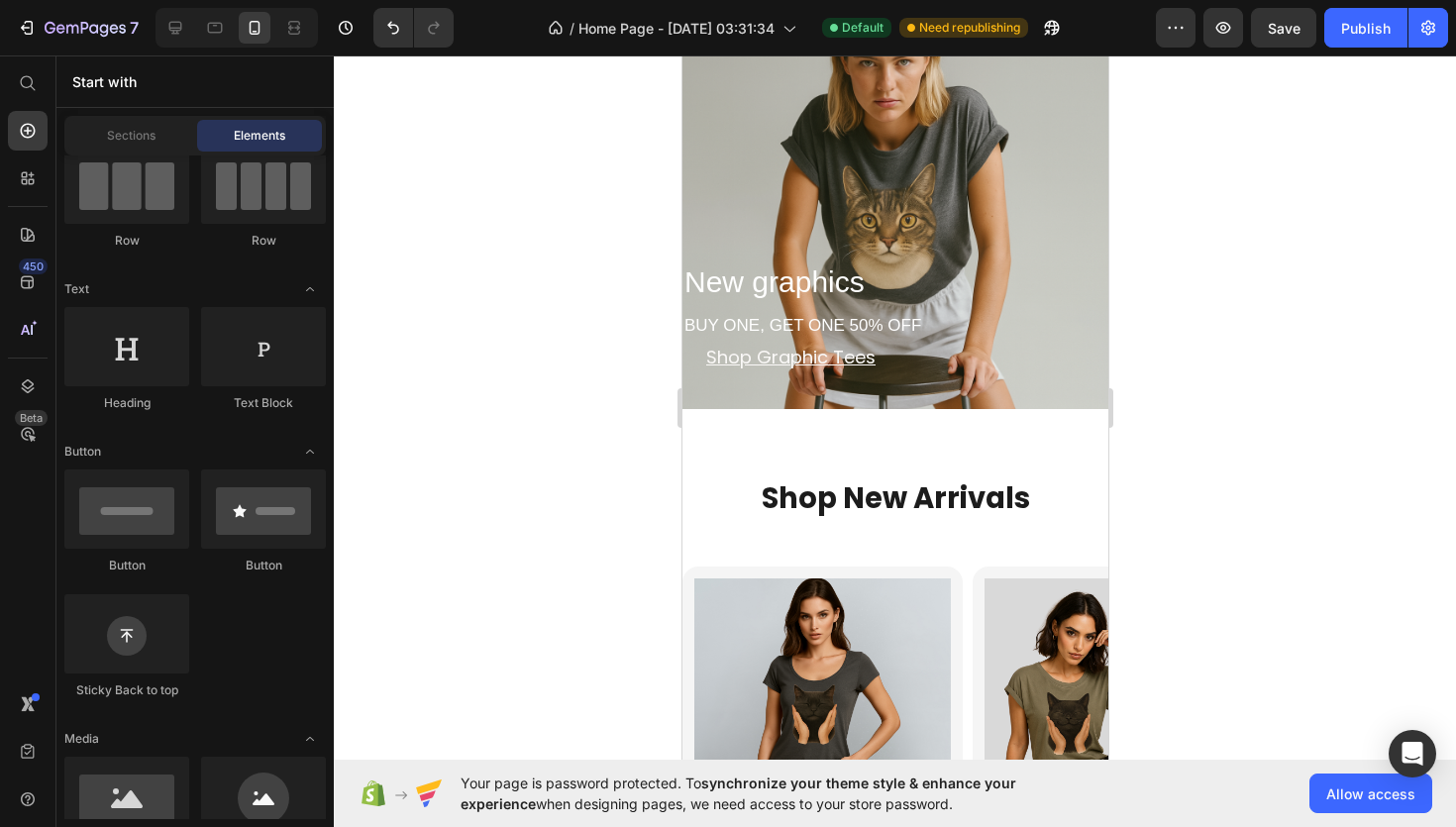 click 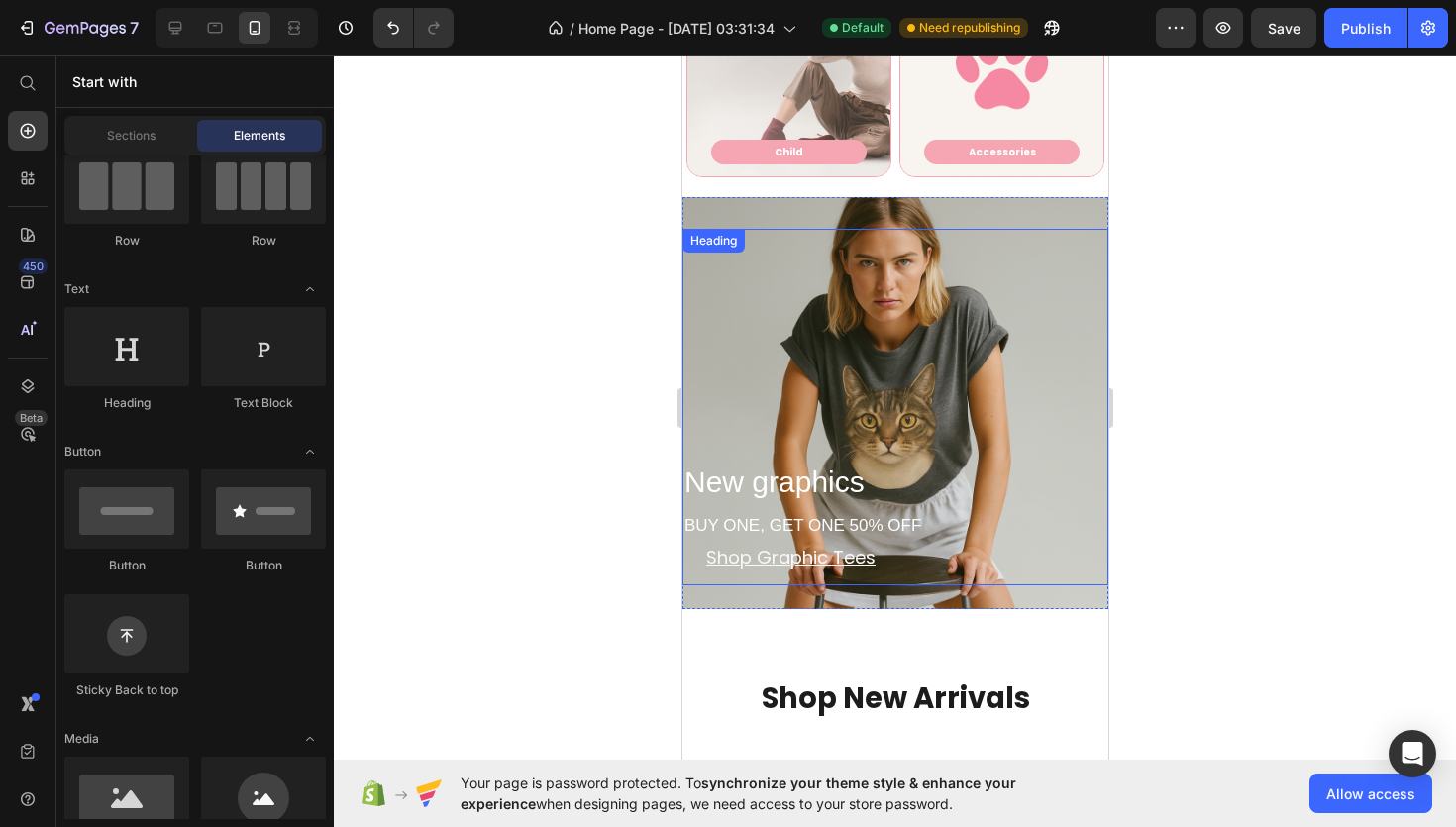 scroll, scrollTop: 1118, scrollLeft: 0, axis: vertical 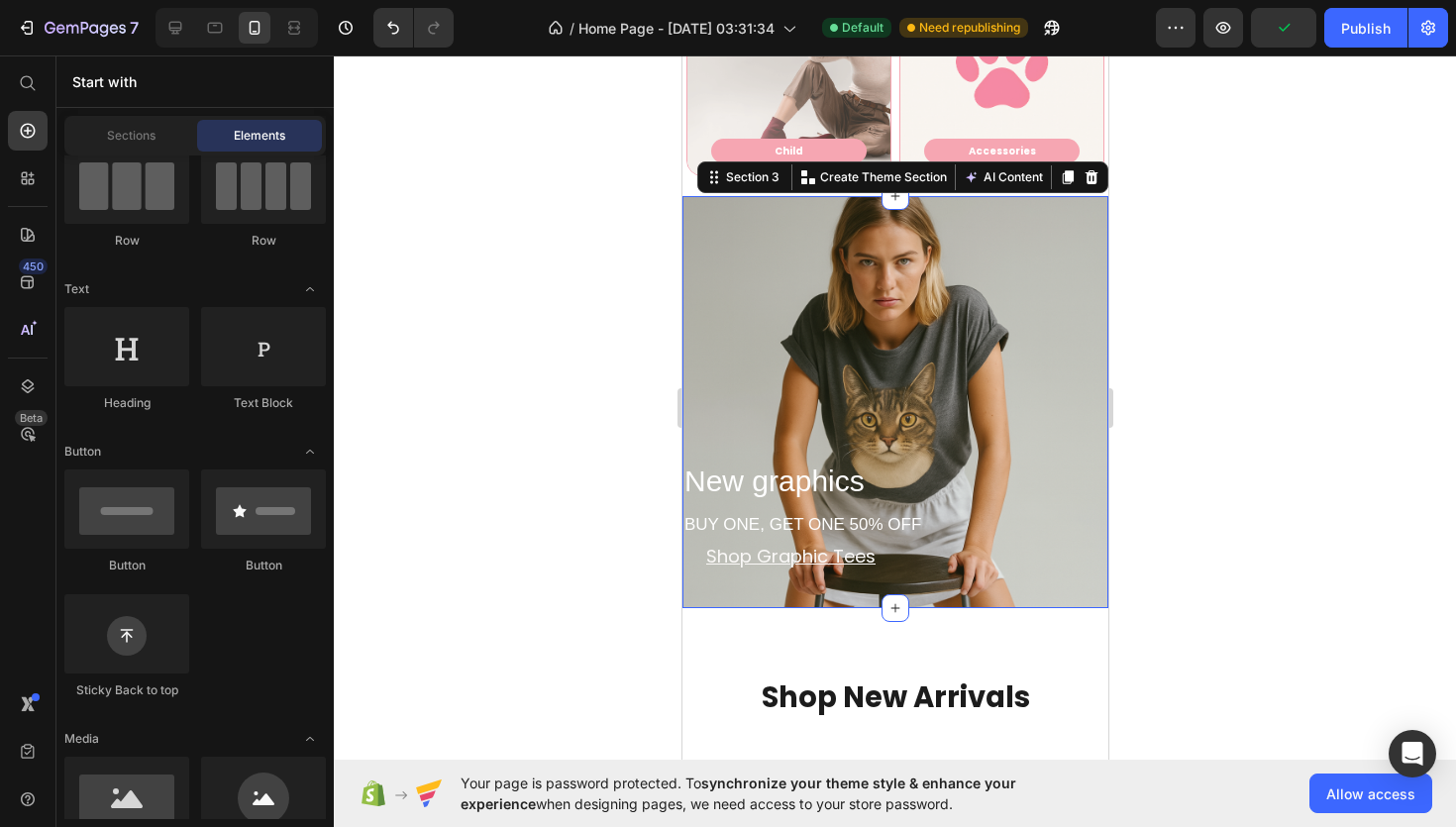 click on "New graphics      BUY ONE, GET ONE 50% OFF   Heading Shop Graphic Tees    Button Section 3   You can create reusable sections Create Theme Section AI Content Write with GemAI What would you like to describe here? Tone and Voice Persuasive Product Mode Catitude Mode ON Classic Adult Vest Top Show more Generate" at bounding box center (894, 401) 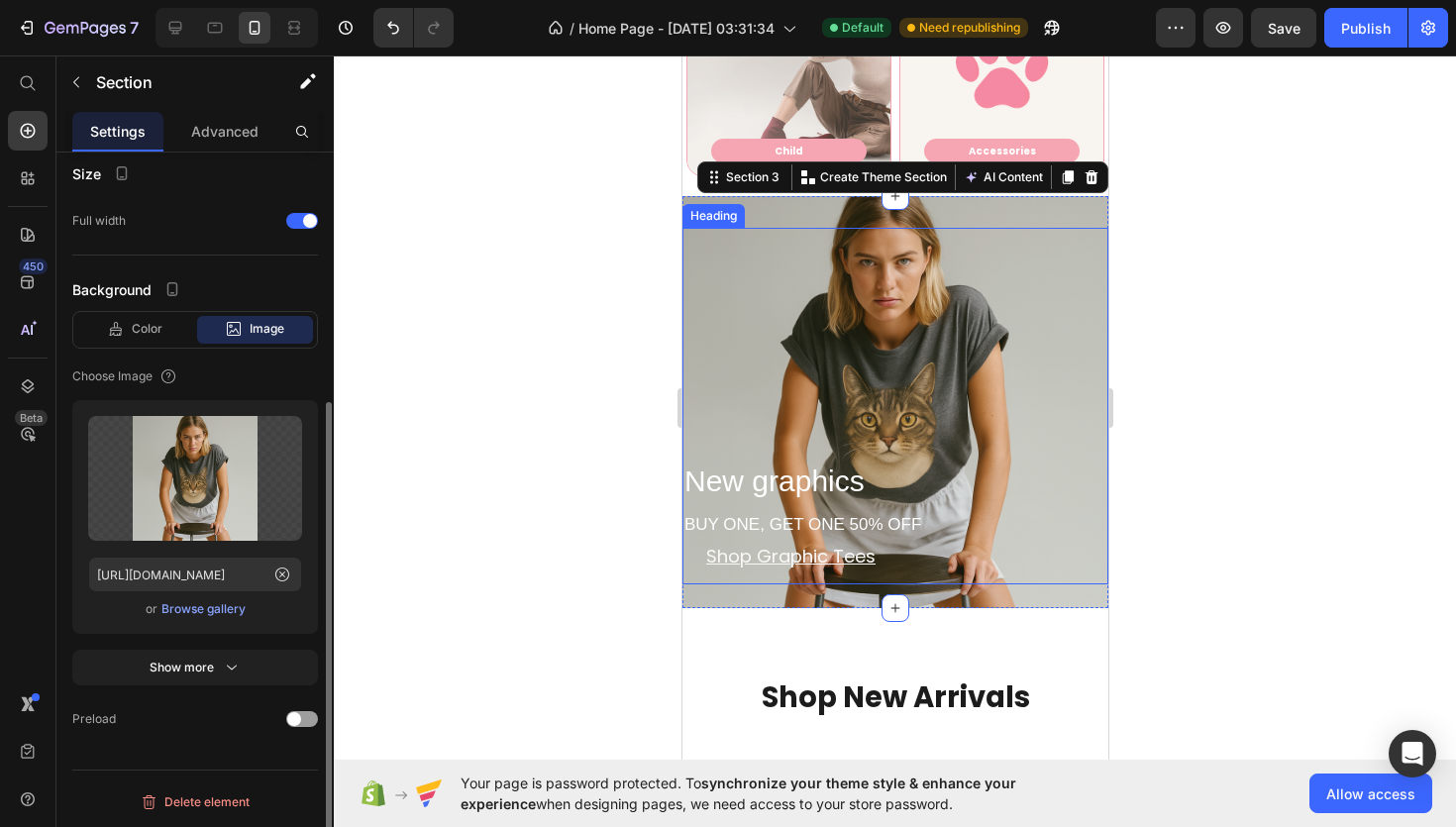 click 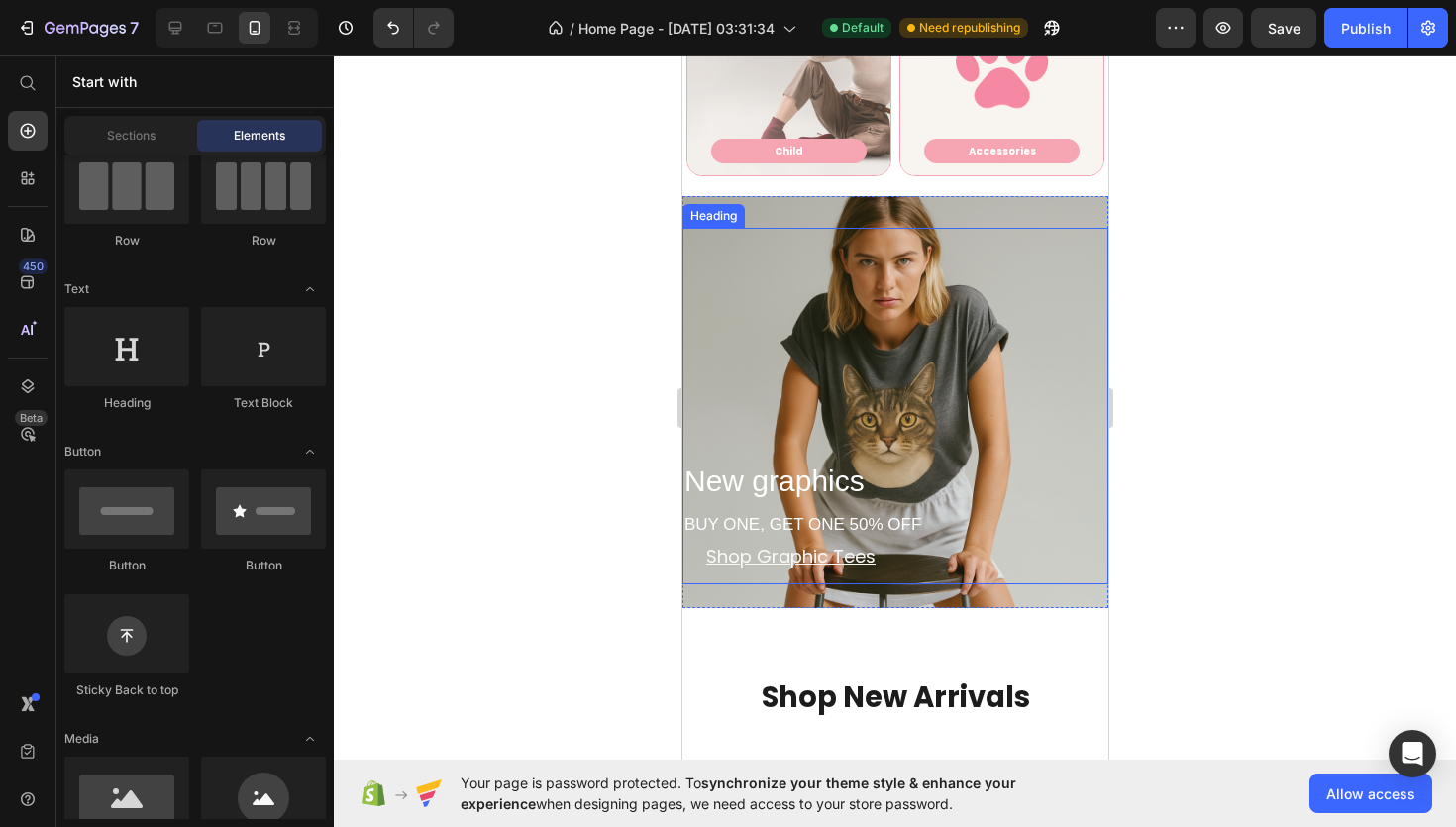 click 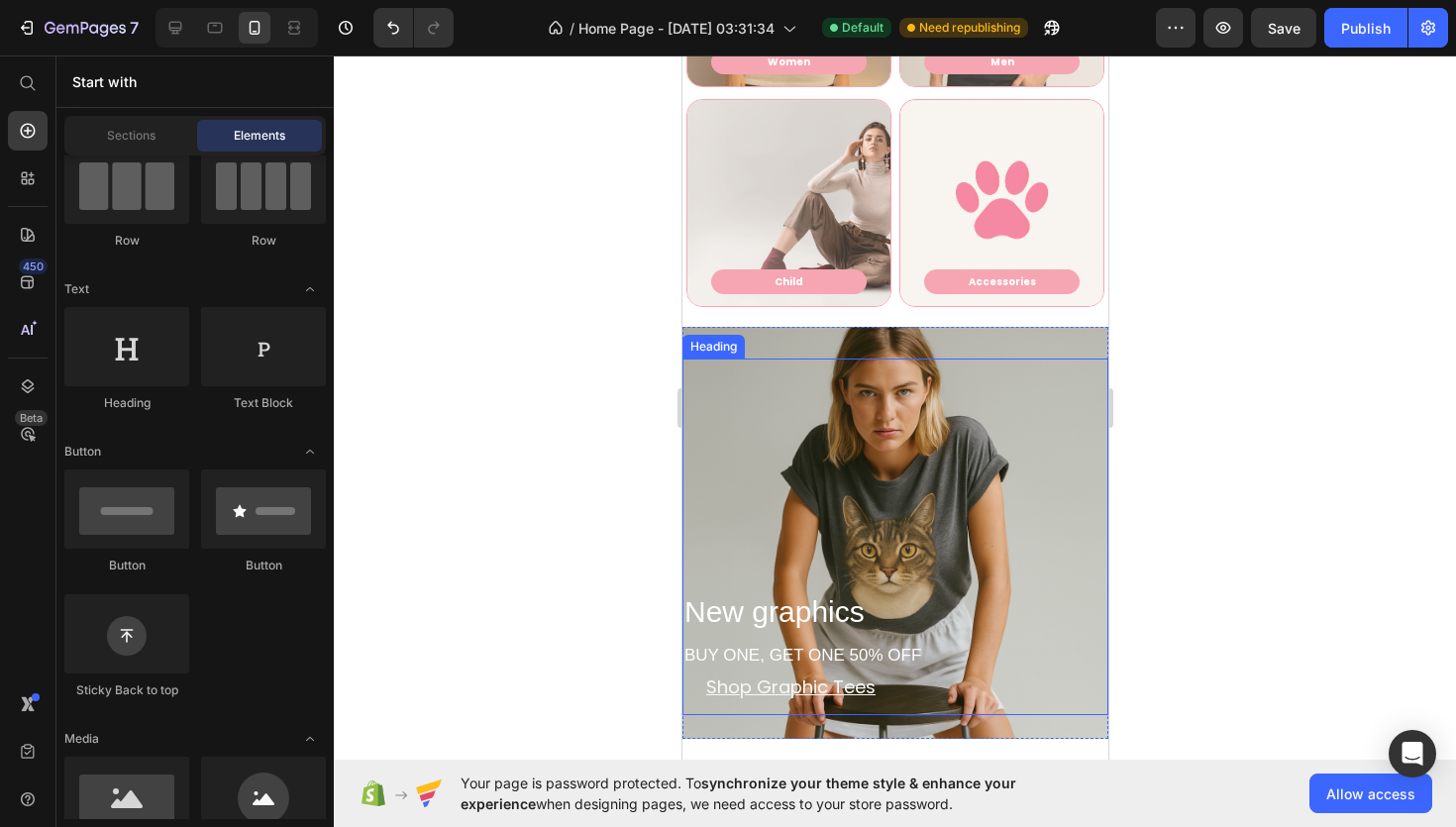 scroll, scrollTop: 994, scrollLeft: 0, axis: vertical 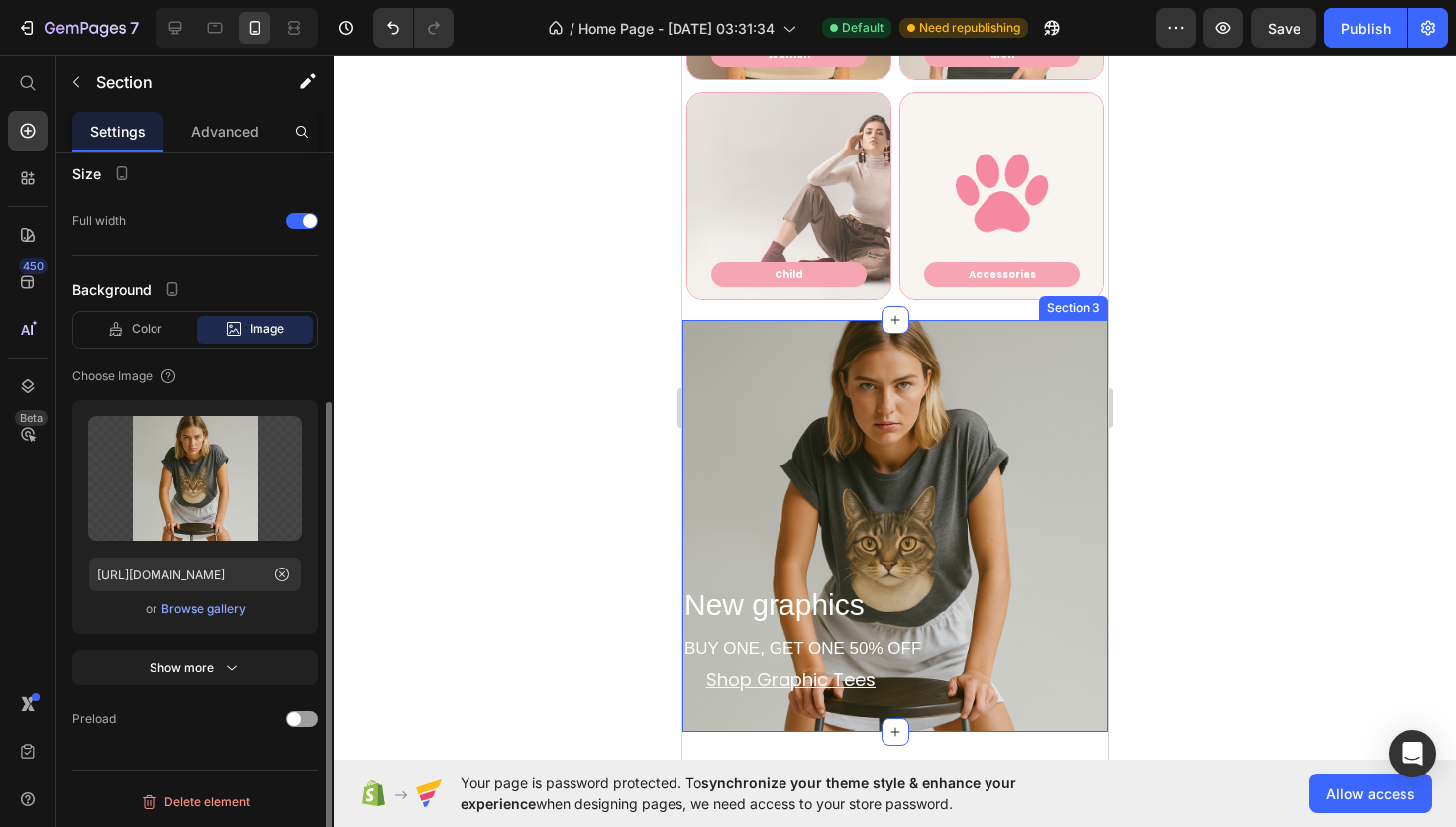 click on "New graphics      BUY ONE, GET ONE 50% OFF   Heading Shop Graphic Tees    Button Section 3" at bounding box center [894, 525] 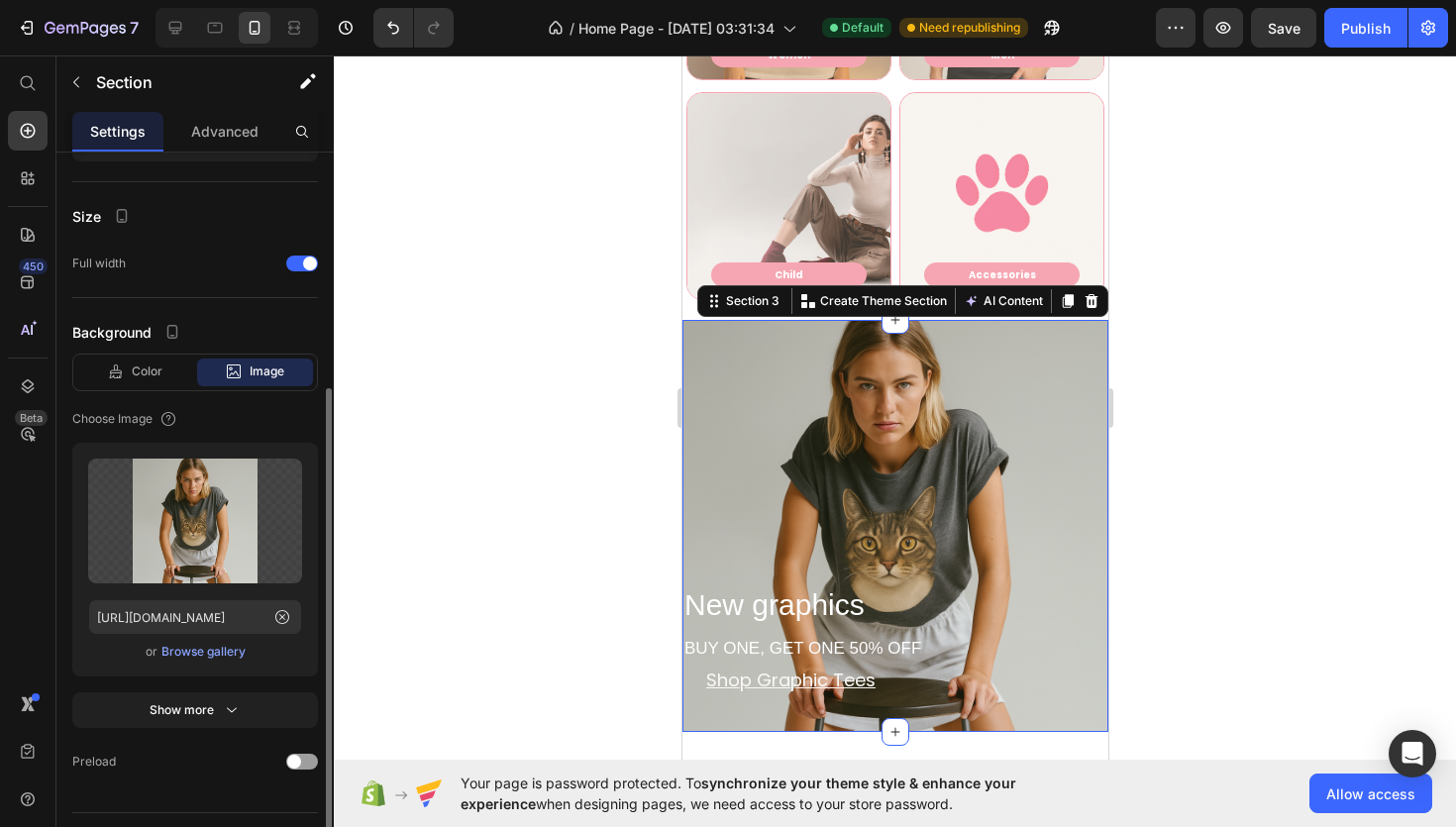 scroll, scrollTop: 378, scrollLeft: 0, axis: vertical 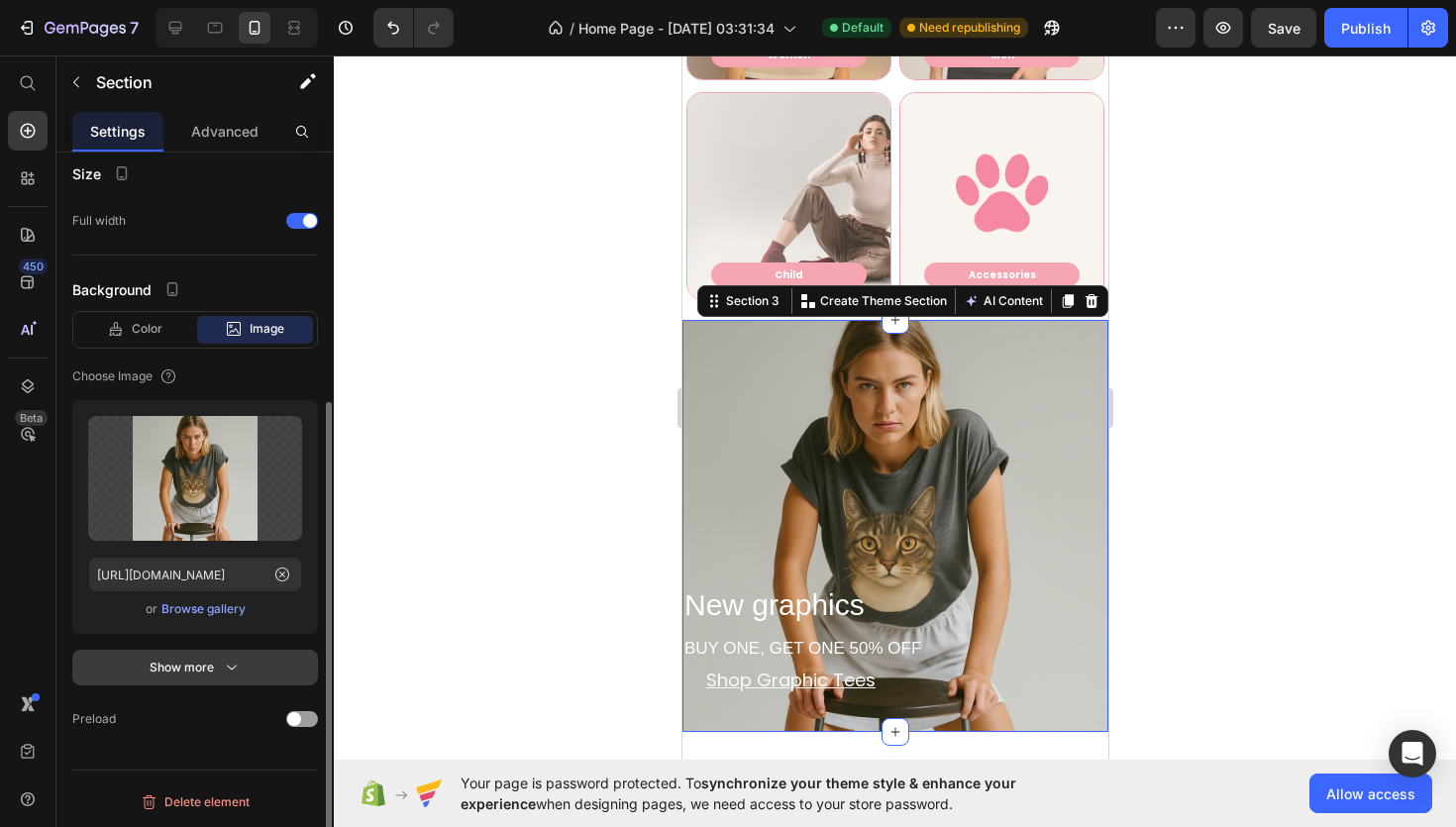 click 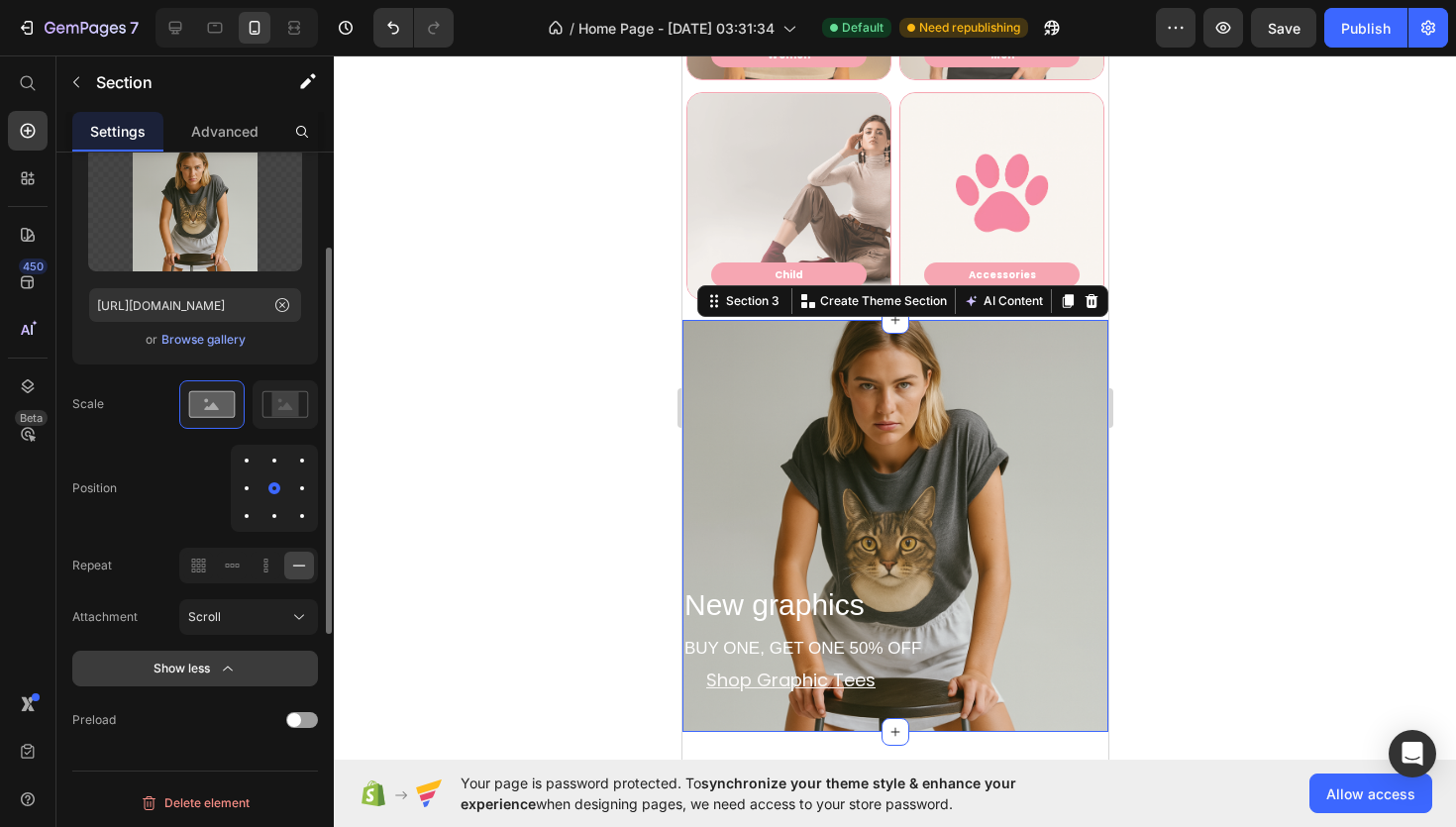 scroll, scrollTop: 0, scrollLeft: 0, axis: both 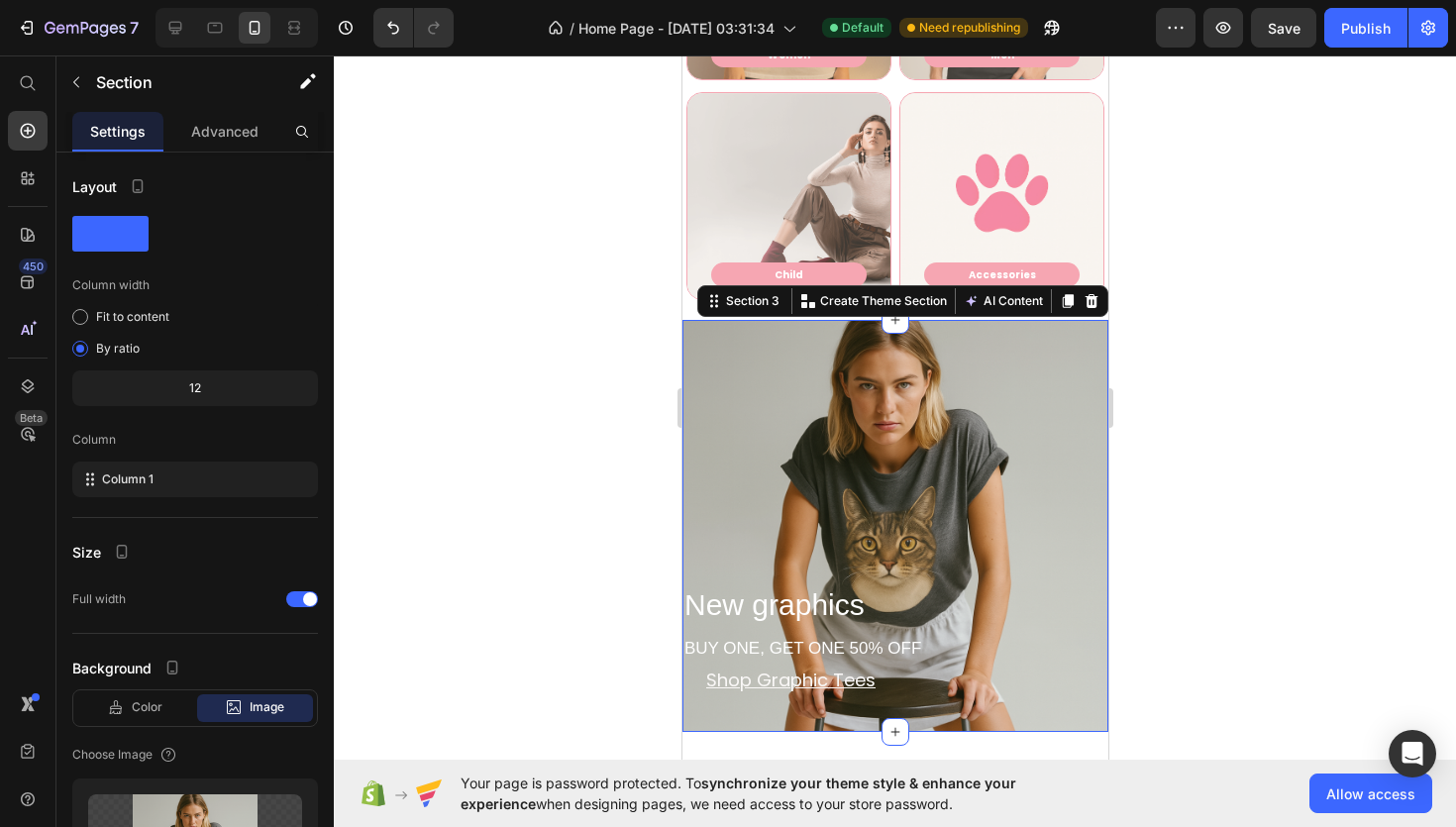click 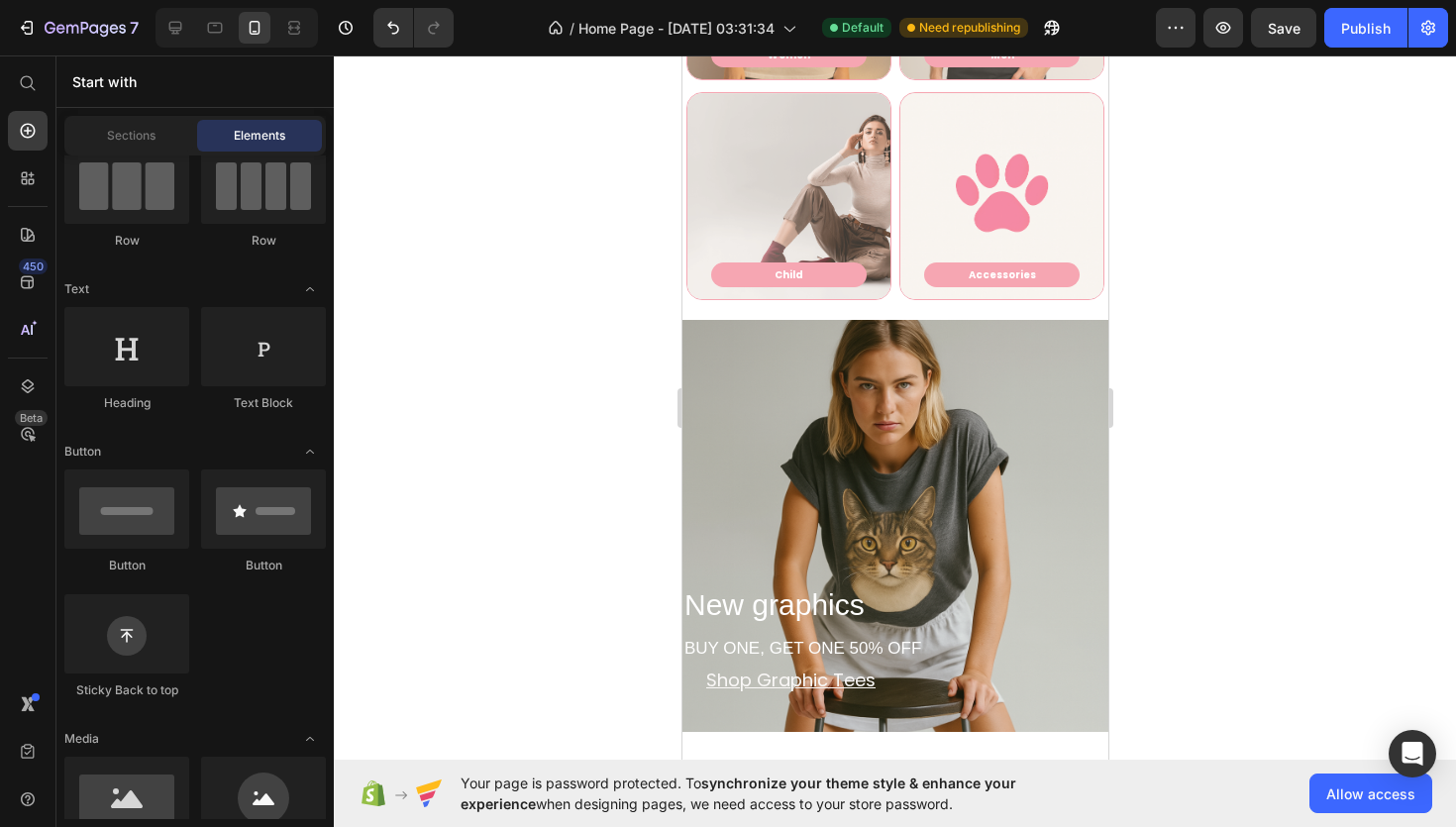 click 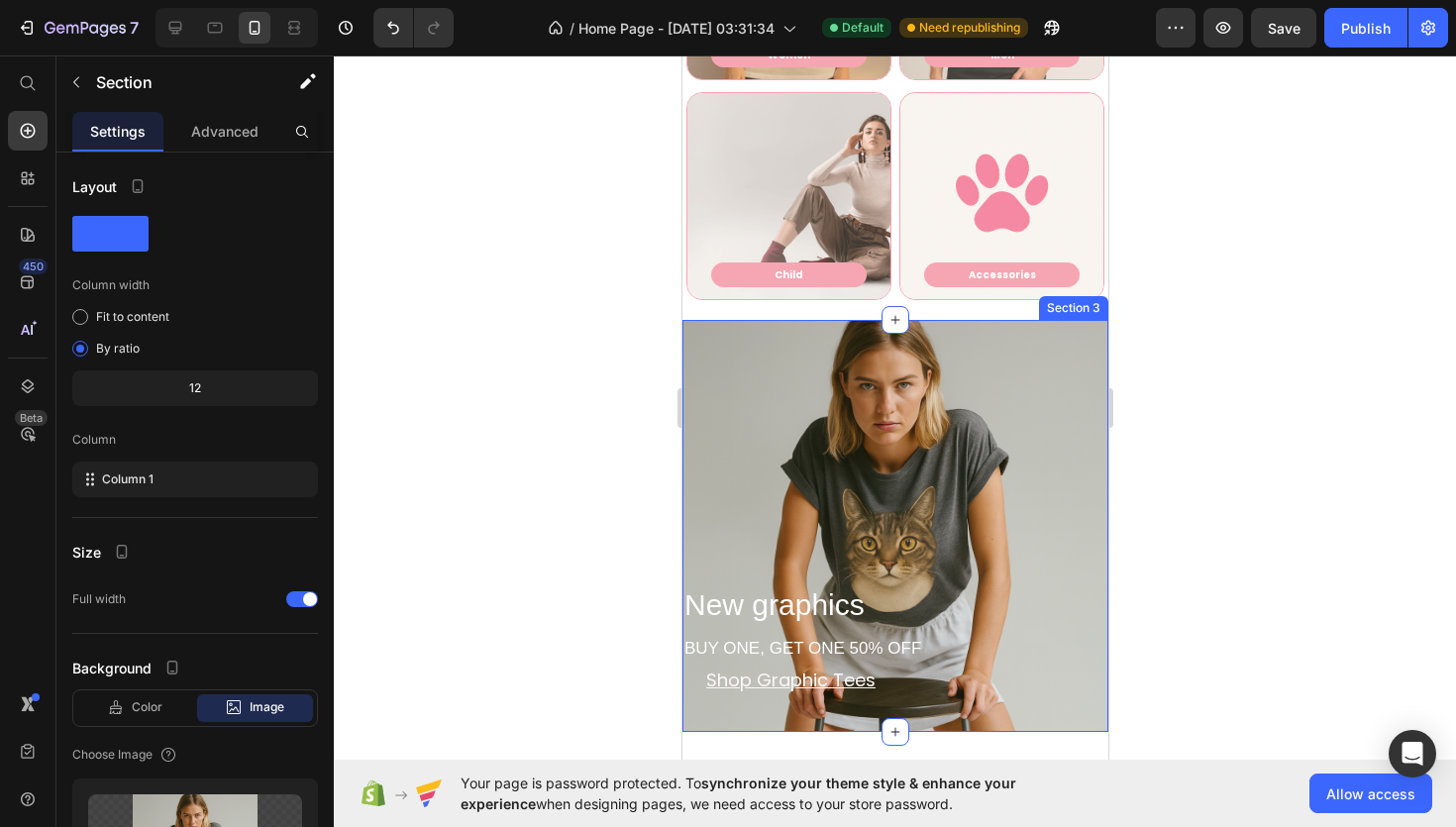 click on "New graphics      BUY ONE, GET ONE 50% OFF   Heading Shop Graphic Tees    Button Section 3" at bounding box center (894, 525) 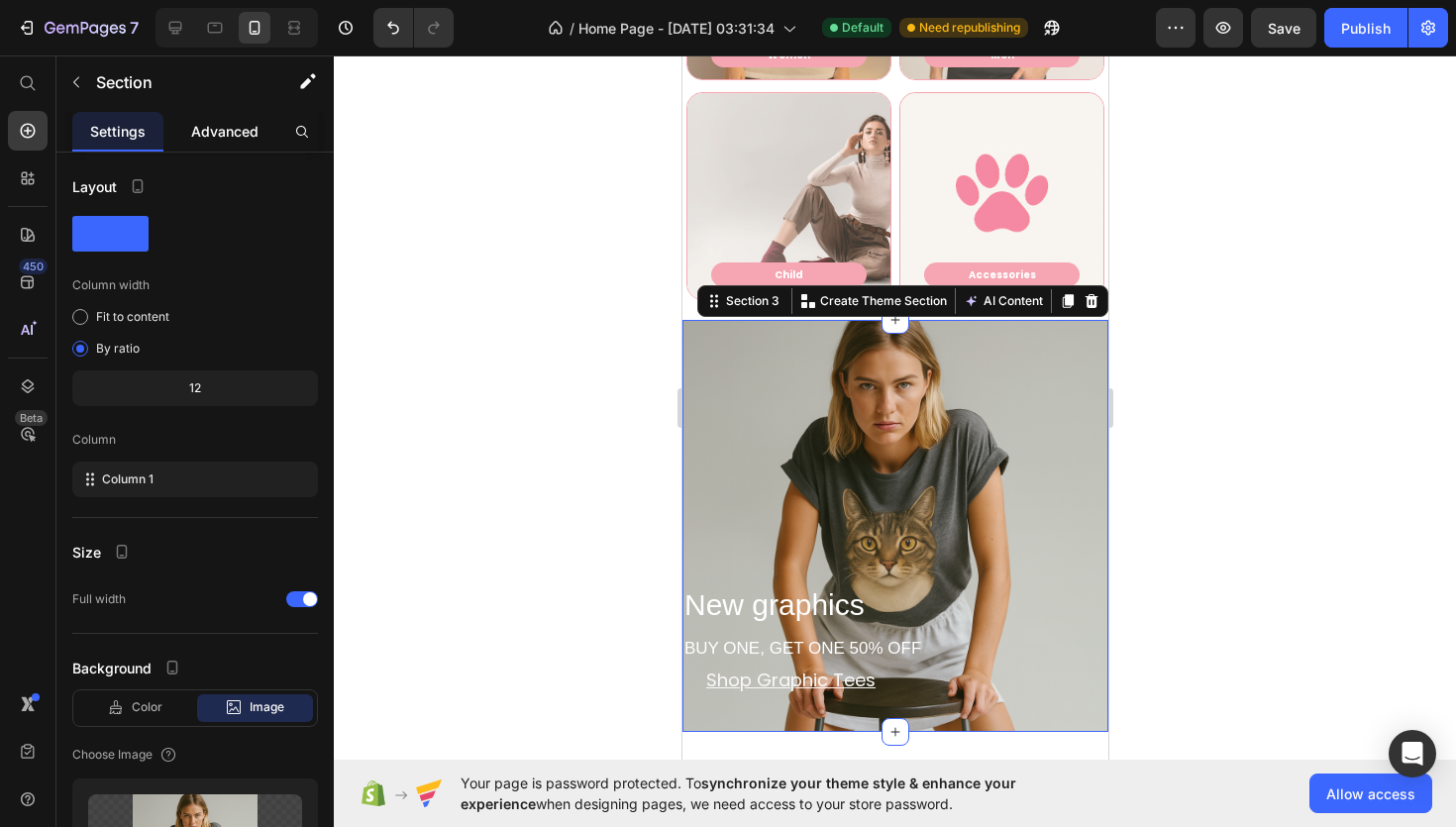 click on "Advanced" at bounding box center (225, 131) 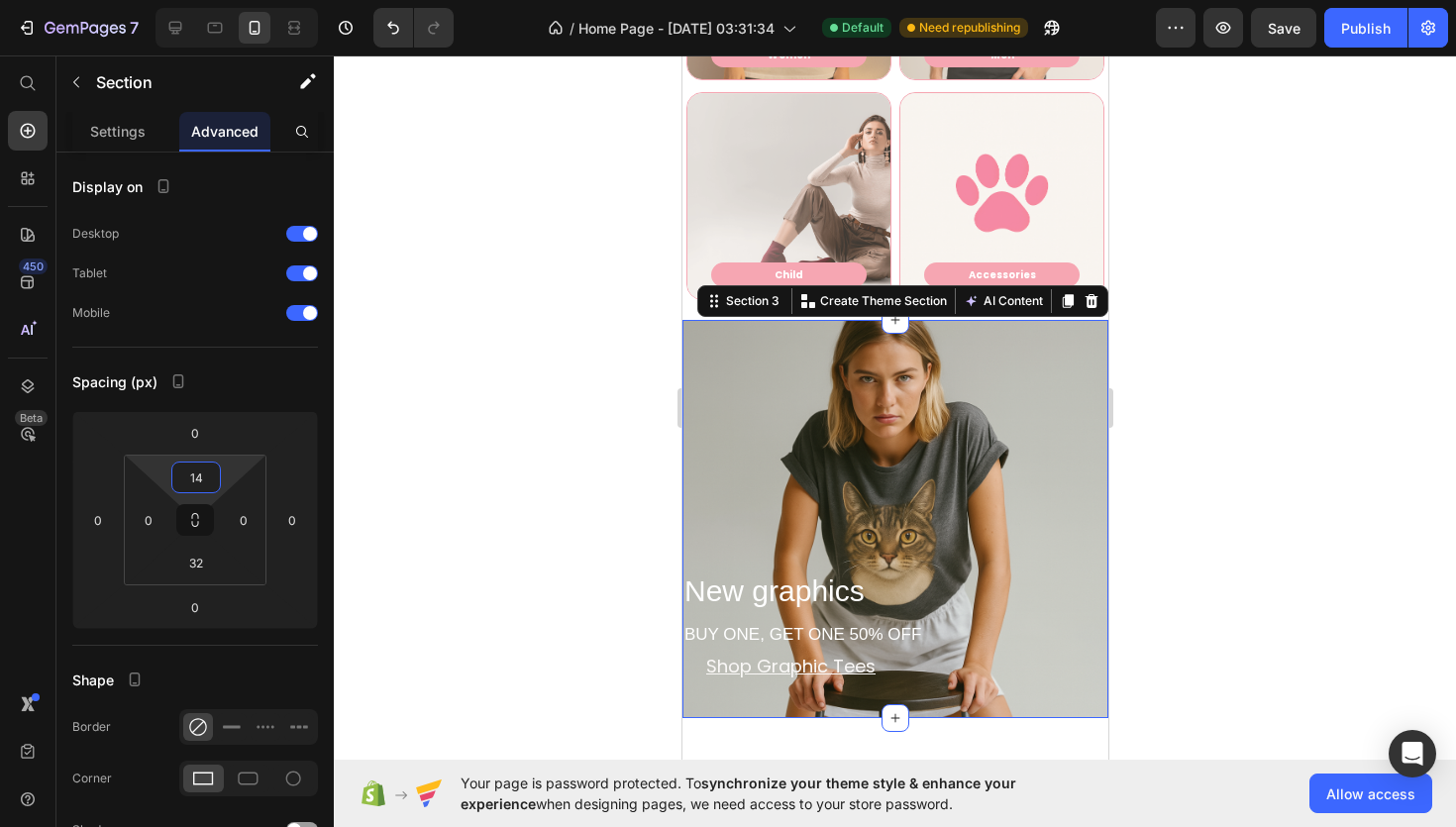 type on "12" 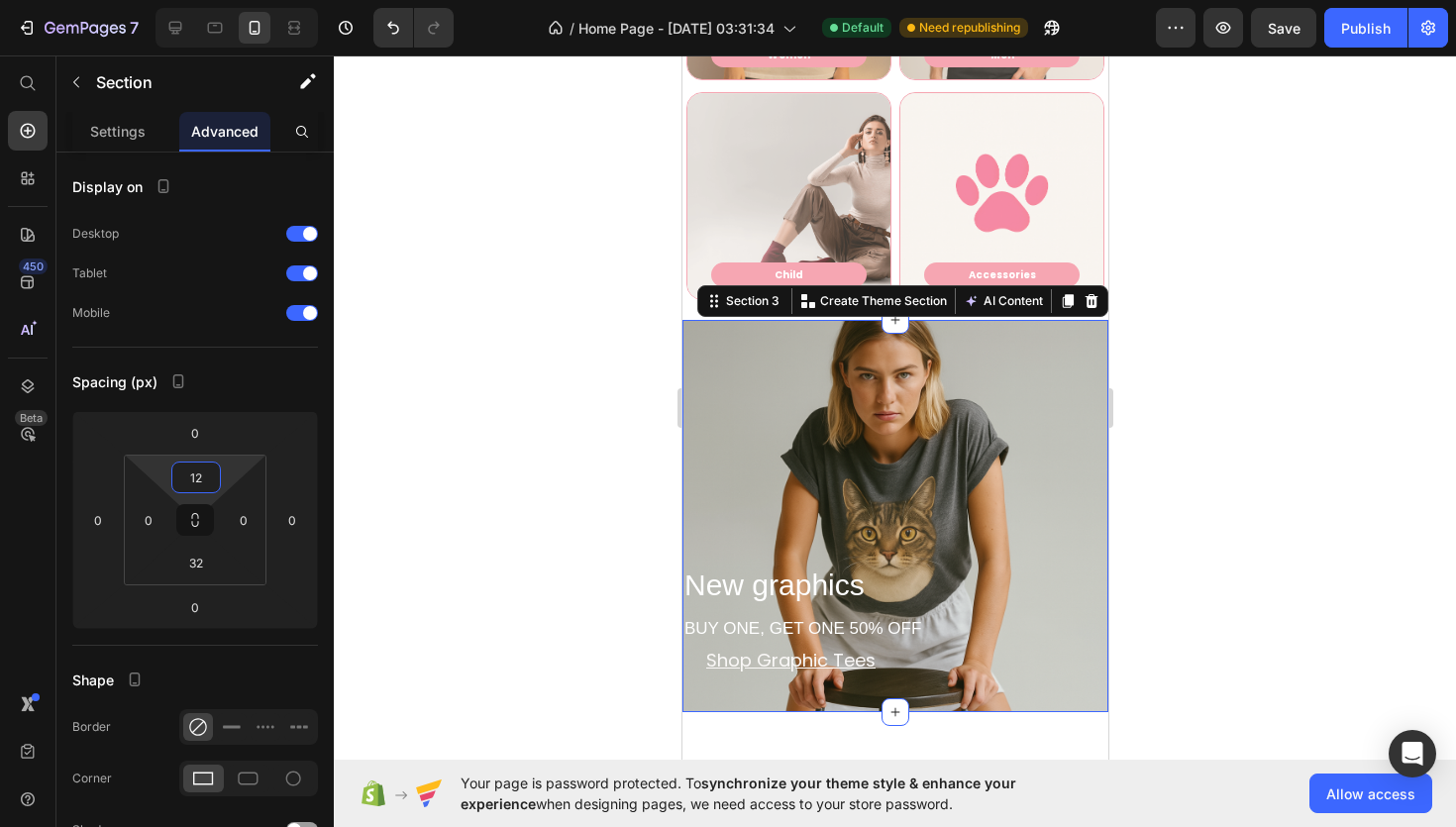 click on "7  Version history  /  Home Page - [DATE] 03:31:34 Default Need republishing Preview  Save   Publish  450 Beta Start with Sections Elements Hero Section Product Detail Brands Trusted Badges Guarantee Product Breakdown How to use Testimonials Compare Bundle FAQs Social Proof Brand Story Product List Collection Blog List Contact Sticky Add to Cart Custom Footer Browse Library 450 Layout
Row
Row
Row
Row Text
Heading
Text Block Button
Button
Button
Sticky Back to top Media
Image" at bounding box center [728, 0] 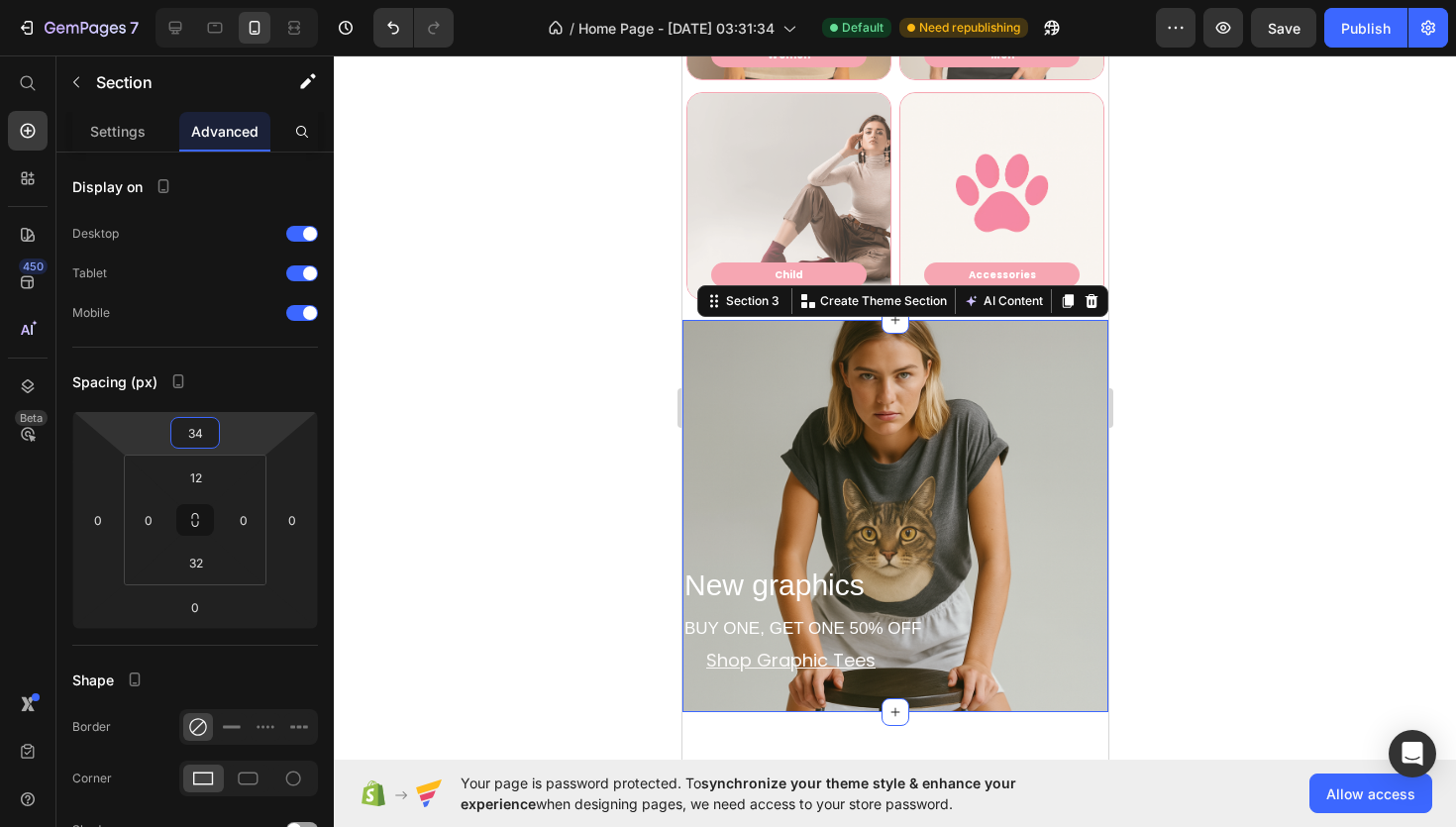 type on "36" 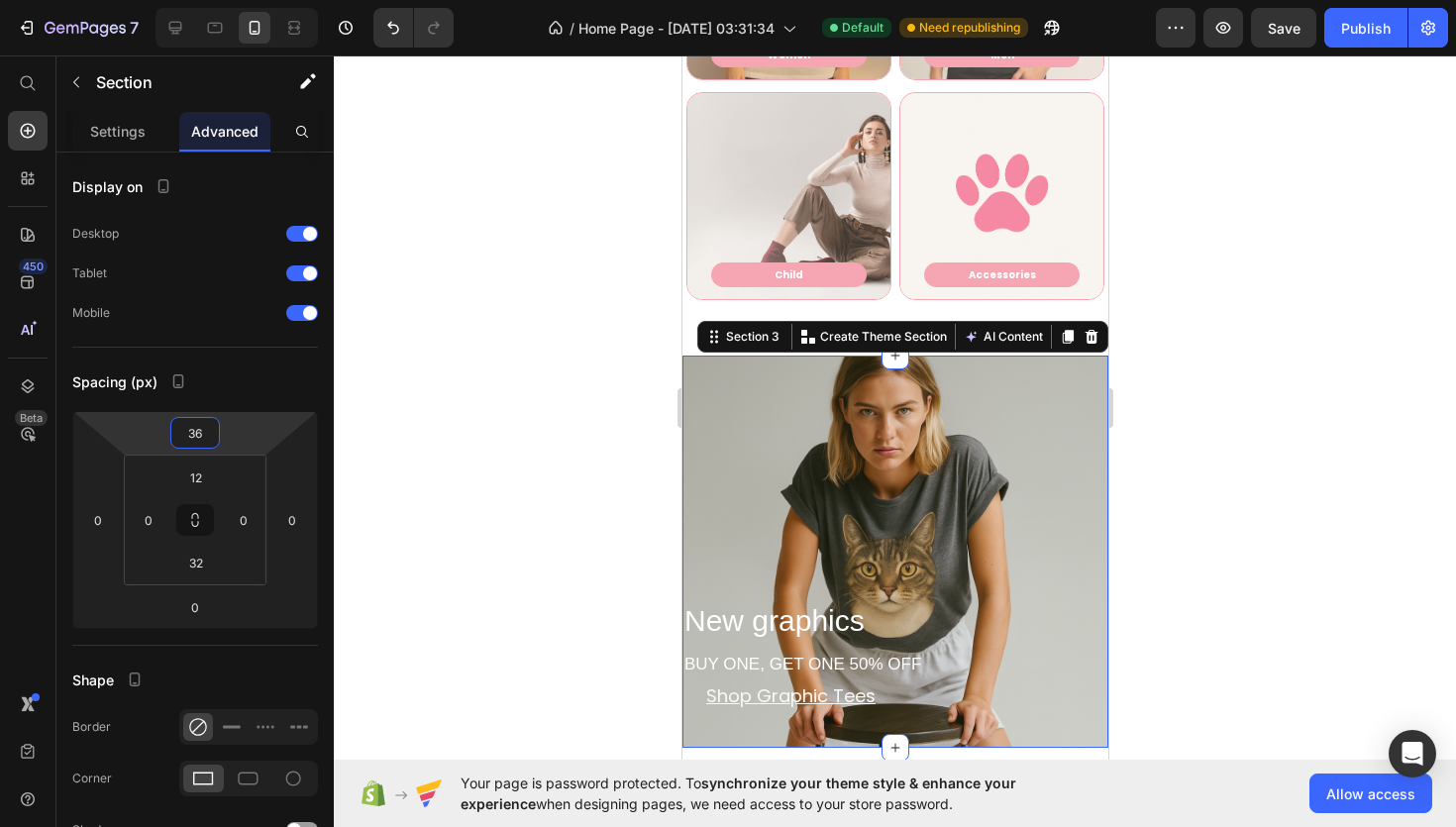 drag, startPoint x: 229, startPoint y: 438, endPoint x: 229, endPoint y: 420, distance: 18 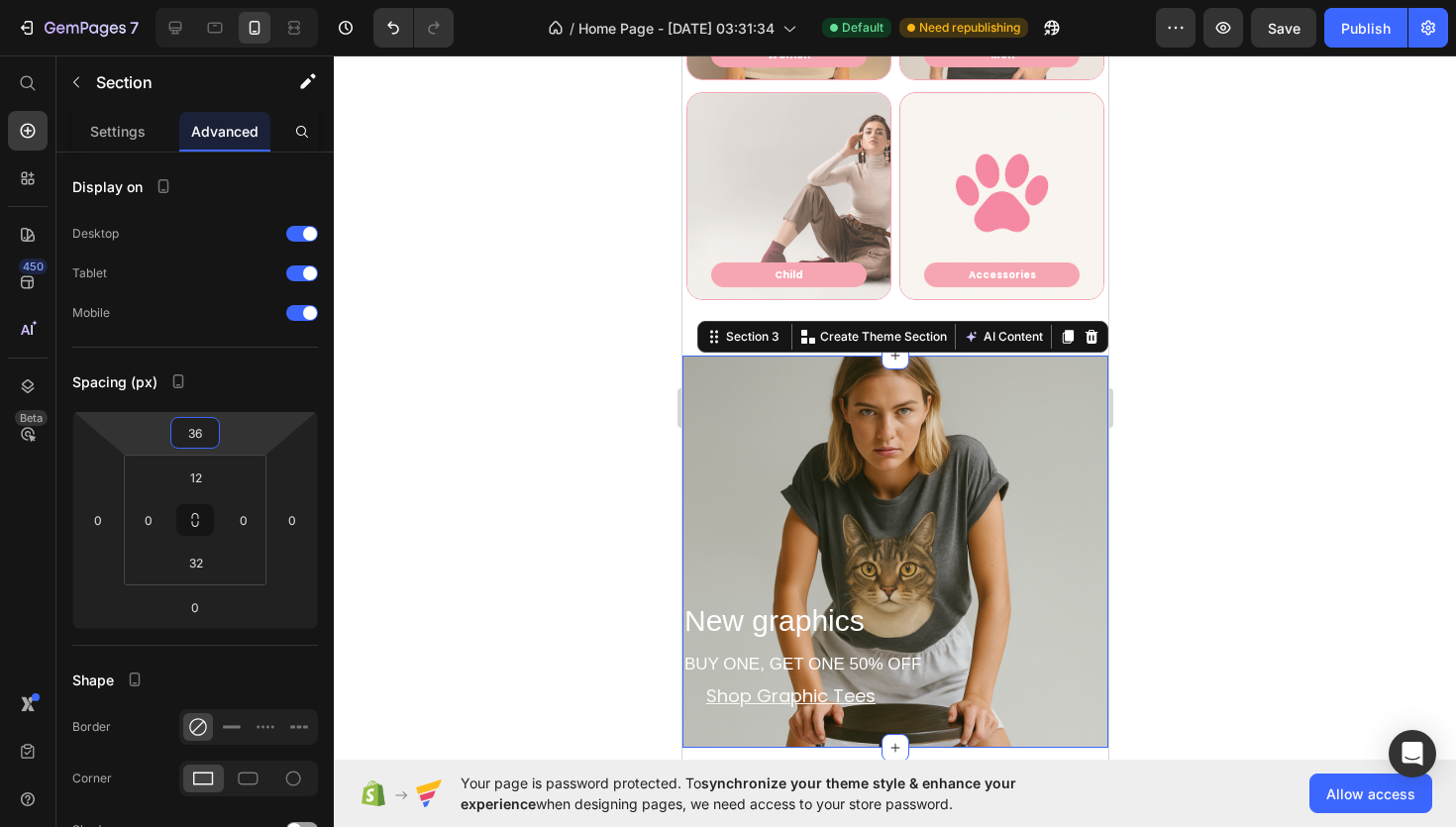 click on "7  Version history  /  Home Page - [DATE] 03:31:34 Default Need republishing Preview  Save   Publish  450 Beta Start with Sections Elements Hero Section Product Detail Brands Trusted Badges Guarantee Product Breakdown How to use Testimonials Compare Bundle FAQs Social Proof Brand Story Product List Collection Blog List Contact Sticky Add to Cart Custom Footer Browse Library 450 Layout
Row
Row
Row
Row Text
Heading
Text Block Button
Button
Button
Sticky Back to top Media
Image" at bounding box center (728, 0) 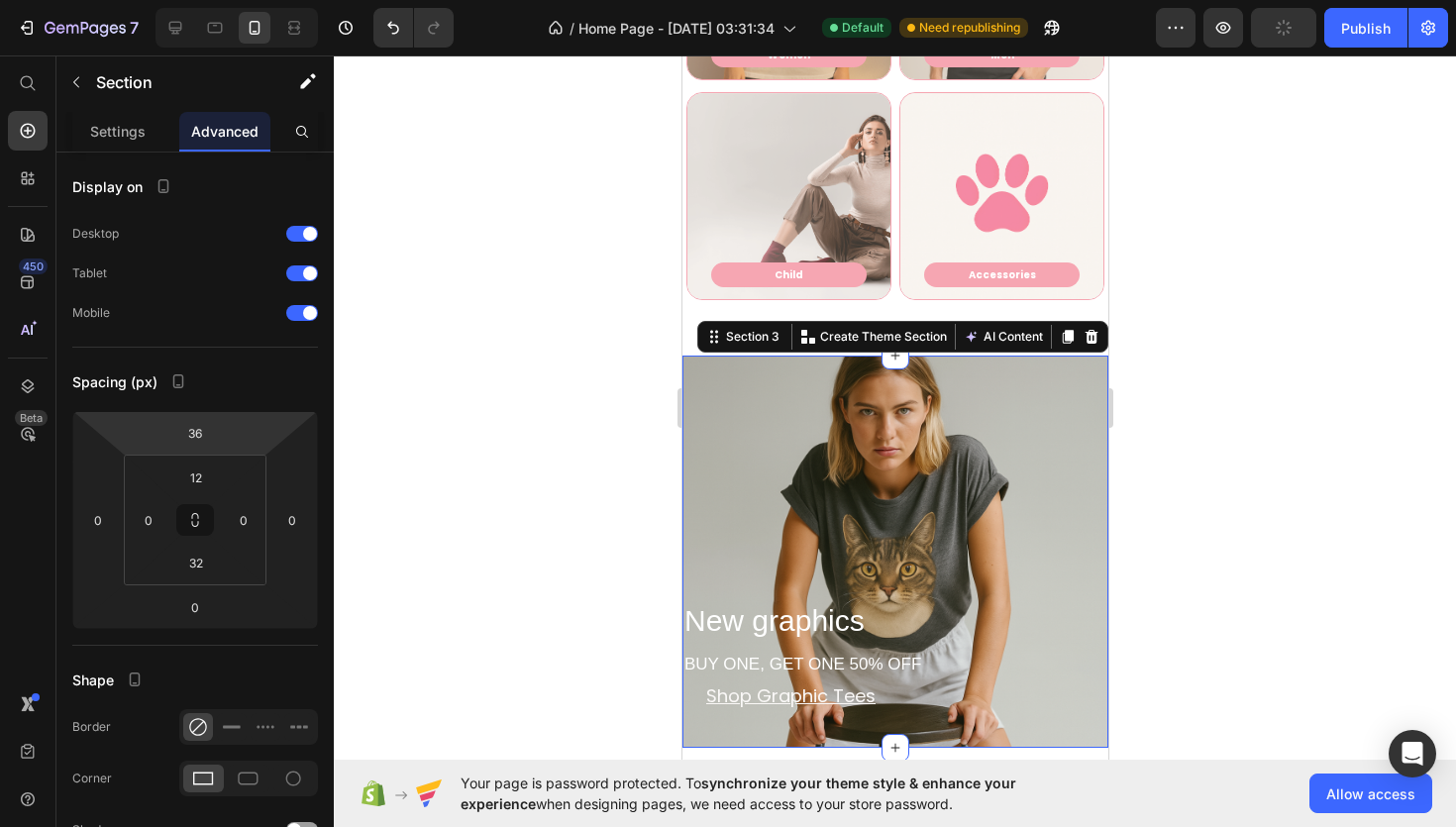 click 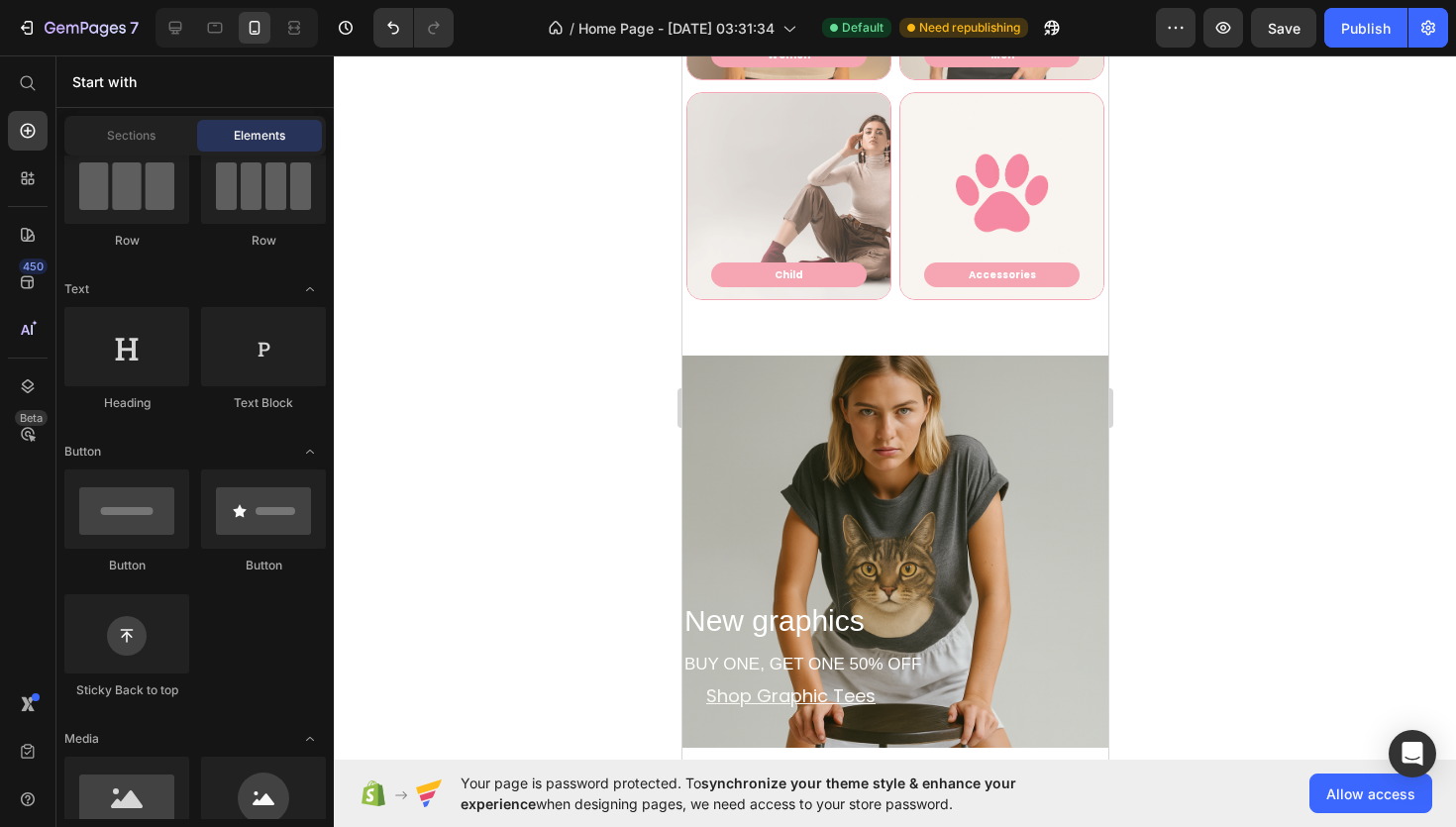 click 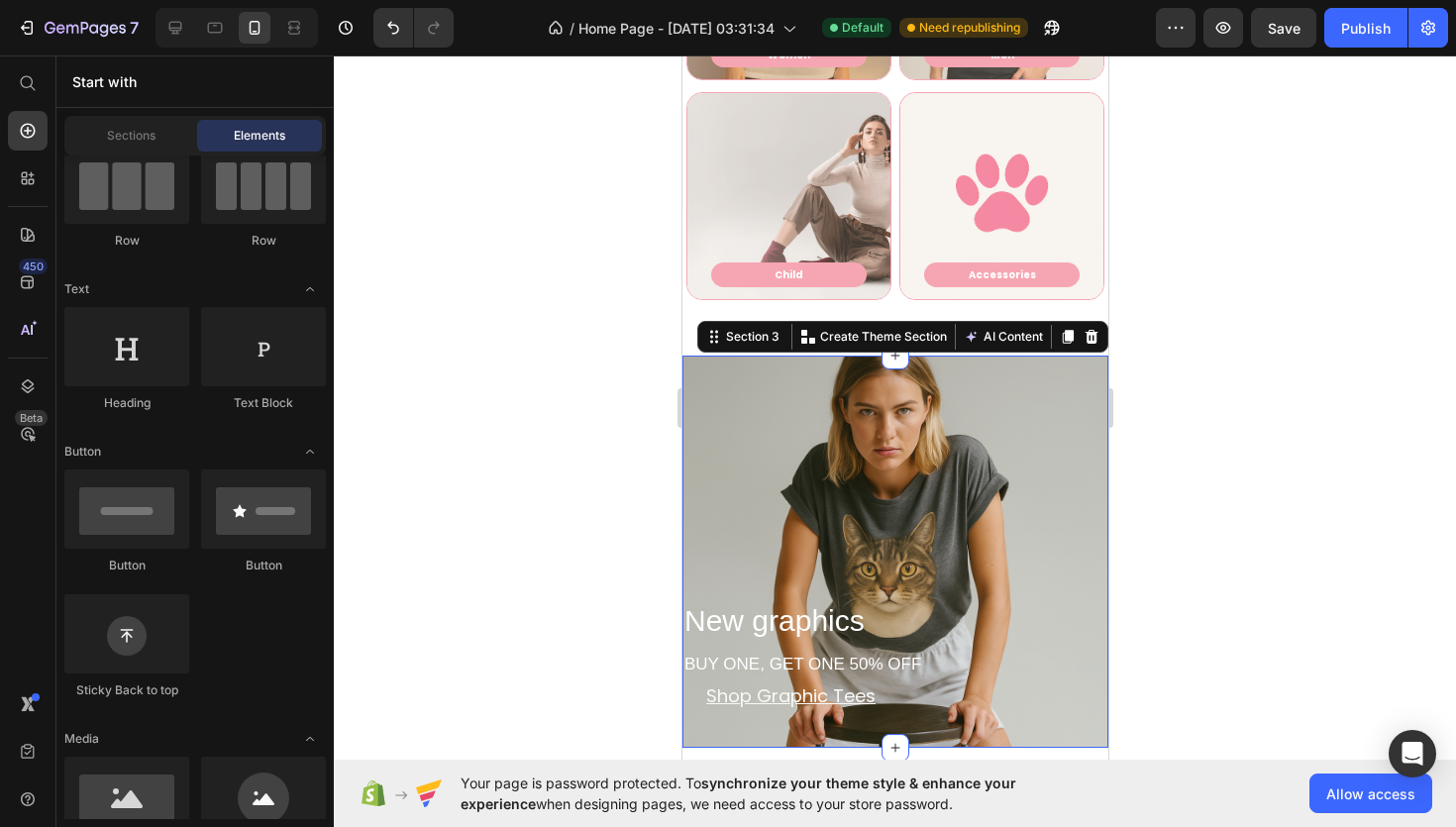 click on "New graphics      BUY ONE, GET ONE 50% OFF   Heading Shop Graphic Tees    Button Section 3   You can create reusable sections Create Theme Section AI Content Write with GemAI What would you like to describe here? Tone and Voice Persuasive Product Show more Generate" at bounding box center [894, 551] 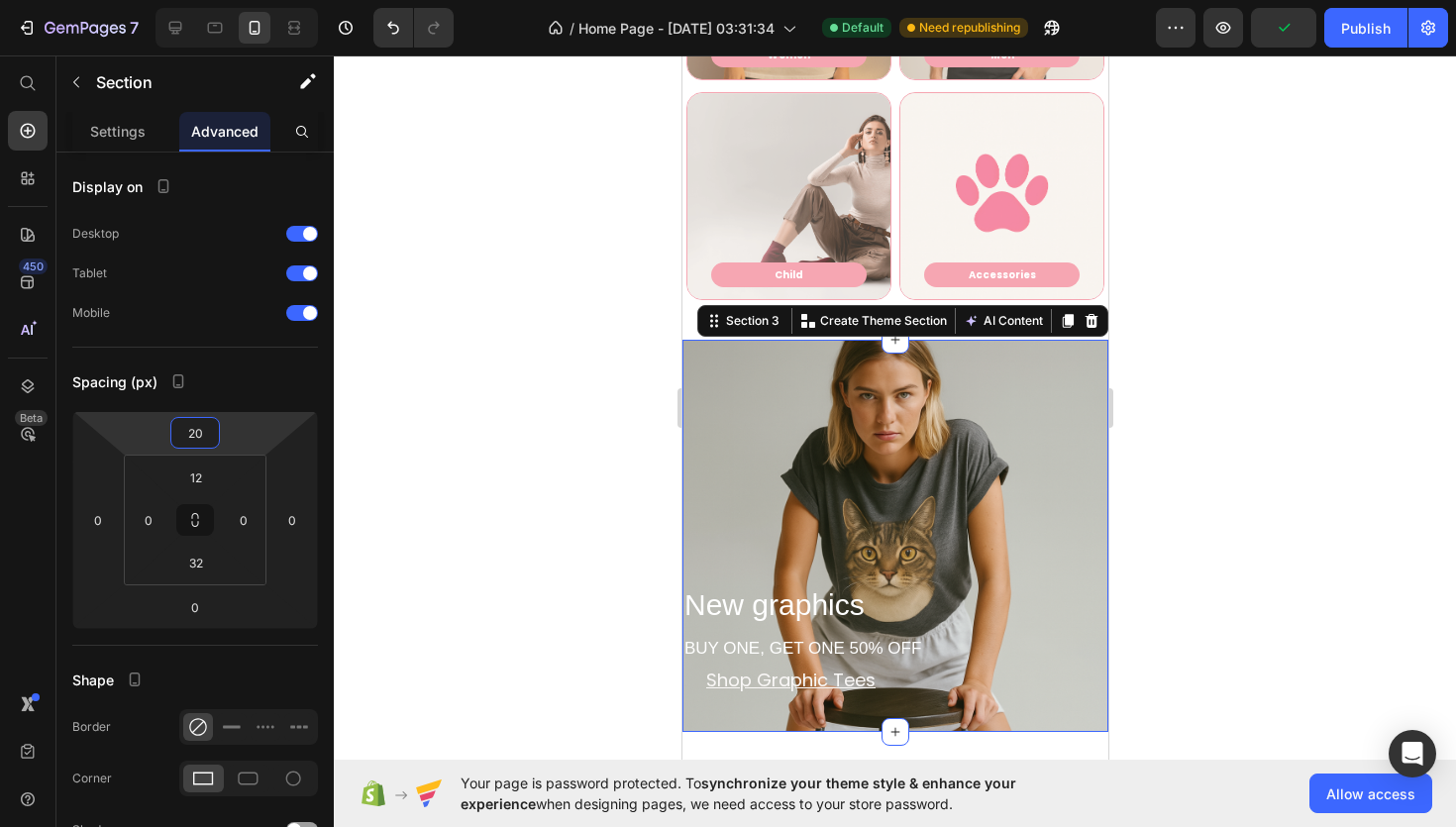 type on "18" 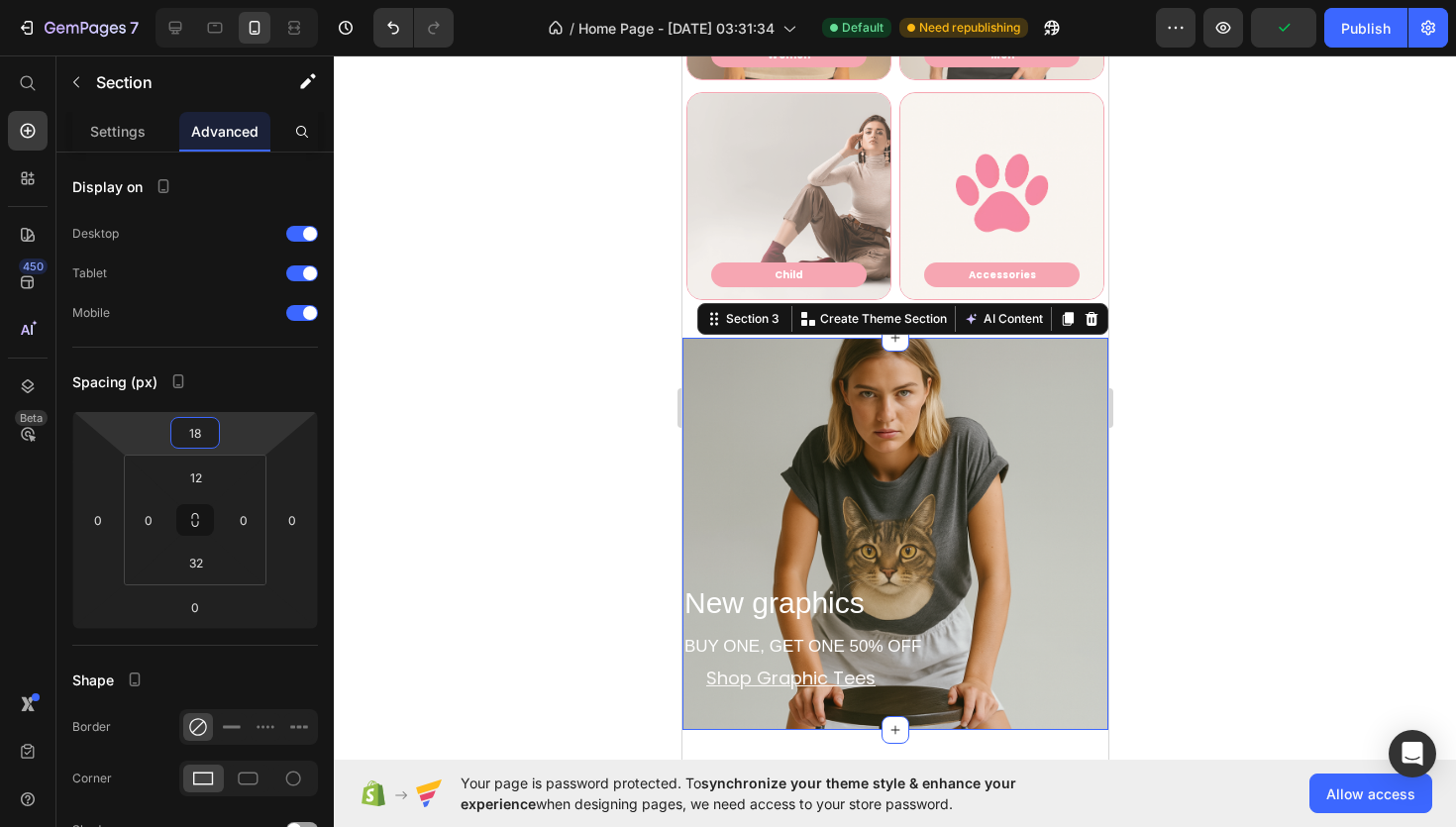 click on "7  Version history  /  Home Page - [DATE] 03:31:34 Default Need republishing Preview  Publish  450 Beta Start with Sections Elements Hero Section Product Detail Brands Trusted Badges Guarantee Product Breakdown How to use Testimonials Compare Bundle FAQs Social Proof Brand Story Product List Collection Blog List Contact Sticky Add to Cart Custom Footer Browse Library 450 Layout
Row
Row
Row
Row Text
Heading
Text Block Button
Button
Button
Sticky Back to top Media" at bounding box center (728, 0) 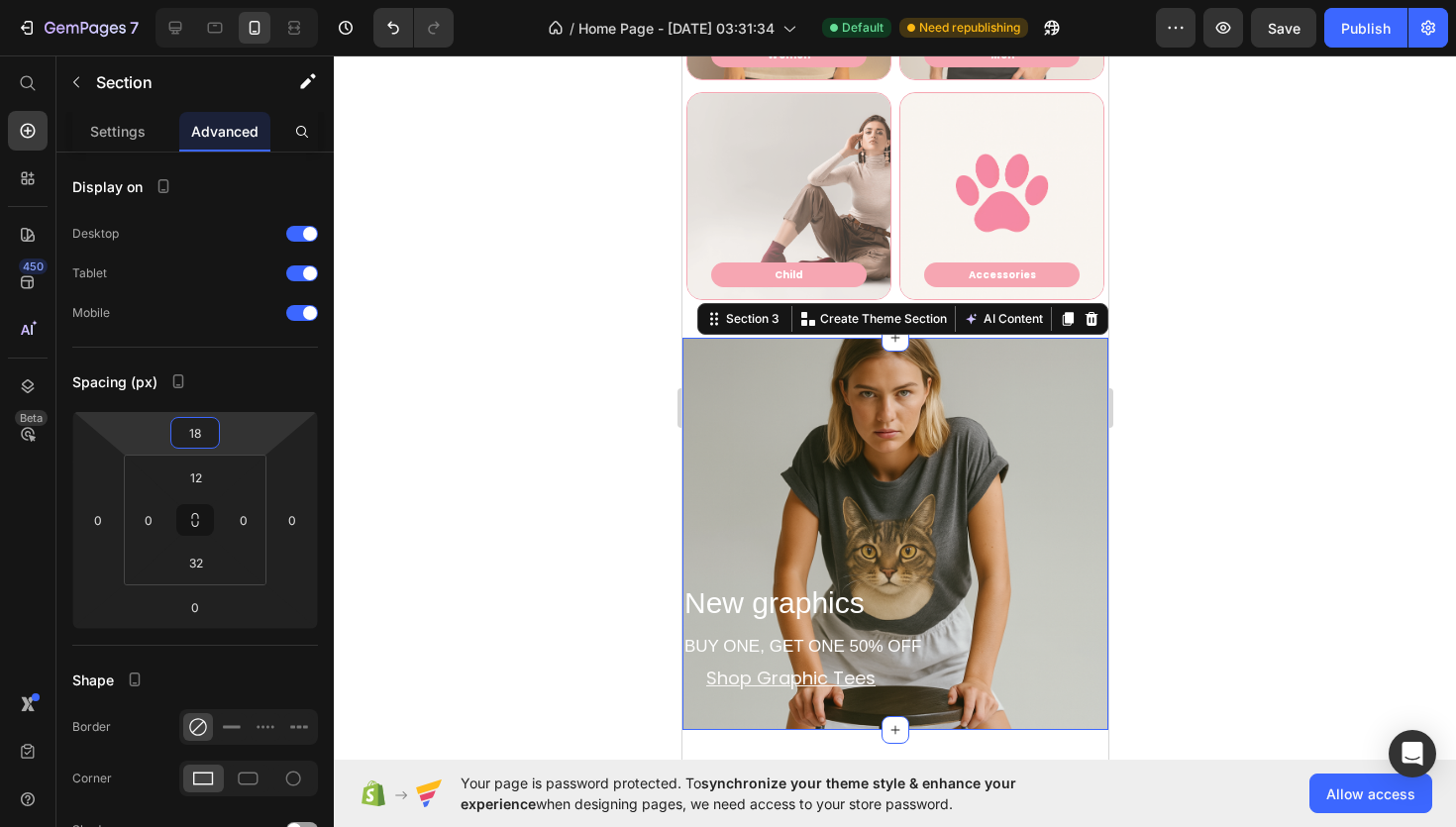 click 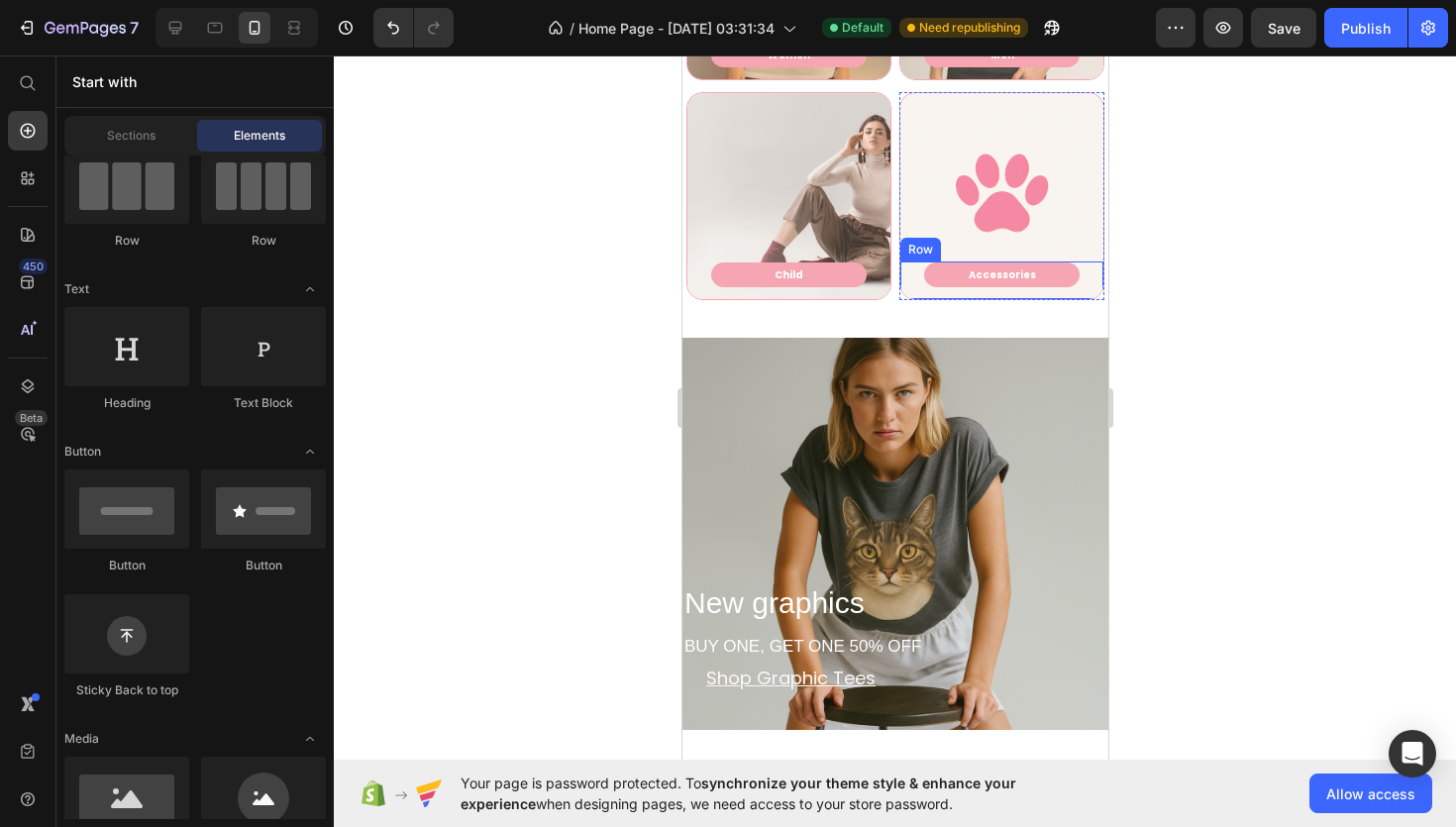 click 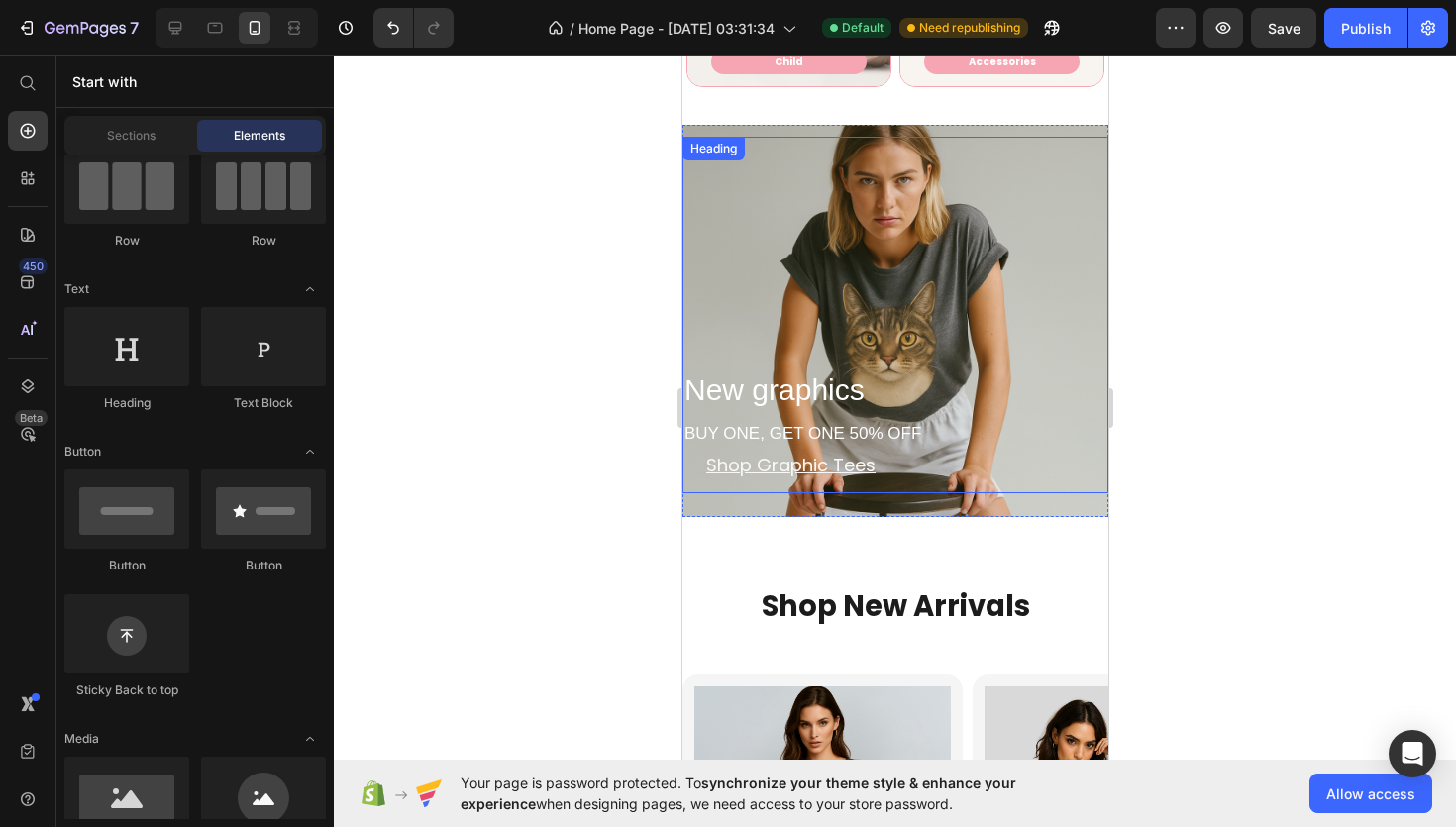 scroll, scrollTop: 1205, scrollLeft: 0, axis: vertical 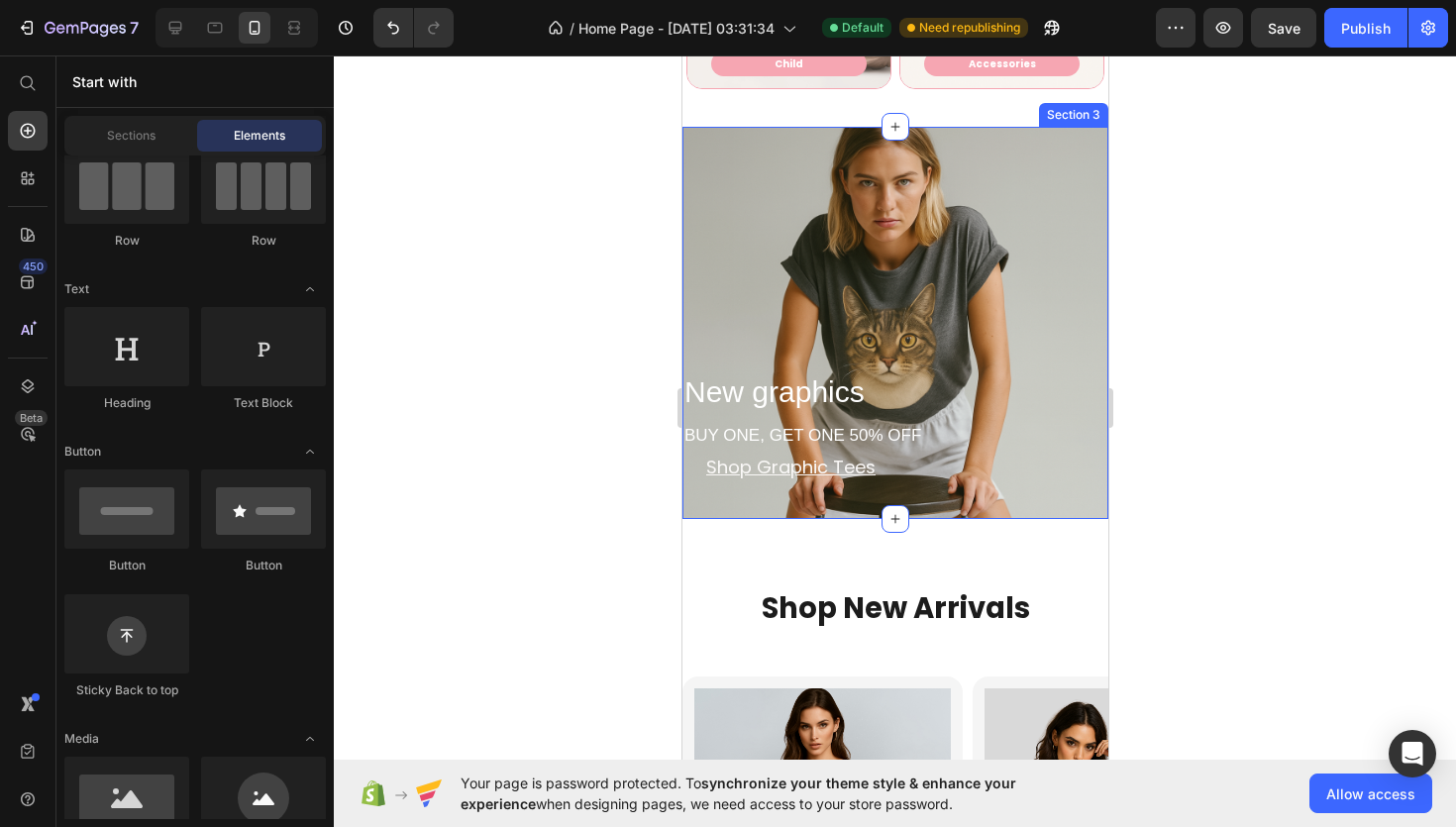 click on "New graphics      BUY ONE, GET ONE 50% OFF   Heading Shop Graphic Tees    Button Section 3" at bounding box center [894, 322] 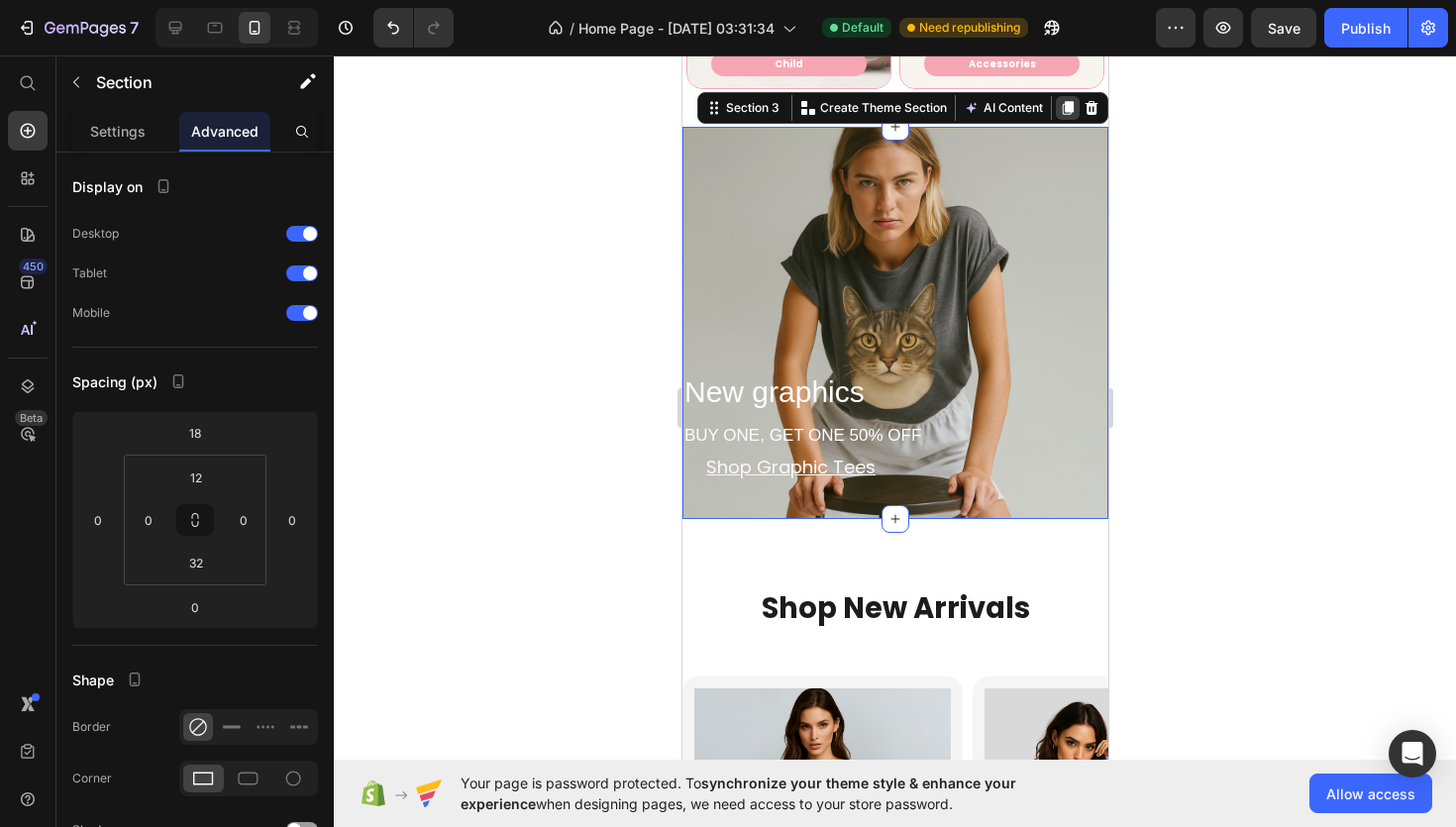 click 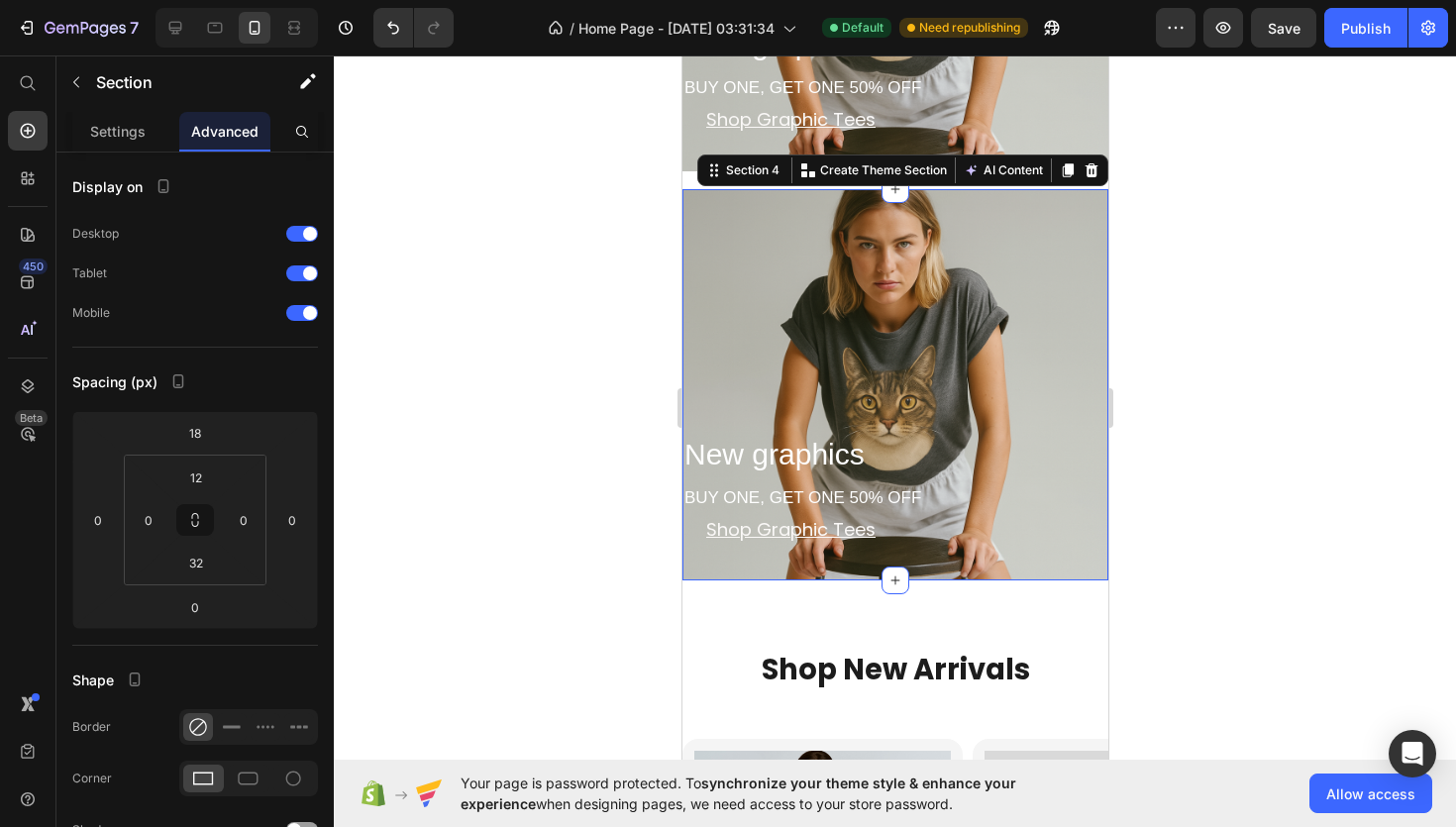 scroll, scrollTop: 1616, scrollLeft: 0, axis: vertical 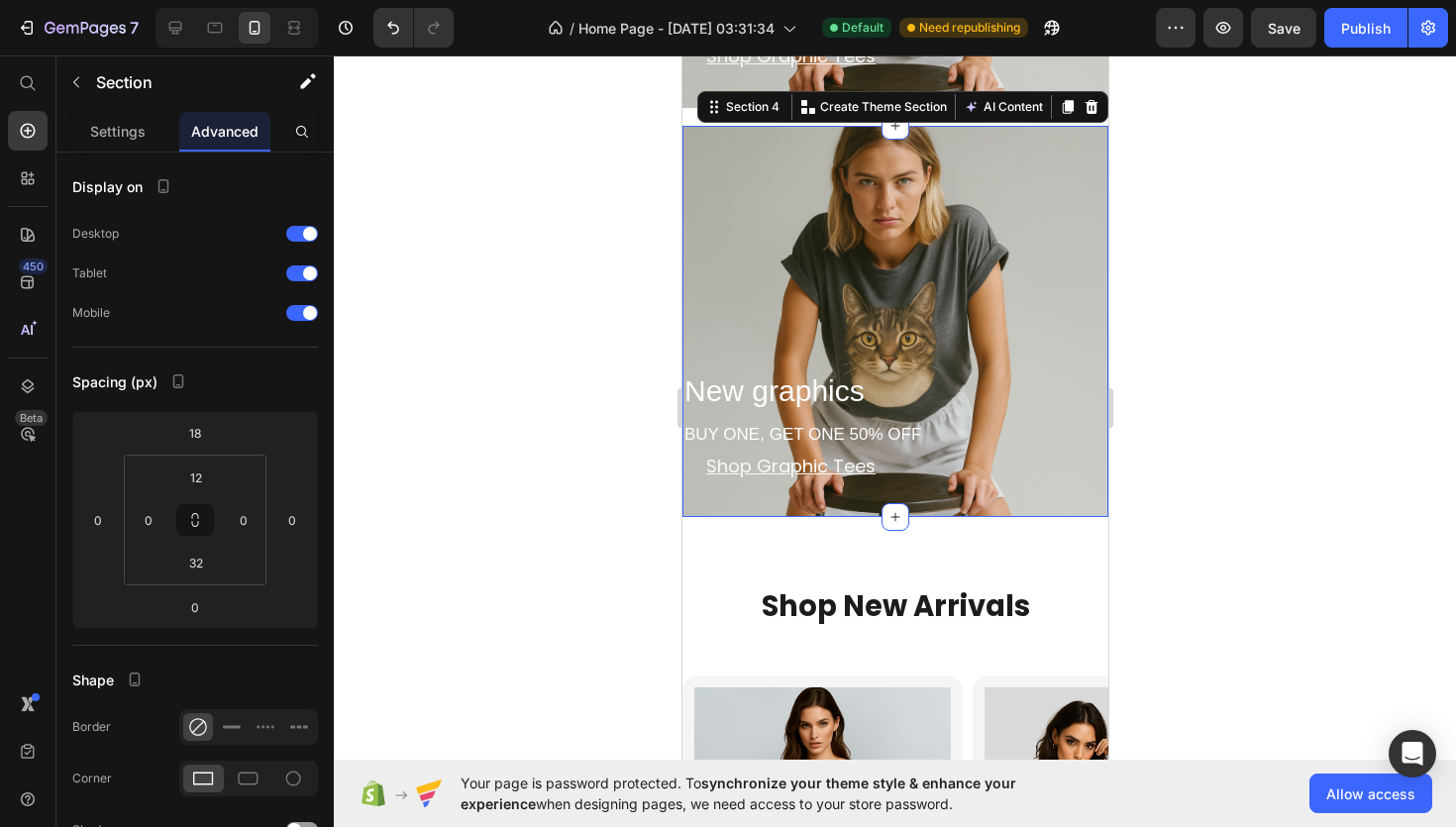 click 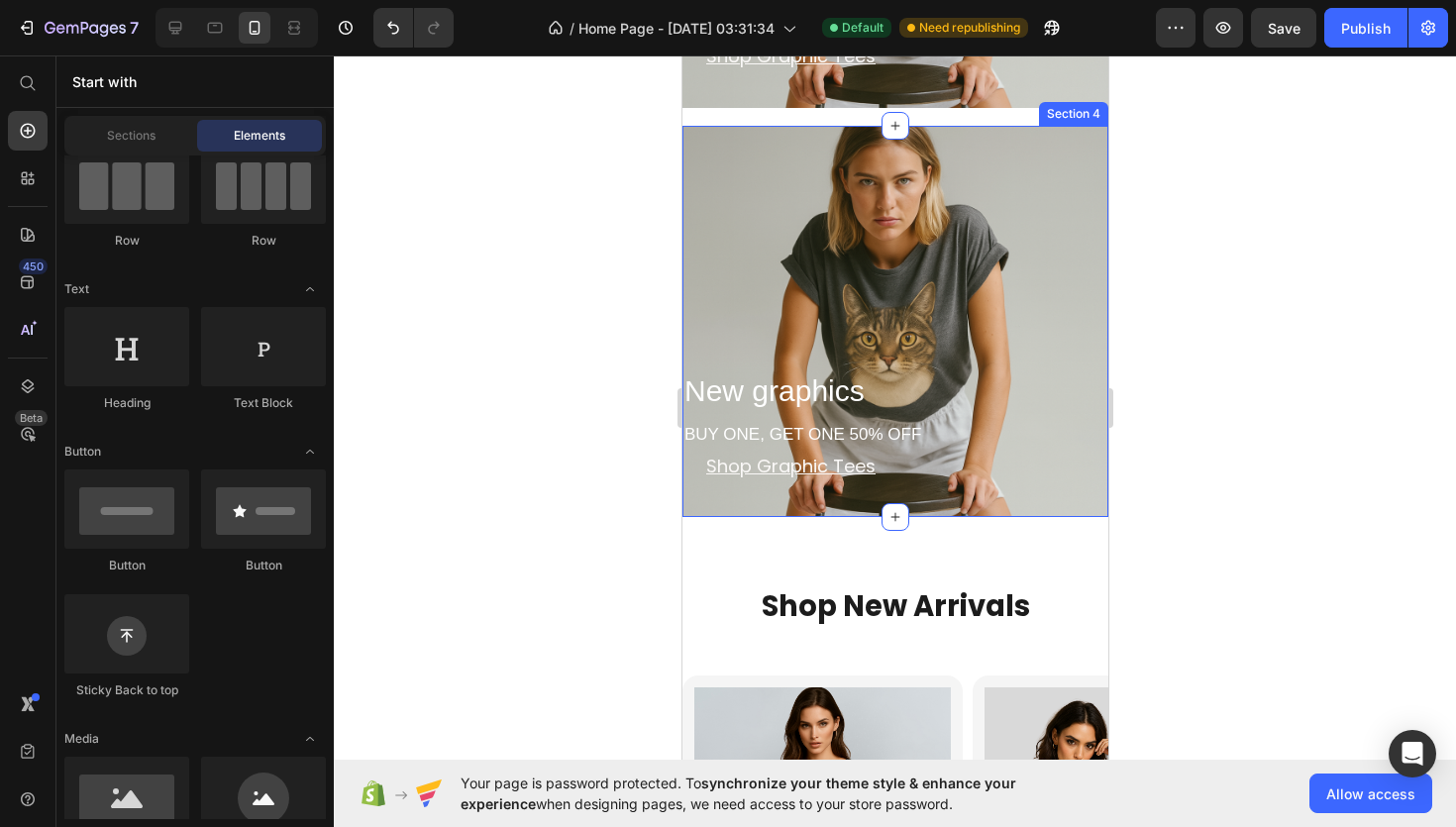 click on "New graphics      BUY ONE, GET ONE 50% OFF   Heading Shop Graphic Tees    Button Section 4" at bounding box center (894, 321) 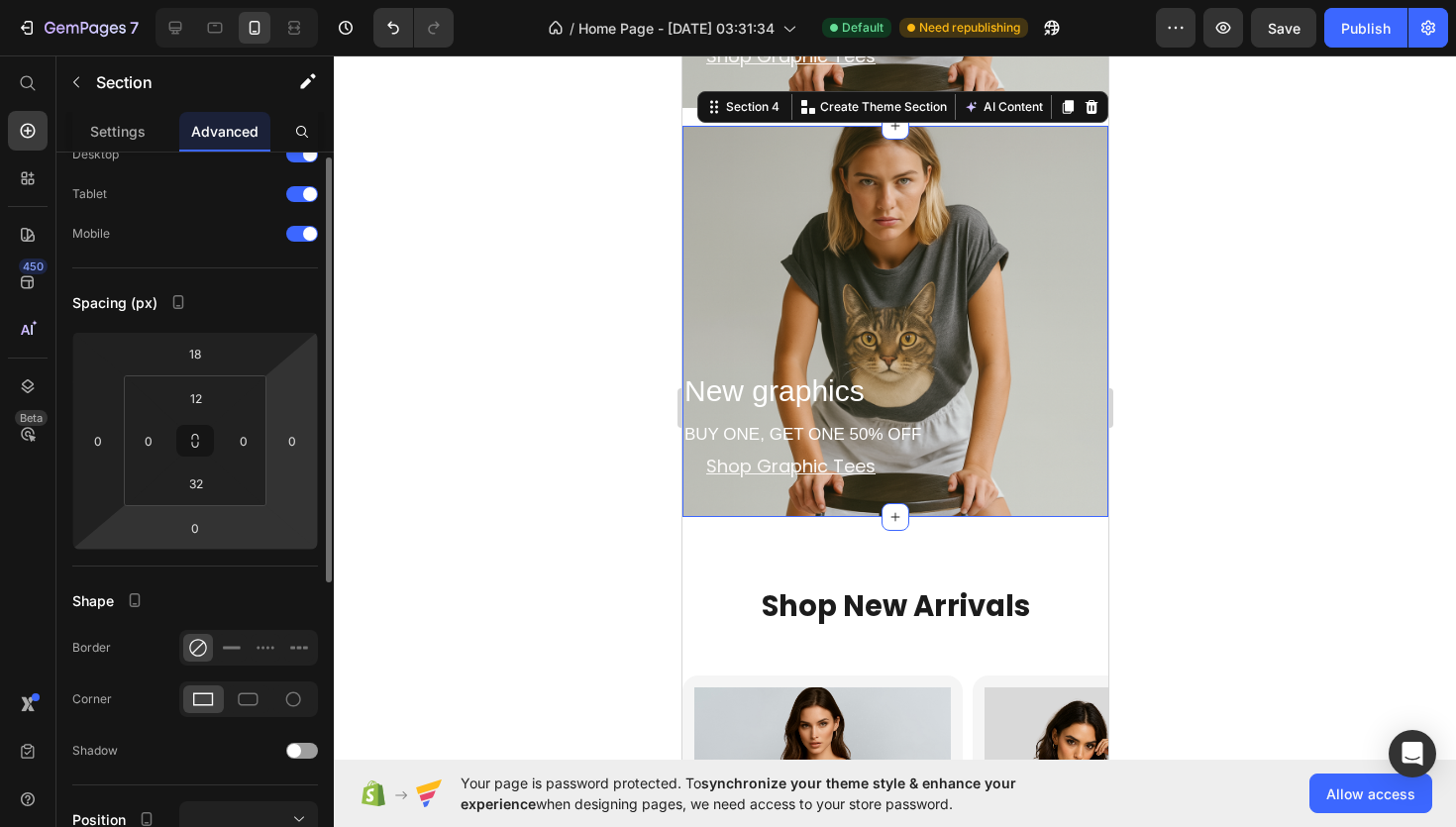 scroll, scrollTop: 0, scrollLeft: 0, axis: both 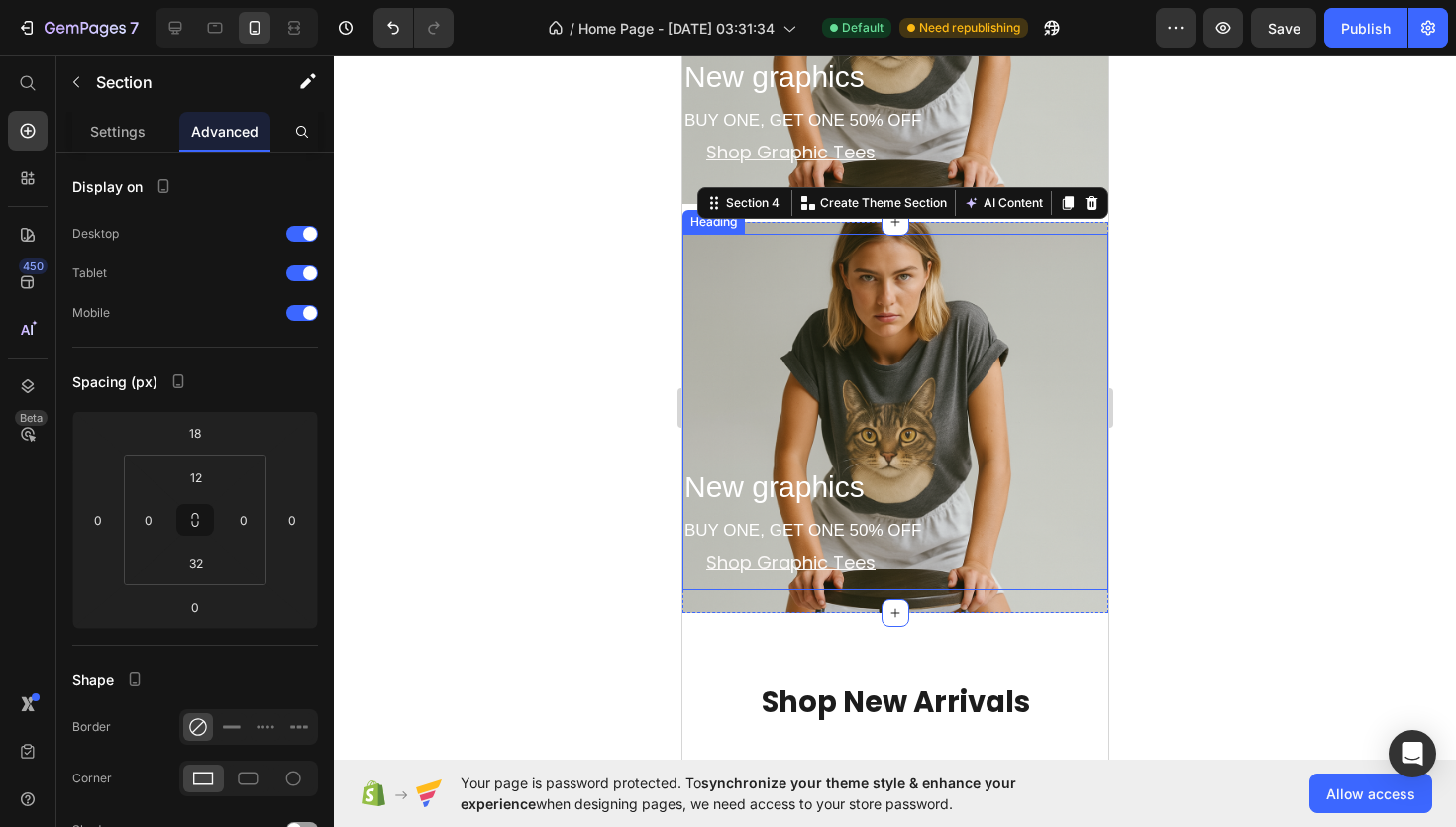 click on "New graphics      BUY ONE, GET ONE 50% OFF" at bounding box center (894, 412) 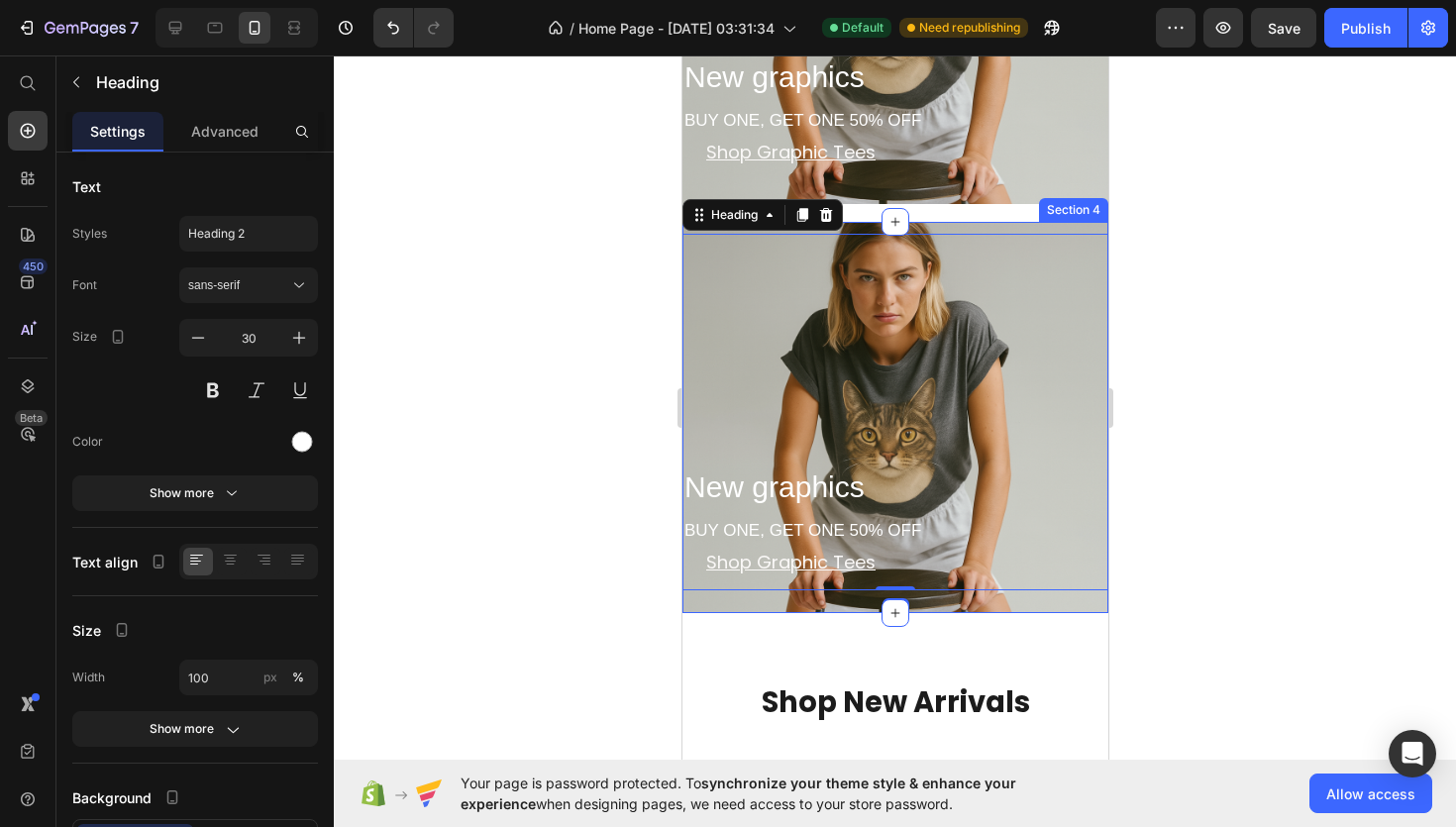 click on "New graphics      BUY ONE, GET ONE 50% OFF   Heading   -48 Shop Graphic Tees    Button Section 4" at bounding box center (894, 417) 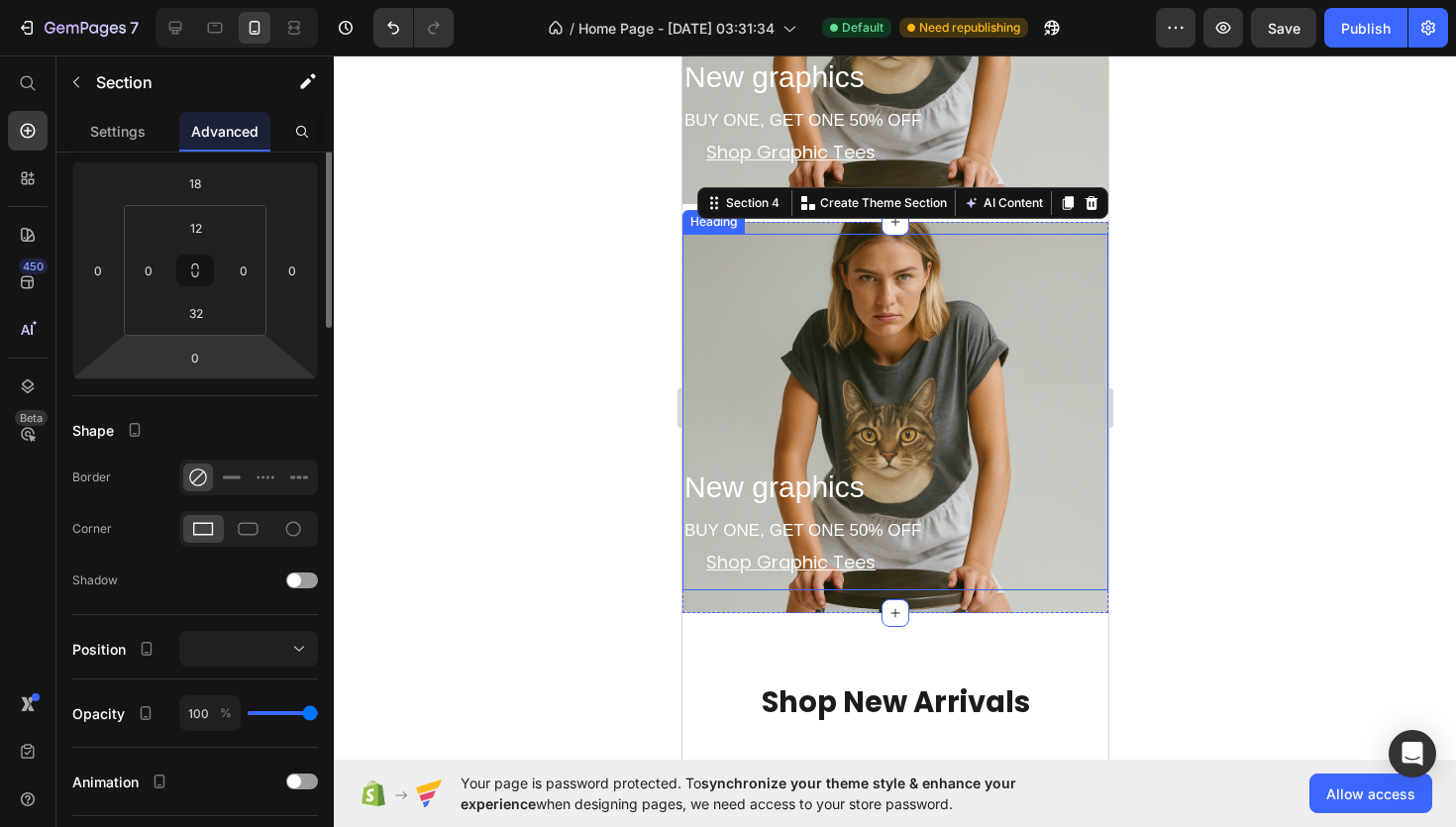 scroll, scrollTop: 0, scrollLeft: 0, axis: both 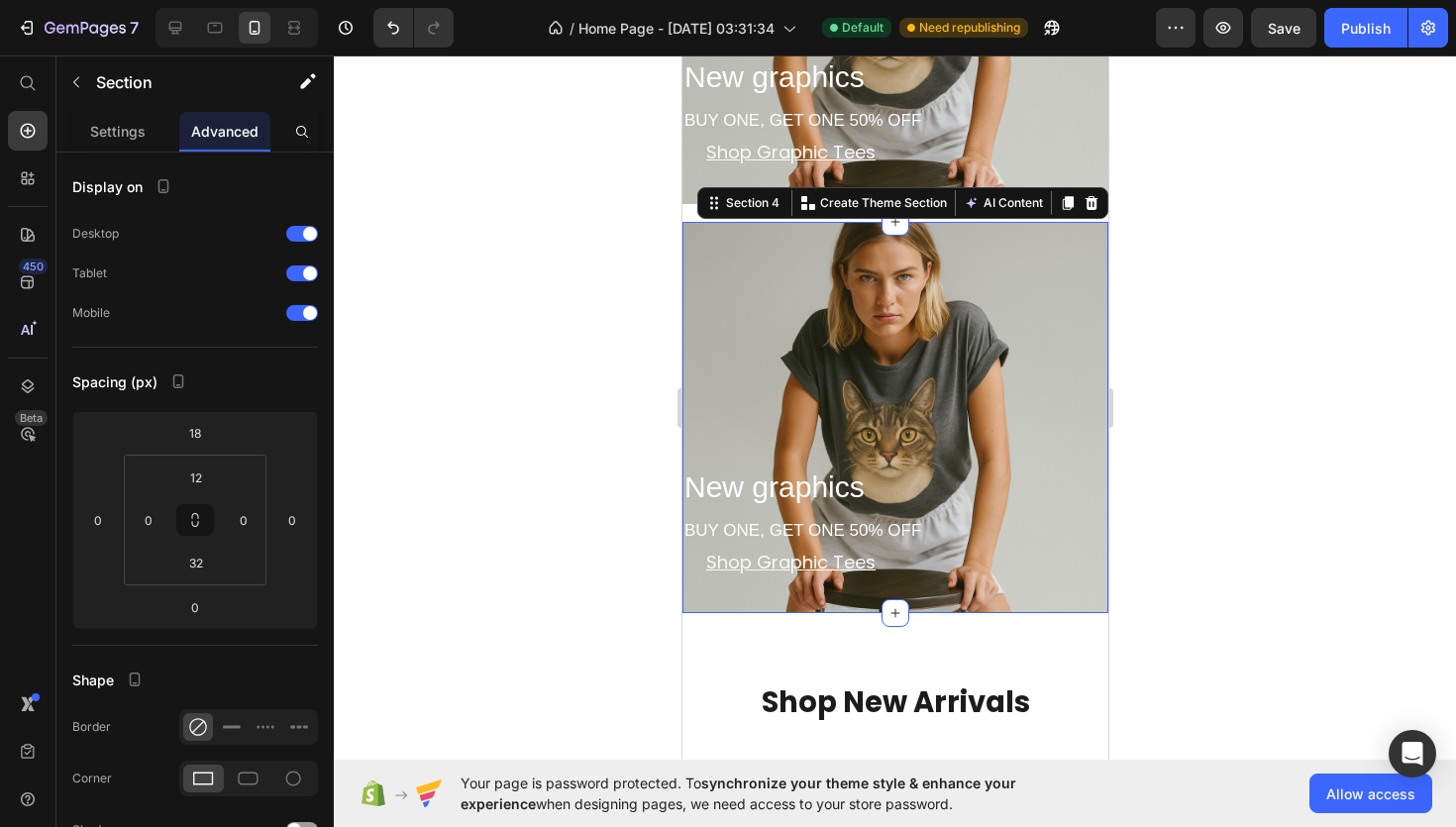 click on "New graphics      BUY ONE, GET ONE 50% OFF   Heading Shop Graphic Tees    Button Section 4   You can create reusable sections Create Theme Section AI Content Write with GemAI What would you like to describe here? Tone and Voice Persuasive Product Mode Catitude Mode ON Classic Adult Vest Top Show more Generate" at bounding box center [894, 417] 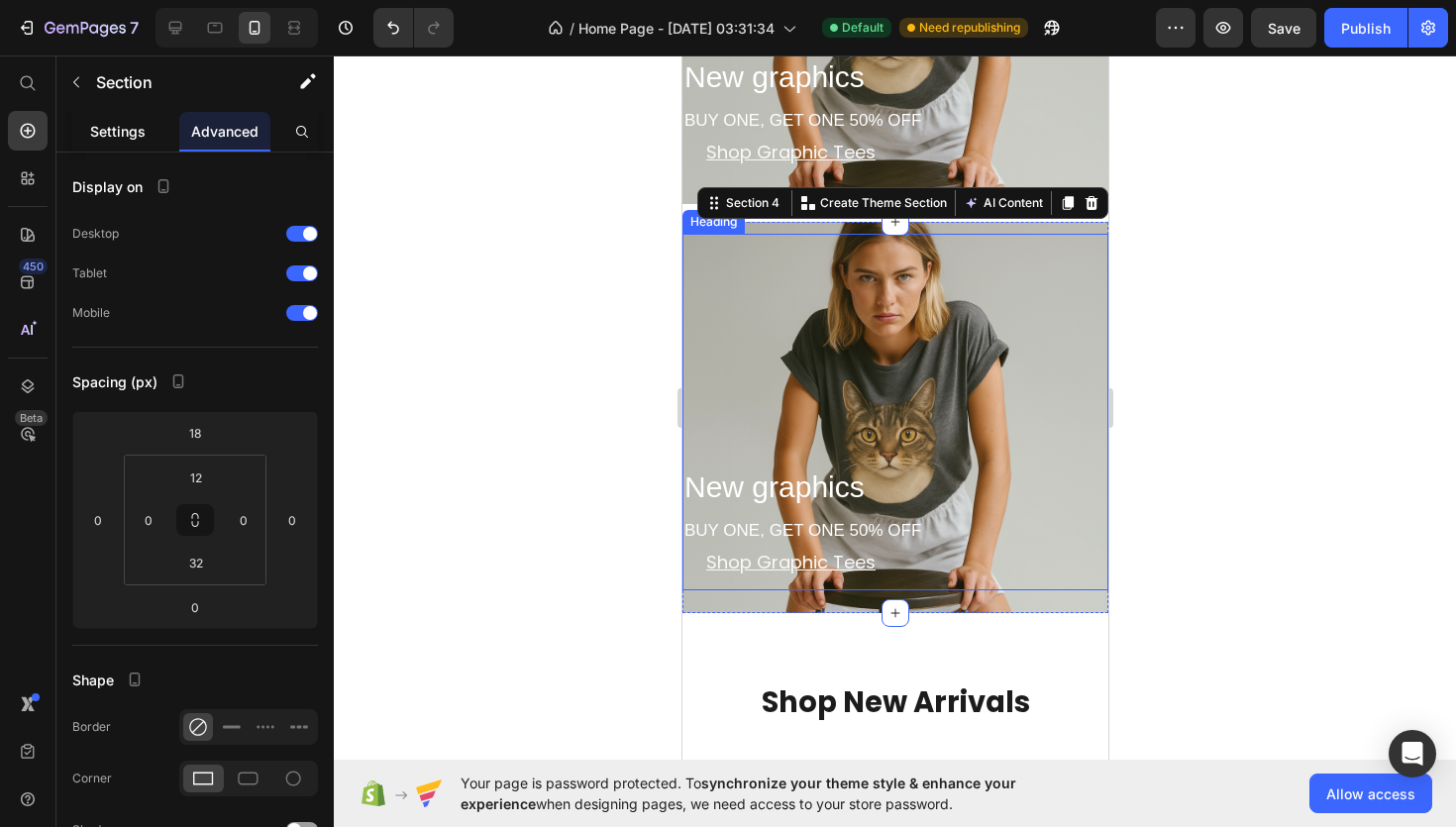 click on "Settings" at bounding box center (118, 131) 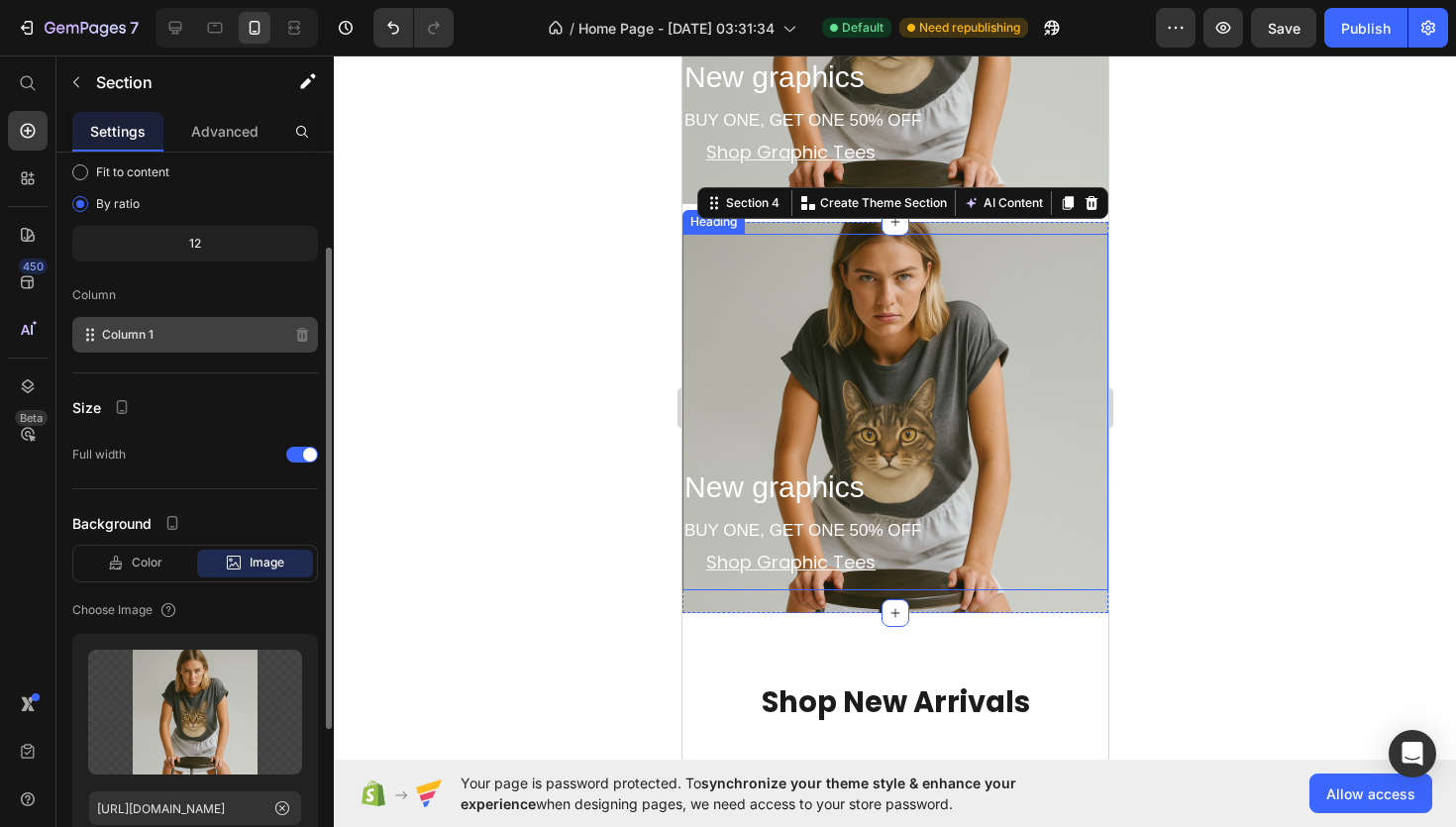 scroll, scrollTop: 378, scrollLeft: 0, axis: vertical 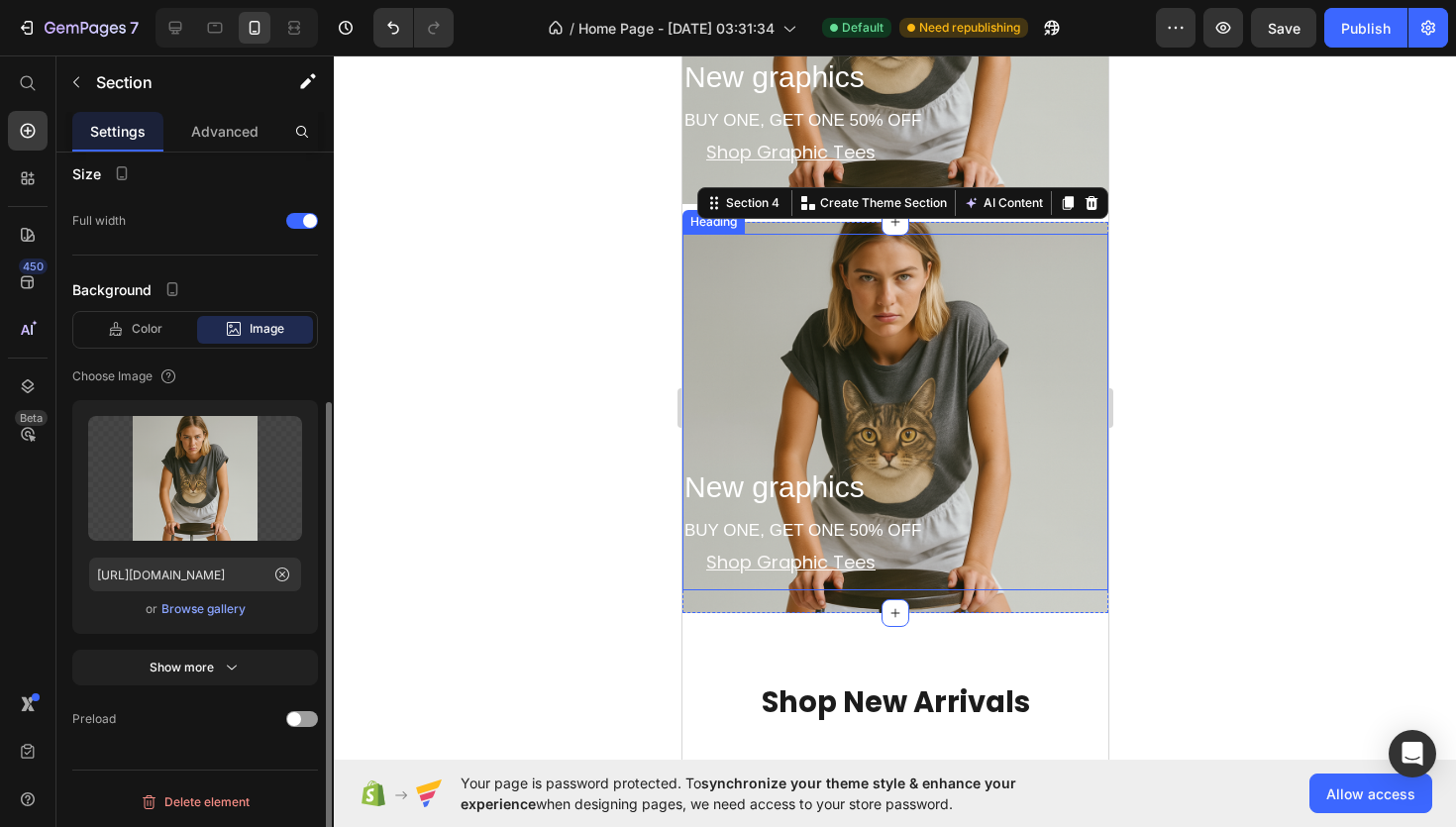 click on "Browse gallery" at bounding box center (203, 609) 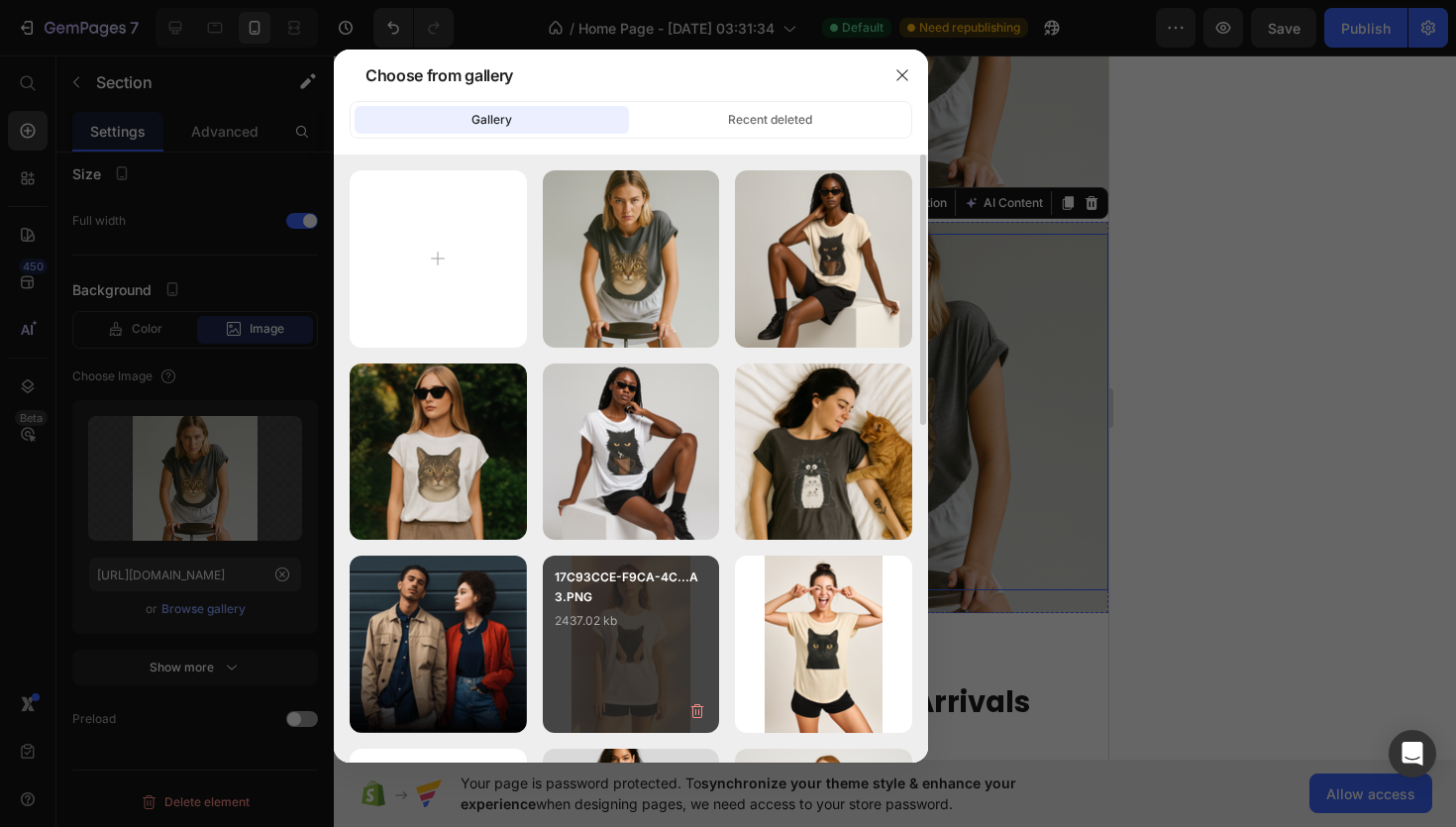 click on "2437.02 kb" at bounding box center [631, 621] 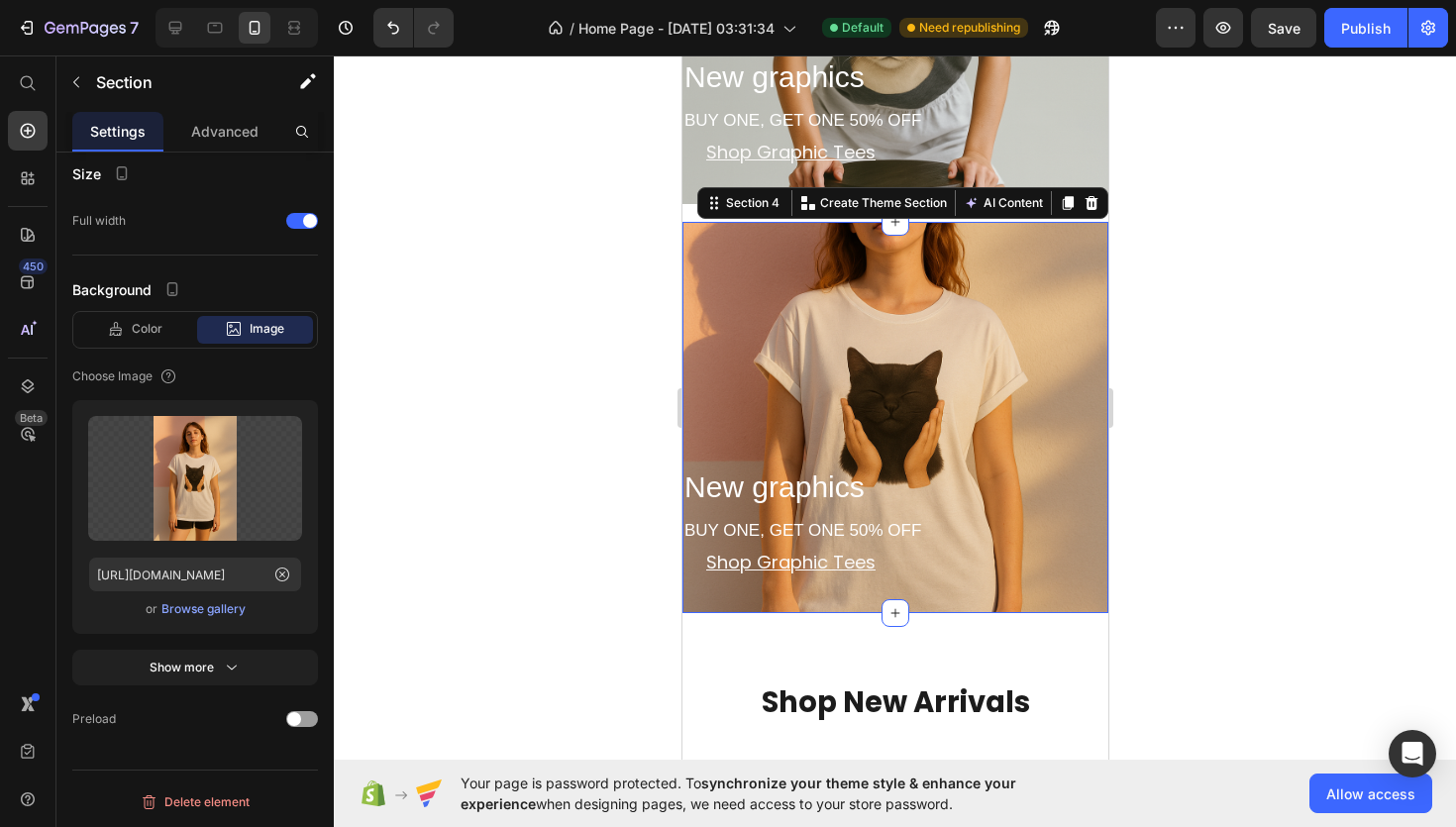 click 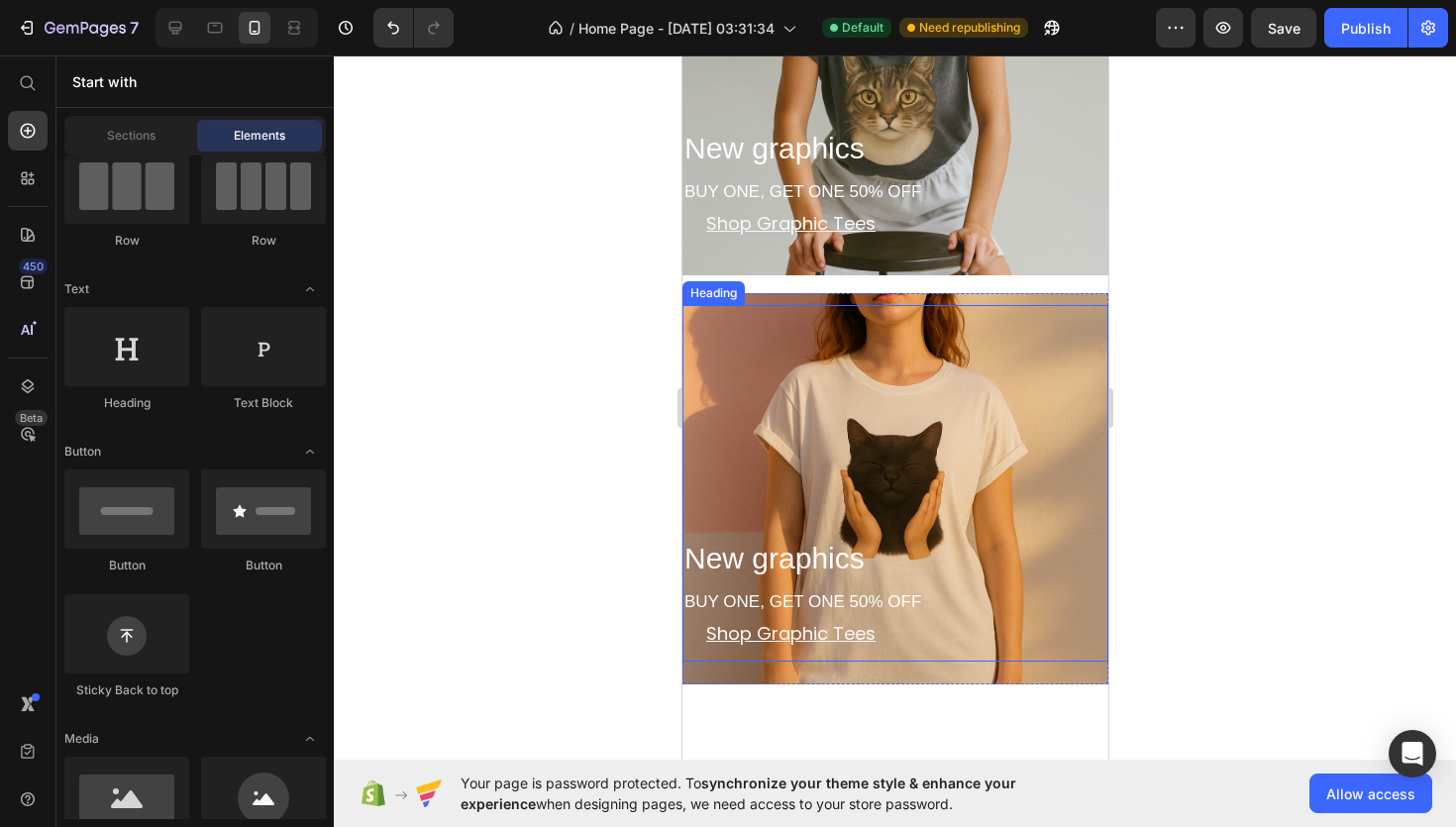 scroll, scrollTop: 1465, scrollLeft: 0, axis: vertical 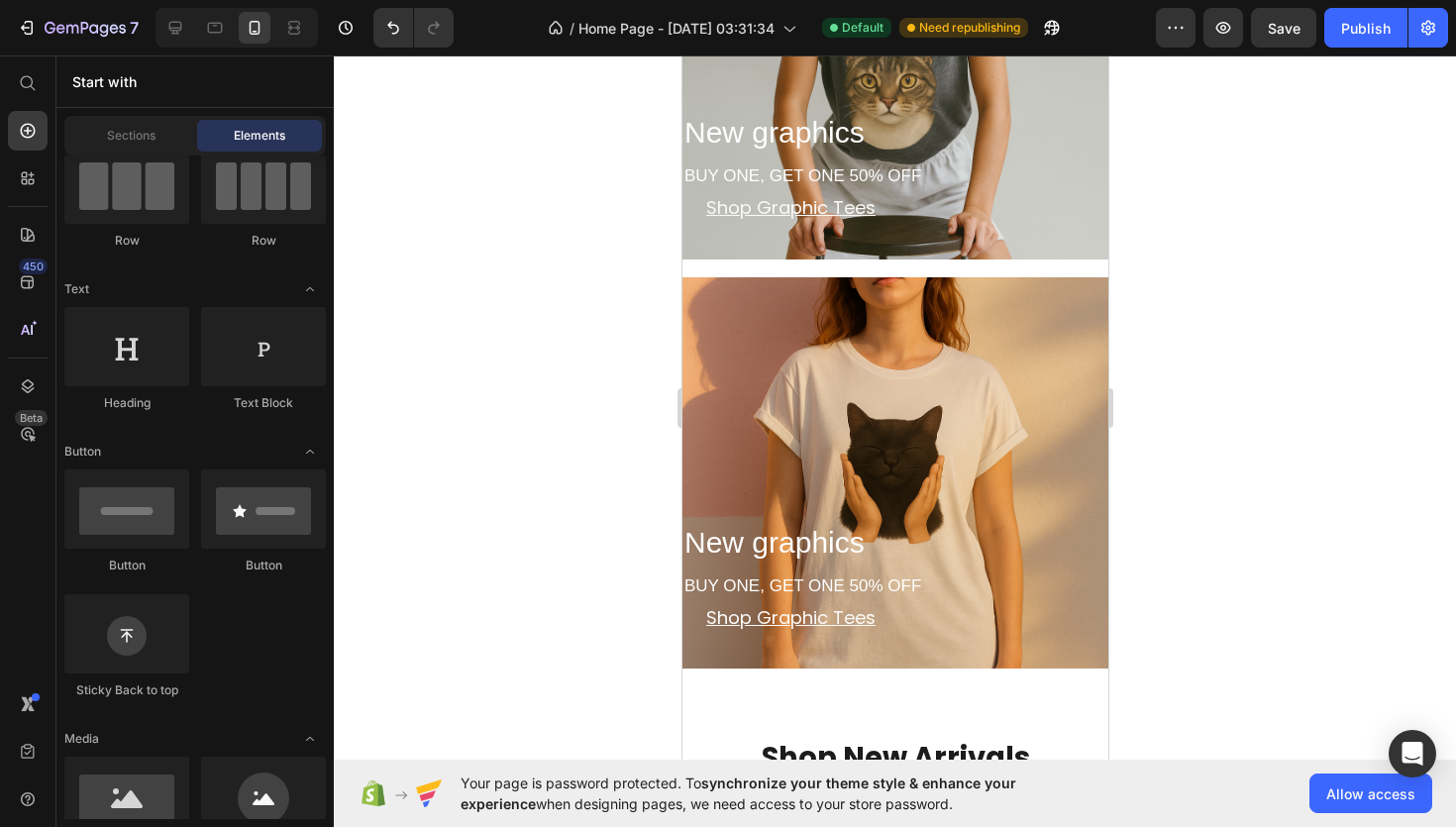 click 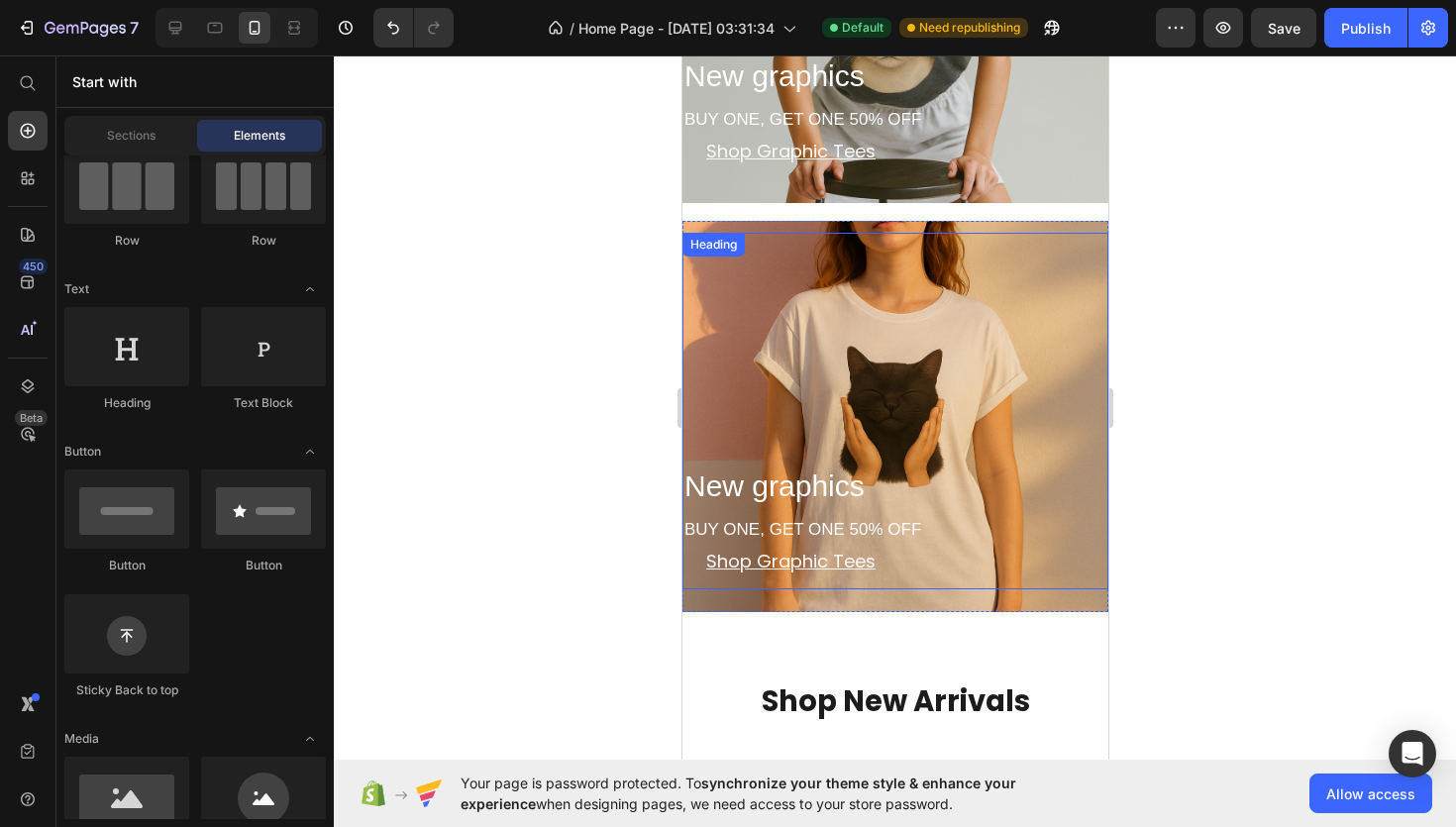 scroll, scrollTop: 1511, scrollLeft: 0, axis: vertical 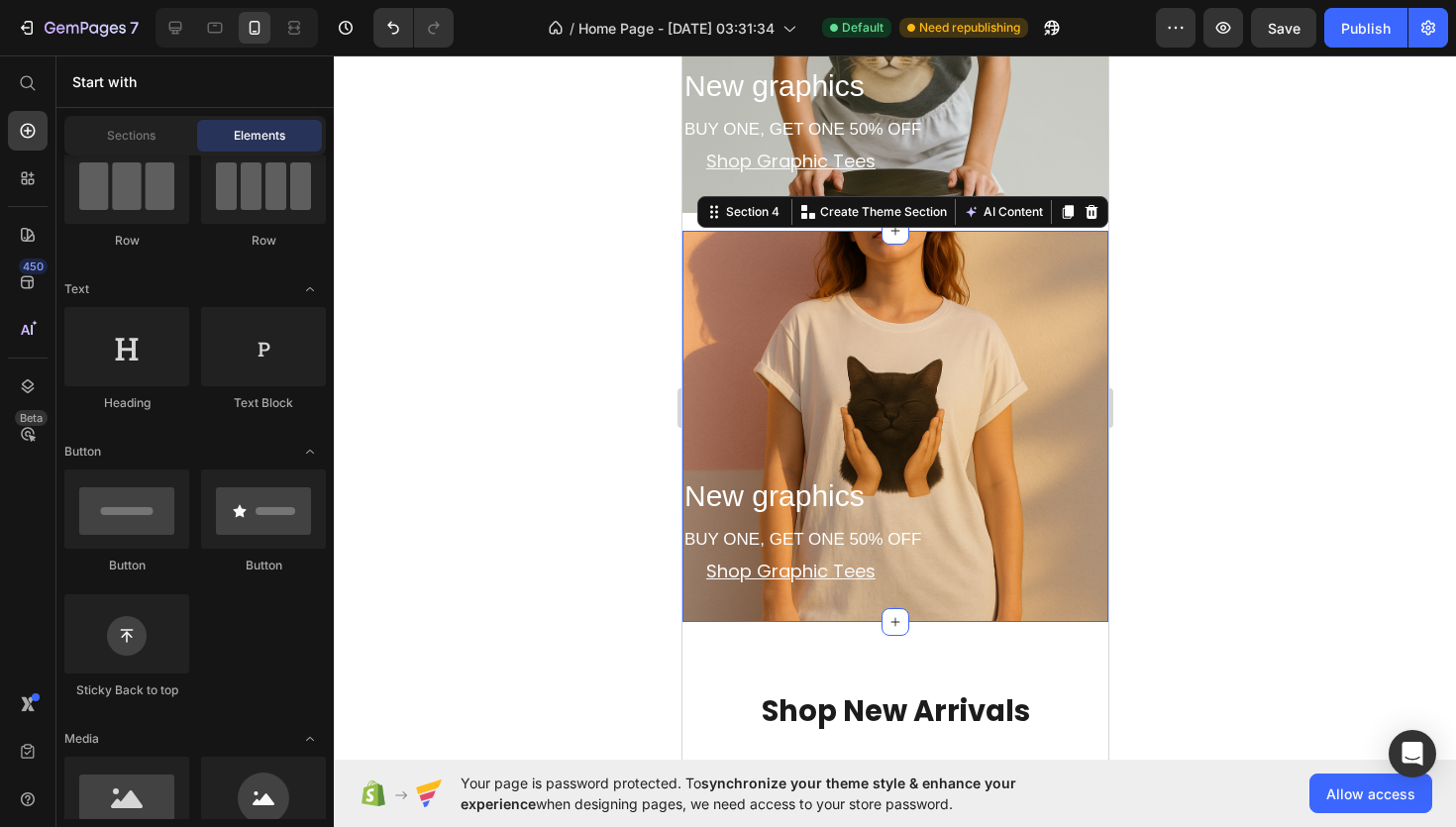 click on "New graphics      BUY ONE, GET ONE 50% OFF   Heading Shop Graphic Tees    Button Section 4   You can create reusable sections Create Theme Section AI Content Write with GemAI What would you like to describe here? Tone and Voice Persuasive Product Mode Catitude Mode ON Classic Adult Vest Top Show more Generate" at bounding box center [894, 426] 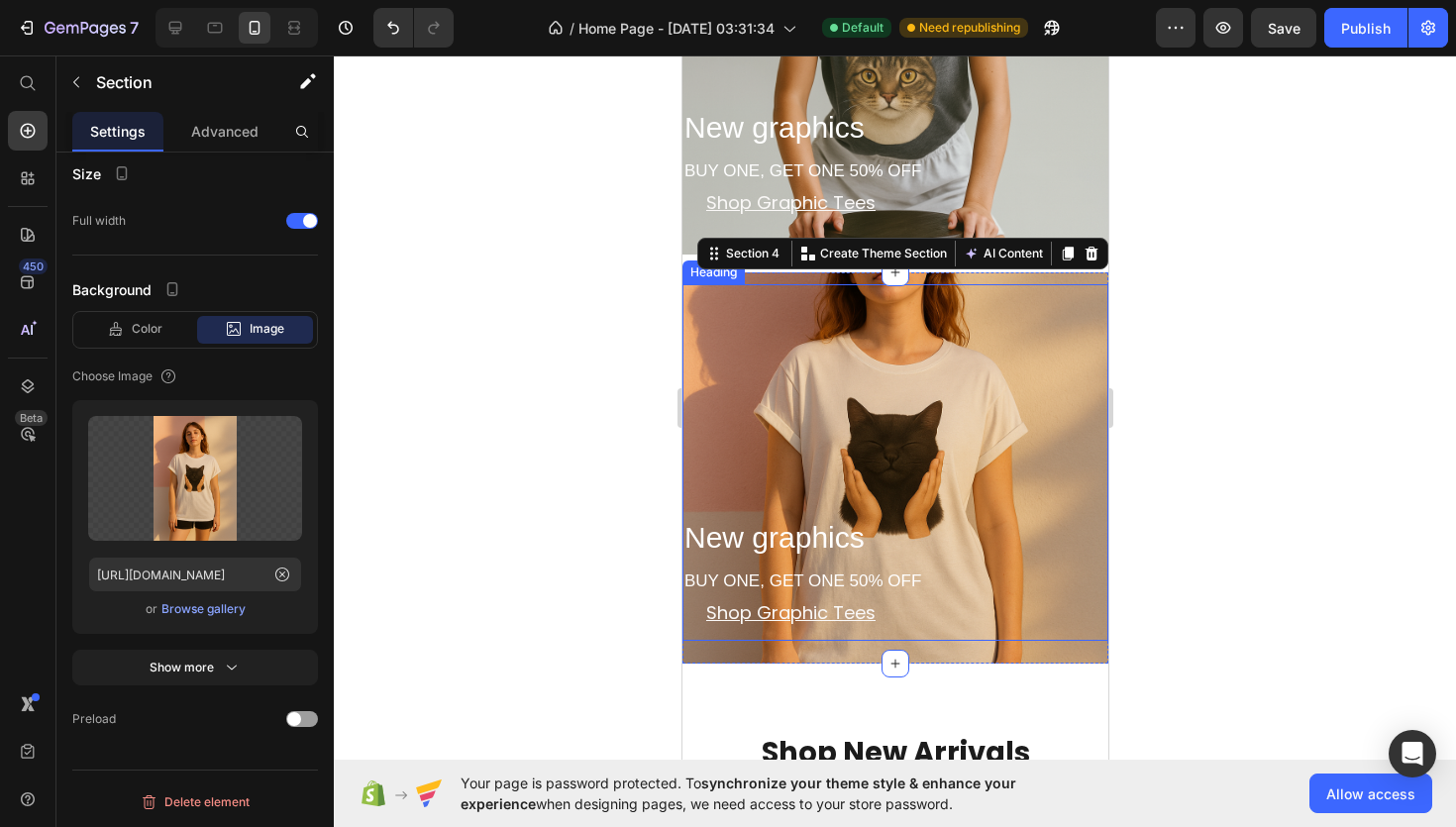 scroll, scrollTop: 1461, scrollLeft: 0, axis: vertical 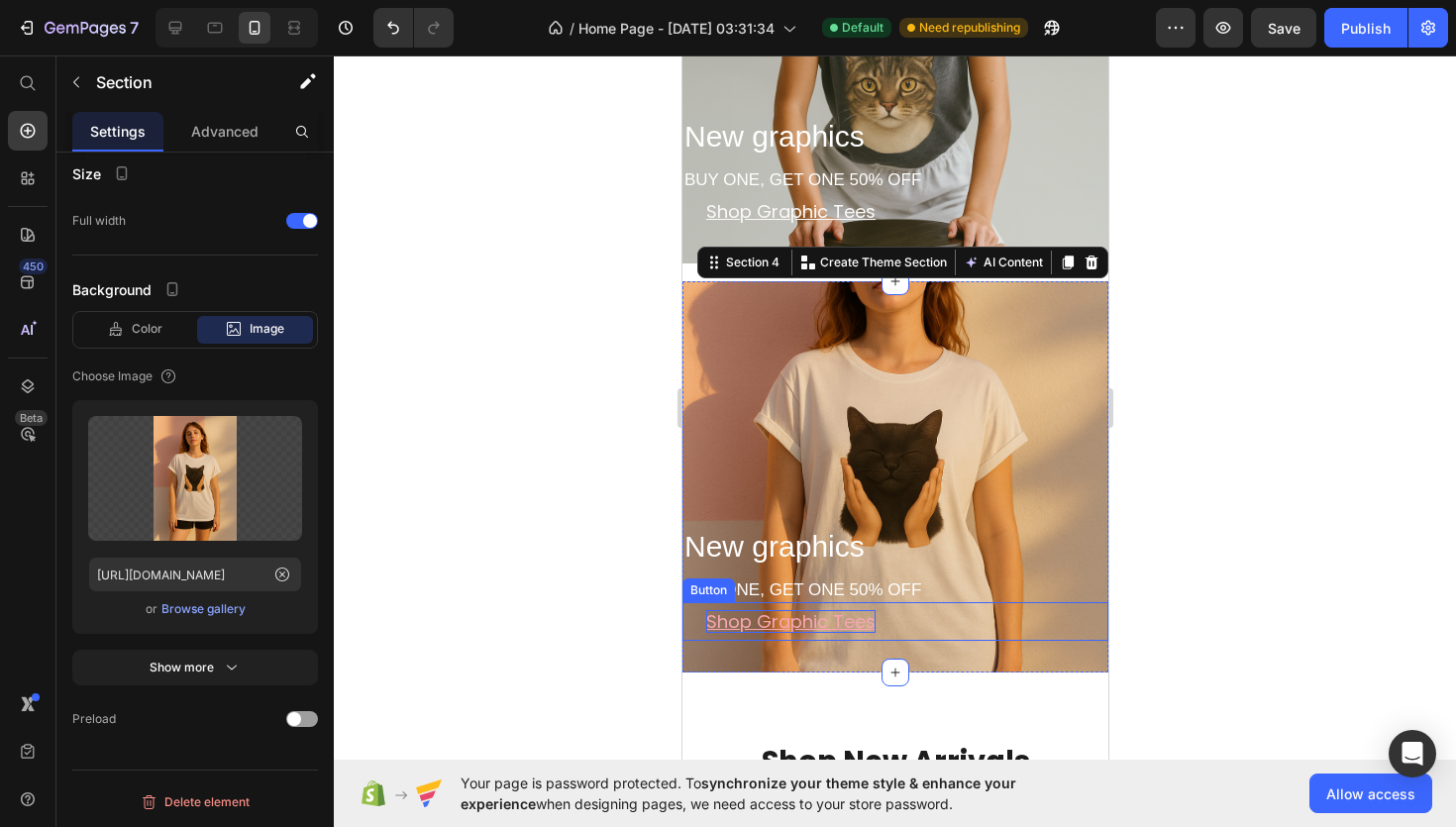 click on "Shop Graphic Tees" at bounding box center [789, 621] 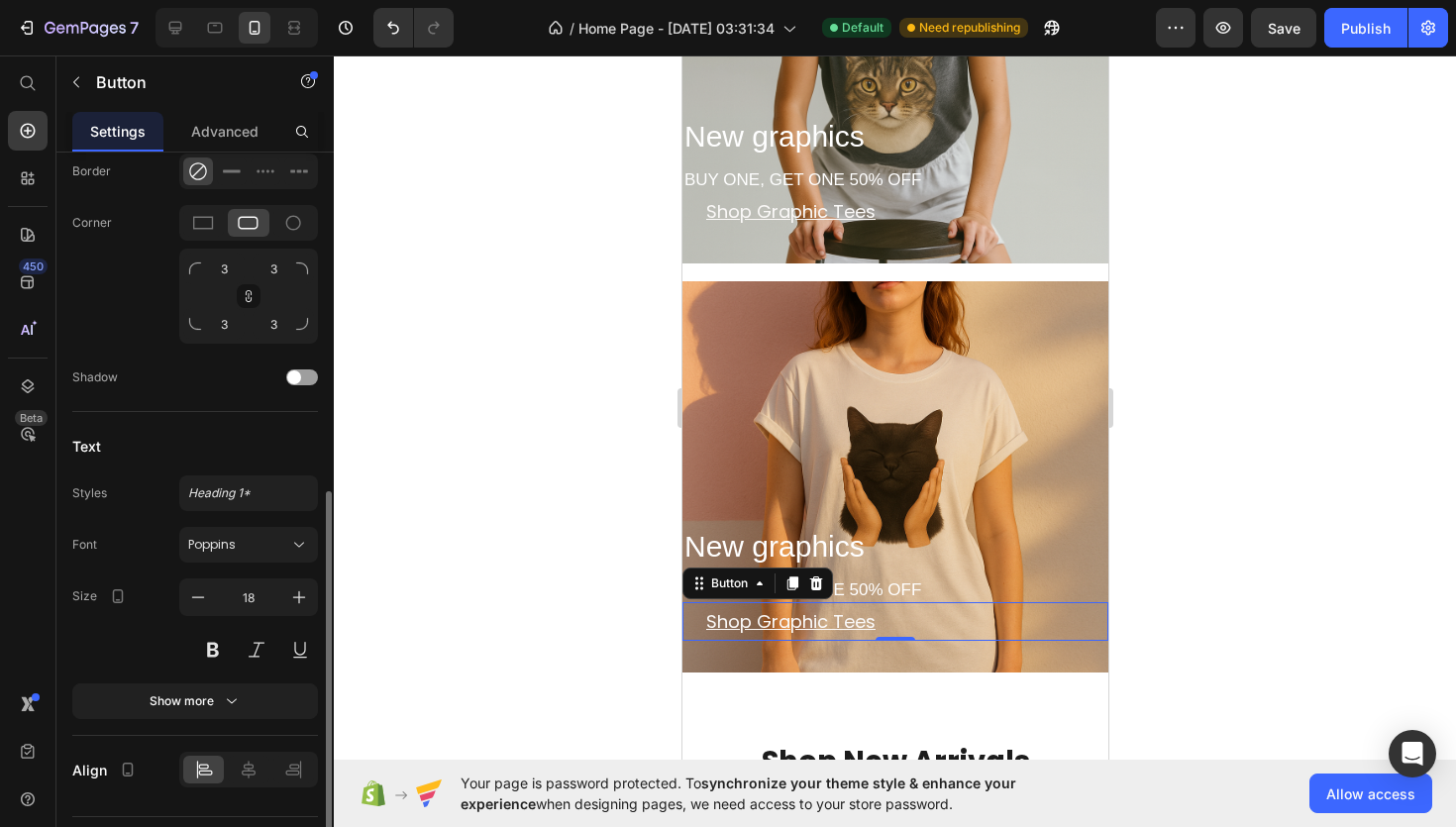 scroll, scrollTop: 700, scrollLeft: 0, axis: vertical 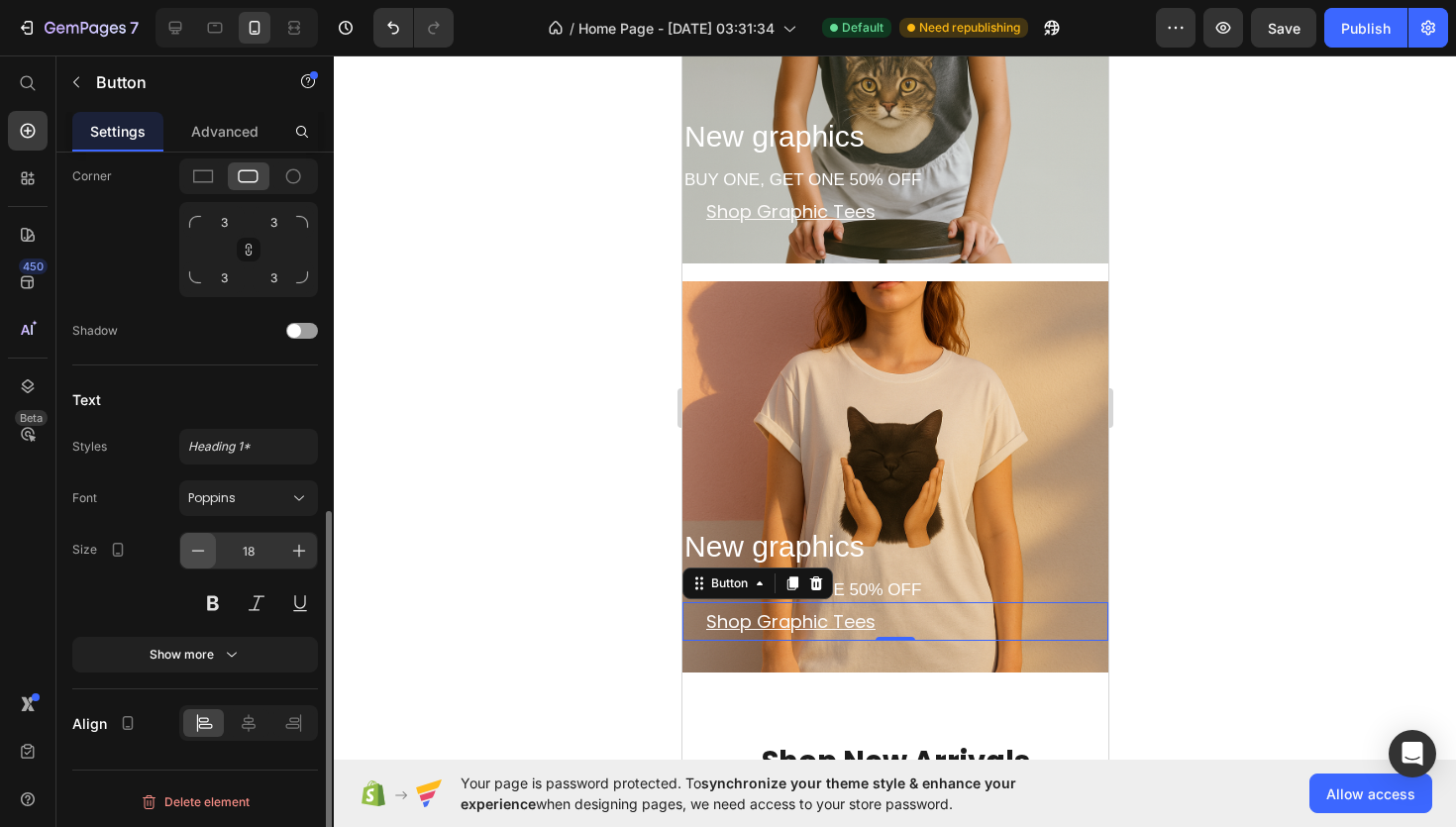 click 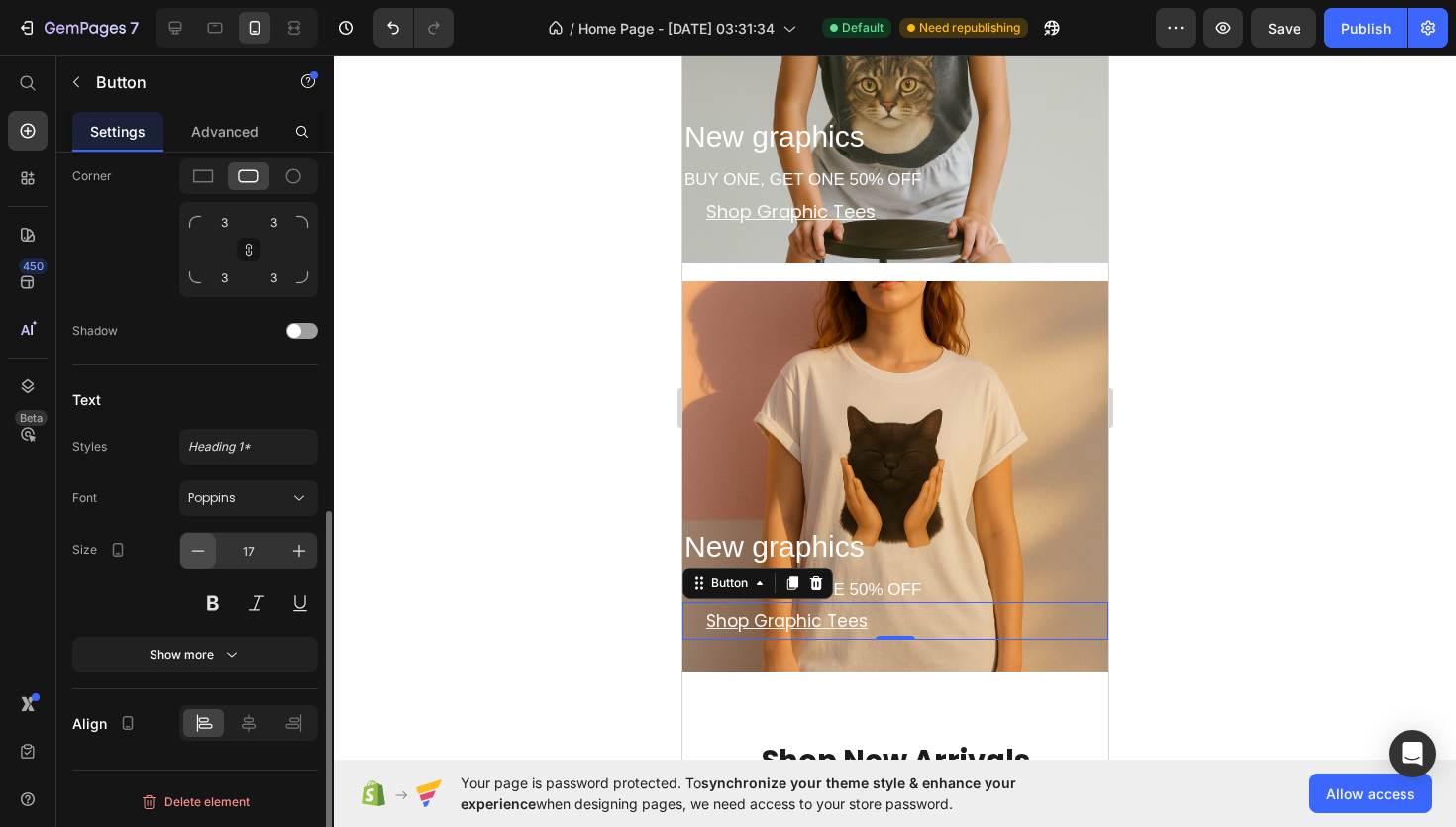 click 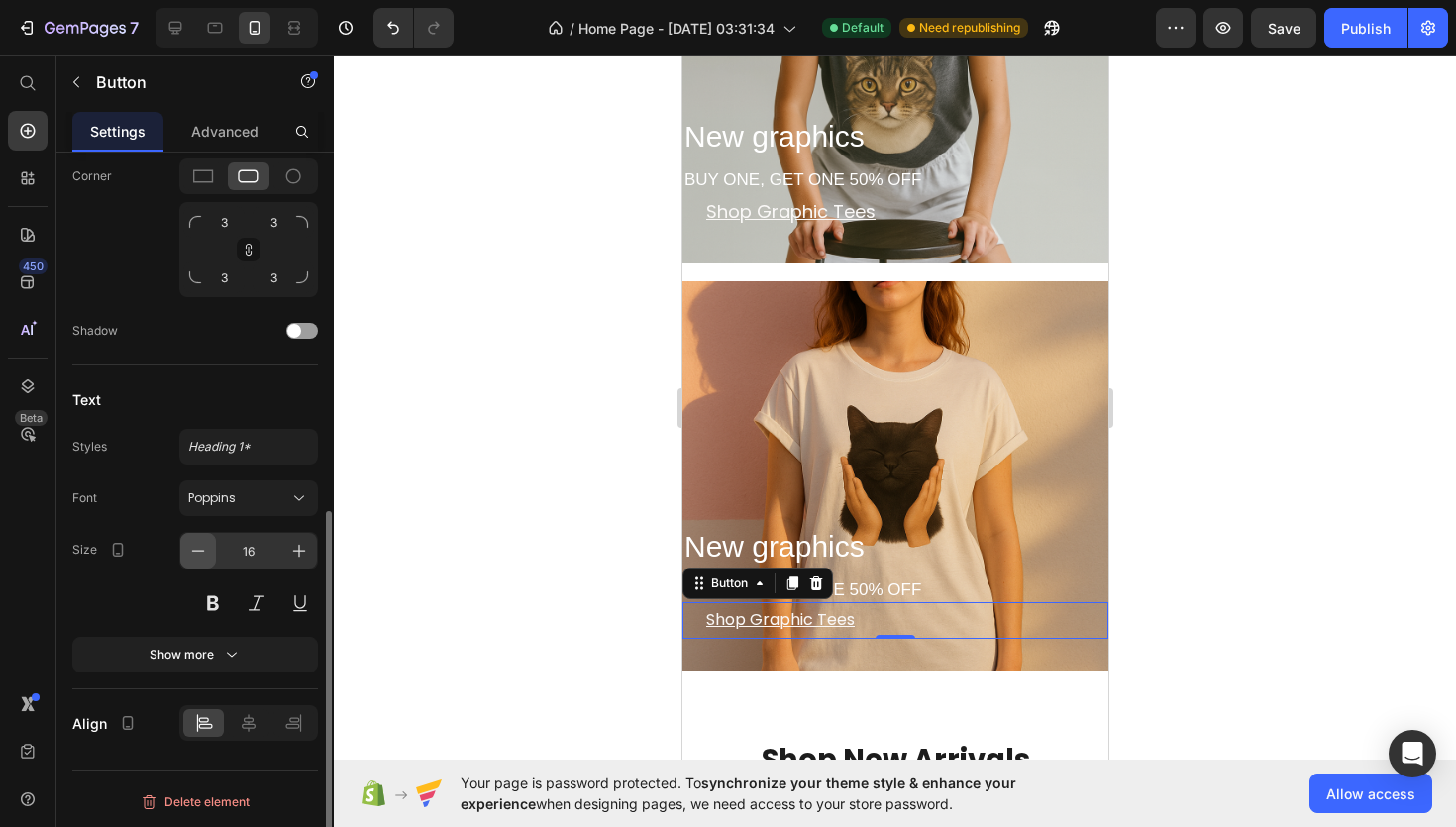 click 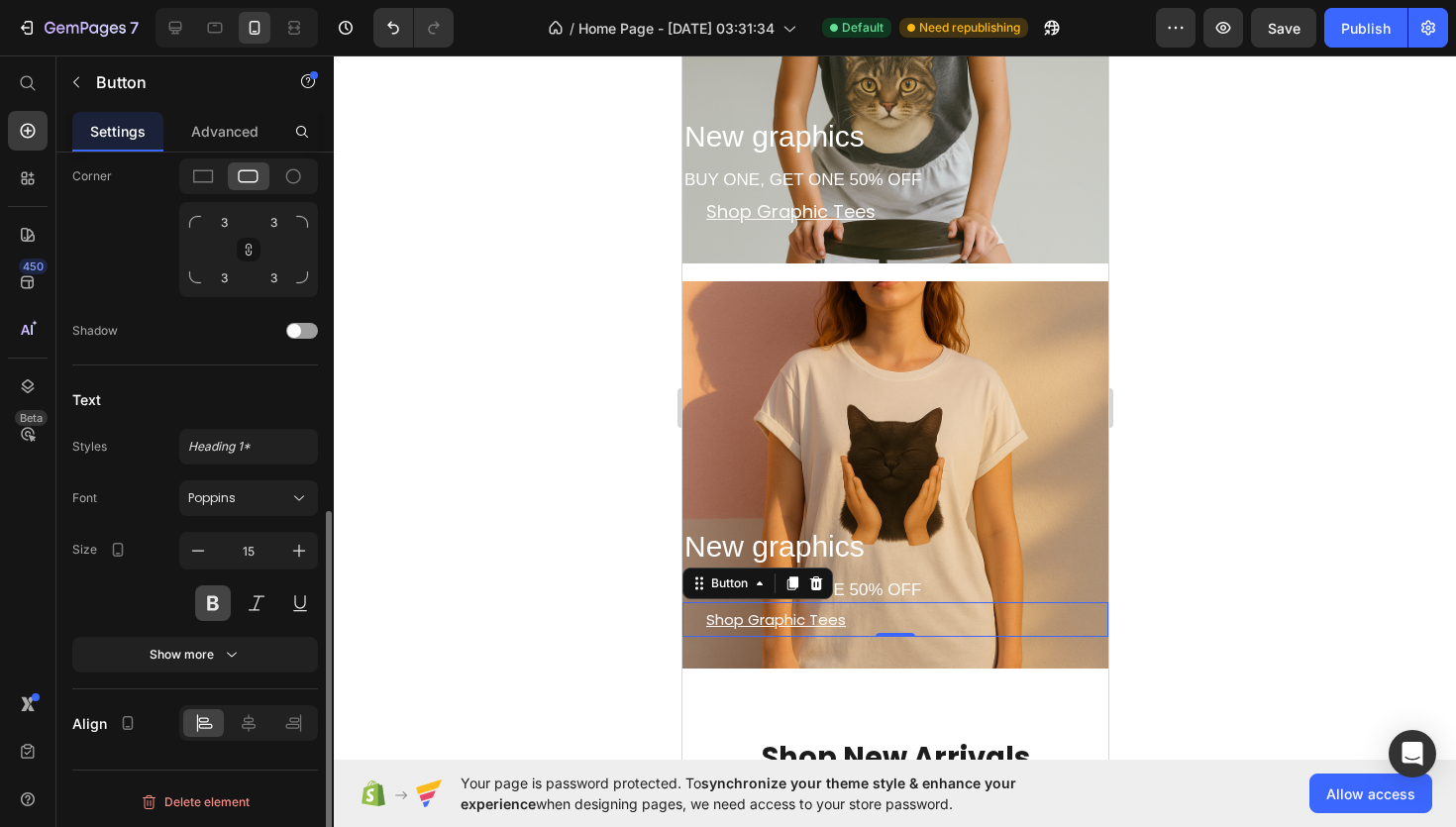 click at bounding box center [213, 603] 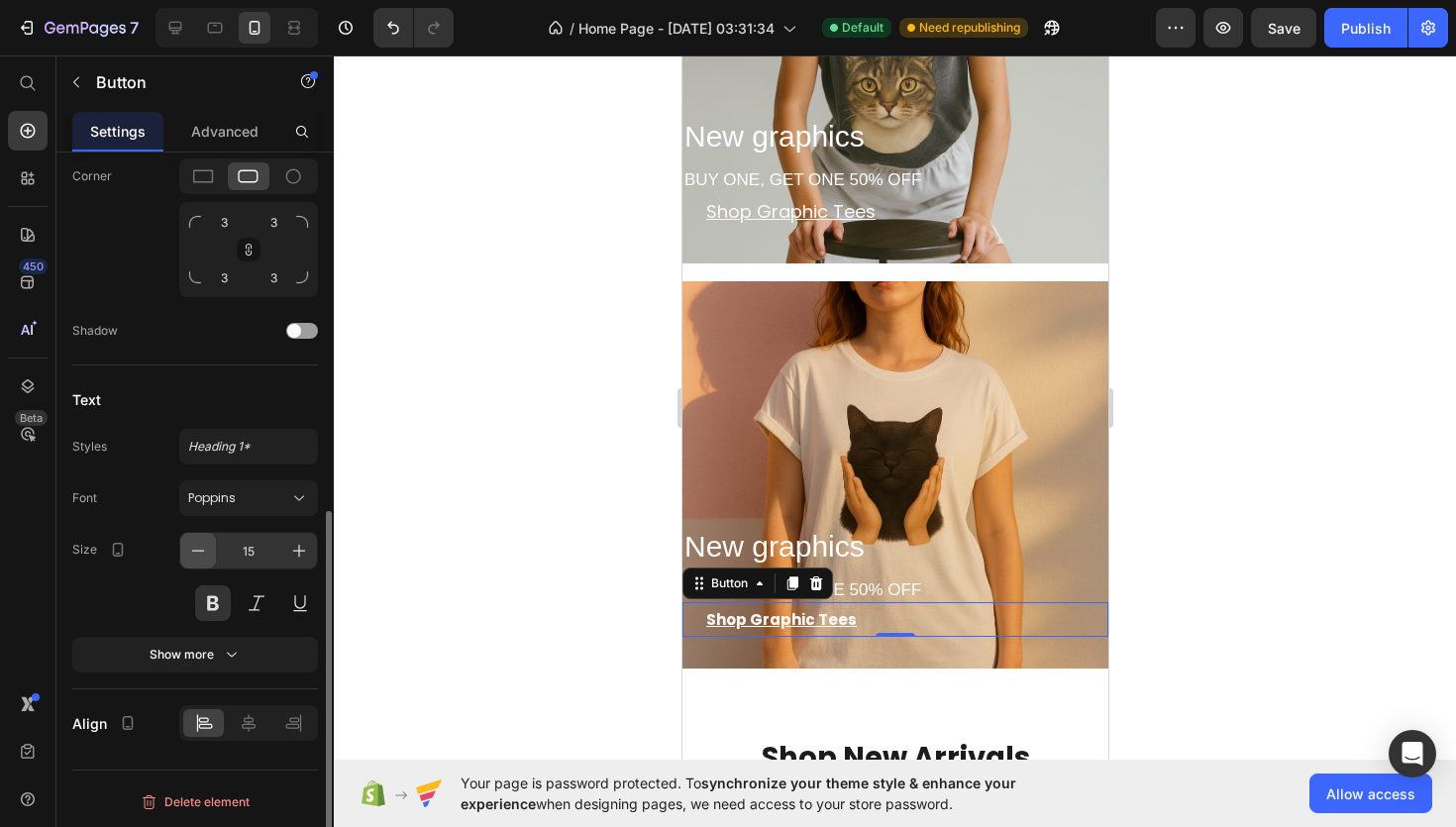 click 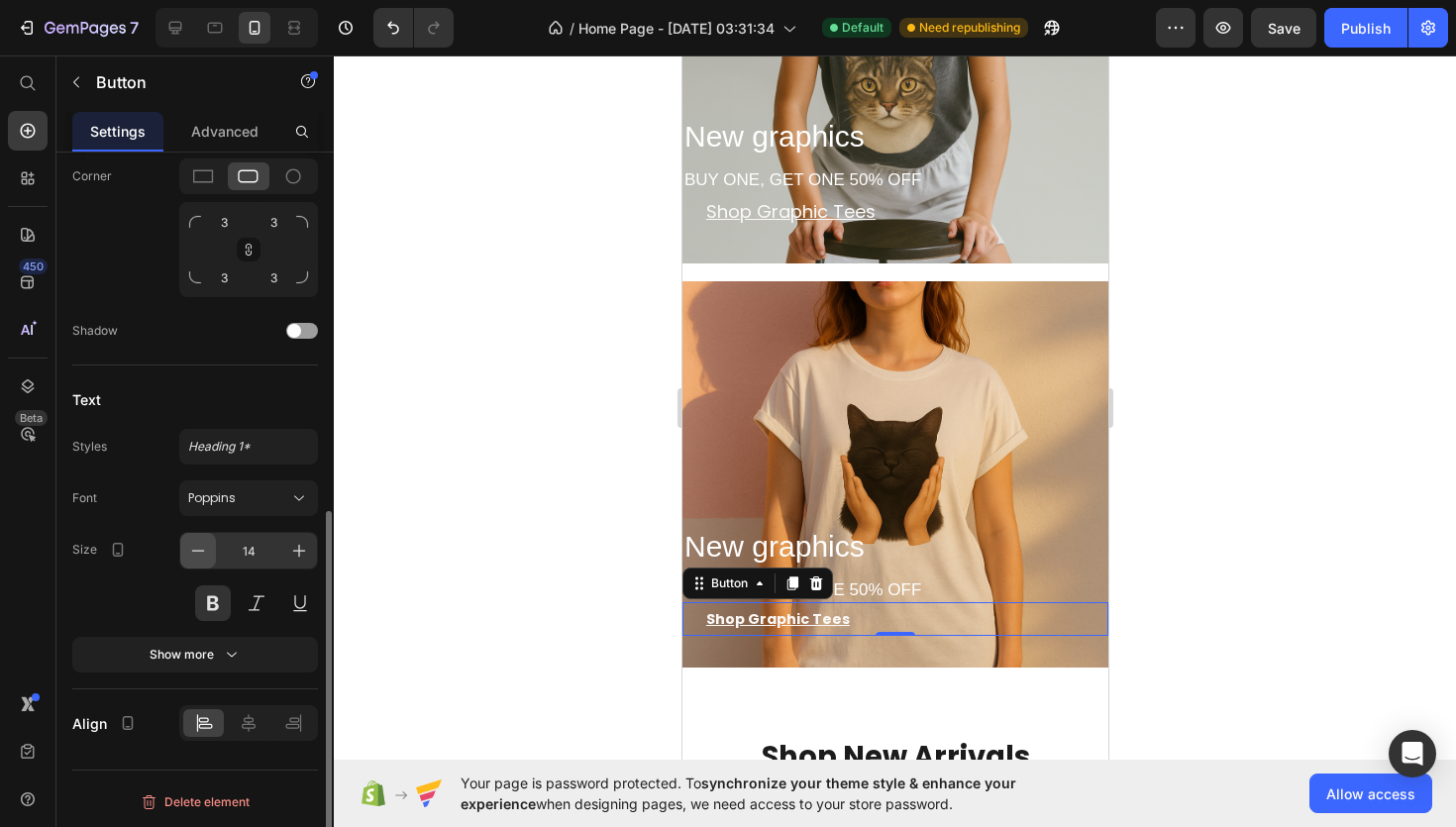 click 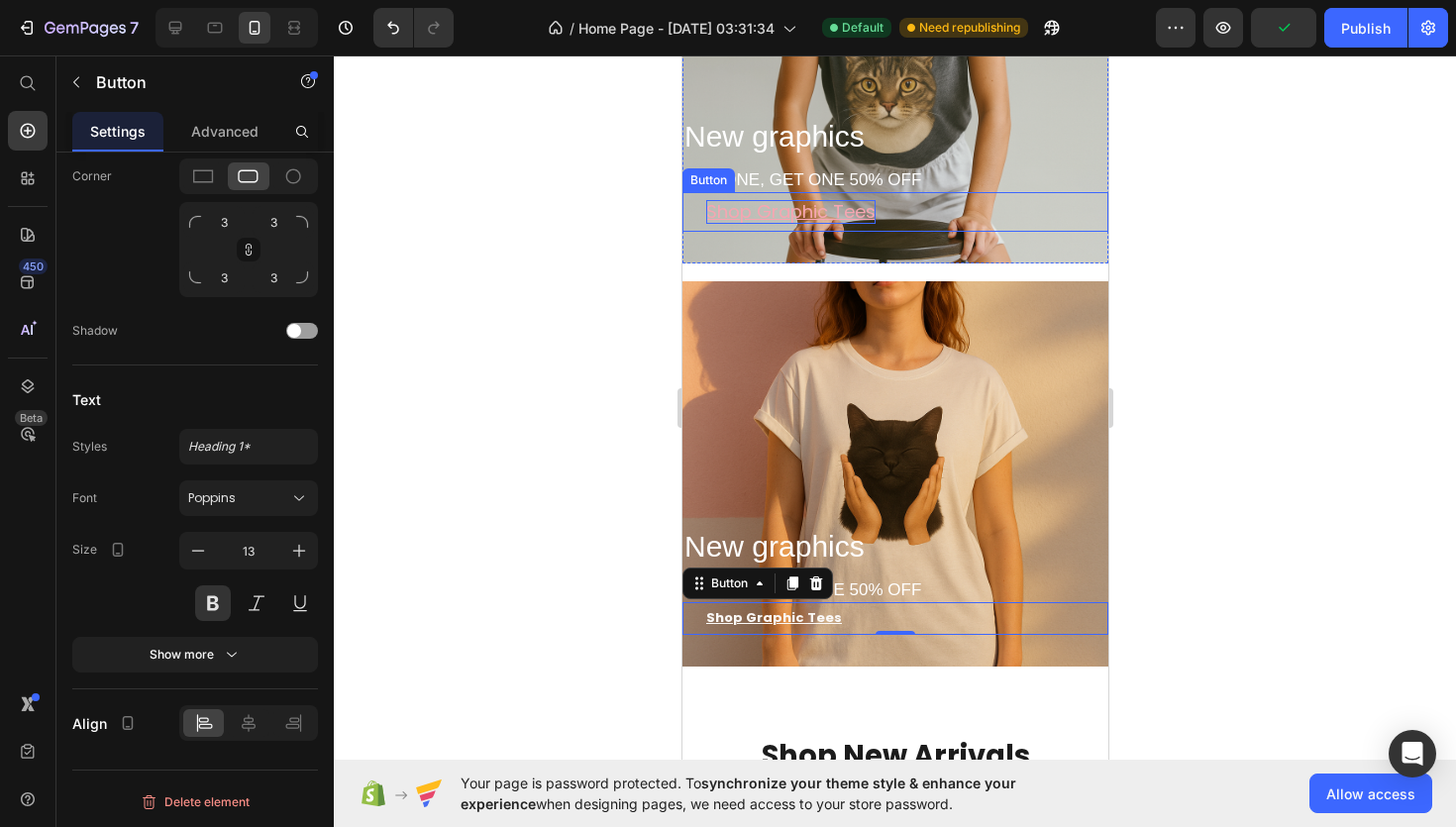 click on "Shop Graphic Tees" at bounding box center [789, 211] 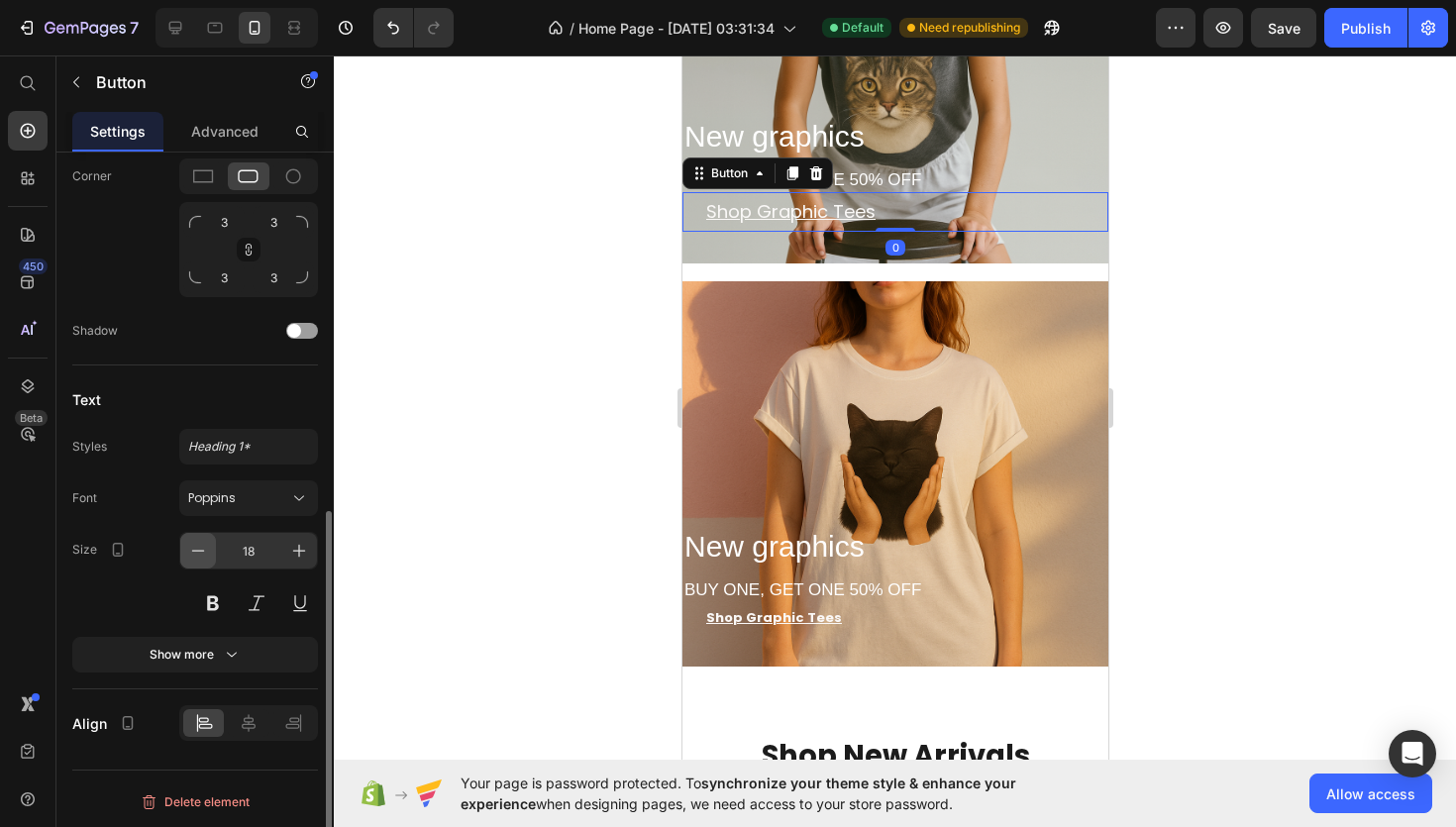 click 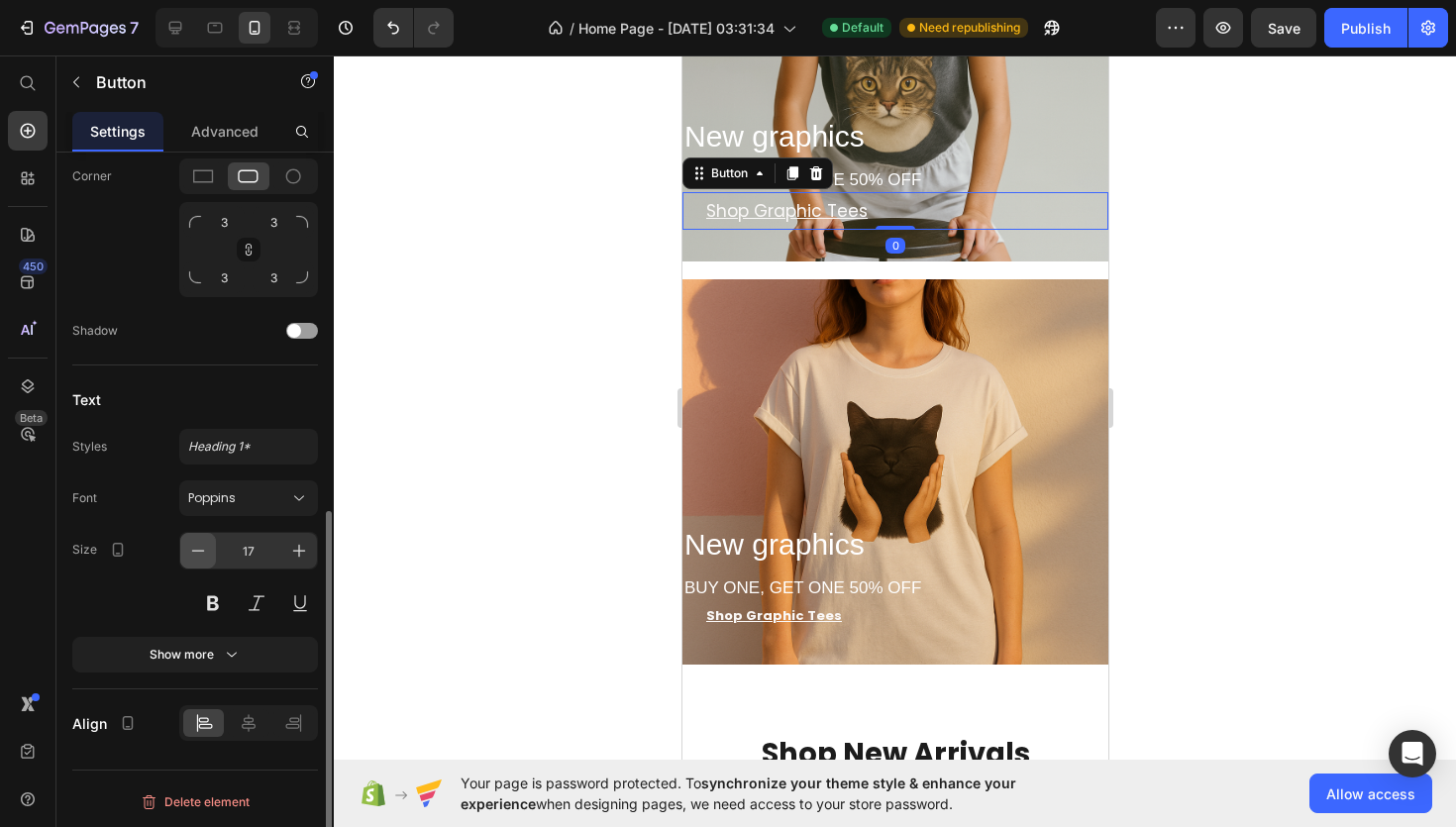 click 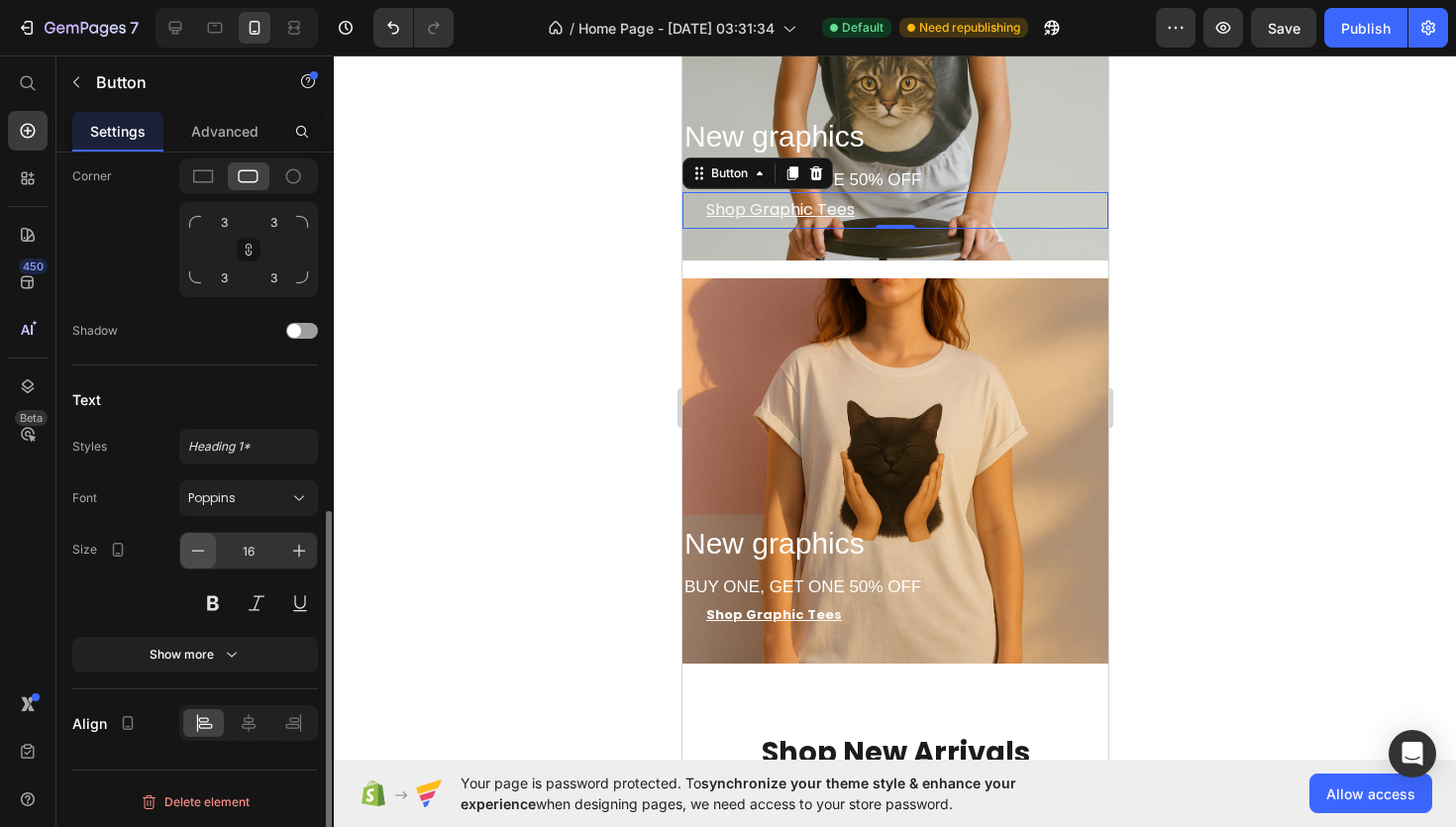 click 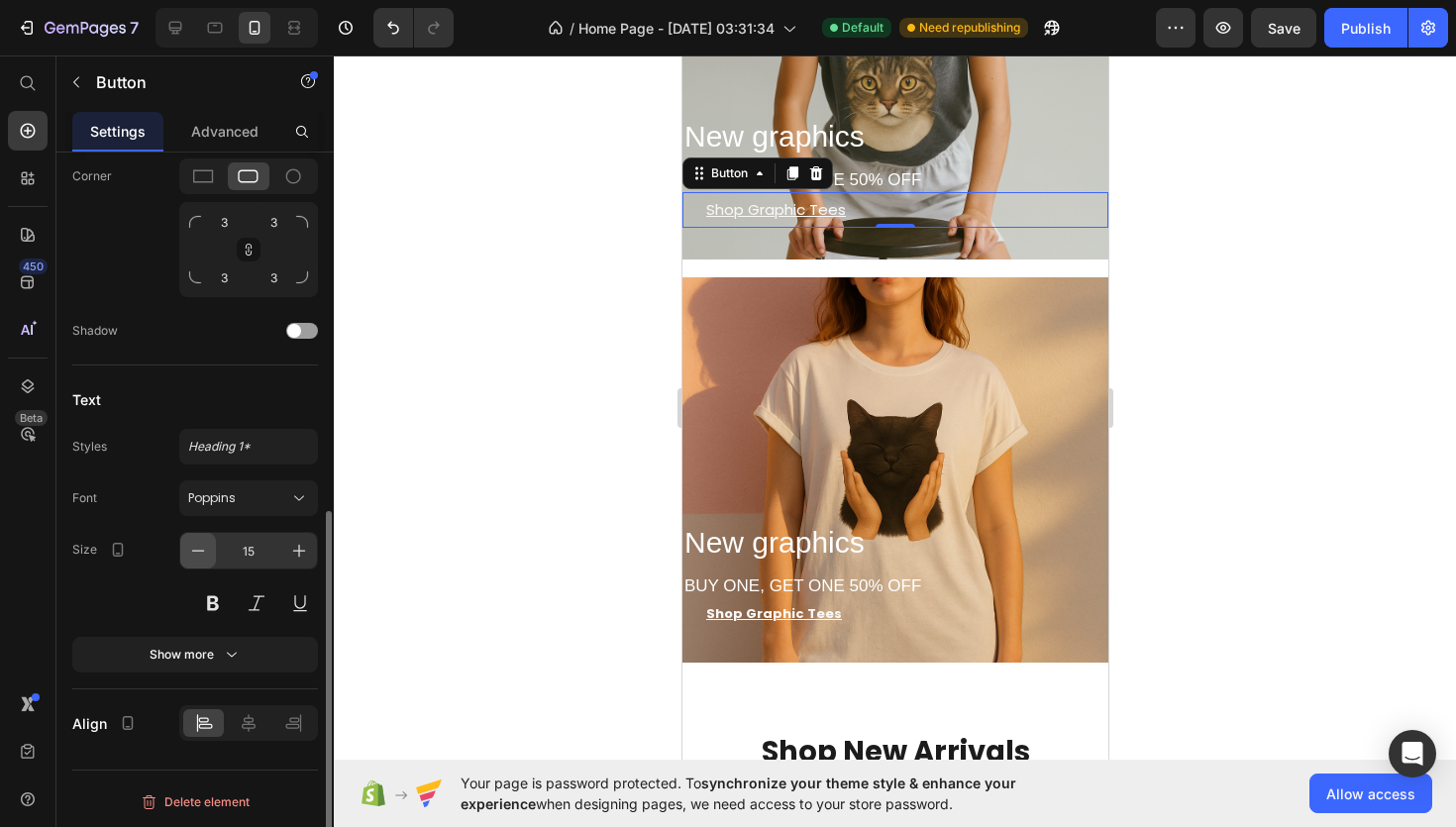 click 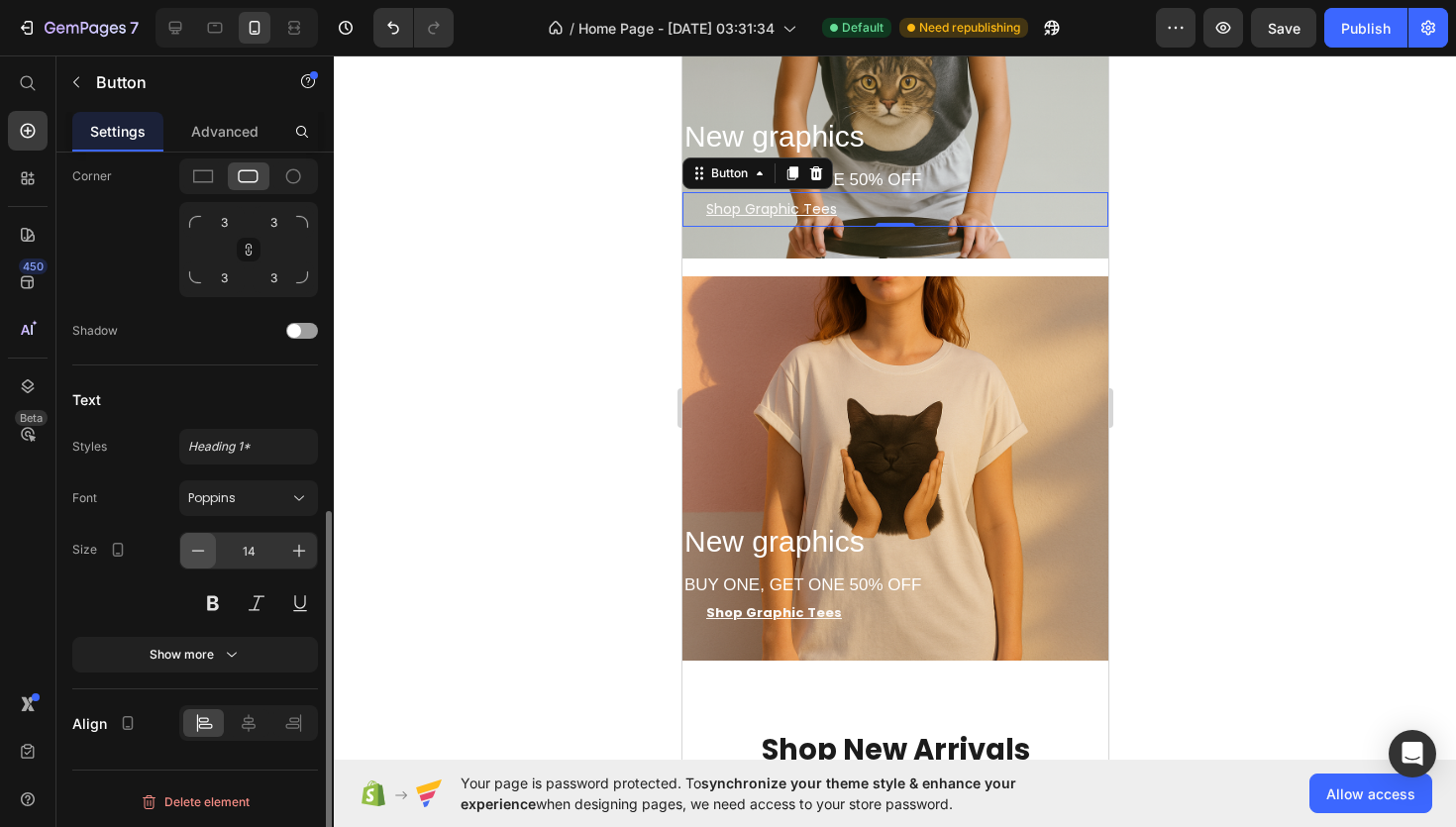 click 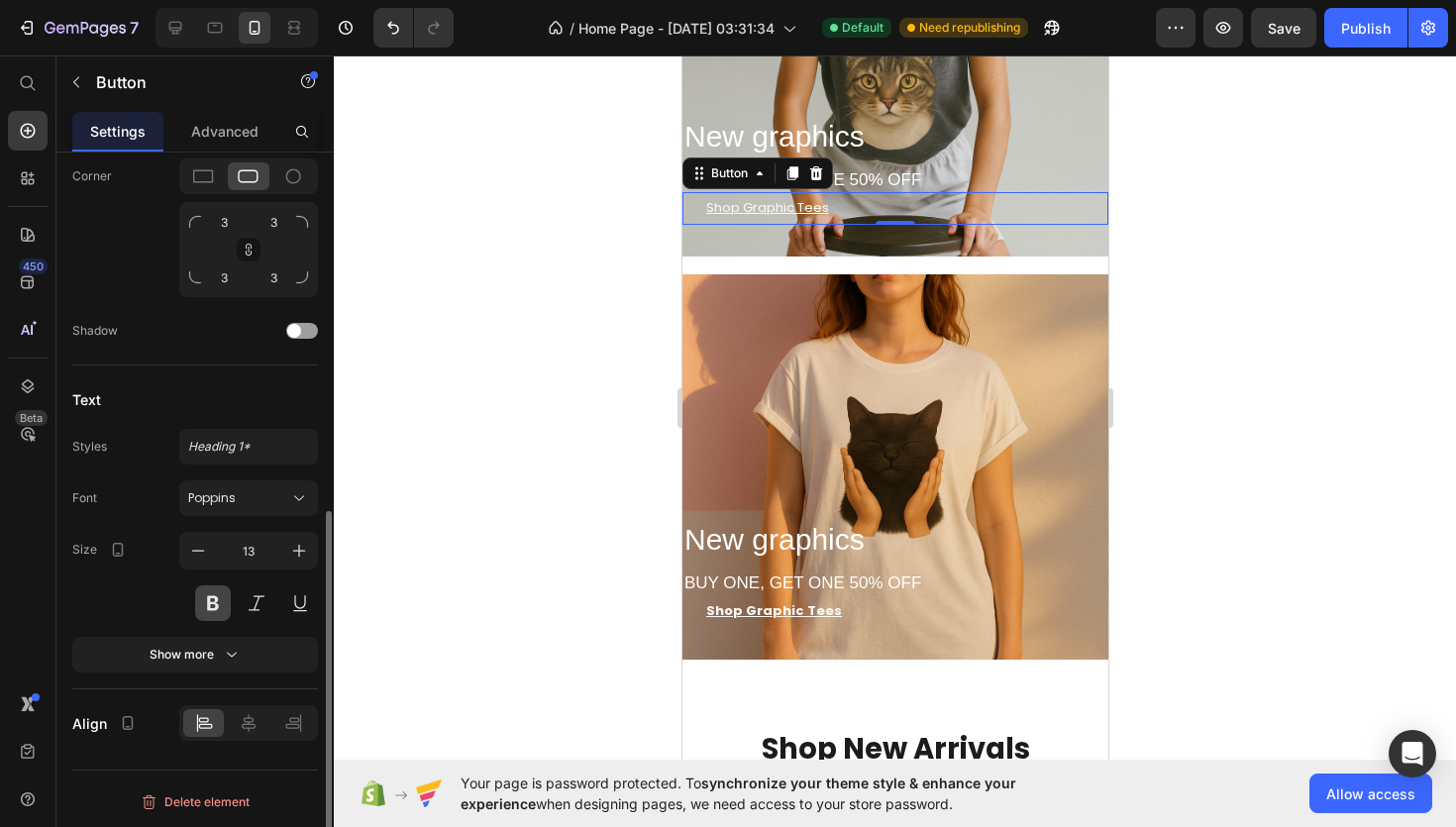 click at bounding box center (213, 603) 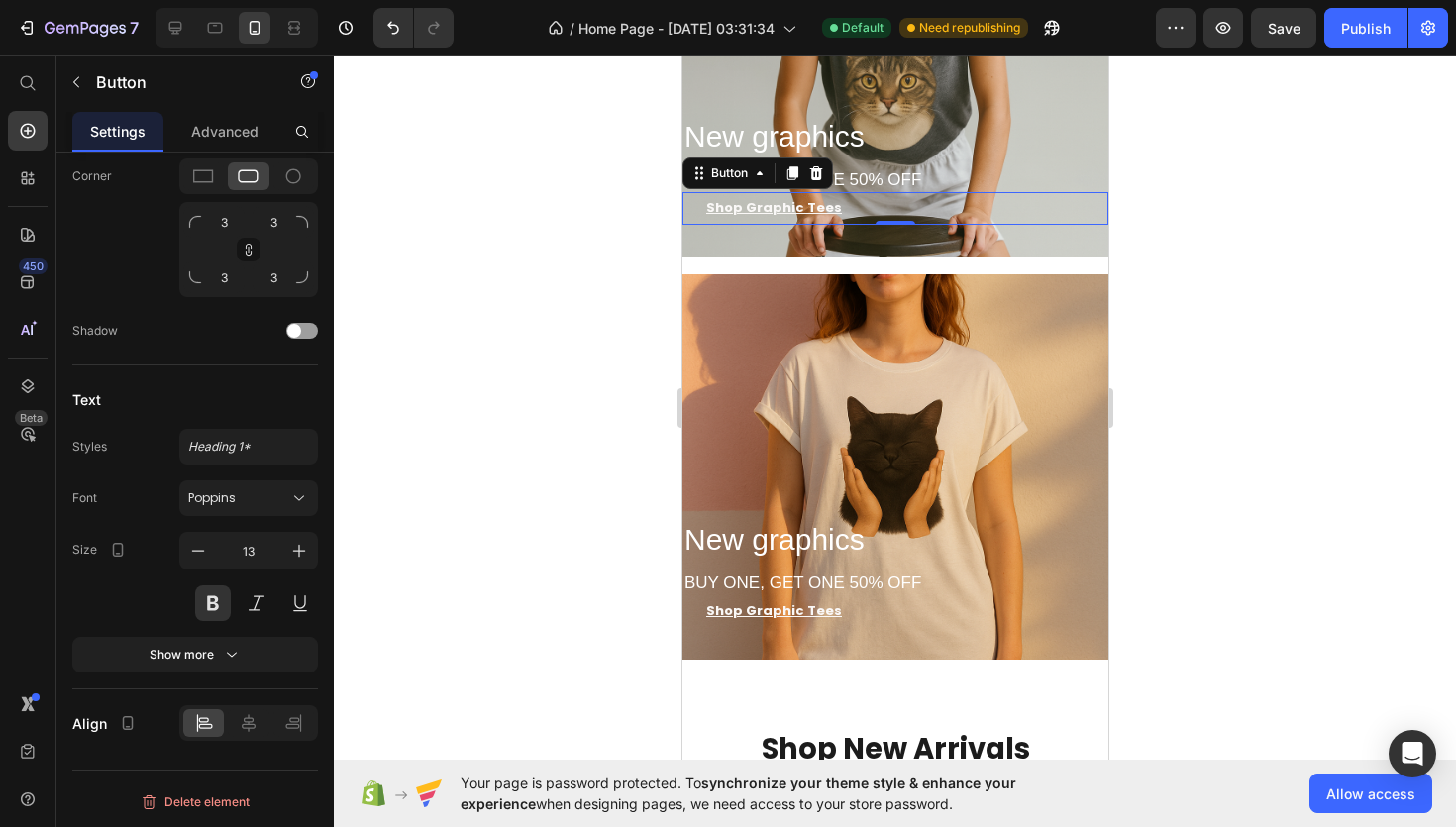 click 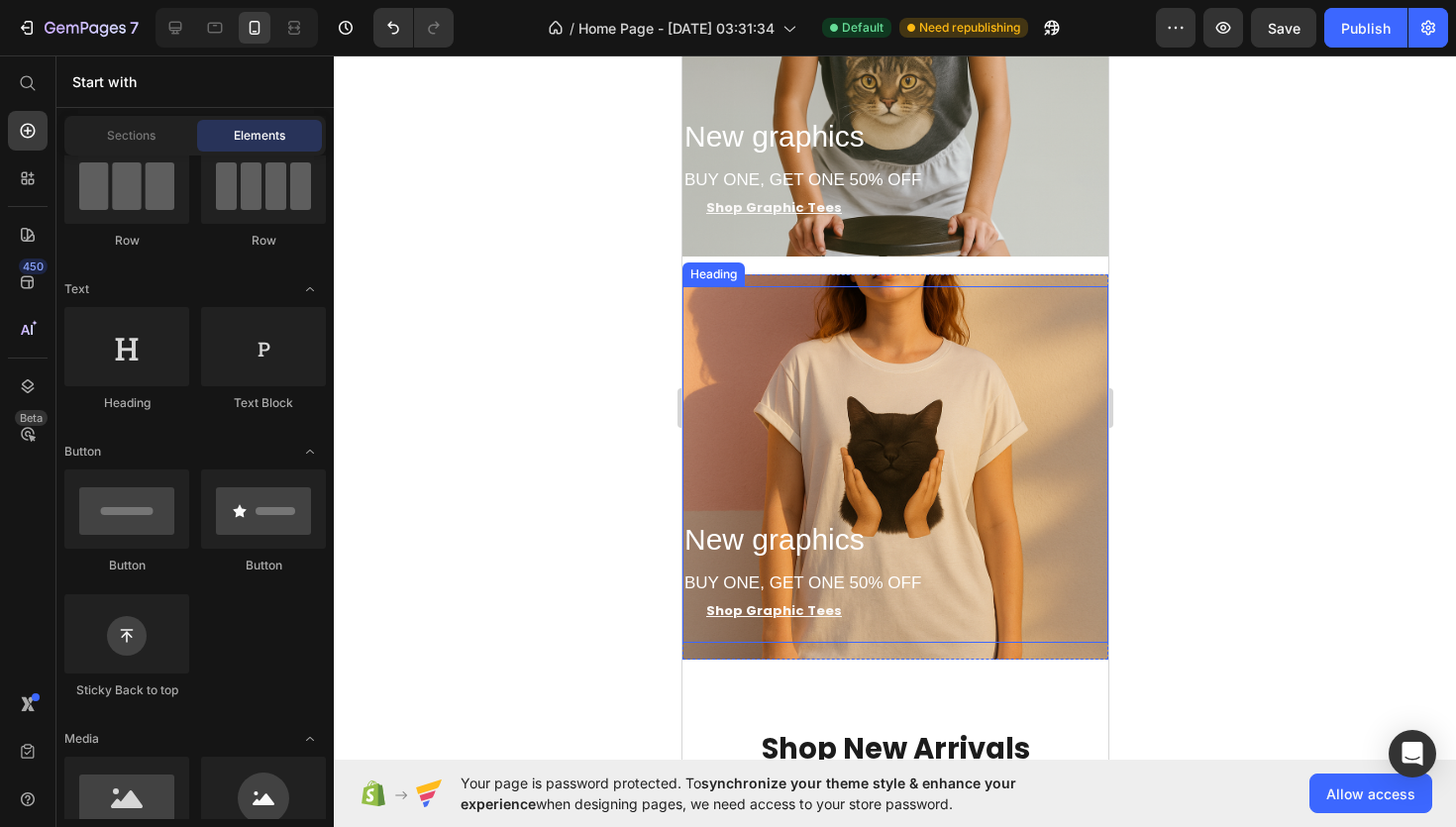 click on "New graphics      BUY ONE, GET ONE 50% OFF" at bounding box center (894, 465) 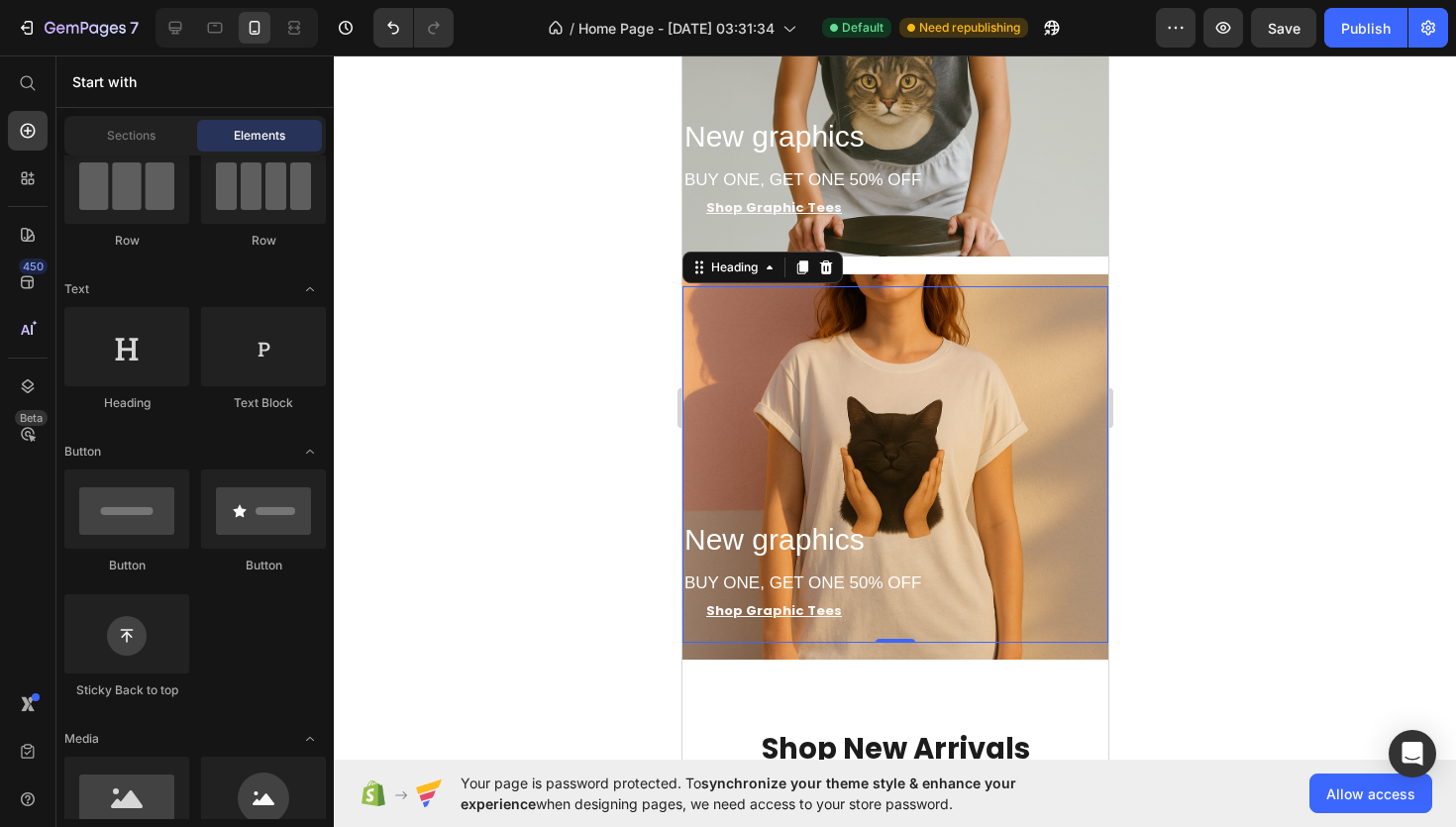 scroll, scrollTop: 0, scrollLeft: 0, axis: both 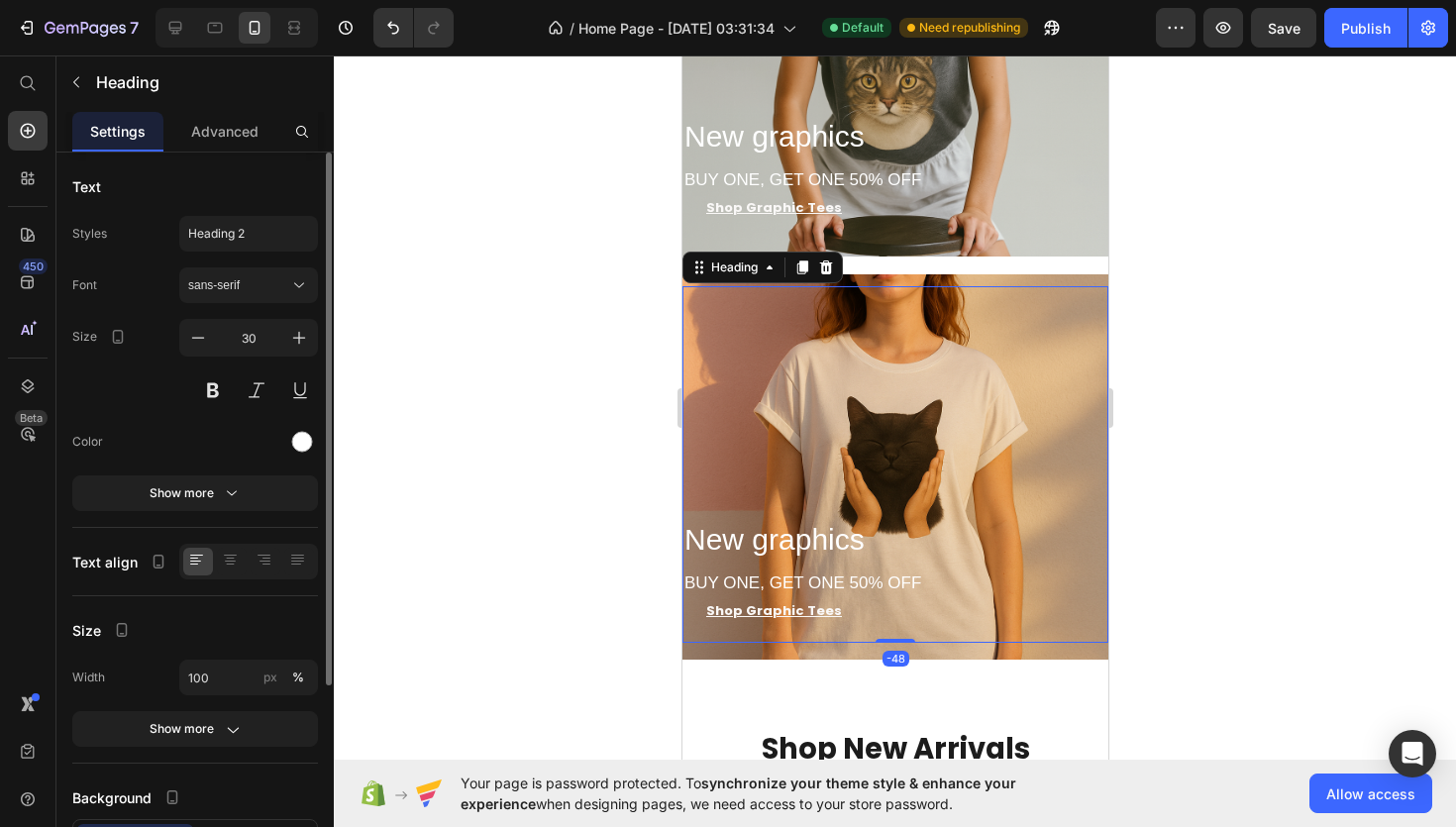 click on "New graphics      BUY ONE, GET ONE 50% OFF" at bounding box center [894, 465] 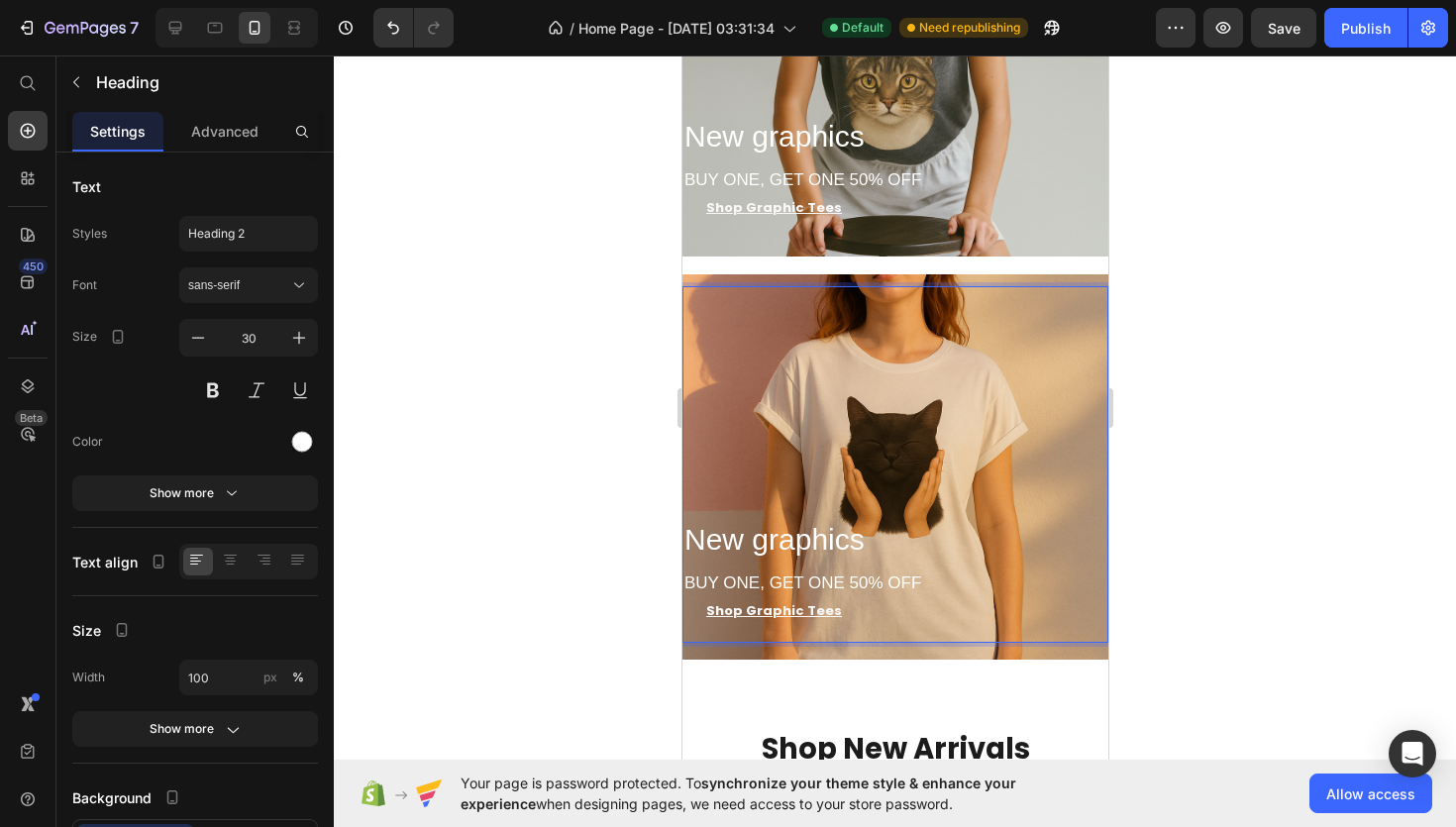 click on "New graphics      BUY ONE, GET ONE 50% OFF" at bounding box center (894, 465) 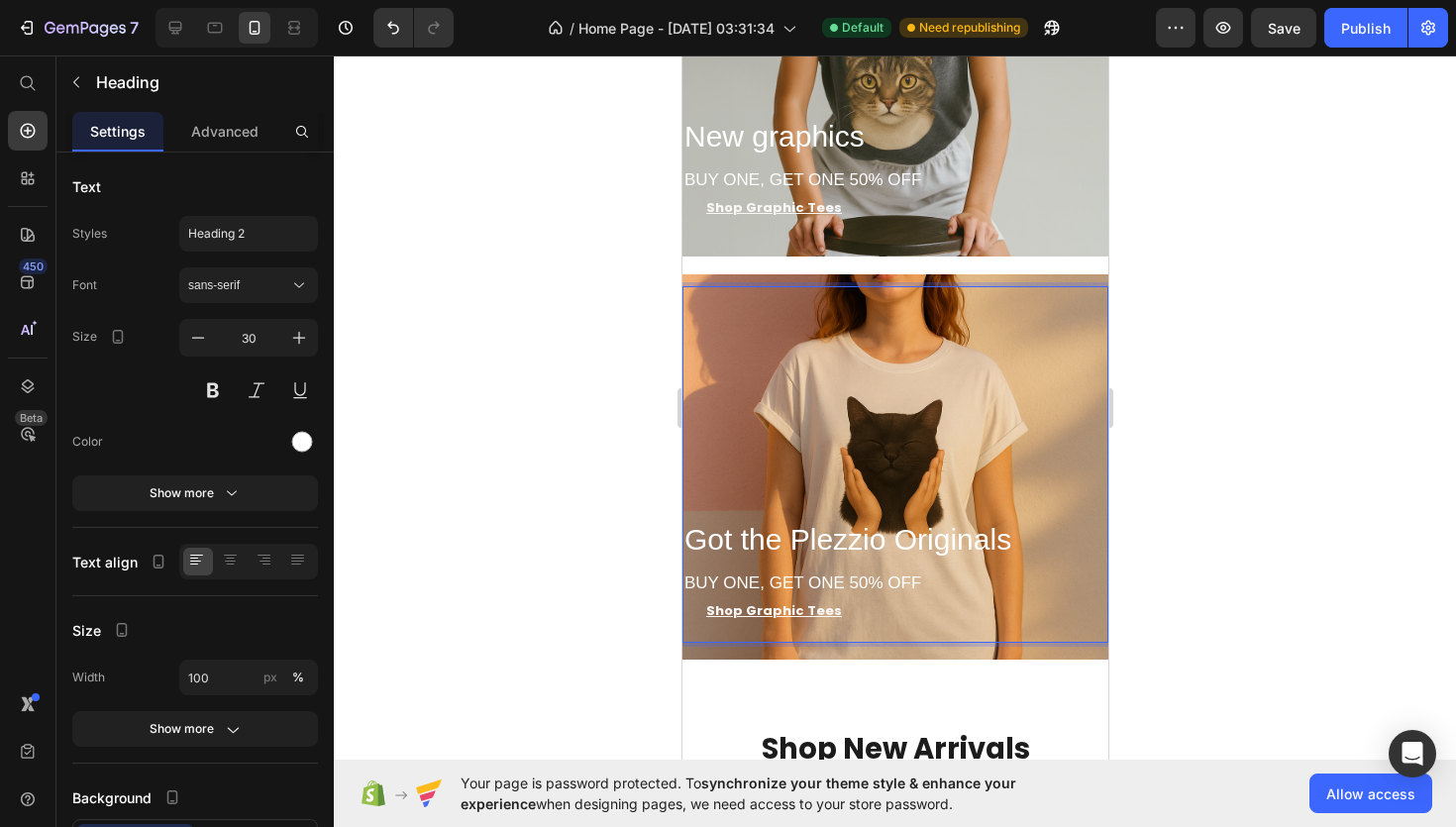 click on "BUY ONE, GET ONE 50% OFF" at bounding box center (801, 582) 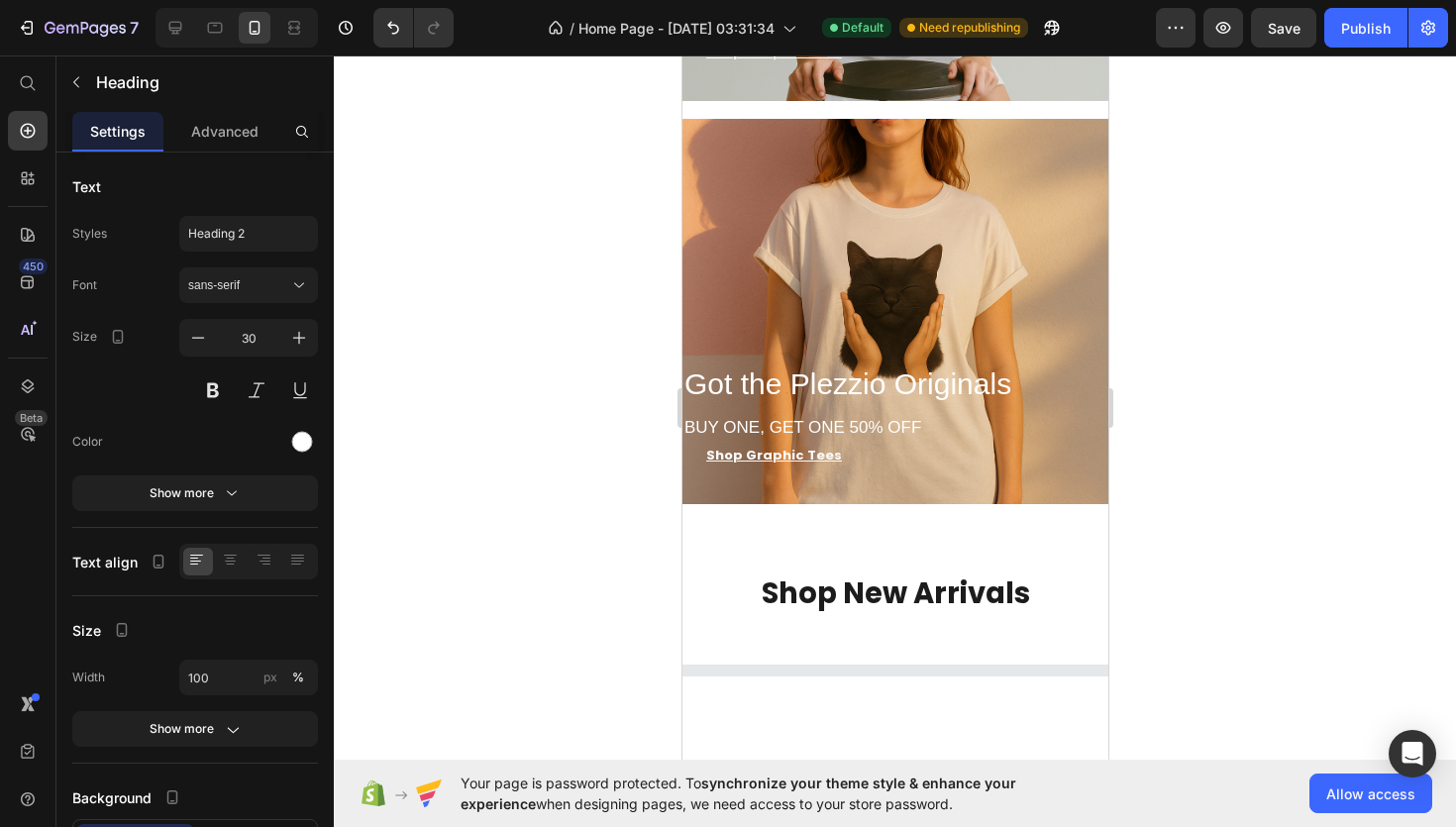 scroll, scrollTop: 1638, scrollLeft: 0, axis: vertical 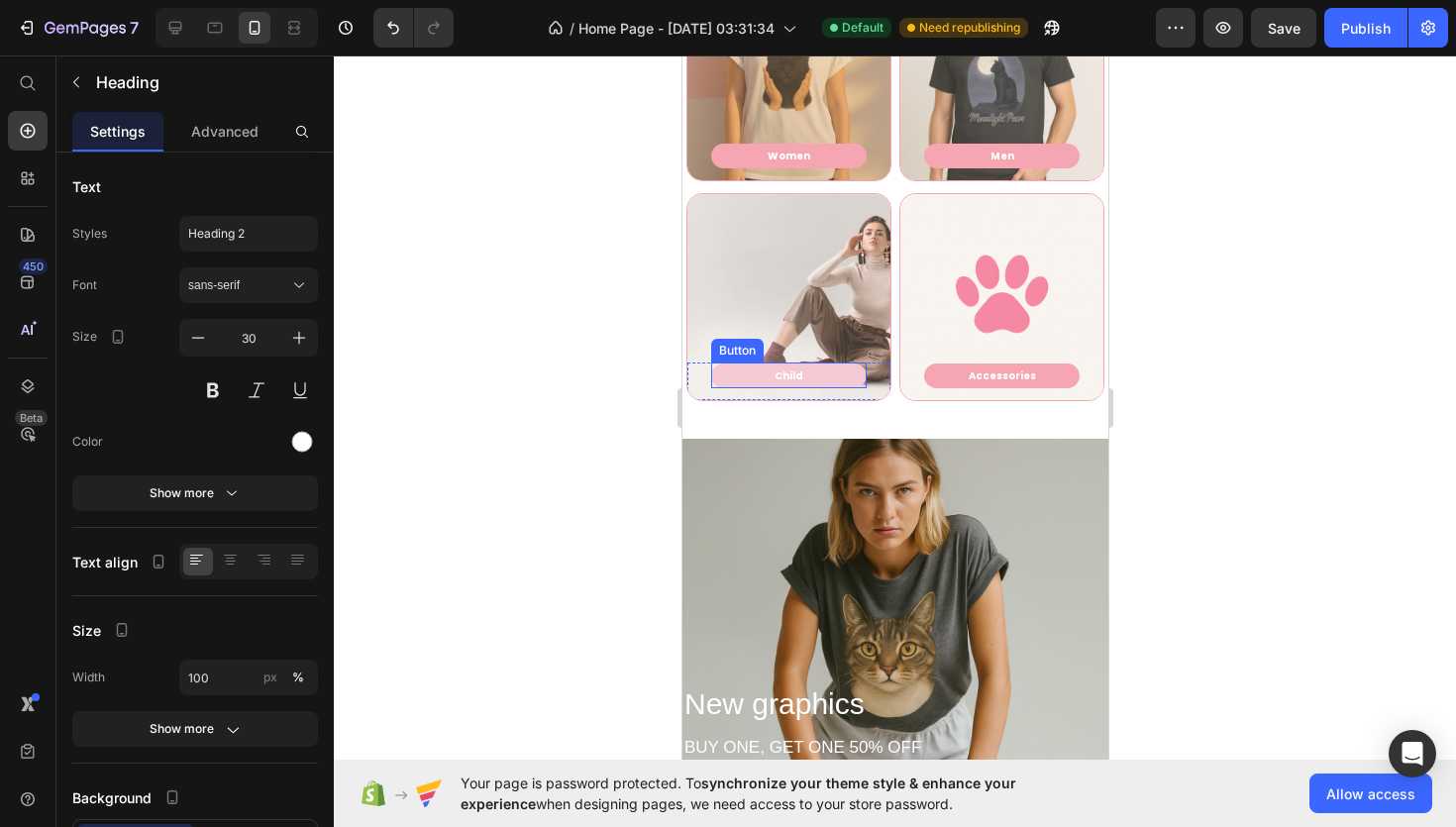 click on "Child" at bounding box center (787, 375) 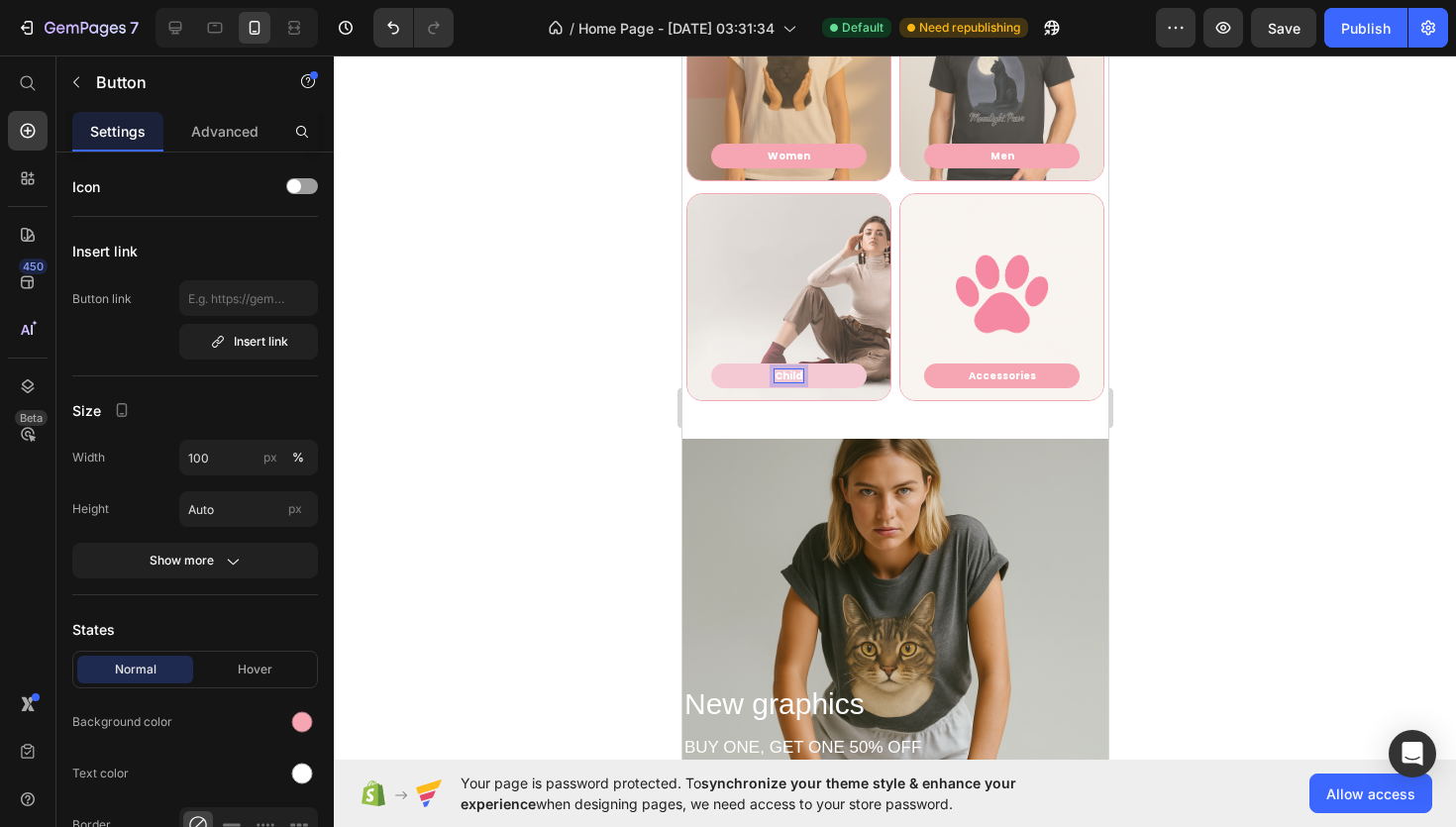 click on "Child" at bounding box center (787, 375) 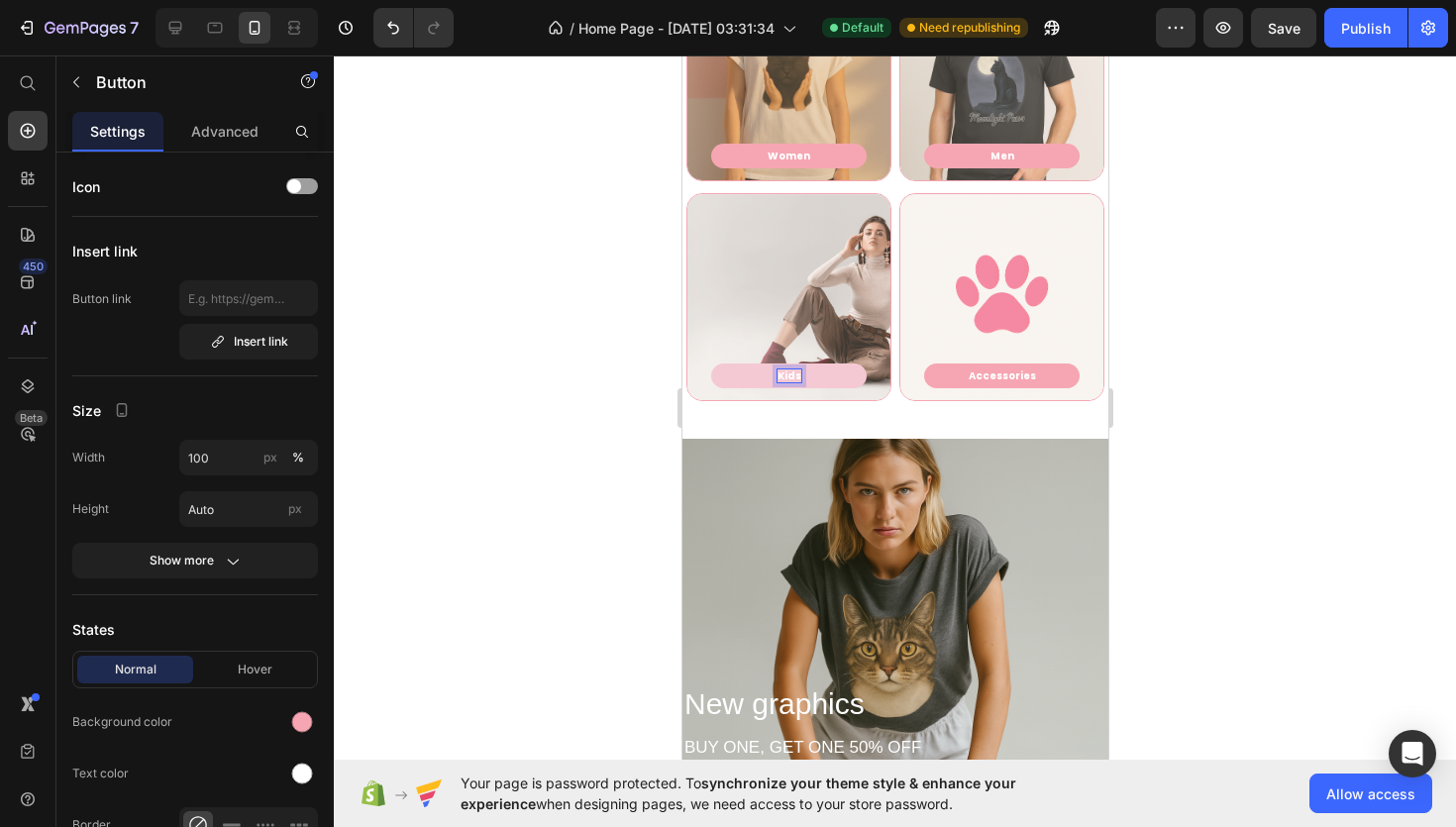 click on "Icon                Icon                Icon                Icon                Icon Icon List Hoz 4.8/5 Rate • Trusted by 10,000+ happy cat love Text block Icon List Hero Banner We Turn Cat Love Into Wearable Stories. Text block Because every cat lover deserves to feel seen. Heading SHOP NOW Button Row Row Section 1 Shop By Category Heading Women Button Row Hero Banner Kids Button   12 Row Hero Banner Men Button Row Hero Banner Accessories Button Row Hero Banner Row Section 2    New graphics      BUY ONE, GET ONE 50% OFF   Heading Shop Graphic Tees    Button Section 3    Got the Plezzio Originals      BUY ONE, GET ONE 50% OFF   Heading Shop Graphic Tees    Button Section 4 Shop By Category Heading SHOP FOR MEN'S Button Row Hero Banner Row SHOP FOR WOMEN'S Button Row Hero Banner Row SHOP FOR CHILD'S Button Row Hero Banner Row SHOP ACCESSORIES Button Row Hero Banner Row Section 5 Shop New Arrivals Heading Product Images Chill Meow Tee™ Product Title $68.00 Product Price $0.00 Row" at bounding box center (894, 646) 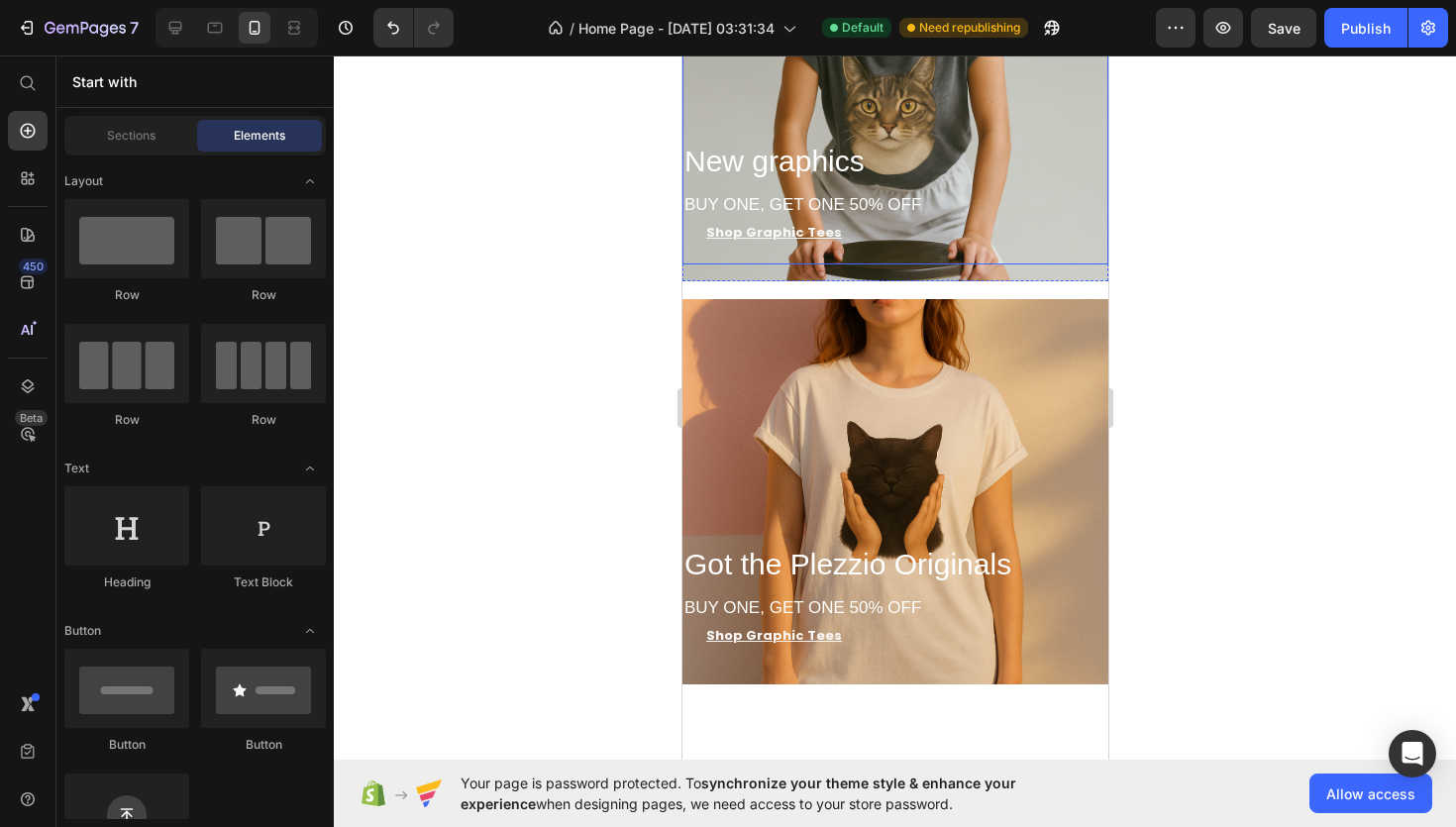 scroll, scrollTop: 1473, scrollLeft: 0, axis: vertical 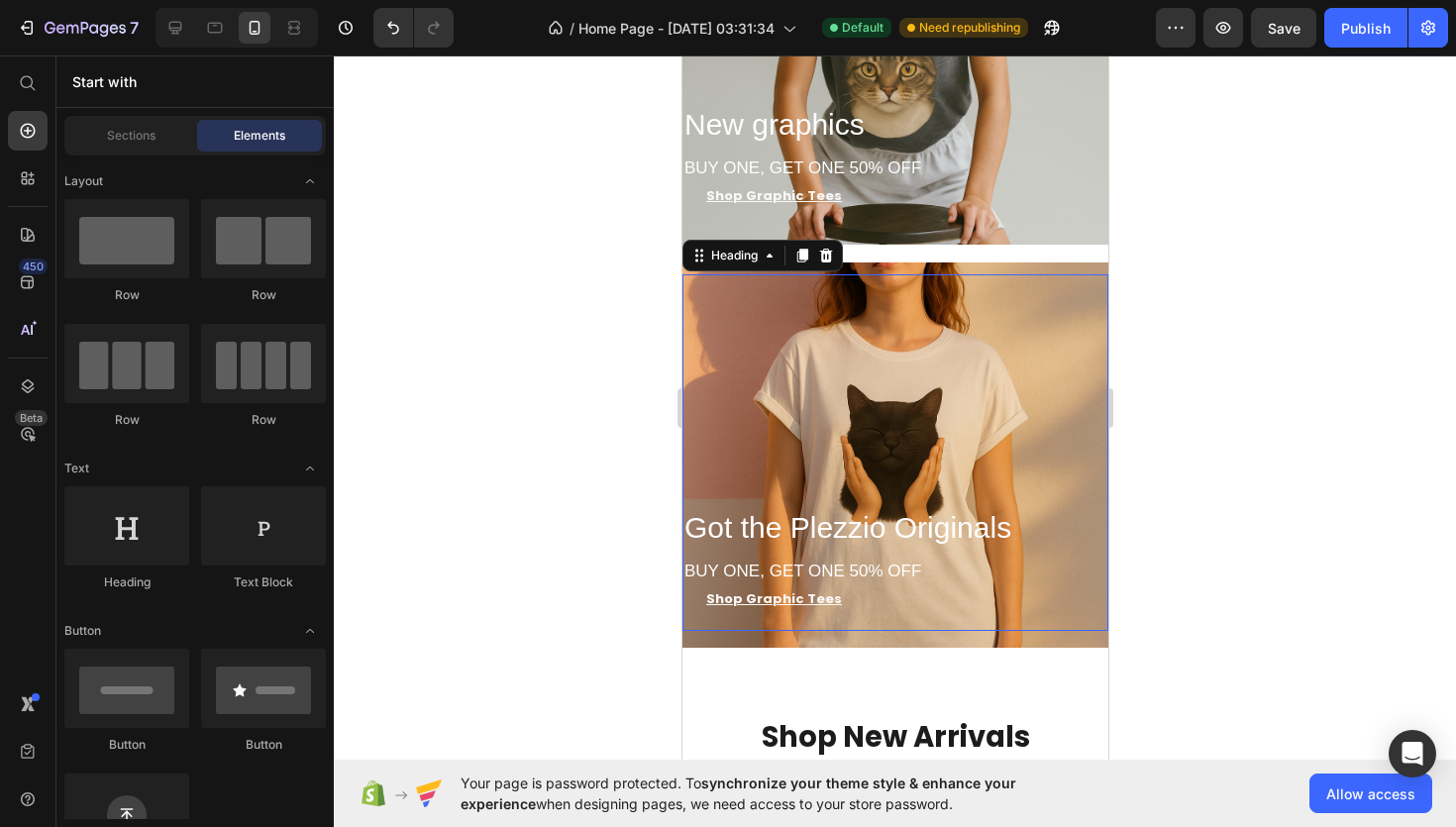 click on "BUY ONE, GET ONE 50% OFF" at bounding box center (801, 570) 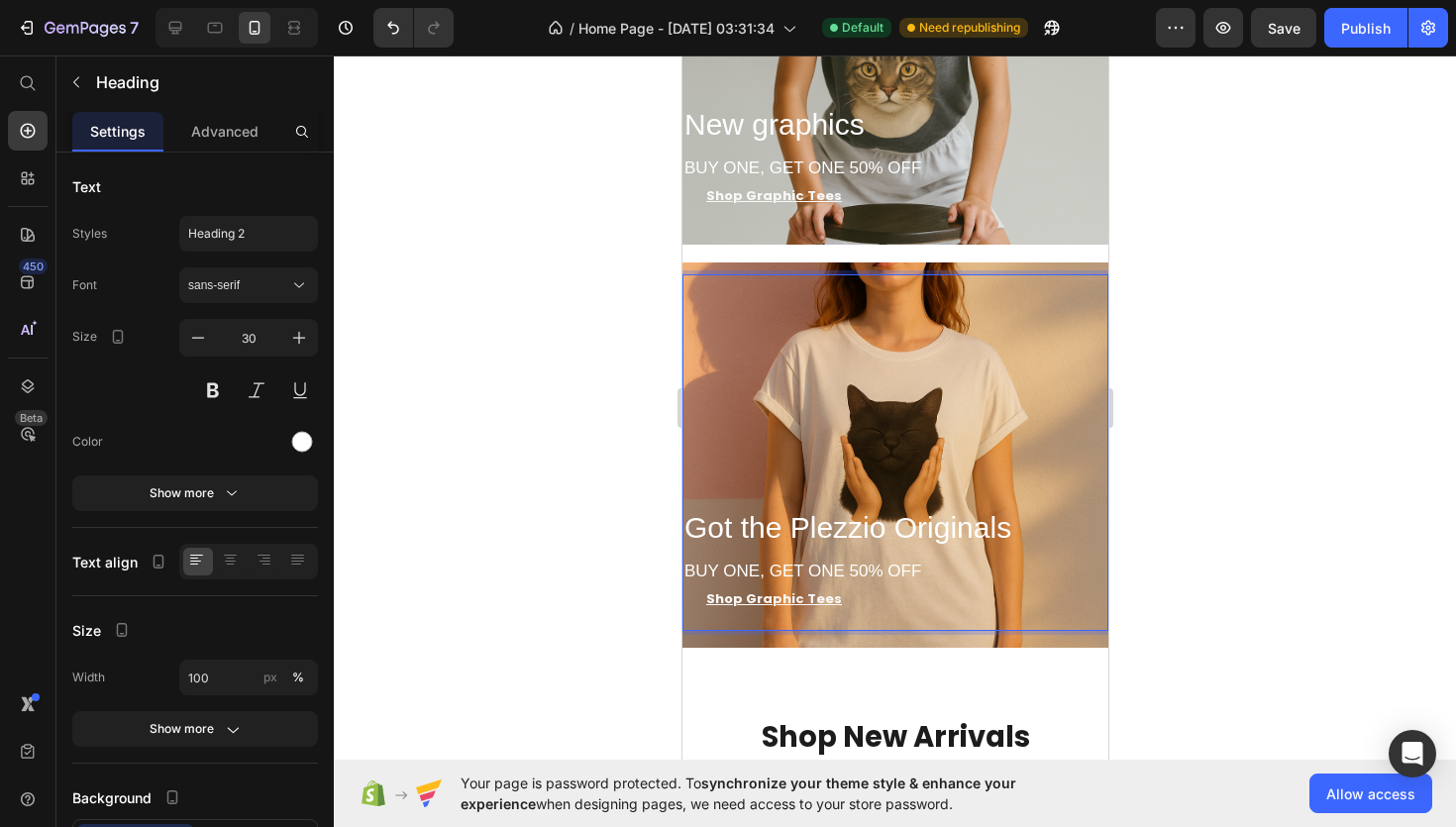 click on "BUY ONE, GET ONE 50% OFF" at bounding box center [801, 570] 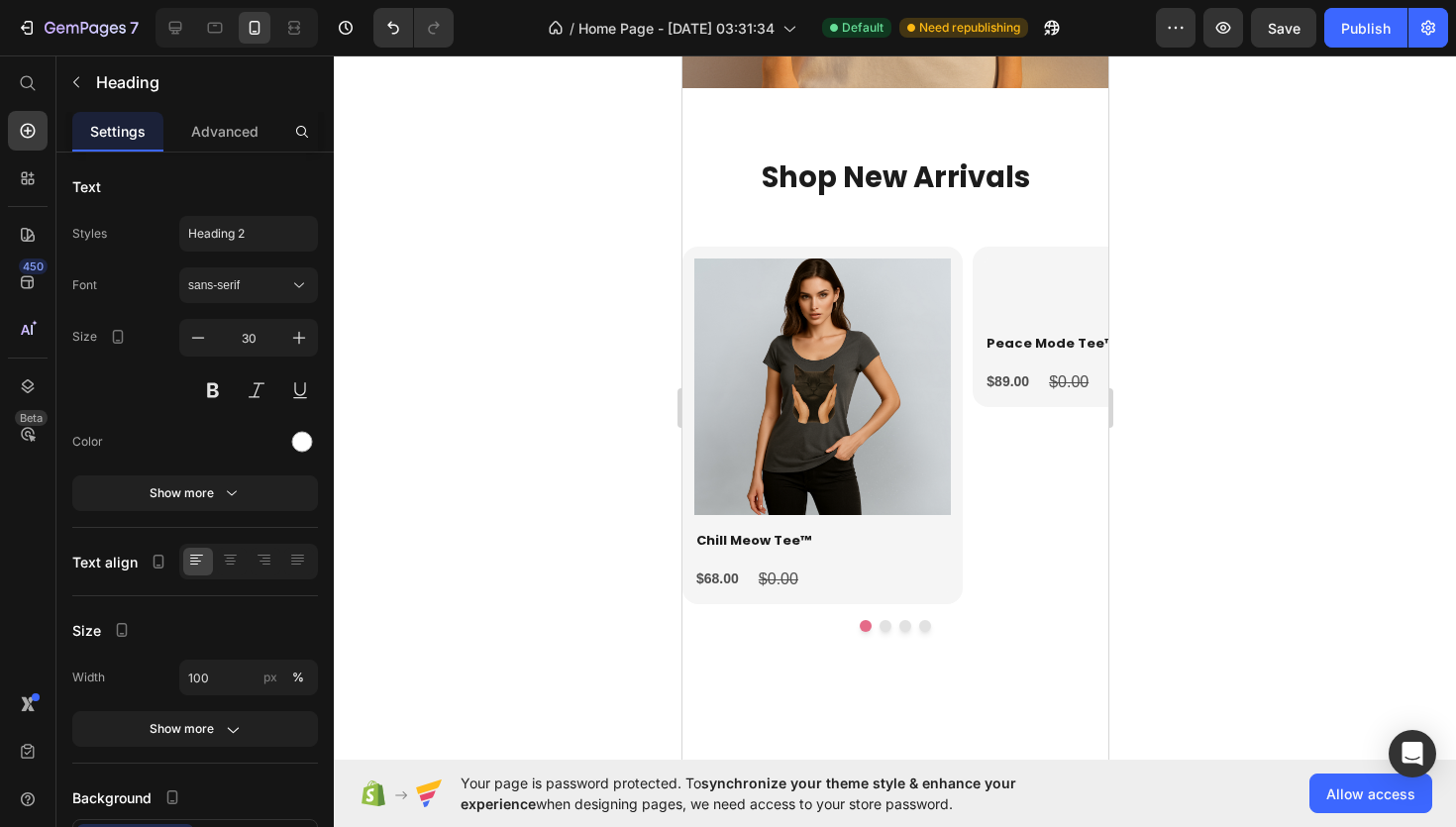 scroll, scrollTop: 2019, scrollLeft: 0, axis: vertical 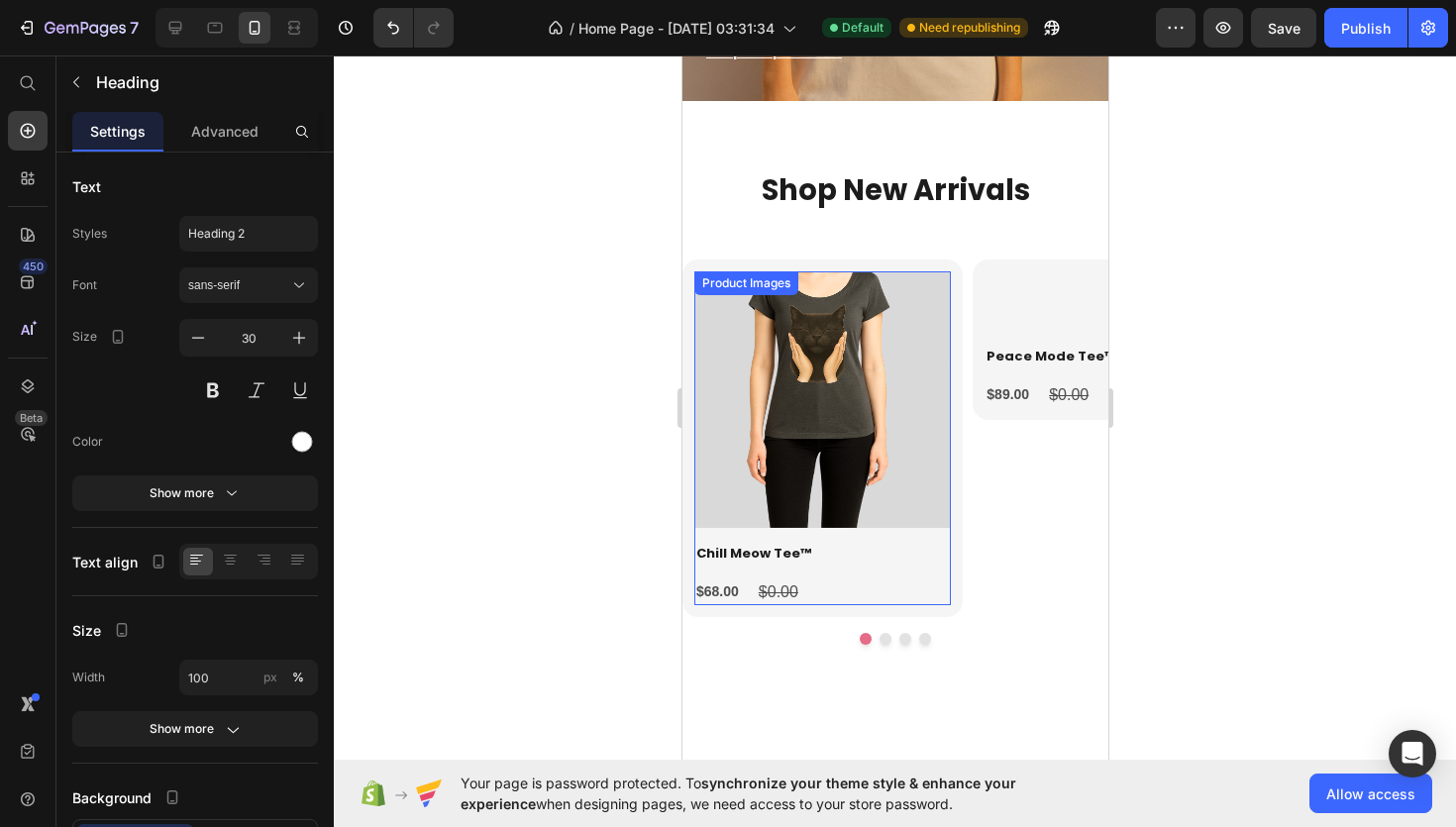 click at bounding box center (821, 399) 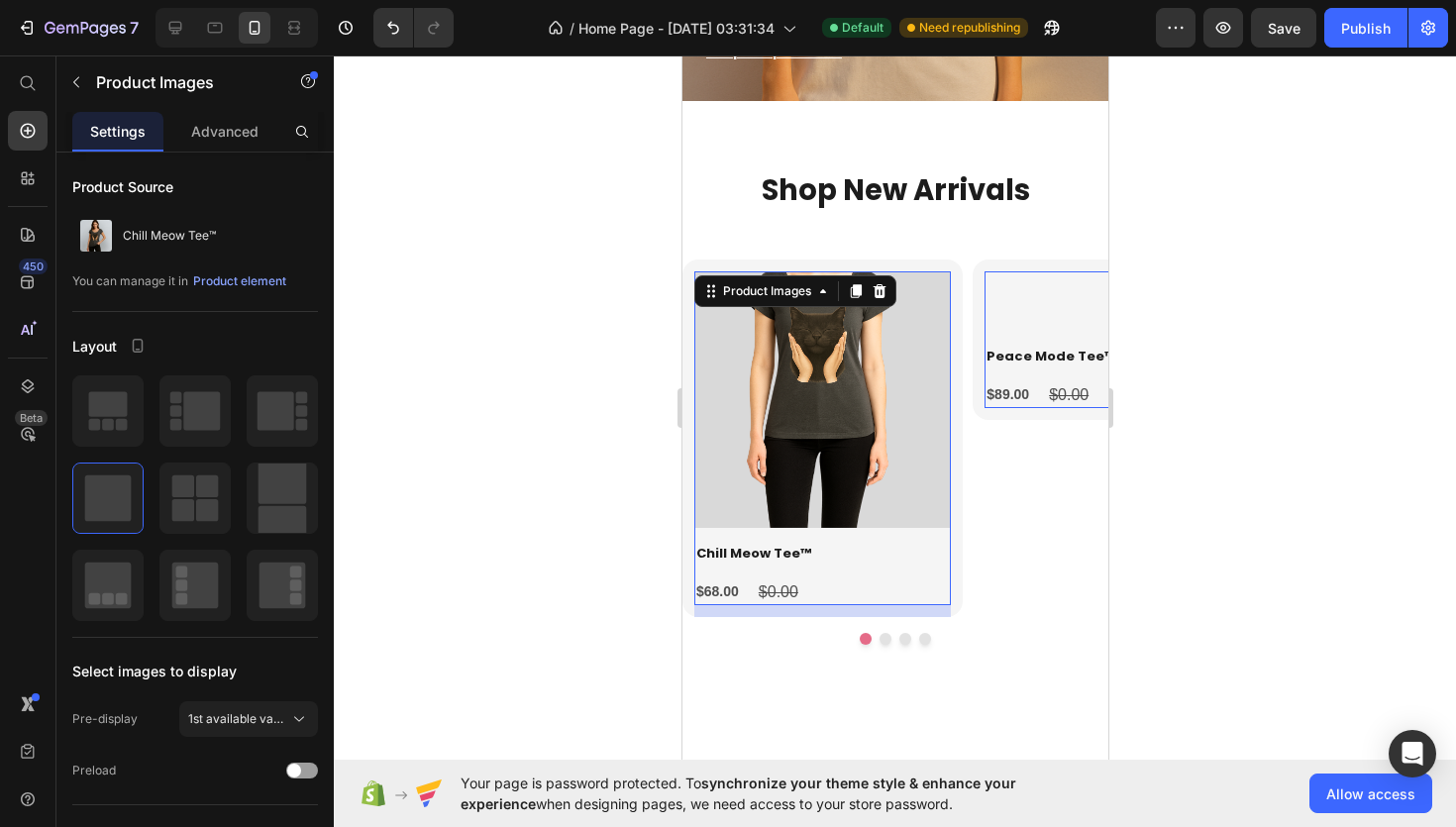 click at bounding box center (821, 399) 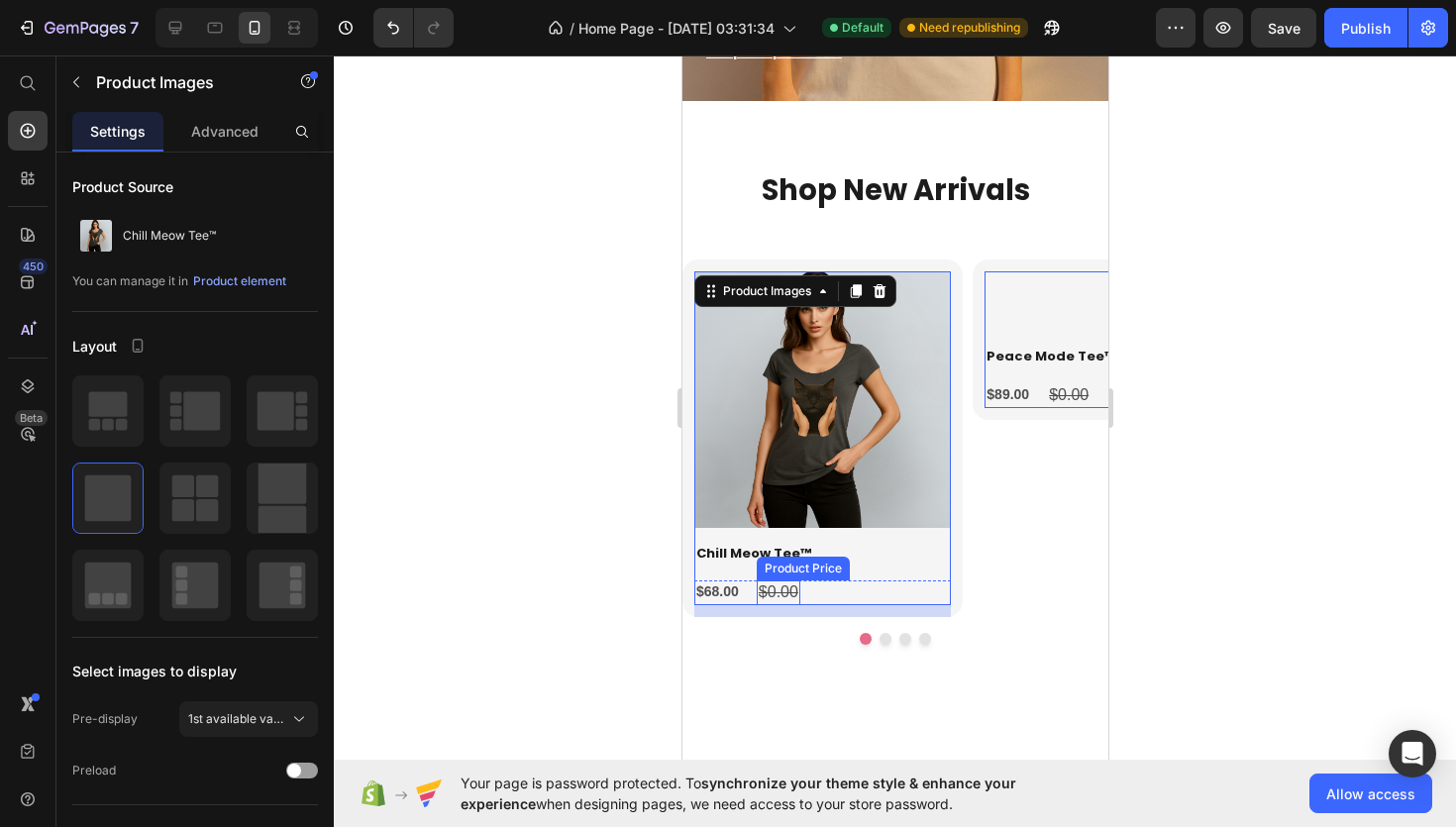 click on "Product Price" at bounding box center [802, 569] 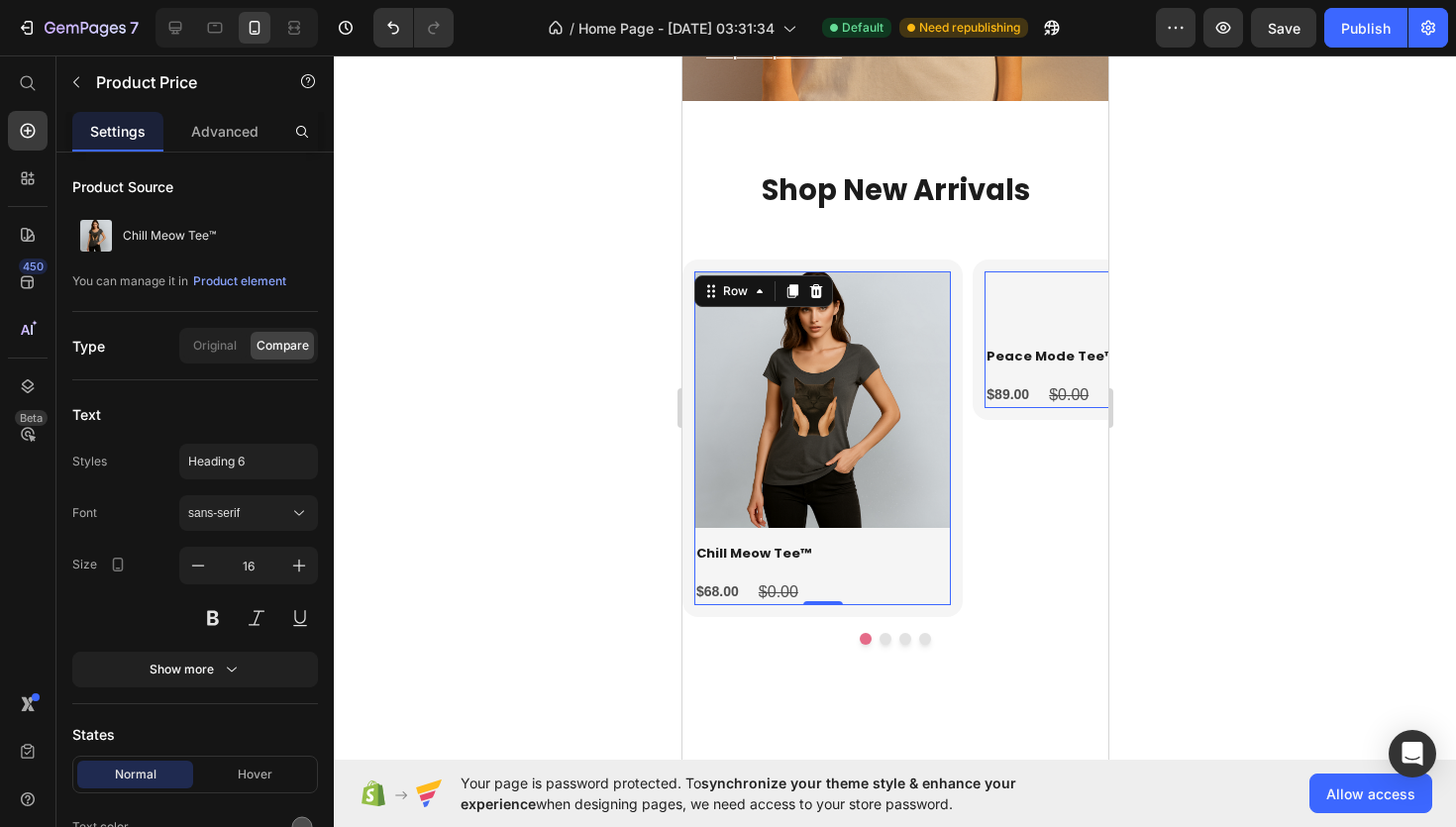 click on "Product Images Chill Meow Tee™ Product Title $68.00 Product Price $0.00 Product Price Row" at bounding box center [821, 438] 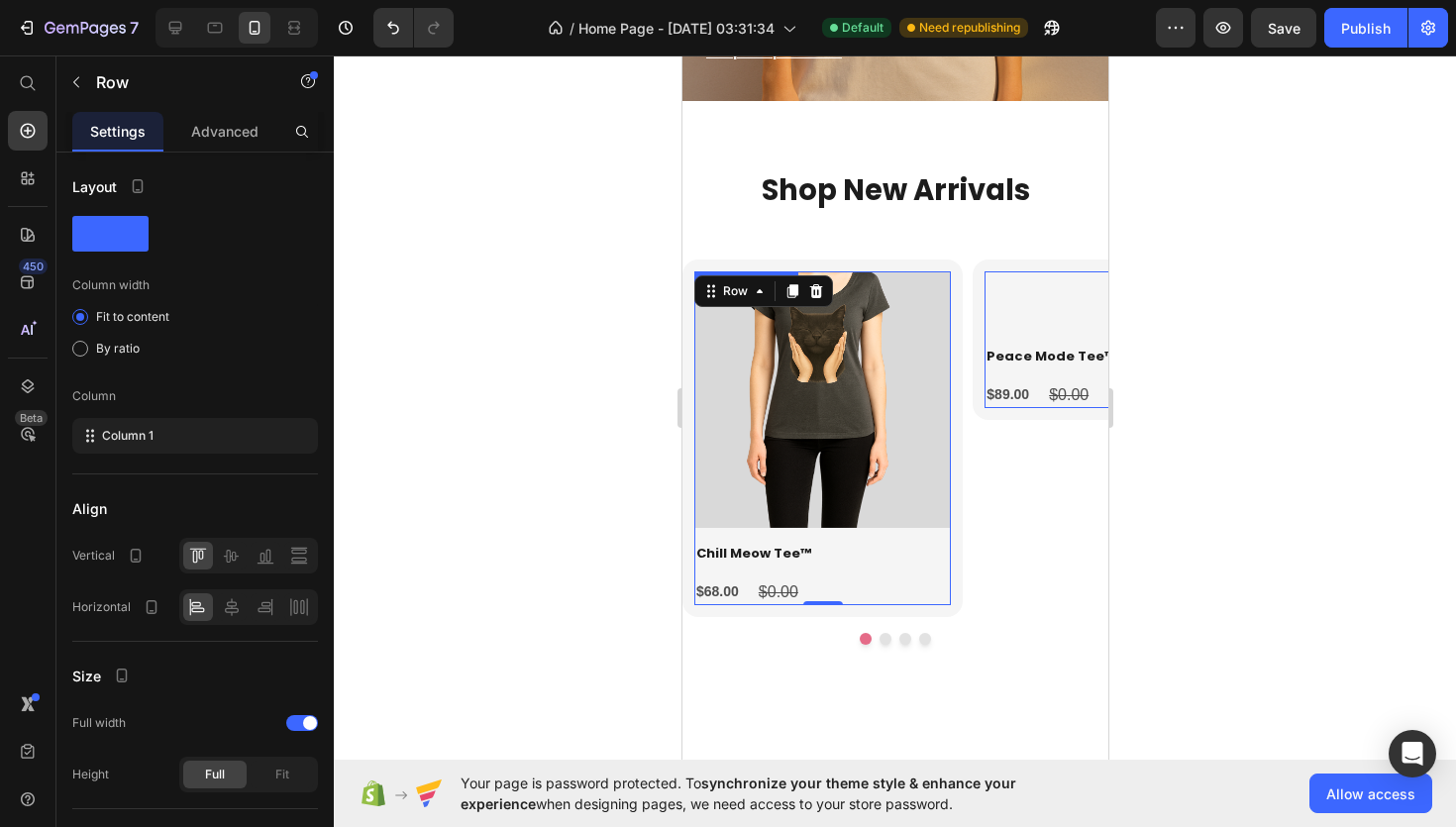 click at bounding box center [821, 399] 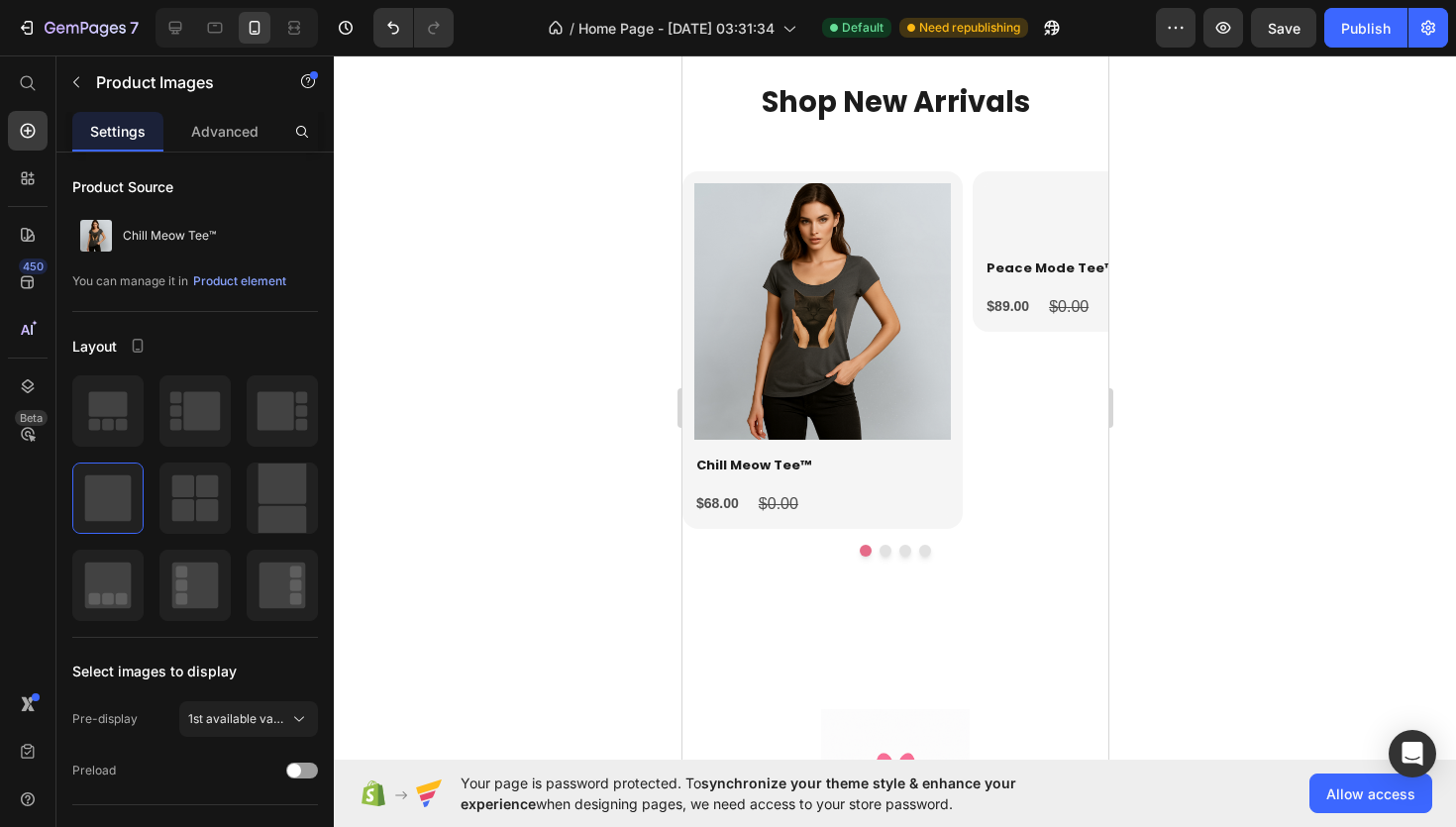 scroll, scrollTop: 2064, scrollLeft: 0, axis: vertical 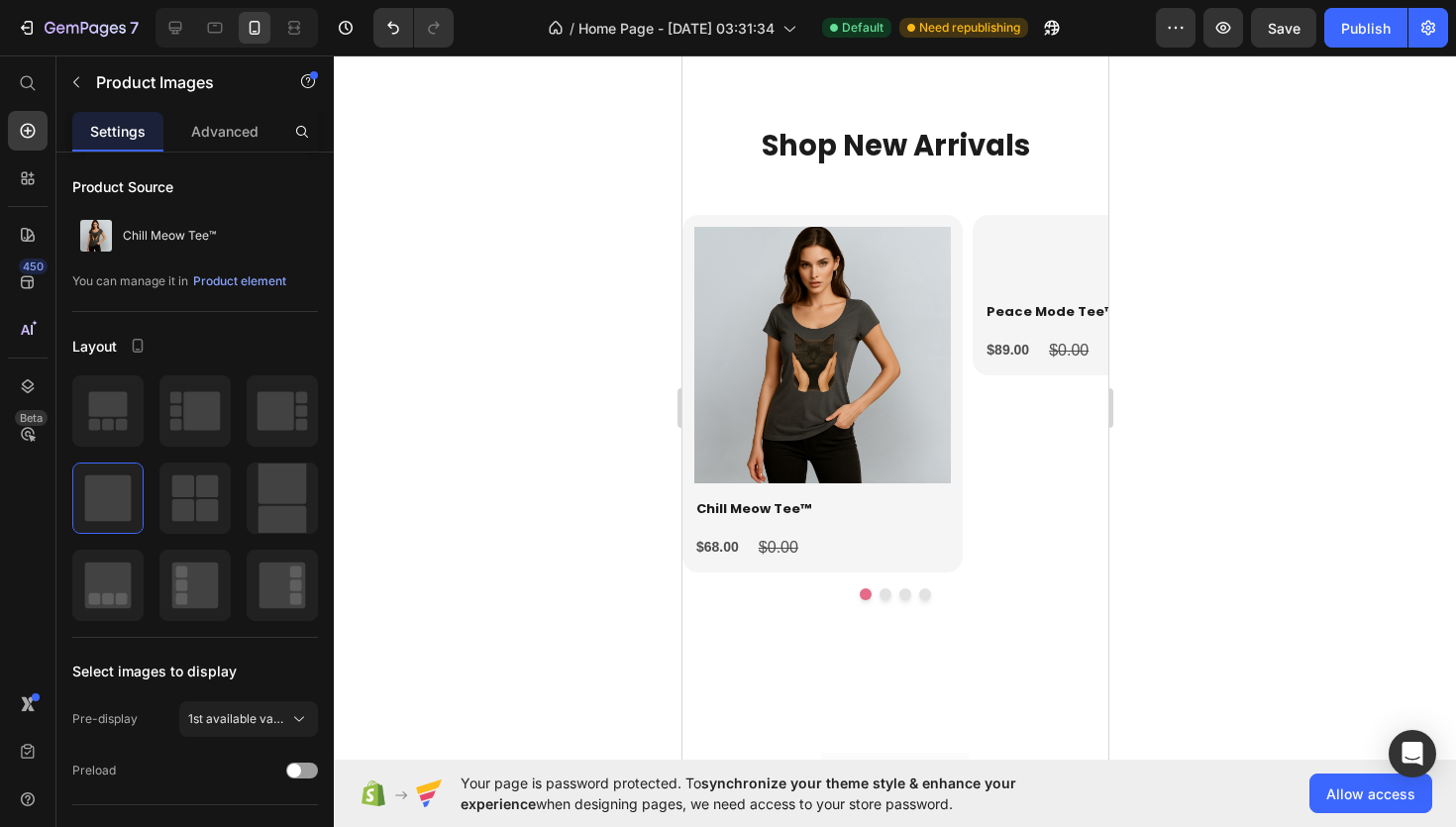 click at bounding box center (1116, 257) 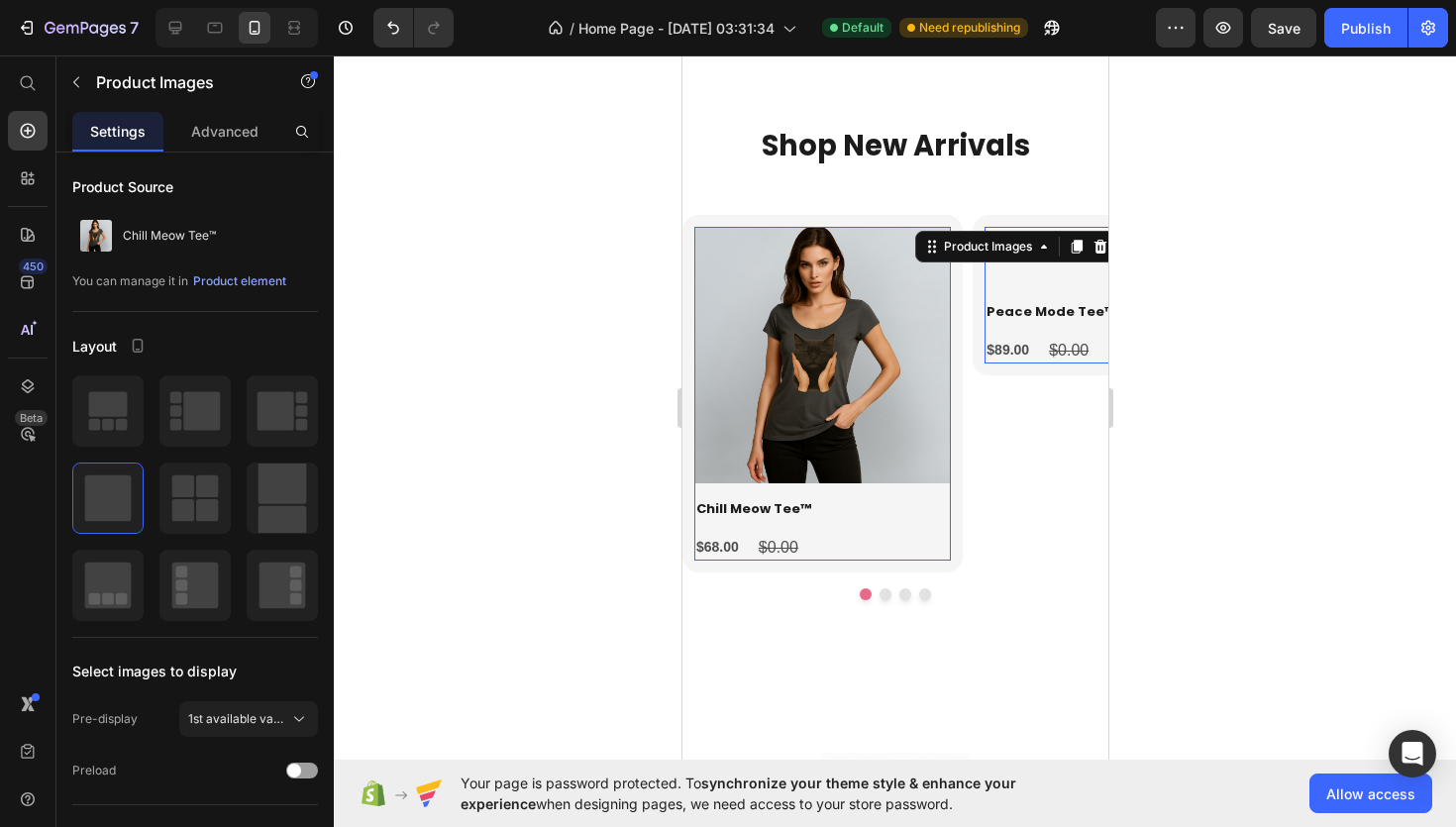 click at bounding box center (1116, 257) 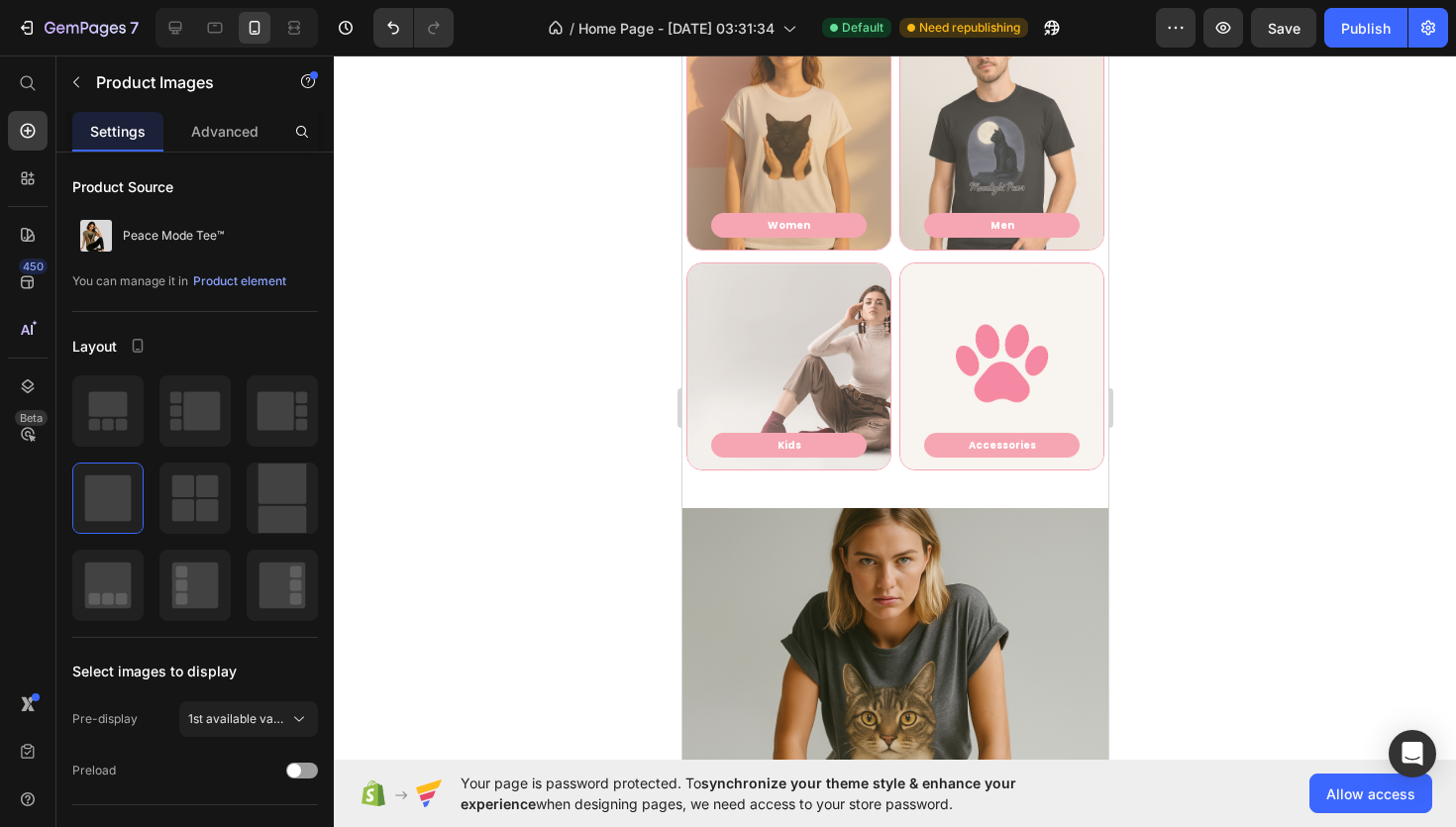 scroll, scrollTop: 807, scrollLeft: 0, axis: vertical 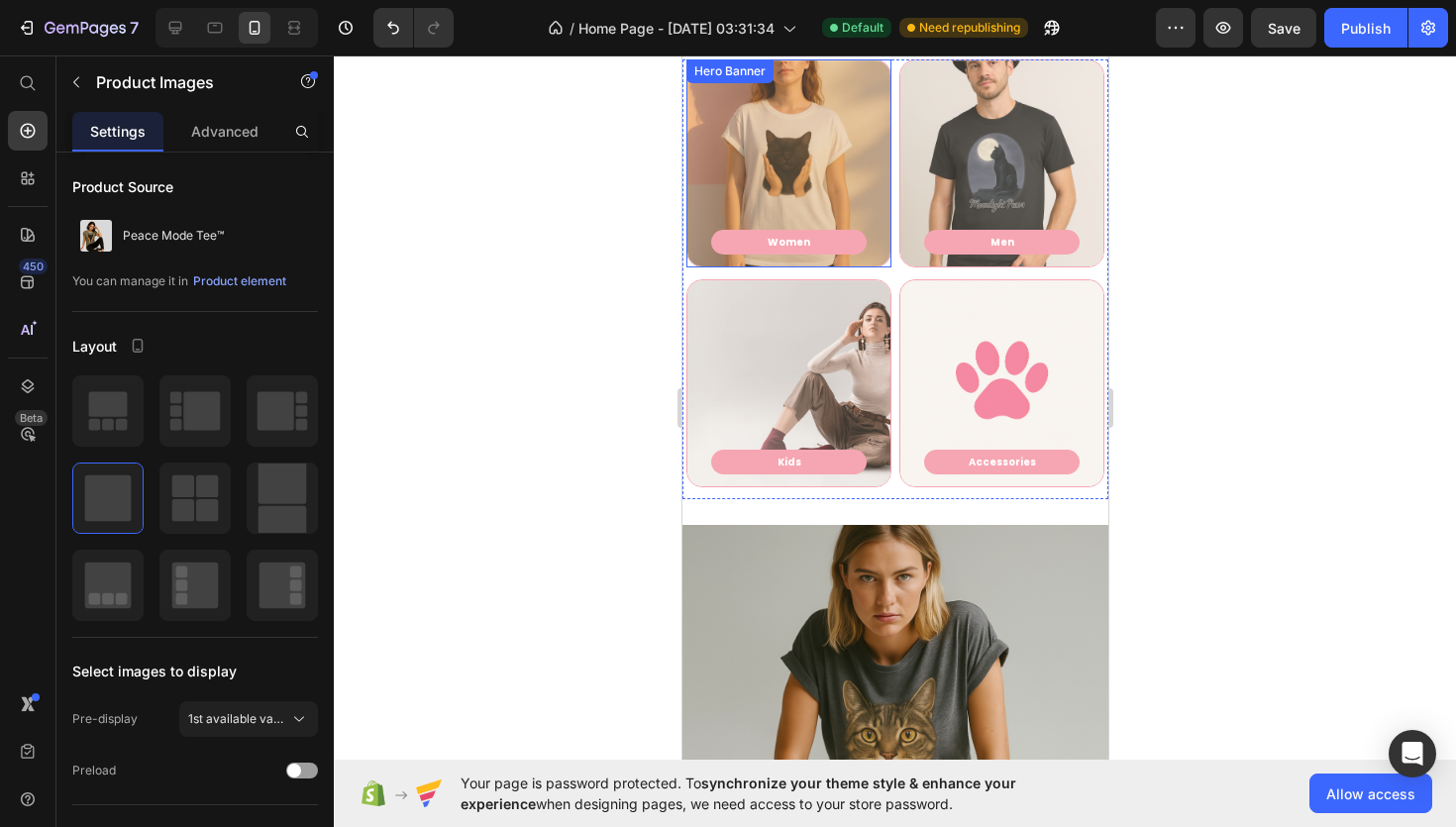 click at bounding box center (787, 163) 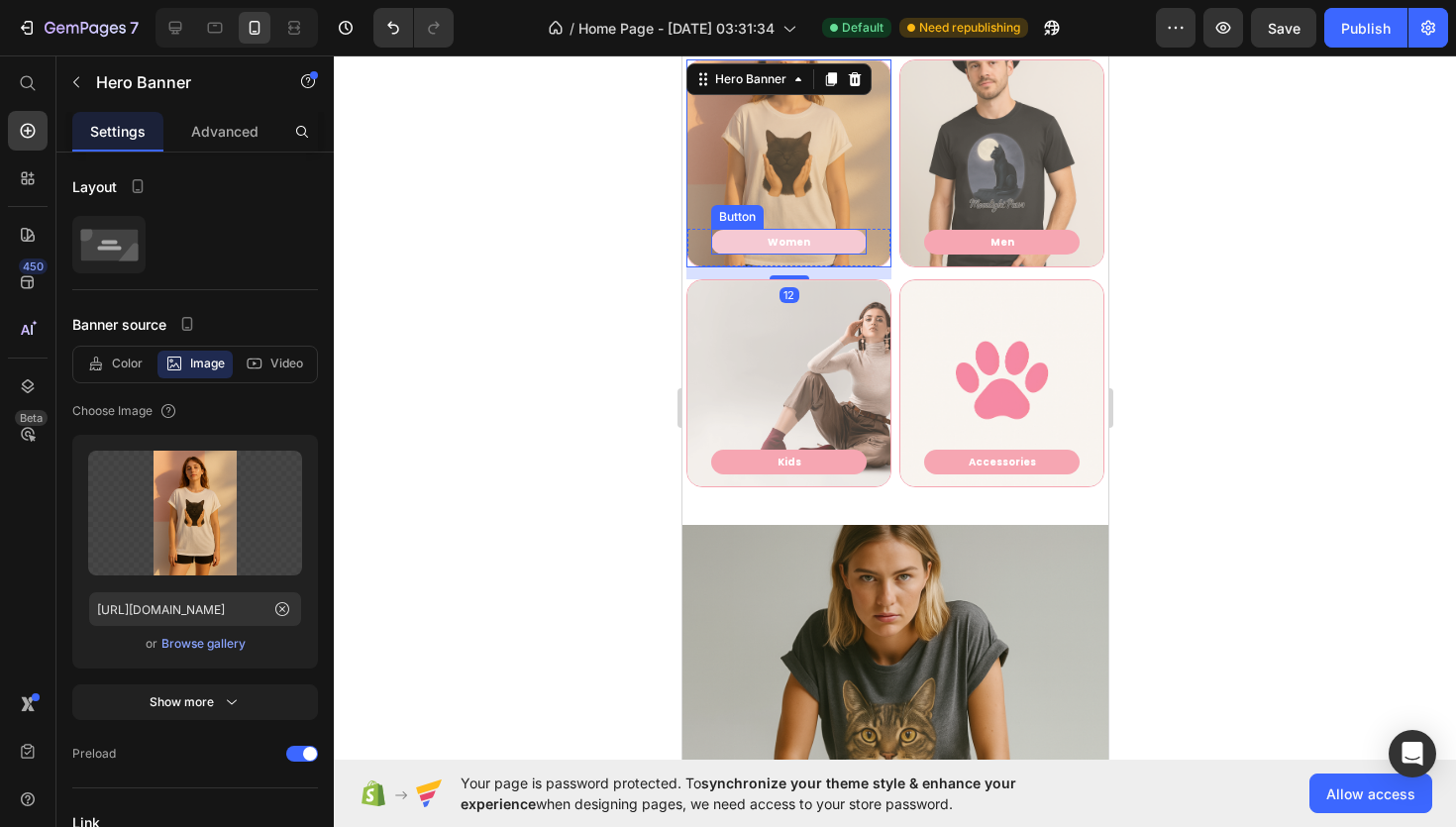 click on "Women" at bounding box center [787, 242] 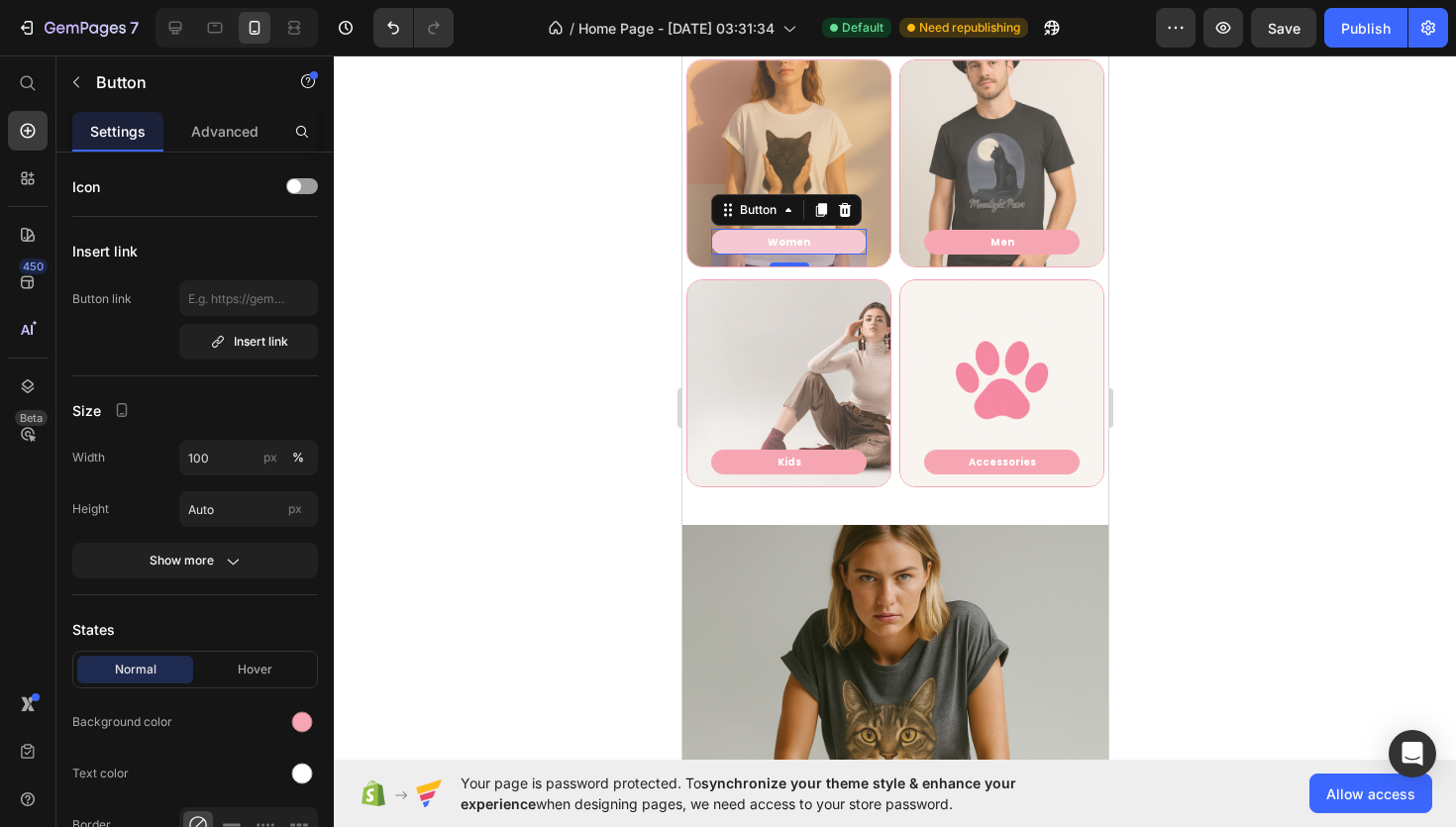 click on "Women" at bounding box center [787, 242] 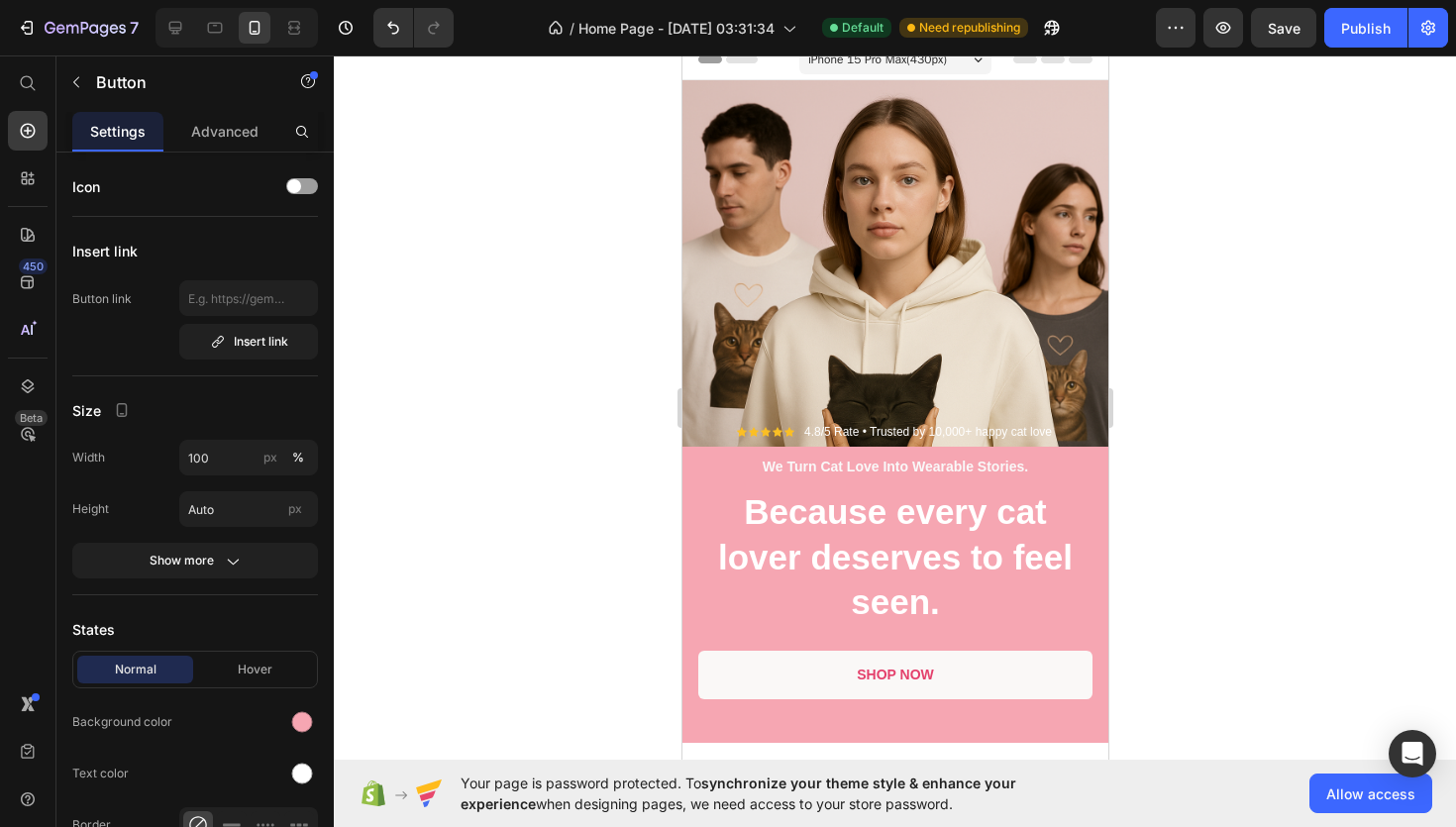 scroll, scrollTop: 0, scrollLeft: 0, axis: both 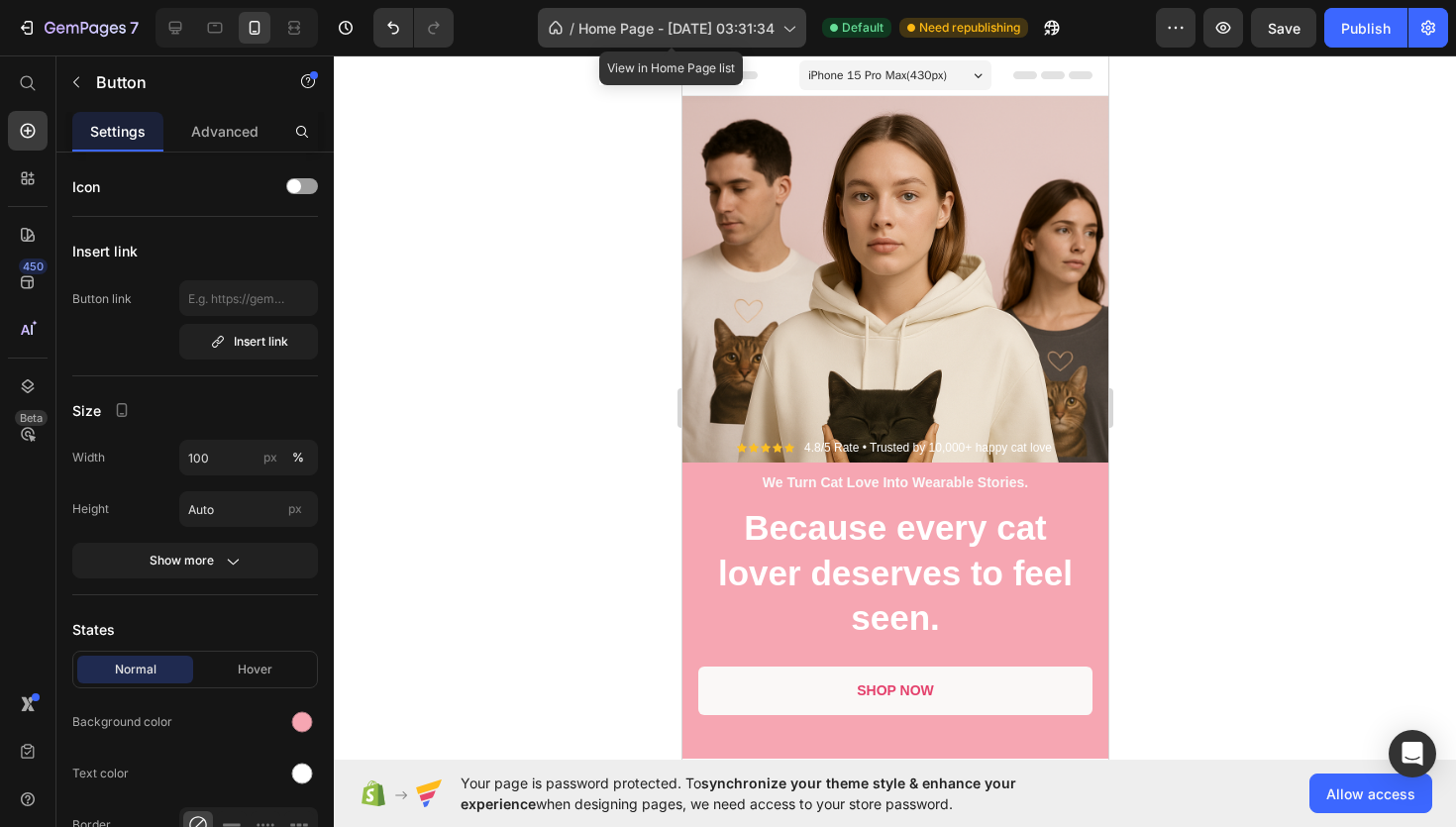 click on "Home Page - [DATE] 03:31:34" at bounding box center (676, 28) 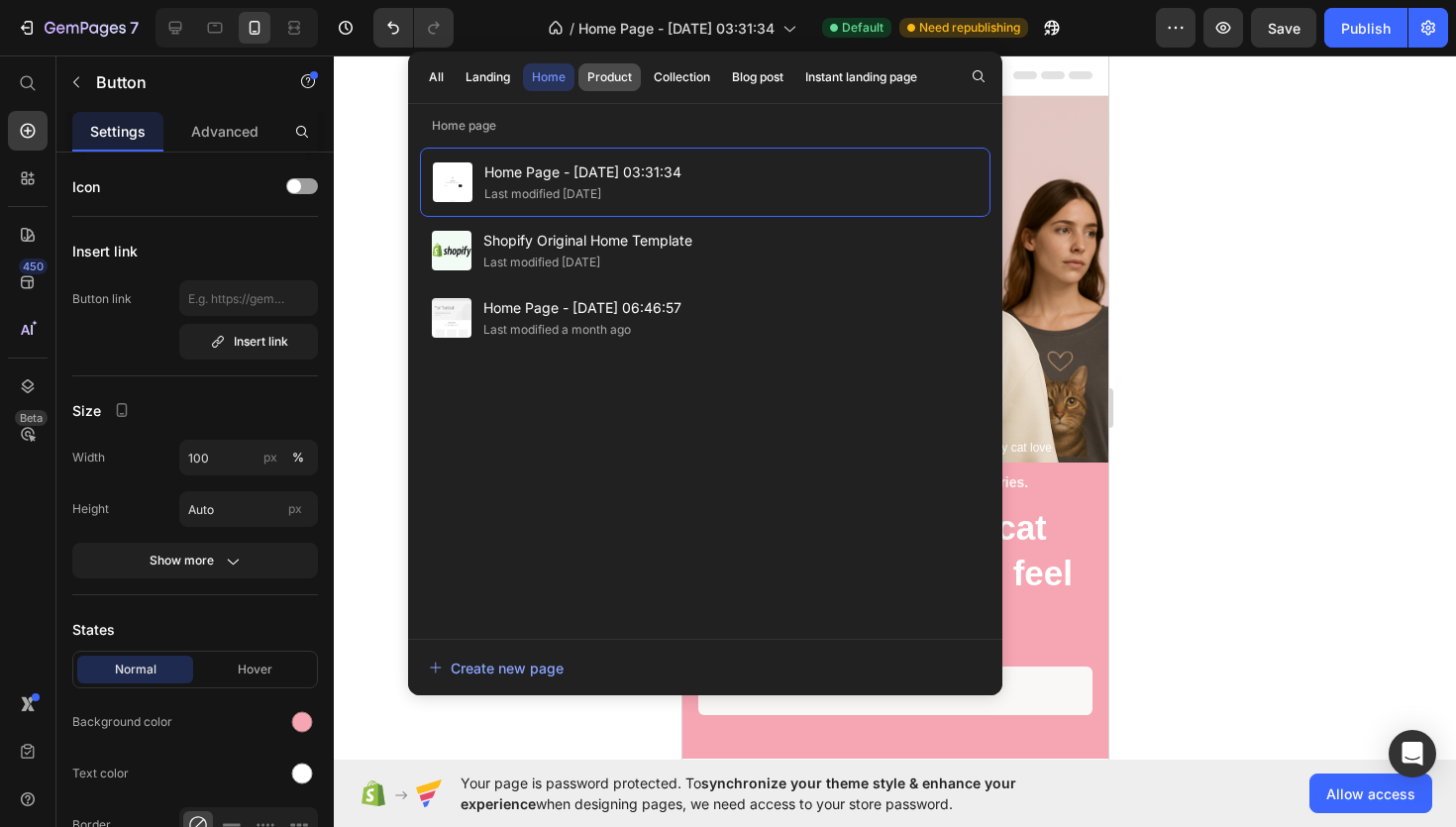 click on "Product" at bounding box center [609, 77] 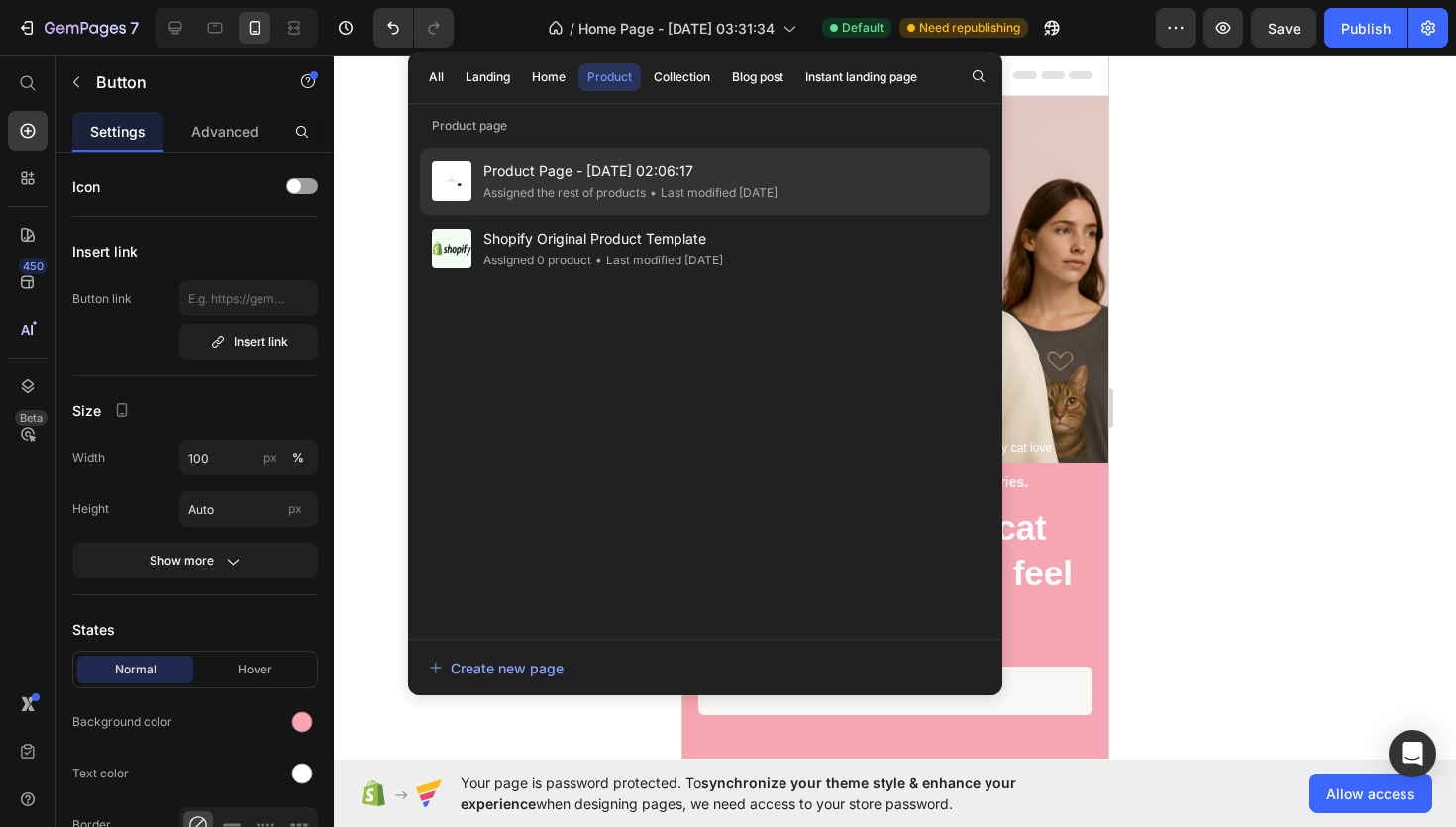 click on "Product Page - Jun 13, 02:06:17" at bounding box center [630, 171] 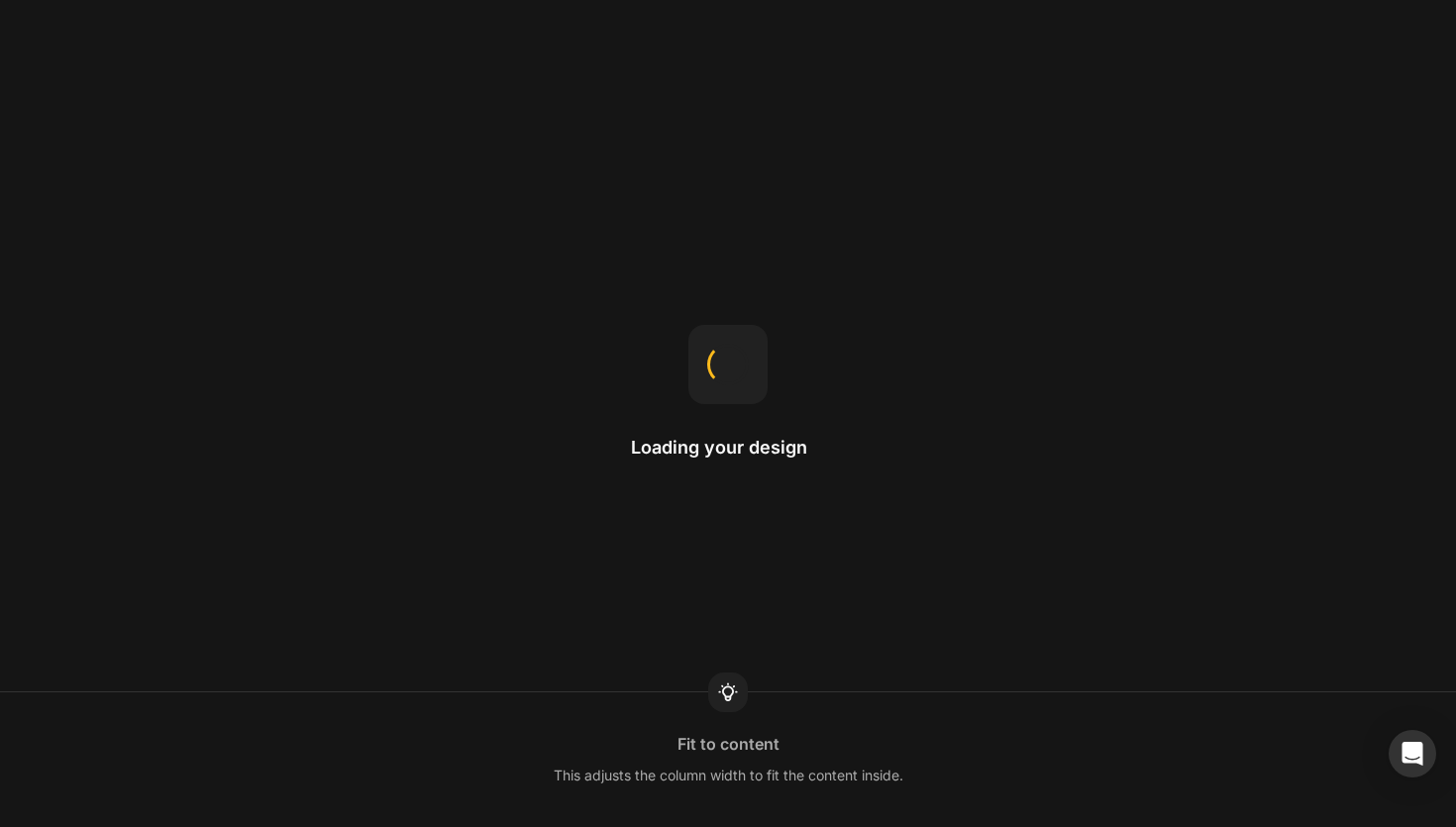 scroll, scrollTop: 0, scrollLeft: 0, axis: both 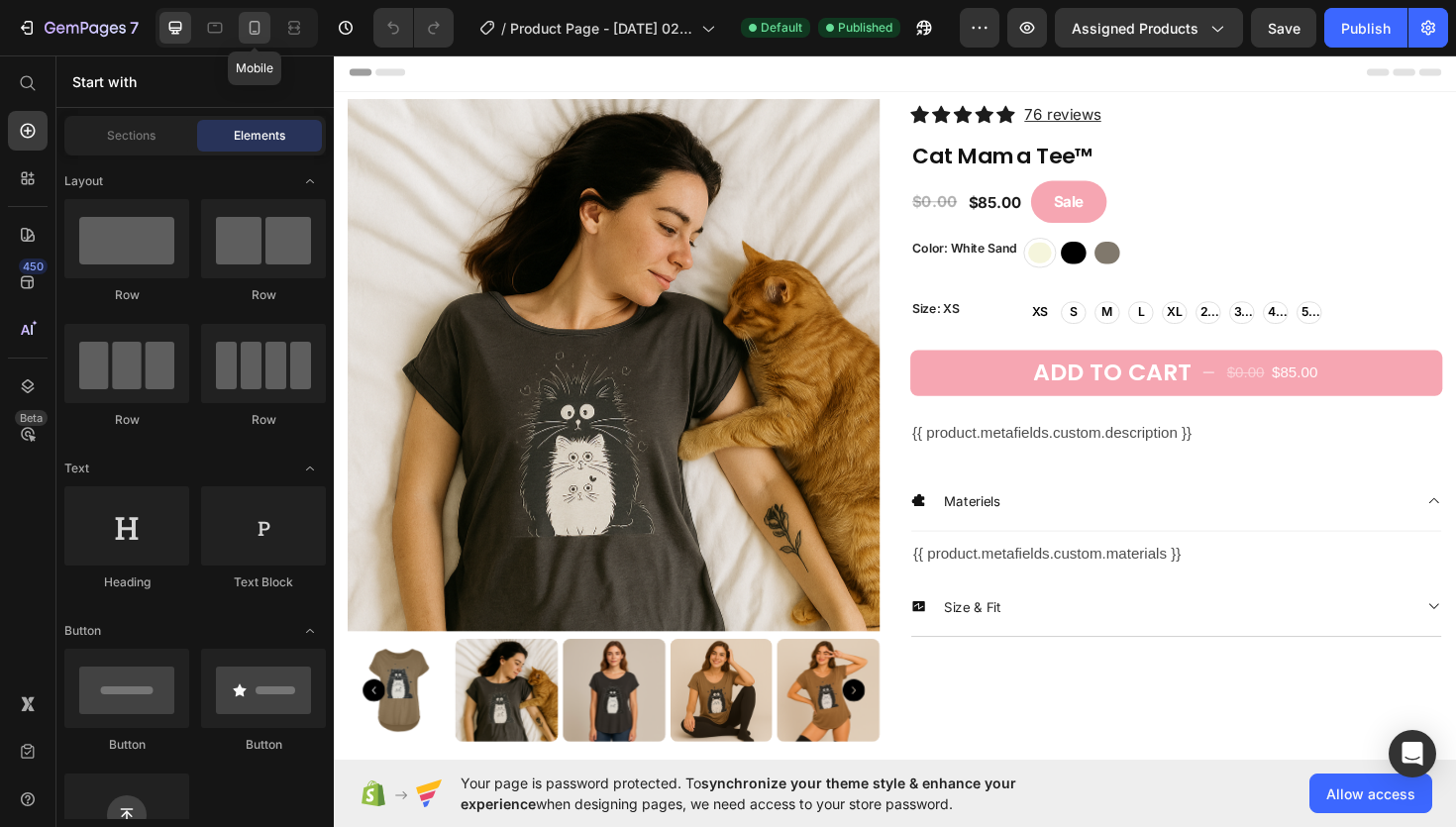 click 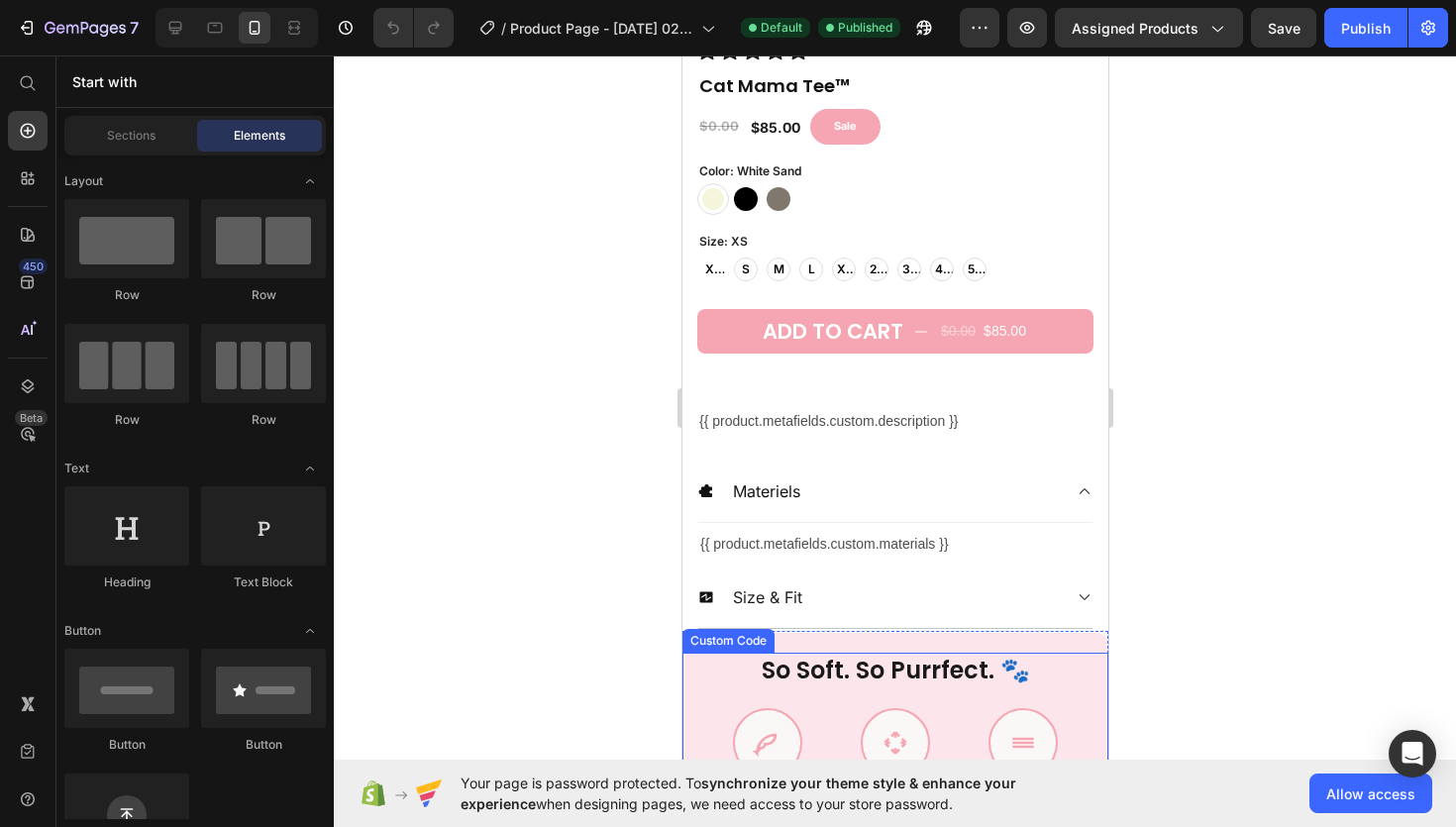 scroll, scrollTop: 584, scrollLeft: 0, axis: vertical 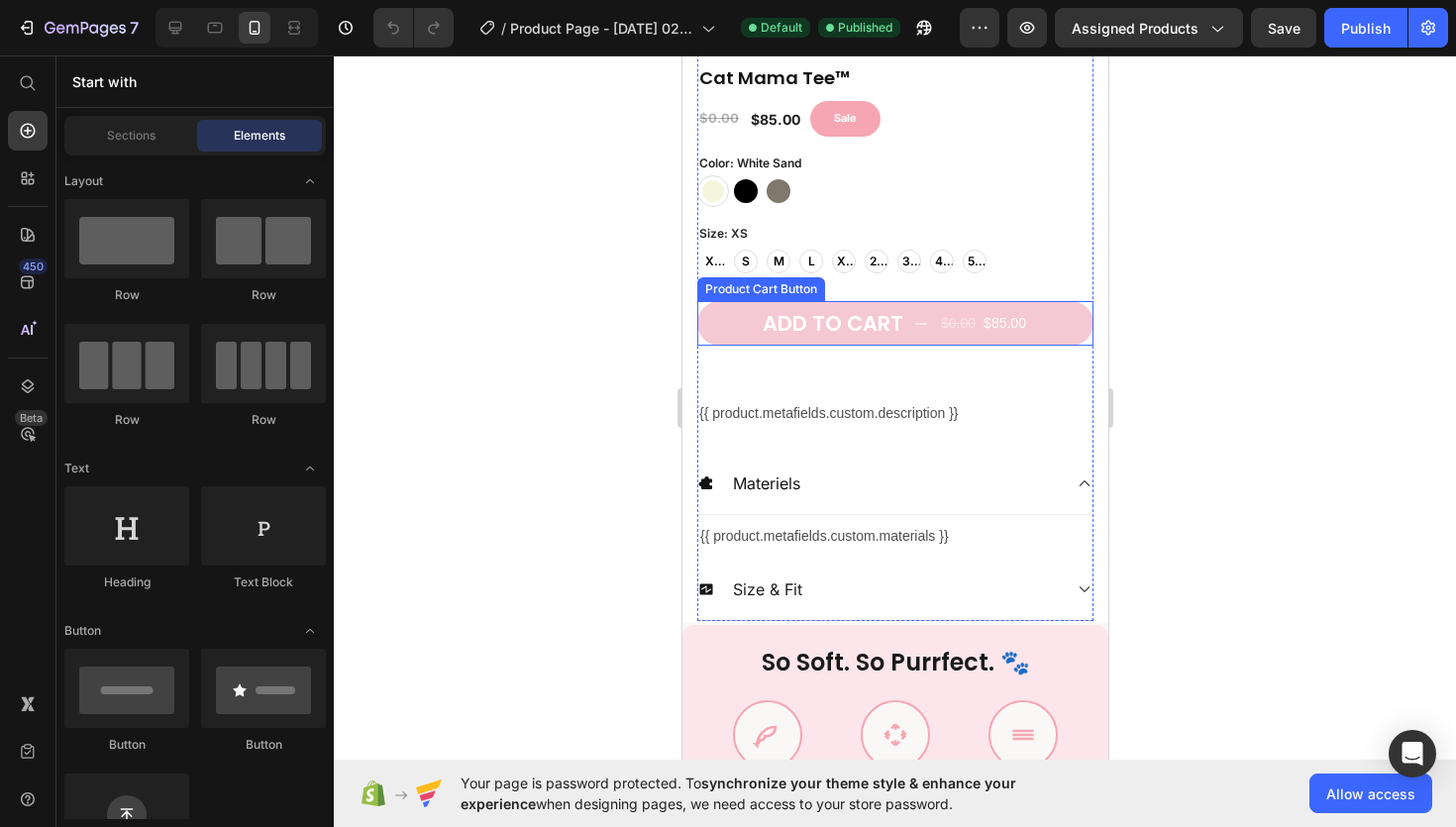 click on "ADD TO CART
$0.00 $85.00" at bounding box center (894, 323) 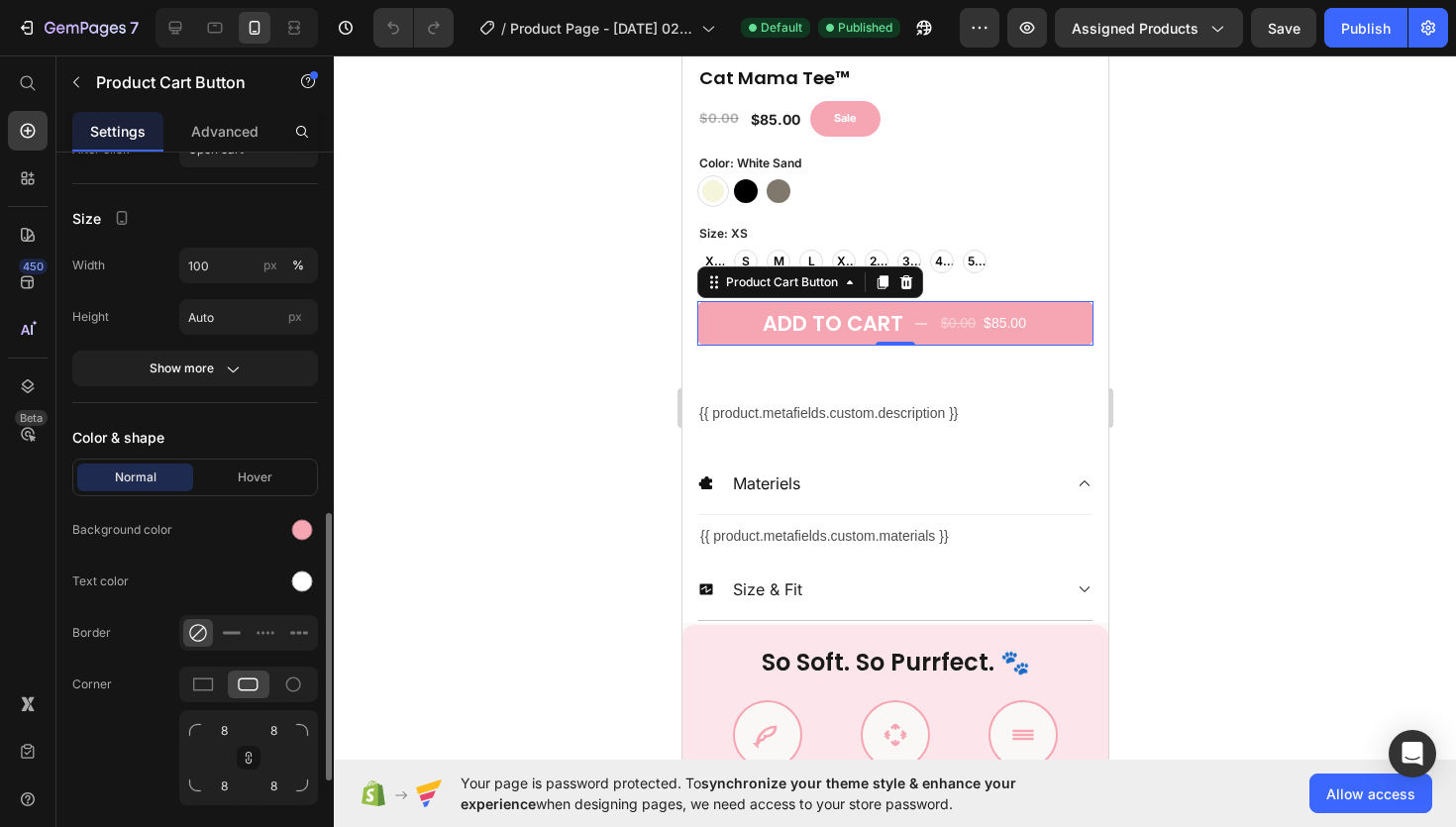 scroll, scrollTop: 976, scrollLeft: 0, axis: vertical 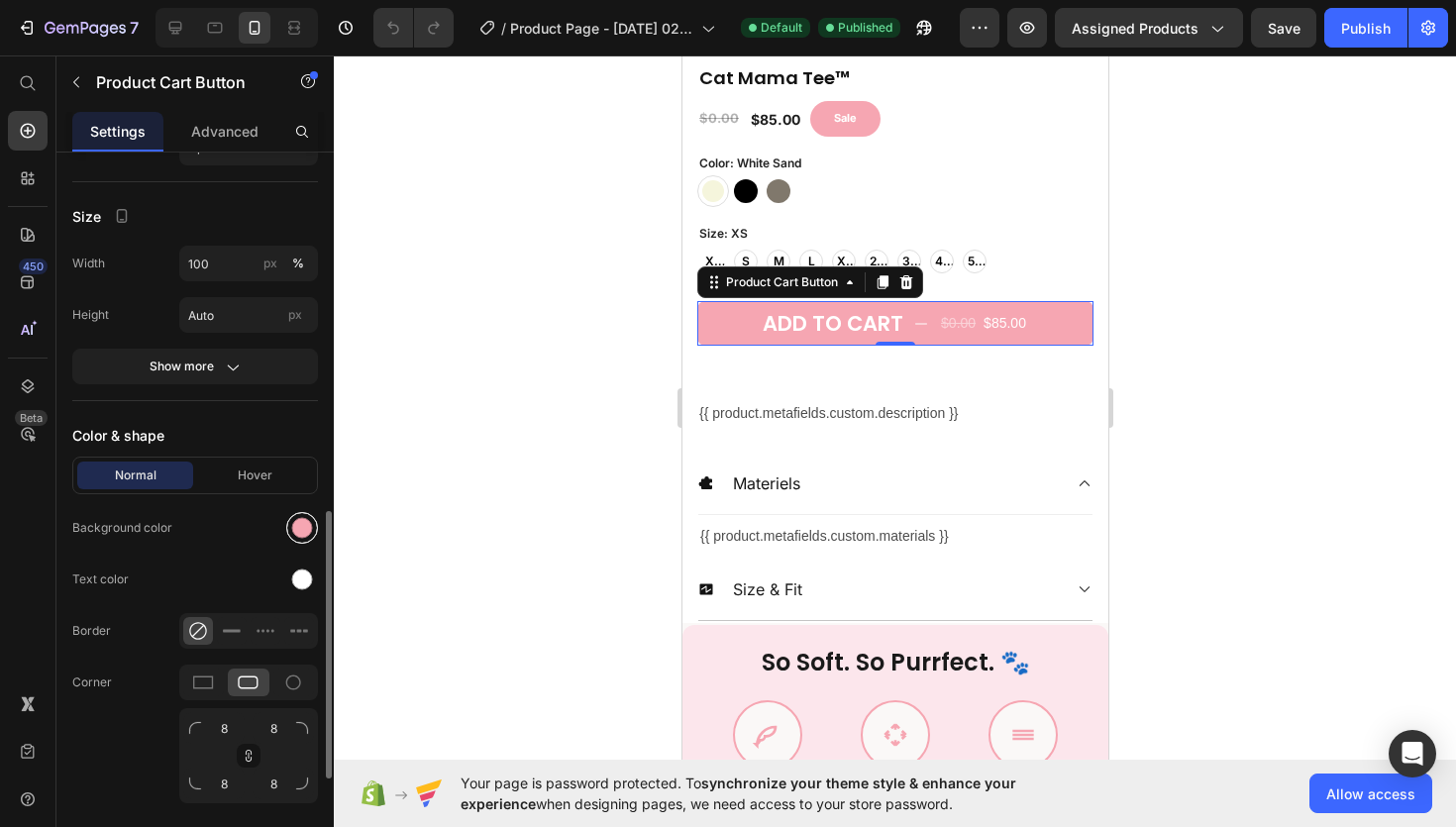 click at bounding box center (302, 528) 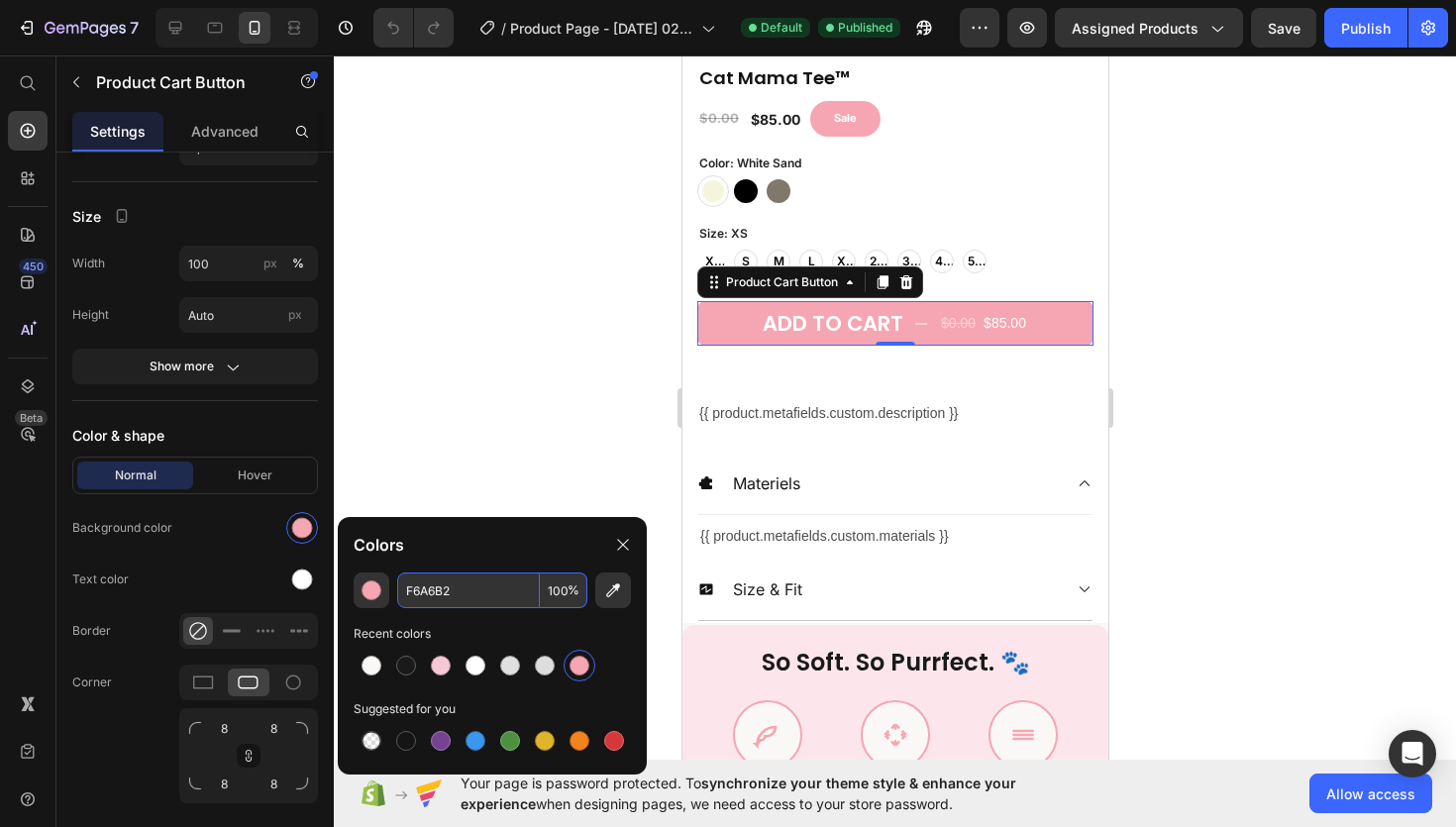 click on "F6A6B2" at bounding box center (468, 590) 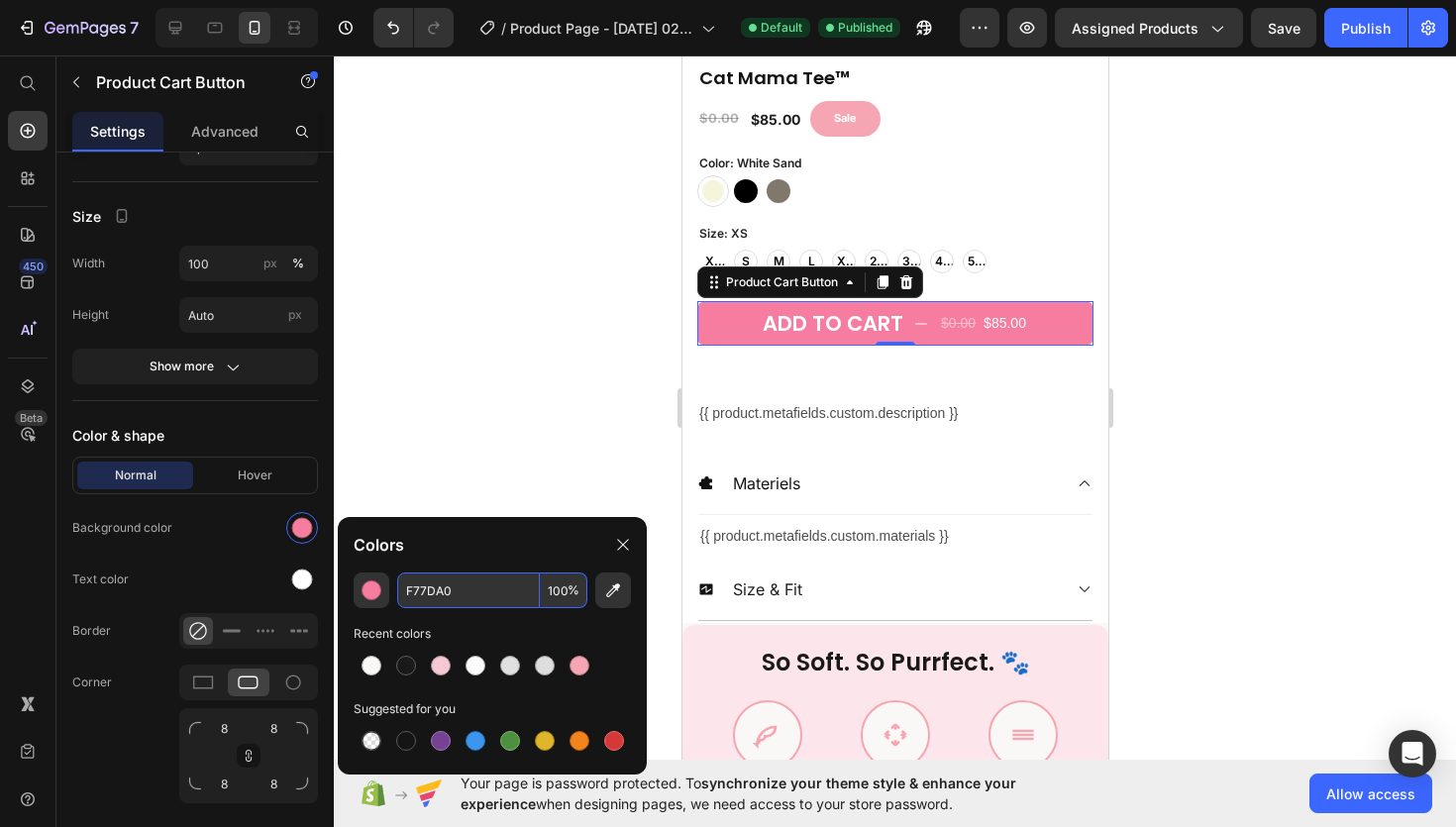 click 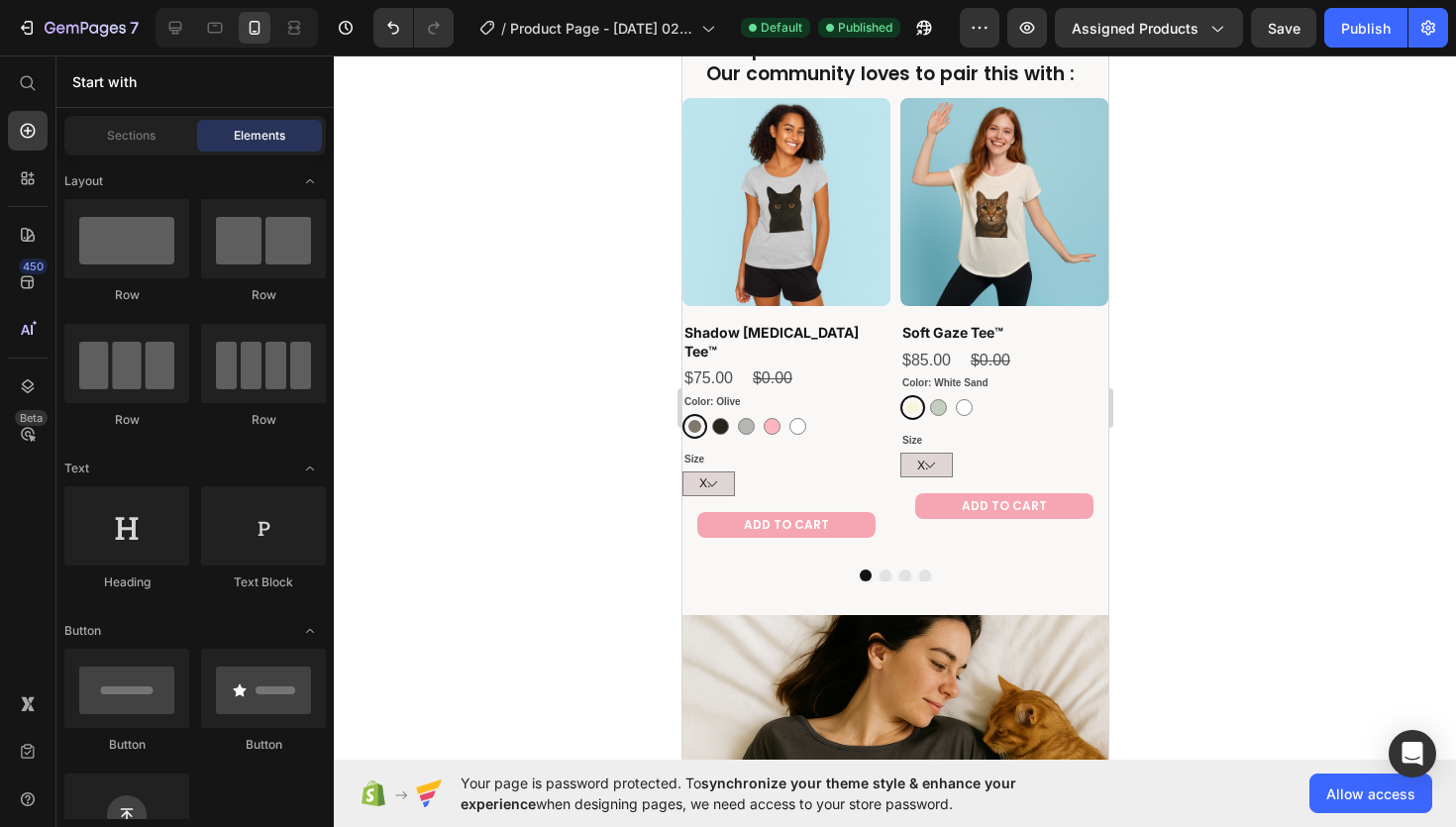 scroll, scrollTop: 1497, scrollLeft: 0, axis: vertical 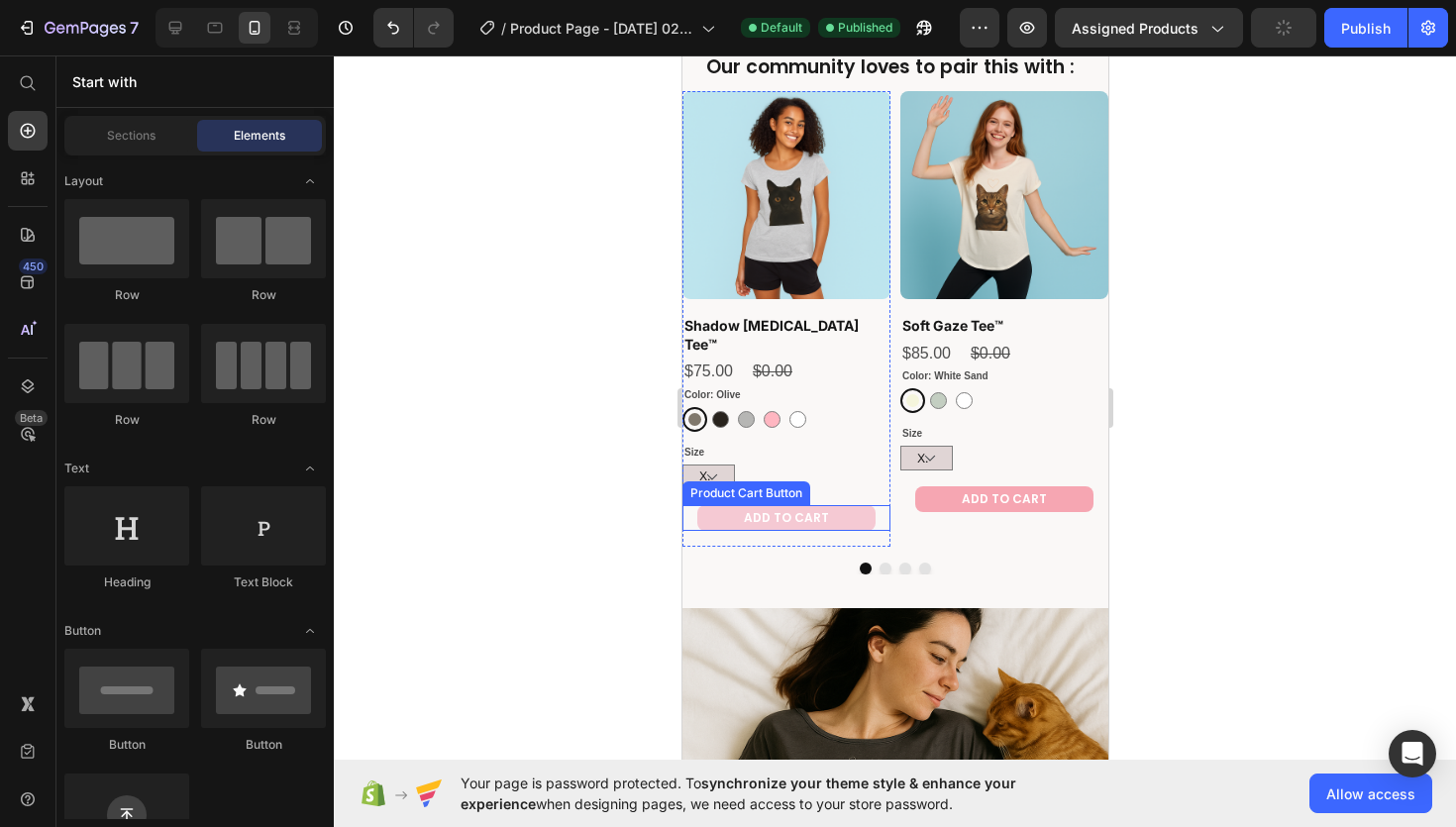 click on "ADD TO CART" at bounding box center [785, 518] 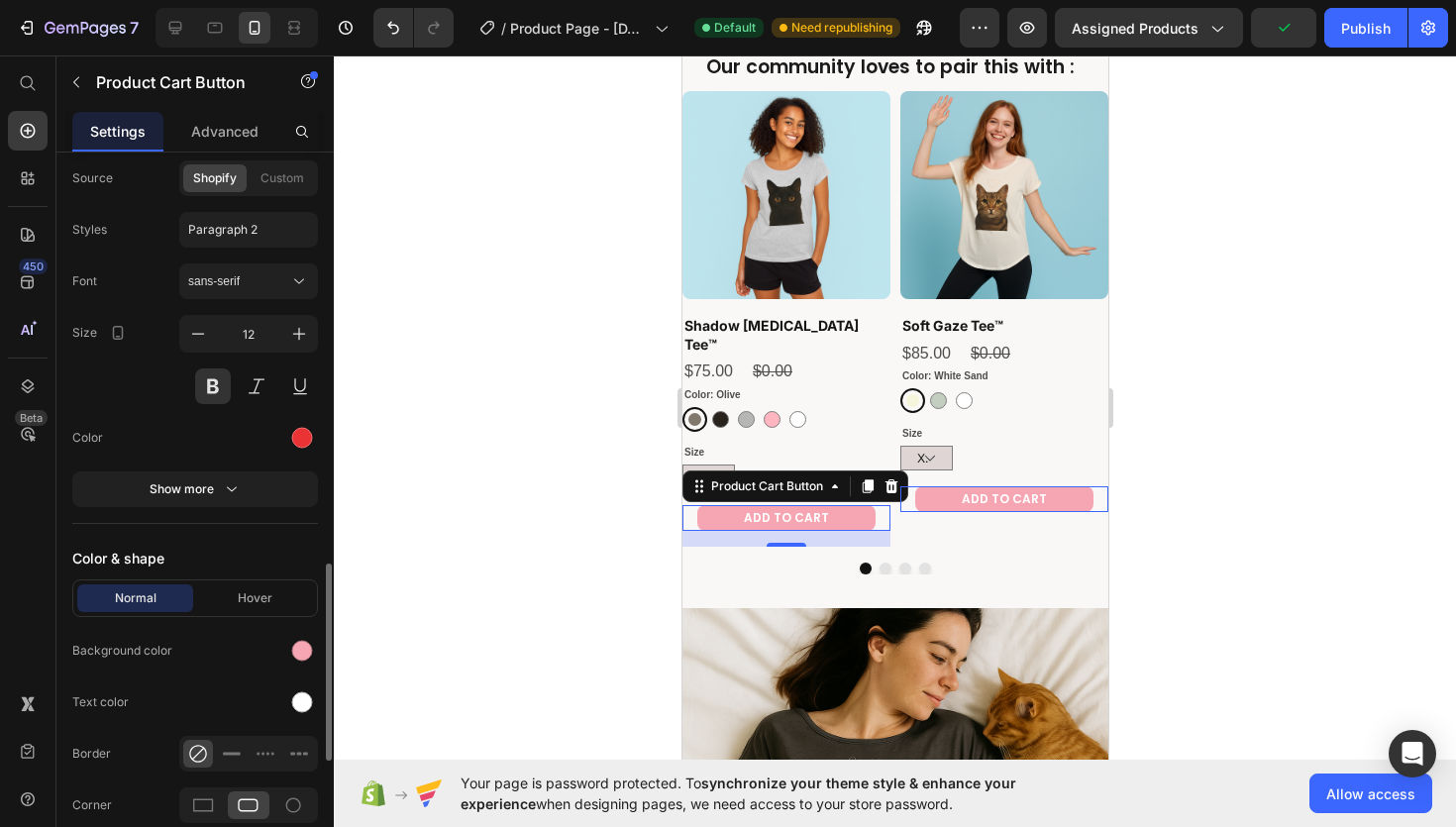 scroll, scrollTop: 1507, scrollLeft: 0, axis: vertical 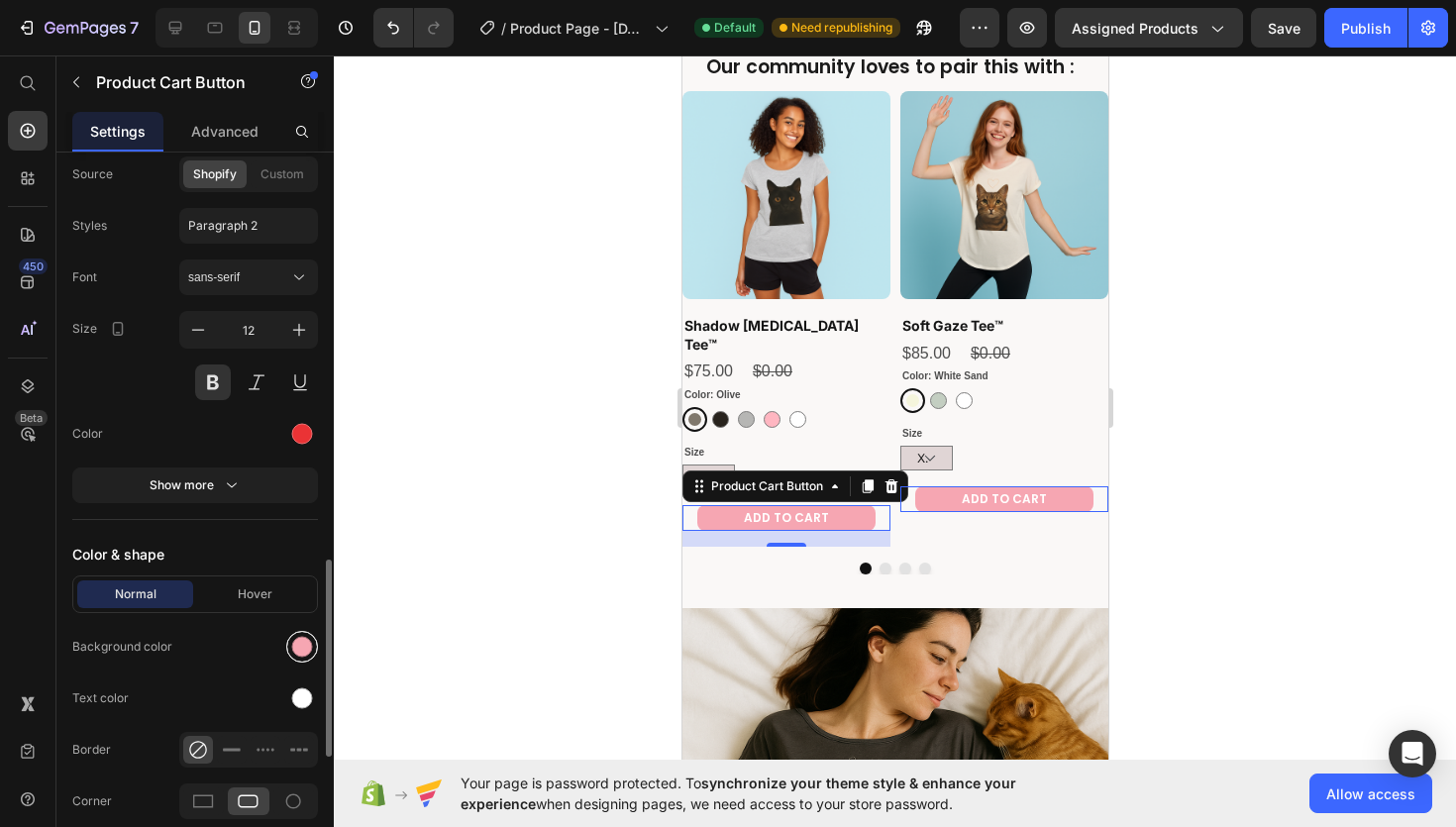 click at bounding box center [302, 647] 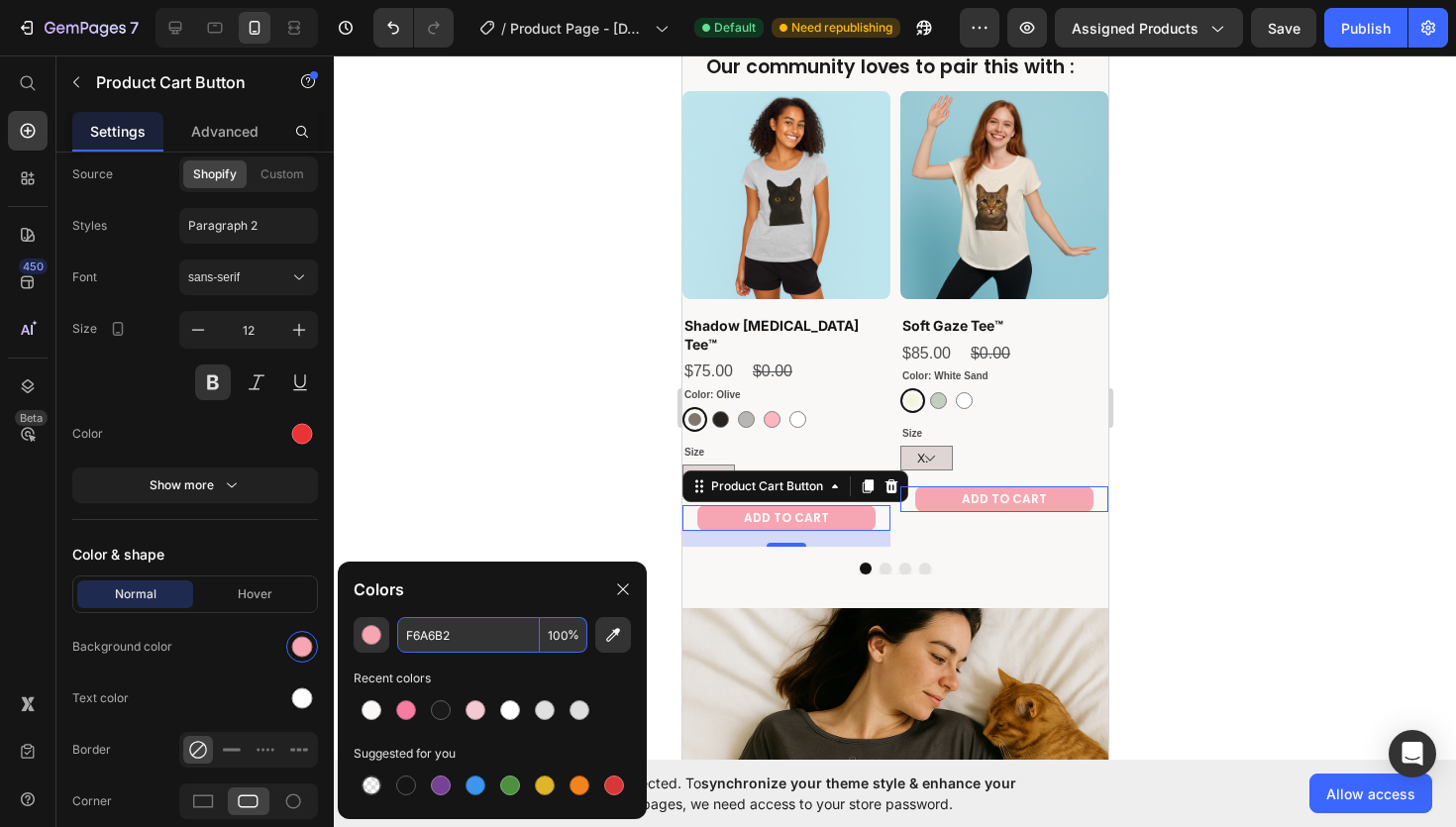click on "F6A6B2" at bounding box center (468, 635) 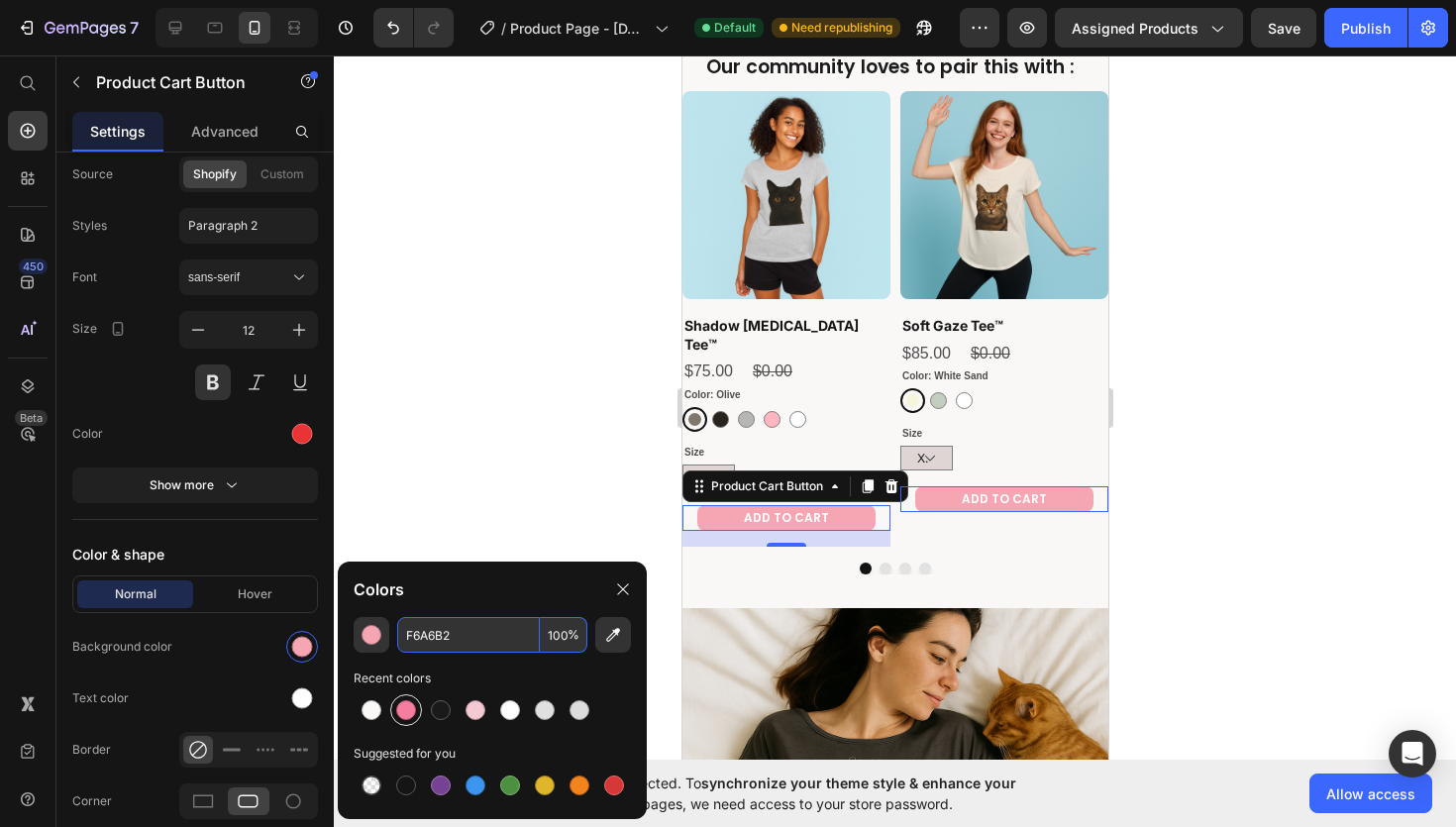 click at bounding box center [406, 710] 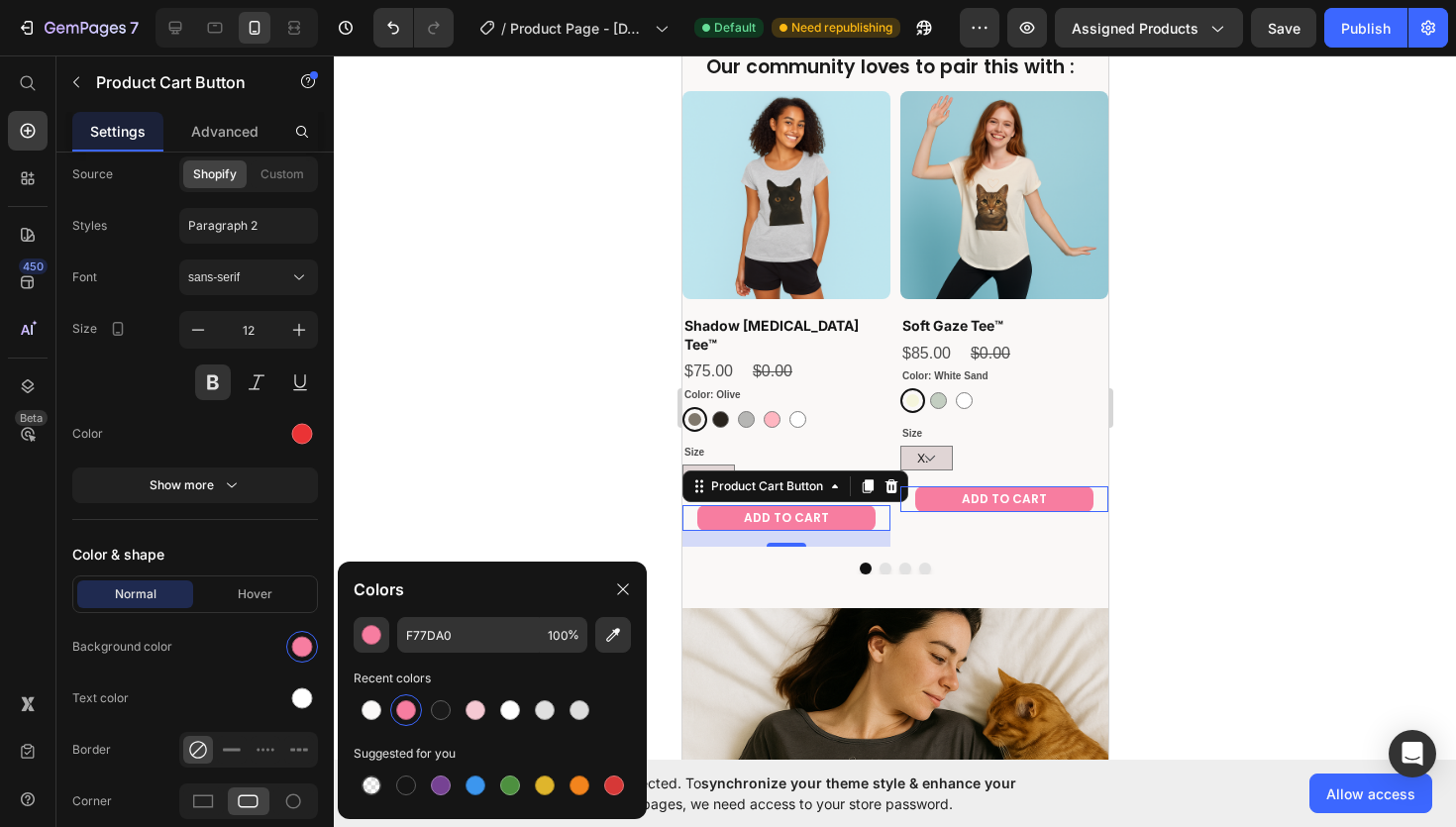 click 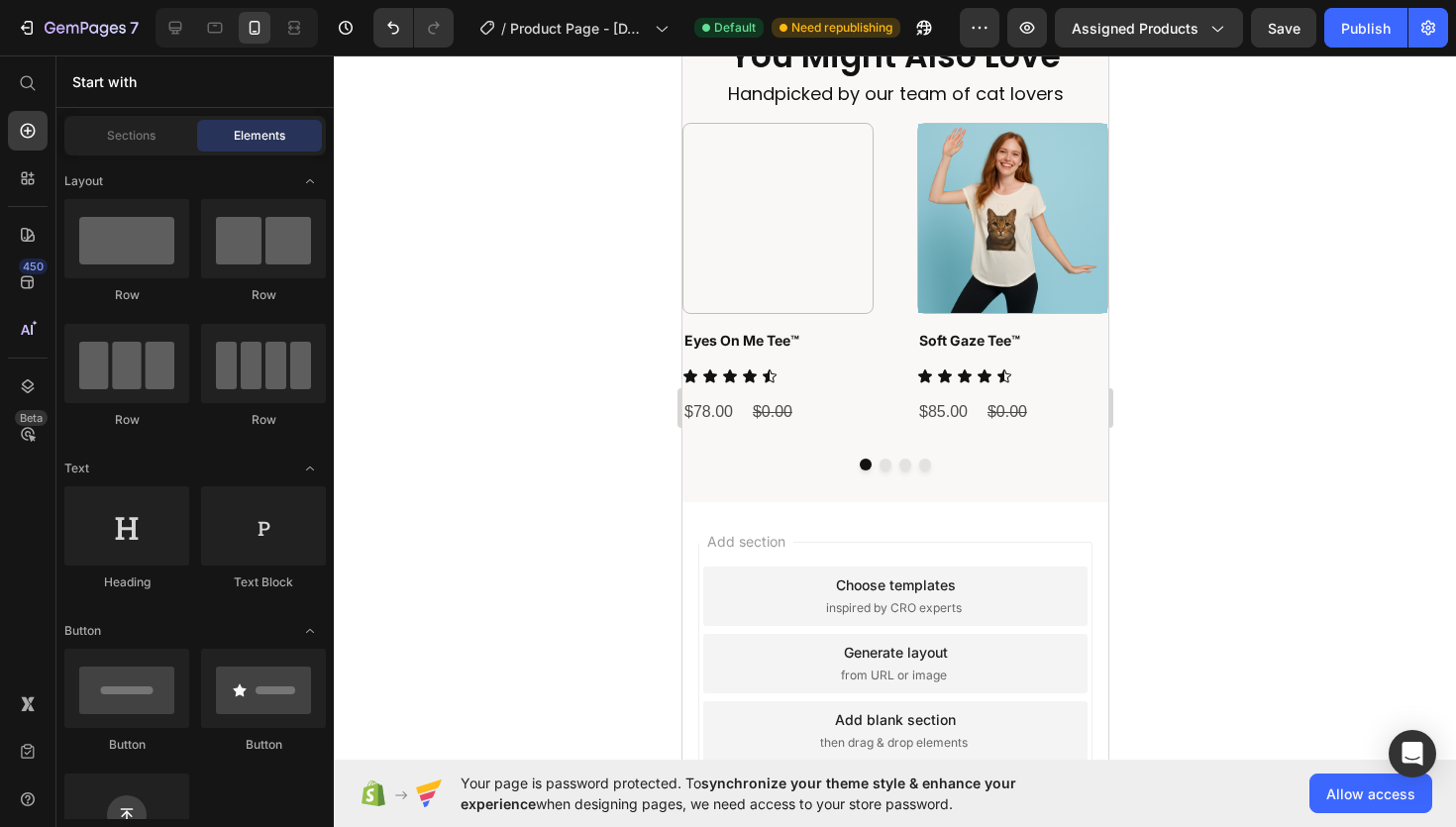 scroll, scrollTop: 2813, scrollLeft: 0, axis: vertical 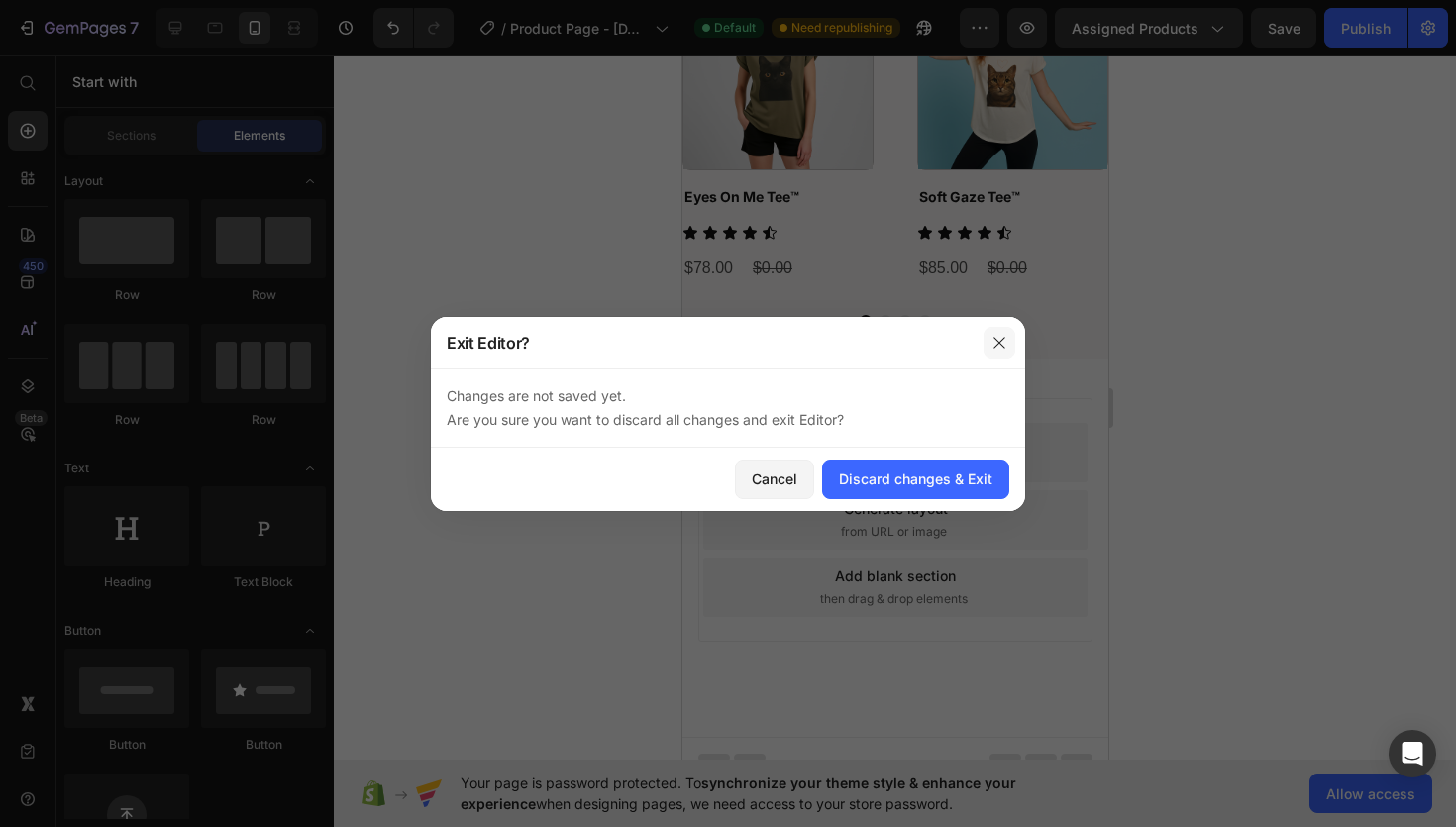 click 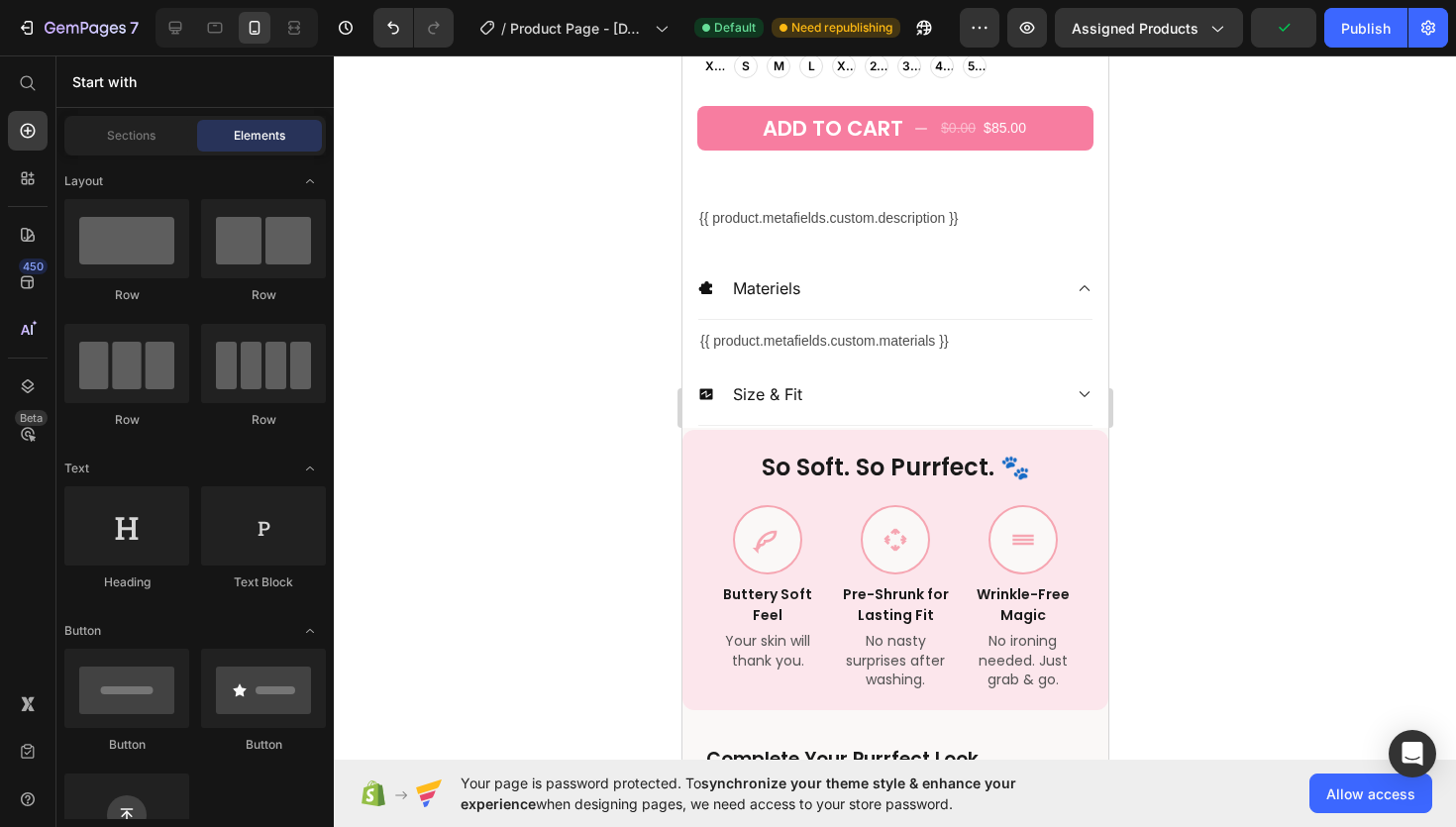 scroll, scrollTop: 780, scrollLeft: 0, axis: vertical 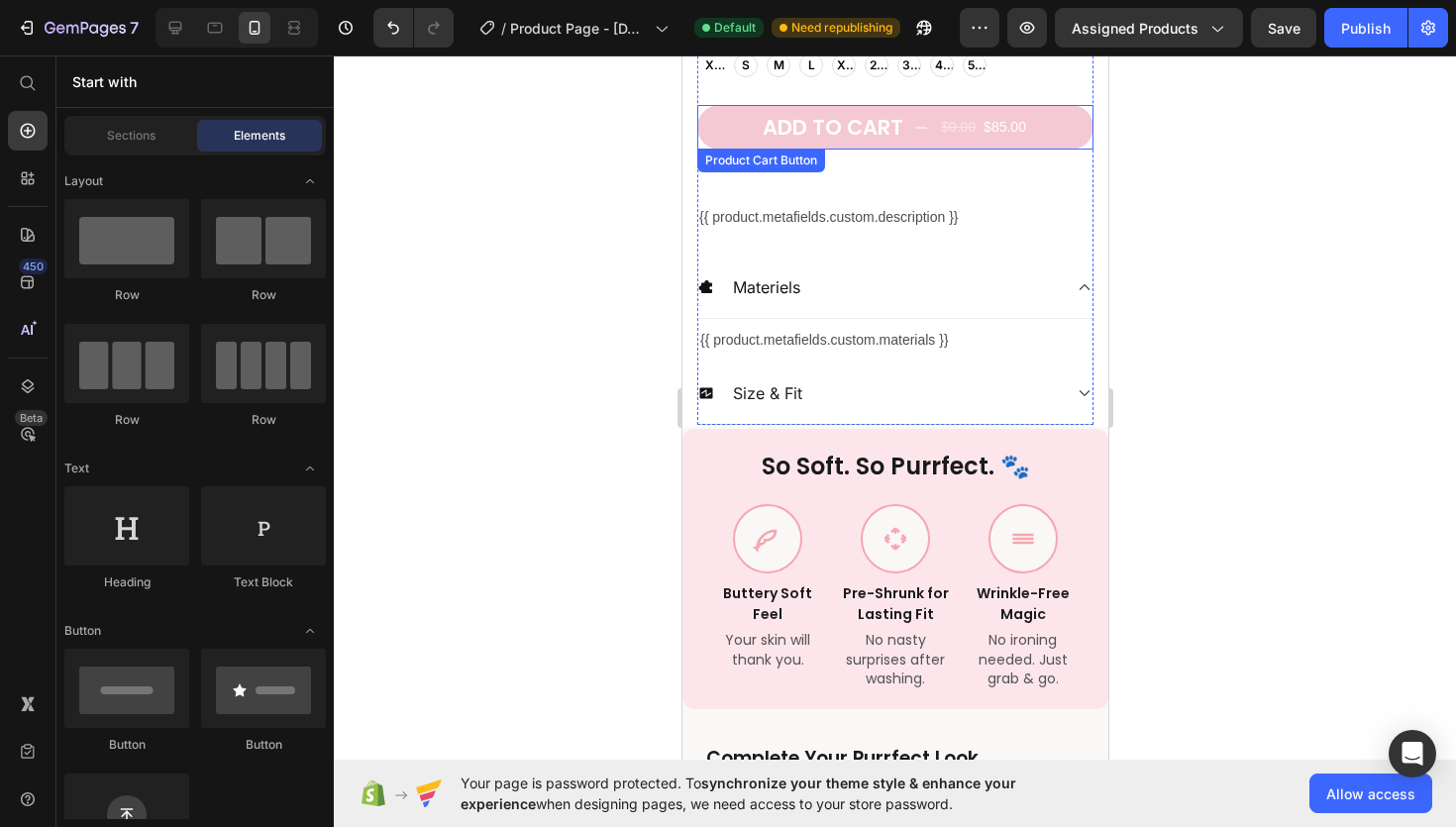 click on "ADD TO CART
$0.00 $85.00" at bounding box center (894, 127) 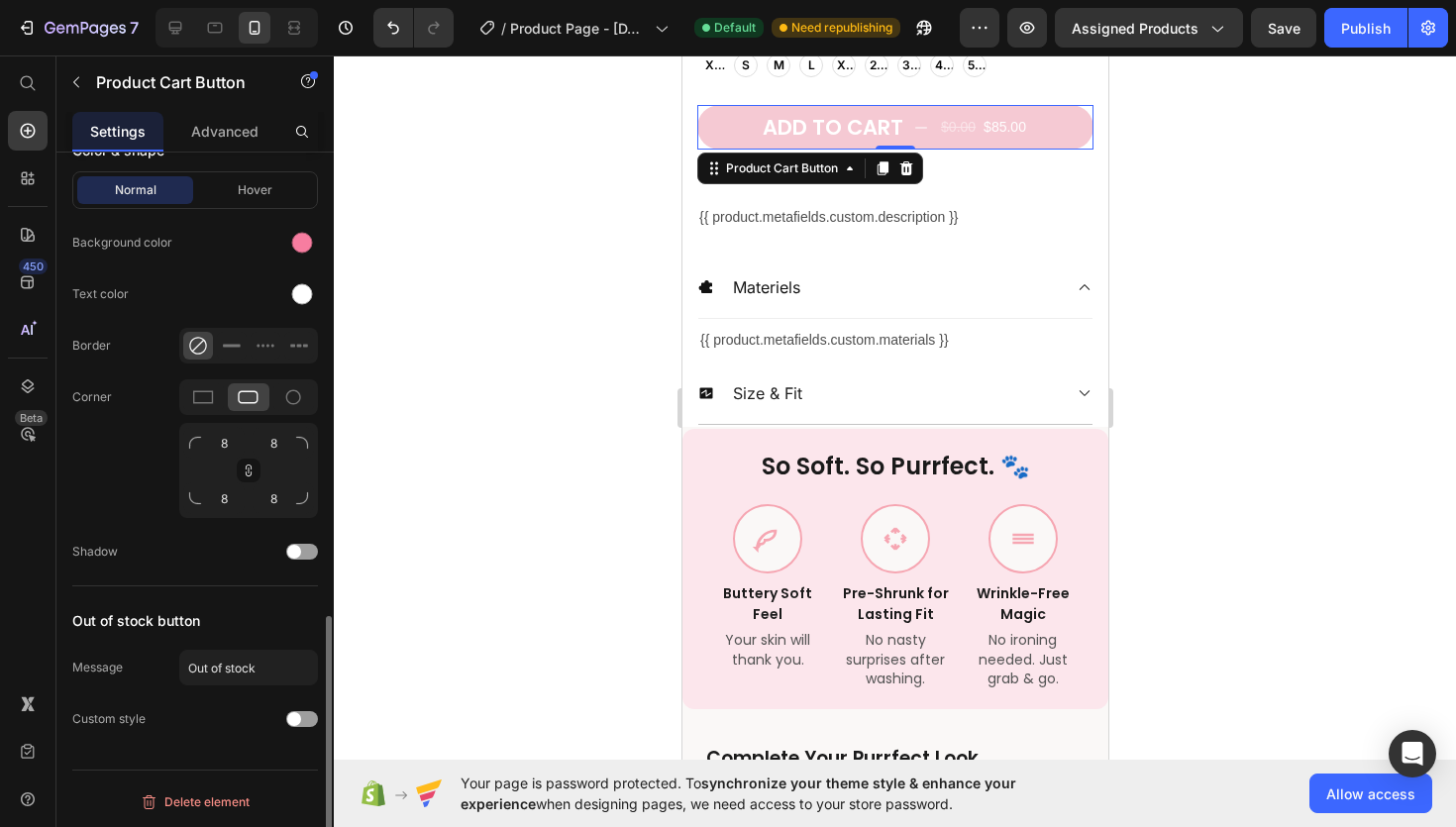 scroll, scrollTop: 1261, scrollLeft: 0, axis: vertical 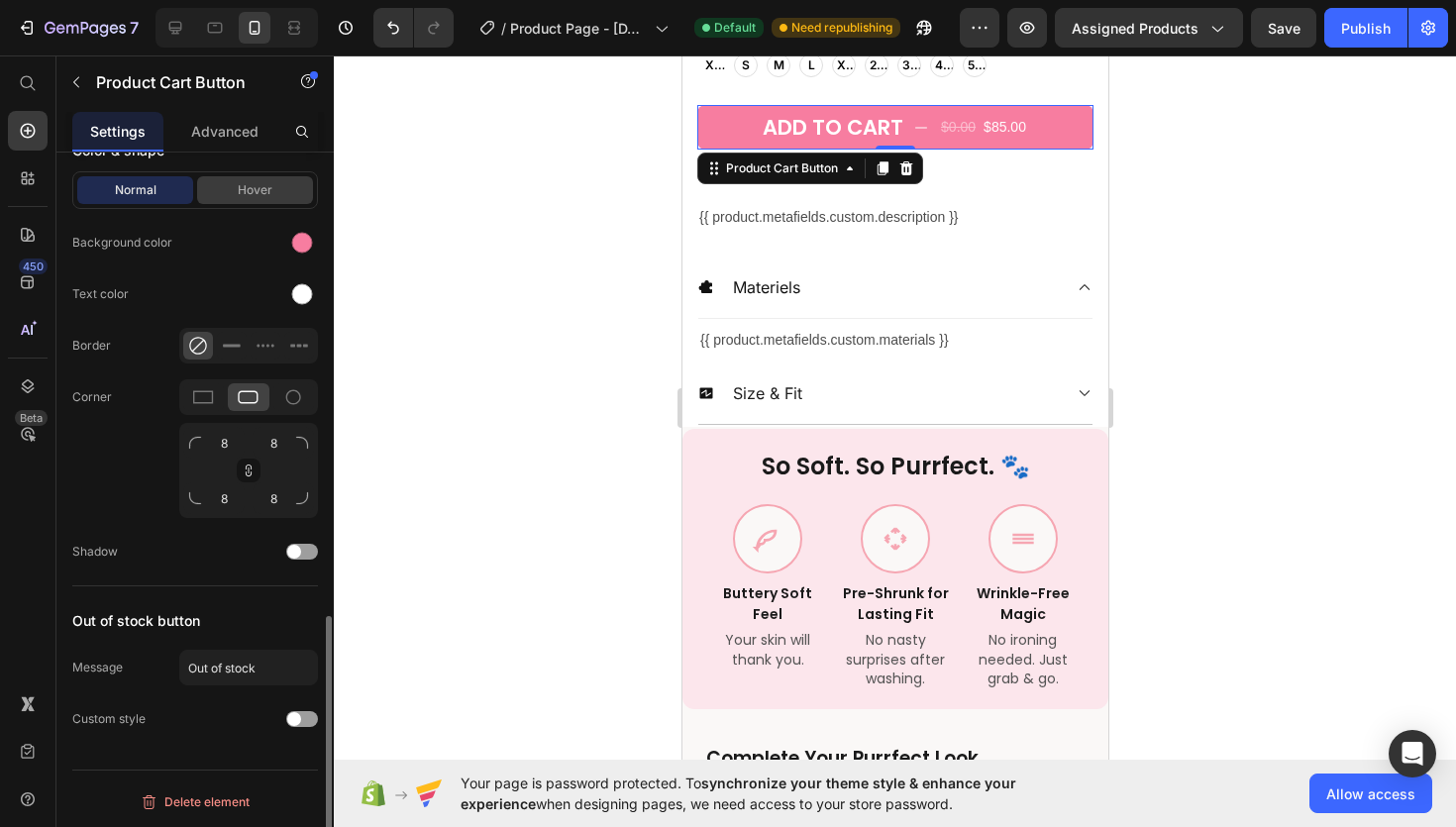 click on "Hover" at bounding box center (255, 190) 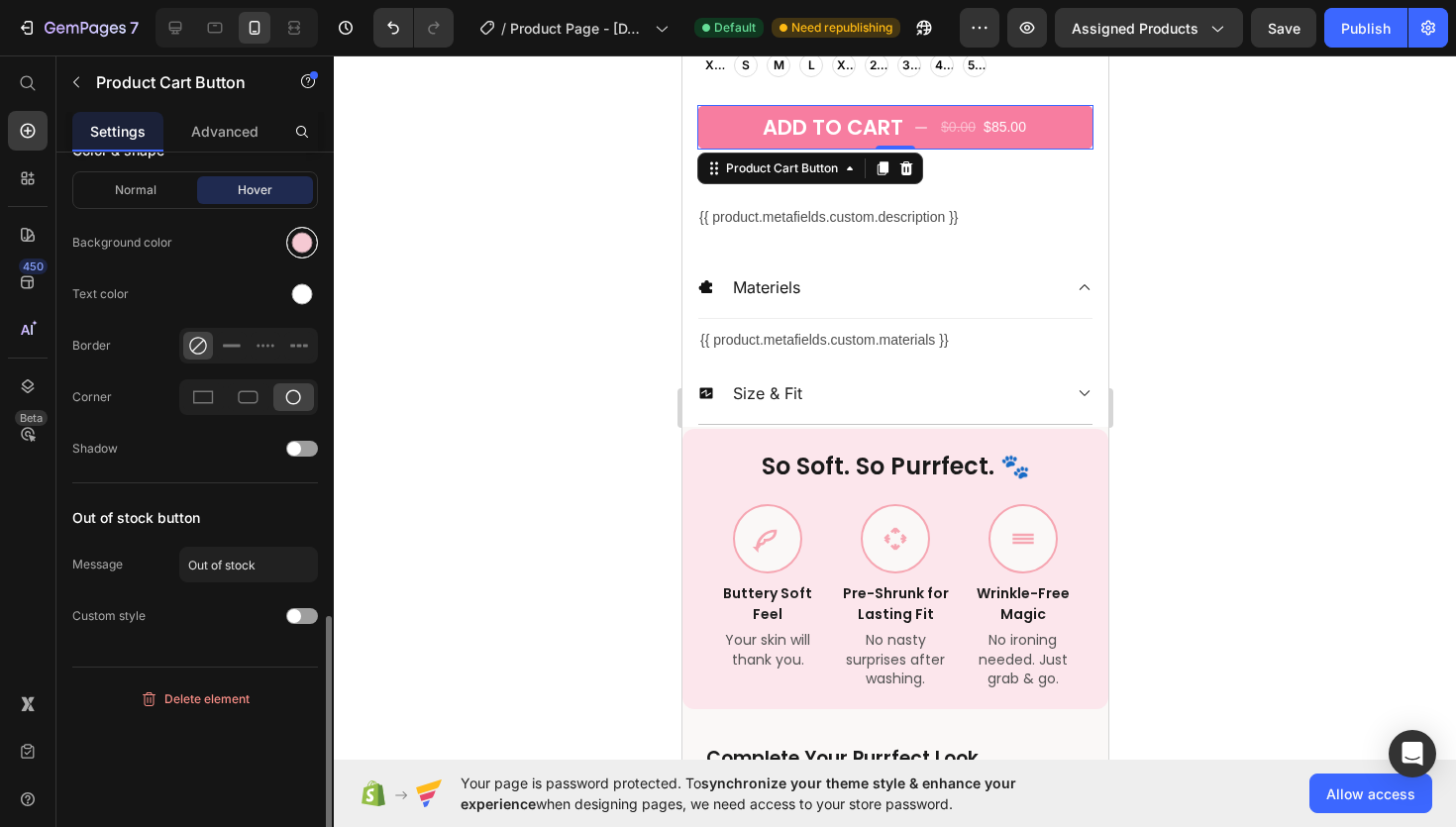 click at bounding box center (302, 243) 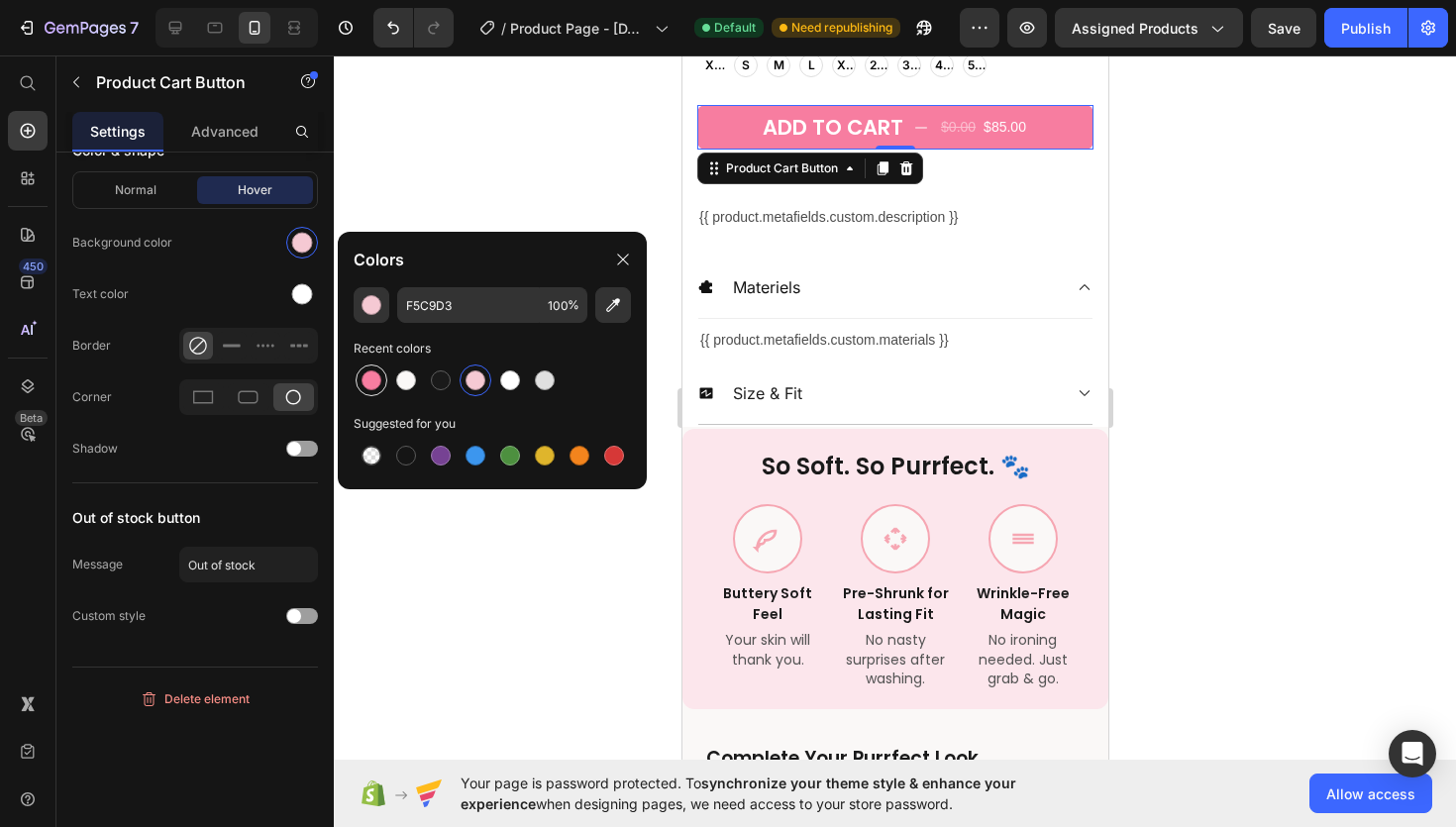 click at bounding box center [371, 380] 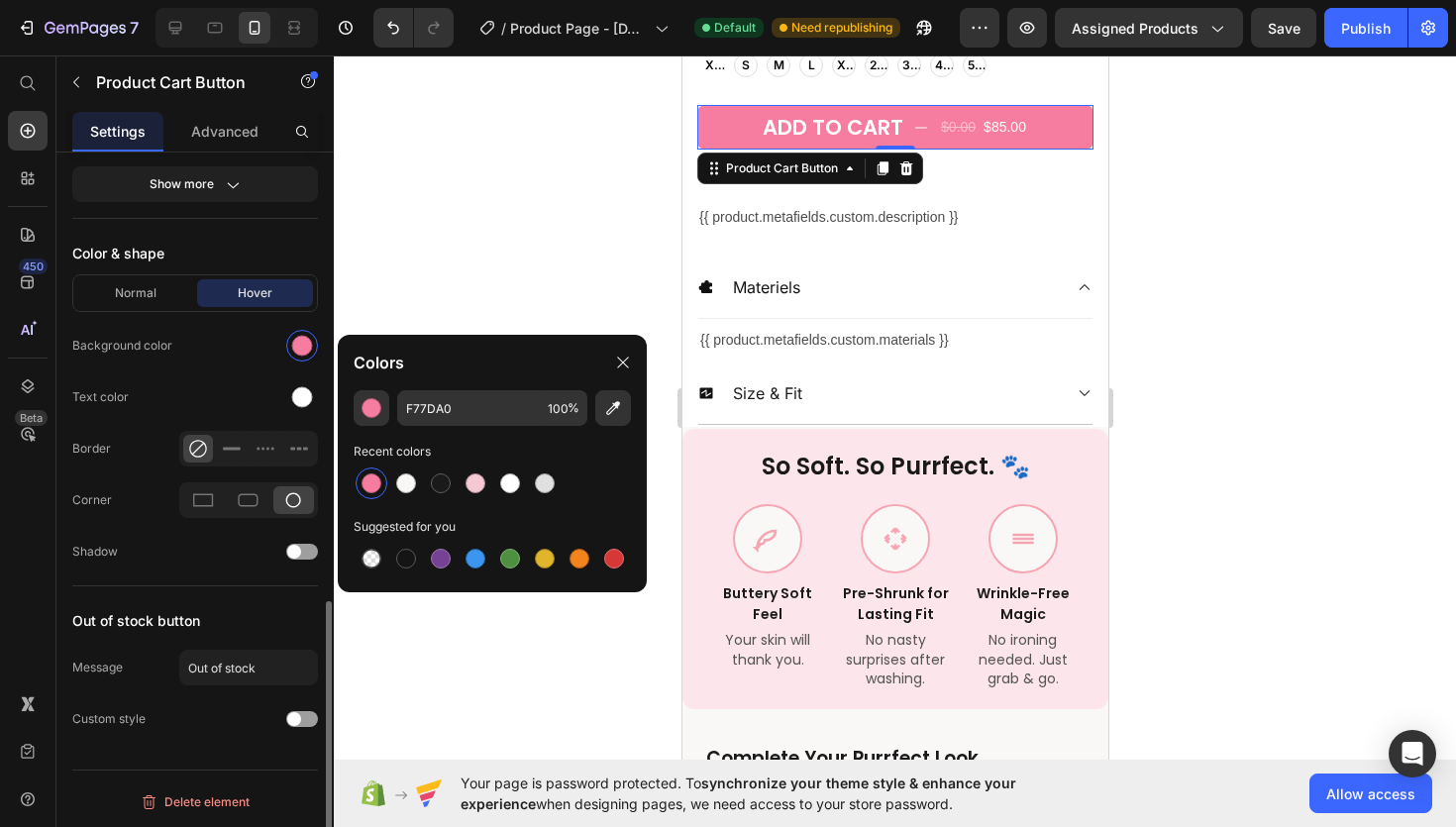 scroll, scrollTop: 1158, scrollLeft: 0, axis: vertical 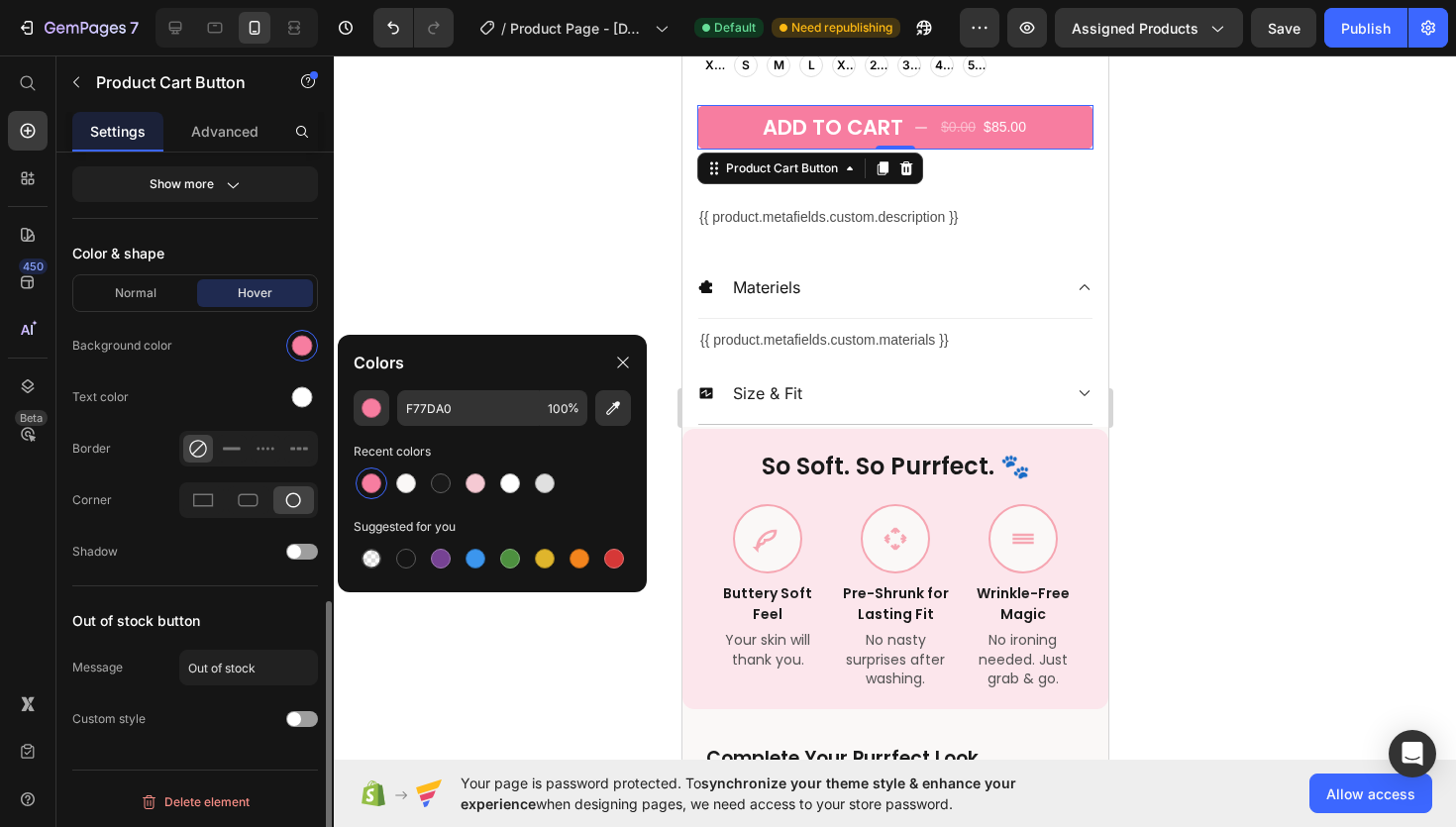 click 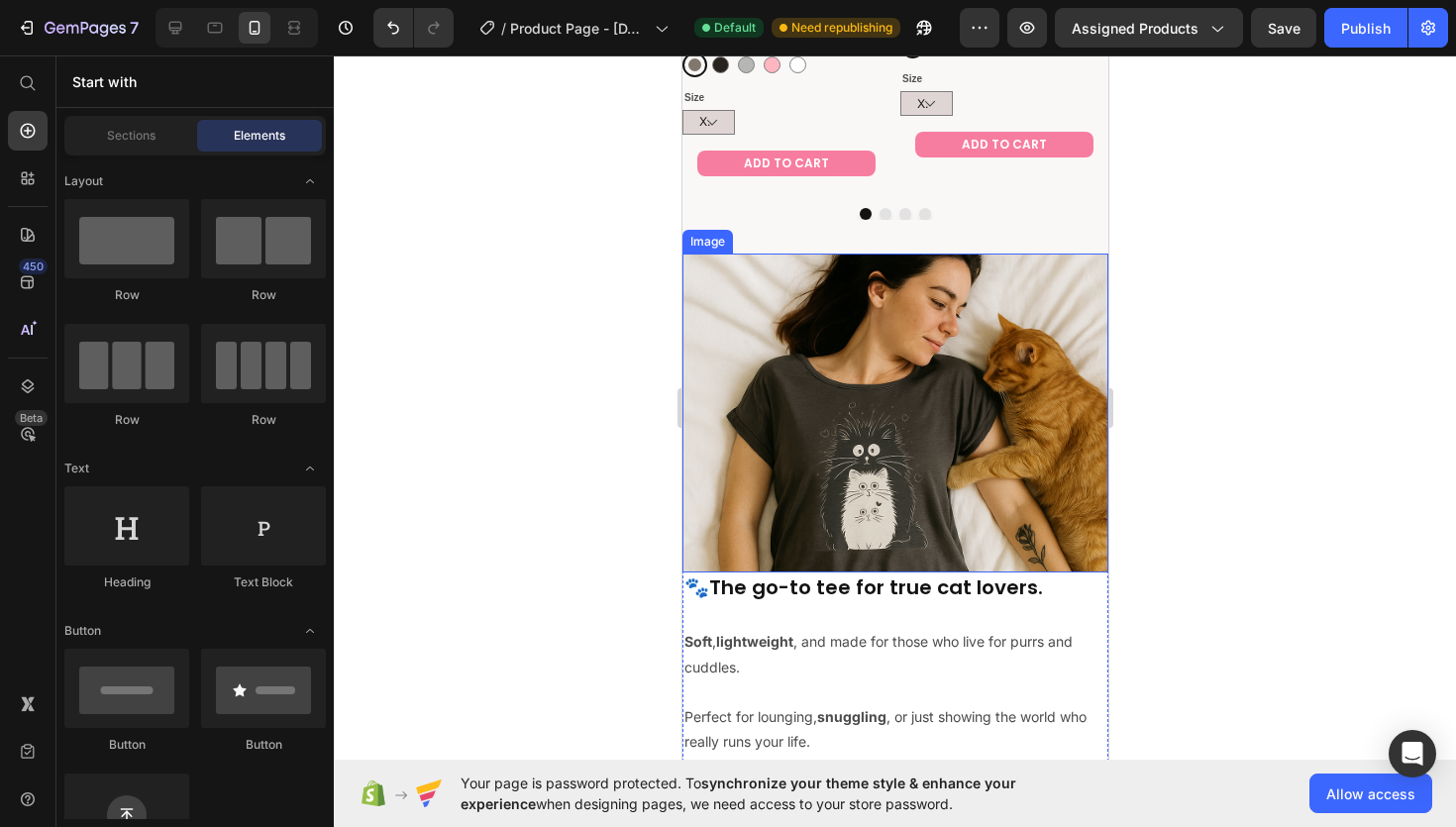 scroll, scrollTop: 1837, scrollLeft: 0, axis: vertical 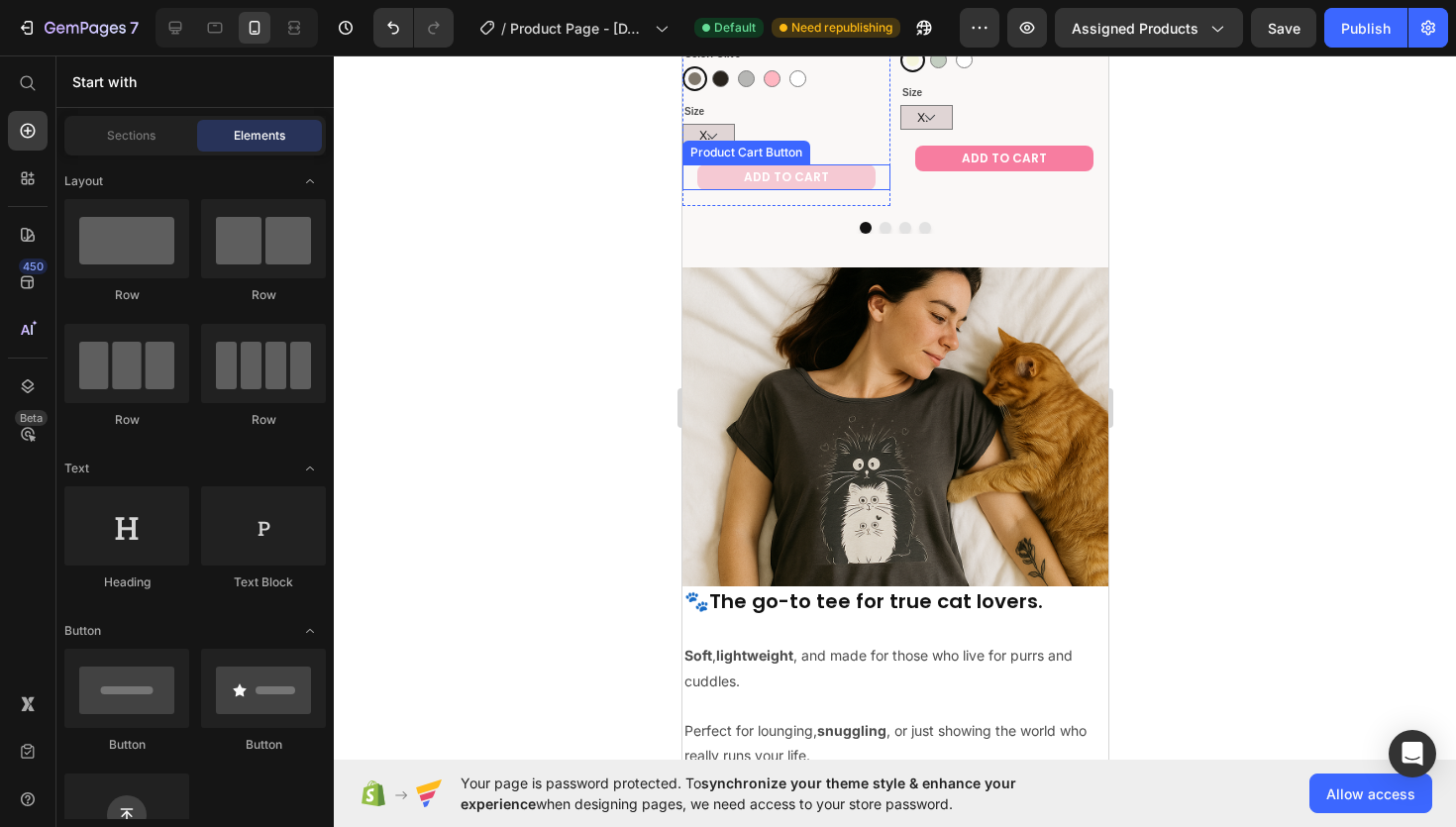 click on "ADD TO CART" at bounding box center [785, 177] 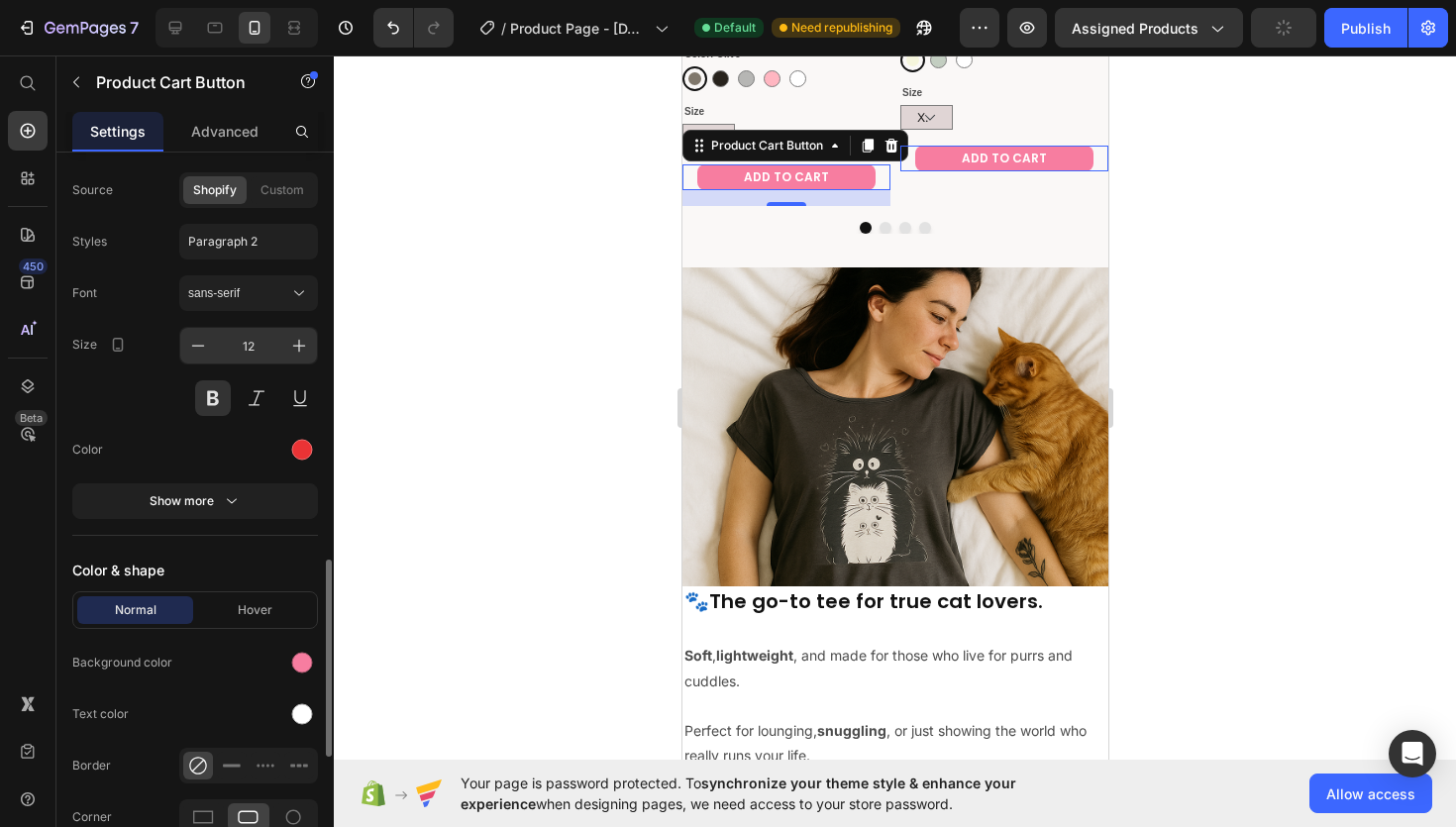 scroll, scrollTop: 1496, scrollLeft: 0, axis: vertical 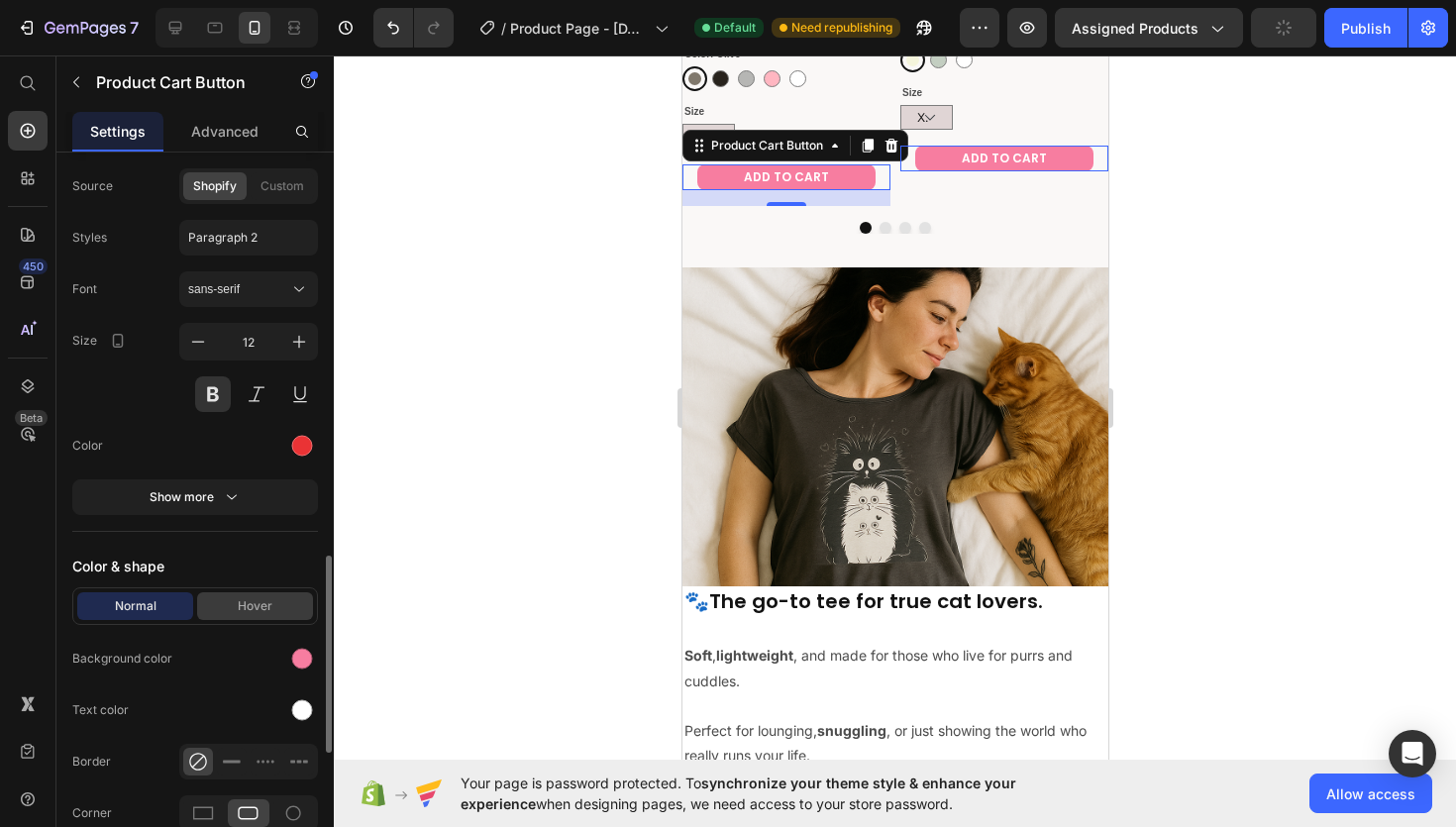click on "Hover" at bounding box center (255, 606) 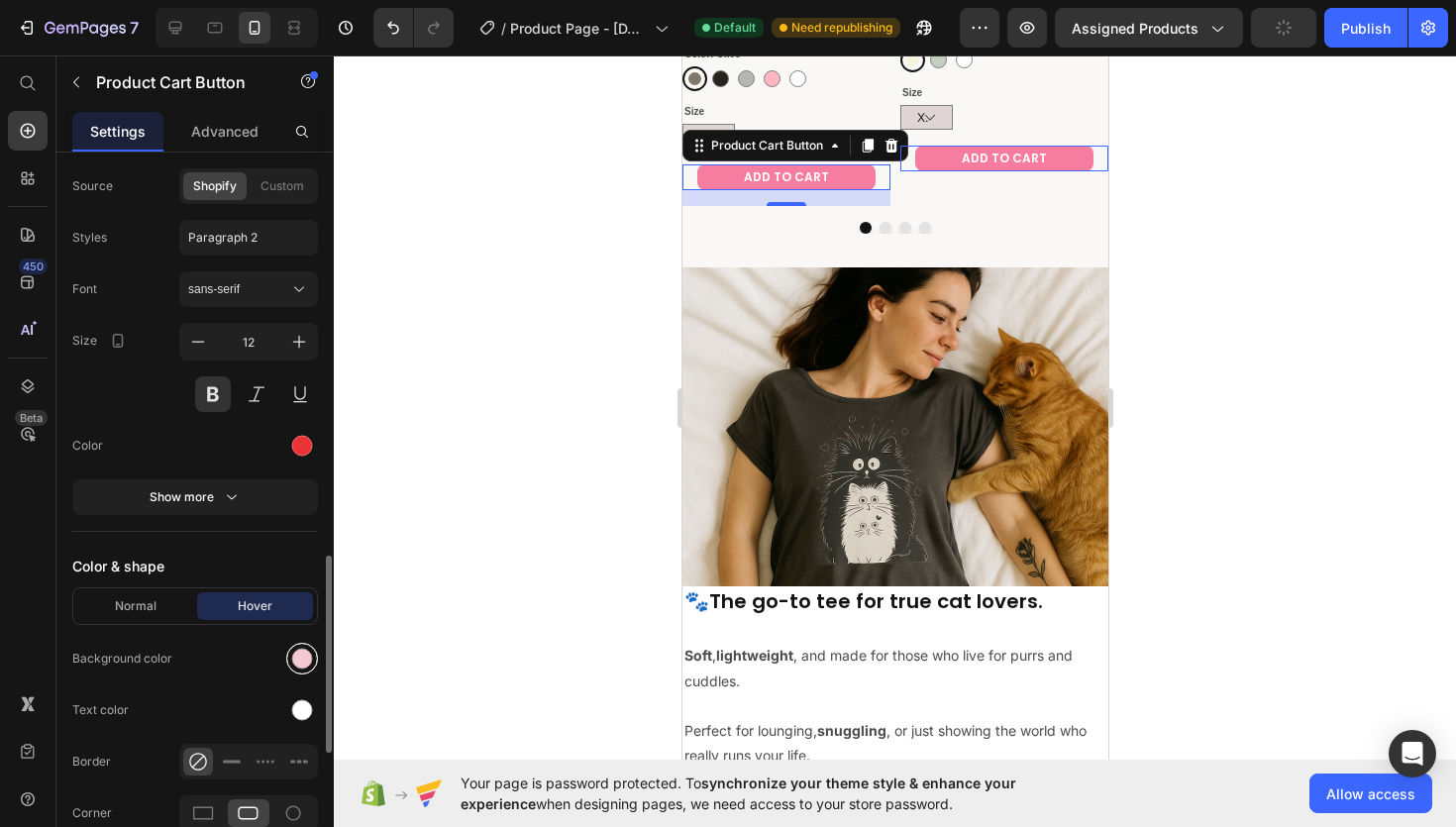 click at bounding box center (302, 659) 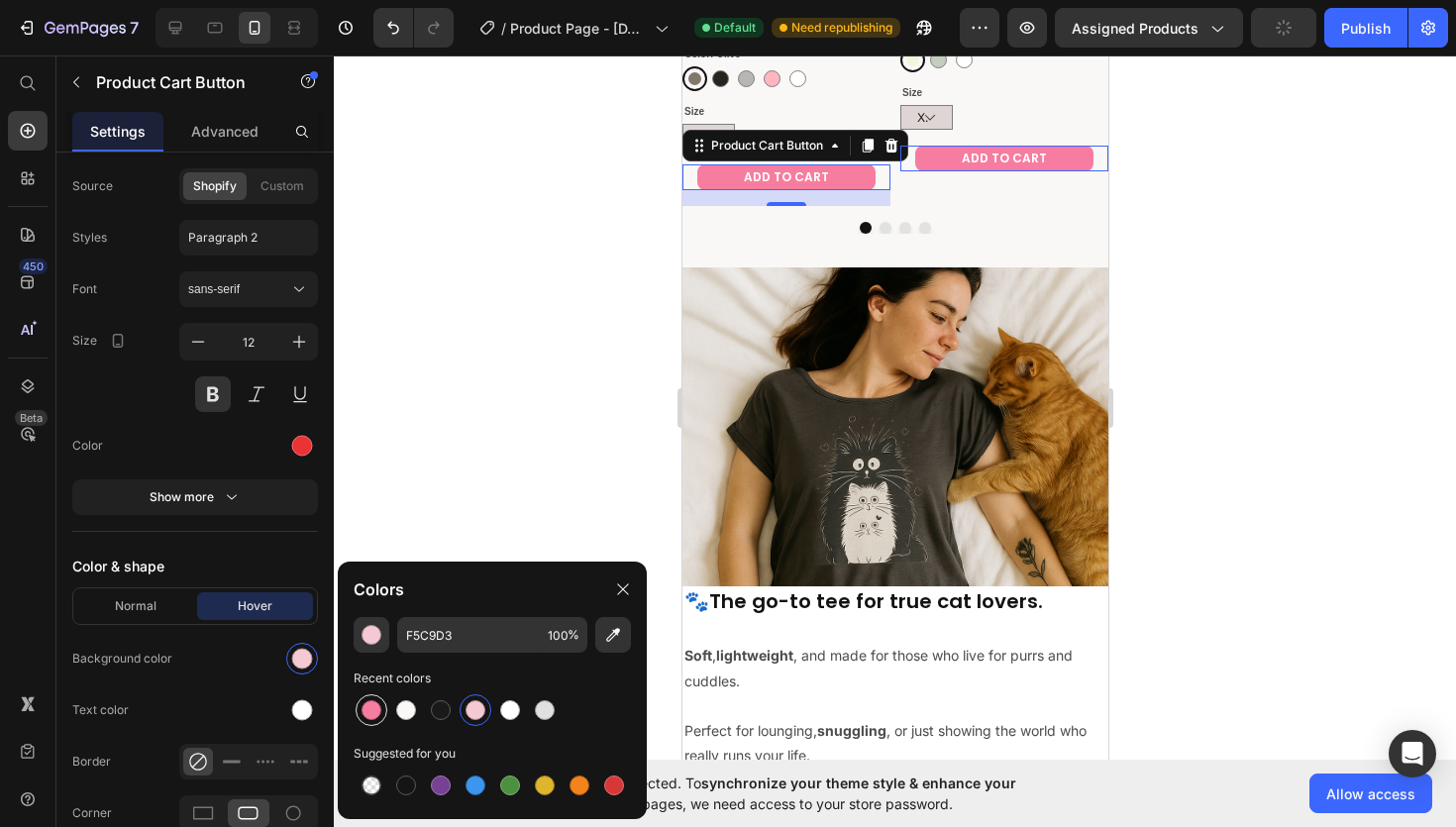click at bounding box center [371, 710] 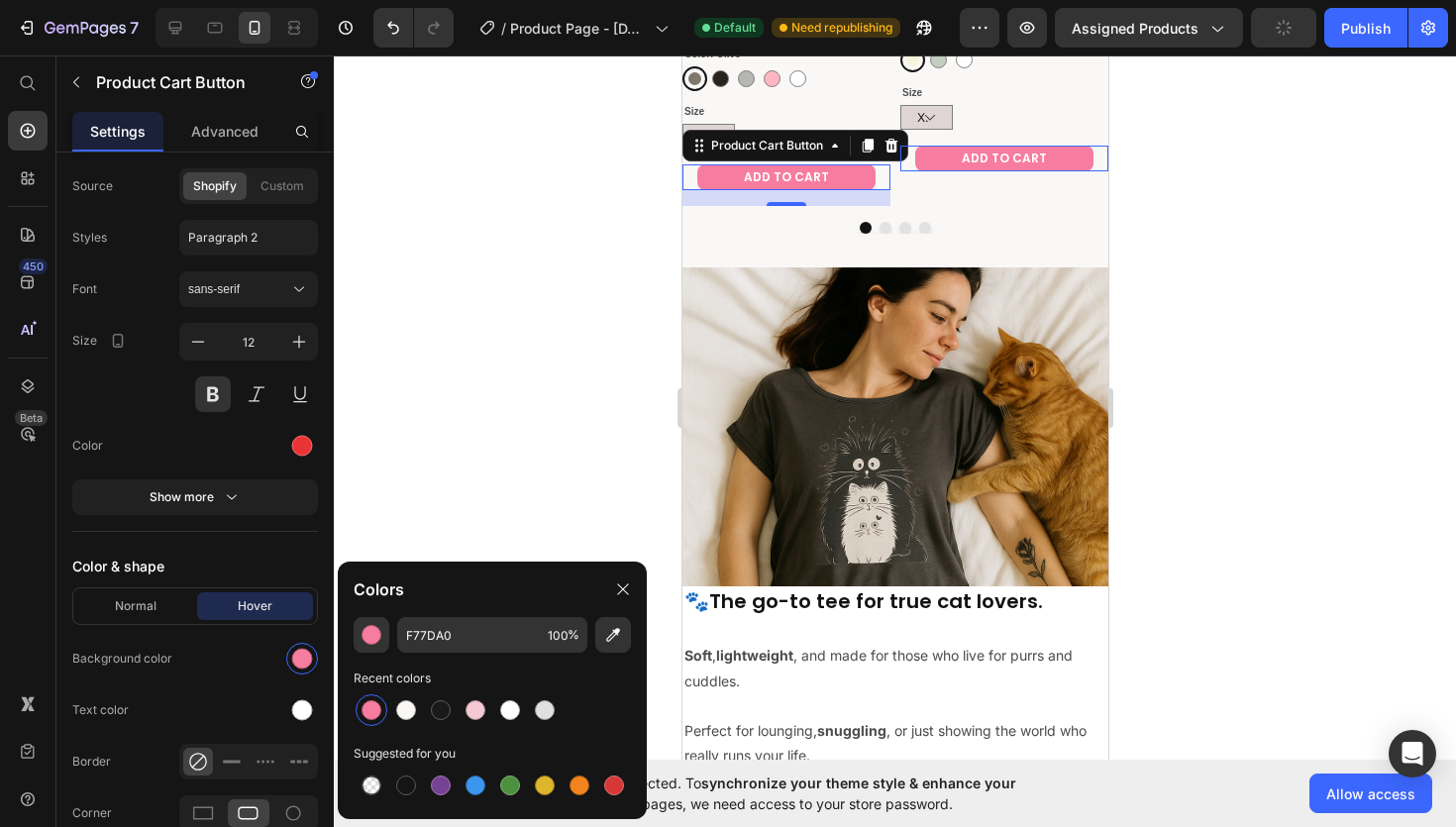 click 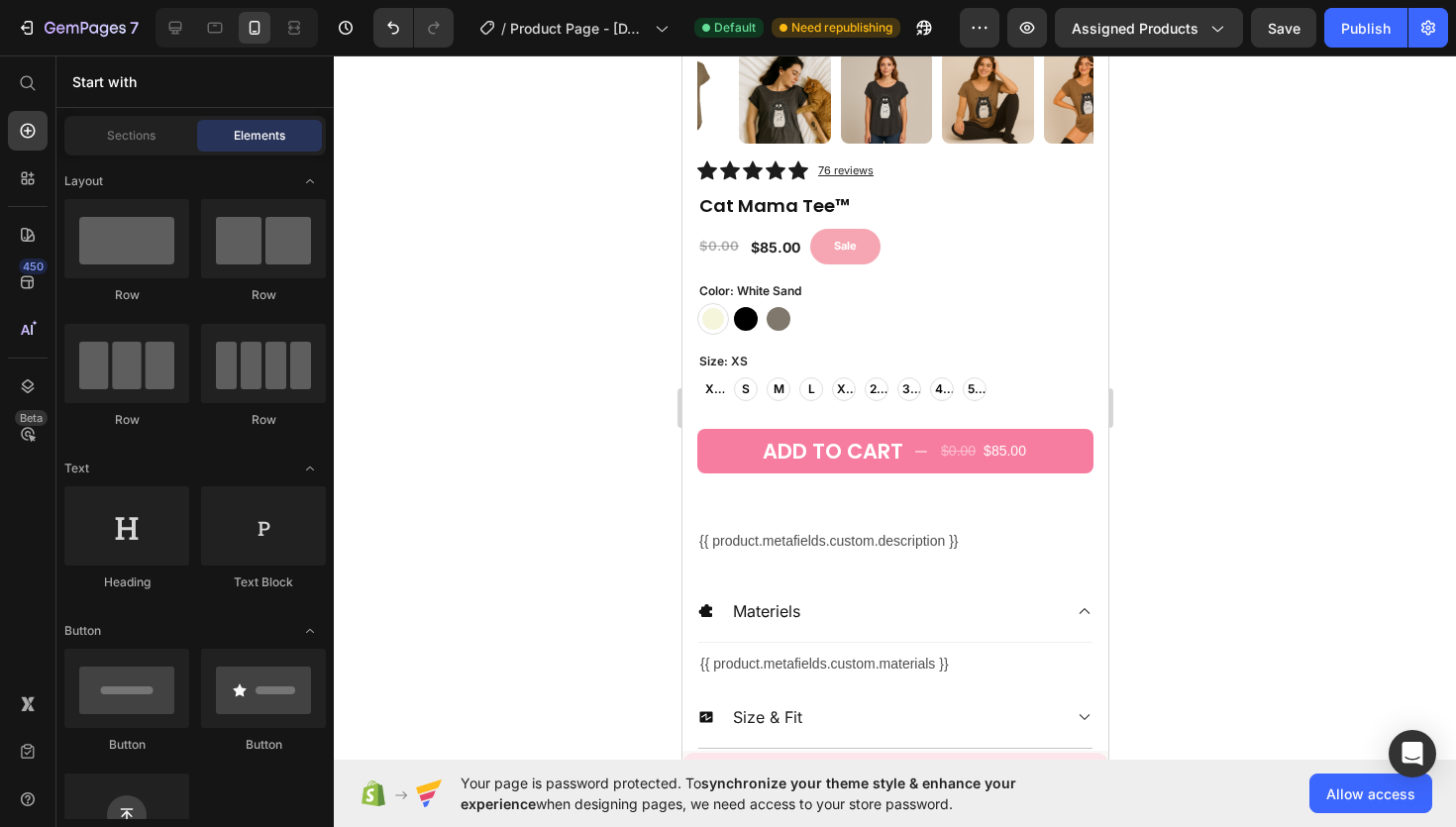 scroll, scrollTop: 0, scrollLeft: 0, axis: both 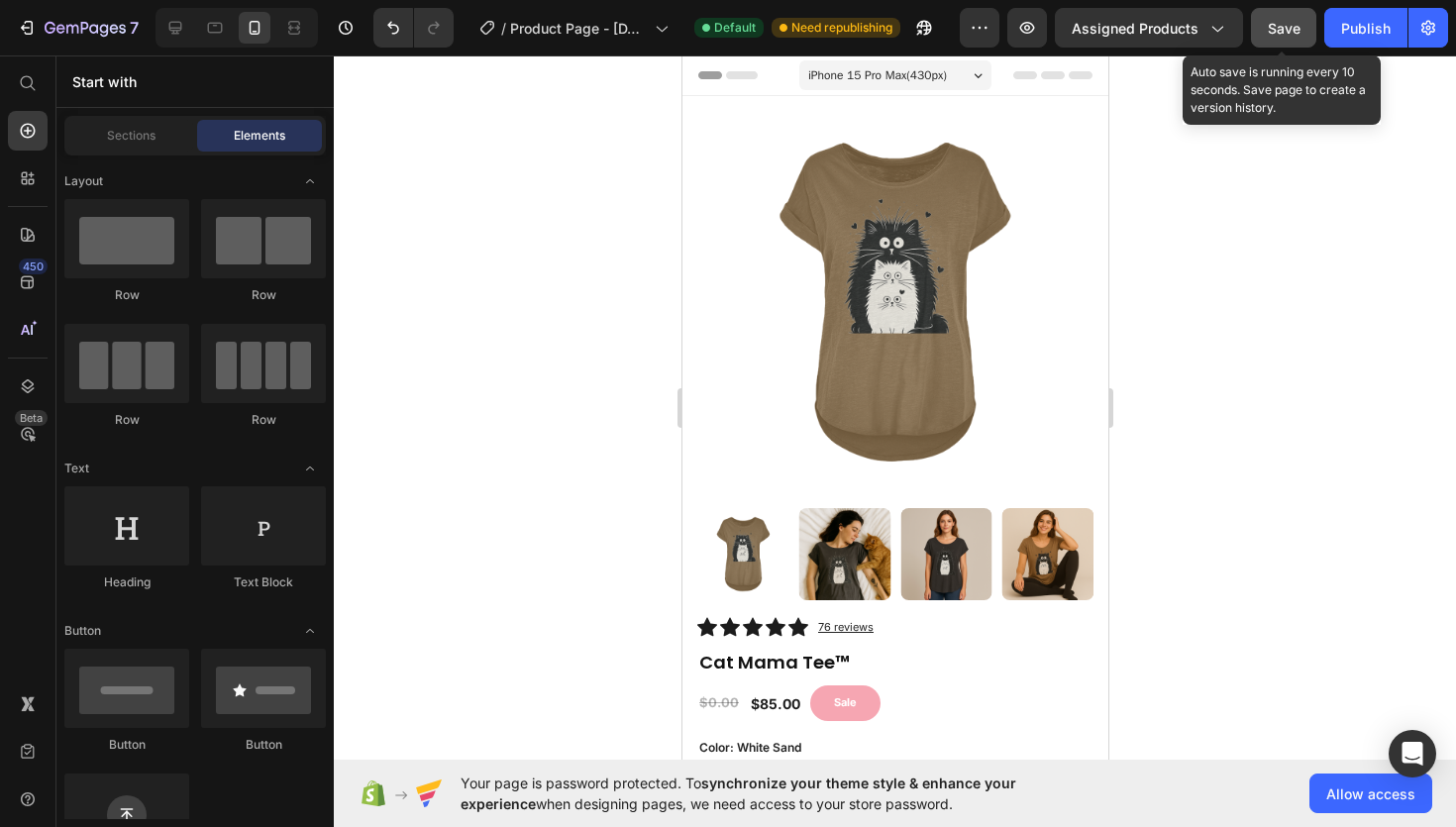 click on "Save" at bounding box center (1284, 28) 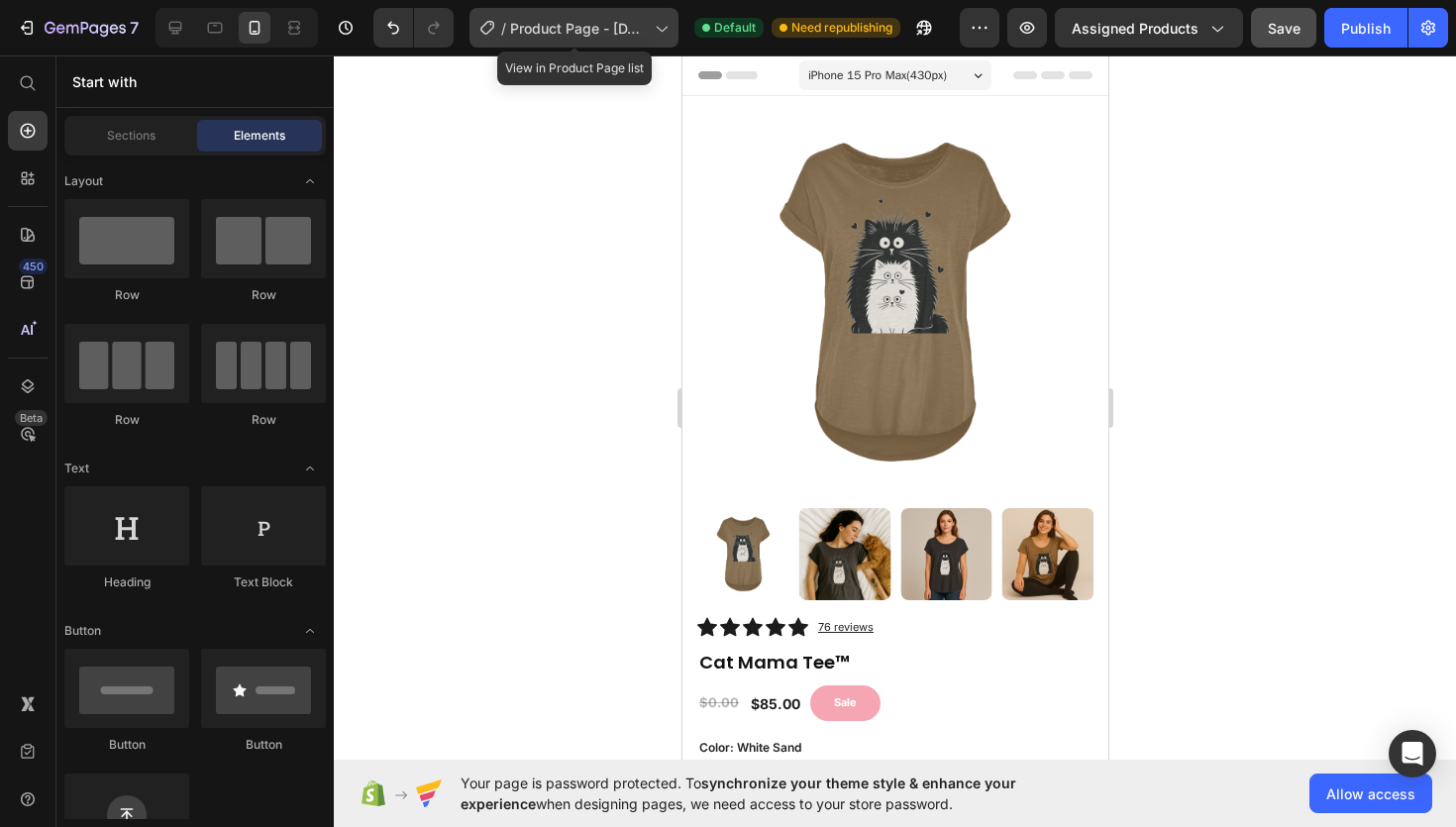 click on "Product Page - Jun 13, 02:06:17" at bounding box center (578, 28) 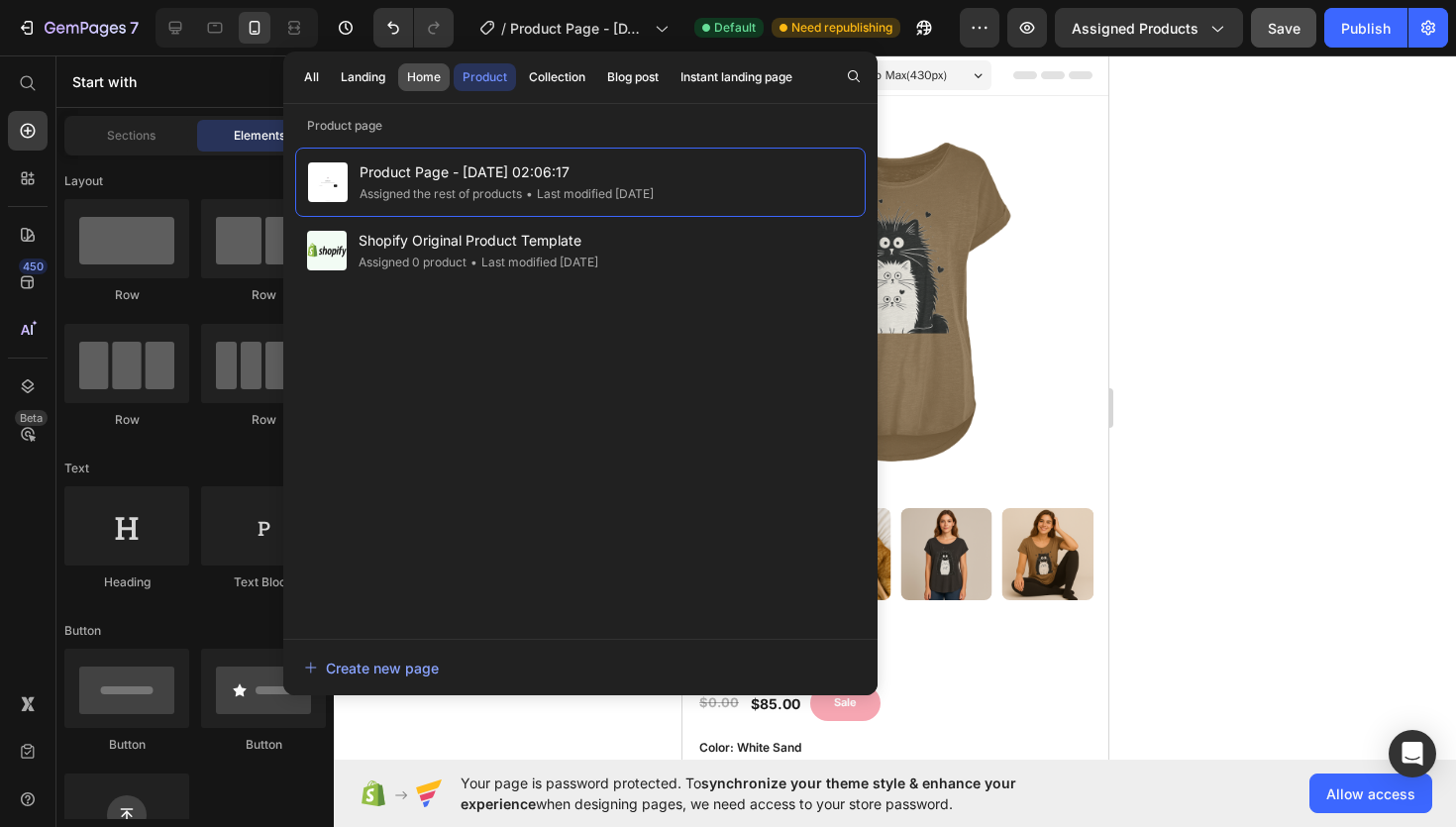 click on "Home" at bounding box center [424, 77] 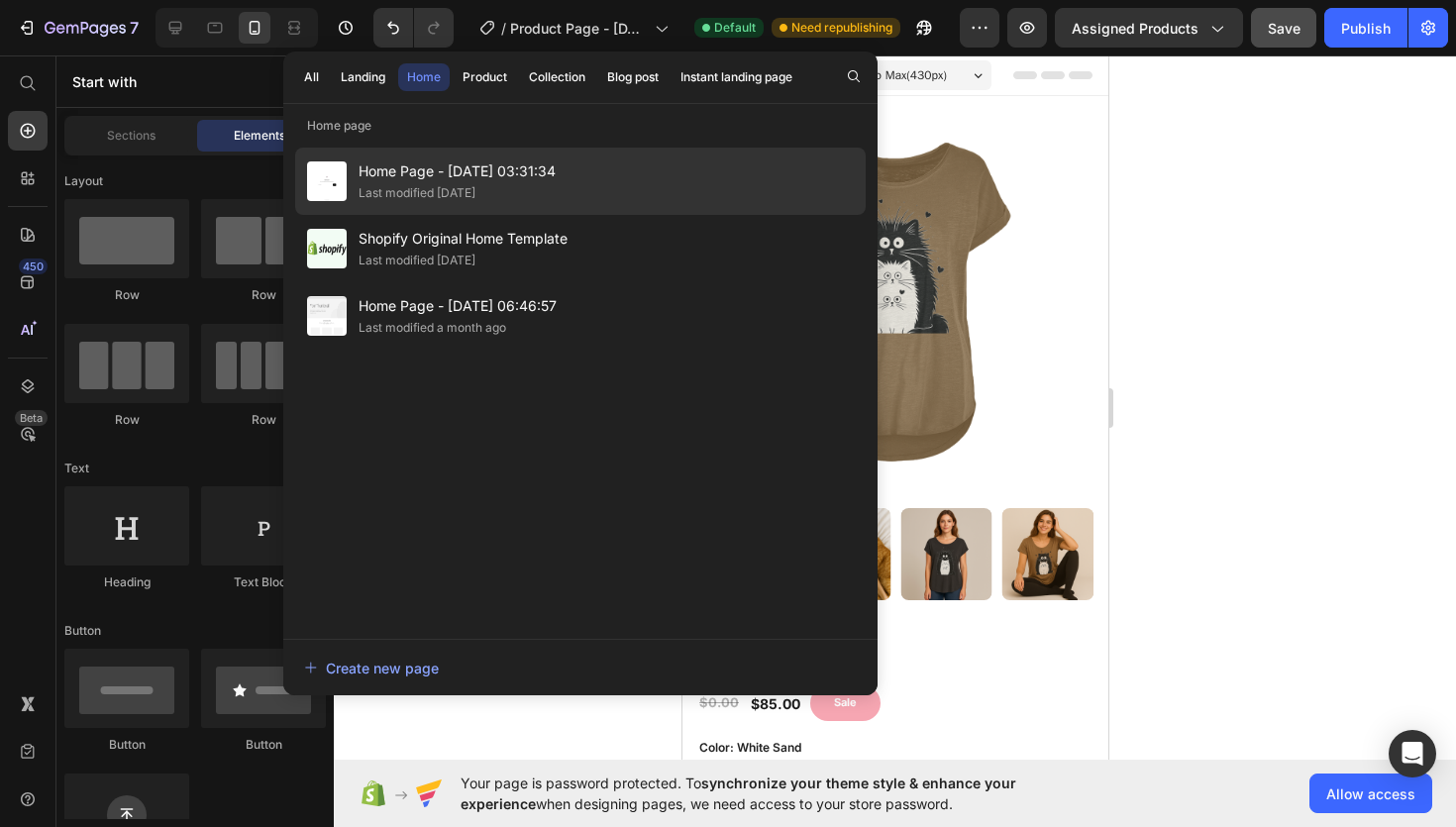 click on "Home Page - [DATE] 03:31:34" at bounding box center [457, 171] 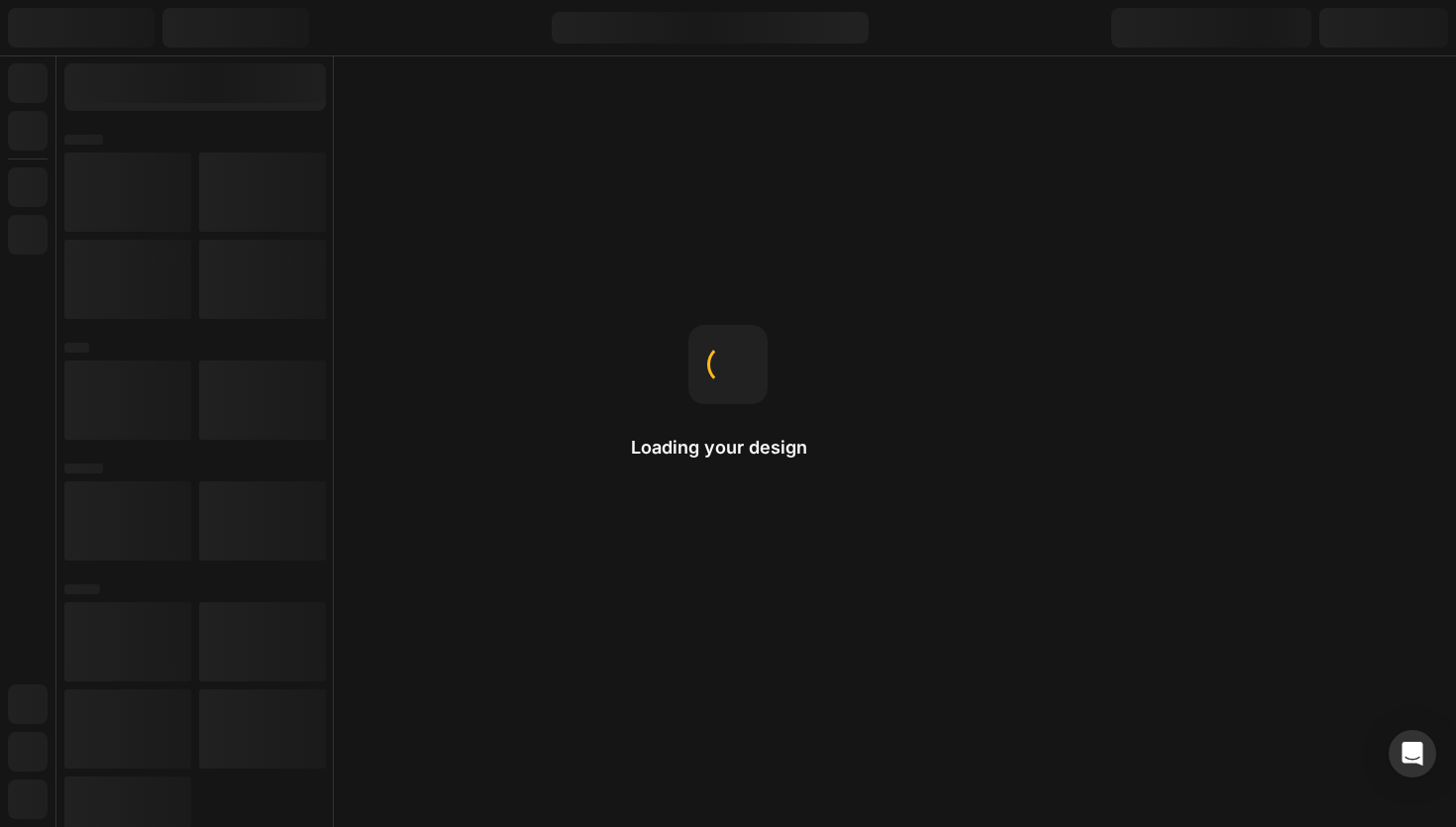 scroll, scrollTop: 0, scrollLeft: 0, axis: both 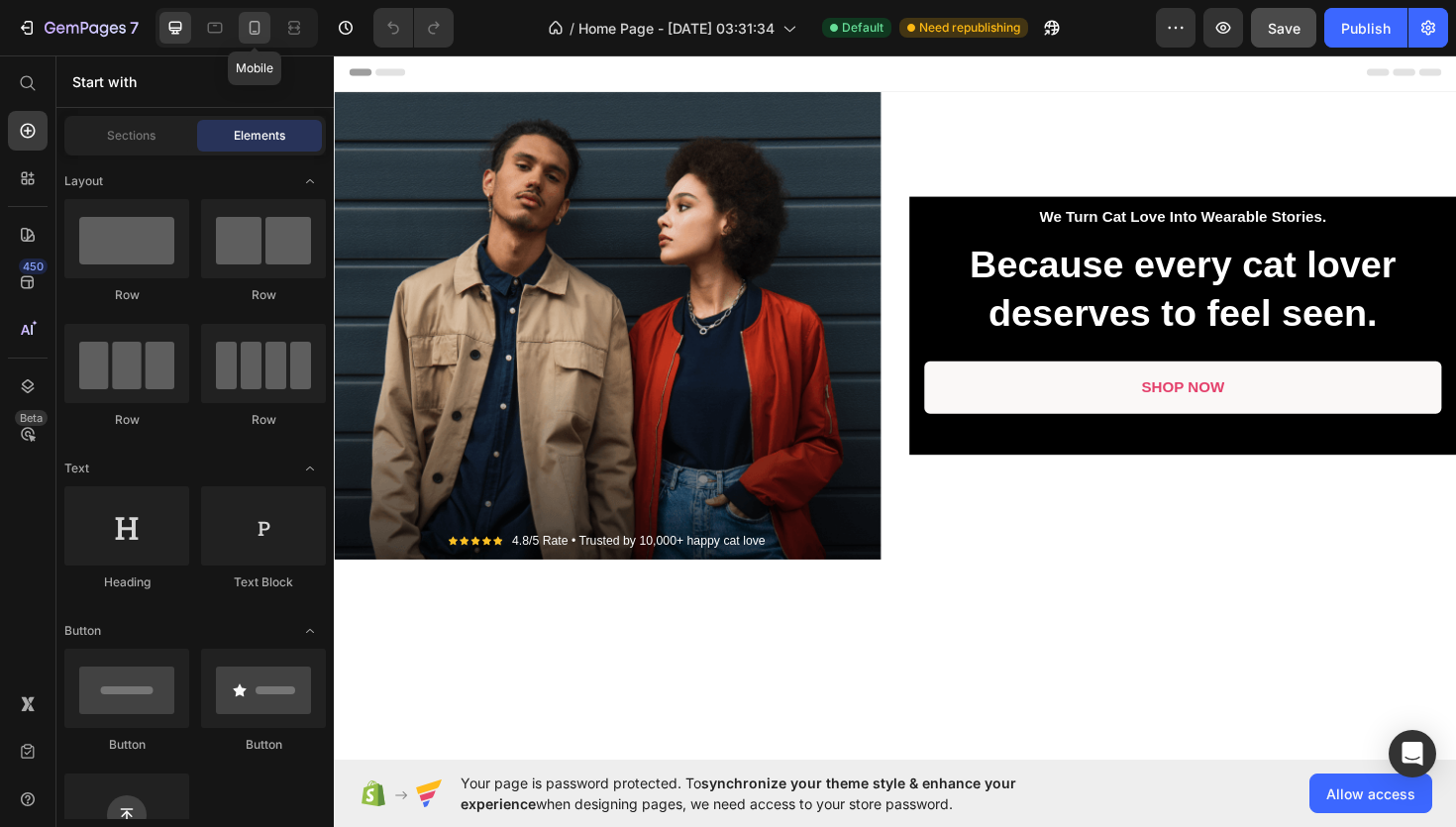 click 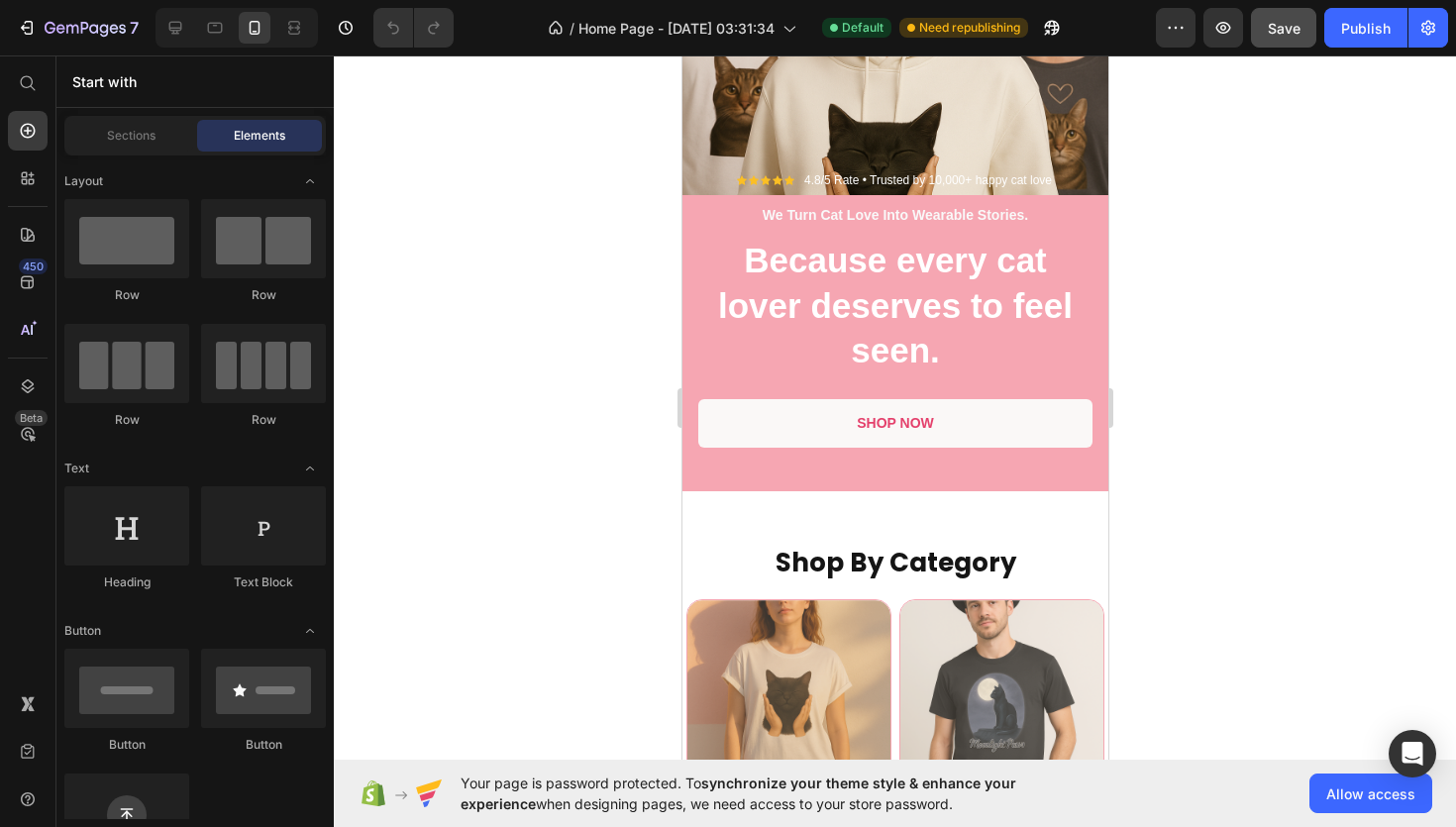 scroll, scrollTop: 0, scrollLeft: 0, axis: both 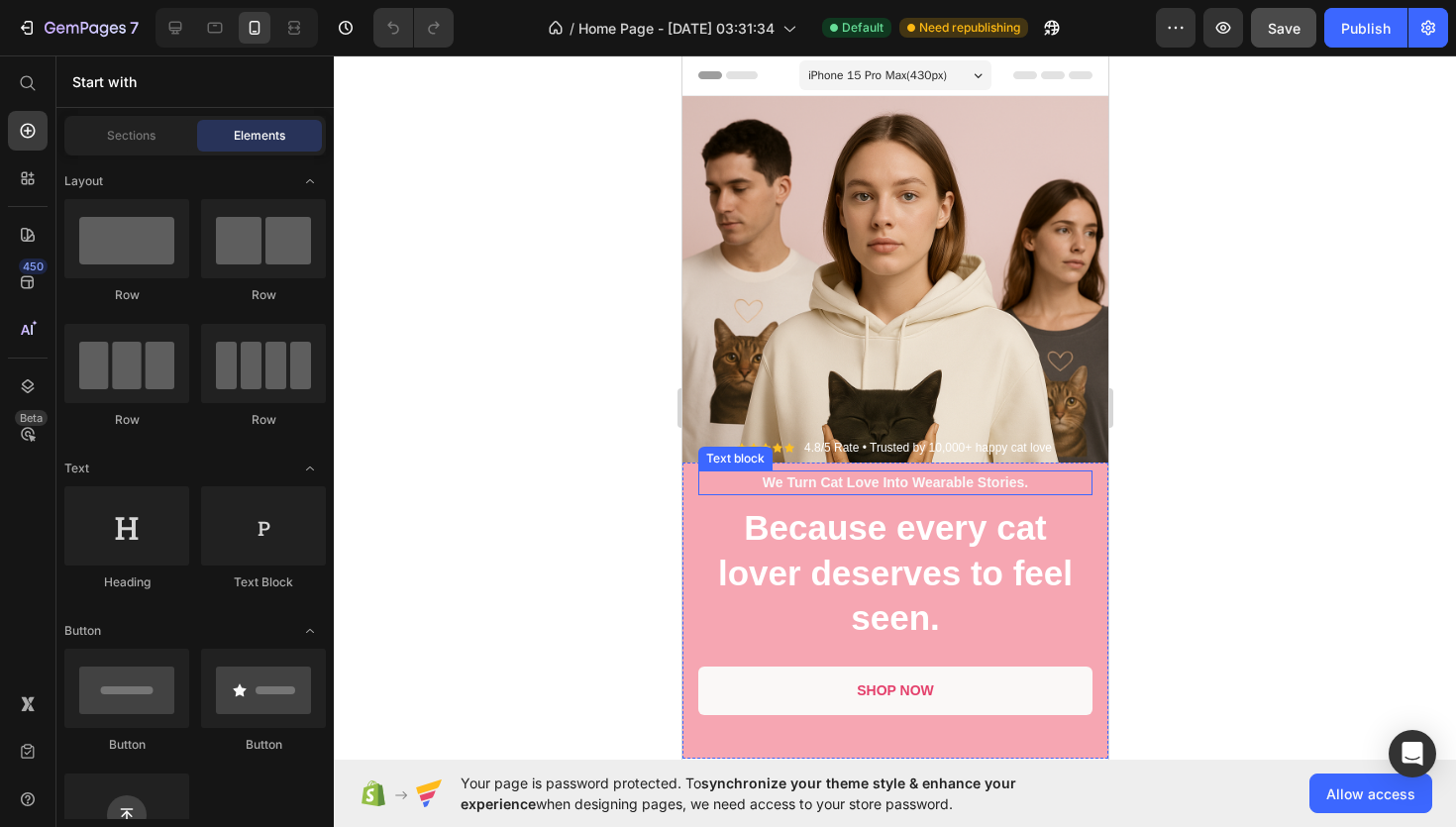 click on "We Turn Cat Love Into Wearable Stories." at bounding box center [894, 482] 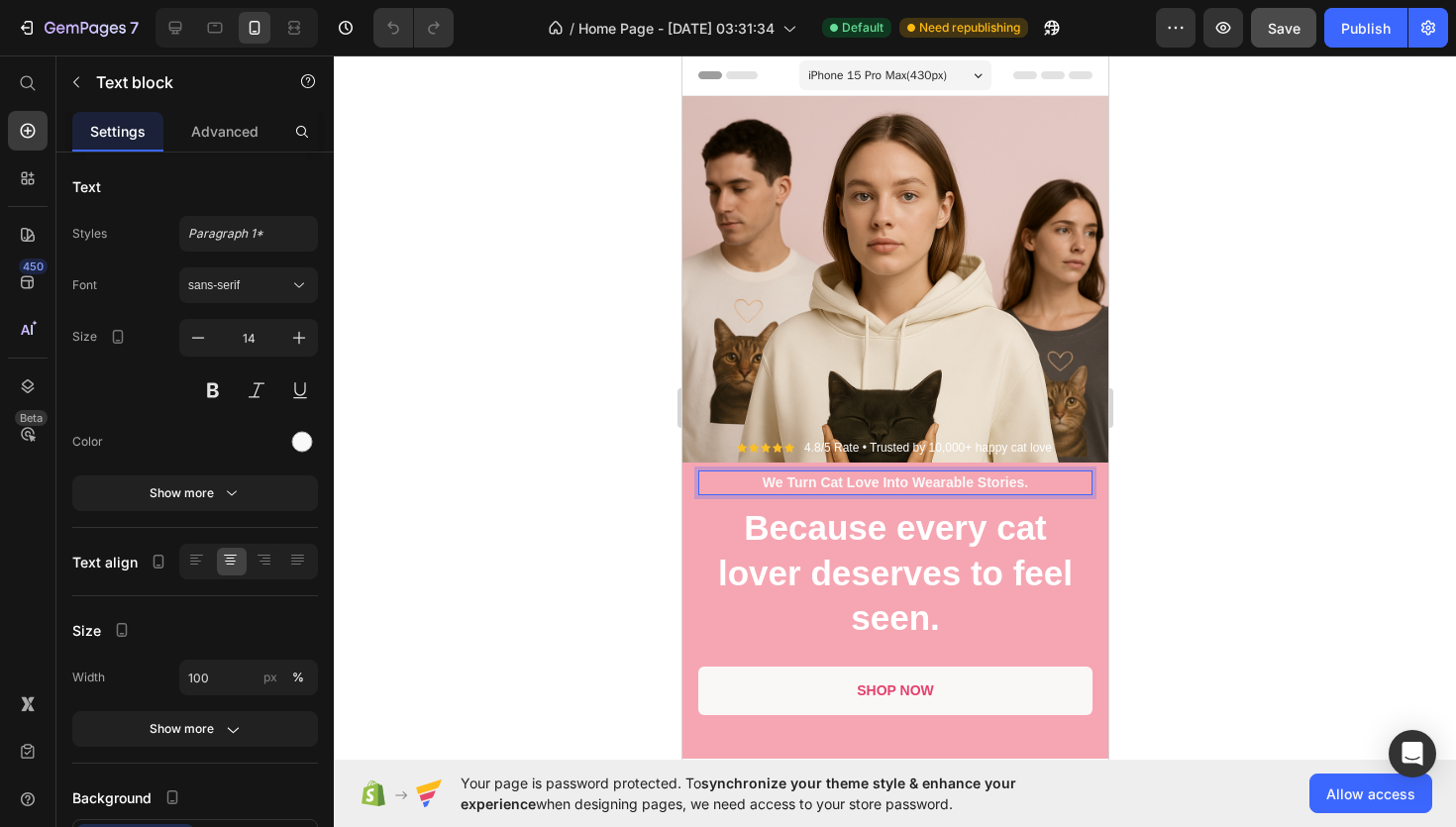 click on "We Turn Cat Love Into Wearable Stories." at bounding box center [894, 482] 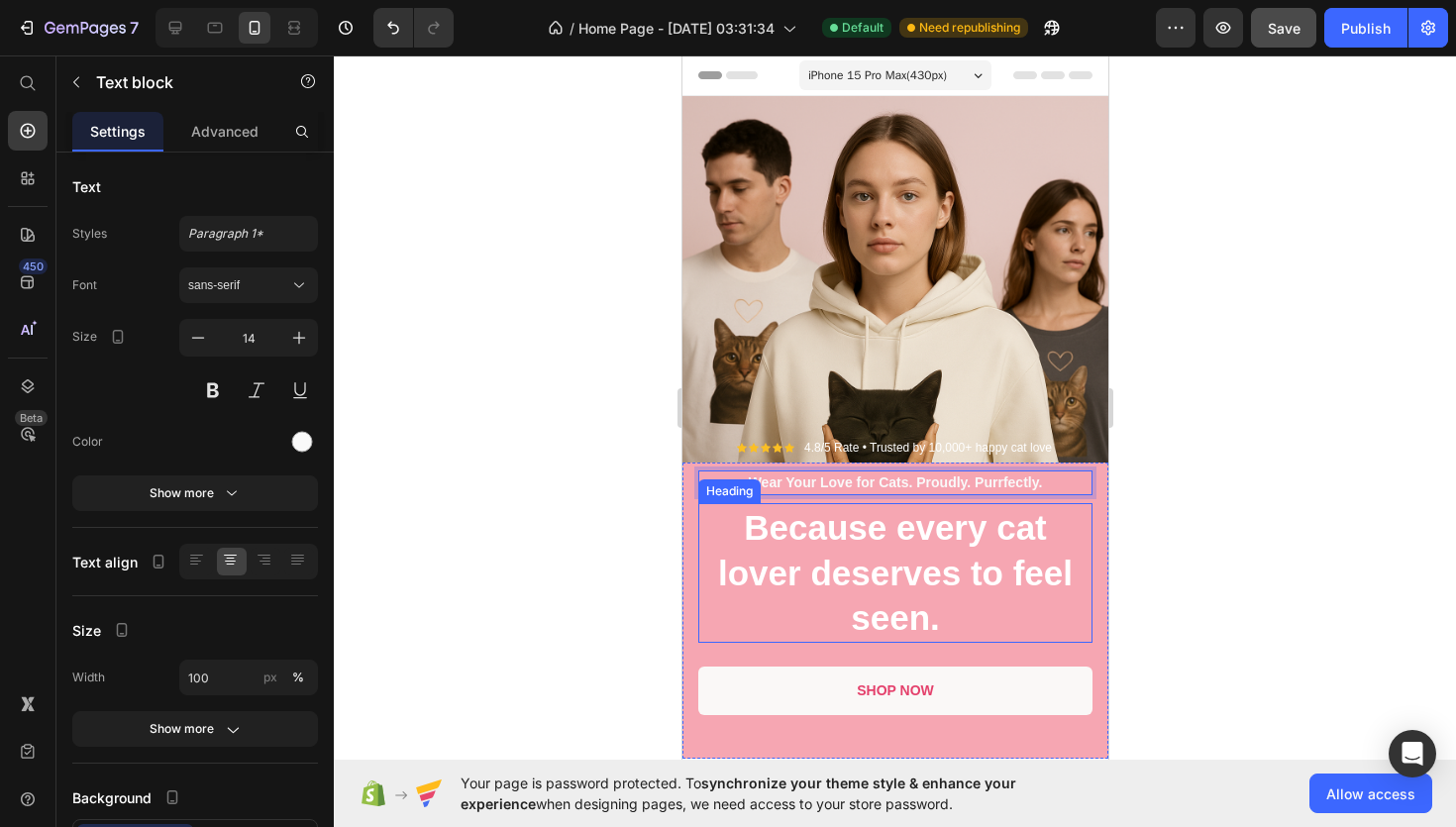 click on "Because every cat lover deserves to feel seen." at bounding box center [894, 572] 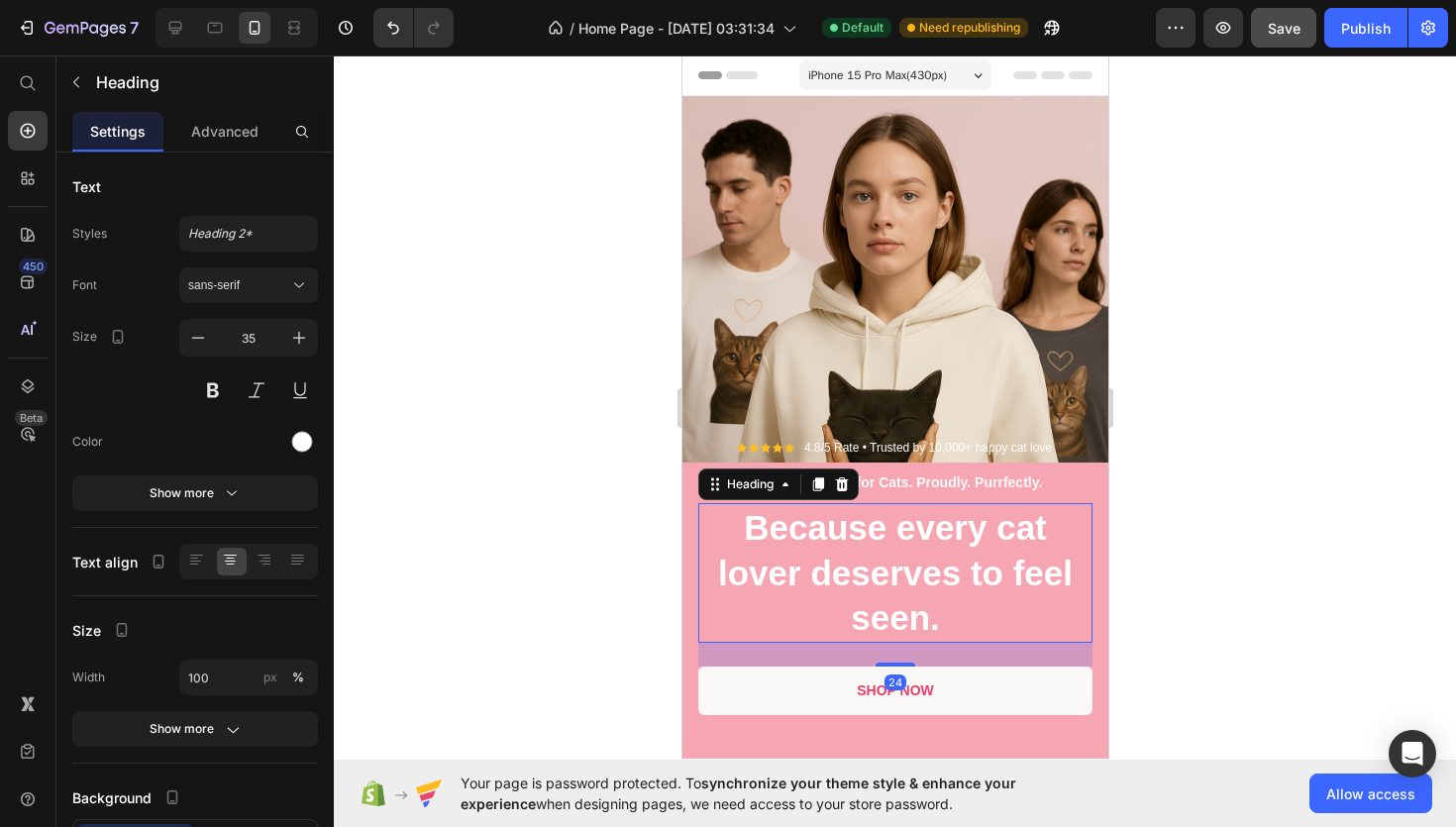 click on "Because every cat lover deserves to feel seen." at bounding box center [894, 572] 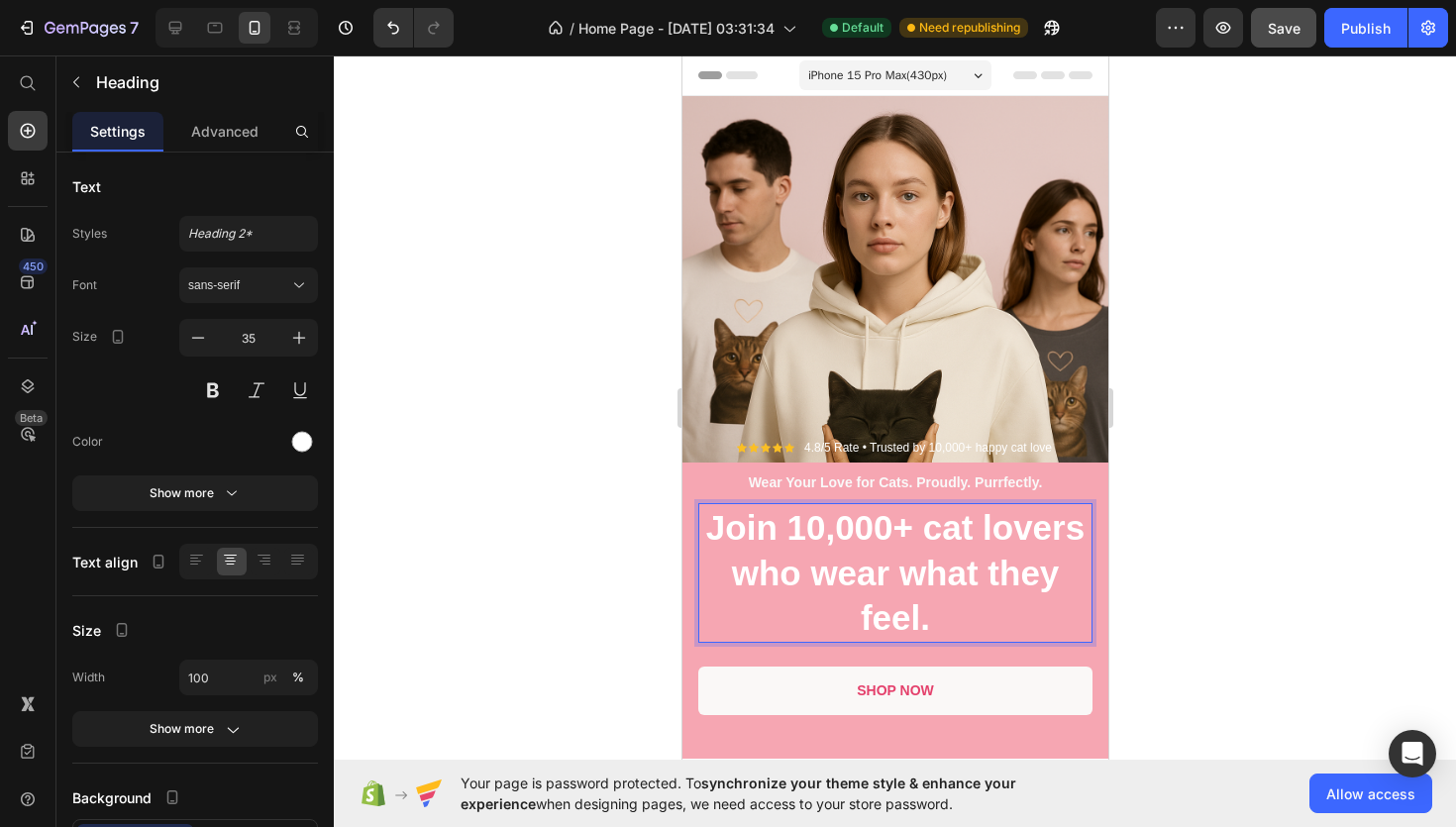 click 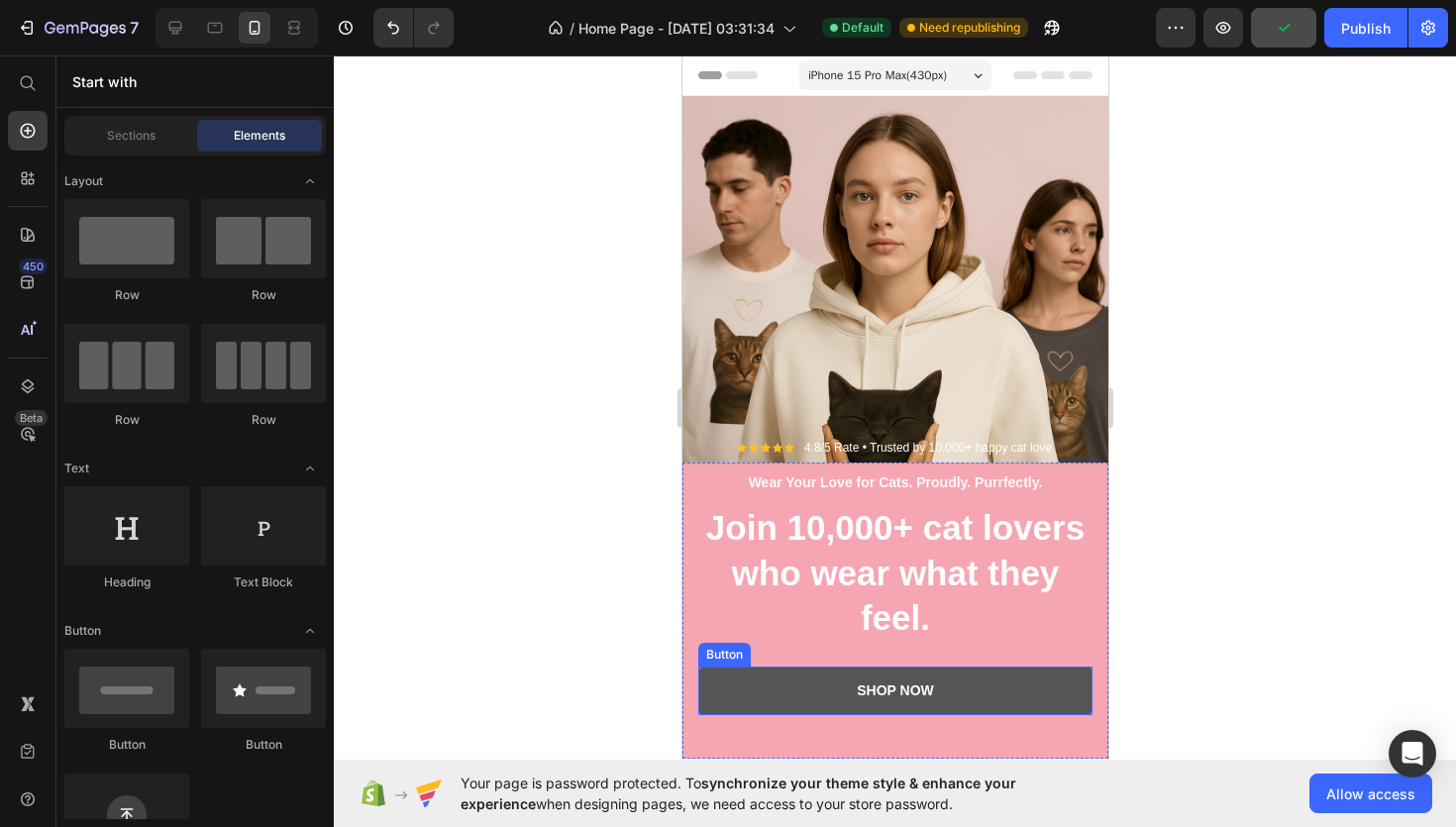 click on "SHOP NOW" at bounding box center (894, 690) 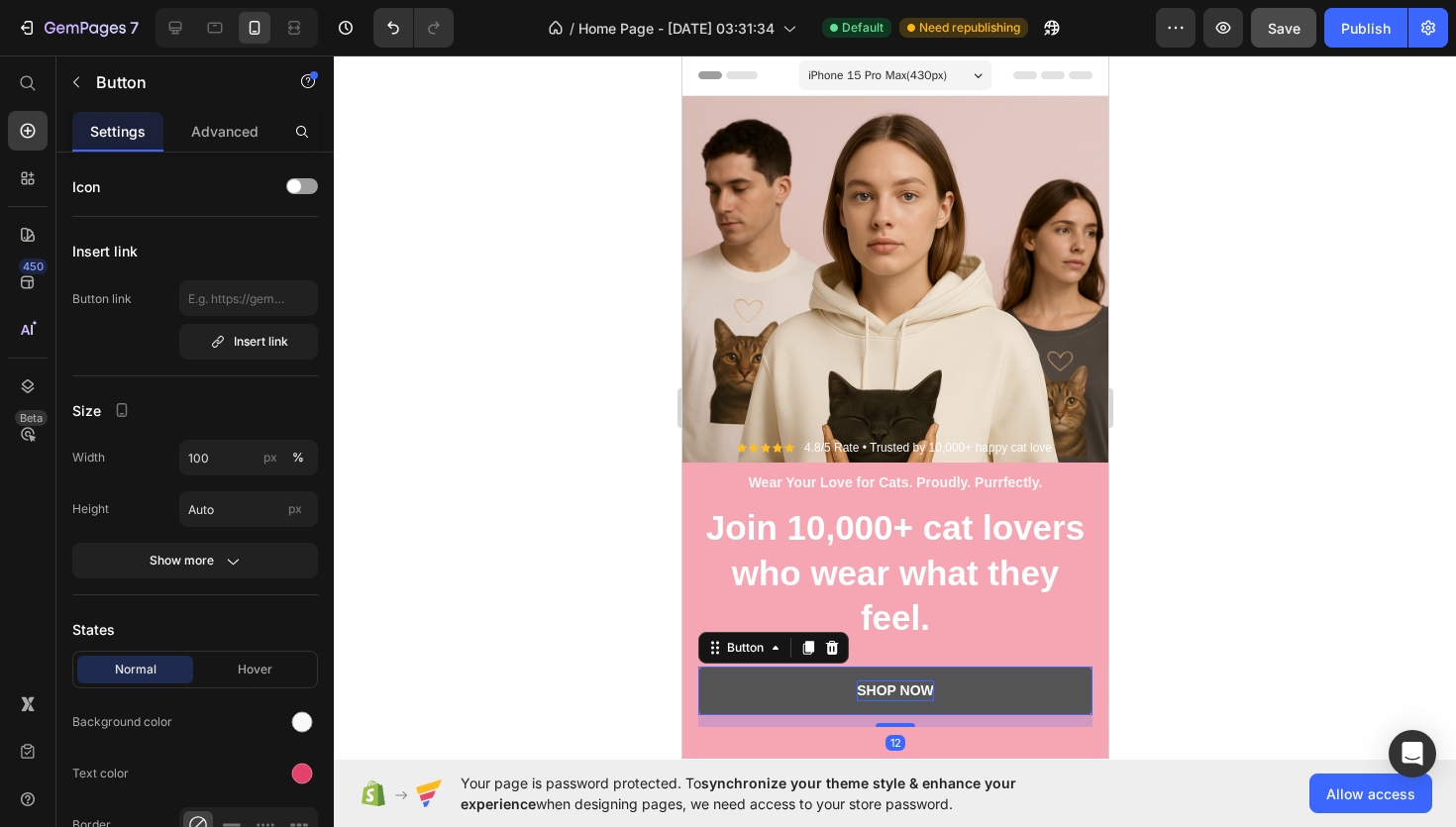 click on "SHOP NOW" at bounding box center [894, 690] 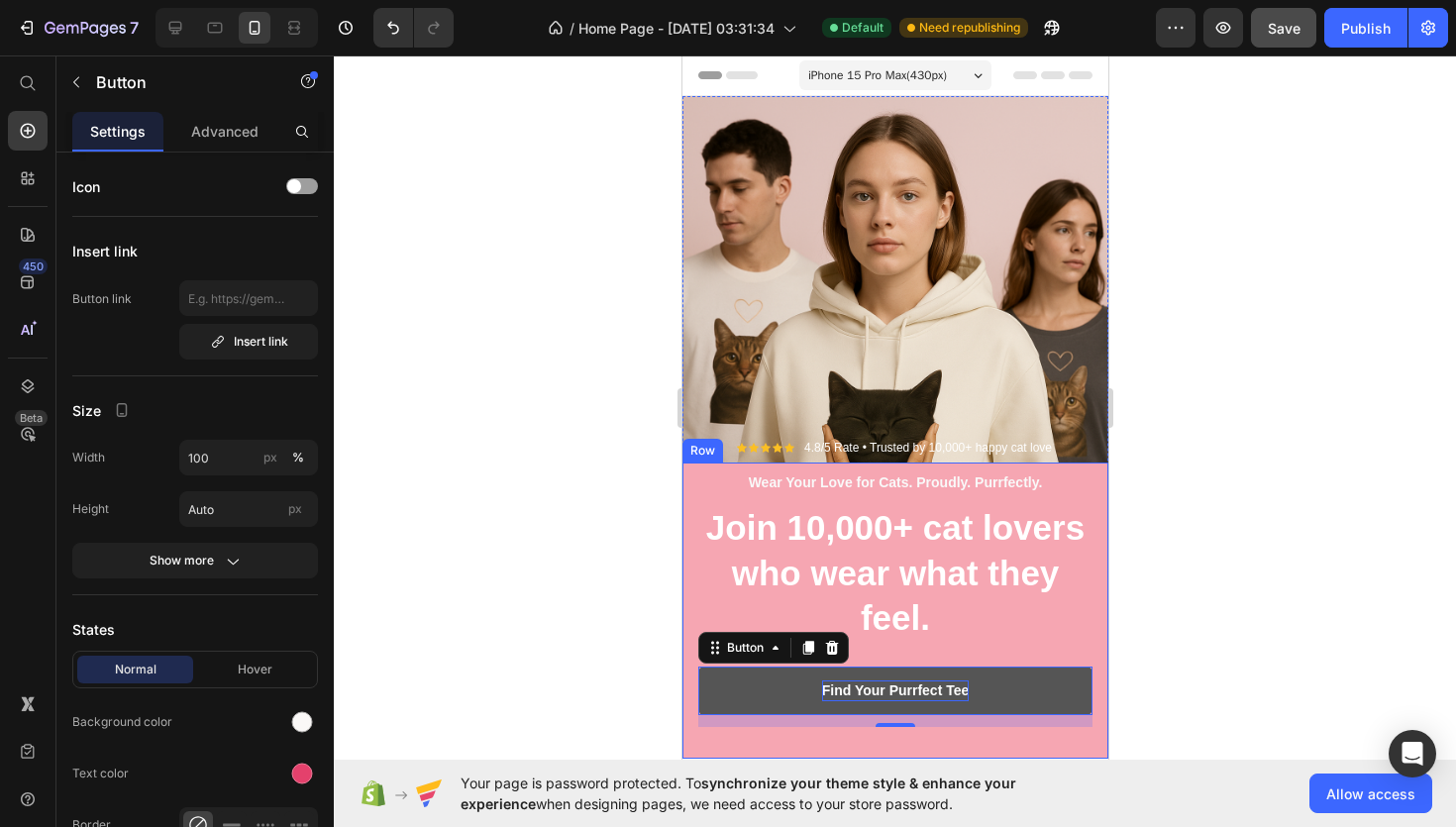 click 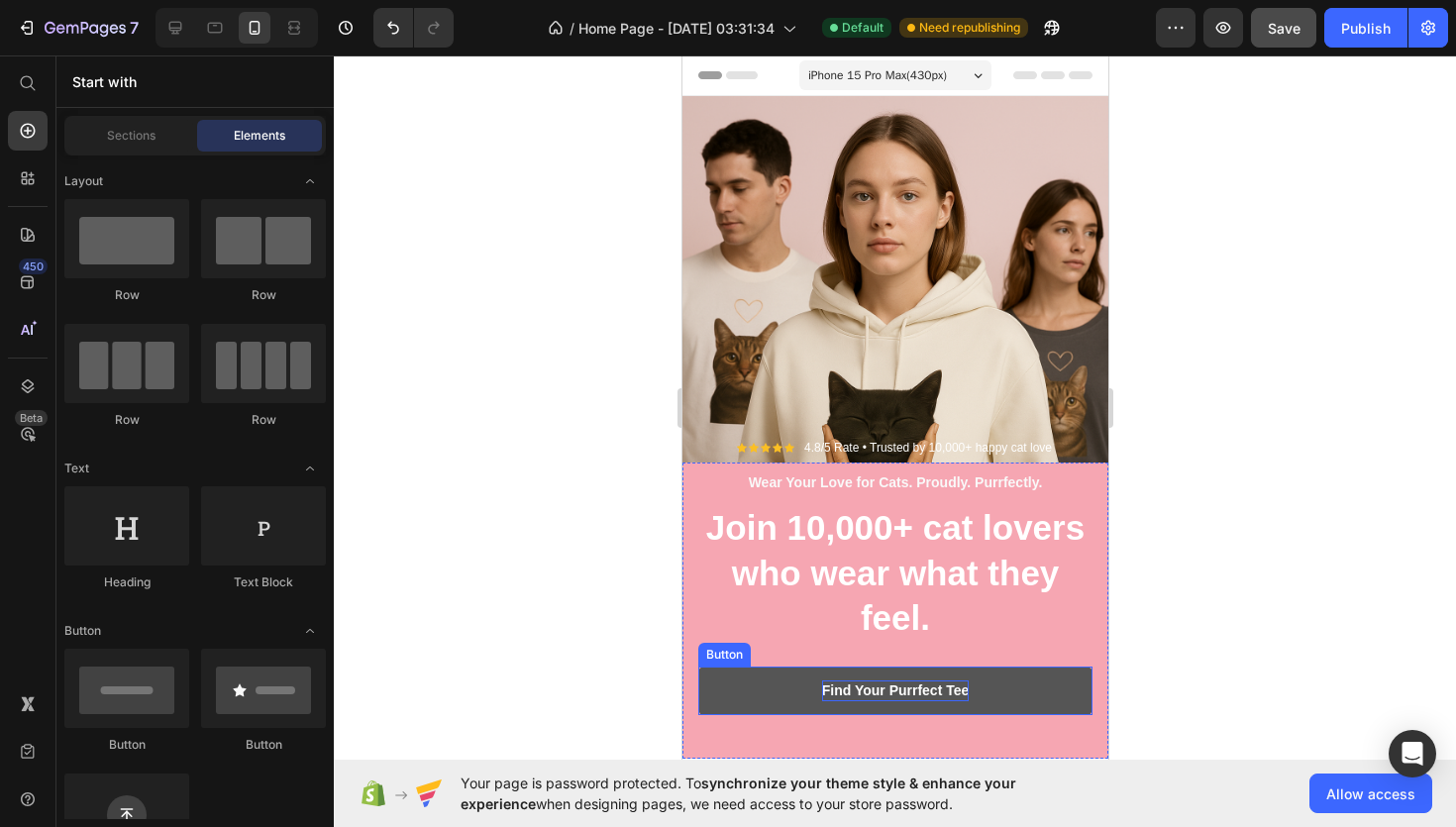 click on "Find Your Purrfect Tee" at bounding box center [894, 690] 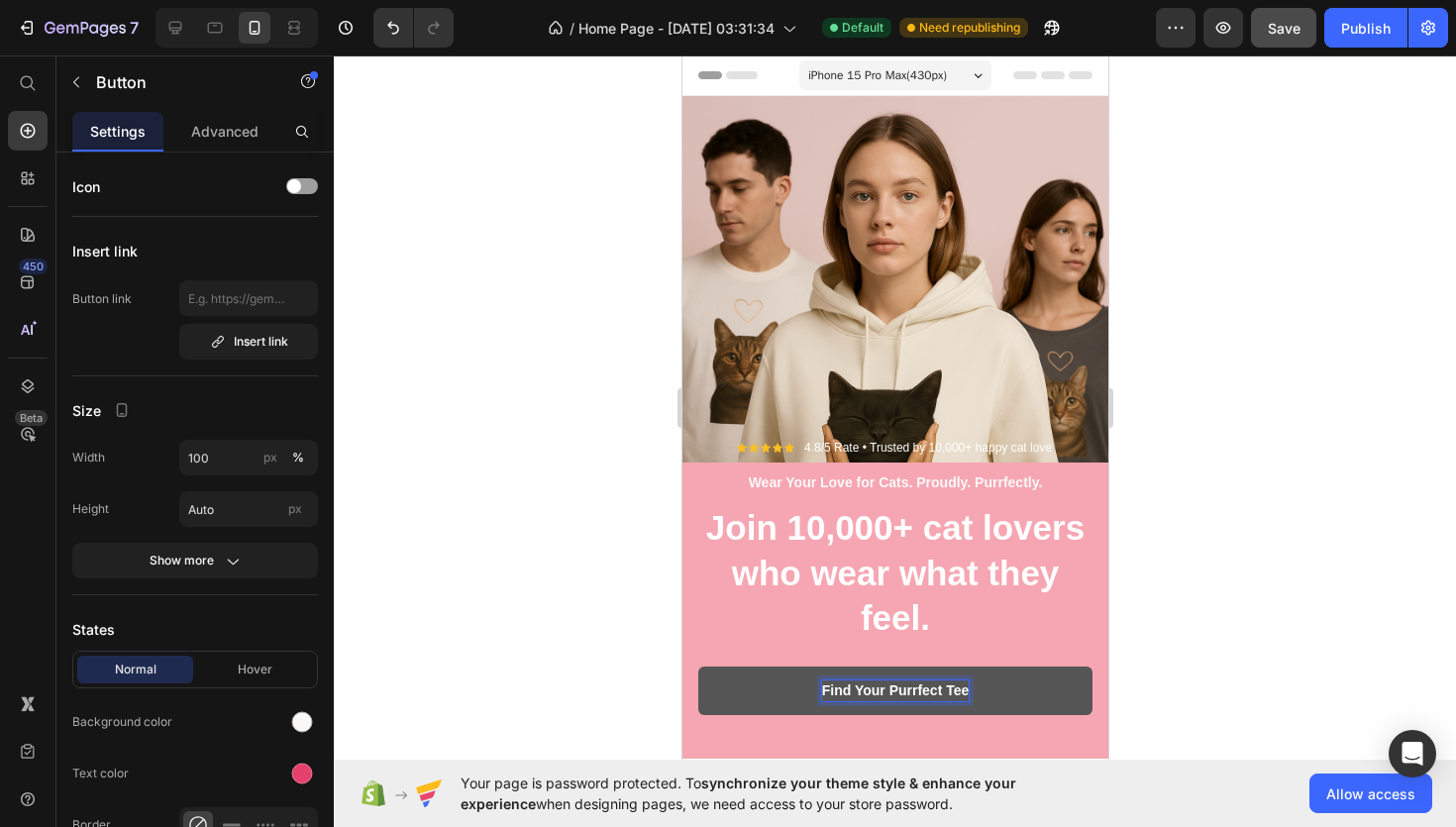 click on "Find Your Purrfect Tee" at bounding box center [894, 690] 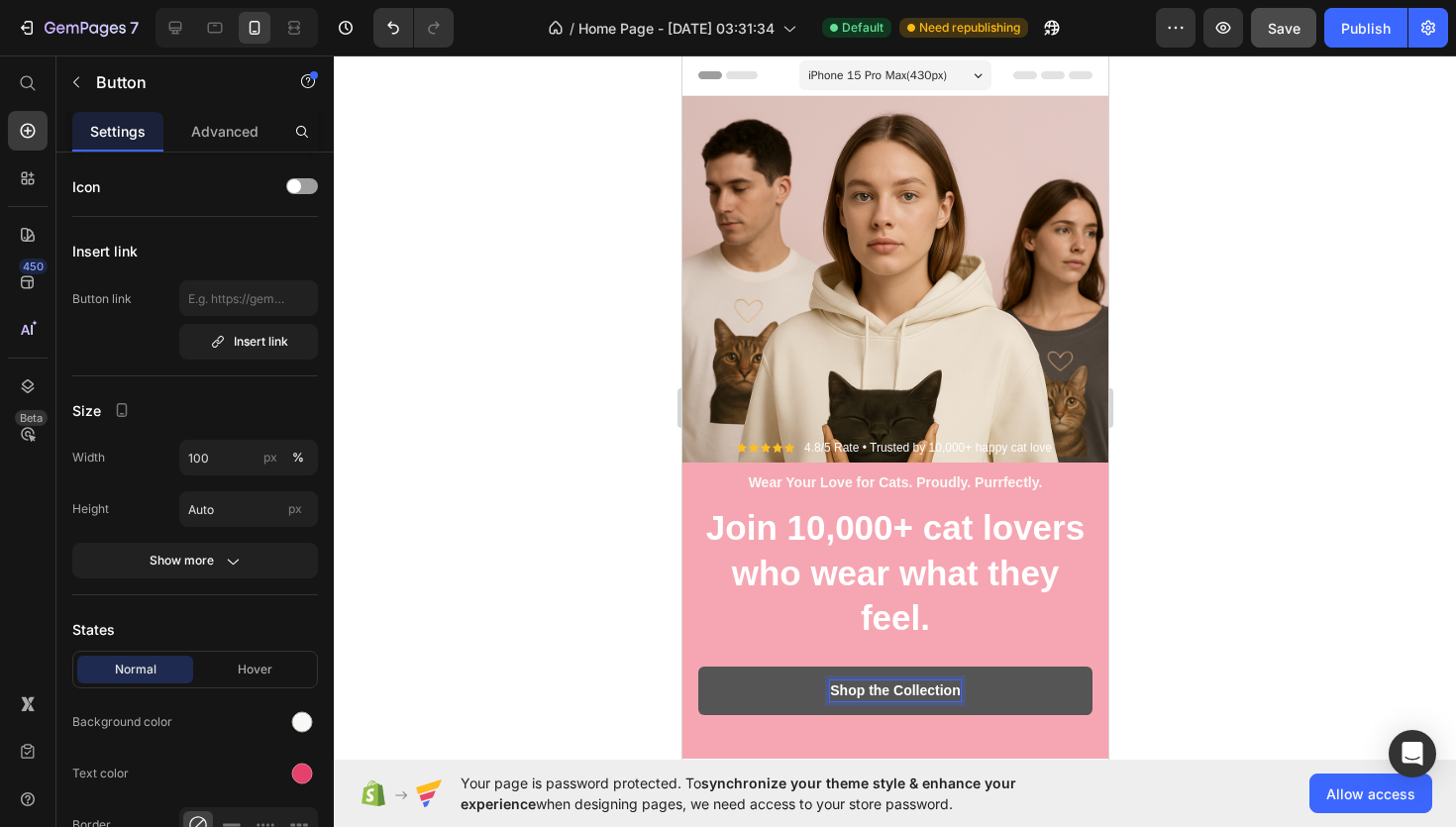 click 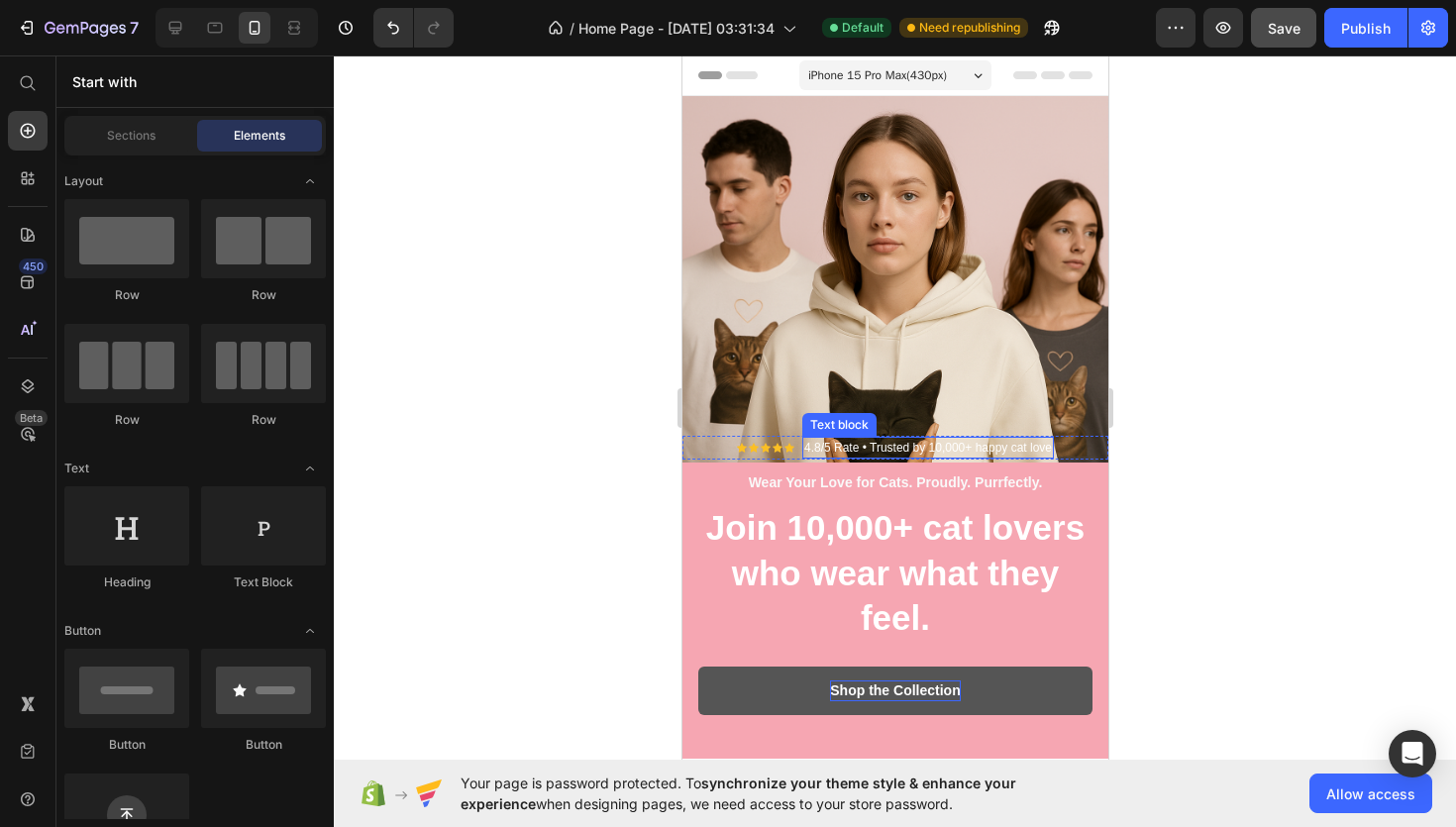 click on "4.8/5 Rate • Trusted by 10,000+ happy cat love" at bounding box center [927, 448] 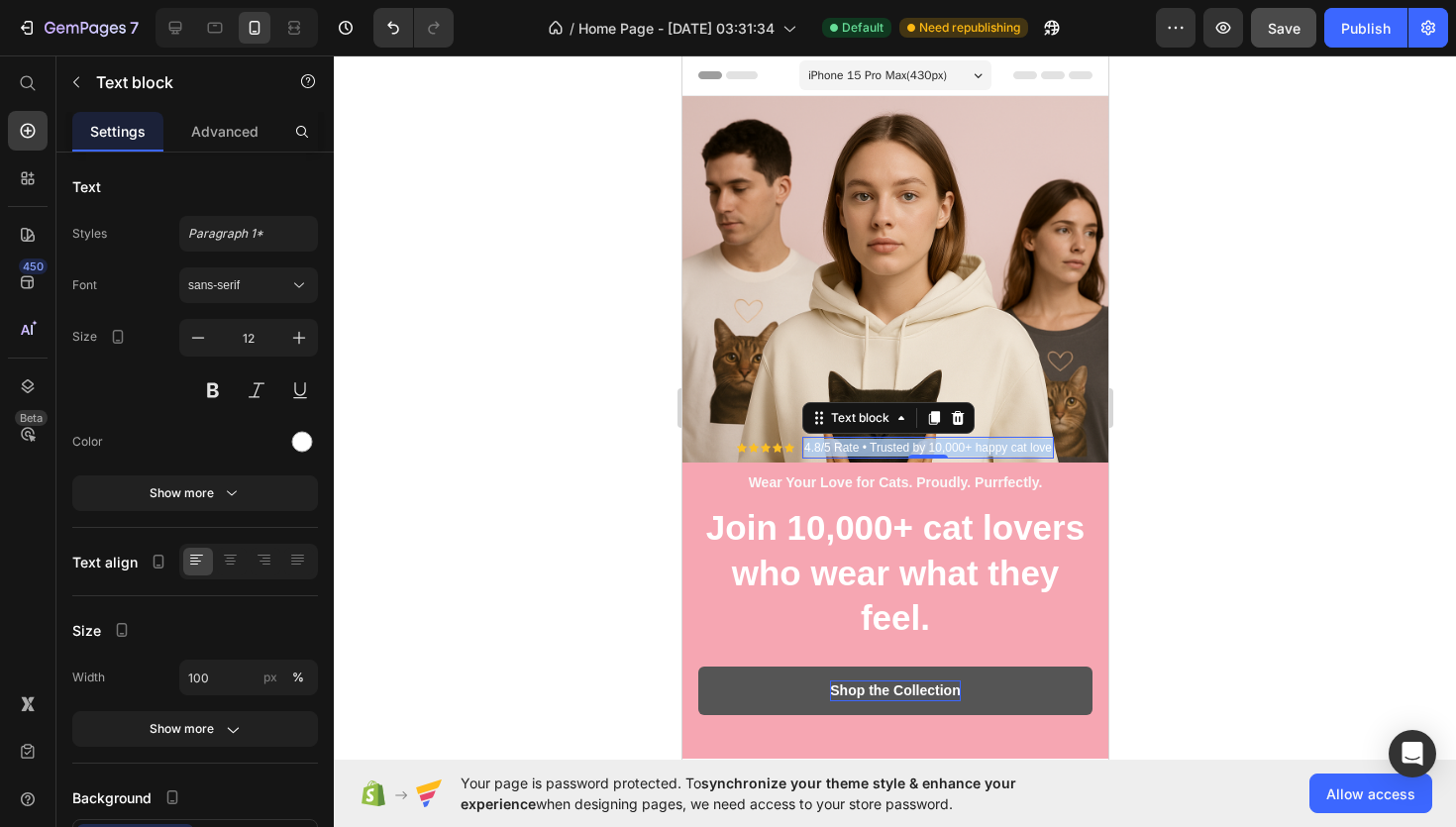 click on "4.8/5 Rate • Trusted by 10,000+ happy cat love" at bounding box center (927, 448) 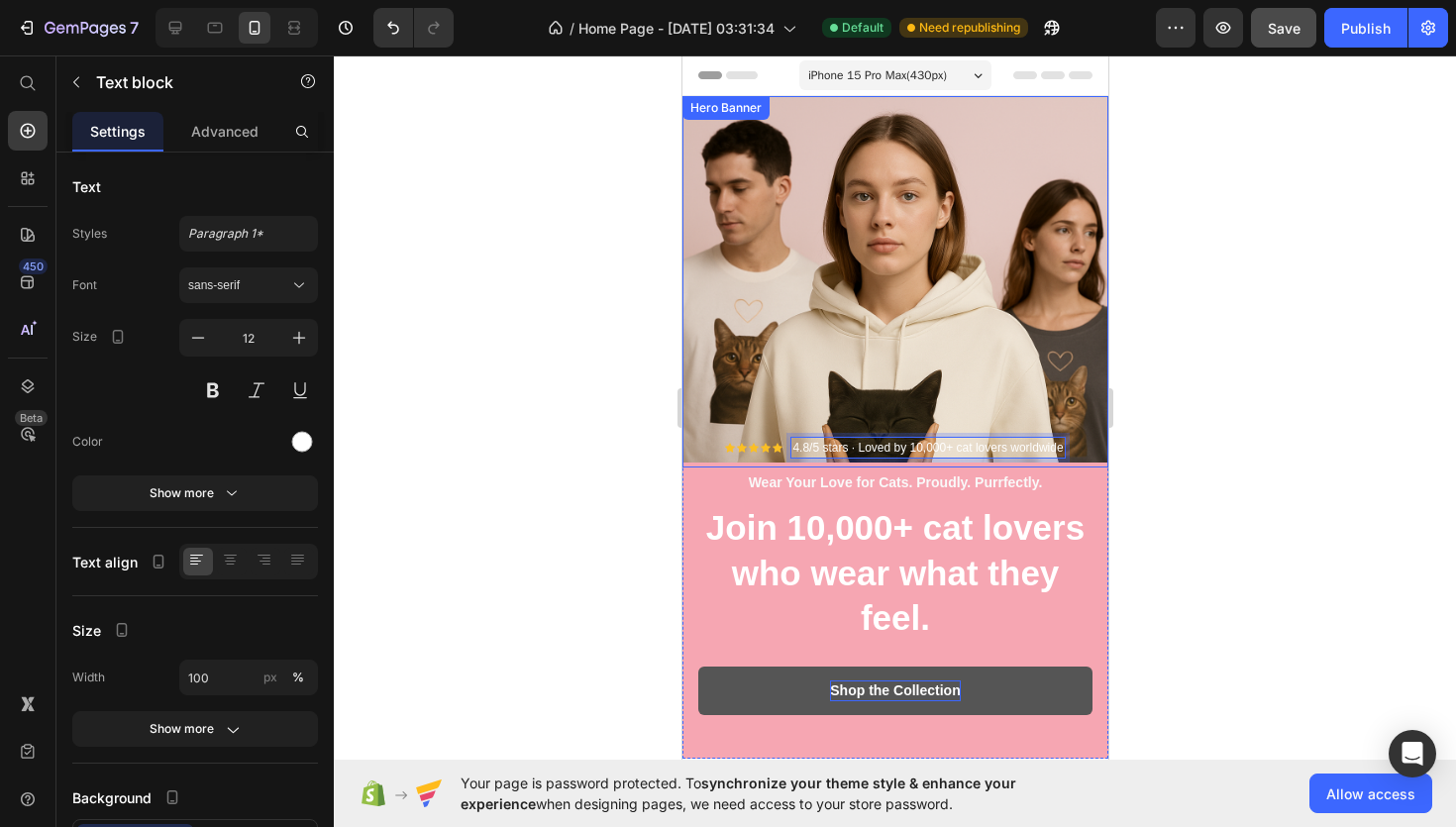 click at bounding box center (894, 281) 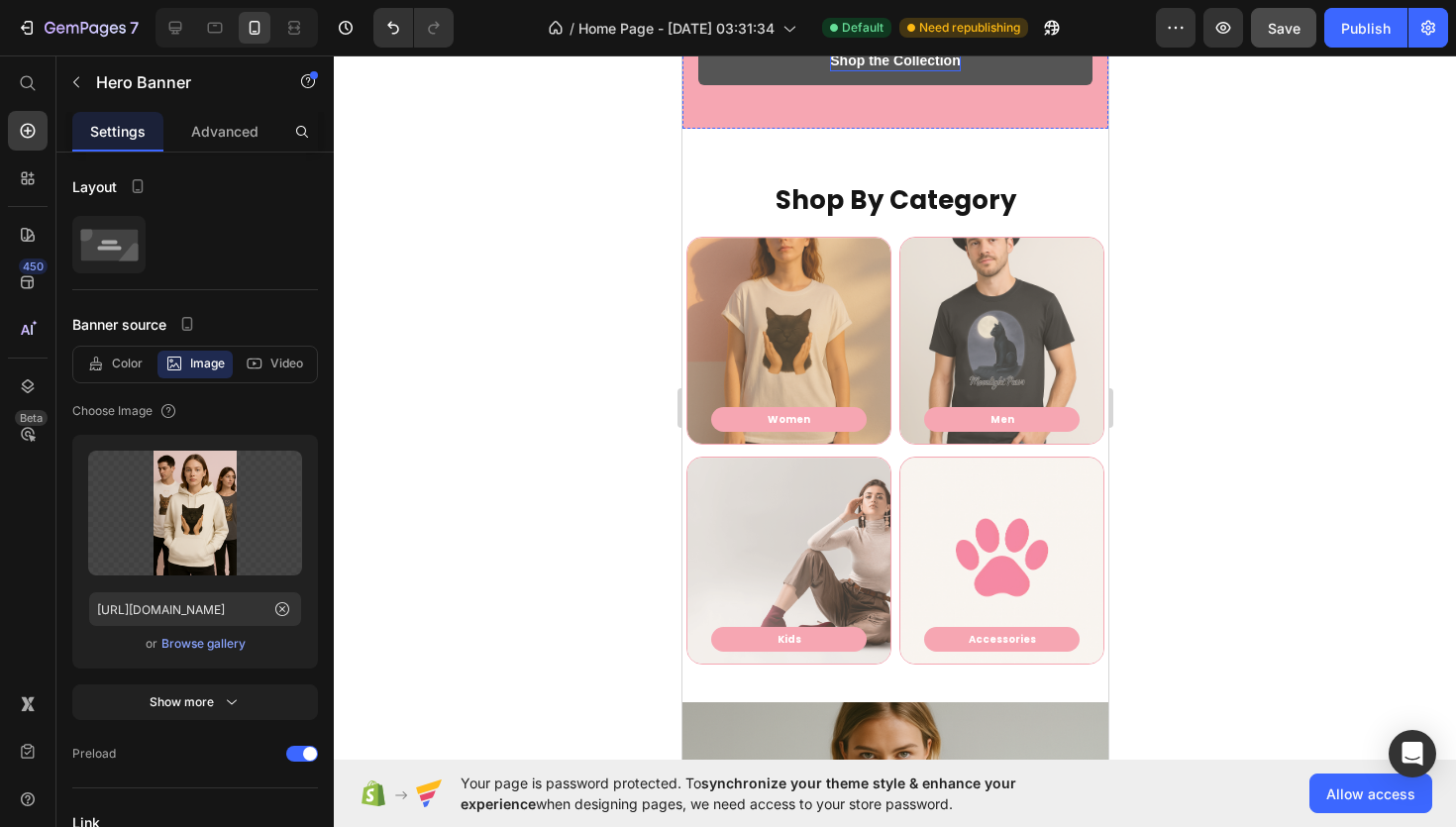 scroll, scrollTop: 660, scrollLeft: 0, axis: vertical 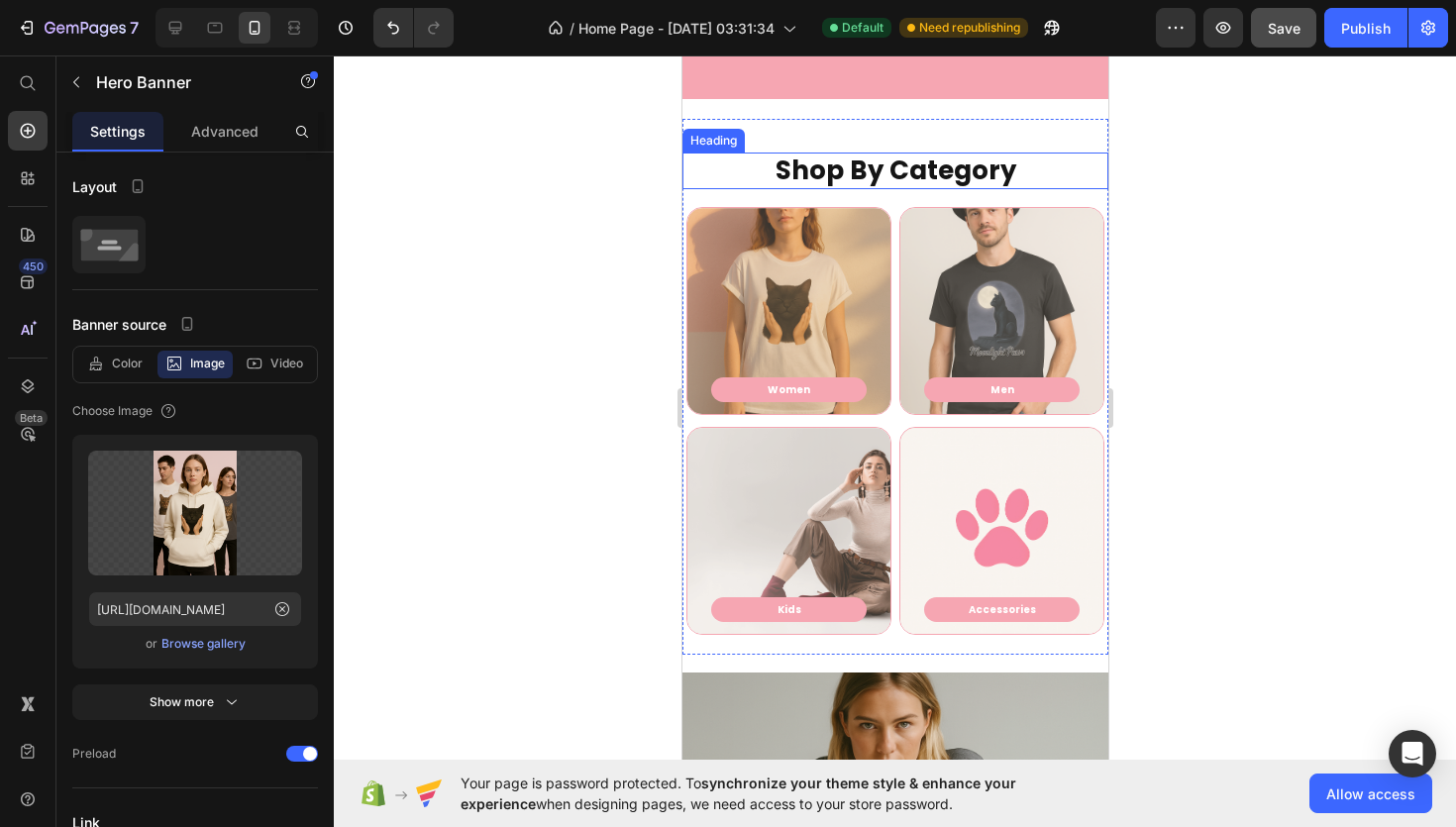 click on "Shop By Category" at bounding box center (894, 170) 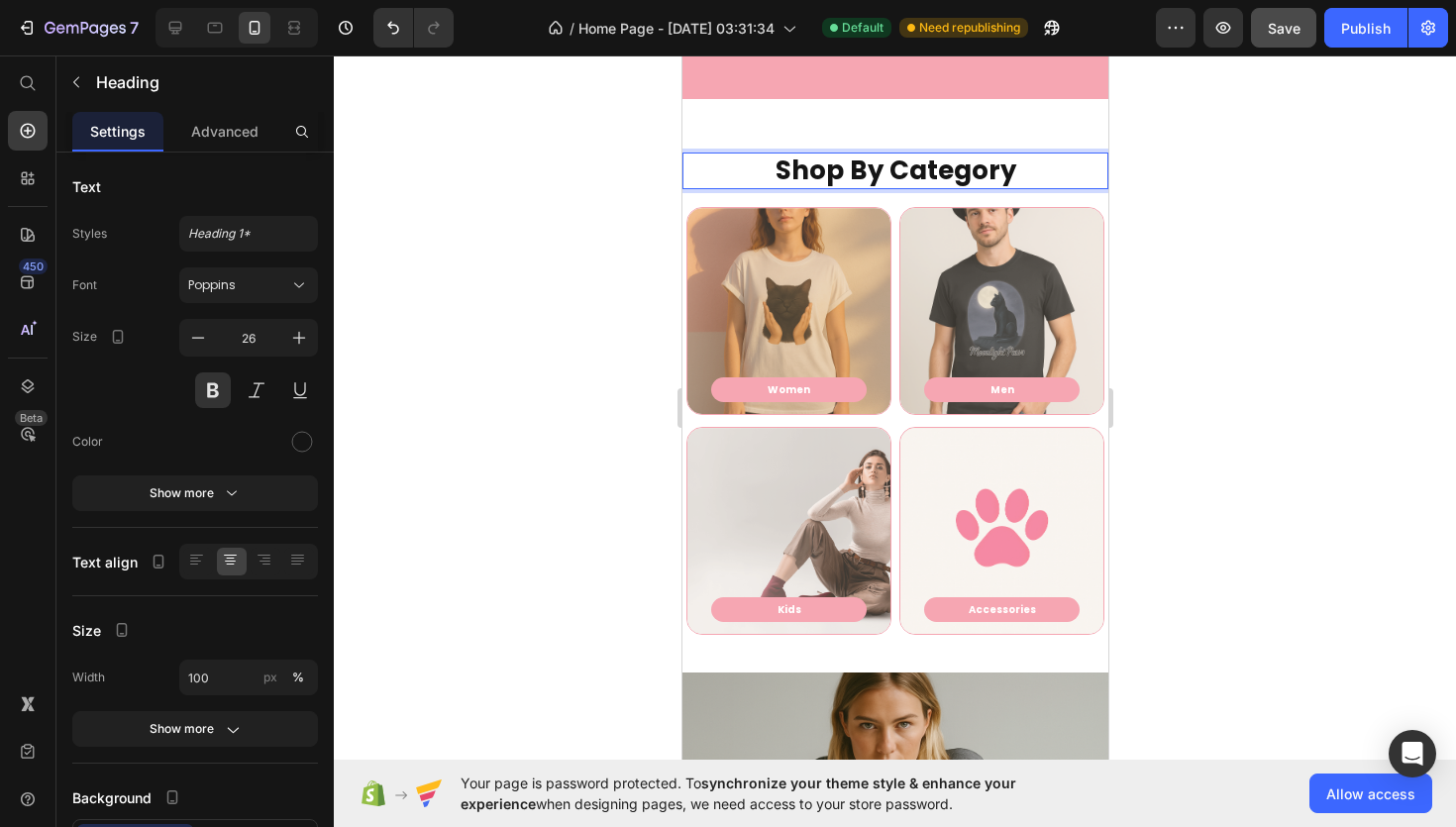 click on "Shop By Category" at bounding box center [894, 171] 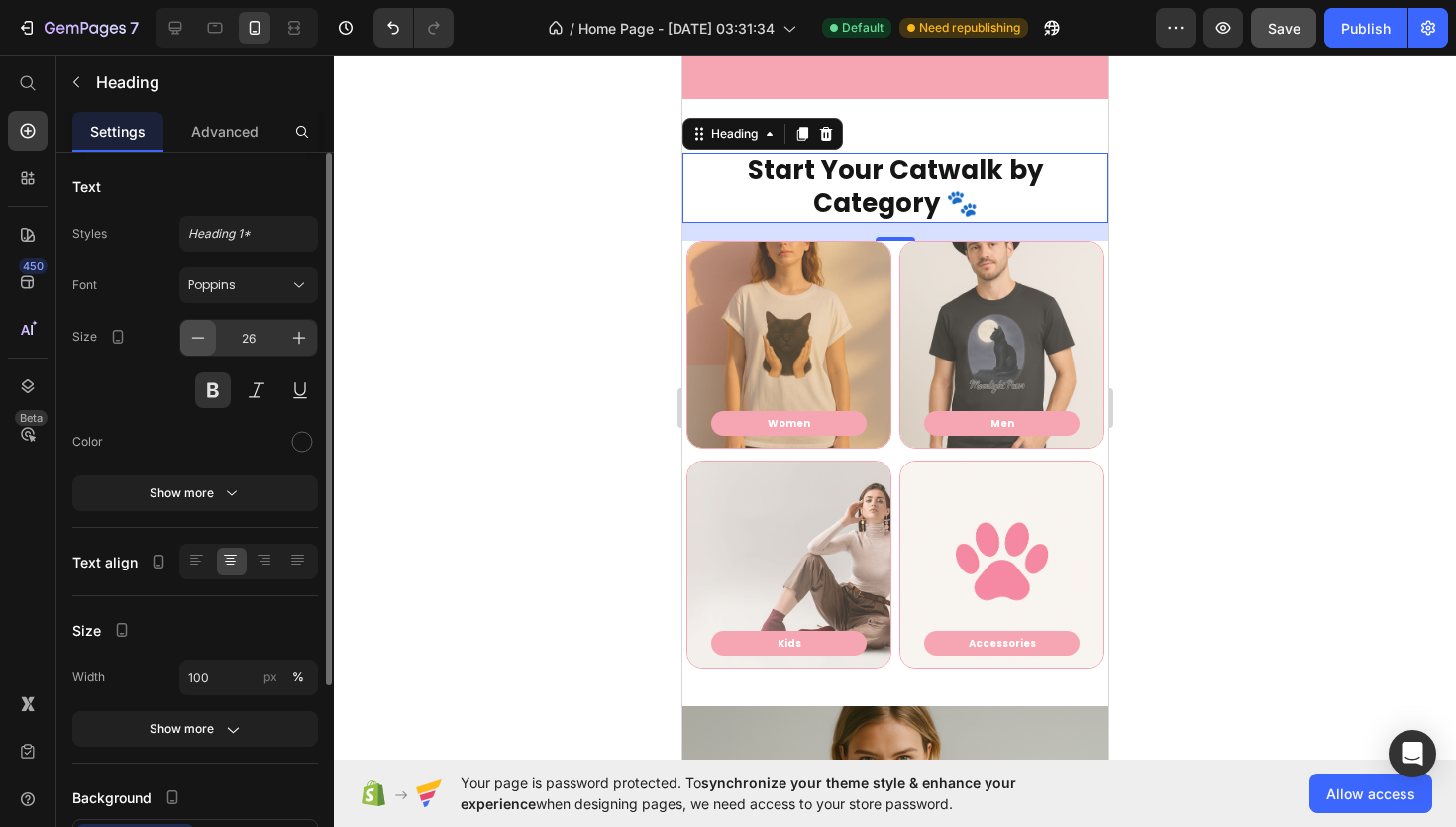 click 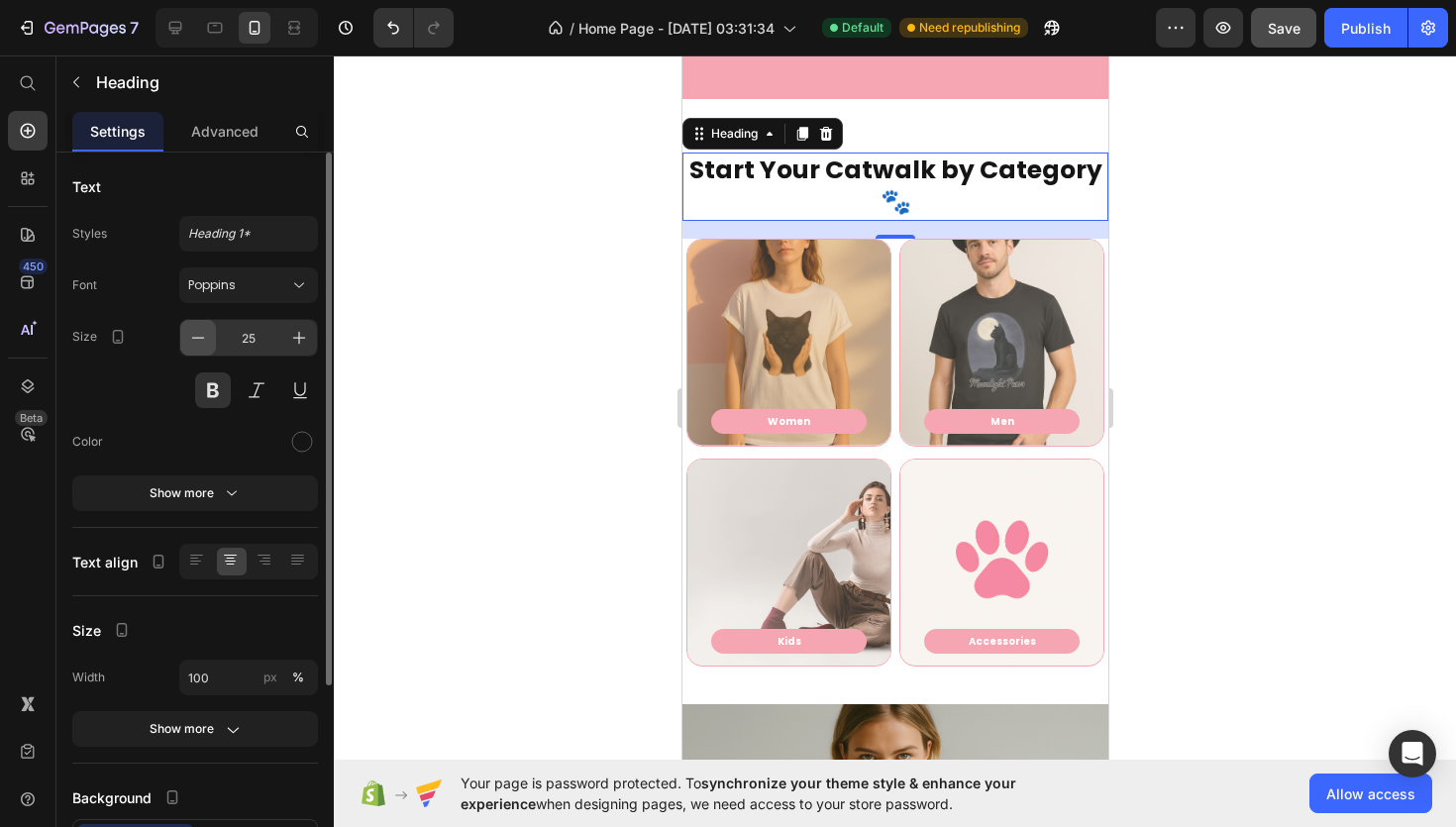 click 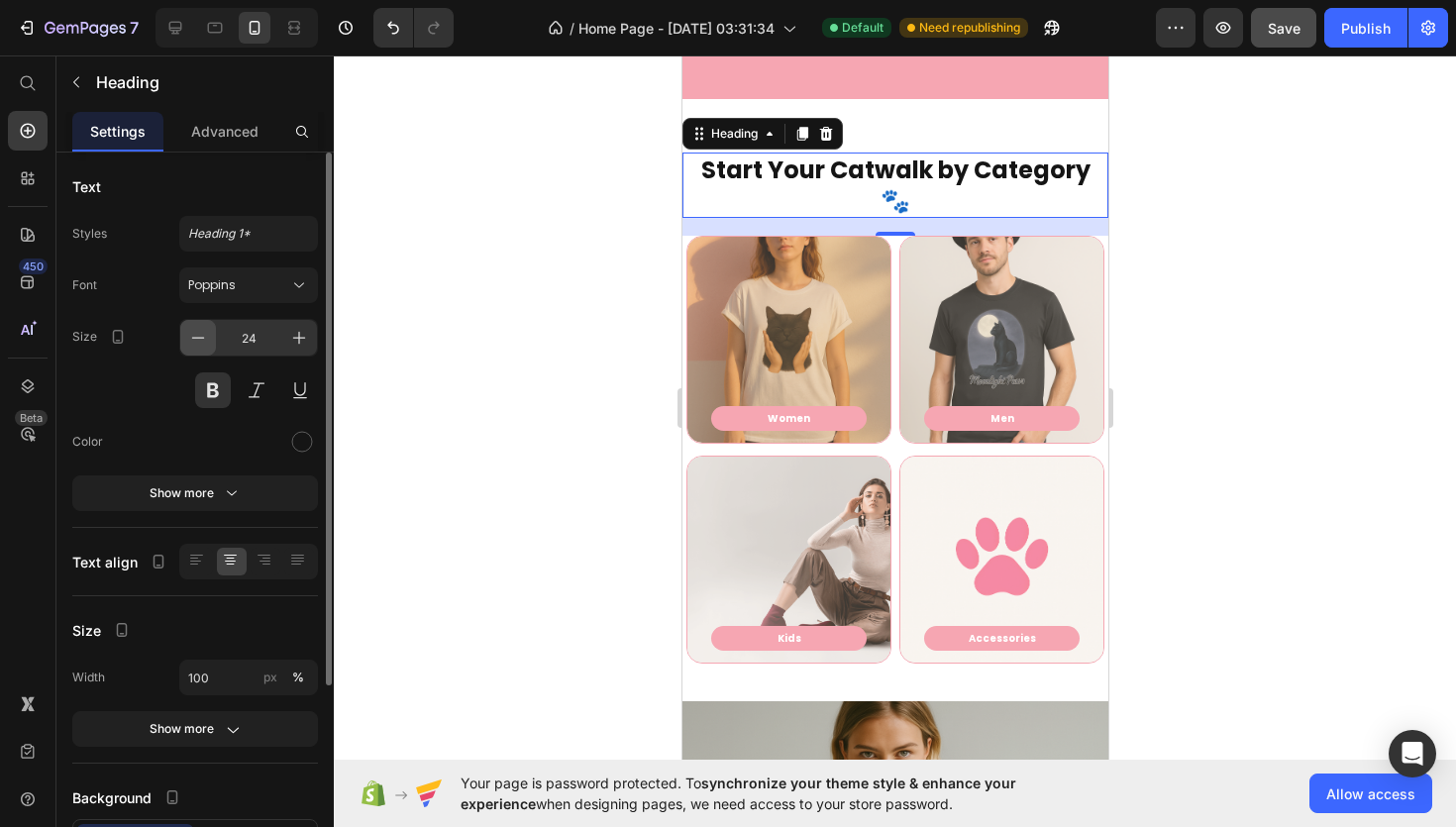 click 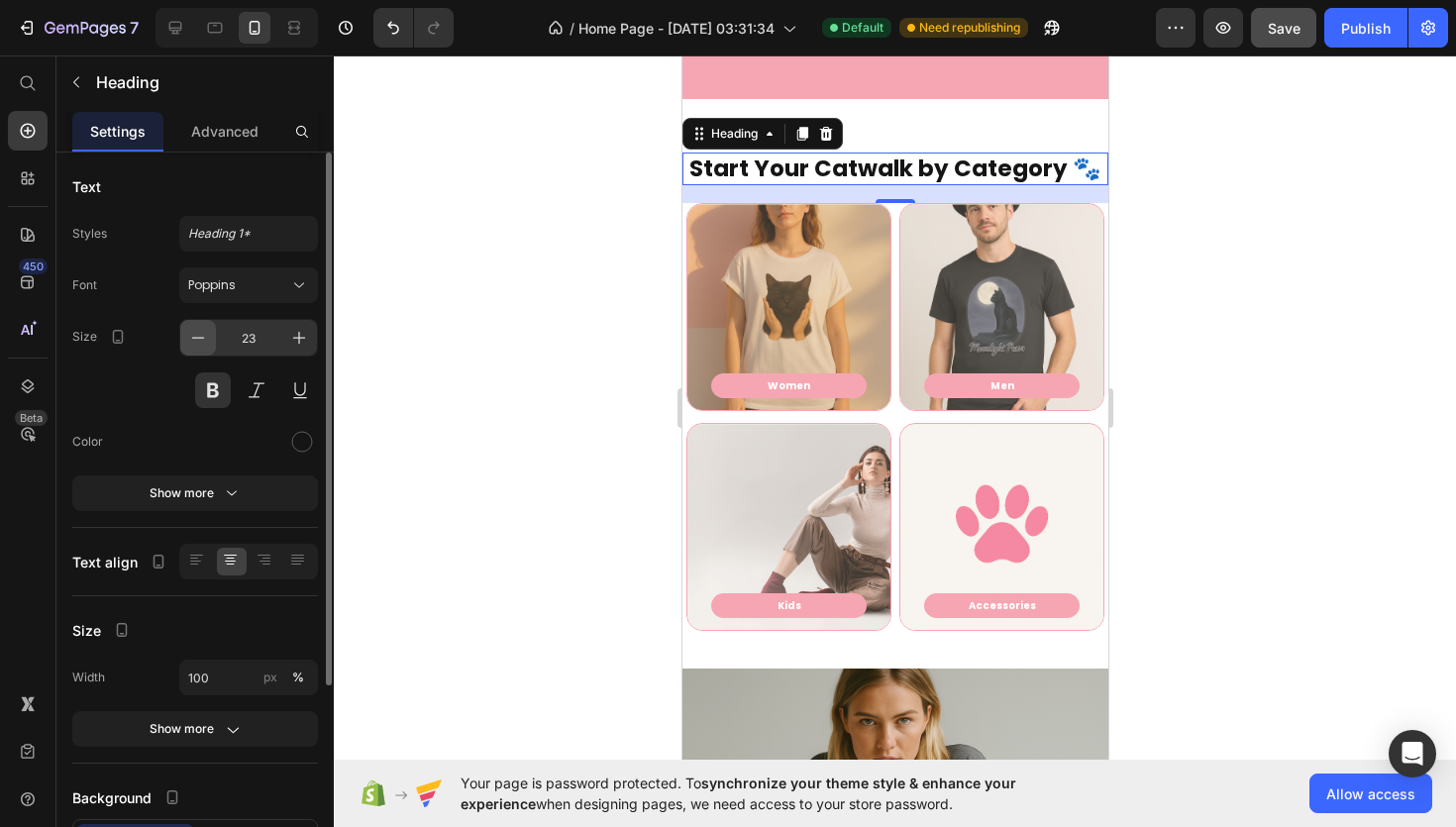 click 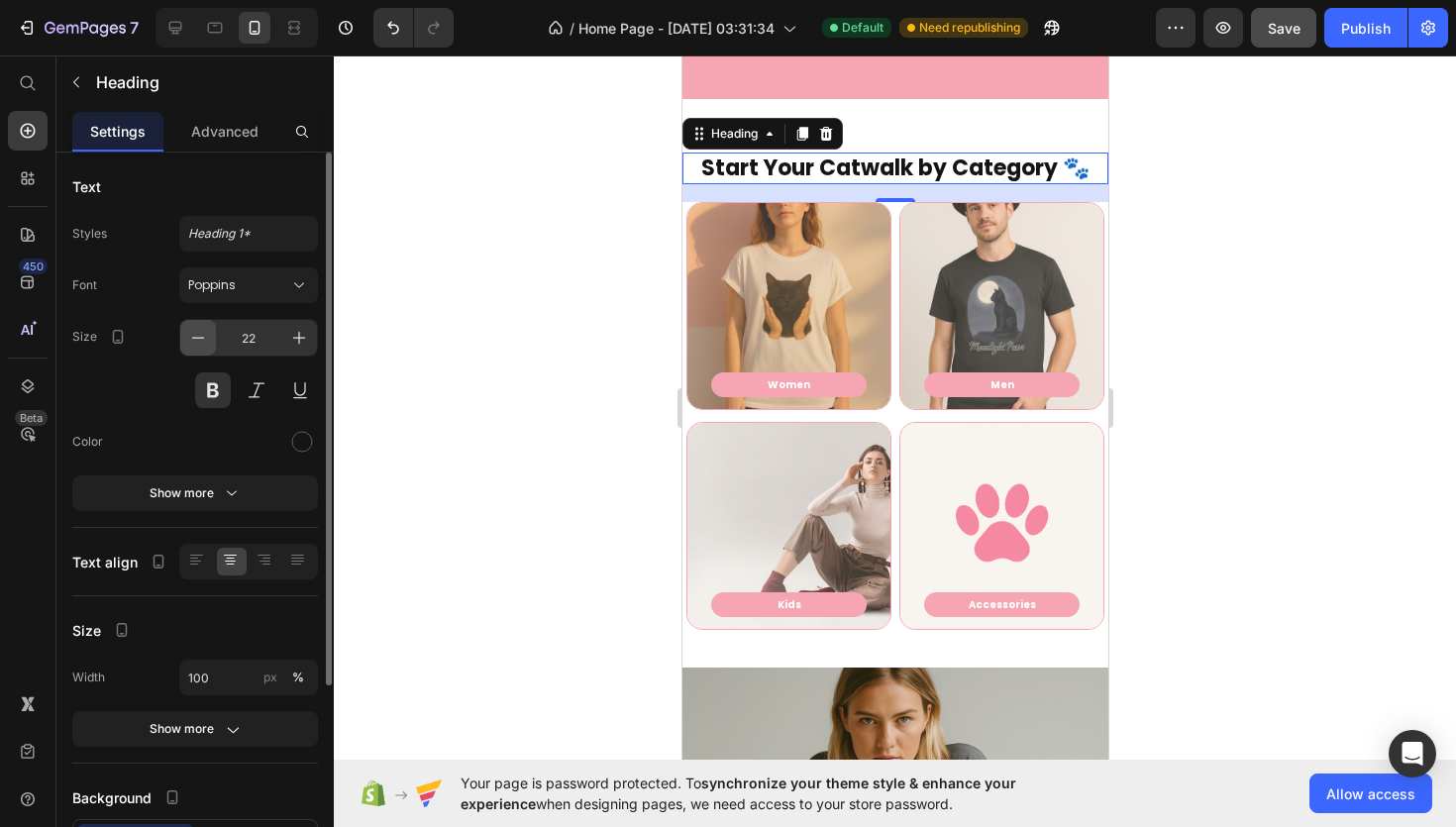 click 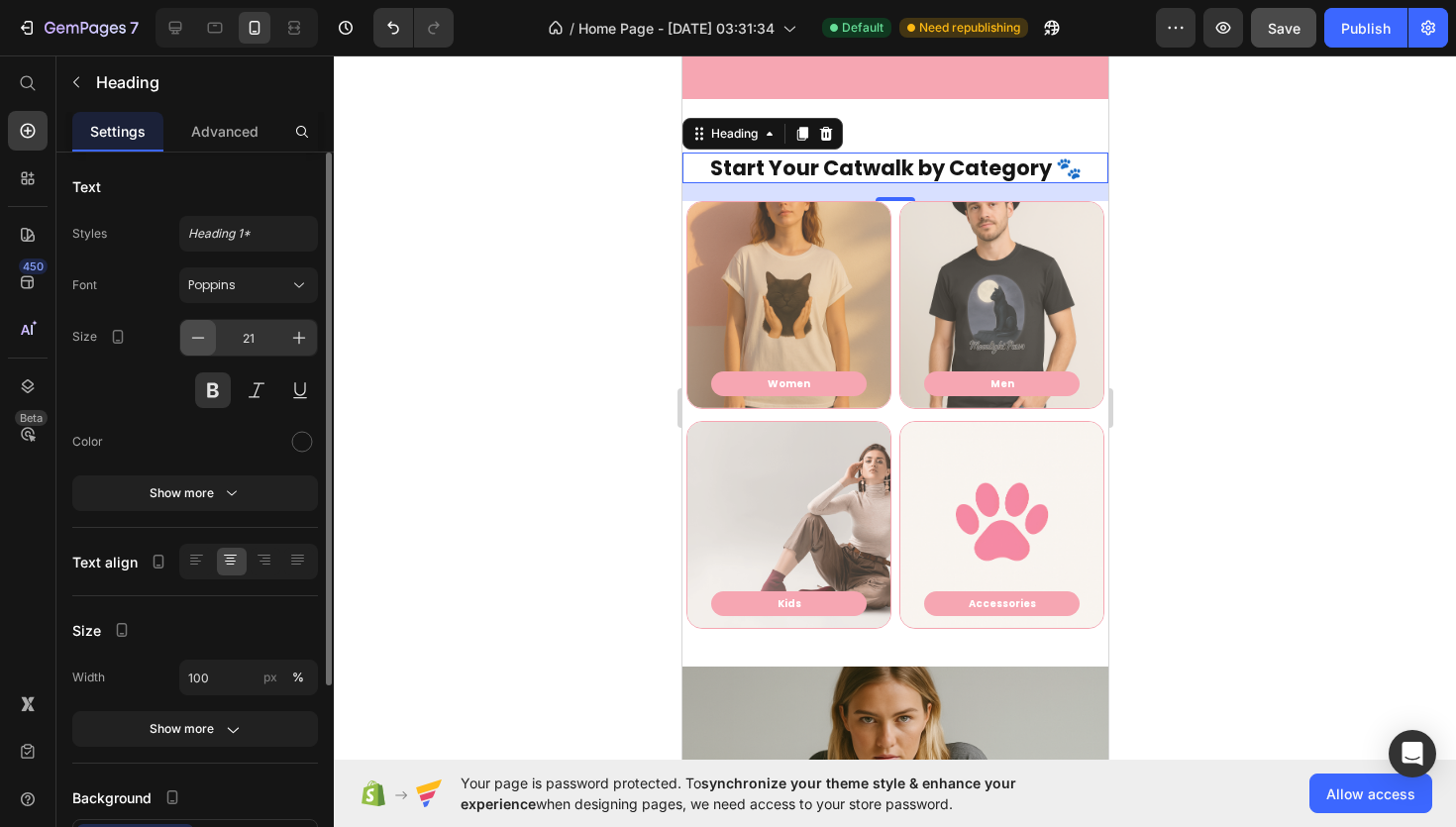 click 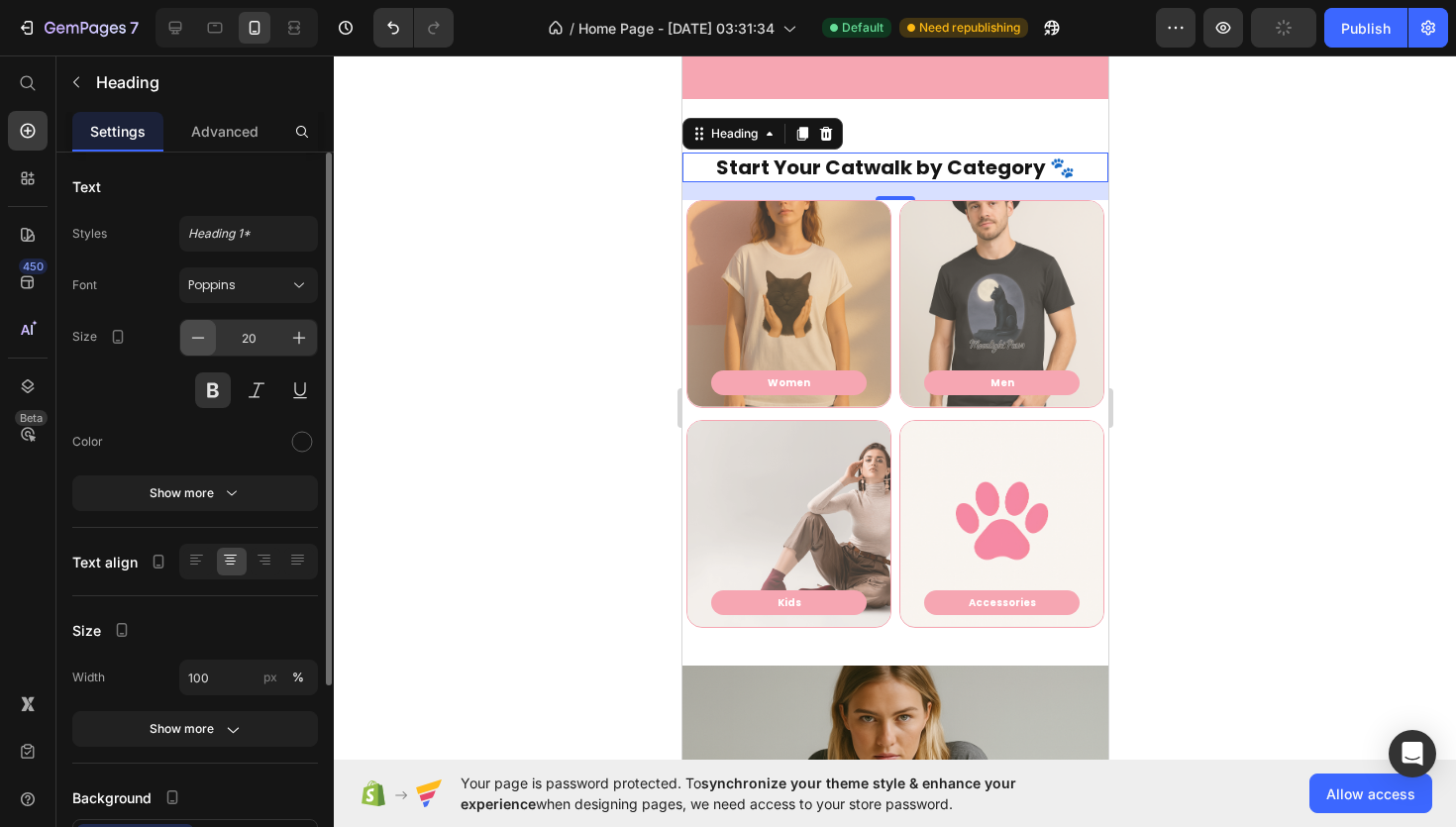 click 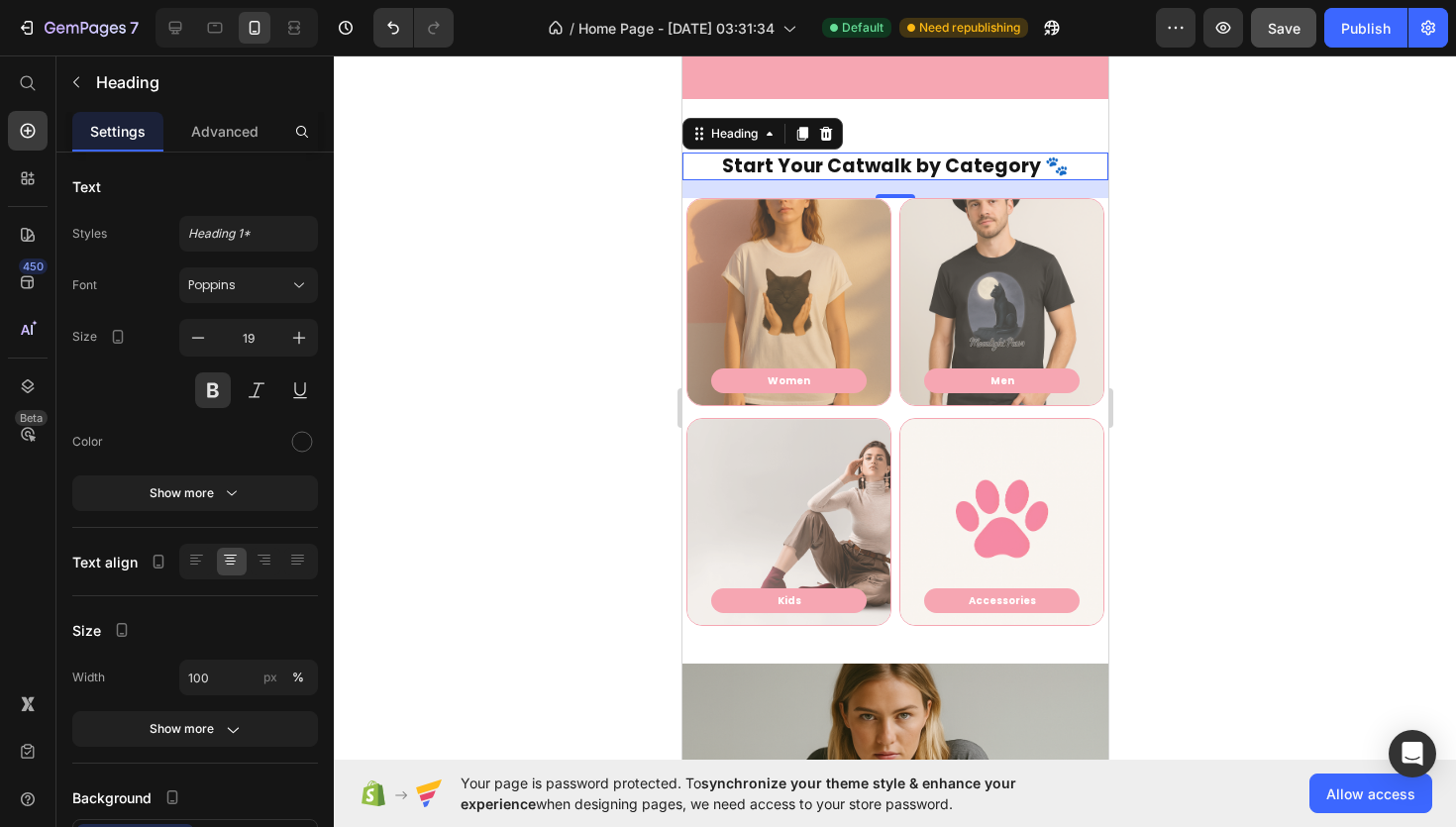 click 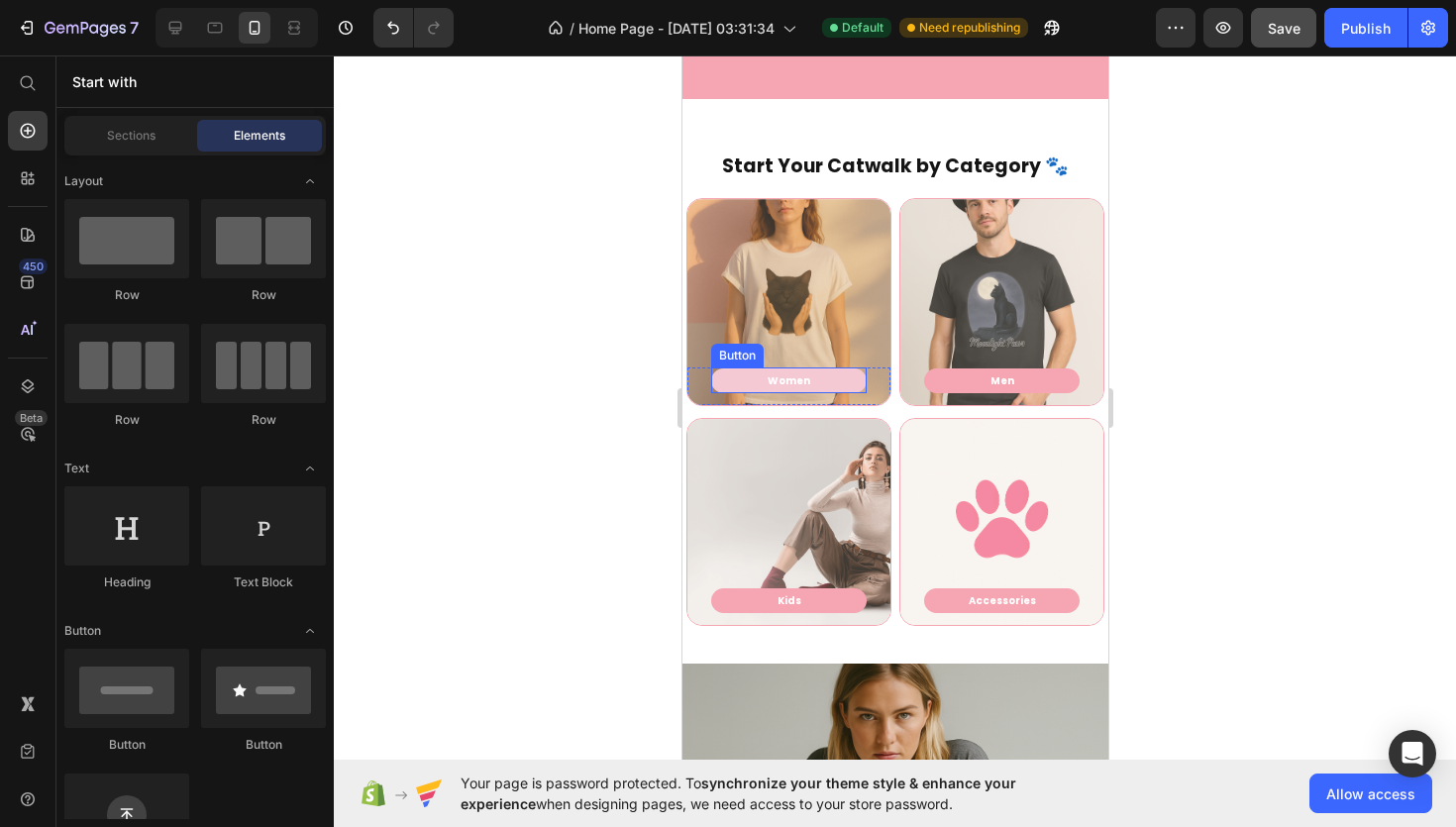 click on "Women" at bounding box center (787, 380) 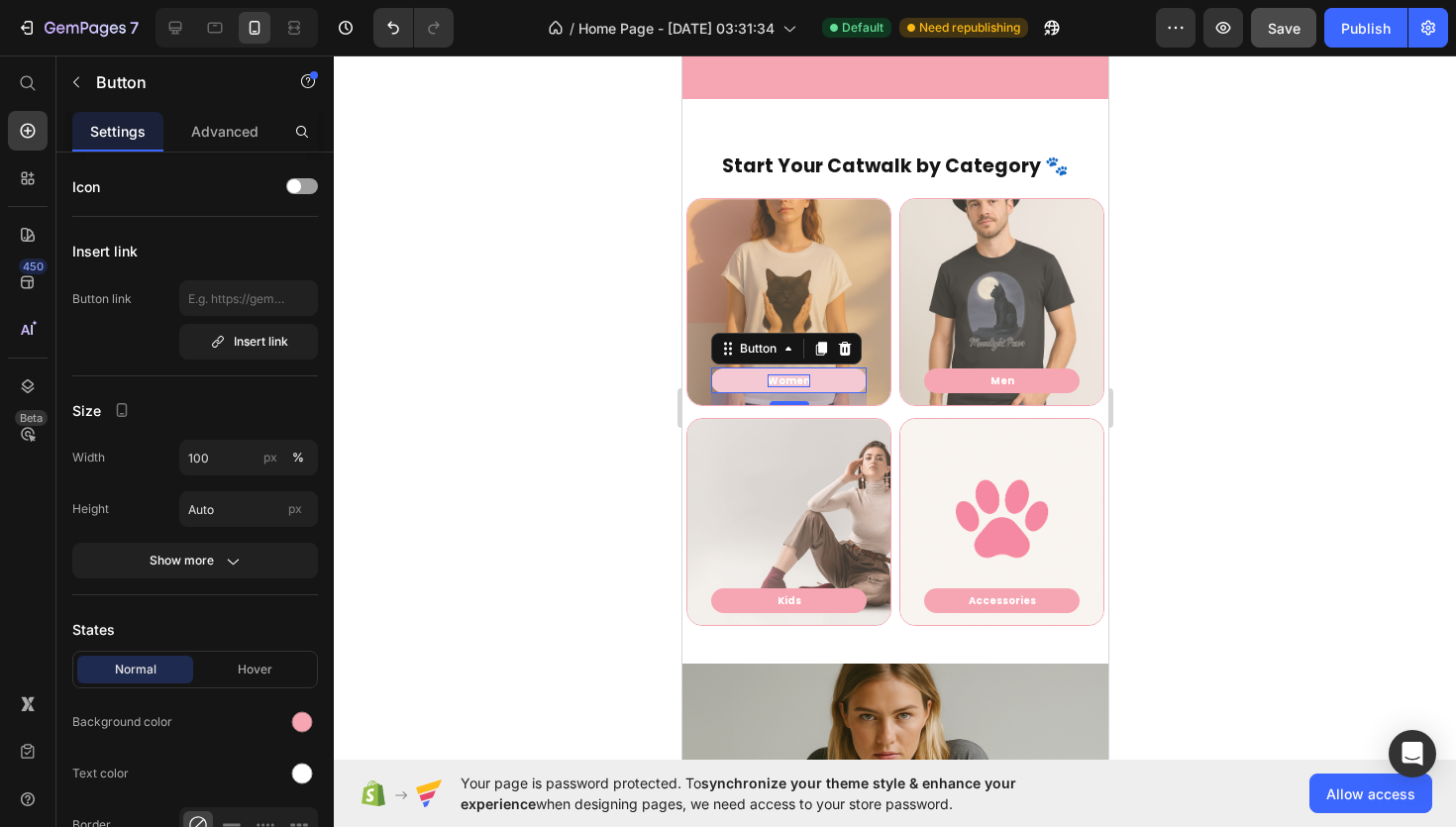 click on "Women" at bounding box center (787, 380) 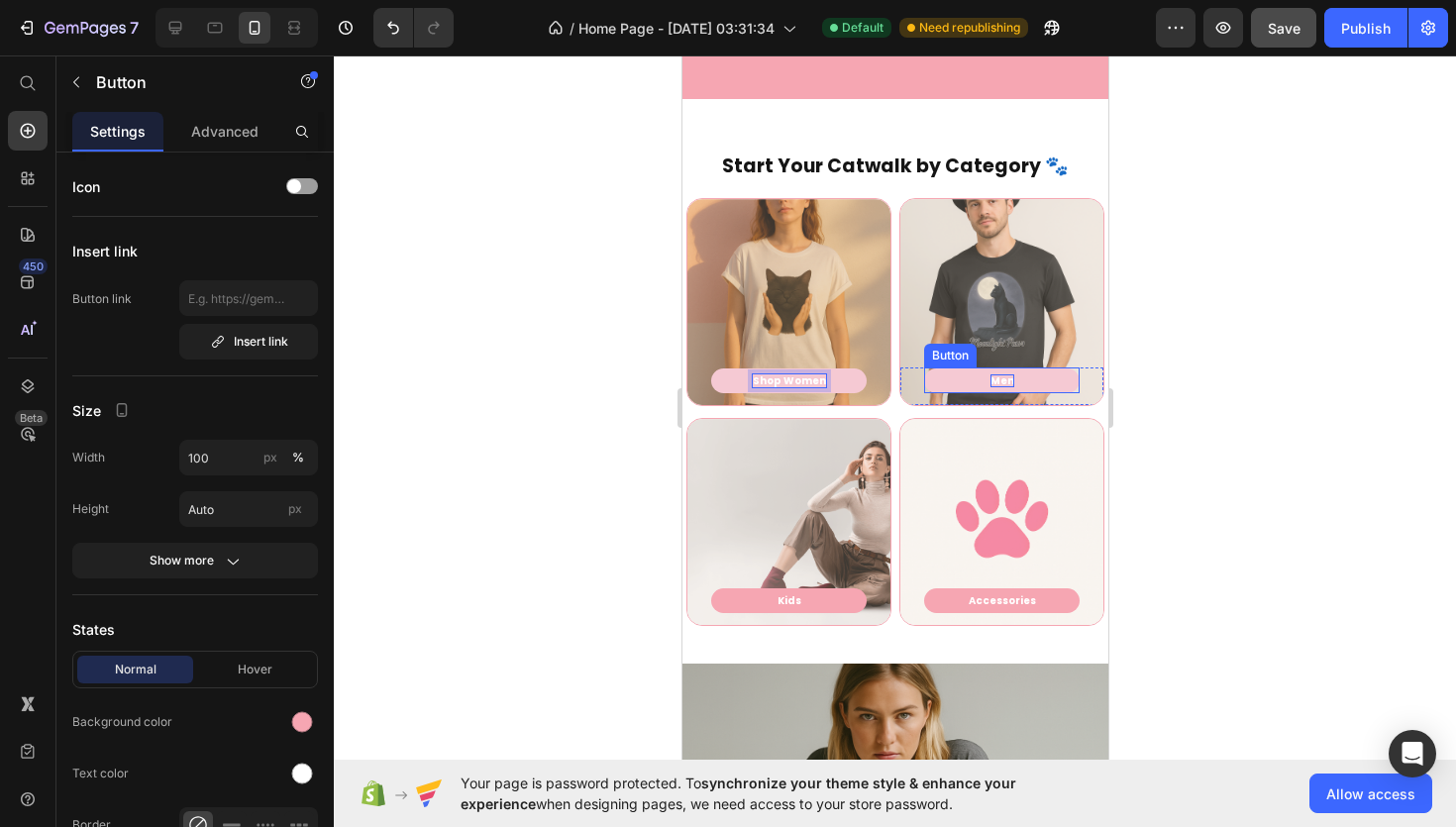click on "Men" at bounding box center (1001, 380) 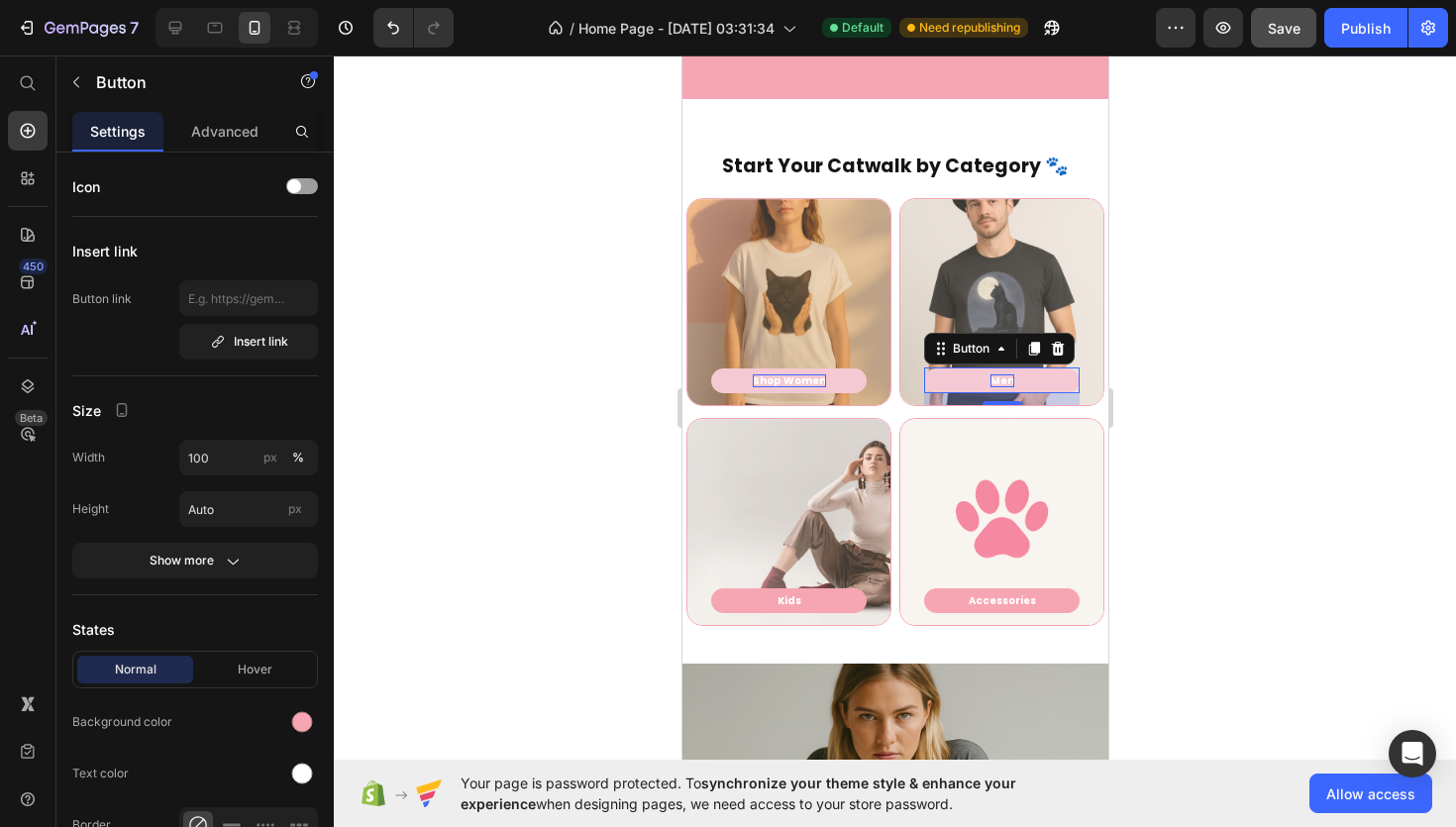 click on "Men" at bounding box center [1001, 380] 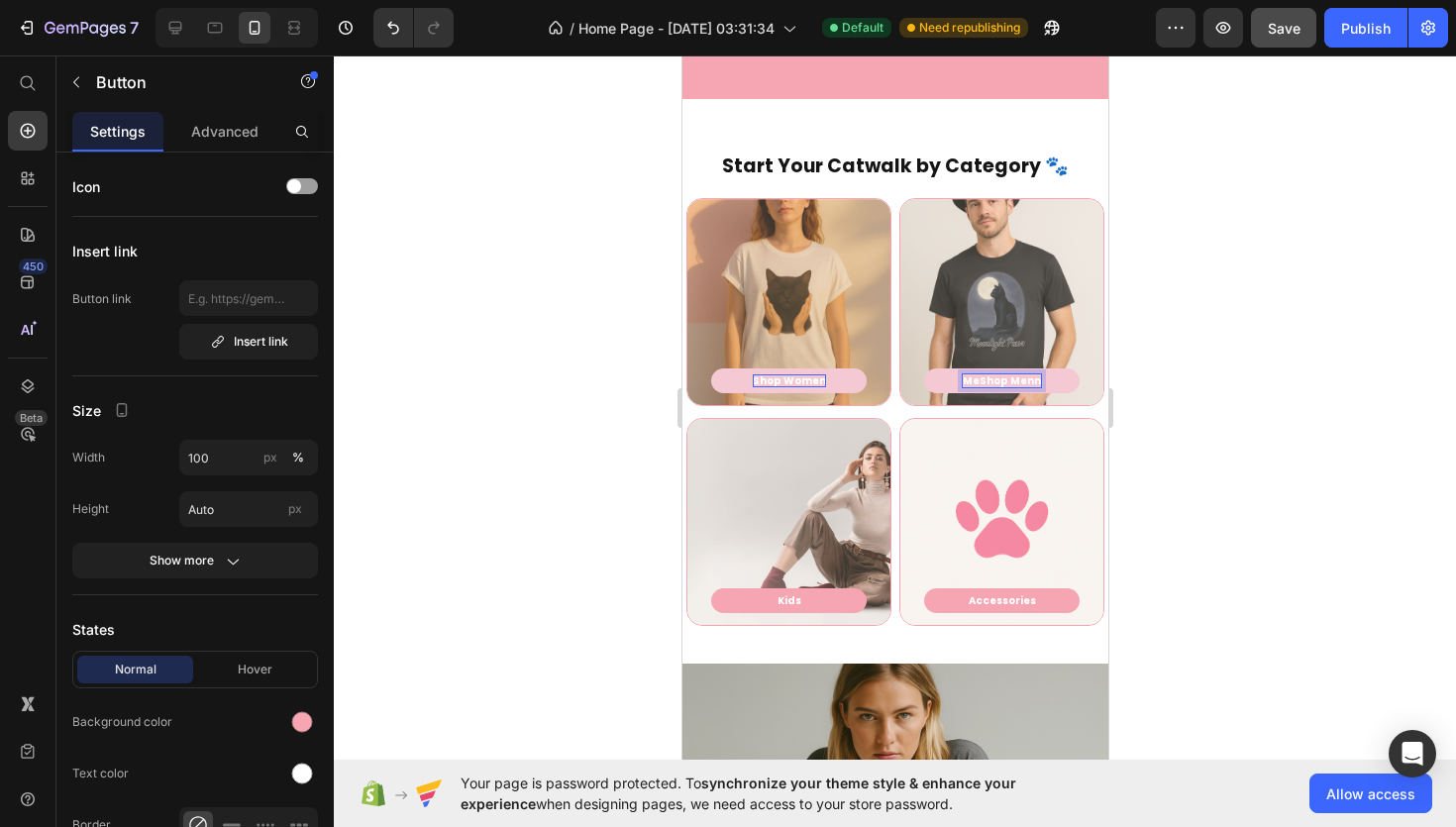click on "Shop Men" at bounding box center [1005, 380] 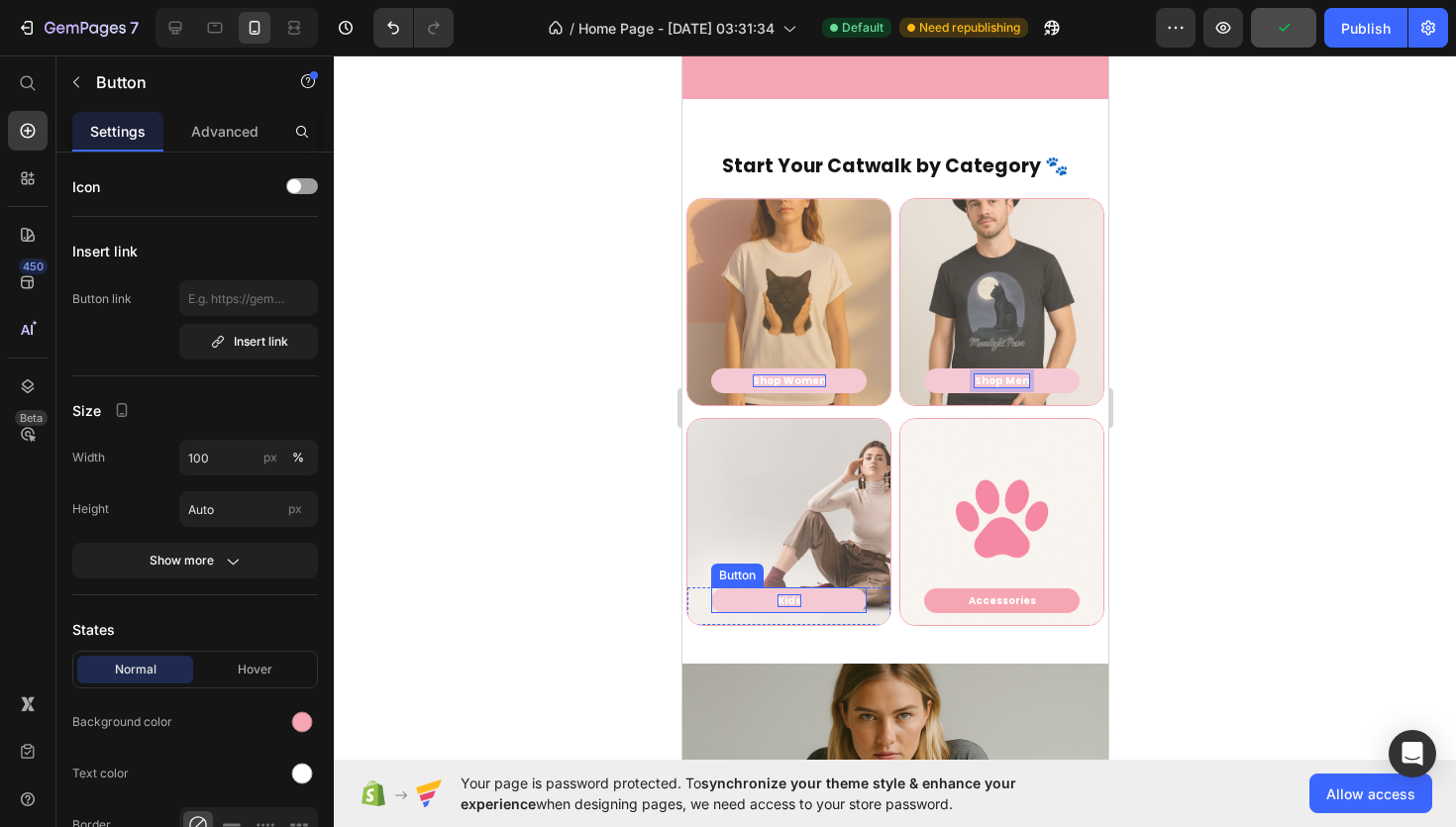 click on "Kids" at bounding box center (788, 600) 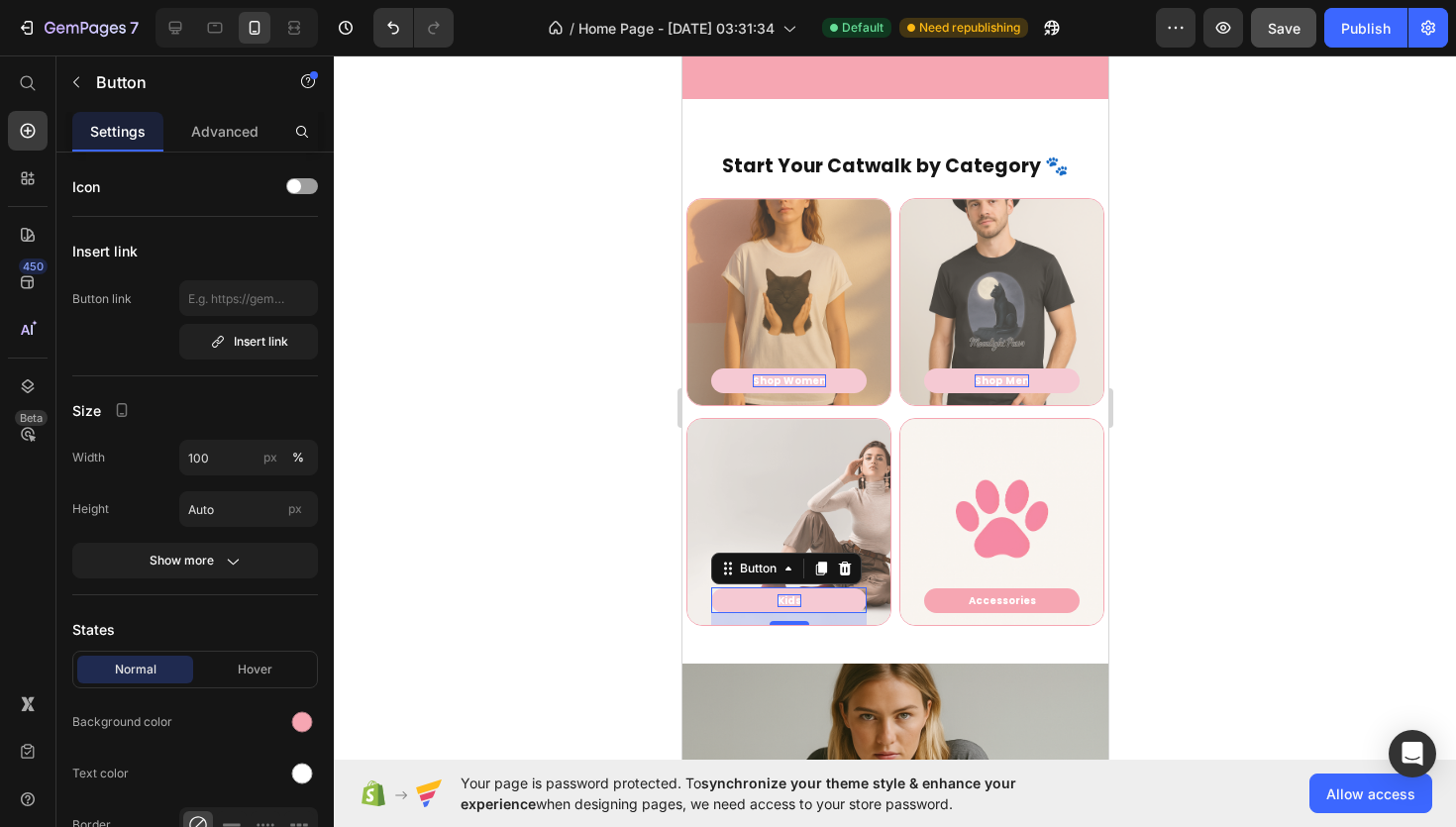 type 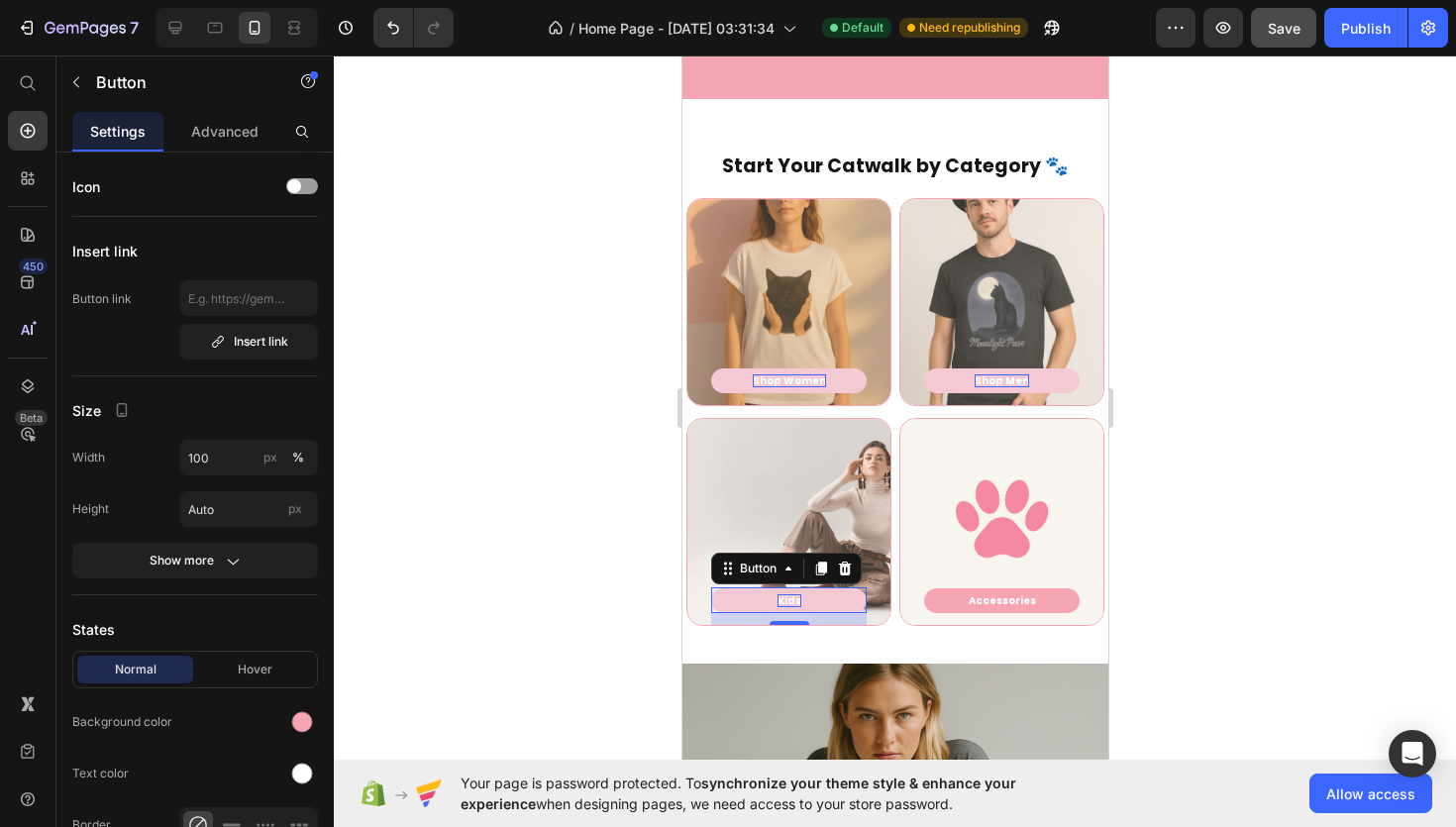 click on "Kids" at bounding box center [788, 600] 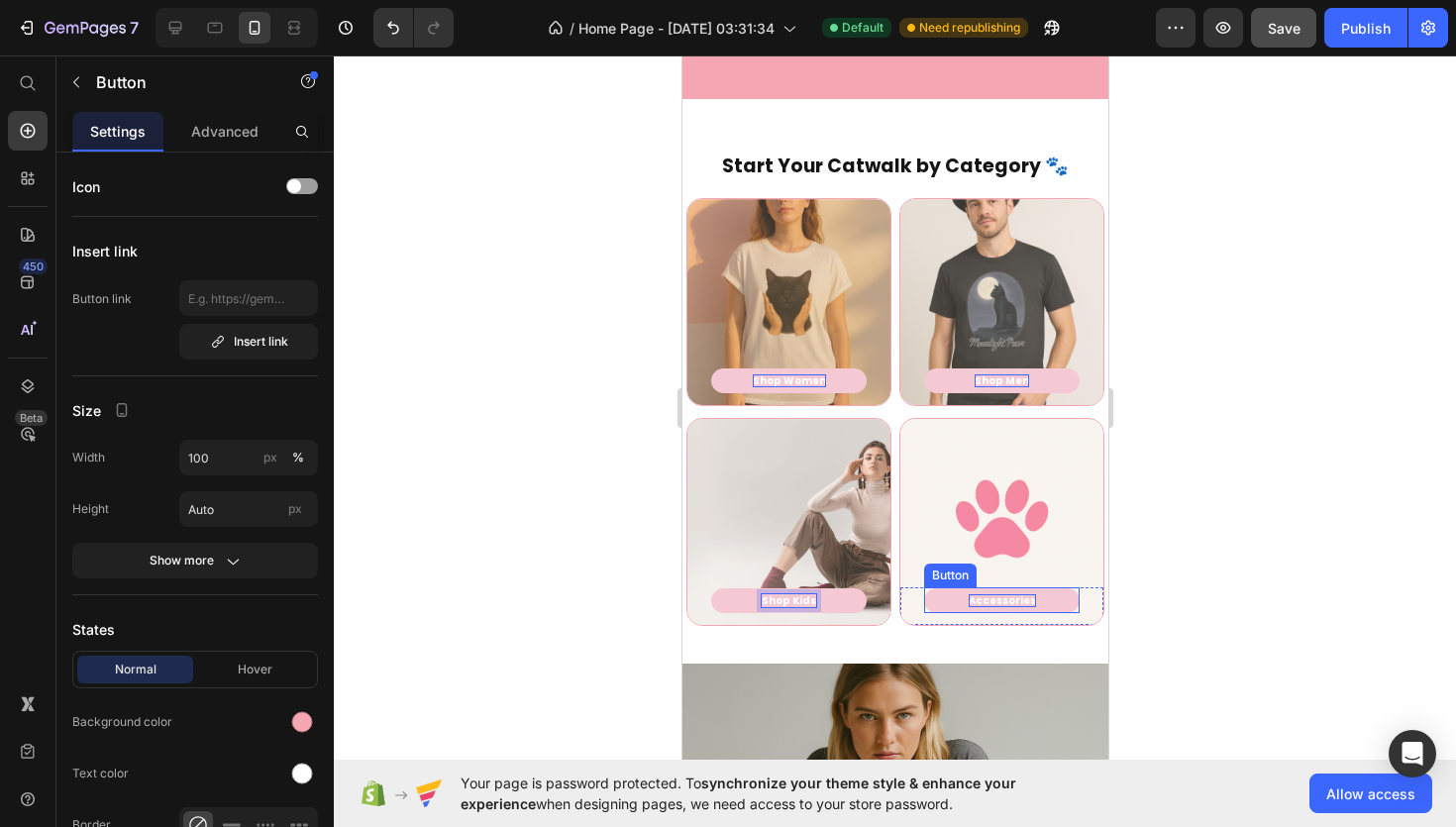 click on "Accessories" at bounding box center [1001, 600] 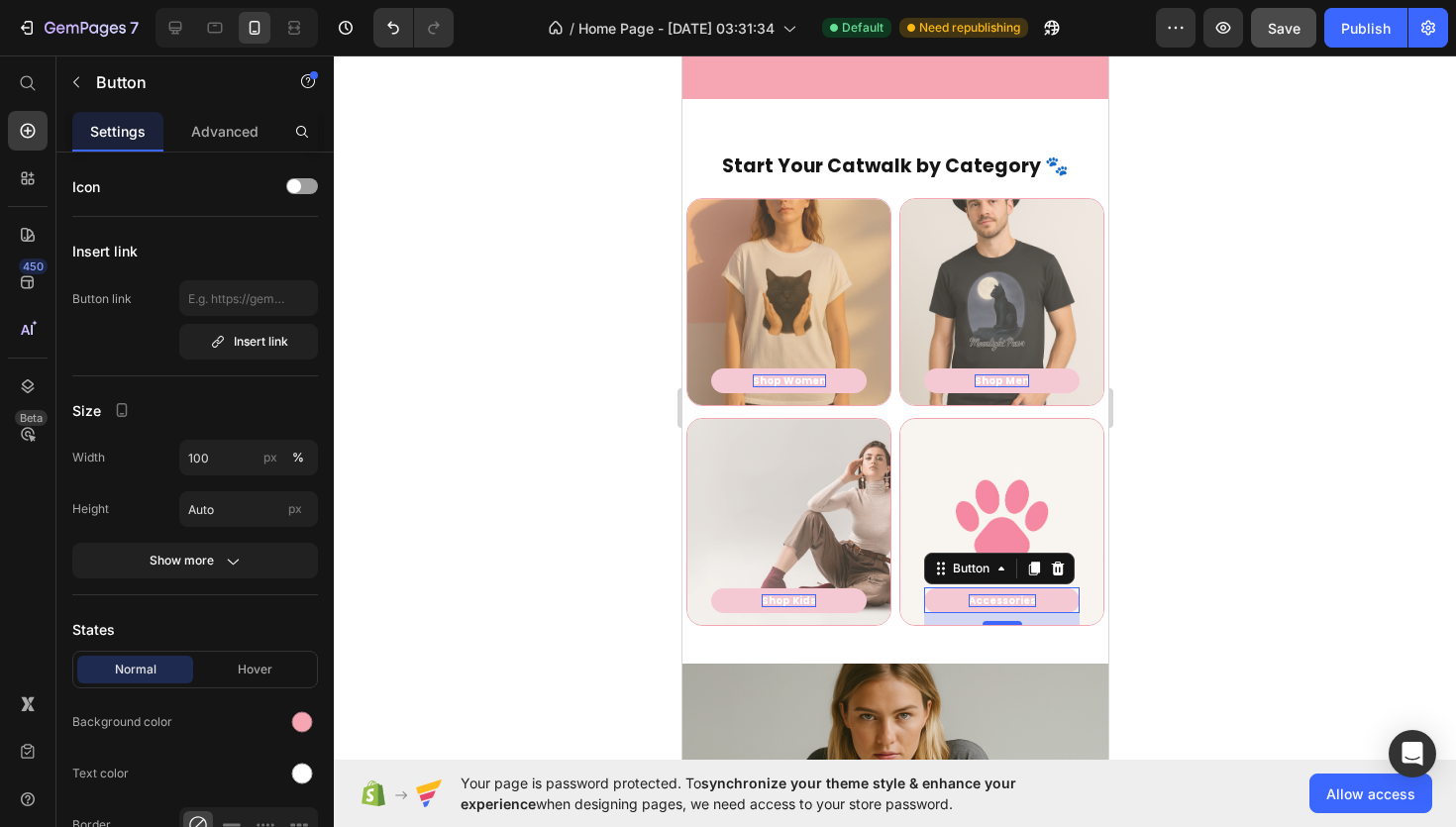 click on "Accessories" at bounding box center [1001, 600] 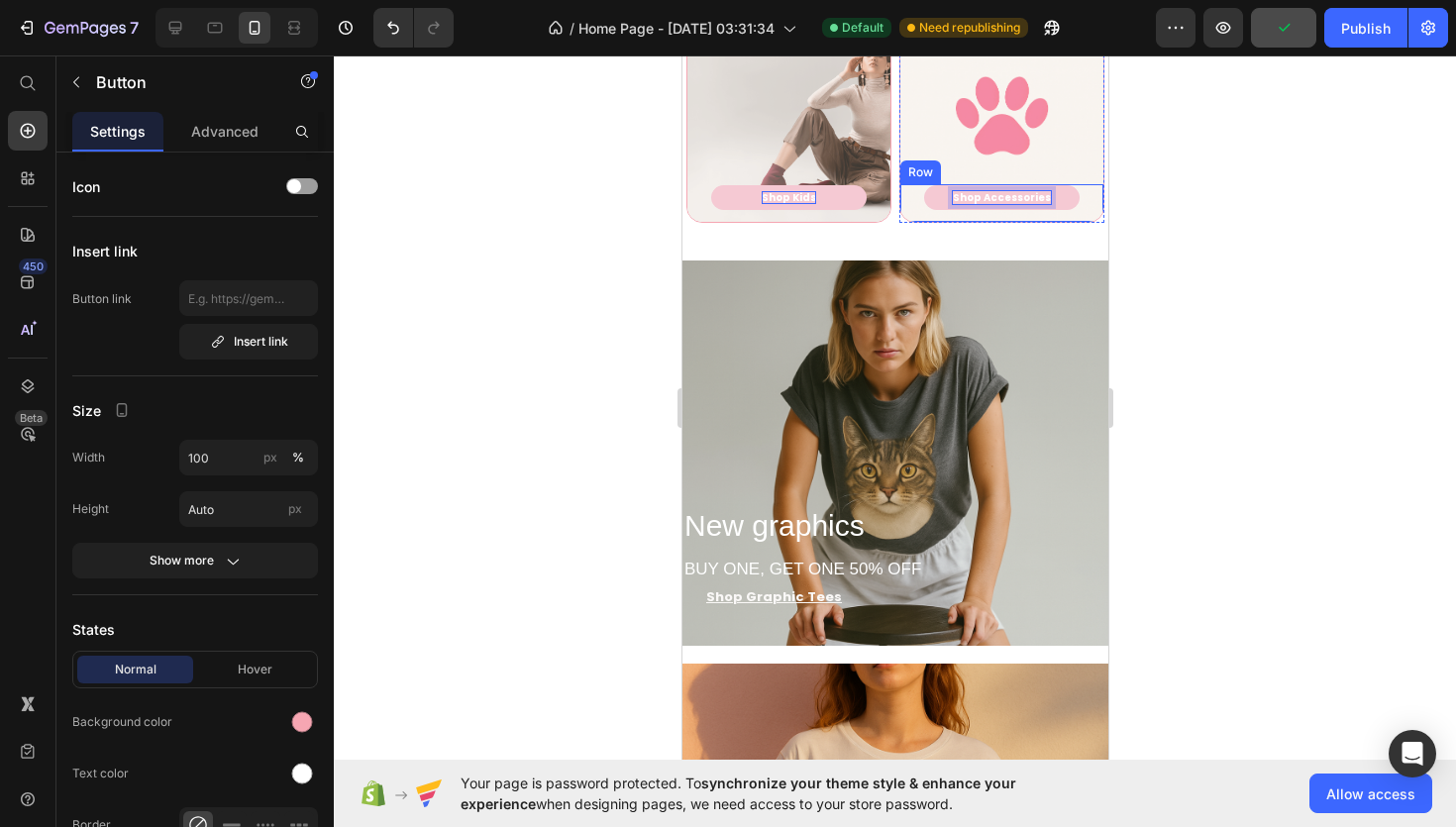 scroll, scrollTop: 1116, scrollLeft: 0, axis: vertical 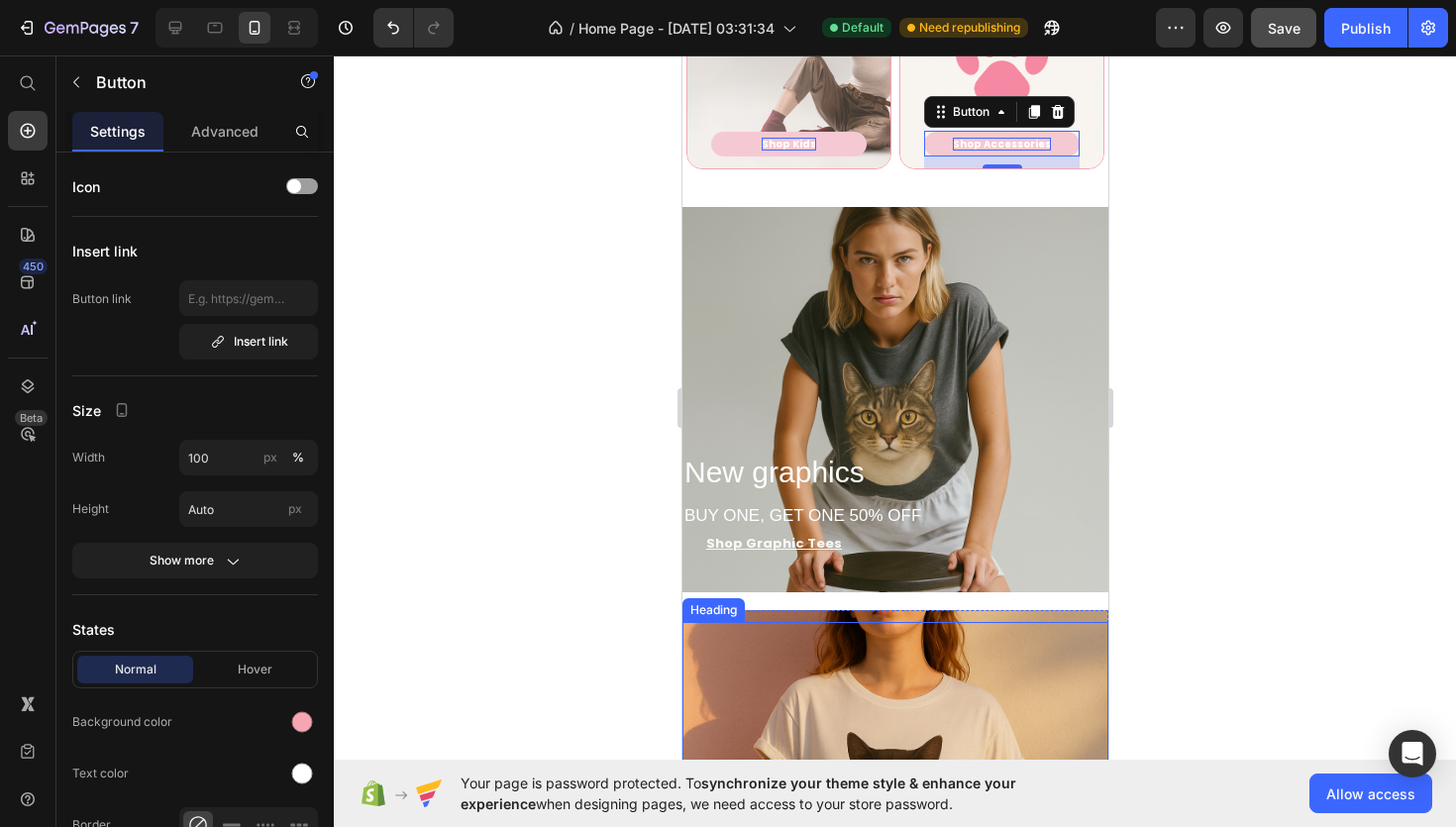 click 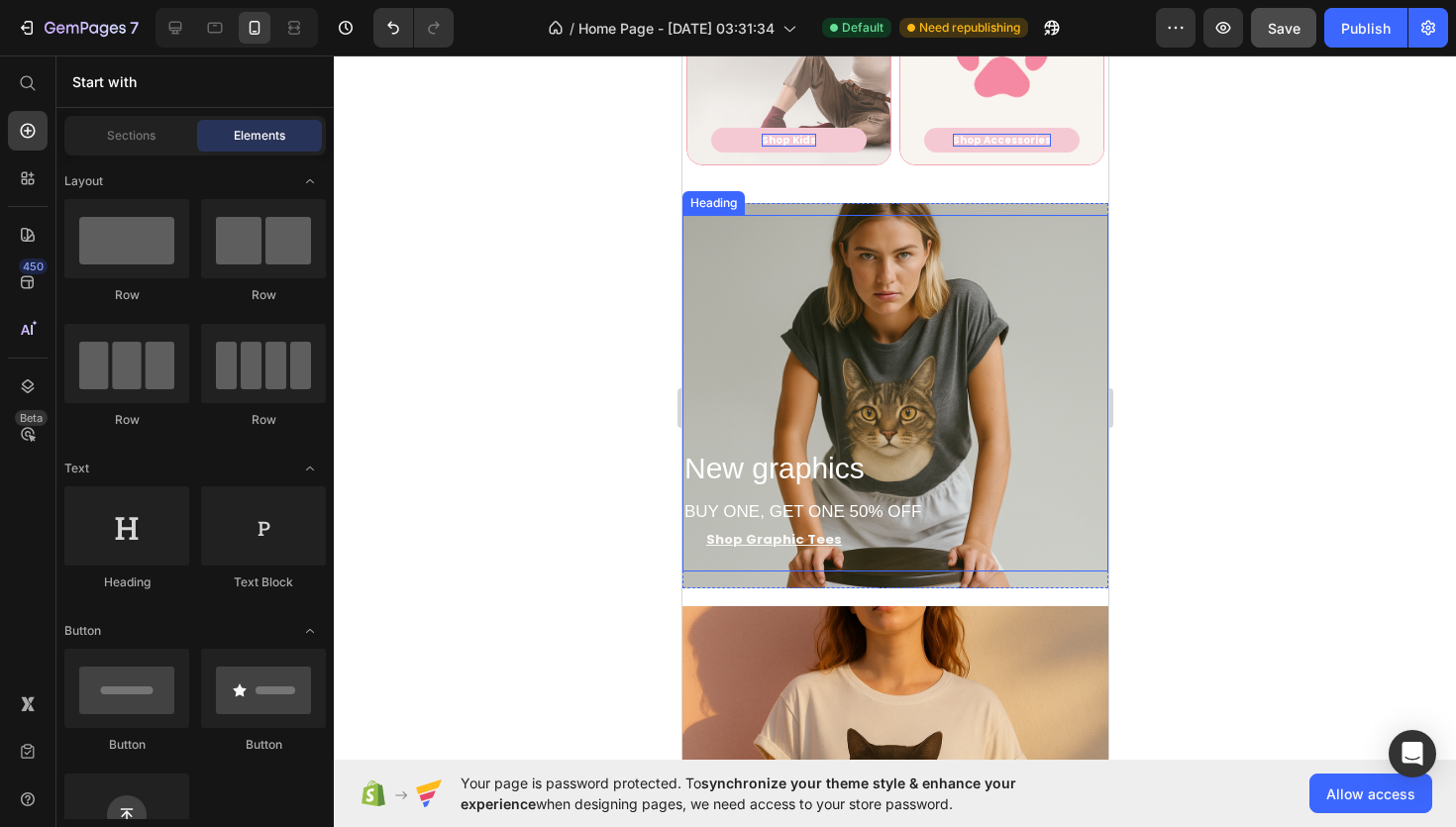 scroll, scrollTop: 1132, scrollLeft: 0, axis: vertical 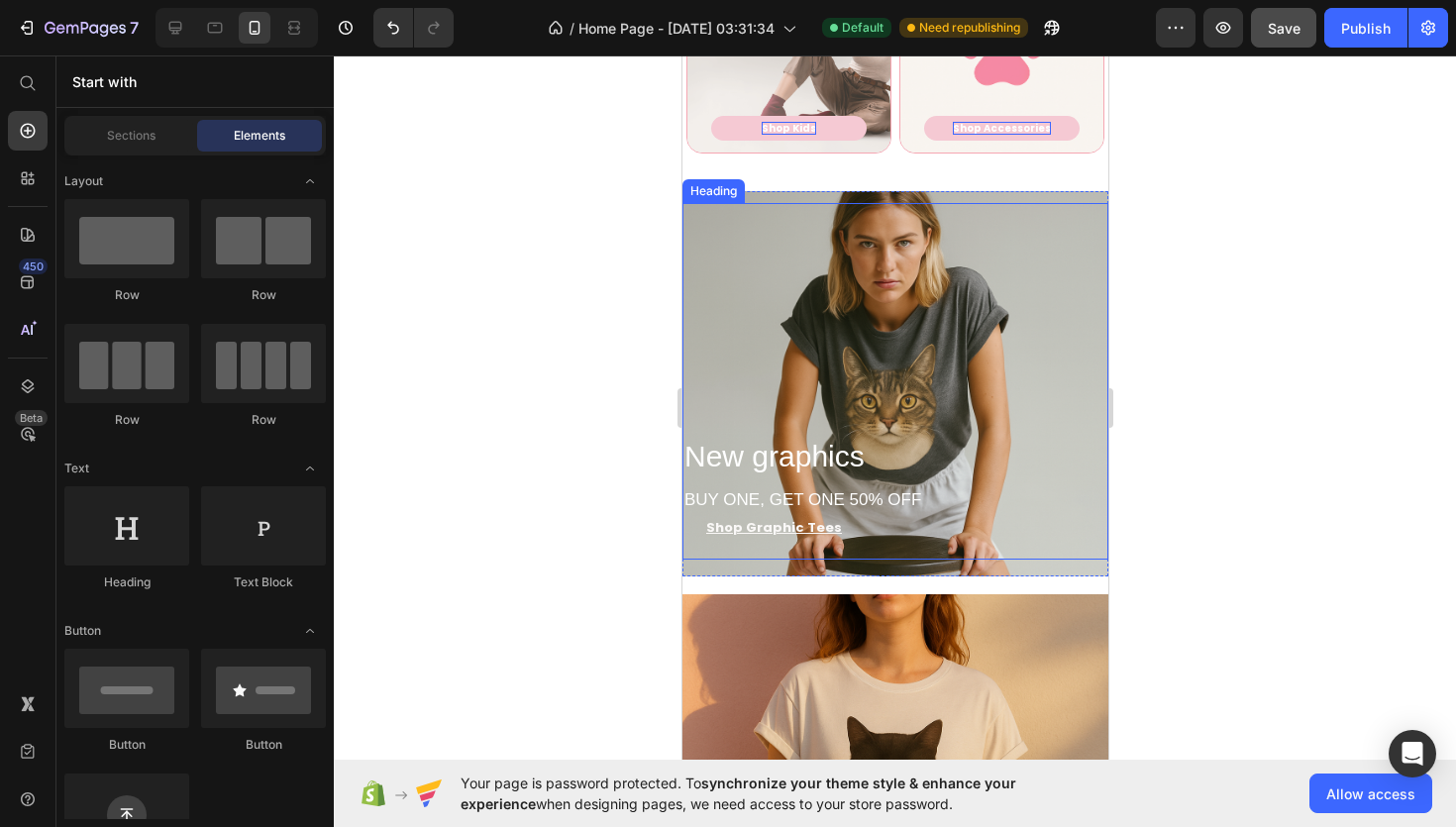 click on "New graphics      BUY ONE, GET ONE 50% OFF" at bounding box center (894, 381) 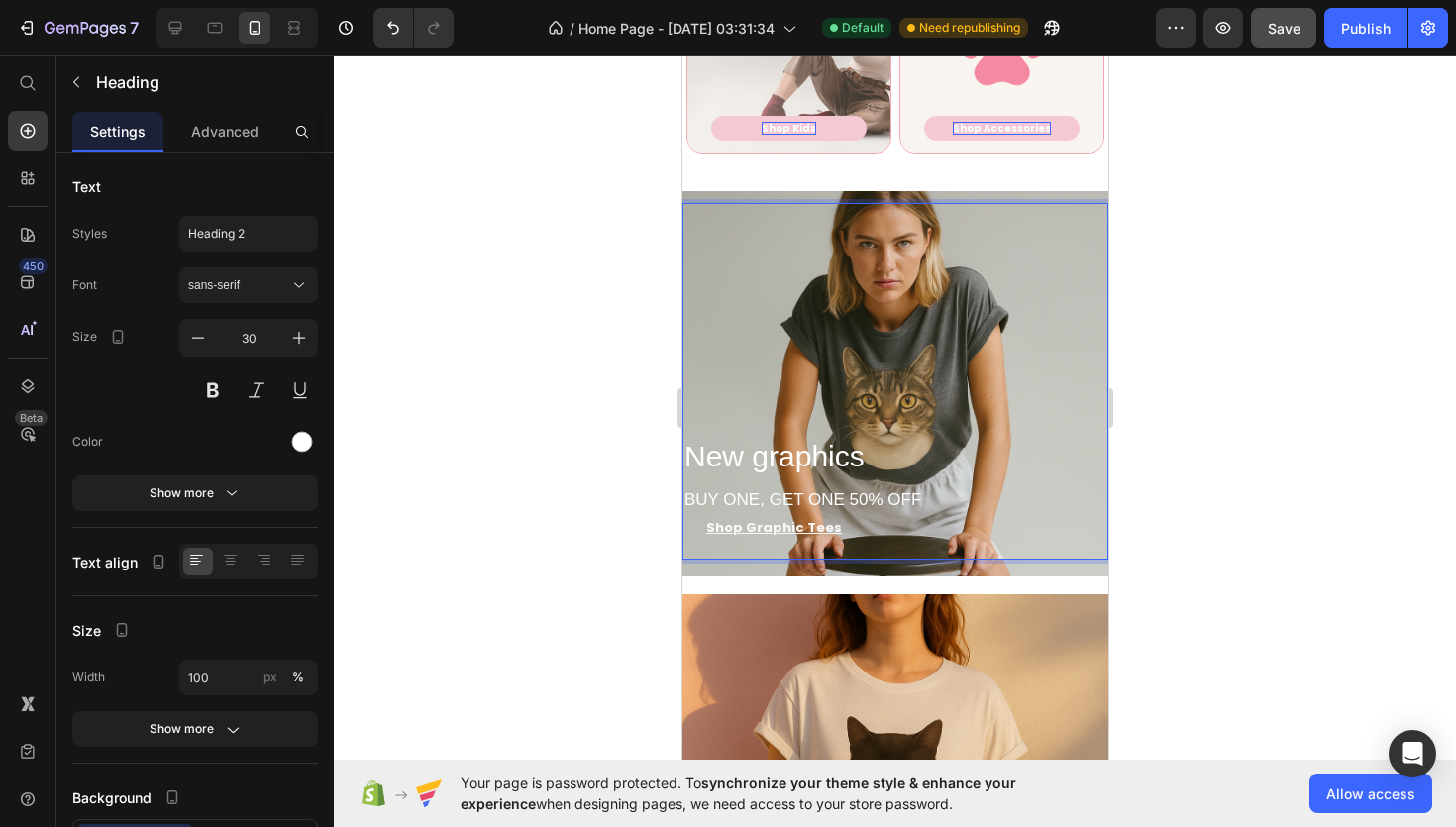 click on "⁠⁠⁠⁠⁠⁠⁠    New graphics      BUY ONE, GET ONE 50% OFF" at bounding box center [894, 381] 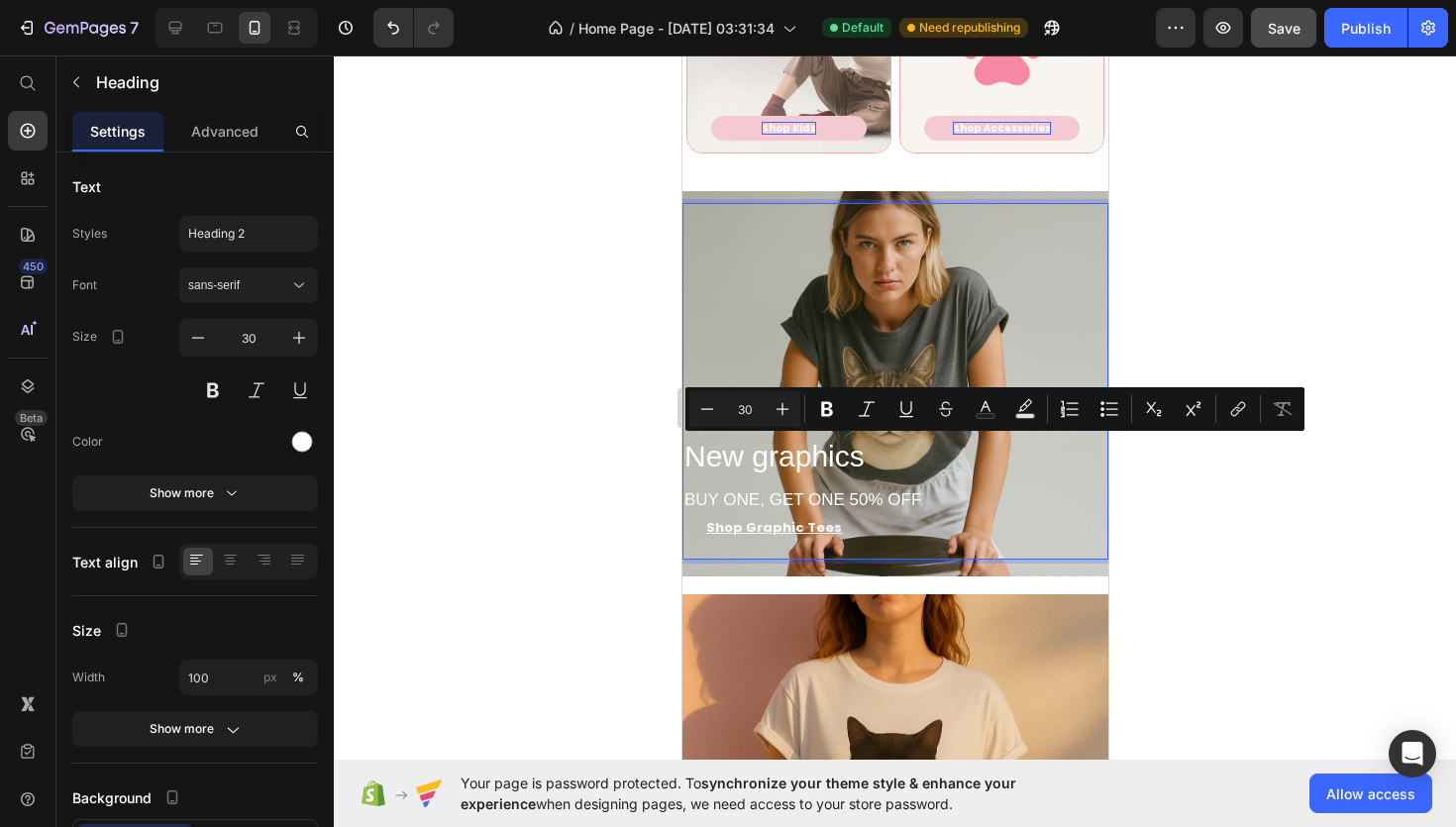 drag, startPoint x: 707, startPoint y: 450, endPoint x: 885, endPoint y: 452, distance: 178.01124 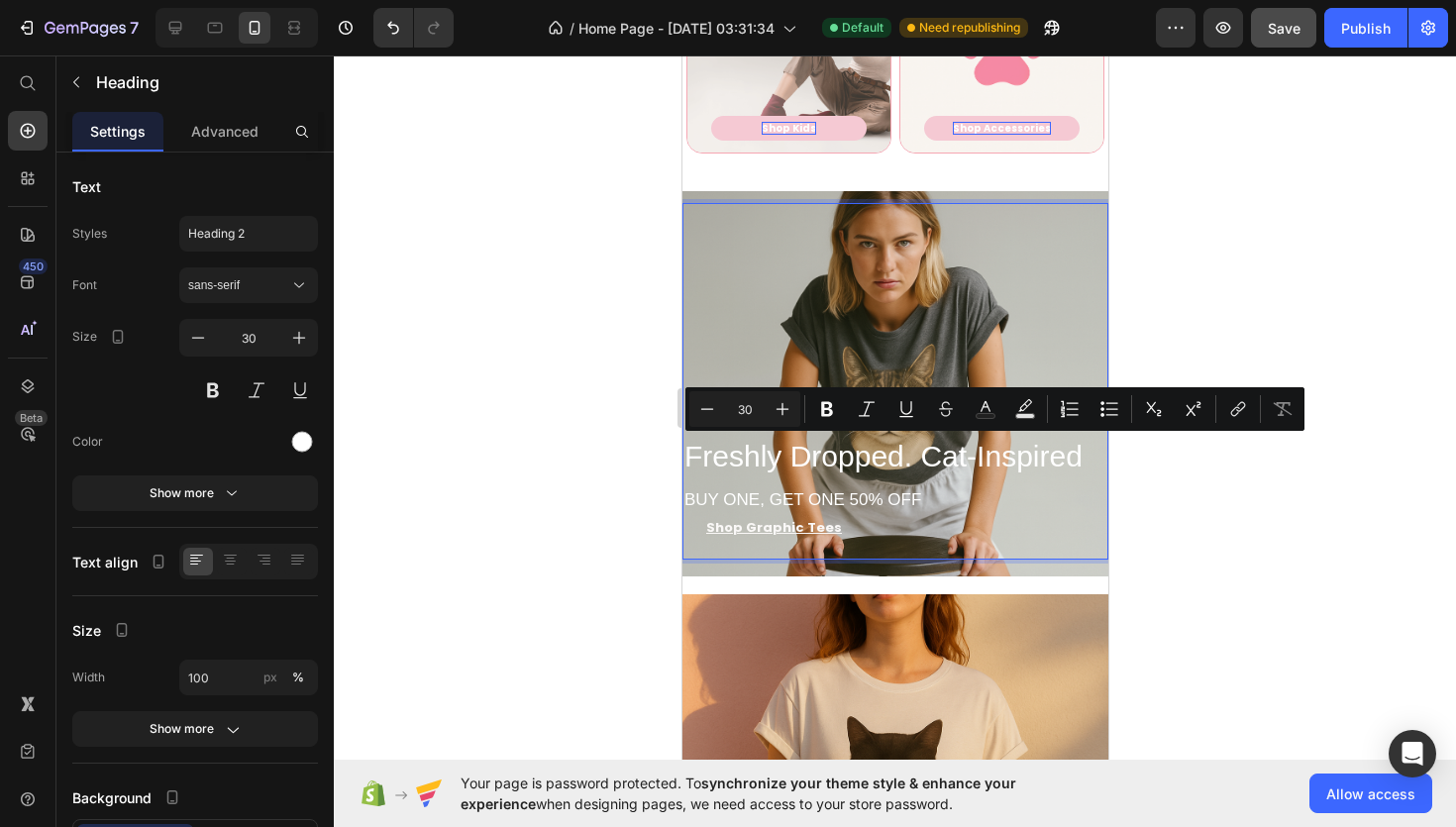 drag, startPoint x: 707, startPoint y: 450, endPoint x: 807, endPoint y: 492, distance: 108.46197 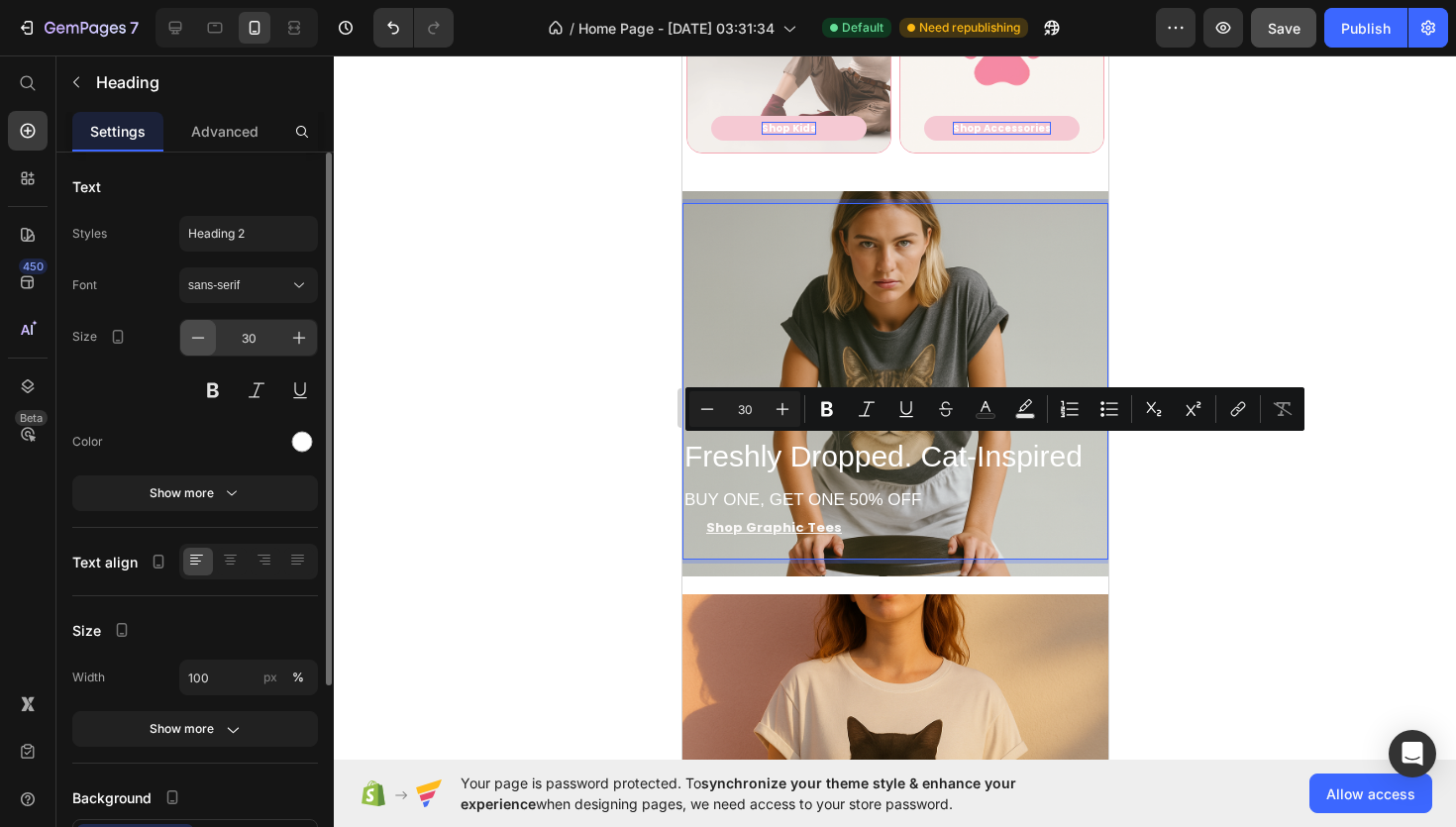 click 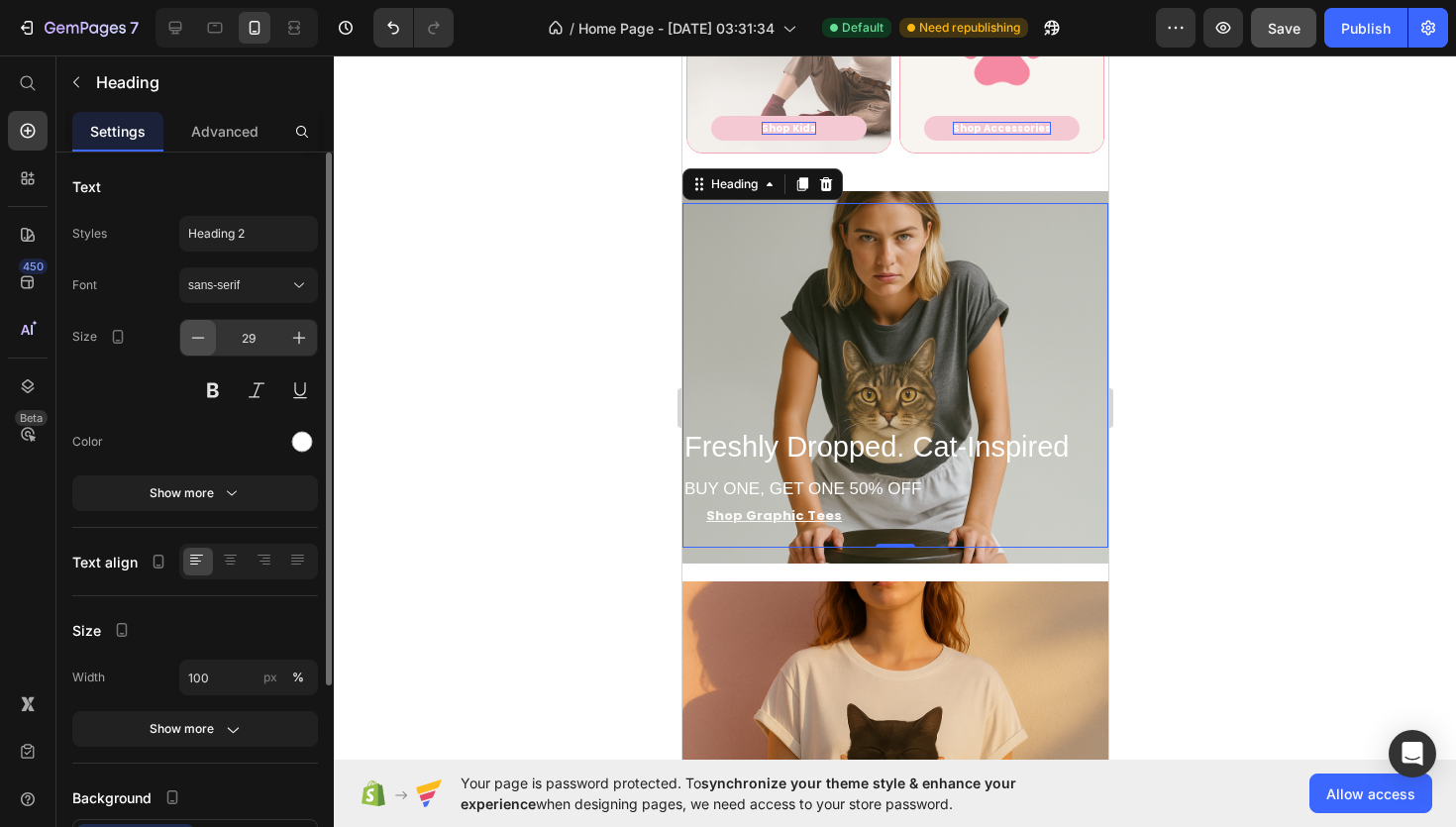 click 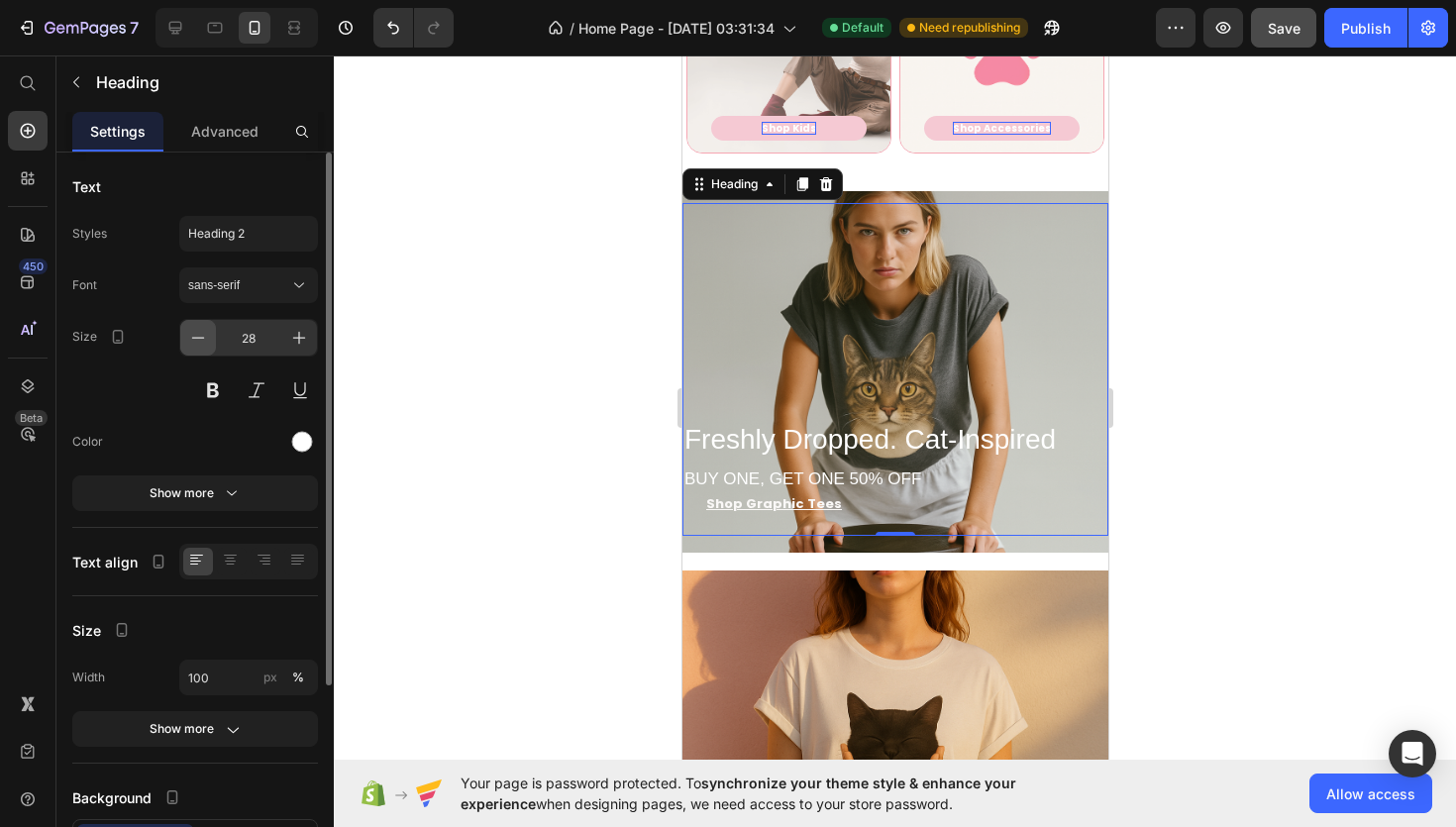 click 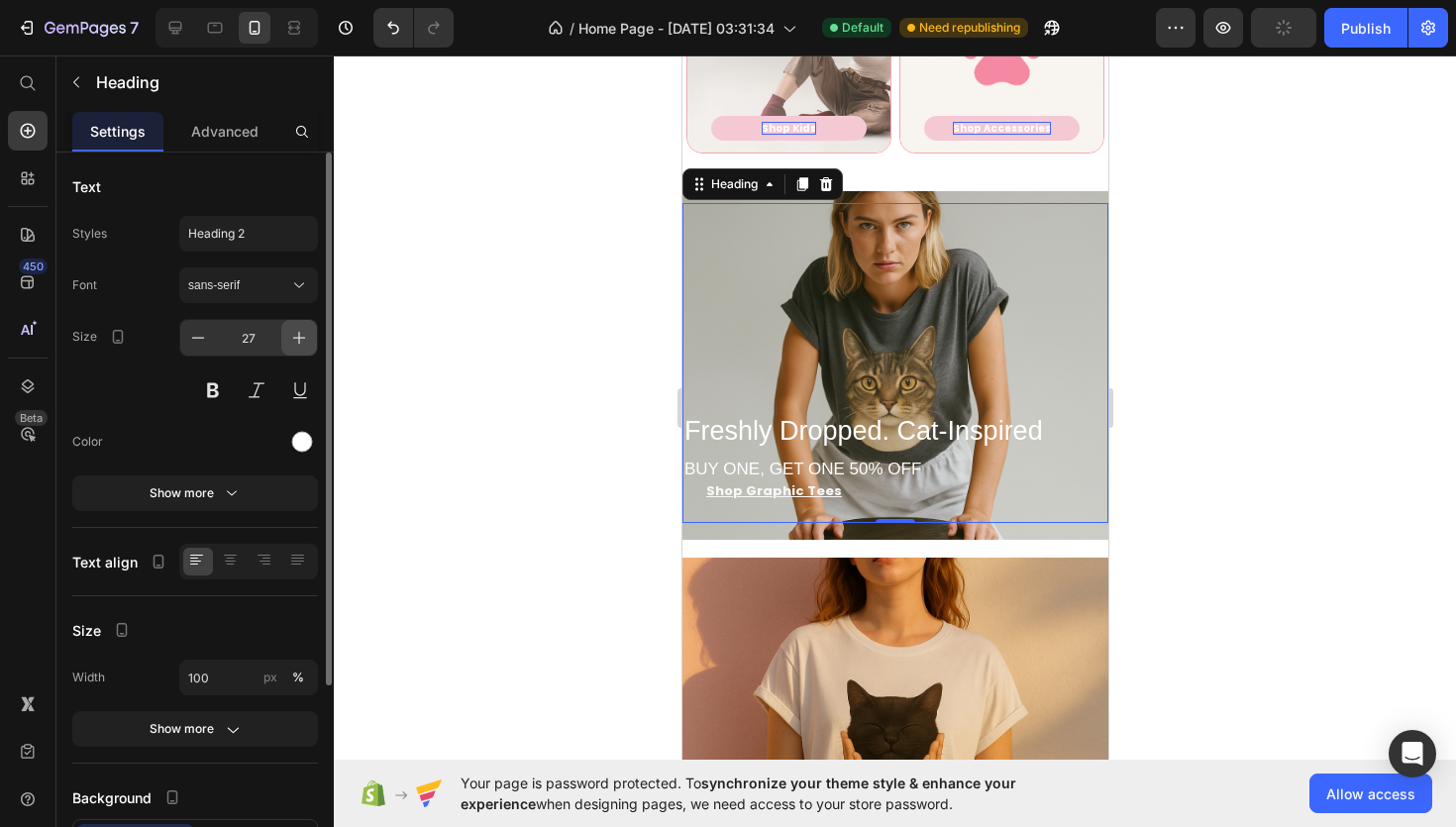 click 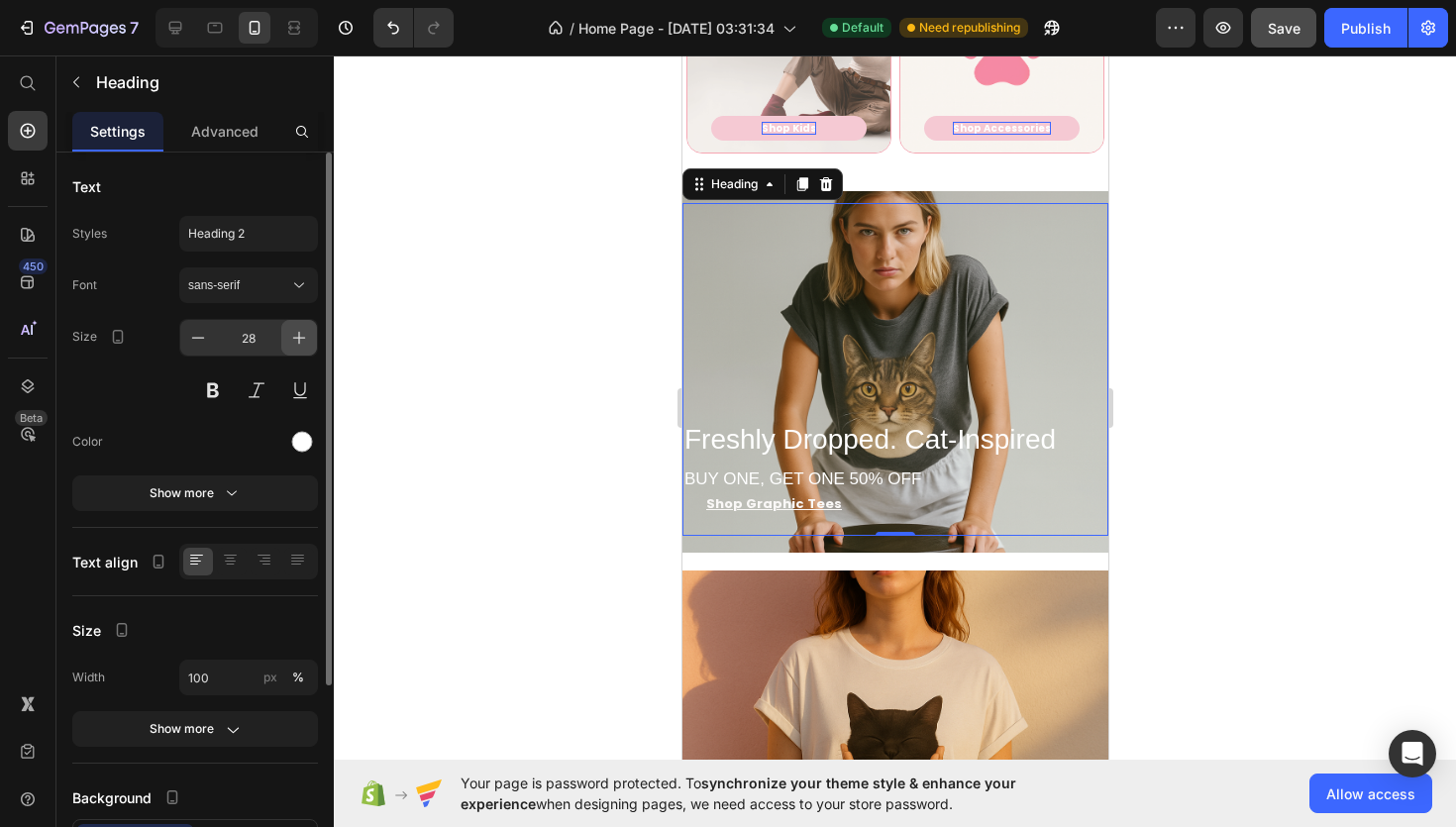 click 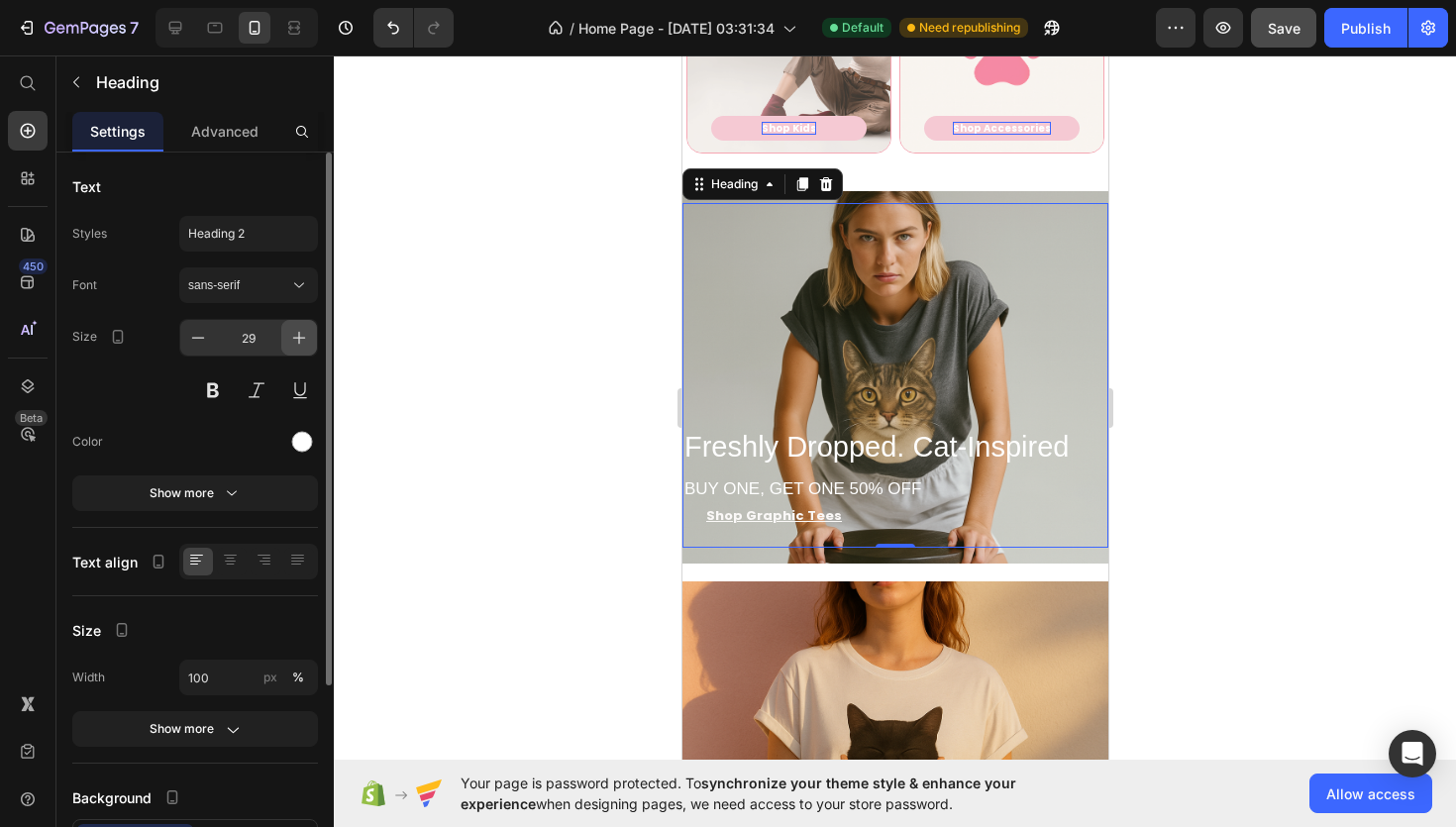 click 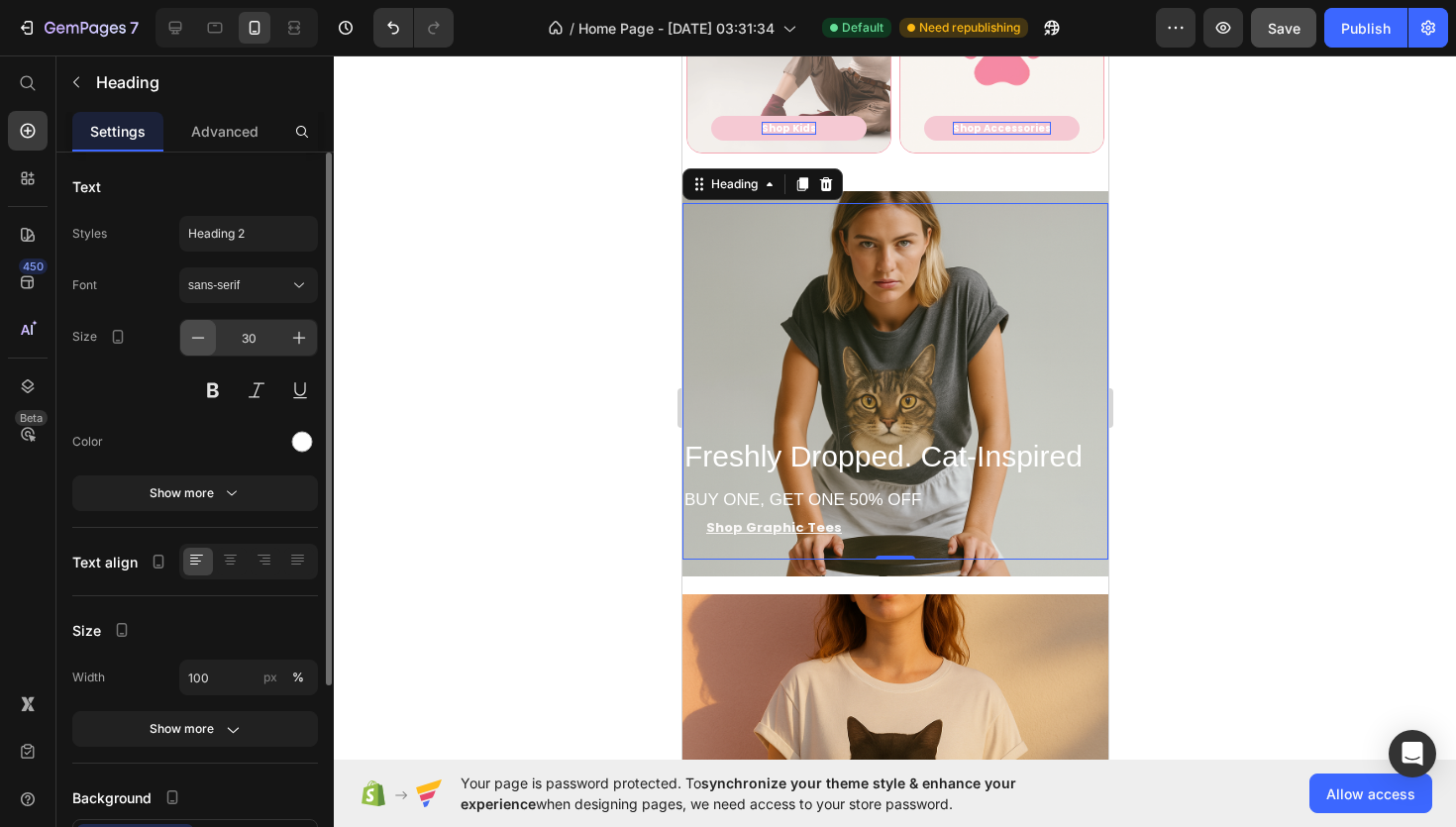 click 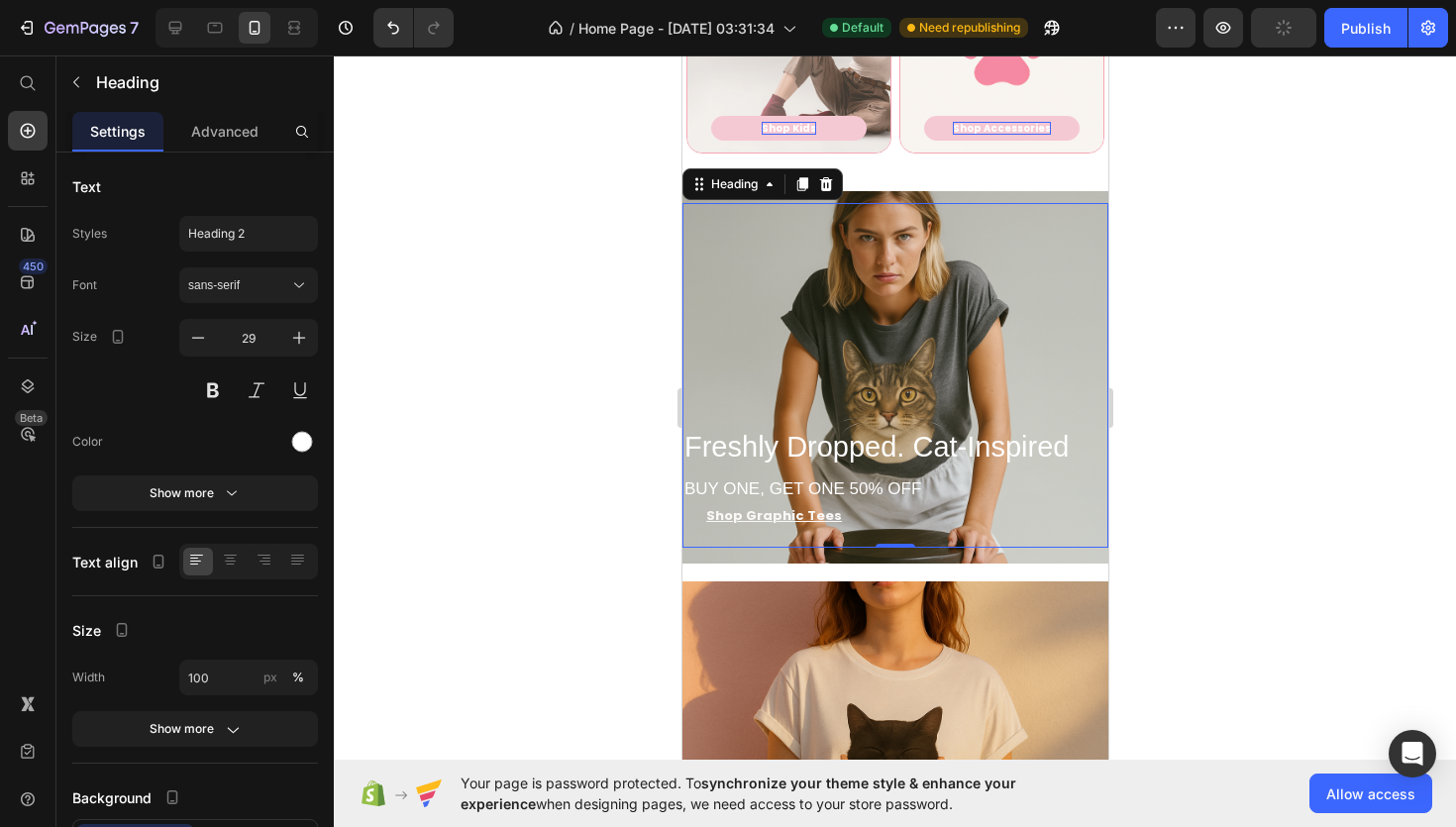 click 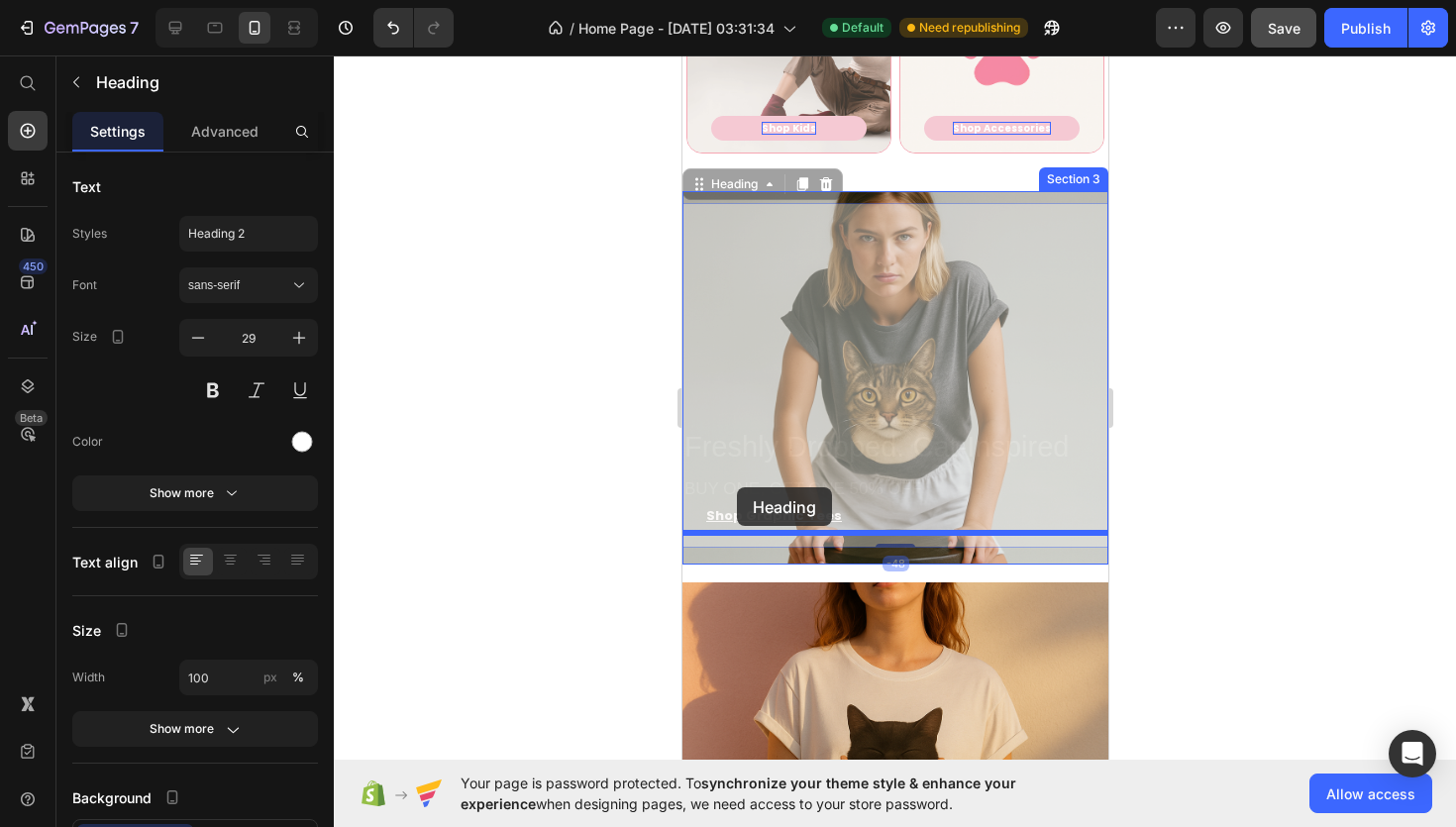 drag, startPoint x: 708, startPoint y: 486, endPoint x: 731, endPoint y: 484, distance: 23.086793 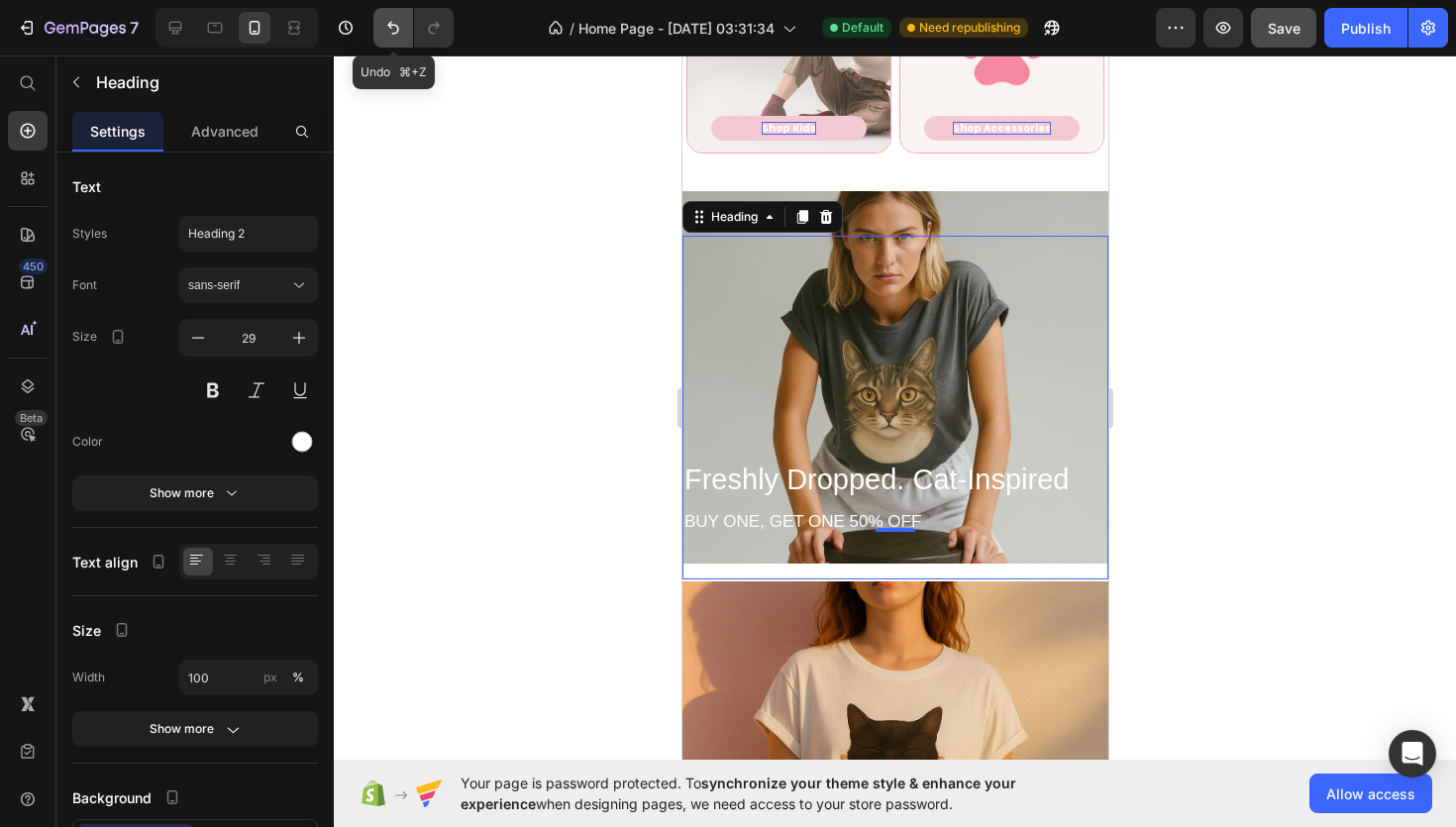 click 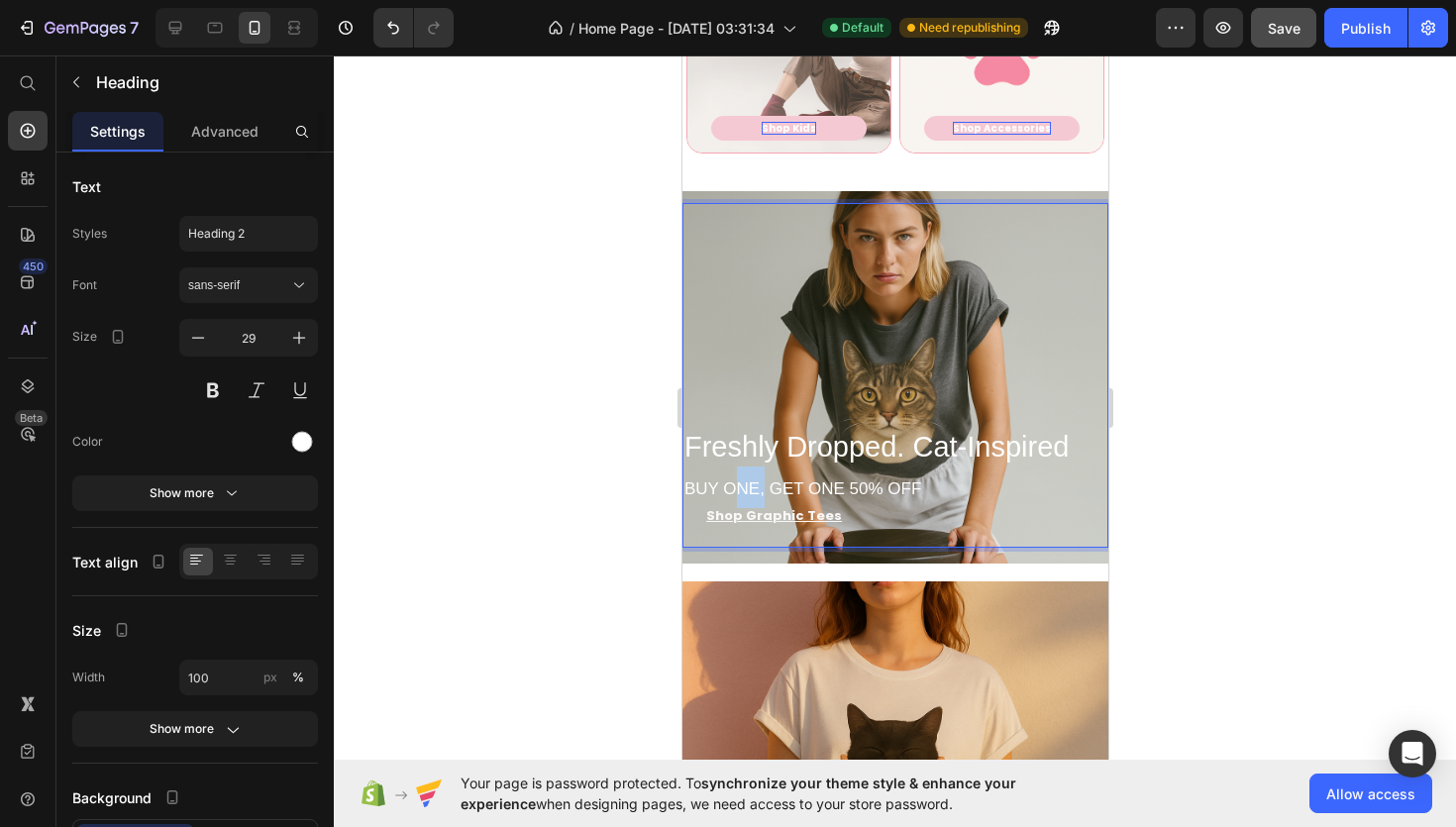 click on "BUY ONE, GET ONE 50% OFF" at bounding box center (801, 488) 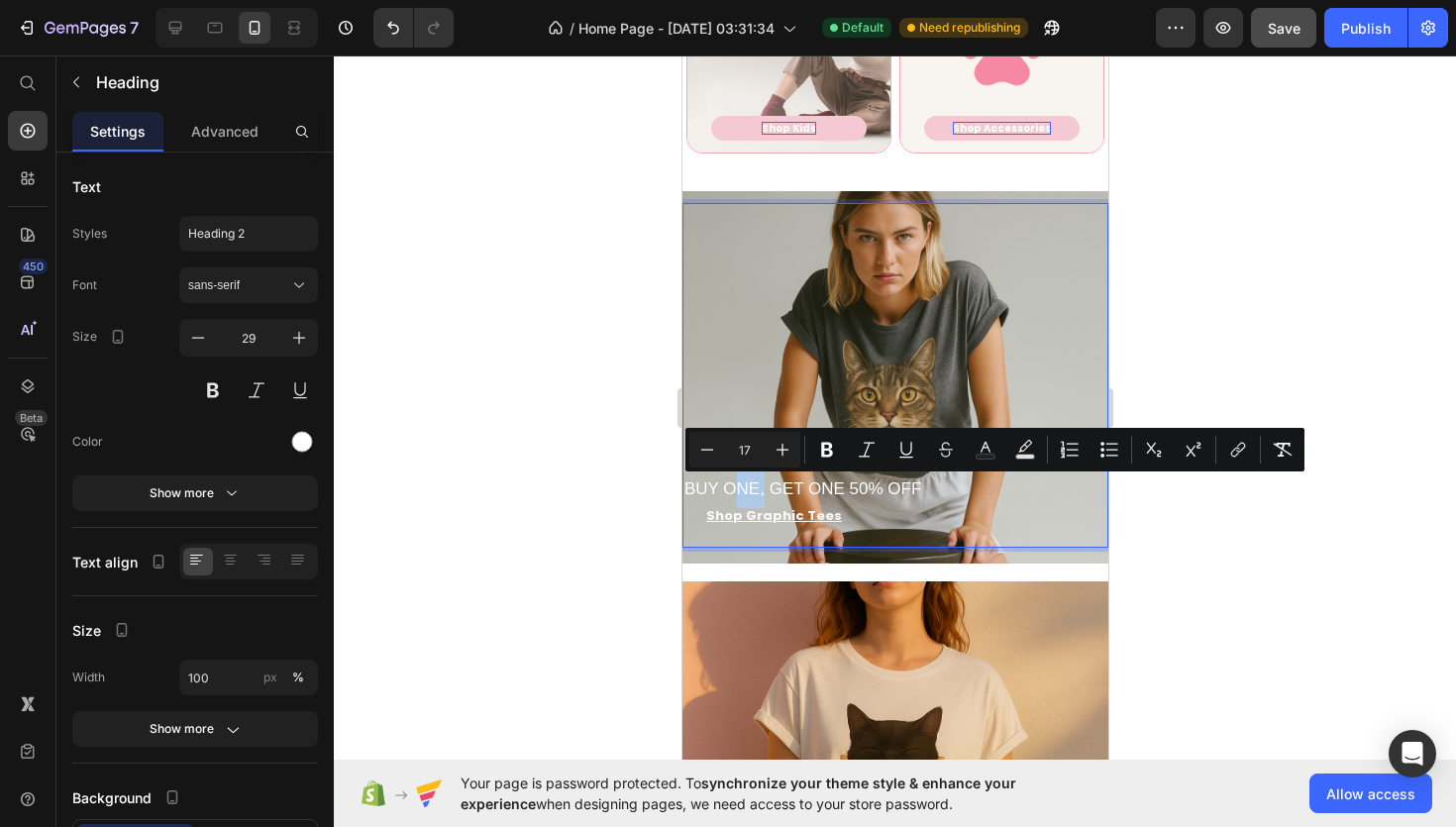 click on "BUY ONE, GET ONE 50% OFF" at bounding box center [801, 488] 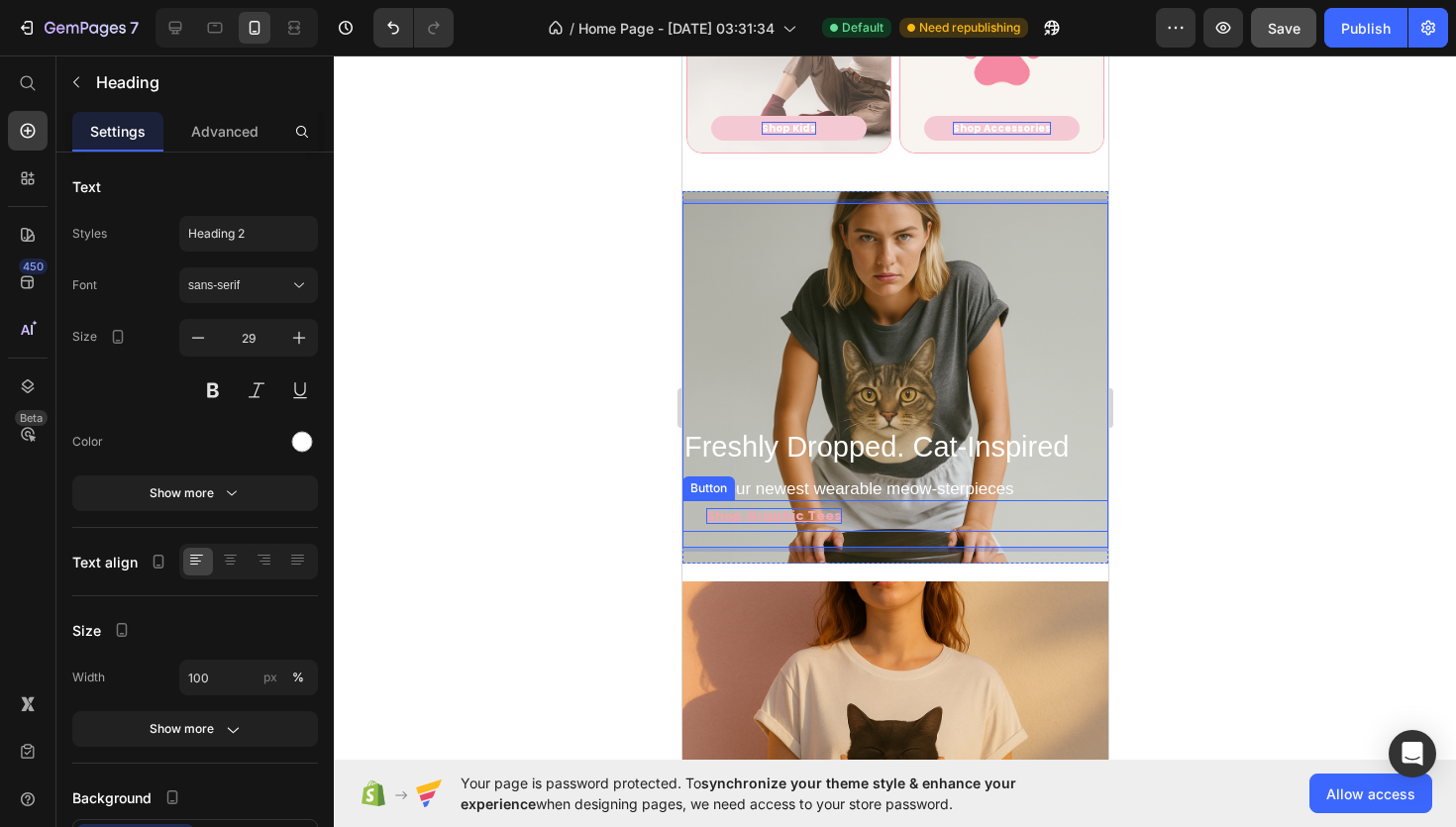 click on "Shop Graphic Tees" at bounding box center [773, 515] 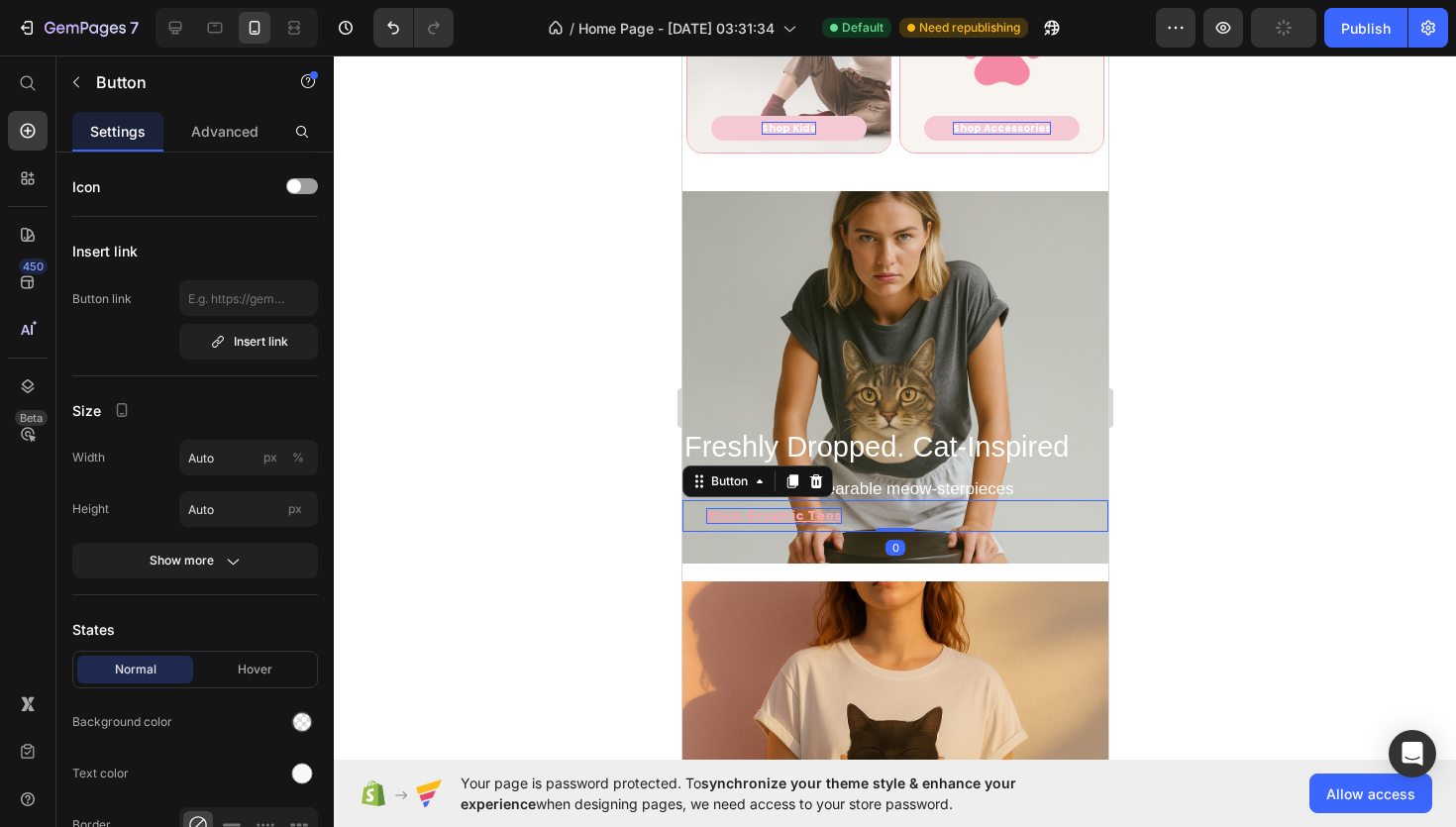 click on "Shop Graphic Tees" at bounding box center (773, 515) 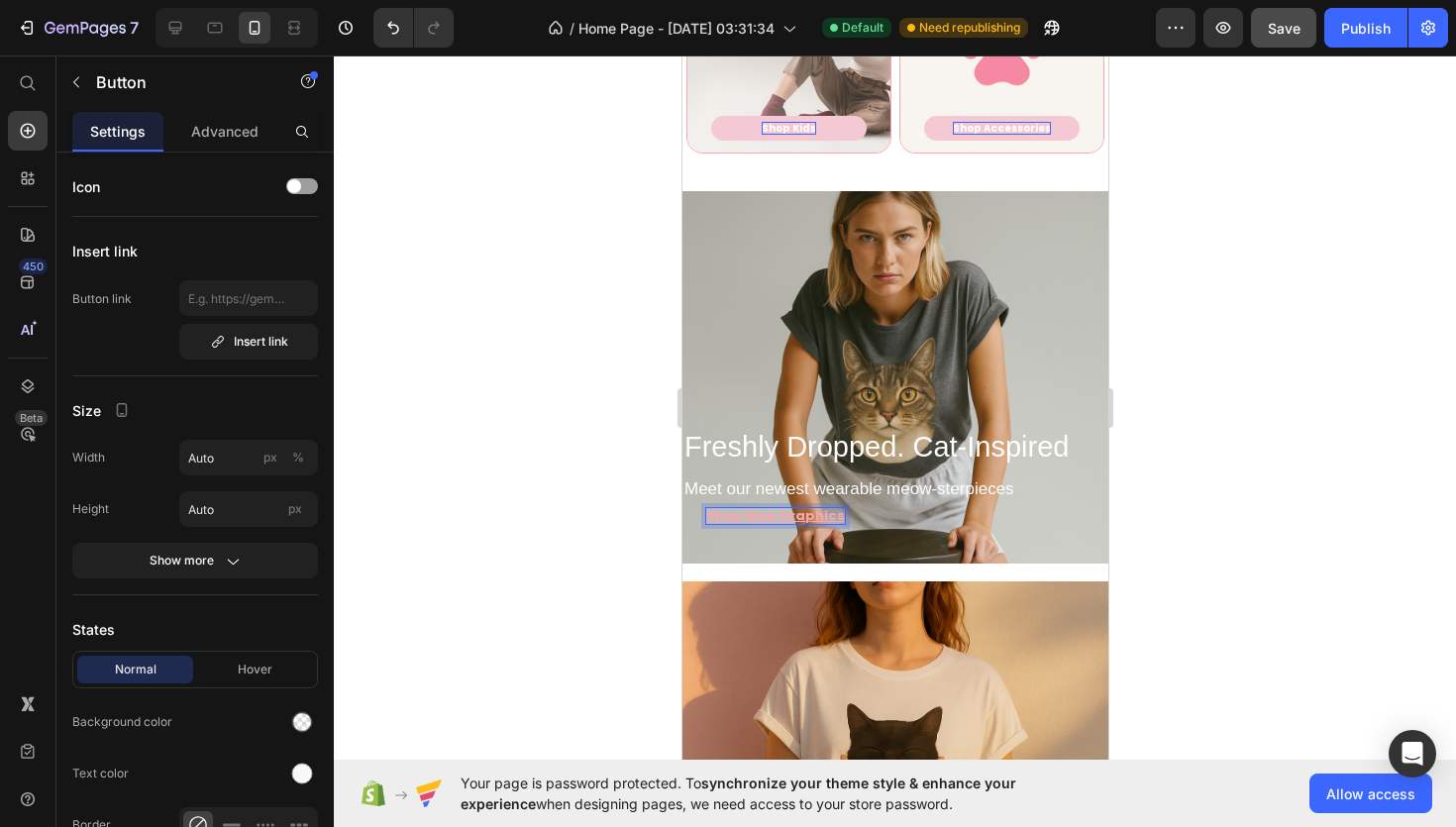 click 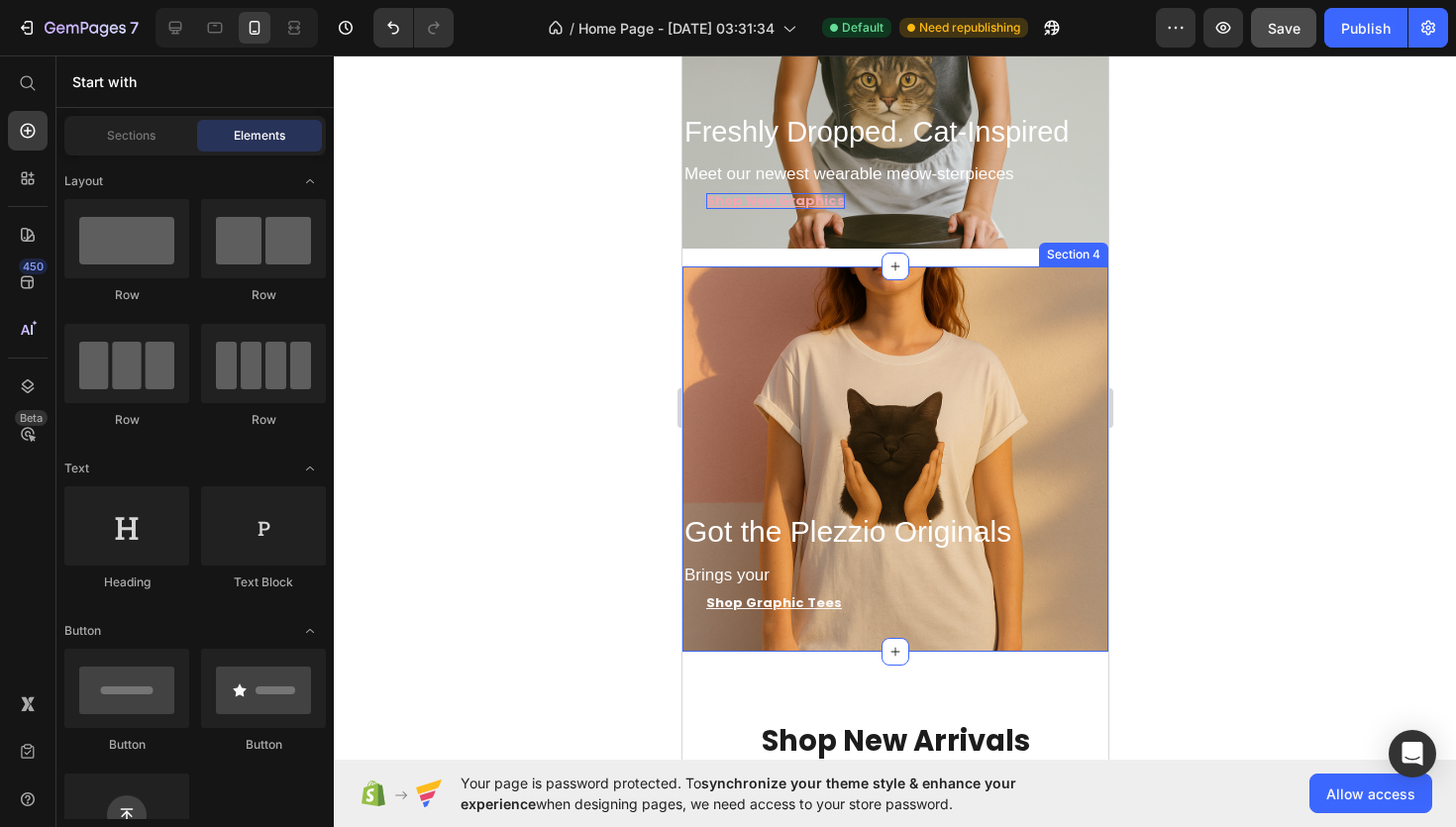 scroll, scrollTop: 1492, scrollLeft: 0, axis: vertical 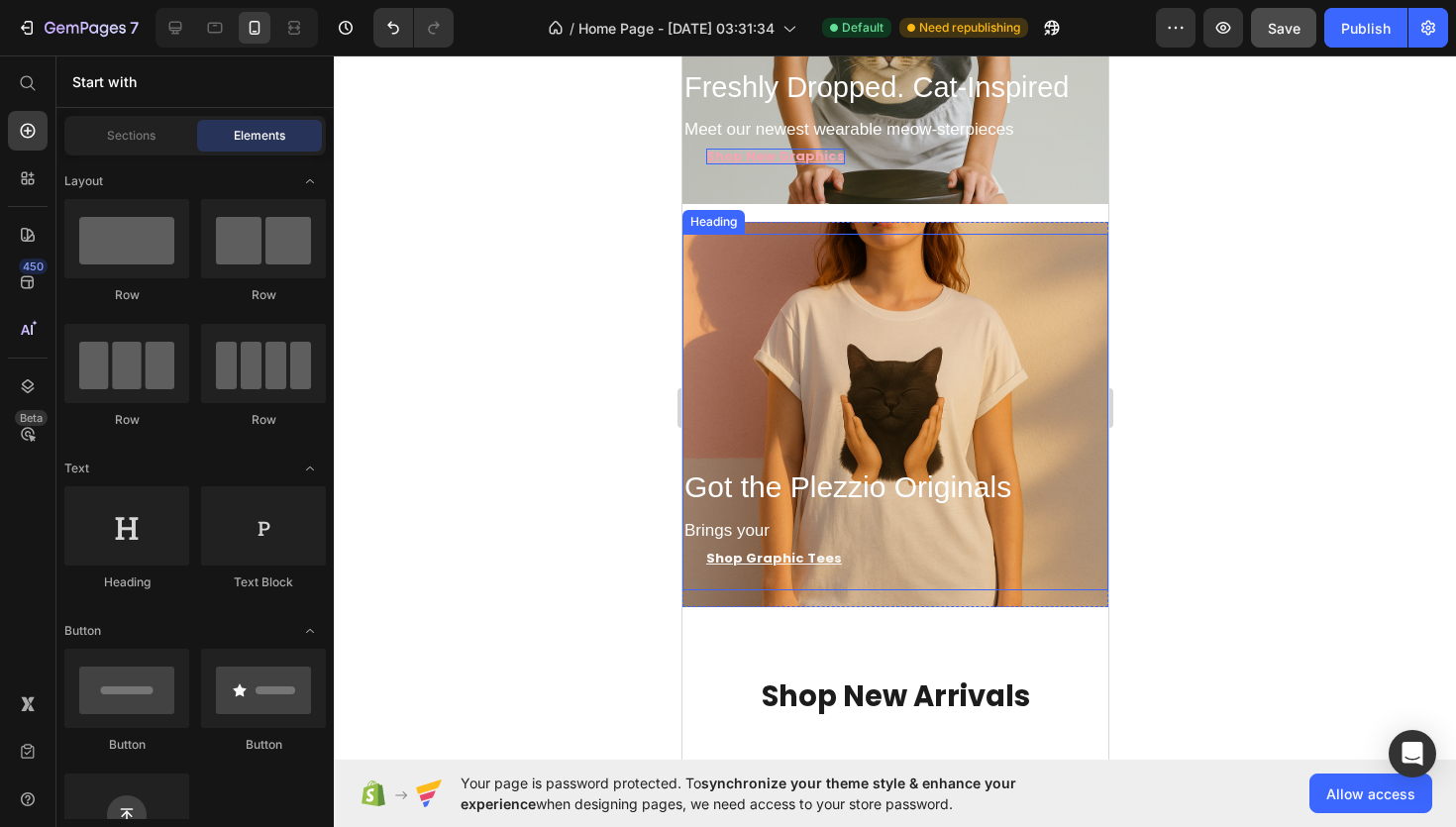 click on "Got the Plezzio Originals      Brings your" at bounding box center [894, 412] 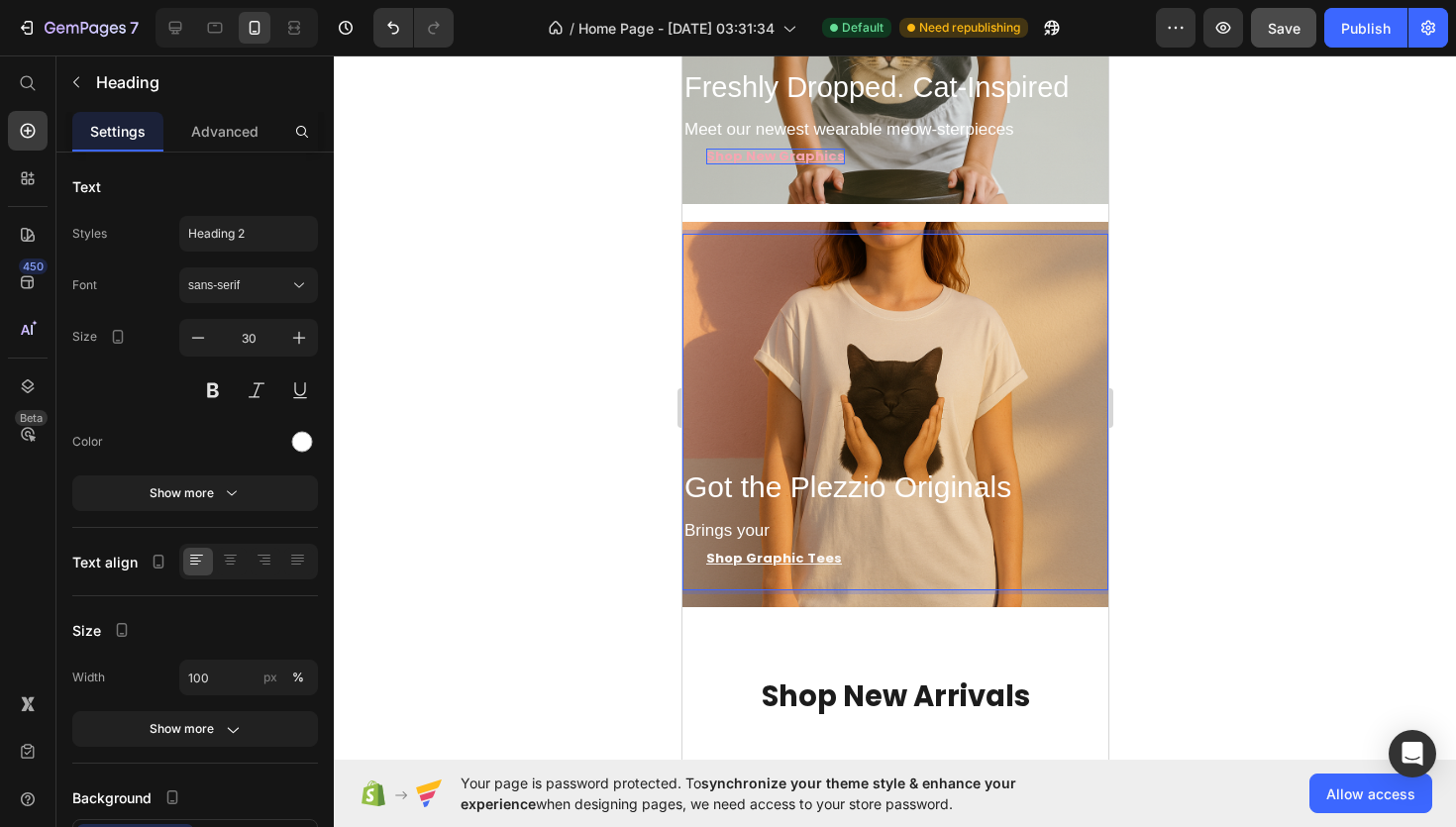 click on "⁠⁠⁠⁠⁠⁠⁠    Got the Plezzio Originals      Brings your" at bounding box center [894, 412] 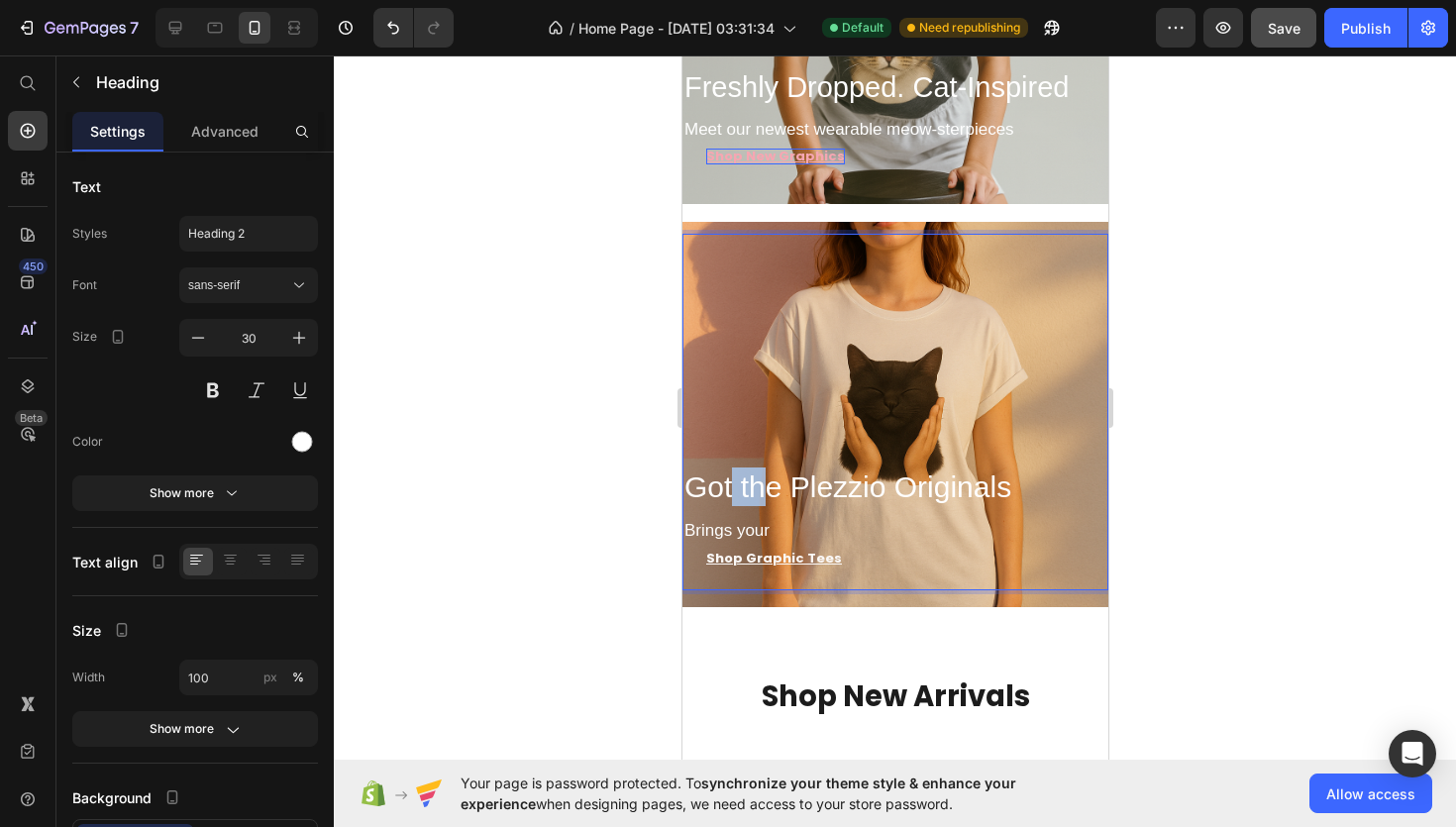 click on "⁠⁠⁠⁠⁠⁠⁠    Got the Plezzio Originals      Brings your" at bounding box center (894, 412) 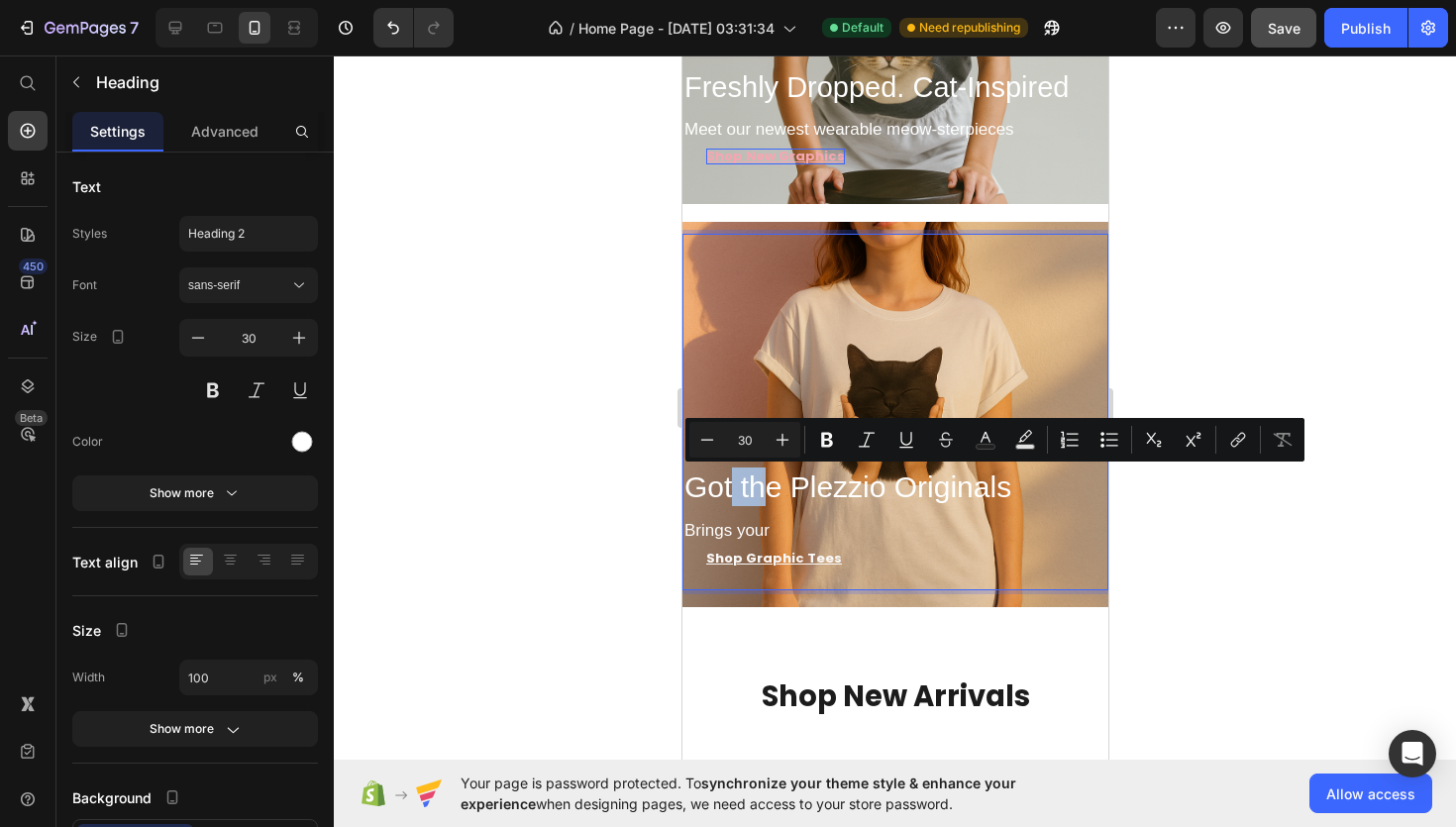 click on "Got the Plezzio Originals      Brings your" at bounding box center (894, 412) 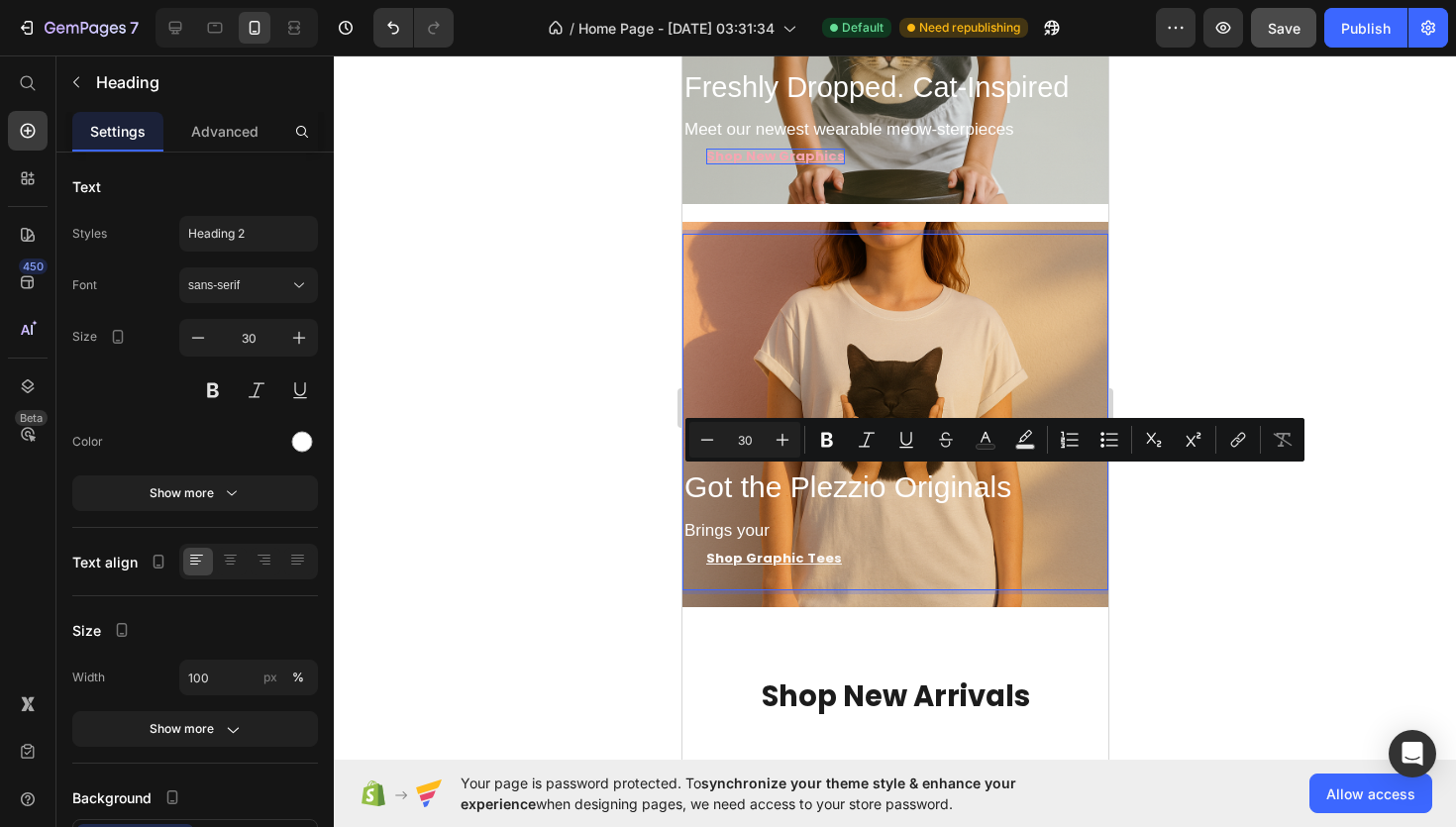 drag, startPoint x: 707, startPoint y: 484, endPoint x: 1034, endPoint y: 493, distance: 327.1238 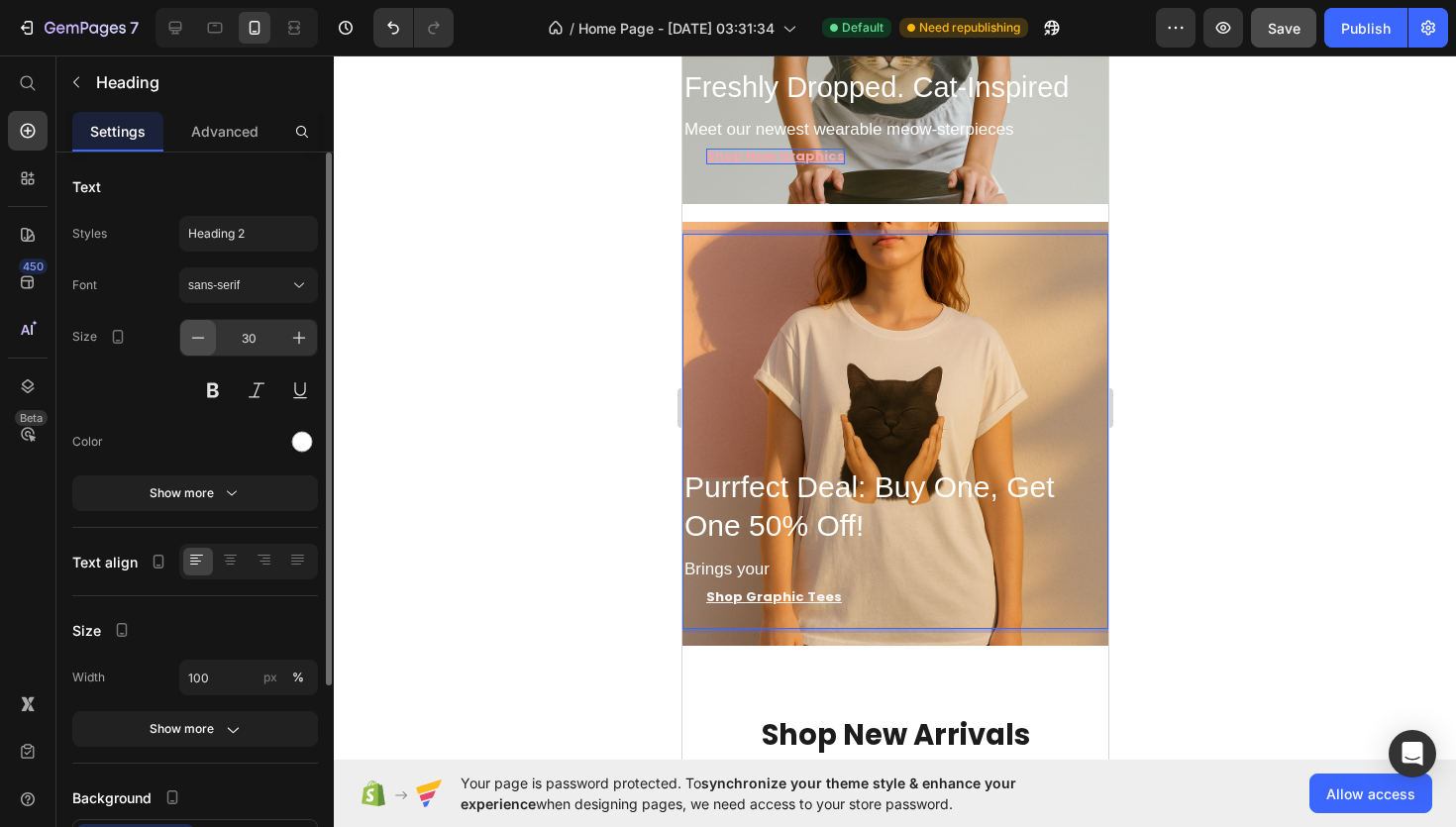 click 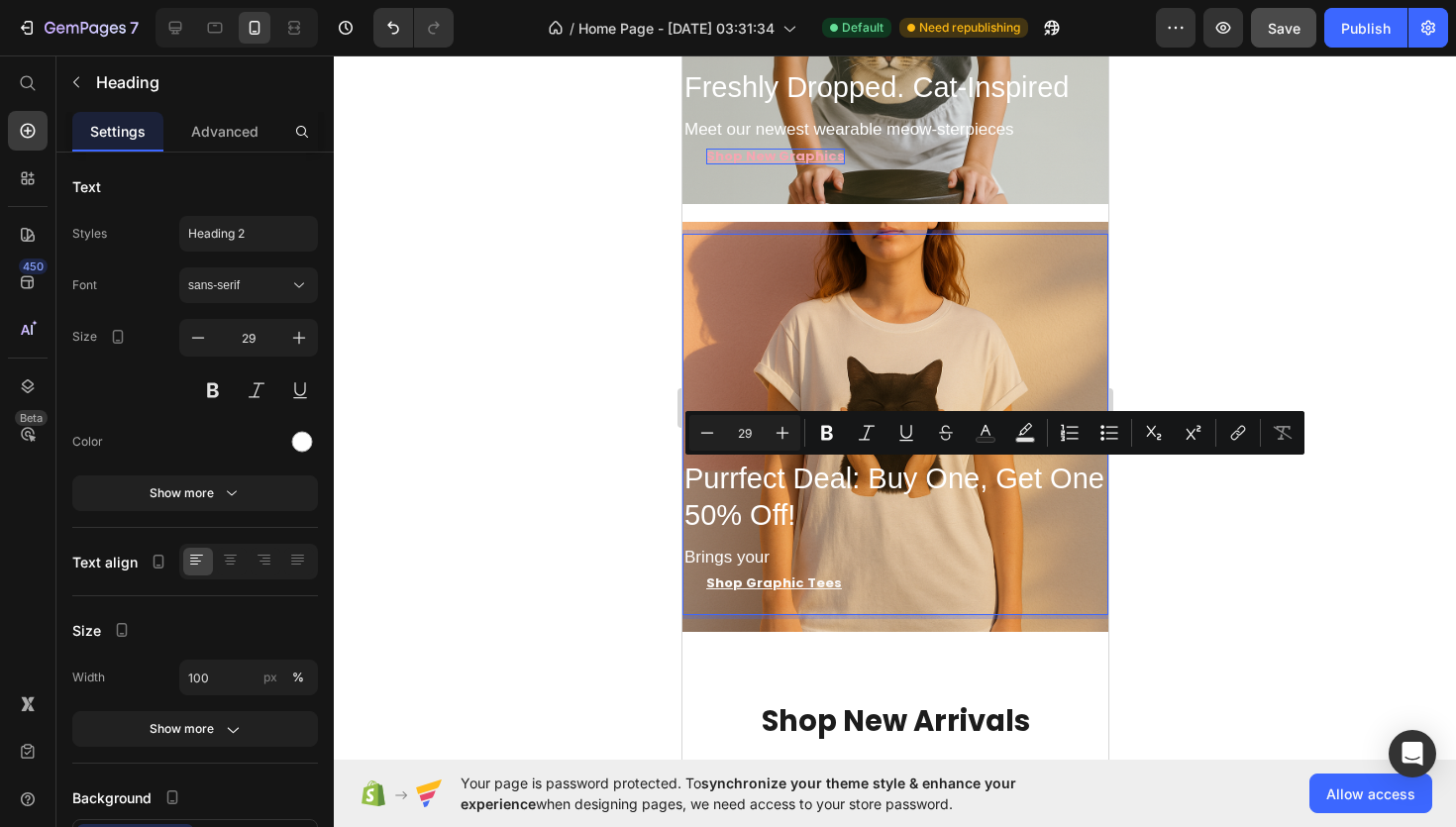 drag, startPoint x: 705, startPoint y: 470, endPoint x: 863, endPoint y: 519, distance: 165.4237 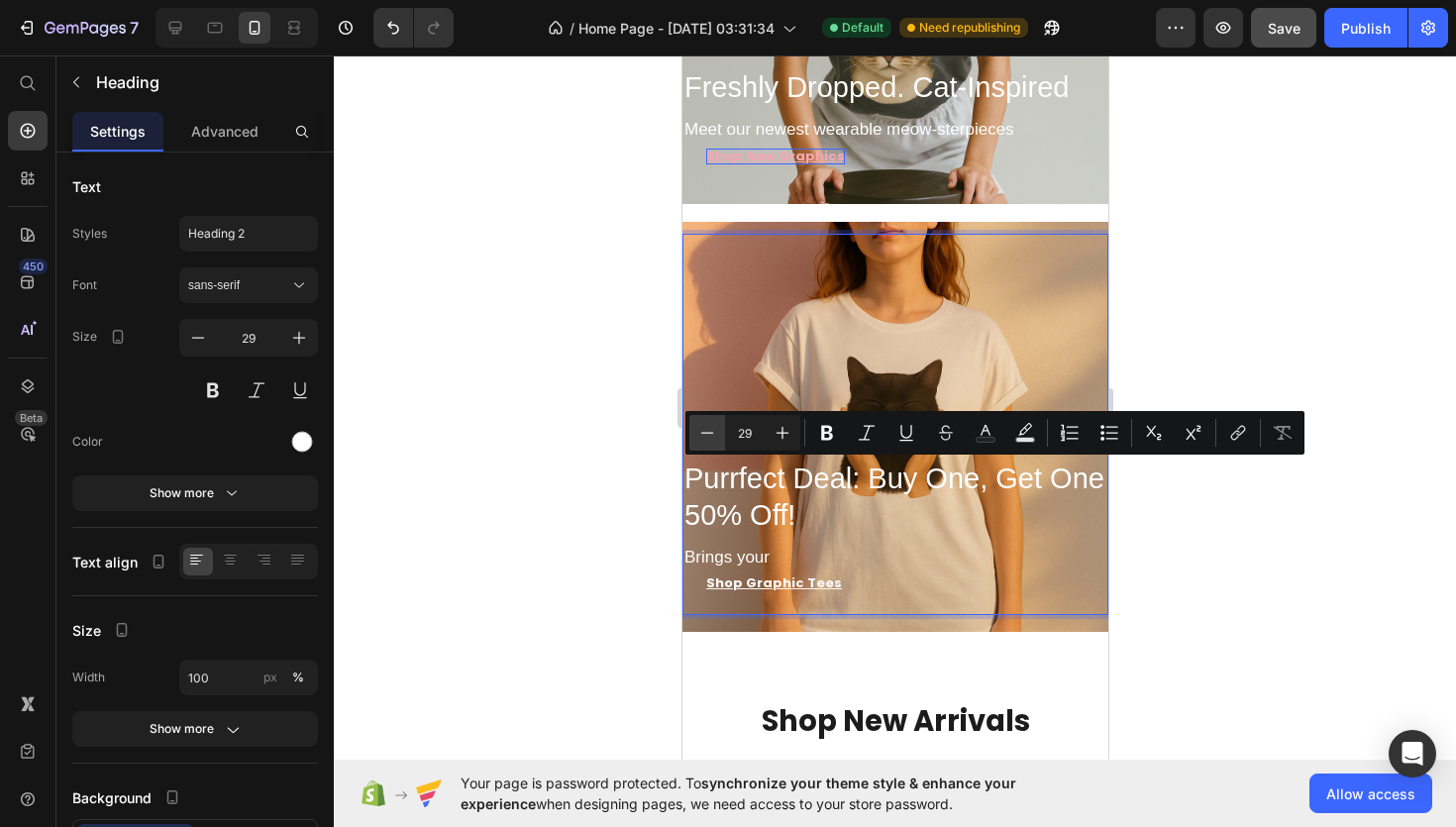 click 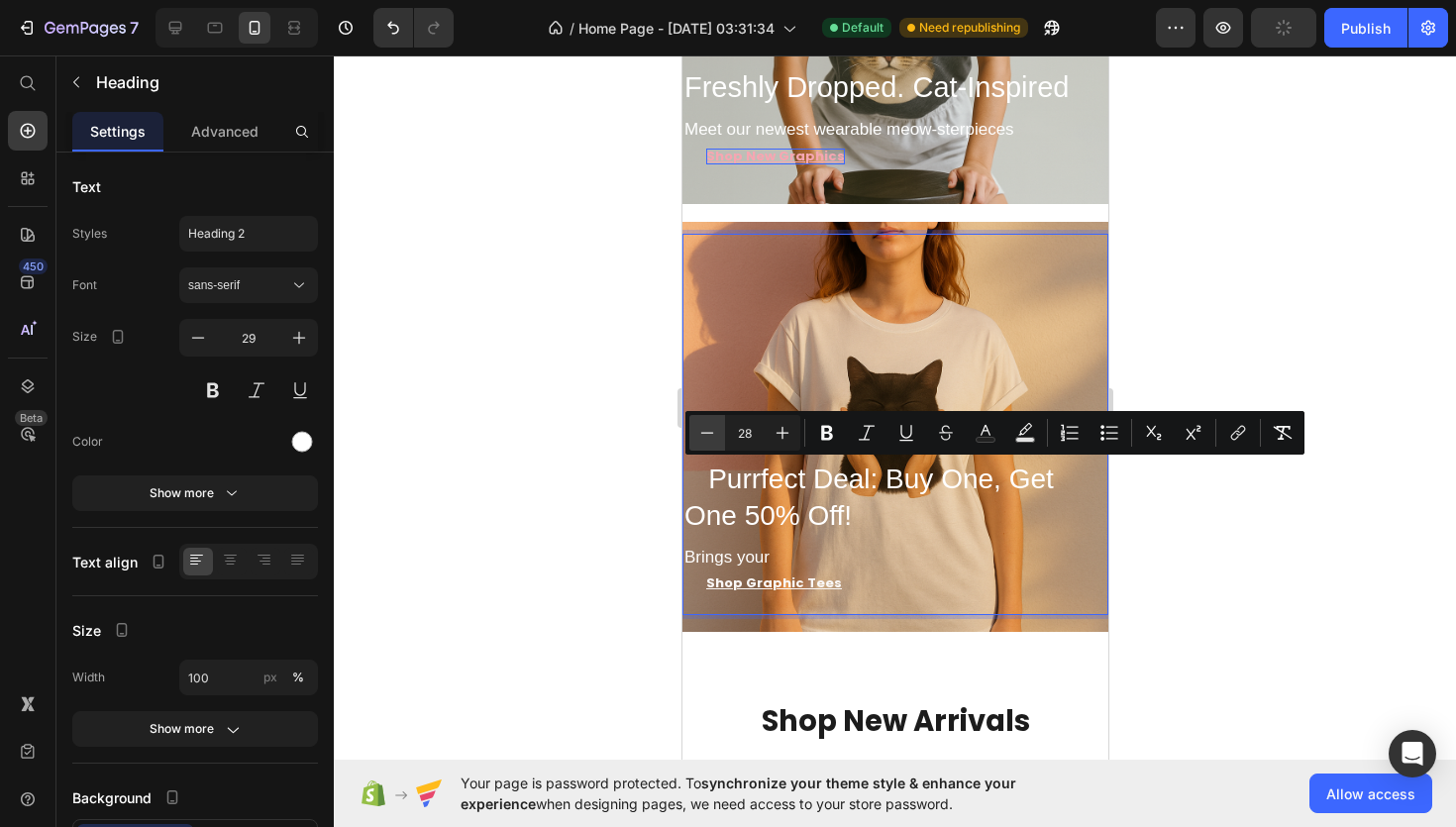 click 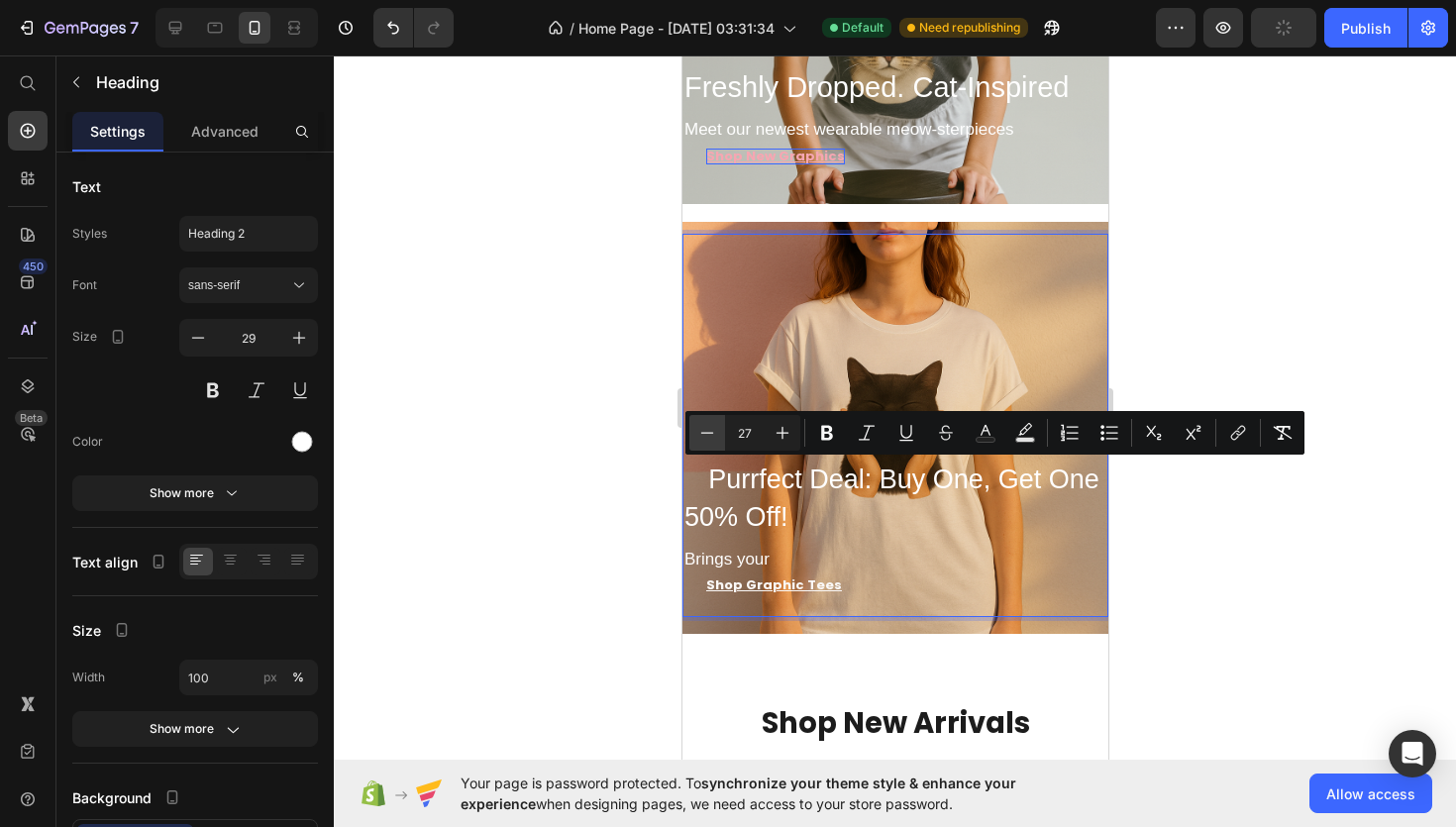 click 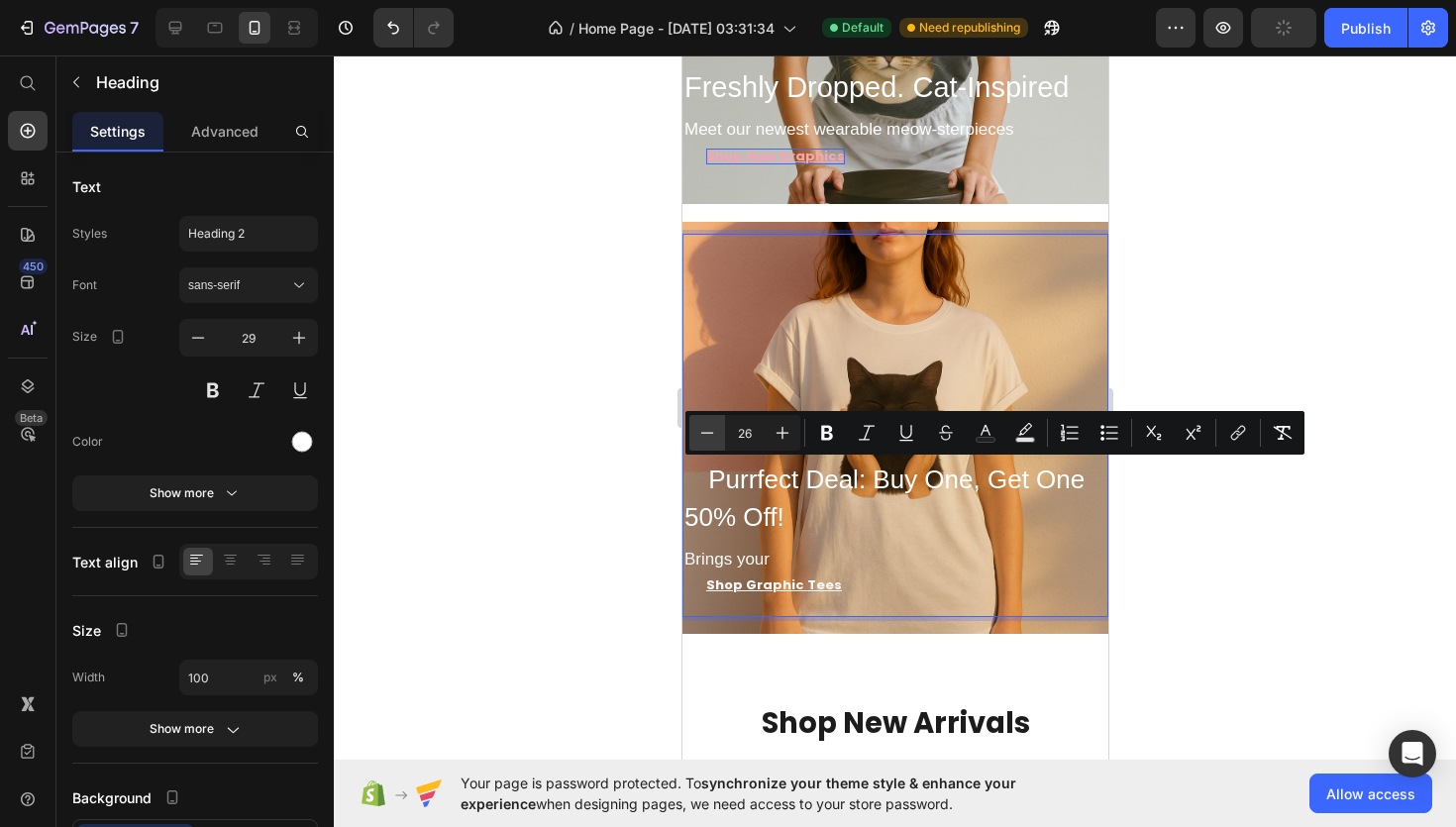 click 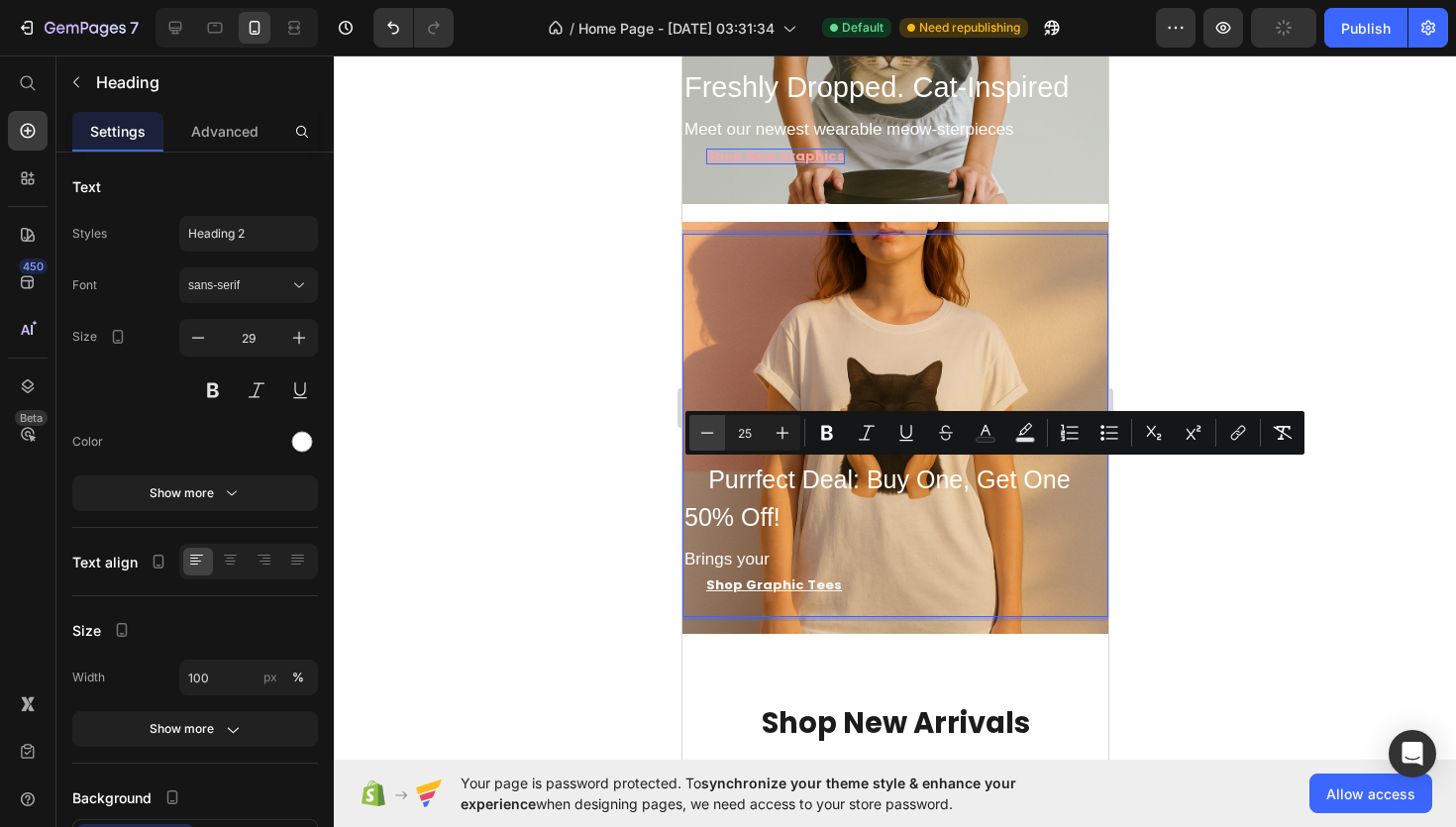 click 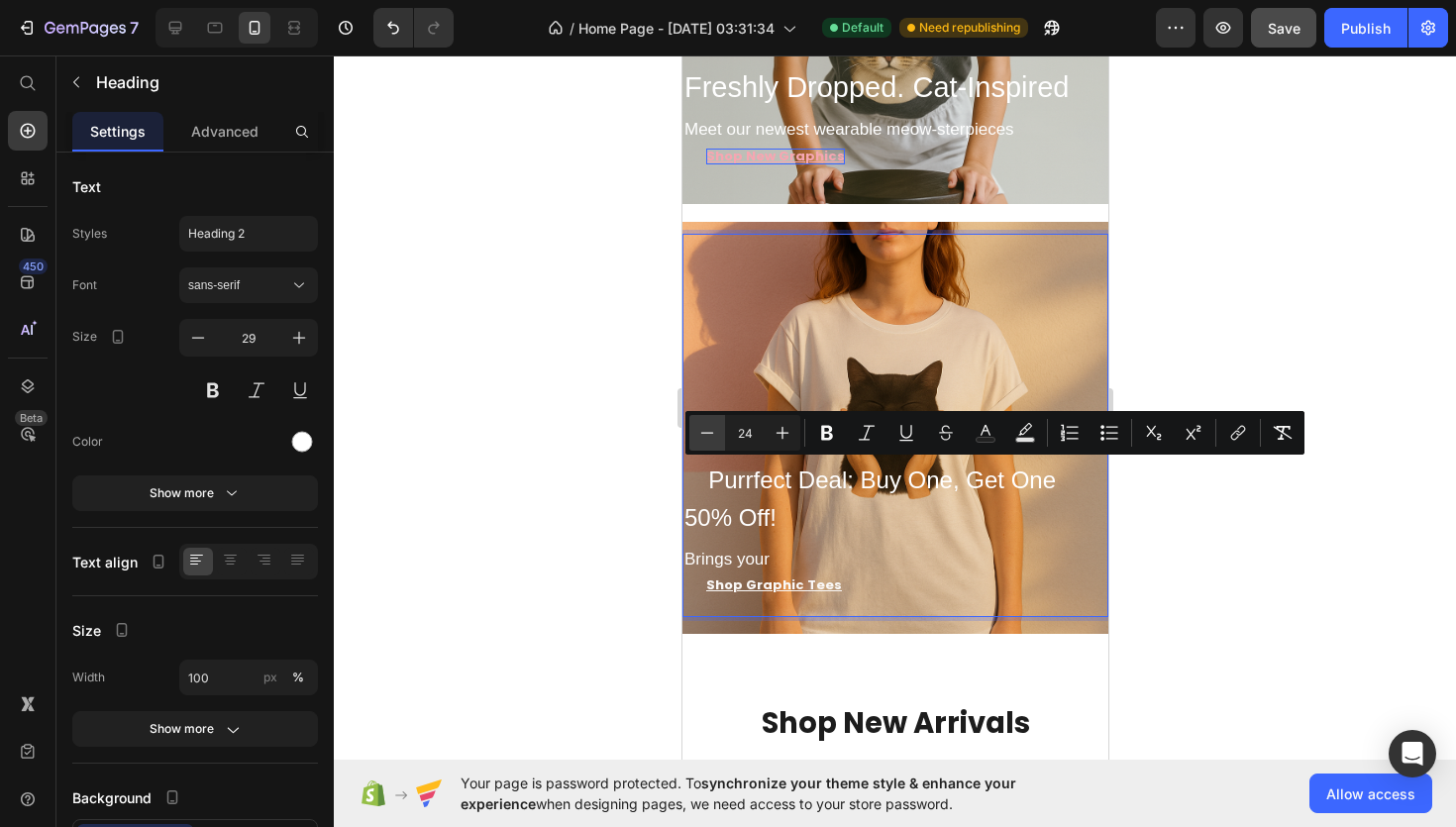 click 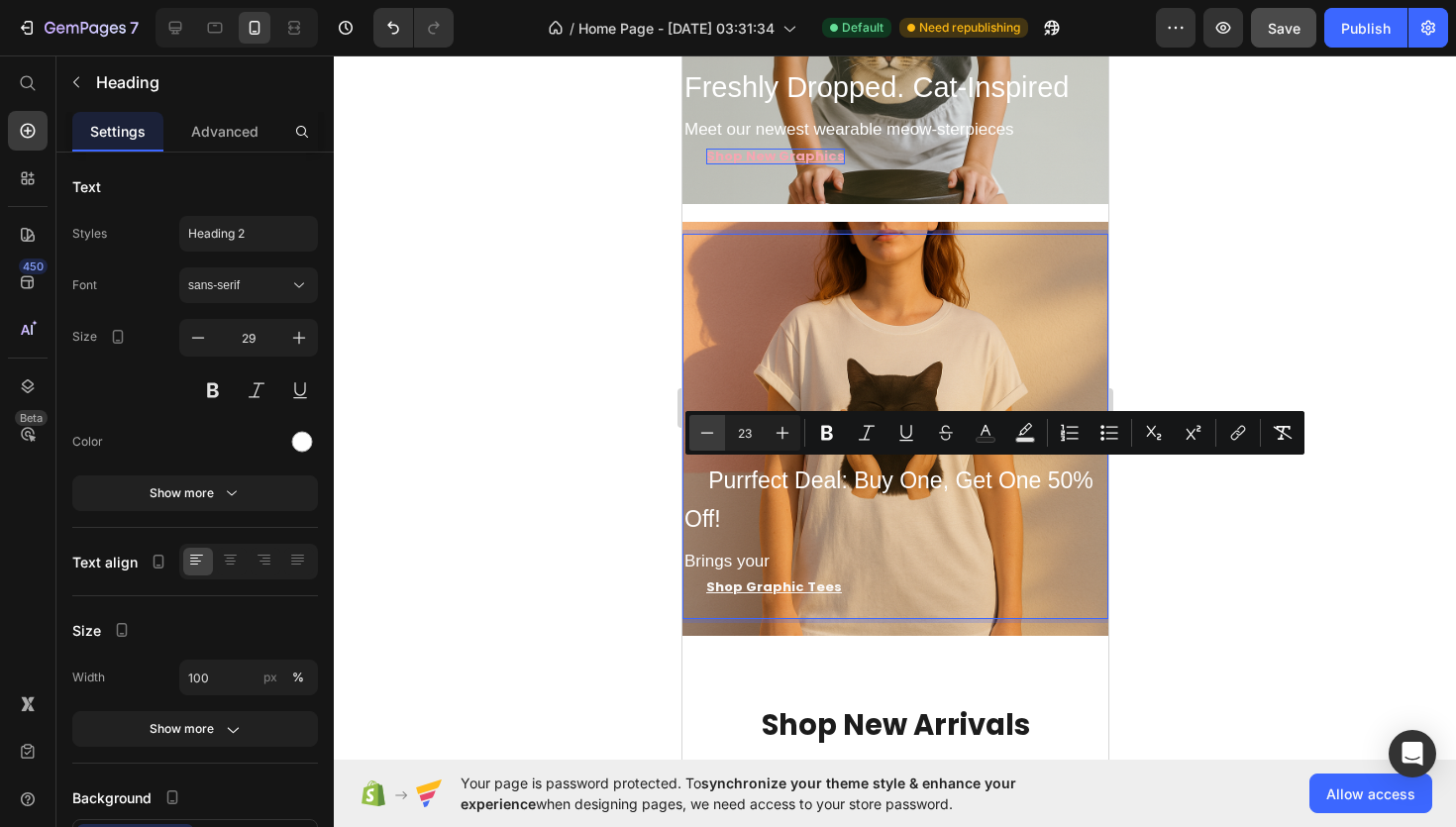 click 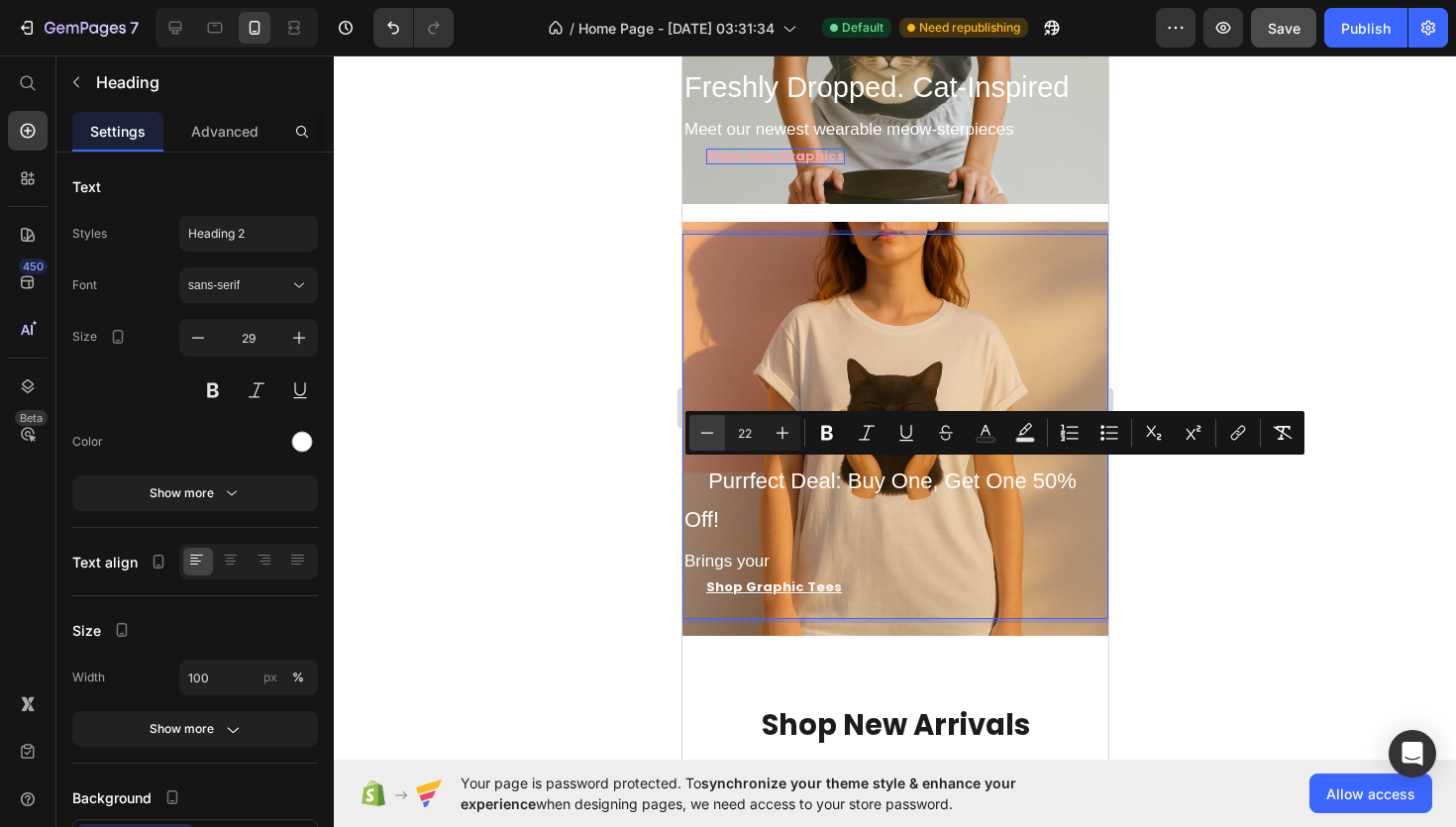 click 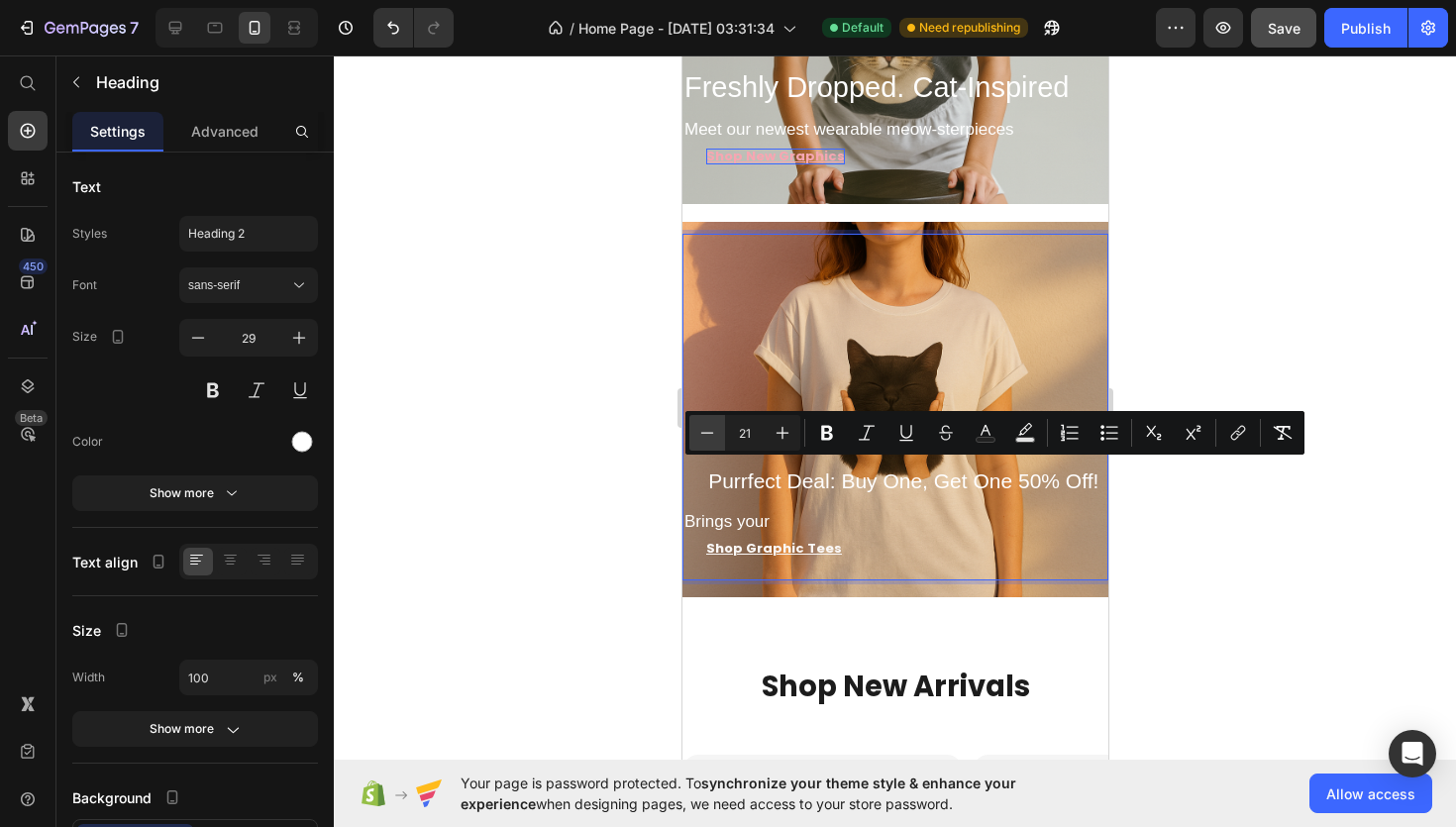 click 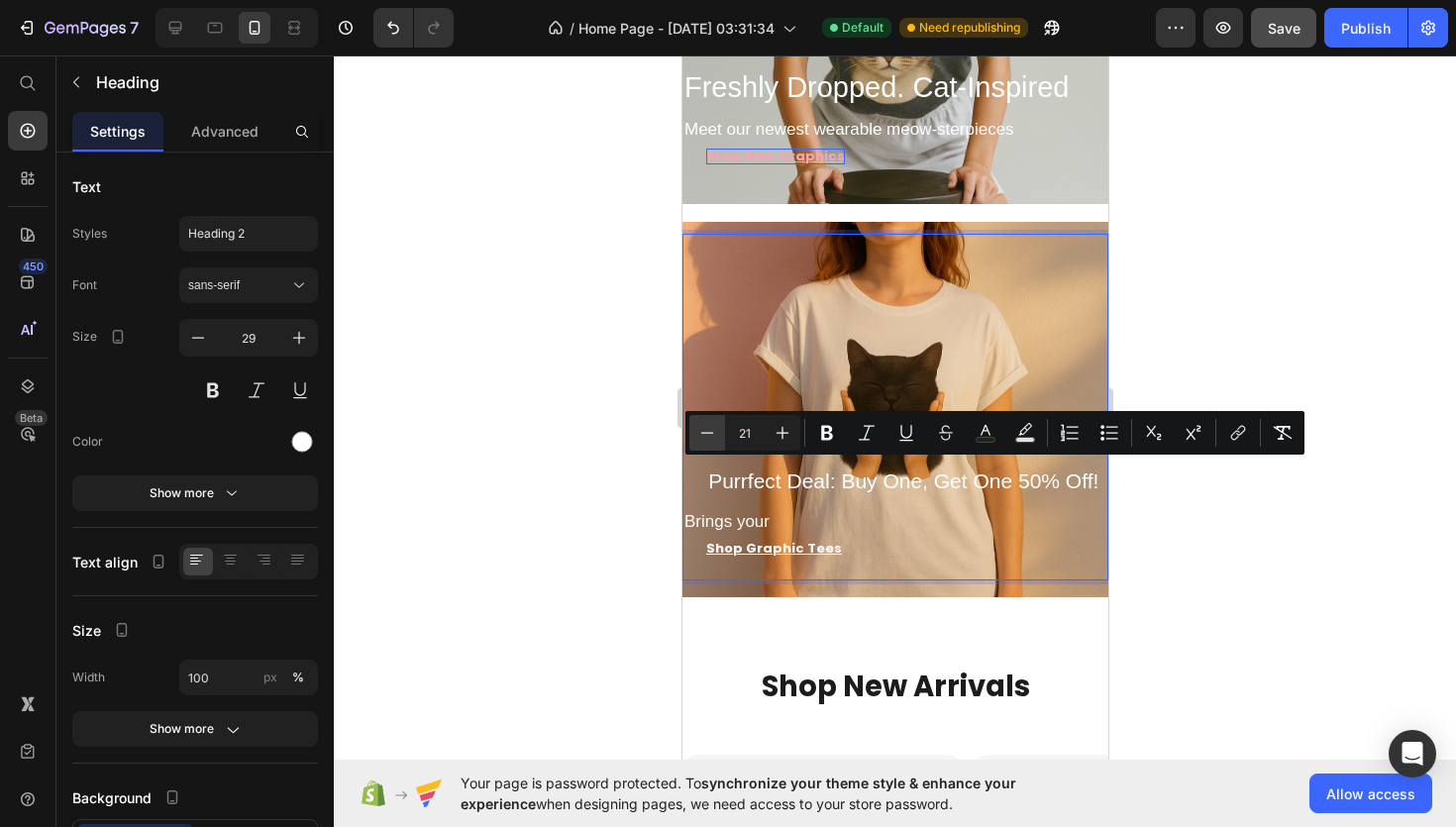 type on "20" 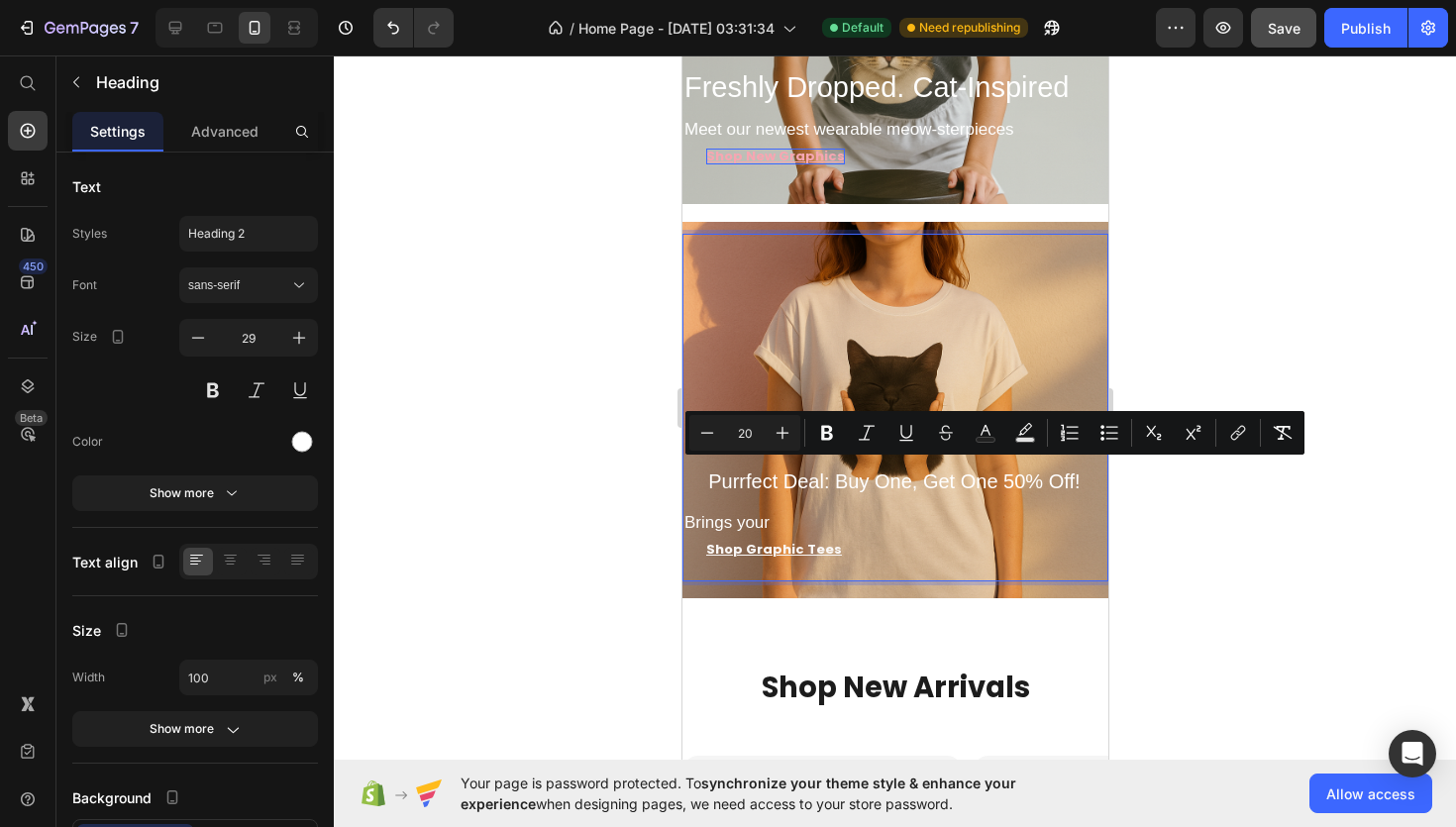 click 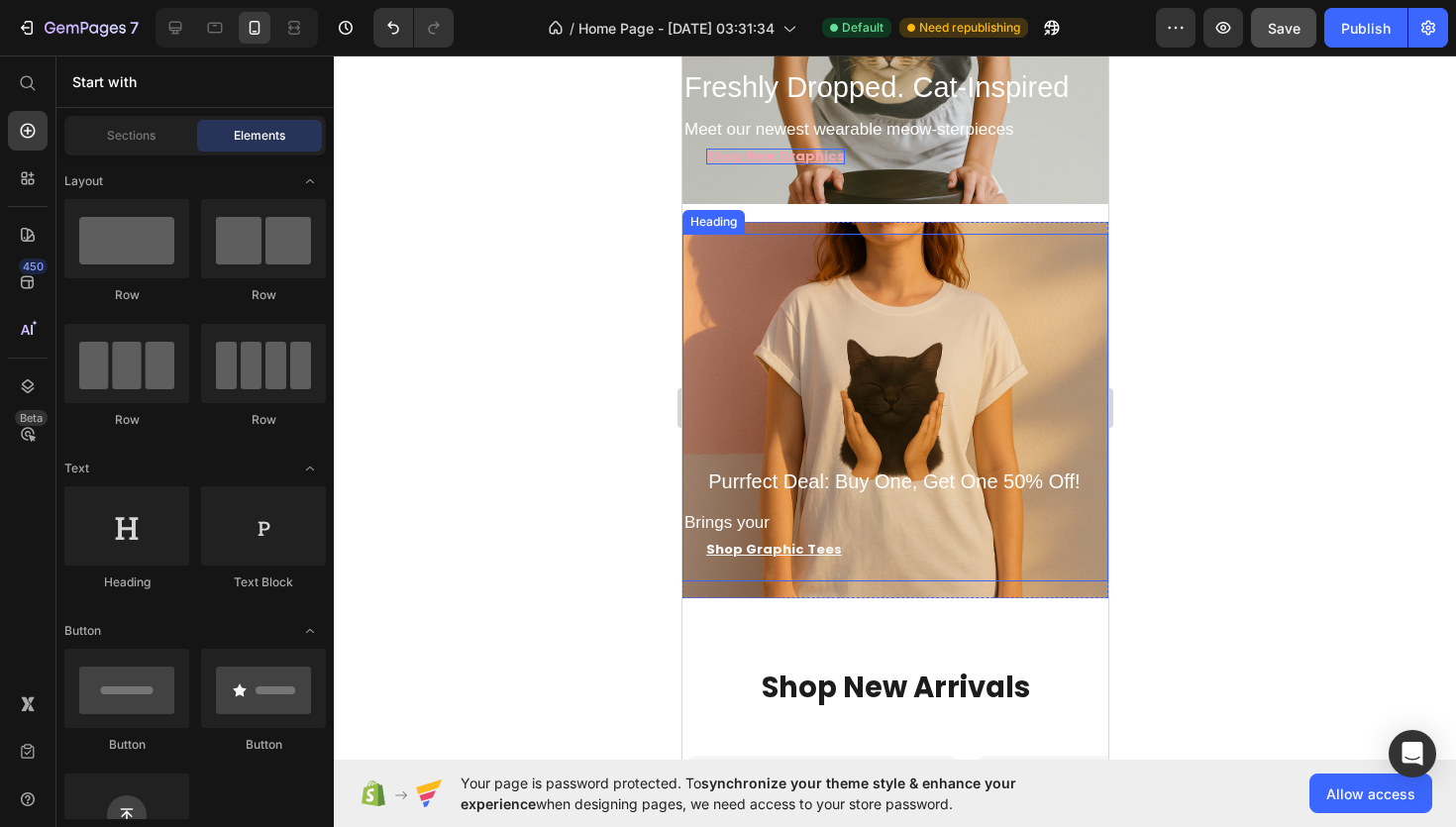 click on "Brings your" at bounding box center (726, 522) 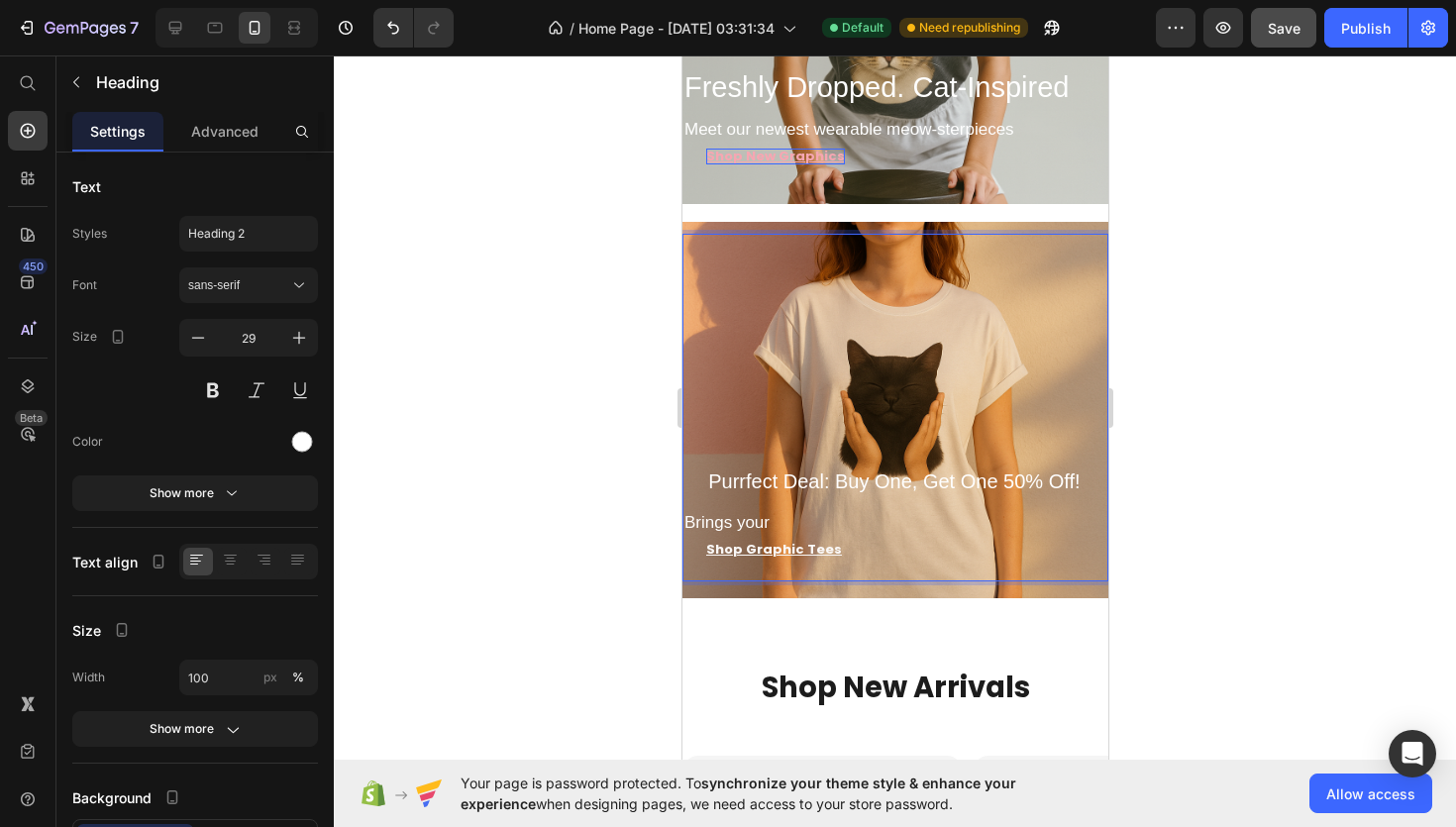 click on "Brings your" at bounding box center [726, 522] 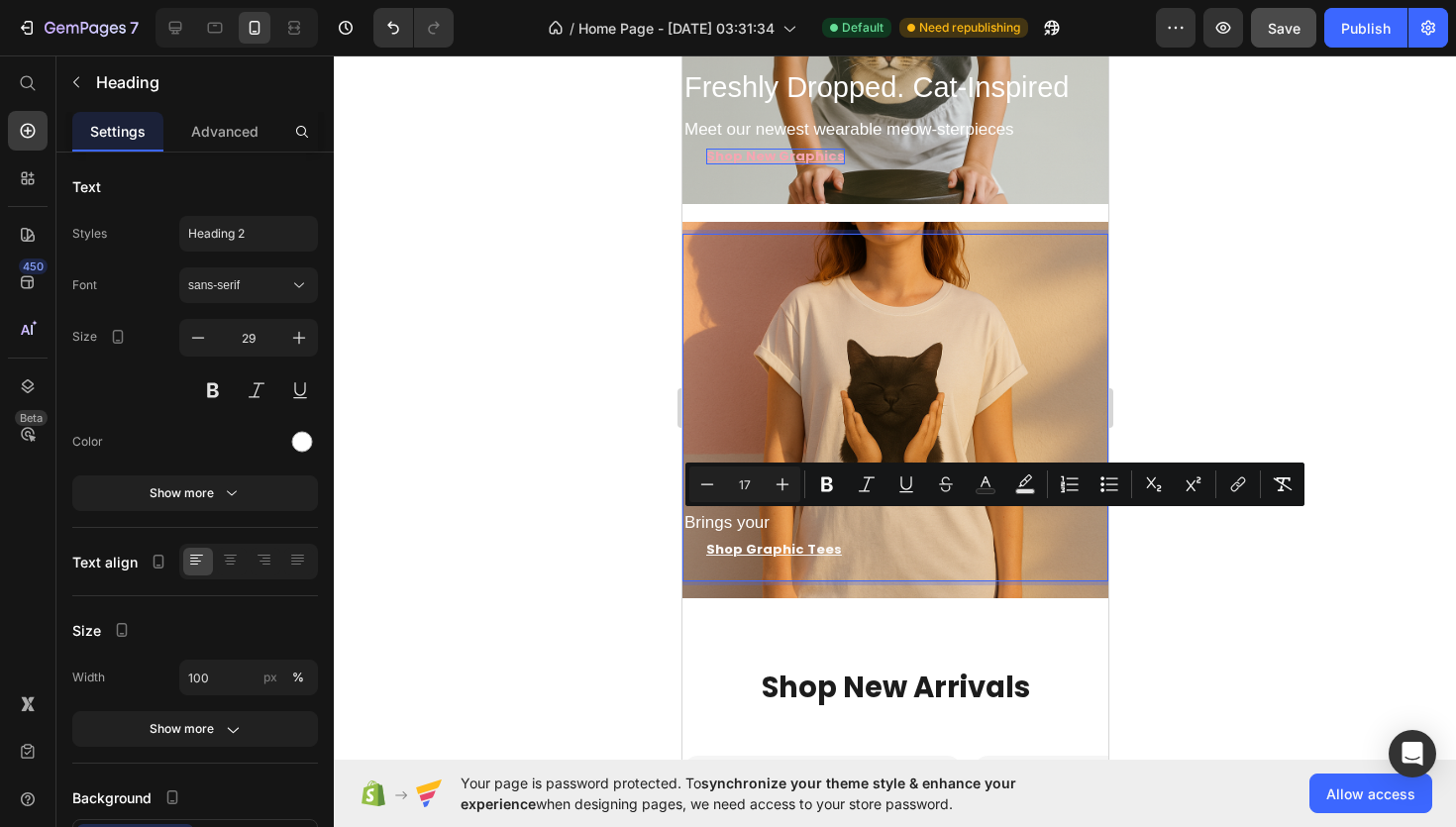 drag, startPoint x: 707, startPoint y: 525, endPoint x: 789, endPoint y: 520, distance: 82.1523 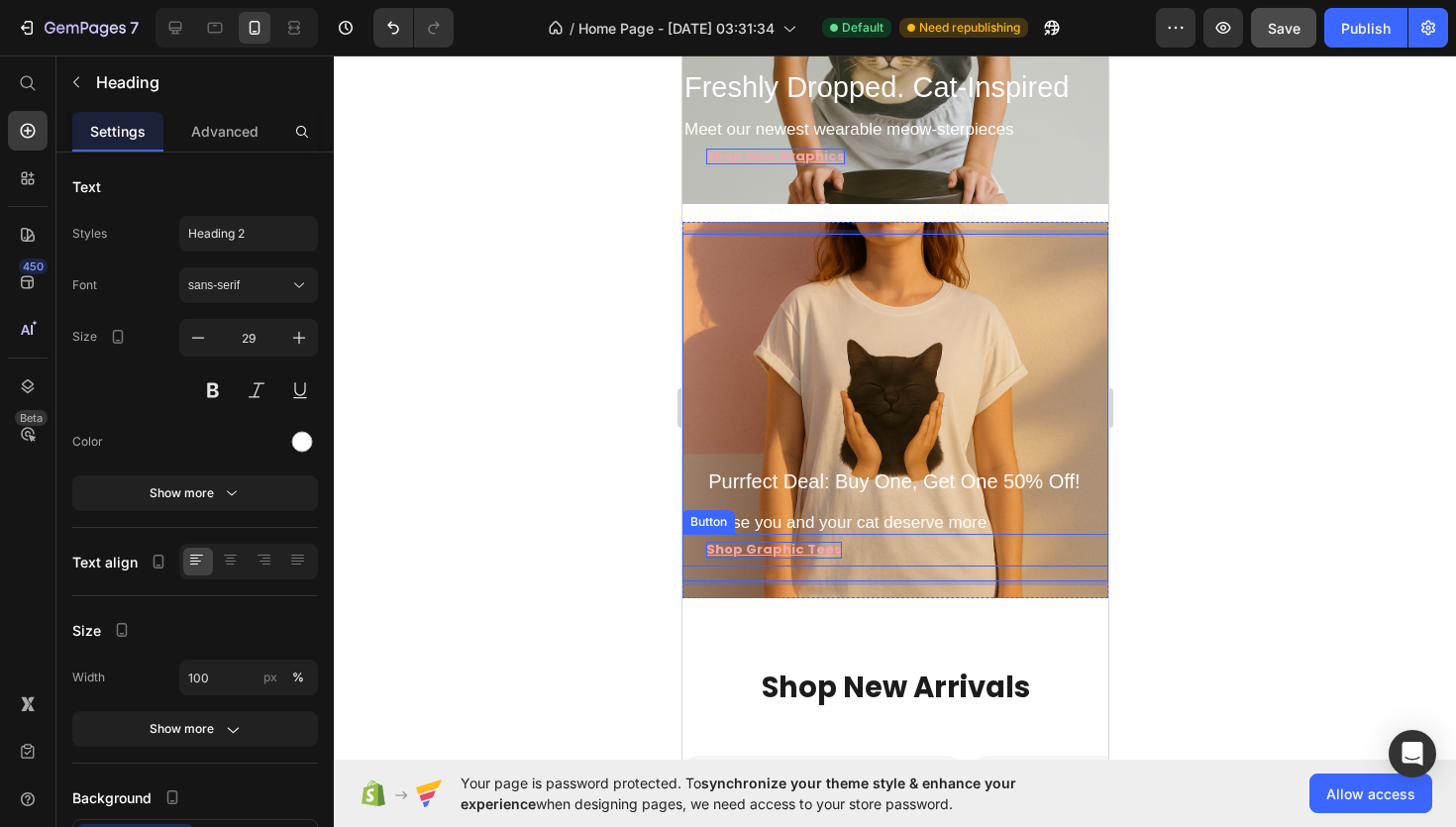click on "Shop Graphic Tees" at bounding box center (773, 549) 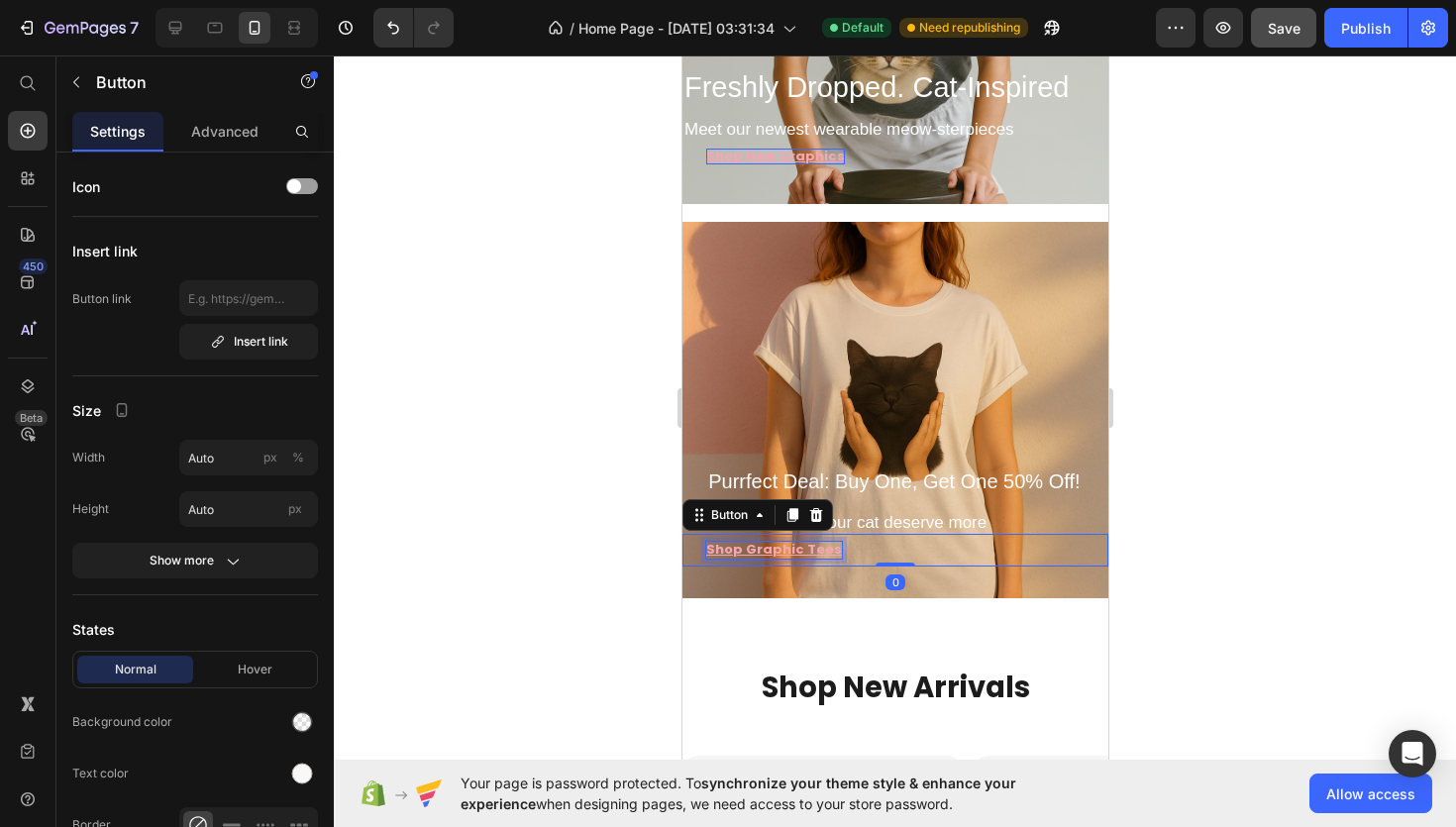 click on "Shop Graphic Tees" at bounding box center [773, 549] 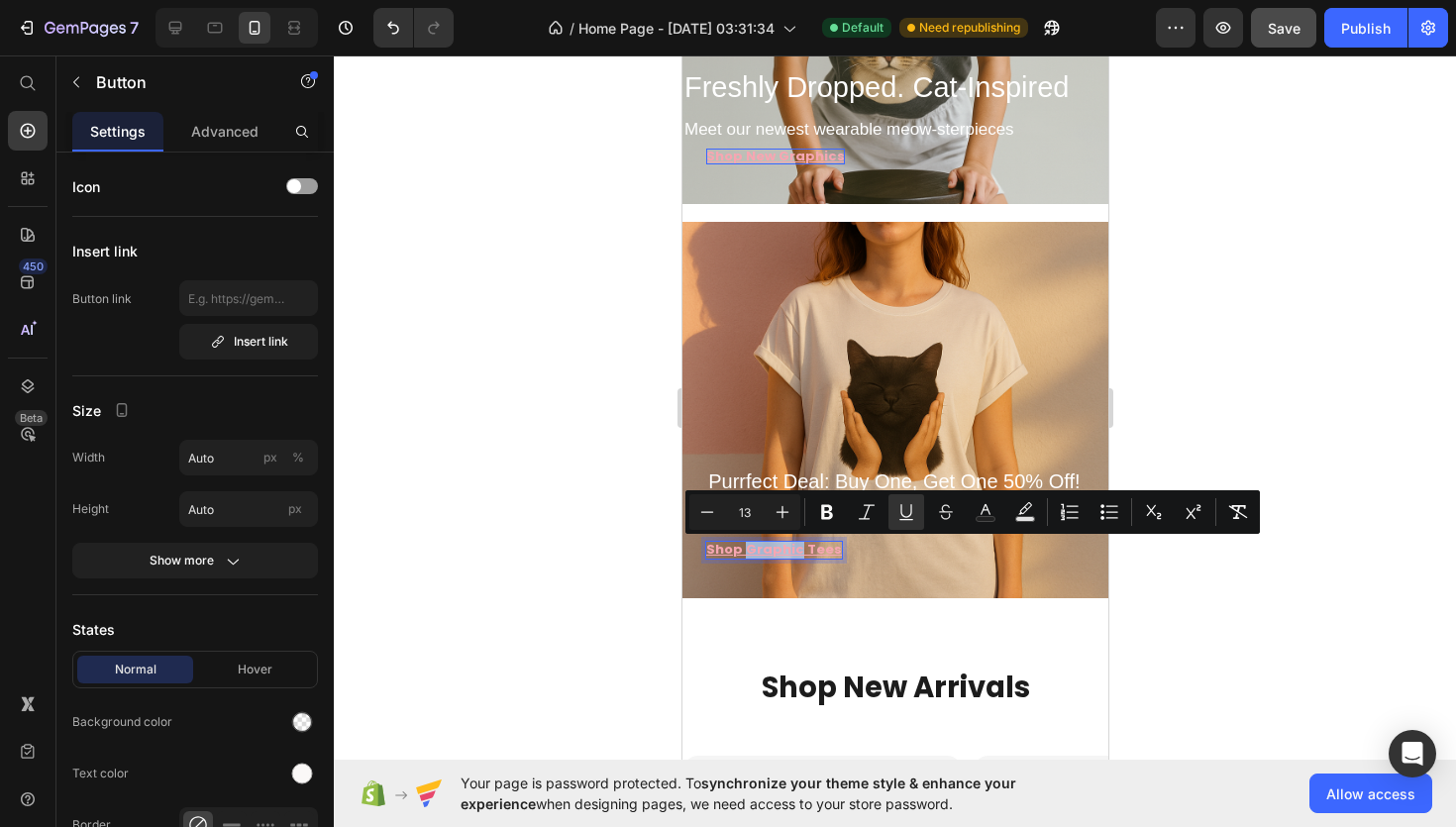 click on "Shop Graphic Tees" at bounding box center [773, 549] 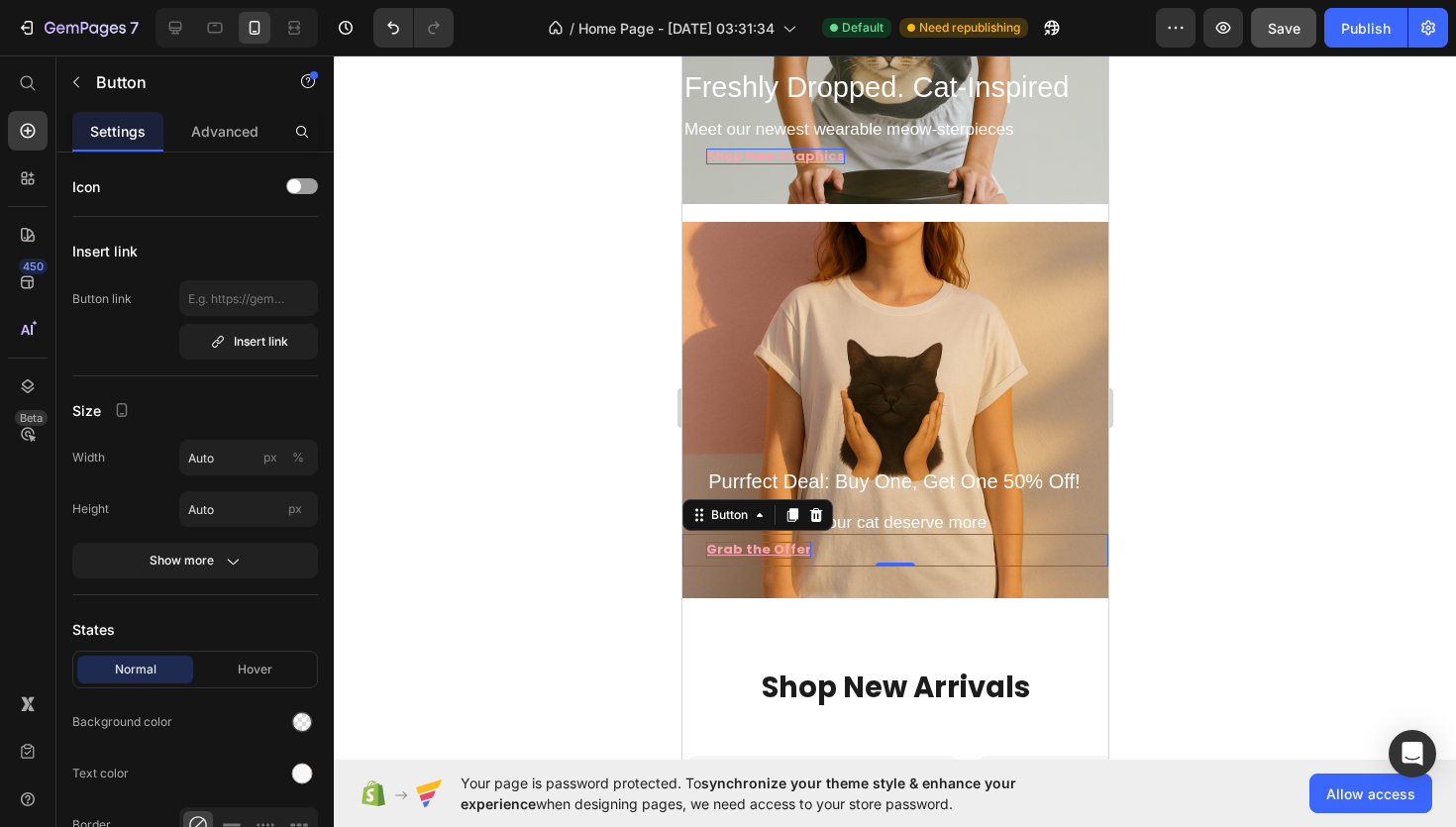 click 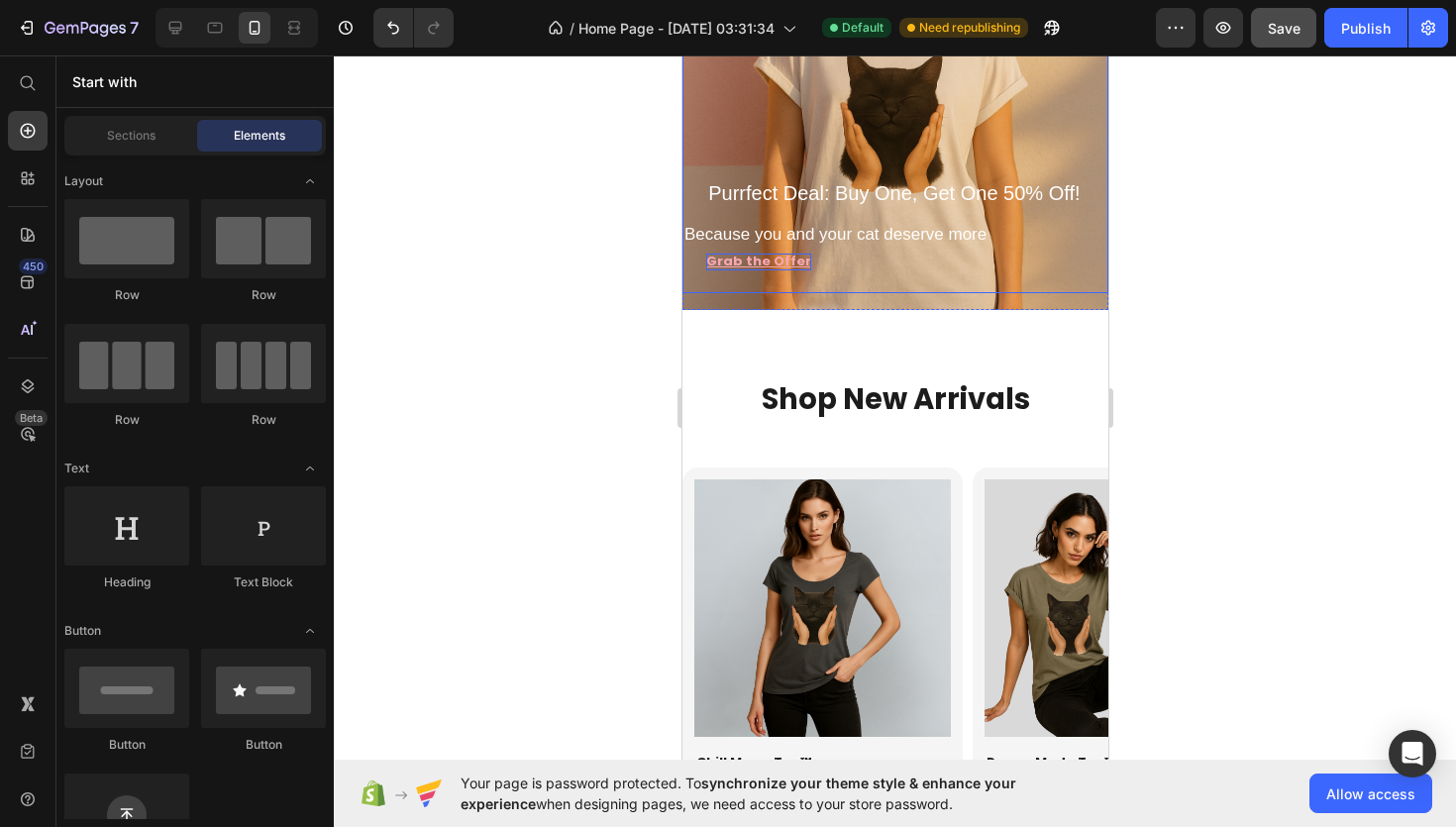 scroll, scrollTop: 1781, scrollLeft: 0, axis: vertical 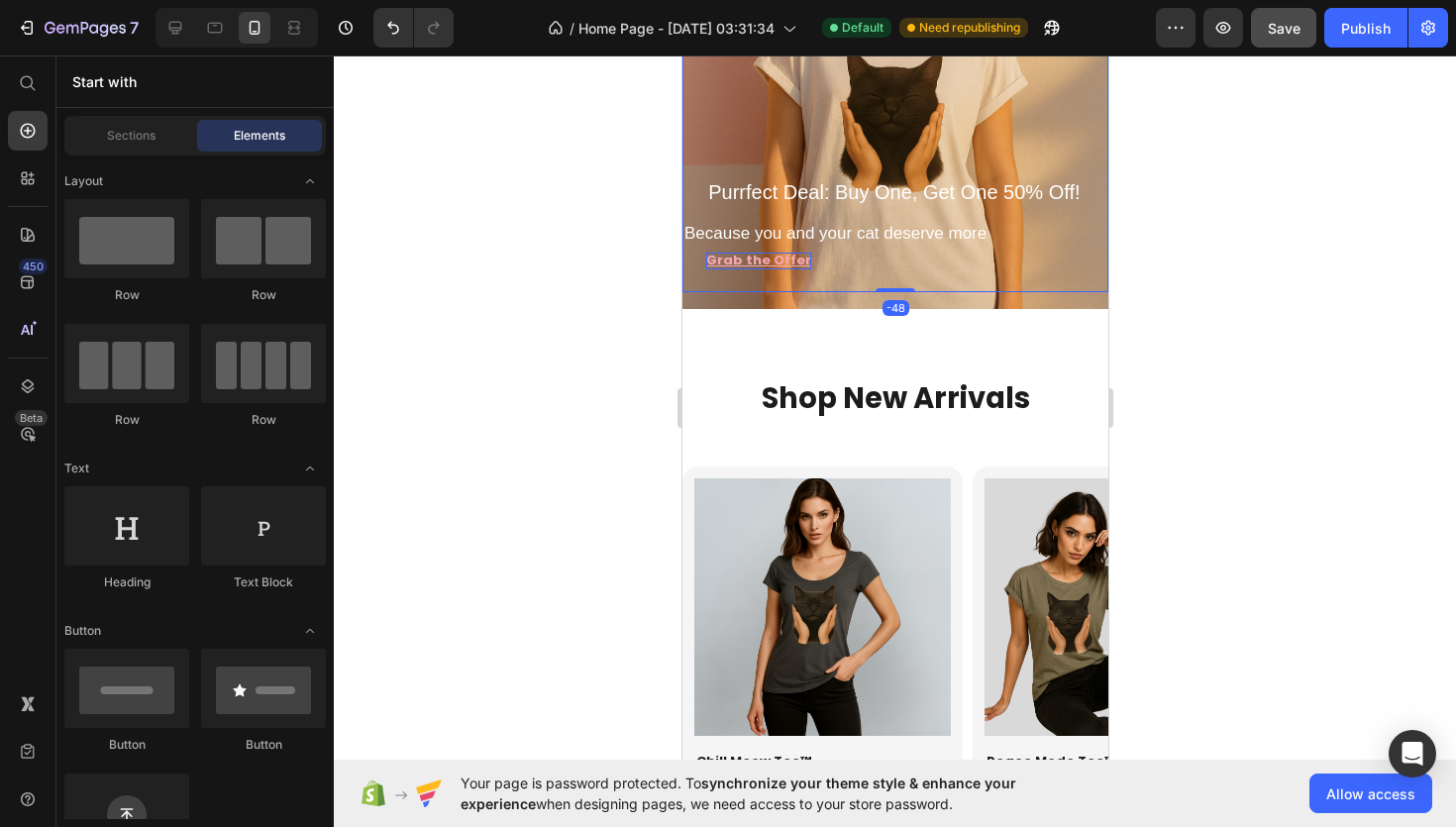 click on "⁠⁠⁠⁠⁠⁠⁠     Purrfect Deal: Buy One, Get One 50% Off!      Because you and your cat deserve more" at bounding box center [894, 118] 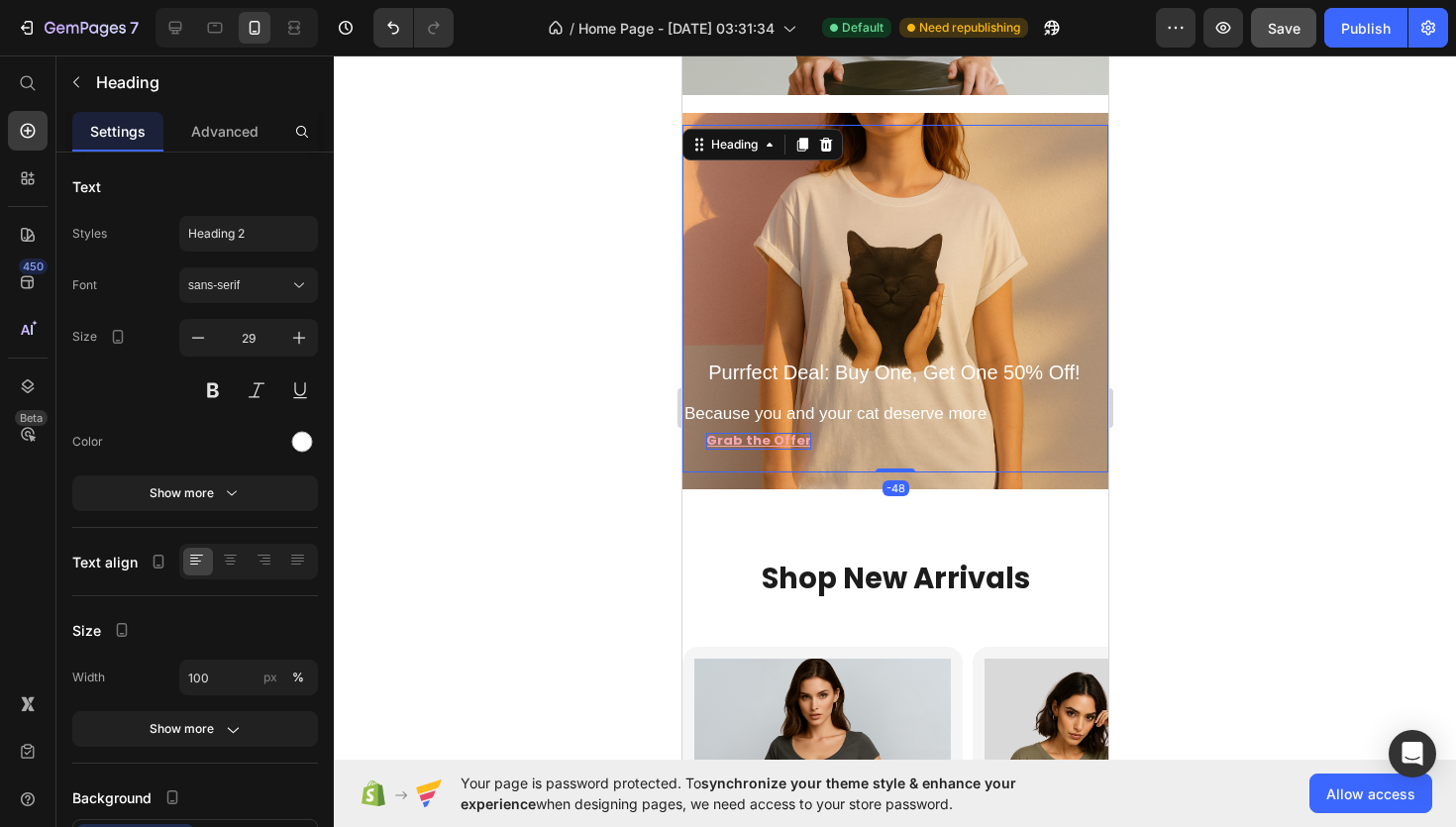 scroll, scrollTop: 1593, scrollLeft: 0, axis: vertical 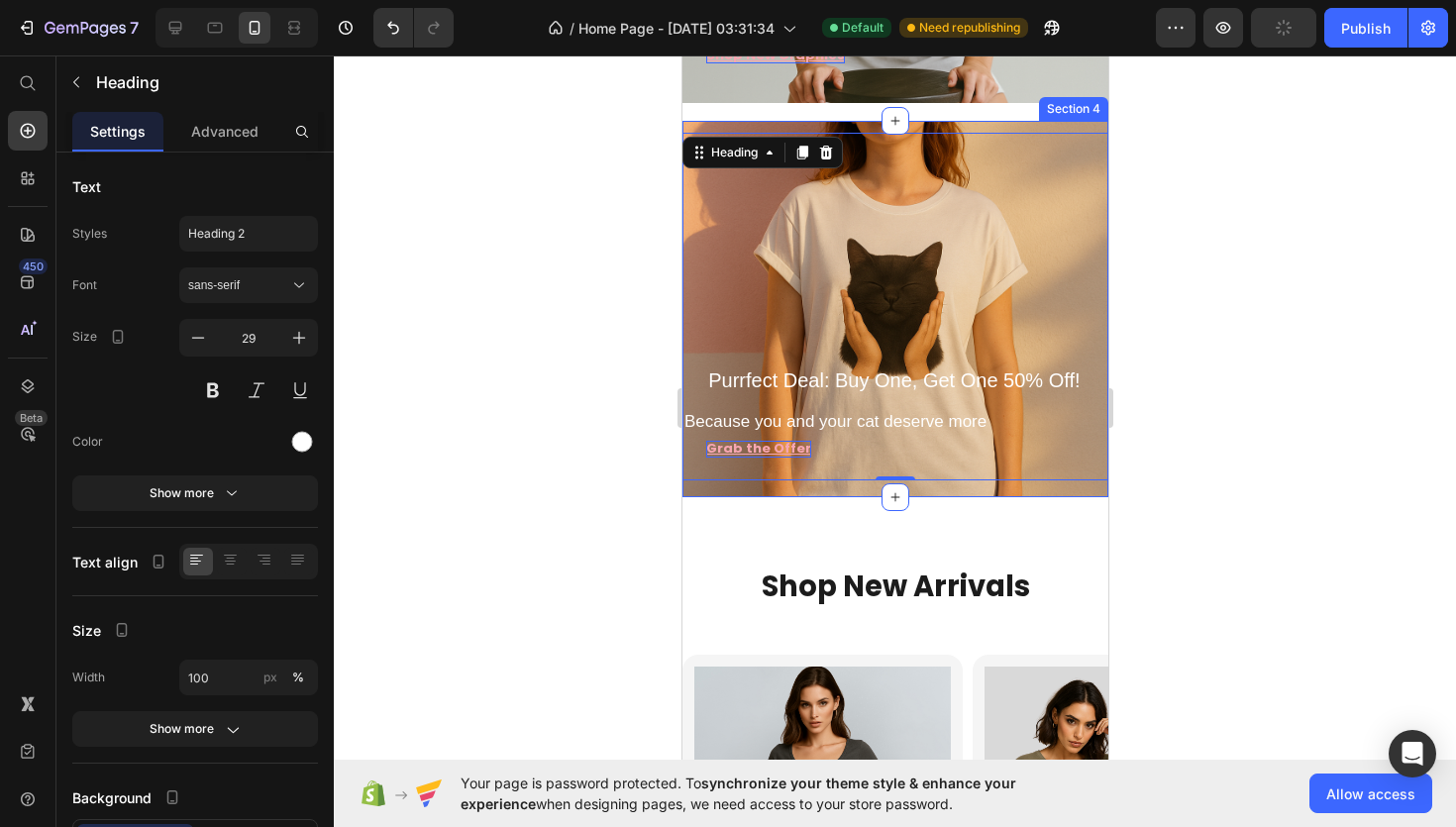 click on "⁠⁠⁠⁠⁠⁠⁠     Purrfect Deal: Buy One, Get One 50% Off!      Because you and your cat deserve more    Heading   -48 Grab the Offer Button Section 4" at bounding box center [894, 308] 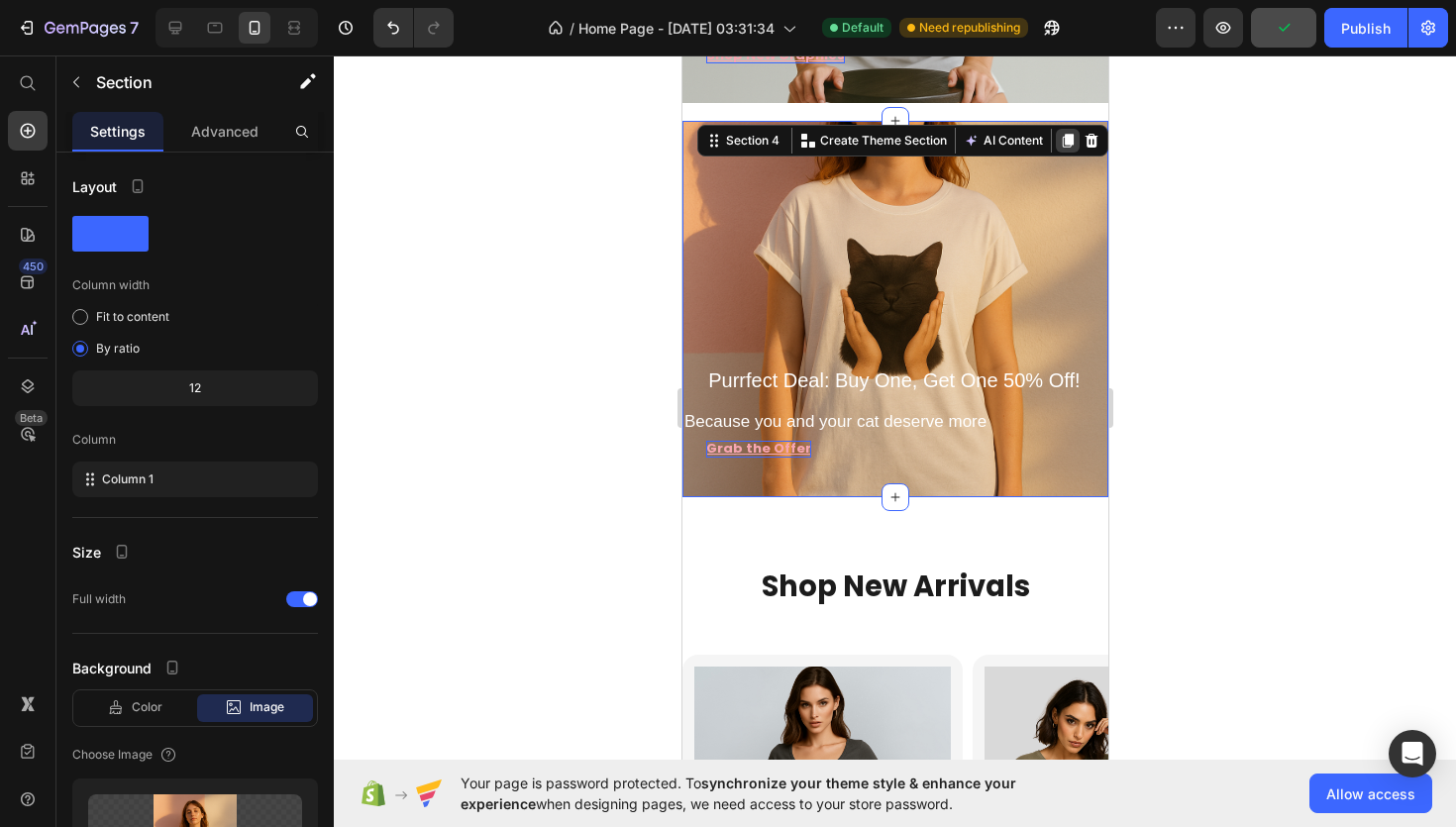 click 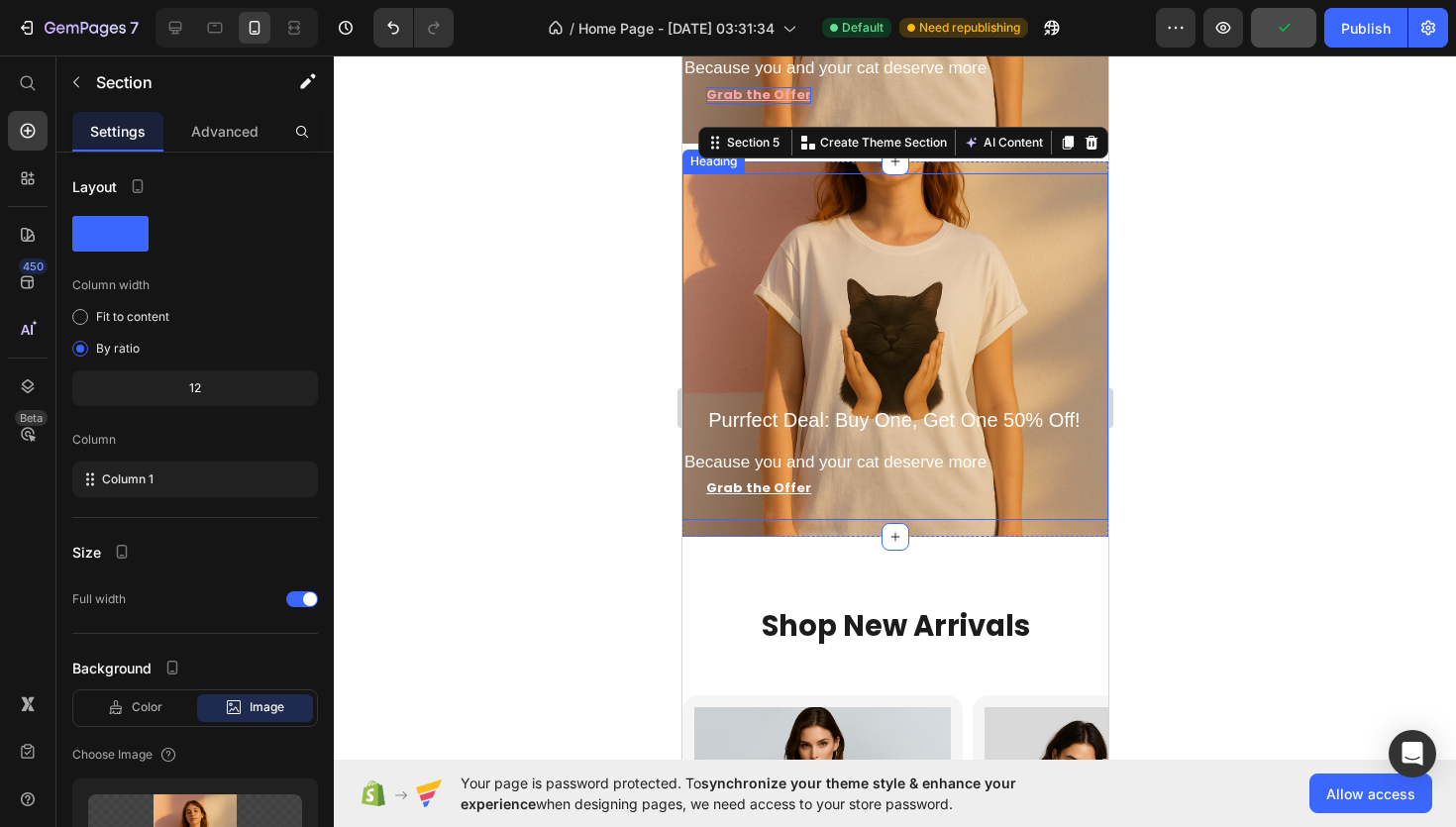 scroll, scrollTop: 1984, scrollLeft: 0, axis: vertical 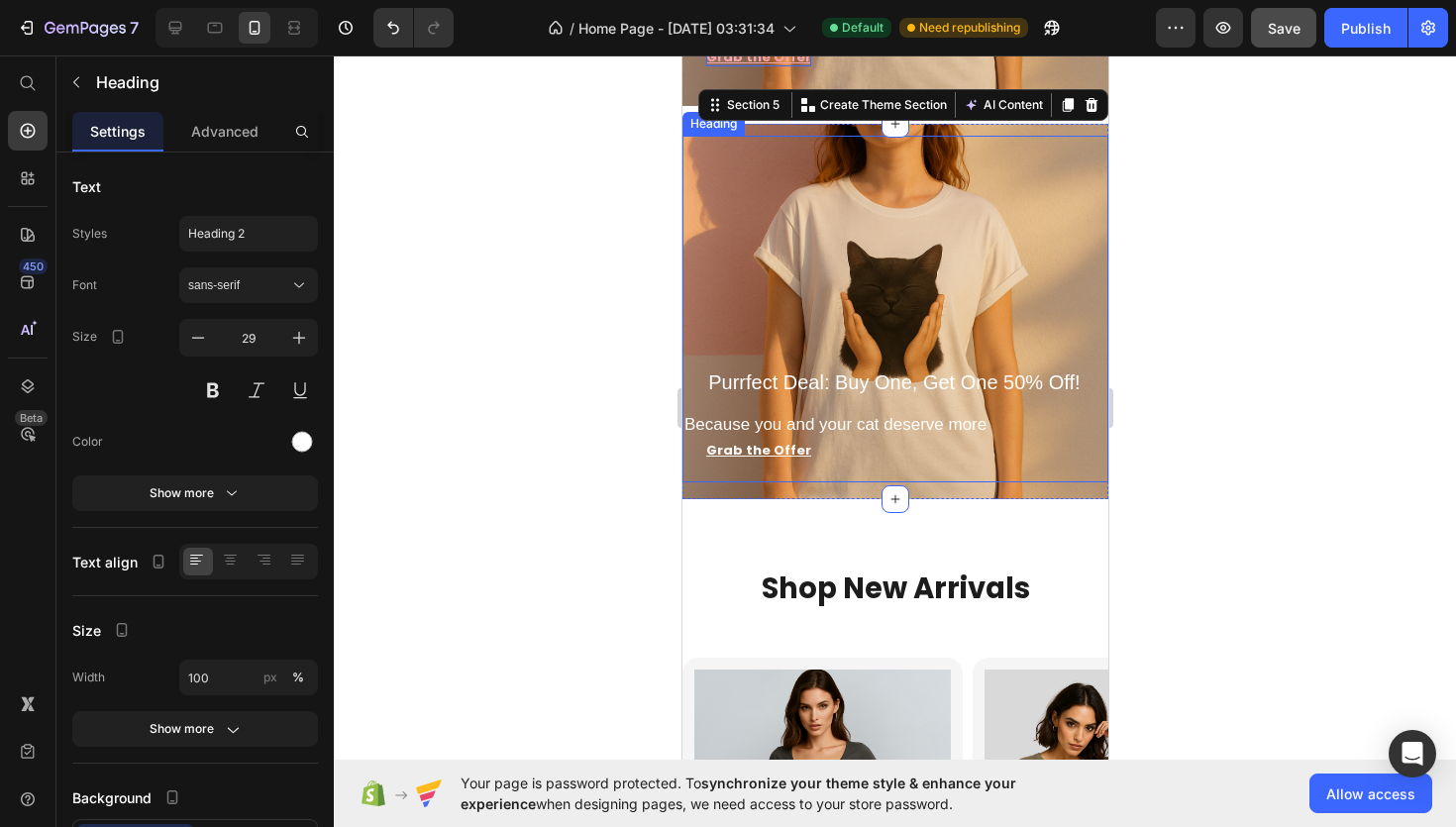 click on "Purrfect Deal: Buy One, Get One 50% Off!" at bounding box center (892, 382) 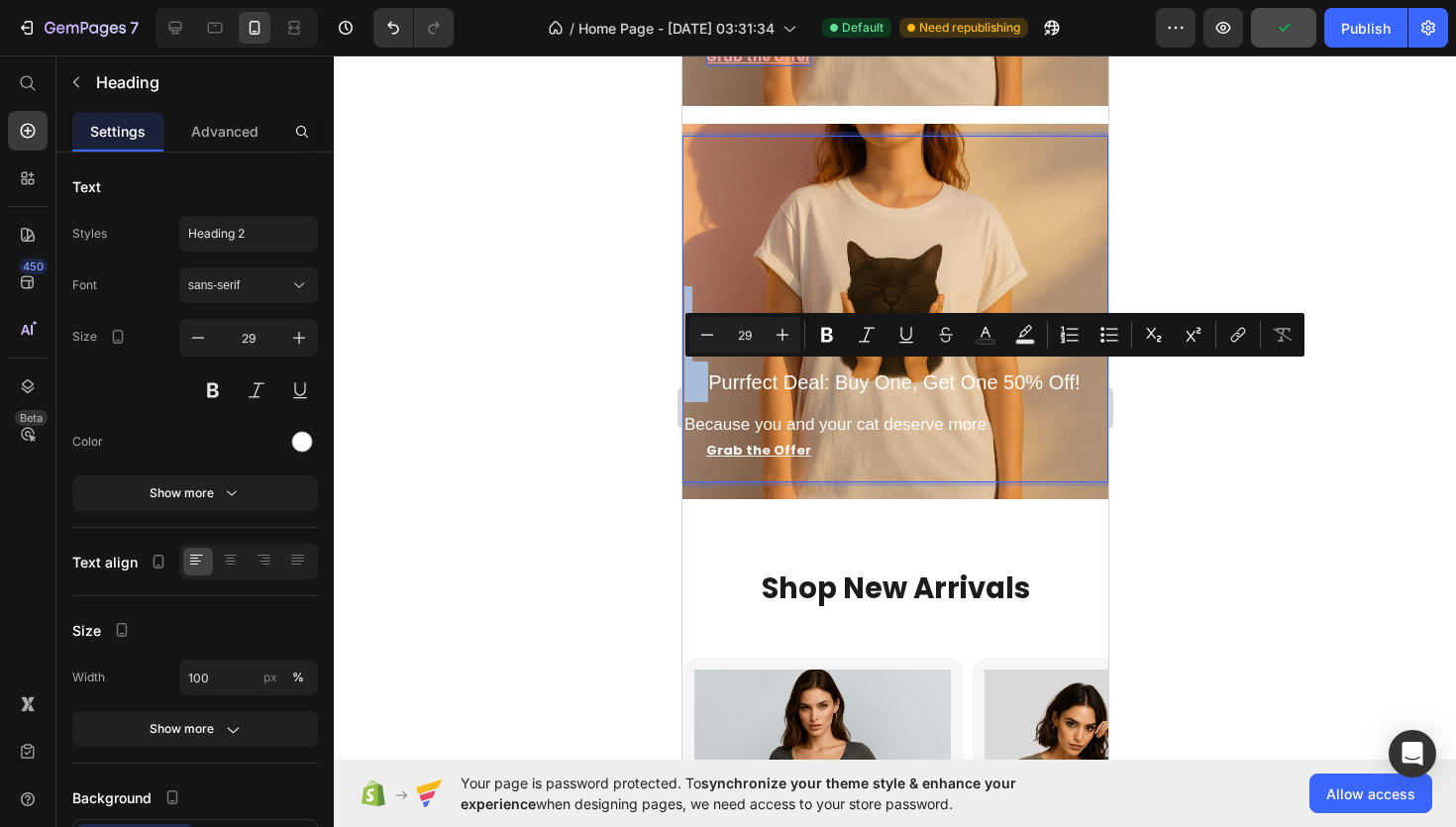 type on "20" 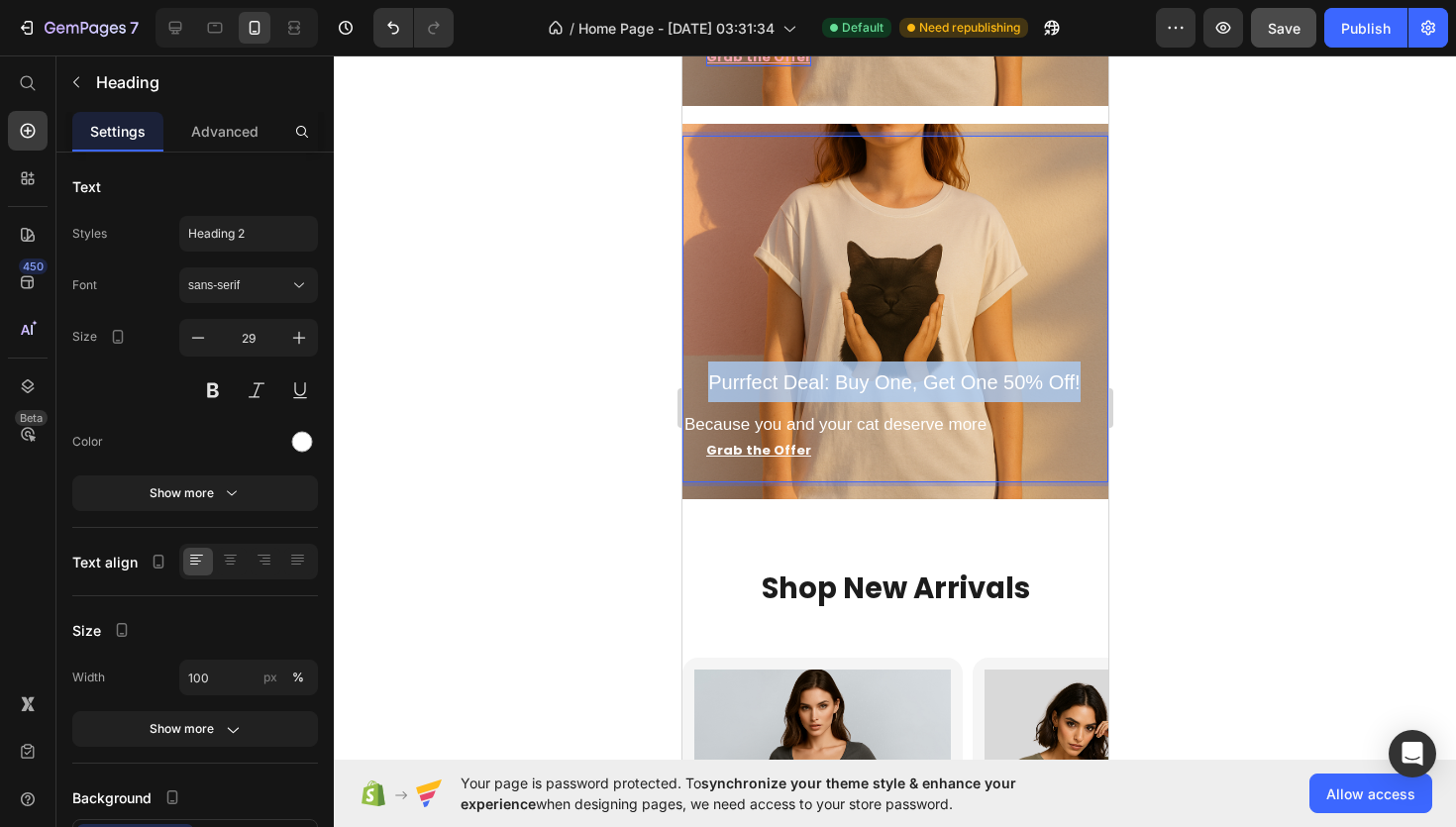 drag, startPoint x: 710, startPoint y: 381, endPoint x: 1077, endPoint y: 371, distance: 367.1362 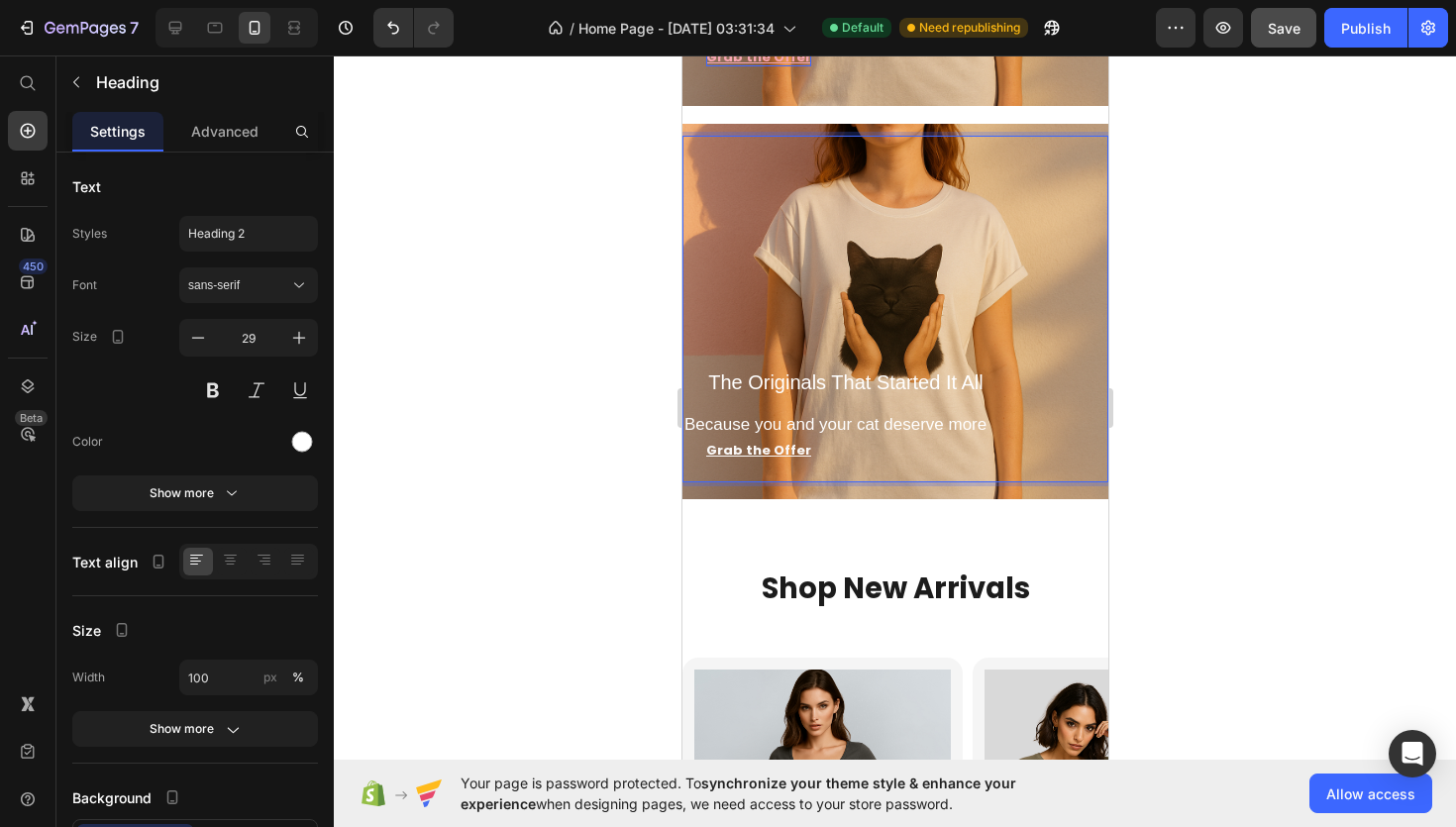 click on "Because you and your cat deserve more" at bounding box center (834, 424) 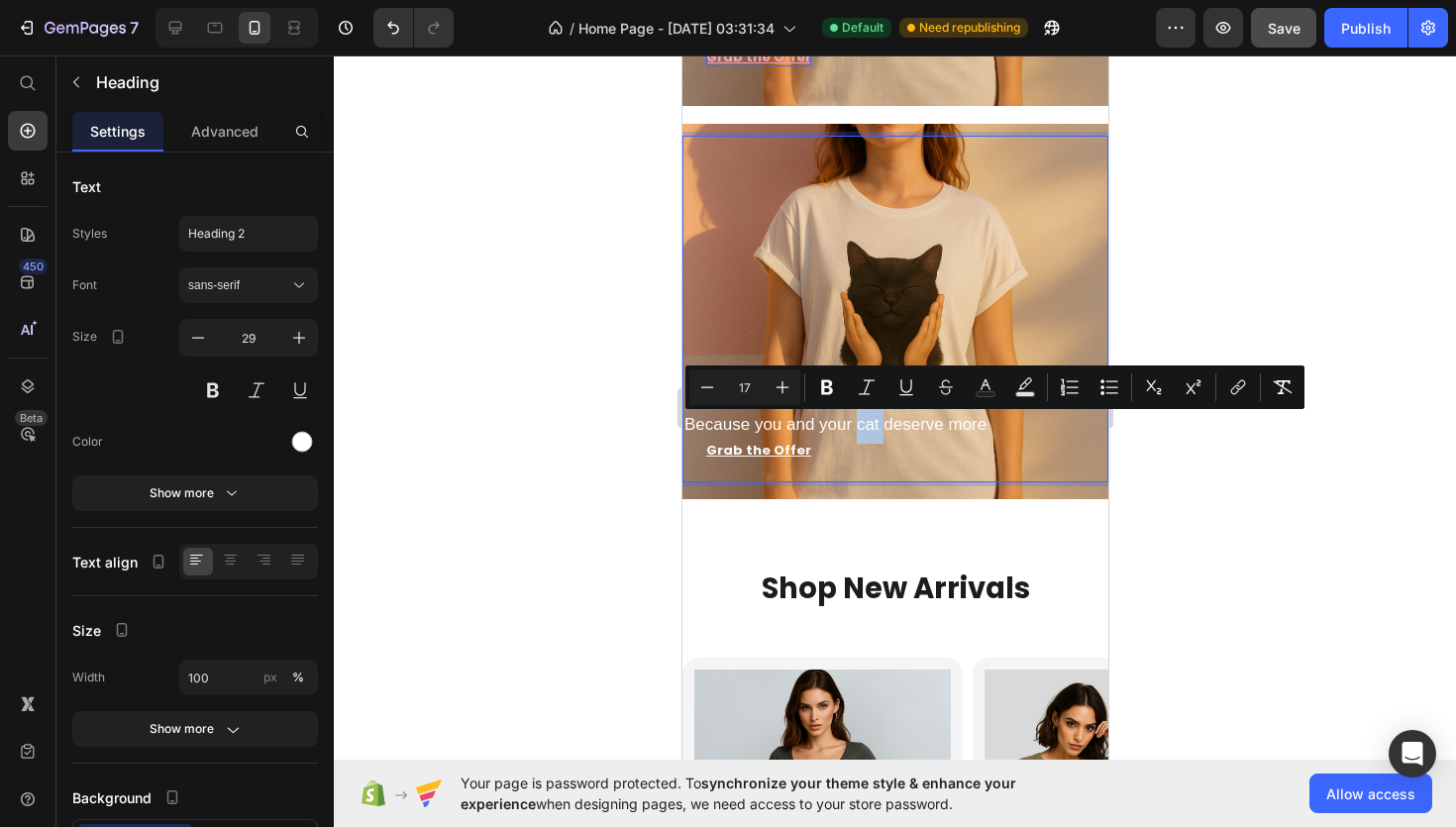 click on "Because you and your cat deserve more" at bounding box center [834, 424] 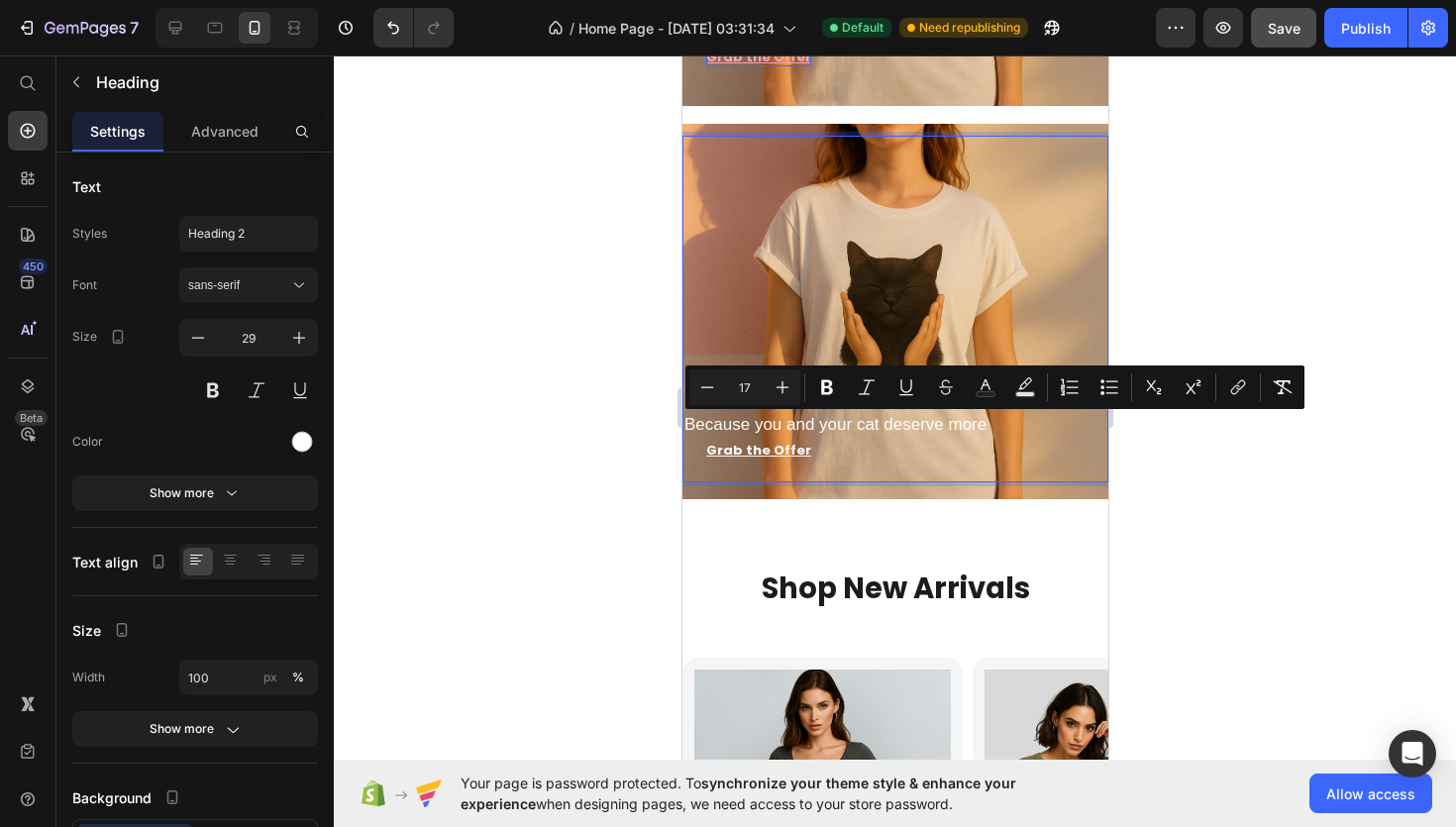 click on "Because you and your cat deserve more" at bounding box center (834, 424) 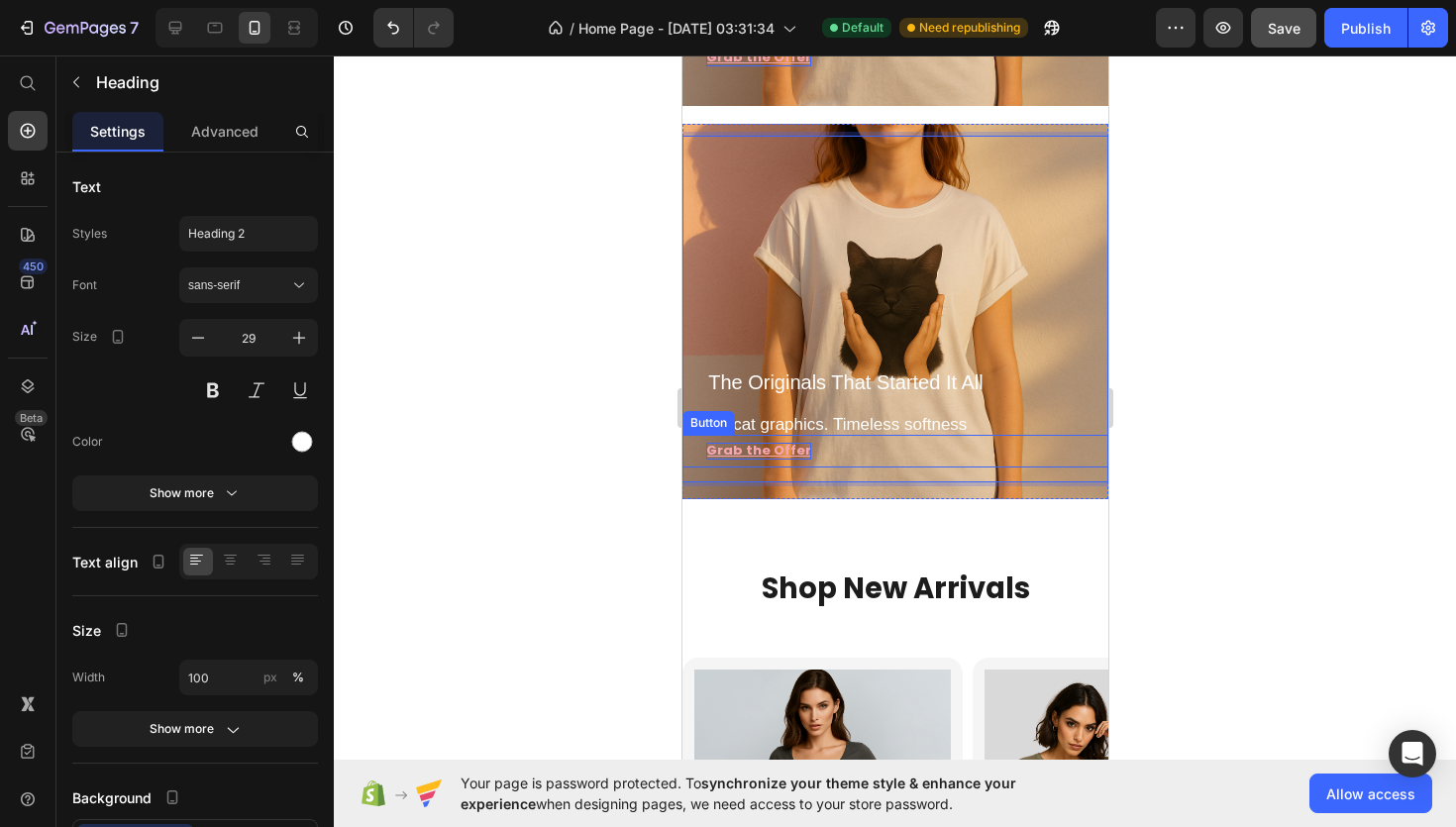 click on "Grab the Offer" at bounding box center (758, 450) 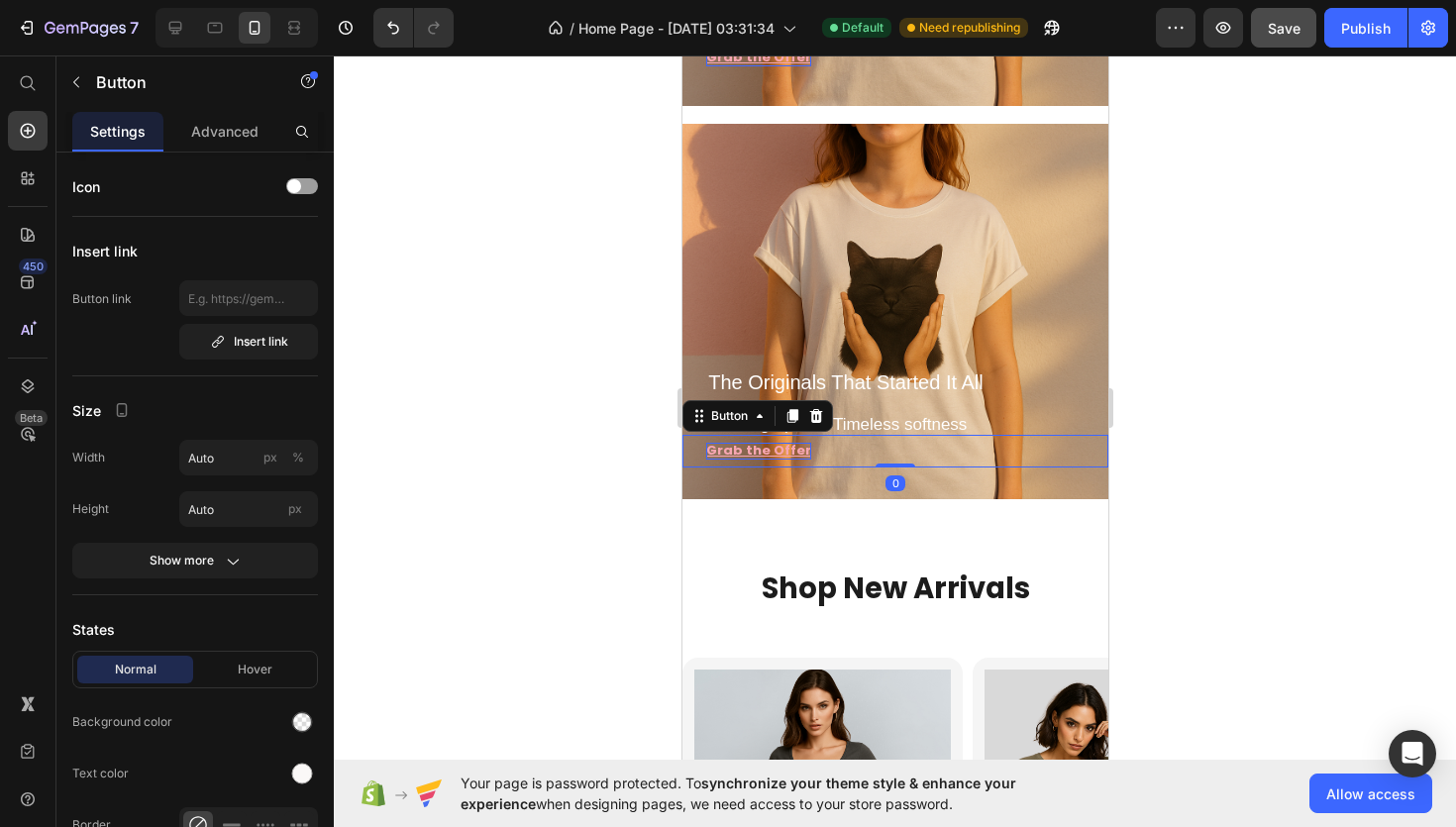click on "Grab the Offer" at bounding box center [758, 450] 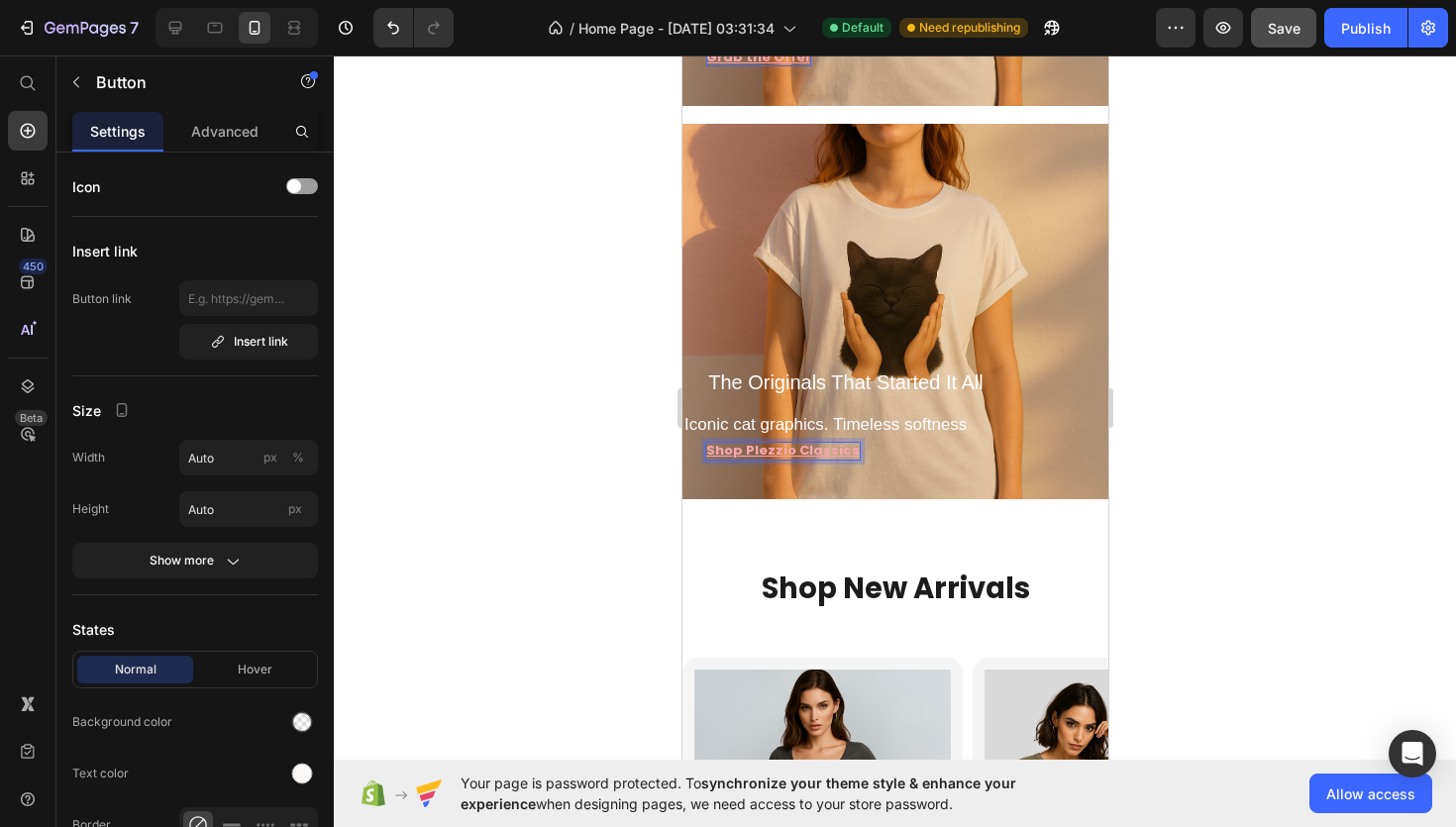 click 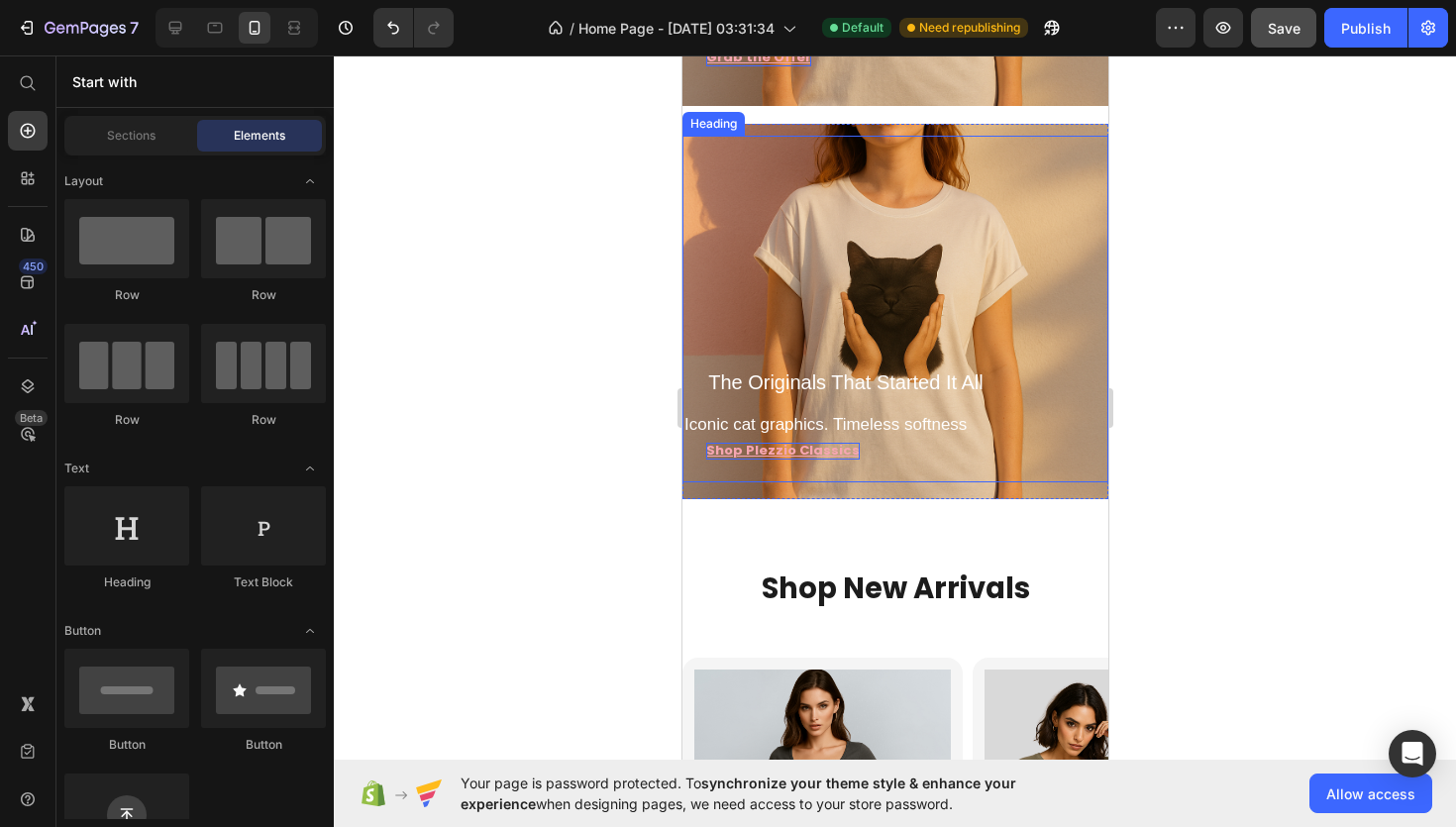 click 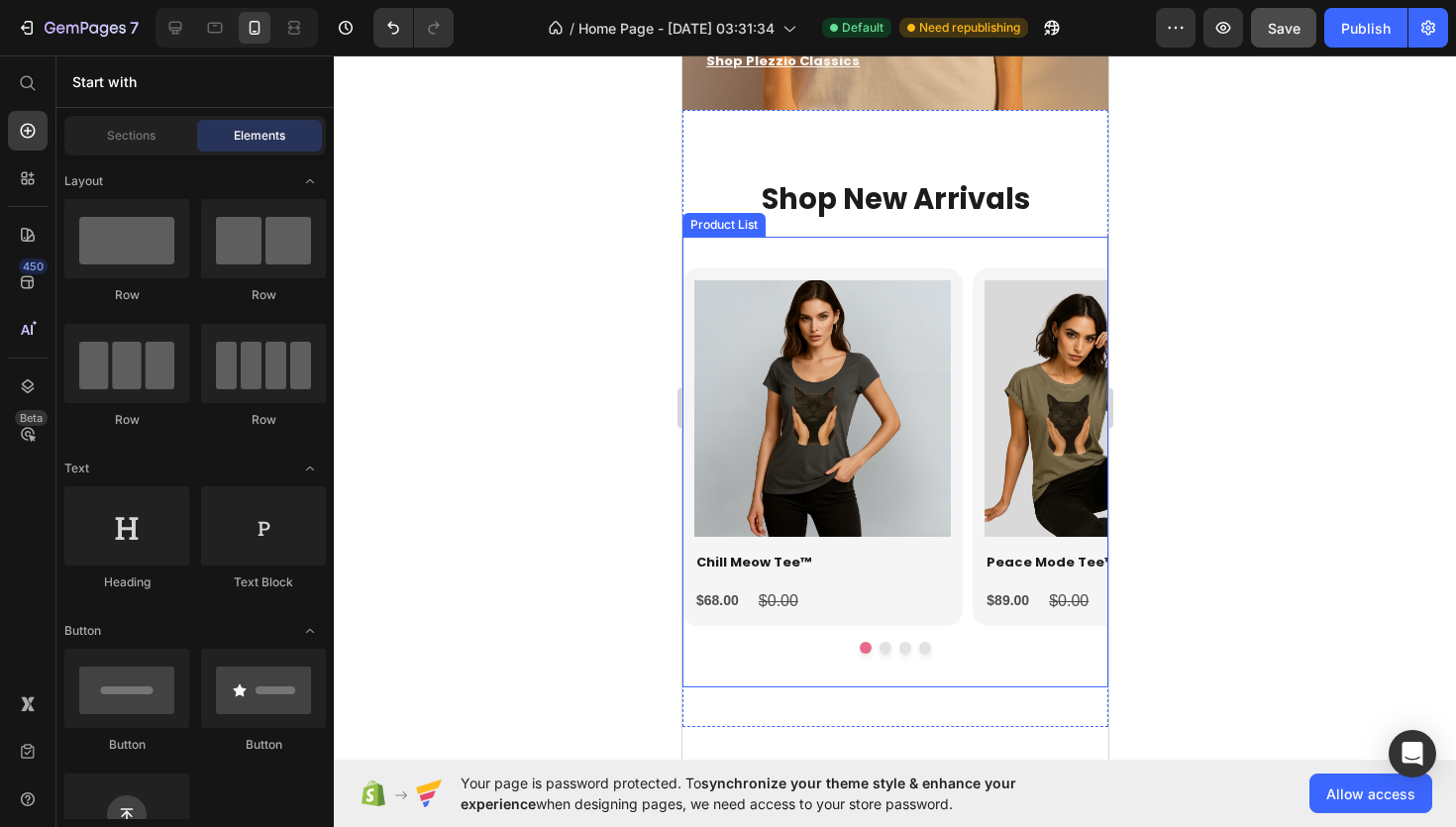 scroll, scrollTop: 2350, scrollLeft: 0, axis: vertical 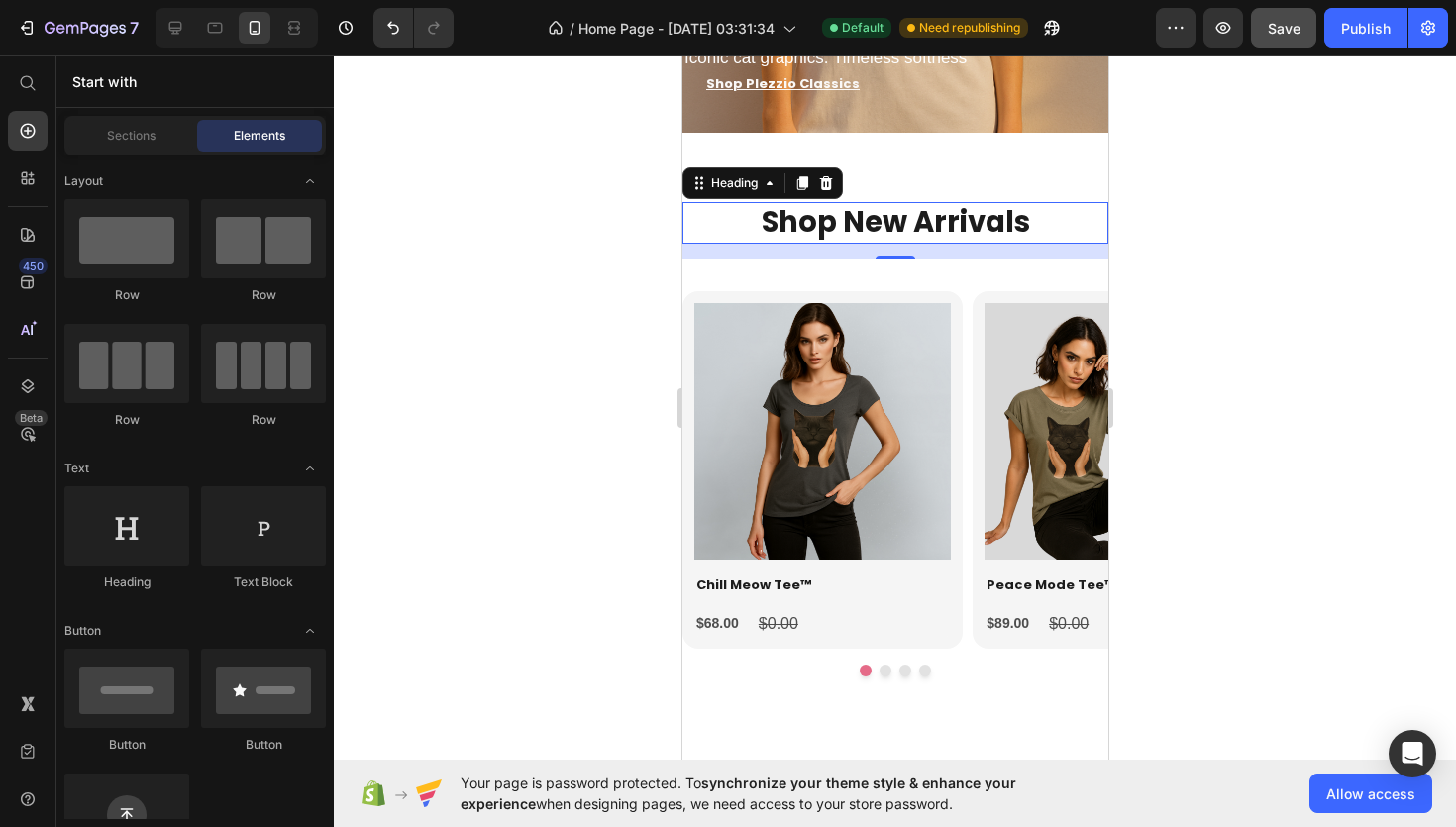 click on "Shop New Arrivals" at bounding box center (894, 222) 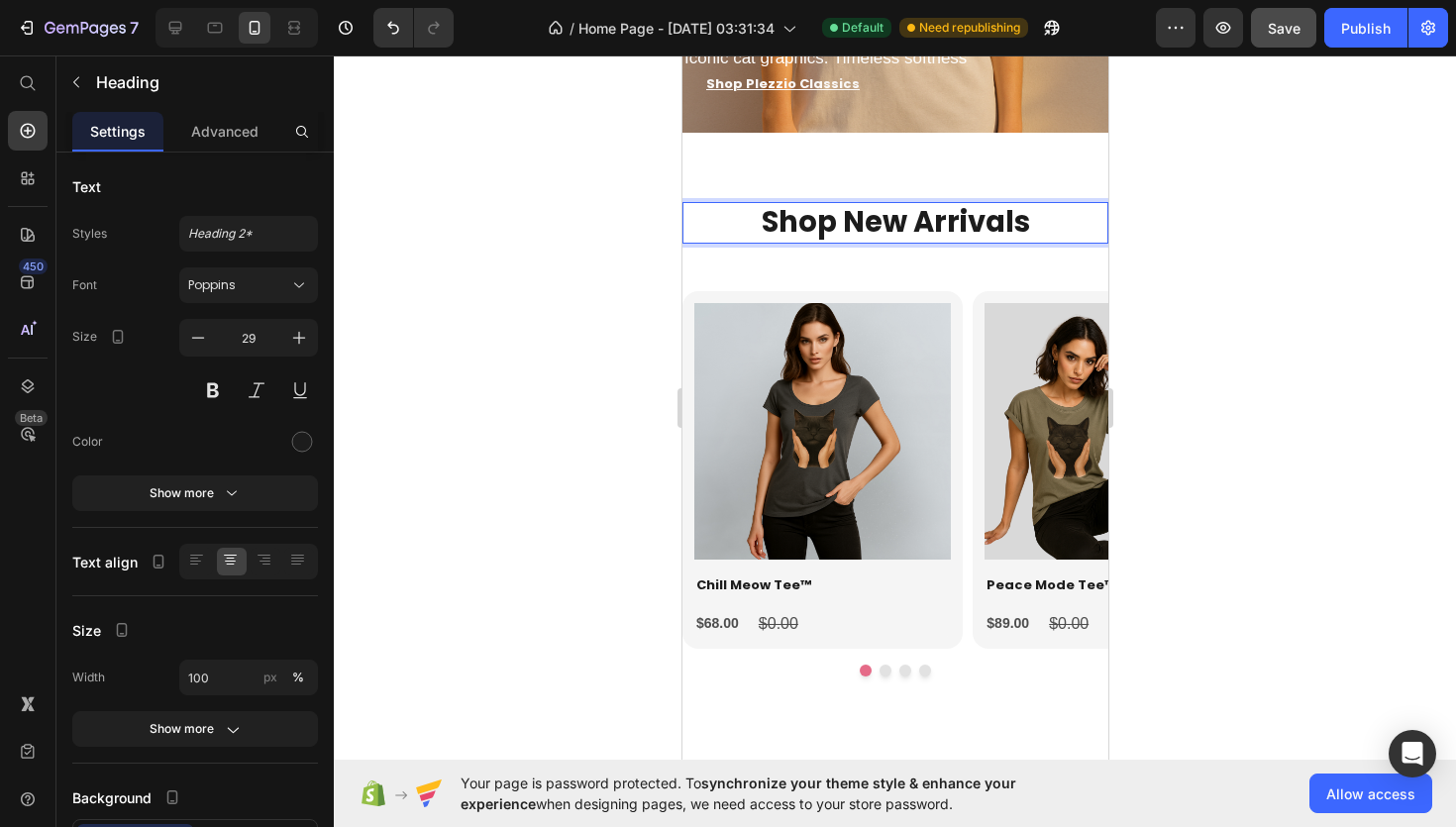 click on "Shop New Arrivals" at bounding box center [894, 222] 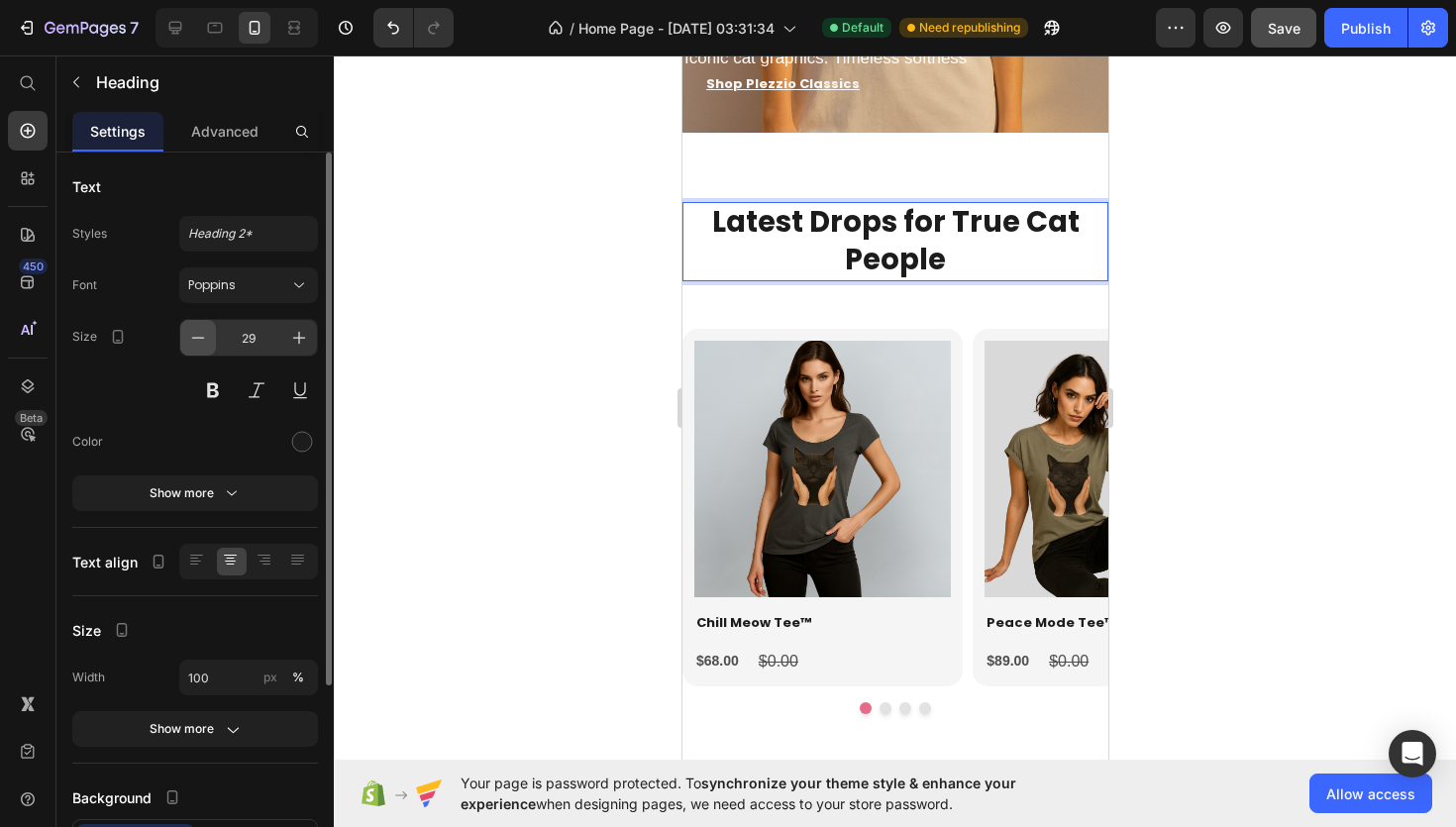 click 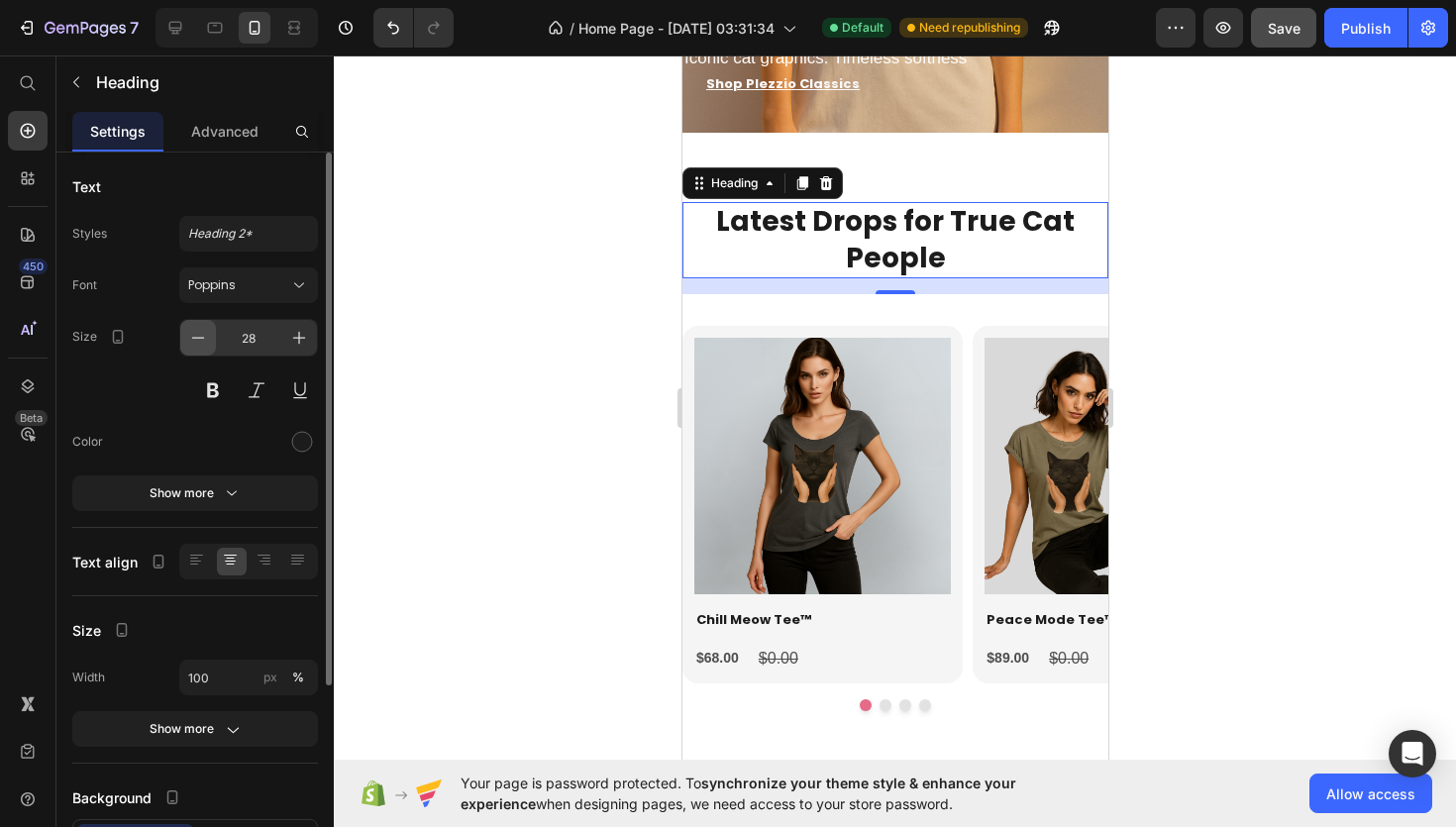 click 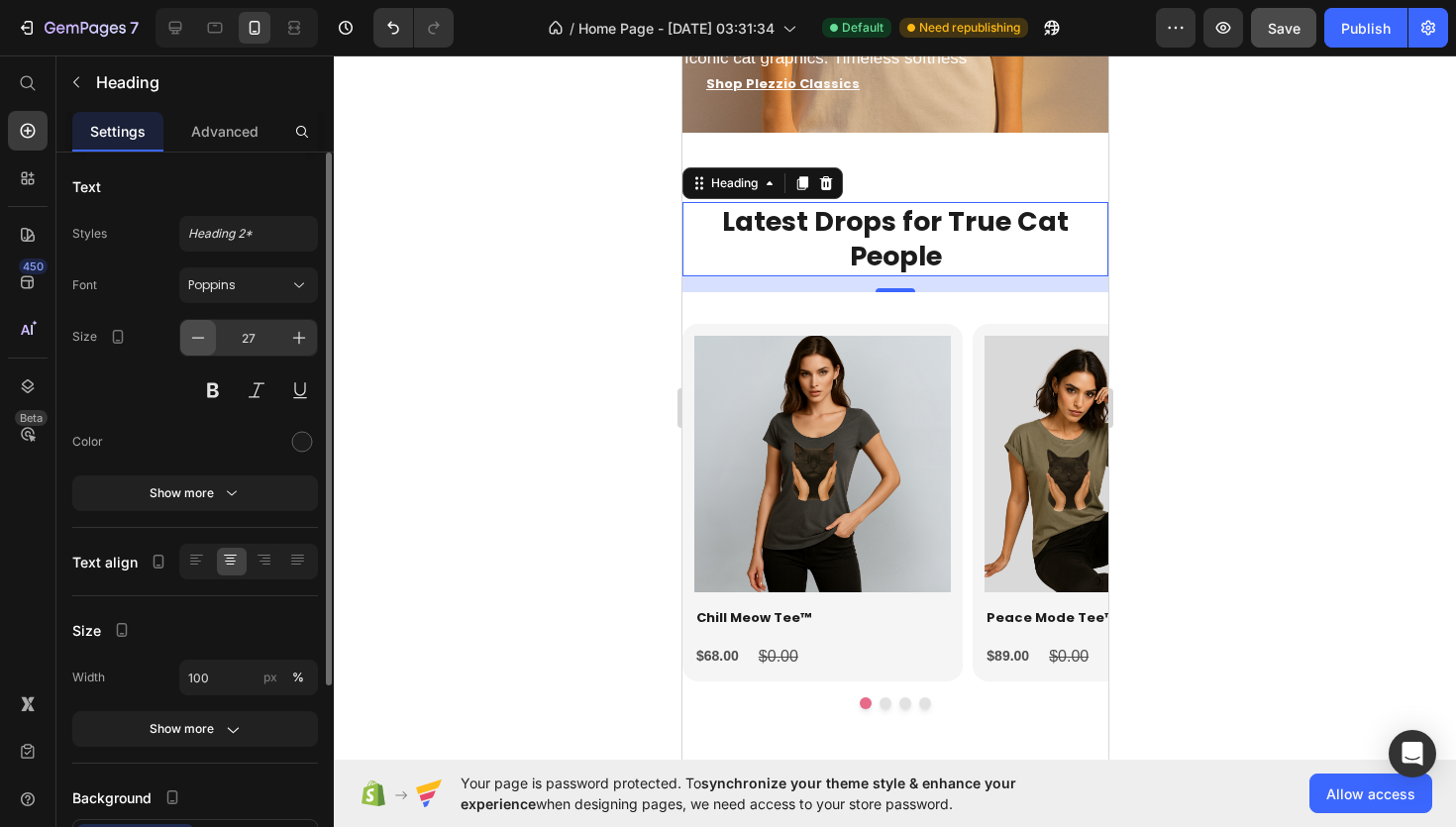 click 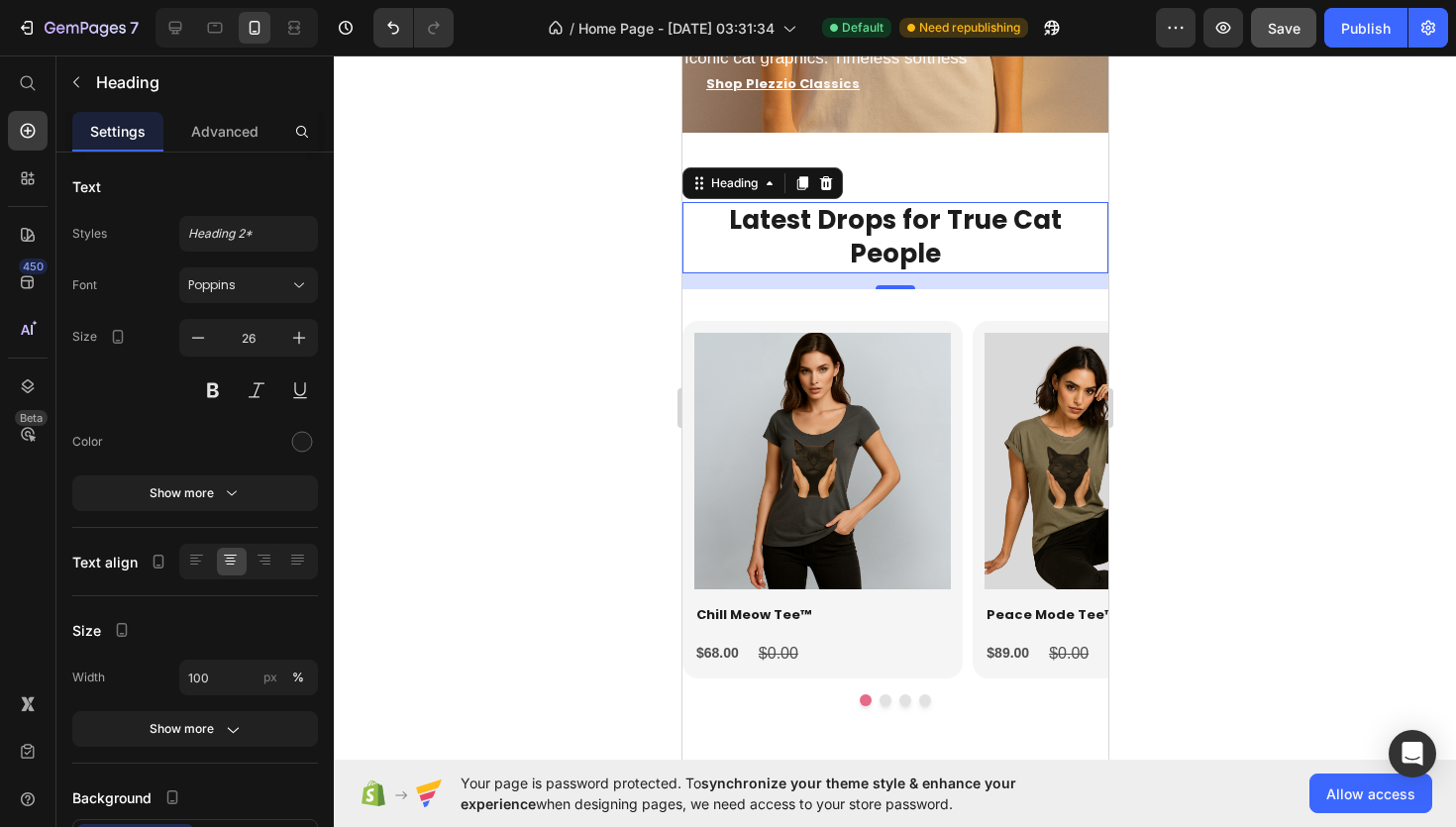 click 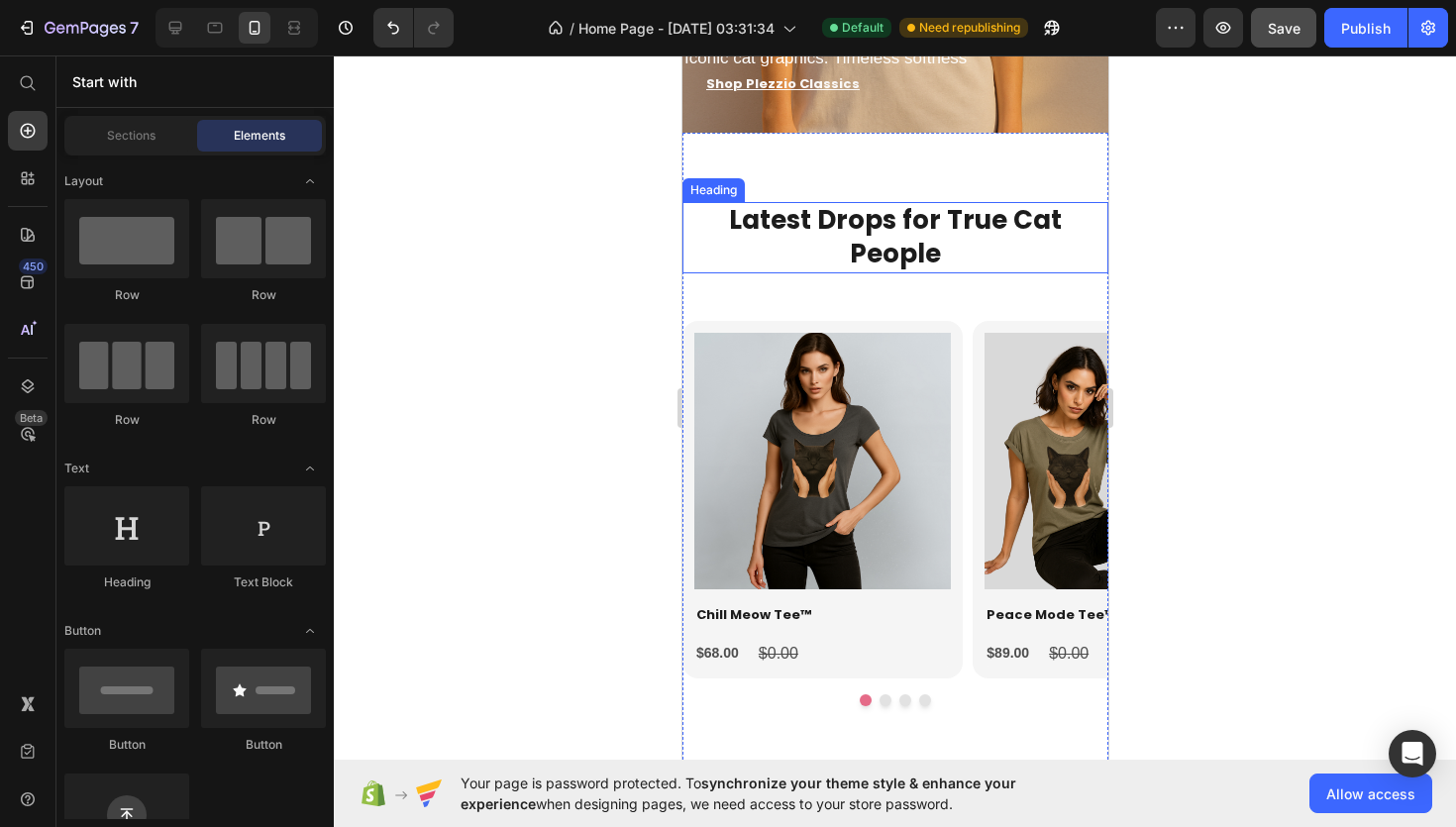 click on "Latest Drops for True Cat People" at bounding box center [894, 237] 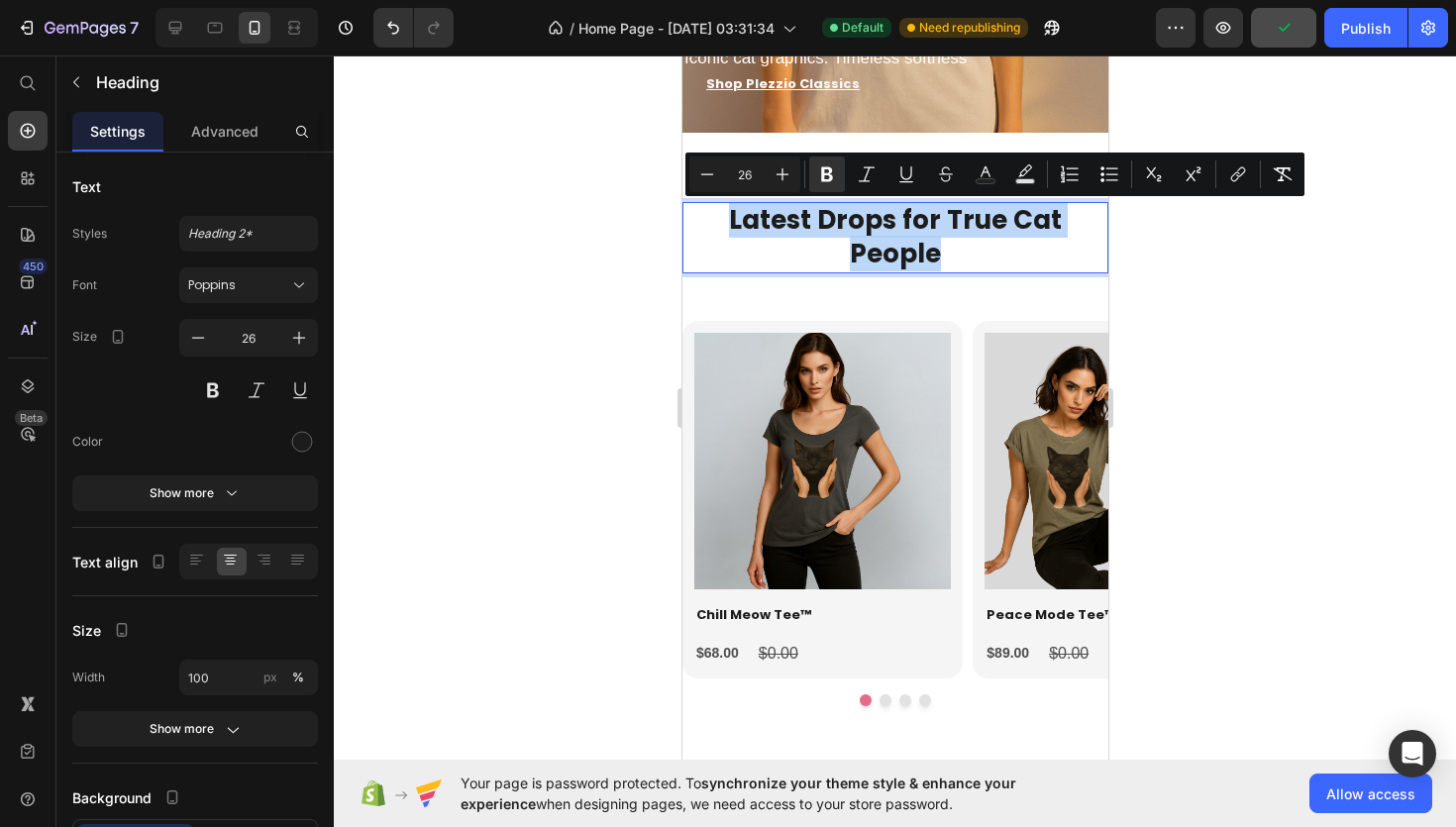 drag, startPoint x: 685, startPoint y: 222, endPoint x: 1100, endPoint y: 211, distance: 415.14576 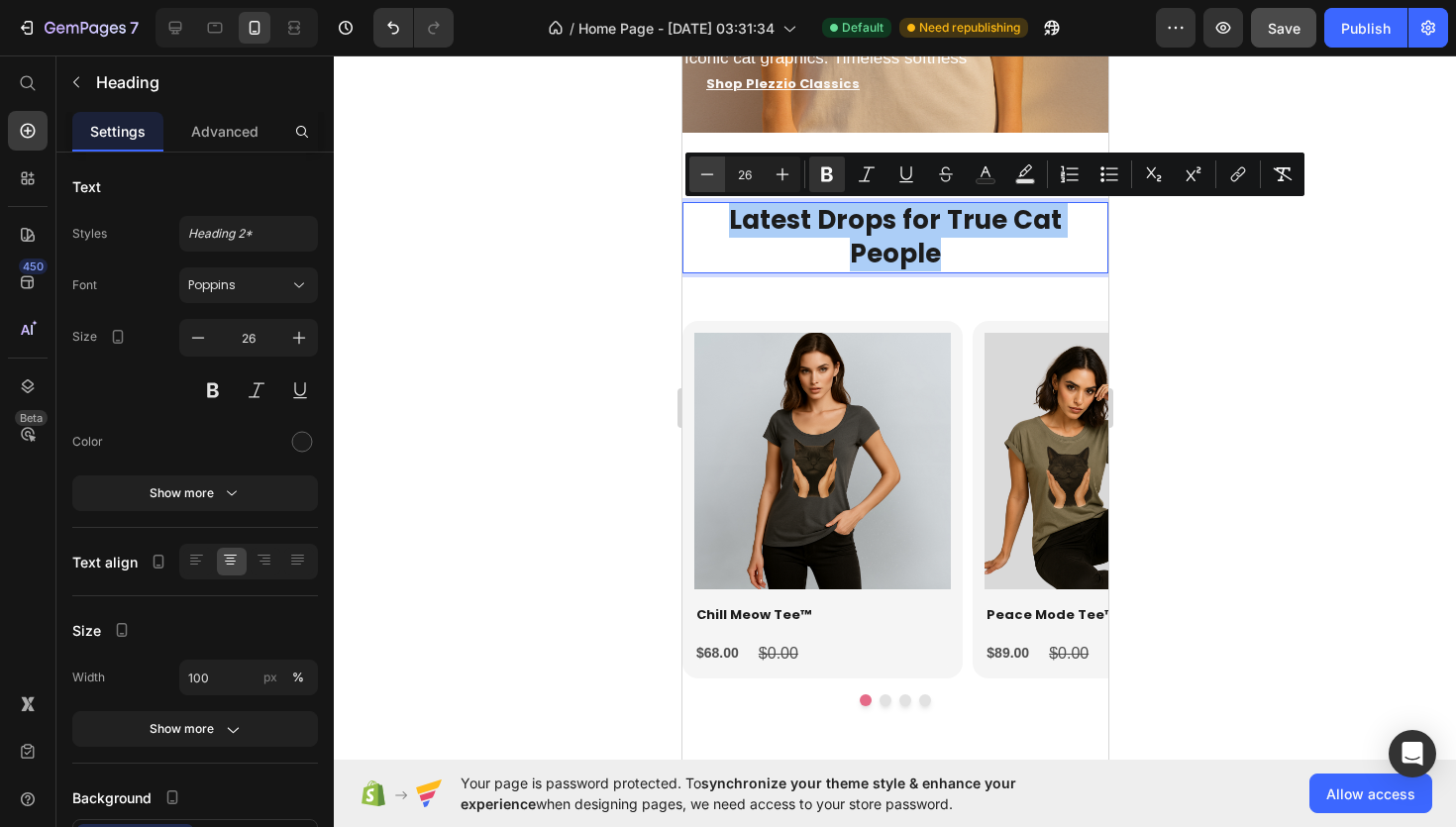 click 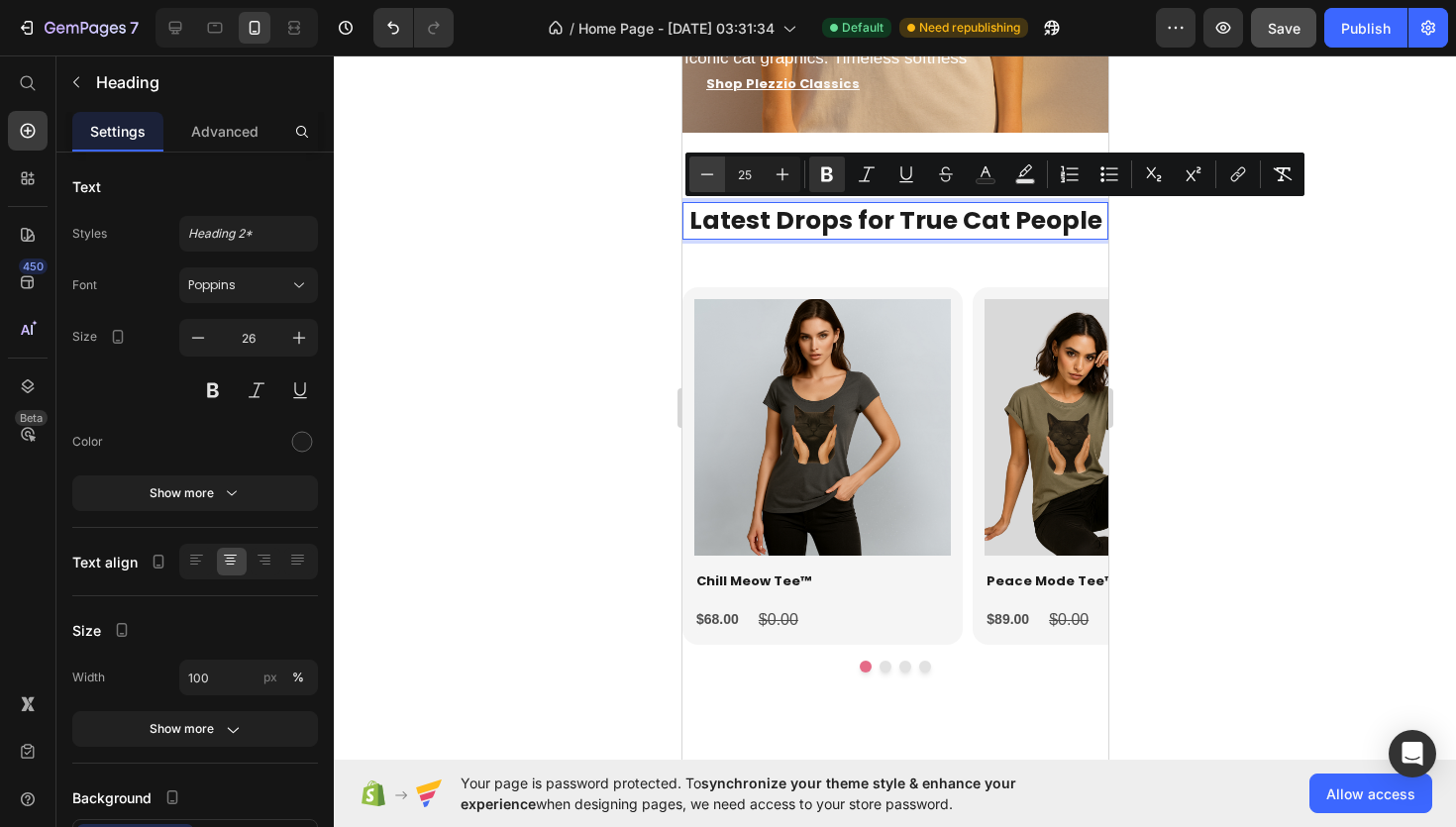 click 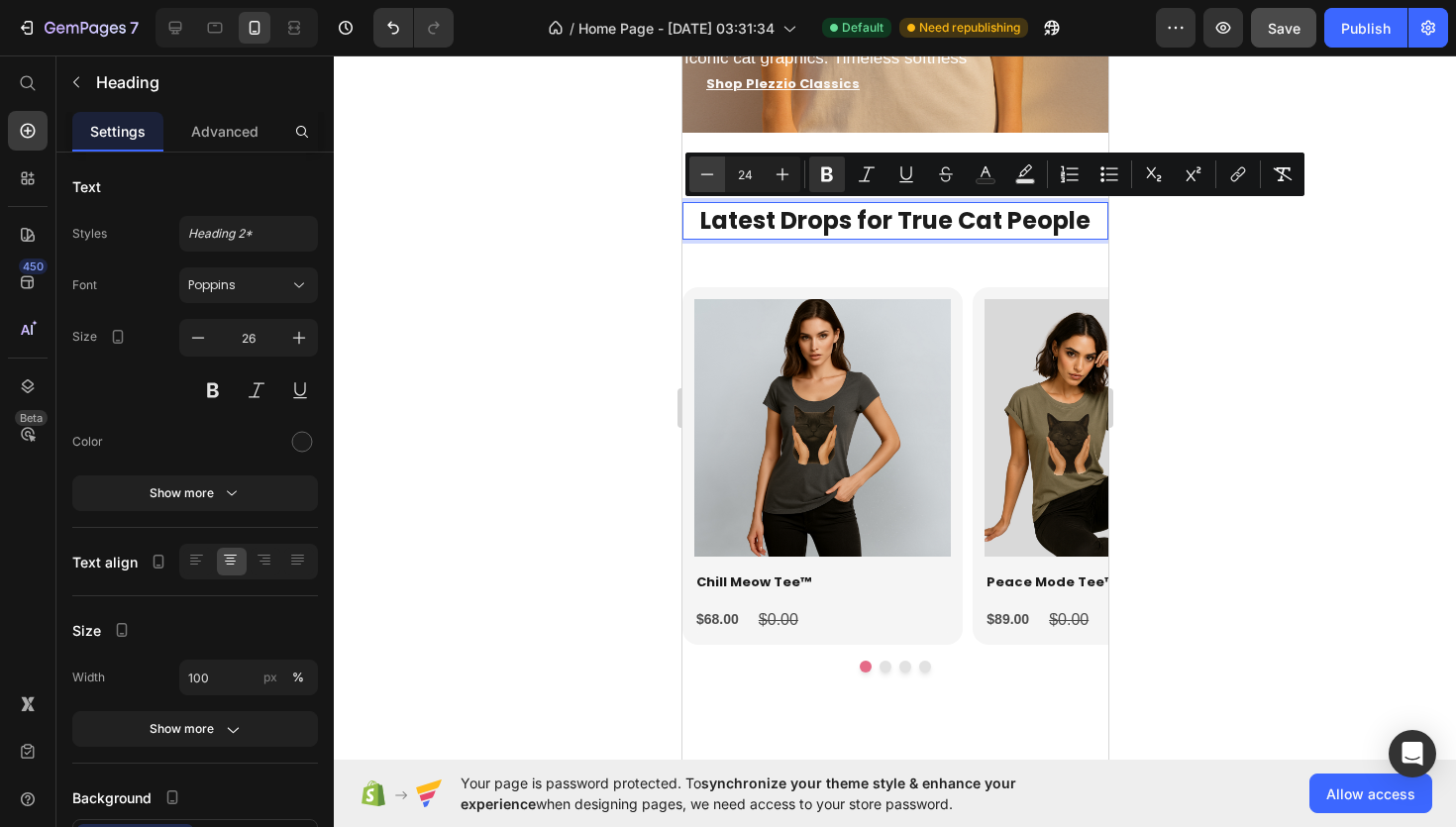 click 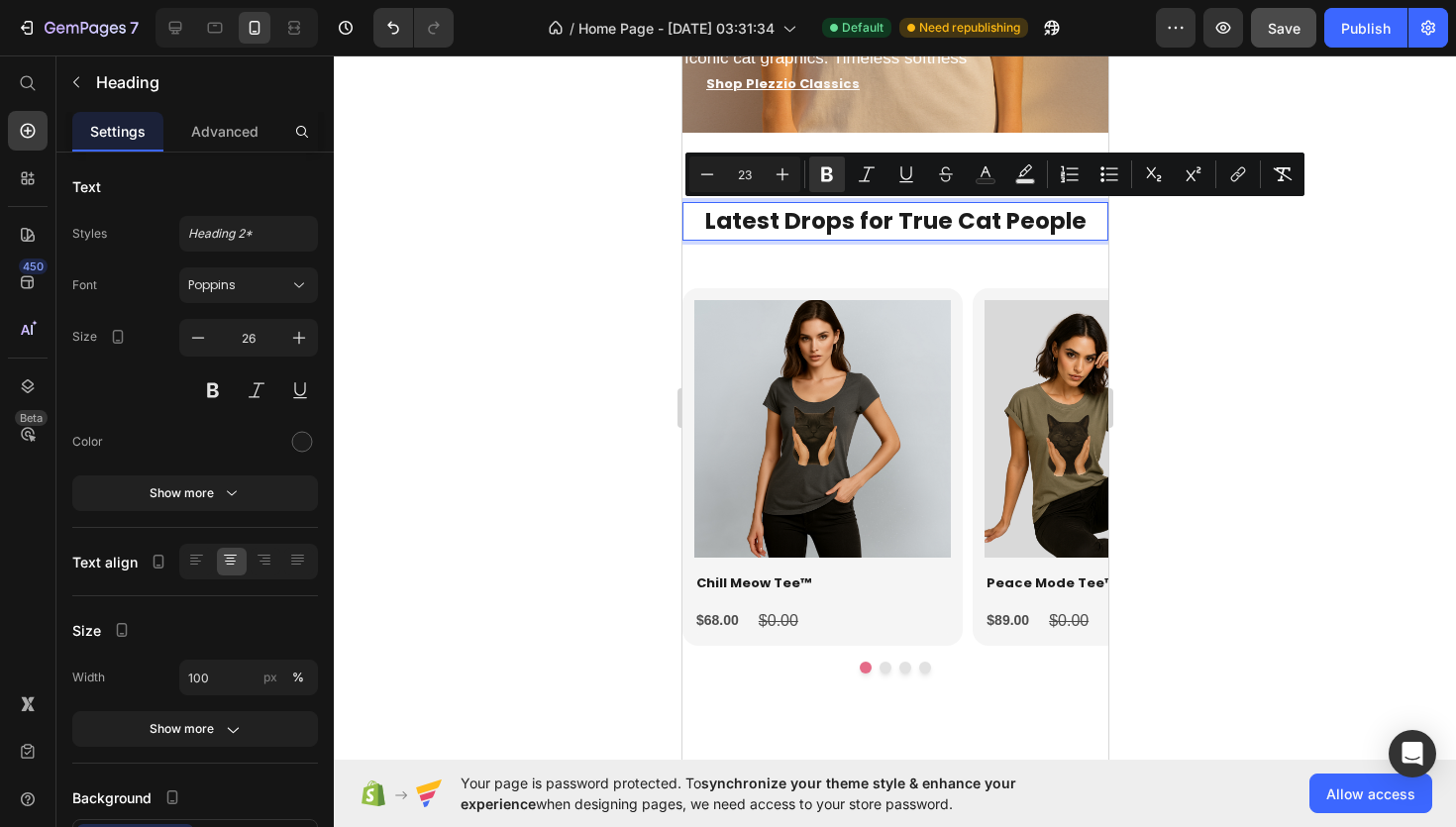 click 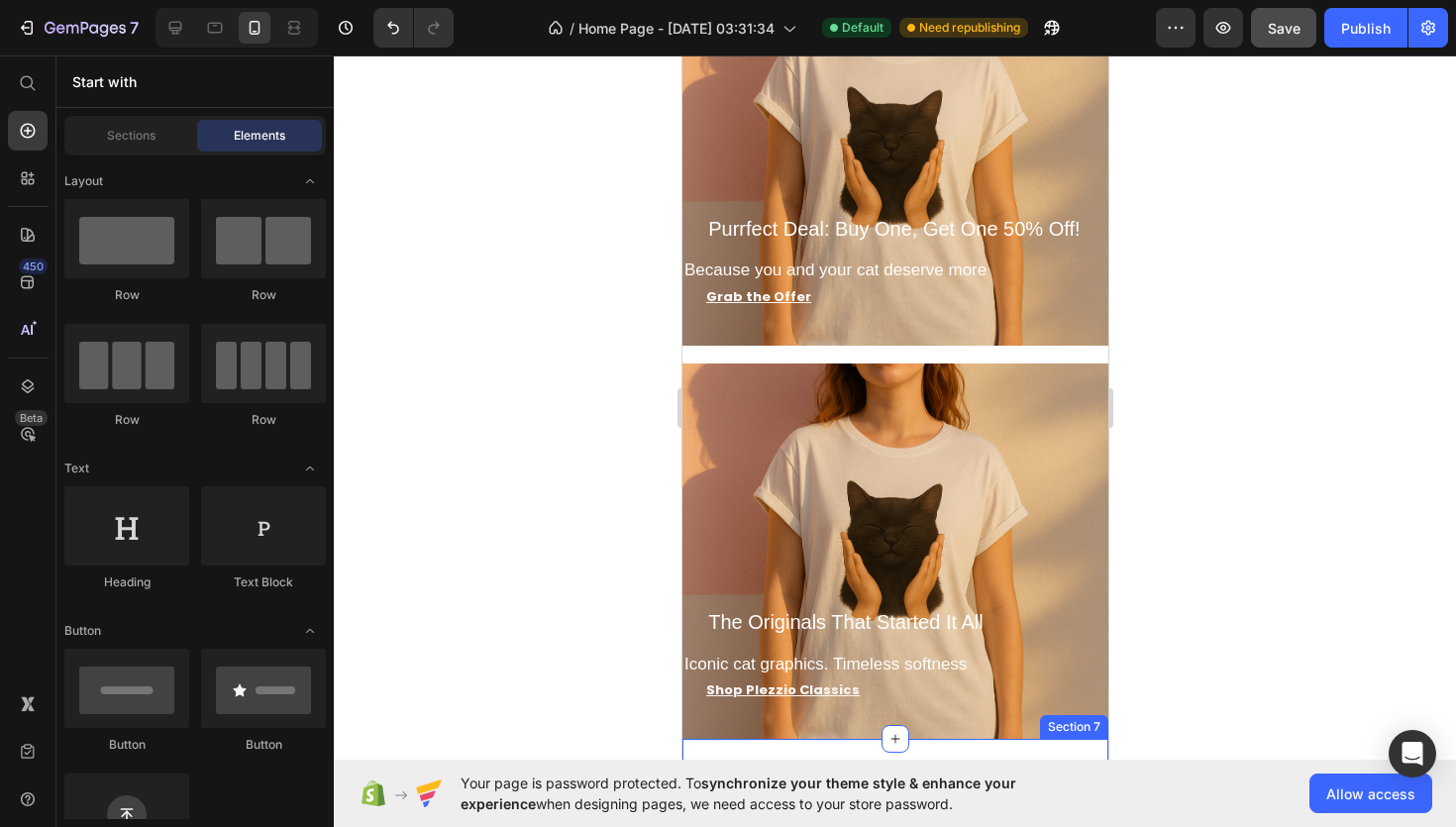 scroll, scrollTop: 1785, scrollLeft: 0, axis: vertical 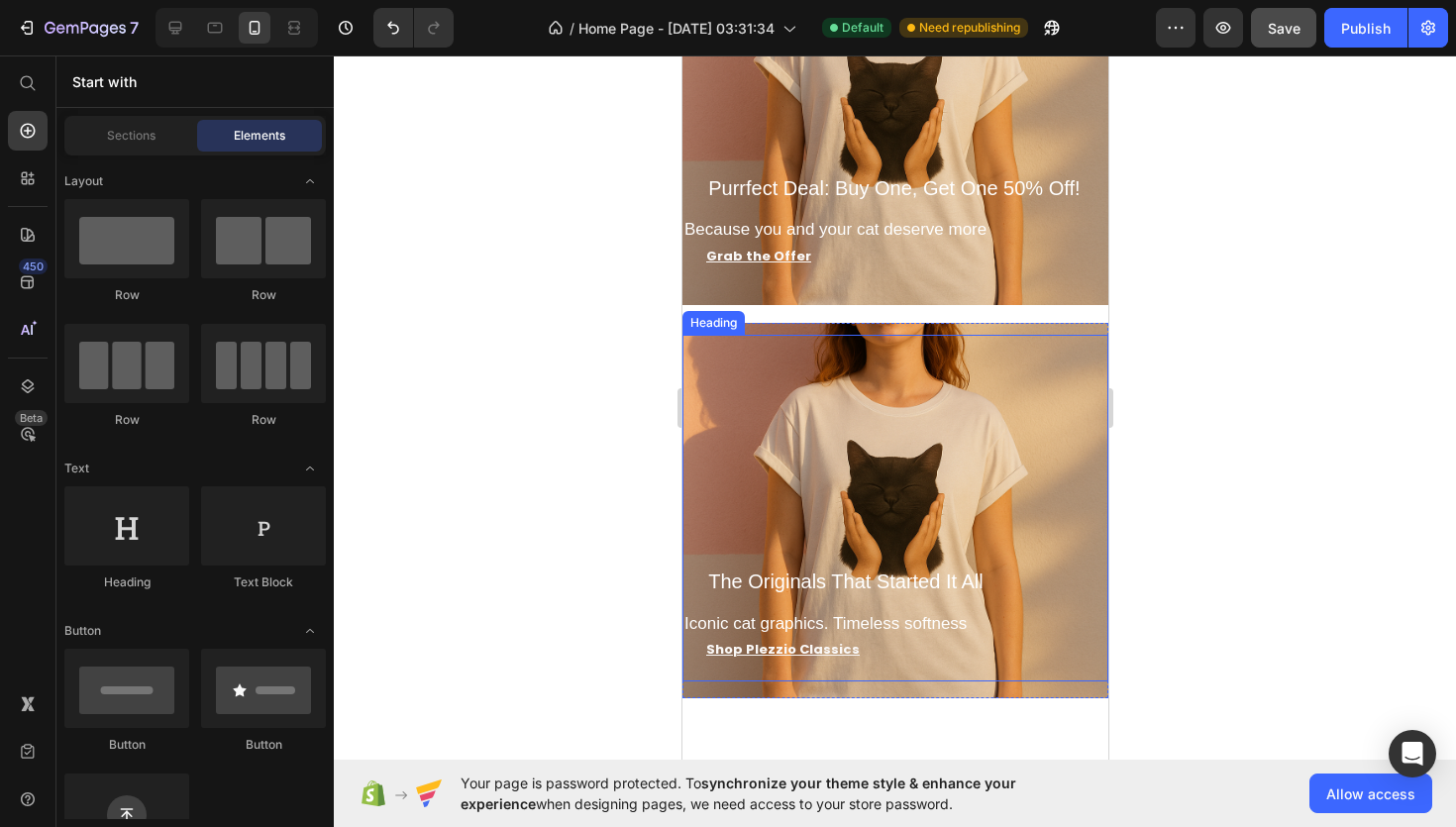click on "The Originals That Started It All      Iconic cat graphics. Timeless softness" at bounding box center (894, 508) 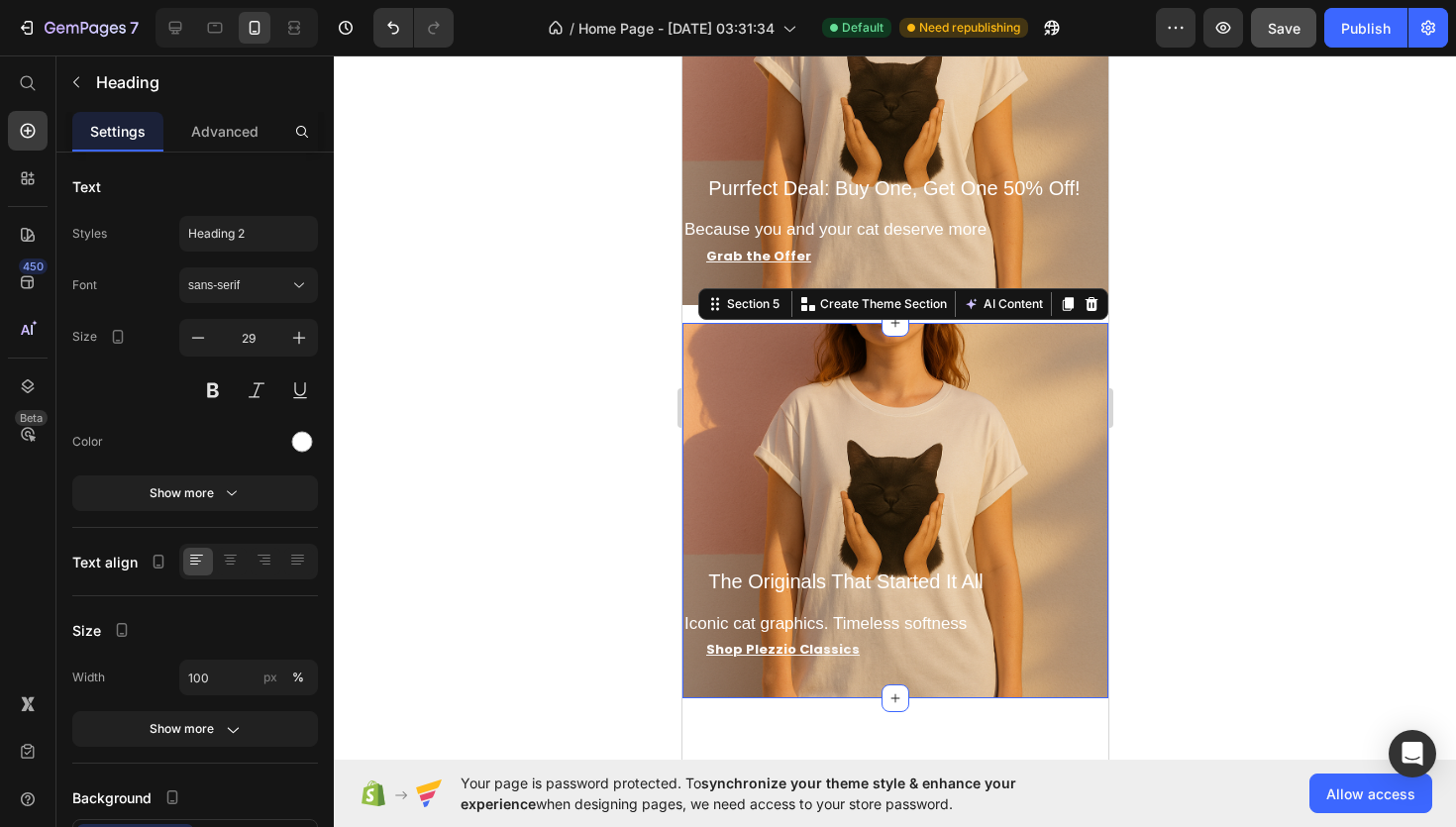 click on "The Originals That Started It All      Iconic cat graphics. Timeless softness   Heading Shop Plezzio Classics Button Section 5   You can create reusable sections Create Theme Section AI Content Write with GemAI What would you like to describe here? Tone and Voice Persuasive Product Mode Catitude Mode ON Classic Adult Vest Top Show more Generate" at bounding box center (894, 510) 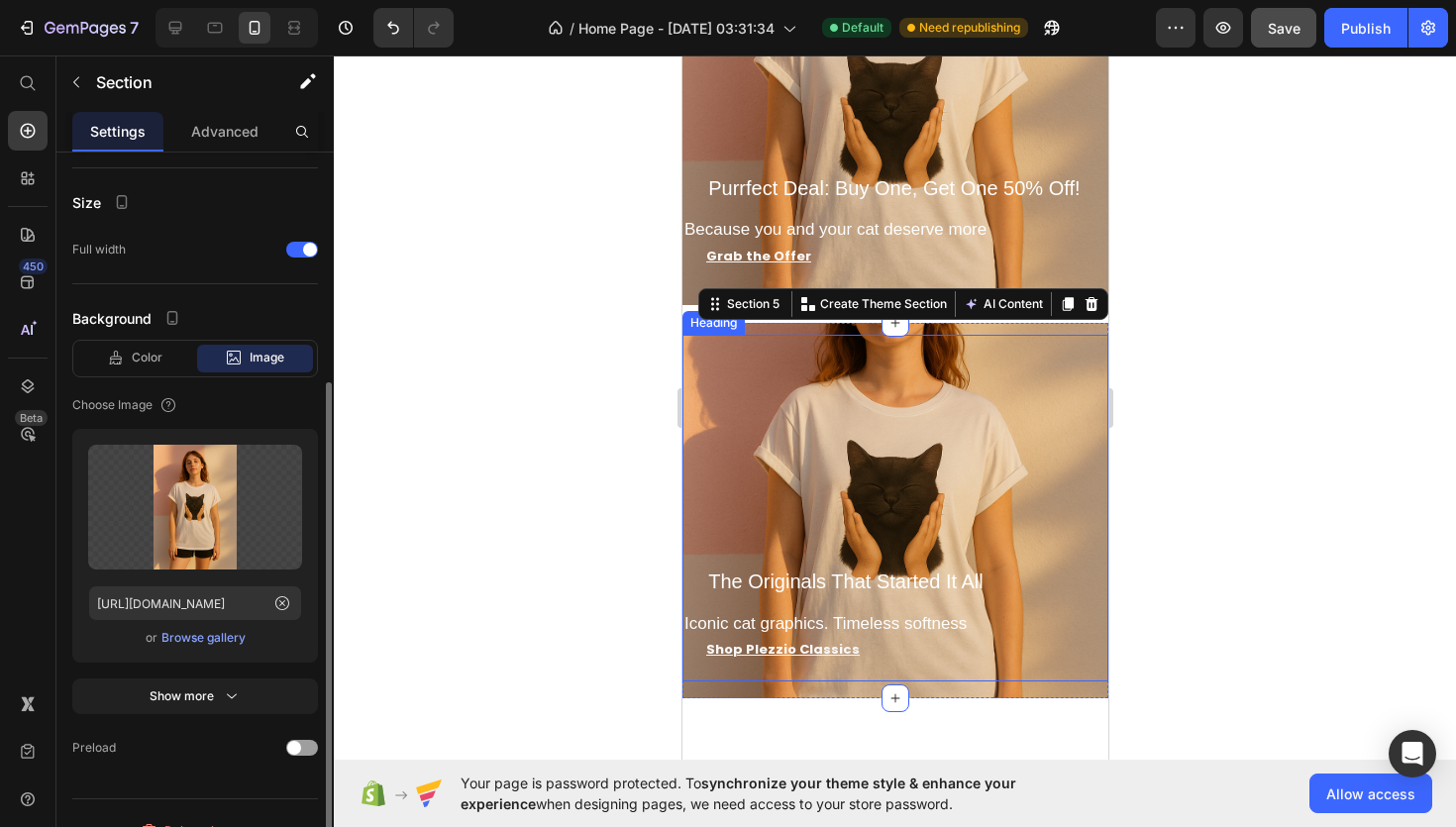 scroll, scrollTop: 378, scrollLeft: 0, axis: vertical 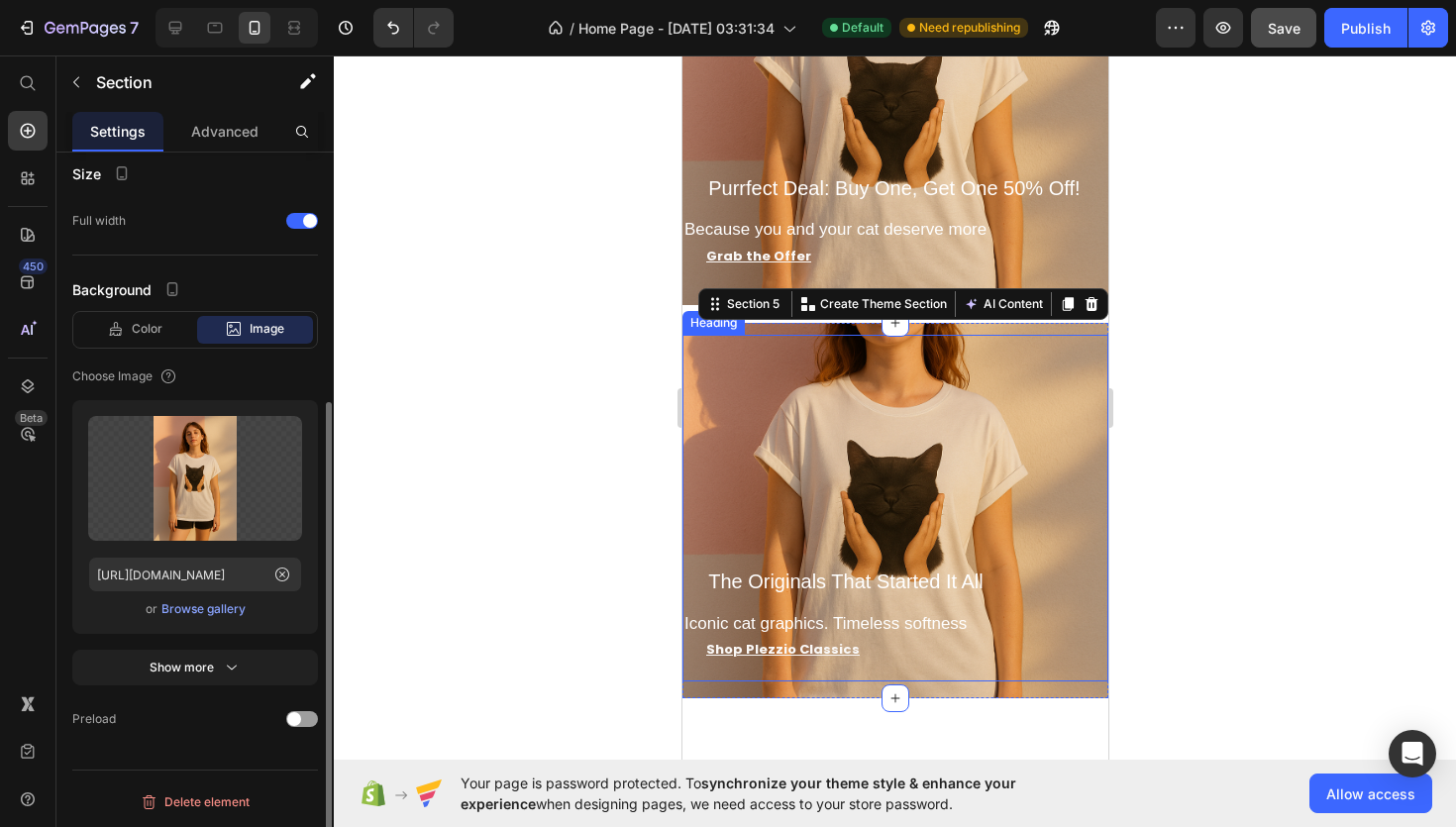 click on "Browse gallery" at bounding box center [203, 609] 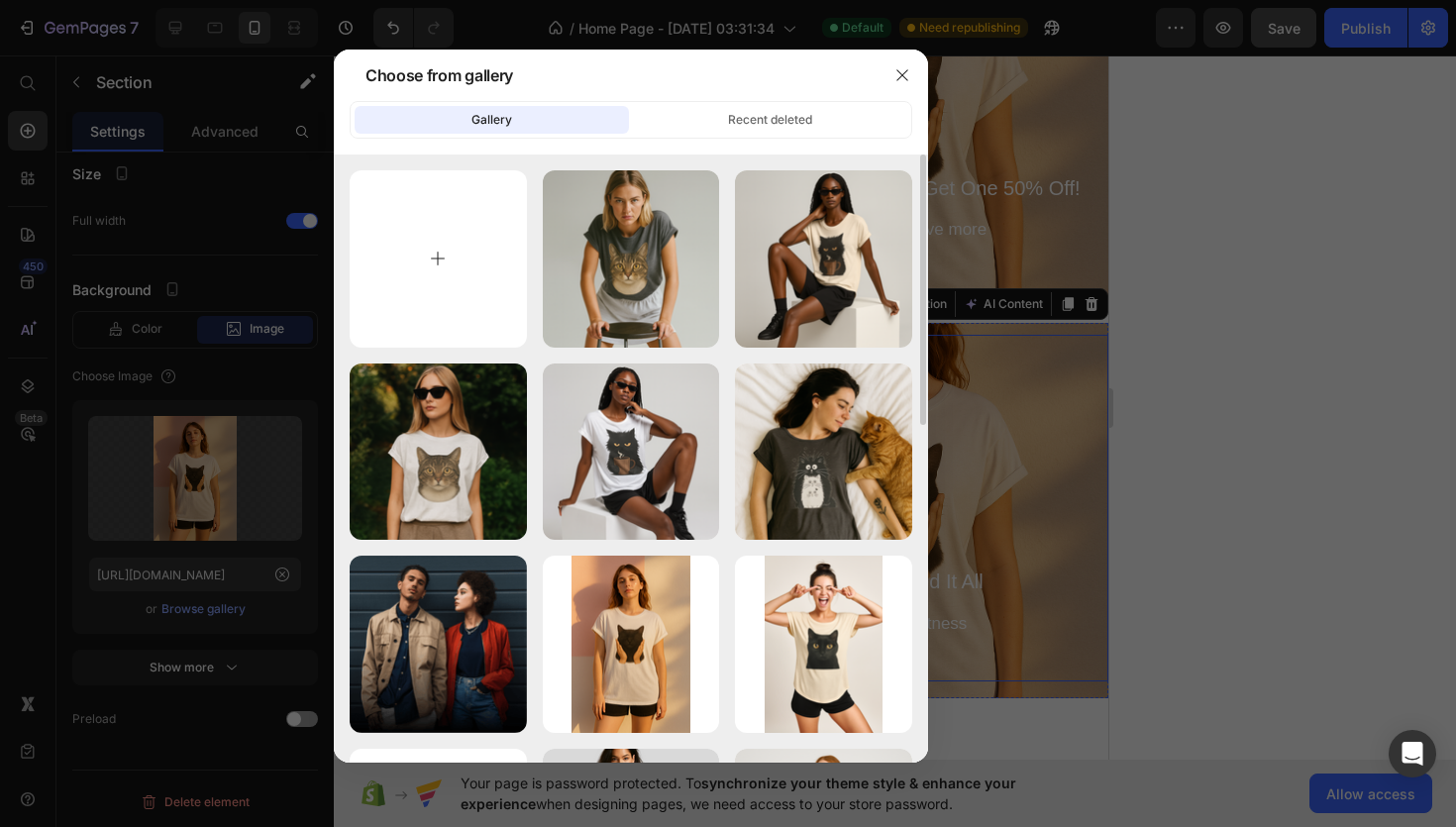 click at bounding box center [438, 258] 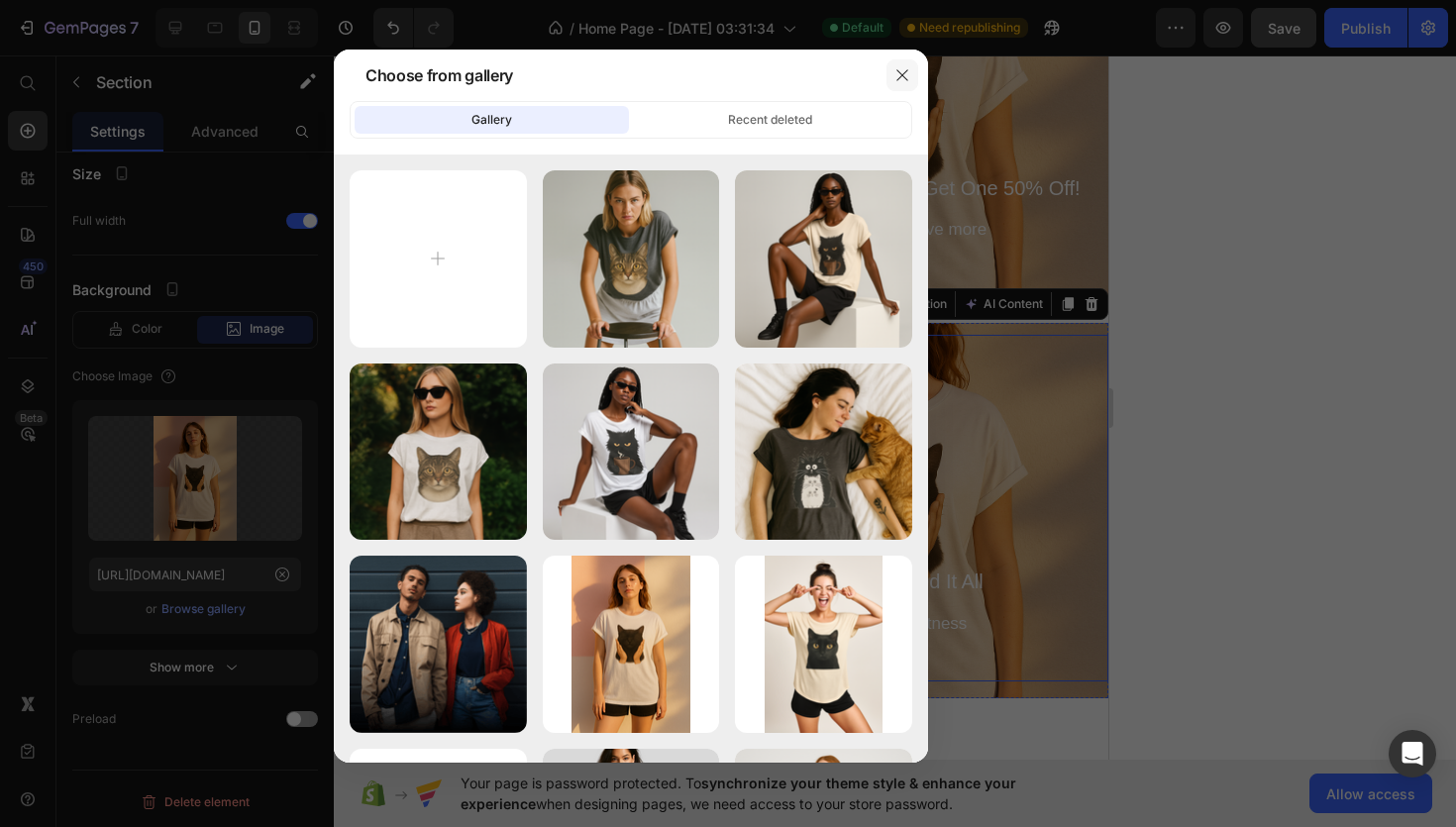 click 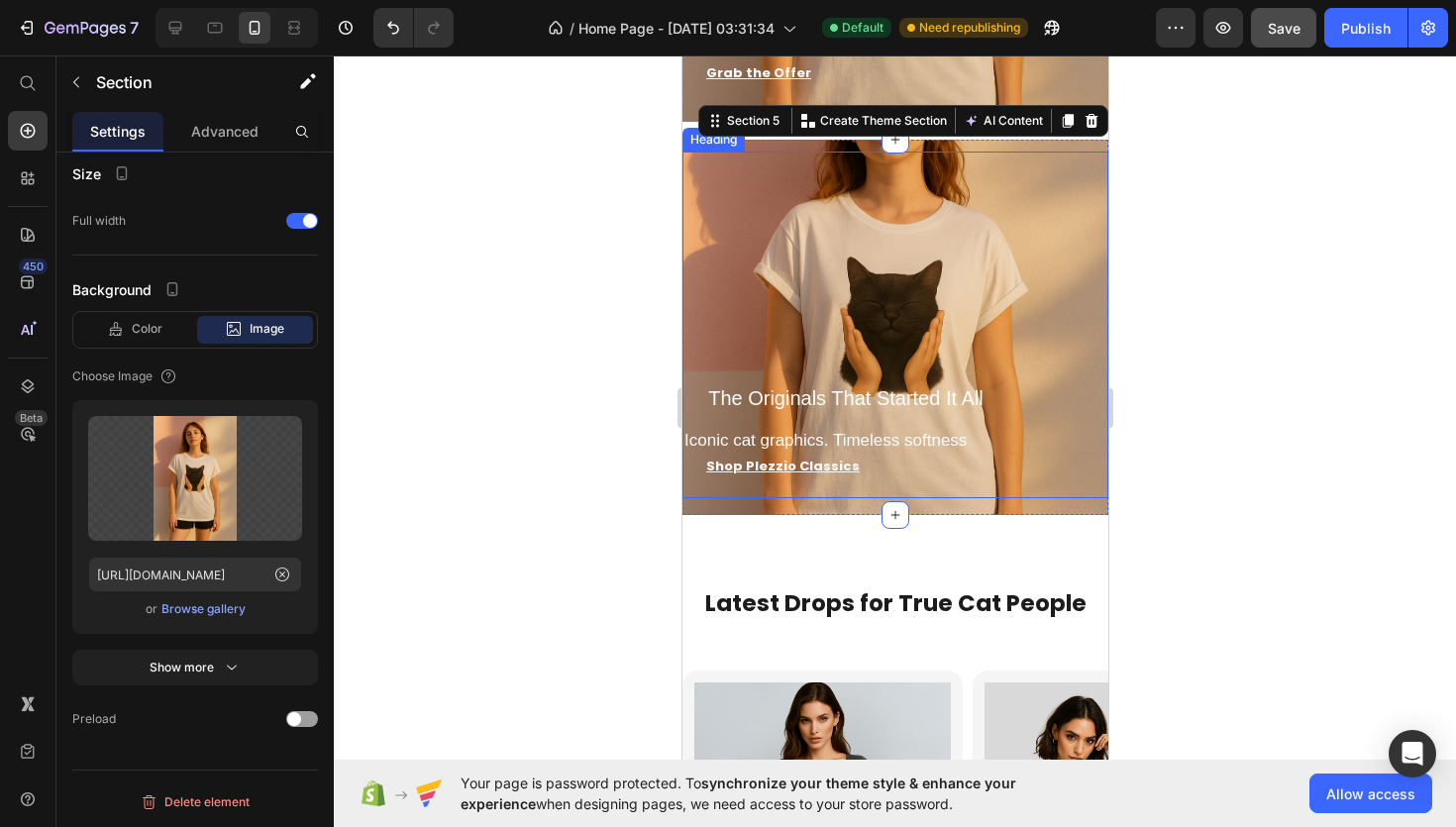 scroll, scrollTop: 1976, scrollLeft: 0, axis: vertical 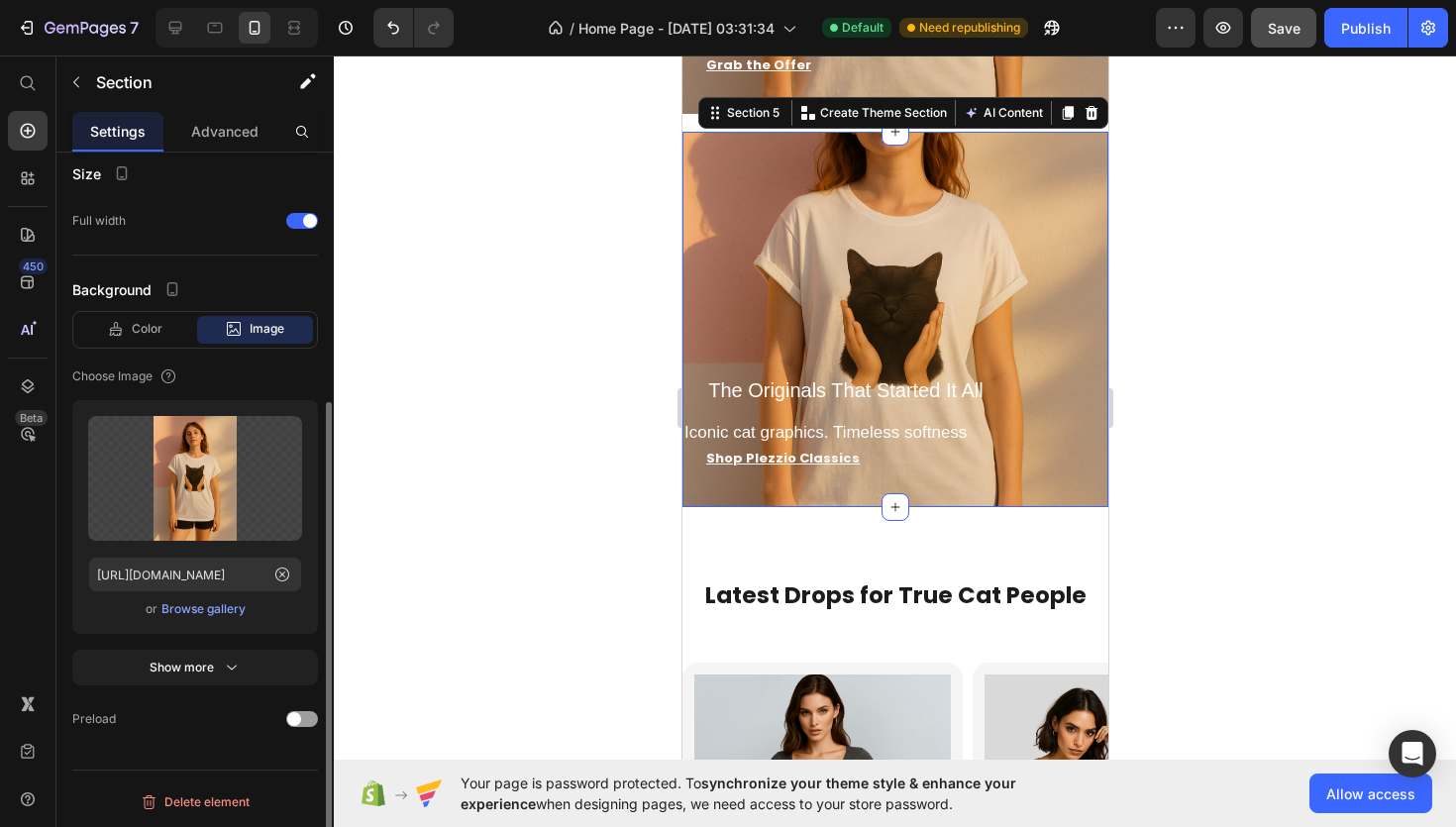 click on "Browse gallery" at bounding box center [203, 609] 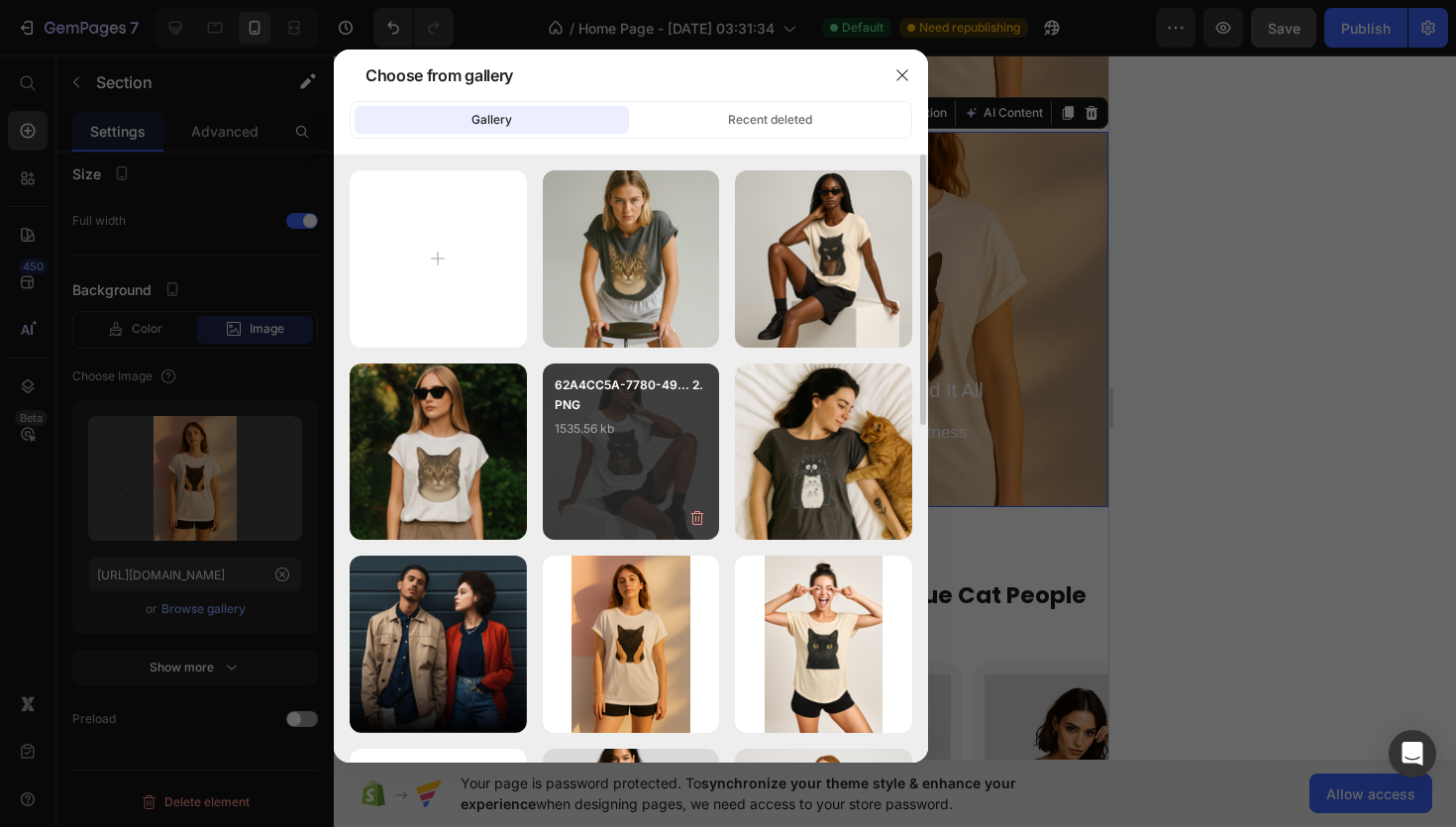 click on "62A4CC5A-7780-49... 2.PNG 1535.56 kb" at bounding box center (631, 452) 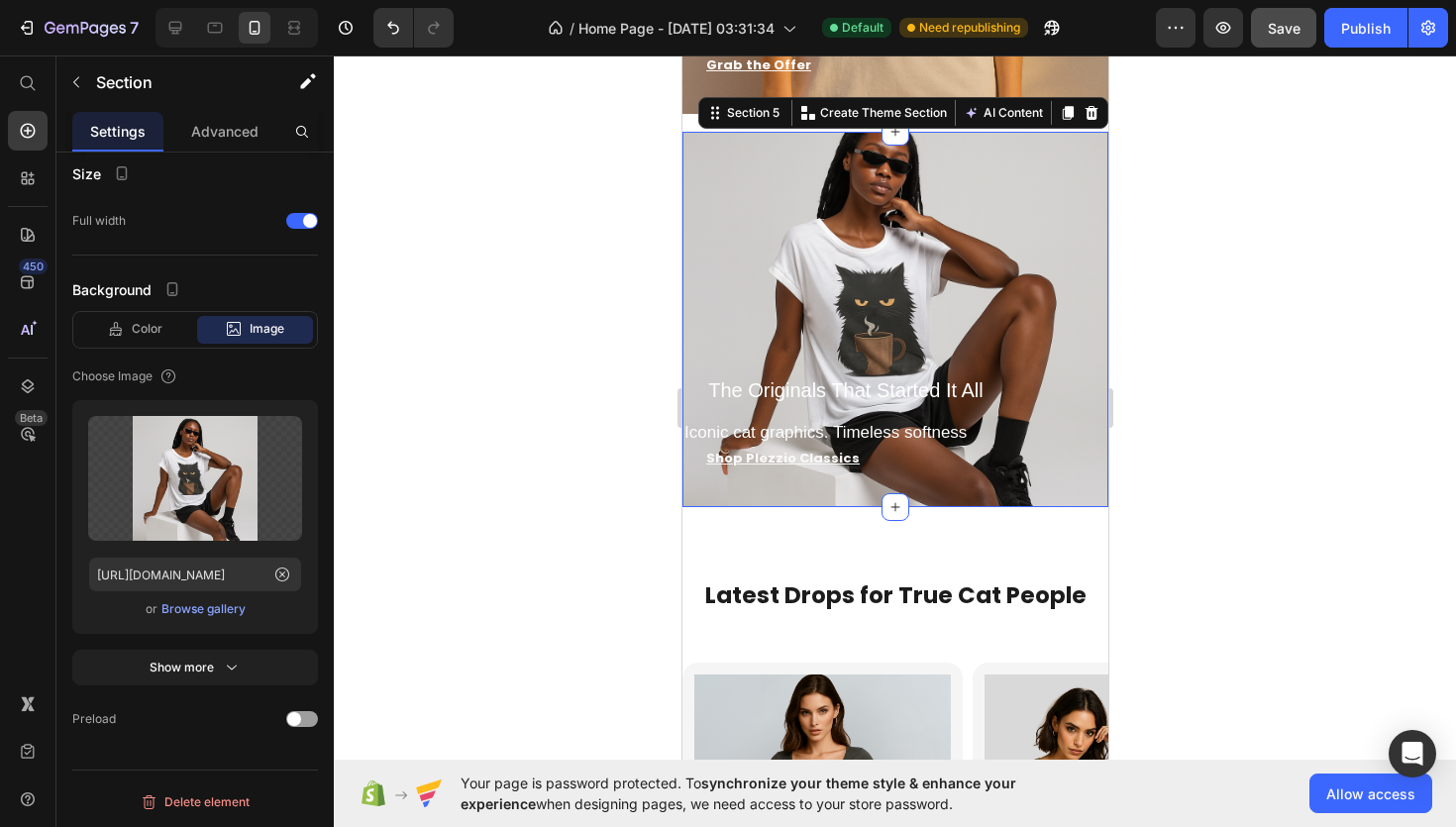 click 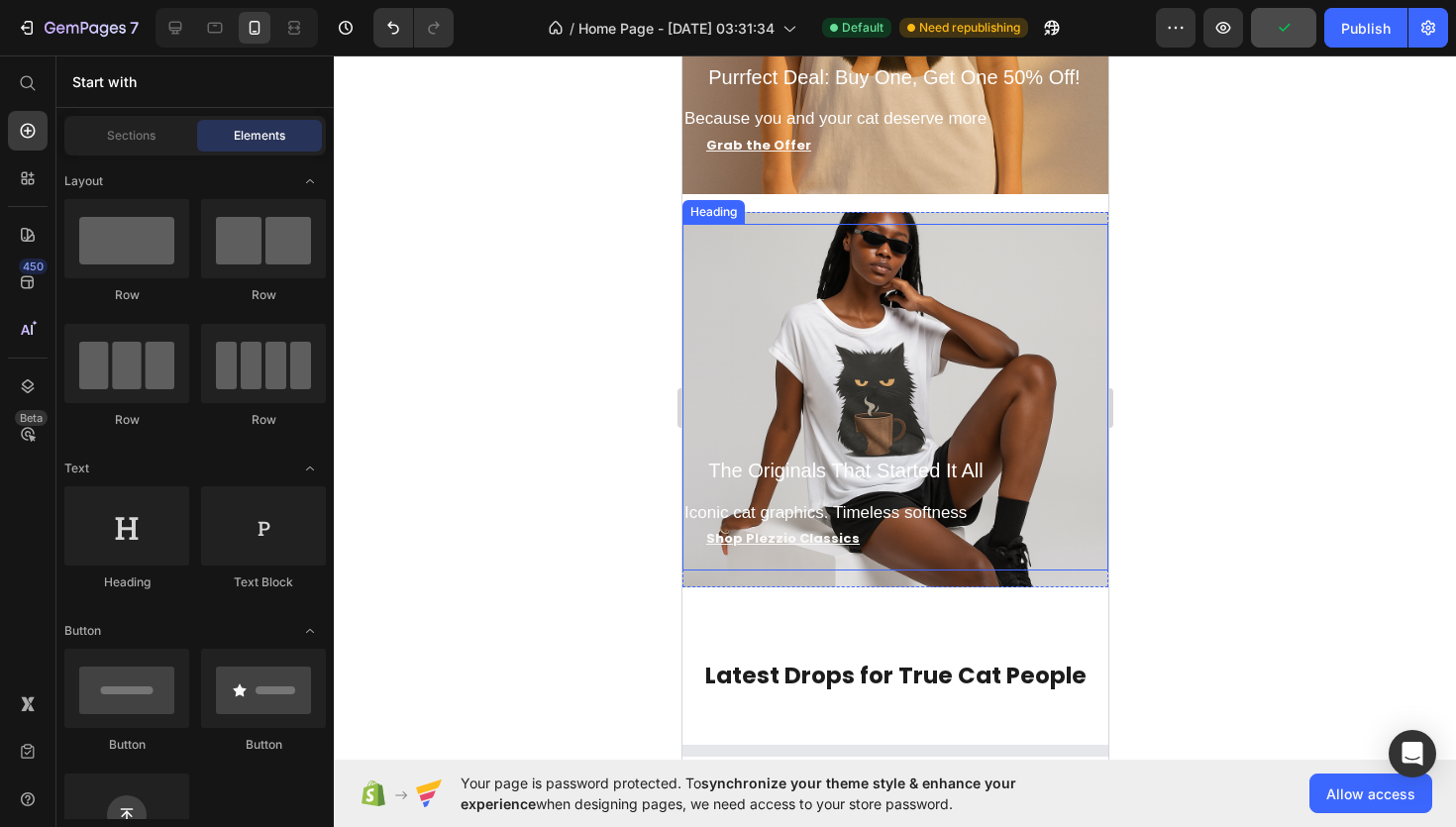 scroll, scrollTop: 1899, scrollLeft: 0, axis: vertical 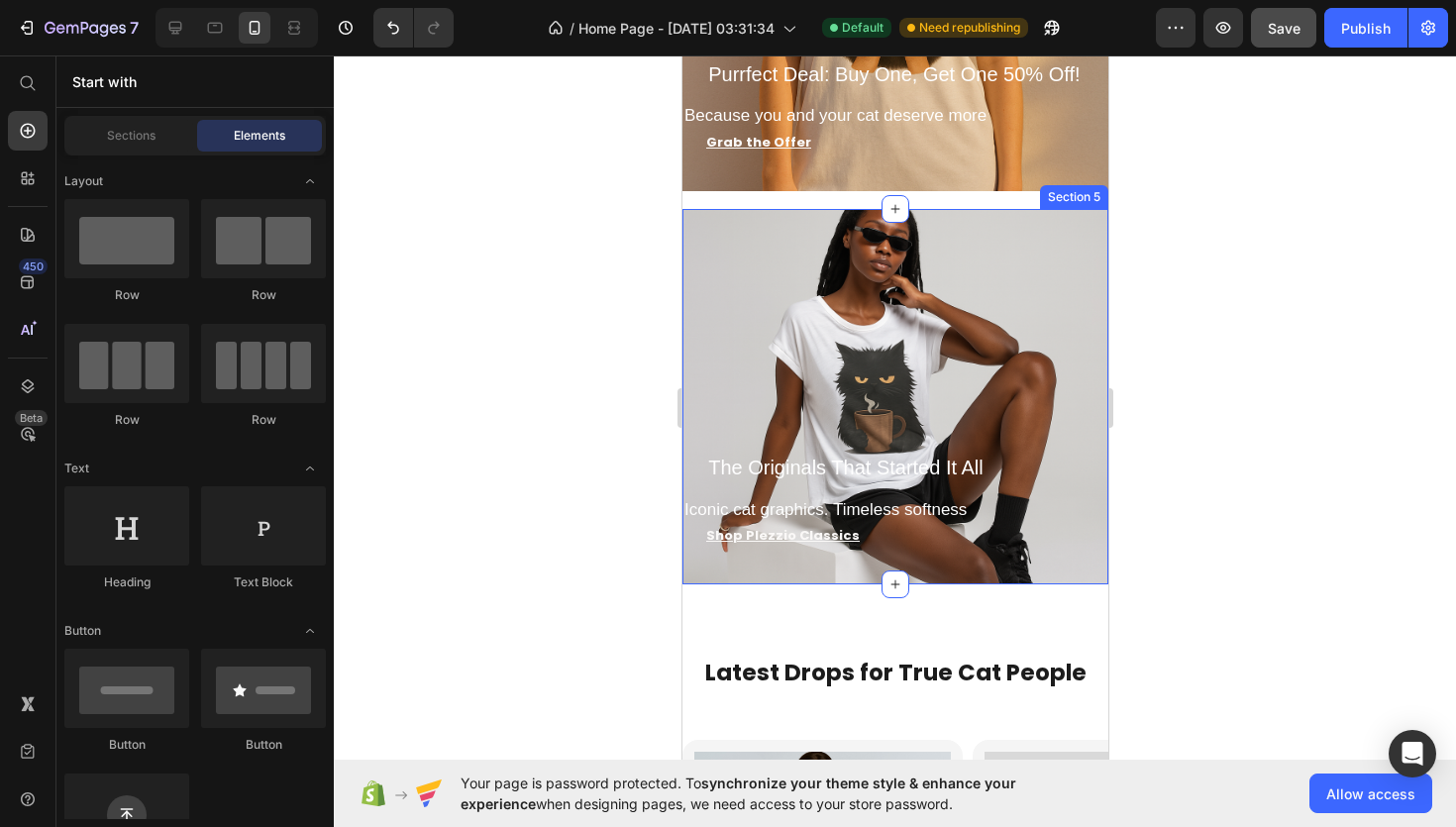 click on "The Originals That Started It All      Iconic cat graphics. Timeless softness   Heading Shop Plezzio Classics Button Section 5" at bounding box center (894, 396) 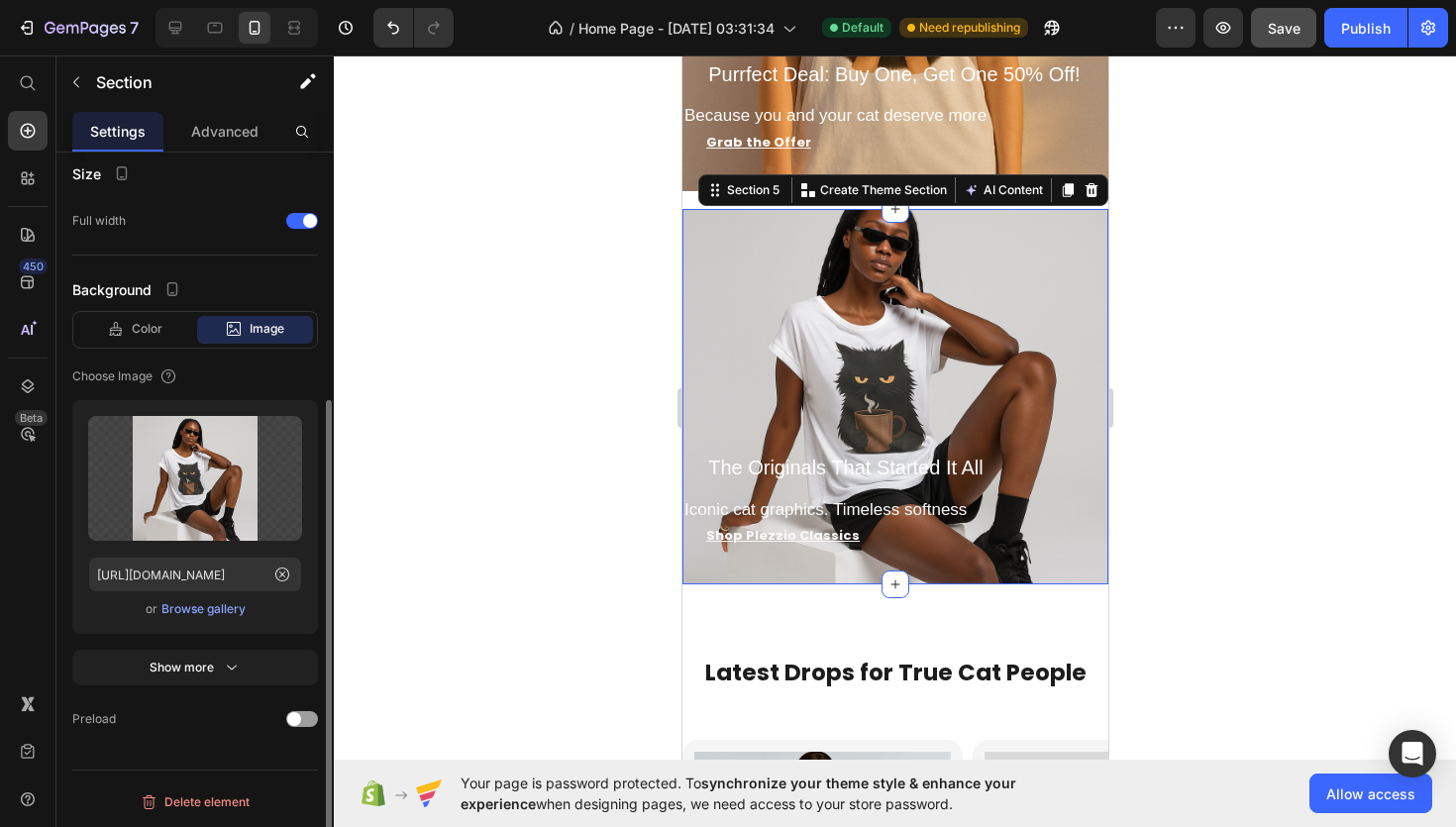 scroll, scrollTop: 337, scrollLeft: 0, axis: vertical 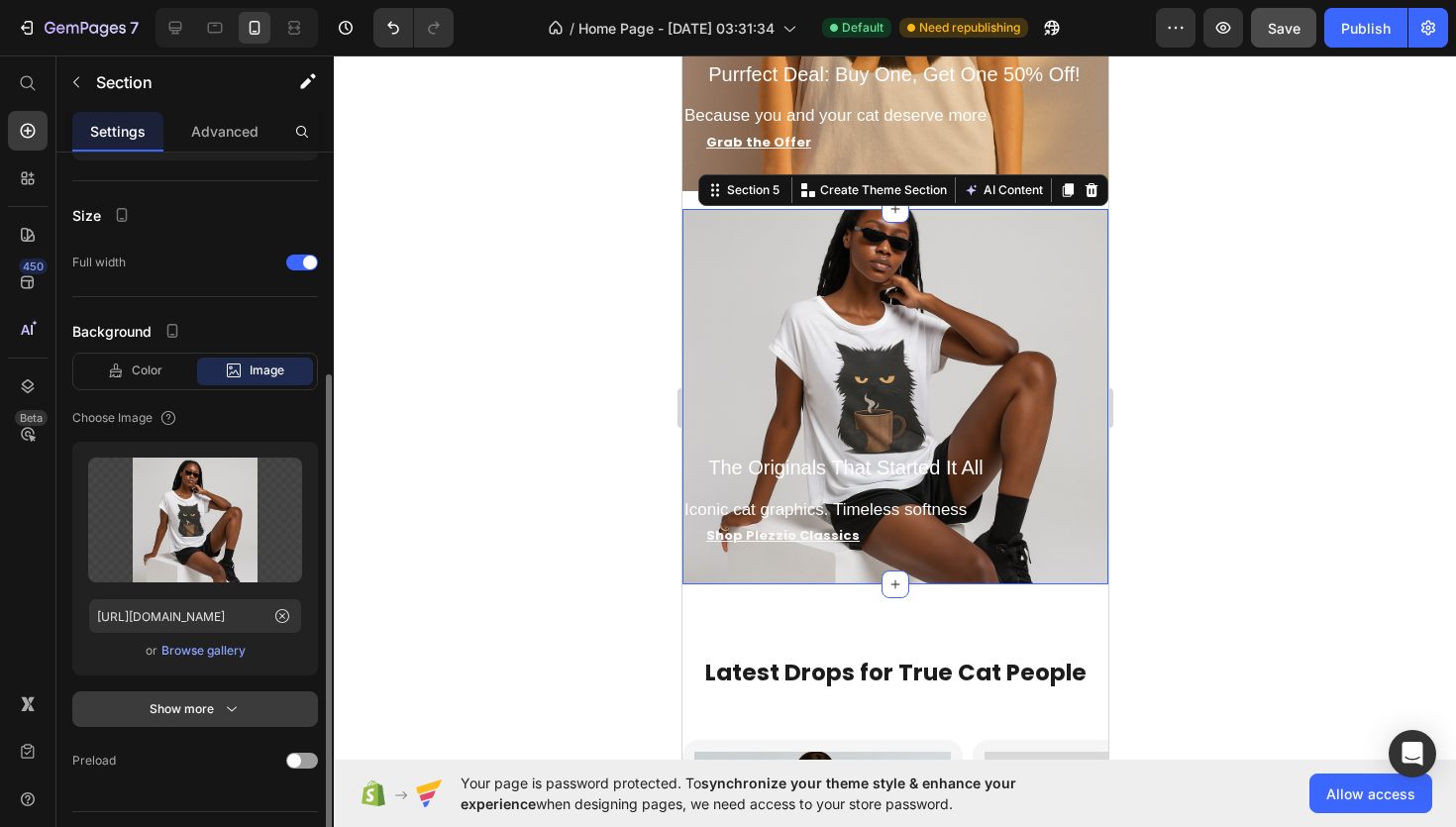click on "Show more" at bounding box center (195, 709) 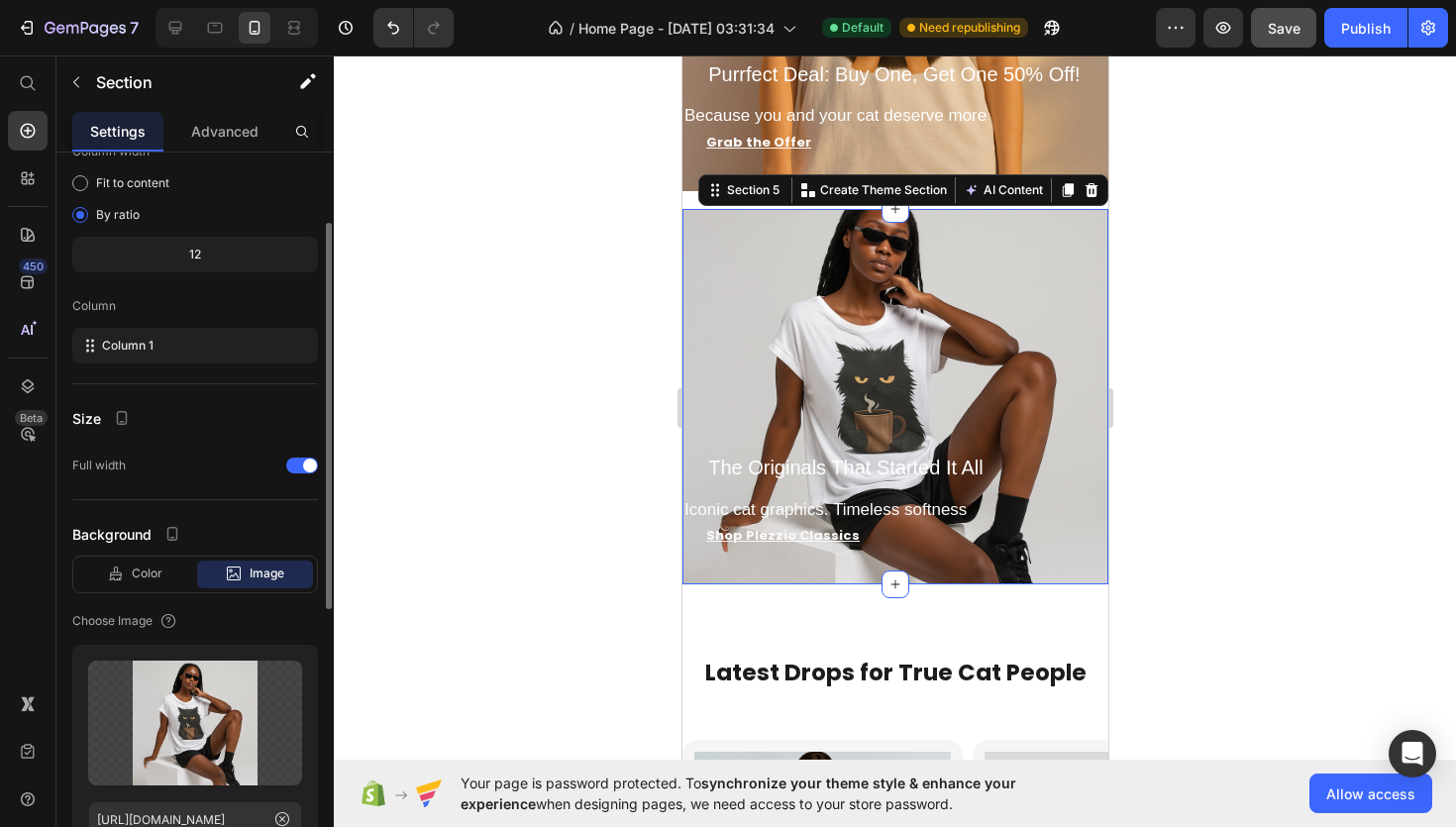 scroll, scrollTop: 0, scrollLeft: 0, axis: both 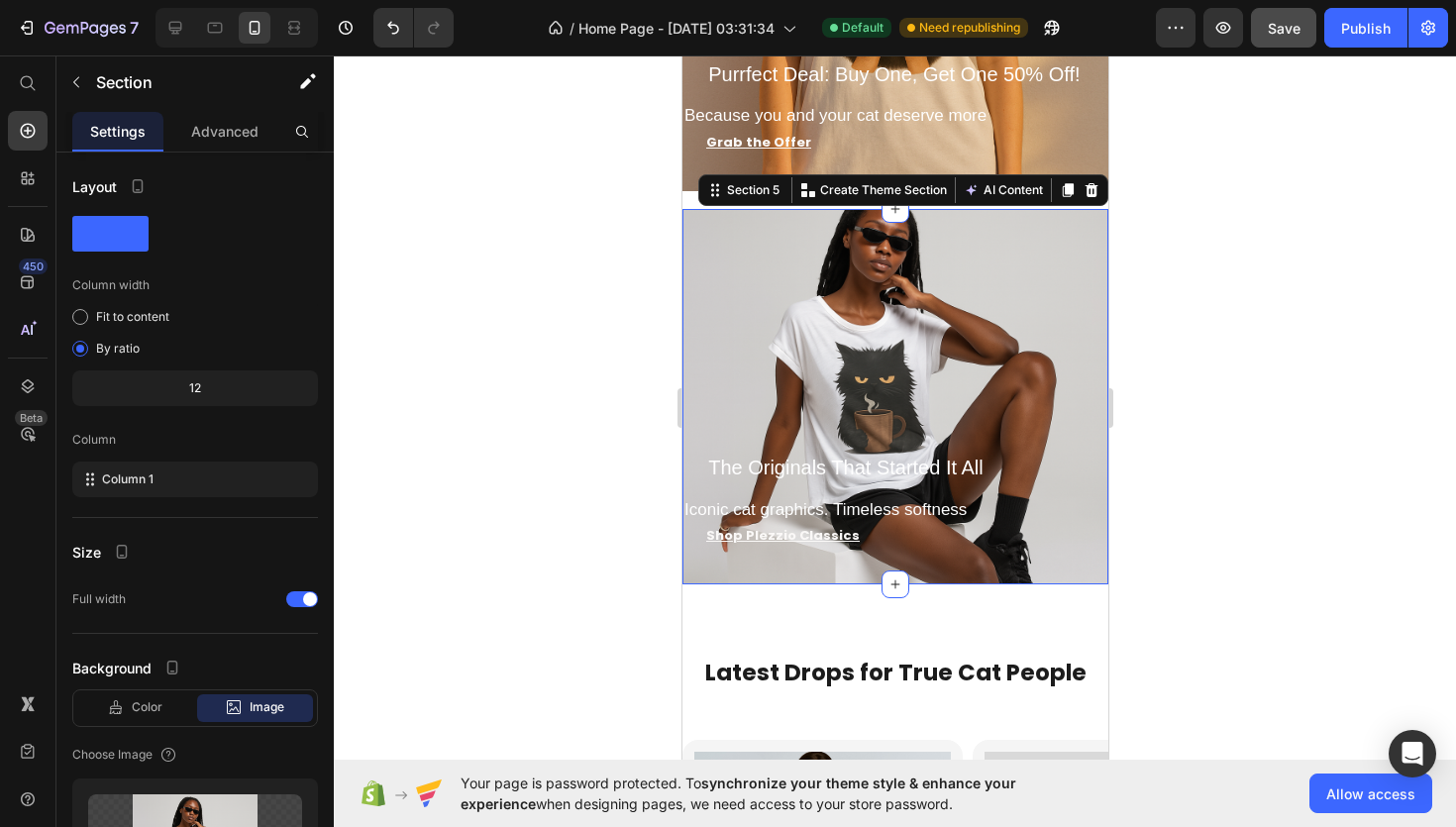 click 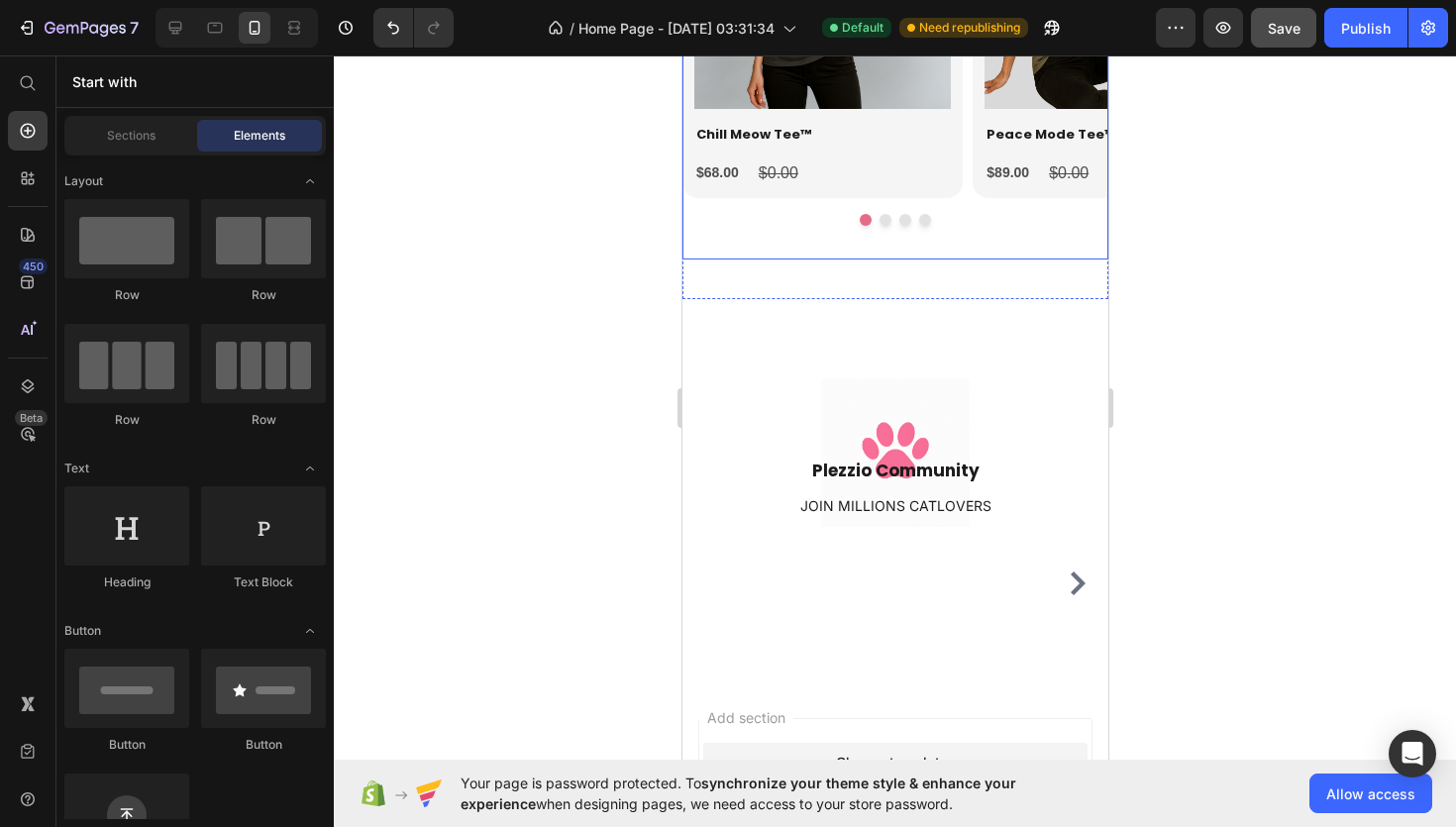 scroll, scrollTop: 2838, scrollLeft: 0, axis: vertical 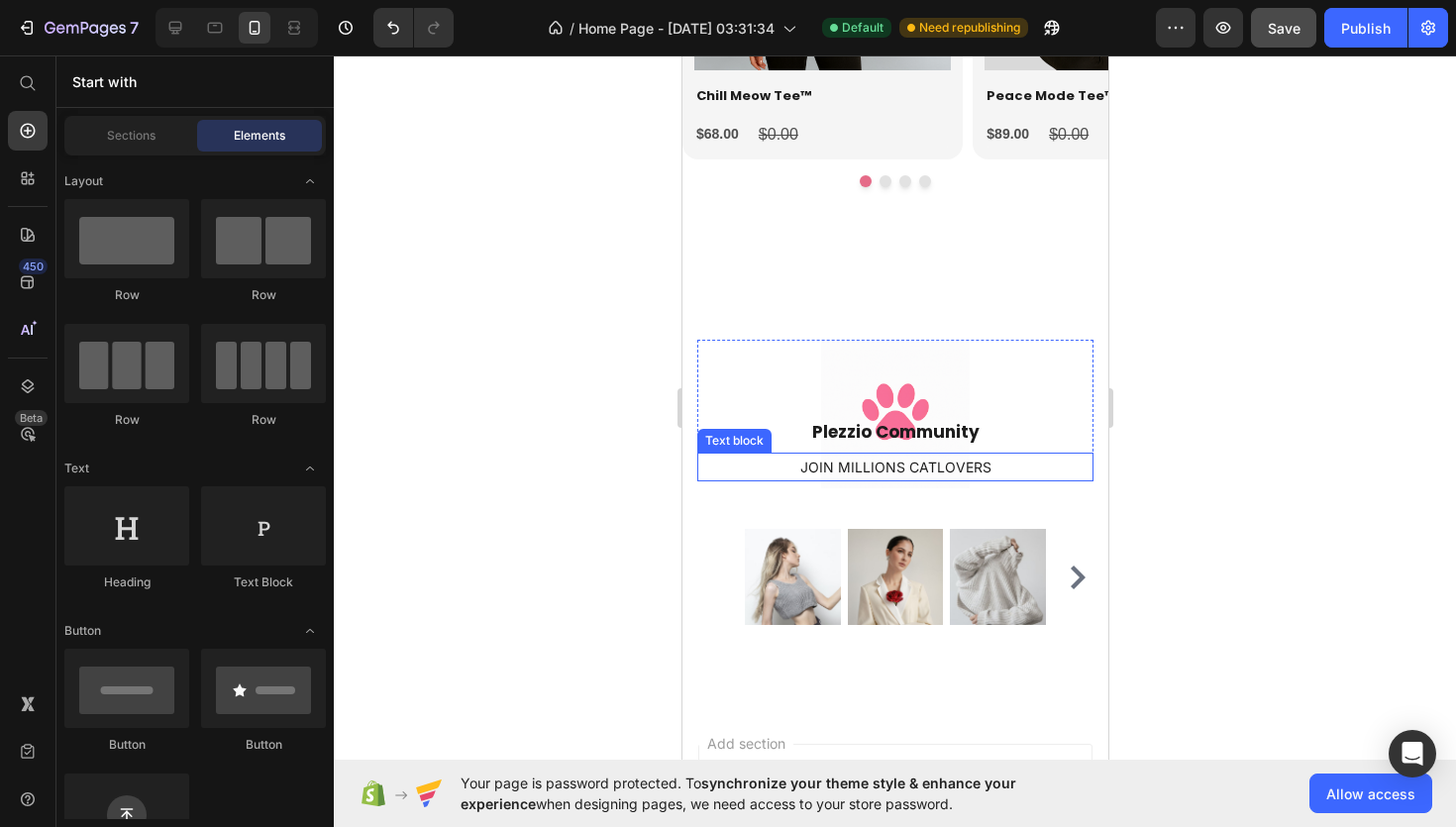 click on "JOIN MILLIONS CATLOVERS" at bounding box center [894, 466] 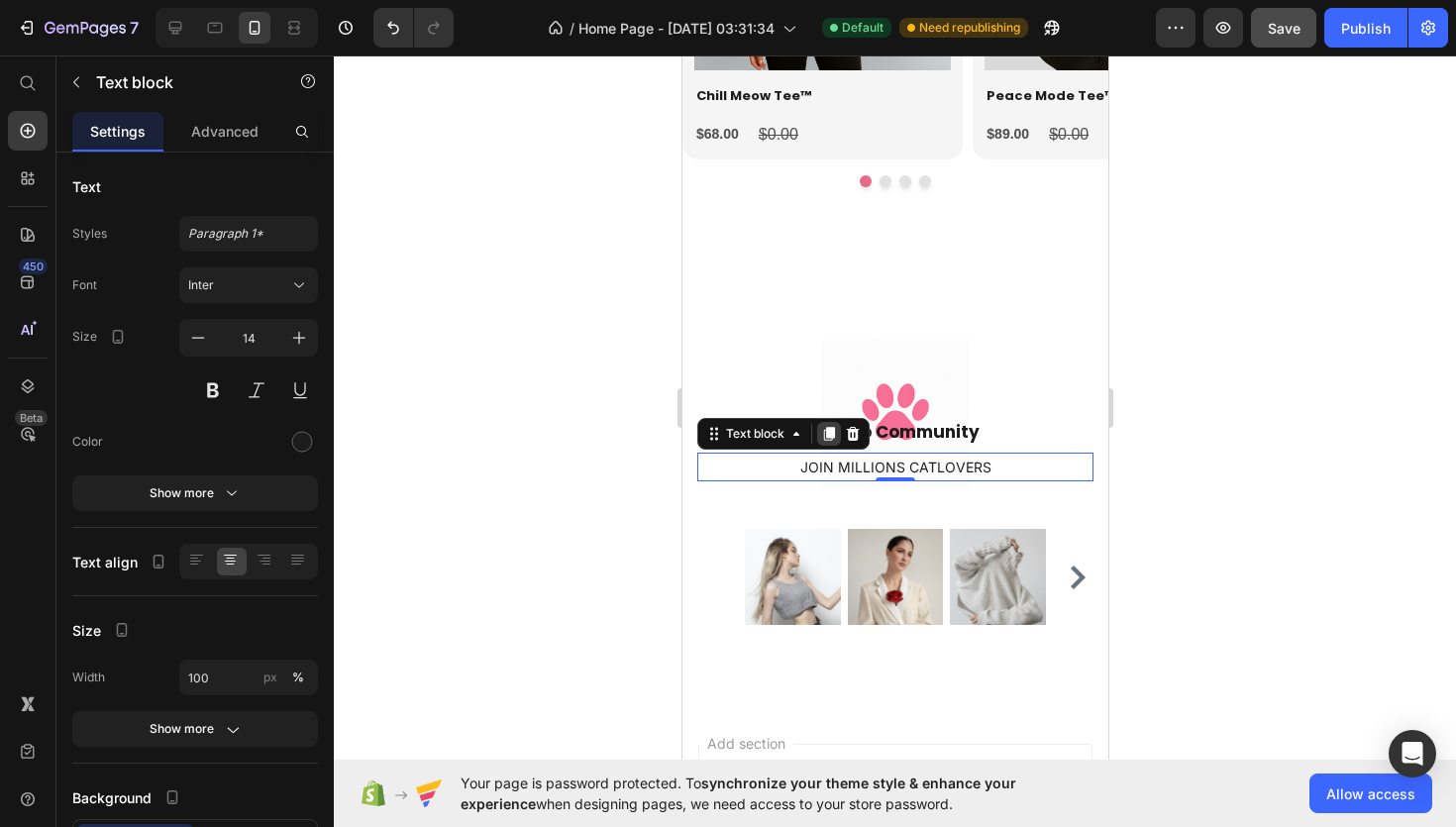 click 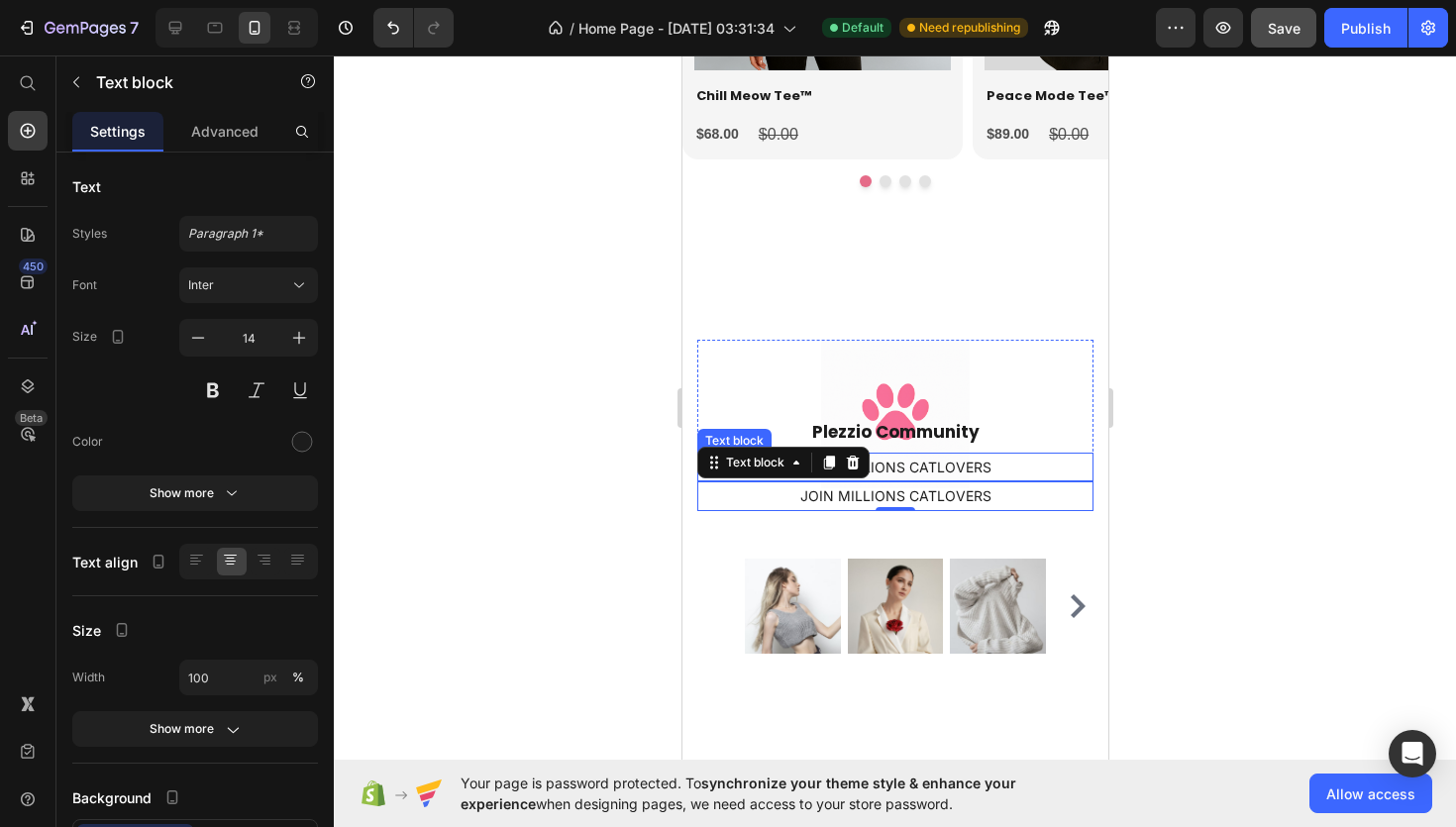 click on "JOIN MILLIONS CATLOVERS" at bounding box center (894, 466) 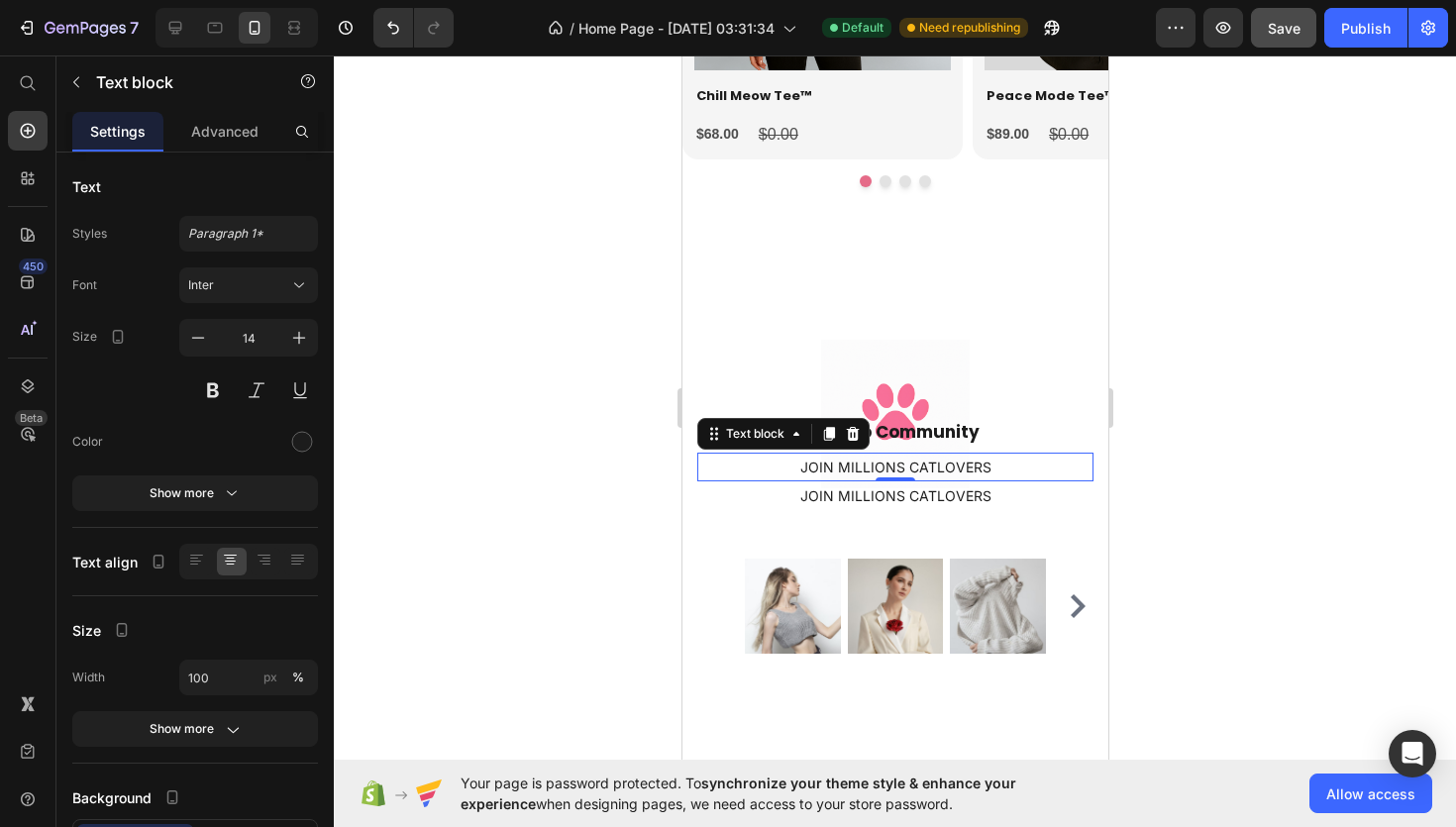 click on "JOIN MILLIONS CATLOVERS" at bounding box center [894, 466] 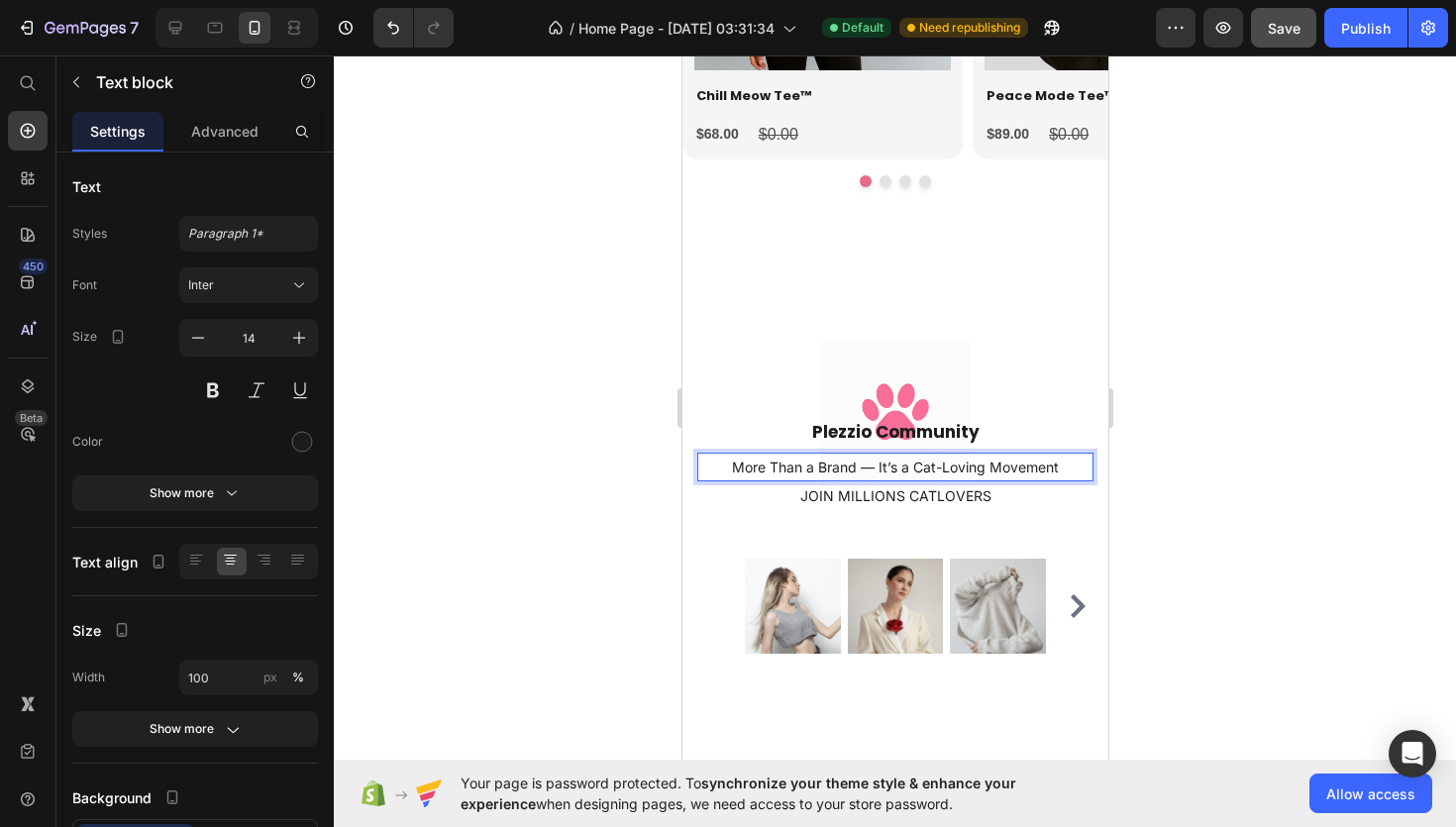 click on "More Than a Brand — It’s a Cat-Loving Movement" at bounding box center [894, 466] 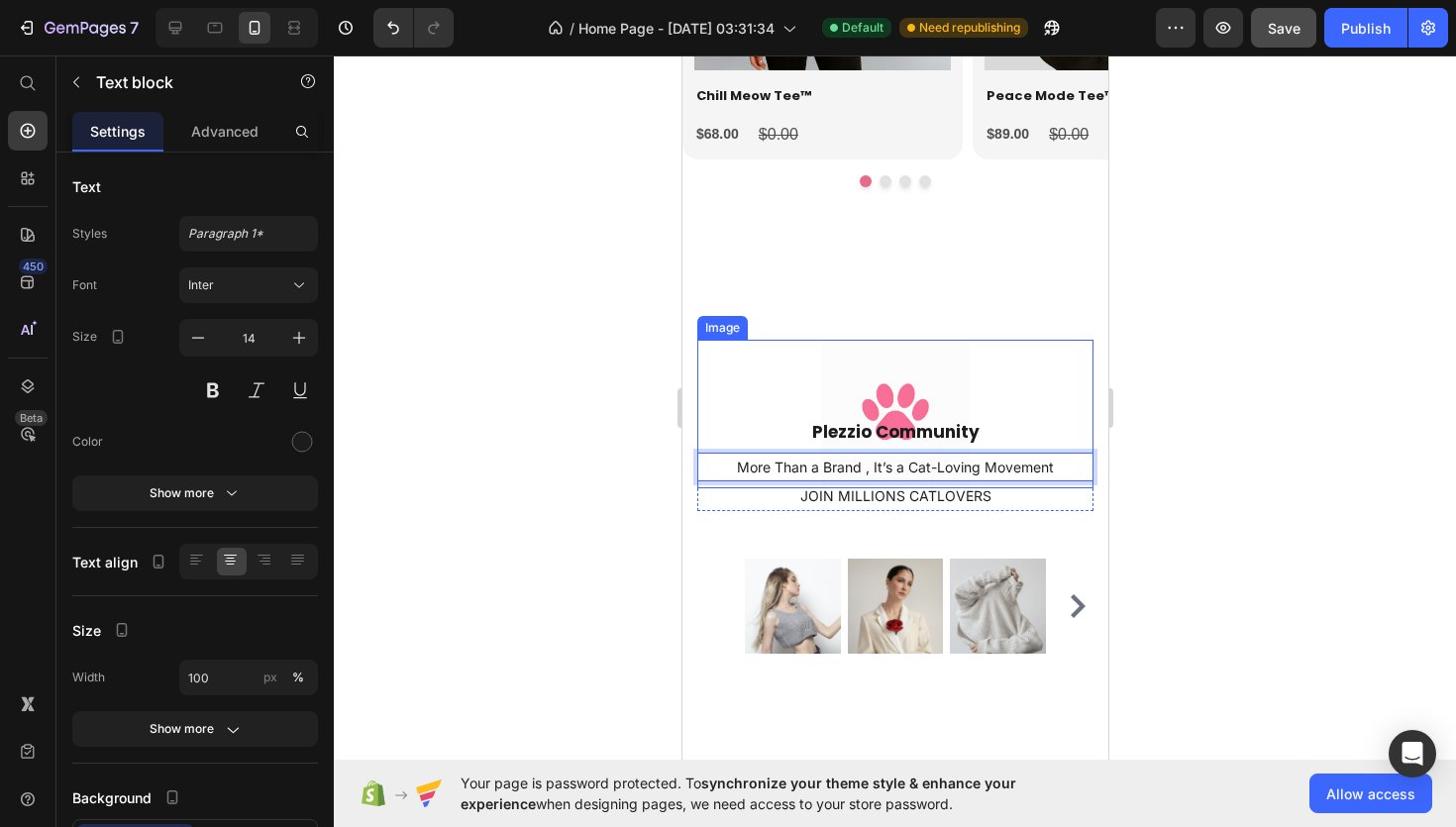 click at bounding box center (894, 414) 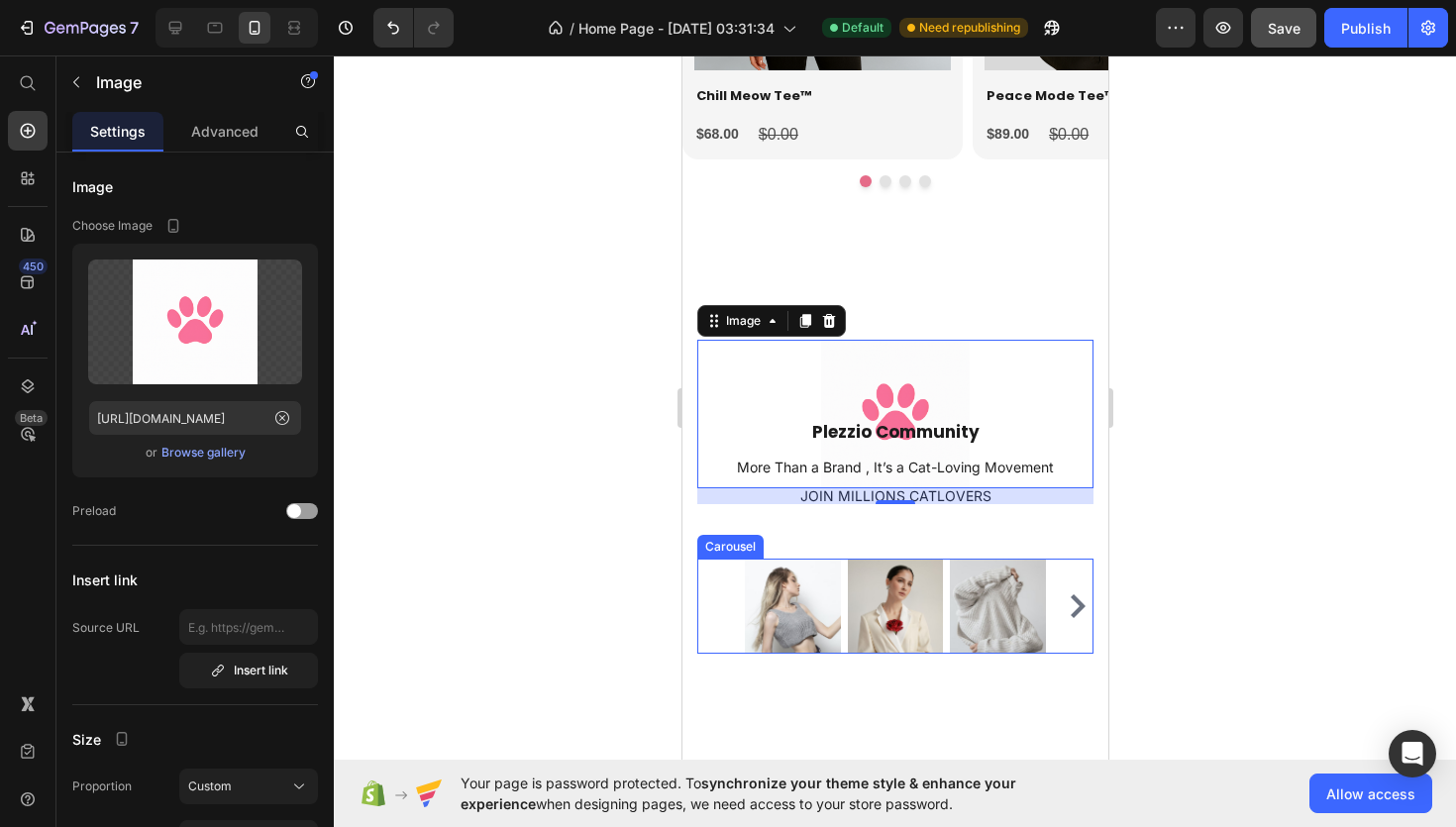 click on "Image Image Image Image Image Image Image Image Image" at bounding box center (894, 606) 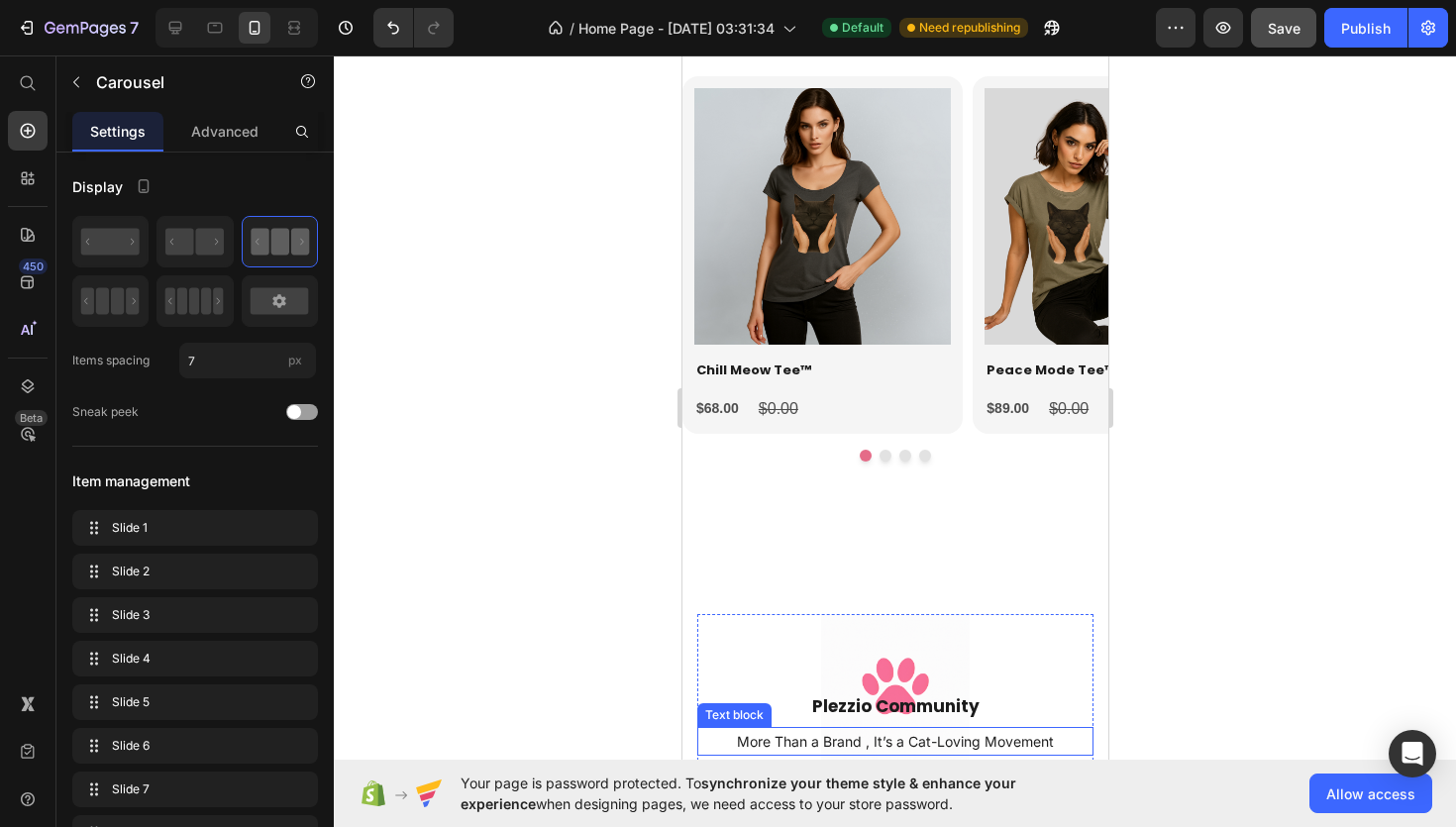 scroll, scrollTop: 2560, scrollLeft: 0, axis: vertical 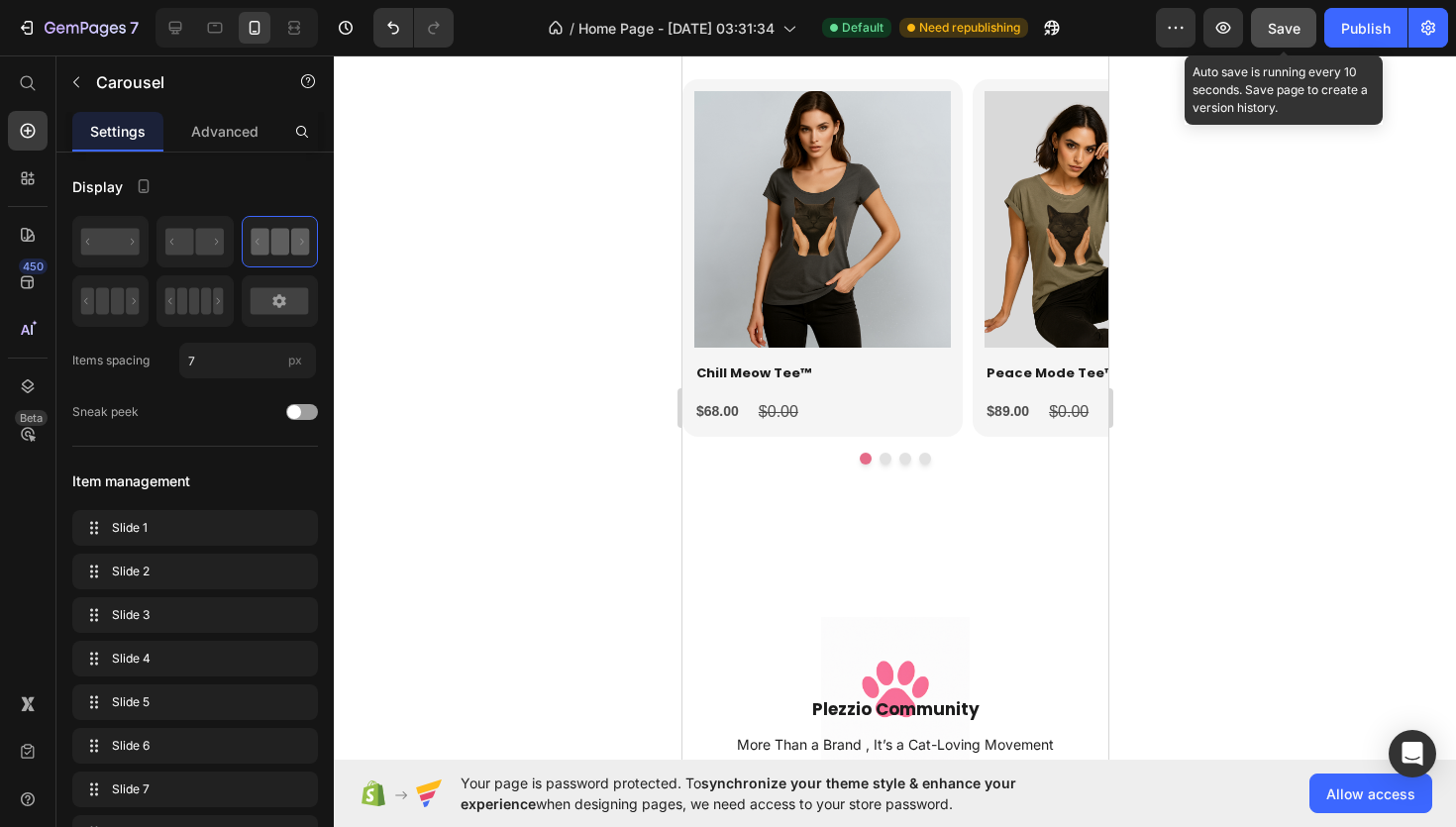 click on "Save" 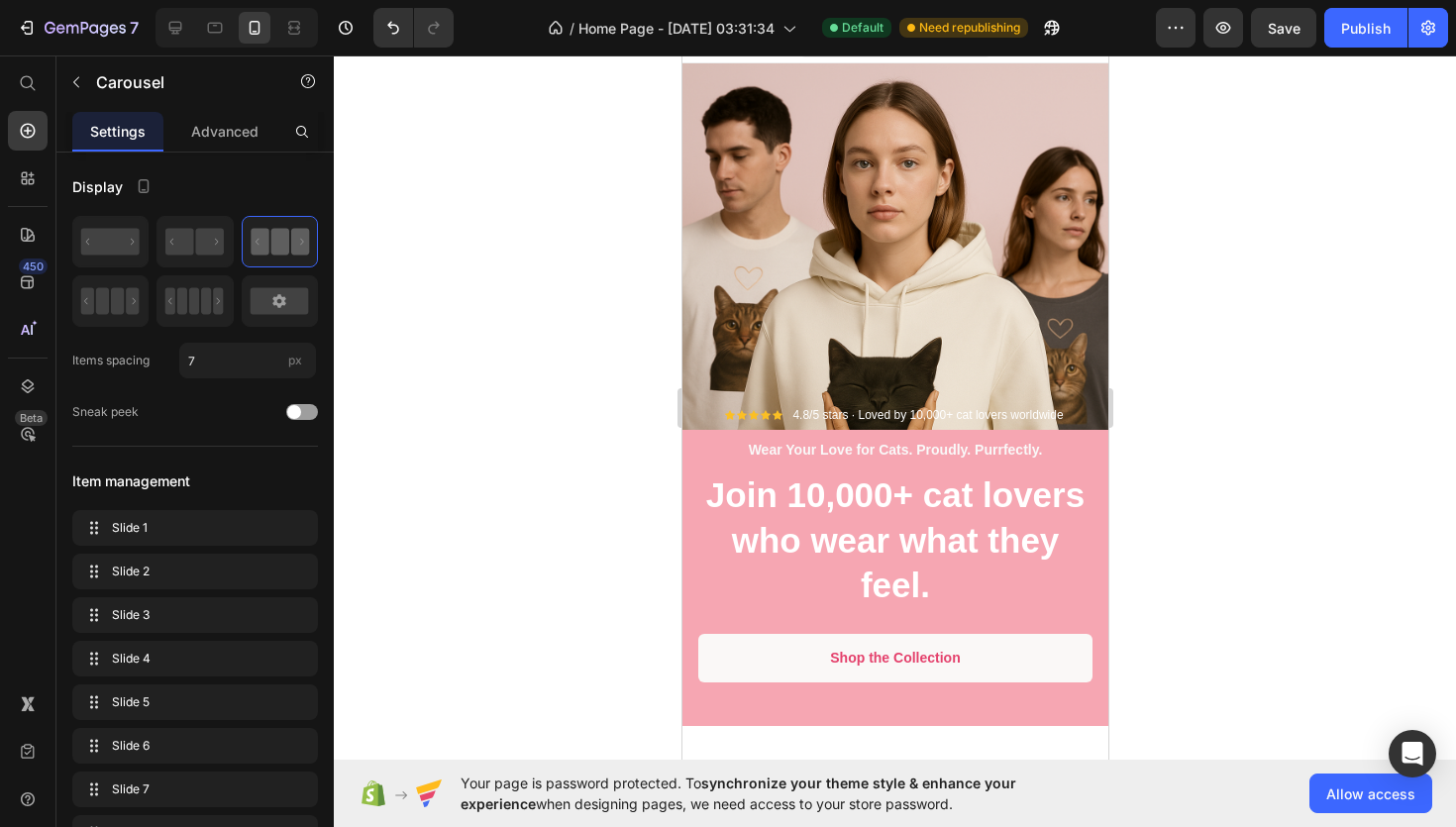 scroll, scrollTop: 0, scrollLeft: 0, axis: both 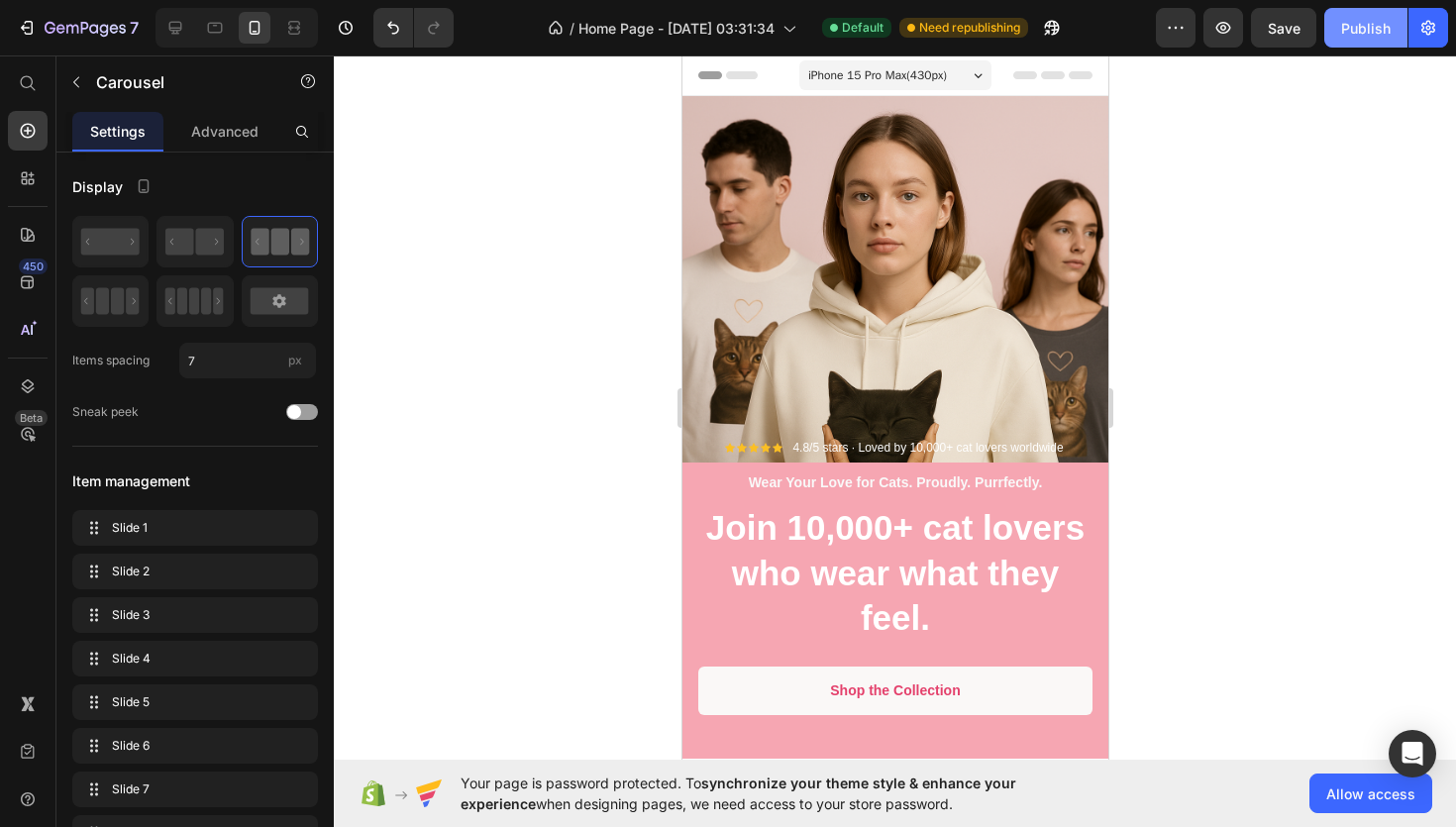 click on "Publish" at bounding box center (1366, 28) 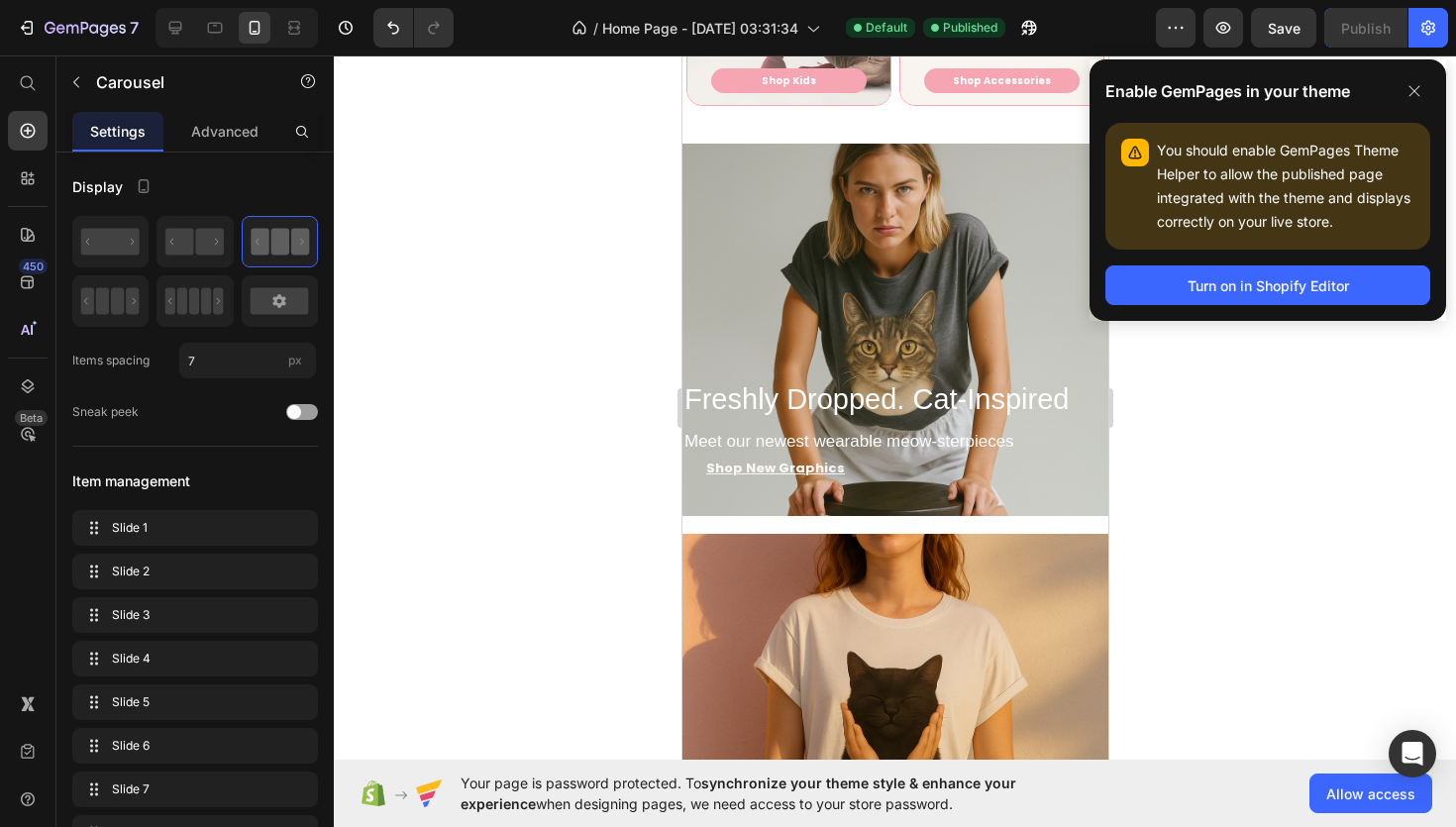 scroll, scrollTop: 1194, scrollLeft: 0, axis: vertical 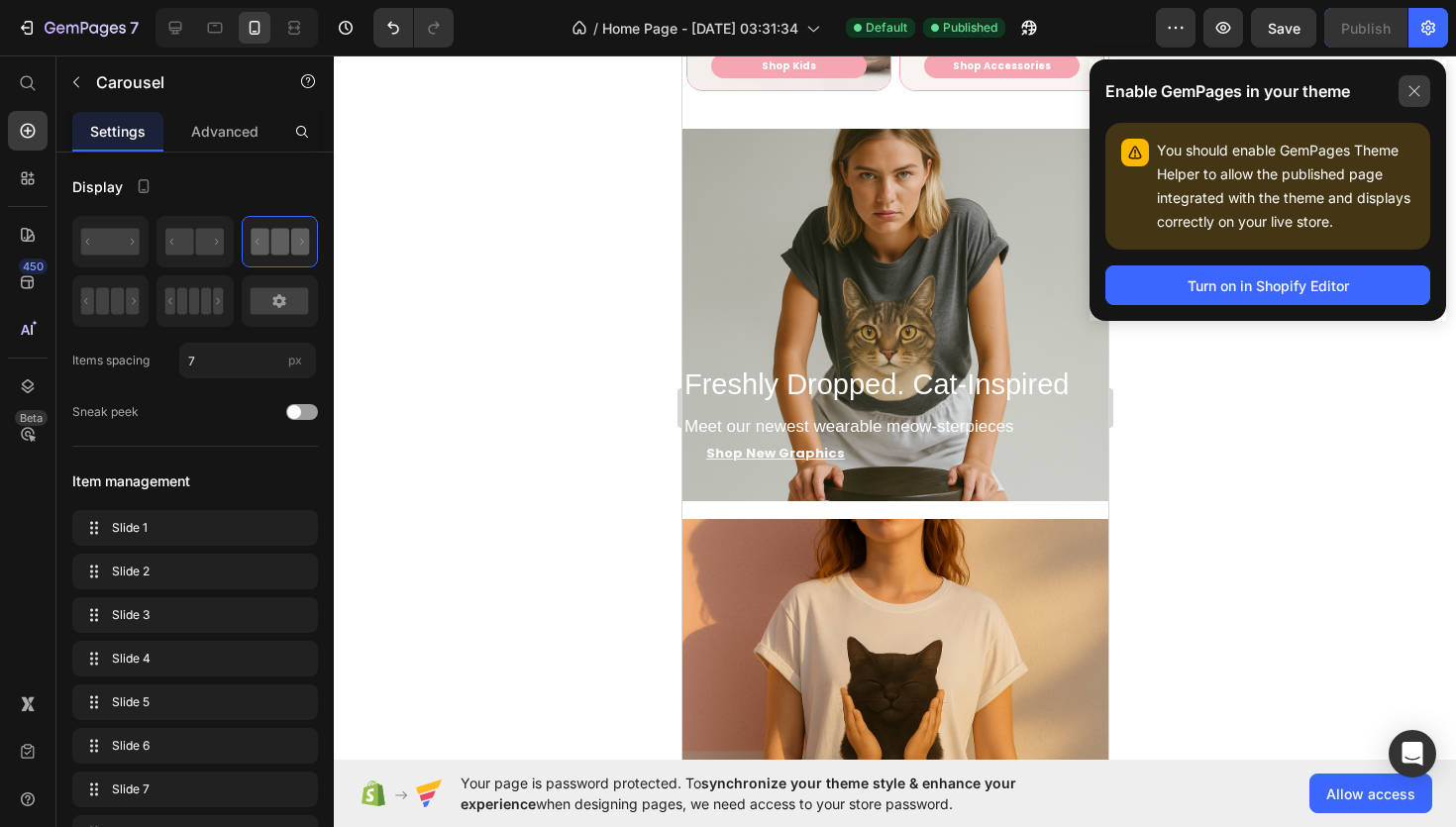 click 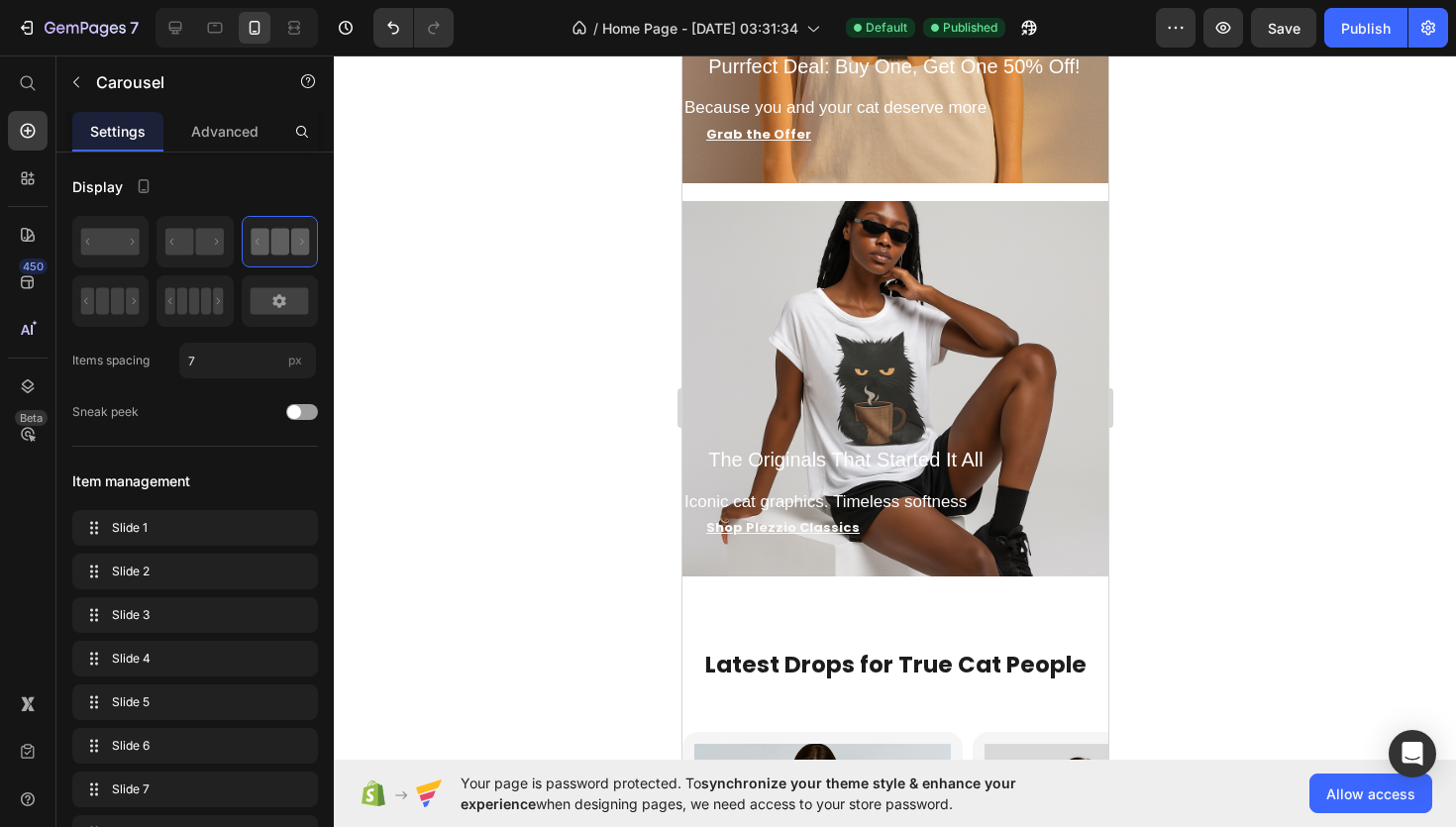 scroll, scrollTop: 1910, scrollLeft: 0, axis: vertical 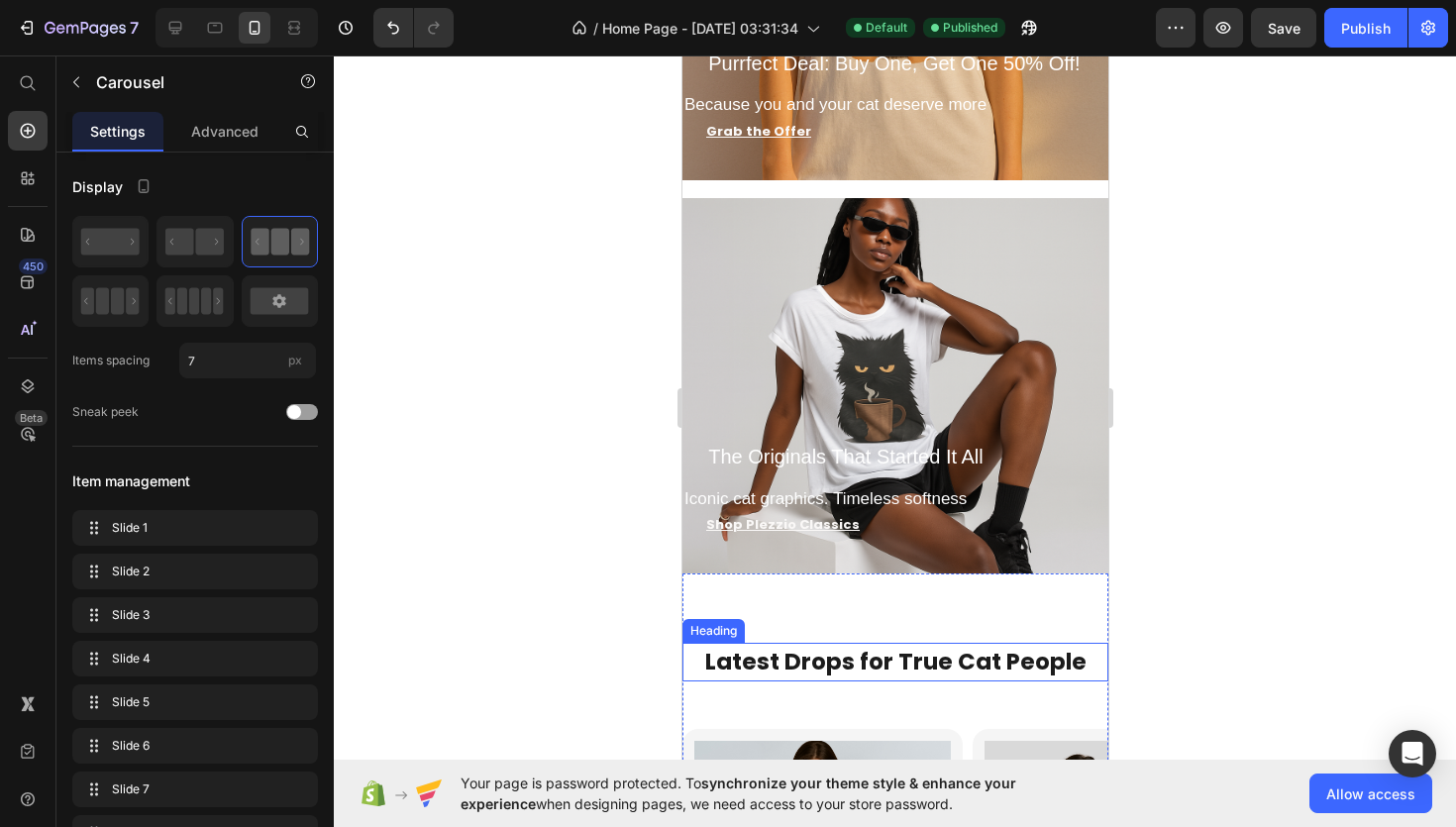 click on "Latest Drops for True Cat People" at bounding box center [894, 662] 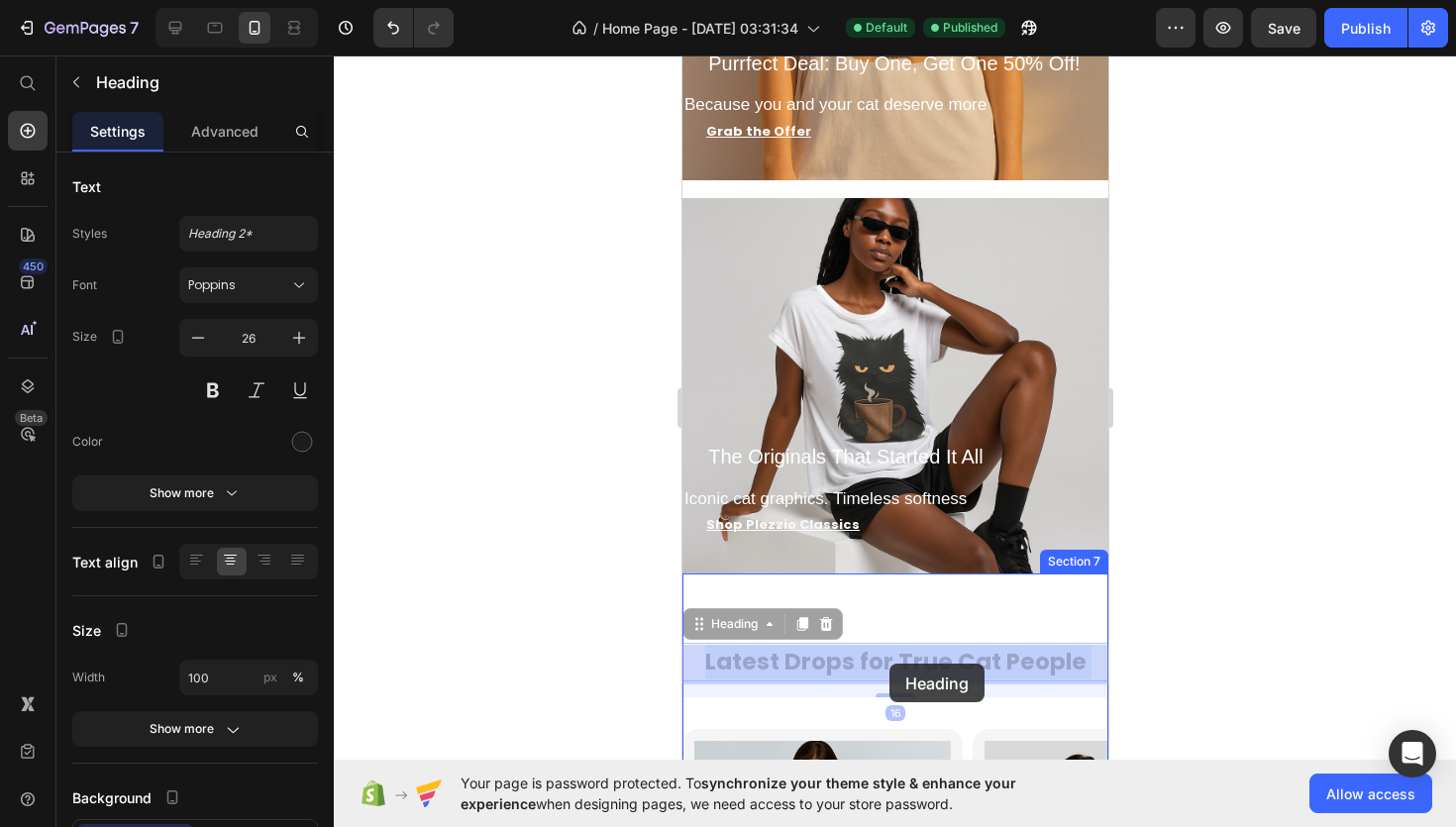 drag, startPoint x: 703, startPoint y: 662, endPoint x: 875, endPoint y: 666, distance: 172.04651 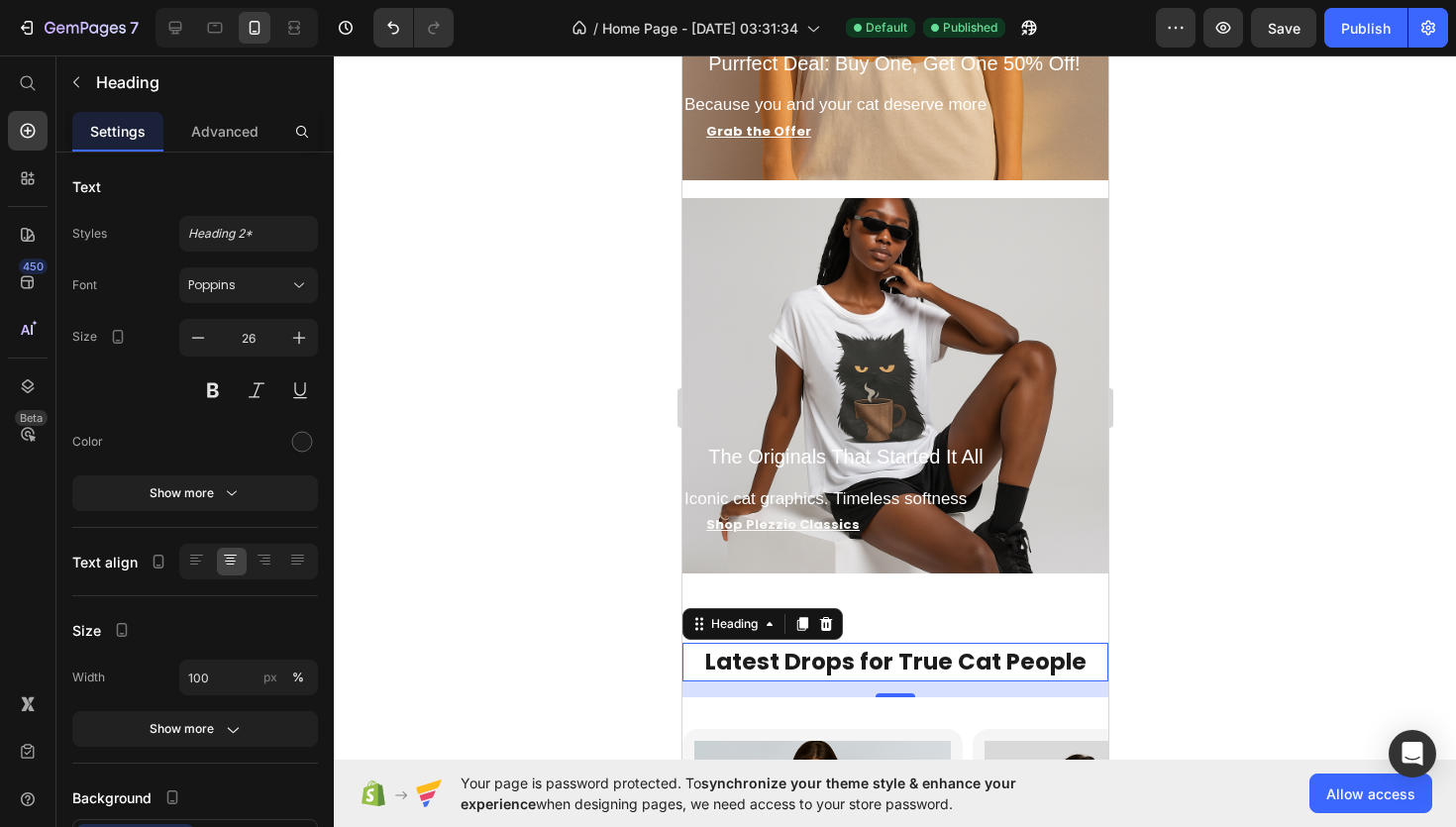 click on "Latest Drops for True Cat People" at bounding box center (894, 662) 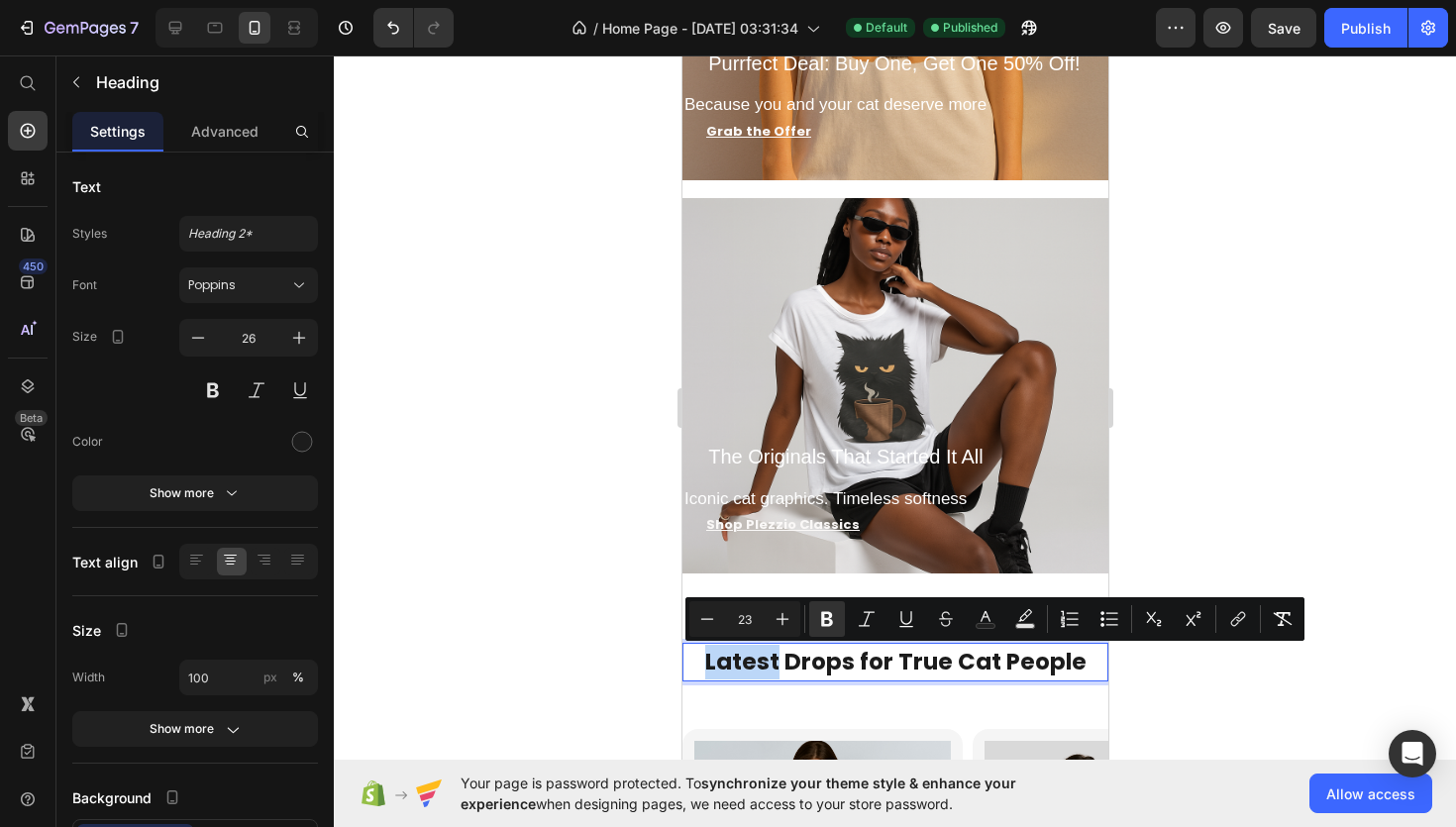 click on "Latest Drops for True Cat People" at bounding box center [894, 662] 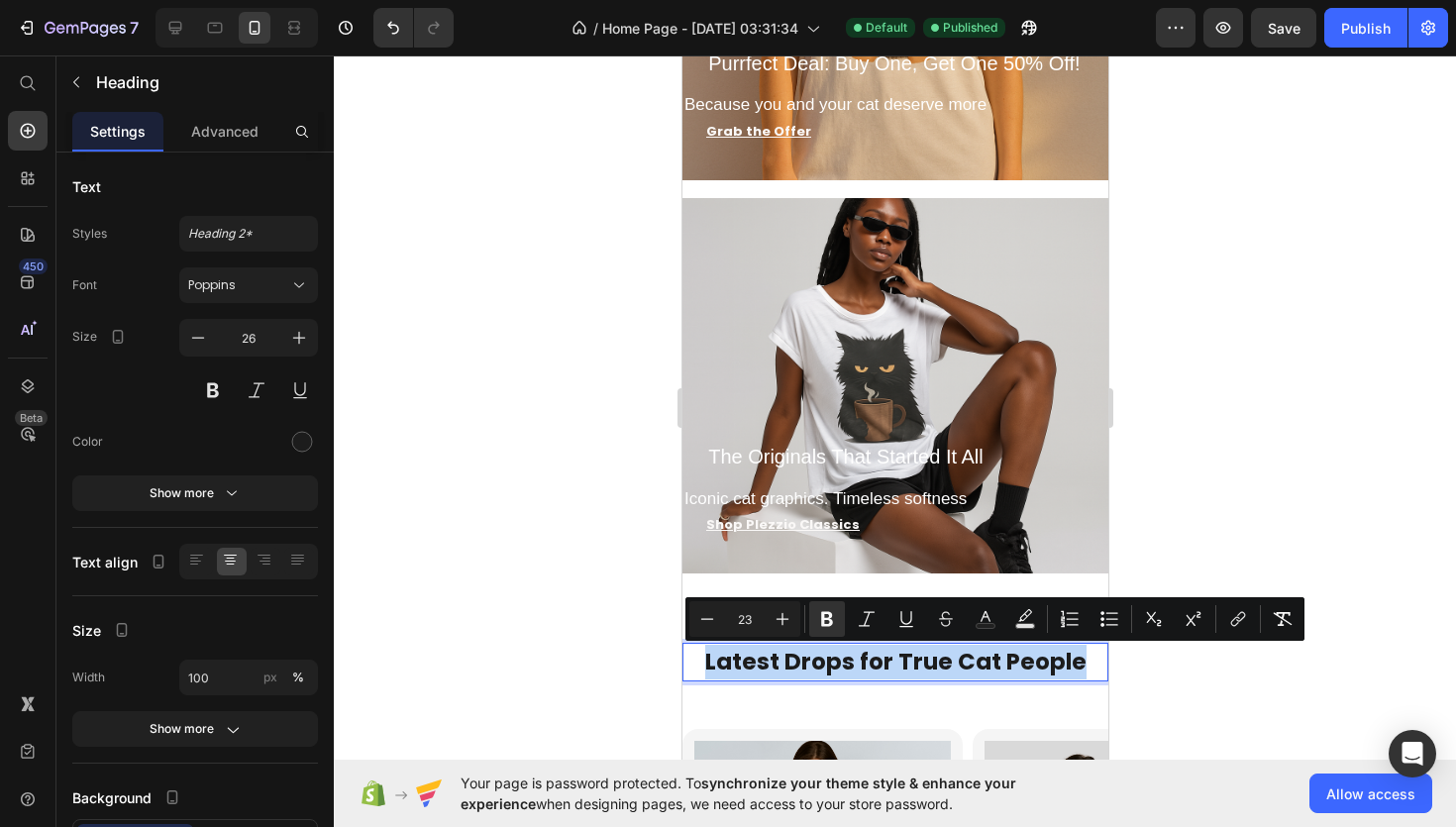 drag, startPoint x: 710, startPoint y: 665, endPoint x: 1075, endPoint y: 668, distance: 365.01233 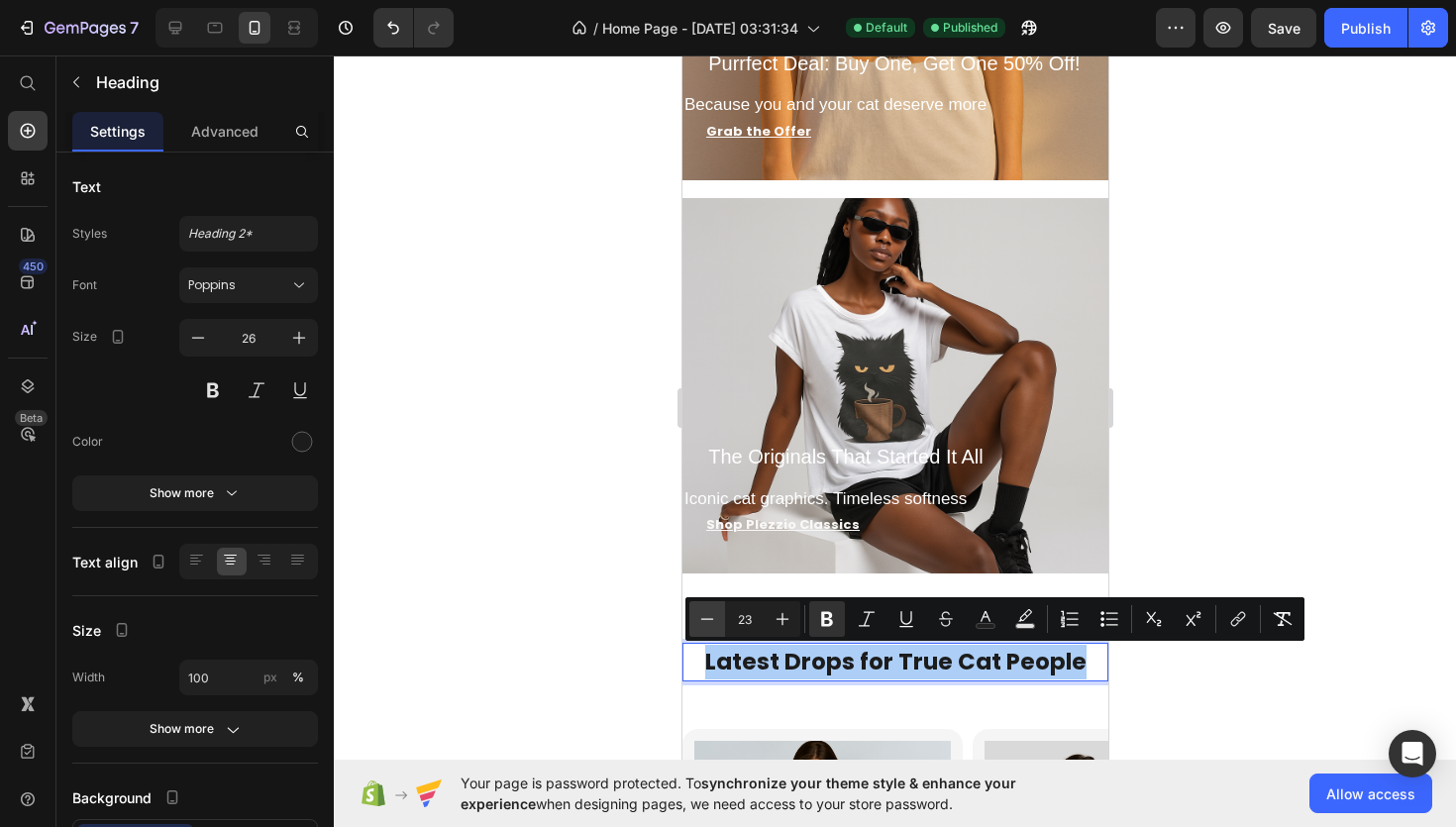 click on "Minus" at bounding box center (707, 619) 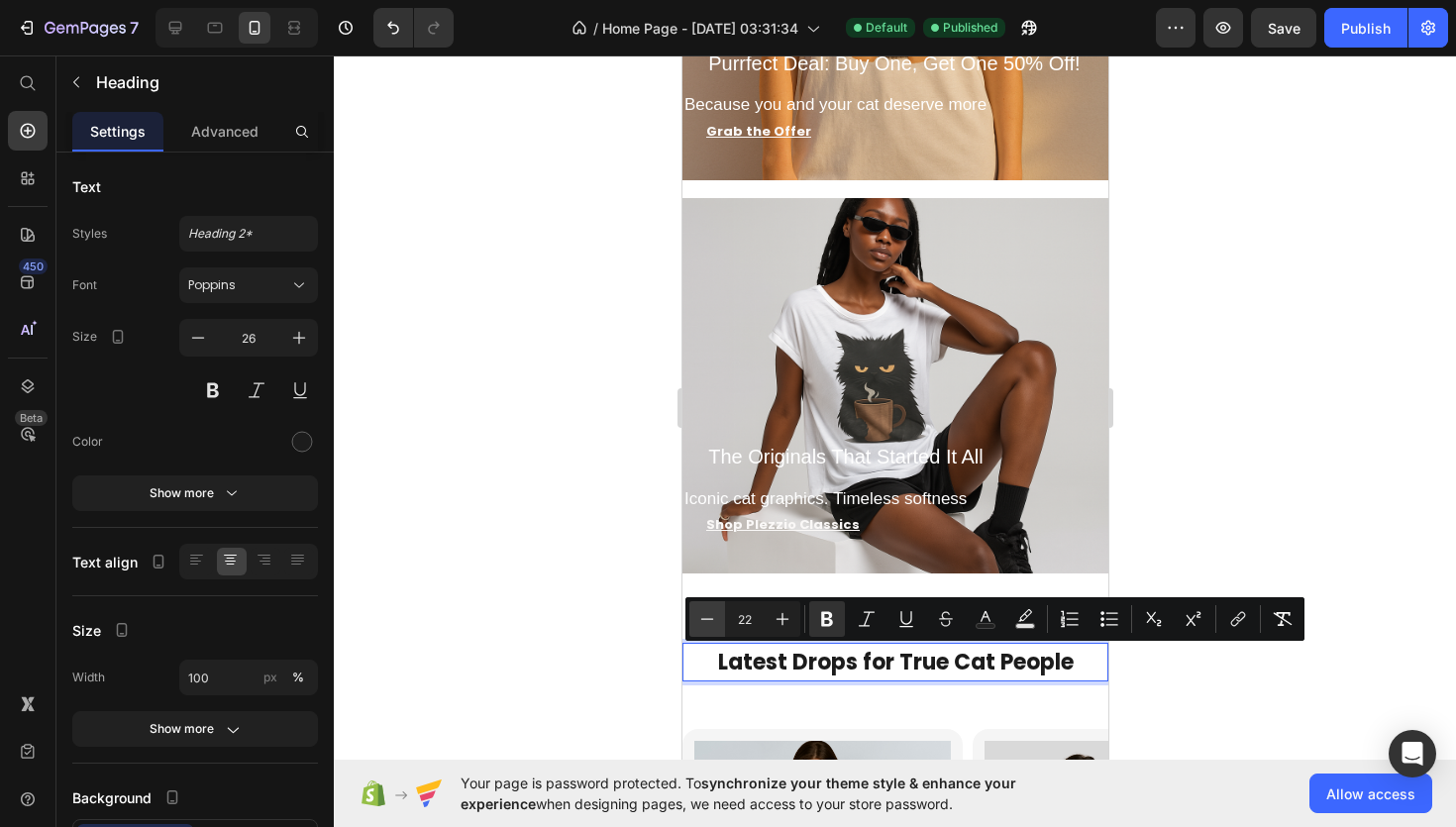 click on "Minus" at bounding box center (707, 619) 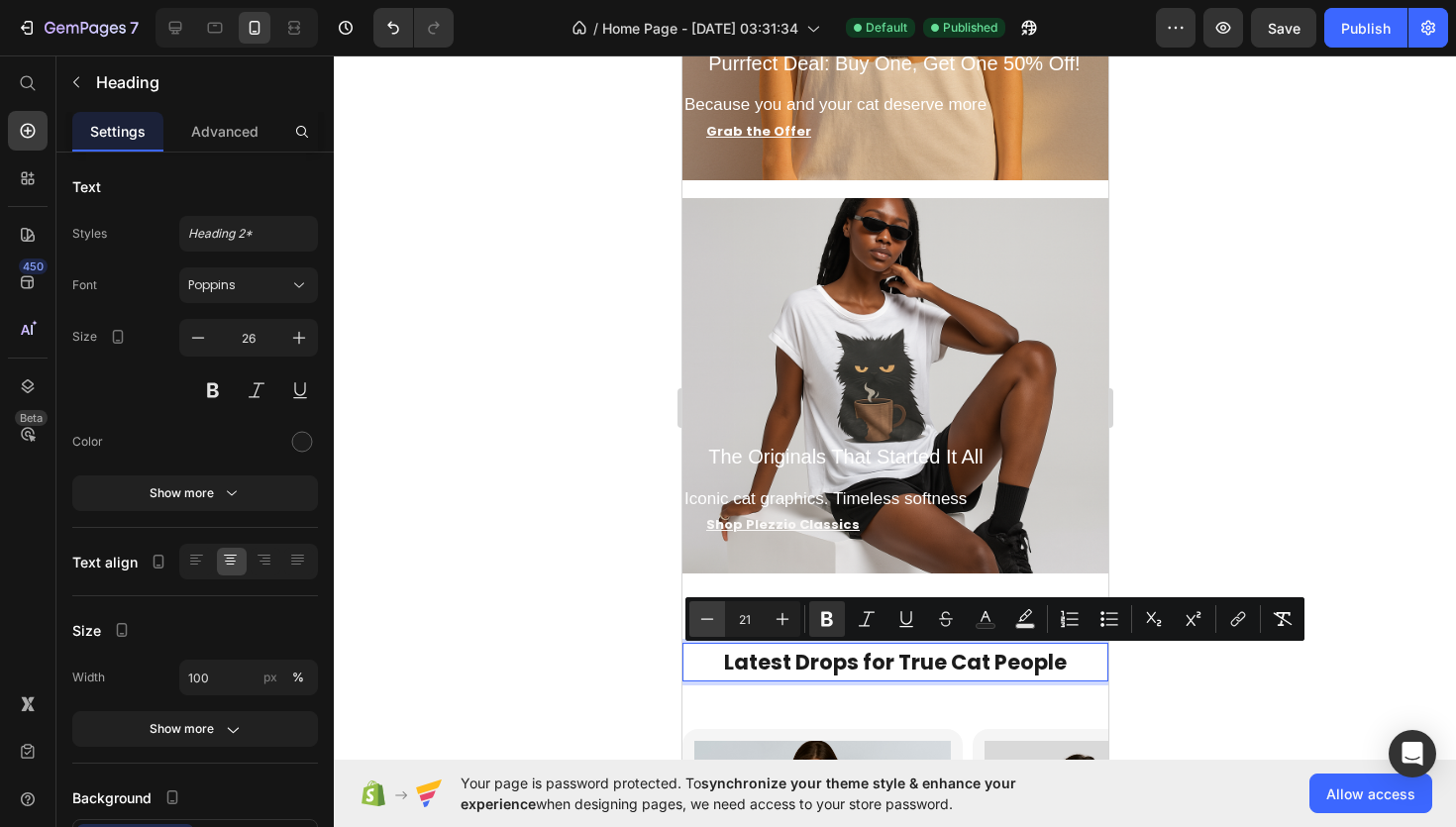 click on "Minus" at bounding box center [707, 619] 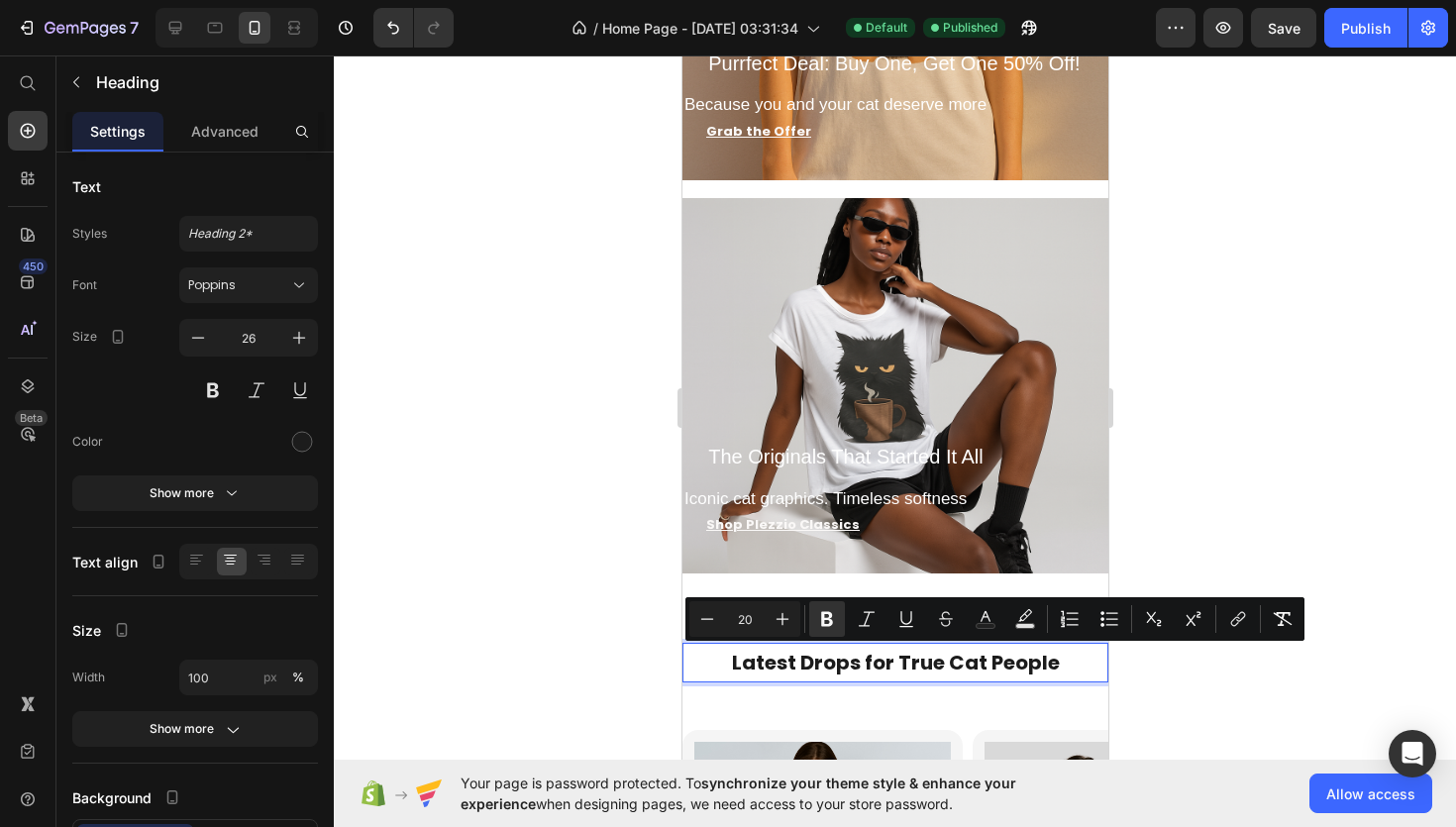 click 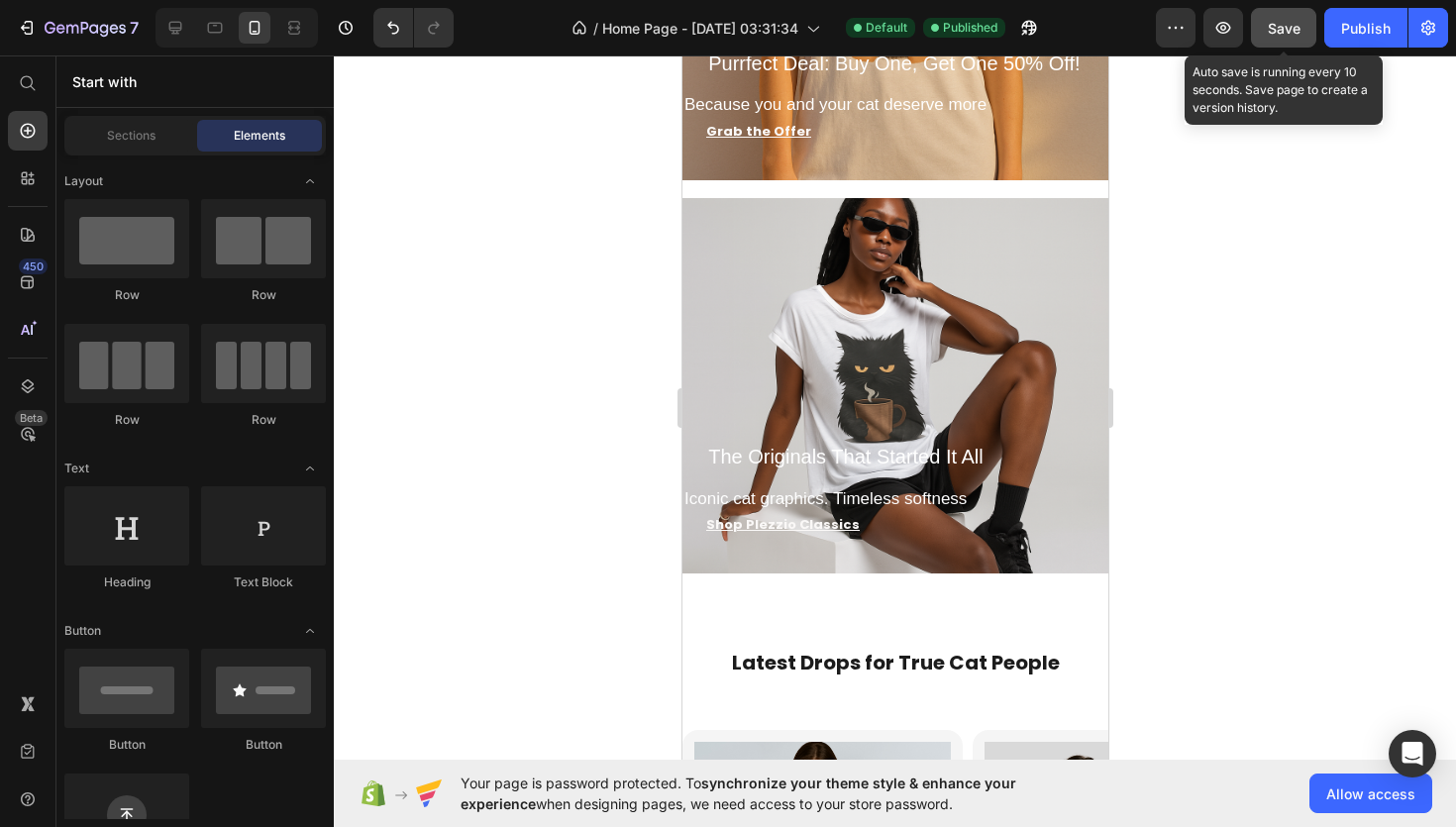 click on "Save" at bounding box center [1284, 28] 